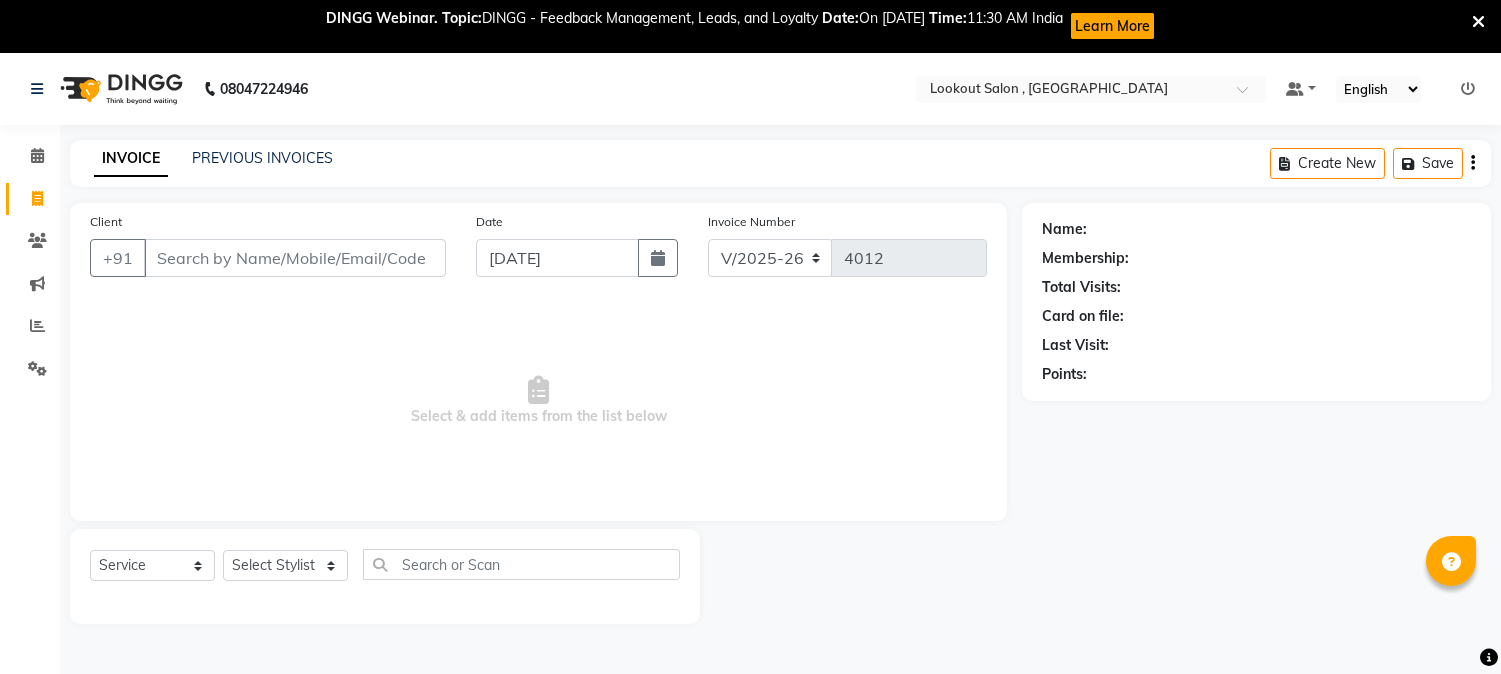 select on "151" 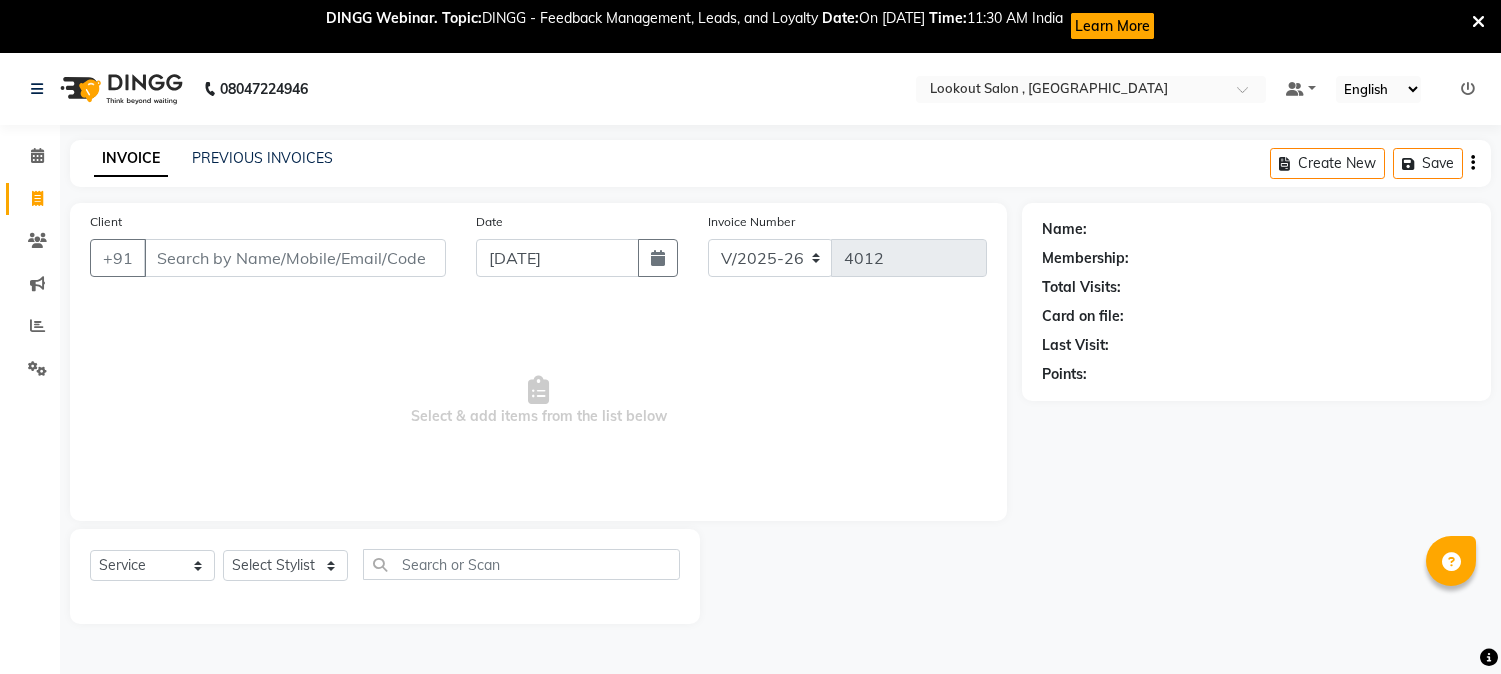 scroll, scrollTop: 0, scrollLeft: 0, axis: both 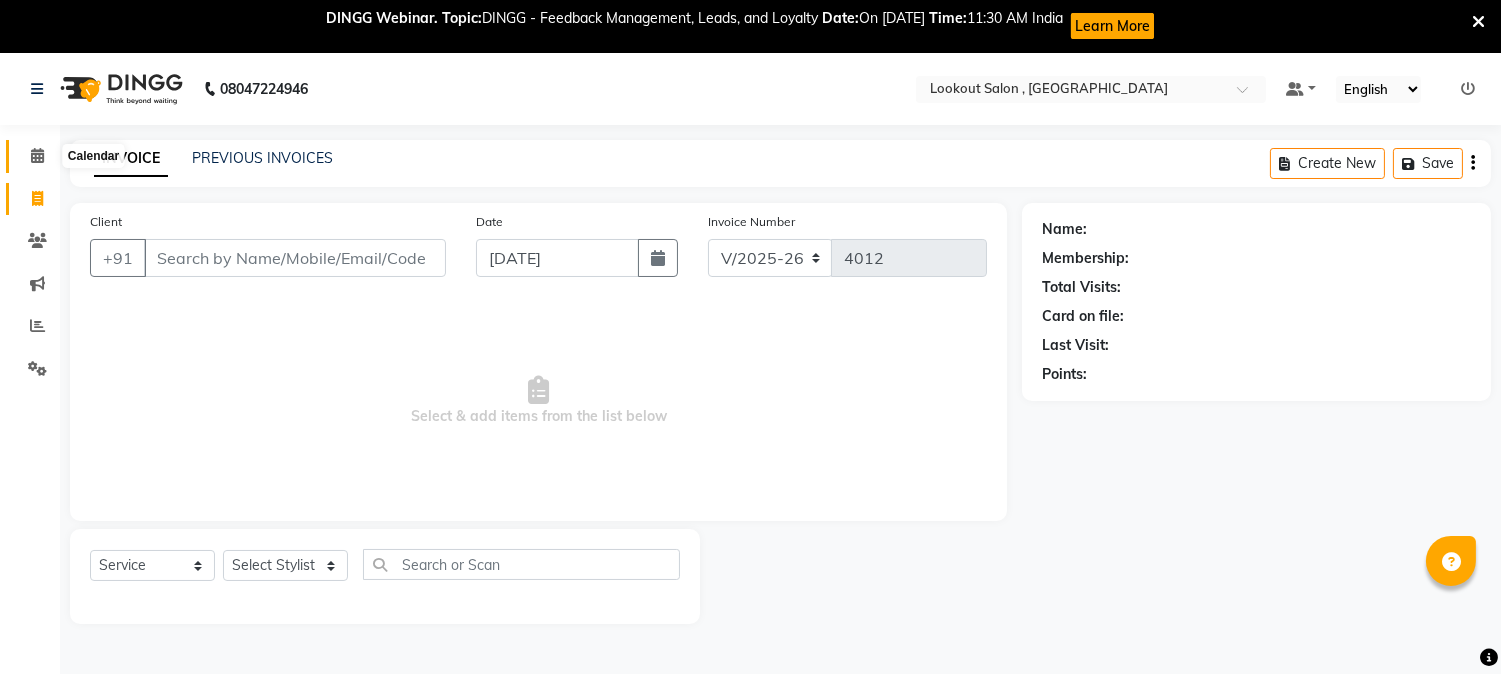 click 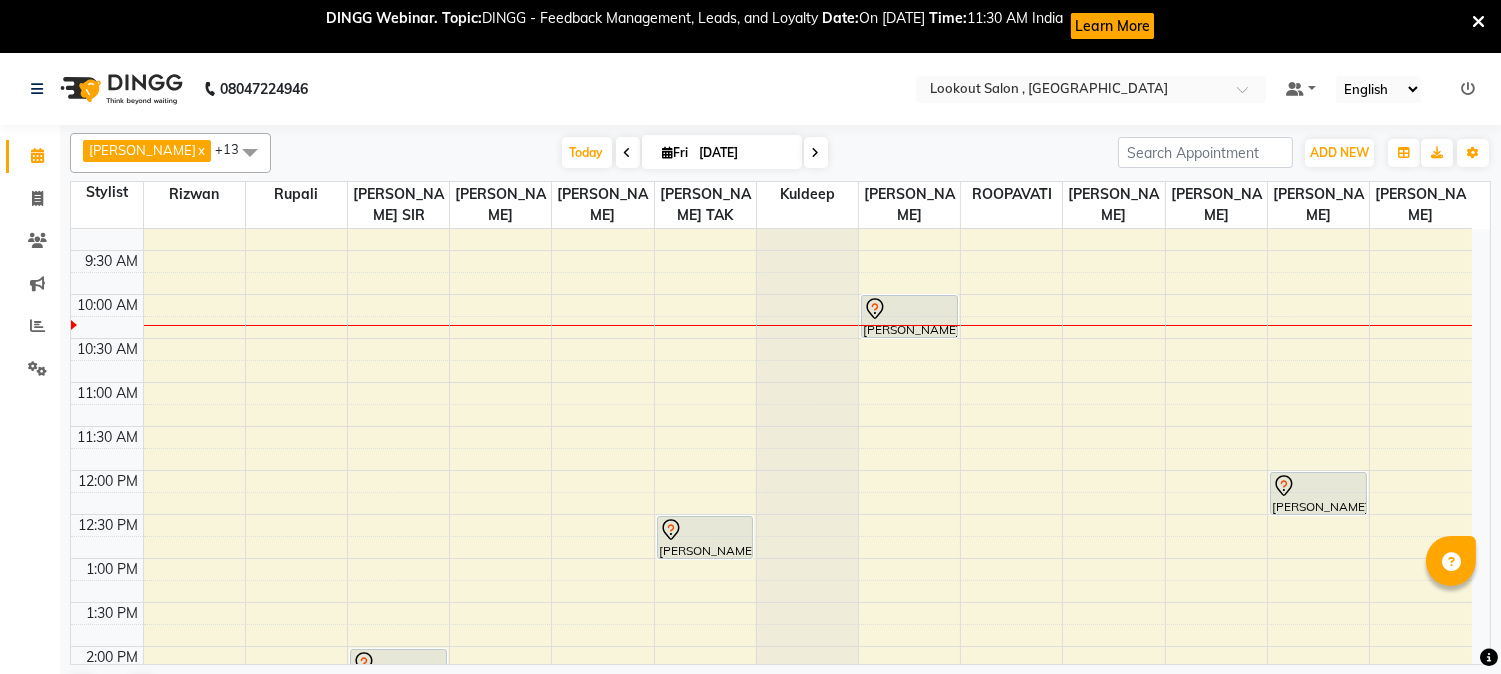 scroll, scrollTop: 0, scrollLeft: 0, axis: both 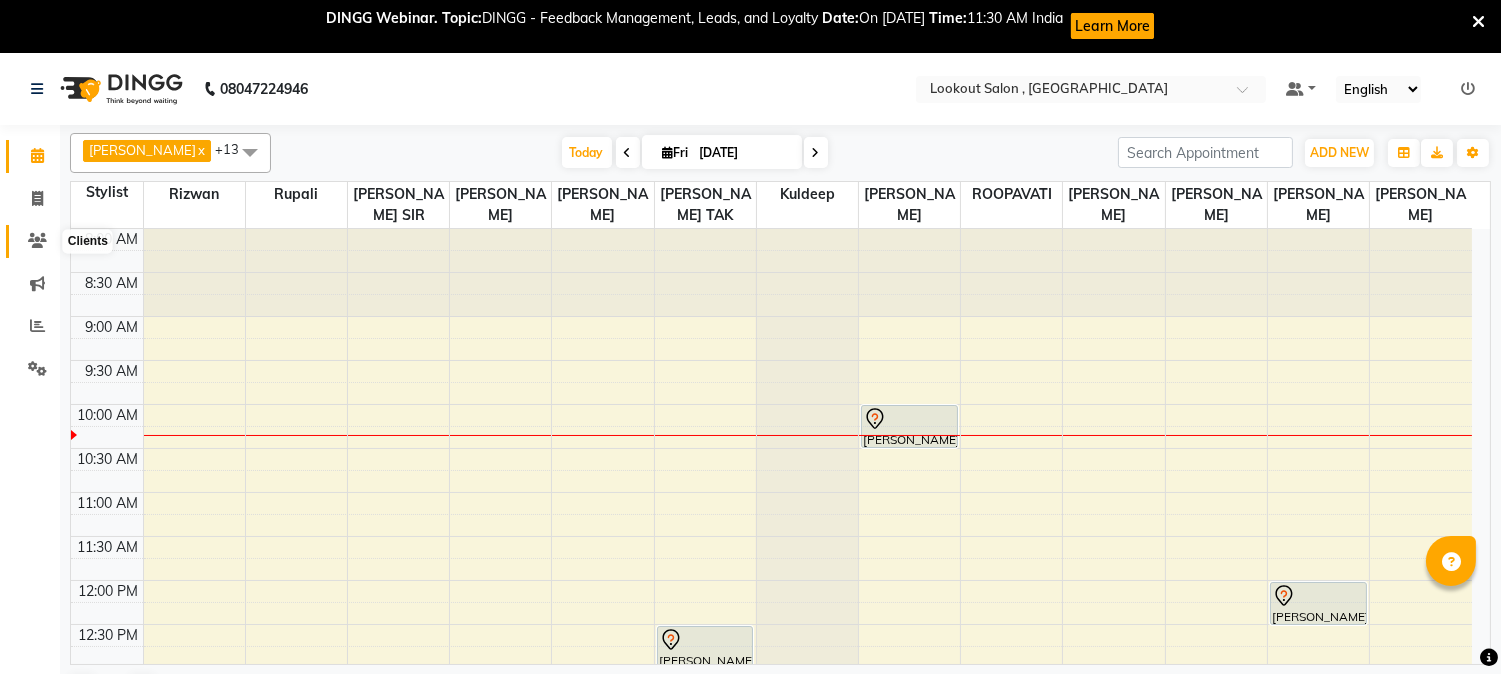 click 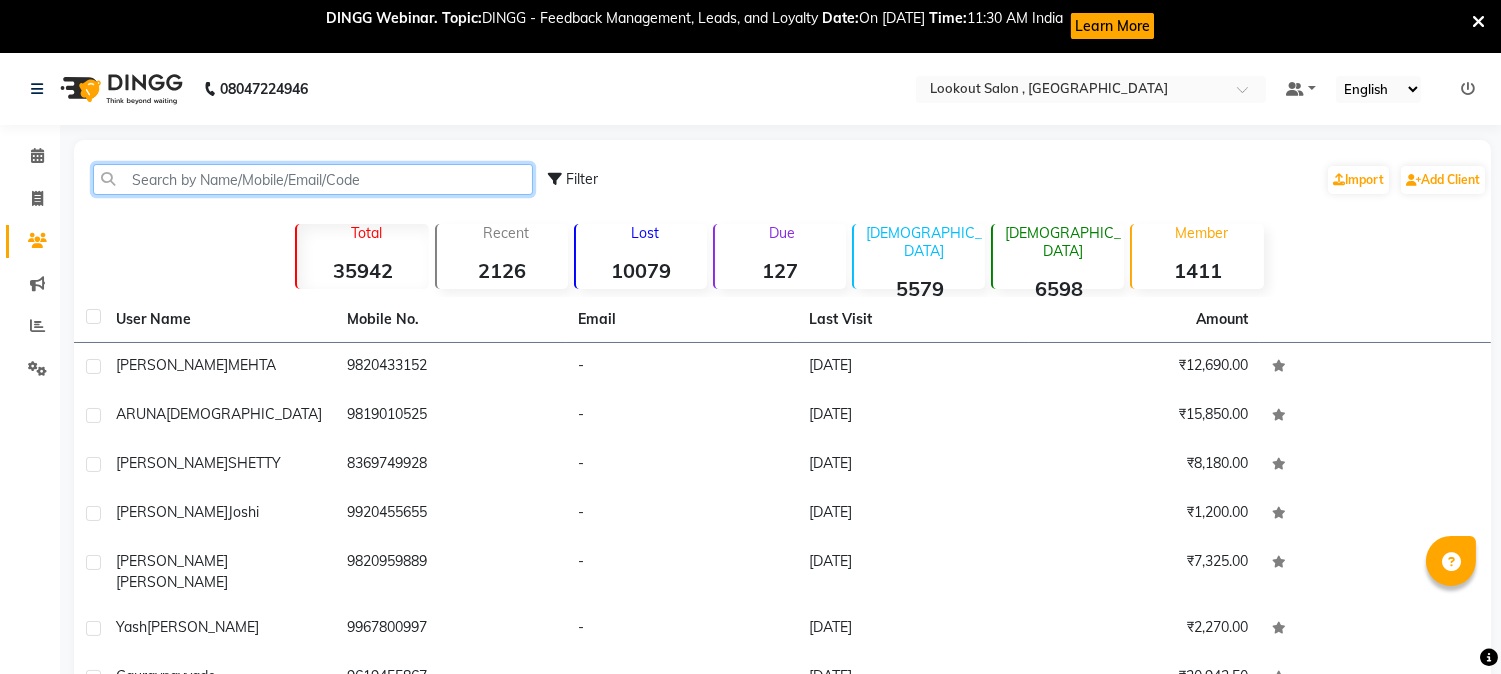 click 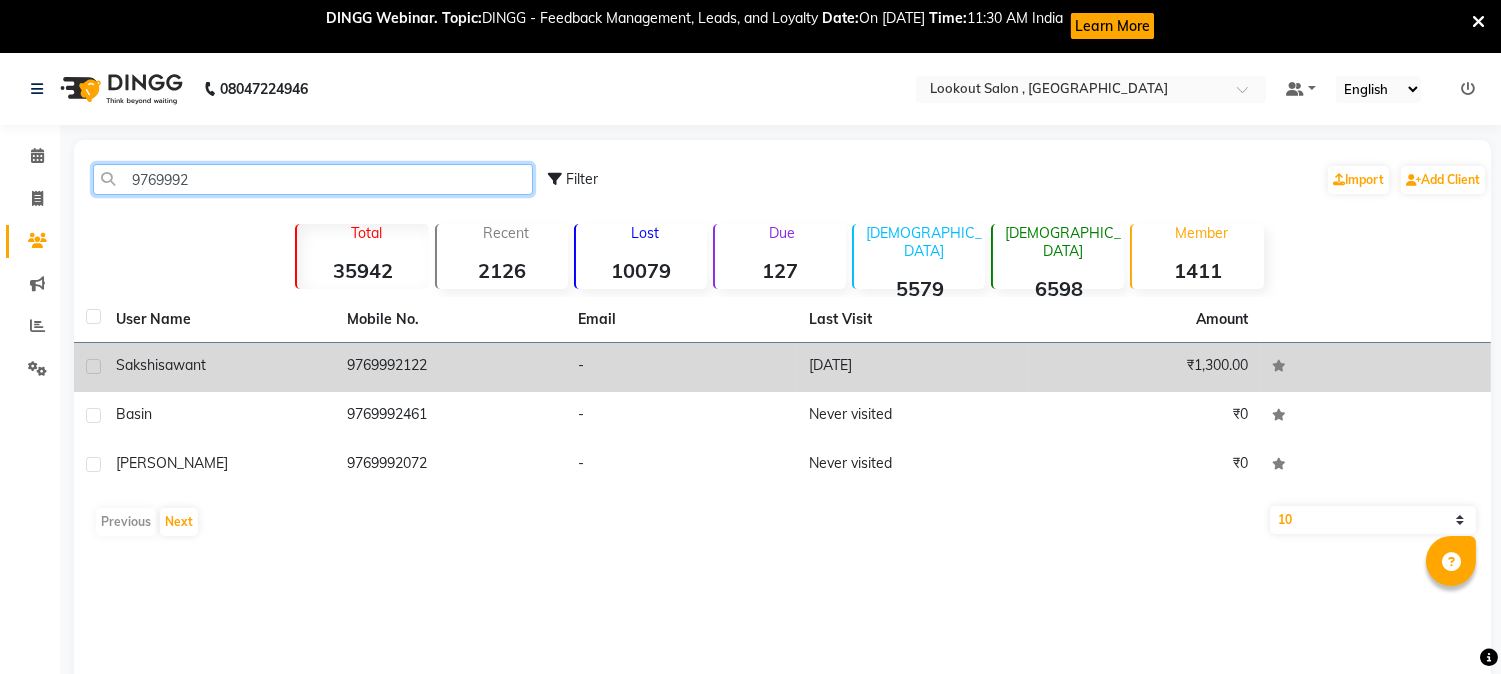 type on "9769992" 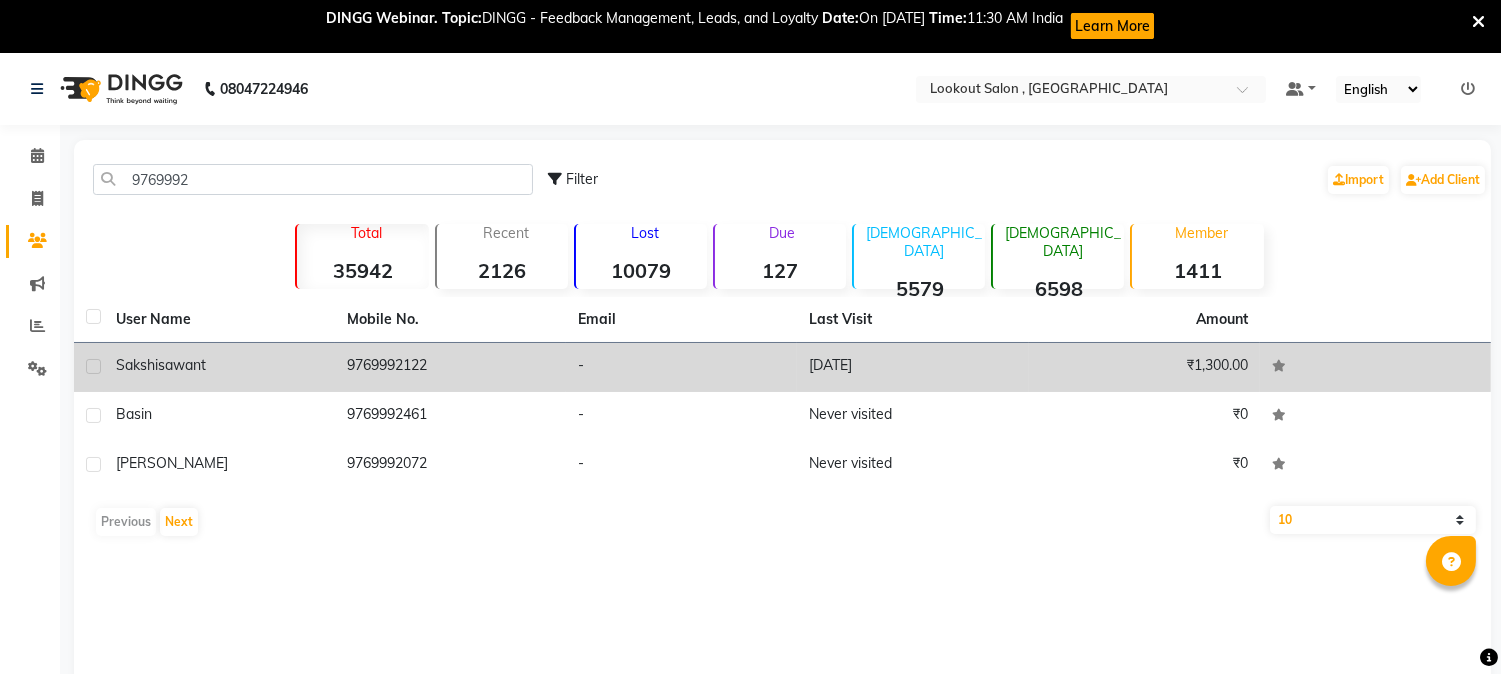click on "sakshi  sawant" 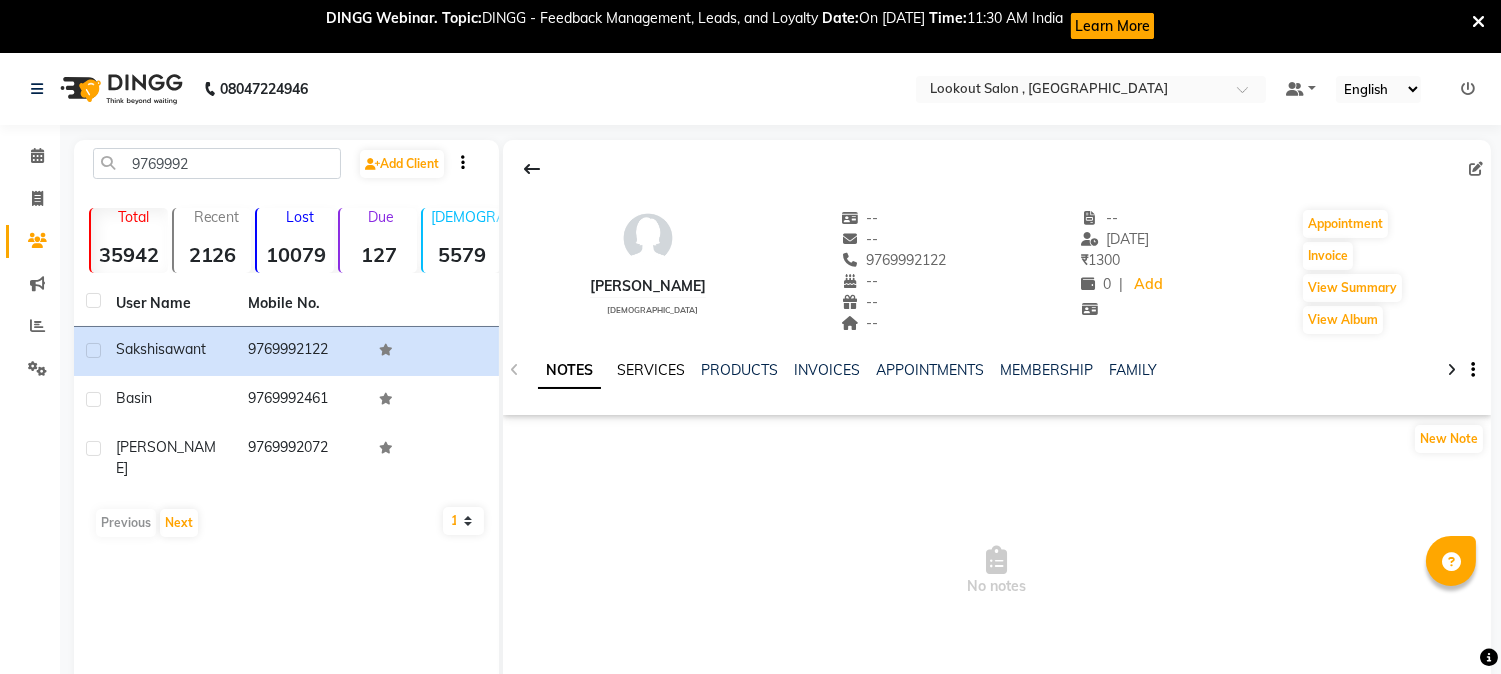 click on "SERVICES" 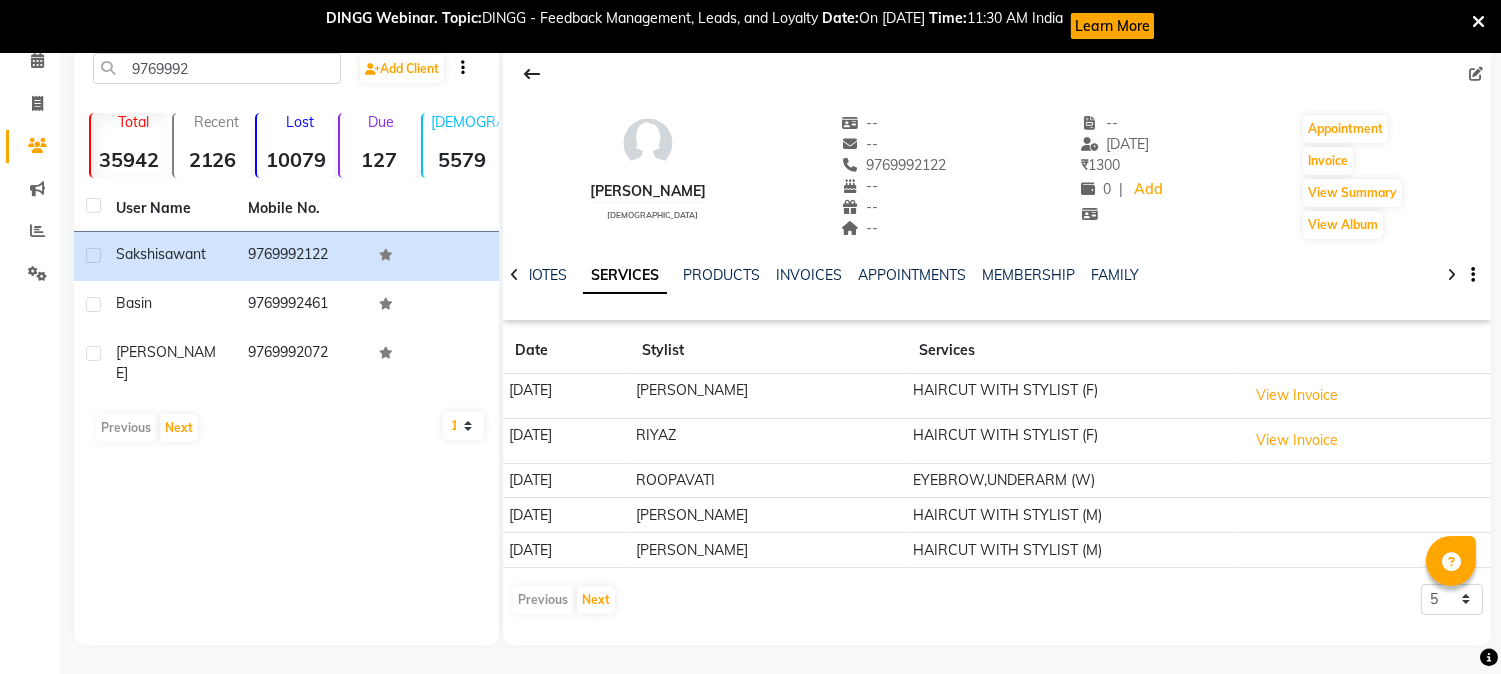 scroll, scrollTop: 0, scrollLeft: 0, axis: both 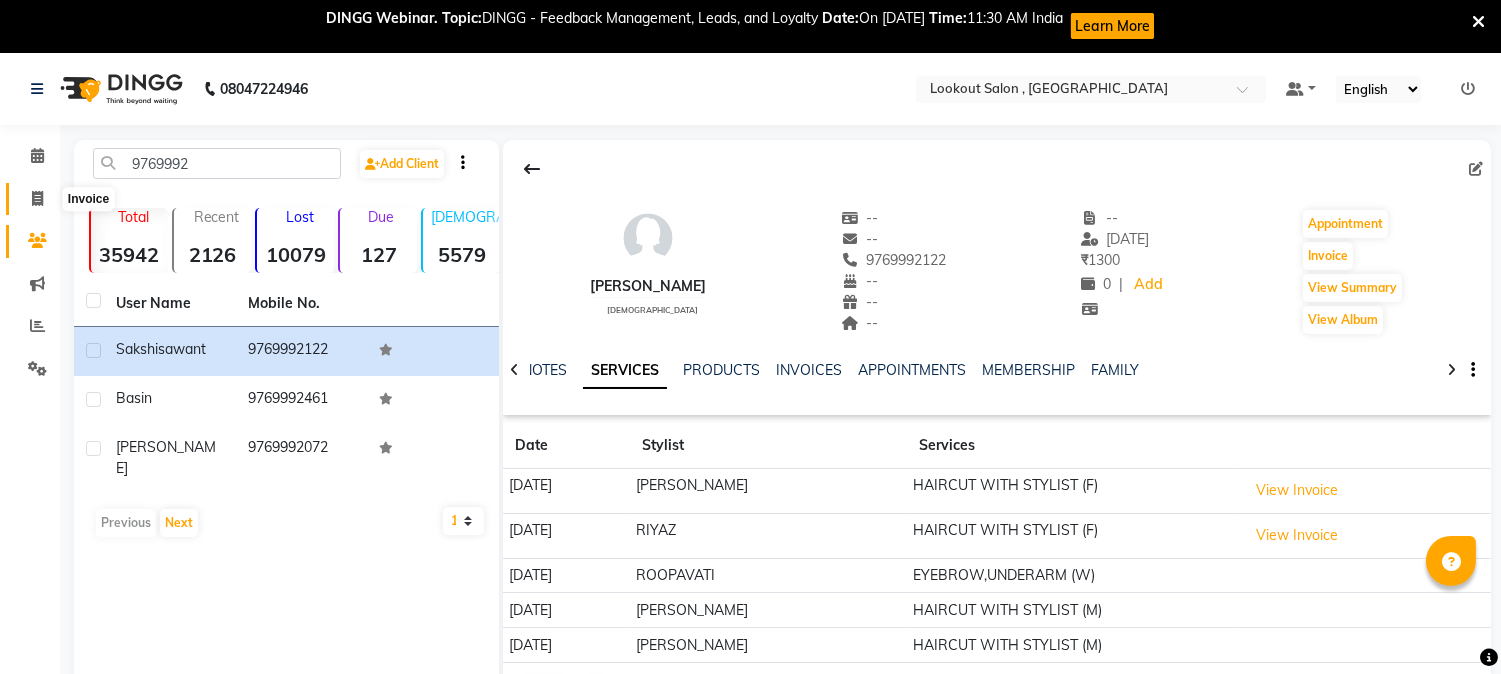 click 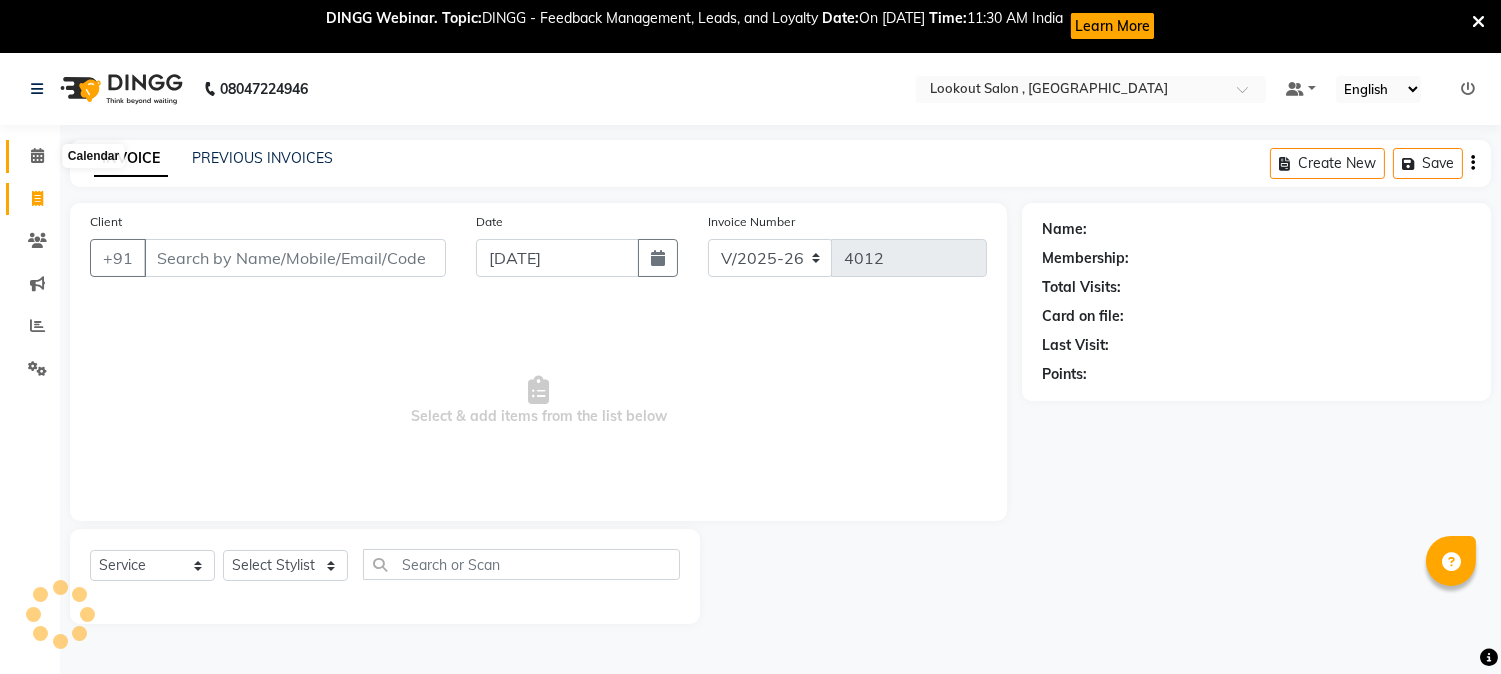 click 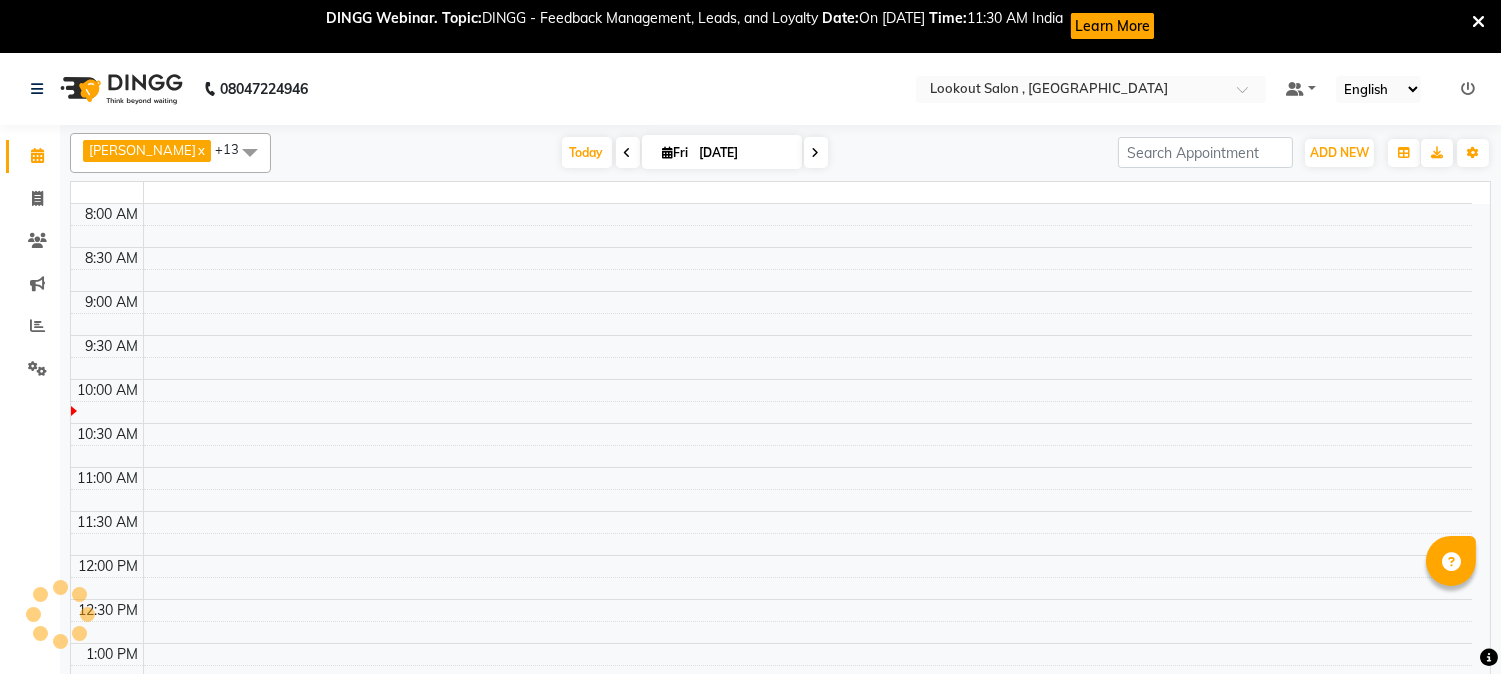 scroll, scrollTop: 53, scrollLeft: 0, axis: vertical 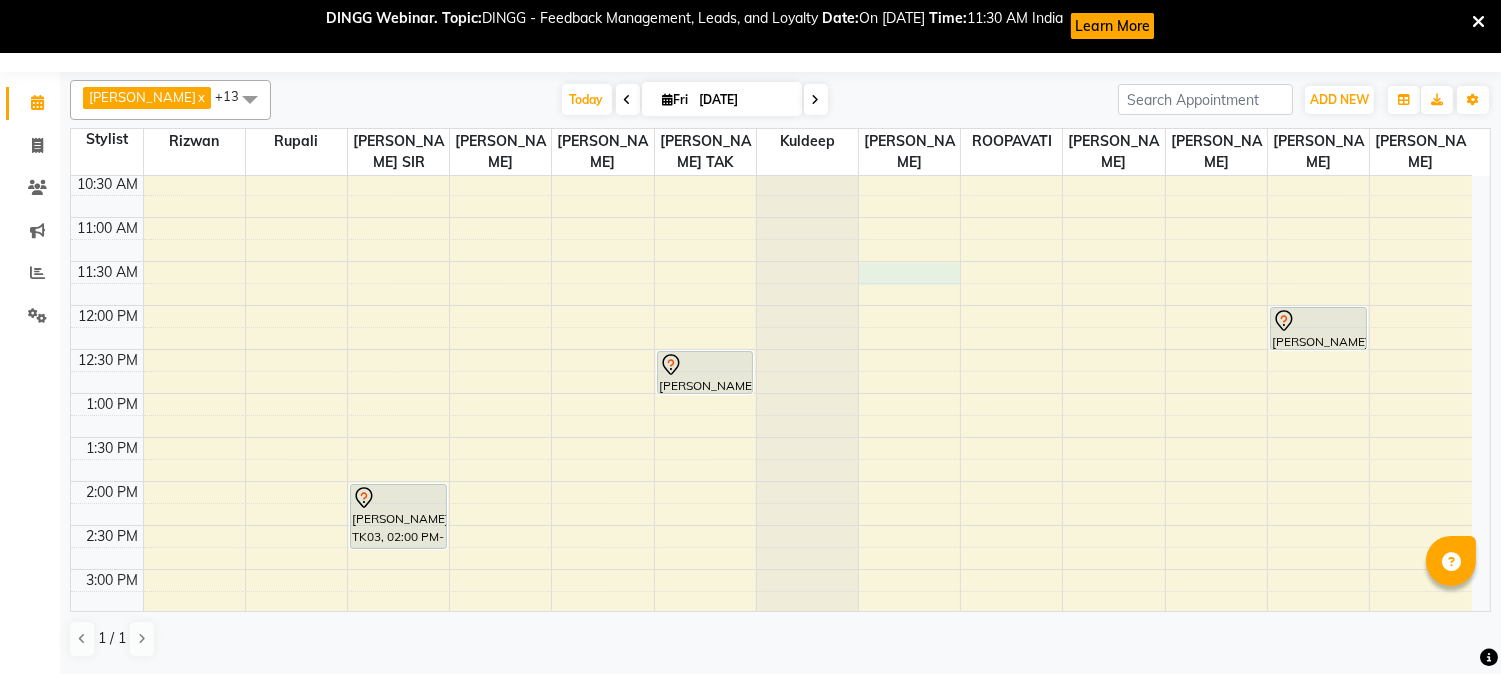 click on "8:00 AM 8:30 AM 9:00 AM 9:30 AM 10:00 AM 10:30 AM 11:00 AM 11:30 AM 12:00 PM 12:30 PM 1:00 PM 1:30 PM 2:00 PM 2:30 PM 3:00 PM 3:30 PM 4:00 PM 4:30 PM 5:00 PM 5:30 PM 6:00 PM 6:30 PM 7:00 PM 7:30 PM 8:00 PM 8:30 PM 9:00 PM 9:30 PM 10:00 PM 10:30 PM             BHAVNA THADESHWAR, TK01, 04:00 PM-04:45 PM, ARGAN SPA - UPTO WAIST             shivanya mishra, TK03, 02:00 PM-02:45 PM, HAIRCUT WITH ART DIRECTOR (F)             Vandana 245, TK02, 04:15 PM-05:00 PM, HAIRCUT WITH ART DIRECTOR (F)             Bhavna Rathod, TK04, 12:30 PM-01:00 PM, NANO/BTX  - UPTO WAIST             Girish shah, TK06, 10:00 AM-10:30 AM, HAIRCUT WITH STYLIST (M)             kamlesh gupta, TK07, 07:00 PM-07:30 PM, HAIRCUT WITH SENIOR STYLIST(M)             BHAGVAT, TK05, 09:00 PM-09:25 PM, BEARD CRAFTING             Nandita Pradhan, TK08, 12:00 PM-12:30 PM, 7 in 1 HYDRA FACIAL" at bounding box center (771, 613) 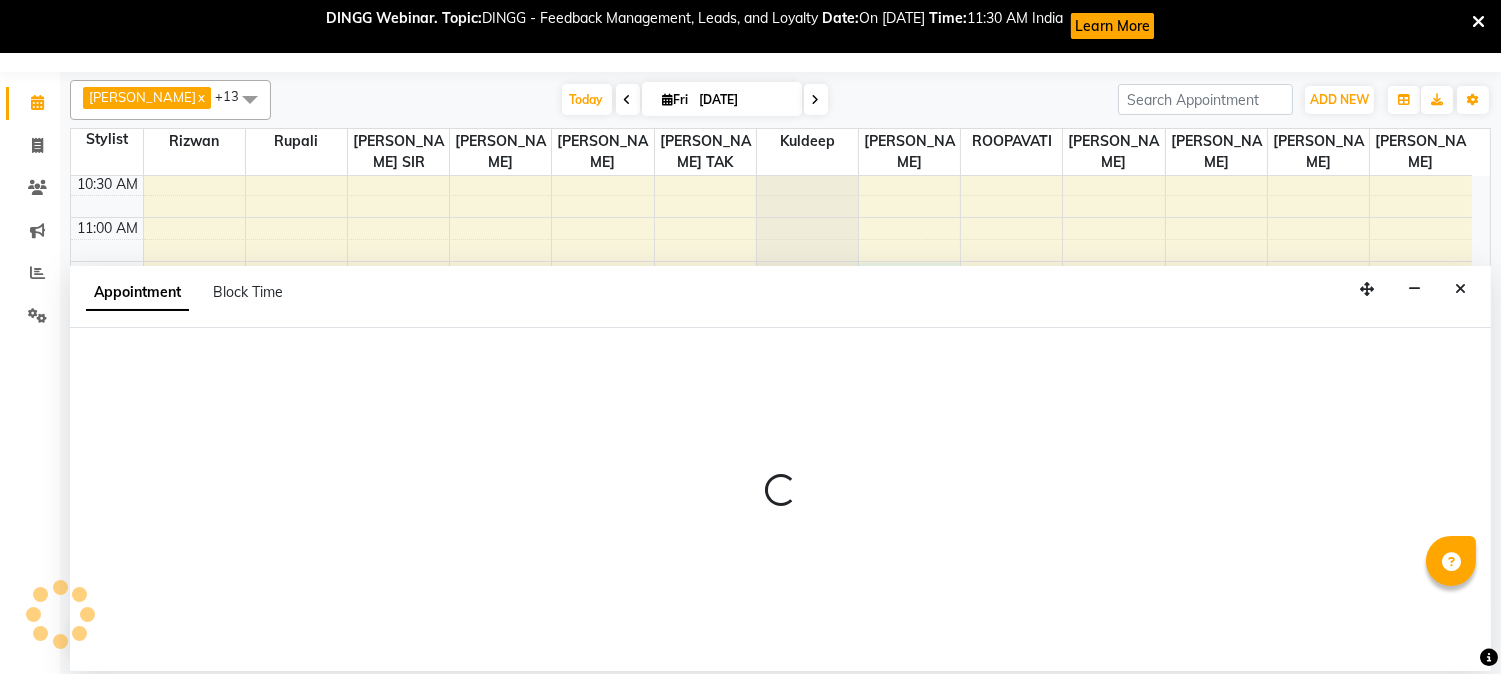 select on "20721" 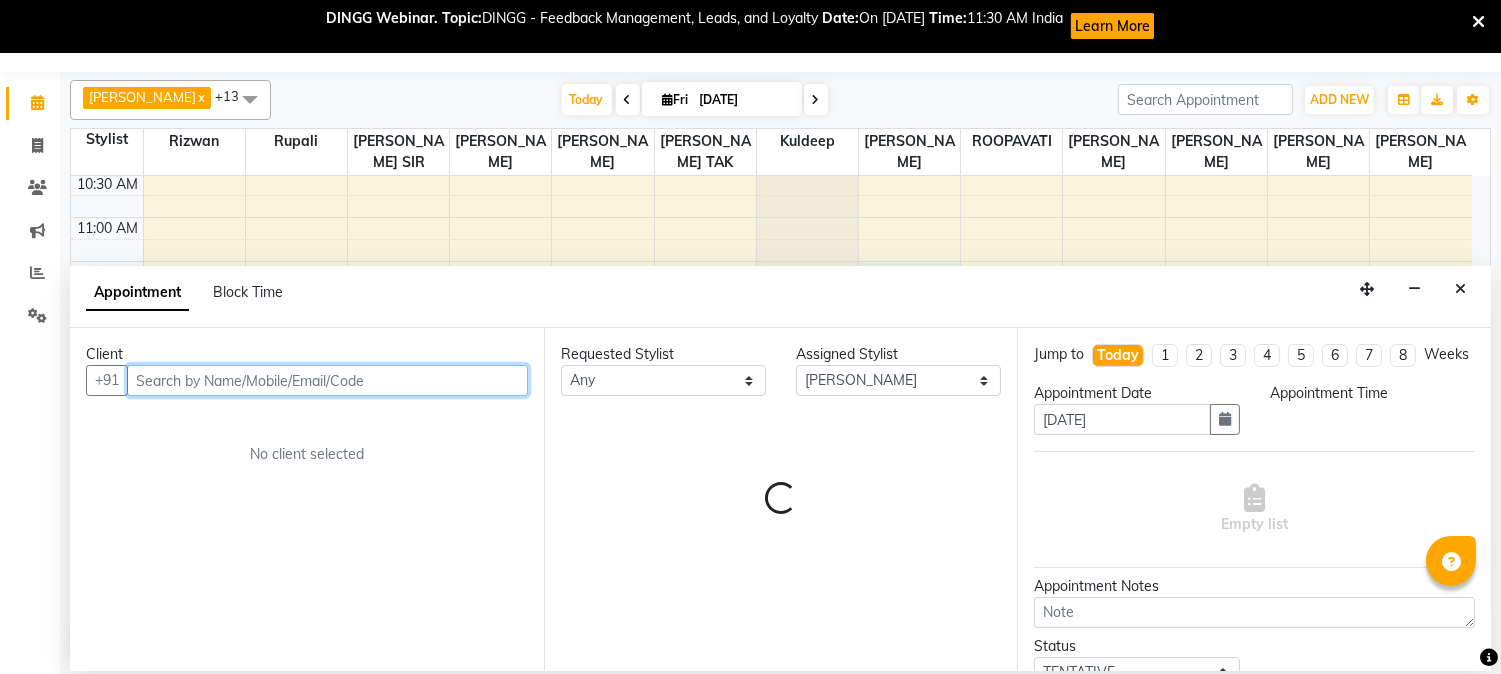 select on "690" 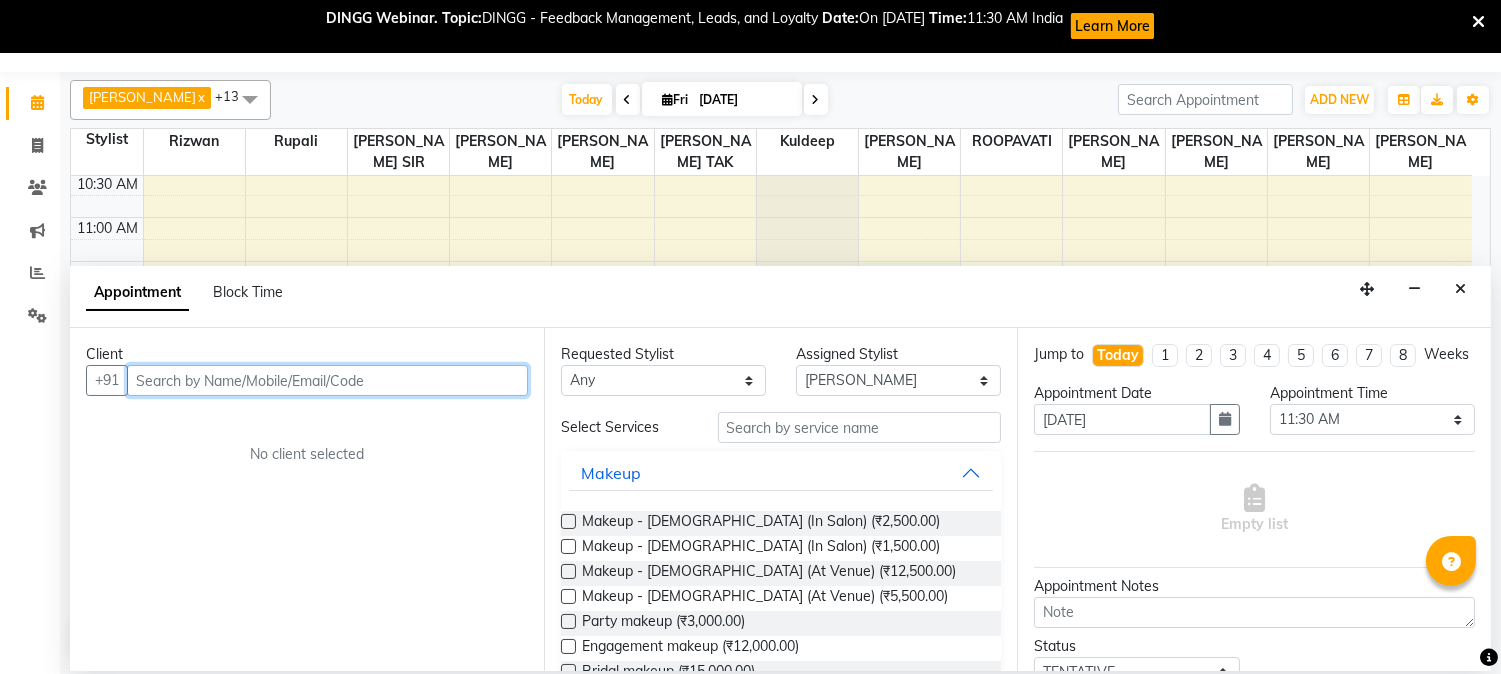 click at bounding box center (327, 380) 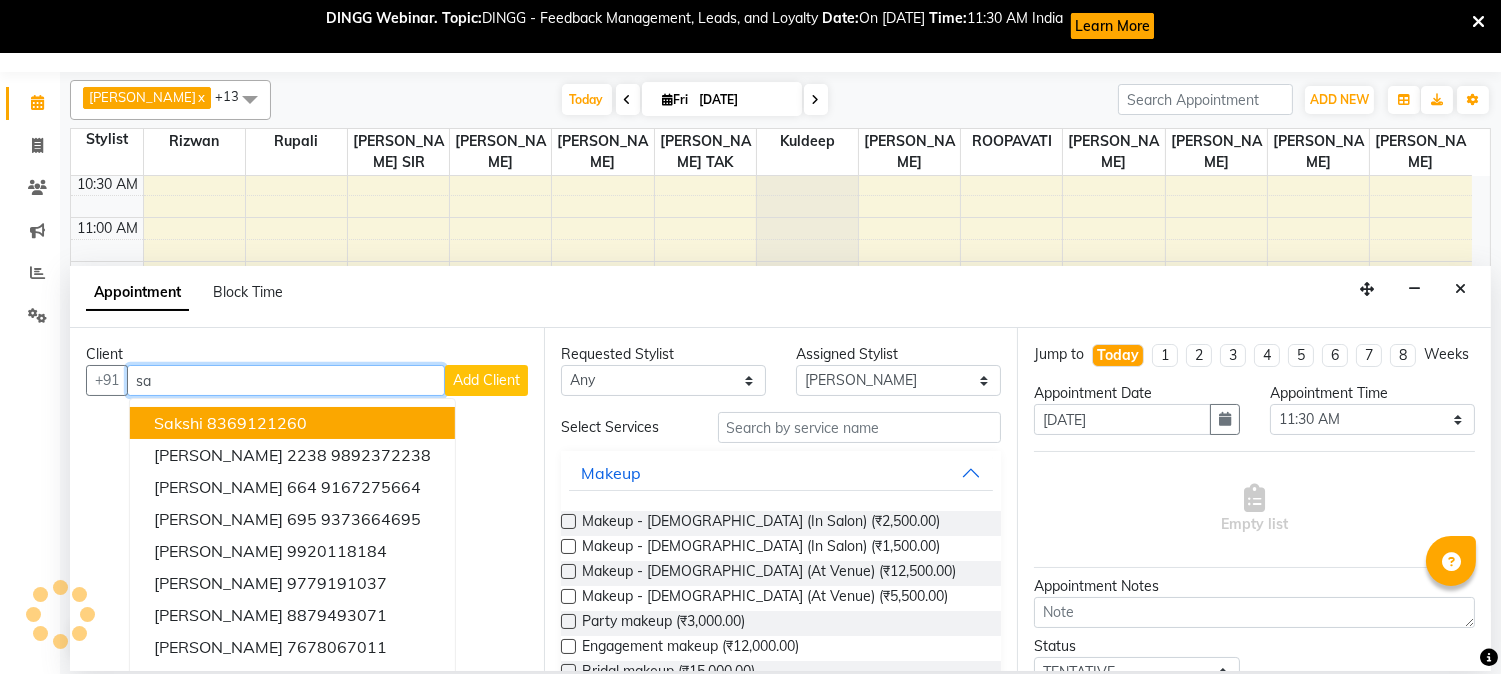 type on "s" 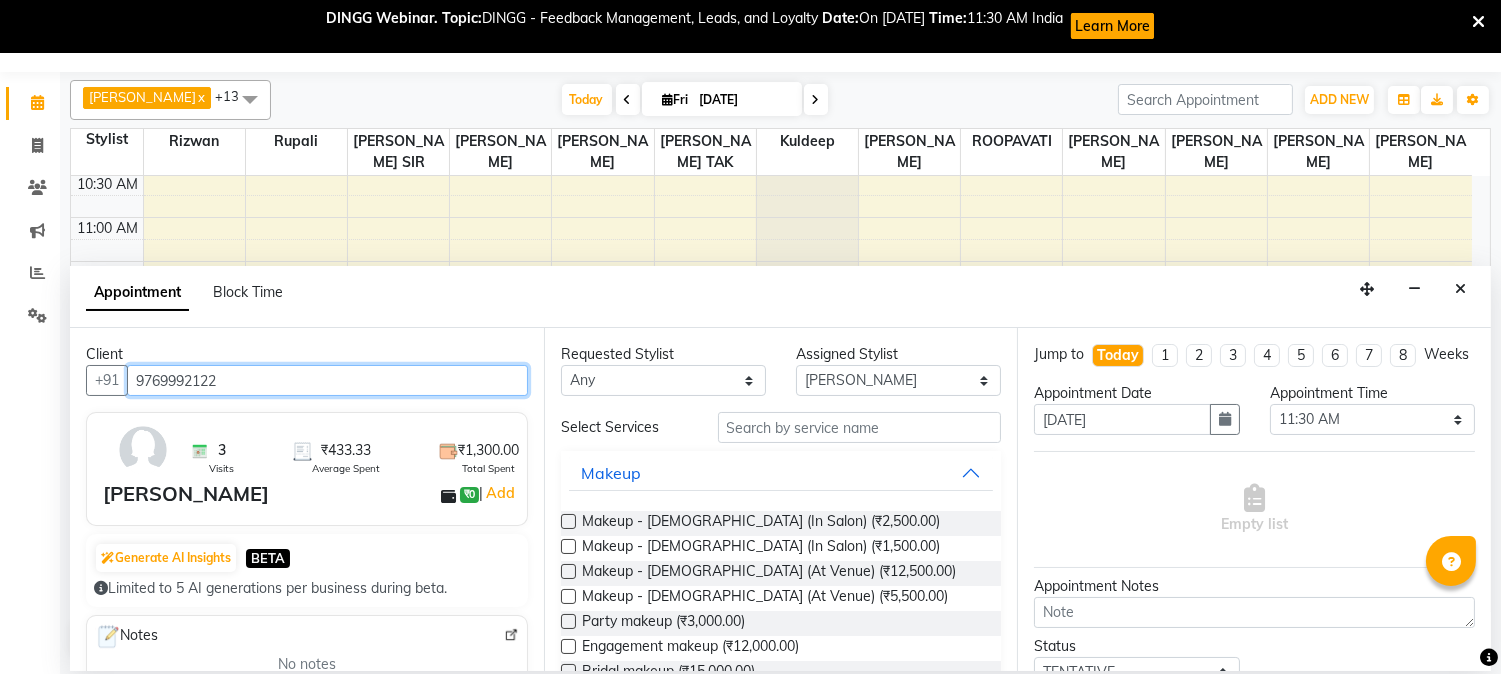 type on "9769992122" 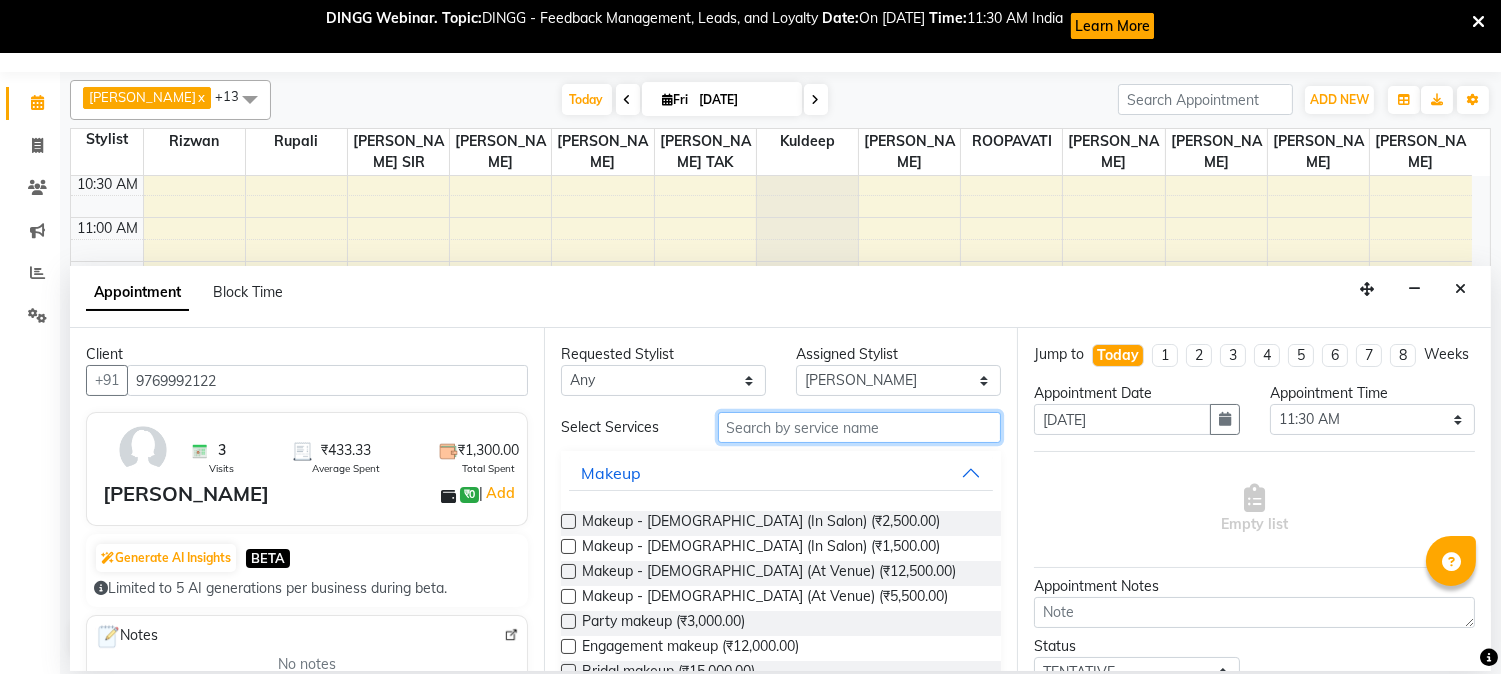 click at bounding box center [860, 427] 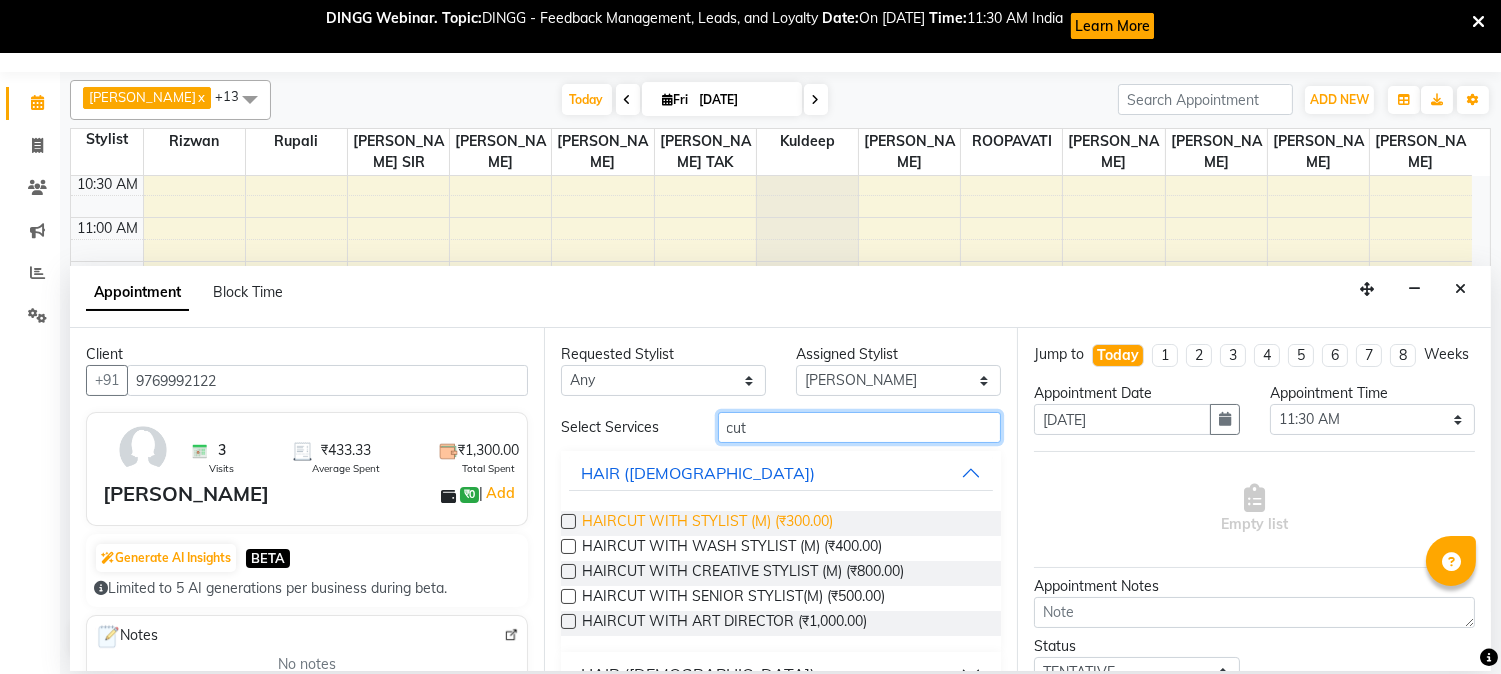 type on "cut" 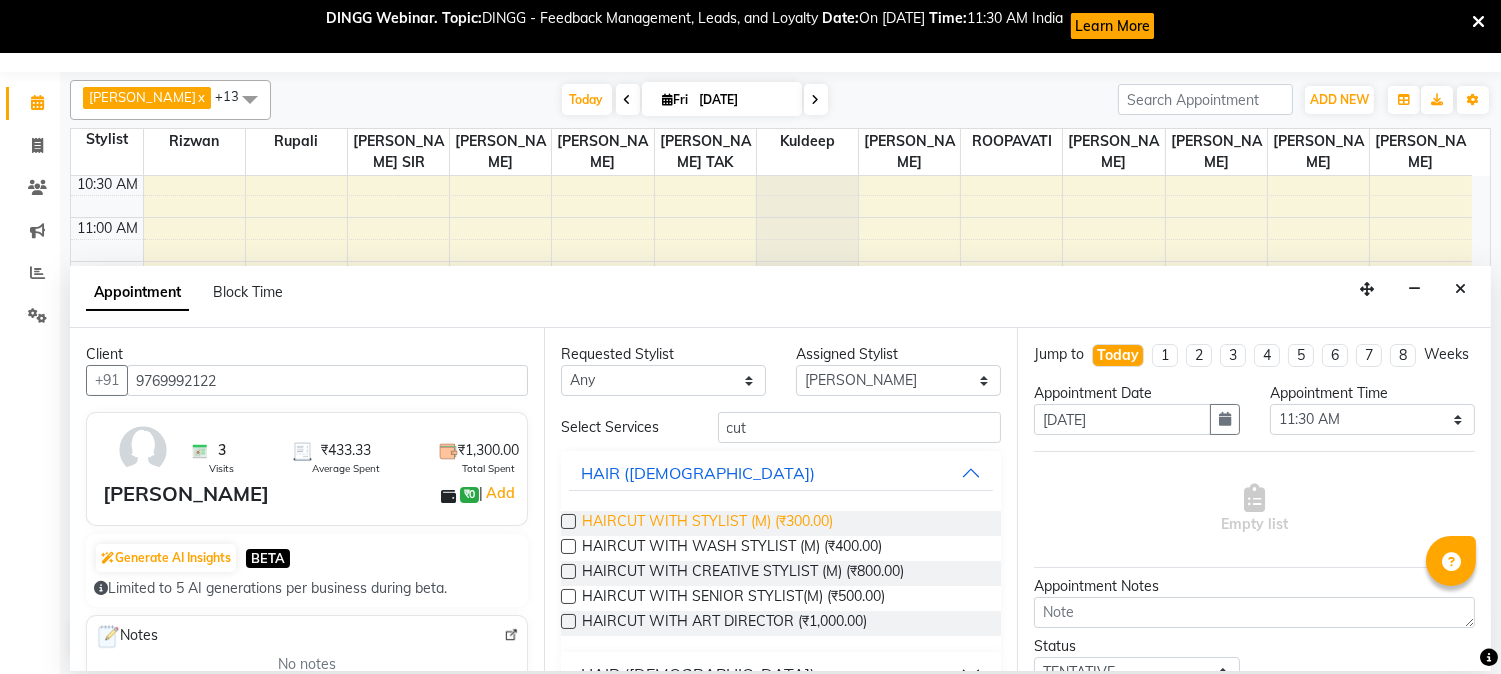 click on "HAIRCUT WITH STYLIST (M) (₹300.00)" at bounding box center (707, 523) 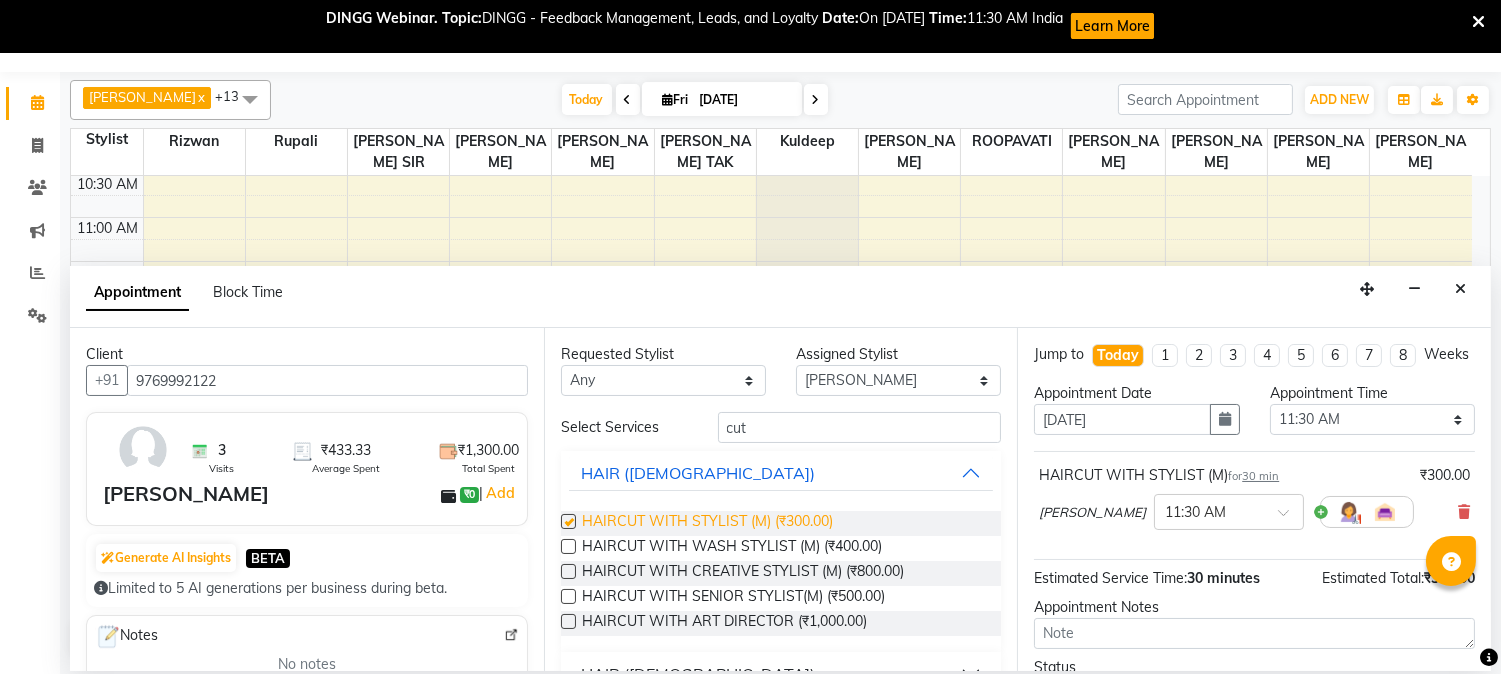 checkbox on "false" 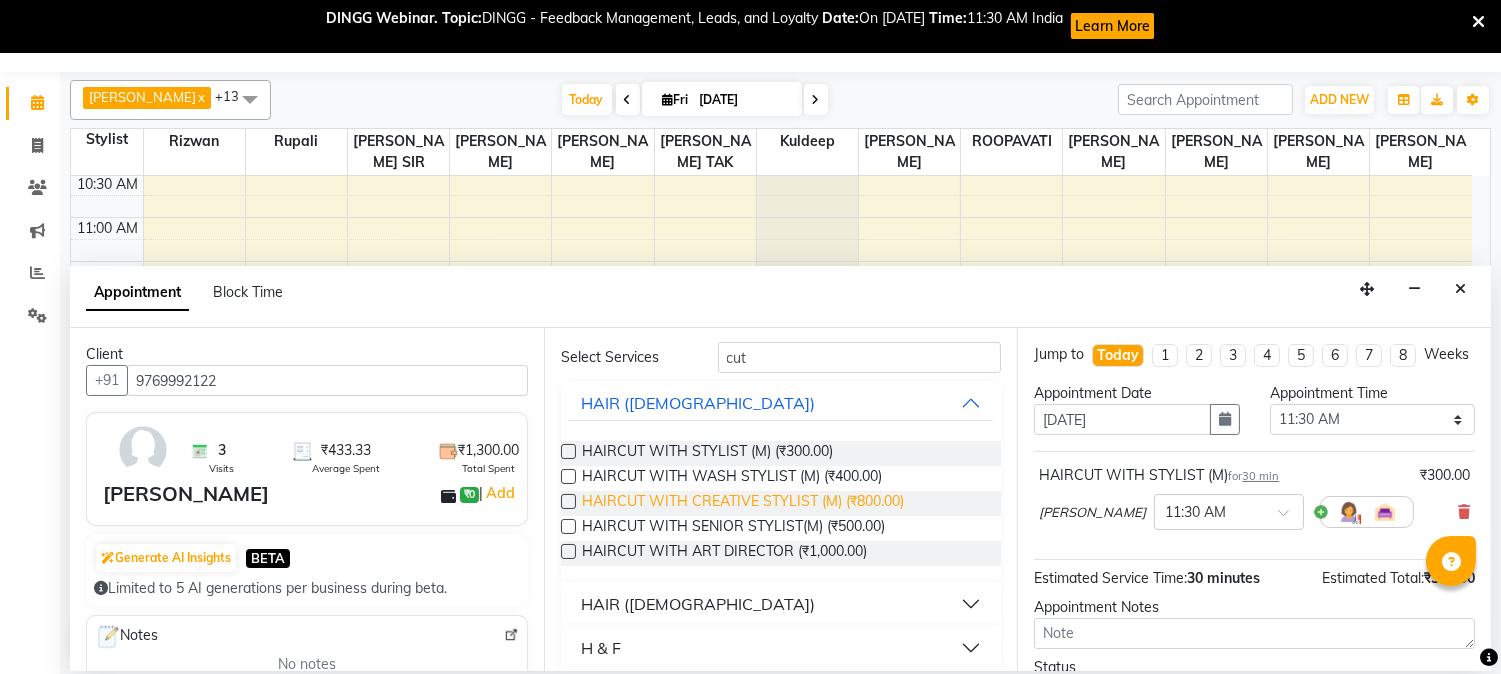 scroll, scrollTop: 128, scrollLeft: 0, axis: vertical 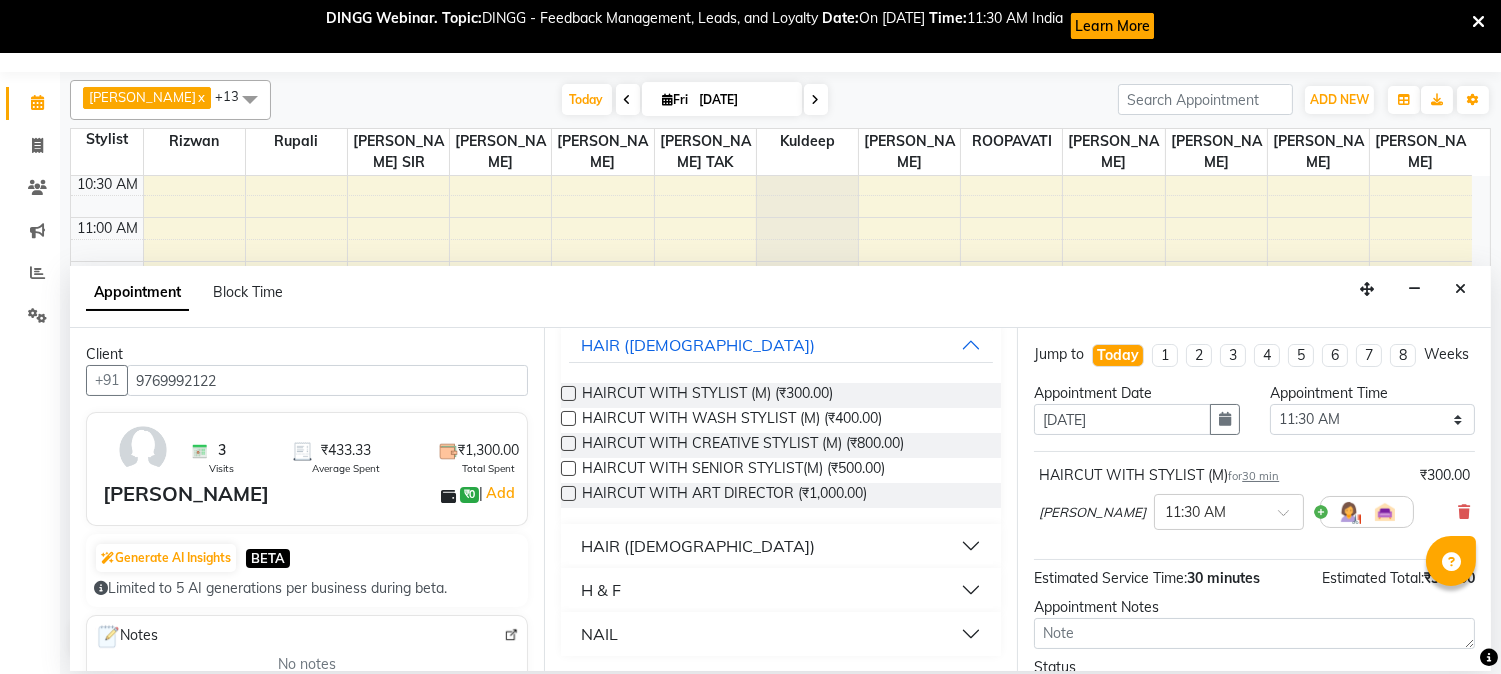 click on "HAIR ([DEMOGRAPHIC_DATA])" at bounding box center [698, 546] 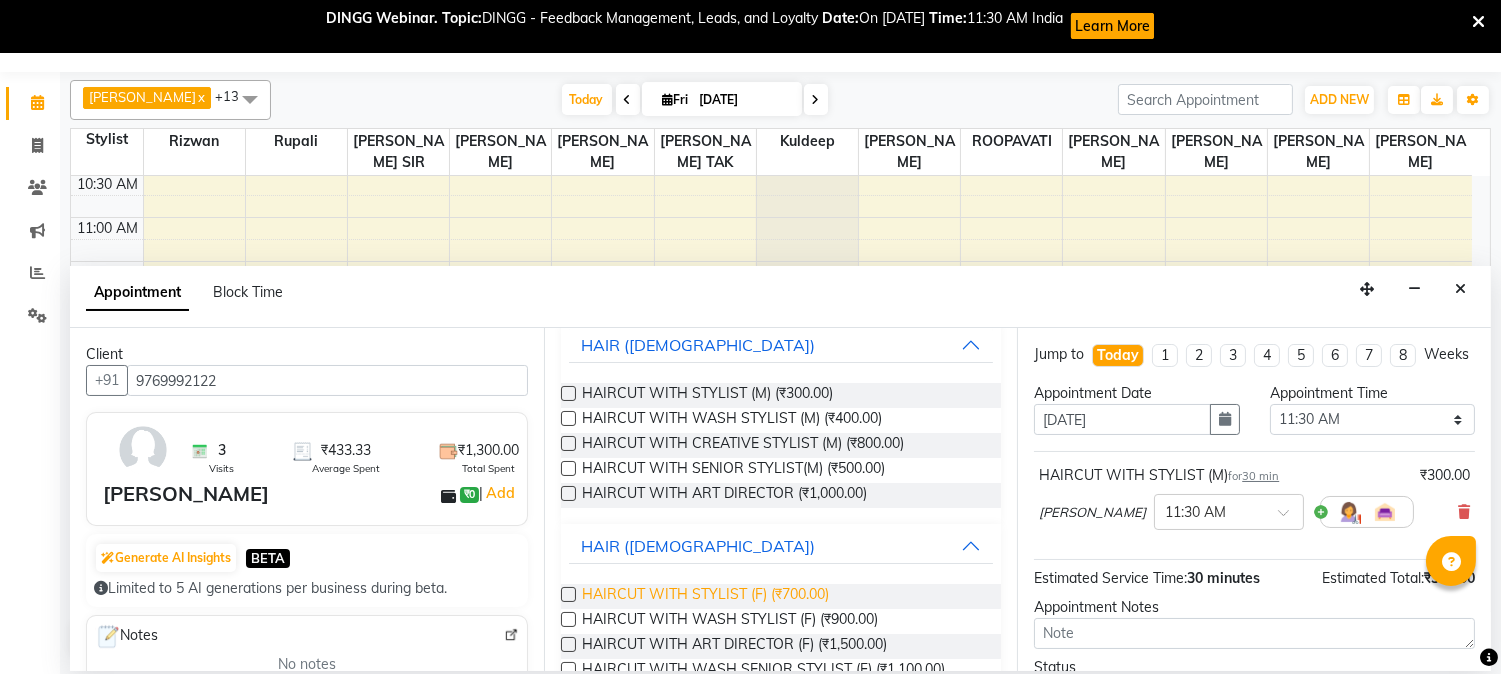 click on "HAIRCUT WITH STYLIST (F) (₹700.00)" at bounding box center [705, 596] 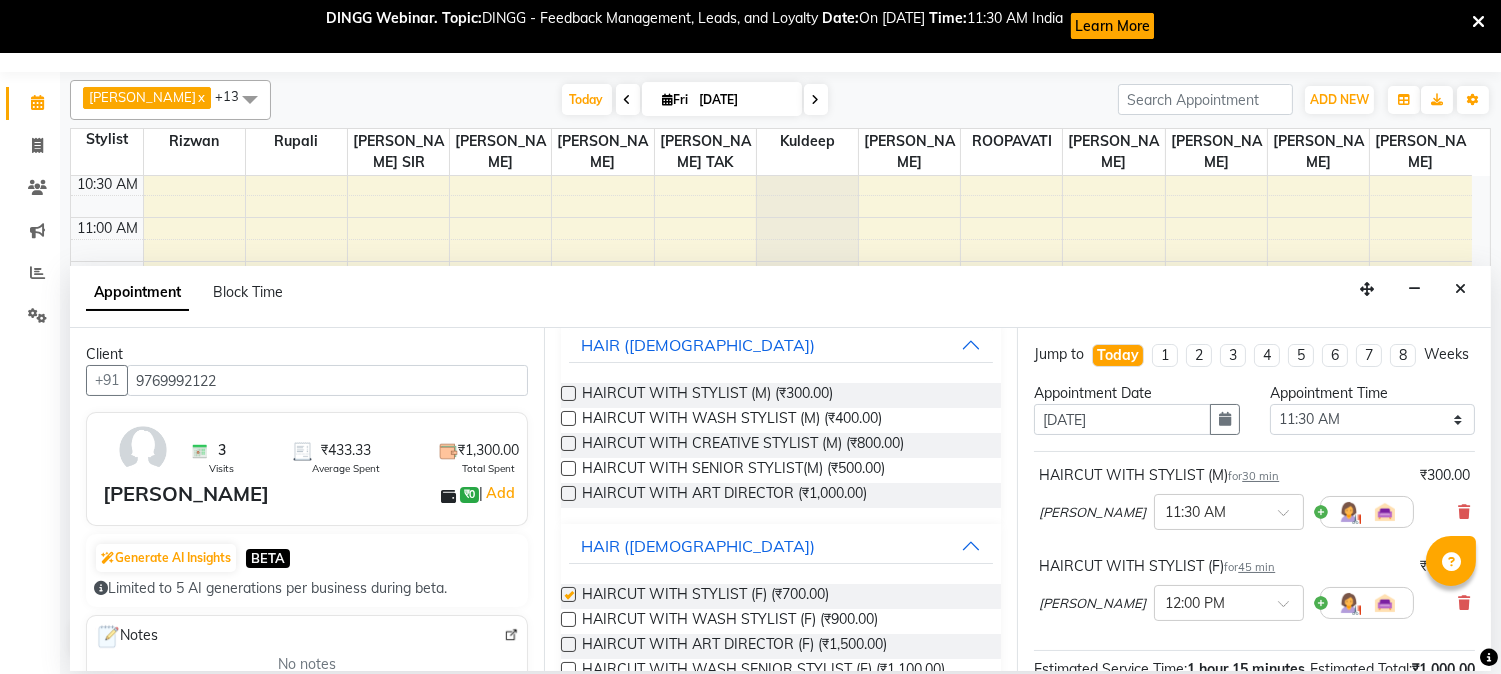 checkbox on "false" 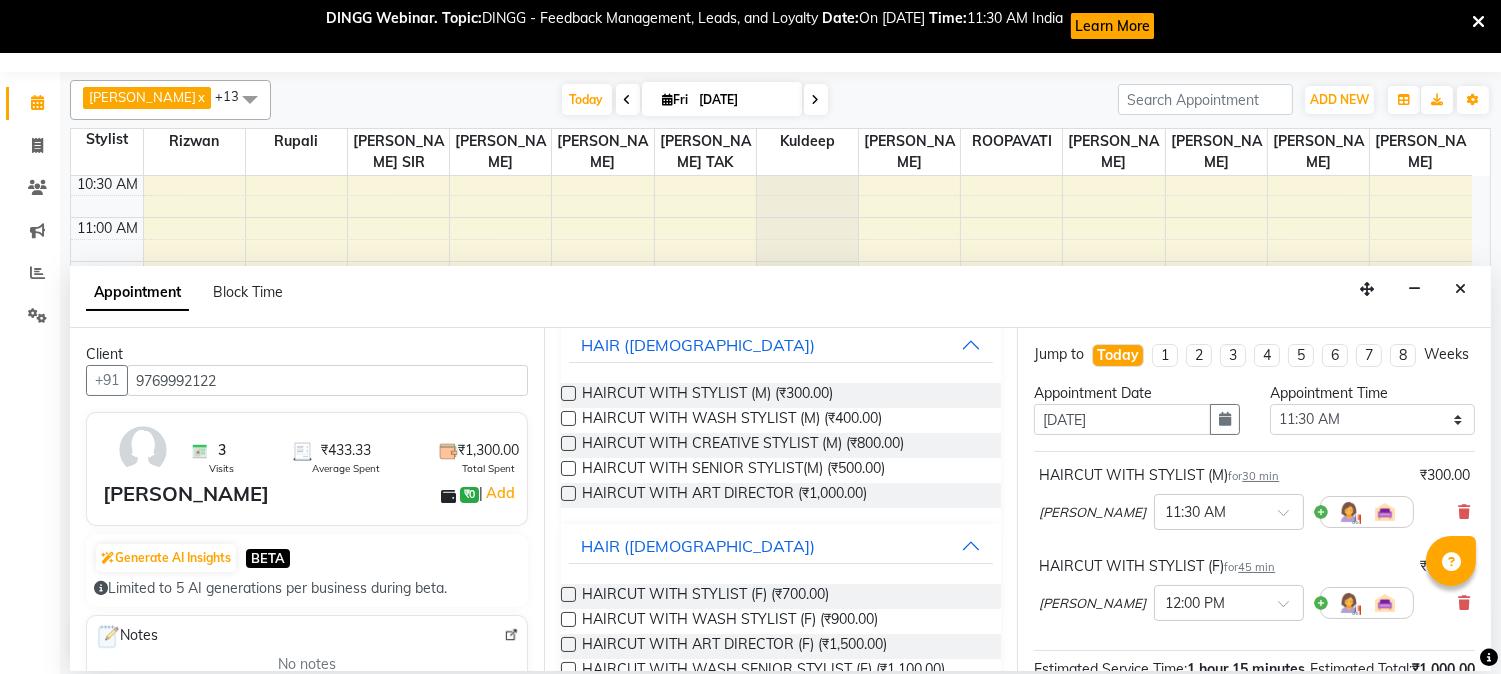 scroll, scrollTop: 295, scrollLeft: 0, axis: vertical 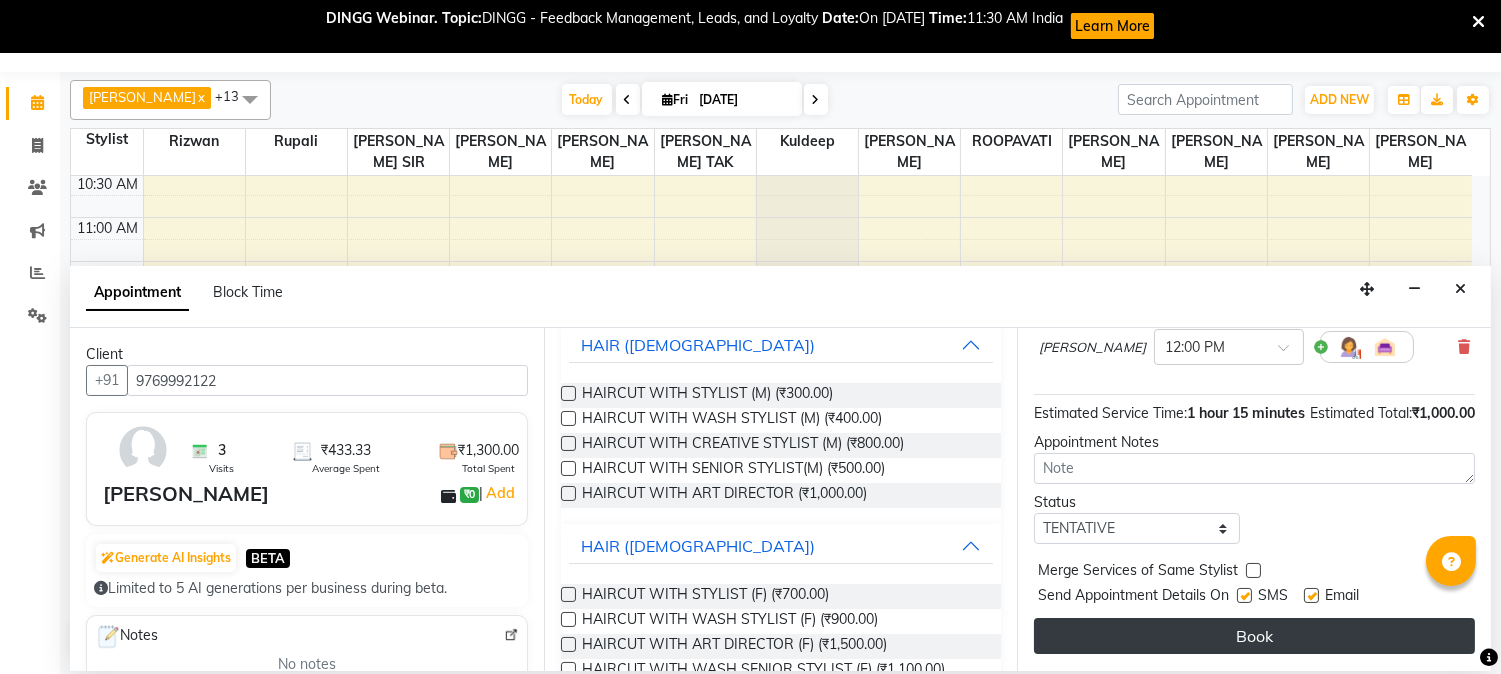 click on "Book" at bounding box center [1254, 636] 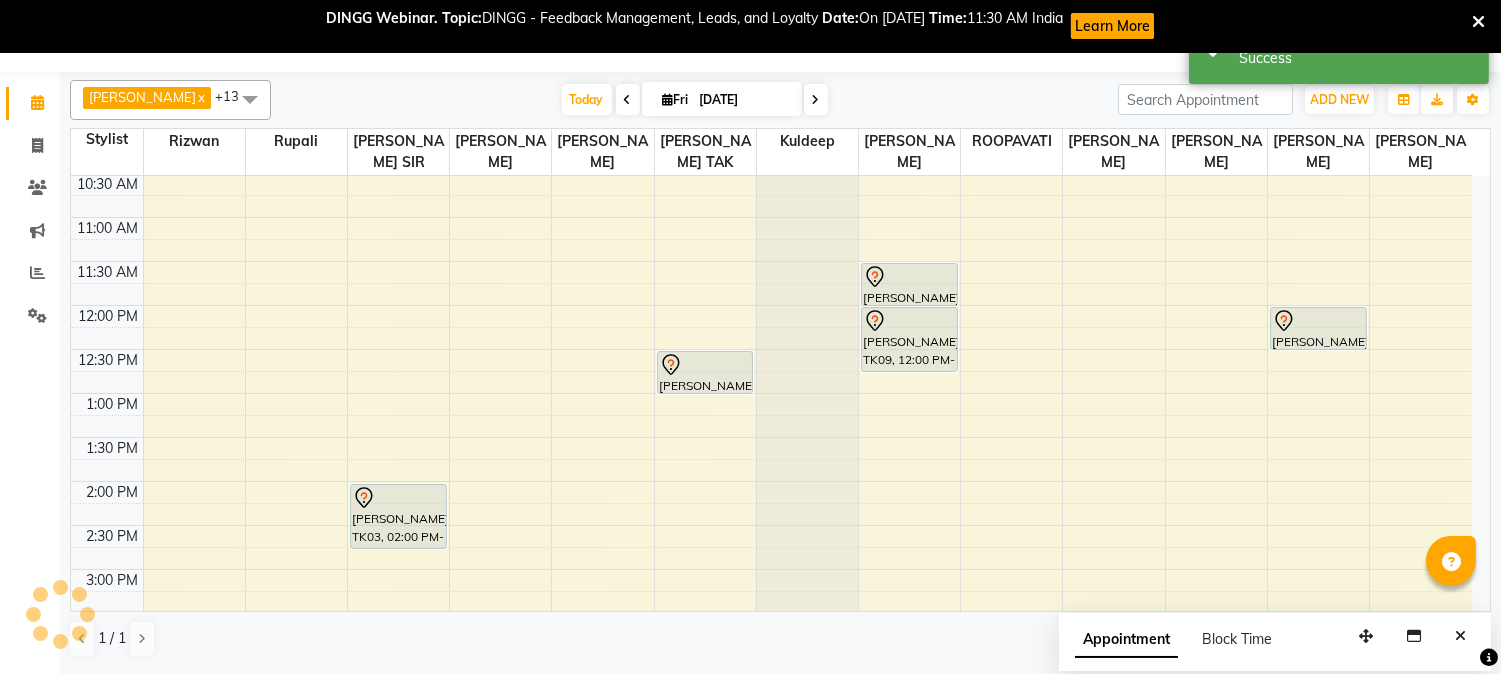 scroll, scrollTop: 0, scrollLeft: 0, axis: both 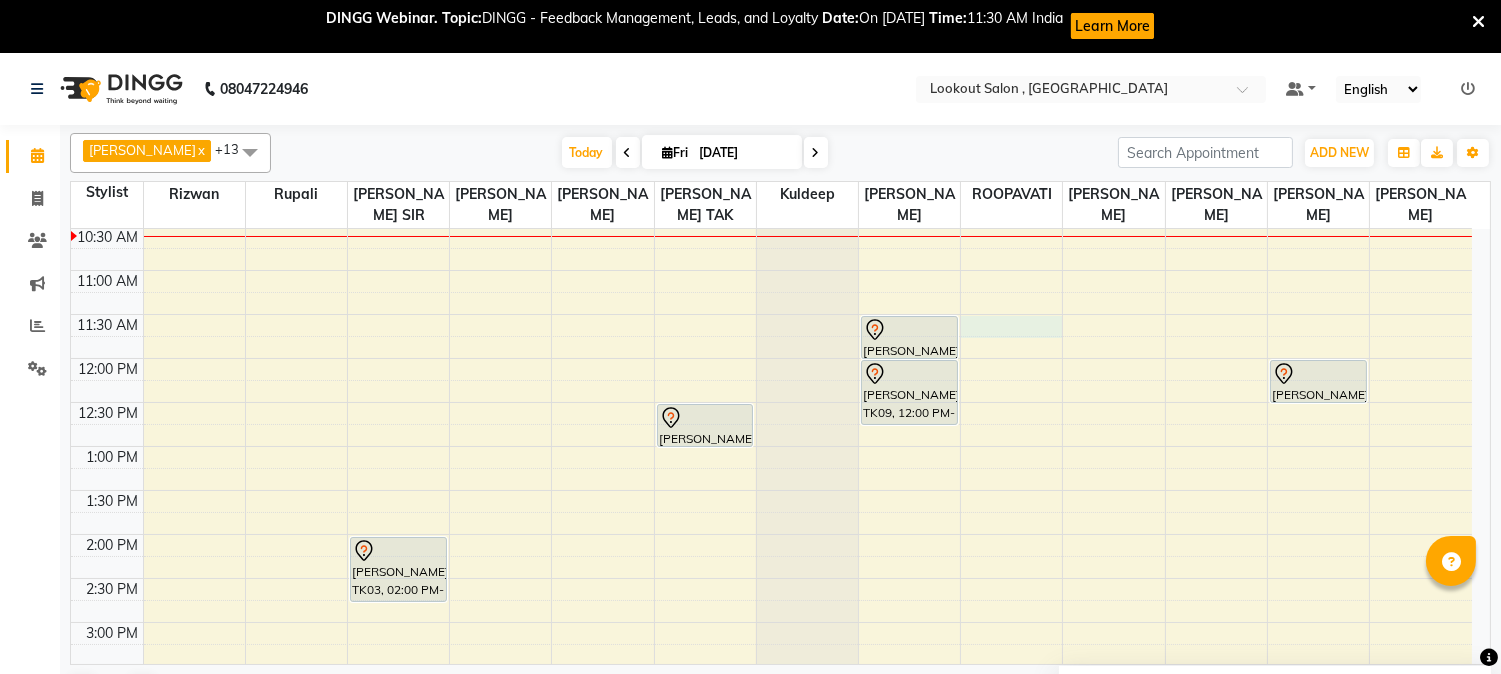 click on "8:00 AM 8:30 AM 9:00 AM 9:30 AM 10:00 AM 10:30 AM 11:00 AM 11:30 AM 12:00 PM 12:30 PM 1:00 PM 1:30 PM 2:00 PM 2:30 PM 3:00 PM 3:30 PM 4:00 PM 4:30 PM 5:00 PM 5:30 PM 6:00 PM 6:30 PM 7:00 PM 7:30 PM 8:00 PM 8:30 PM 9:00 PM 9:30 PM 10:00 PM 10:30 PM             BHAVNA THADESHWAR, TK01, 04:00 PM-04:45 PM, ARGAN SPA - UPTO WAIST             shivanya mishra, TK03, 02:00 PM-02:45 PM, HAIRCUT WITH ART DIRECTOR (F)             Vandana 245, TK02, 04:15 PM-05:00 PM, HAIRCUT WITH ART DIRECTOR (F)             Bhavna Rathod, TK04, 12:30 PM-01:00 PM, NANO/BTX  - UPTO WAIST             Girish shah, TK06, 10:00 AM-10:30 AM, HAIRCUT WITH STYLIST (M)             sakshi sawant, TK09, 11:30 AM-12:00 PM, HAIRCUT WITH STYLIST (M)             sakshi sawant, TK09, 12:00 PM-12:45 PM, HAIRCUT WITH STYLIST (F)             kamlesh gupta, TK07, 07:00 PM-07:30 PM, HAIRCUT WITH SENIOR STYLIST(M)             BHAGVAT, TK05, 09:00 PM-09:25 PM, BEARD CRAFTING             Nandita Pradhan, TK08, 12:00 PM-12:30 PM, 7 in 1 HYDRA FACIAL" at bounding box center (771, 666) 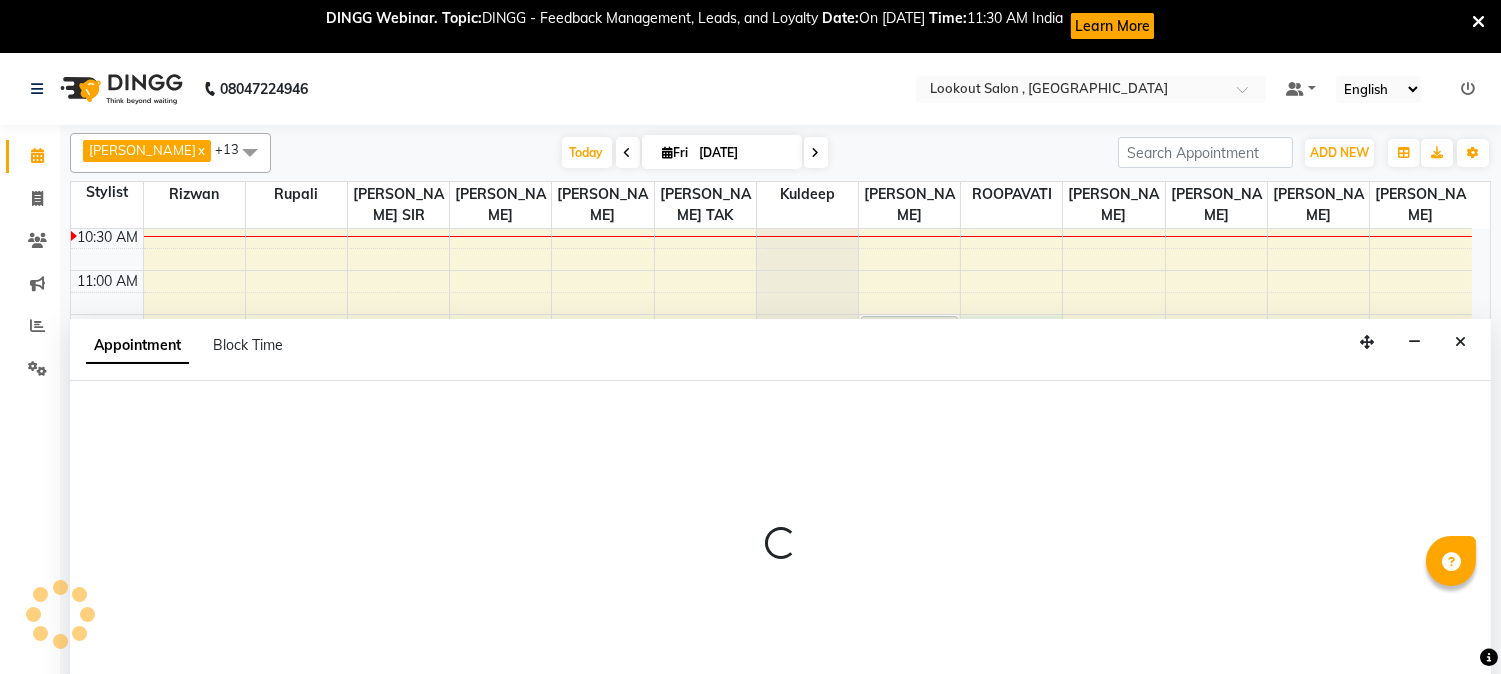 select on "24827" 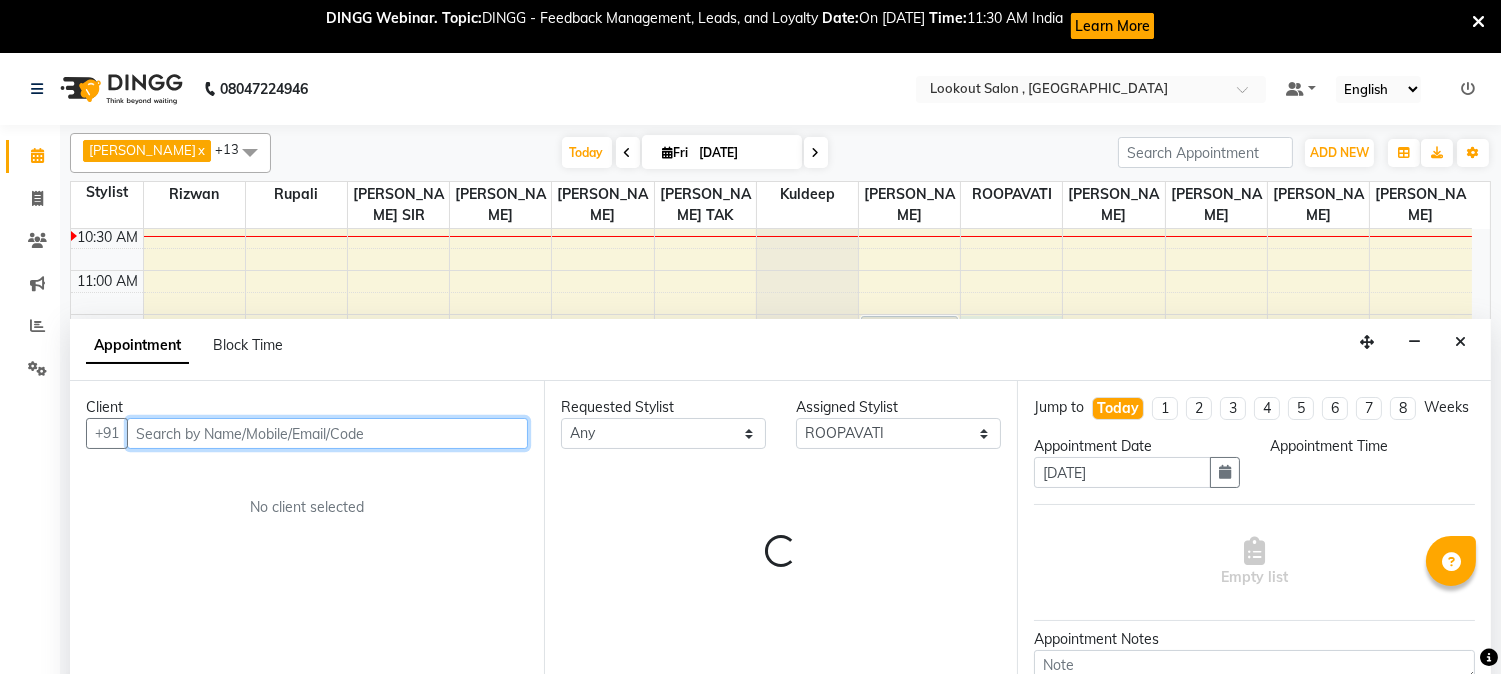 select on "690" 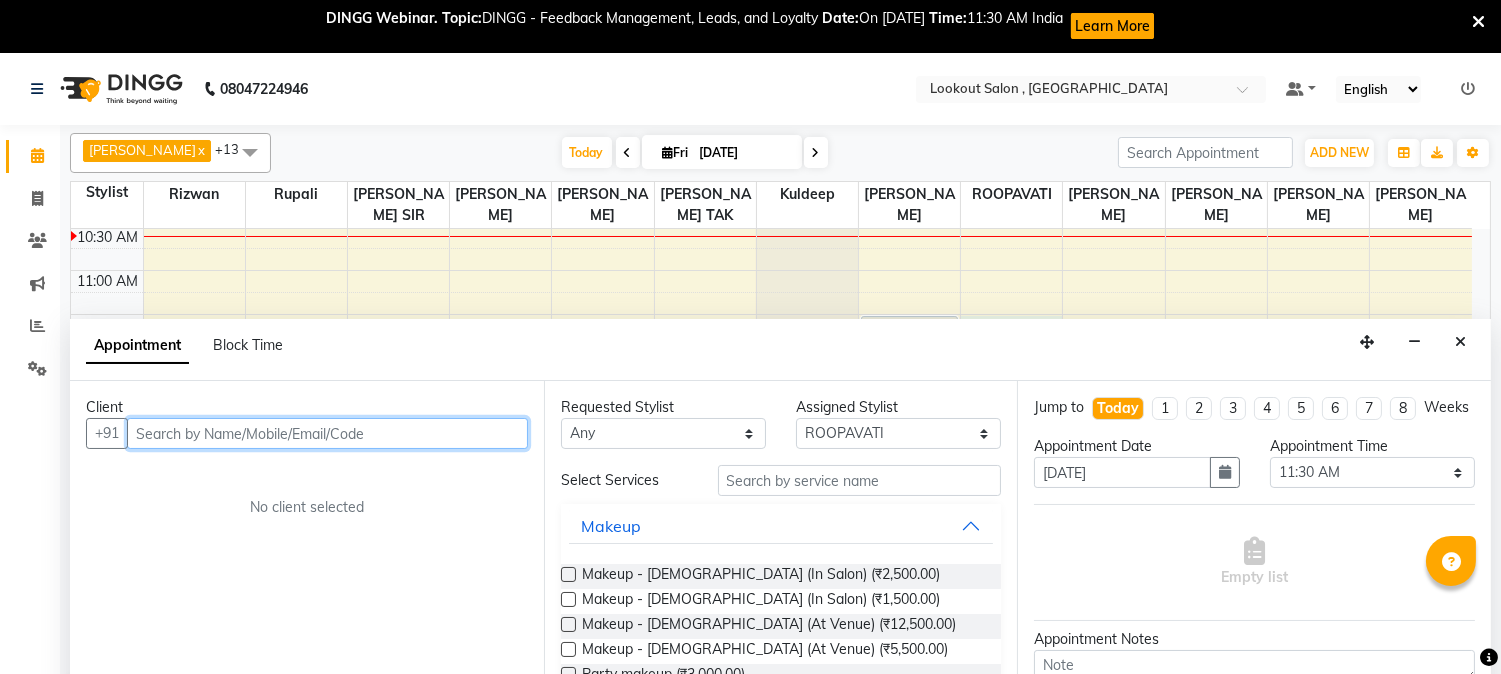 scroll, scrollTop: 53, scrollLeft: 0, axis: vertical 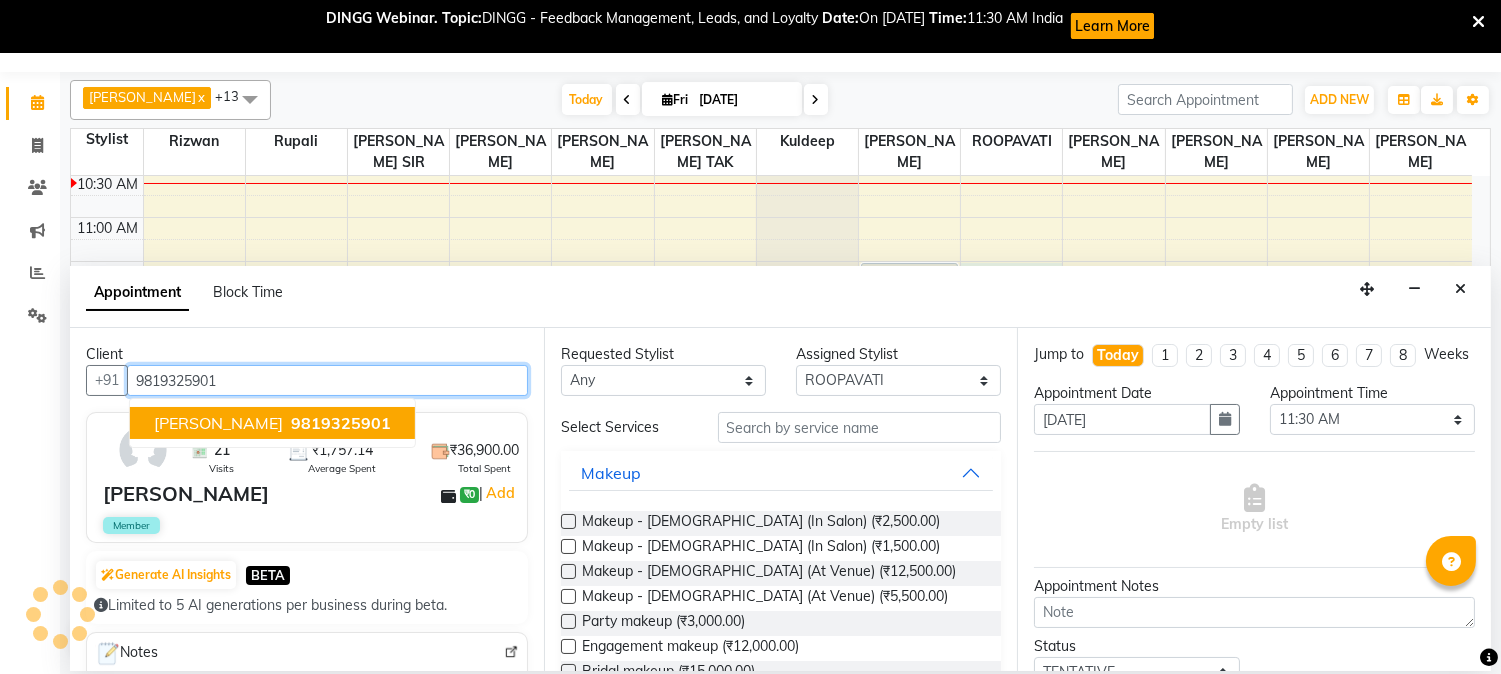 click on "[PERSON_NAME]" at bounding box center (218, 423) 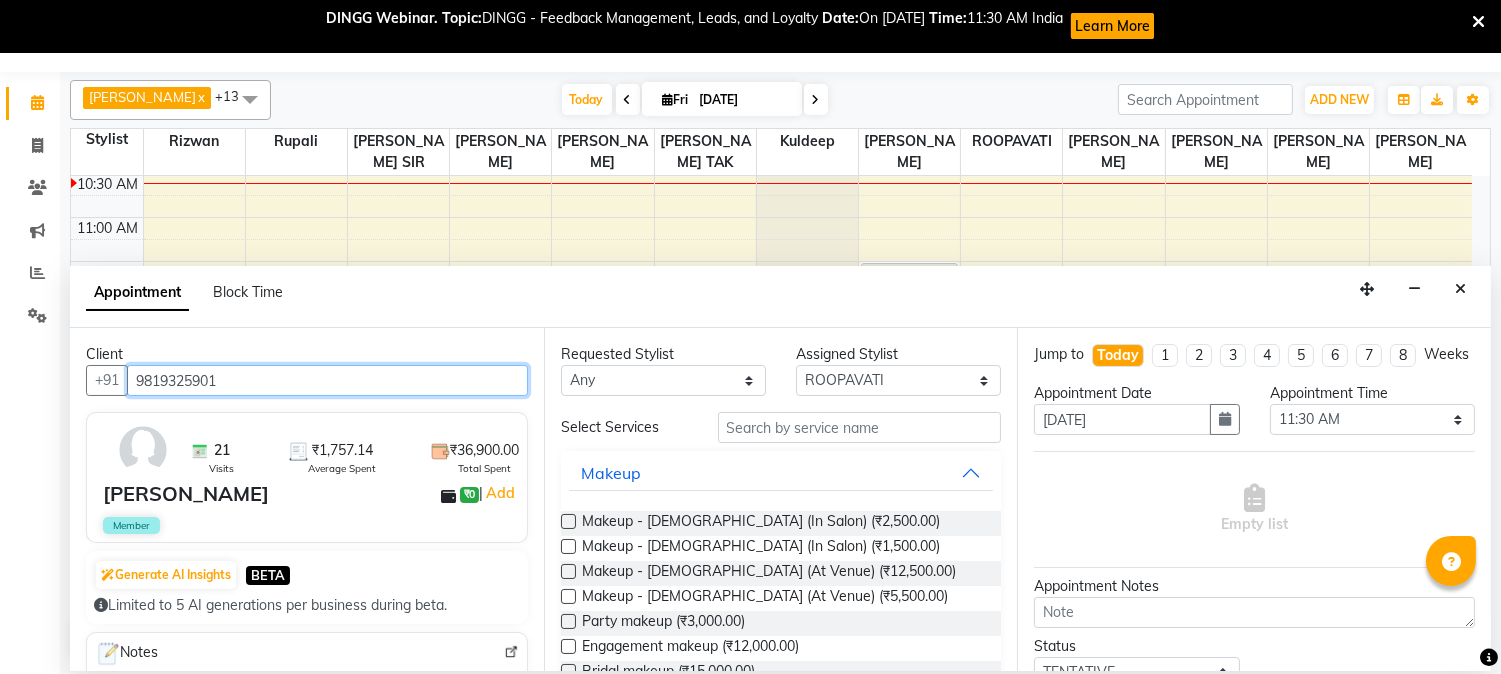 type on "9819325901" 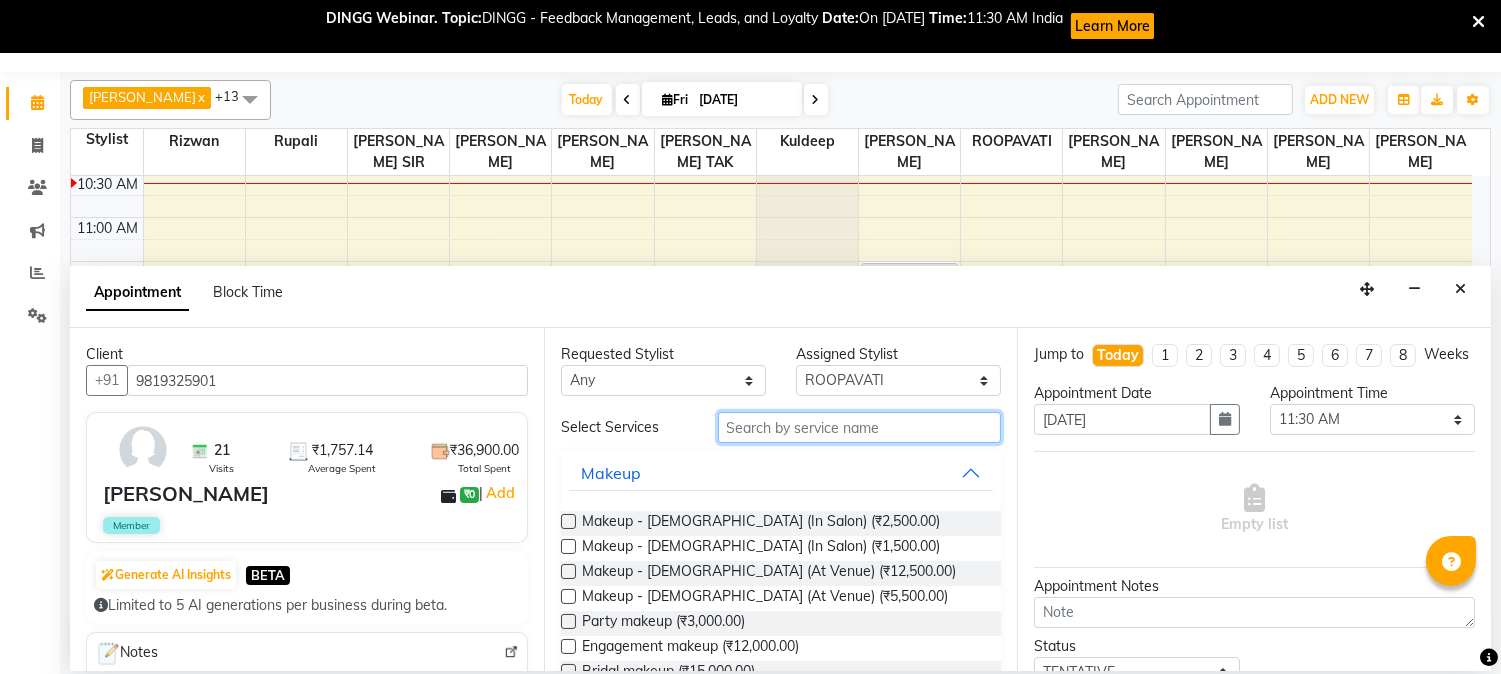 click at bounding box center [860, 427] 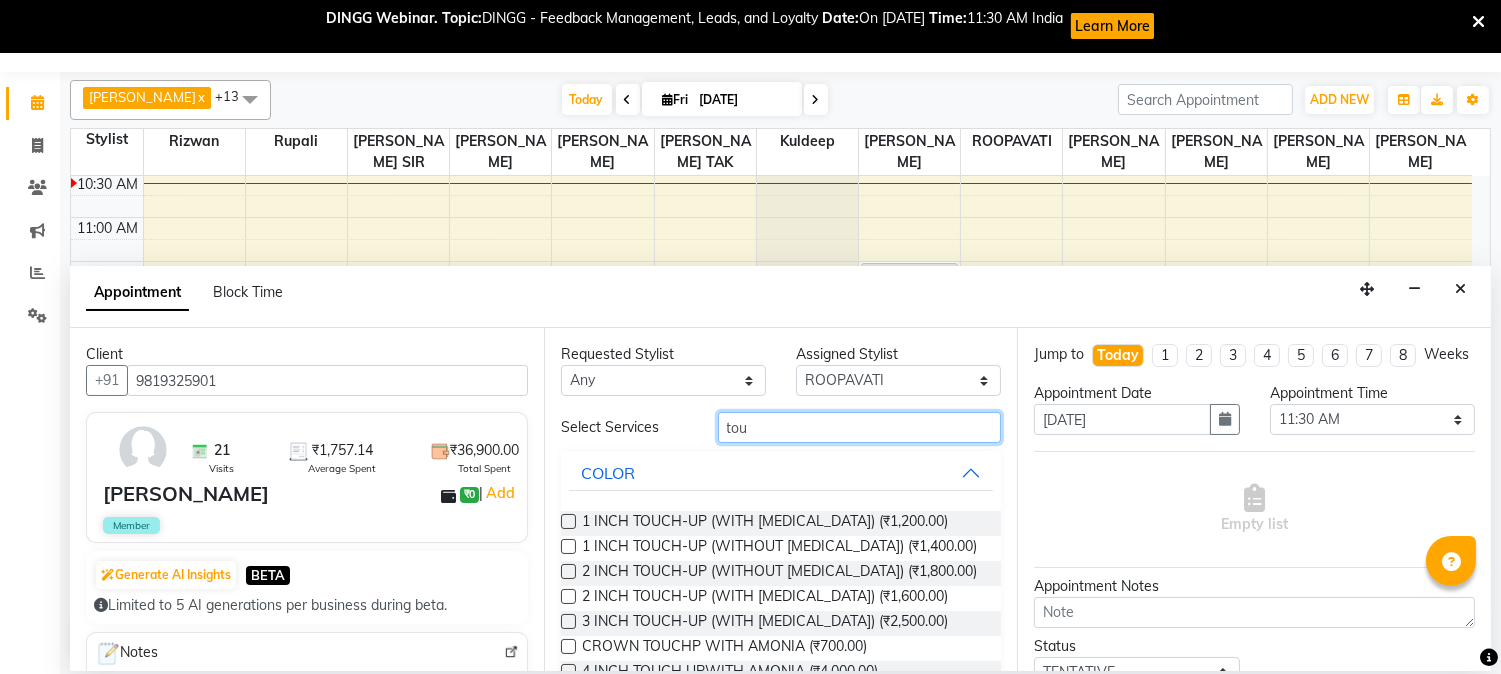 type on "tou" 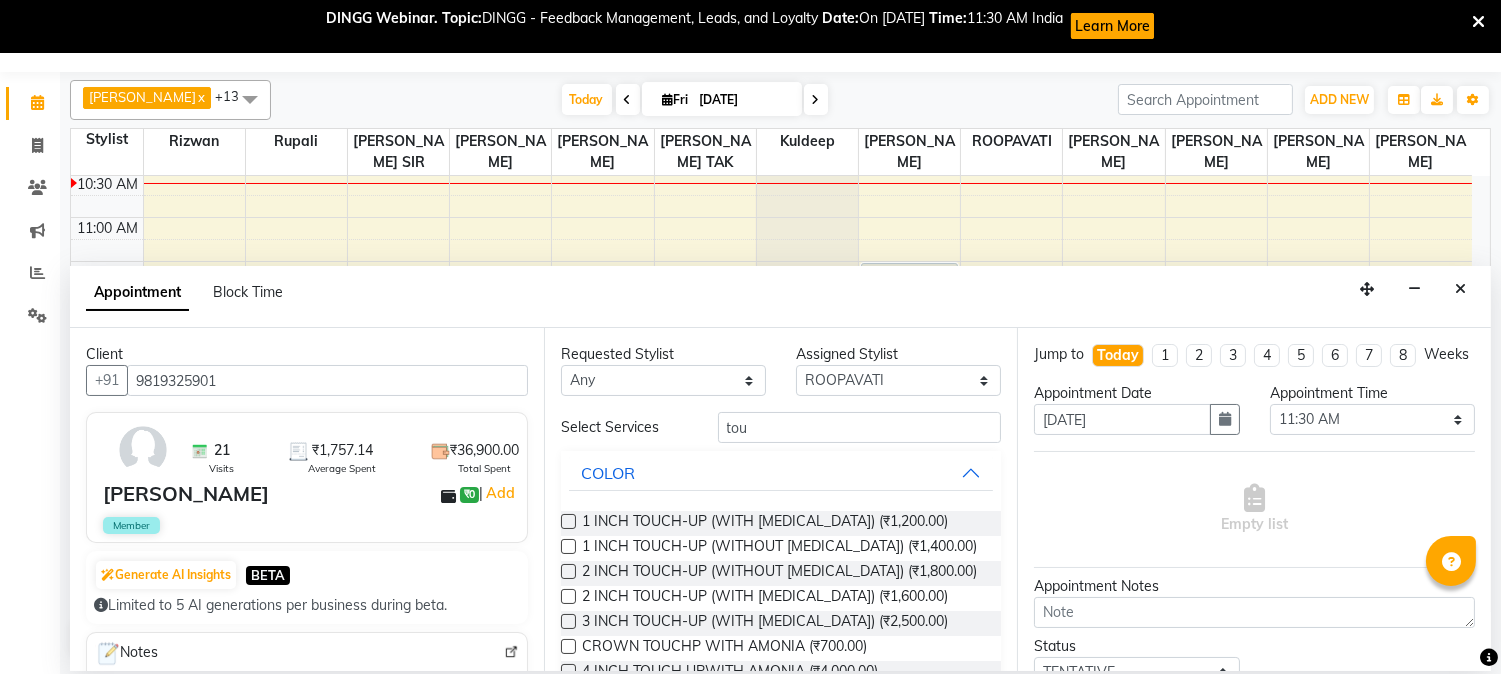 click on "1 INCH TOUCH-UP  (WITHOUT AMMONIA) (₹1,400.00)" at bounding box center [779, 548] 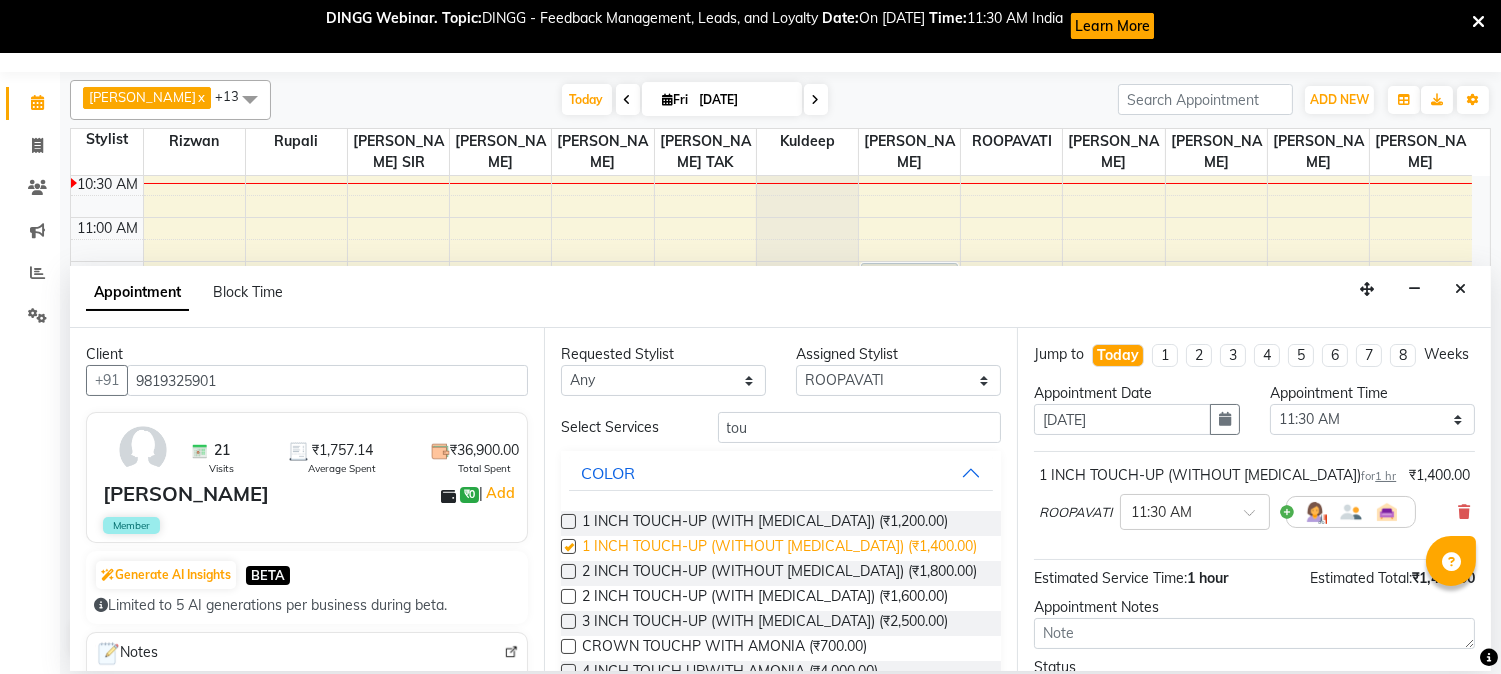 checkbox on "false" 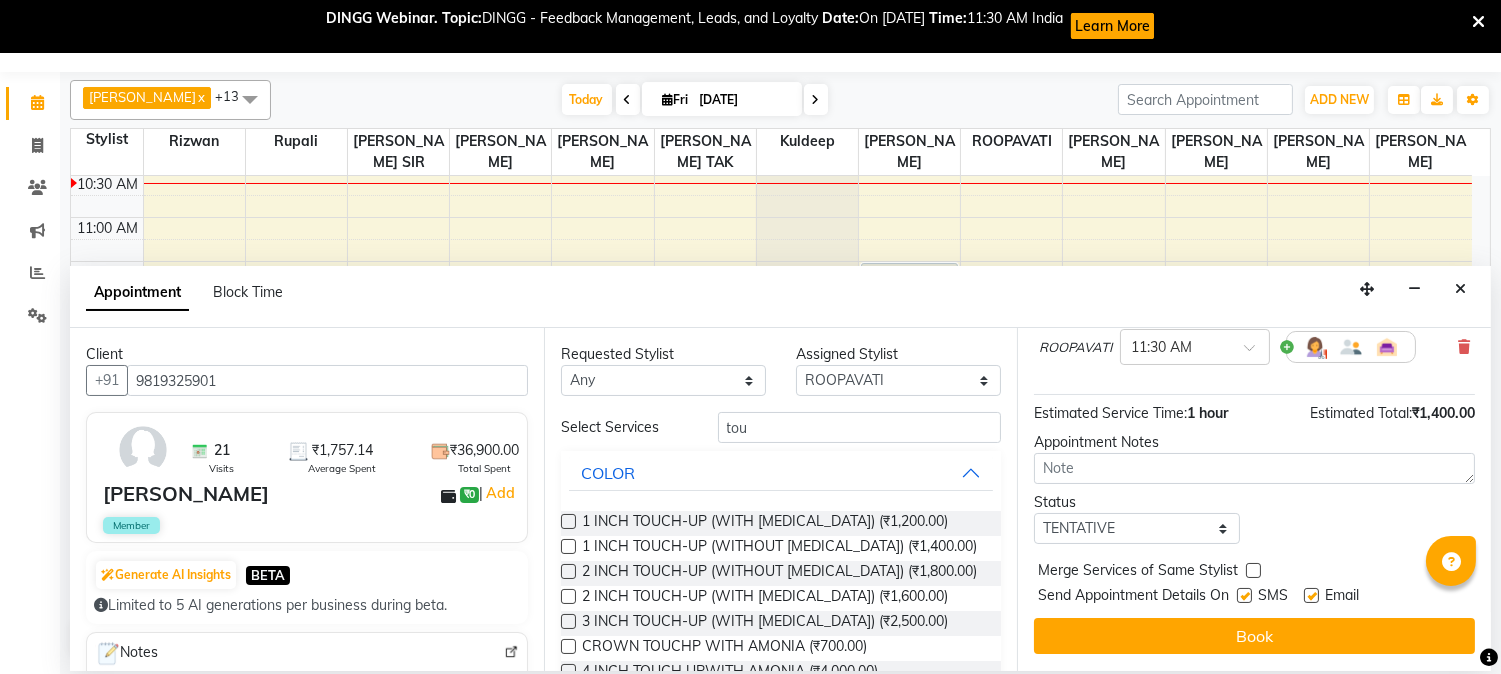 scroll, scrollTop: 183, scrollLeft: 0, axis: vertical 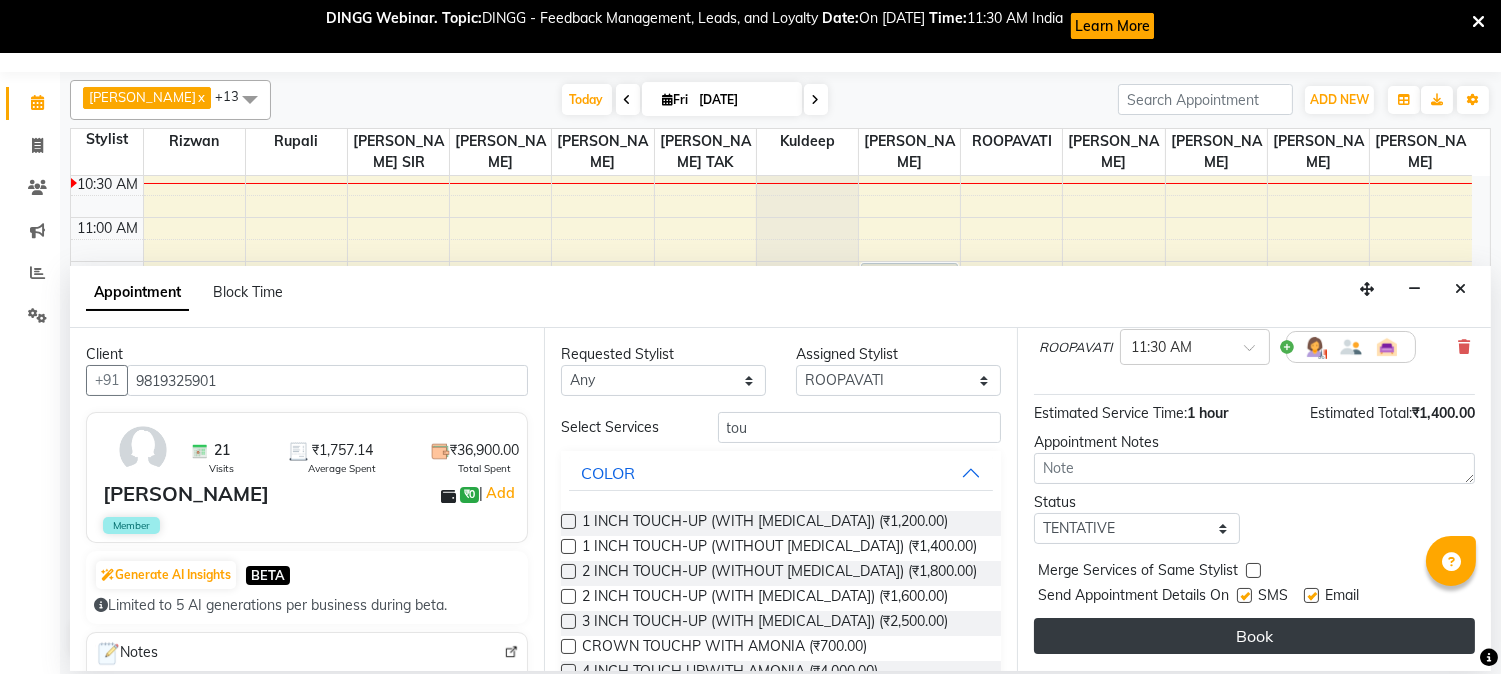 click on "Book" at bounding box center (1254, 636) 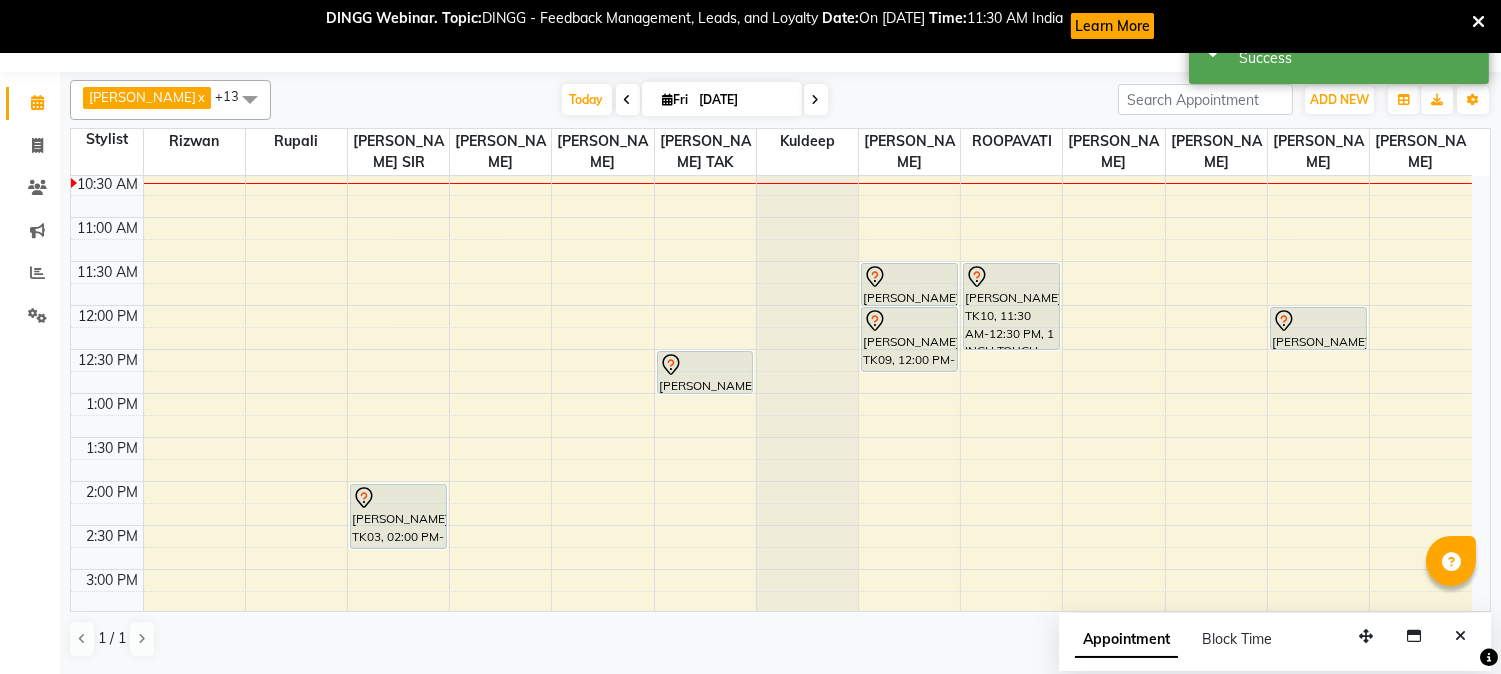 scroll, scrollTop: 0, scrollLeft: 0, axis: both 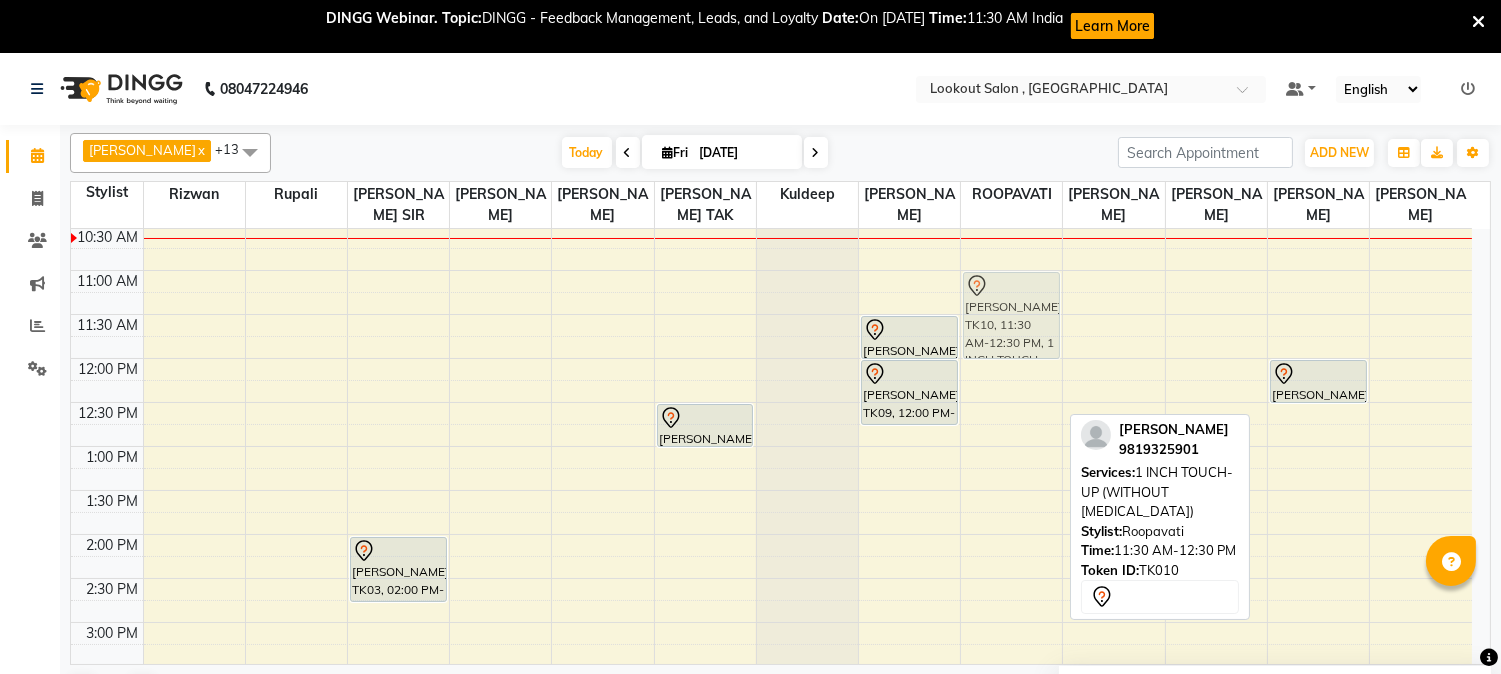 drag, startPoint x: 1023, startPoint y: 372, endPoint x: 1018, endPoint y: 335, distance: 37.336308 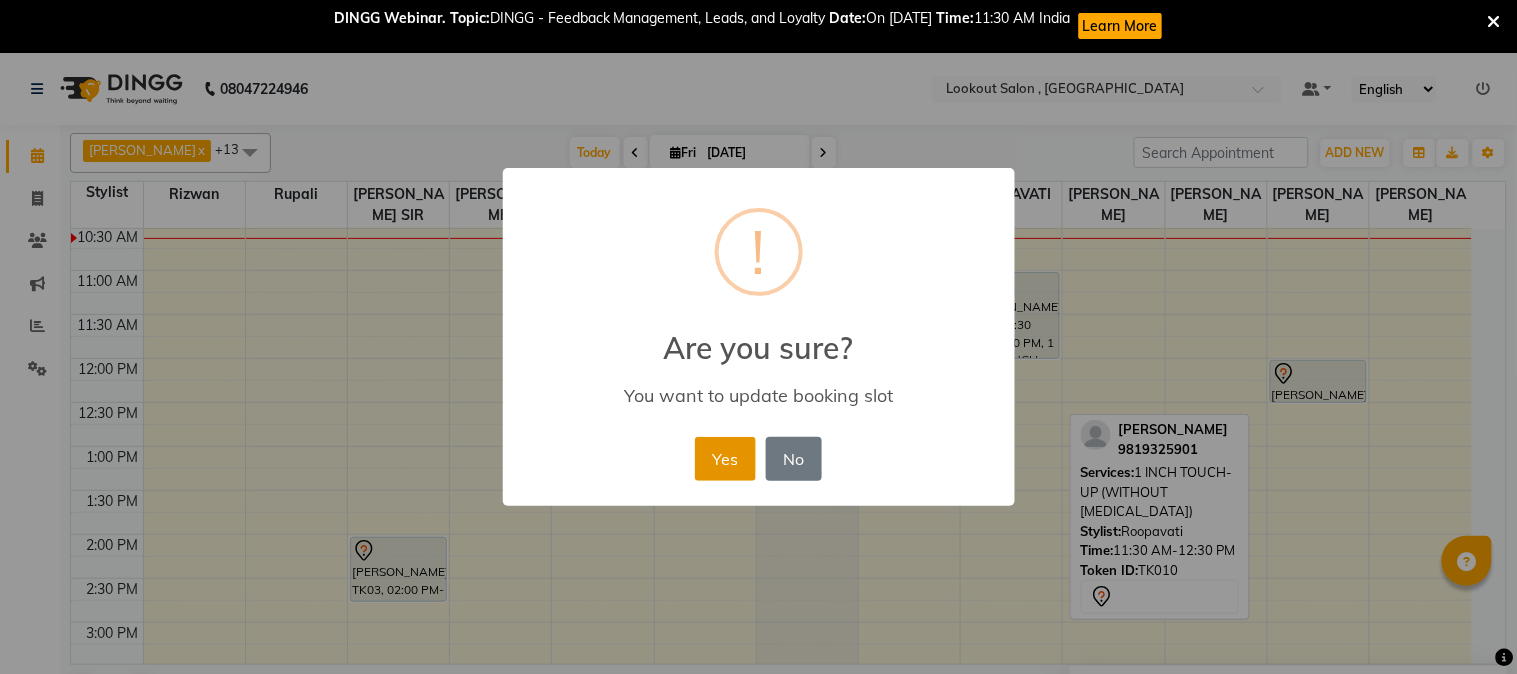 click on "Yes" at bounding box center (725, 459) 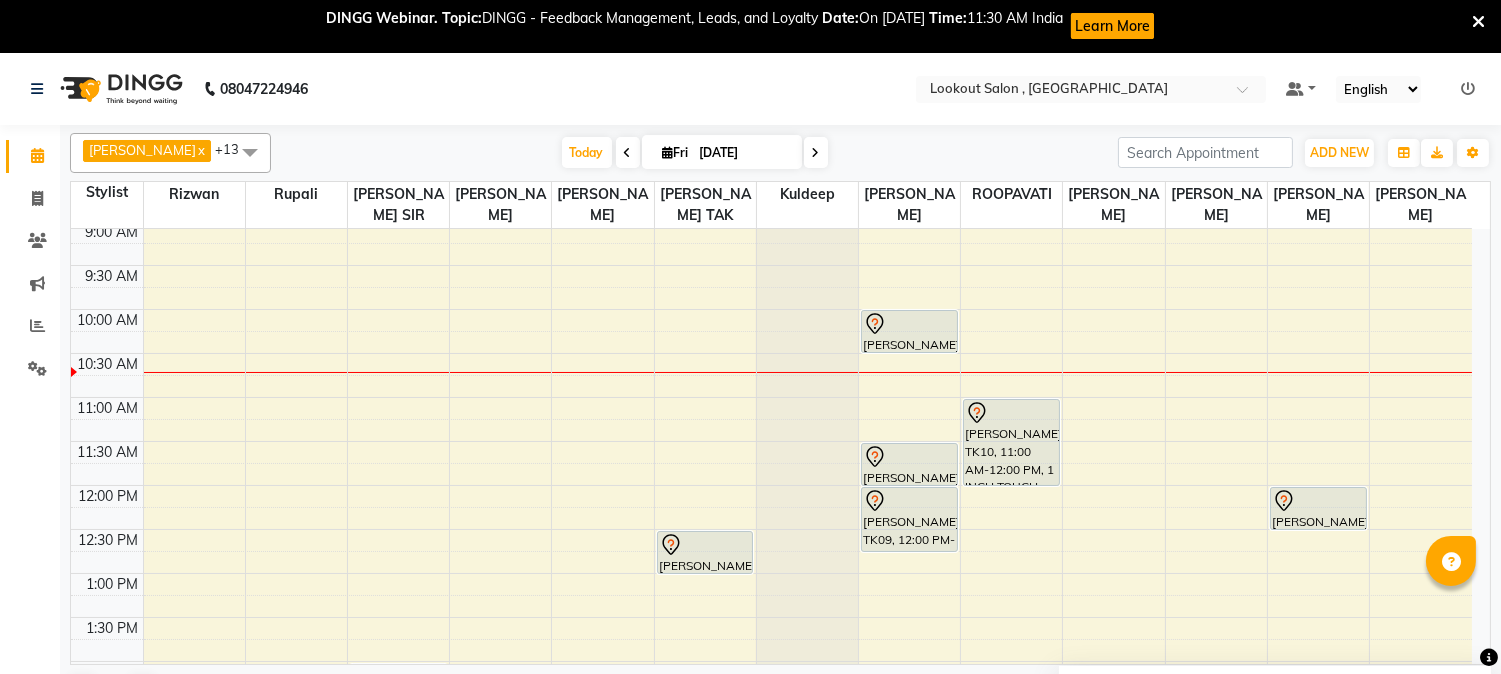 scroll, scrollTop: 0, scrollLeft: 0, axis: both 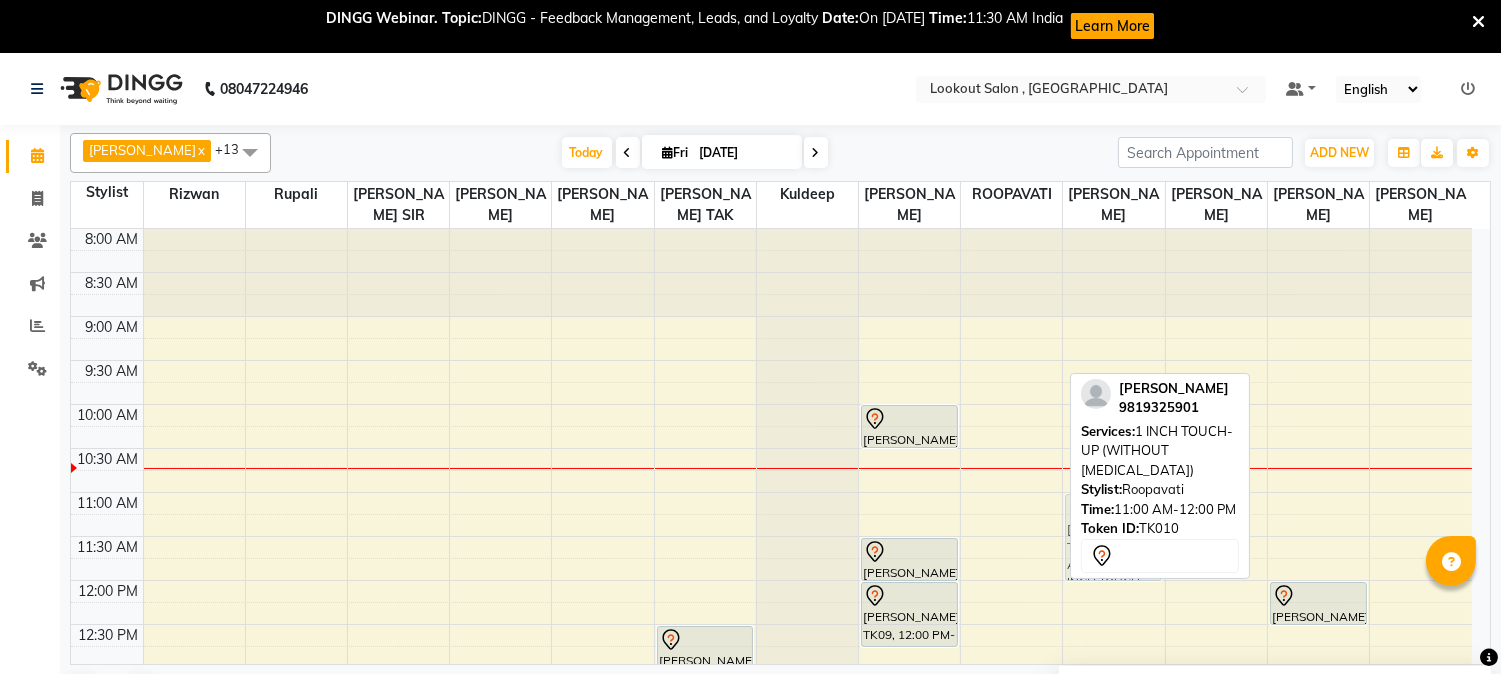 drag, startPoint x: 1020, startPoint y: 530, endPoint x: 1098, endPoint y: 533, distance: 78.05767 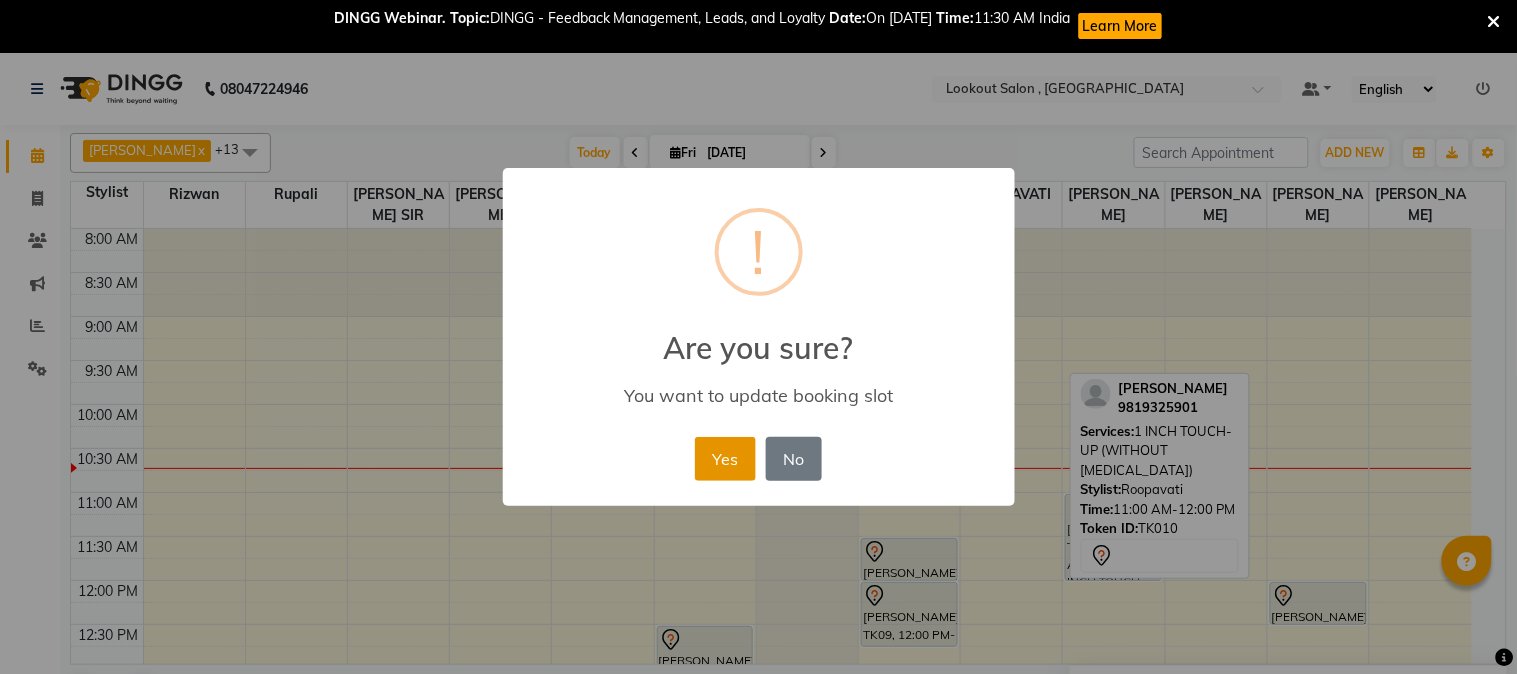 click on "Yes" at bounding box center [725, 459] 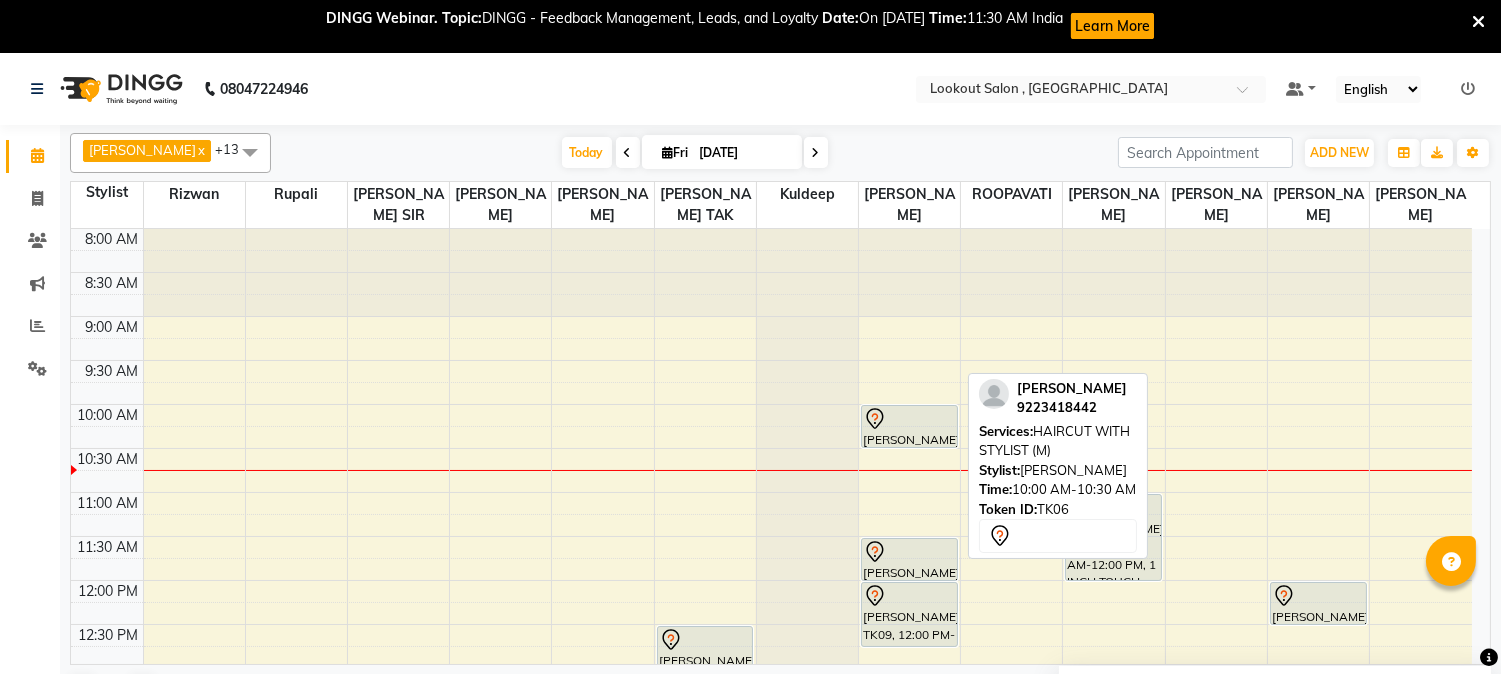 click at bounding box center [909, 419] 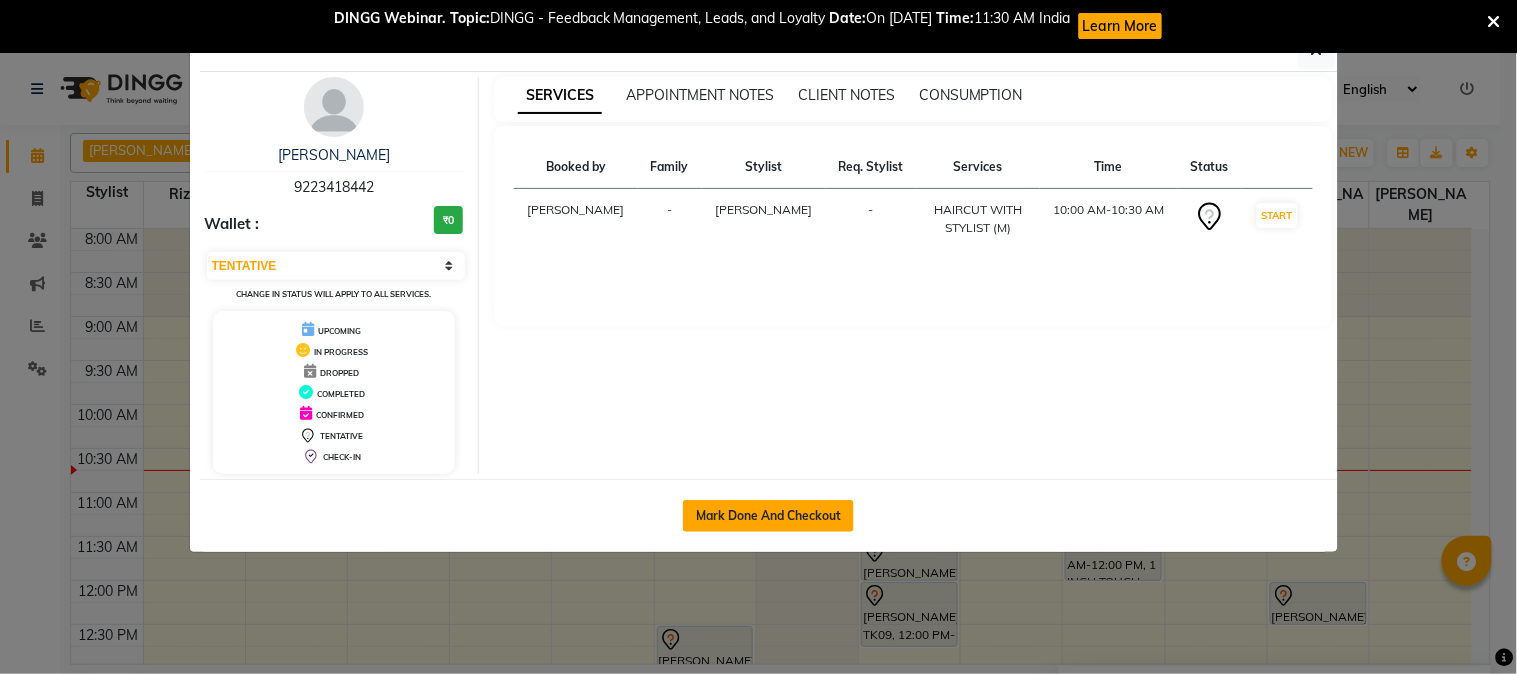click on "Mark Done And Checkout" 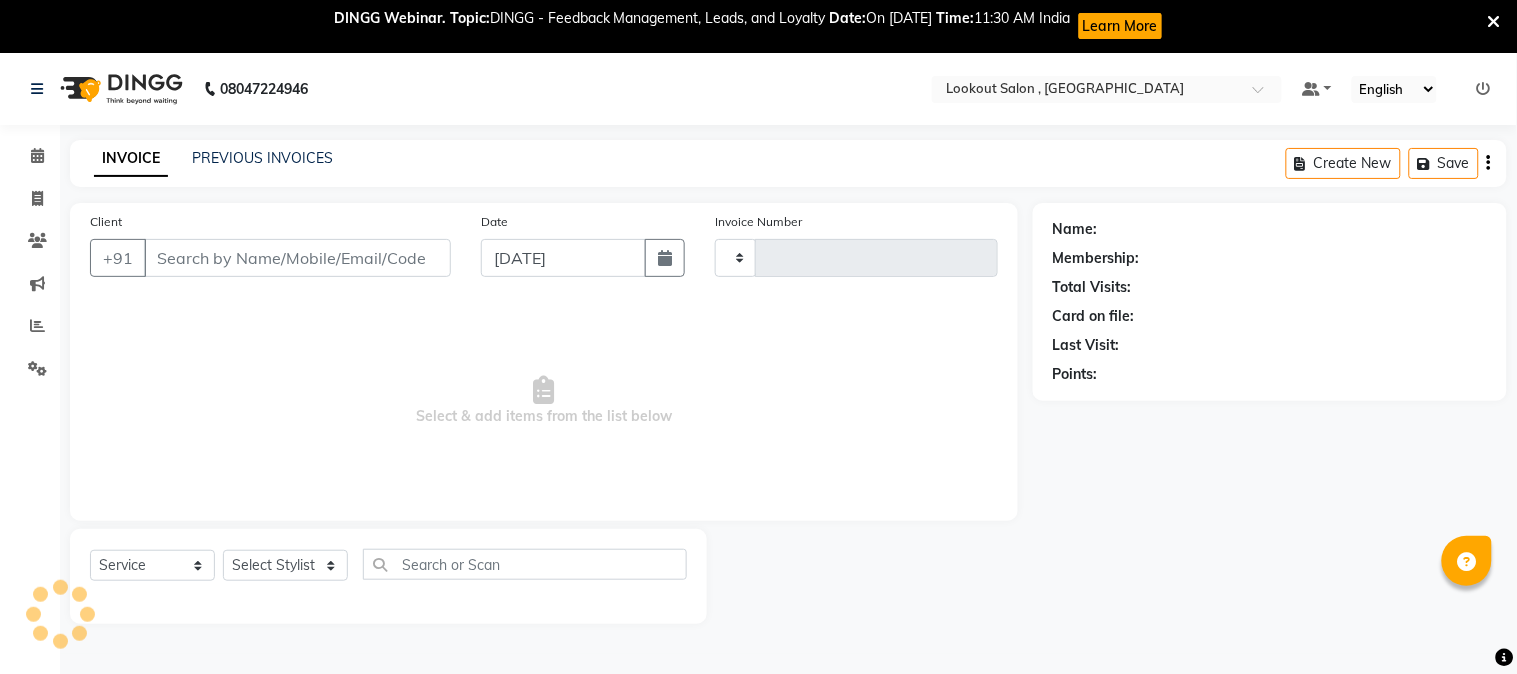 type on "4012" 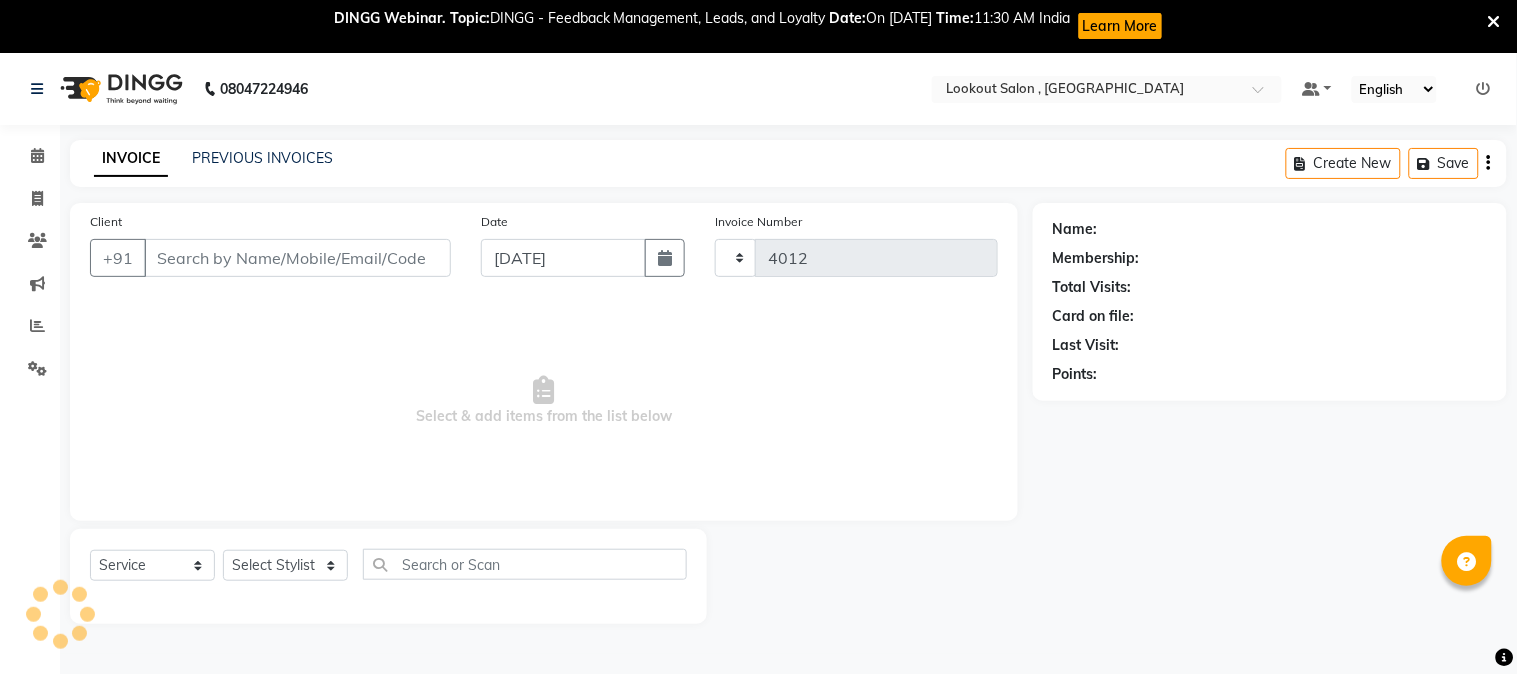 select on "151" 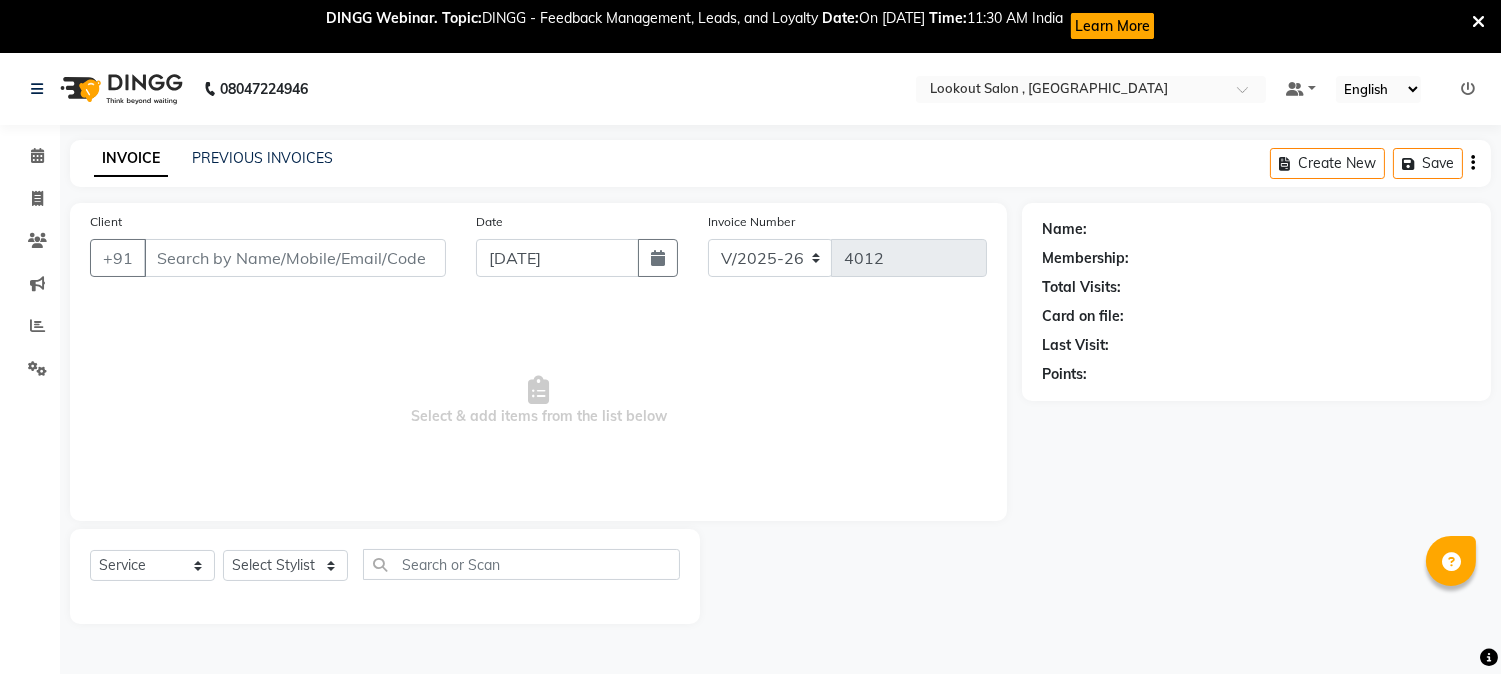 type on "9223418442" 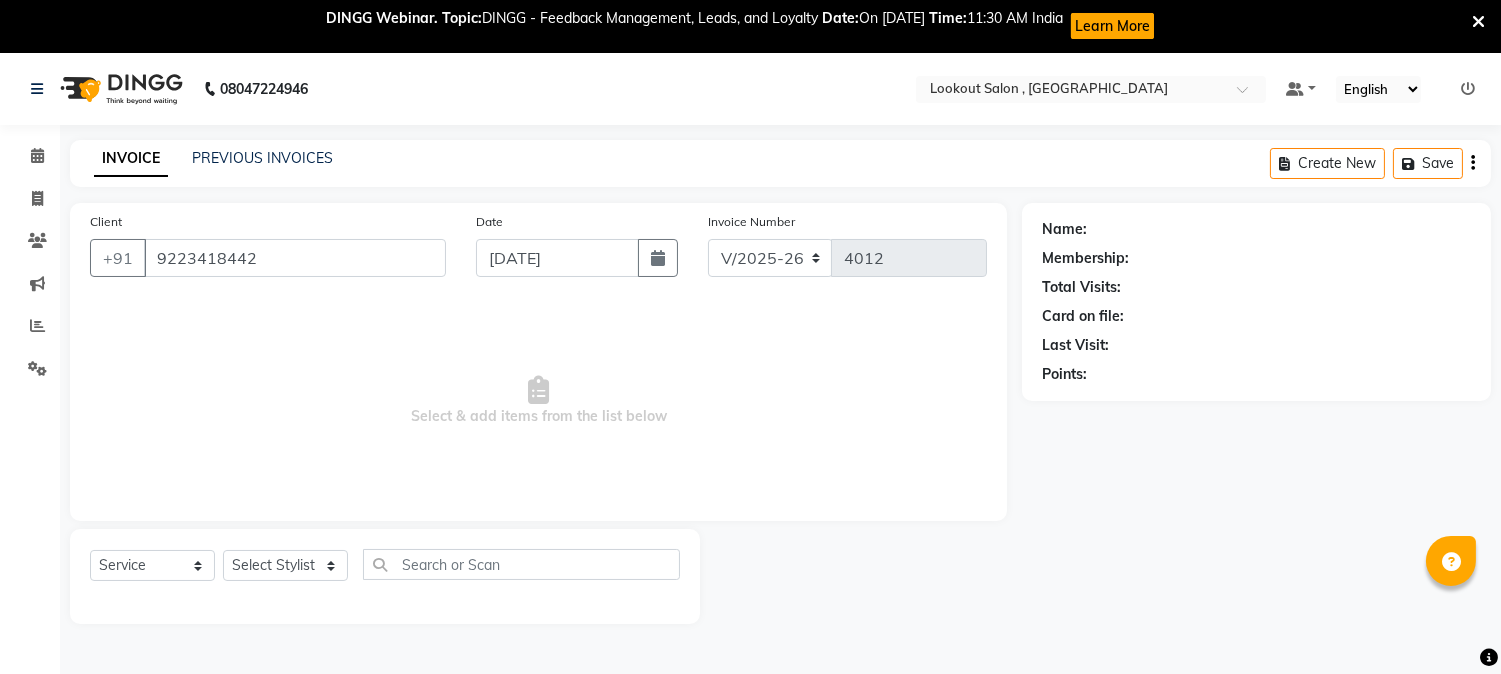 select on "20721" 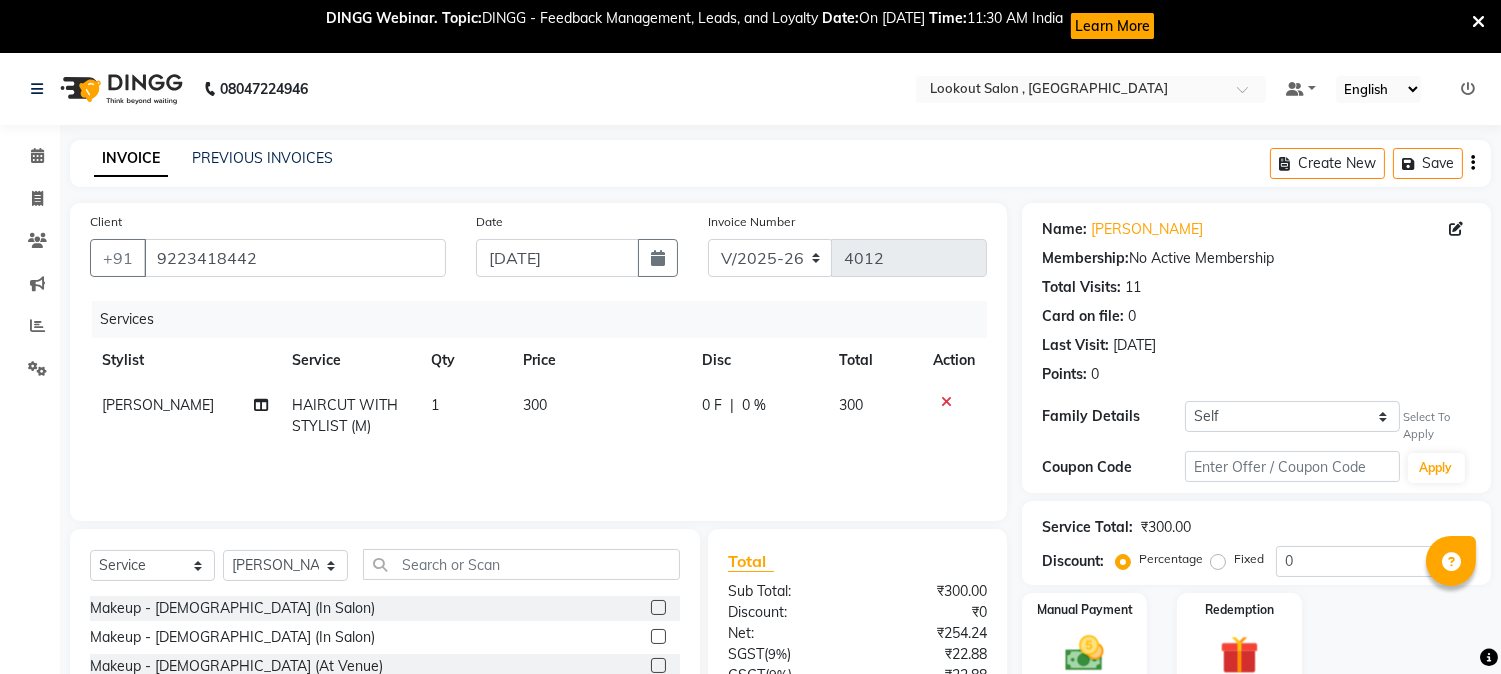 click on "HAIRCUT WITH STYLIST (M)" 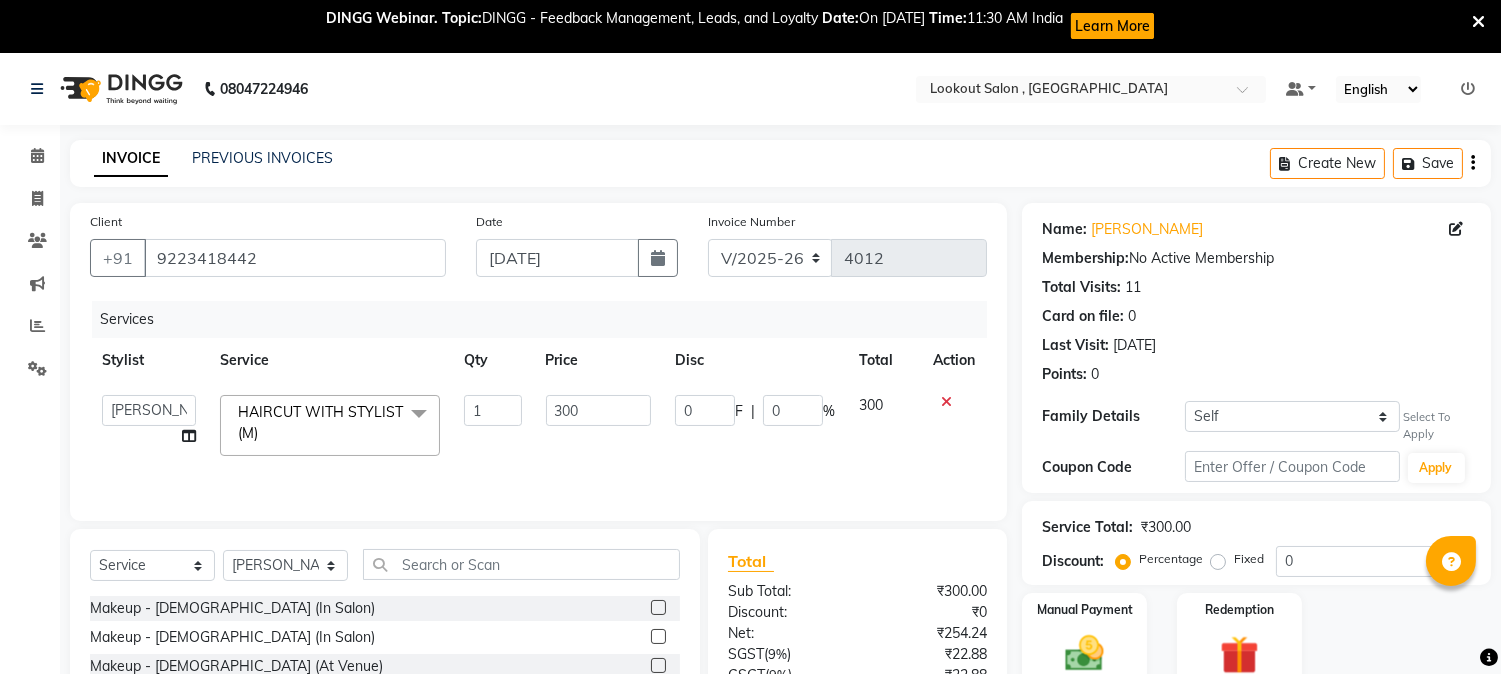 click 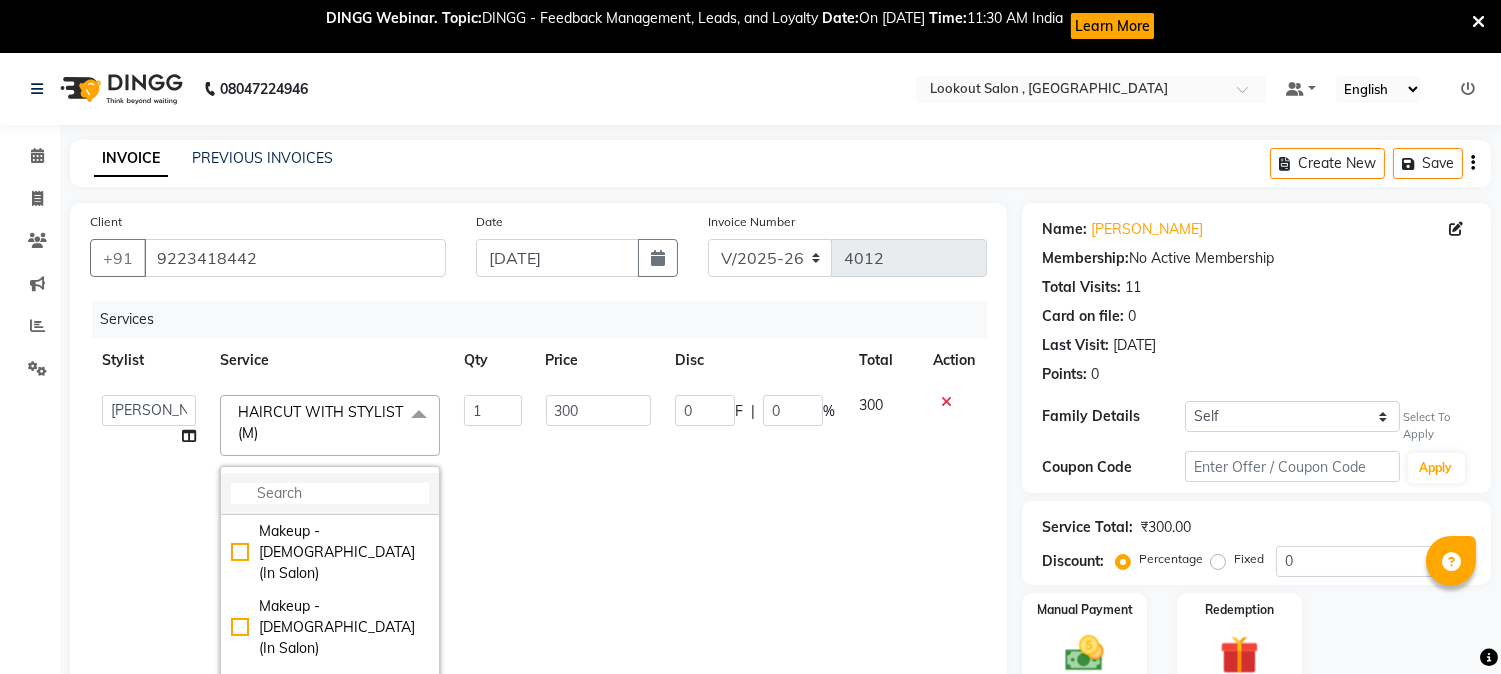 click 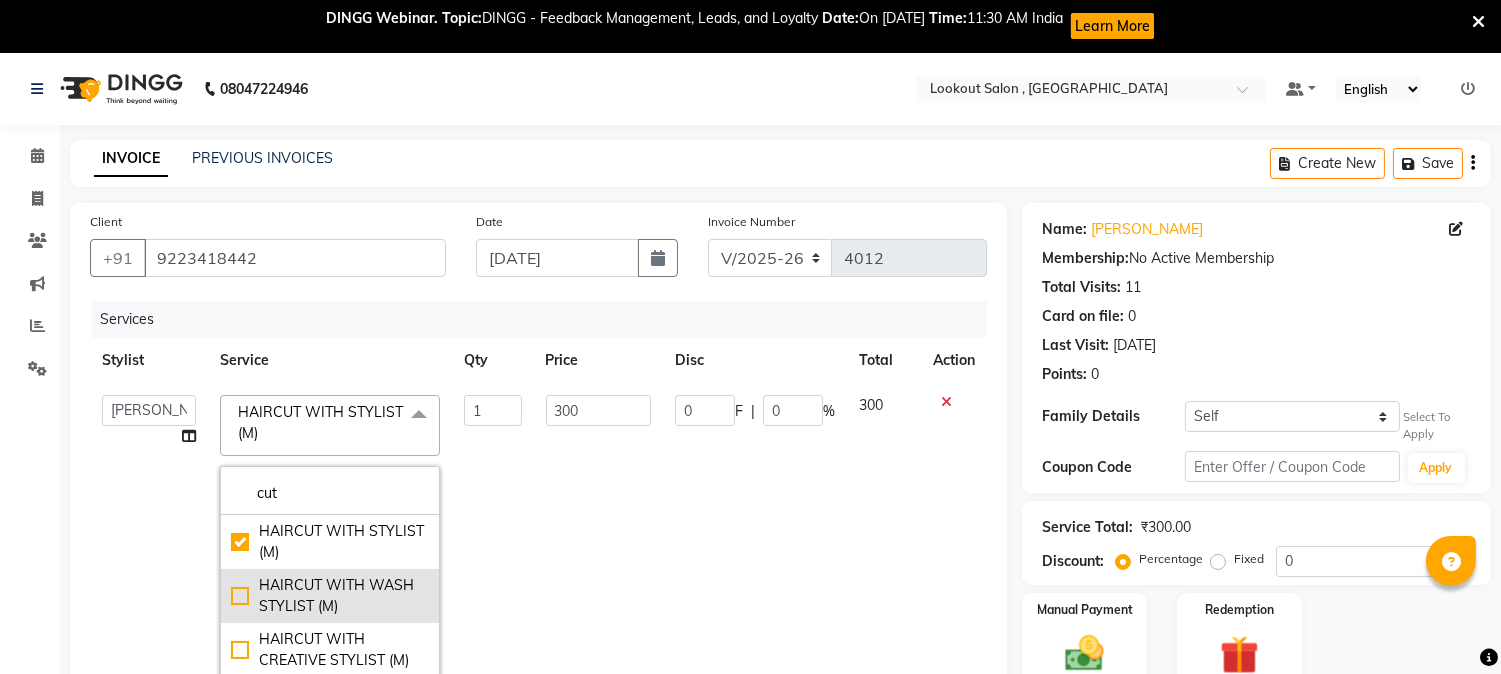scroll, scrollTop: 111, scrollLeft: 0, axis: vertical 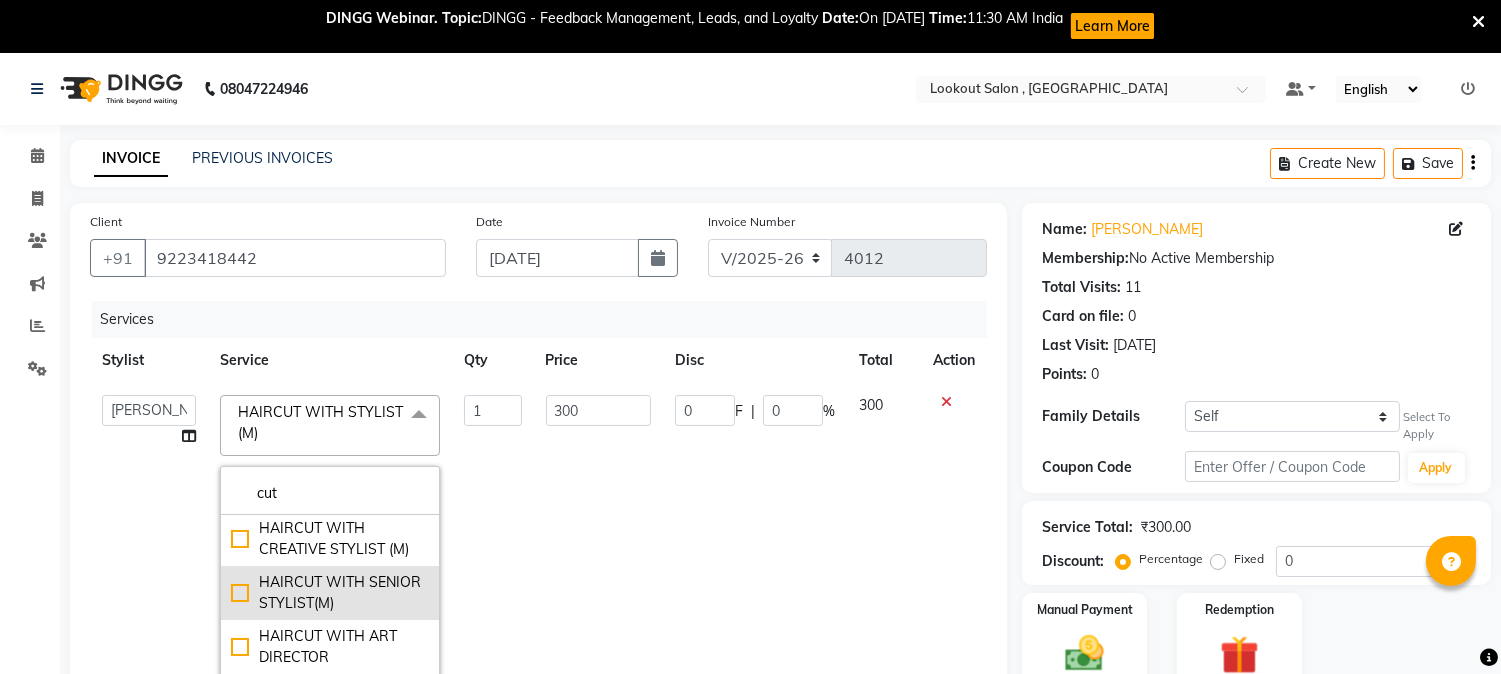 type on "cut" 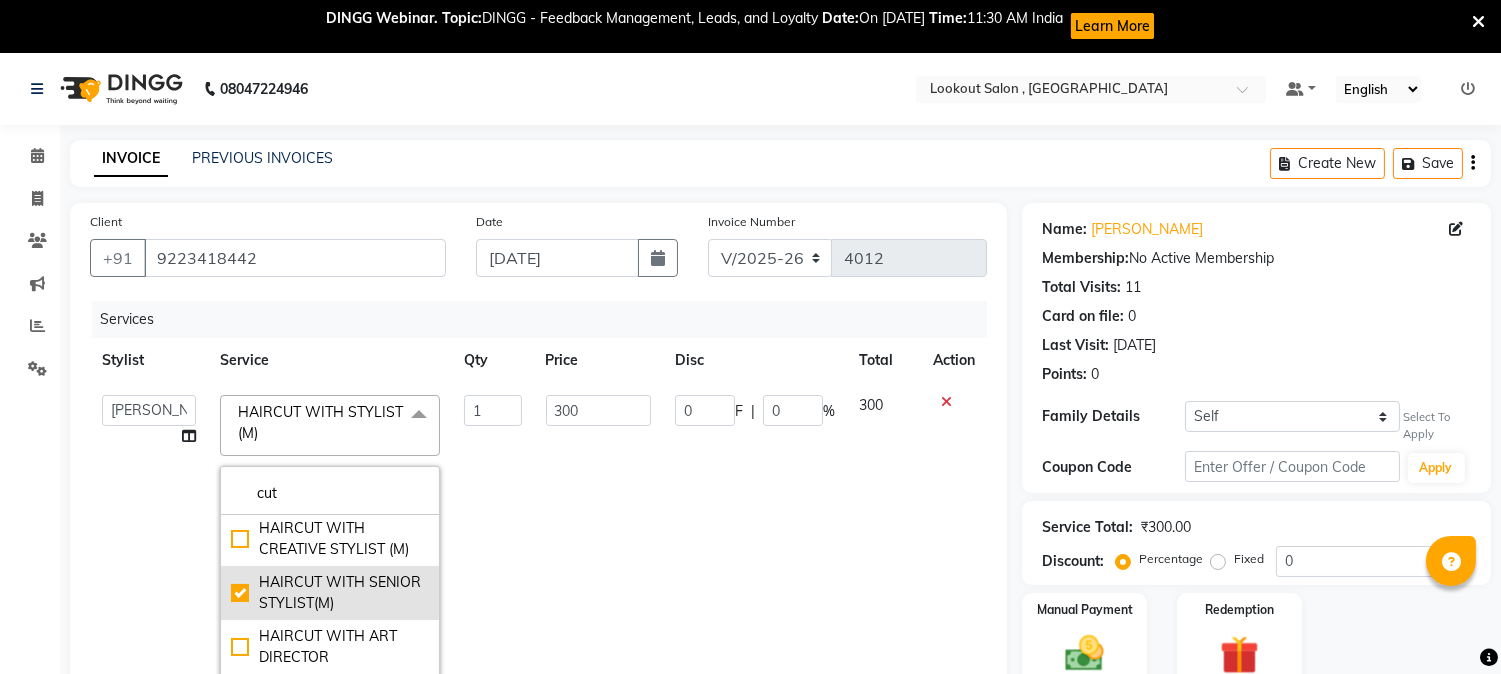 checkbox on "false" 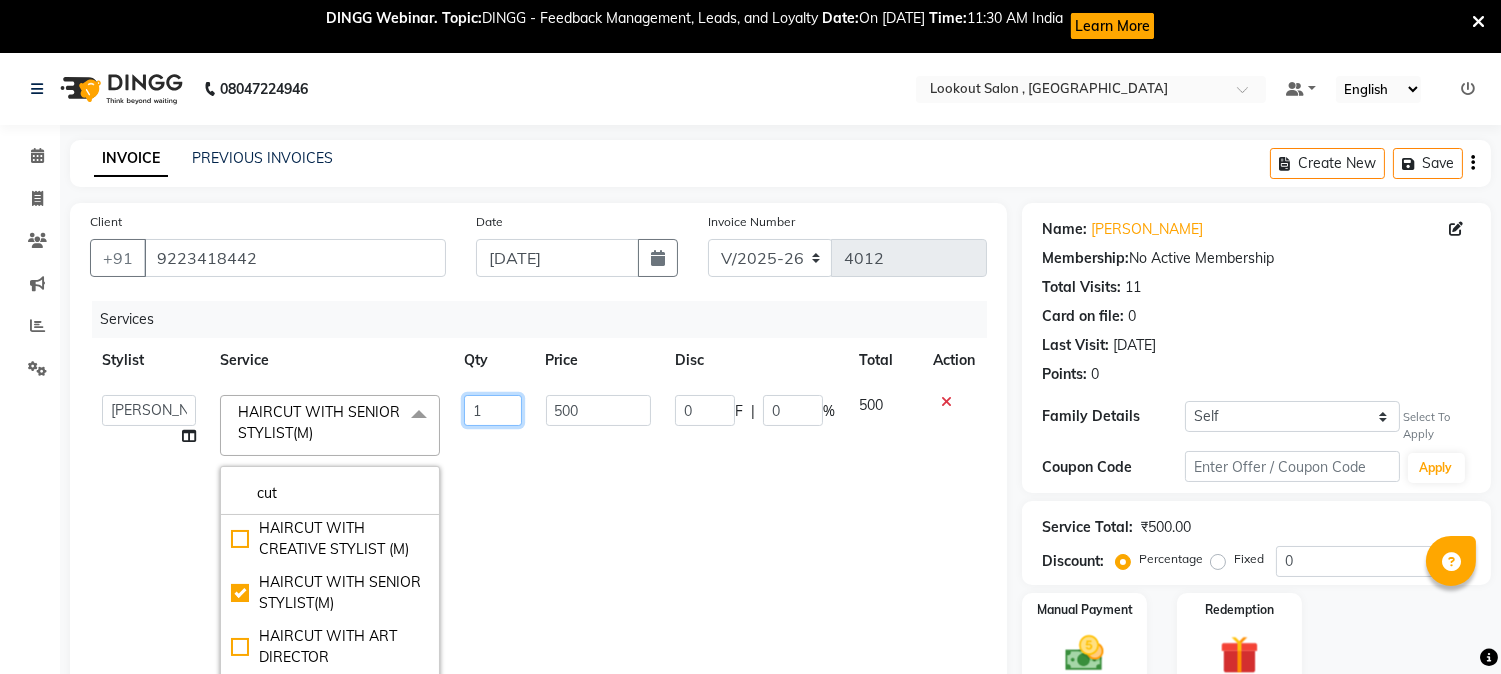 click on "1" 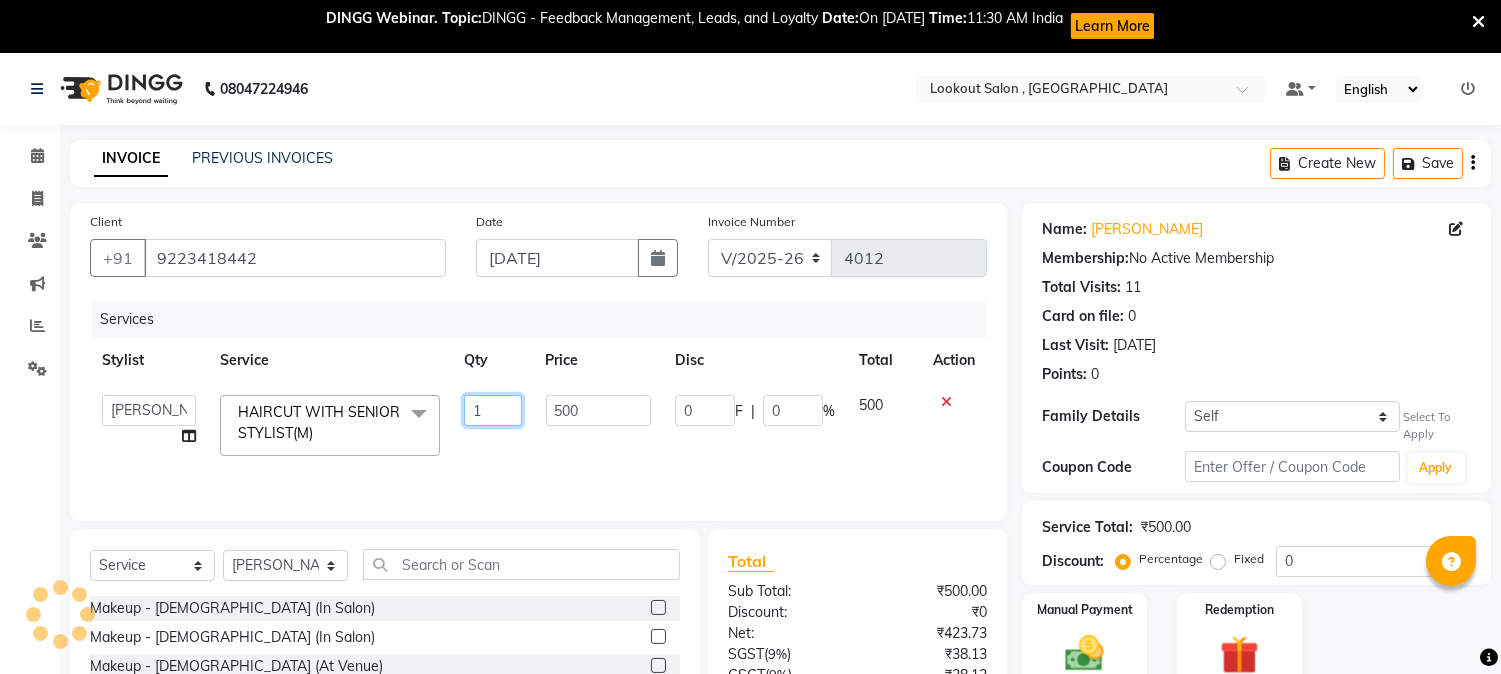 scroll, scrollTop: 180, scrollLeft: 0, axis: vertical 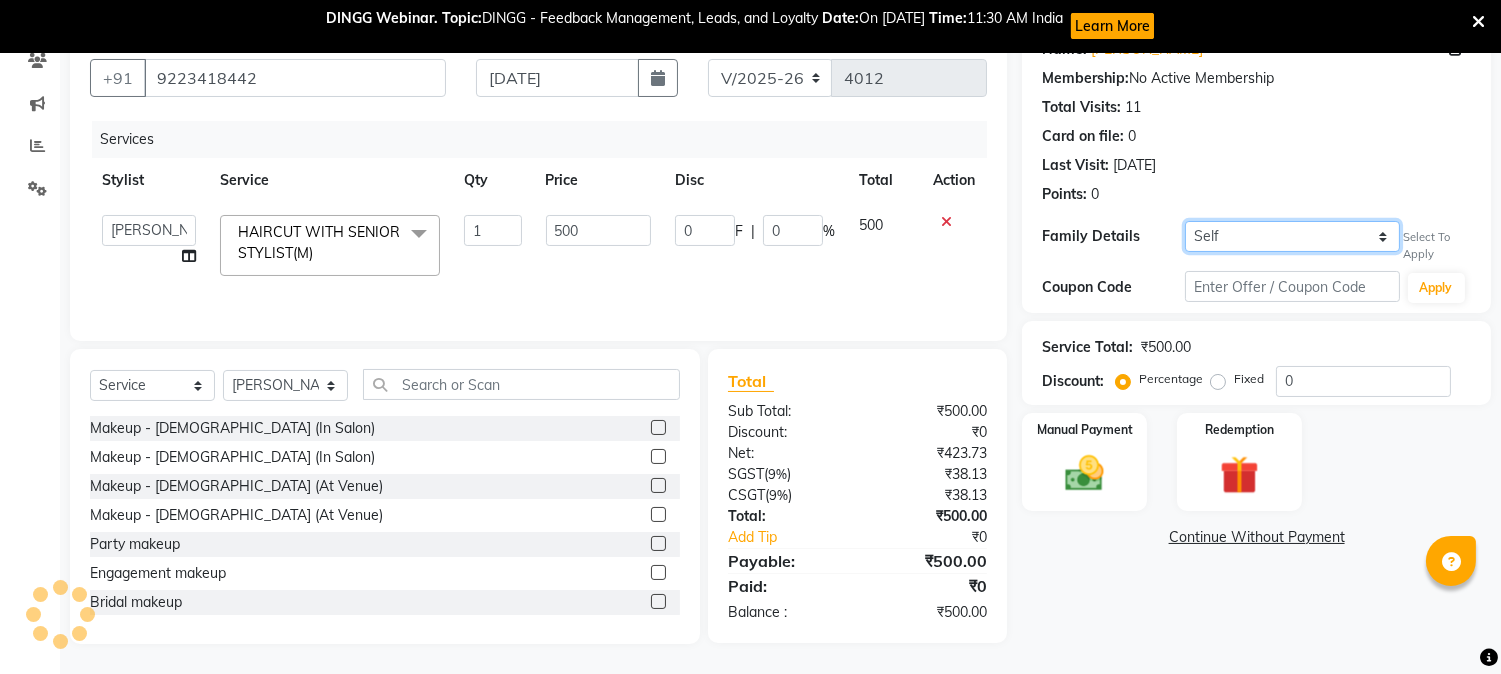 click on "Self Mehul Shah27" 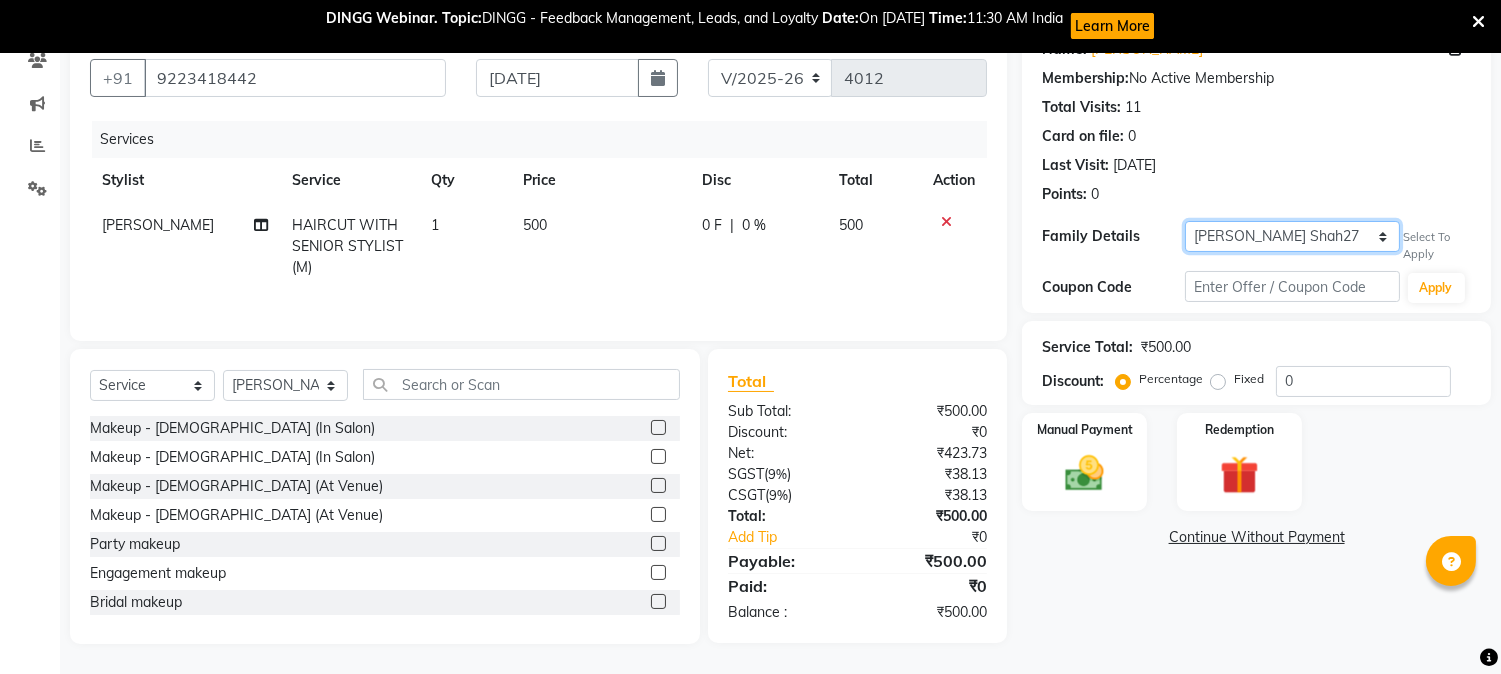click on "Self Mehul Shah27" 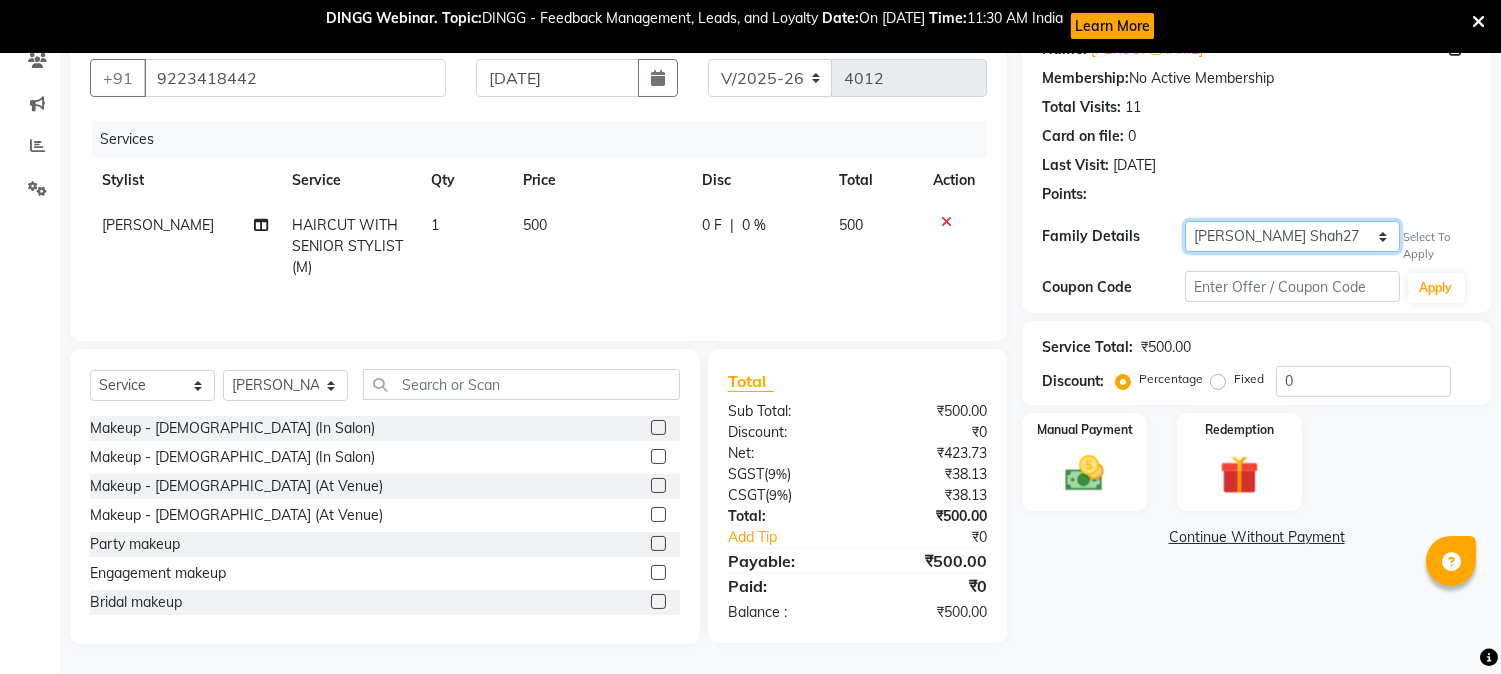 scroll, scrollTop: 0, scrollLeft: 0, axis: both 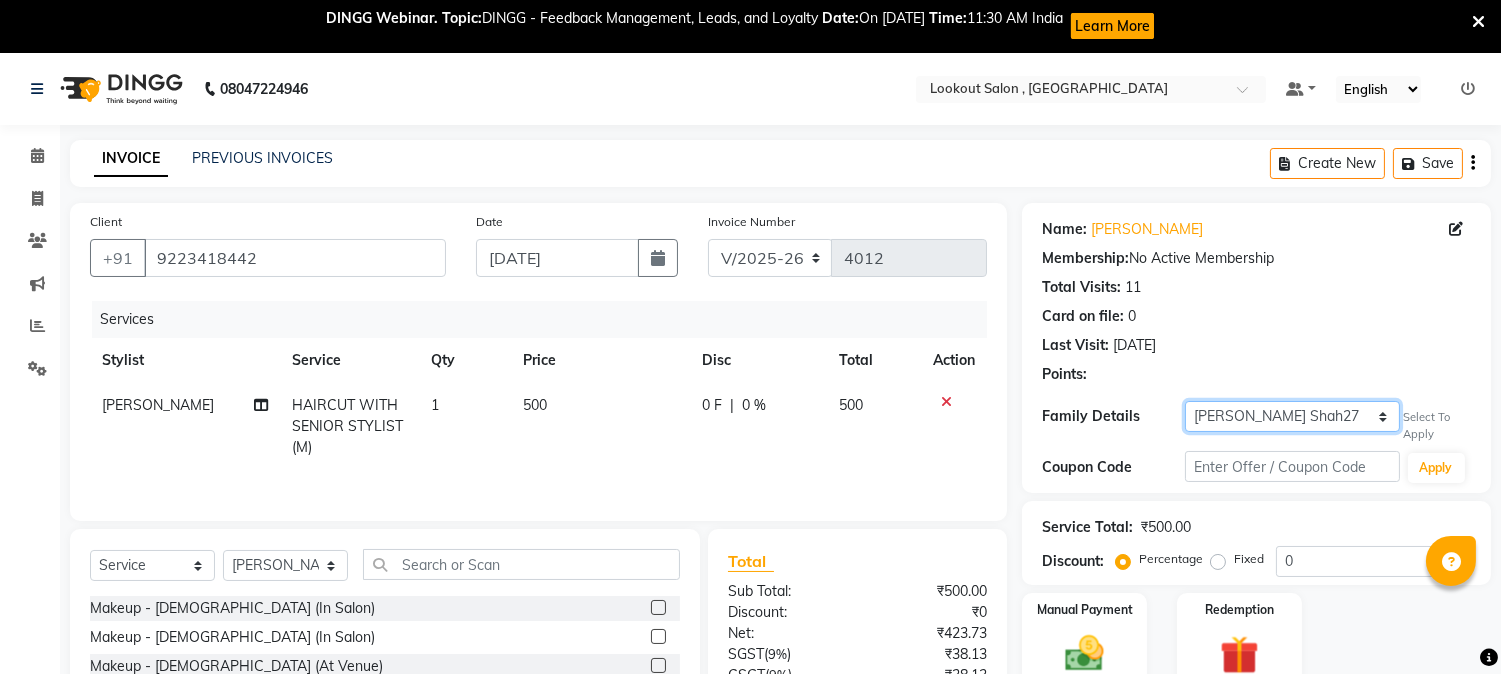 click on "Self Mehul Shah27" 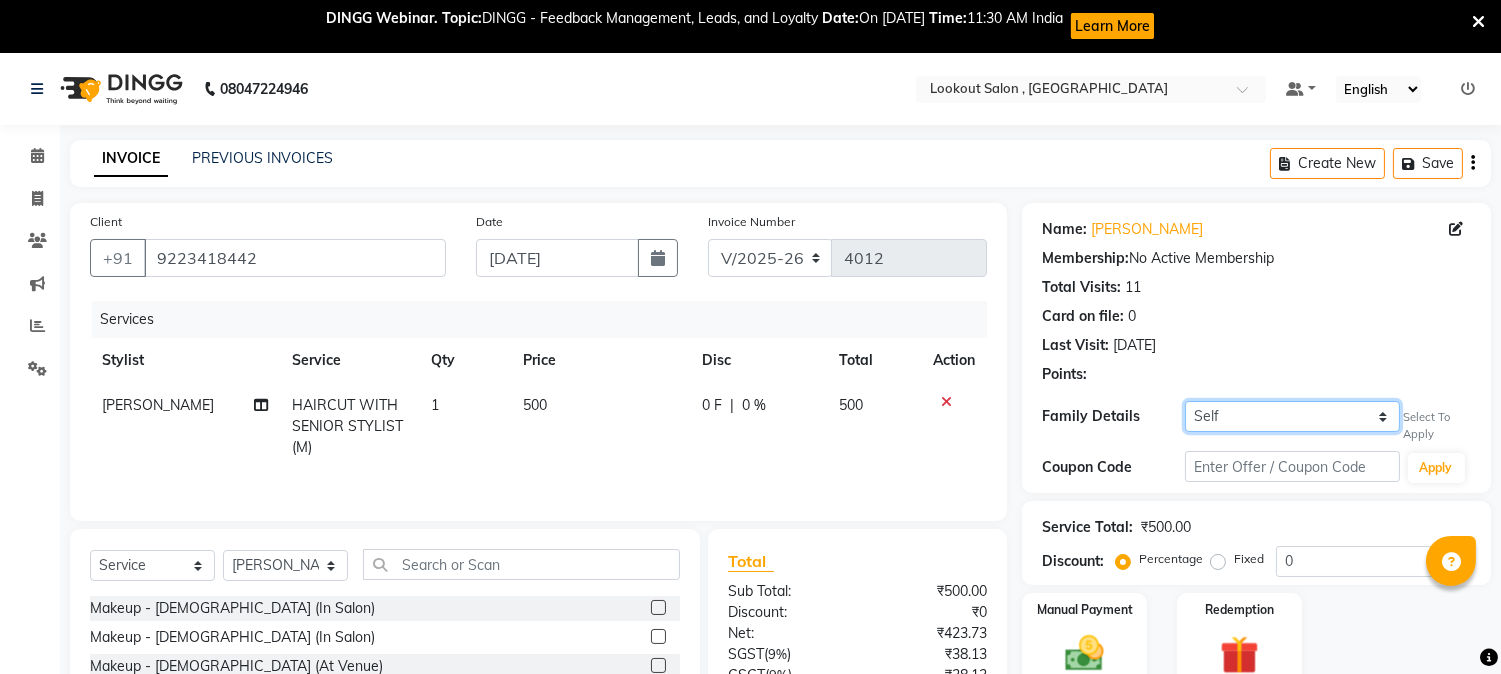 click on "Self Mehul Shah27" 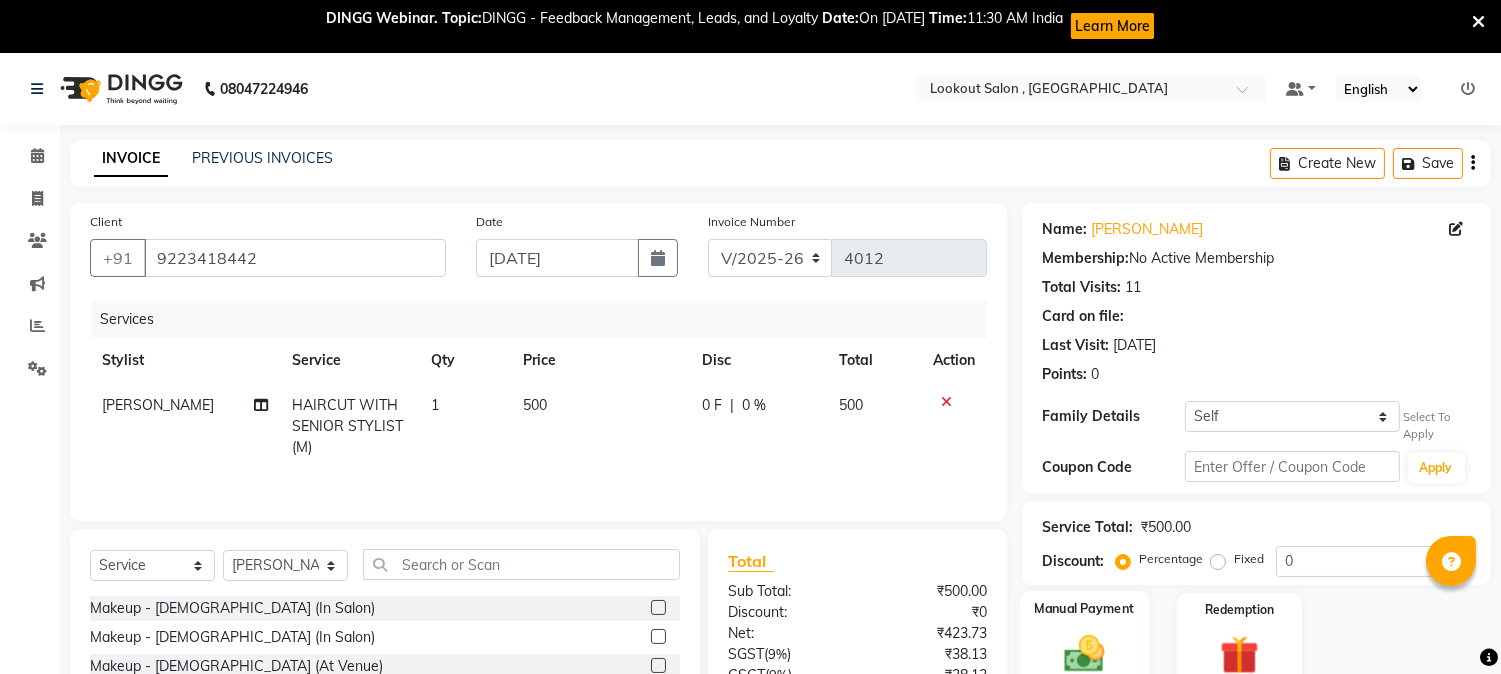 click 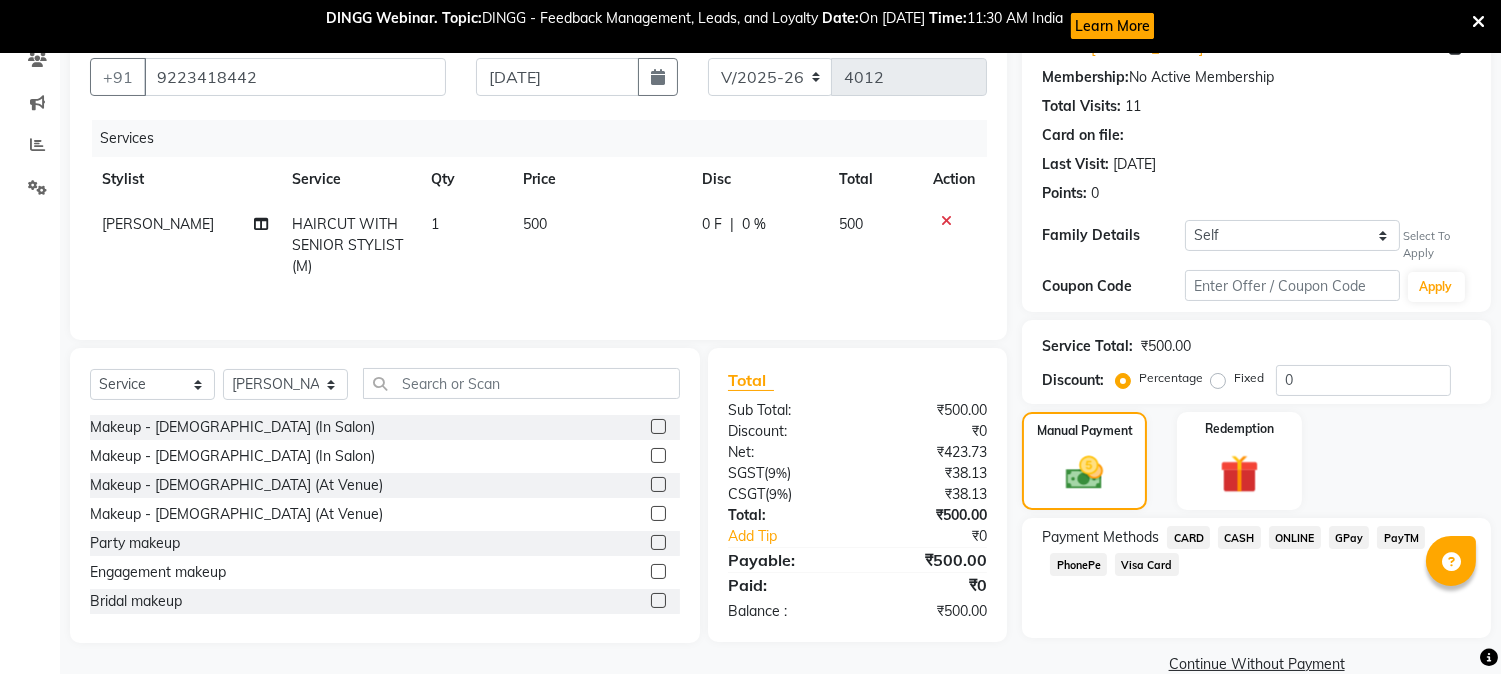 click on "CARD" 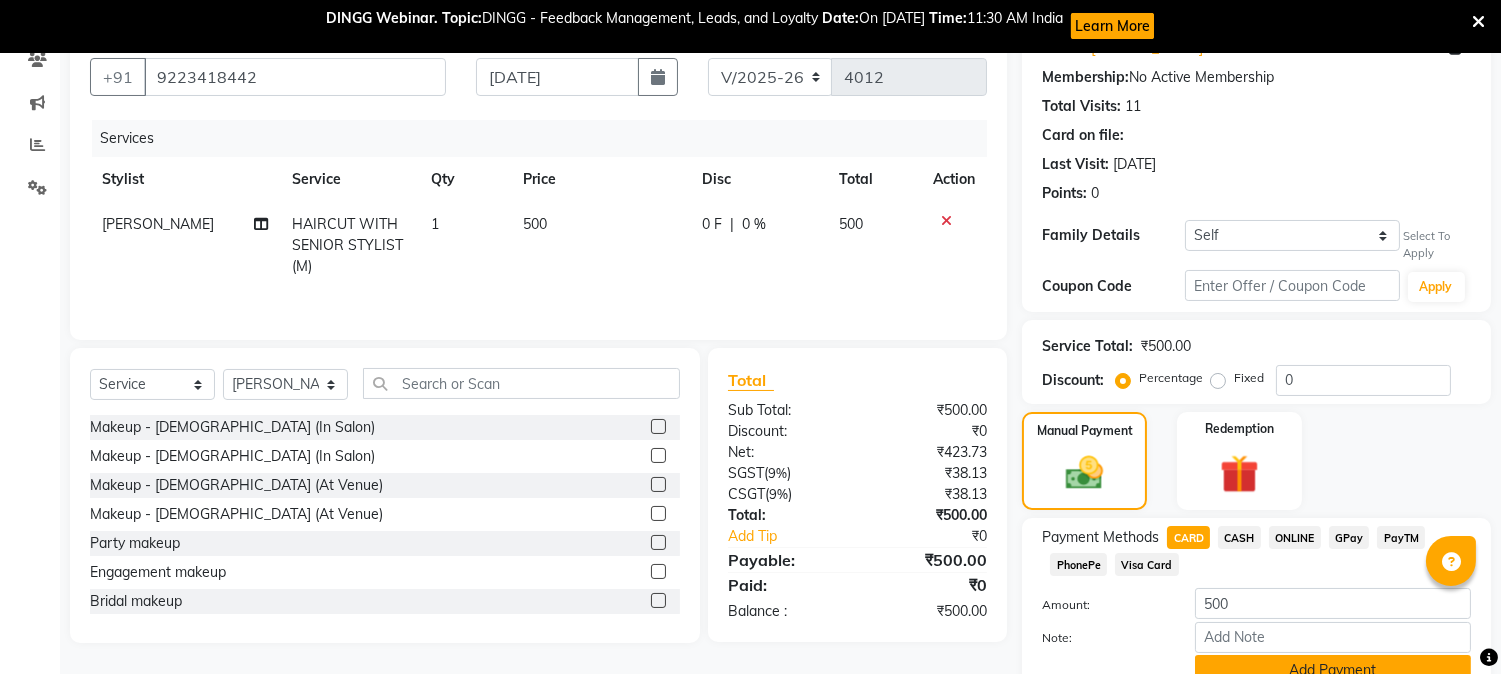 click on "Add Payment" 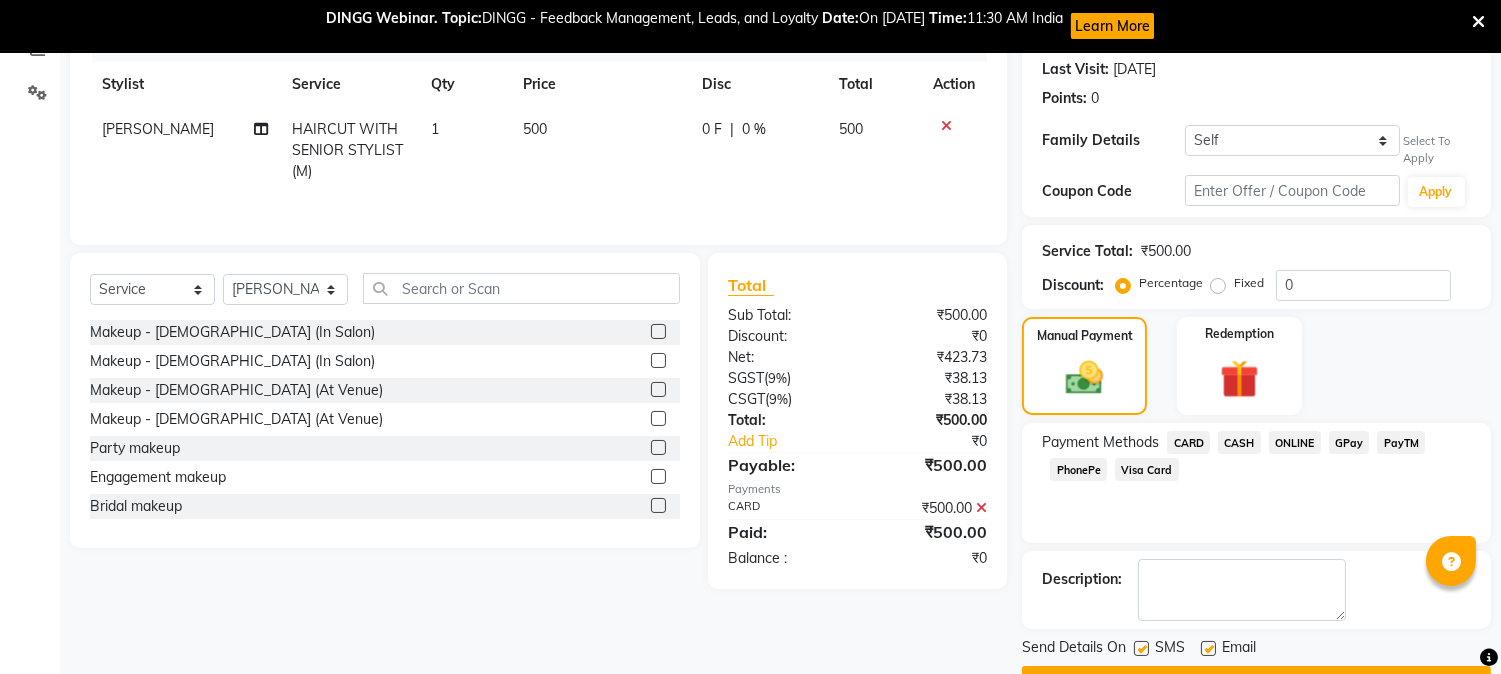 scroll, scrollTop: 328, scrollLeft: 0, axis: vertical 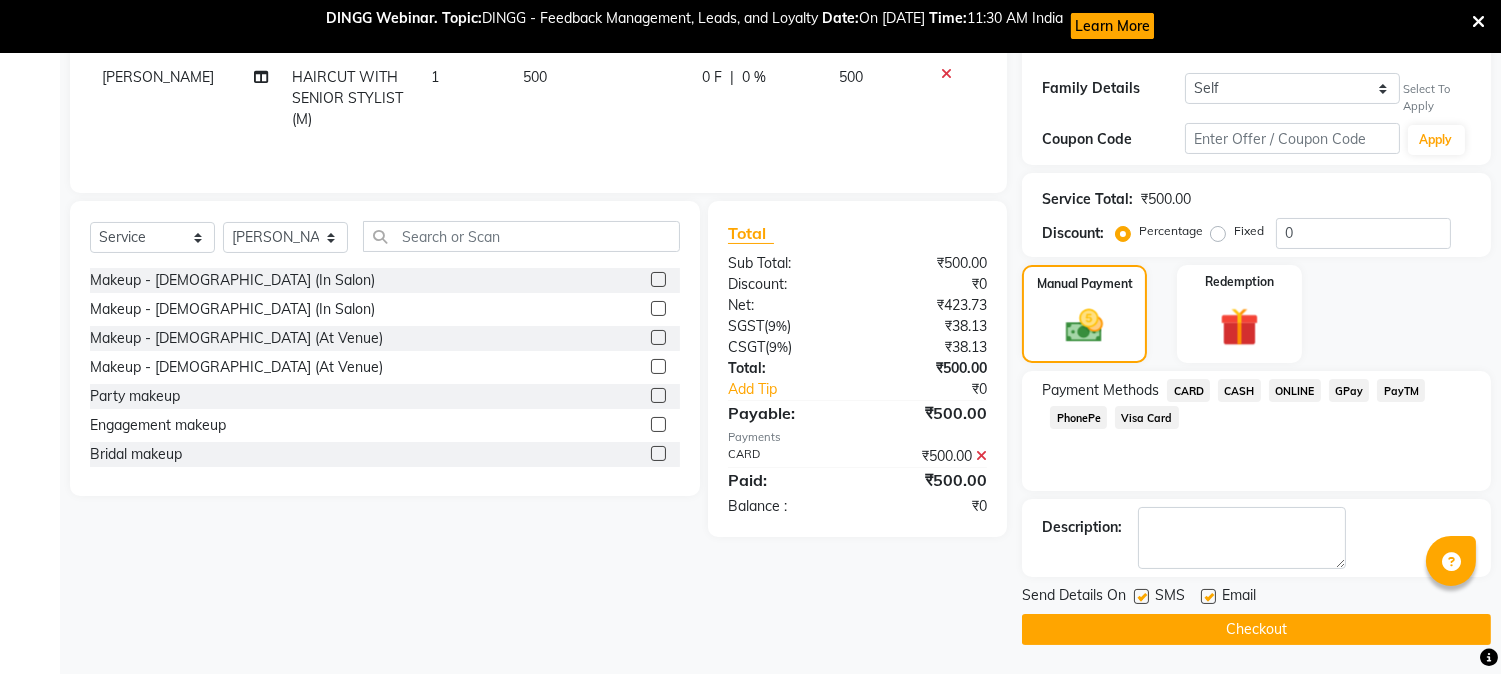click on "Checkout" 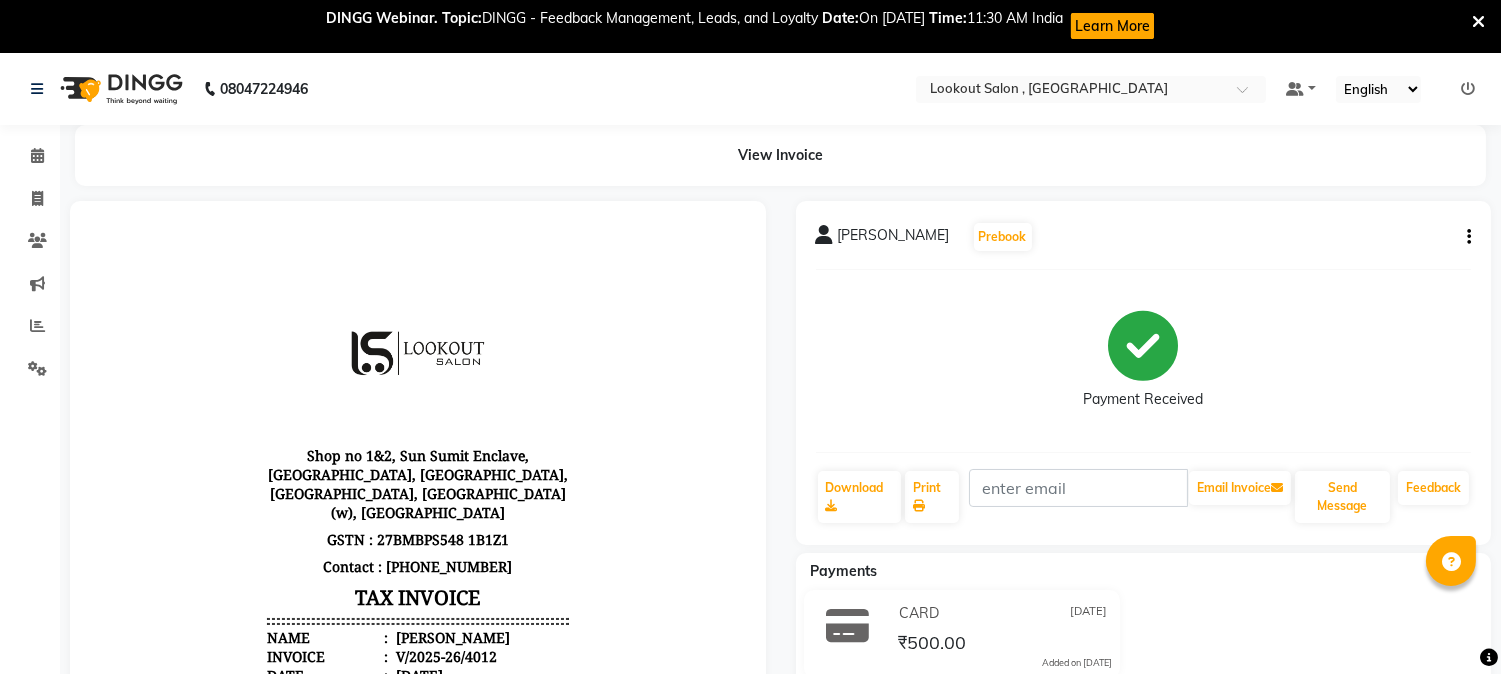 scroll, scrollTop: 15, scrollLeft: 0, axis: vertical 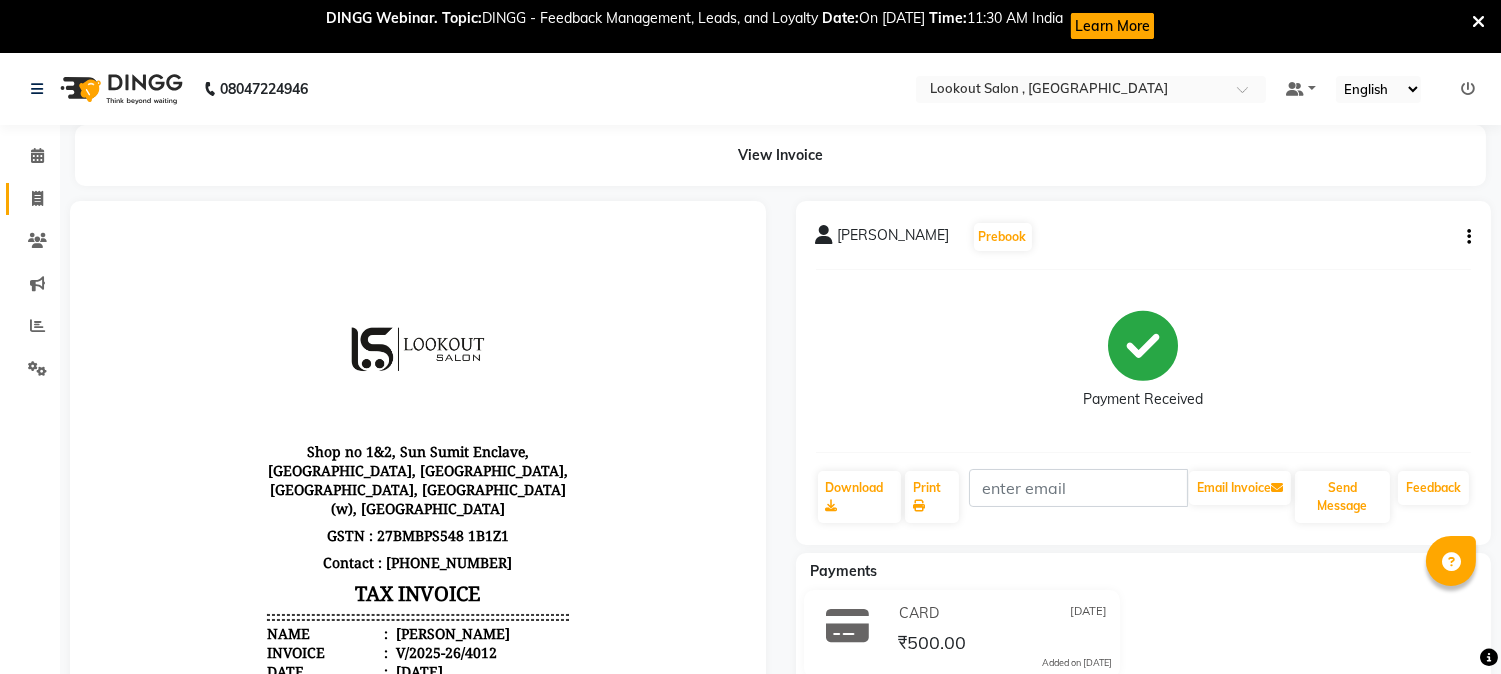 click 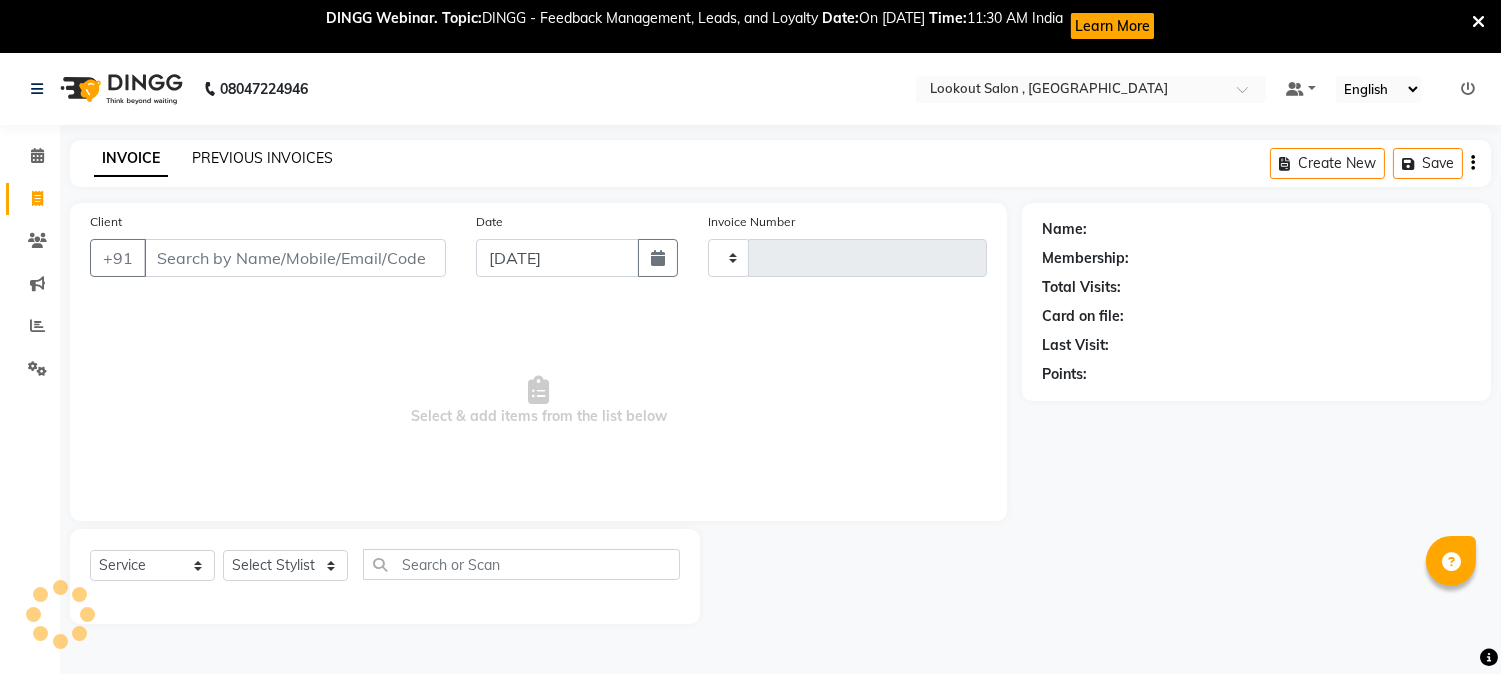 click on "PREVIOUS INVOICES" 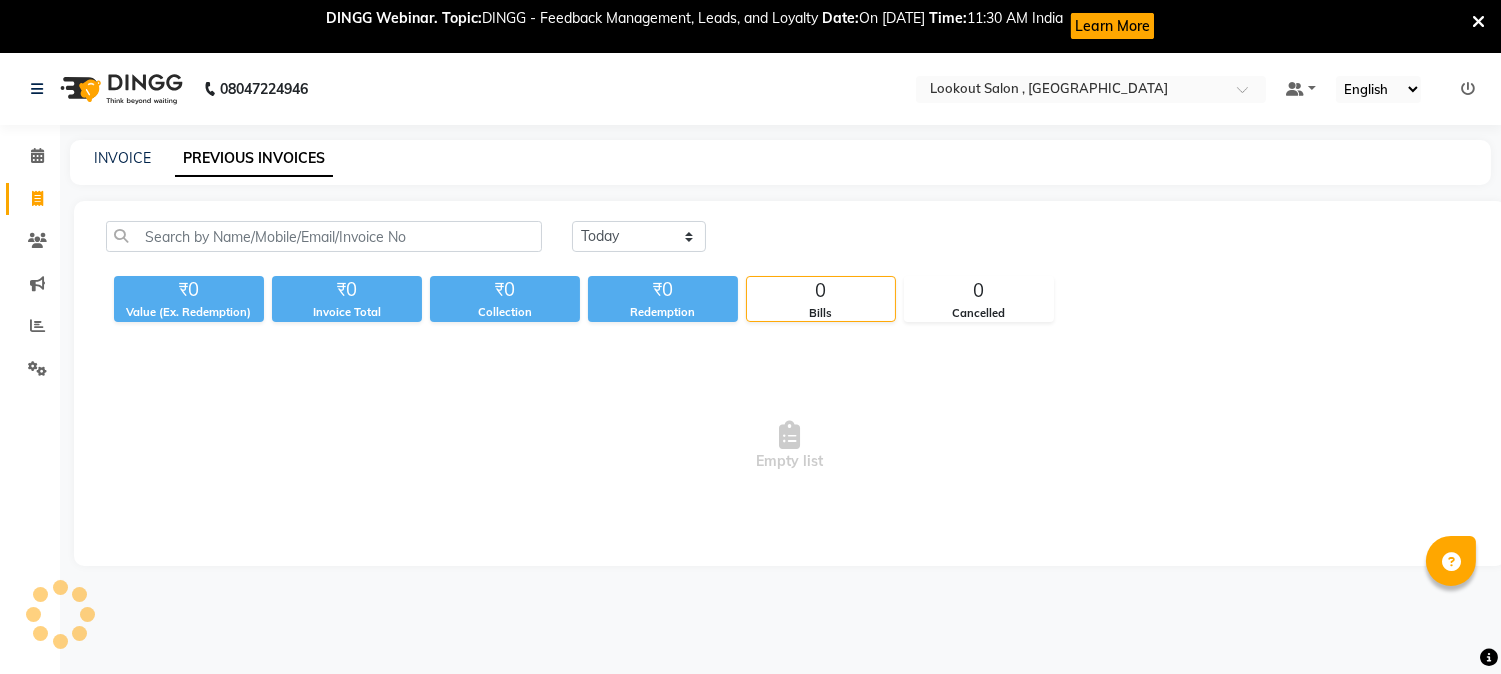 scroll, scrollTop: 53, scrollLeft: 0, axis: vertical 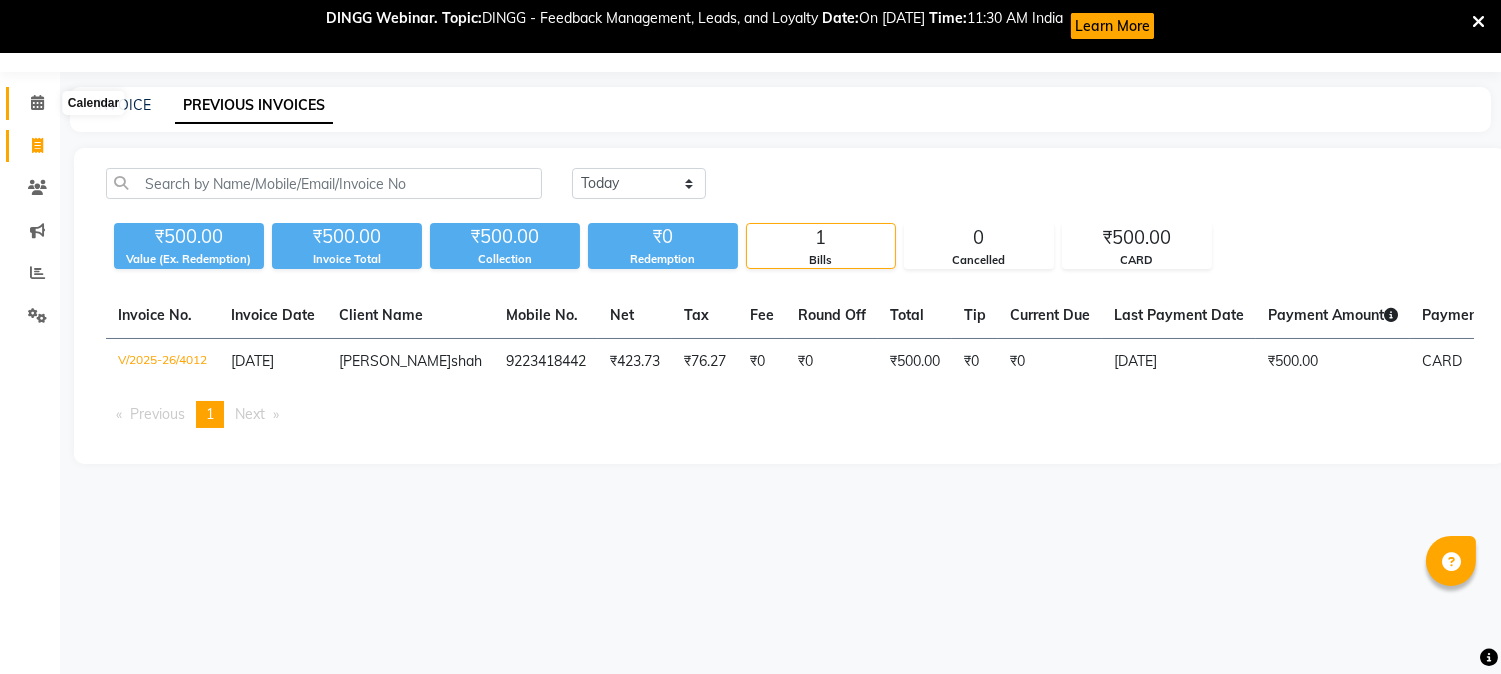 click 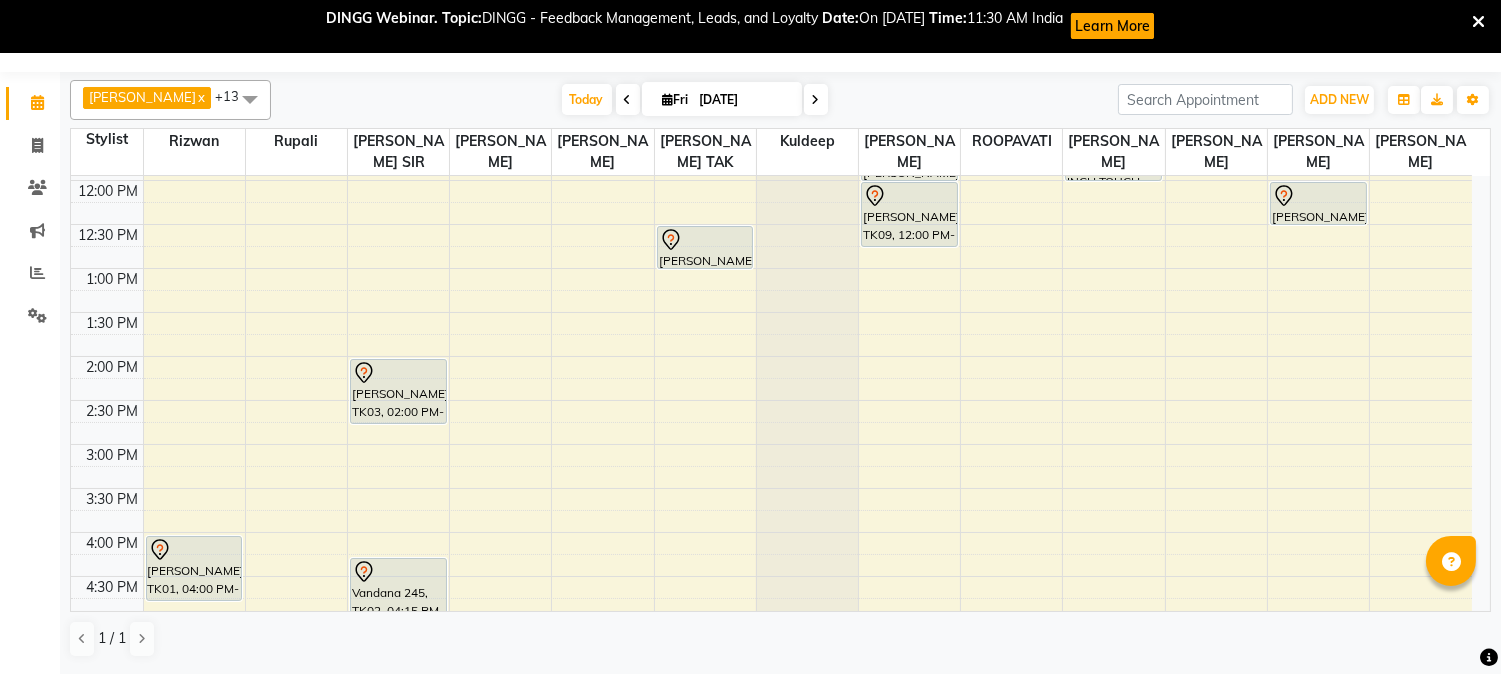 scroll, scrollTop: 333, scrollLeft: 0, axis: vertical 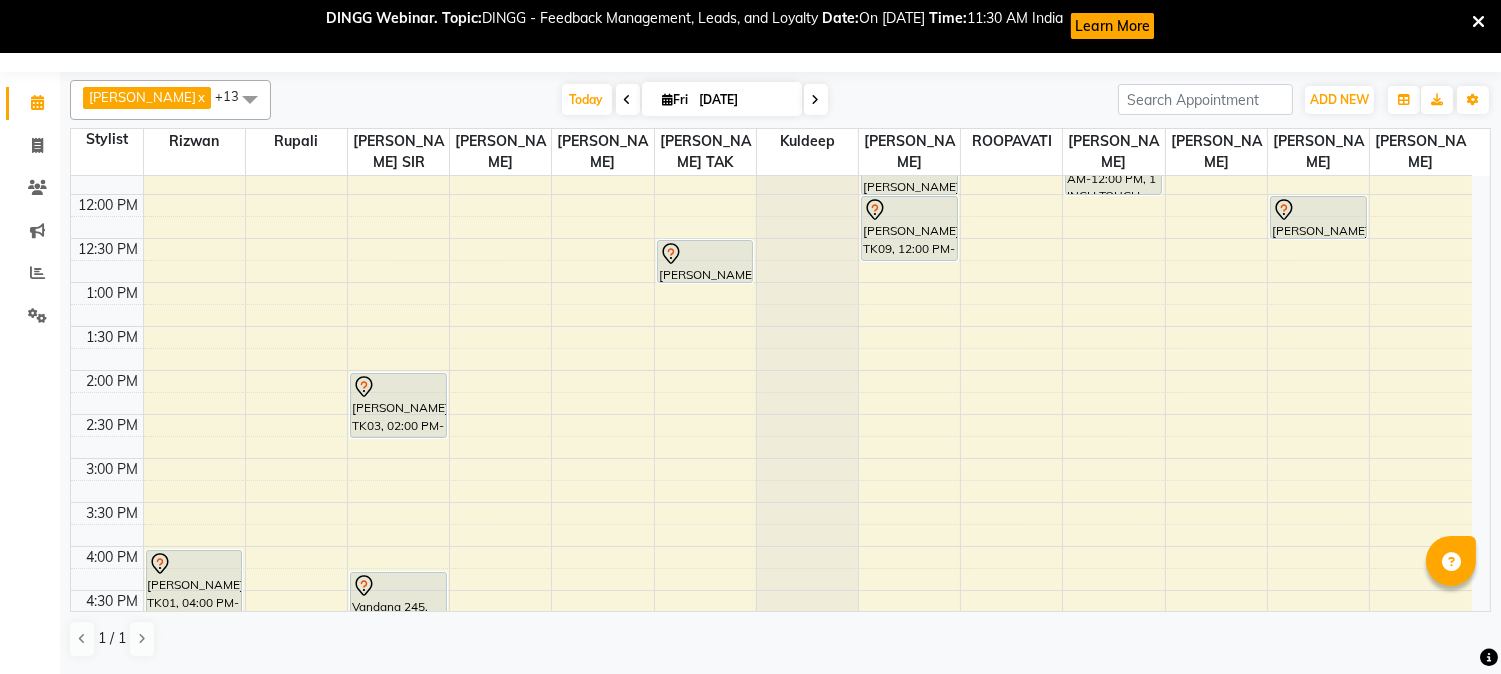 click on "8:00 AM 8:30 AM 9:00 AM 9:30 AM 10:00 AM 10:30 AM 11:00 AM 11:30 AM 12:00 PM 12:30 PM 1:00 PM 1:30 PM 2:00 PM 2:30 PM 3:00 PM 3:30 PM 4:00 PM 4:30 PM 5:00 PM 5:30 PM 6:00 PM 6:30 PM 7:00 PM 7:30 PM 8:00 PM 8:30 PM 9:00 PM 9:30 PM 10:00 PM 10:30 PM             BHAVNA THADESHWAR, TK01, 04:00 PM-04:45 PM, ARGAN SPA - UPTO WAIST             shivanya mishra, TK03, 02:00 PM-02:45 PM, HAIRCUT WITH ART DIRECTOR (F)             Vandana 245, TK02, 04:15 PM-05:00 PM, HAIRCUT WITH ART DIRECTOR (F)             Bhavna Rathod, TK04, 12:30 PM-01:00 PM, NANO/BTX  - UPTO WAIST     Girish shah, TK06, 10:00 AM-10:30 AM, HAIRCUT WITH SENIOR STYLIST(M)             sakshi sawant, TK09, 11:30 AM-12:00 PM, HAIRCUT WITH STYLIST (M)             sakshi sawant, TK09, 12:00 PM-12:45 PM, HAIRCUT WITH STYLIST (F)             kamlesh gupta, TK07, 07:00 PM-07:30 PM, HAIRCUT WITH SENIOR STYLIST(M)             BHAGVAT, TK05, 09:00 PM-09:25 PM, BEARD CRAFTING             POONAM SHETH, TK10, 11:00 AM-12:00 PM, 1 INCH TOUCH-UP  (WITHOUT AMMONIA)" at bounding box center [771, 502] 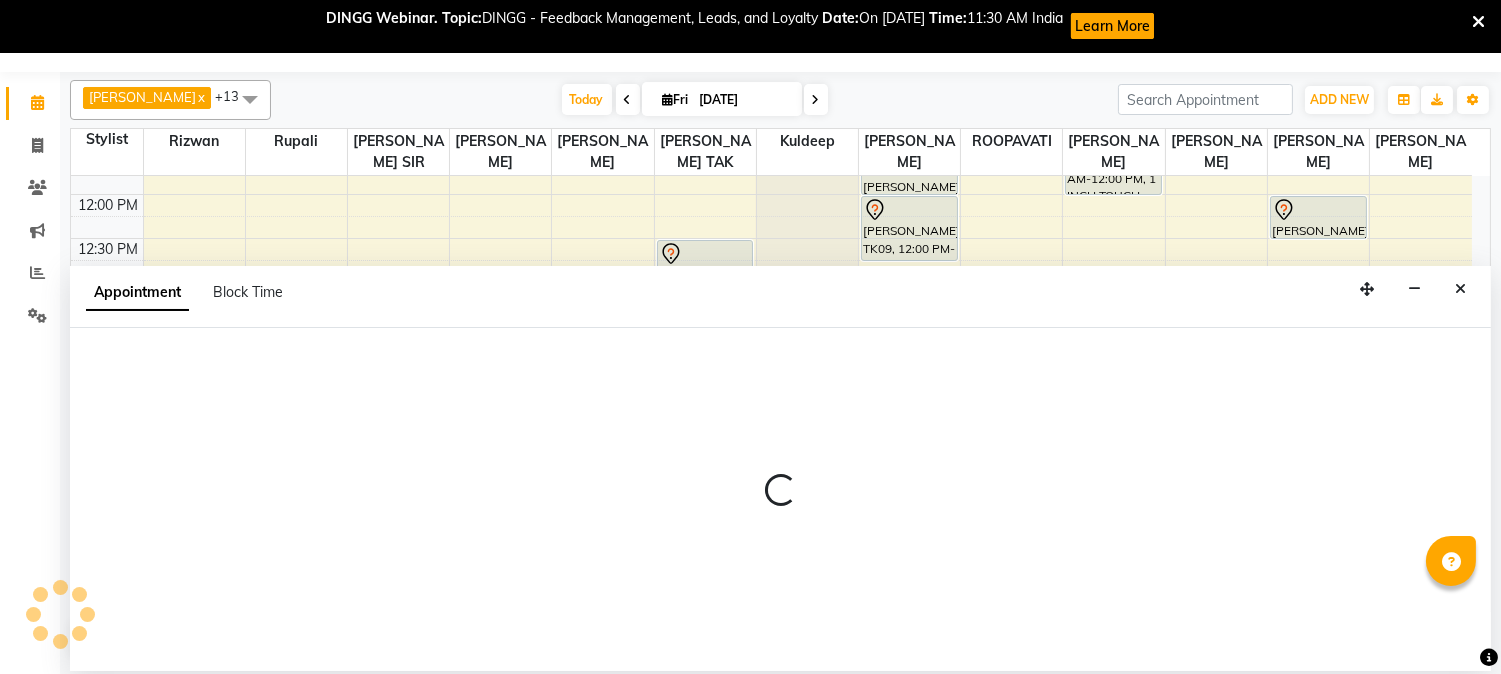 select on "7174" 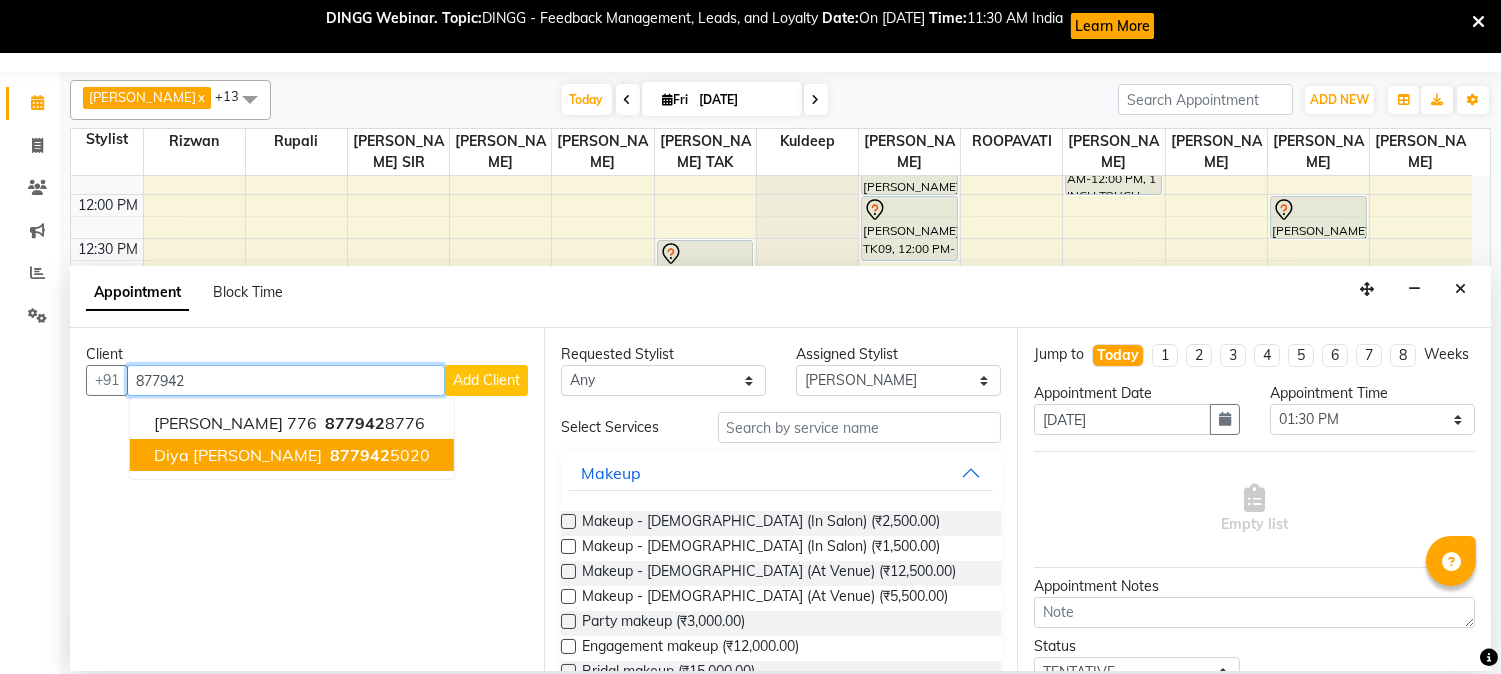 click on "diya pahuja" at bounding box center [238, 455] 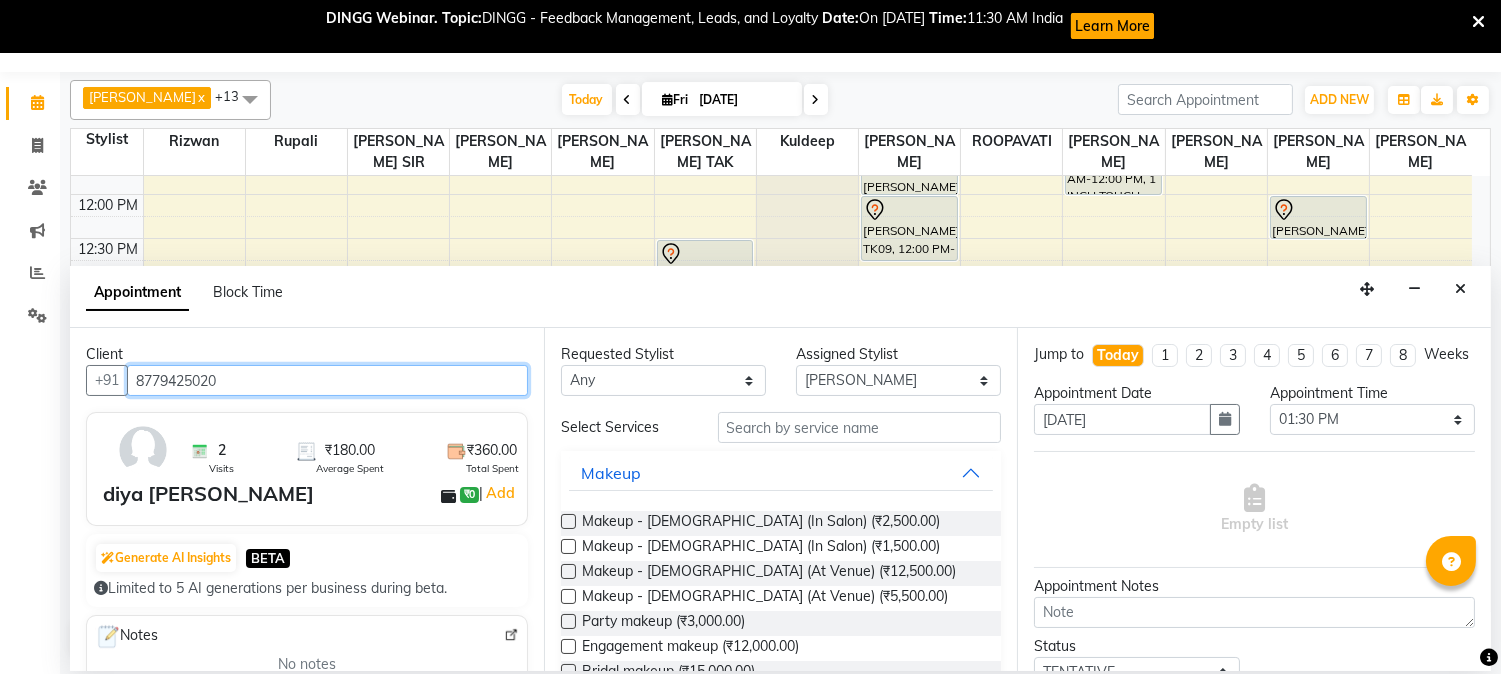 type on "8779425020" 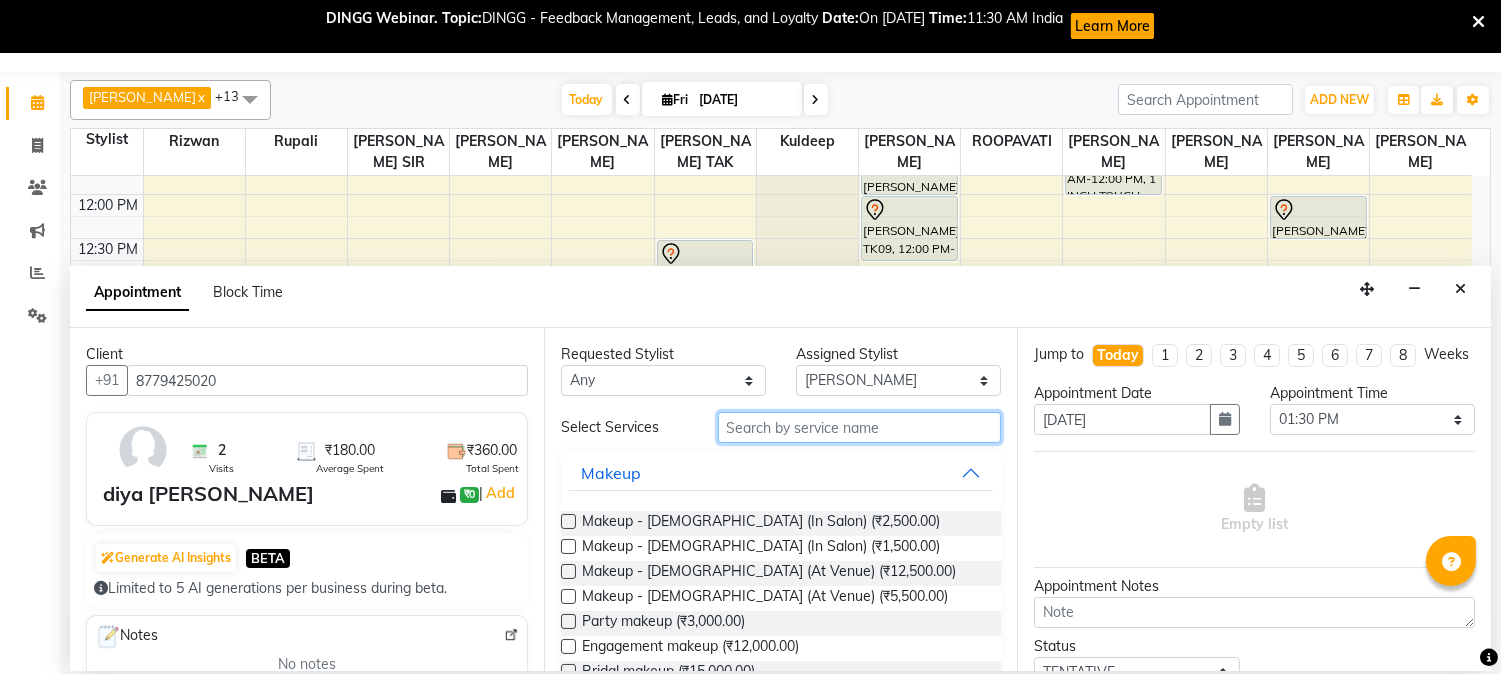 click at bounding box center (860, 427) 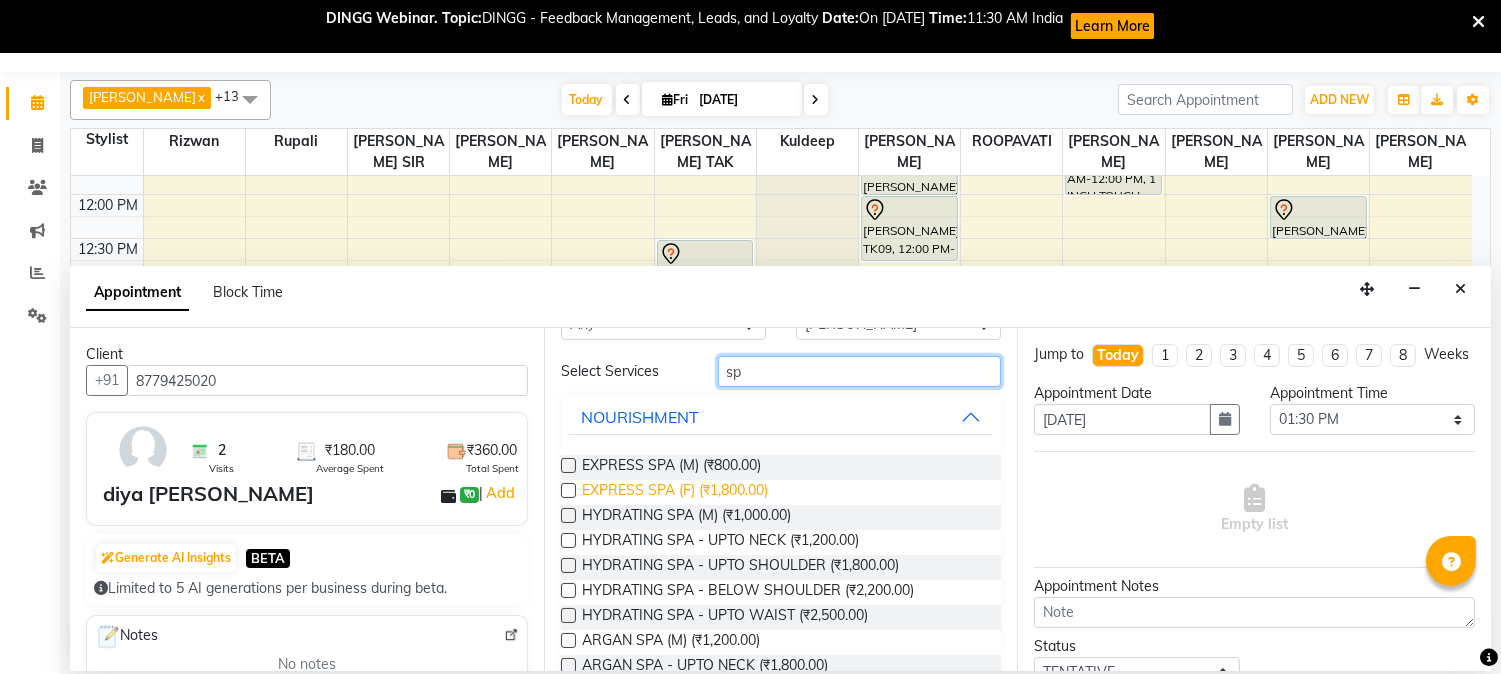scroll, scrollTop: 111, scrollLeft: 0, axis: vertical 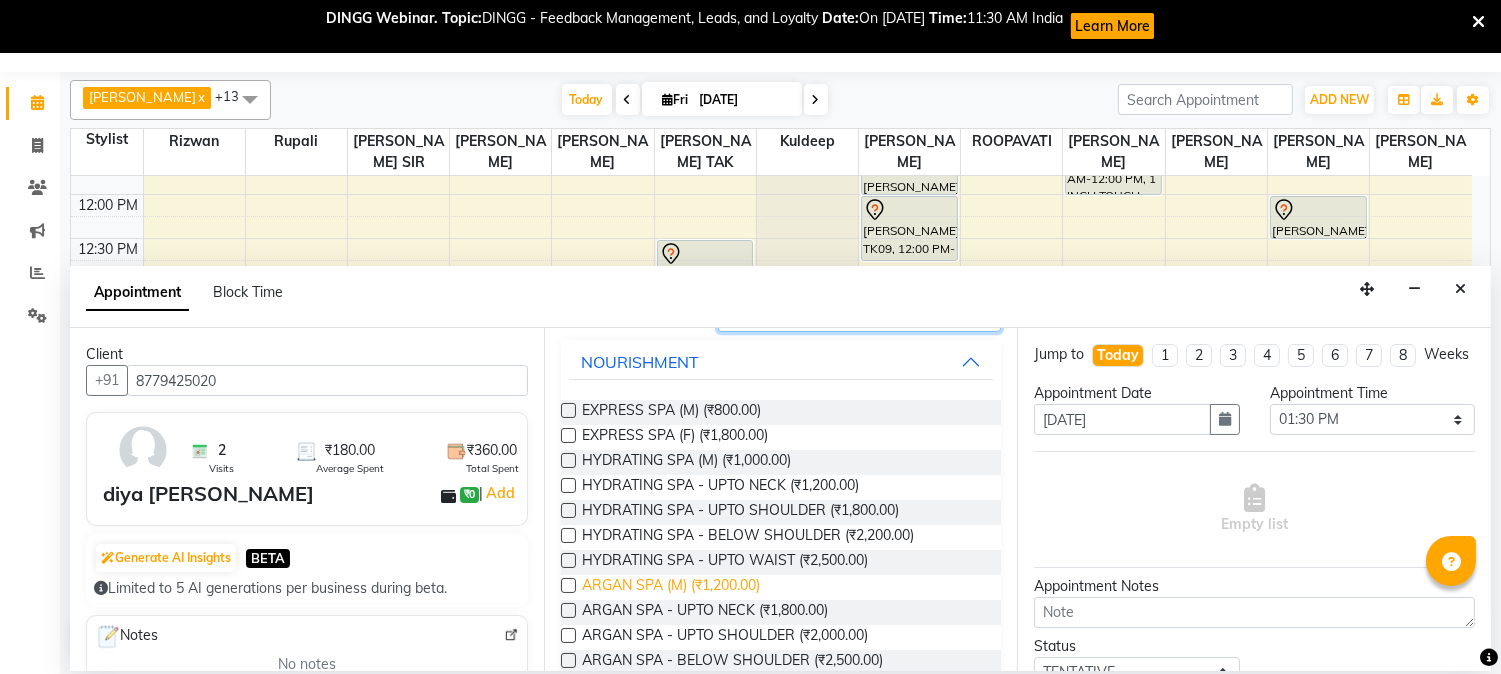 type on "sp" 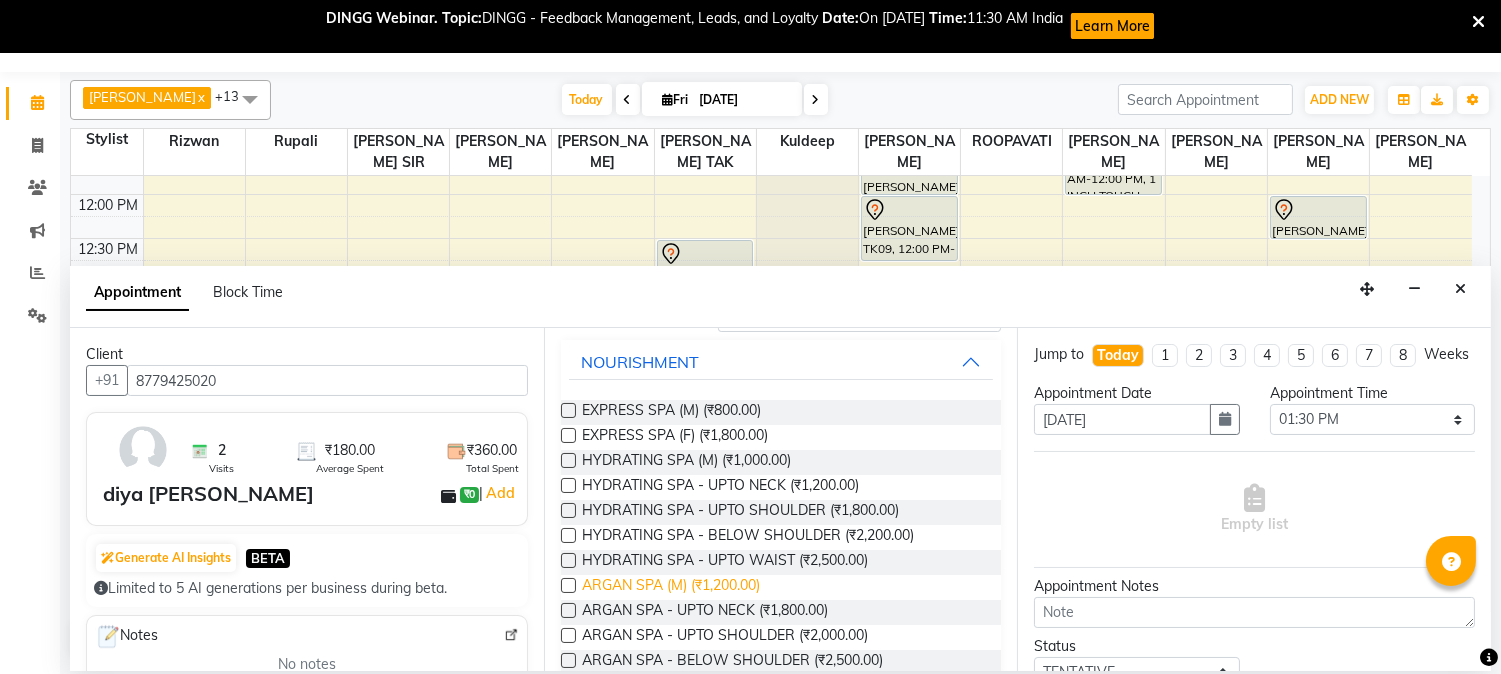 click on "ARGAN SPA (M) (₹1,200.00)" at bounding box center [671, 587] 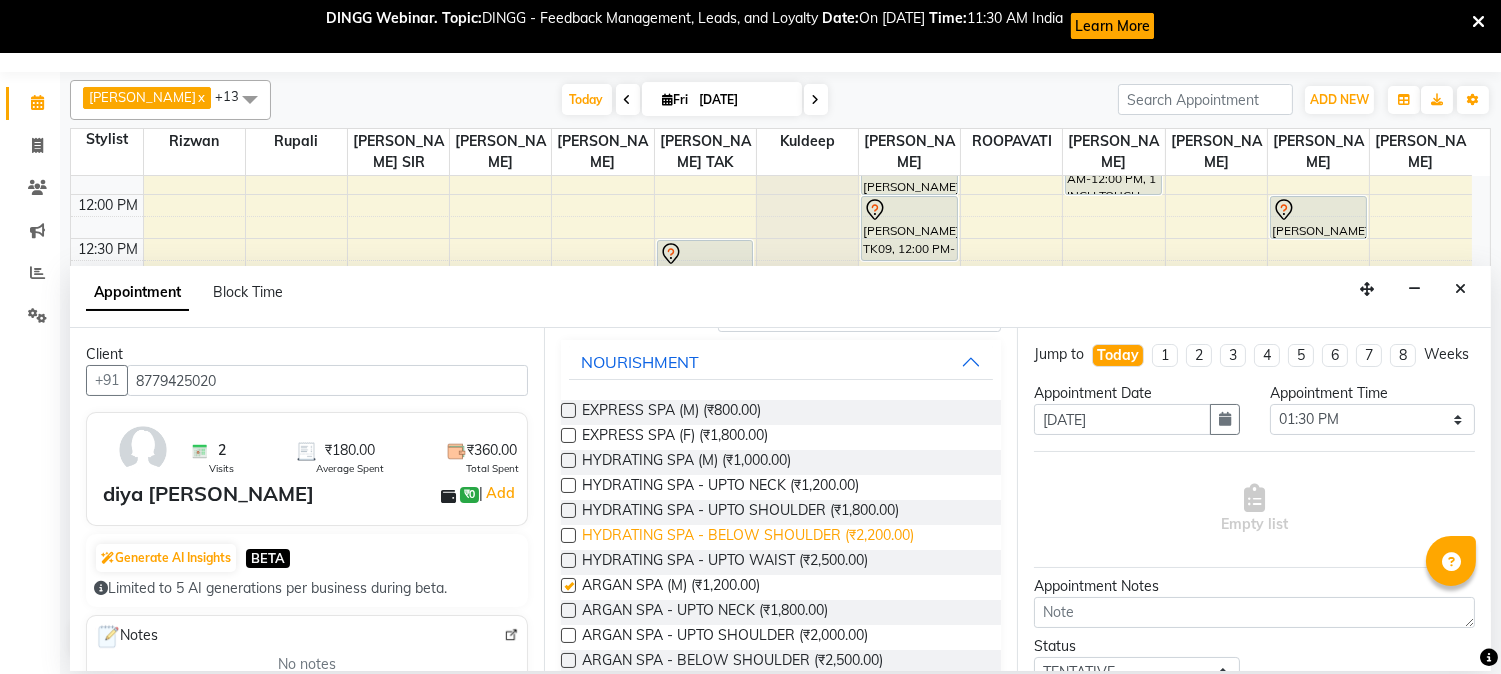 checkbox on "false" 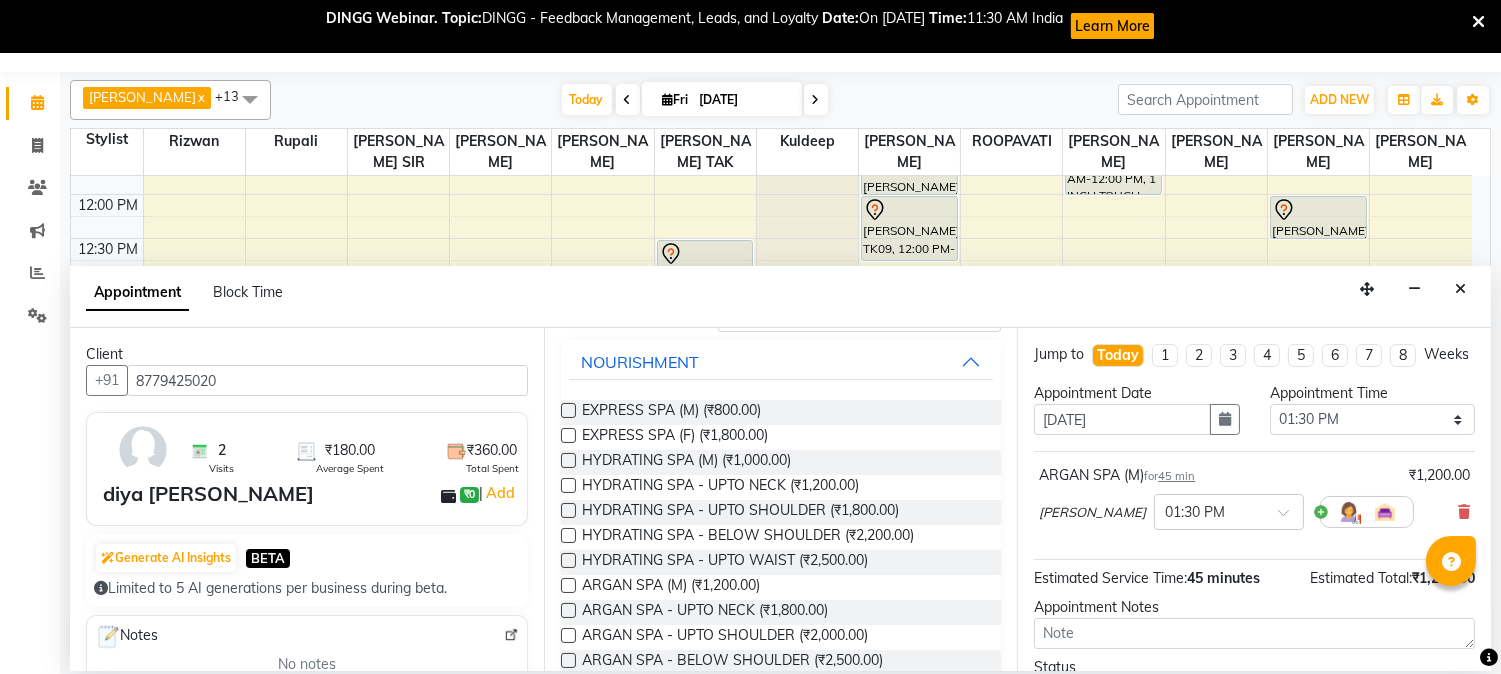 scroll, scrollTop: 183, scrollLeft: 0, axis: vertical 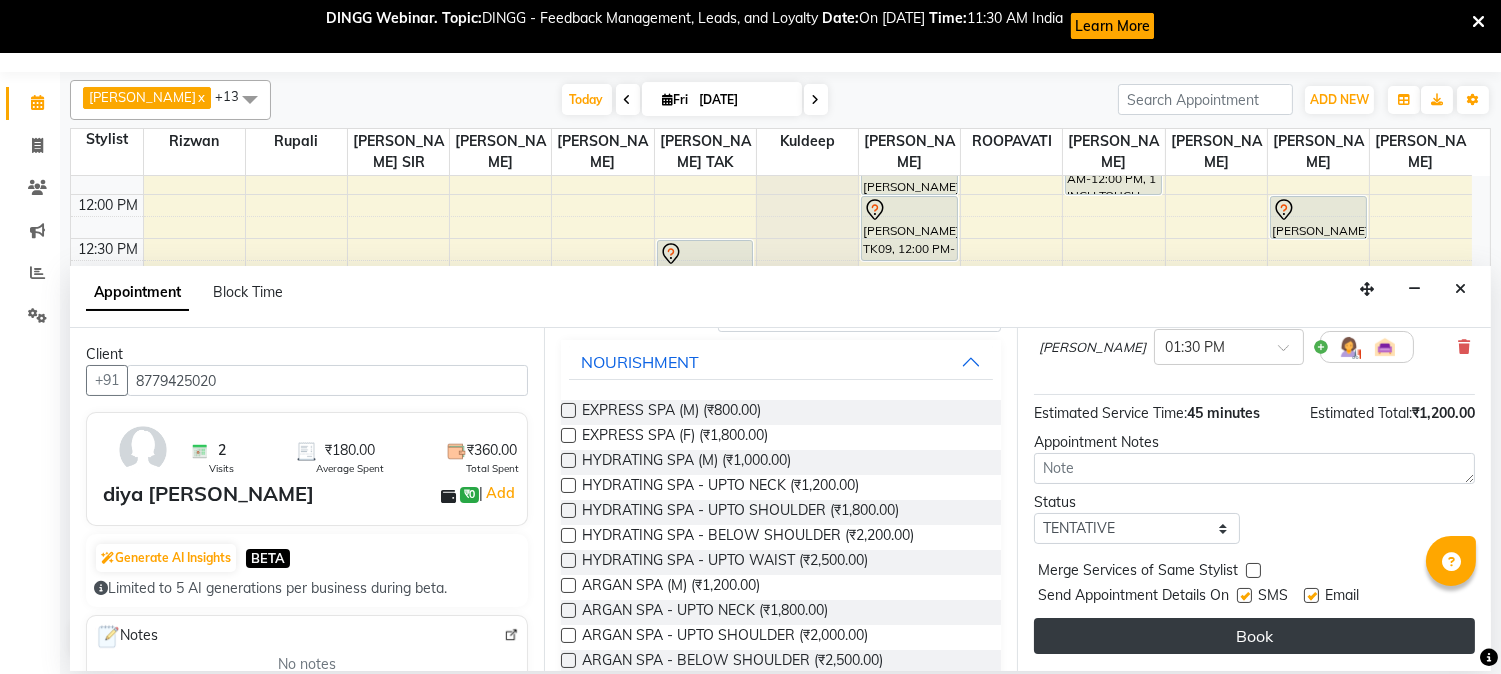 click on "Book" at bounding box center (1254, 636) 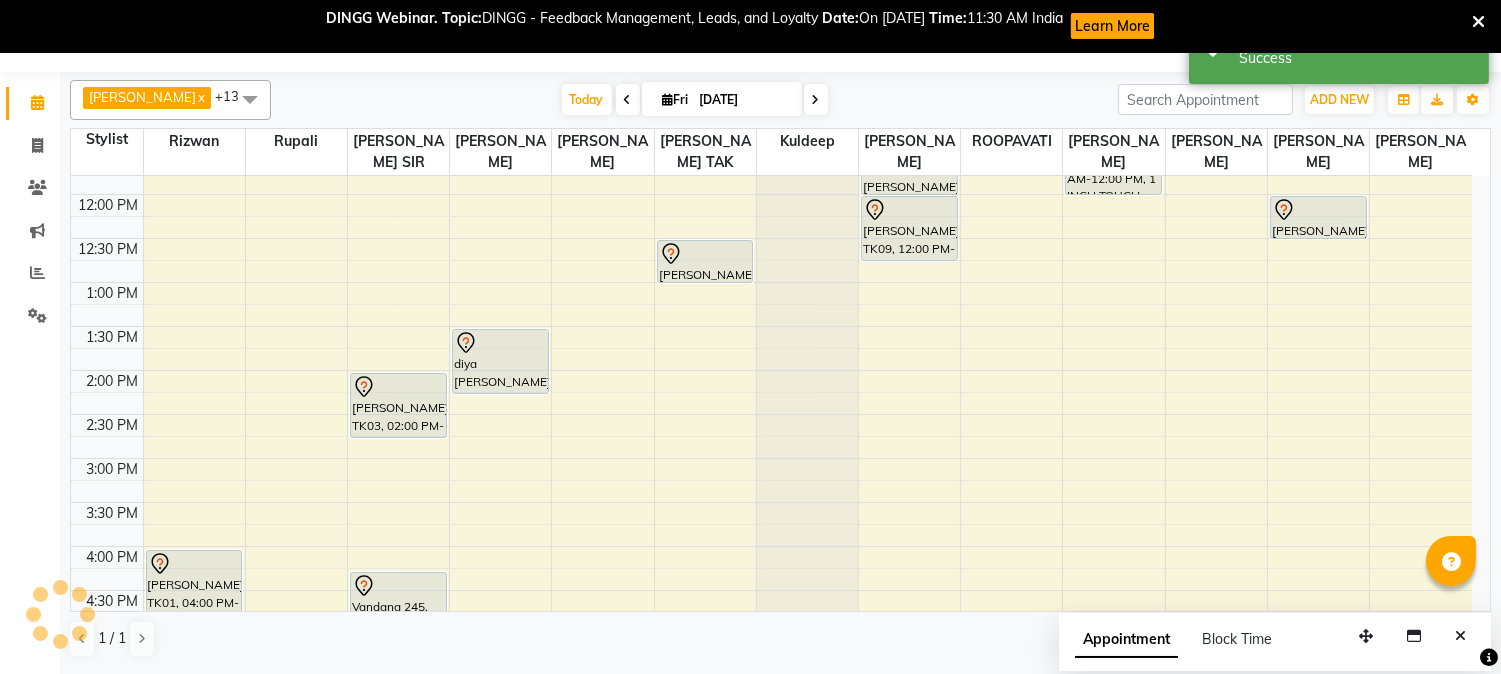 scroll, scrollTop: 0, scrollLeft: 0, axis: both 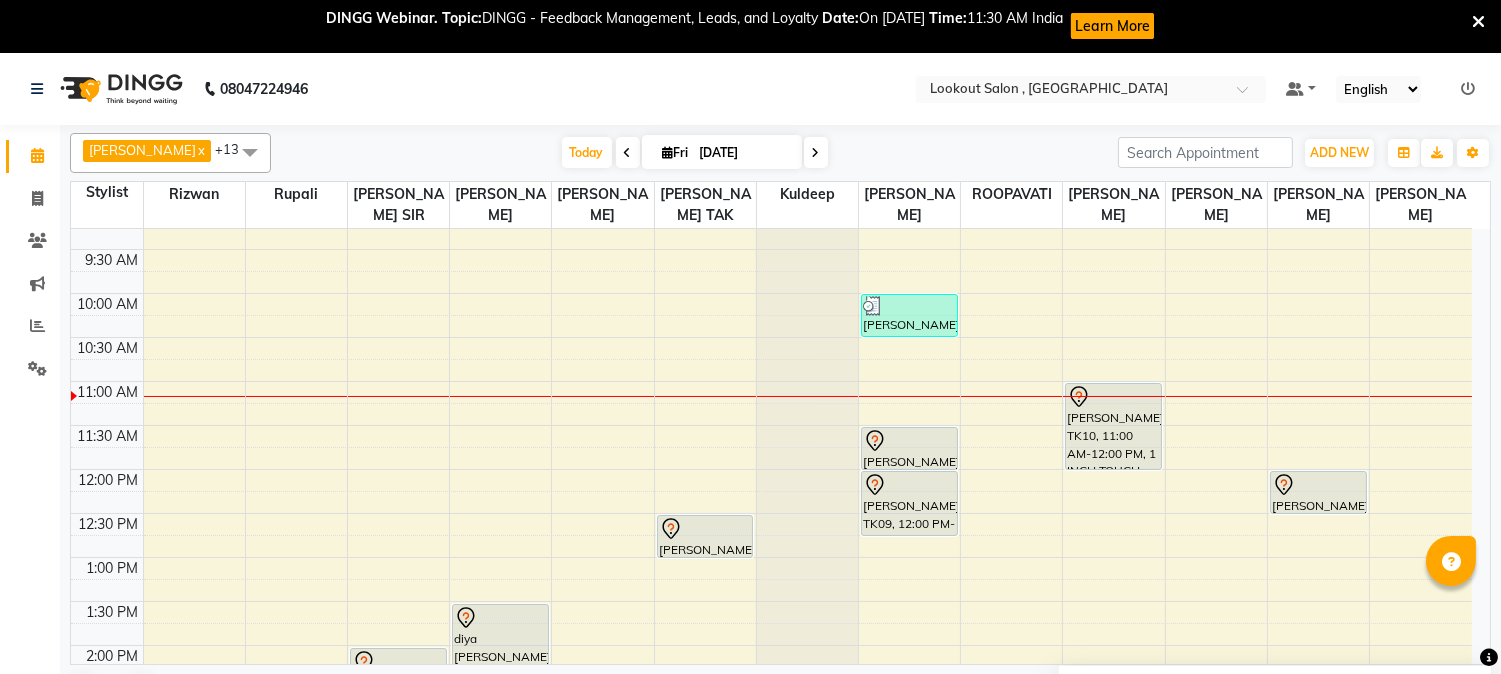 click at bounding box center [1478, 22] 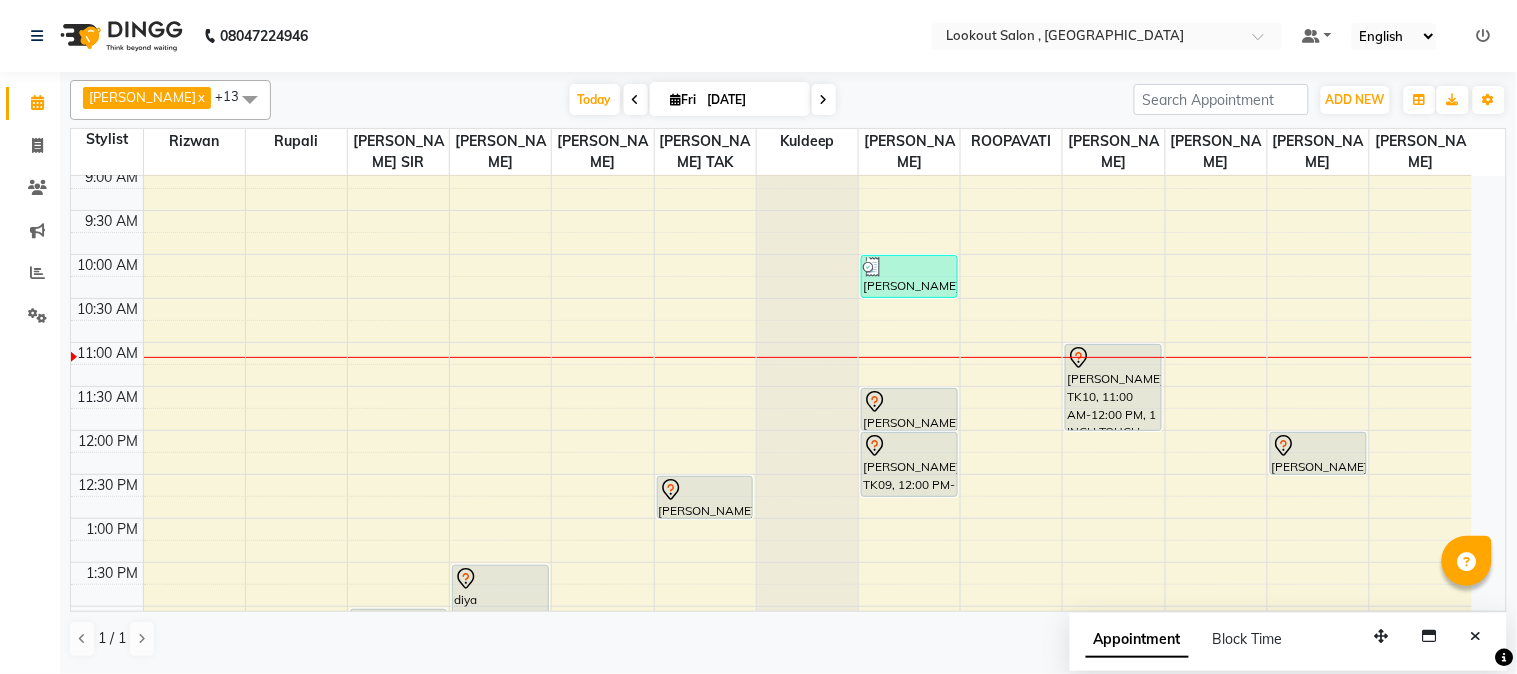 scroll, scrollTop: 222, scrollLeft: 0, axis: vertical 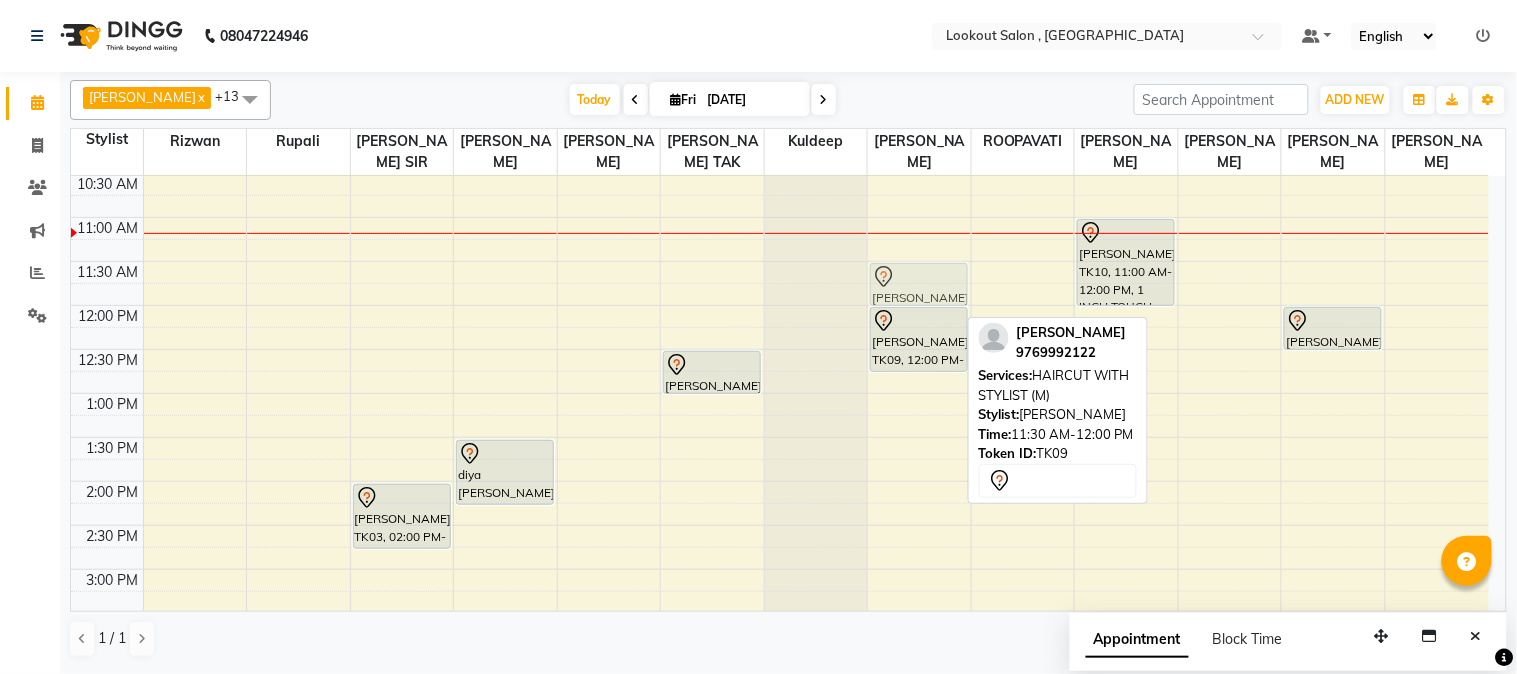 drag, startPoint x: 911, startPoint y: 308, endPoint x: 902, endPoint y: 298, distance: 13.453624 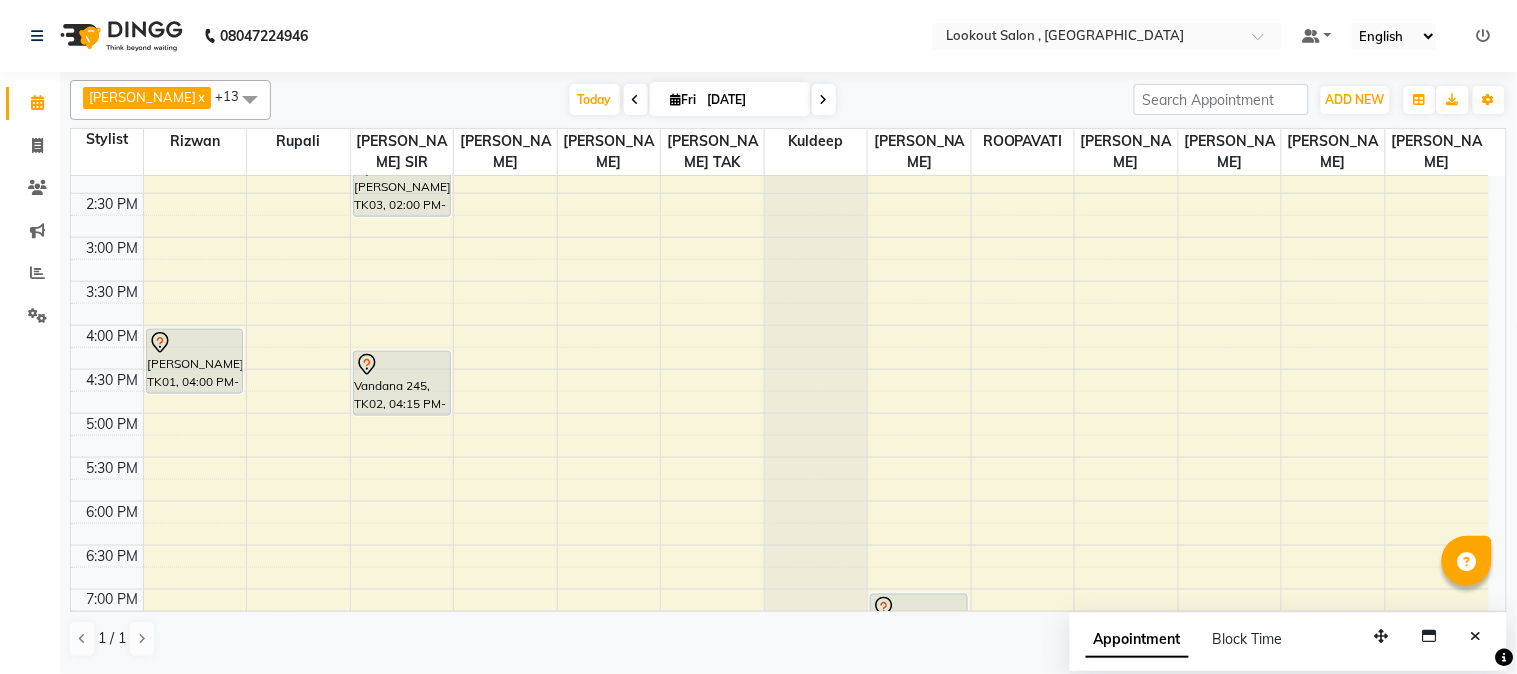 scroll, scrollTop: 555, scrollLeft: 0, axis: vertical 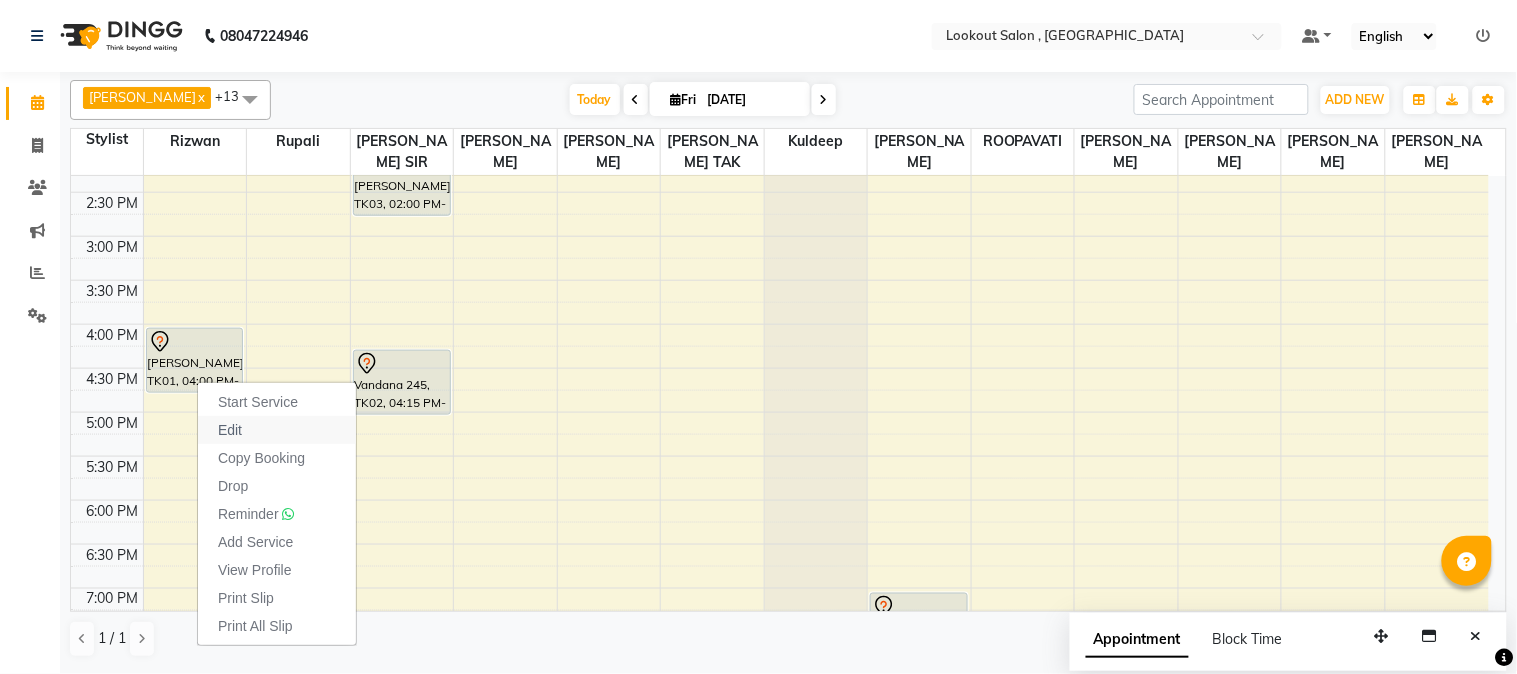 click on "Edit" at bounding box center [230, 430] 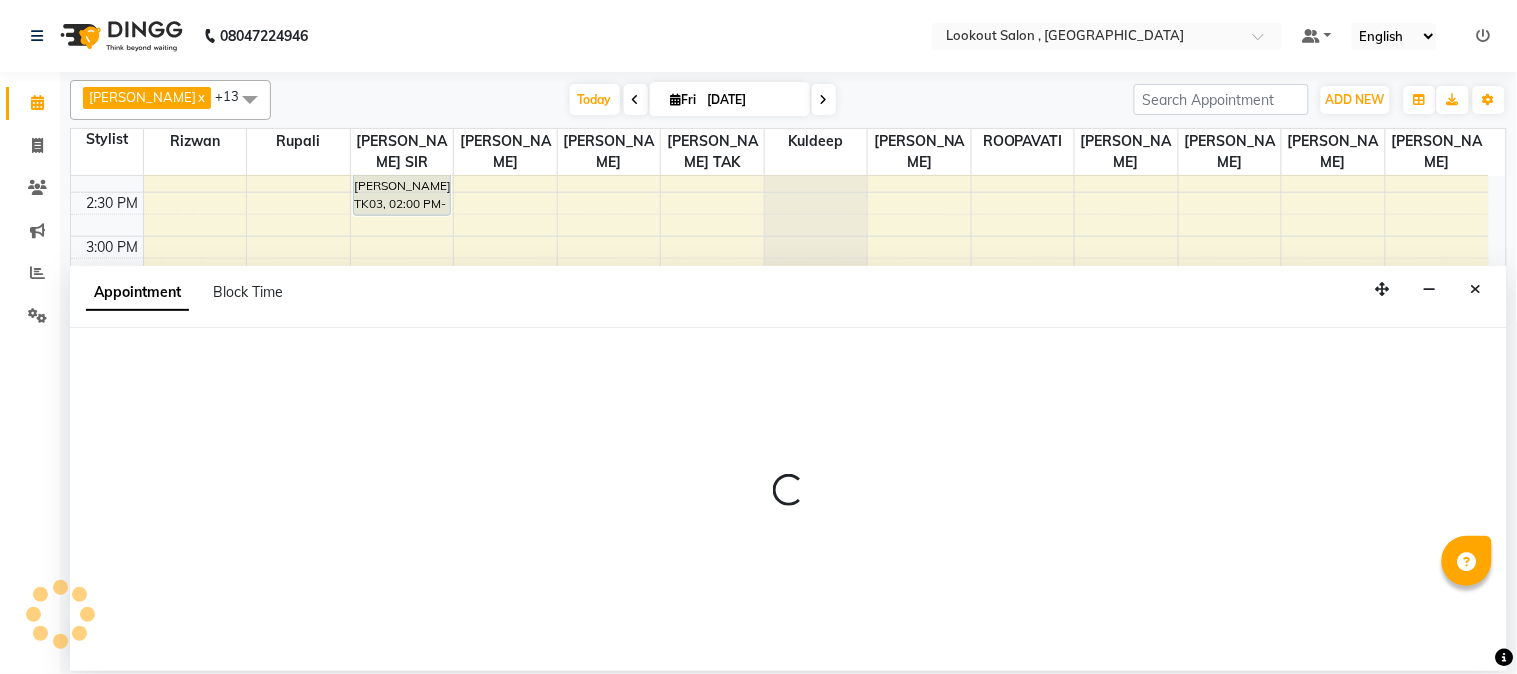 select on "tentative" 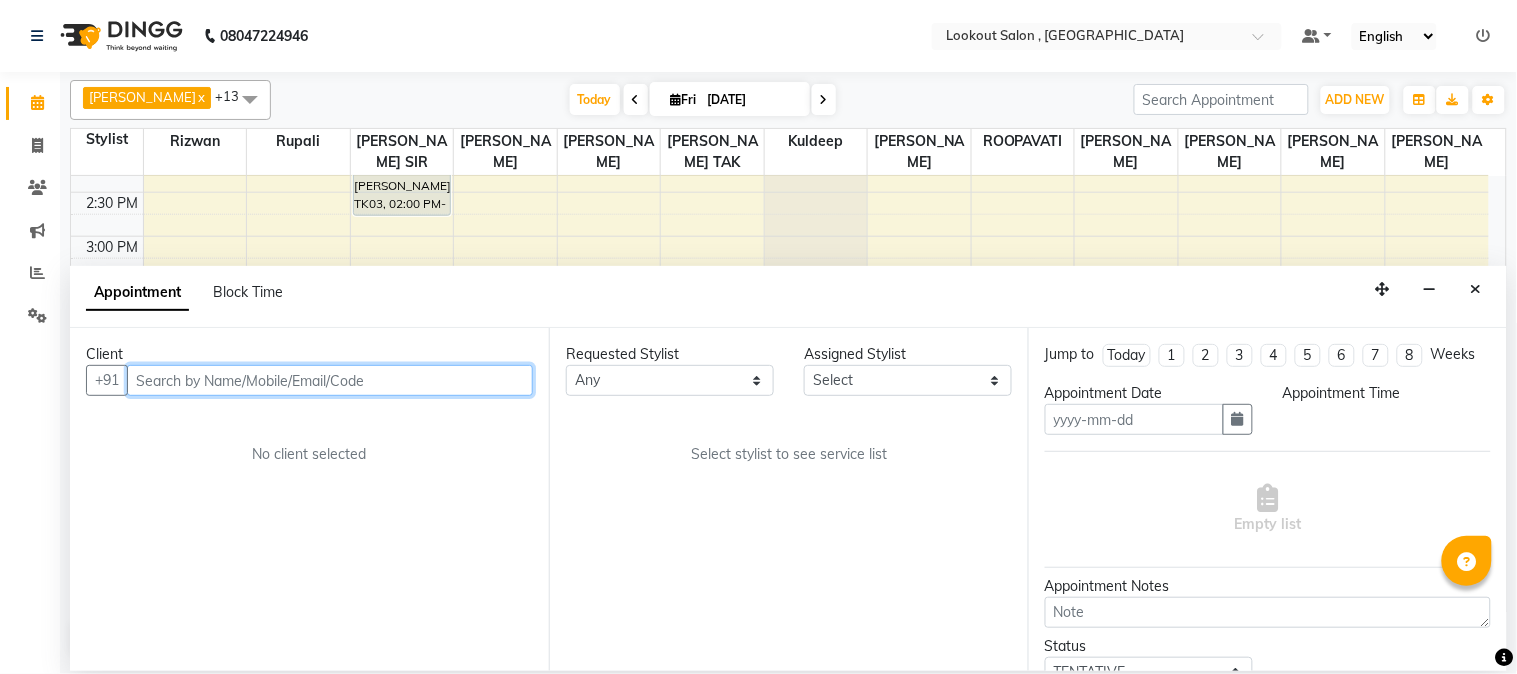 type on "[DATE]" 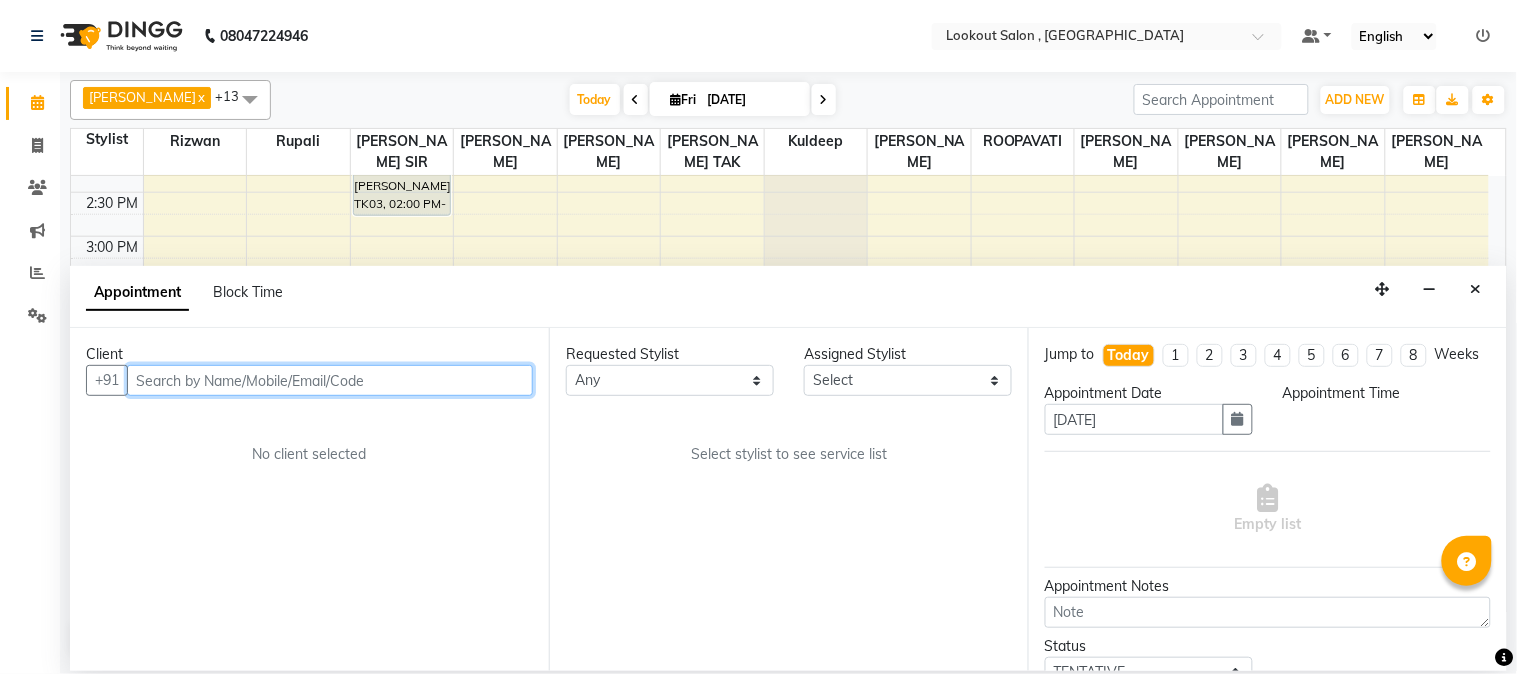 select on "960" 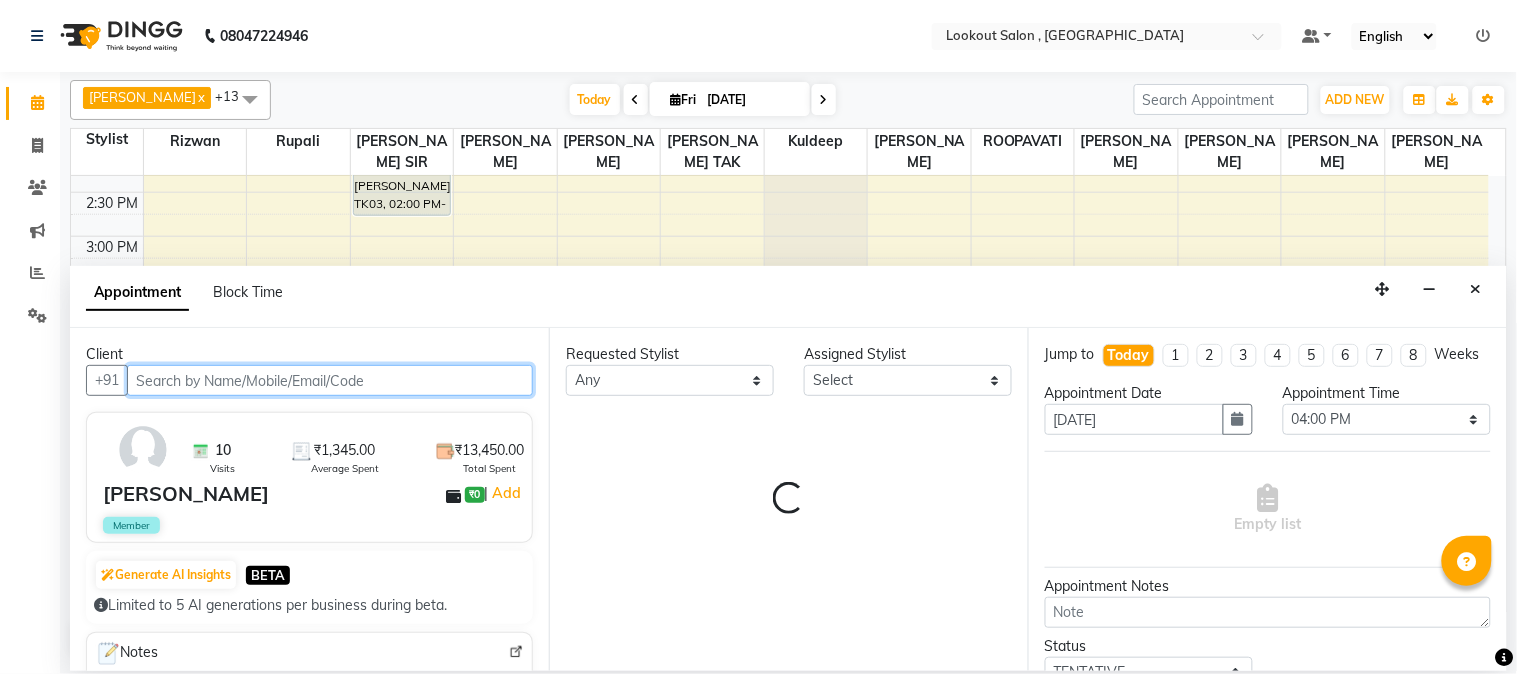 scroll, scrollTop: 265, scrollLeft: 0, axis: vertical 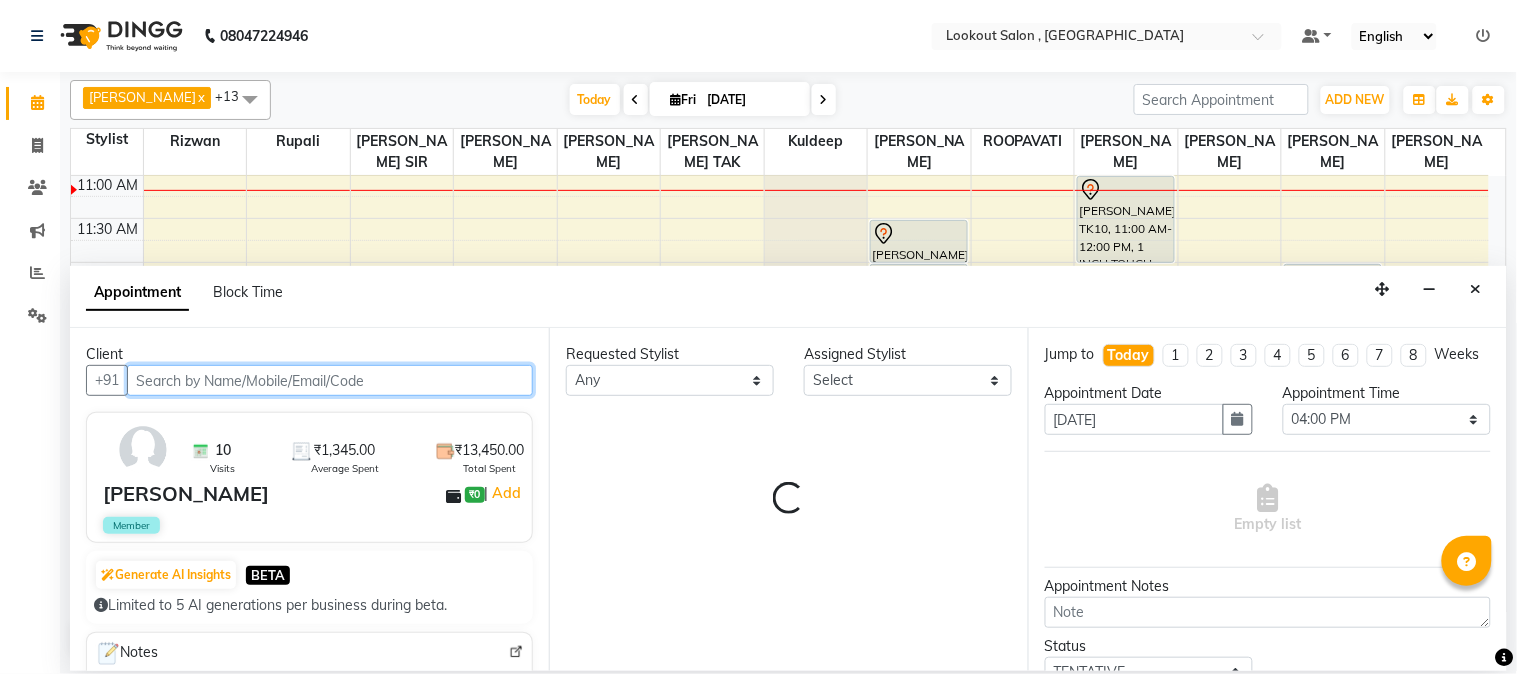 select on "4387" 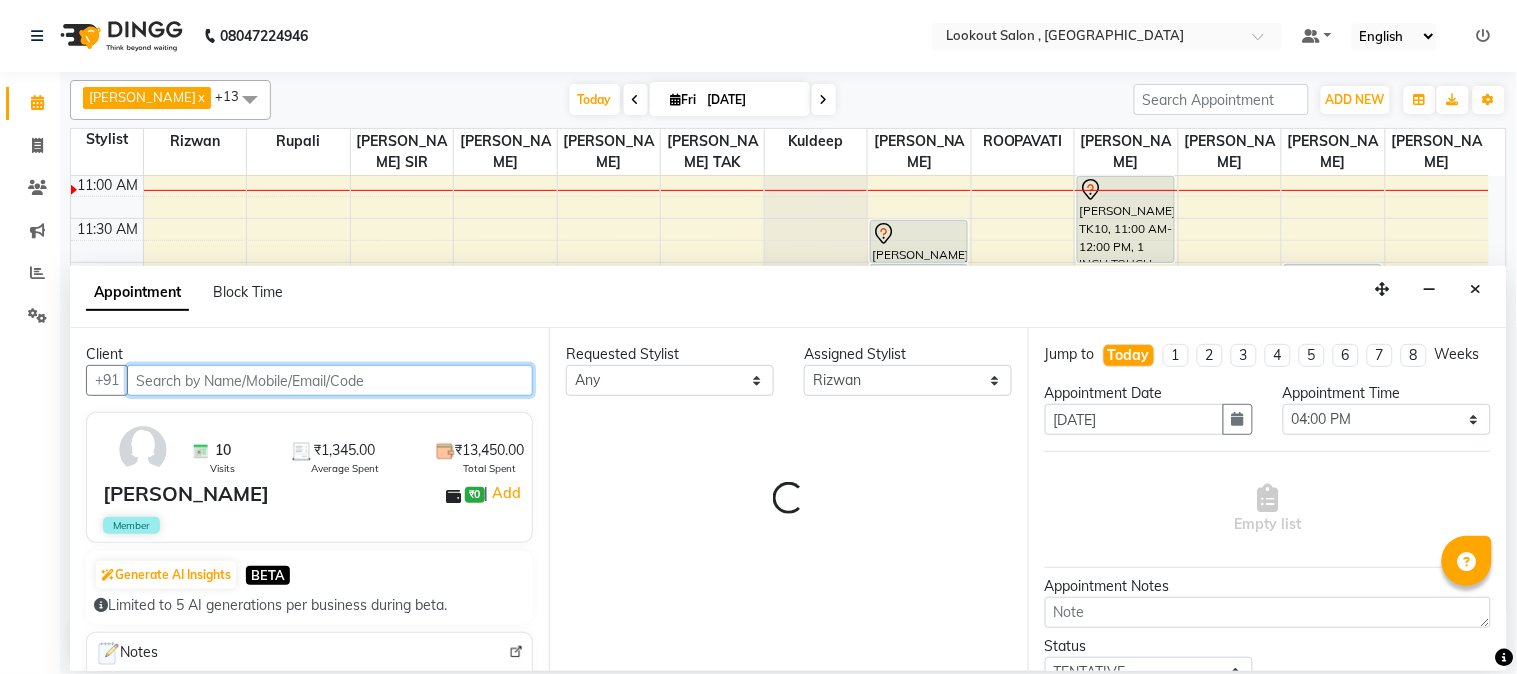select on "304" 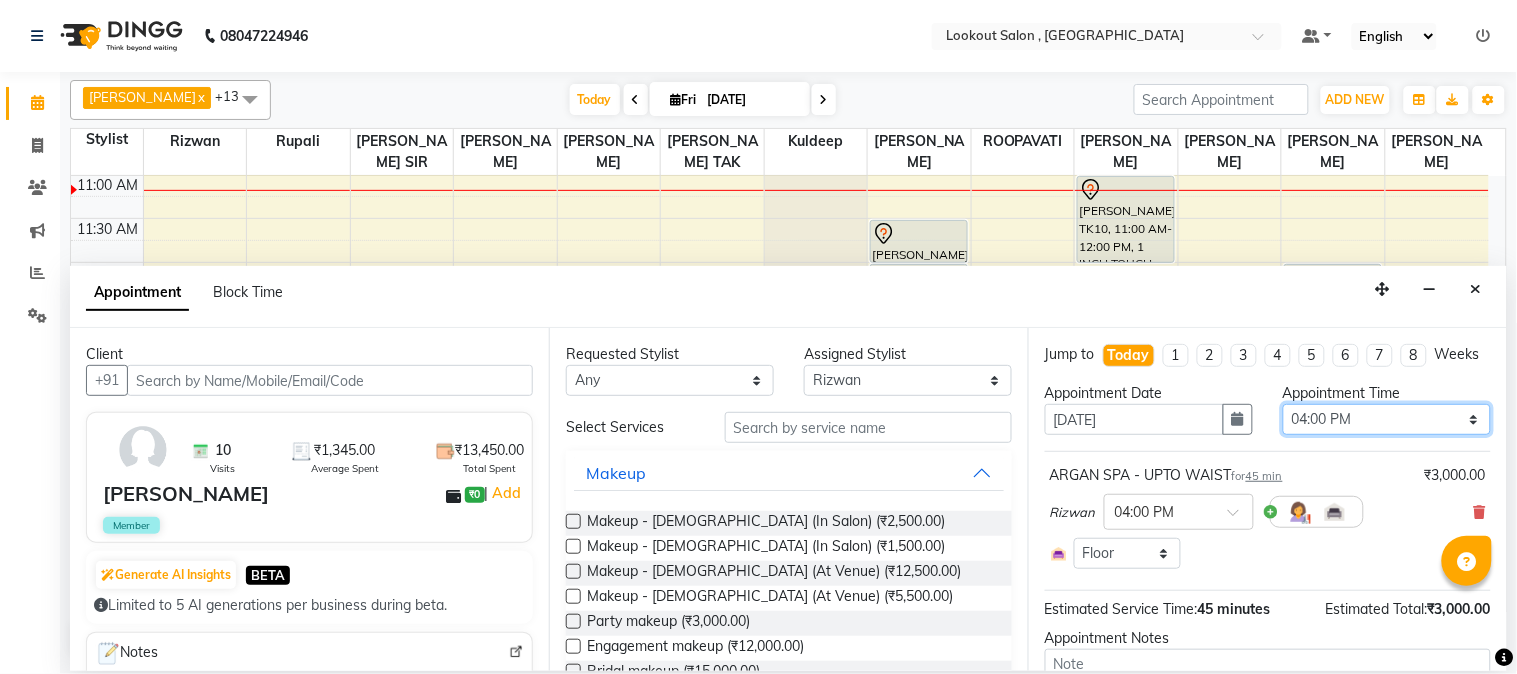 click on "Select 09:00 AM 09:15 AM 09:30 AM 09:45 AM 10:00 AM 10:15 AM 10:30 AM 10:45 AM 11:00 AM 11:15 AM 11:30 AM 11:45 AM 12:00 PM 12:15 PM 12:30 PM 12:45 PM 01:00 PM 01:15 PM 01:30 PM 01:45 PM 02:00 PM 02:15 PM 02:30 PM 02:45 PM 03:00 PM 03:15 PM 03:30 PM 03:45 PM 04:00 PM 04:15 PM 04:30 PM 04:45 PM 05:00 PM 05:15 PM 05:30 PM 05:45 PM 06:00 PM 06:15 PM 06:30 PM 06:45 PM 07:00 PM 07:15 PM 07:30 PM 07:45 PM 08:00 PM 08:15 PM 08:30 PM 08:45 PM 09:00 PM 09:15 PM 09:30 PM 09:45 PM 10:00 PM" at bounding box center [1387, 419] 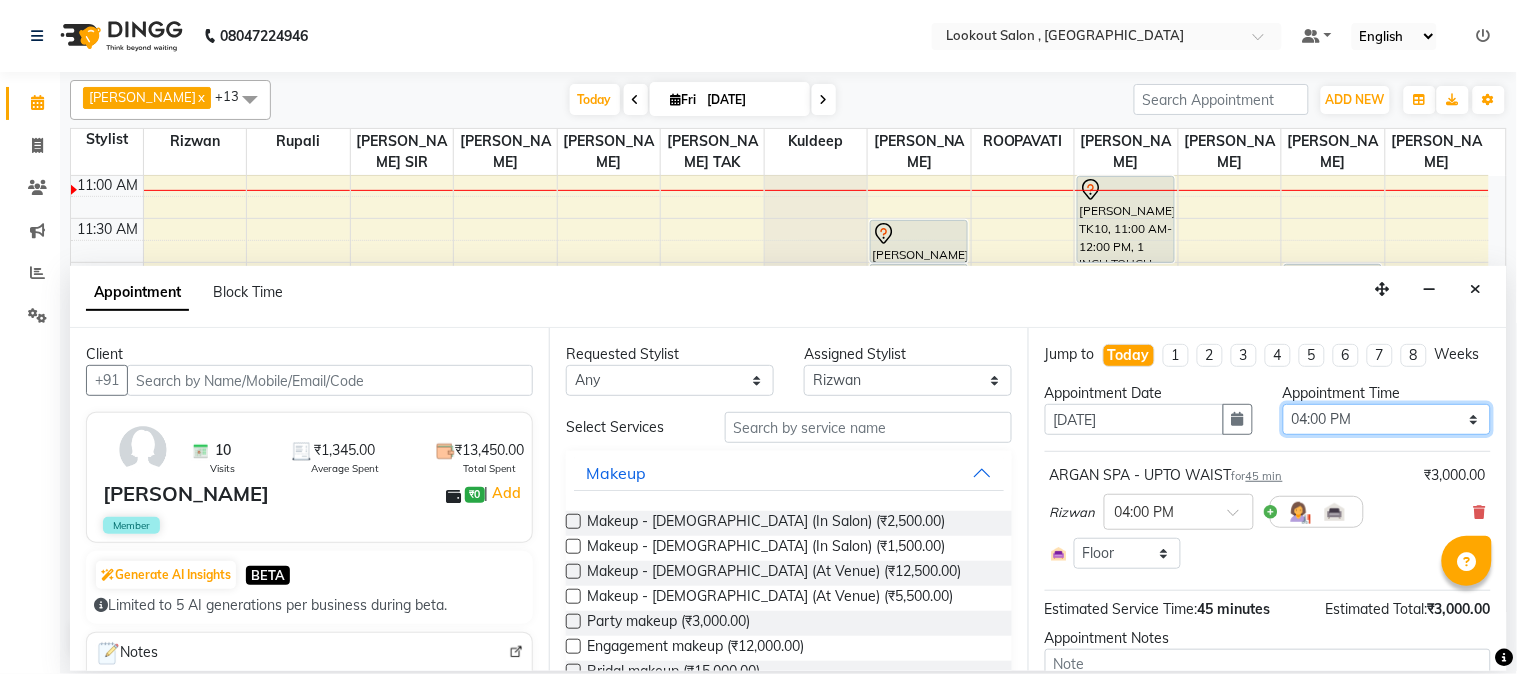 select on "720" 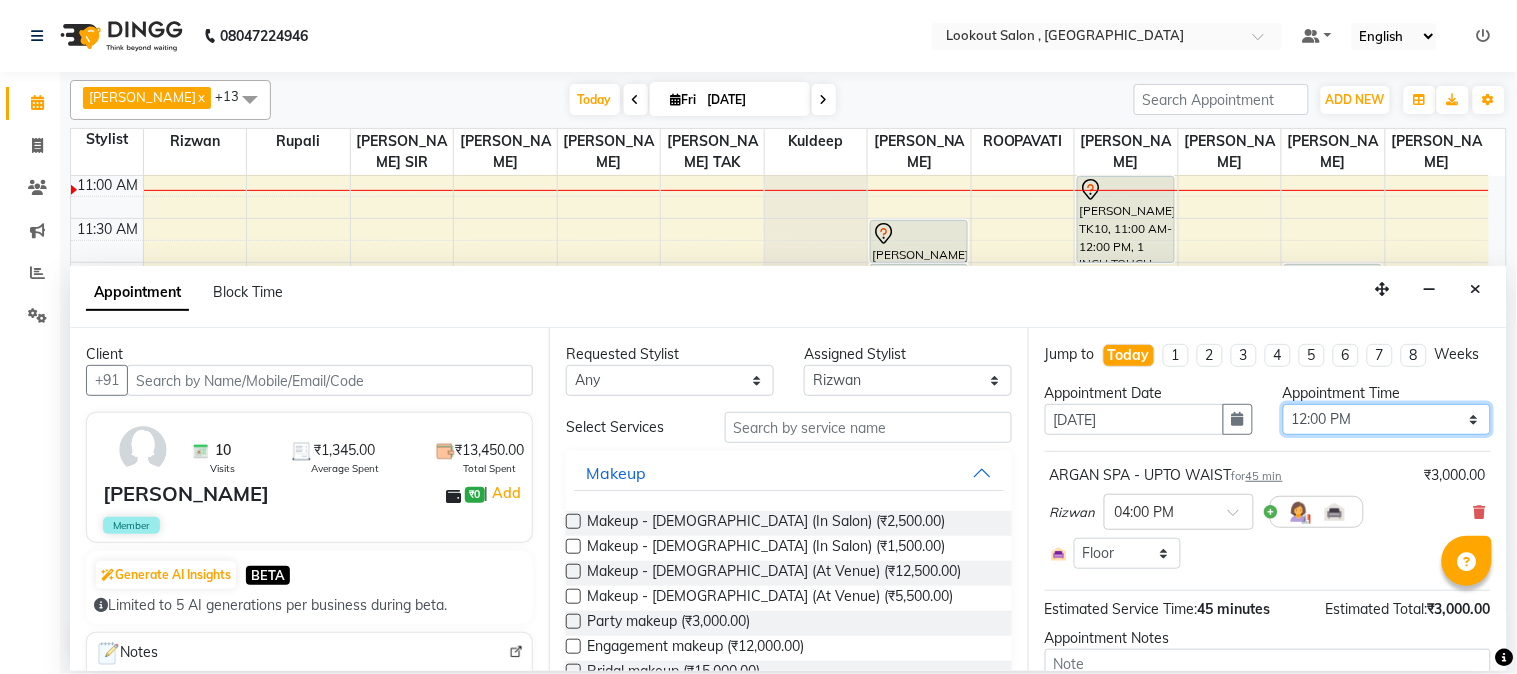 click on "Select 09:00 AM 09:15 AM 09:30 AM 09:45 AM 10:00 AM 10:15 AM 10:30 AM 10:45 AM 11:00 AM 11:15 AM 11:30 AM 11:45 AM 12:00 PM 12:15 PM 12:30 PM 12:45 PM 01:00 PM 01:15 PM 01:30 PM 01:45 PM 02:00 PM 02:15 PM 02:30 PM 02:45 PM 03:00 PM 03:15 PM 03:30 PM 03:45 PM 04:00 PM 04:15 PM 04:30 PM 04:45 PM 05:00 PM 05:15 PM 05:30 PM 05:45 PM 06:00 PM 06:15 PM 06:30 PM 06:45 PM 07:00 PM 07:15 PM 07:30 PM 07:45 PM 08:00 PM 08:15 PM 08:30 PM 08:45 PM 09:00 PM 09:15 PM 09:30 PM 09:45 PM 10:00 PM" at bounding box center [1387, 419] 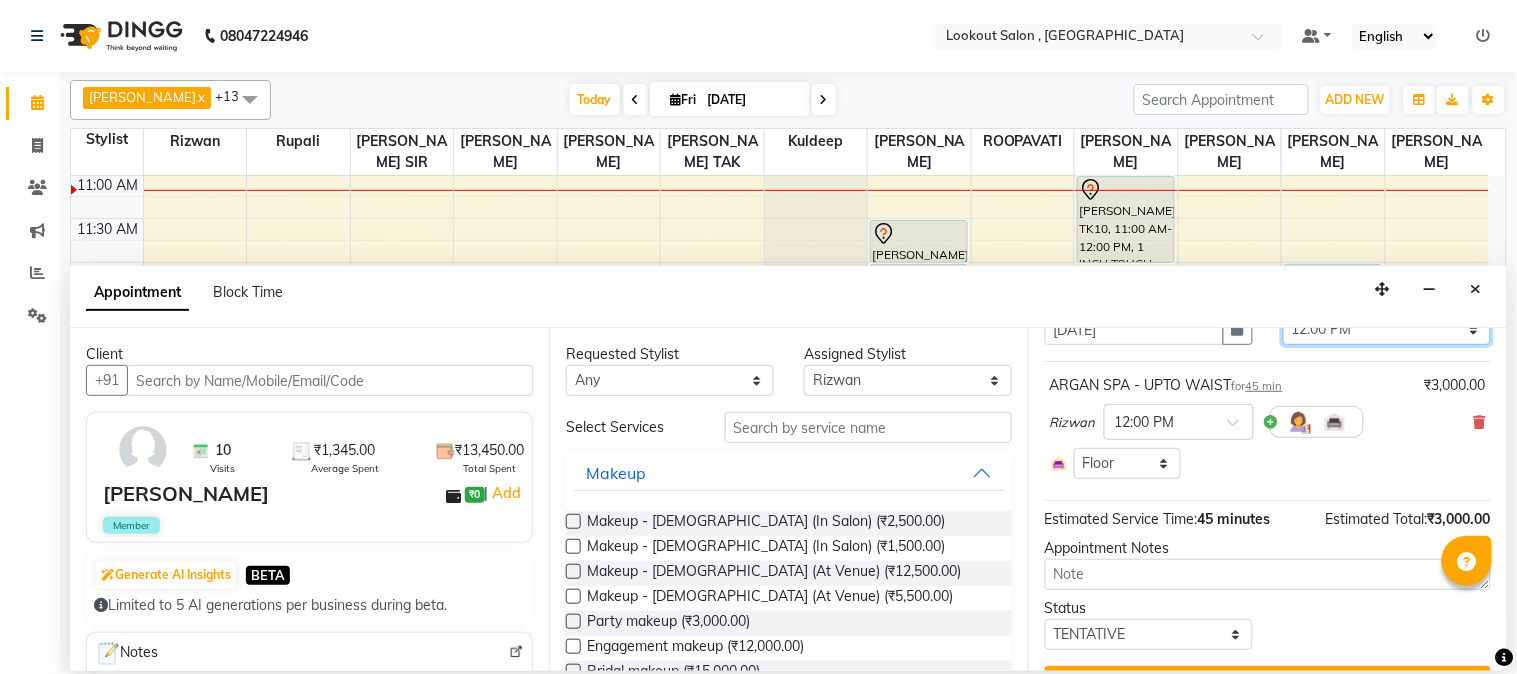 scroll, scrollTop: 156, scrollLeft: 0, axis: vertical 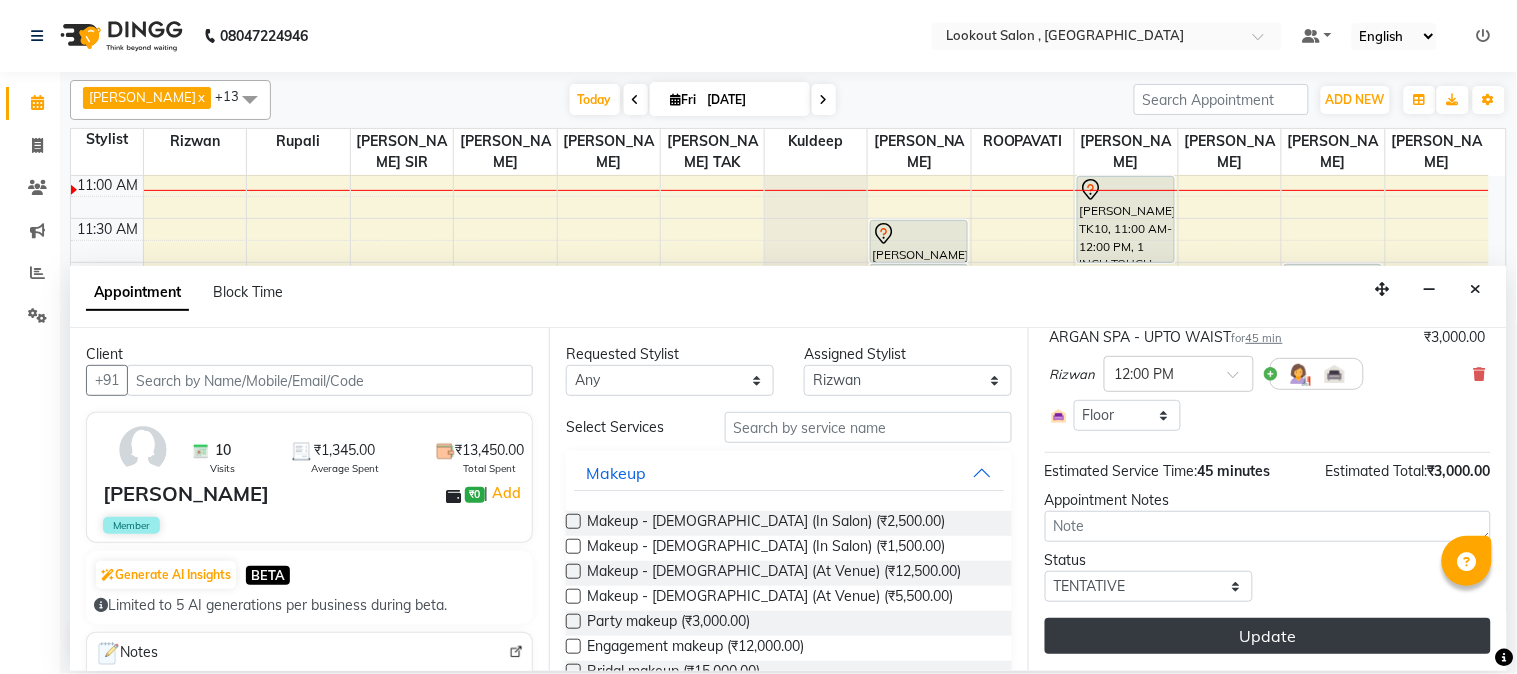 click on "Update" at bounding box center [1268, 636] 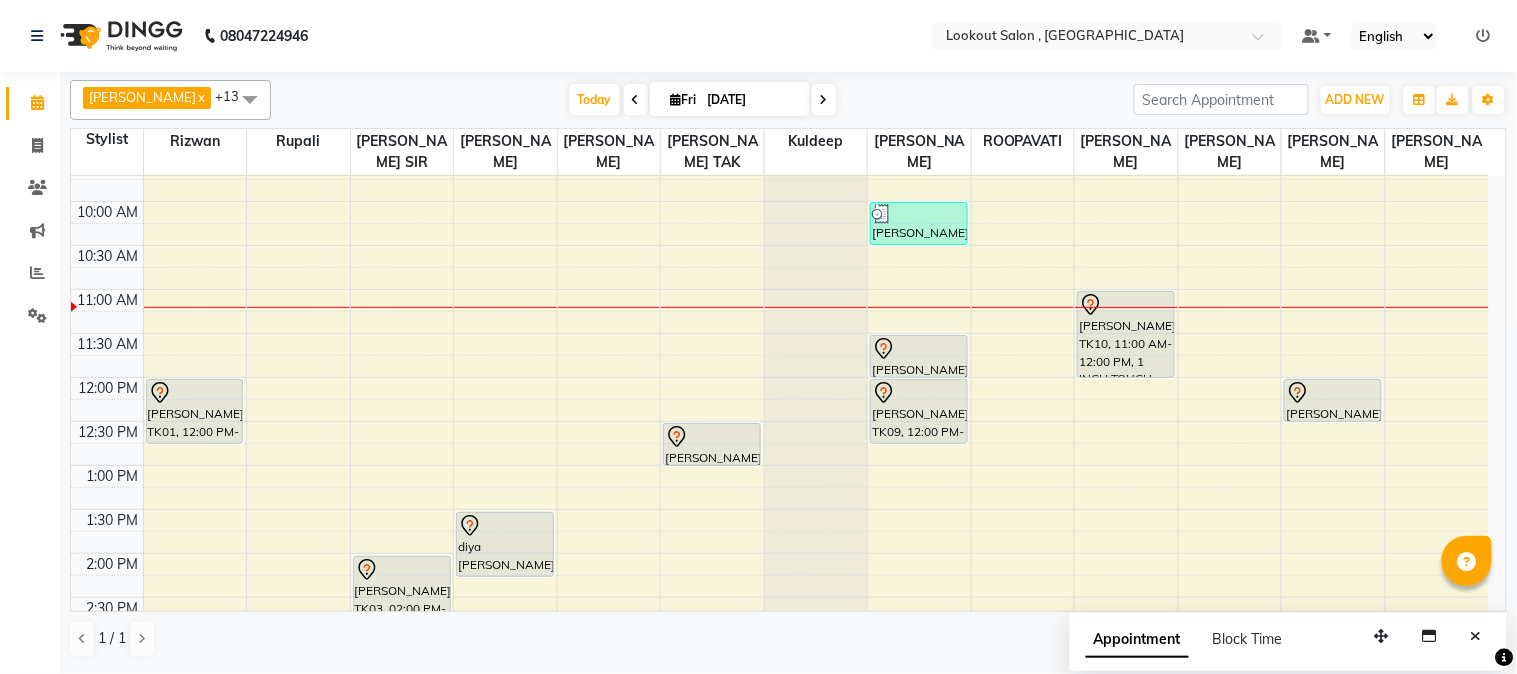 scroll, scrollTop: 222, scrollLeft: 0, axis: vertical 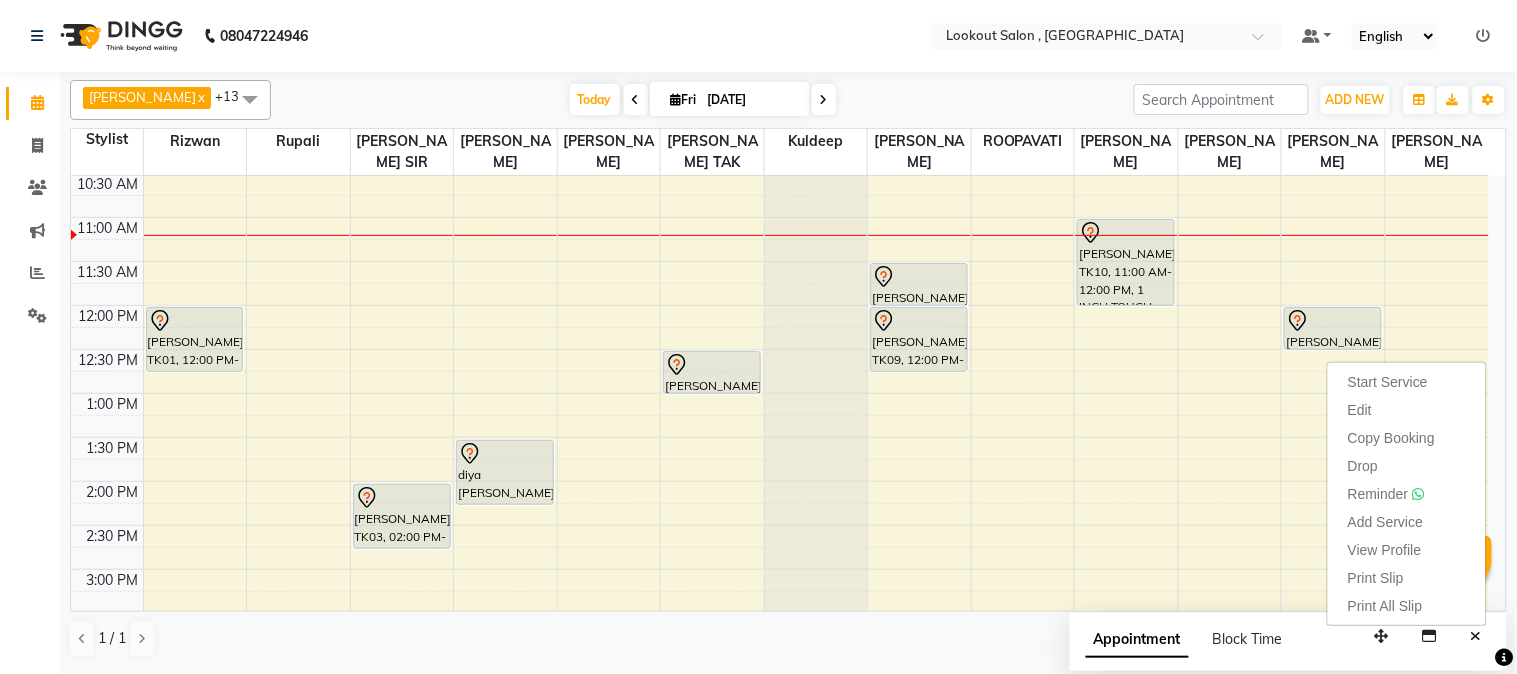 click on "Start Service Edit Copy Booking Drop Reminder   Add Service View Profile Print Slip Print All Slip" at bounding box center (1407, 493) 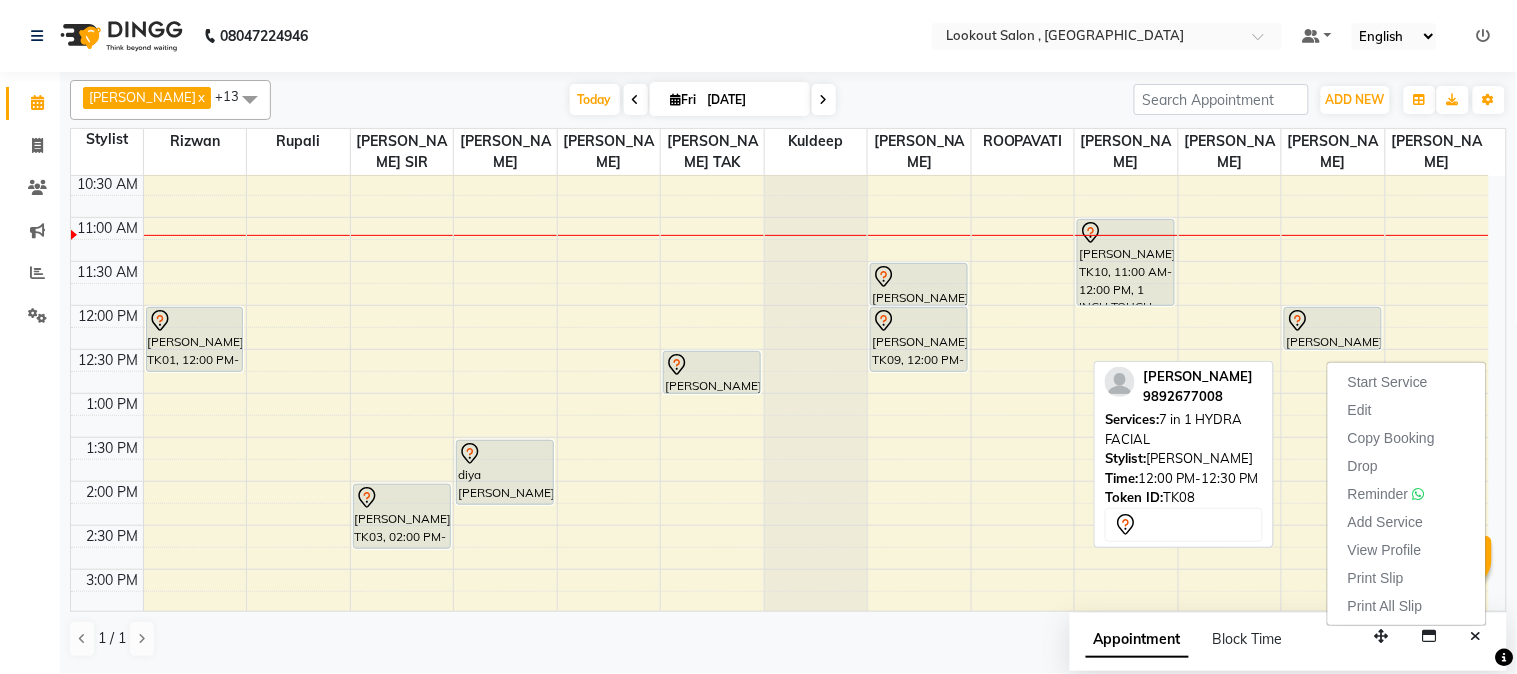 click on "Nandita Pradhan, TK08, 12:00 PM-12:30 PM, 7 in 1 HYDRA FACIAL" at bounding box center [1333, 328] 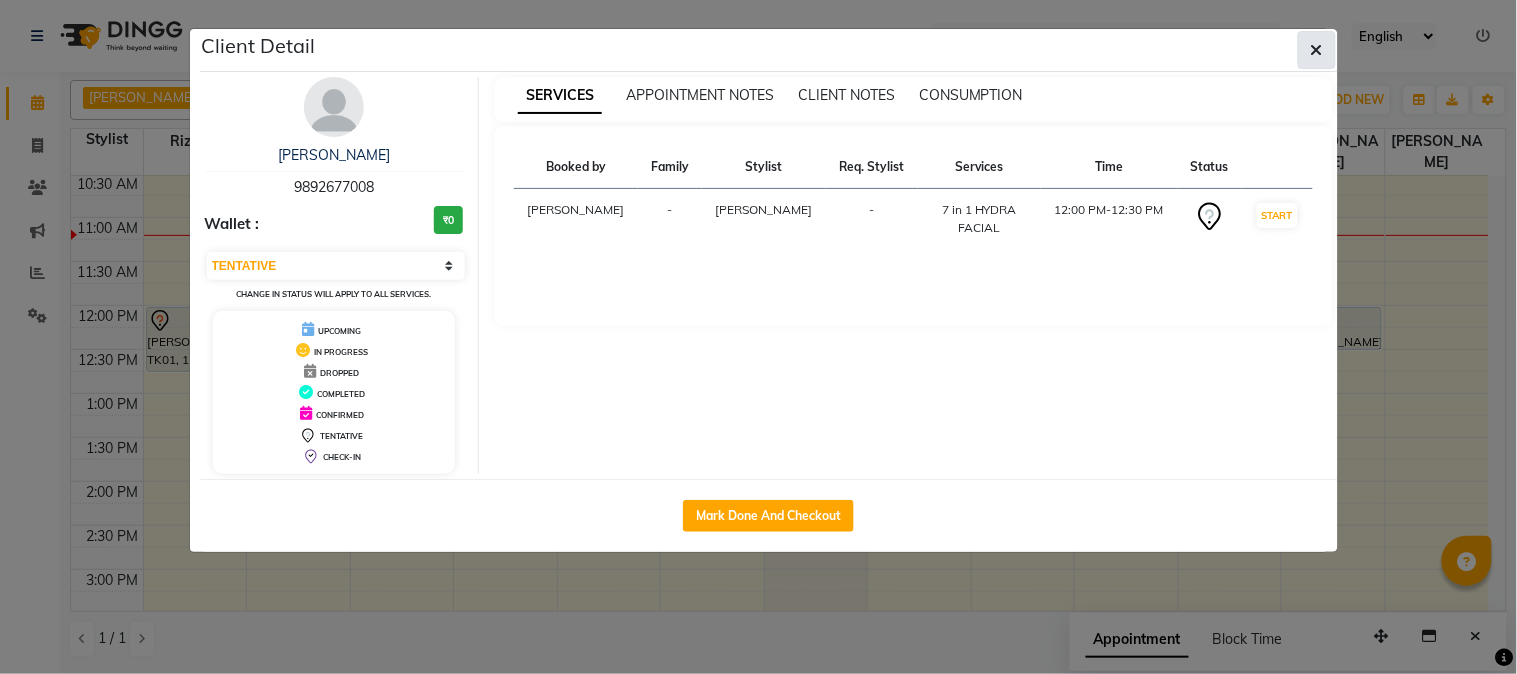 click 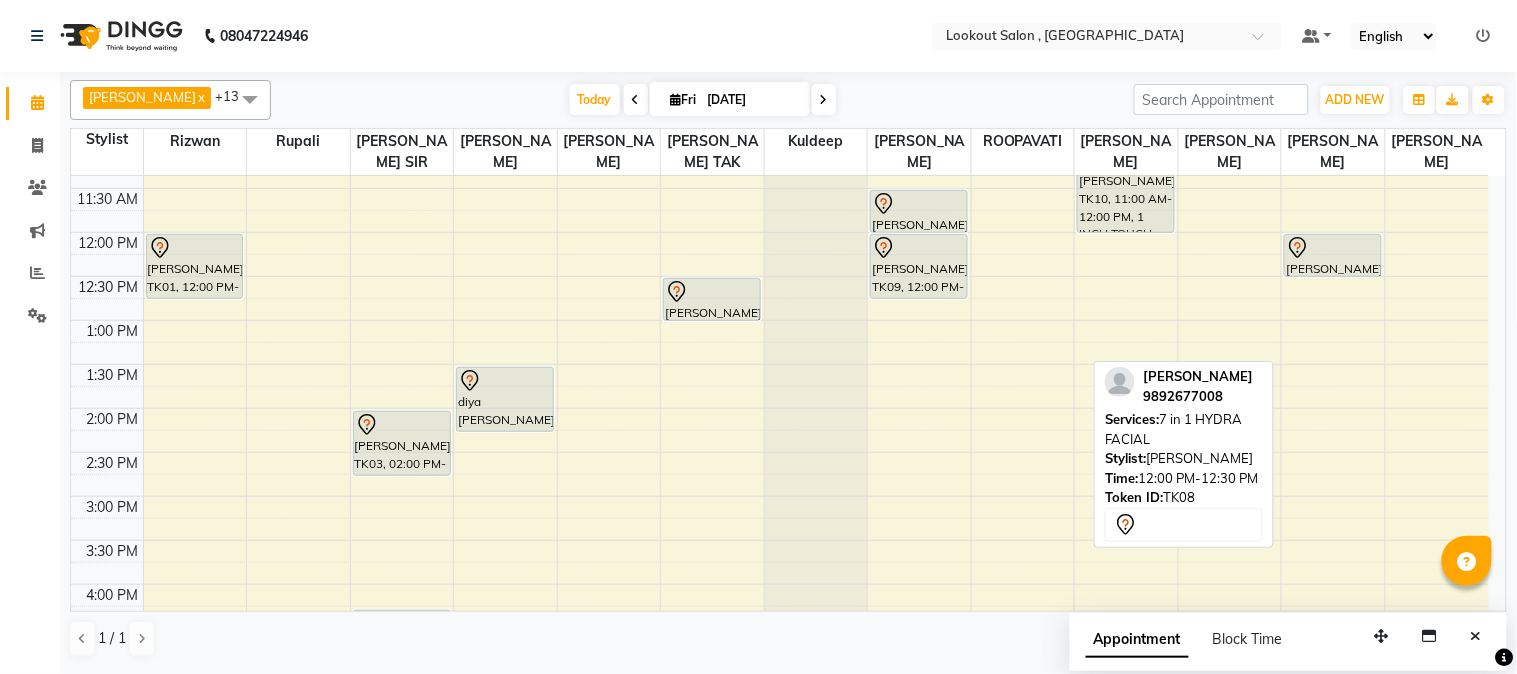 scroll, scrollTop: 333, scrollLeft: 0, axis: vertical 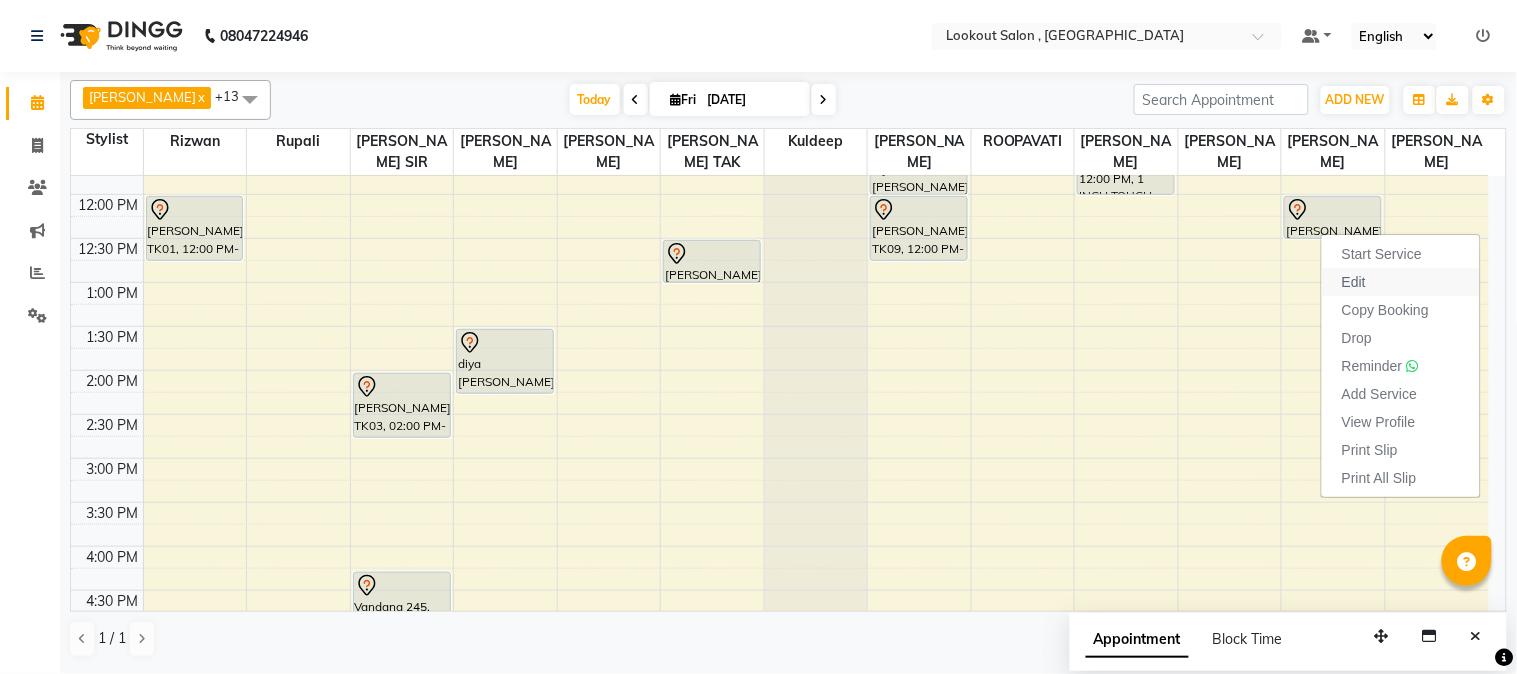 click on "Edit" at bounding box center (1354, 282) 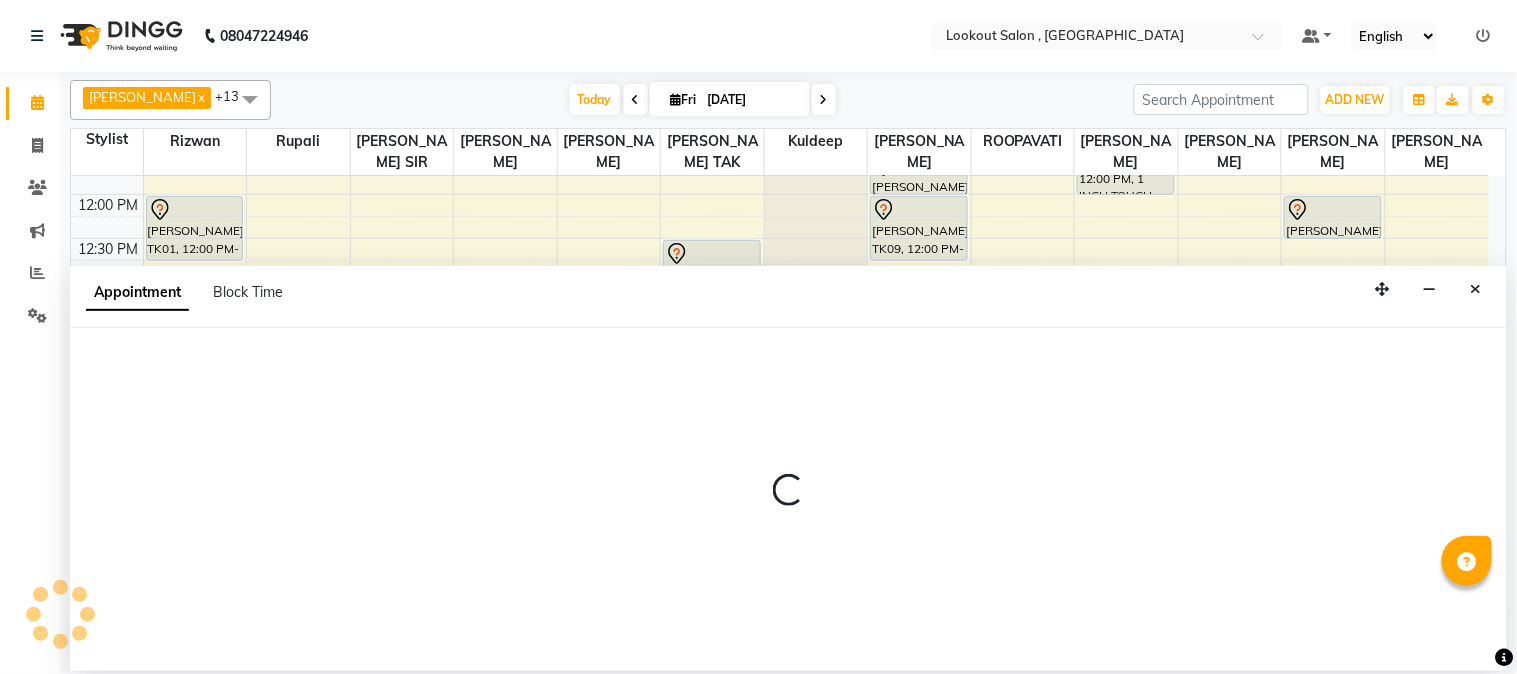 select on "tentative" 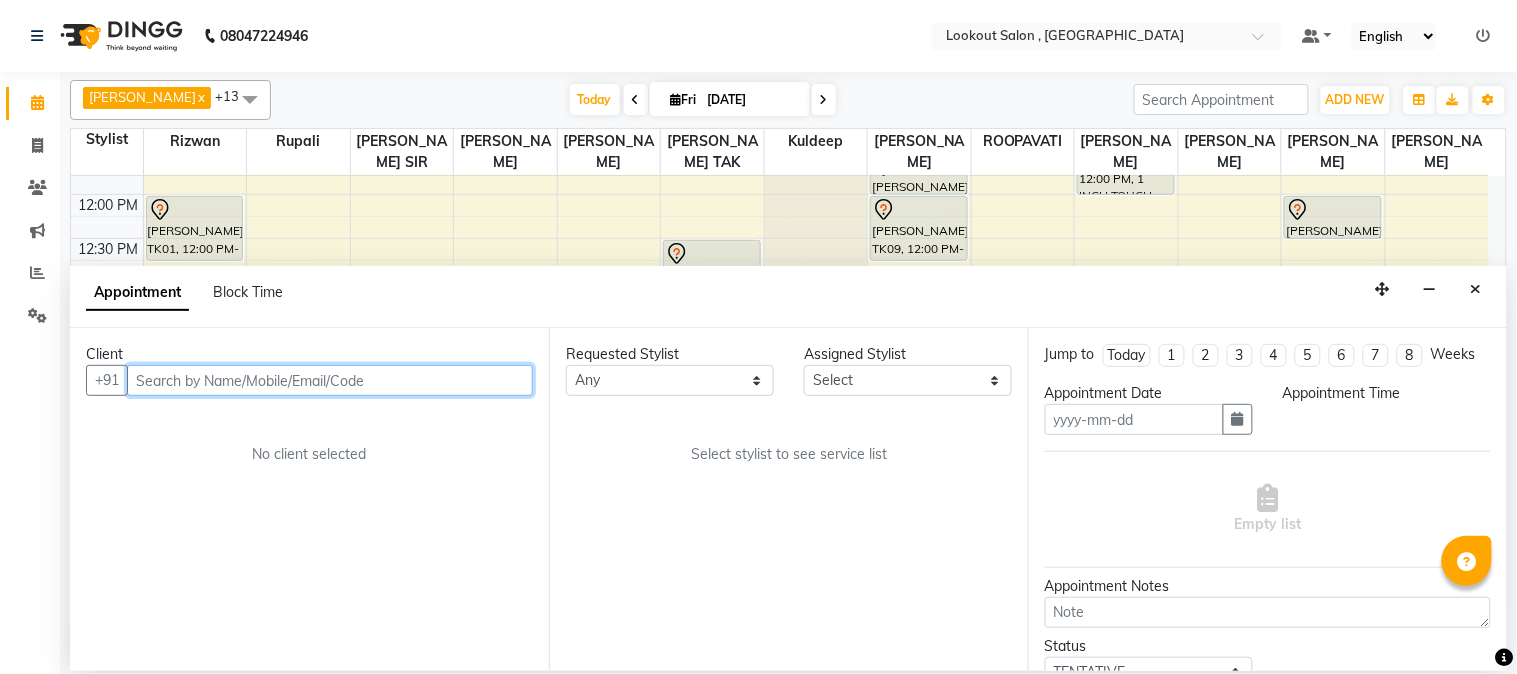 type on "[DATE]" 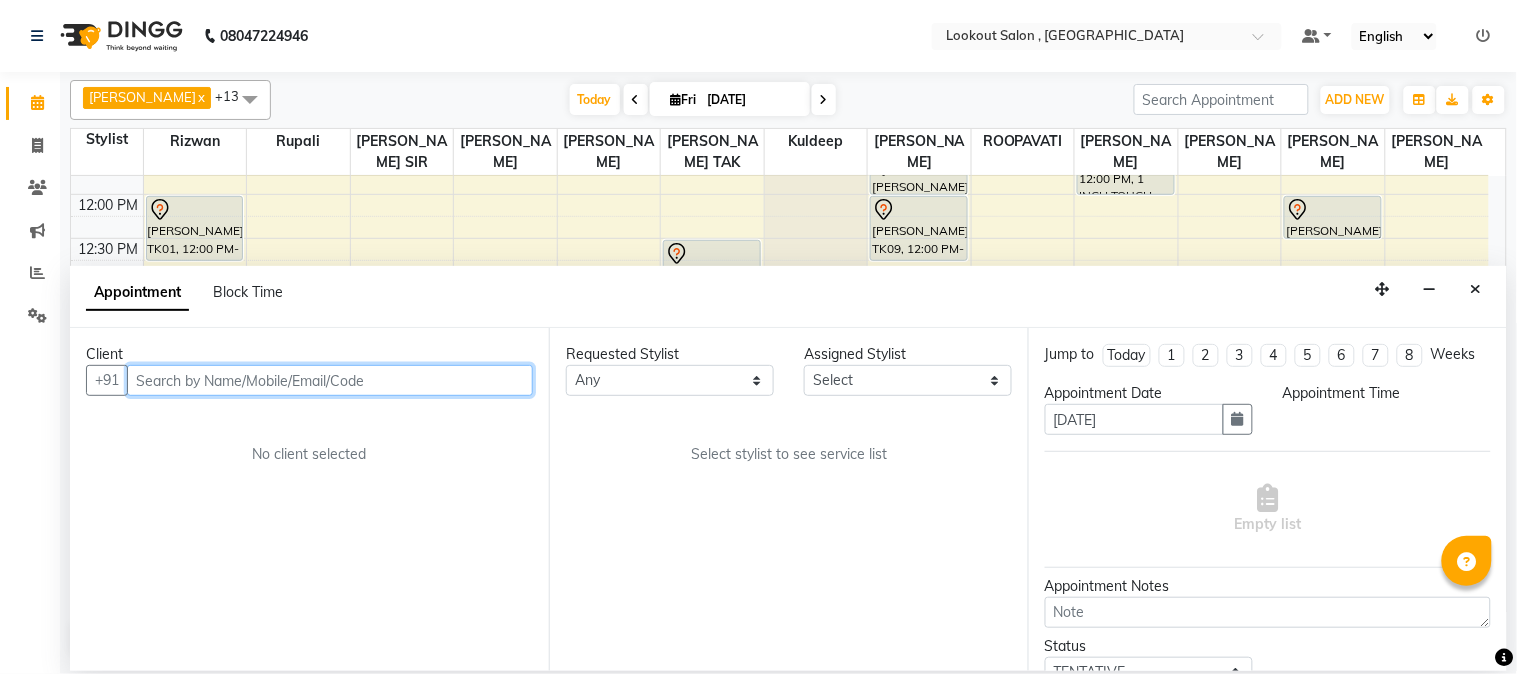 select on "720" 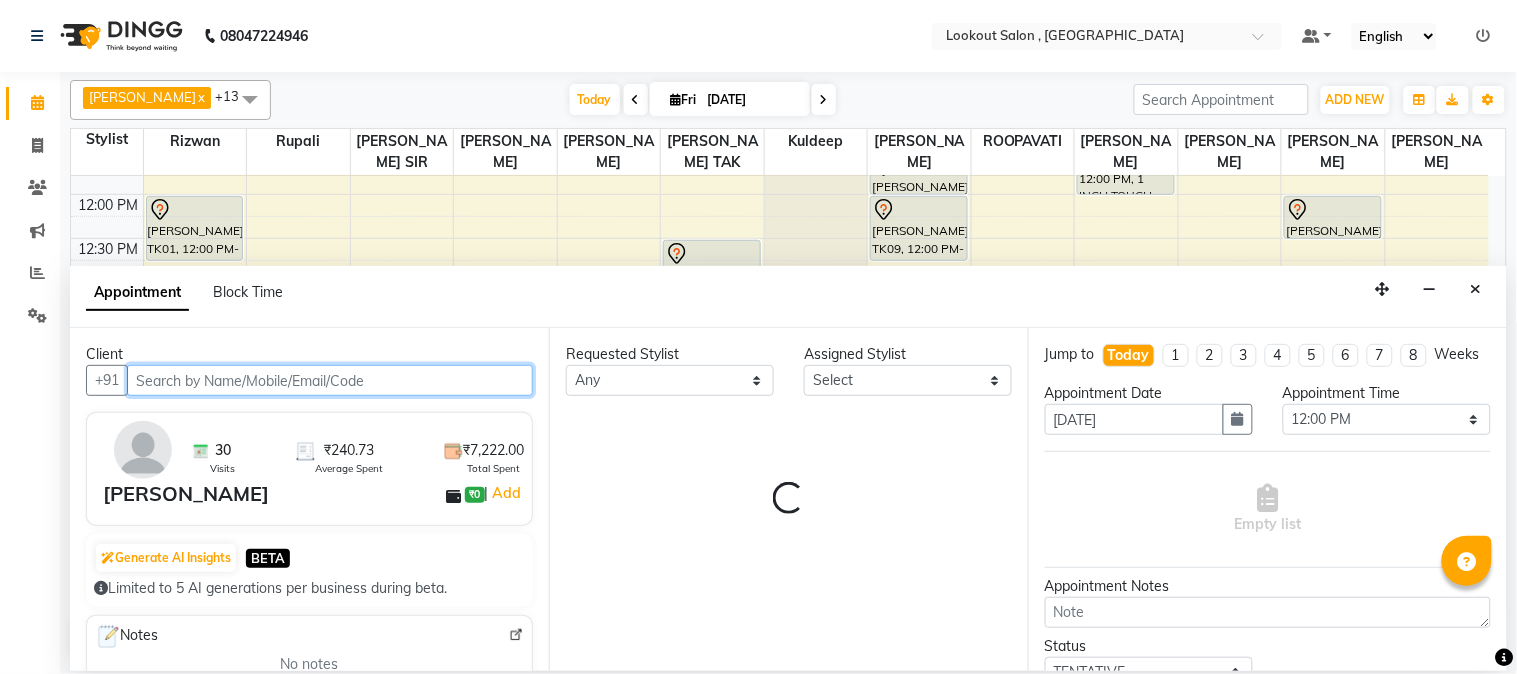 scroll, scrollTop: 265, scrollLeft: 0, axis: vertical 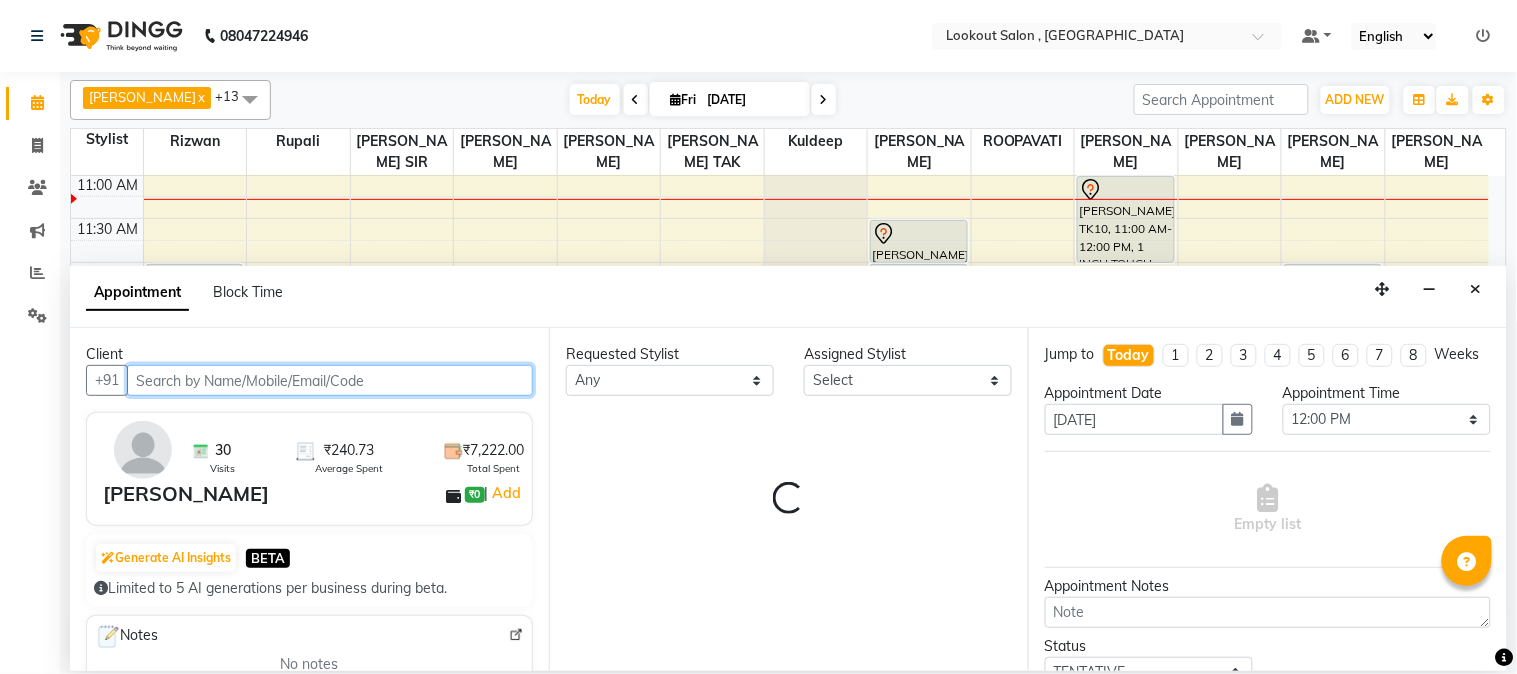 select on "48095" 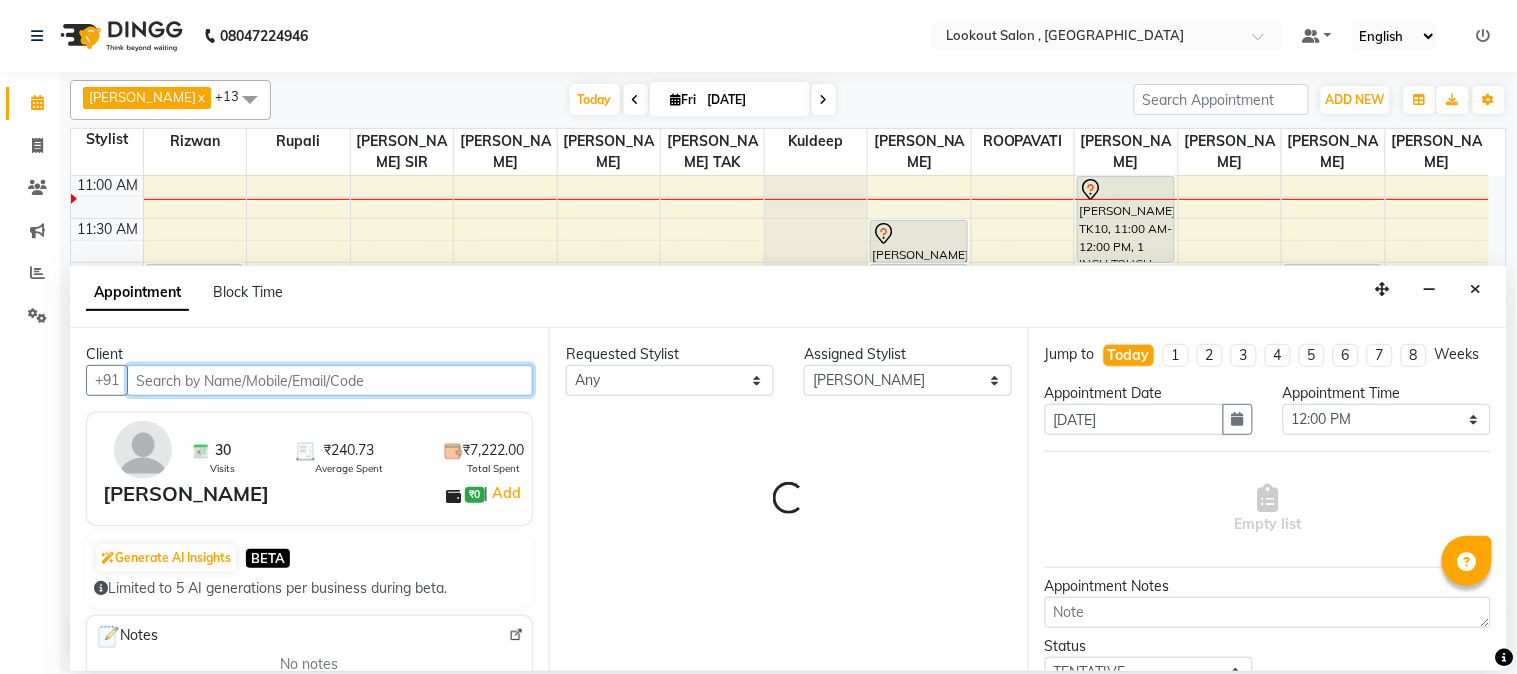 select on "304" 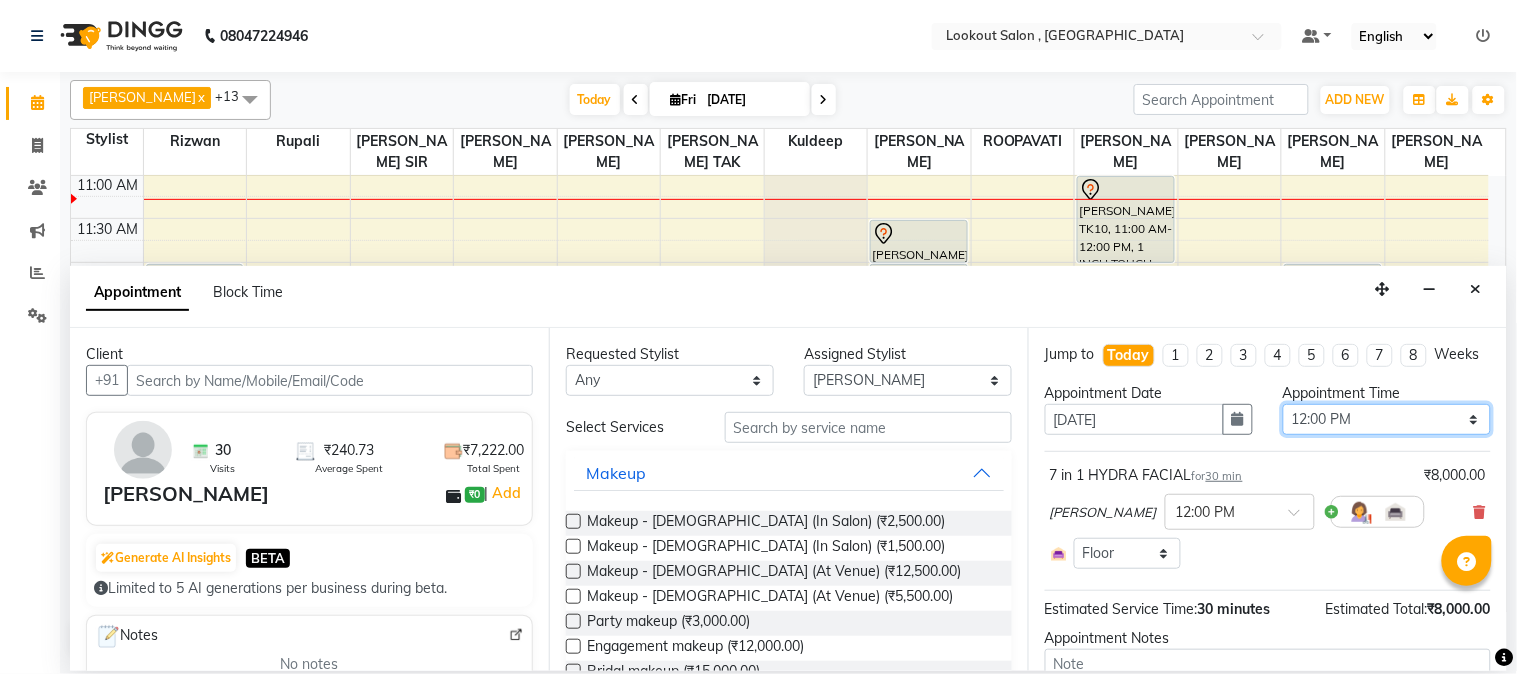 click on "Select 09:00 AM 09:15 AM 09:30 AM 09:45 AM 10:00 AM 10:15 AM 10:30 AM 10:45 AM 11:00 AM 11:15 AM 11:30 AM 11:45 AM 12:00 PM 12:15 PM 12:30 PM 12:45 PM 01:00 PM 01:15 PM 01:30 PM 01:45 PM 02:00 PM 02:15 PM 02:30 PM 02:45 PM 03:00 PM 03:15 PM 03:30 PM 03:45 PM 04:00 PM 04:15 PM 04:30 PM 04:45 PM 05:00 PM 05:15 PM 05:30 PM 05:45 PM 06:00 PM 06:15 PM 06:30 PM 06:45 PM 07:00 PM 07:15 PM 07:30 PM 07:45 PM 08:00 PM 08:15 PM 08:30 PM 08:45 PM 09:00 PM 09:15 PM 09:30 PM 09:45 PM 10:00 PM" at bounding box center [1387, 419] 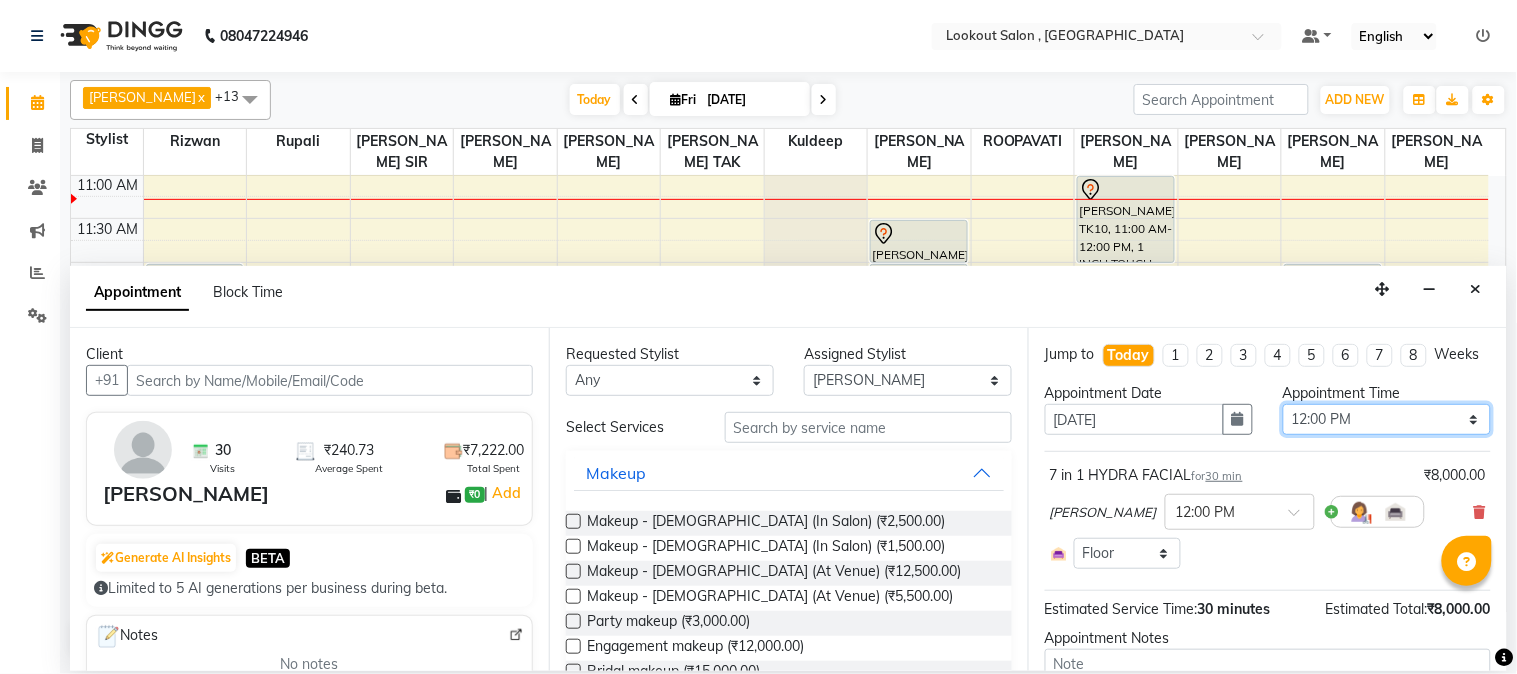 select on "810" 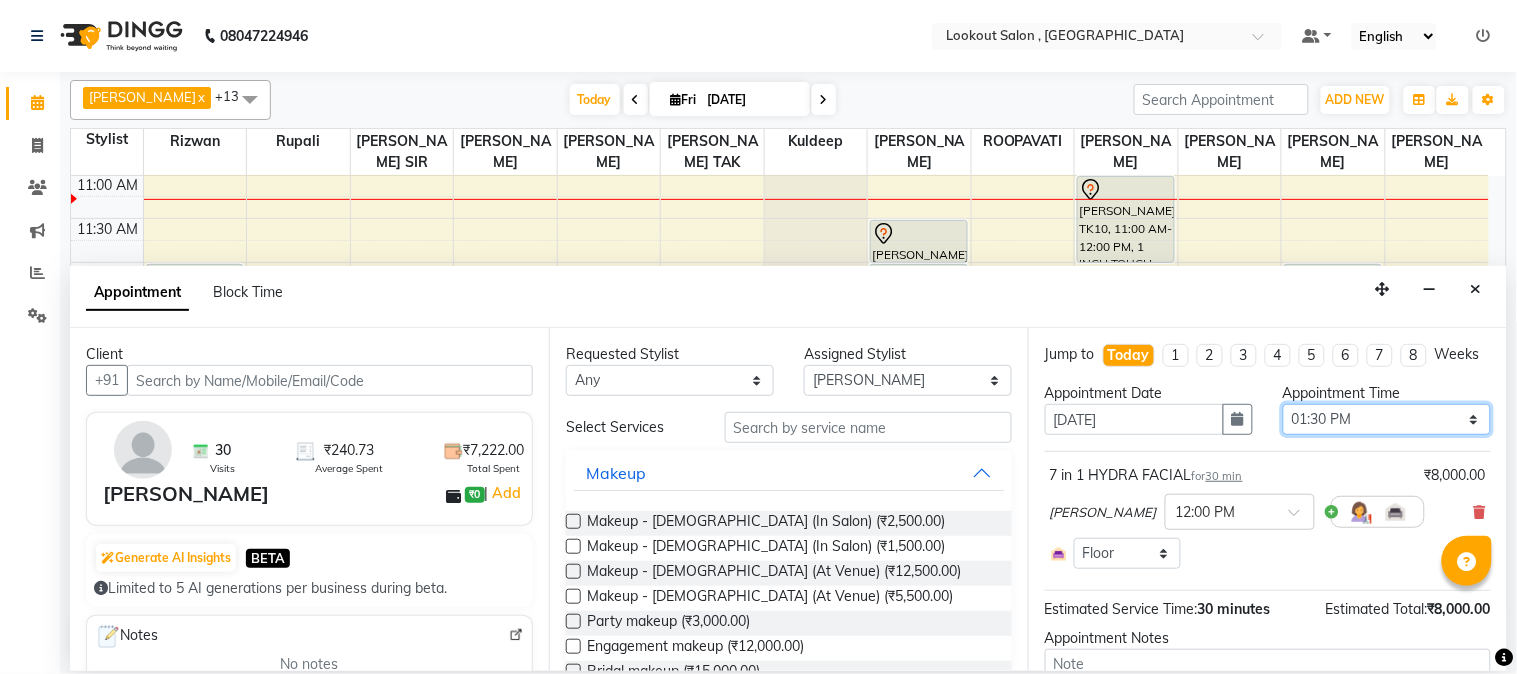 click on "Select 09:00 AM 09:15 AM 09:30 AM 09:45 AM 10:00 AM 10:15 AM 10:30 AM 10:45 AM 11:00 AM 11:15 AM 11:30 AM 11:45 AM 12:00 PM 12:15 PM 12:30 PM 12:45 PM 01:00 PM 01:15 PM 01:30 PM 01:45 PM 02:00 PM 02:15 PM 02:30 PM 02:45 PM 03:00 PM 03:15 PM 03:30 PM 03:45 PM 04:00 PM 04:15 PM 04:30 PM 04:45 PM 05:00 PM 05:15 PM 05:30 PM 05:45 PM 06:00 PM 06:15 PM 06:30 PM 06:45 PM 07:00 PM 07:15 PM 07:30 PM 07:45 PM 08:00 PM 08:15 PM 08:30 PM 08:45 PM 09:00 PM 09:15 PM 09:30 PM 09:45 PM 10:00 PM" at bounding box center (1387, 419) 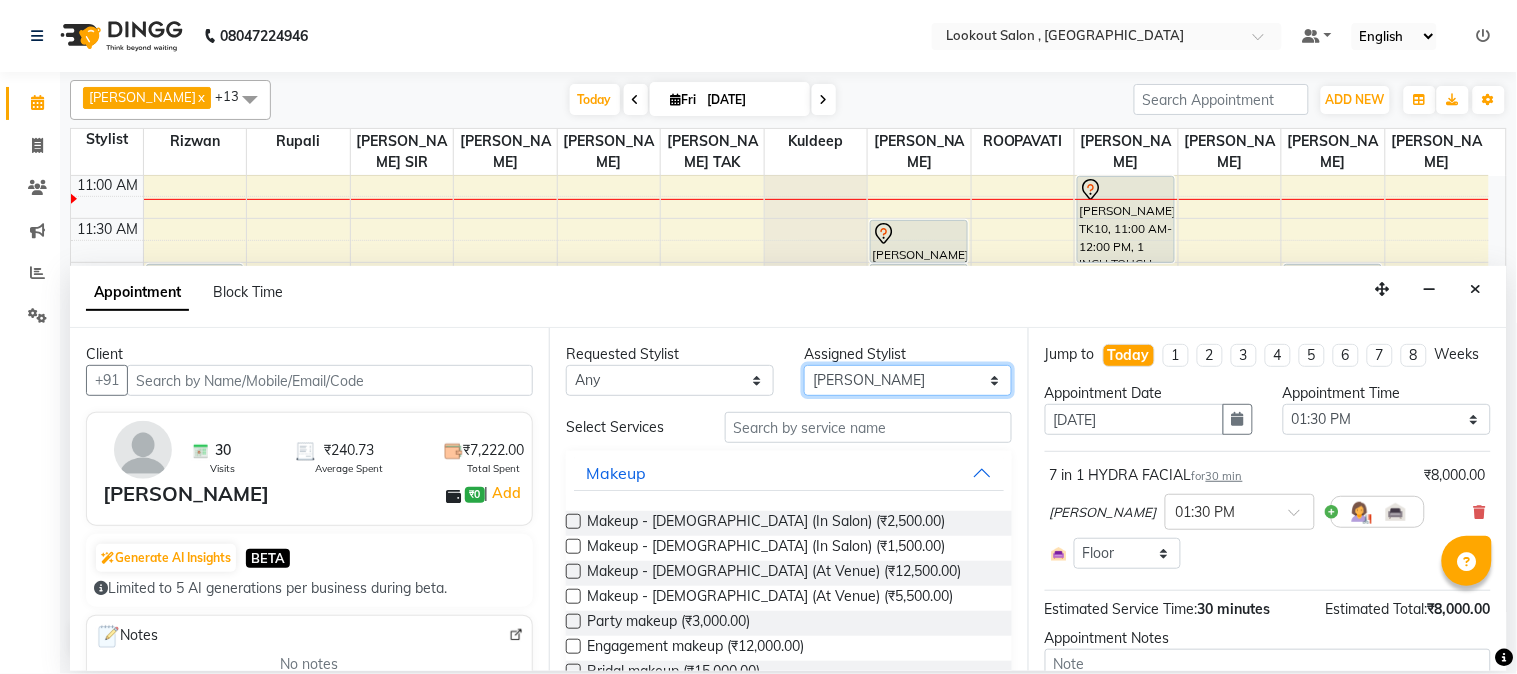 click on "Select AMIT SOLANKI jishan shekh kuldeep MANISHA SAHU NANDINI GUPTA NIPUL SIR NISAR AHMED PIRJADE Rizwan ROOPAVATI Rupali  RUPESH SAHIL TAK shweta kashyap" at bounding box center [908, 380] 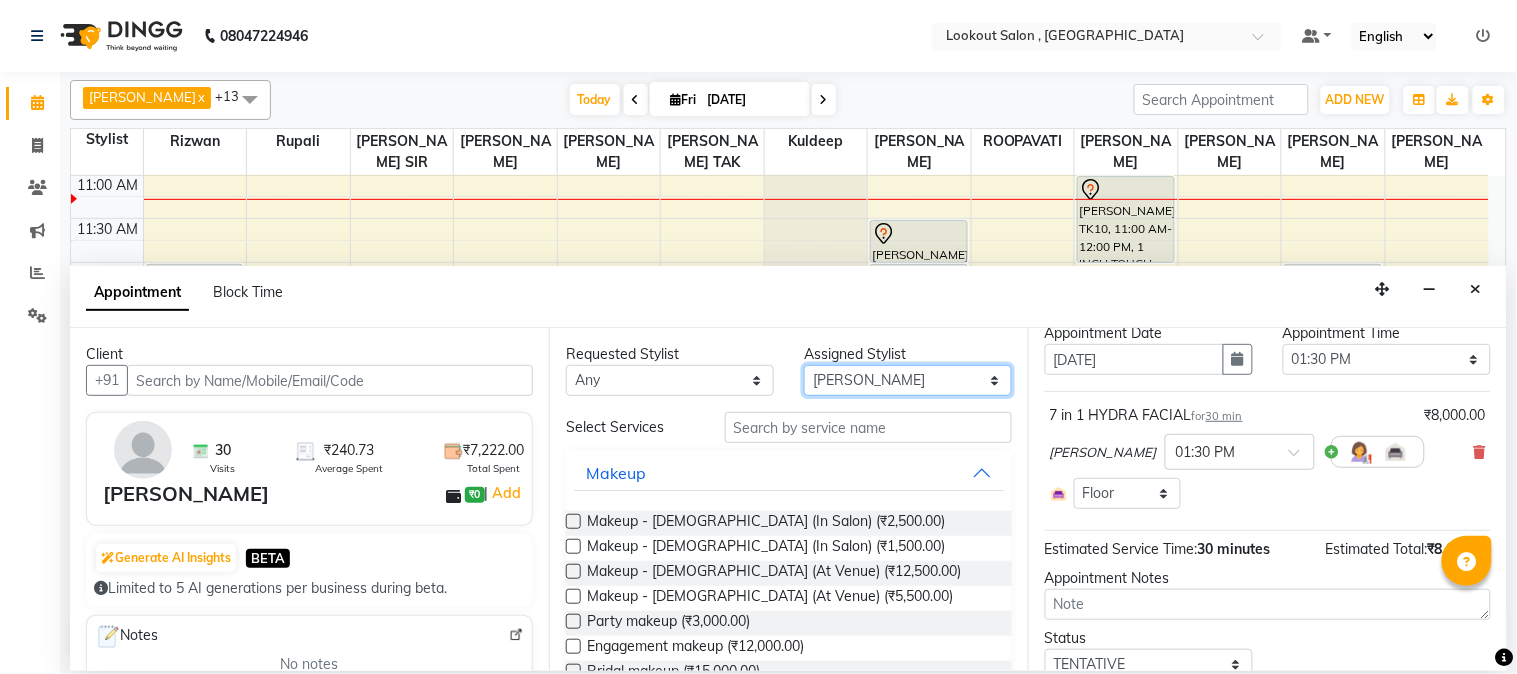 scroll, scrollTop: 111, scrollLeft: 0, axis: vertical 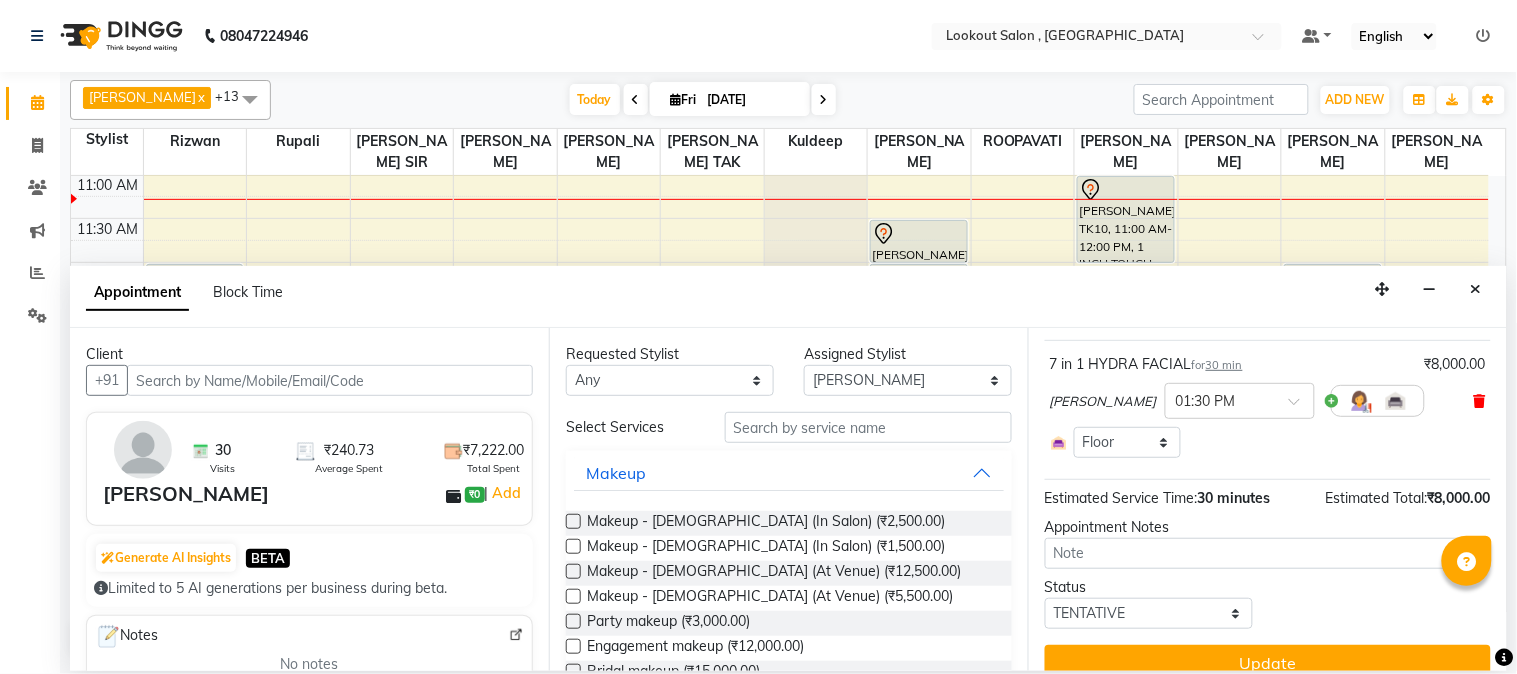 click at bounding box center [1480, 401] 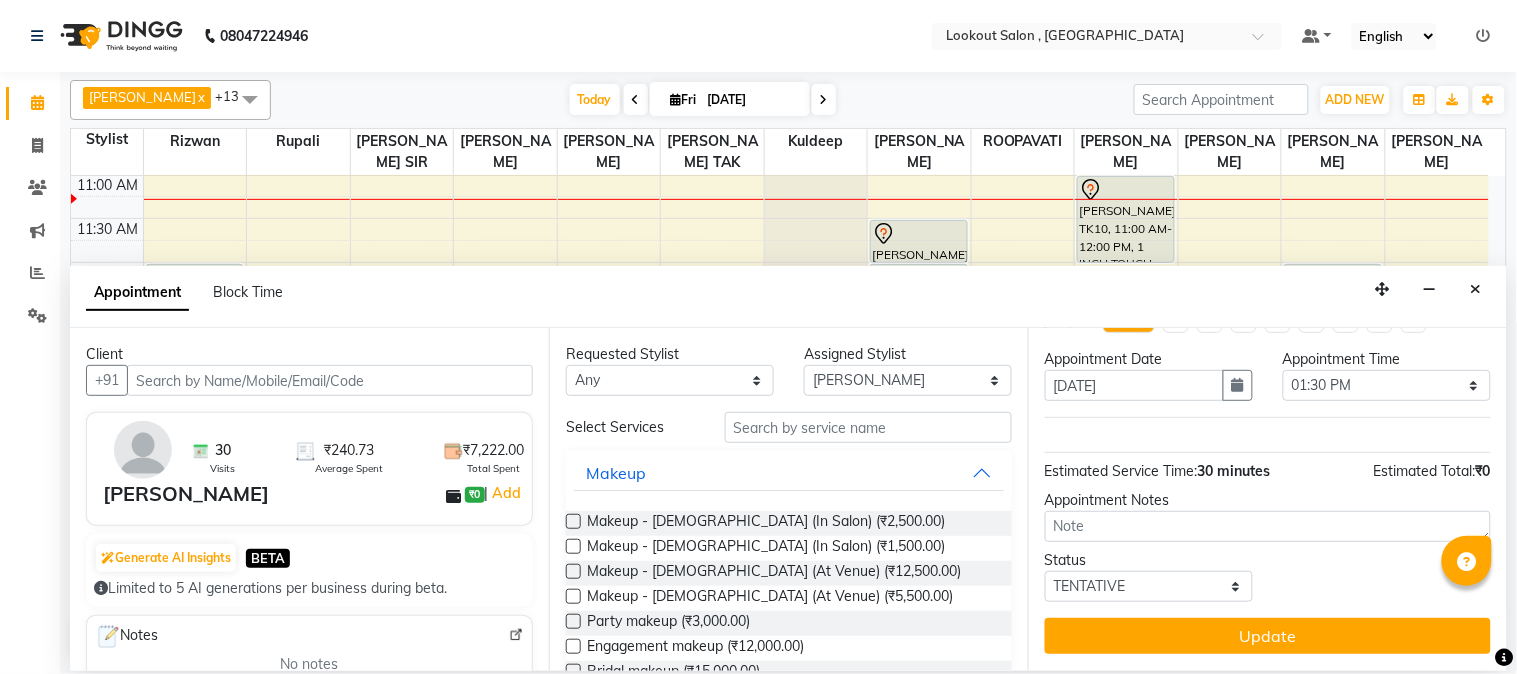 scroll, scrollTop: 53, scrollLeft: 0, axis: vertical 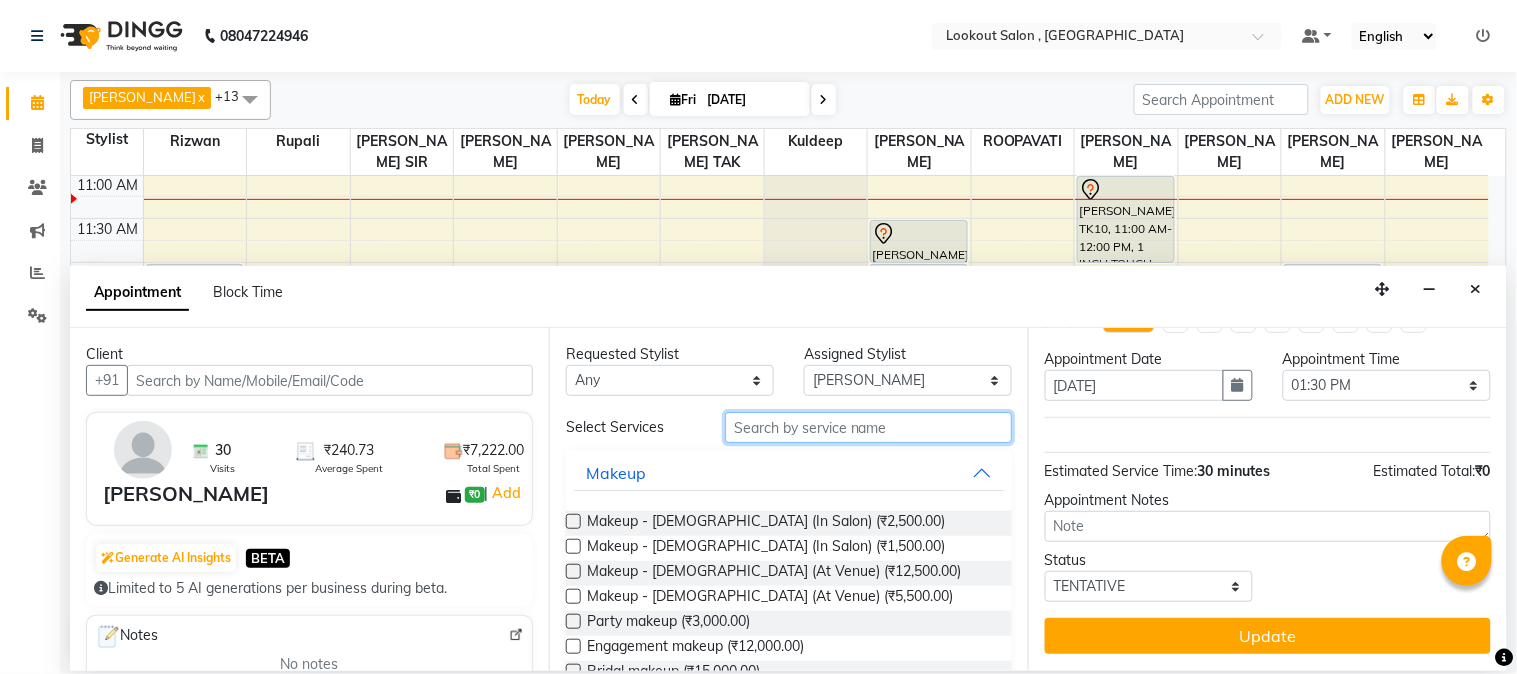 click at bounding box center (868, 427) 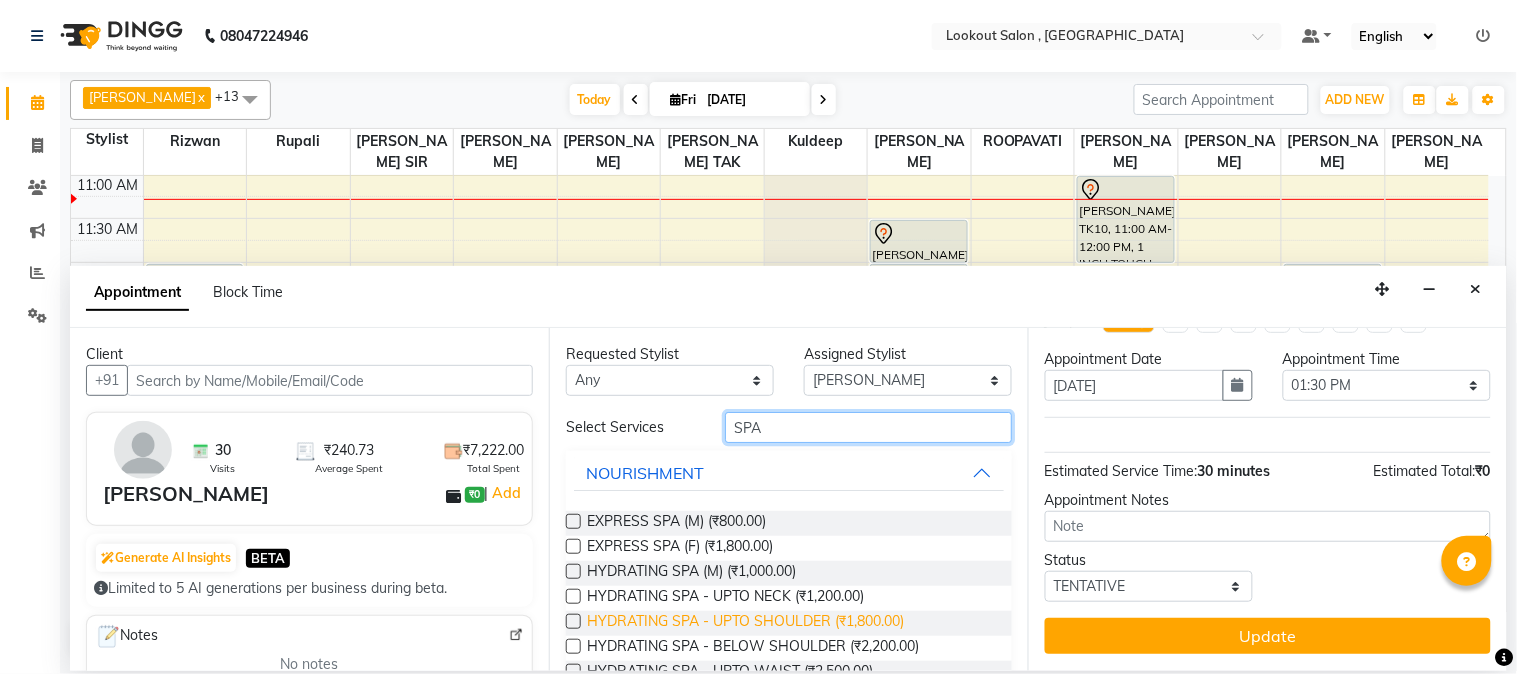 type on "SPA" 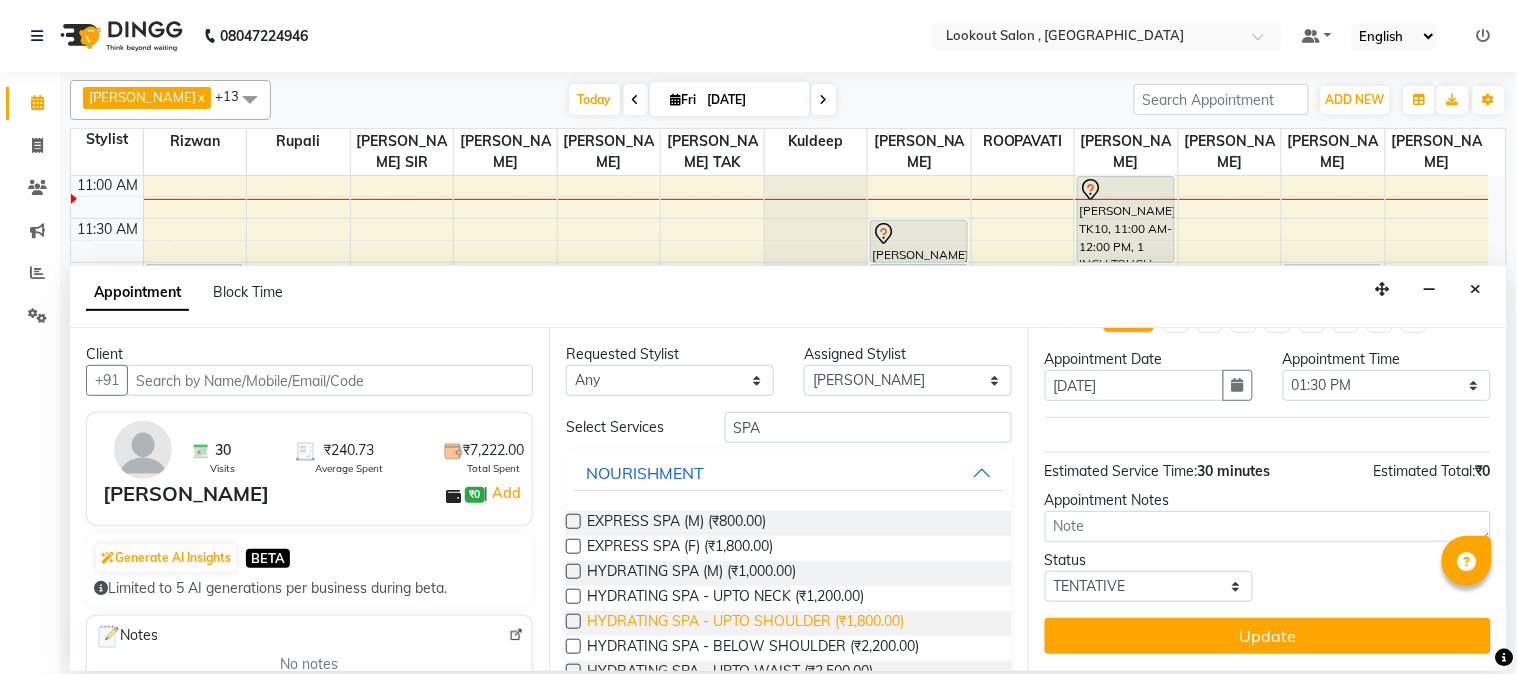click on "HYDRATING SPA - UPTO SHOULDER (₹1,800.00)" at bounding box center [745, 623] 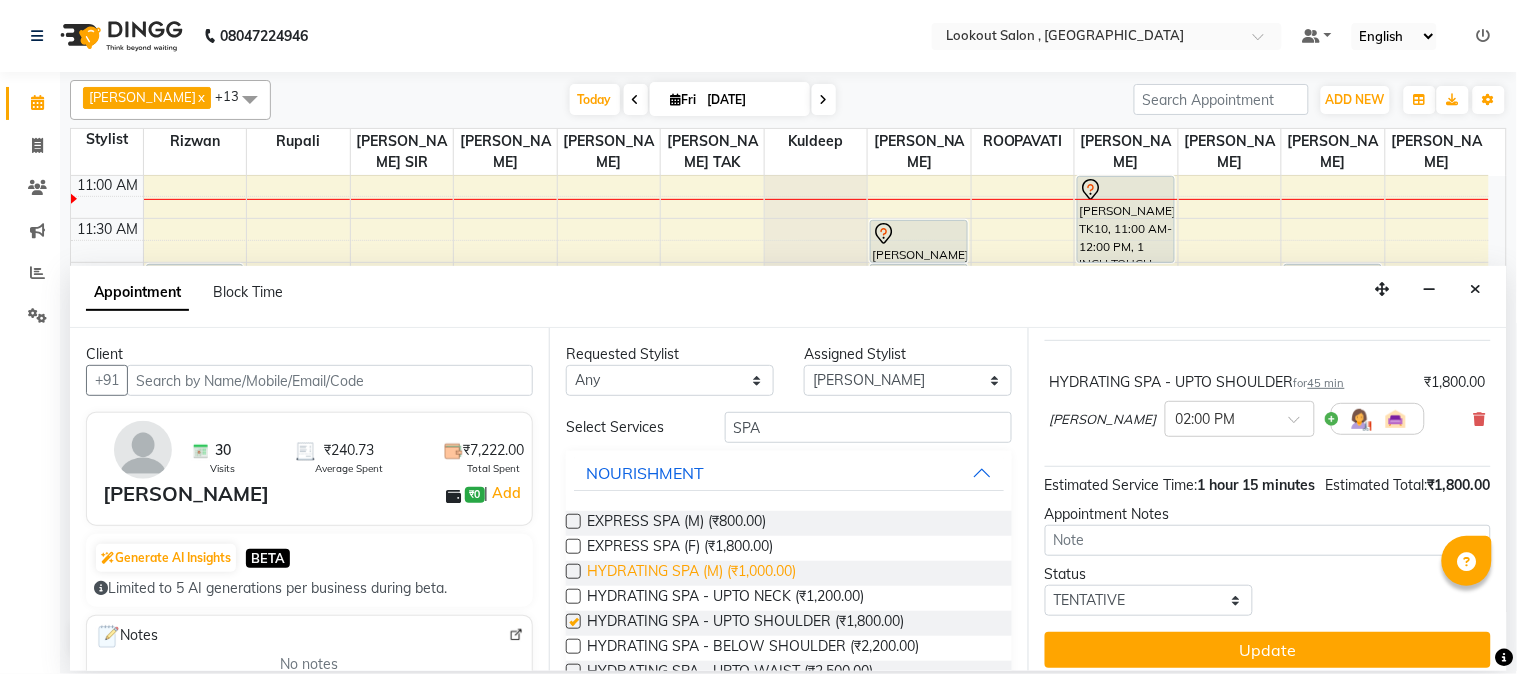 checkbox on "false" 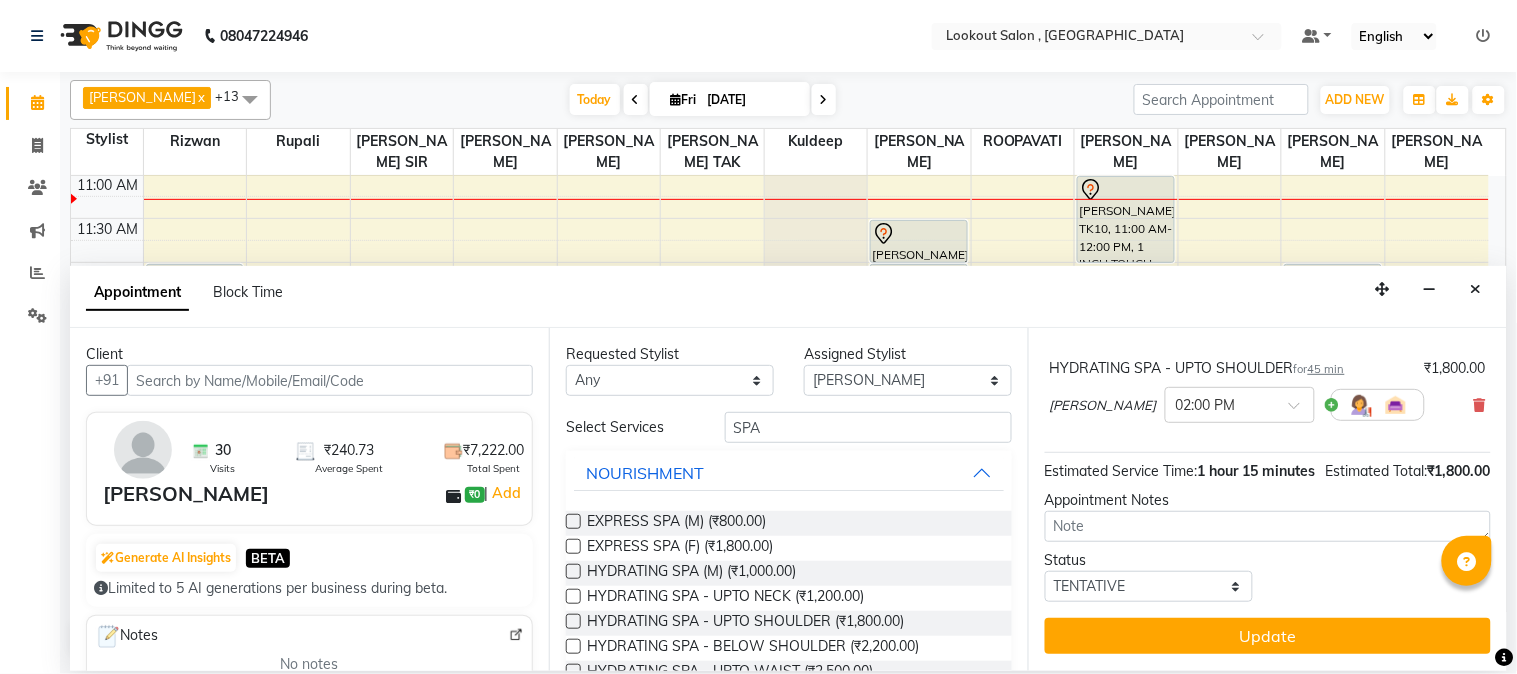 scroll, scrollTop: 164, scrollLeft: 0, axis: vertical 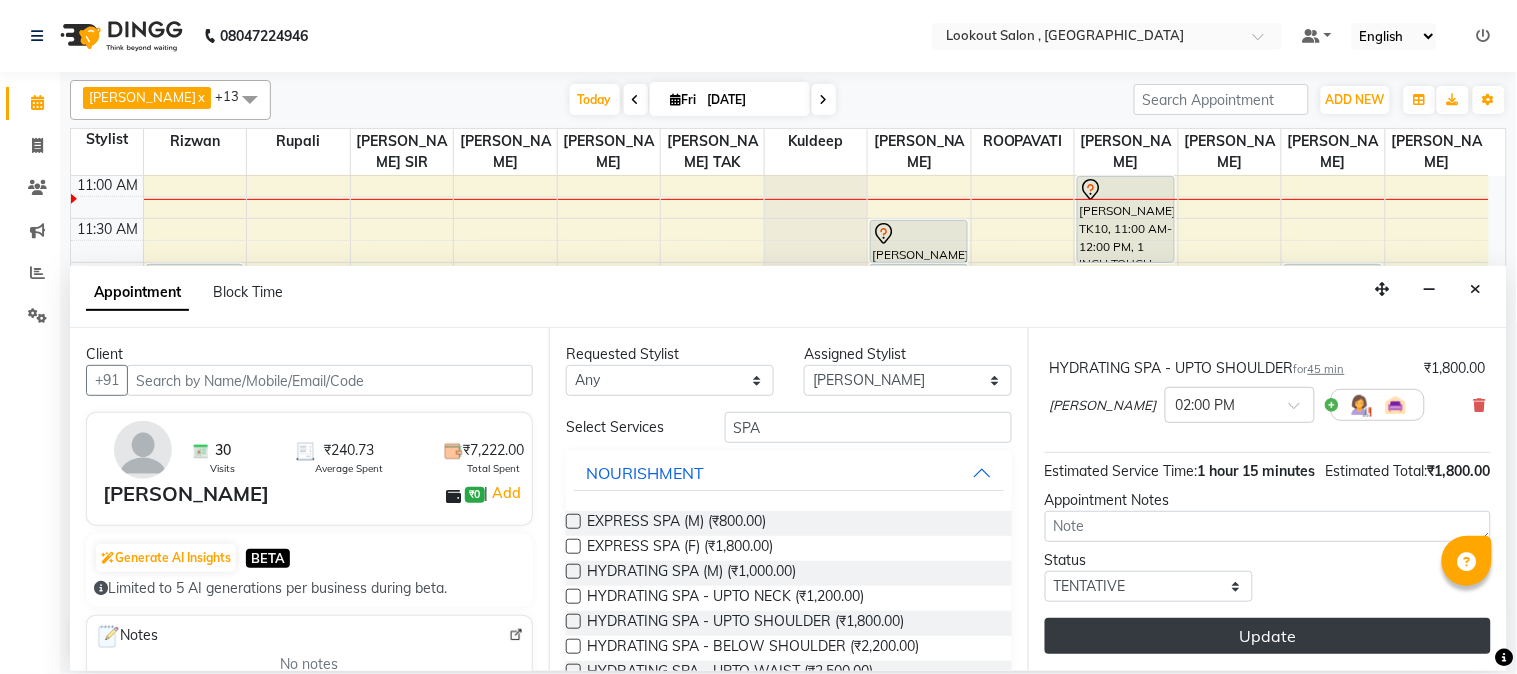click on "Update" at bounding box center [1268, 636] 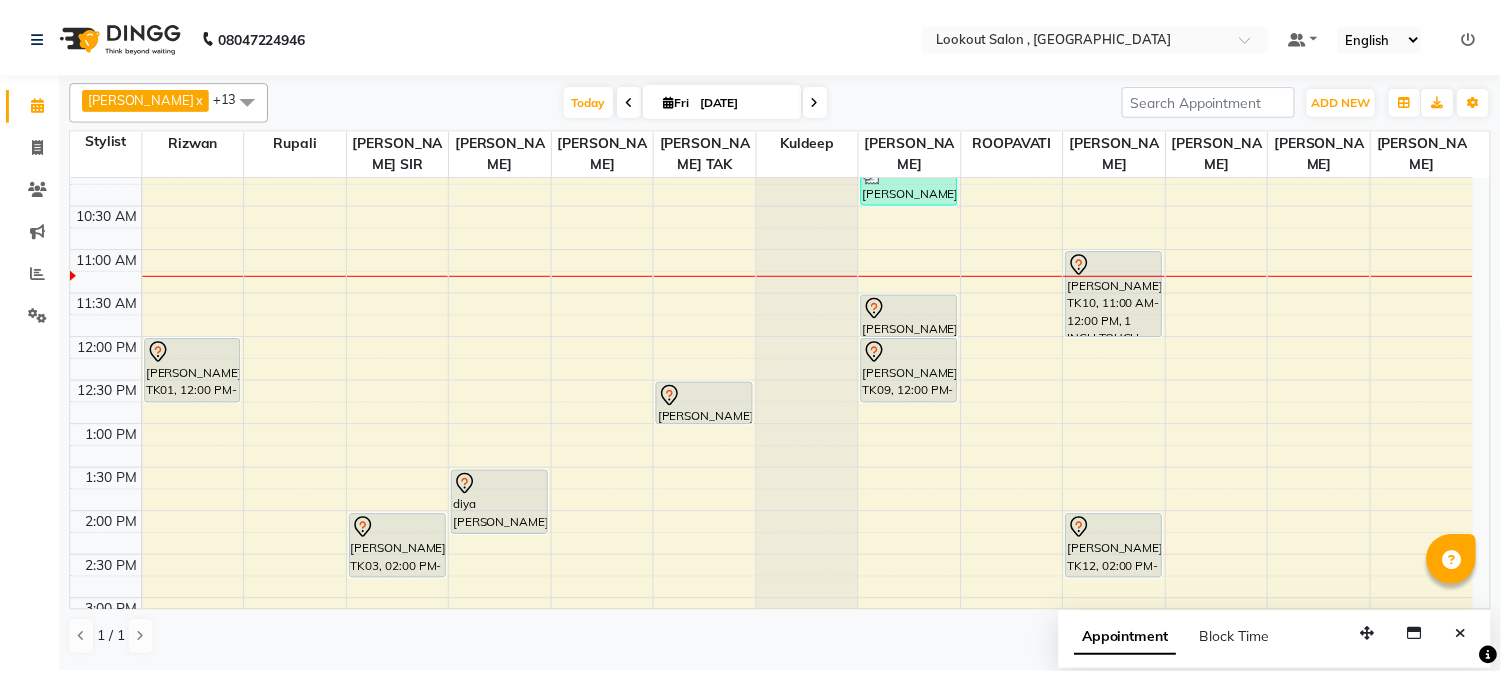 scroll, scrollTop: 265, scrollLeft: 0, axis: vertical 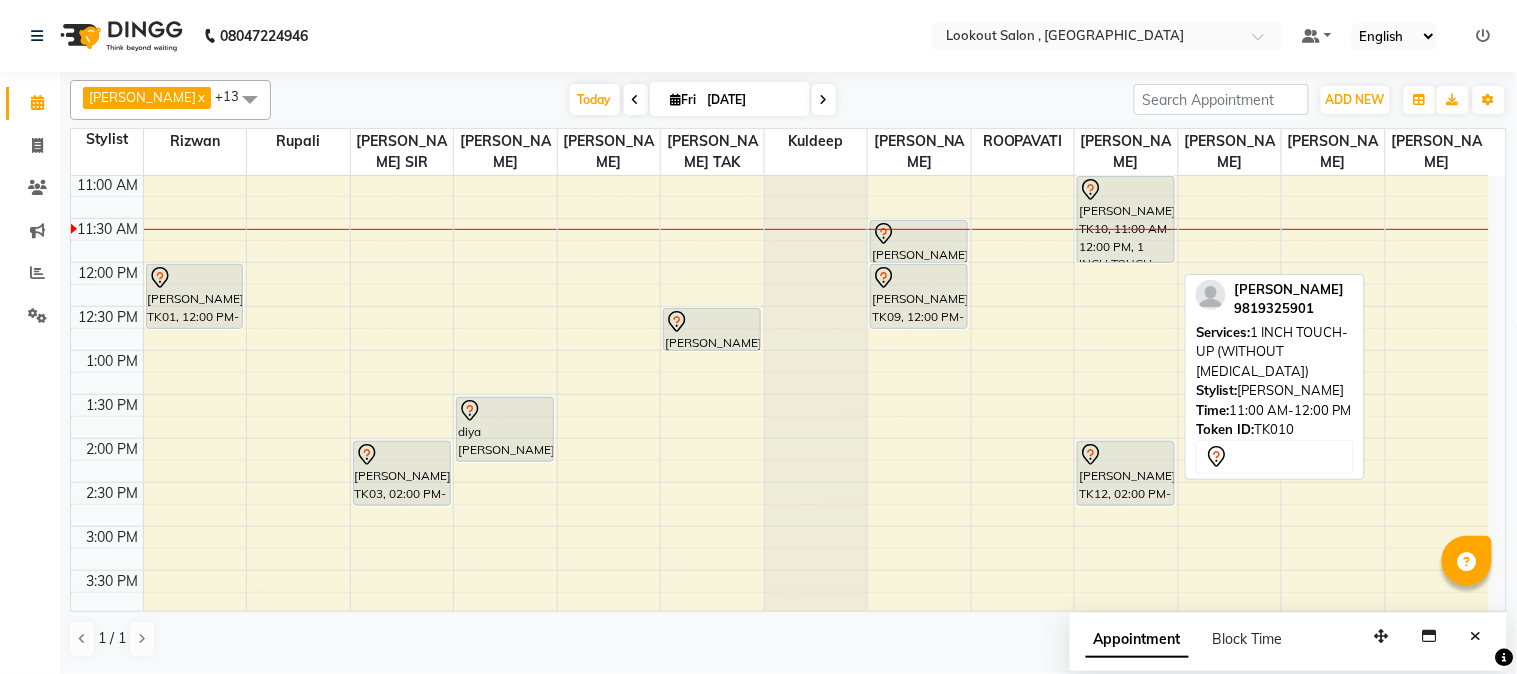click on "sakshi sawant, TK09, 12:00 PM-12:45 PM, HAIRCUT WITH STYLIST (F)" at bounding box center [919, 296] 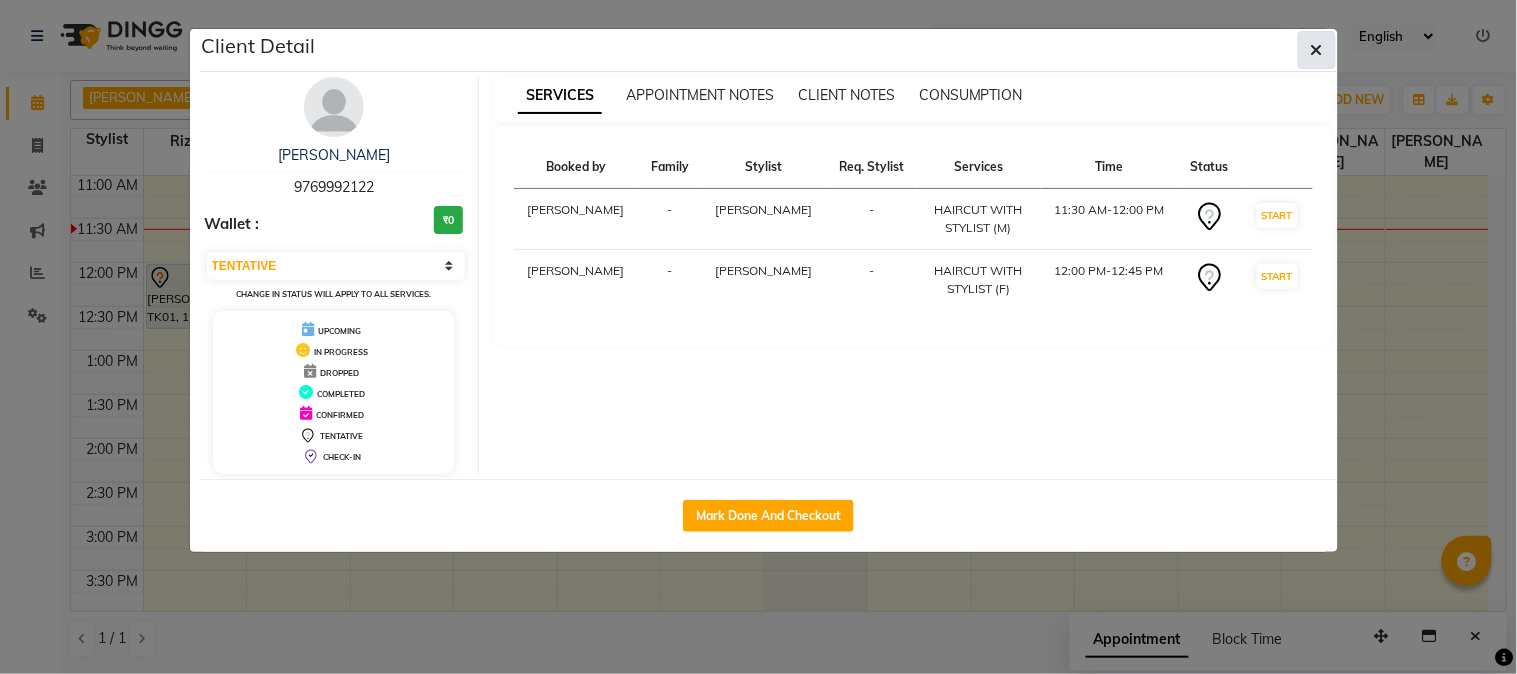 click 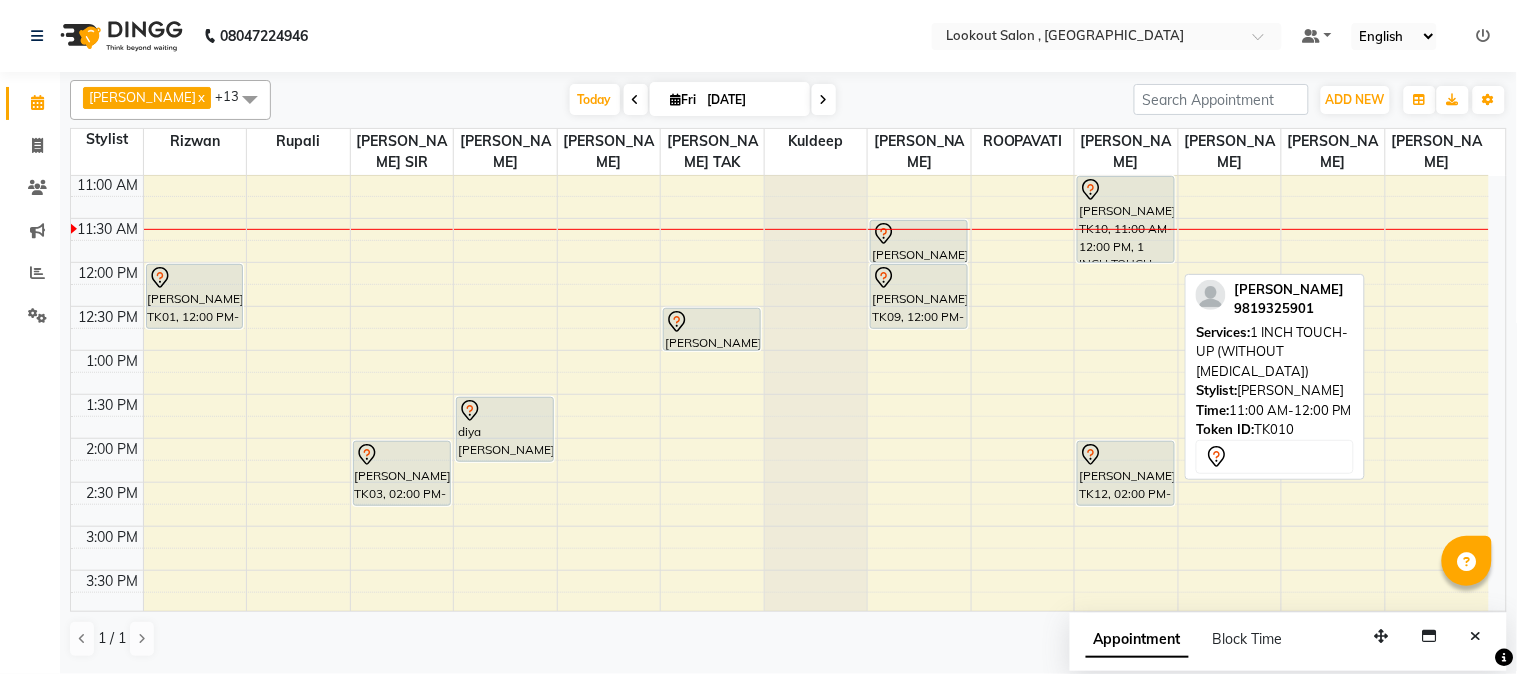 click on "POONAM SHETH, TK10, 11:00 AM-12:00 PM, 1 INCH TOUCH-UP  (WITHOUT AMMONIA)" at bounding box center [1126, 219] 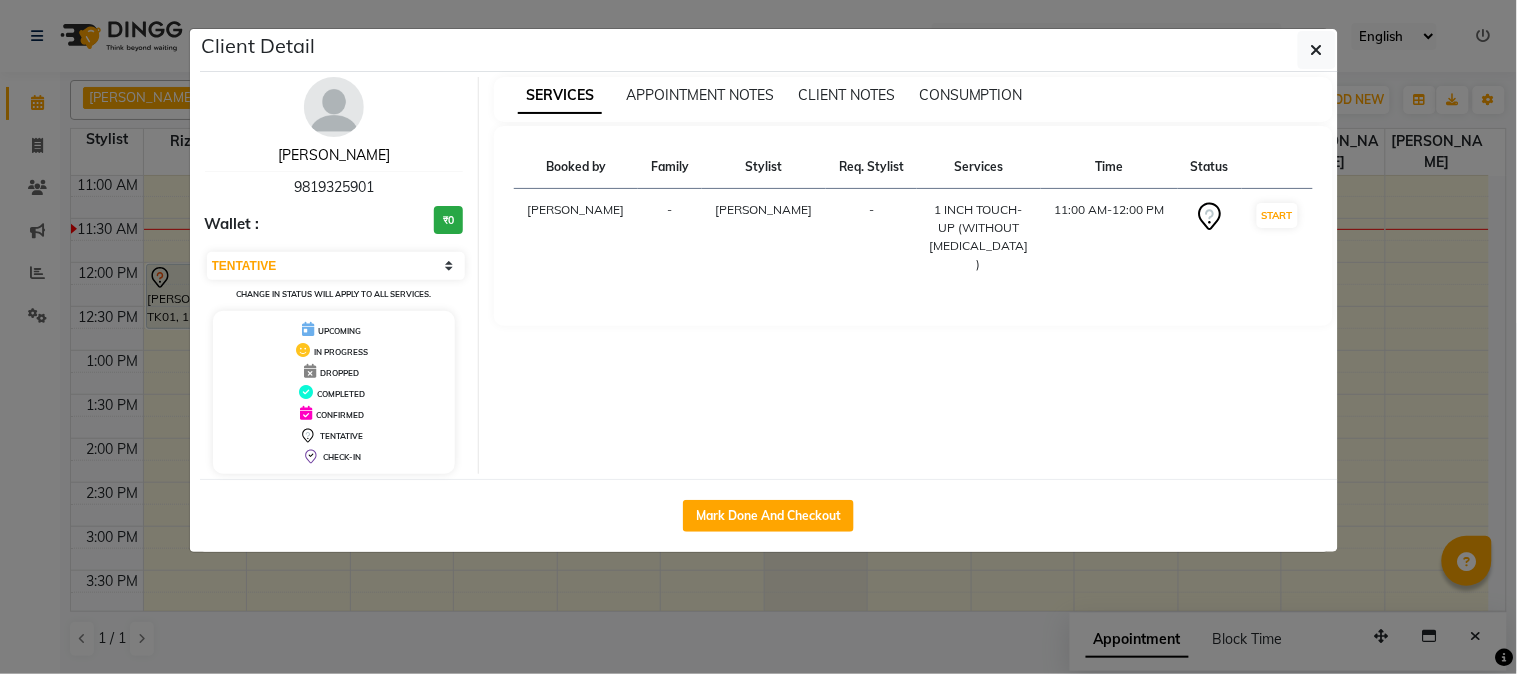 click on "POONAM SHETH" at bounding box center [334, 155] 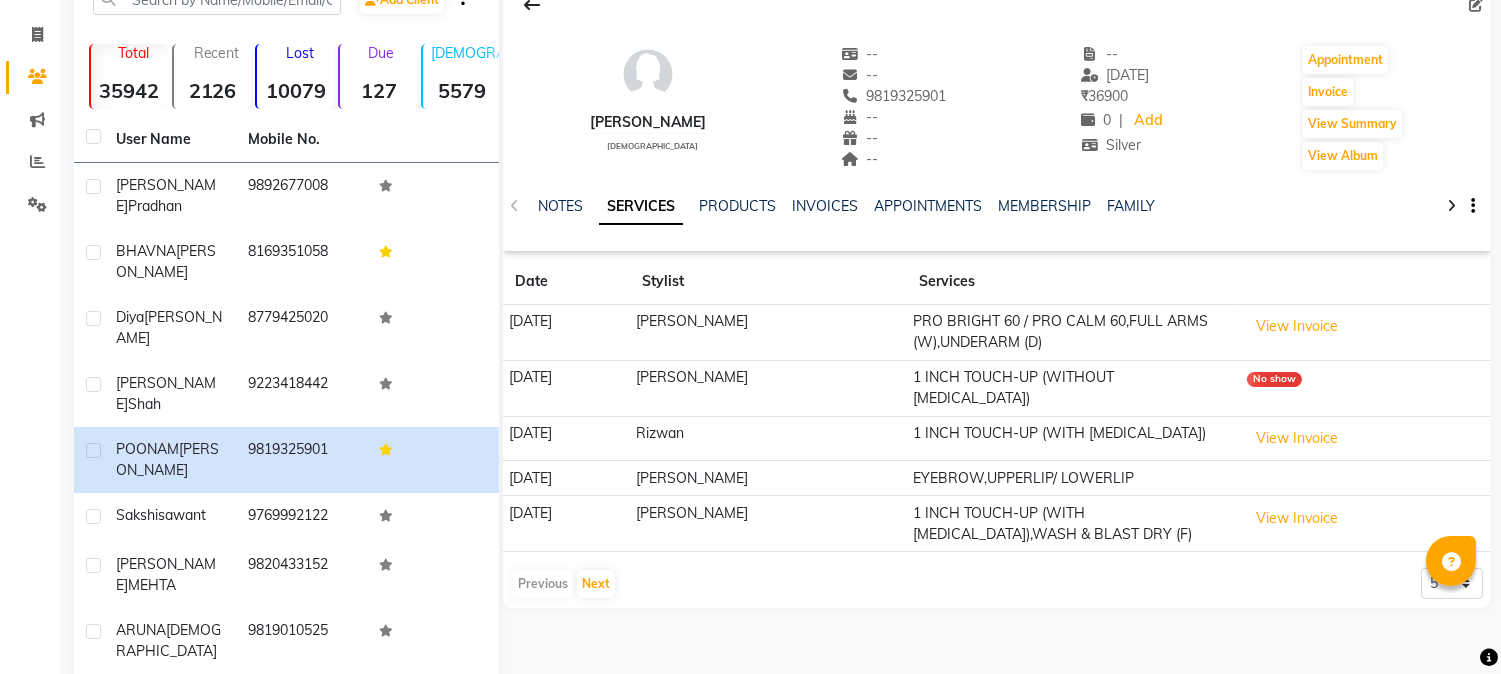 scroll, scrollTop: 0, scrollLeft: 0, axis: both 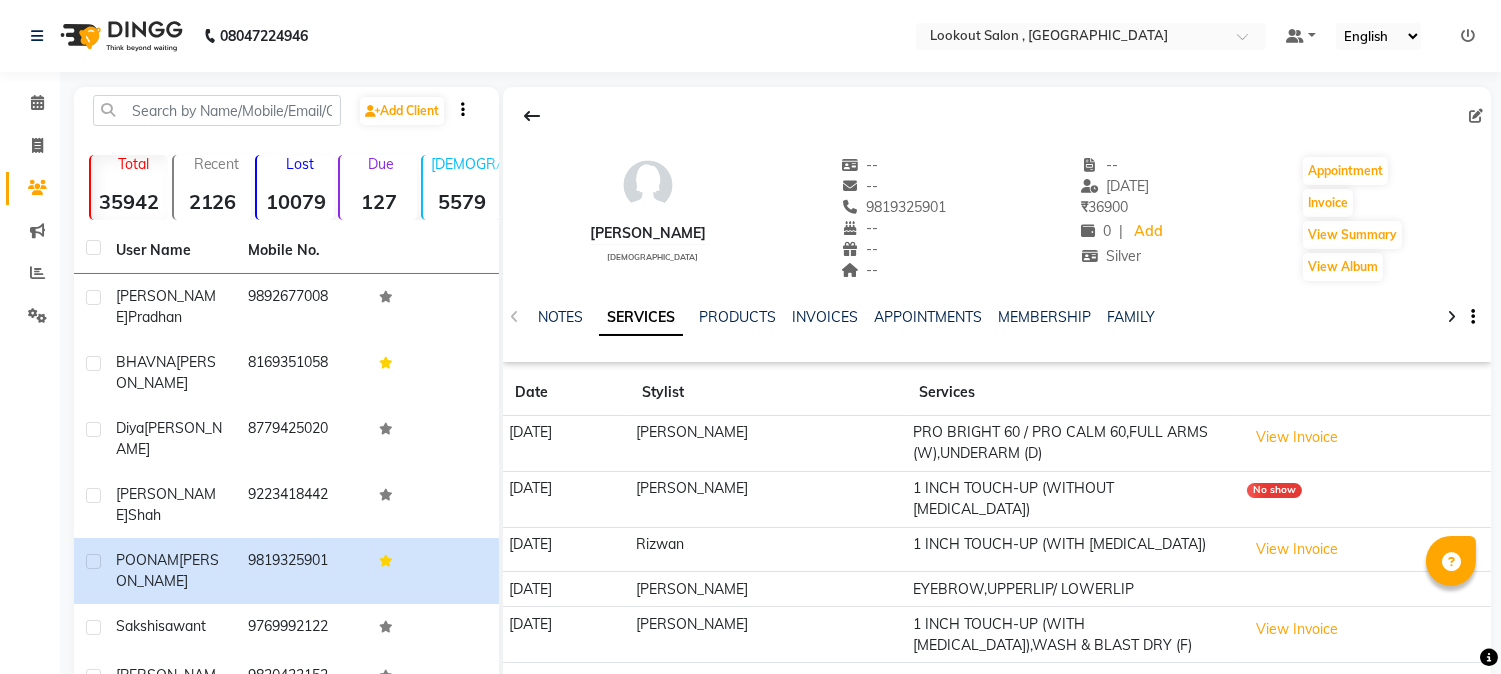 click on "Calendar" 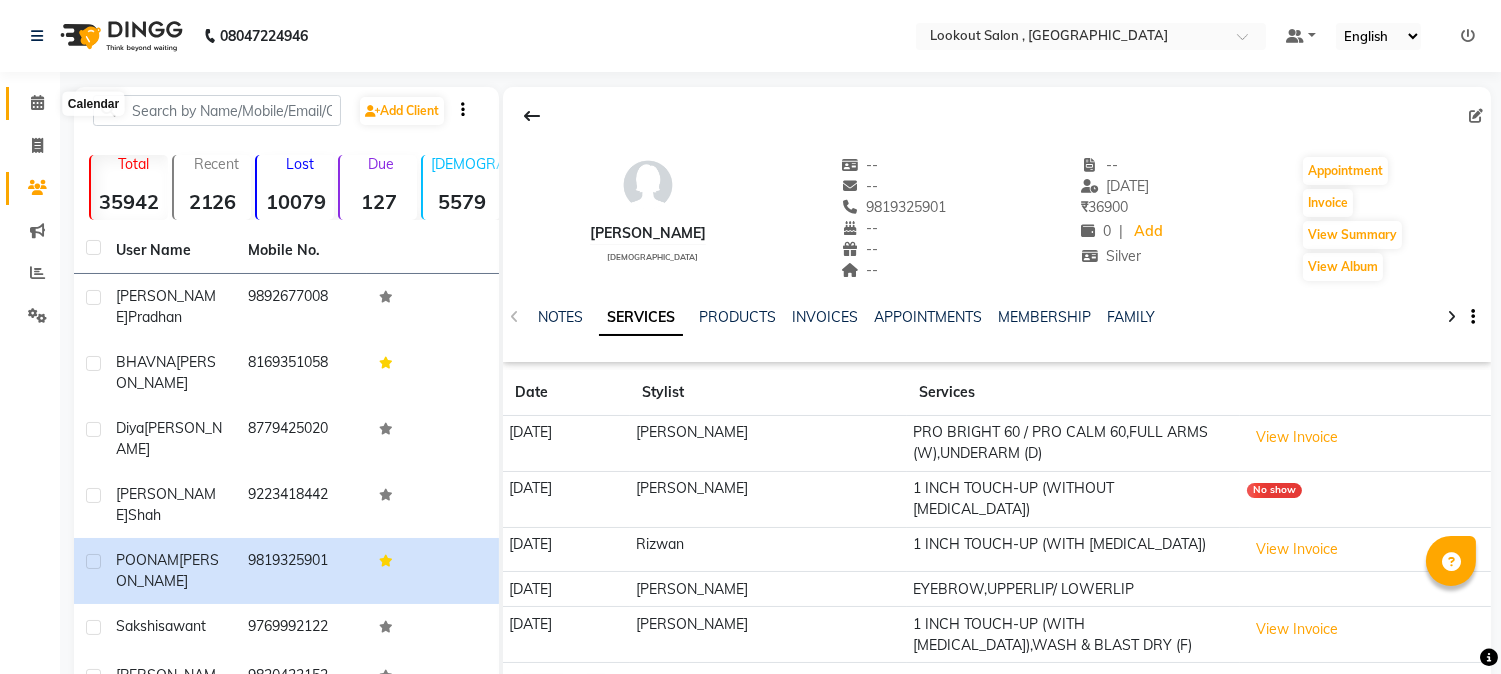 click 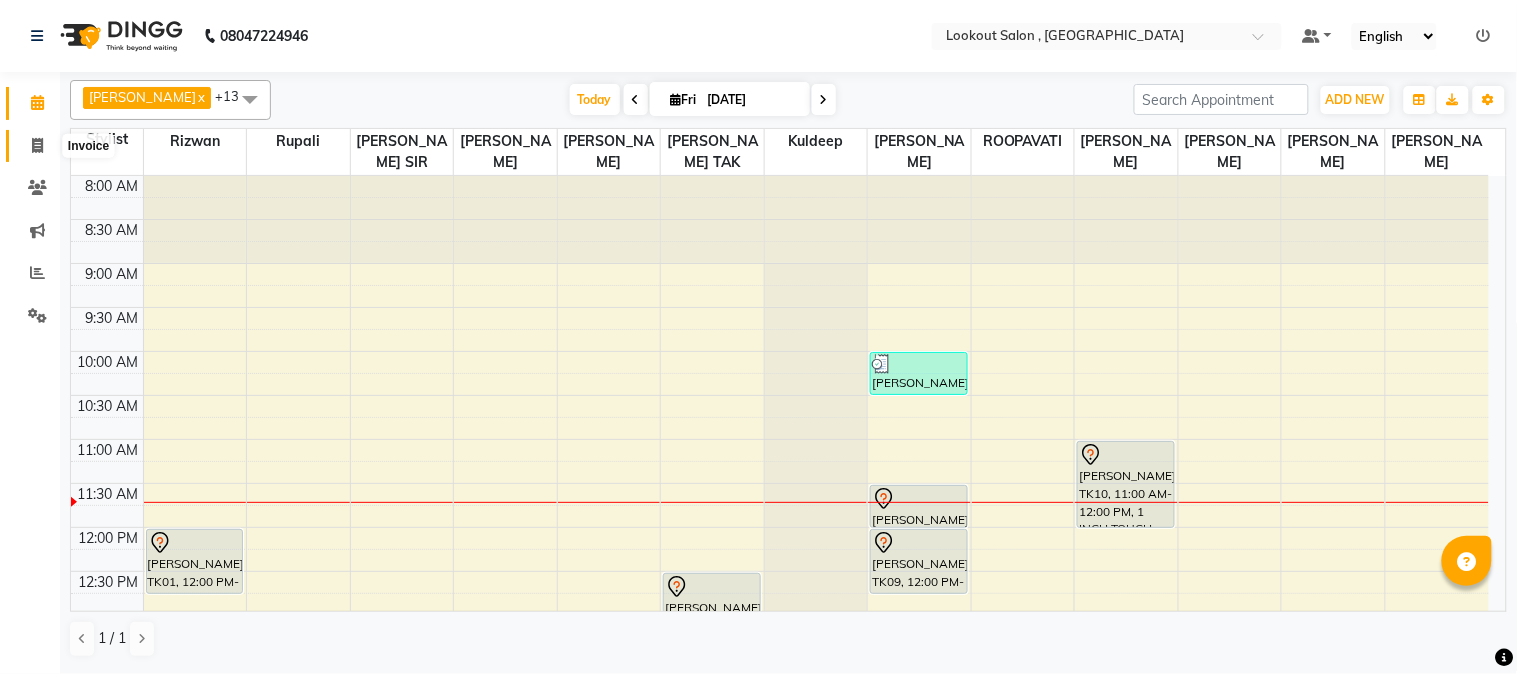 click 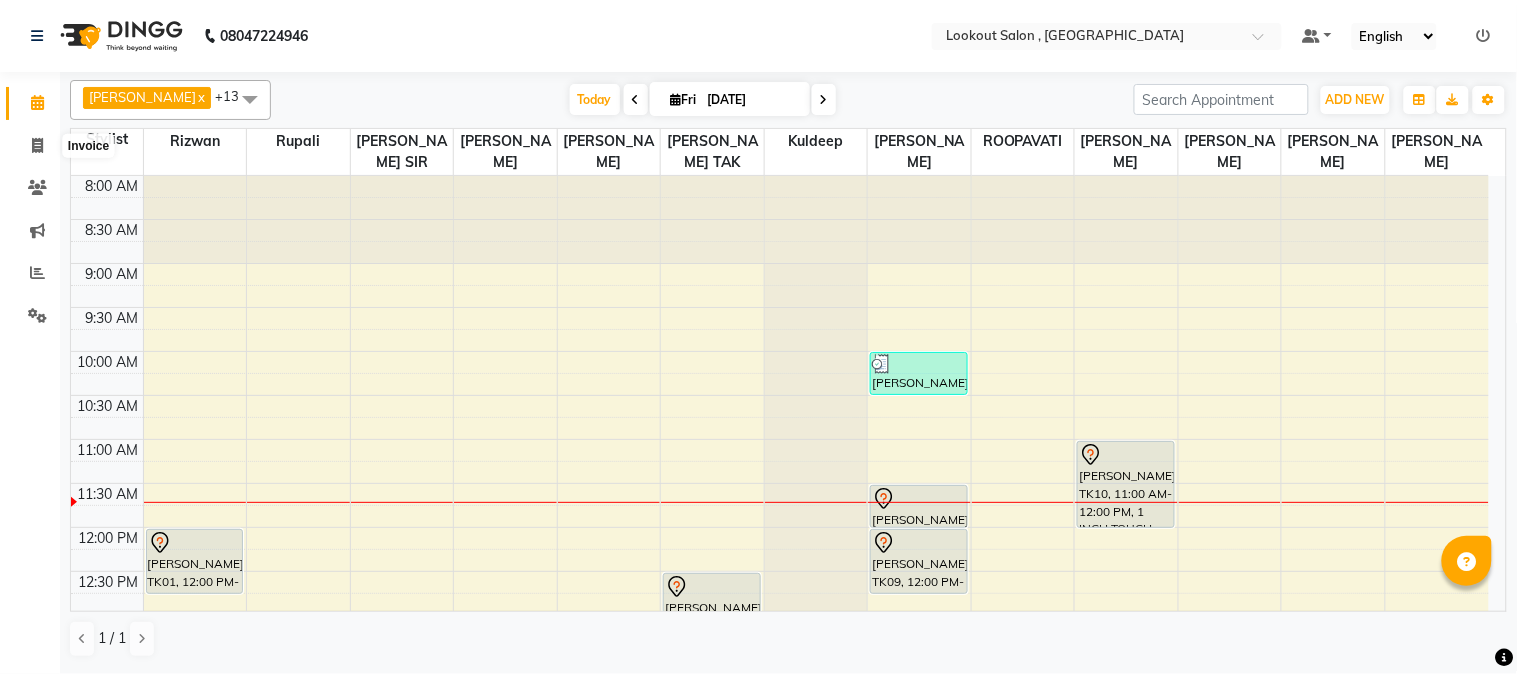 select on "service" 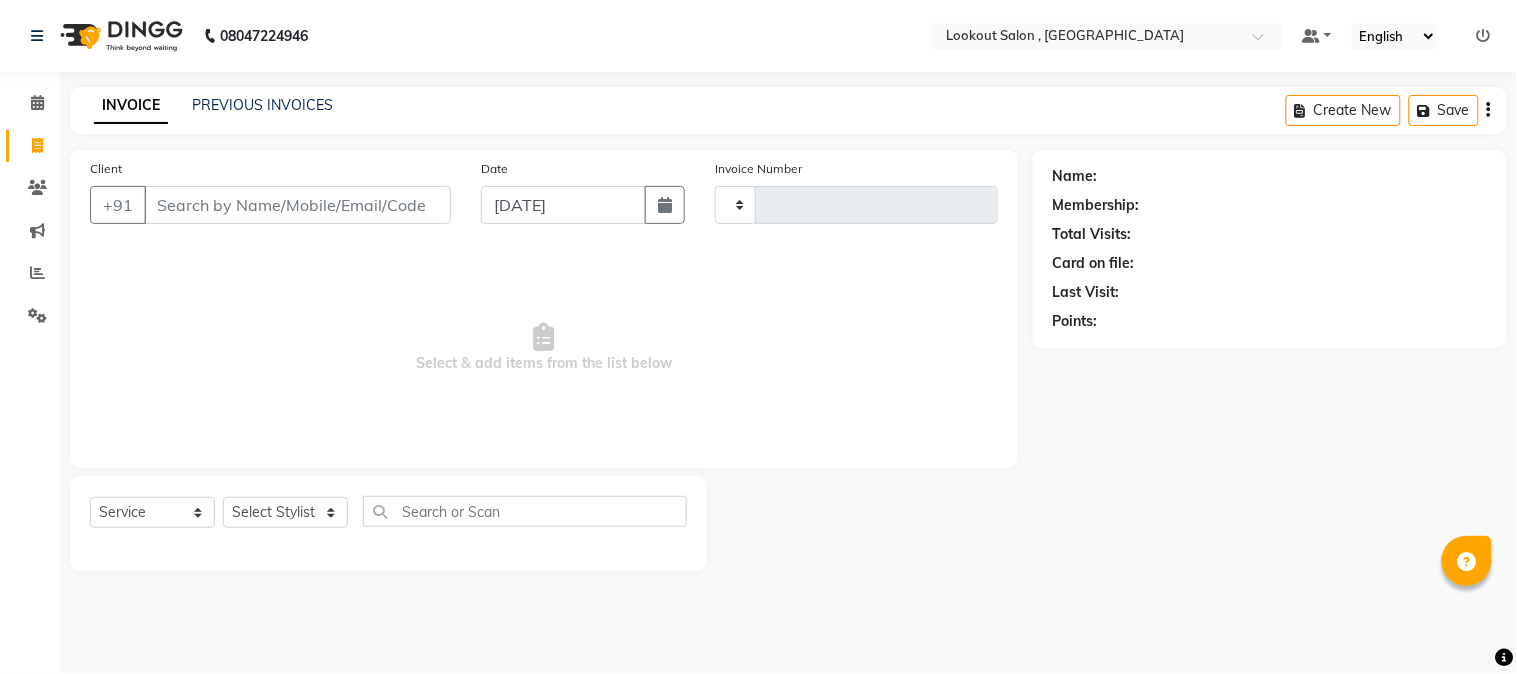 type on "4013" 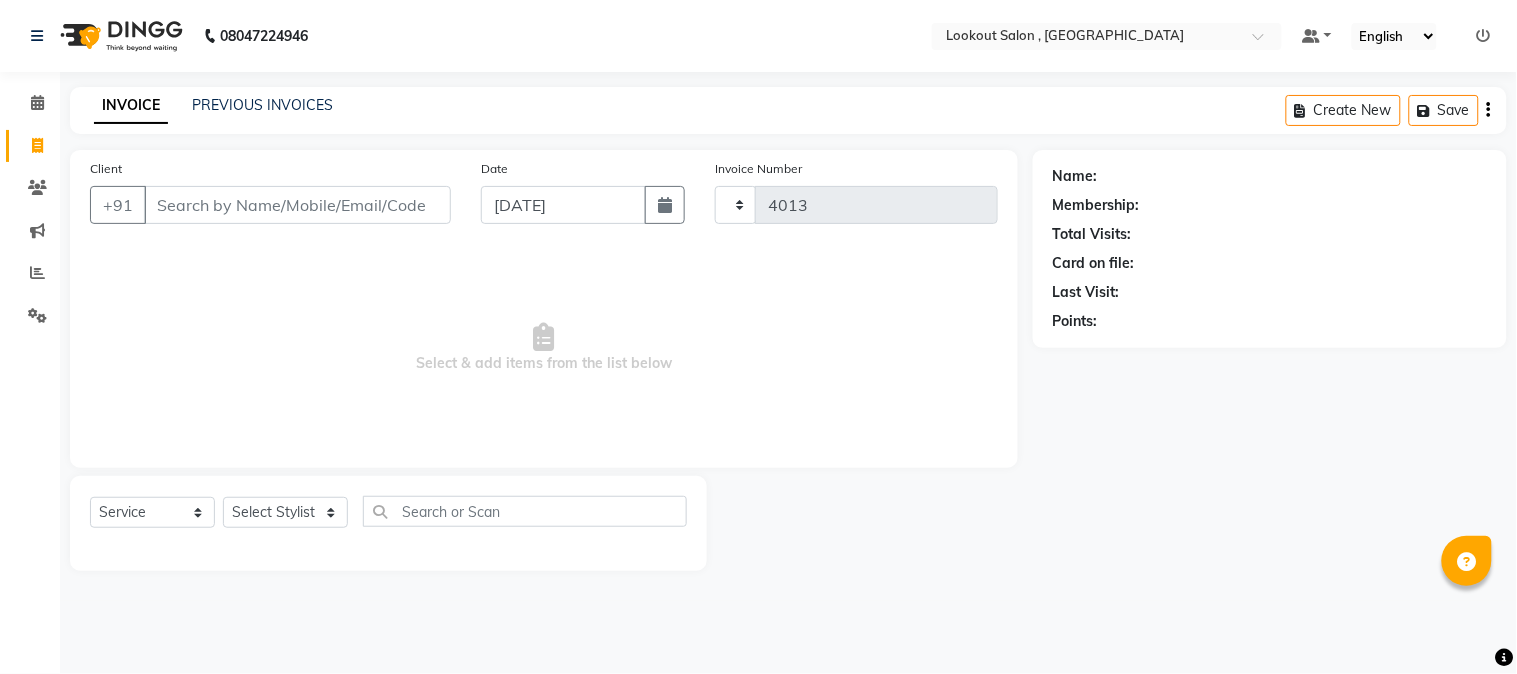 select on "151" 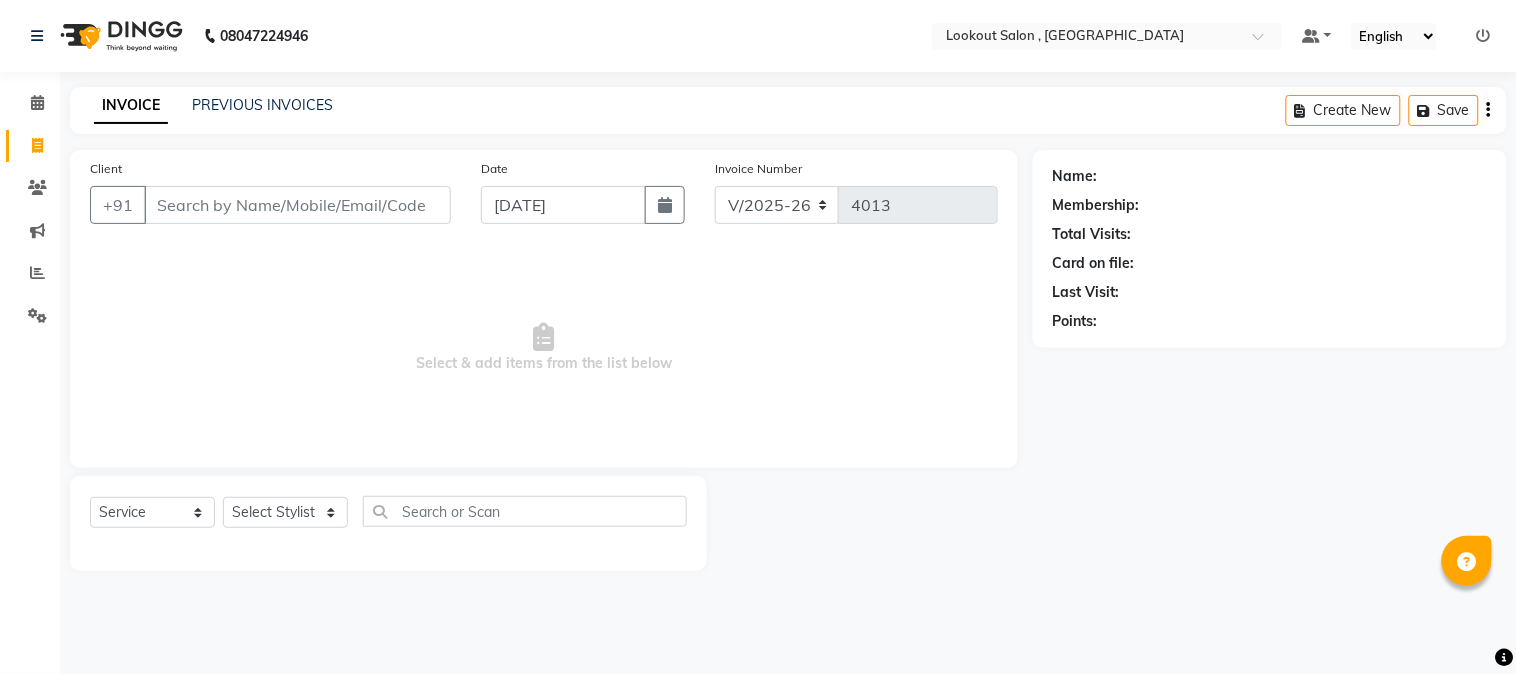 click on "Client" at bounding box center [297, 205] 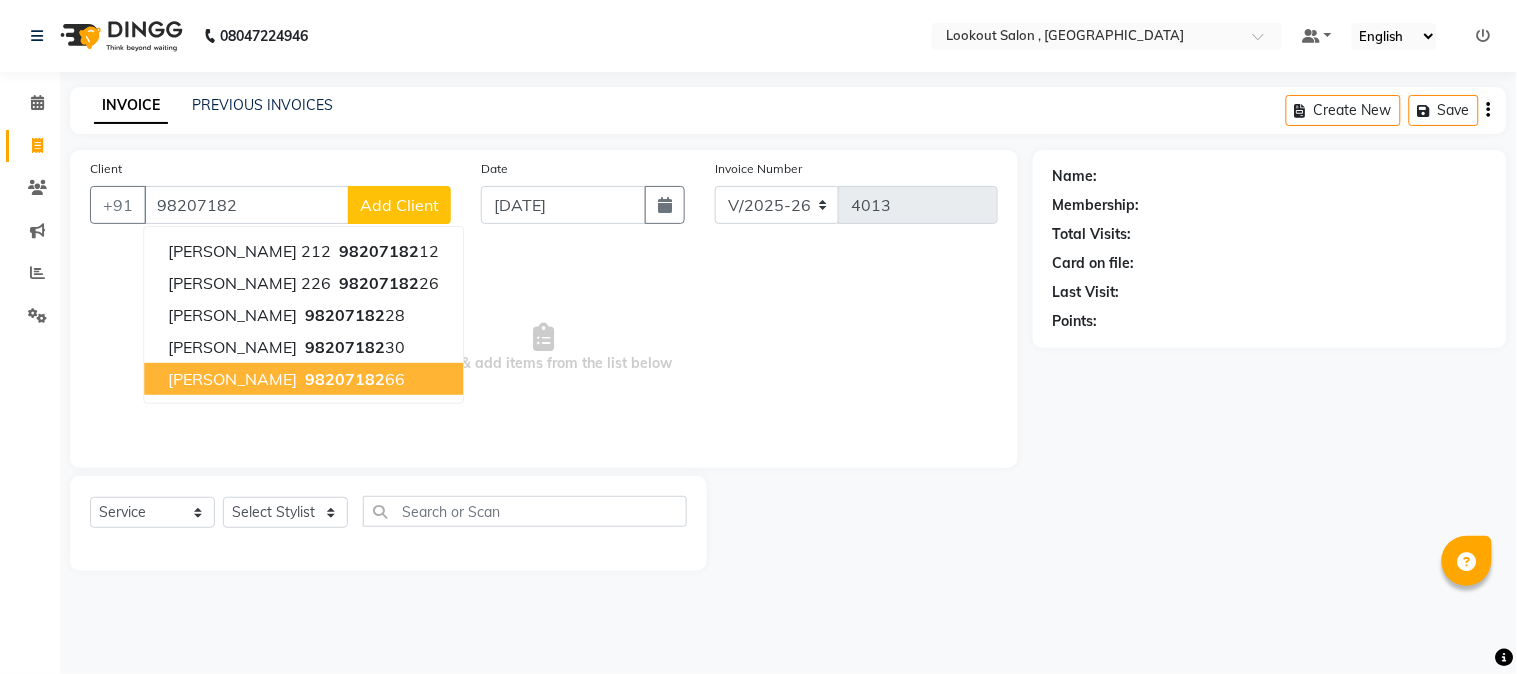 click on "98207182" at bounding box center (345, 379) 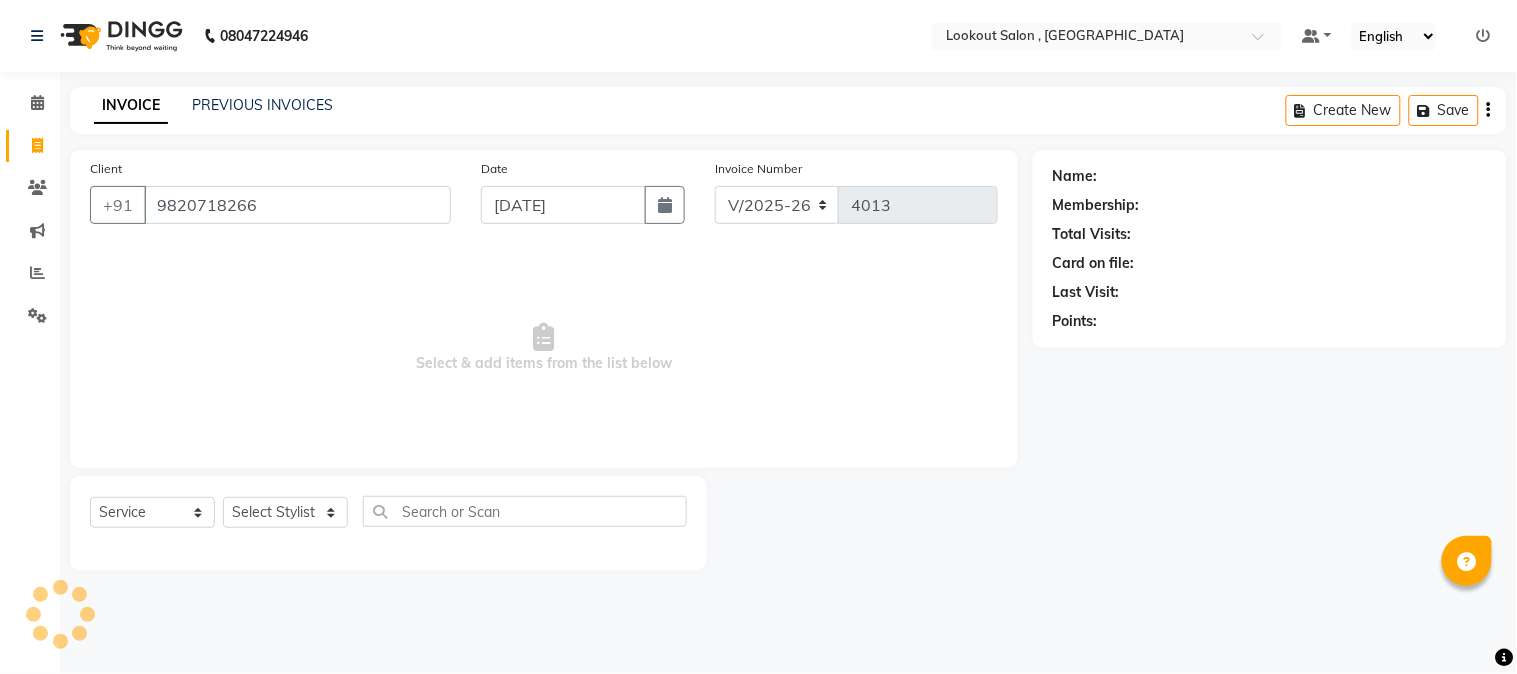 type on "9820718266" 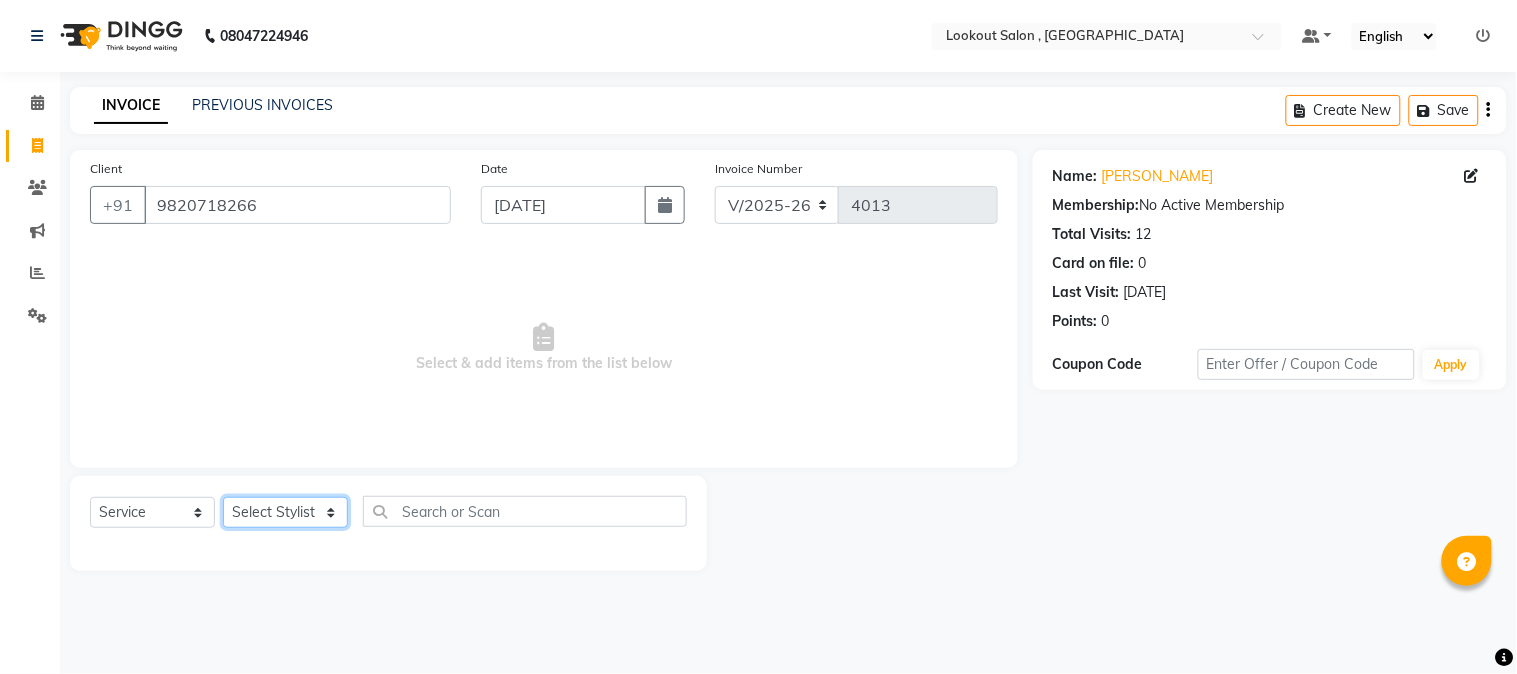 click on "Select Stylist AMIT SOLANKI jishan shekh kuldeep MANDAR GOSAVI MANISHA SAHU NANDINI GUPTA NIPUL SIR NISAR AHMED PIRJADE Rizwan ROOPAVATI Rupali  RUPESH SADAF SHAIKH SAHIL TAK shweta kashyap" 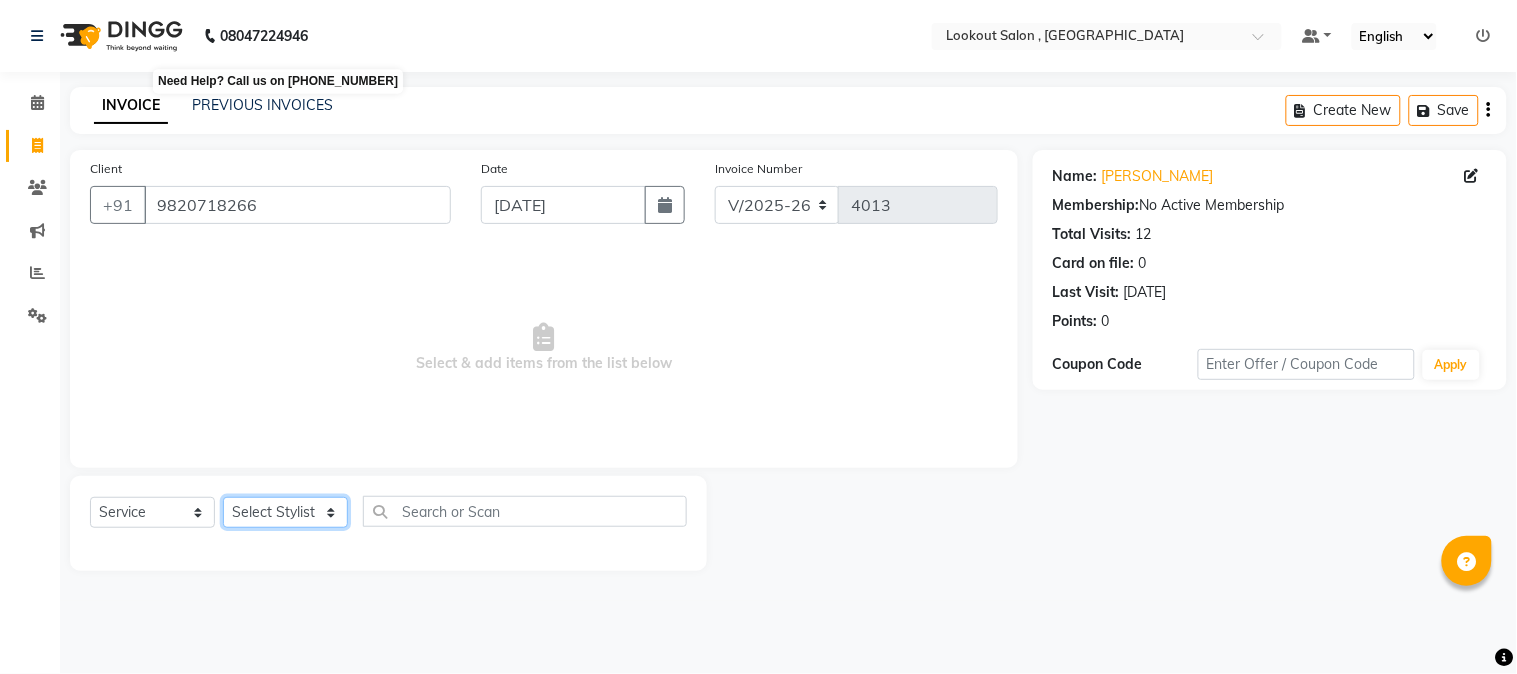 select on "24828" 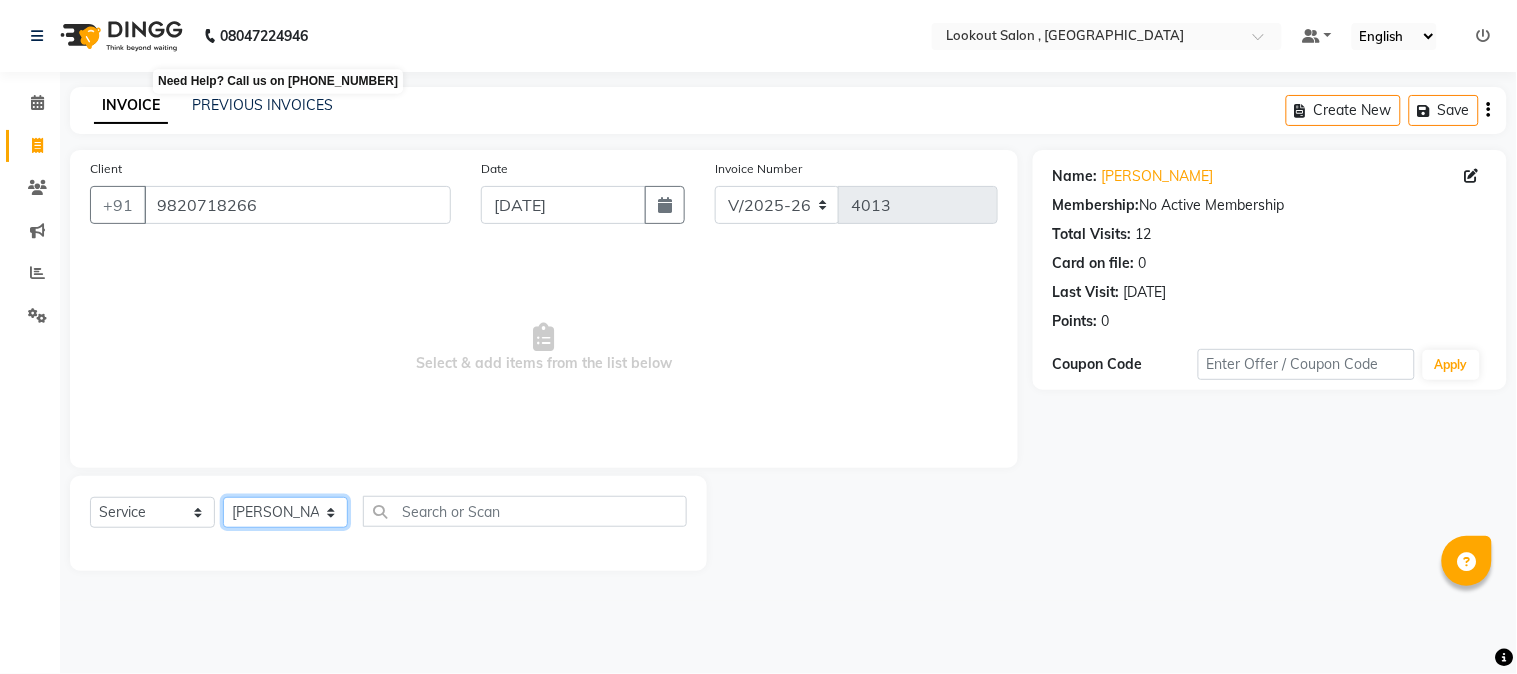click on "Select Stylist AMIT SOLANKI jishan shekh kuldeep MANDAR GOSAVI MANISHA SAHU NANDINI GUPTA NIPUL SIR NISAR AHMED PIRJADE Rizwan ROOPAVATI Rupali  RUPESH SADAF SHAIKH SAHIL TAK shweta kashyap" 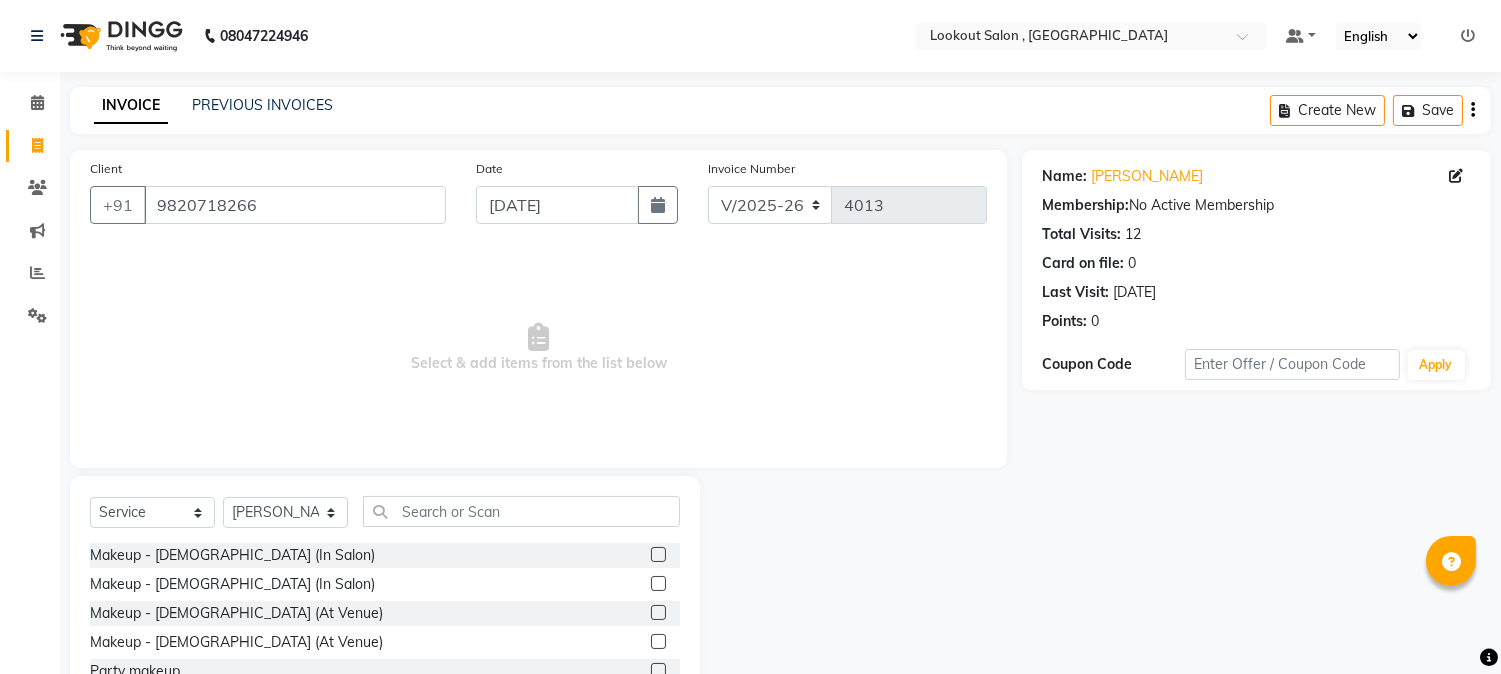 click on "Select  Service  Product  Membership  Package Voucher Prepaid Gift Card  Select Stylist AMIT SOLANKI jishan shekh kuldeep MANDAR GOSAVI MANISHA SAHU NANDINI GUPTA NIPUL SIR NISAR AHMED PIRJADE Rizwan ROOPAVATI Rupali  RUPESH SADAF SHAIKH SAHIL TAK shweta kashyap Makeup - Female (In Salon)  Makeup - Male (In Salon)  Makeup - Female (At Venue)  Makeup - Male (At Venue)  Party makeup  Engagement makeup  Bridal makeup  Sider Makeup  Groom makeup  EAR STUD  HAIR EXTENSION  HAIRCUT WITH STYLIST (M)  HAIRCUT WITH WASH STYLIST (M)  HAIRCUT WITH CREATIVE STYLIST (M)  BEAD TRIM  BEARD CRAFTING  BALD  SHAVE  WASH & STYLING (M)  PREMIUM WASH (M)  STYLING (M)  HAIRCUT WITH SENIOR STYLIST(M)  HAIRCUT WITH ART DIRECTOR  HAIR LINE SET  HAIRCUT WITH STYLIST (F)  HAIRCUT WITH WASH STYLIST (F)  HAIRCUT WITH ART DIRECTOR (F)  WASH & BLAST DRY (F)  PREMIUM WASH (F)  BLOWDRY  BELOW SHOULDER  BLOWDRY  UPTO SHOULDER  IRONING BELOW SHOULDER  IRONING UPTO SHOULDER  TONGS  BELOW SHOULDER  TONGS  UPTO SHOULDER  BLOWDRY UPTO WAIST  FACE" 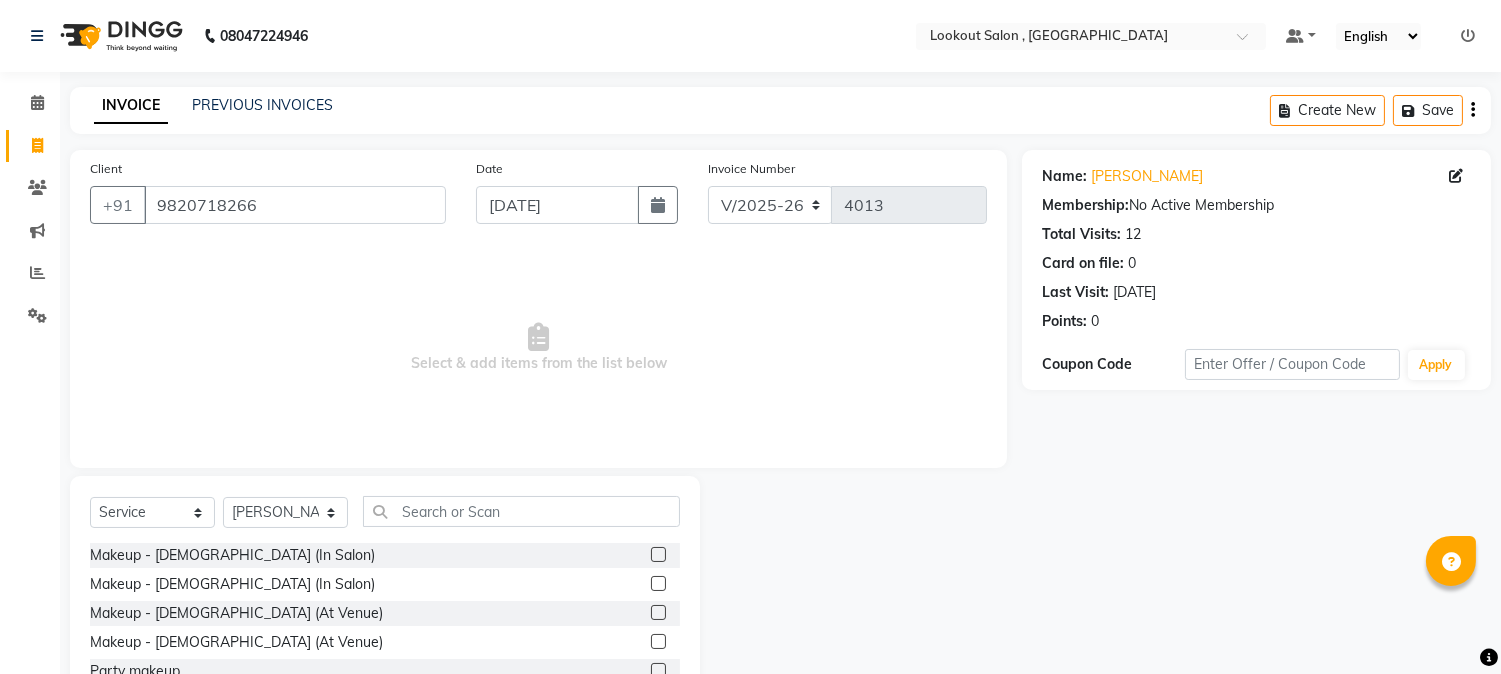 click on "Select  Service  Product  Membership  Package Voucher Prepaid Gift Card  Select Stylist AMIT SOLANKI jishan shekh kuldeep MANDAR GOSAVI MANISHA SAHU NANDINI GUPTA NIPUL SIR NISAR AHMED PIRJADE Rizwan ROOPAVATI Rupali  RUPESH SADAF SHAIKH SAHIL TAK shweta kashyap" 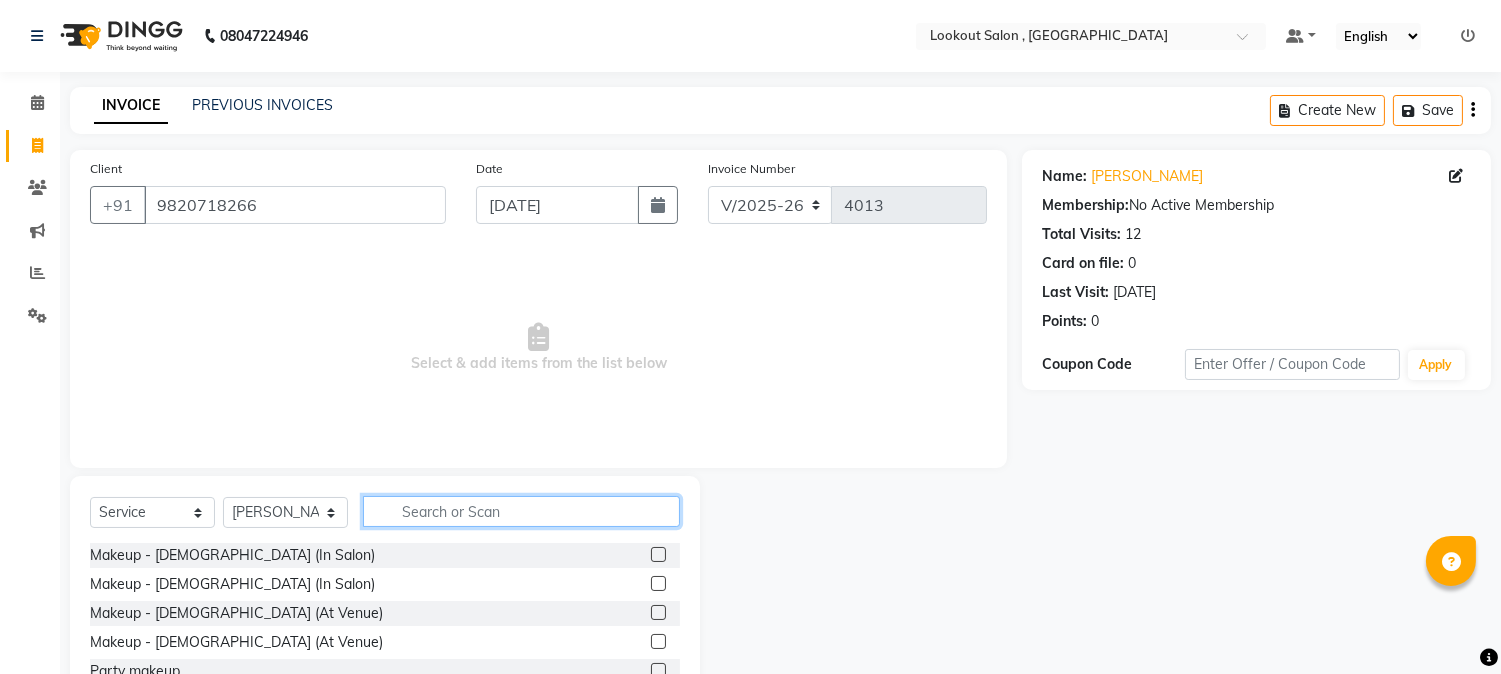 click 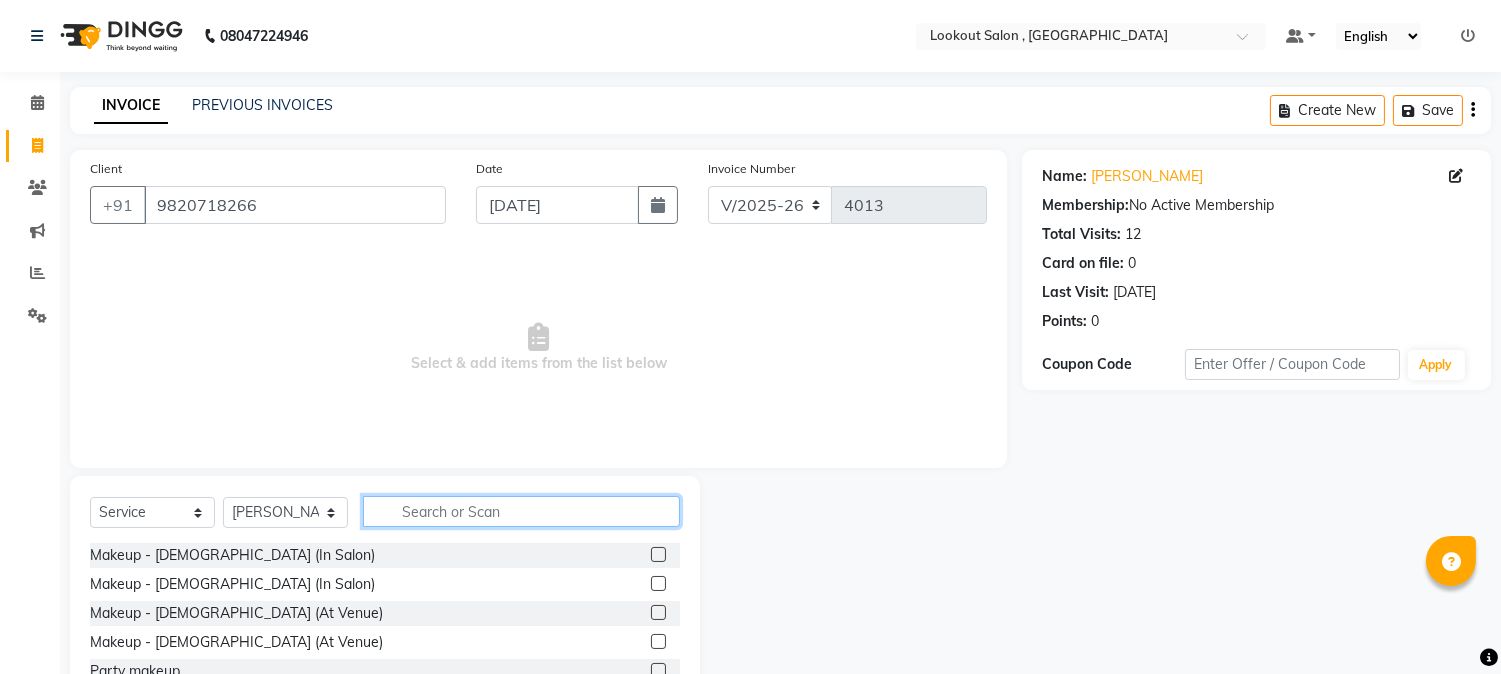 click 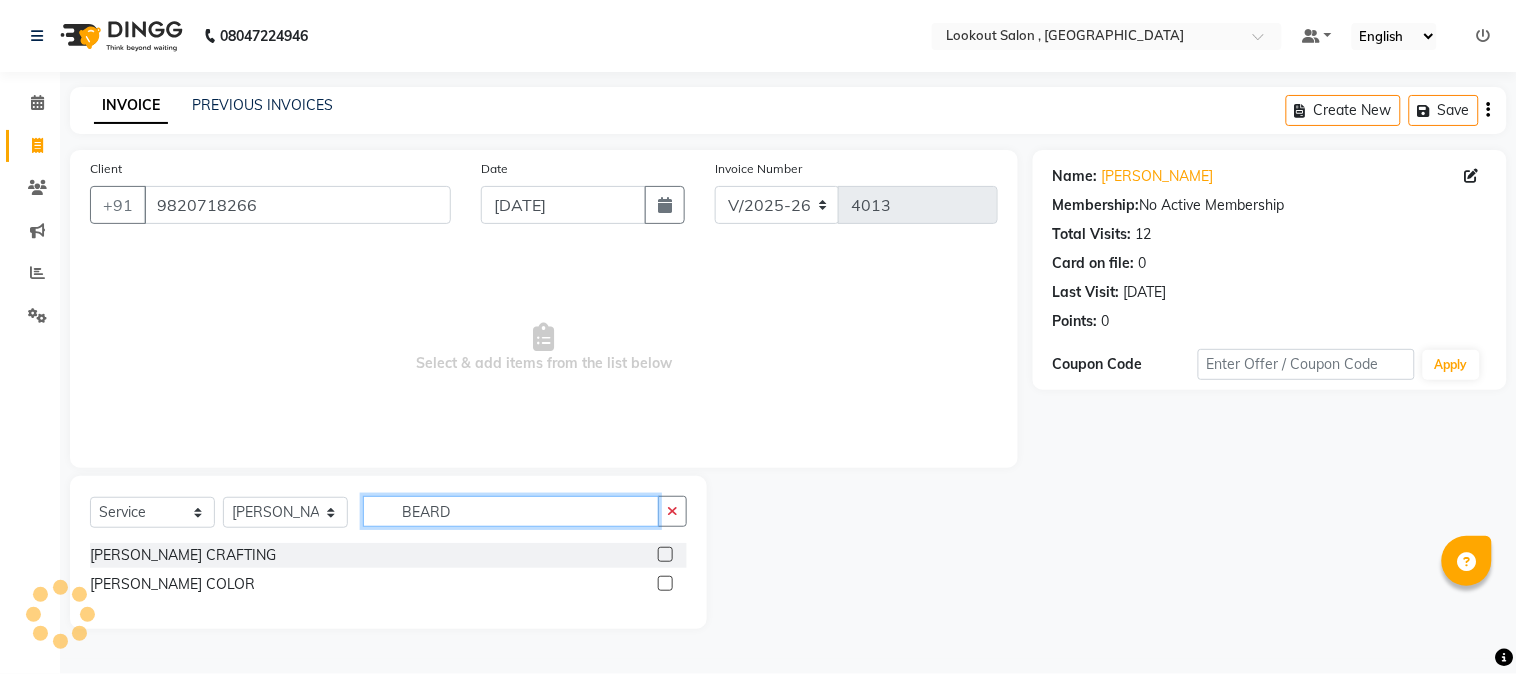 type on "BEARD" 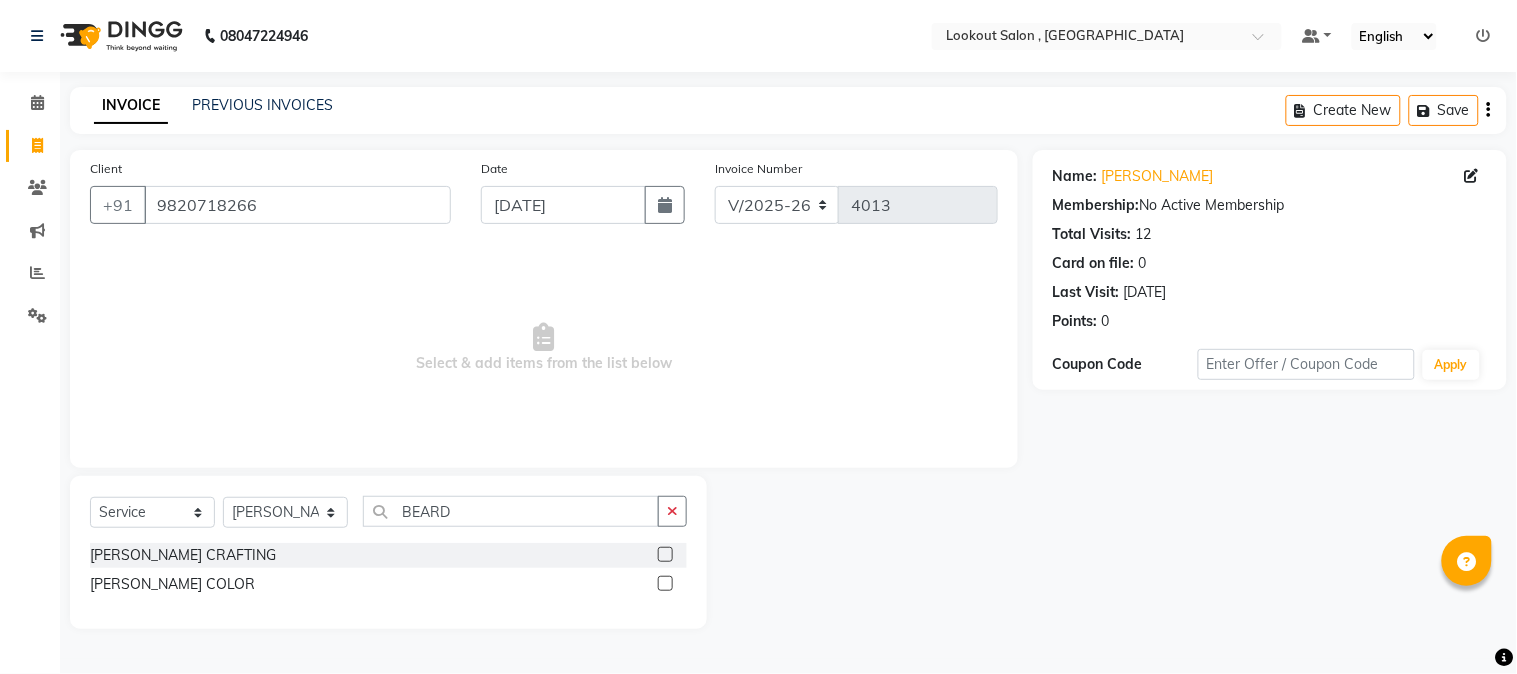 click 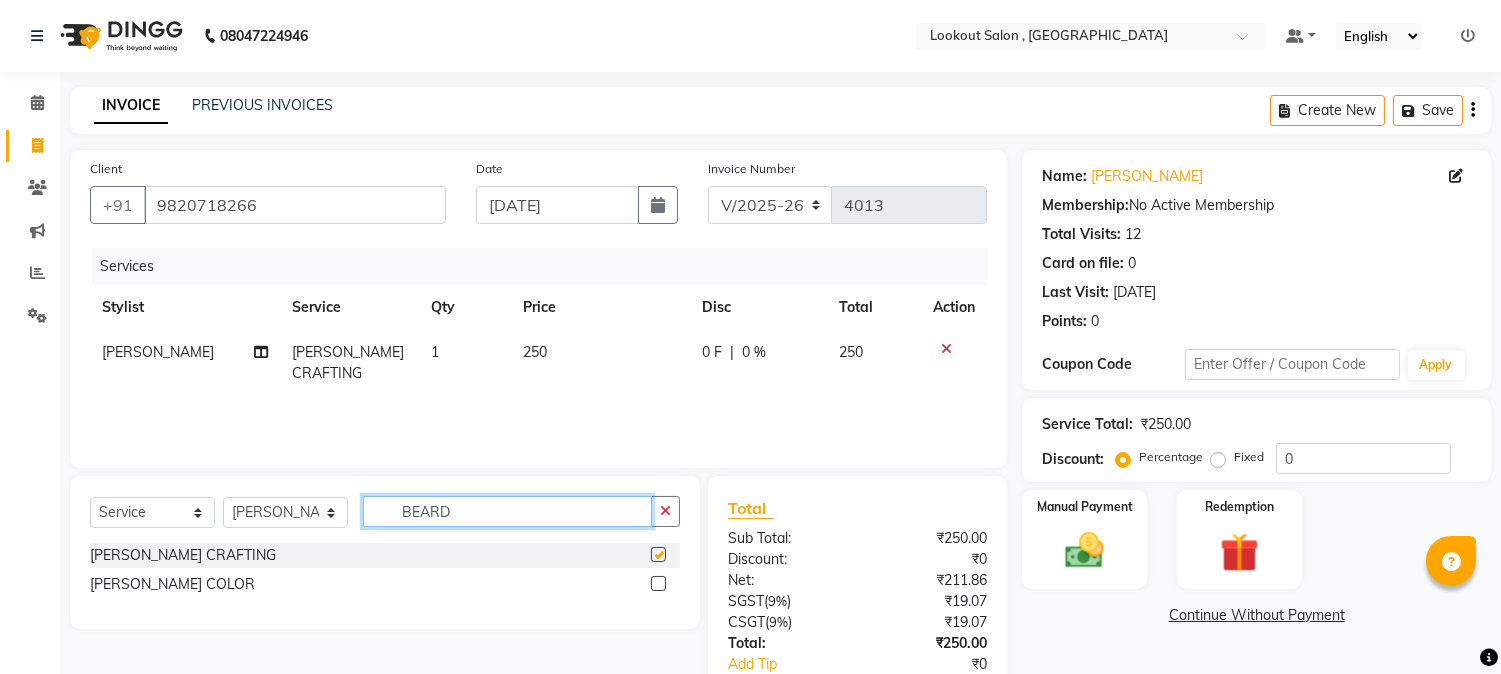 click on "BEARD" 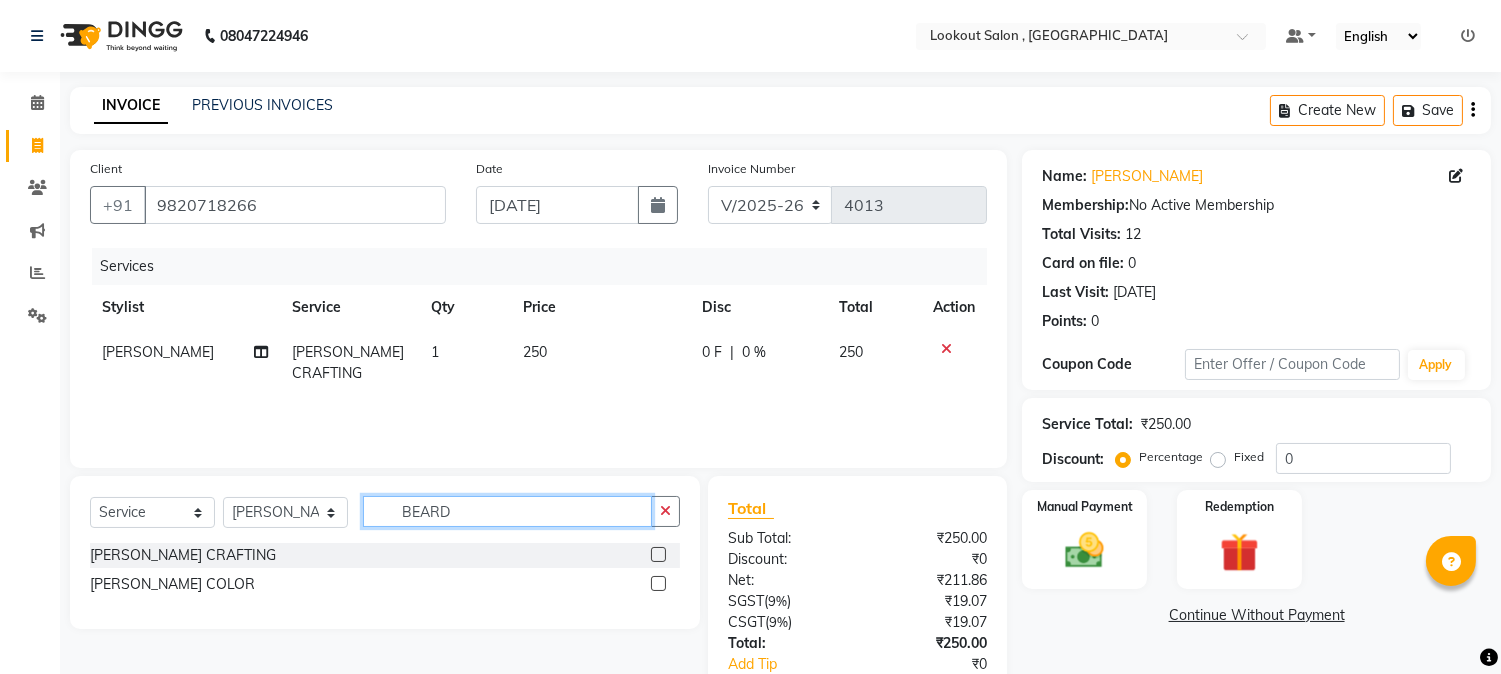 checkbox on "false" 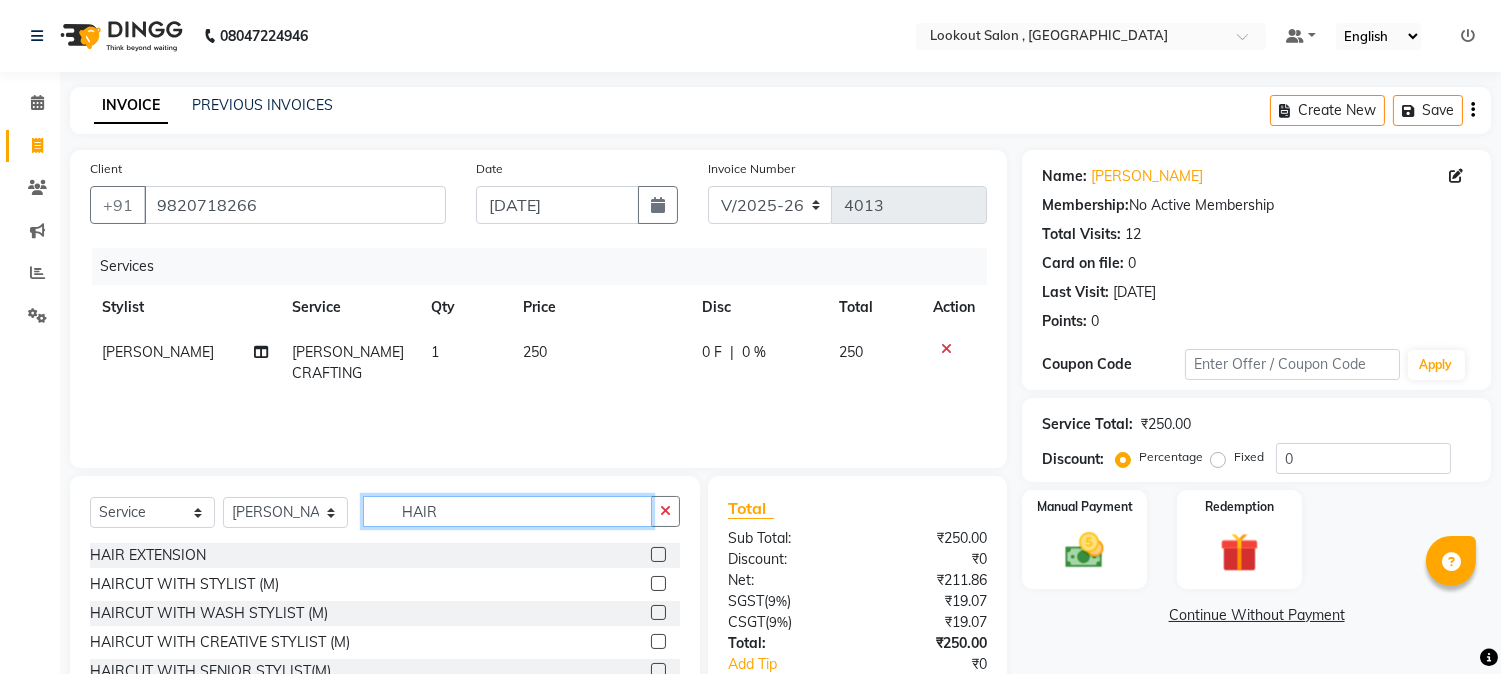 type on "HAIR" 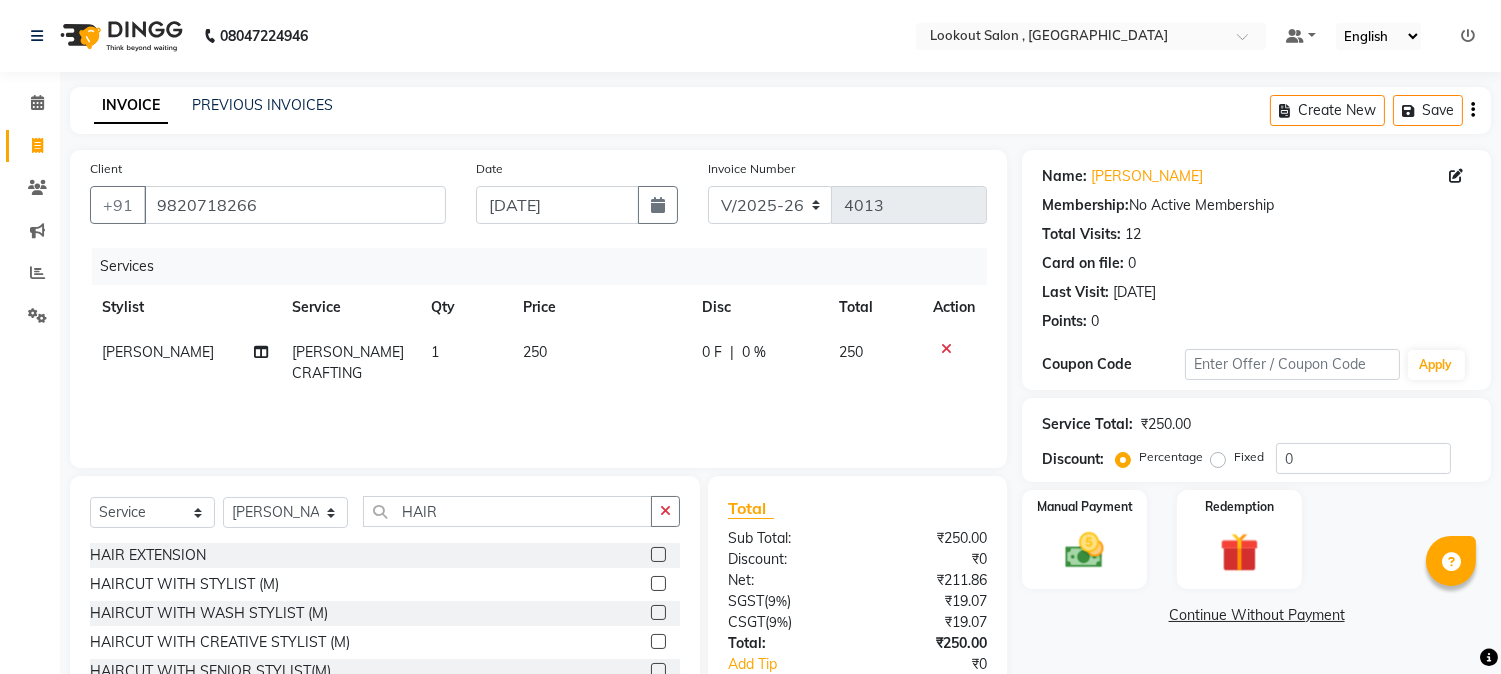 click 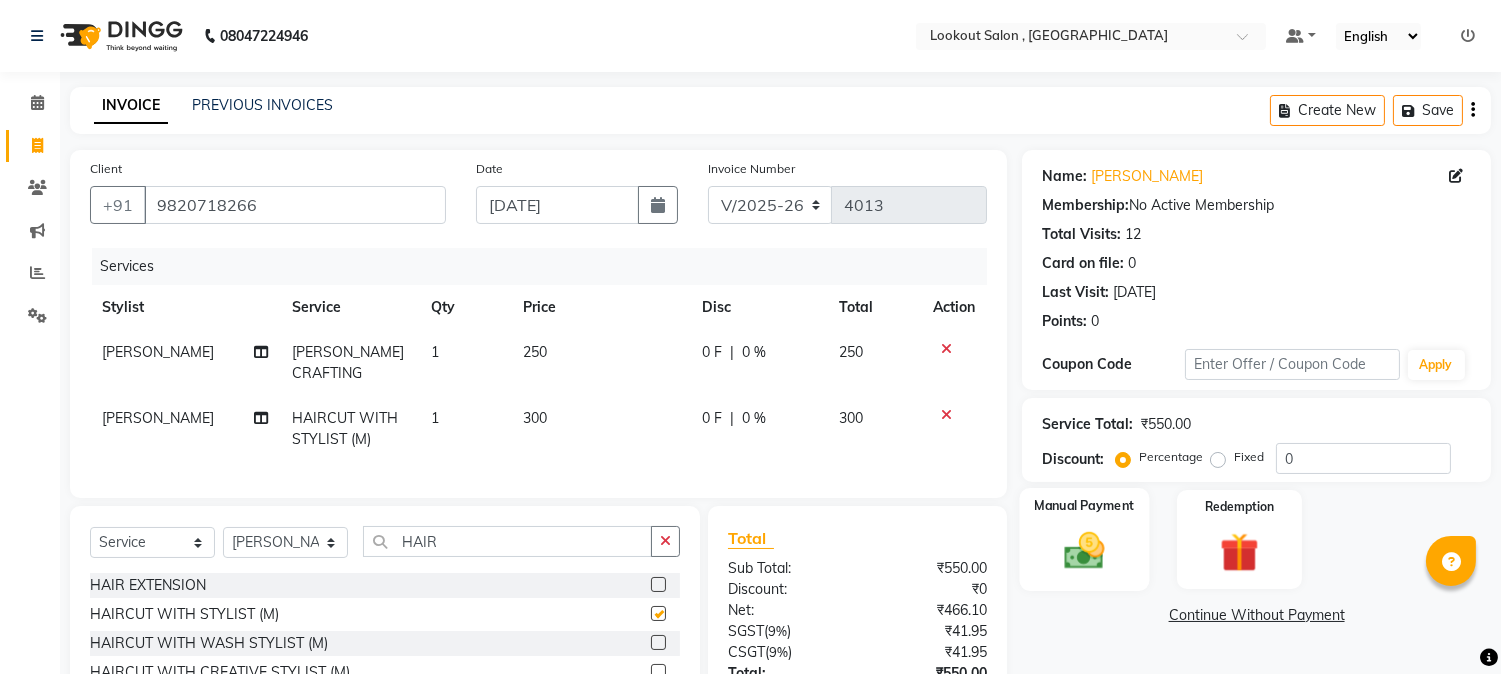 click on "Manual Payment" 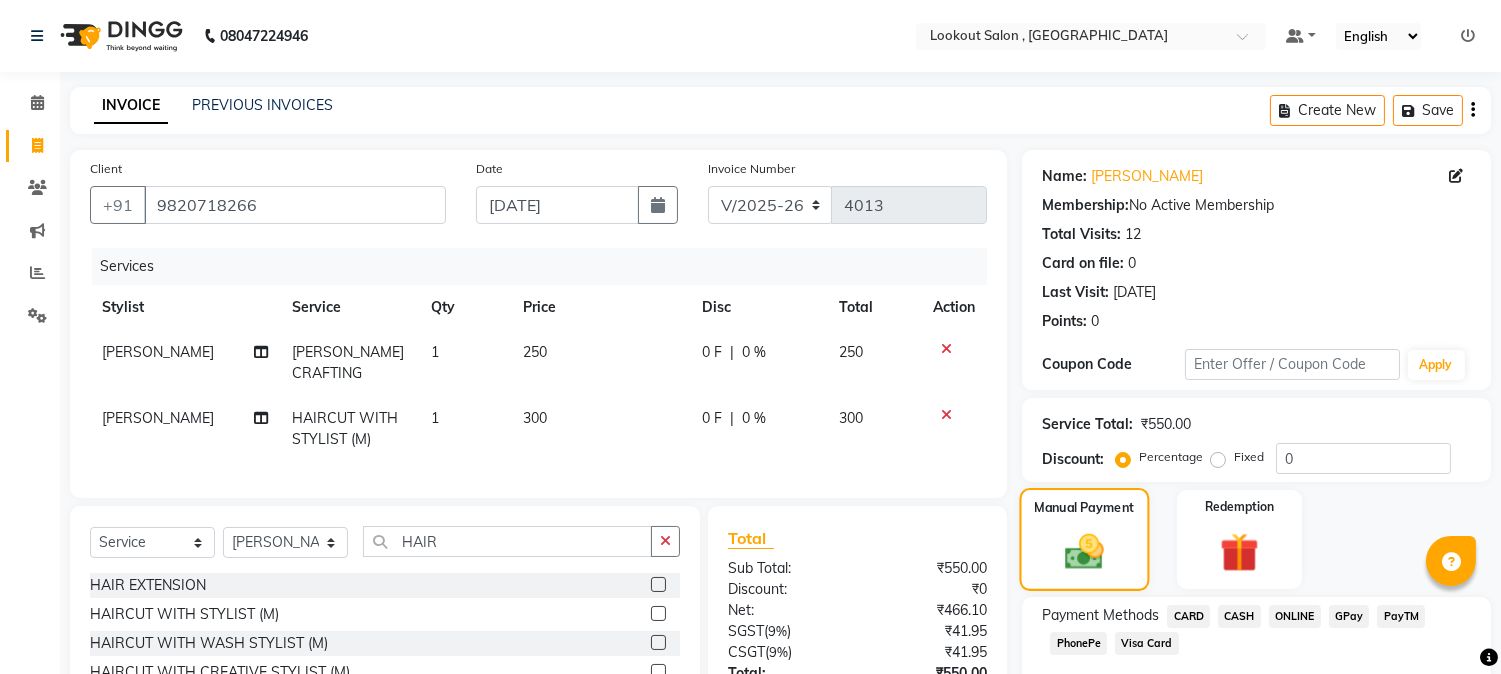 checkbox on "false" 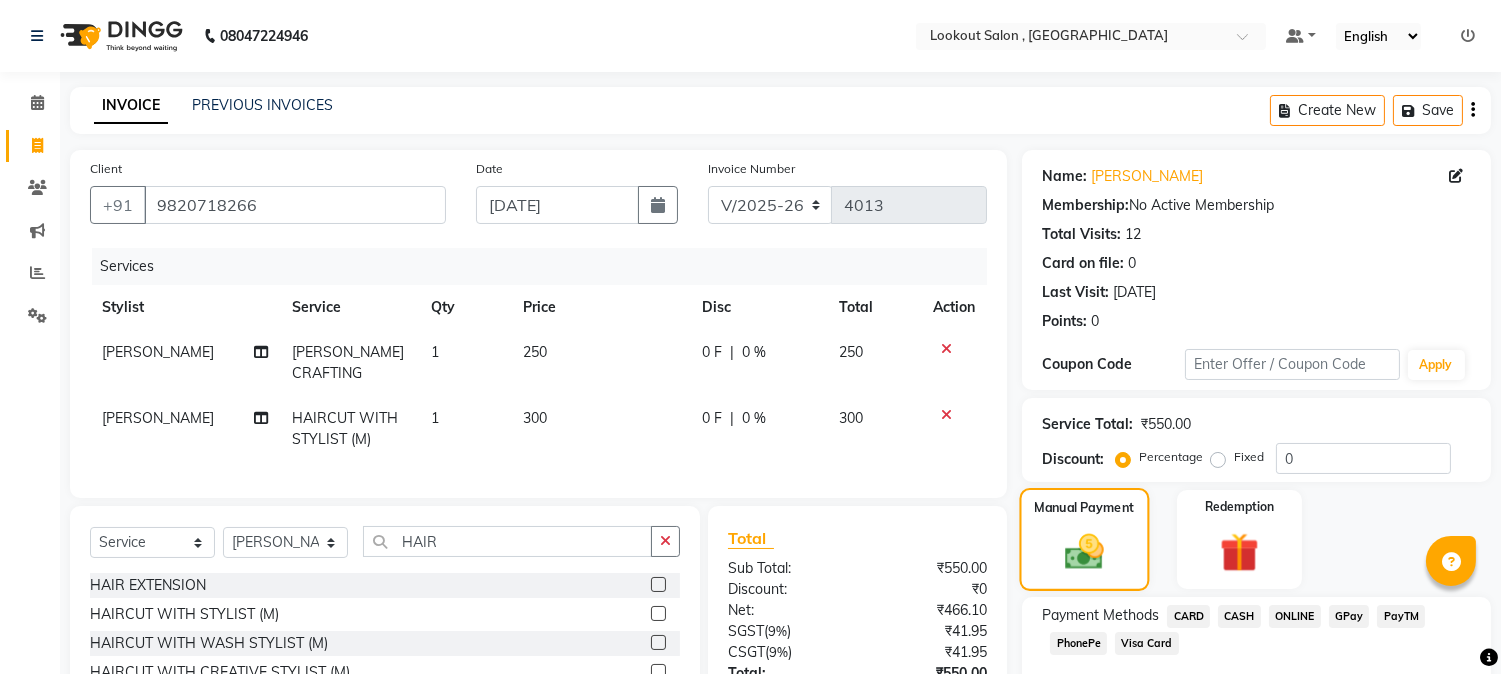 scroll, scrollTop: 173, scrollLeft: 0, axis: vertical 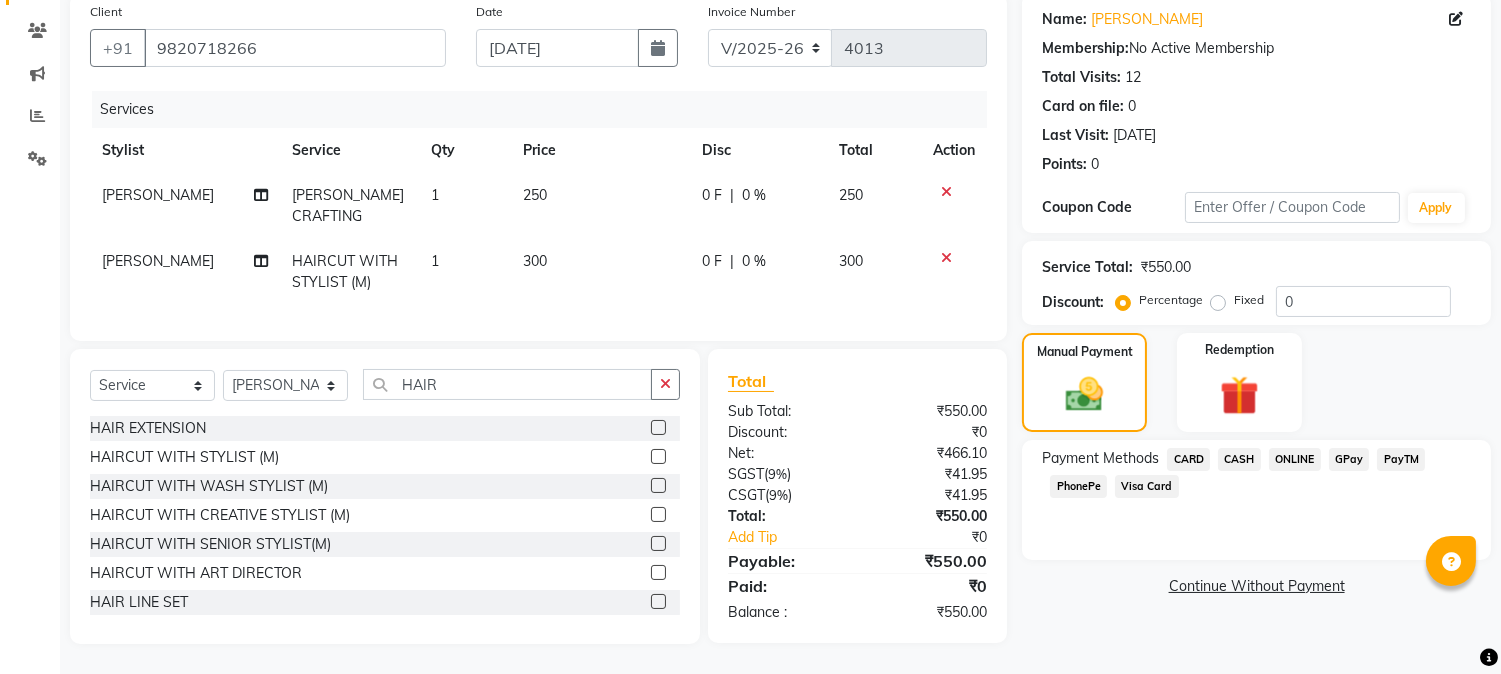click on "PhonePe" 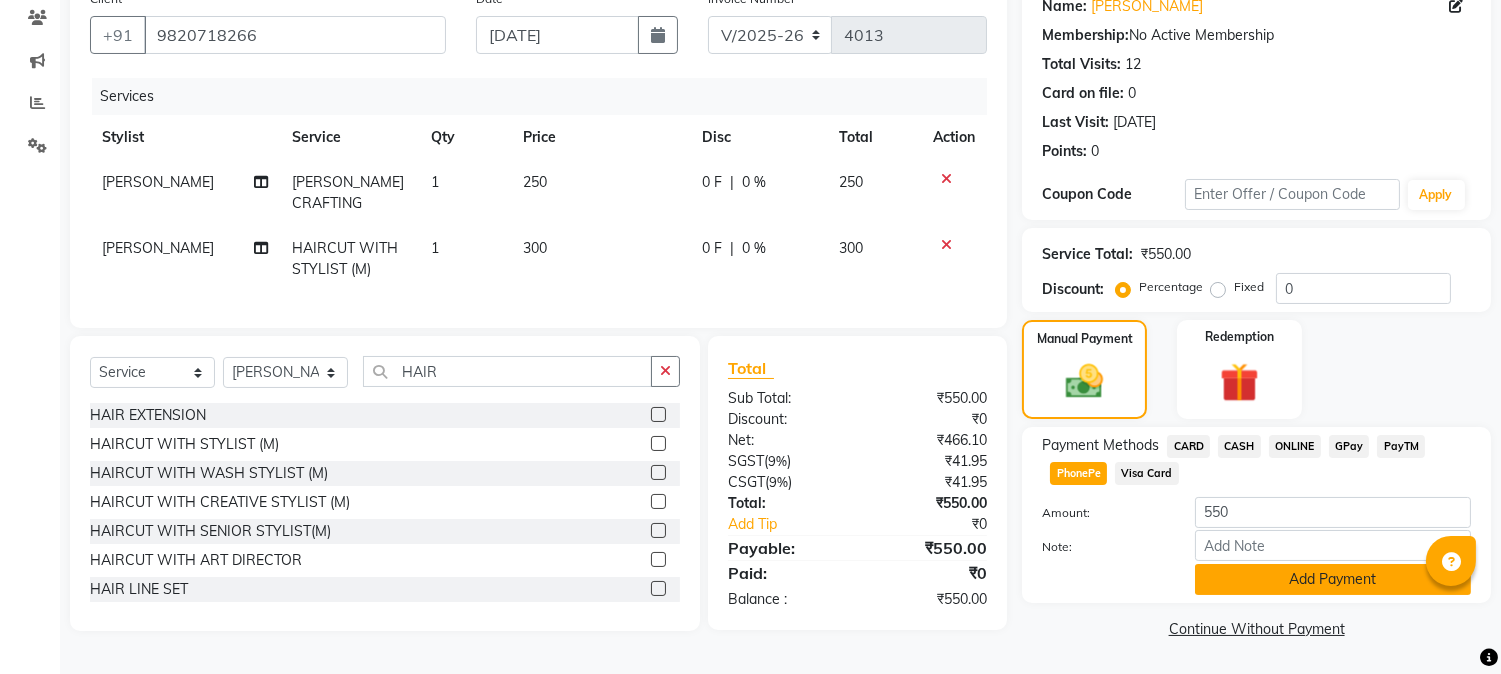 click on "Add Payment" 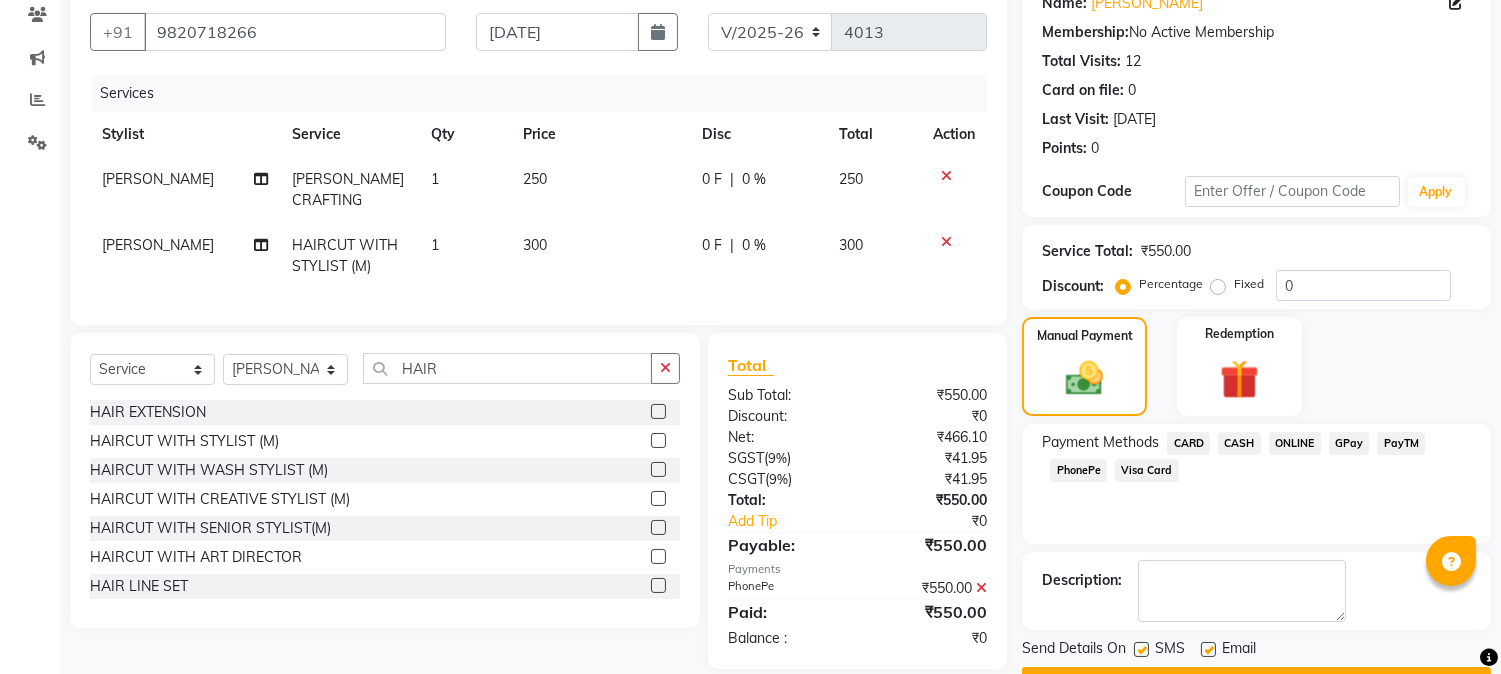 click on "Checkout" 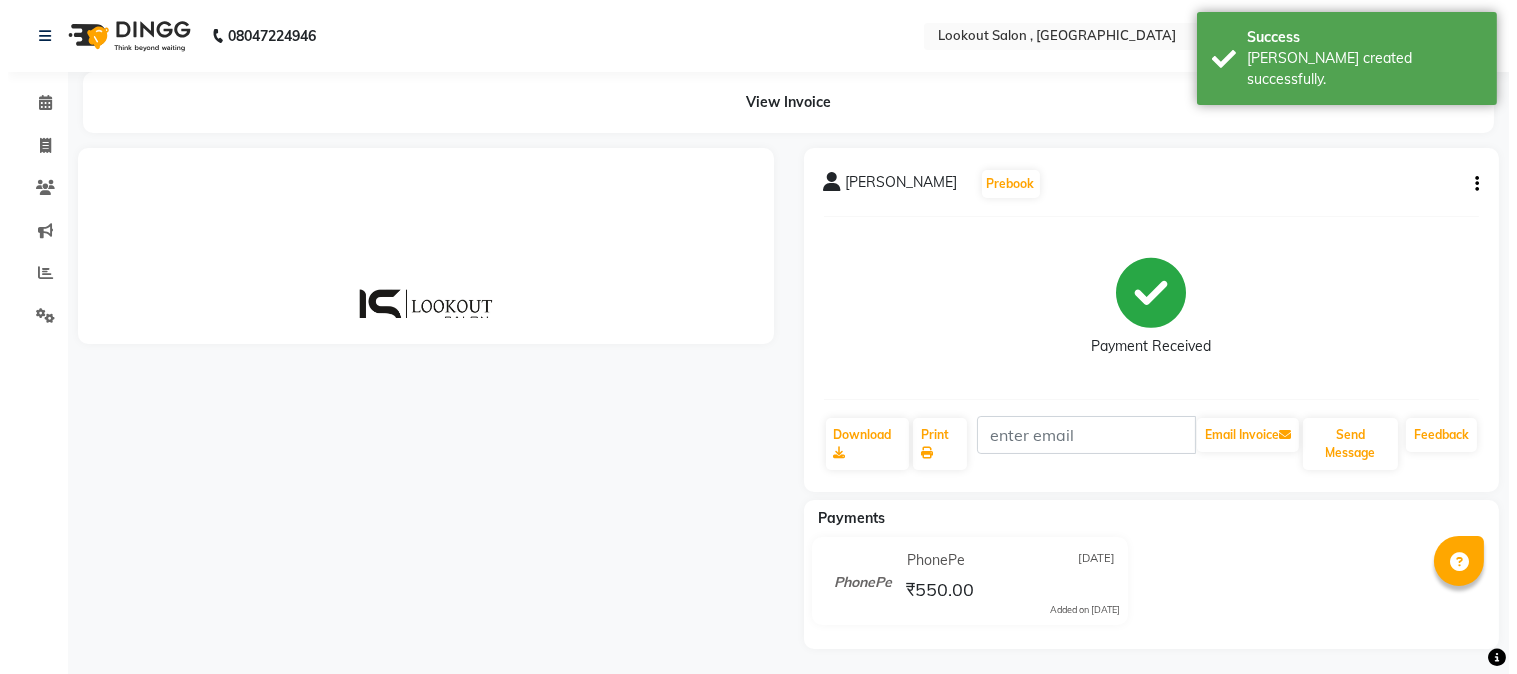 scroll, scrollTop: 0, scrollLeft: 0, axis: both 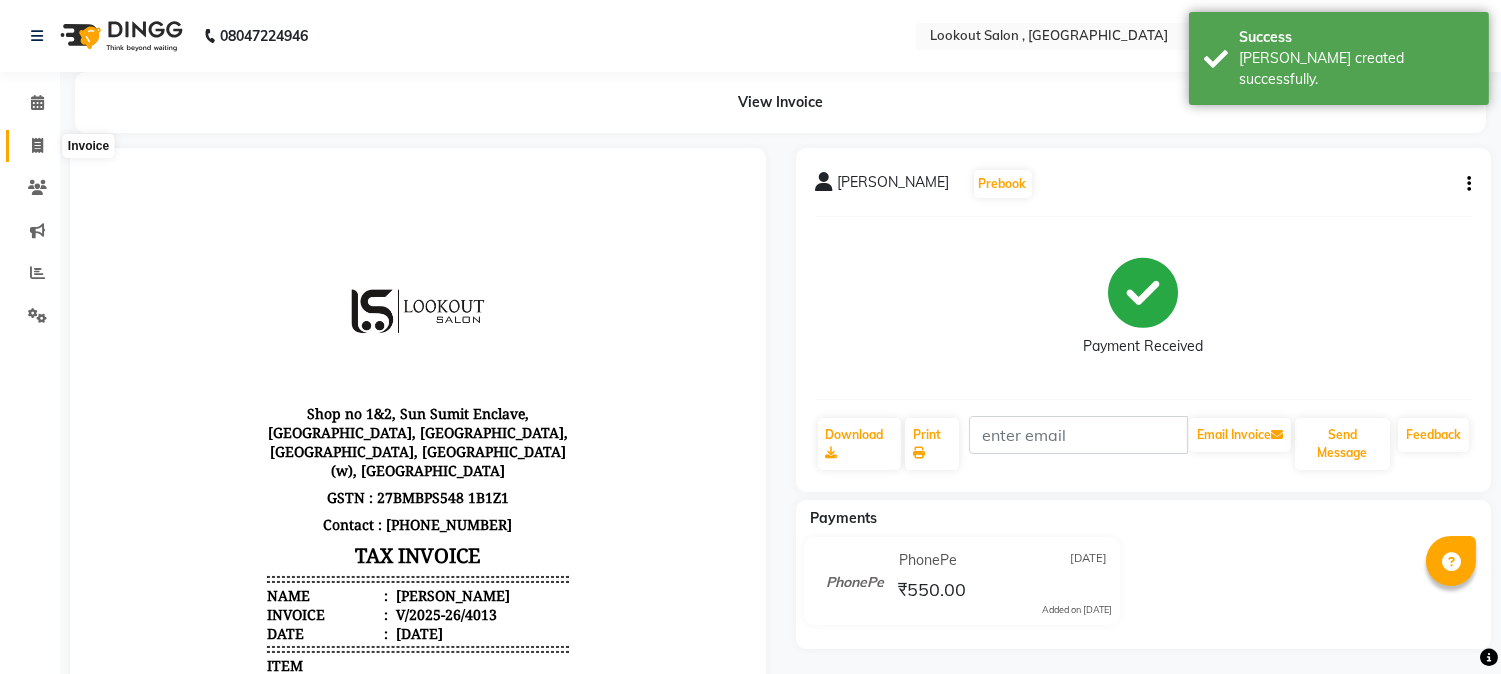 click 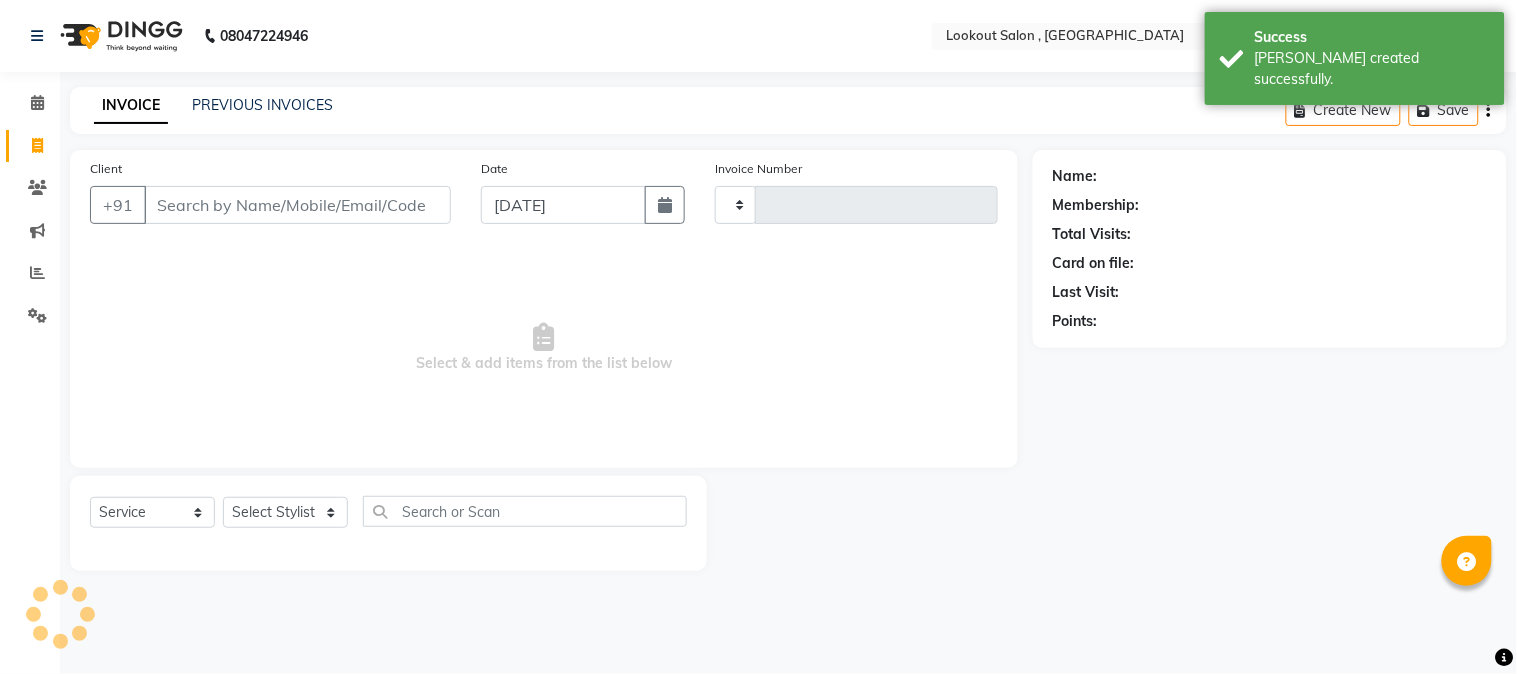 type on "4014" 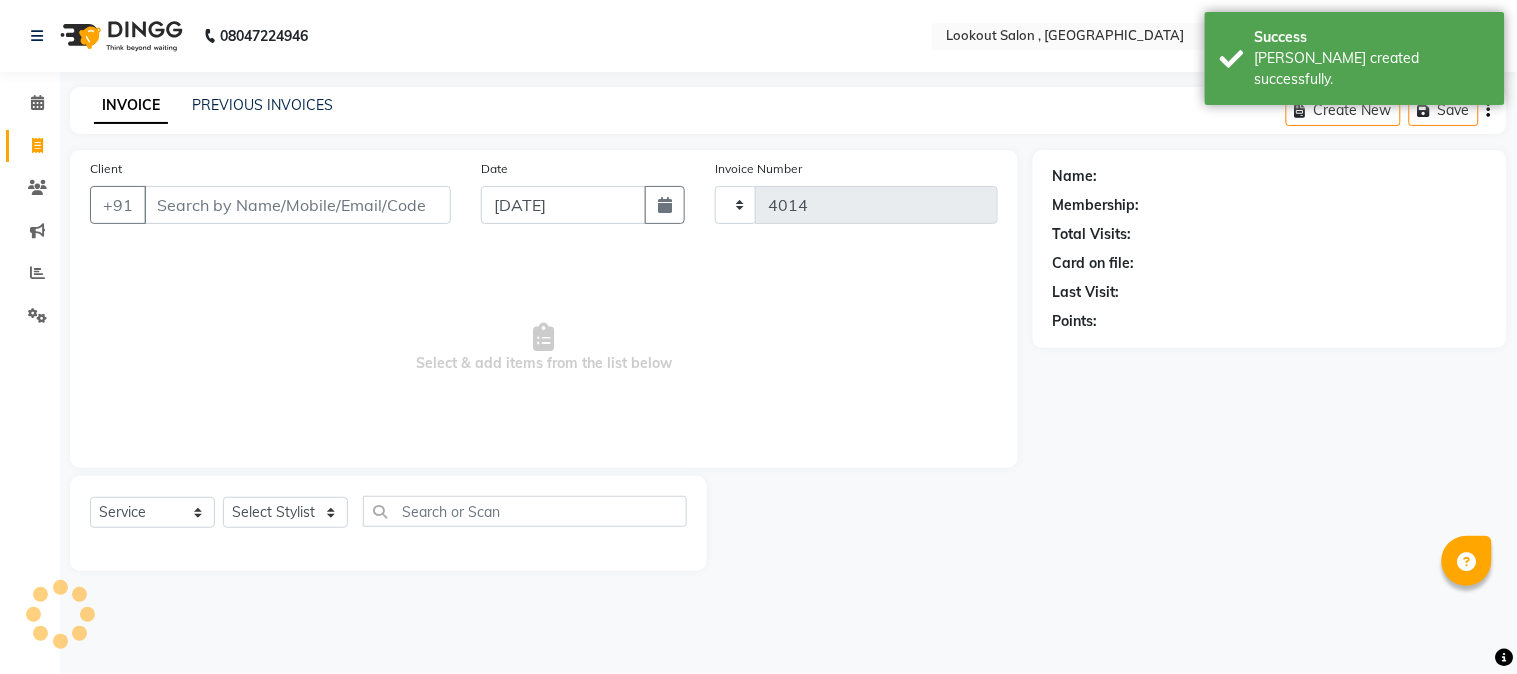 select on "151" 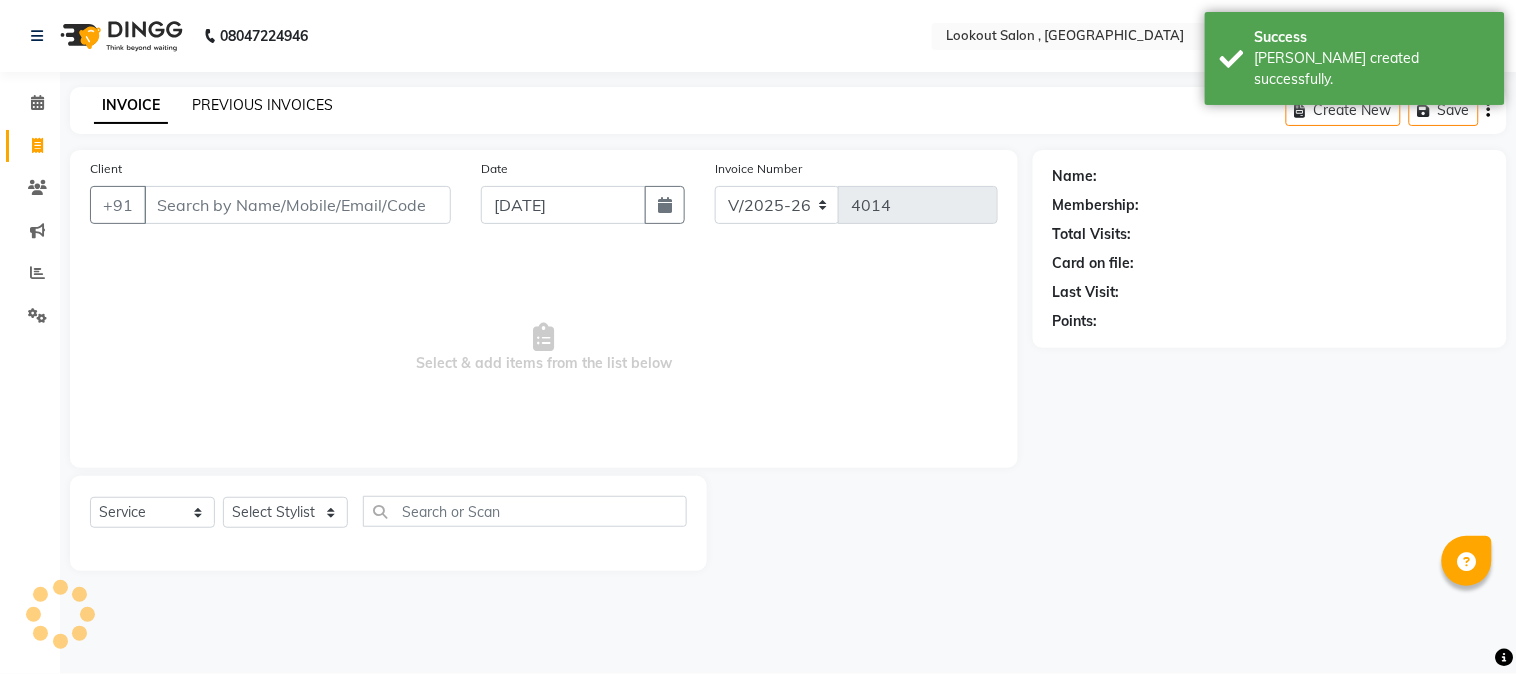 click on "PREVIOUS INVOICES" 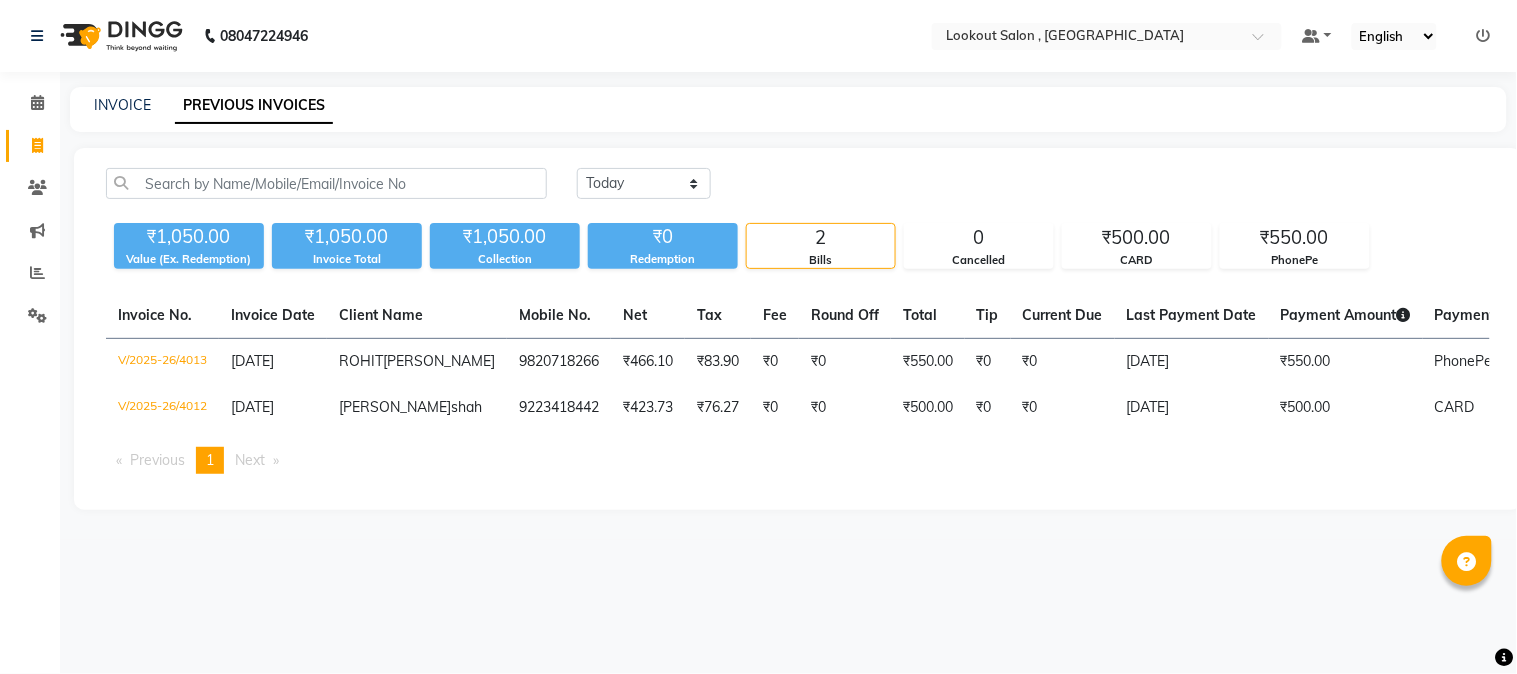 click on "Invoice" 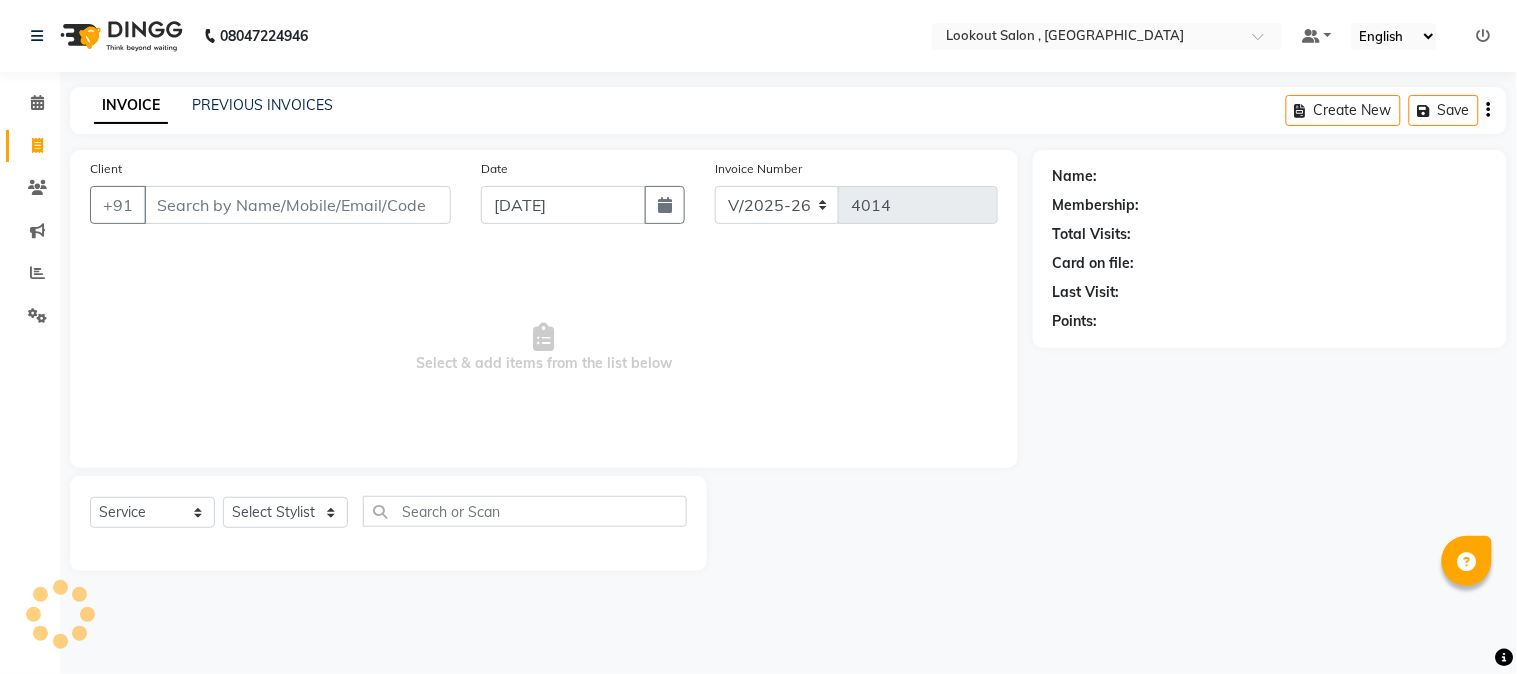 click on "INVOICE" 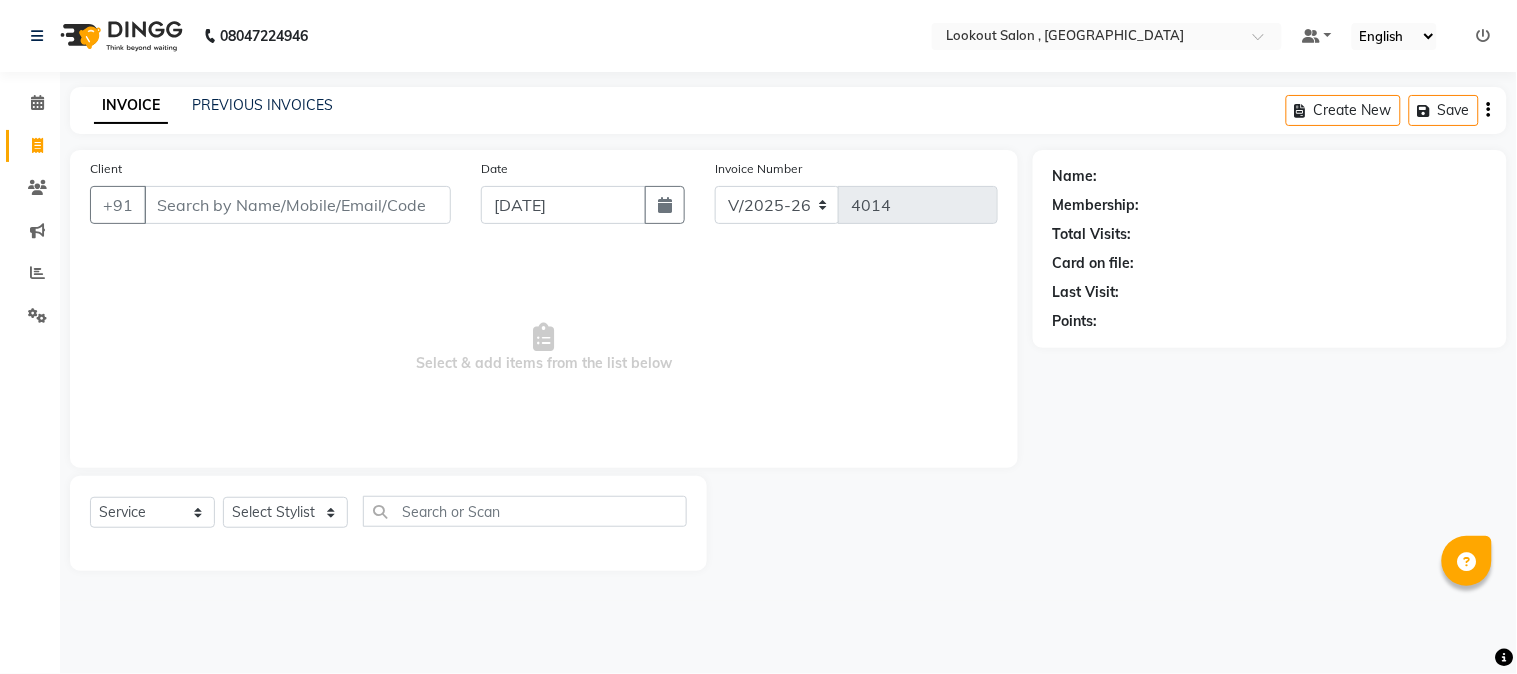 click on "PREVIOUS INVOICES" 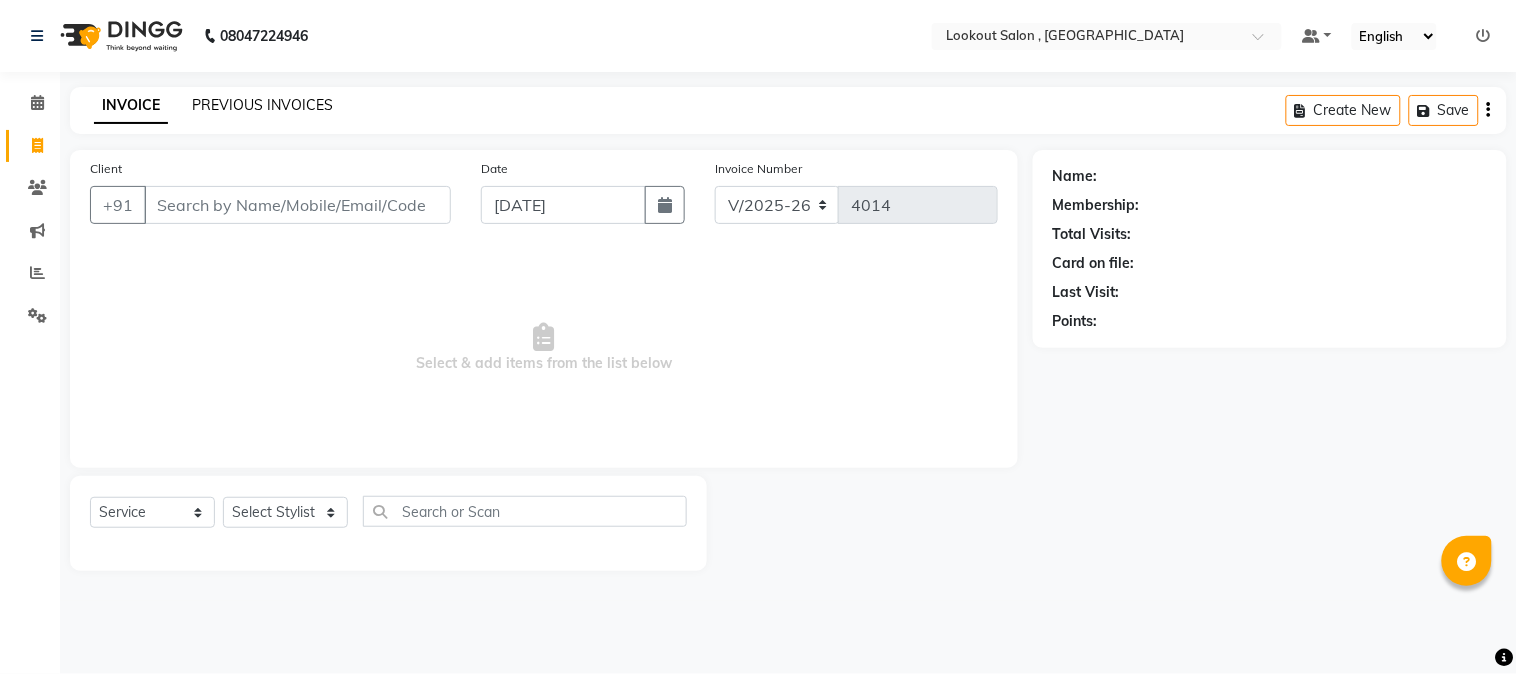 click on "PREVIOUS INVOICES" 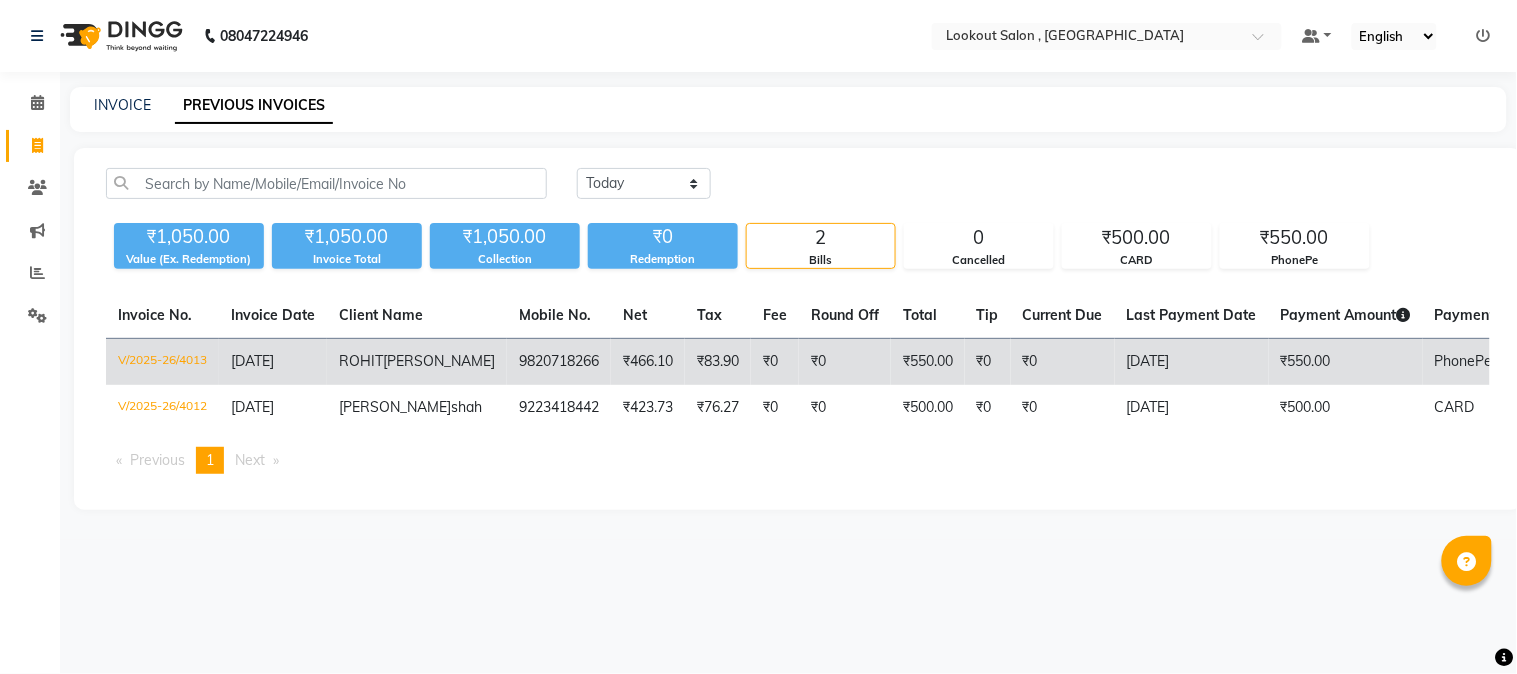 click on "₹0" 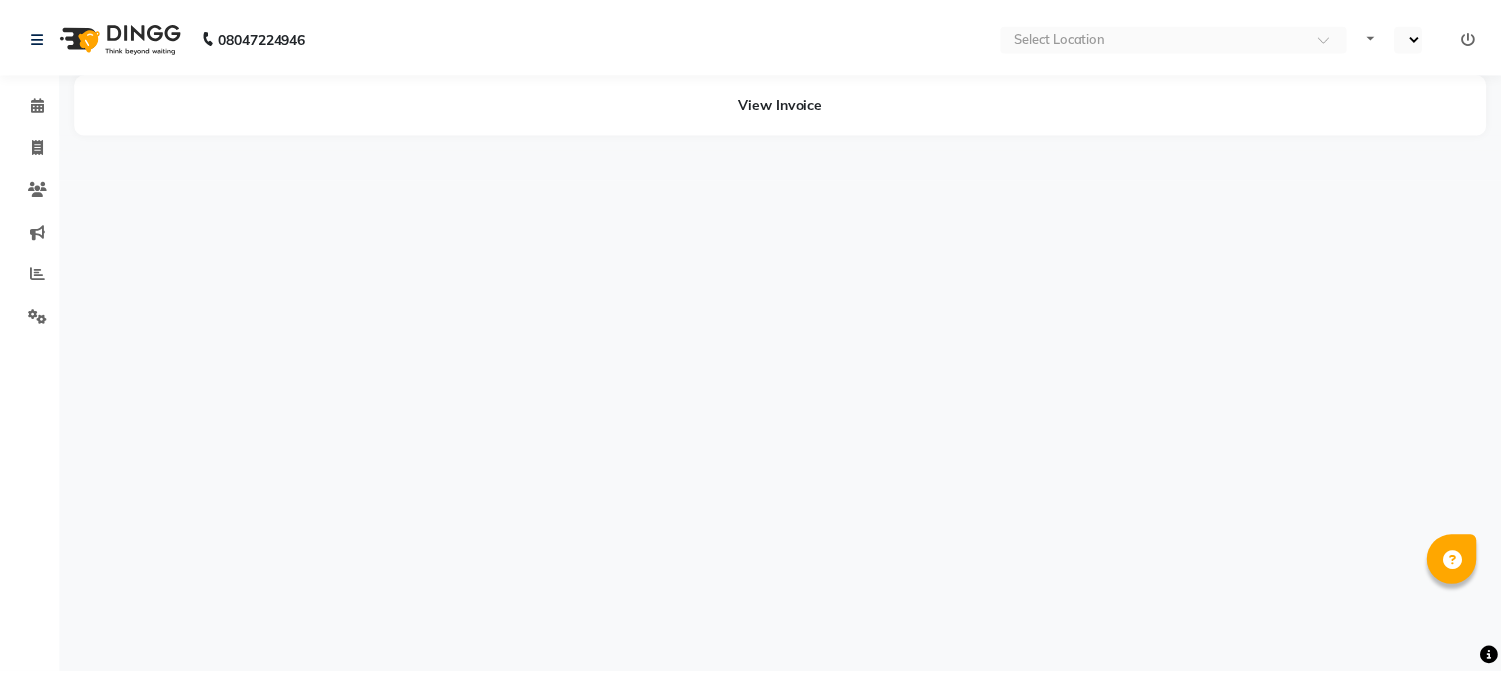 scroll, scrollTop: 0, scrollLeft: 0, axis: both 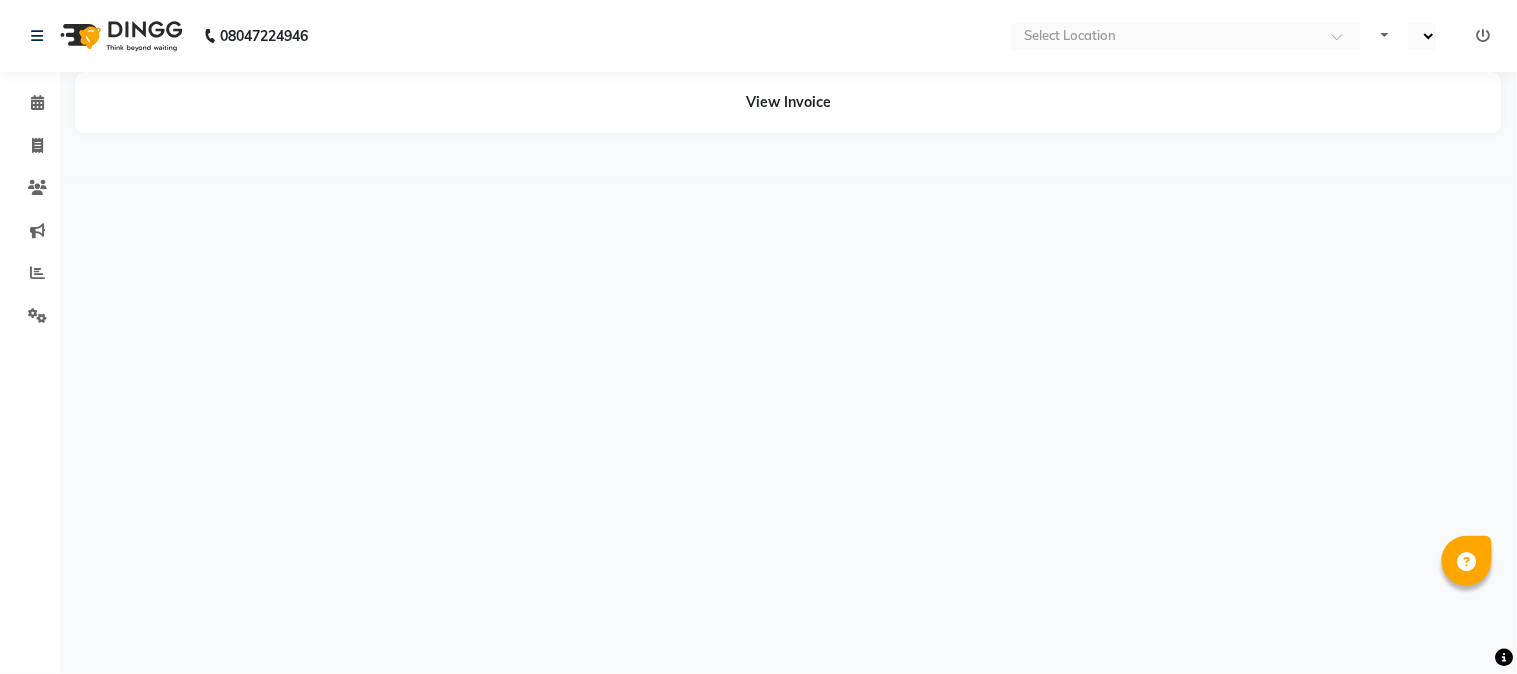select on "en" 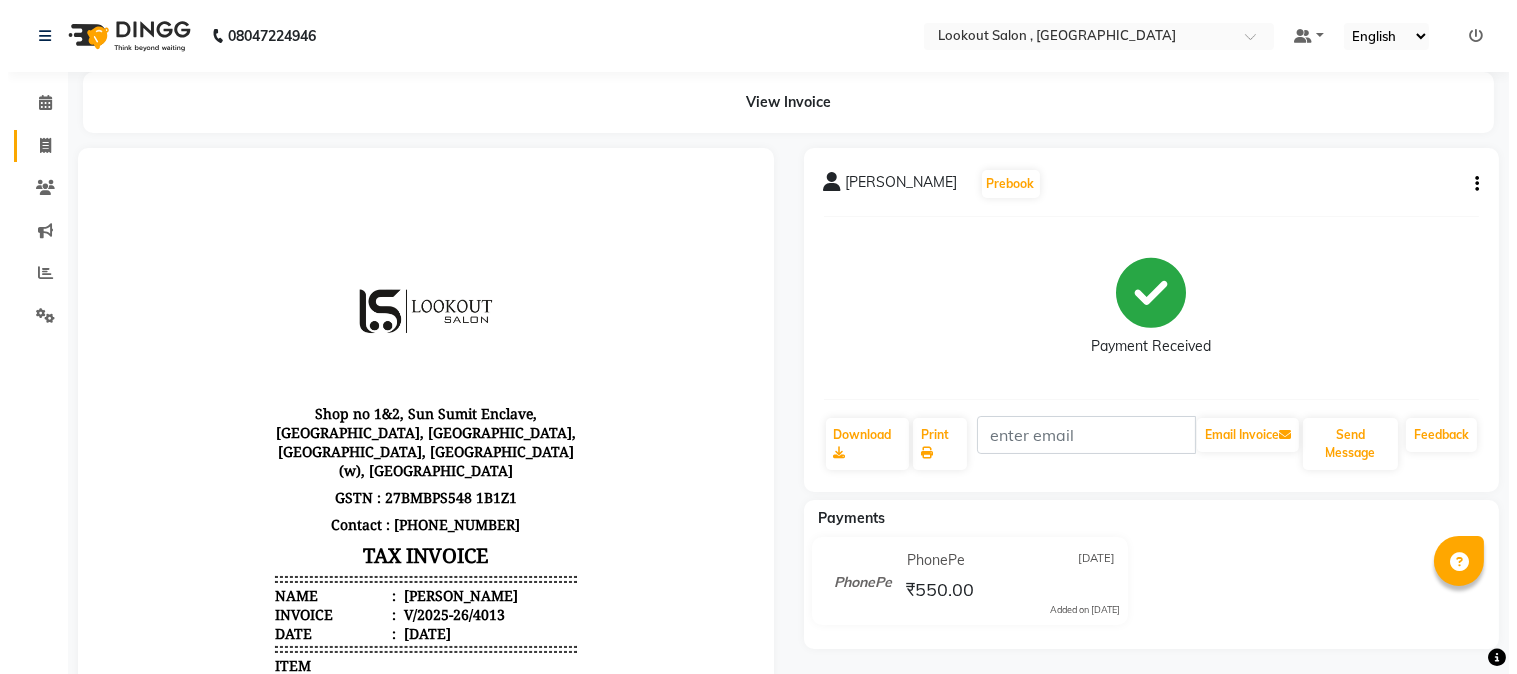 scroll, scrollTop: 0, scrollLeft: 0, axis: both 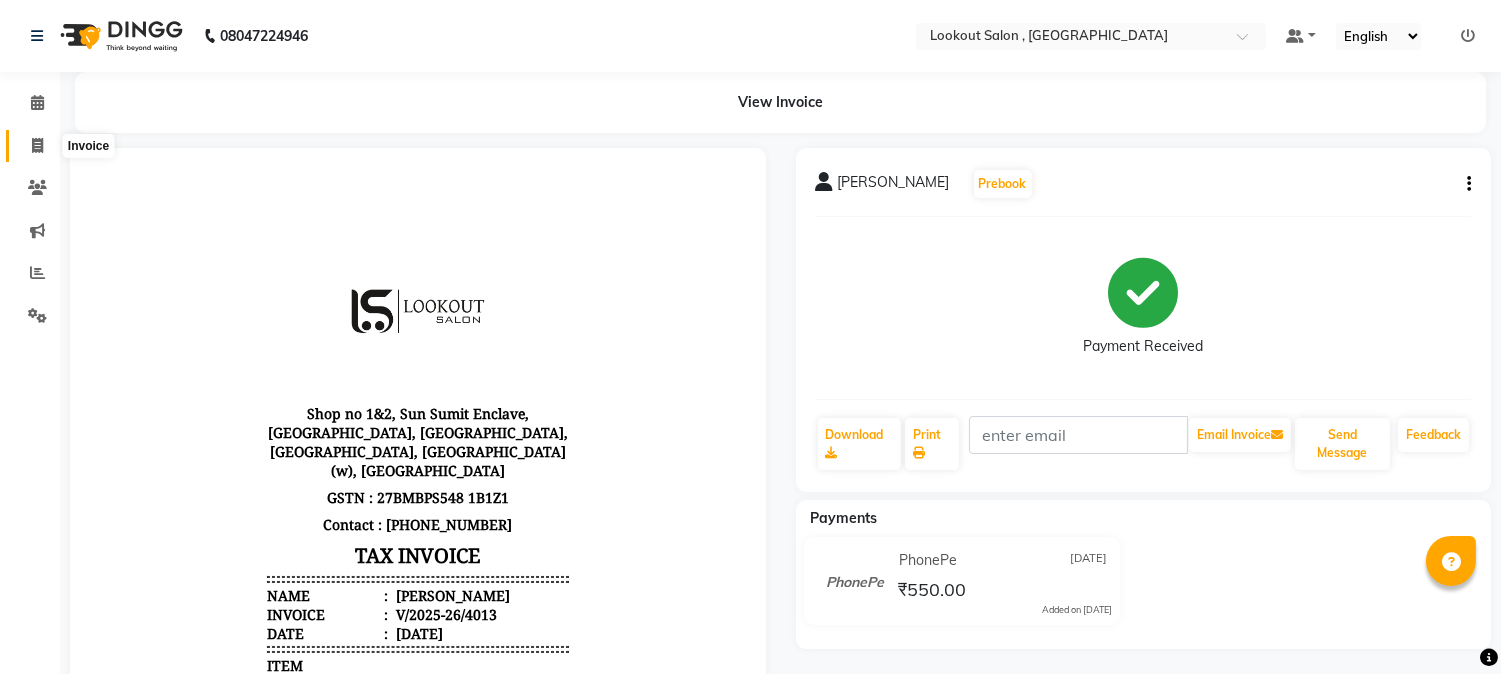 click 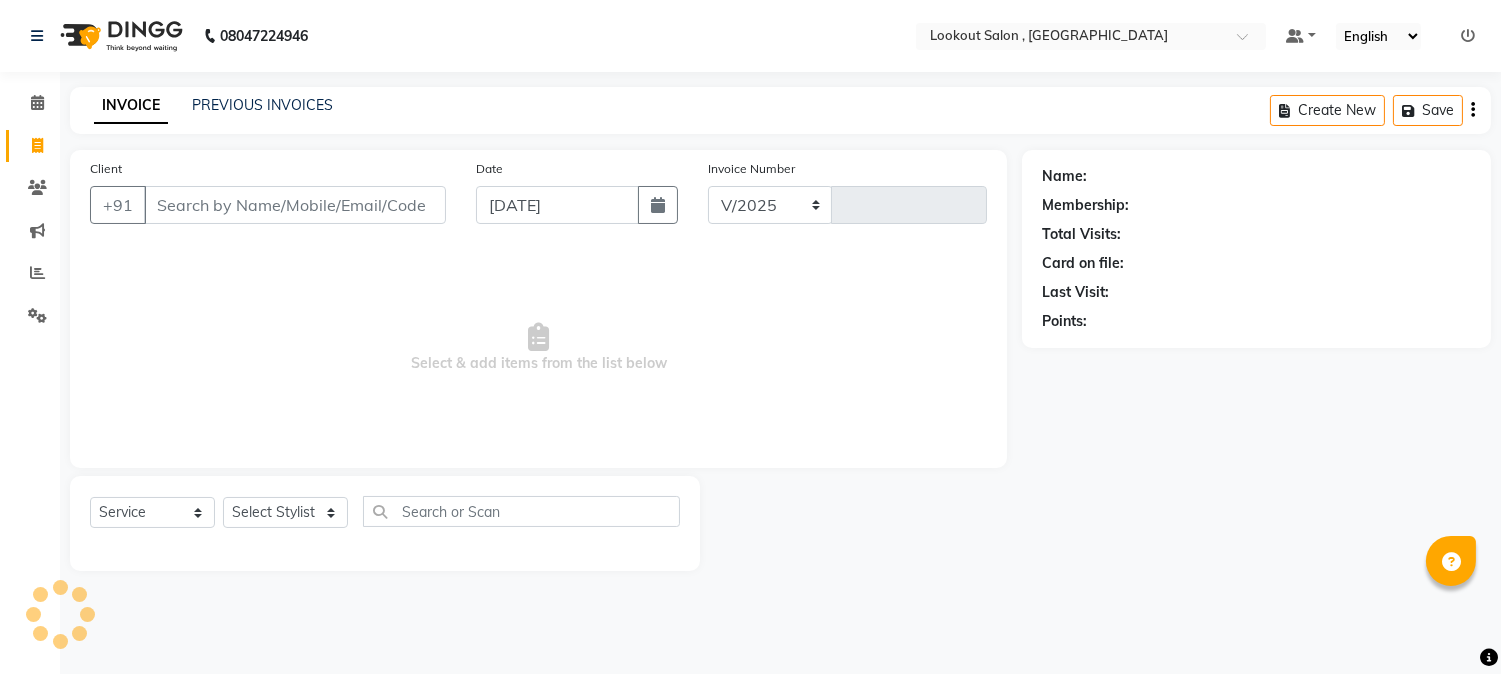 select on "151" 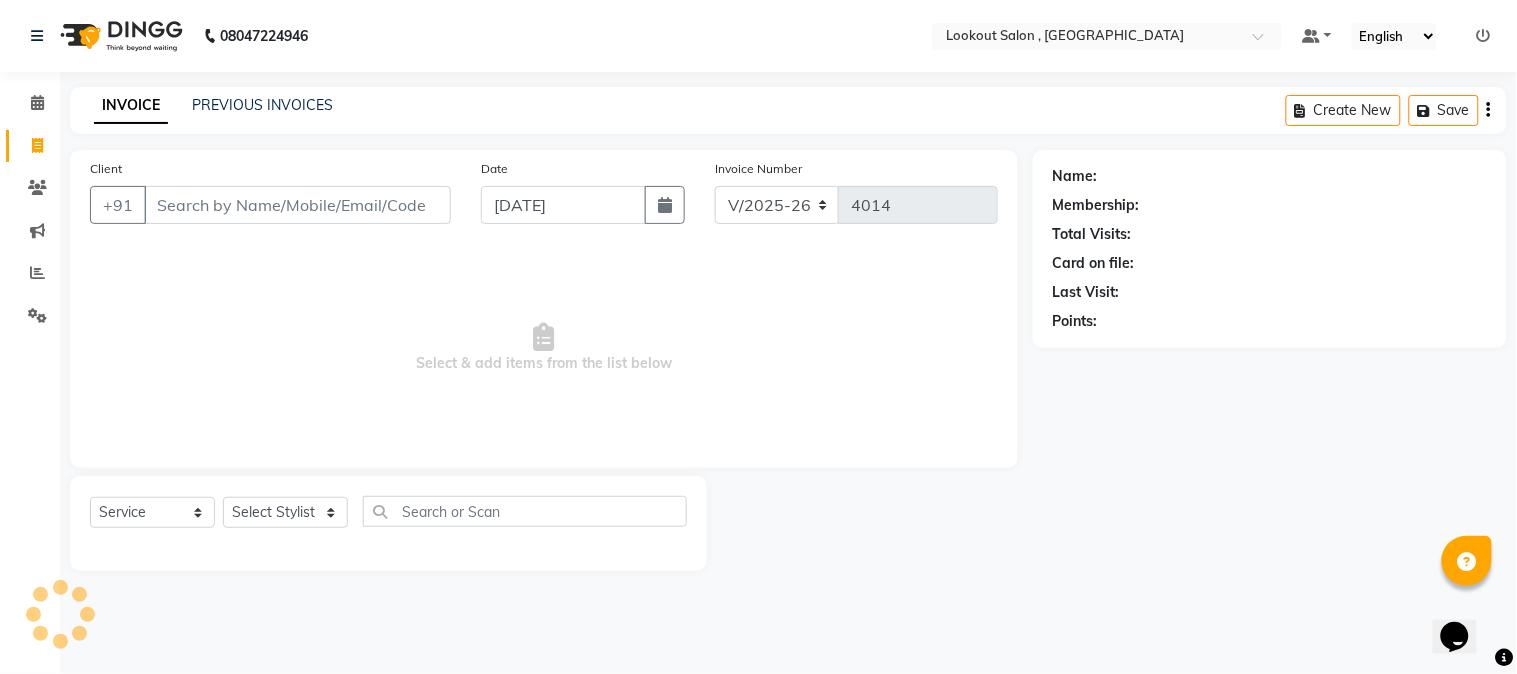 scroll, scrollTop: 0, scrollLeft: 0, axis: both 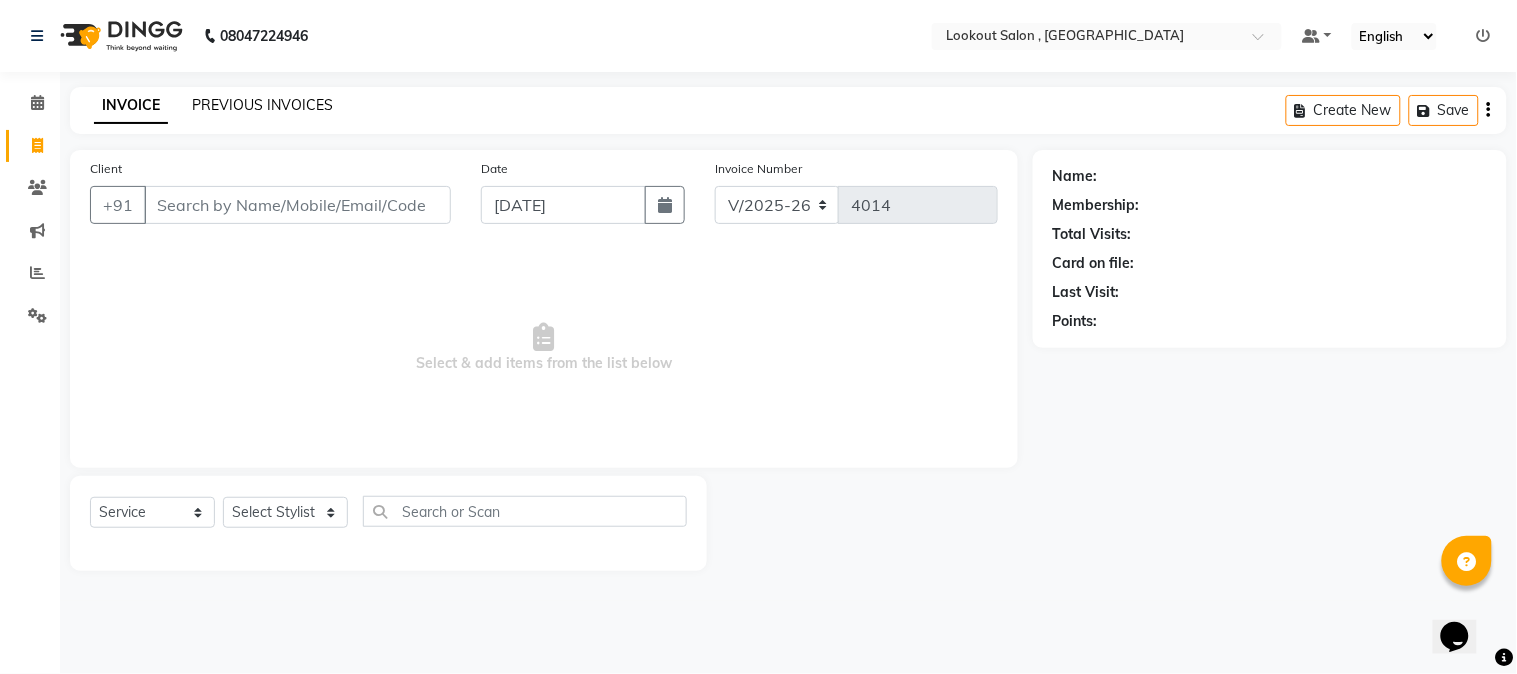 click on "PREVIOUS INVOICES" 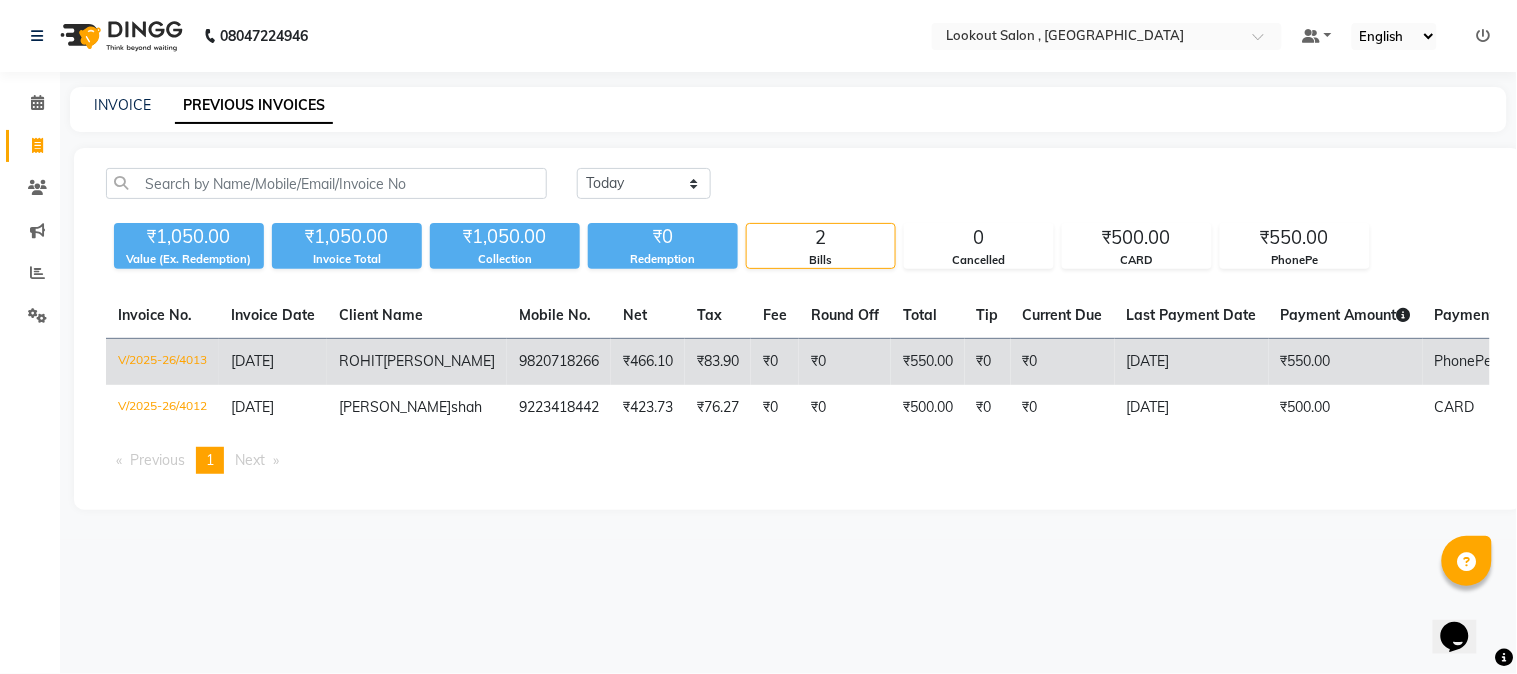 click on "ROHIT" 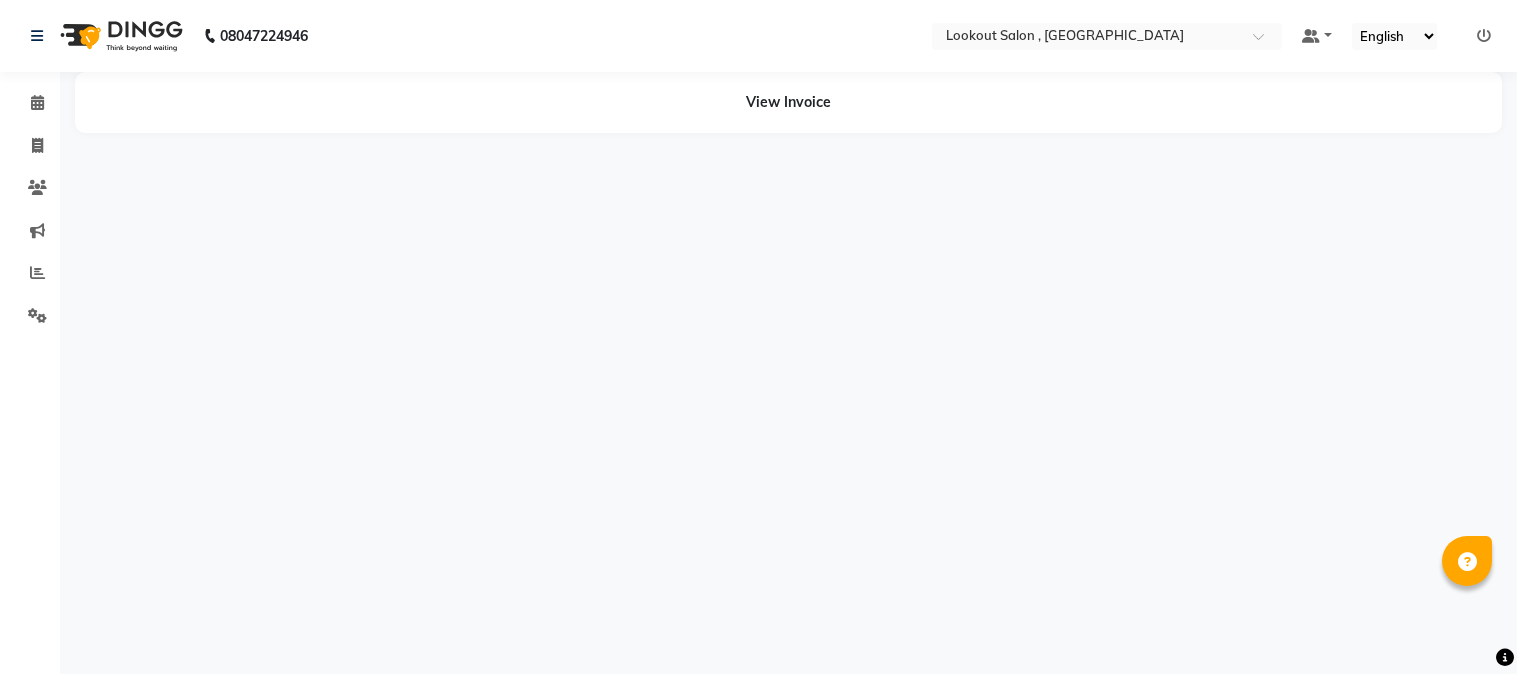 scroll, scrollTop: 0, scrollLeft: 0, axis: both 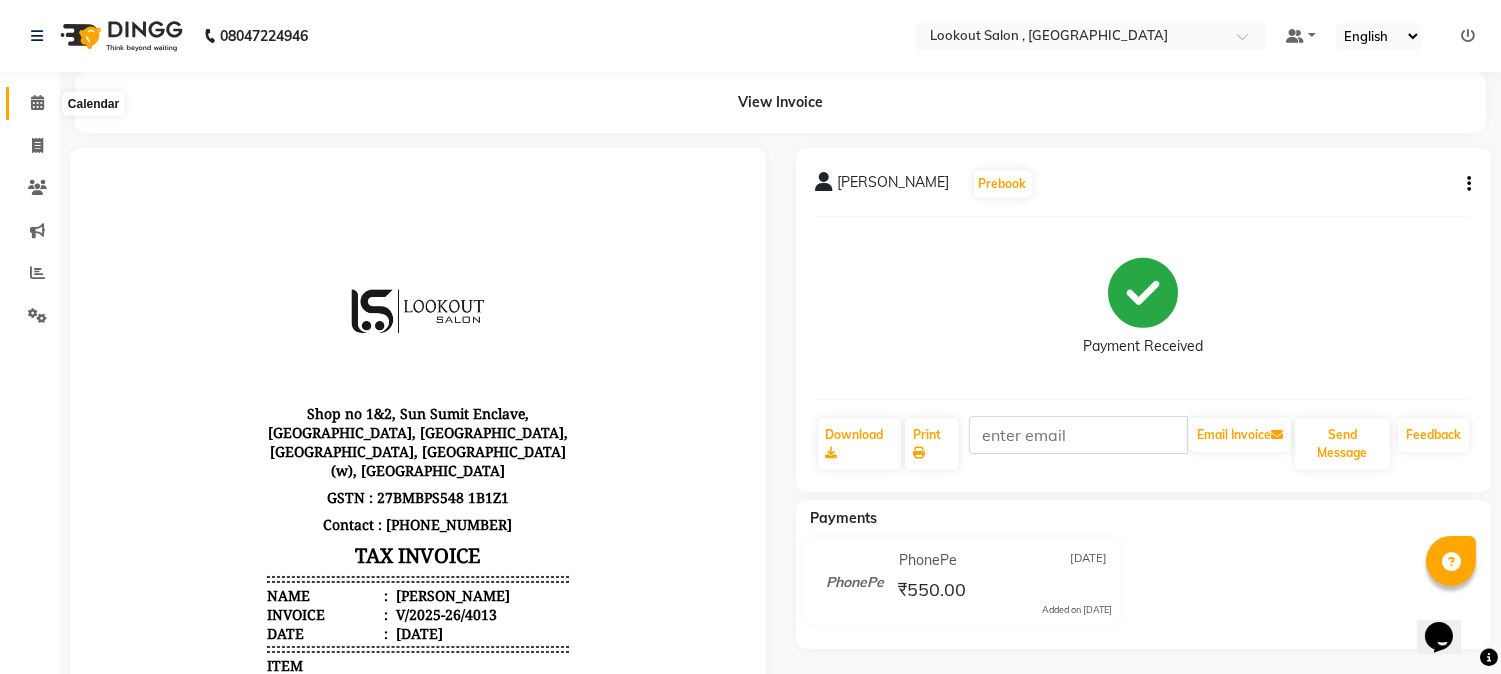 click 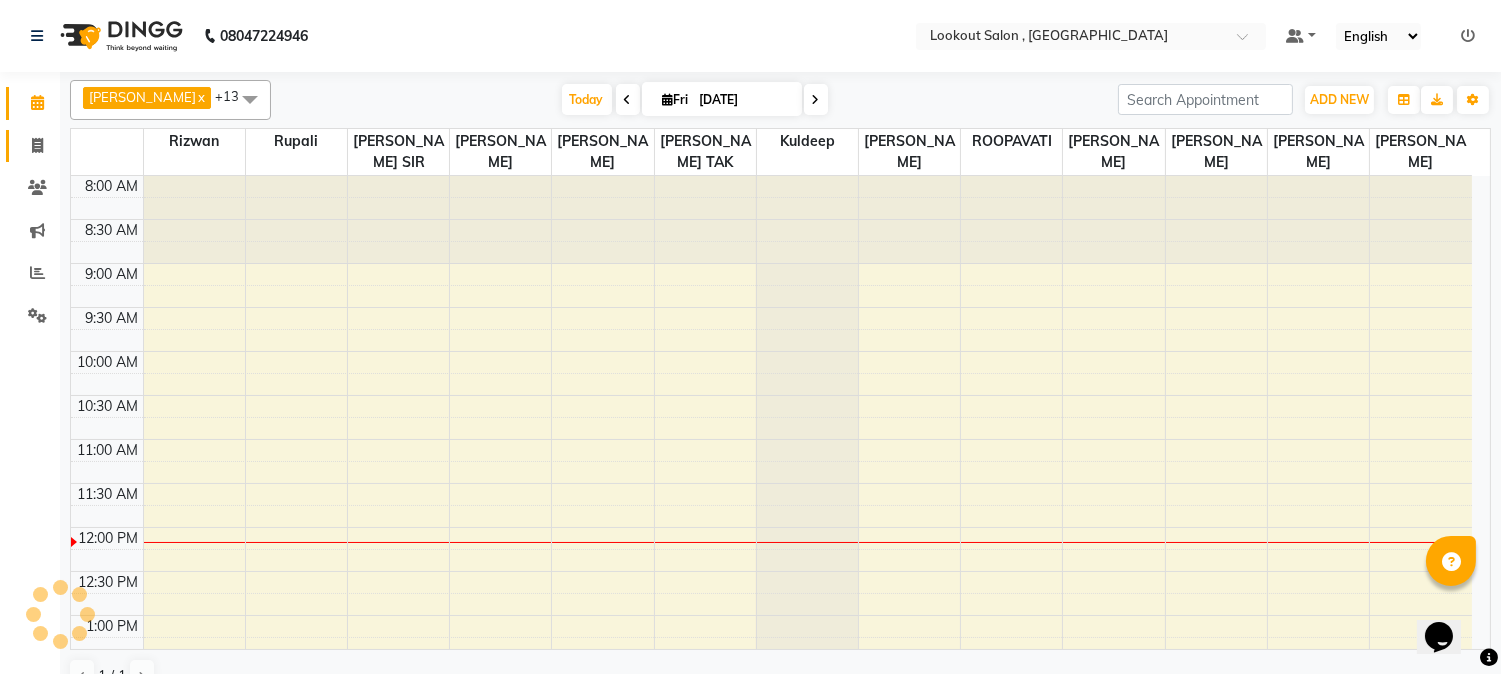 click 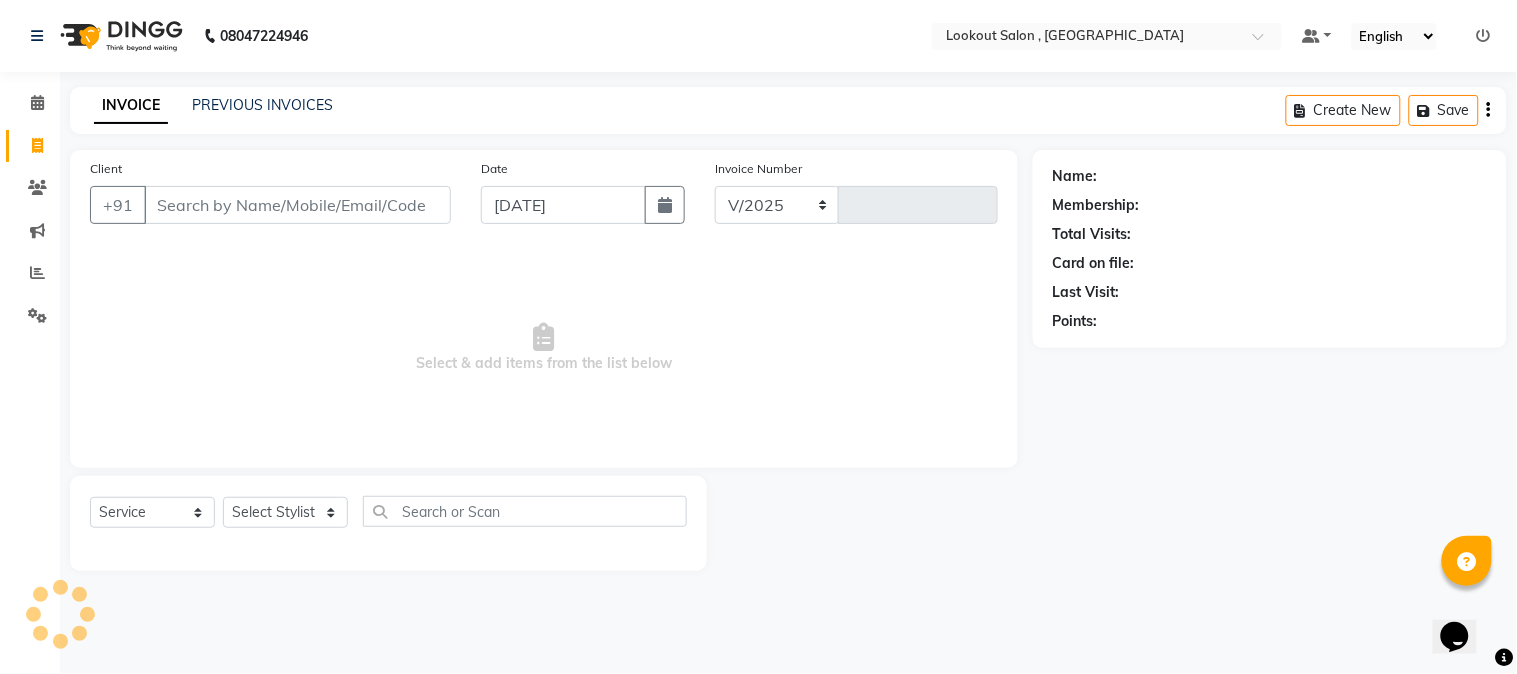 select on "151" 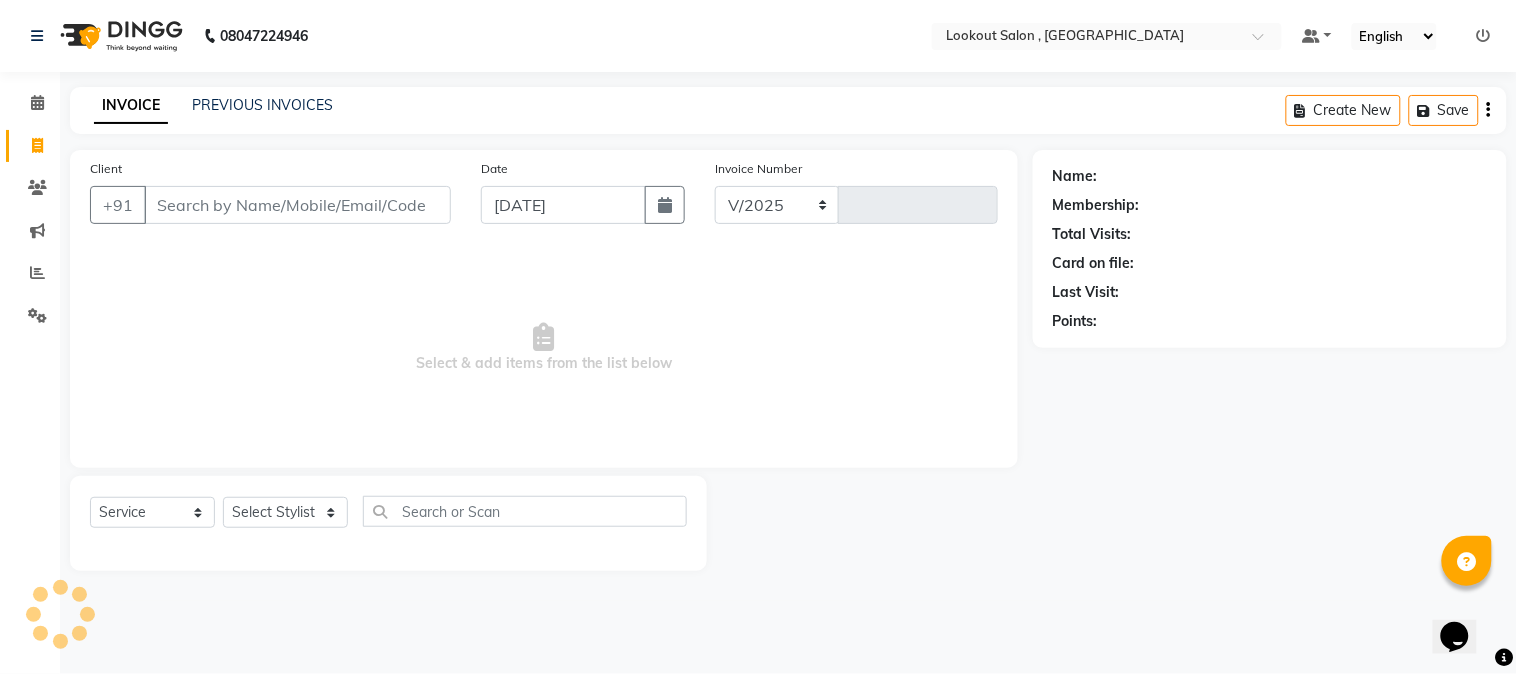 type on "4014" 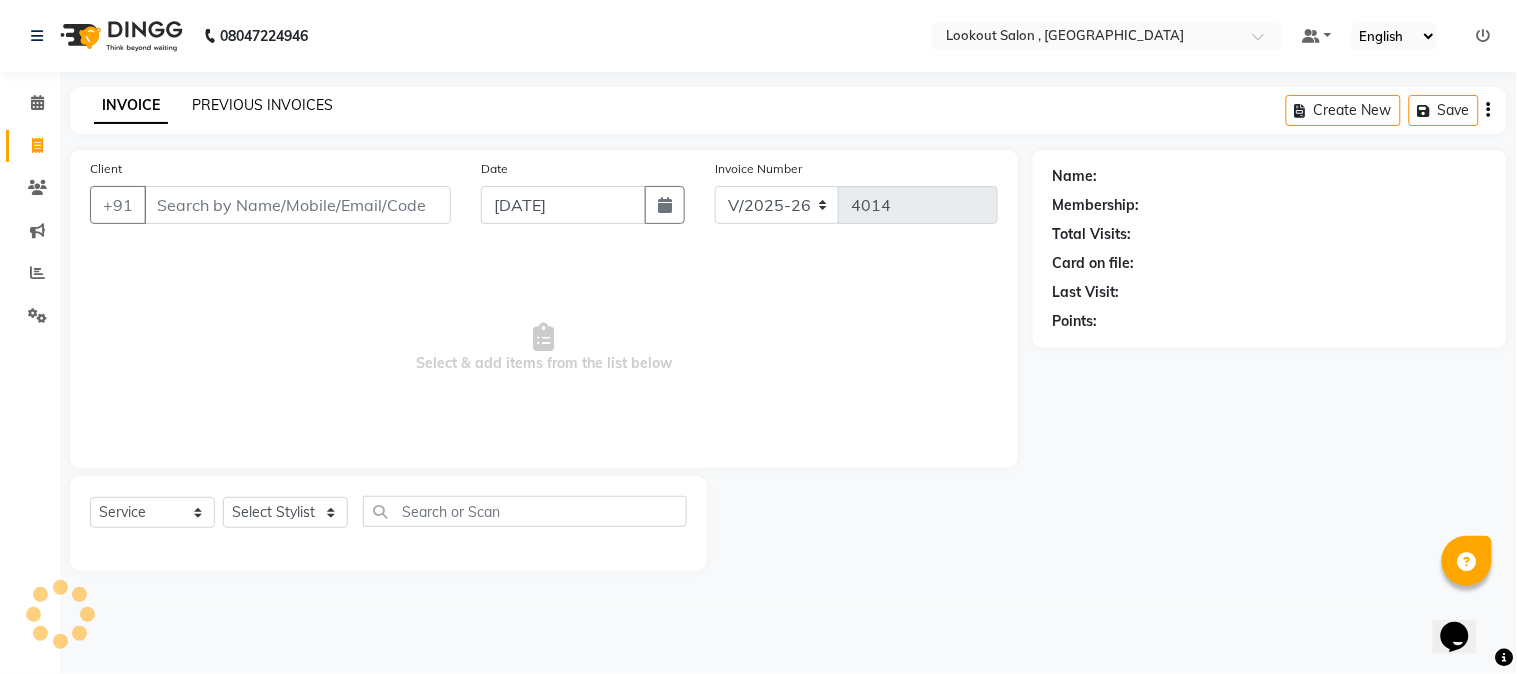 click on "PREVIOUS INVOICES" 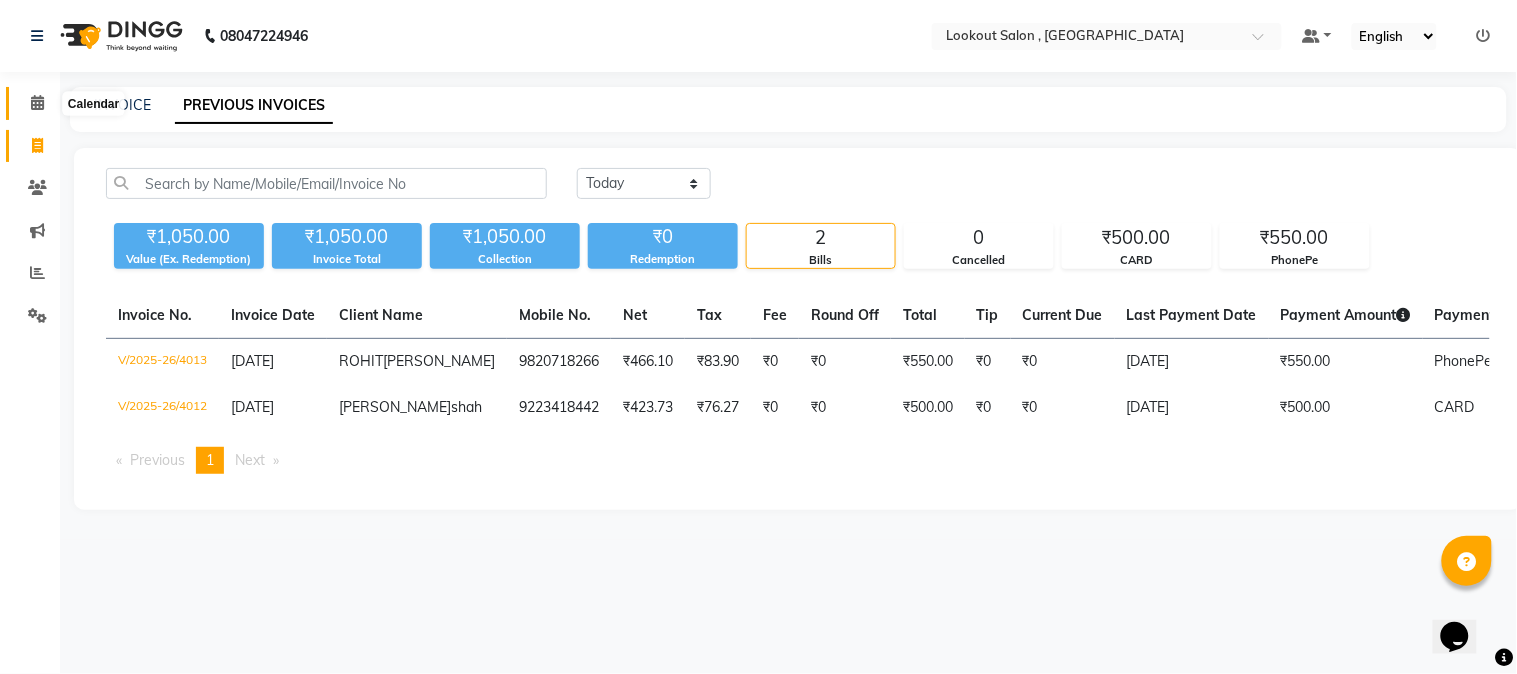 click 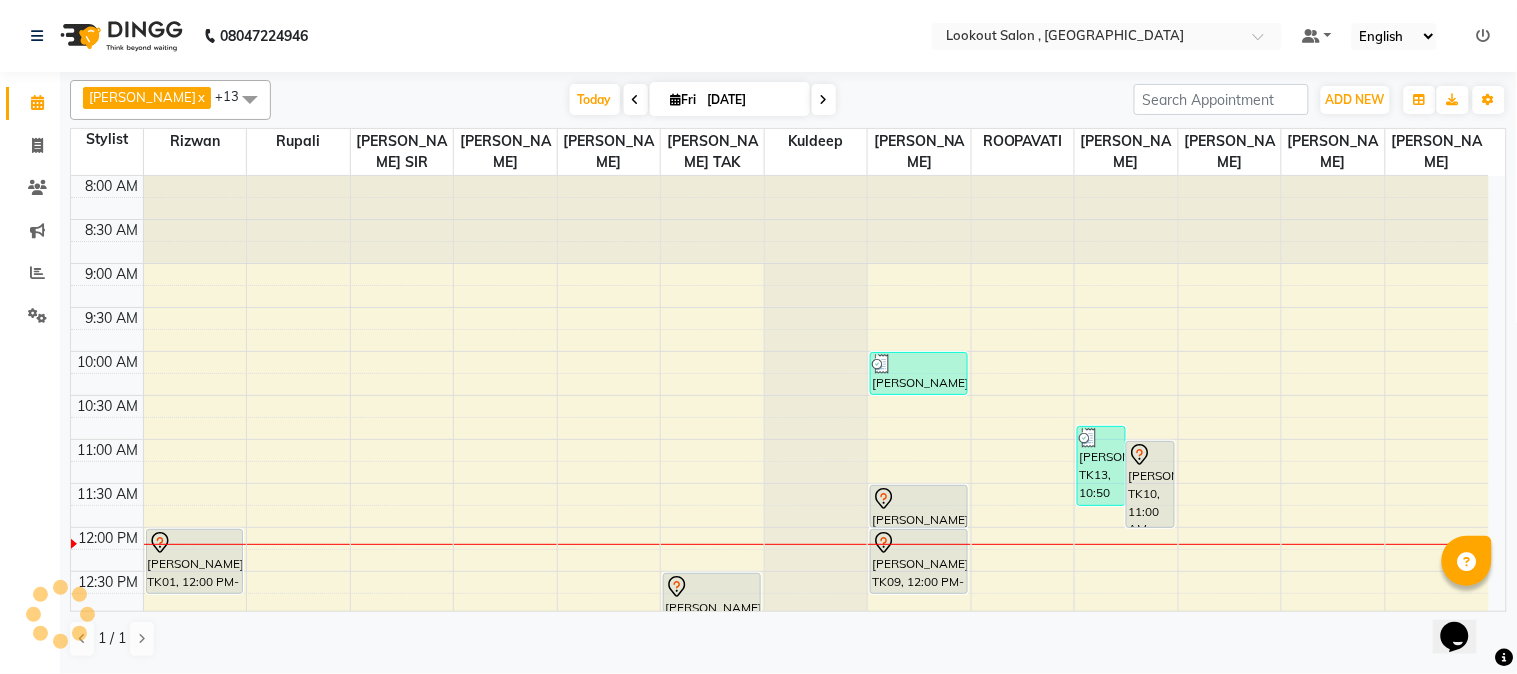 scroll, scrollTop: 0, scrollLeft: 0, axis: both 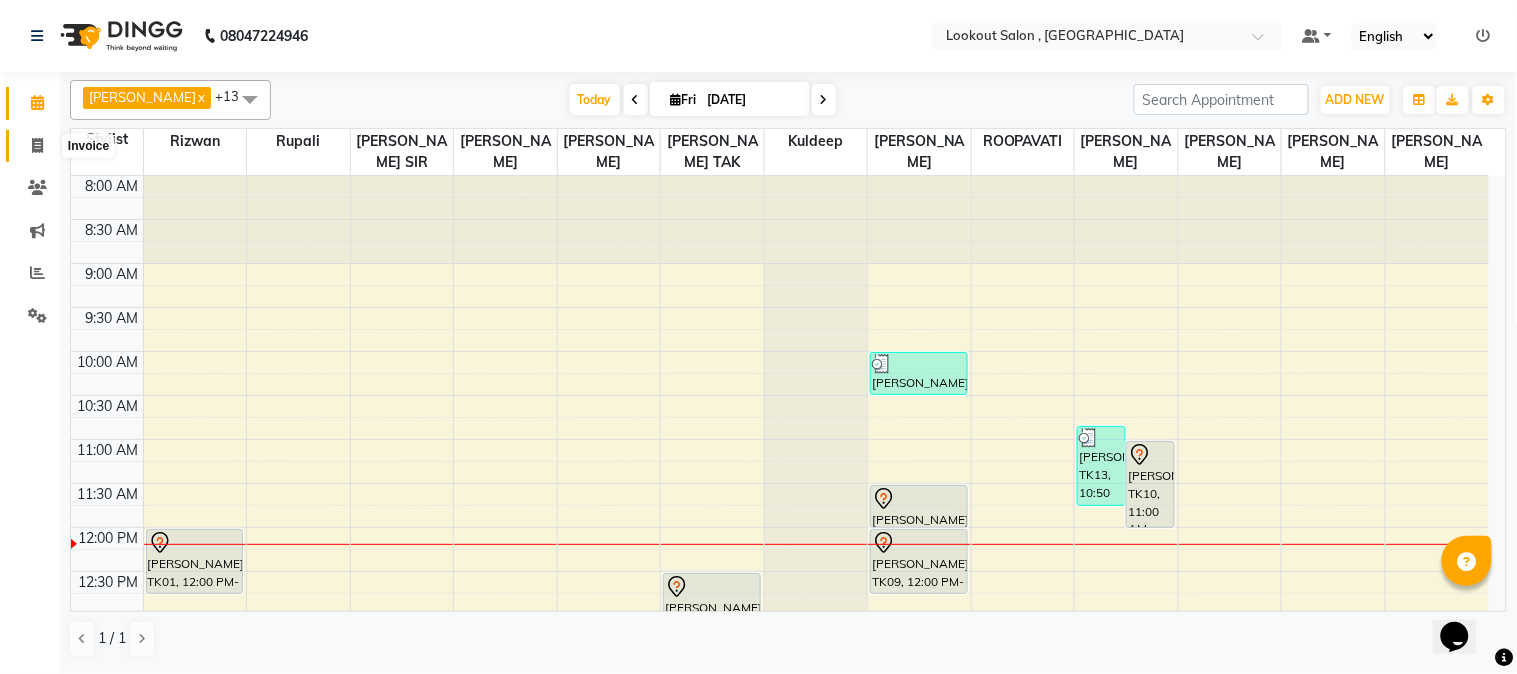 click 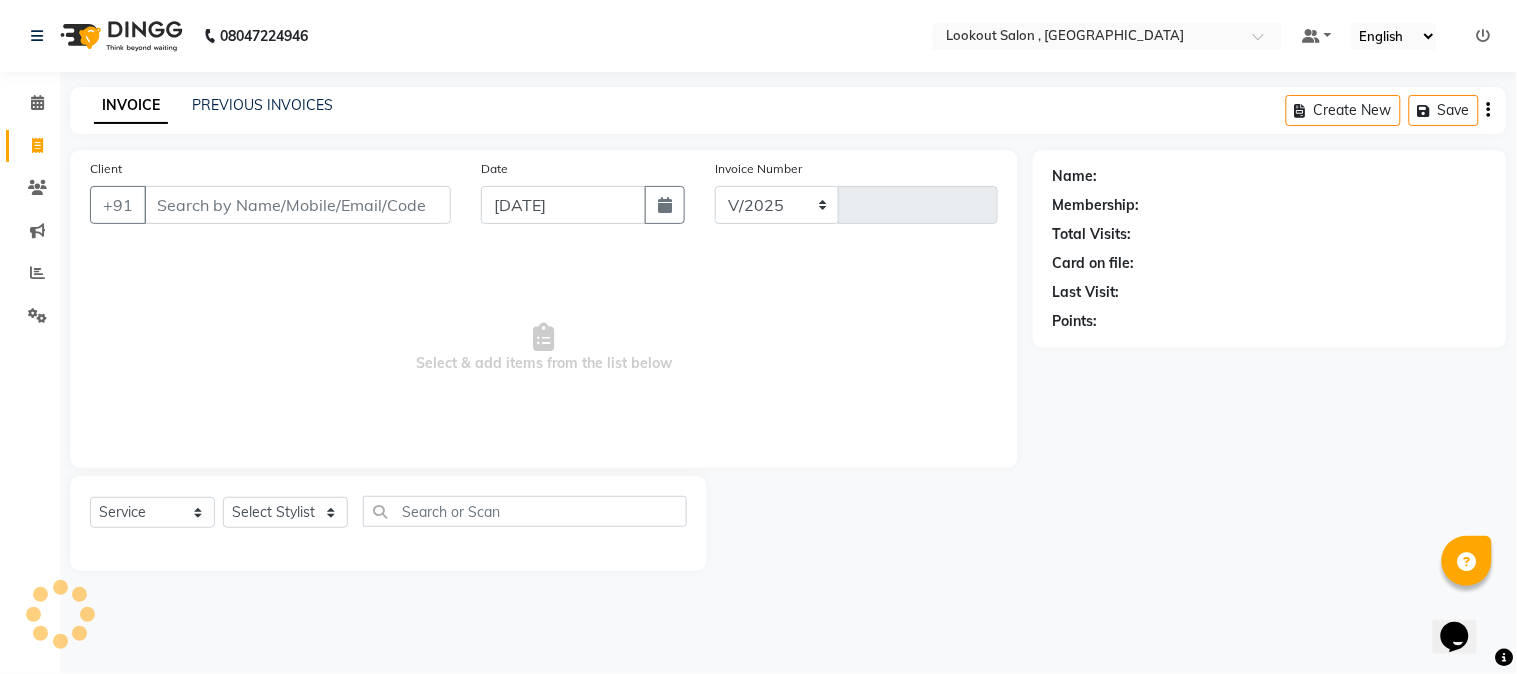 select on "151" 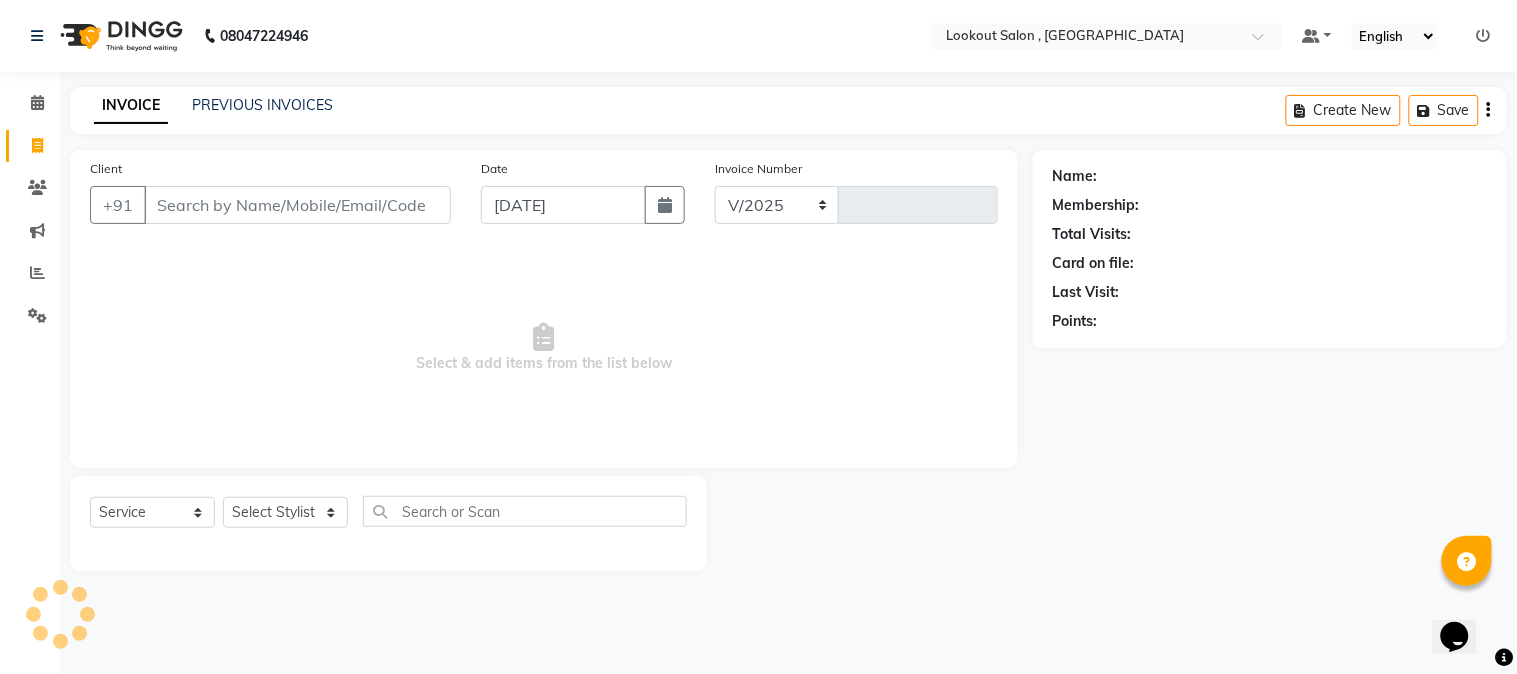 type on "4014" 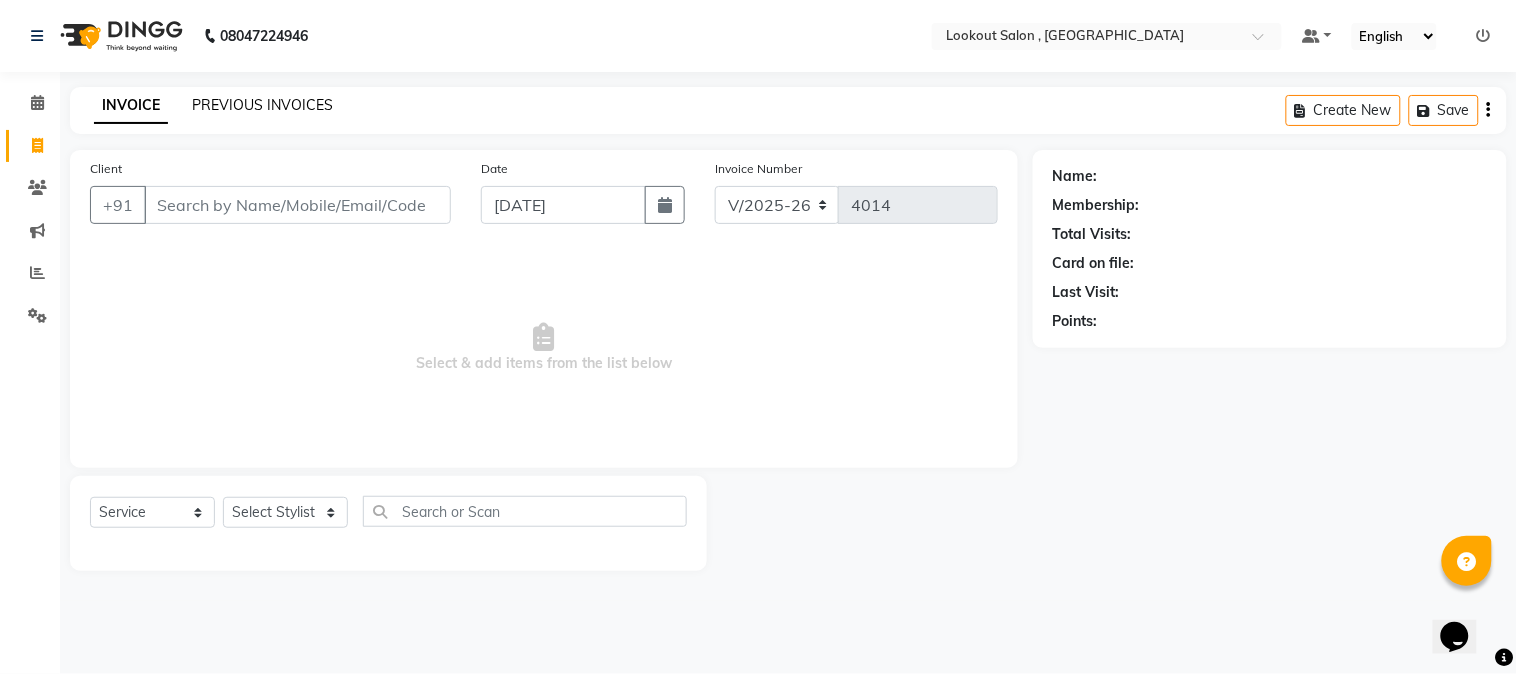 click on "PREVIOUS INVOICES" 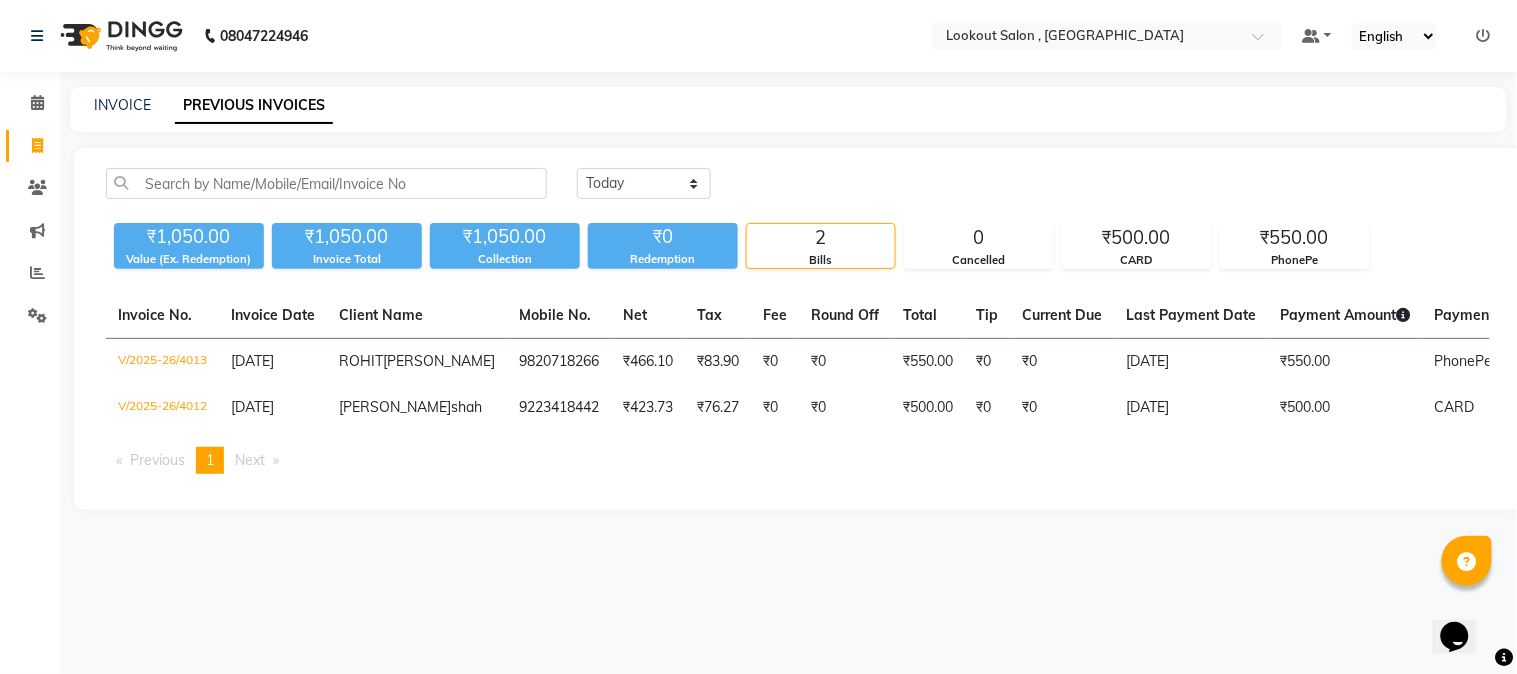 click 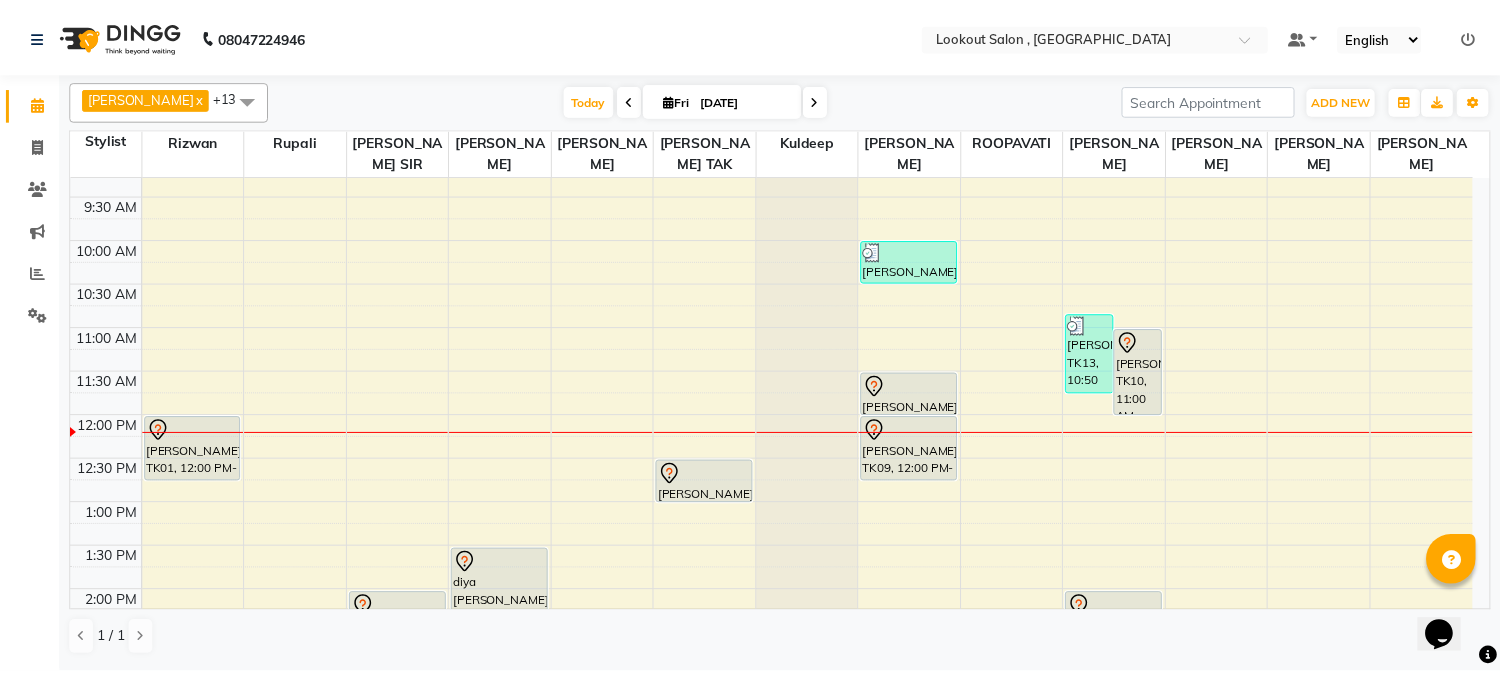 scroll, scrollTop: 111, scrollLeft: 0, axis: vertical 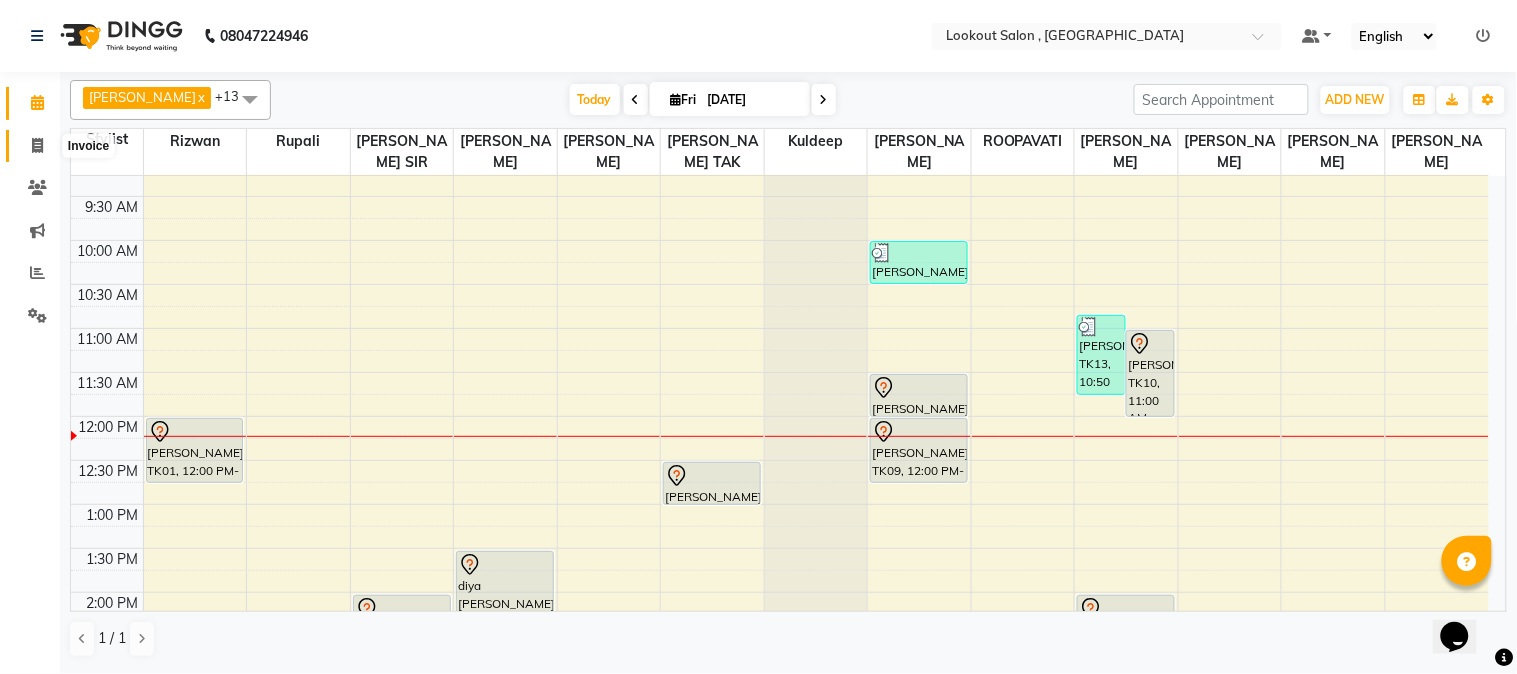 click 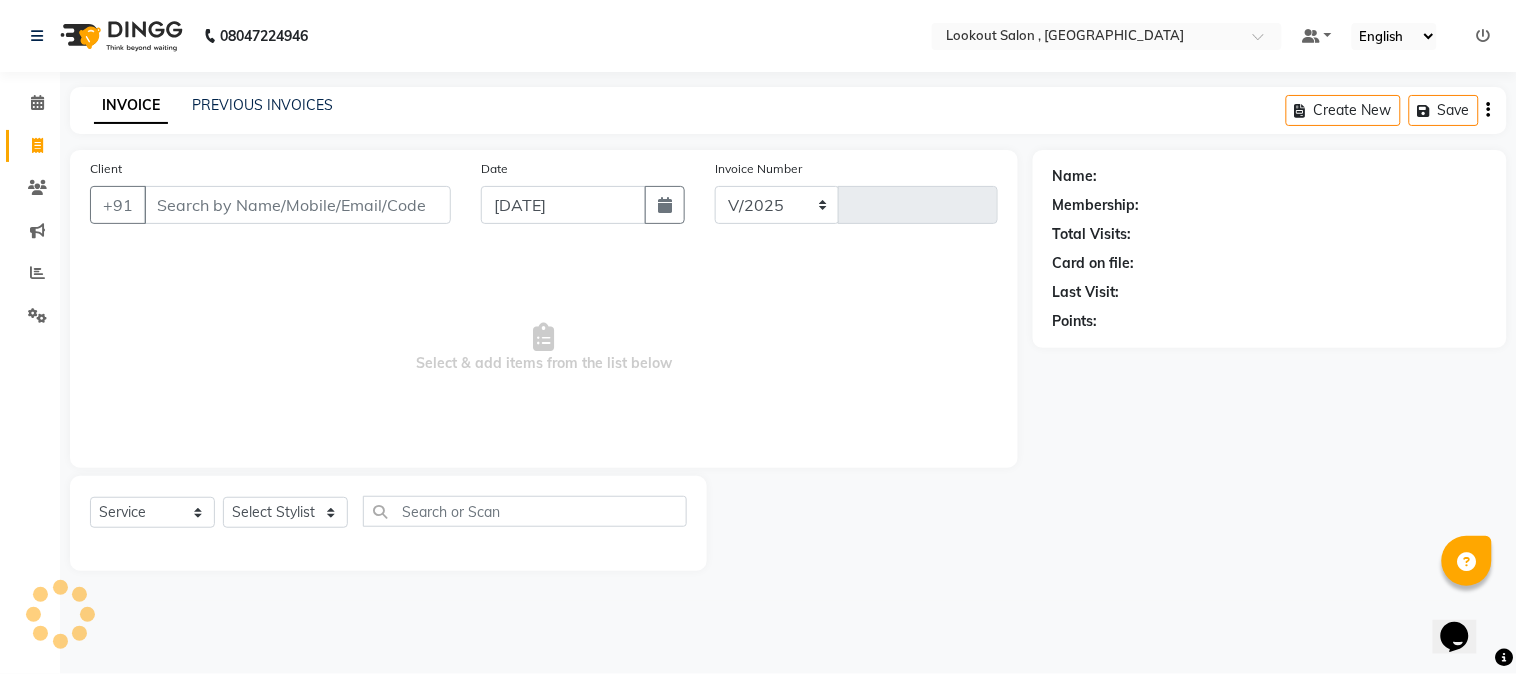 select on "151" 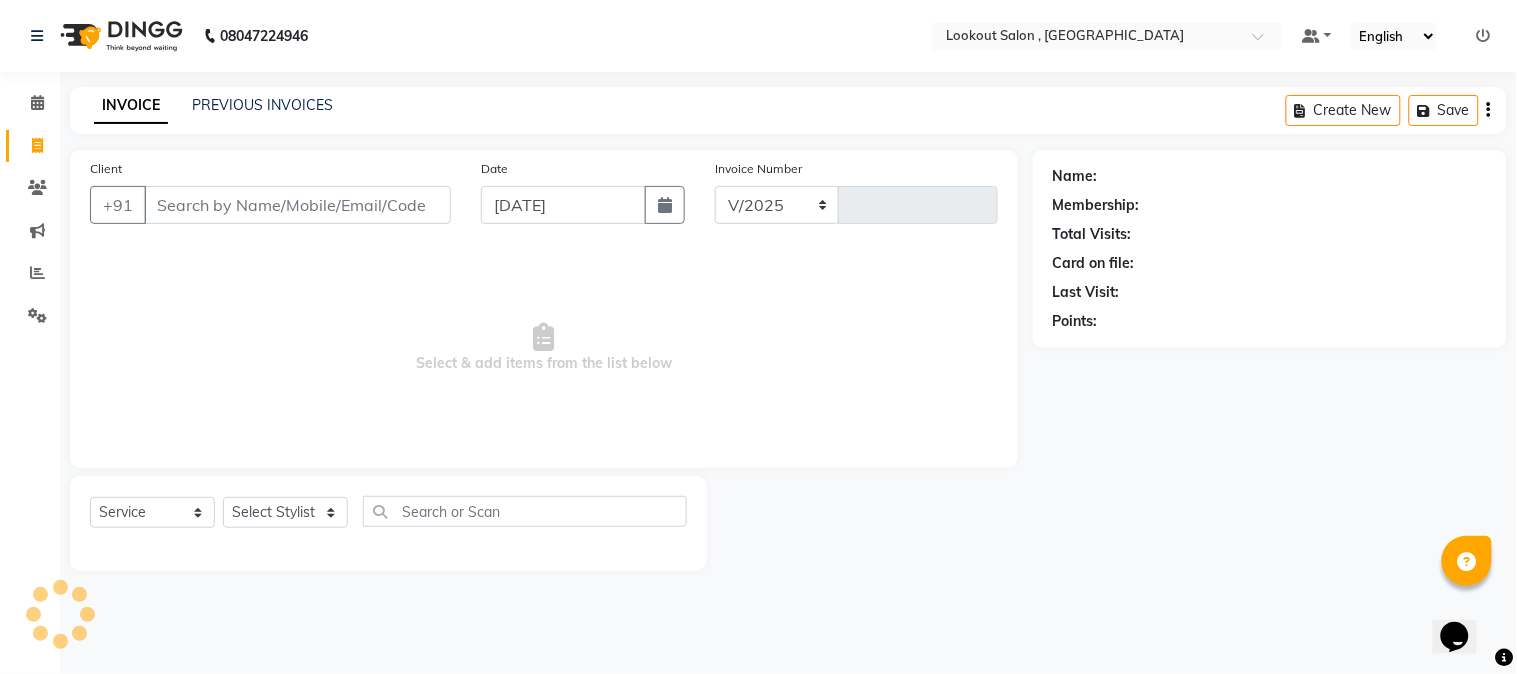 type on "4014" 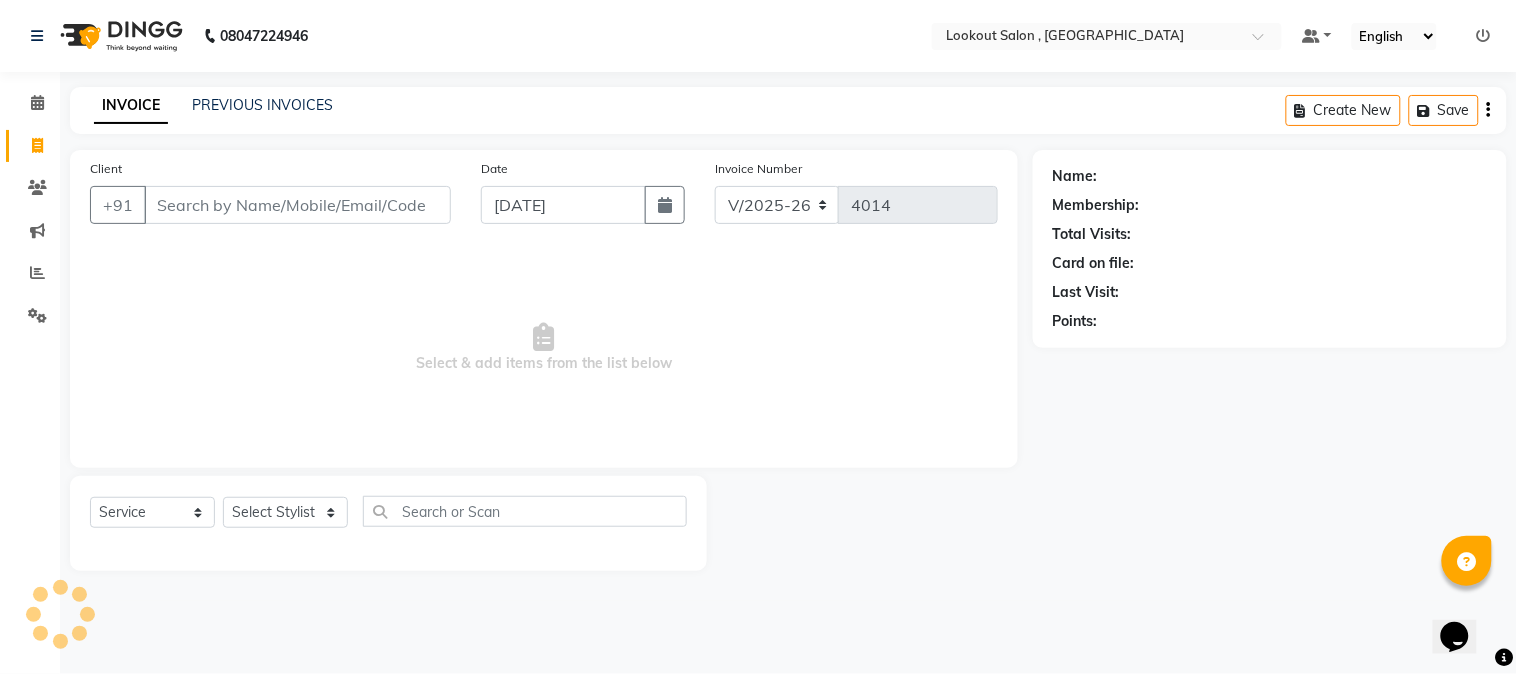 click on "Client +91" 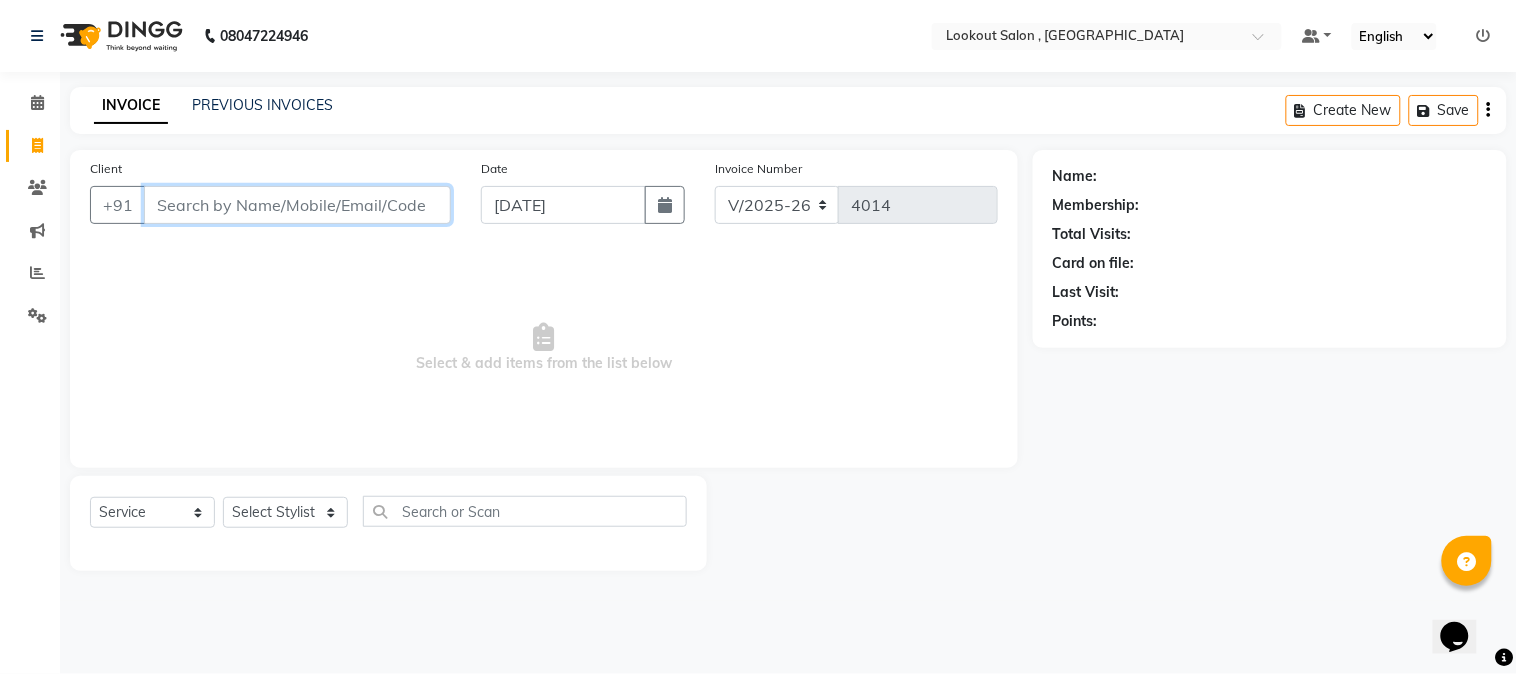 click on "Client" at bounding box center [297, 205] 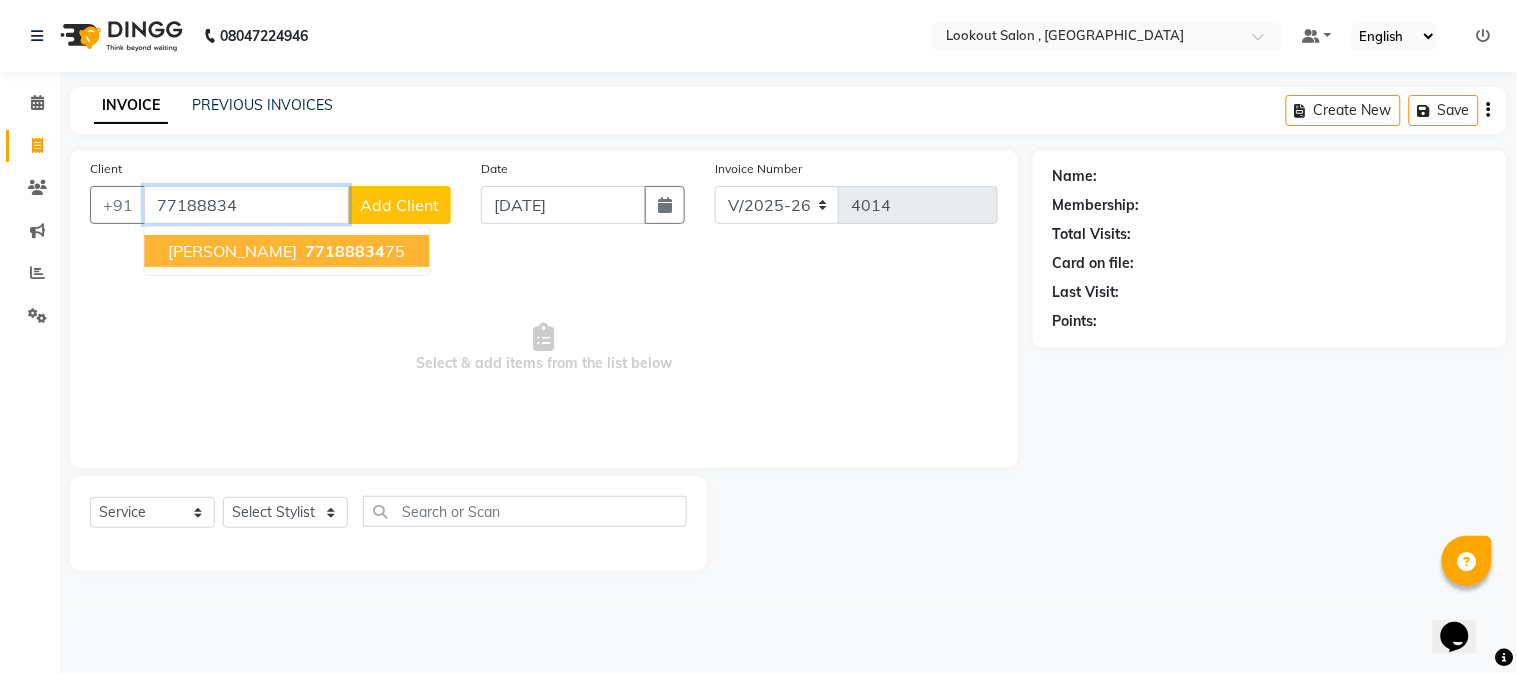 click on "77188834" at bounding box center (345, 251) 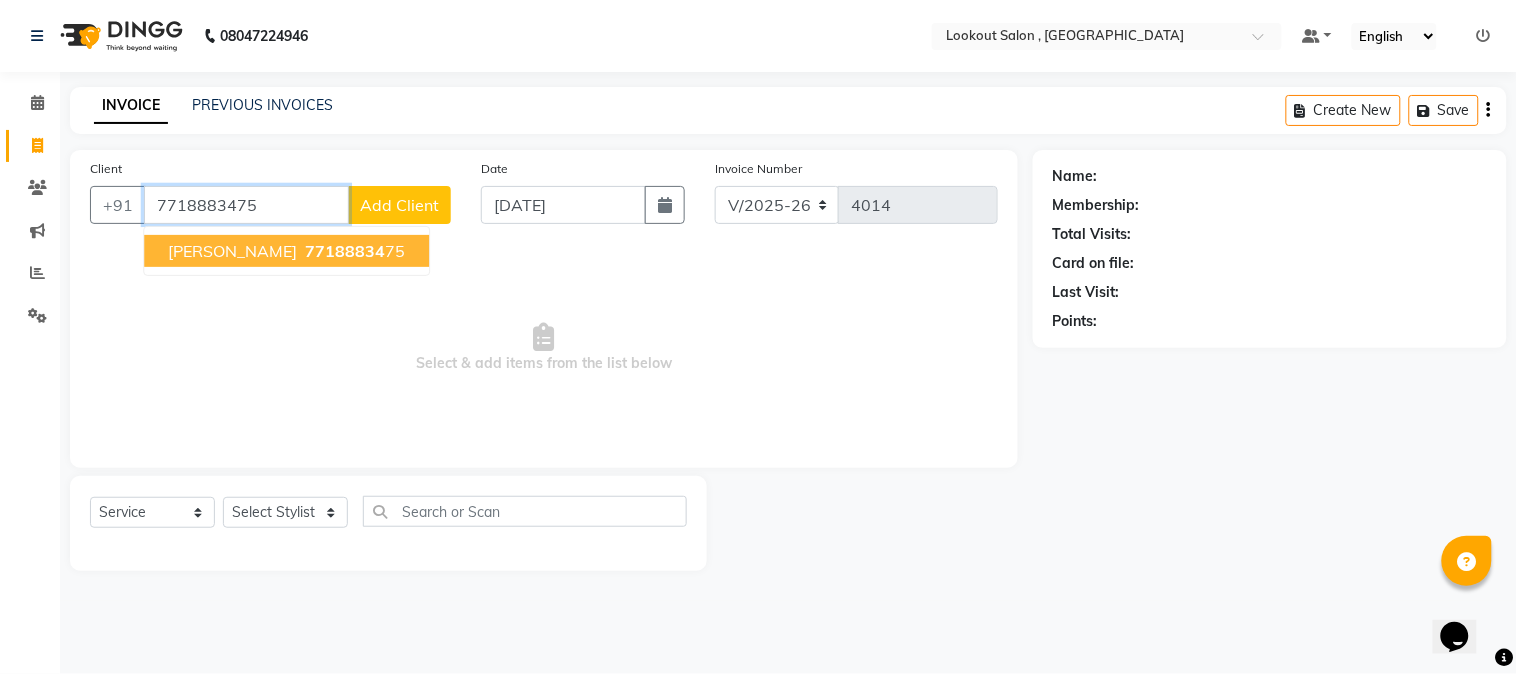 type on "7718883475" 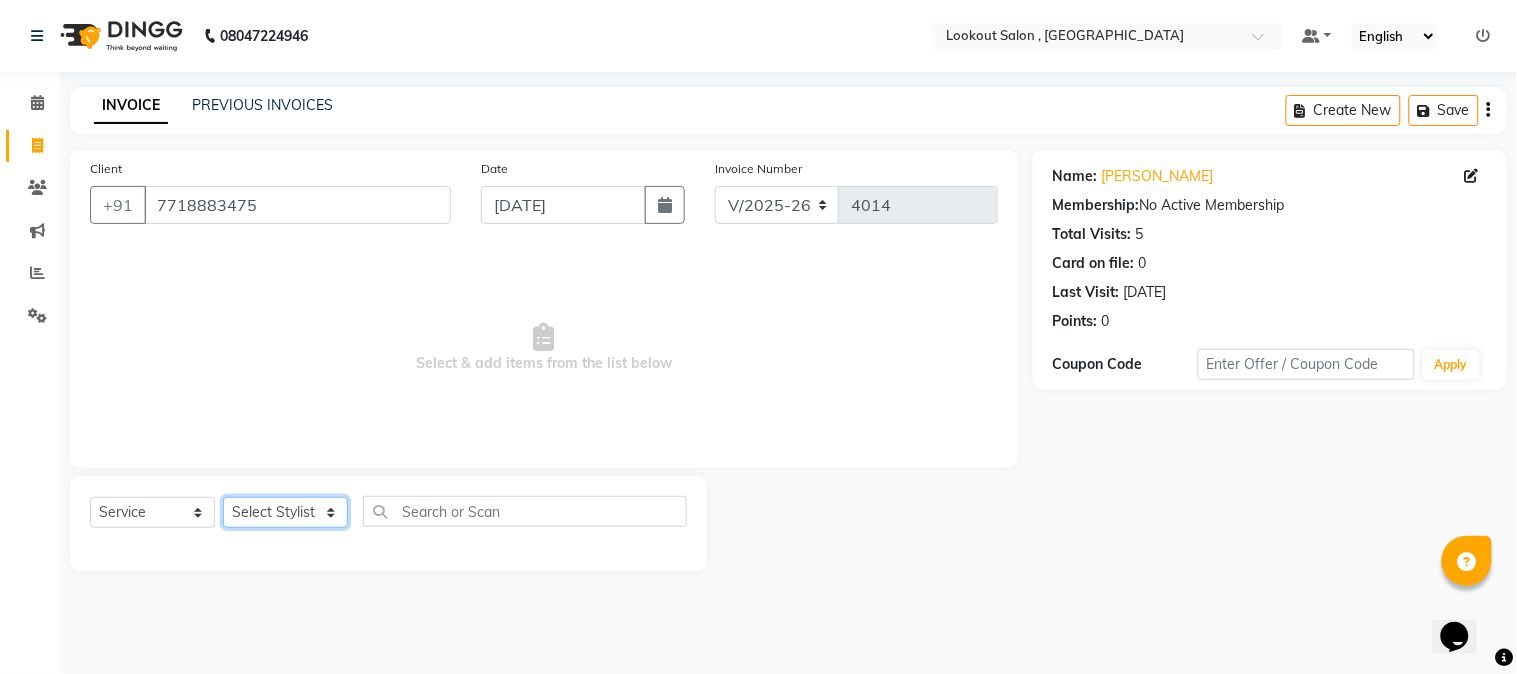 click on "Select Stylist [PERSON_NAME] [PERSON_NAME] kuldeep [PERSON_NAME] [PERSON_NAME] NANDINI [PERSON_NAME] [PERSON_NAME] [PERSON_NAME] [PERSON_NAME] SADAF [PERSON_NAME] TAK shweta kashyap" 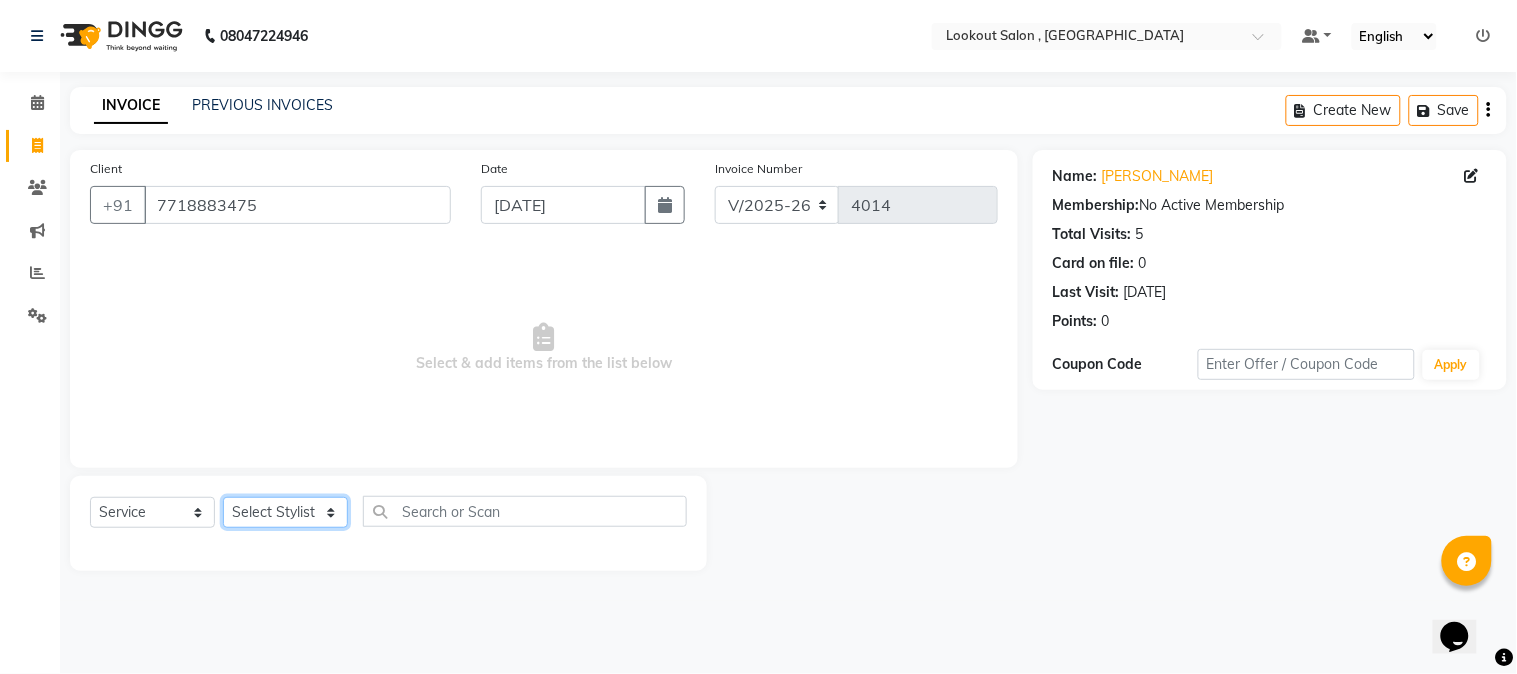select on "7174" 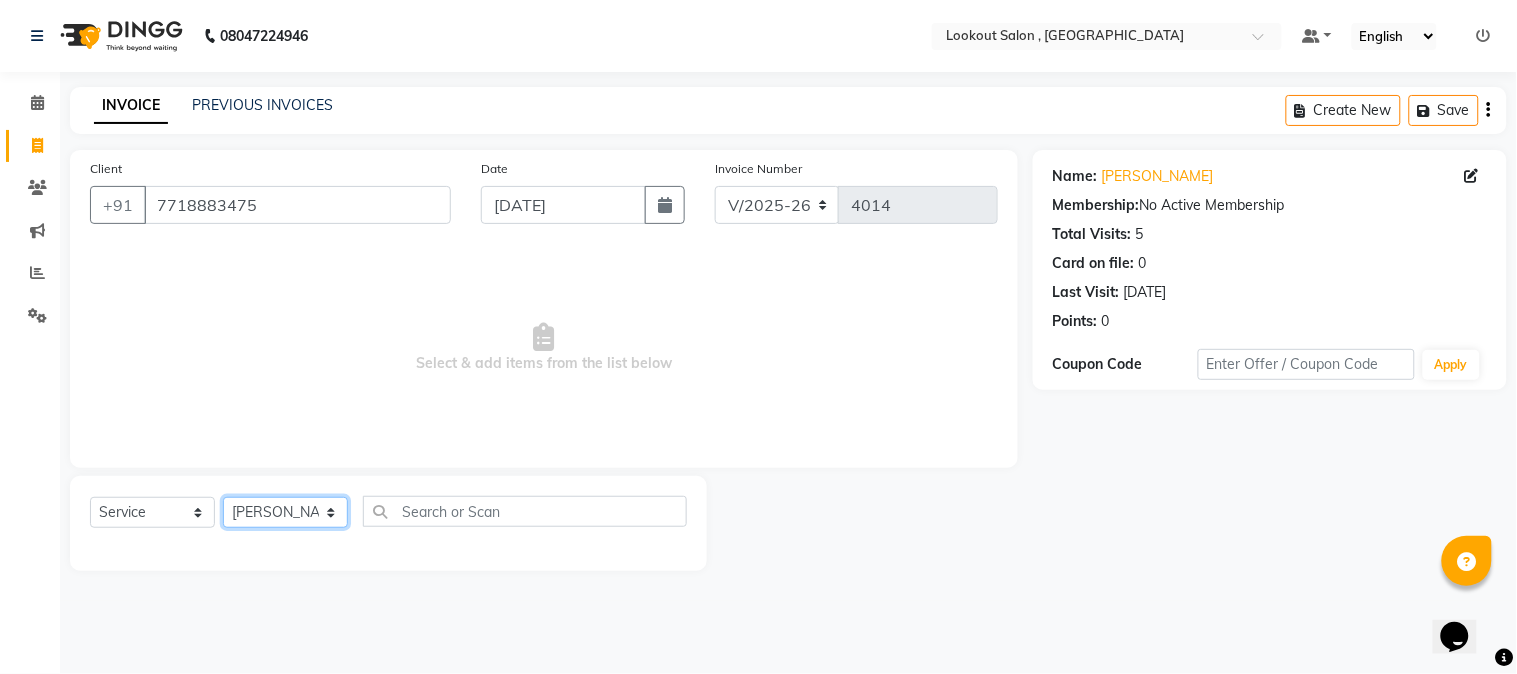 click on "Select Stylist [PERSON_NAME] [PERSON_NAME] kuldeep [PERSON_NAME] [PERSON_NAME] NANDINI [PERSON_NAME] [PERSON_NAME] [PERSON_NAME] [PERSON_NAME] SADAF [PERSON_NAME] TAK shweta kashyap" 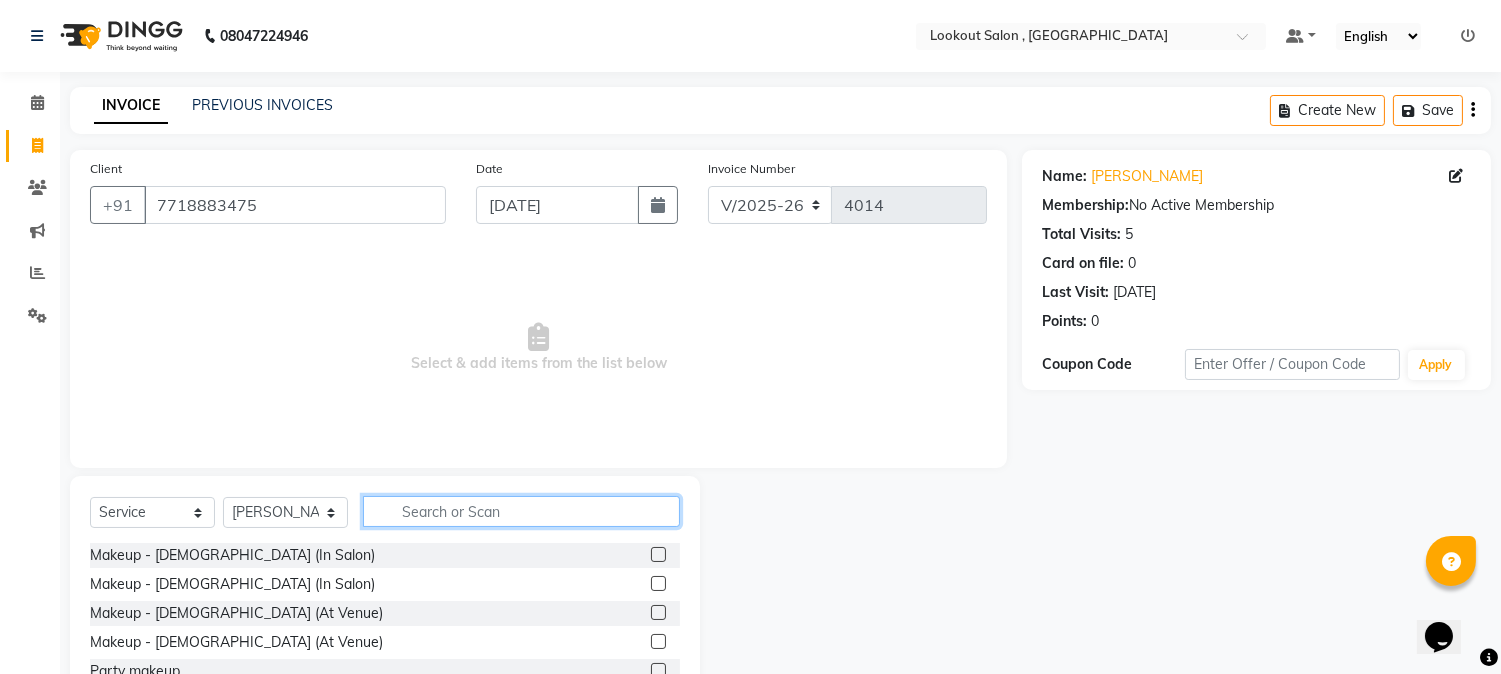 click 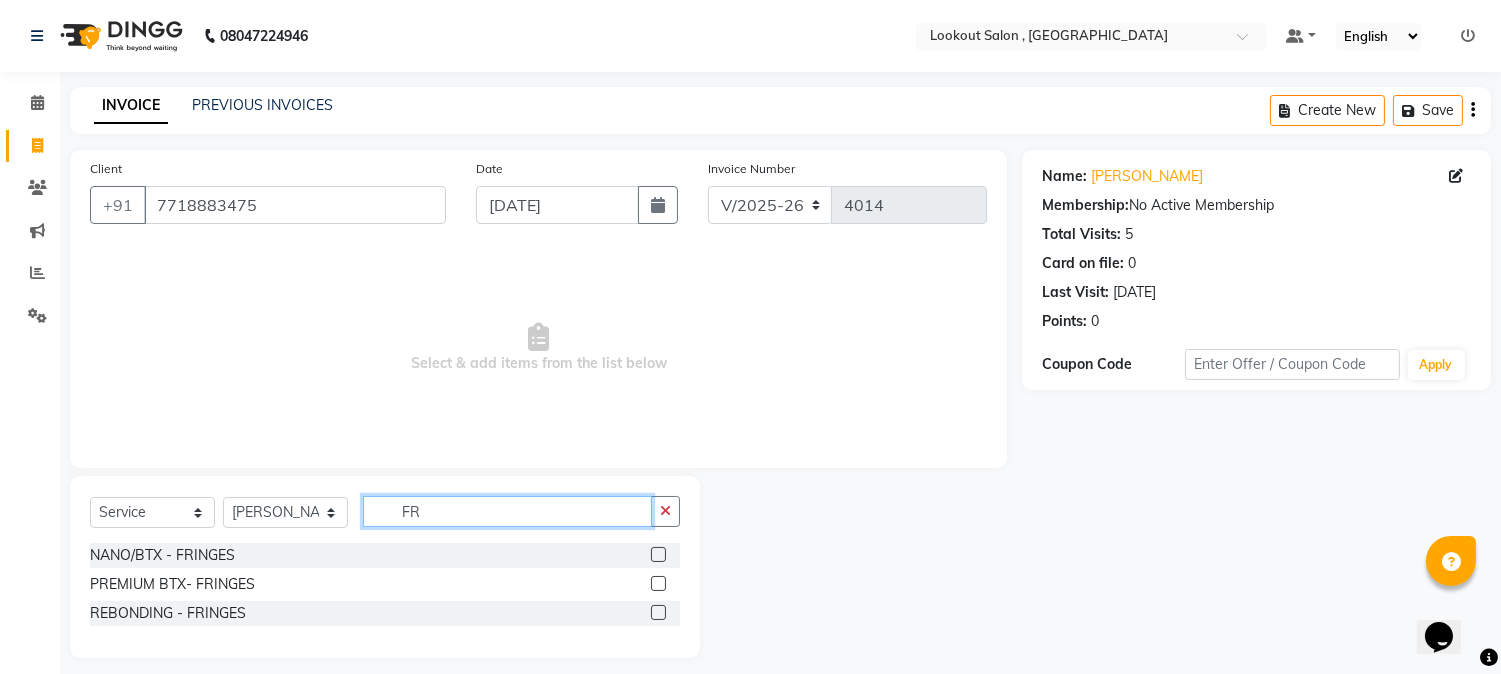 type on "F" 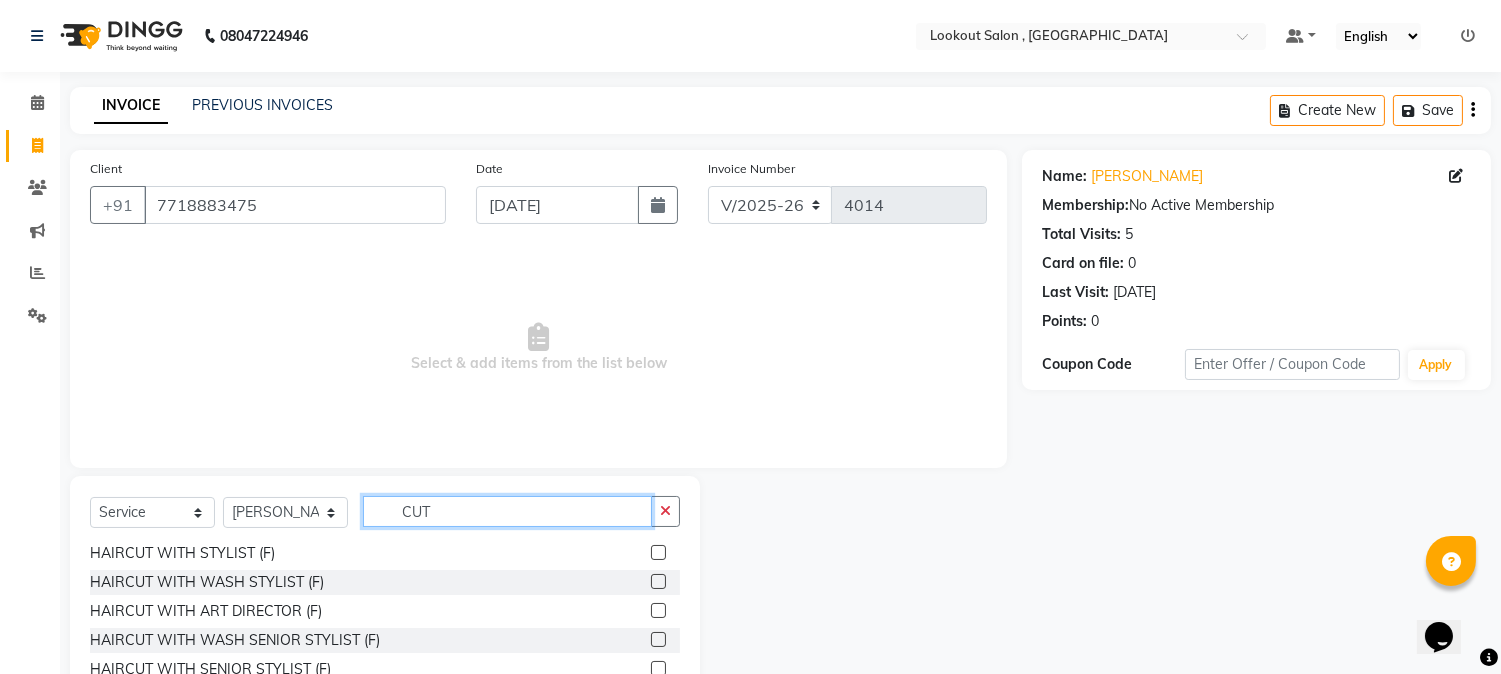 scroll, scrollTop: 176, scrollLeft: 0, axis: vertical 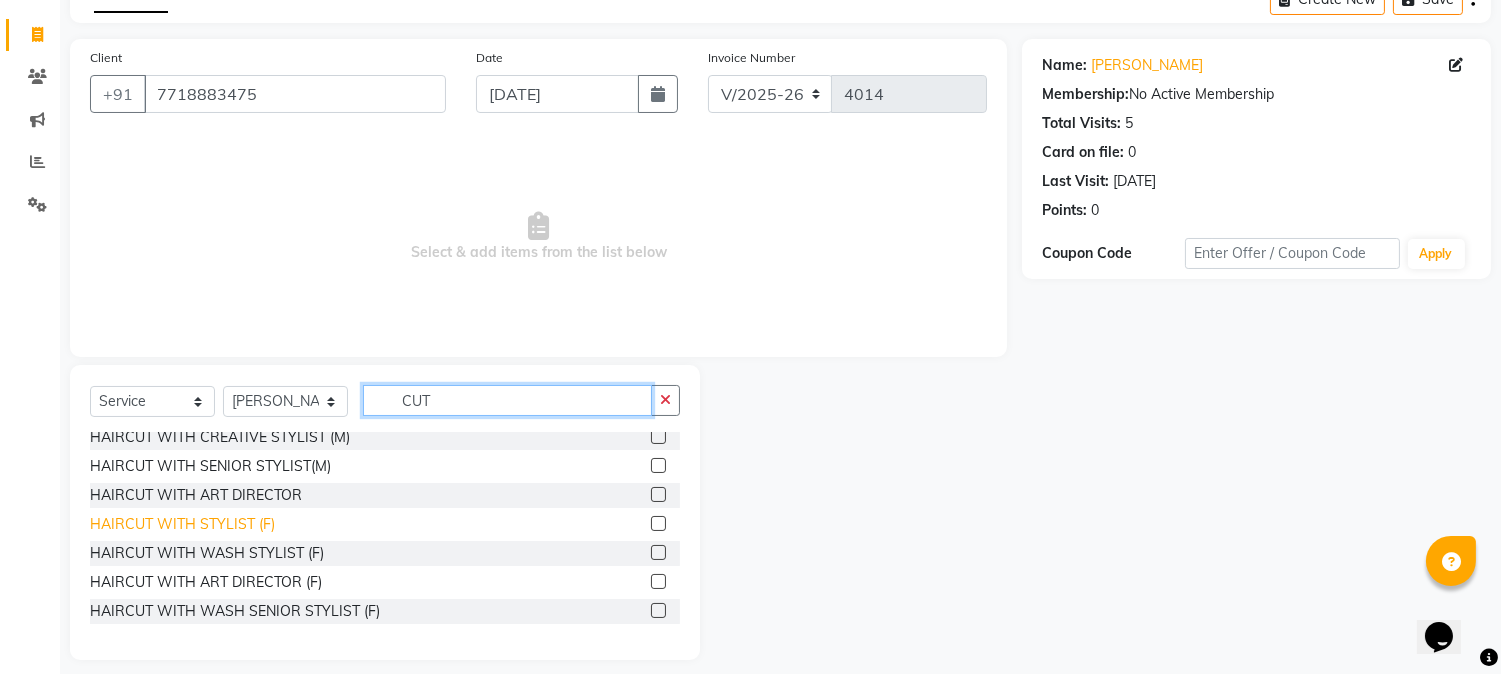type on "CUT" 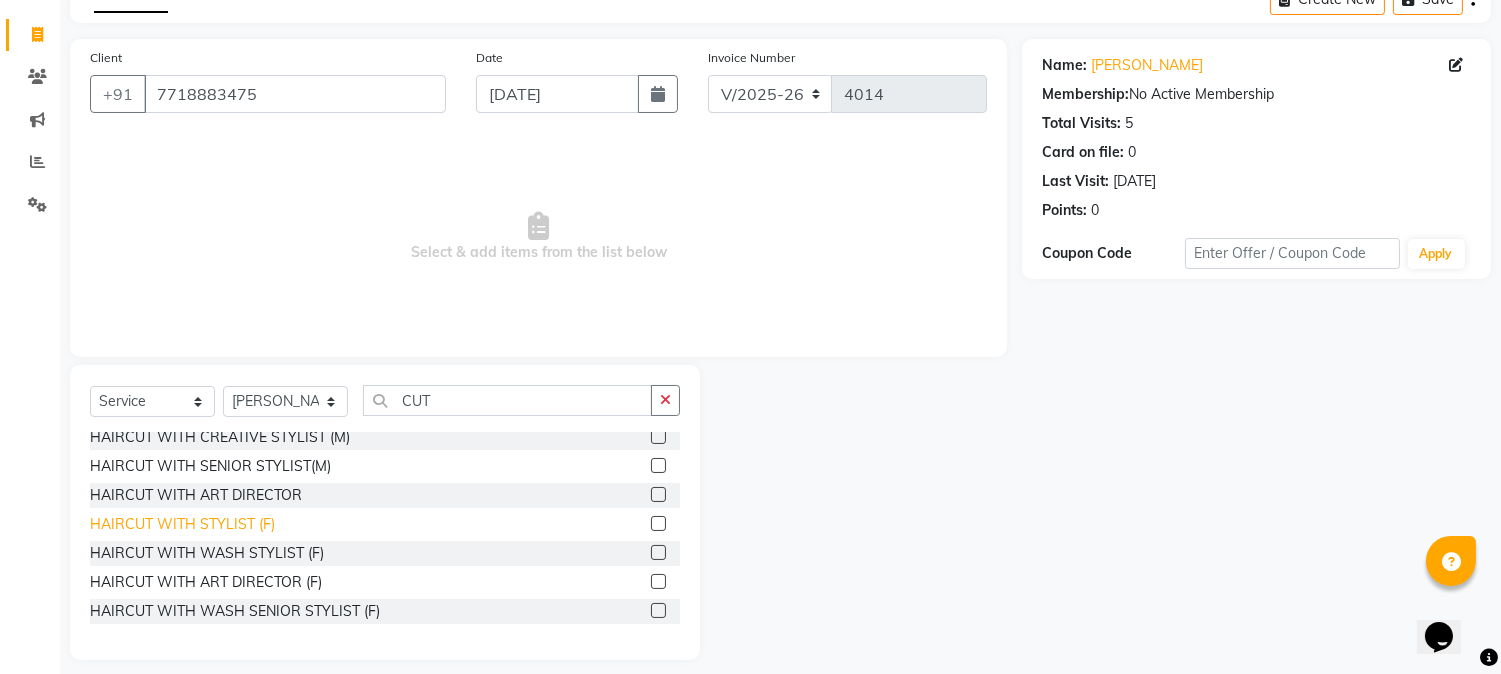 click on "HAIRCUT WITH STYLIST (F)" 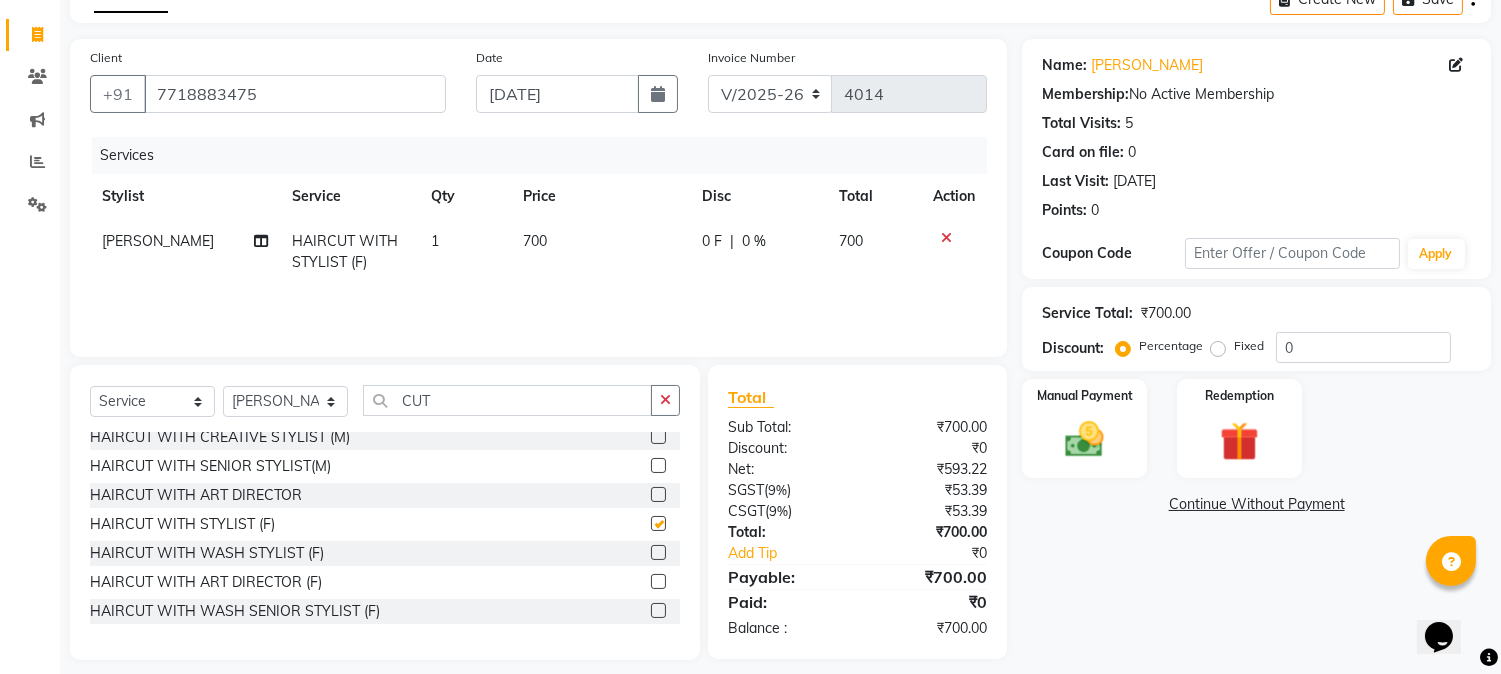 checkbox on "false" 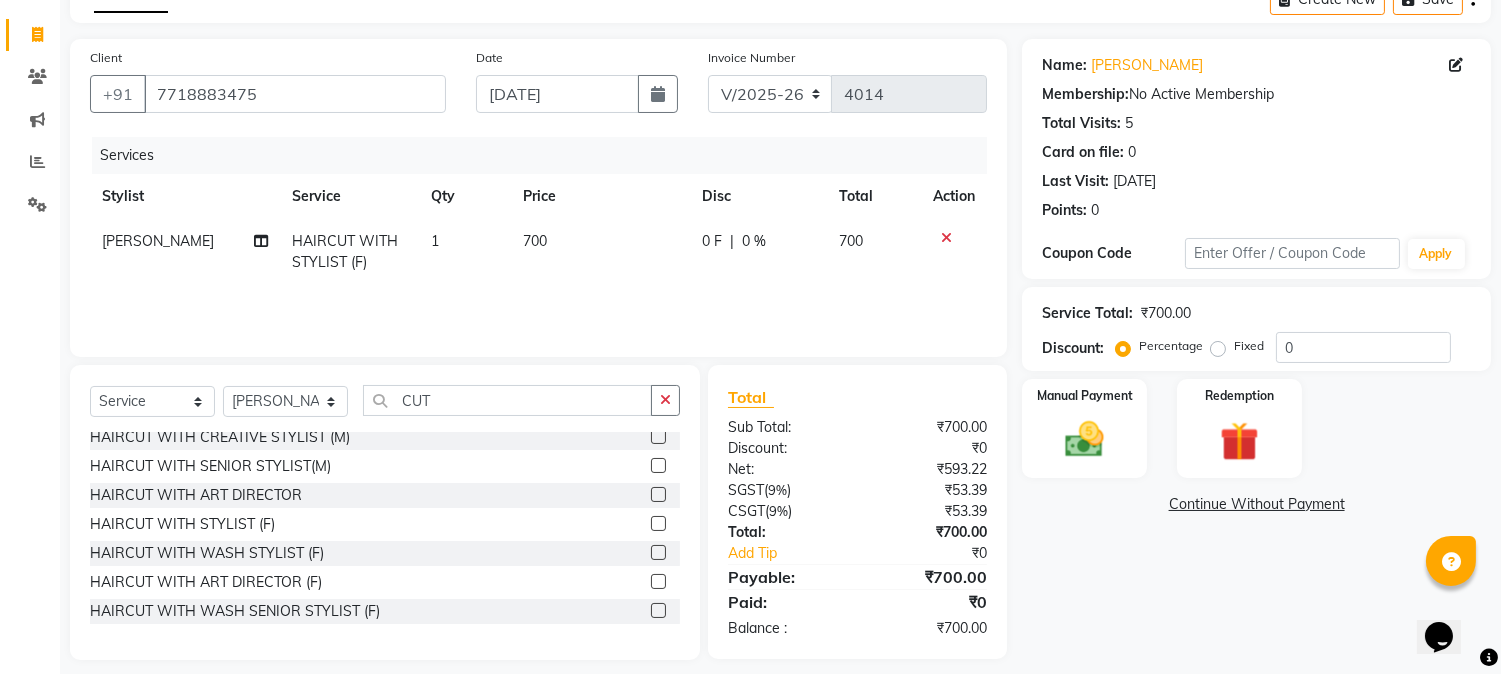 click on "700" 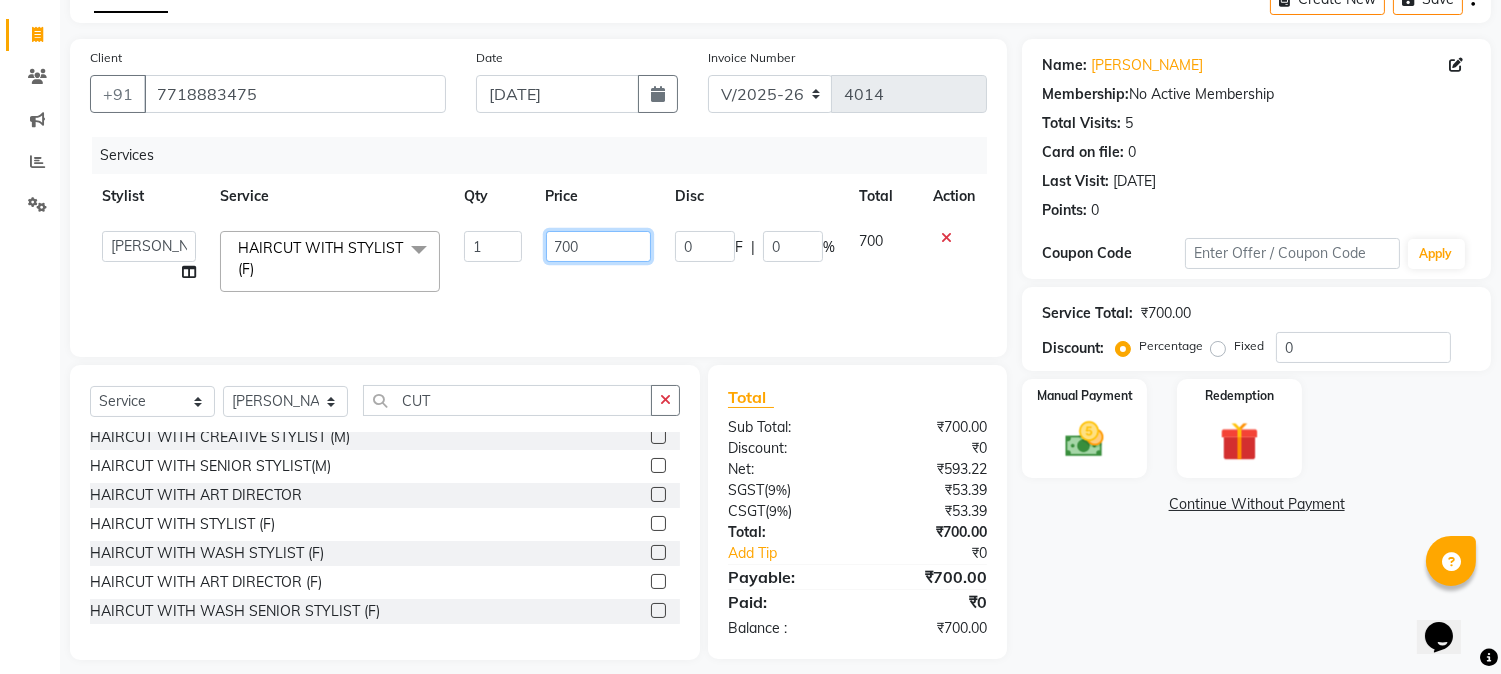 click on "700" 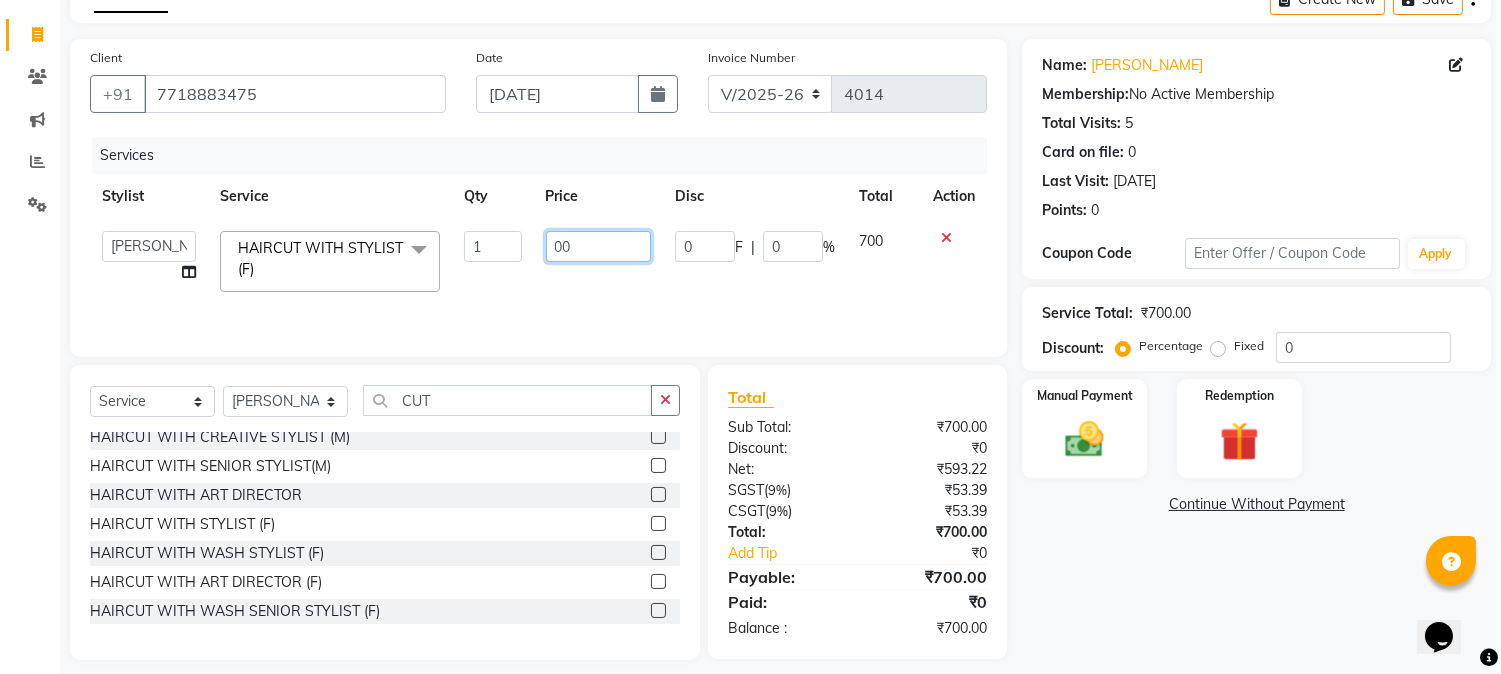 type on "300" 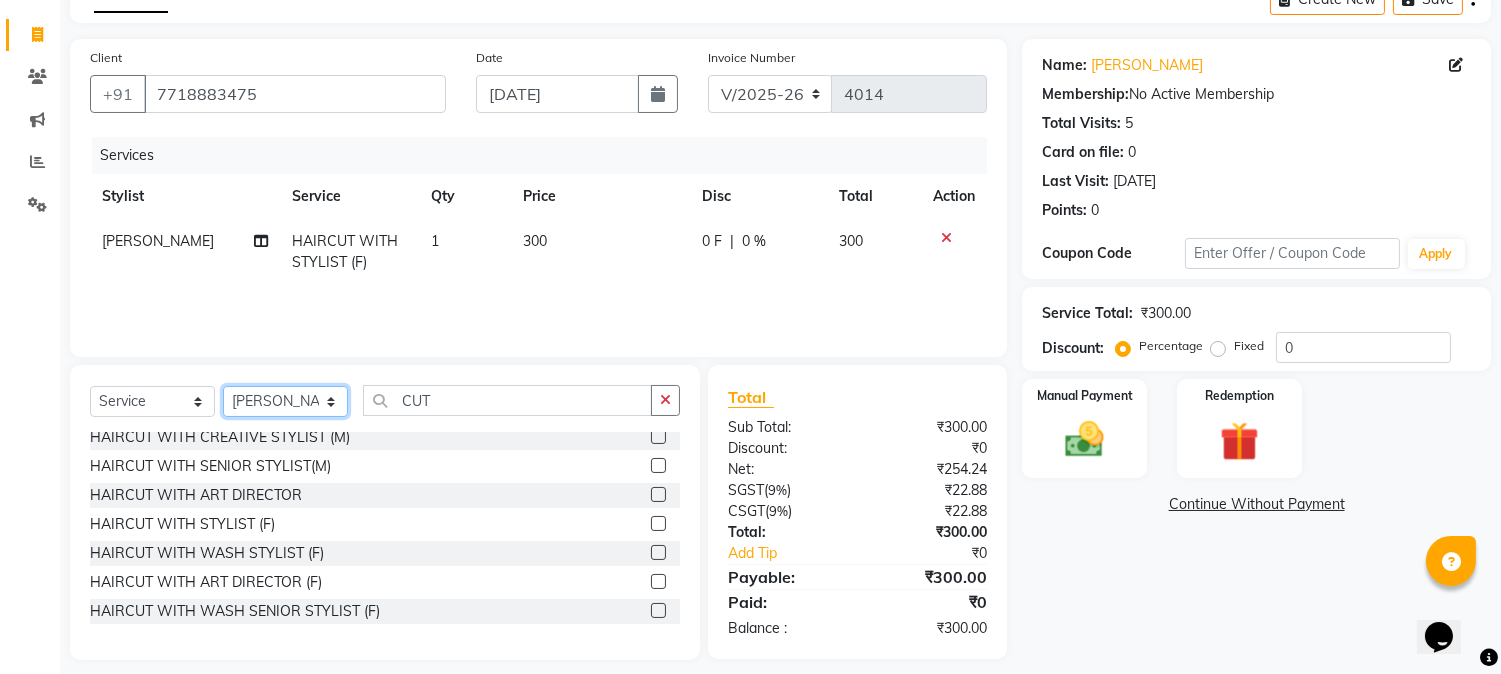 click on "Select Stylist [PERSON_NAME] [PERSON_NAME] kuldeep [PERSON_NAME] [PERSON_NAME] NANDINI [PERSON_NAME] [PERSON_NAME] [PERSON_NAME] [PERSON_NAME] SADAF [PERSON_NAME] TAK shweta kashyap" 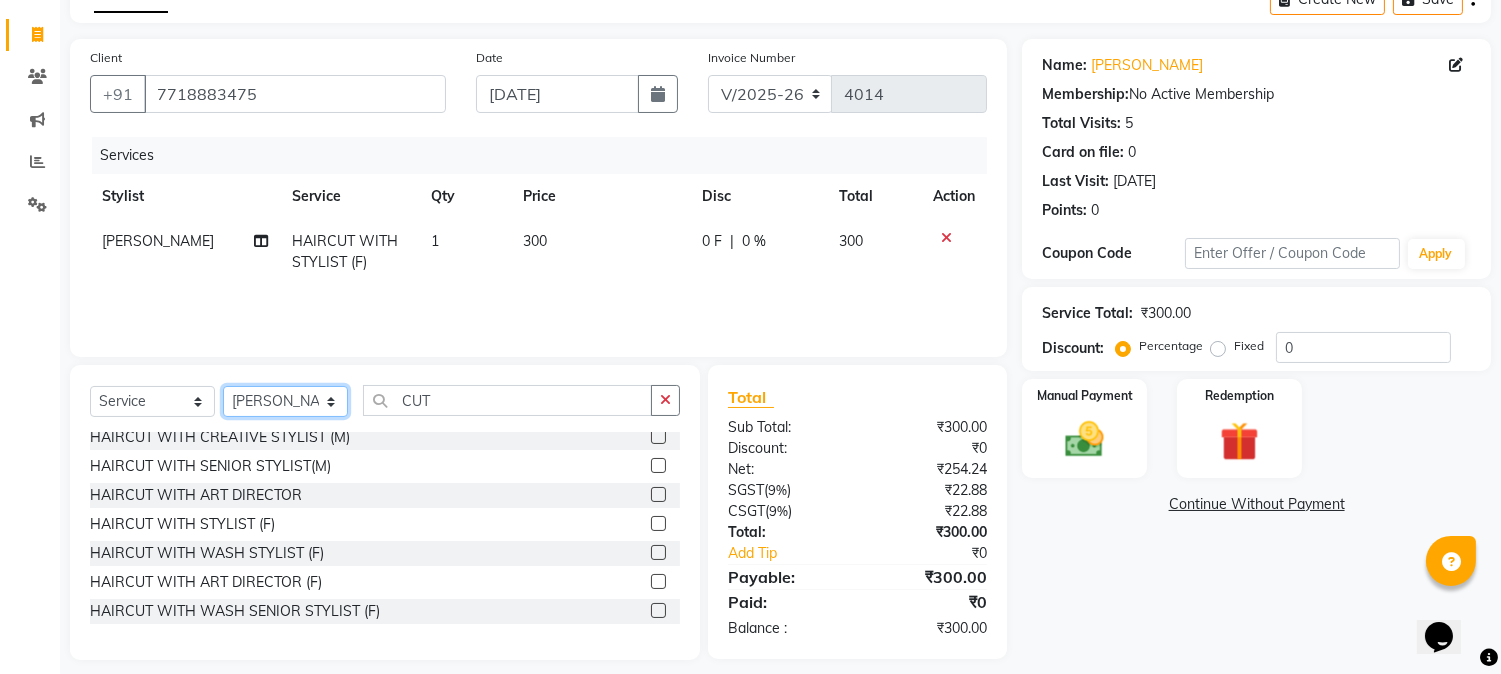 select on "20721" 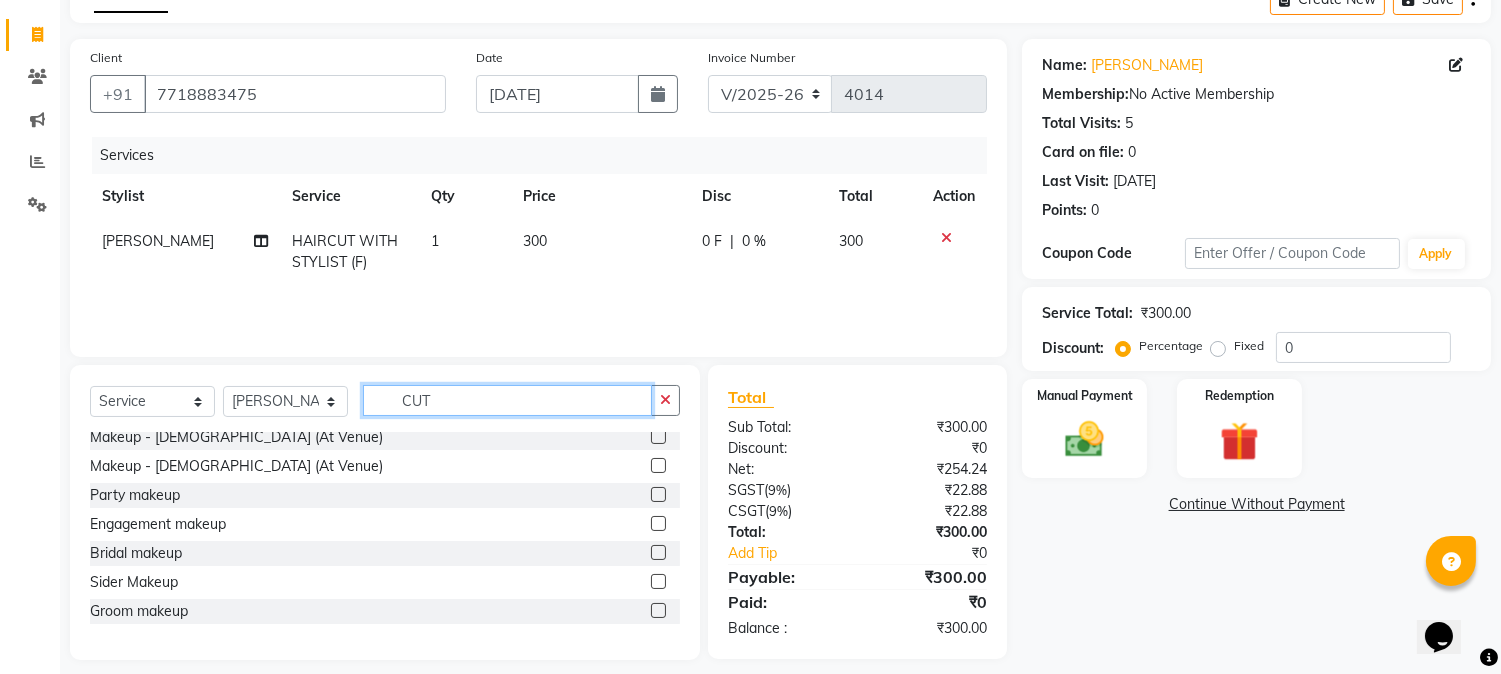 click on "CUT" 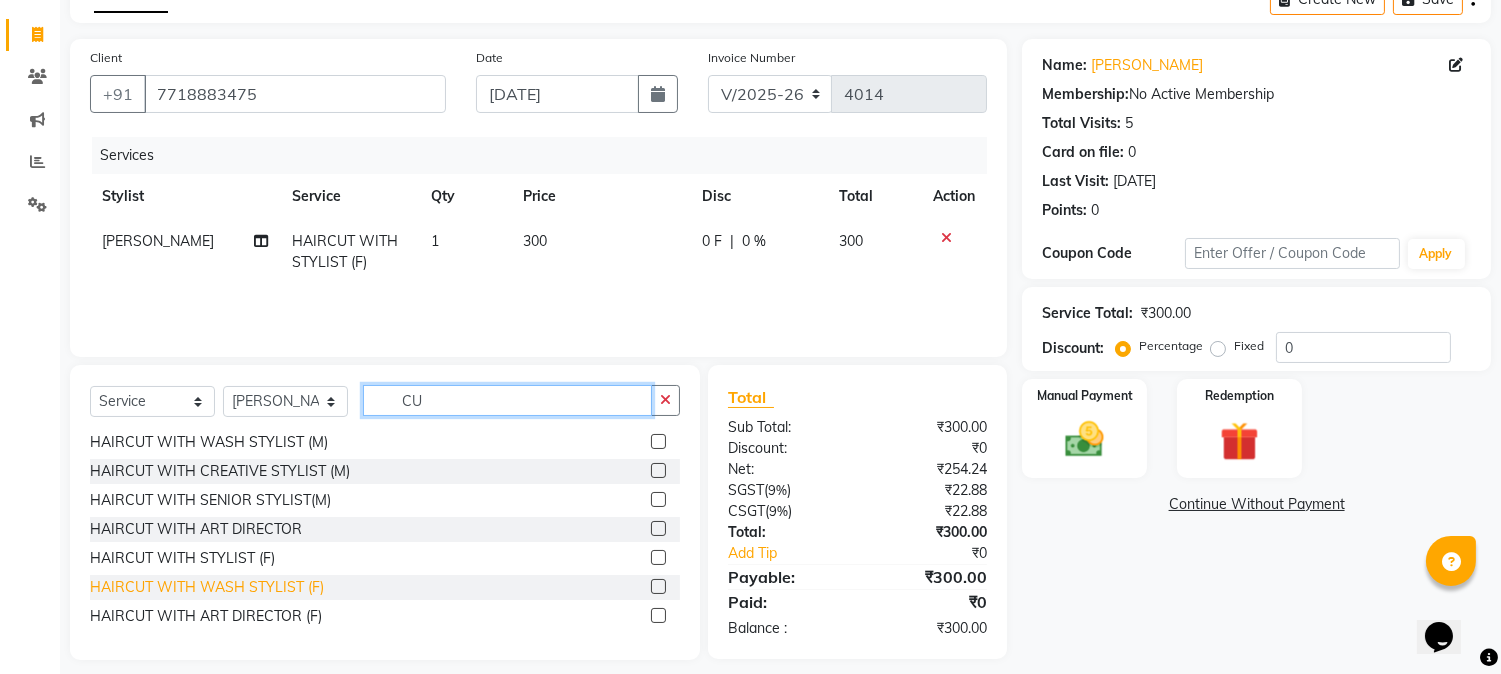 scroll, scrollTop: 0, scrollLeft: 0, axis: both 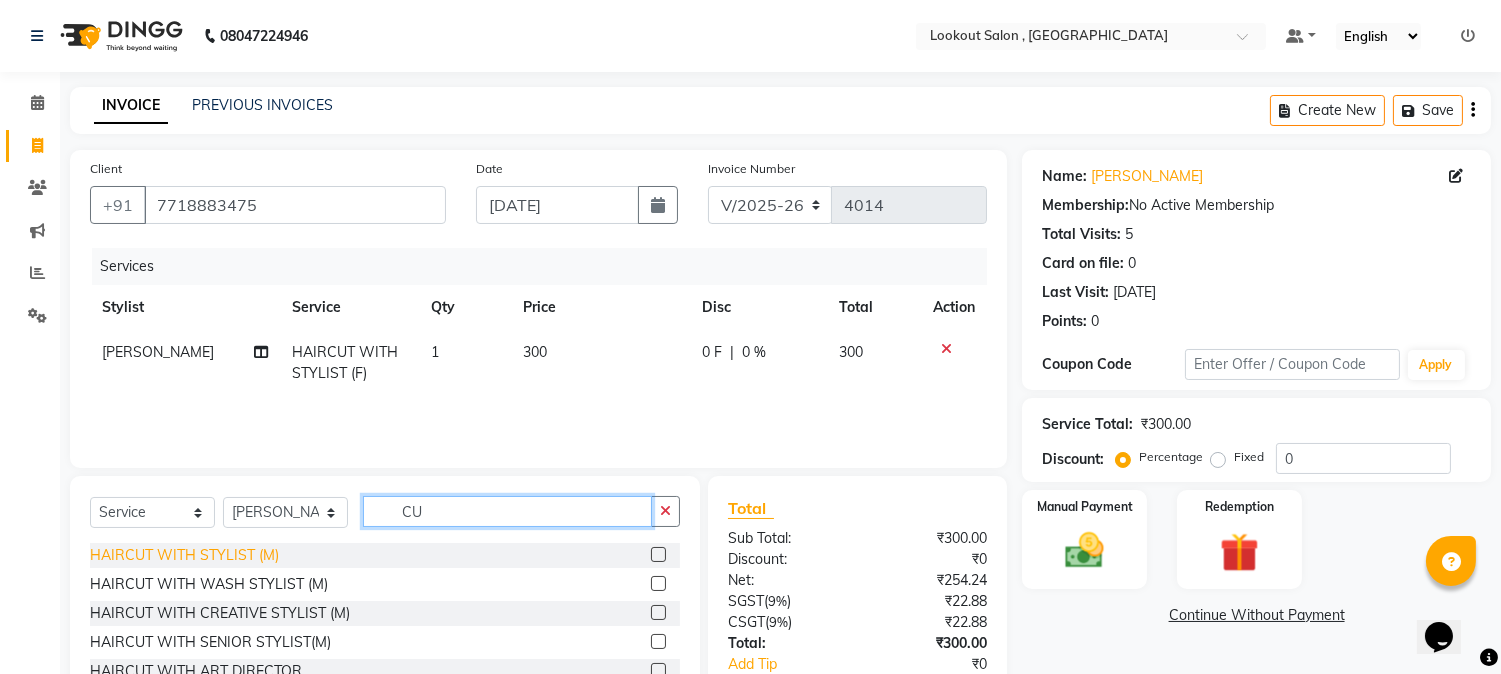 type on "CU" 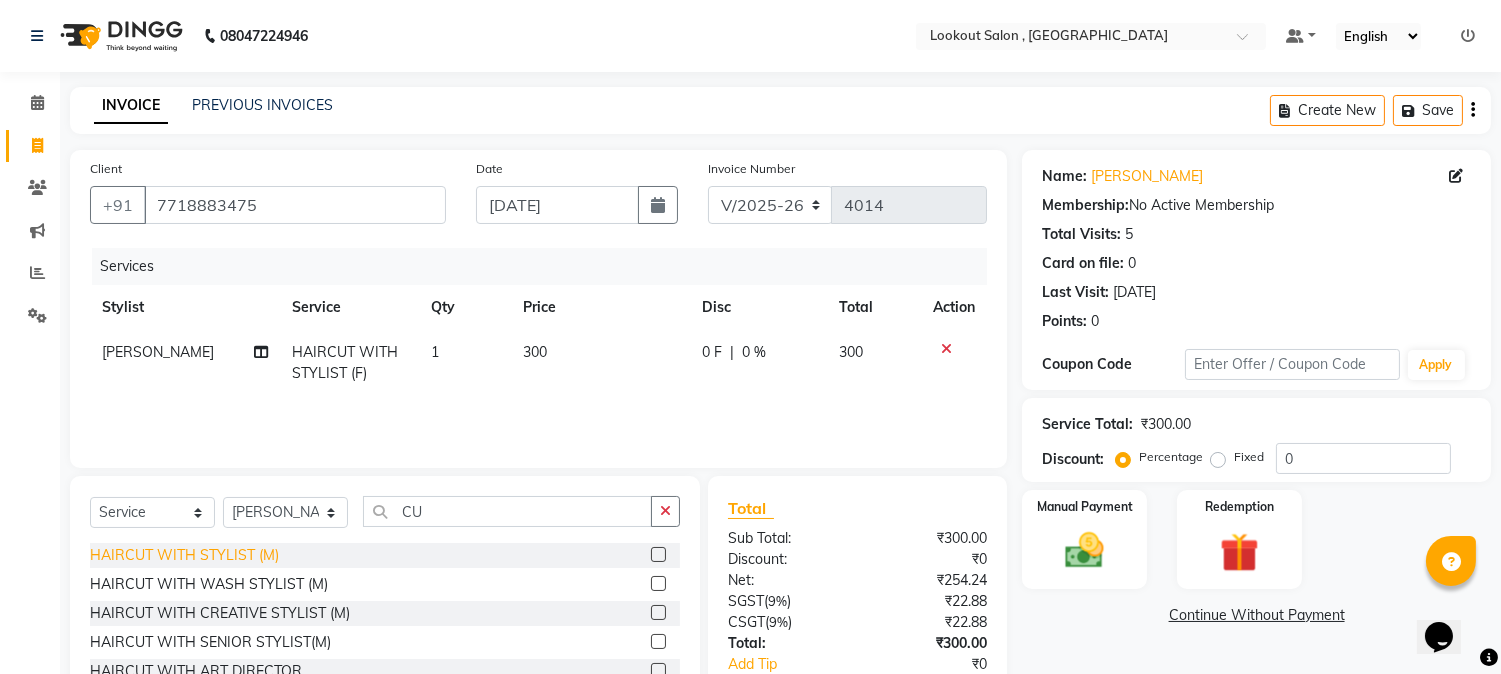 click on "HAIRCUT WITH STYLIST (M)" 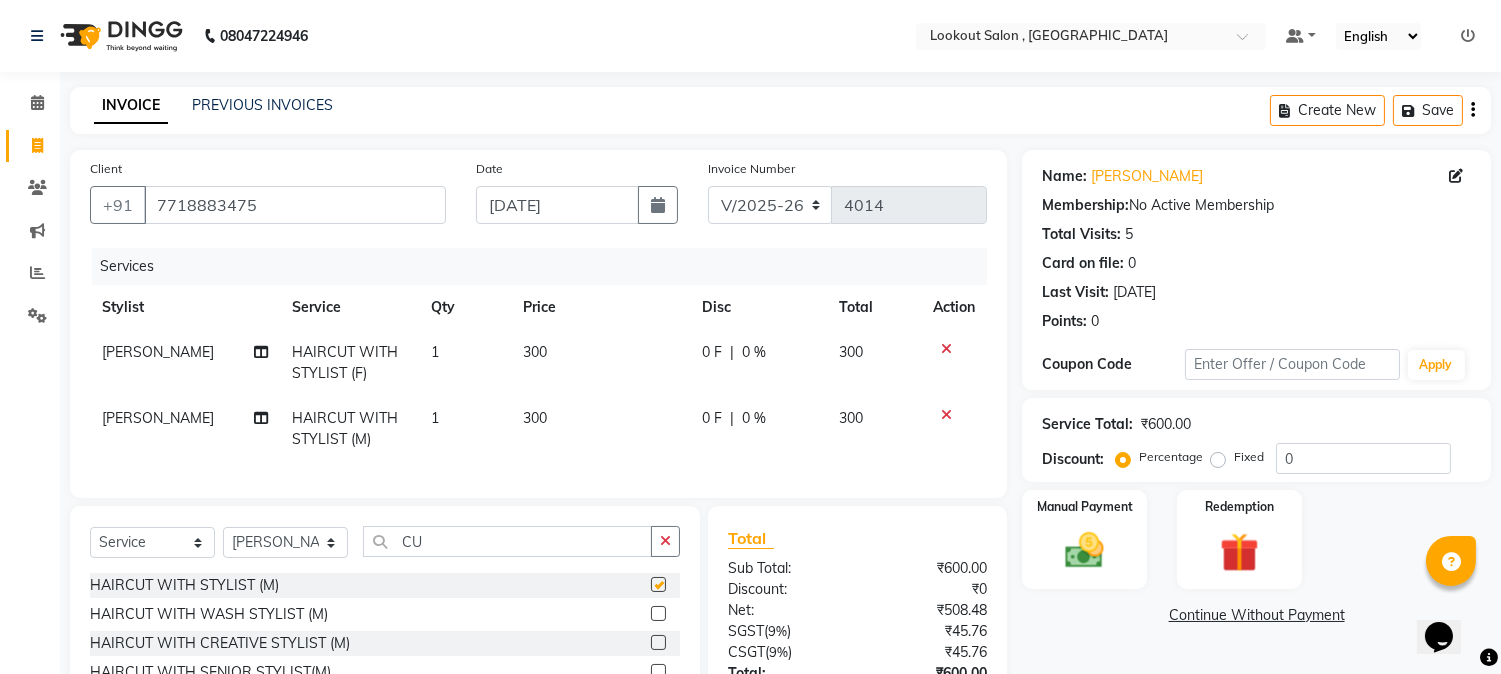 checkbox on "false" 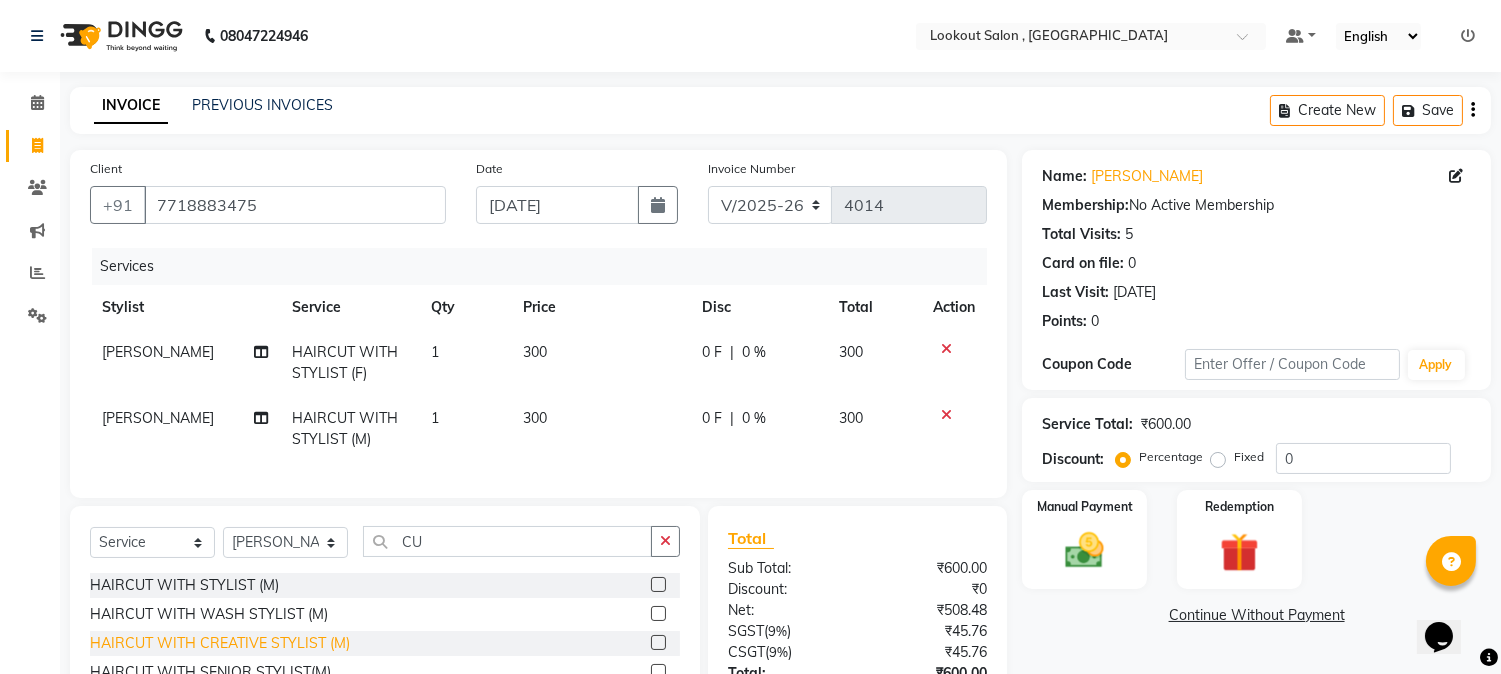 scroll, scrollTop: 173, scrollLeft: 0, axis: vertical 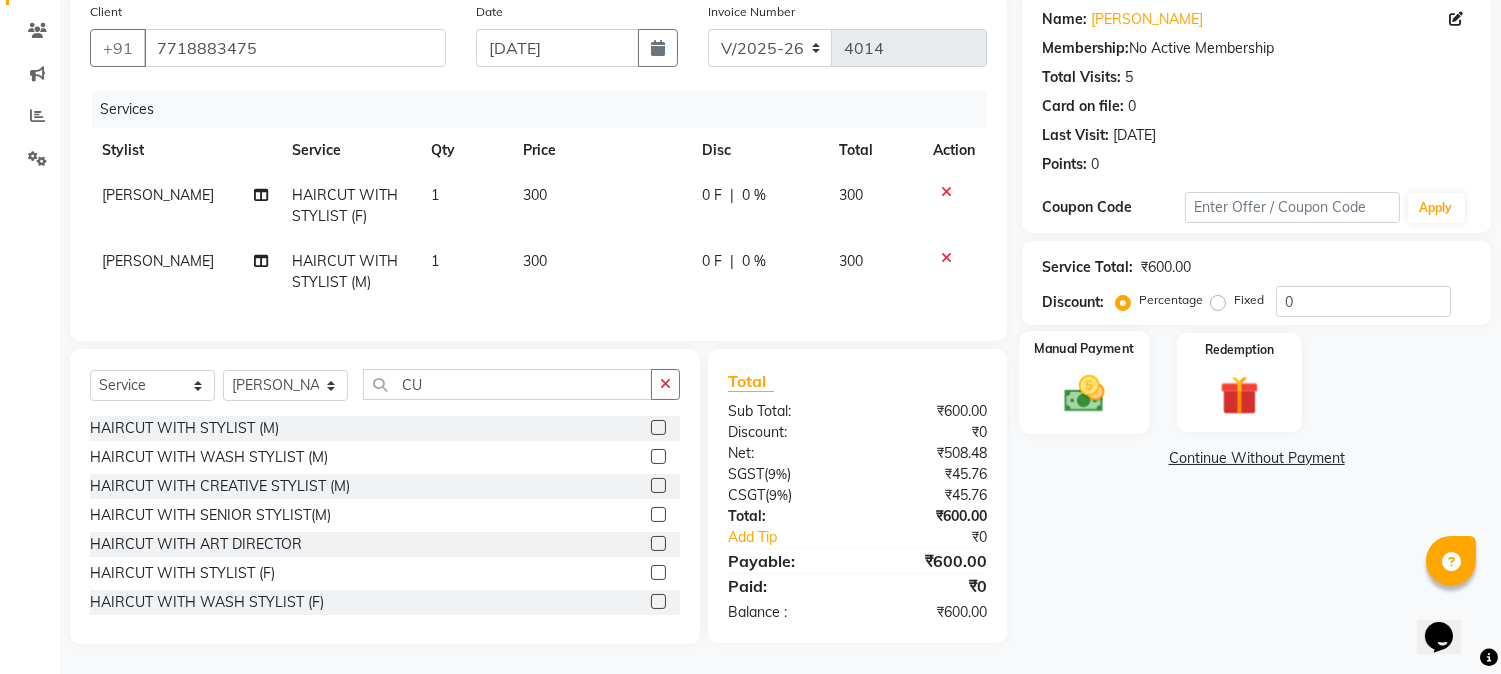 click 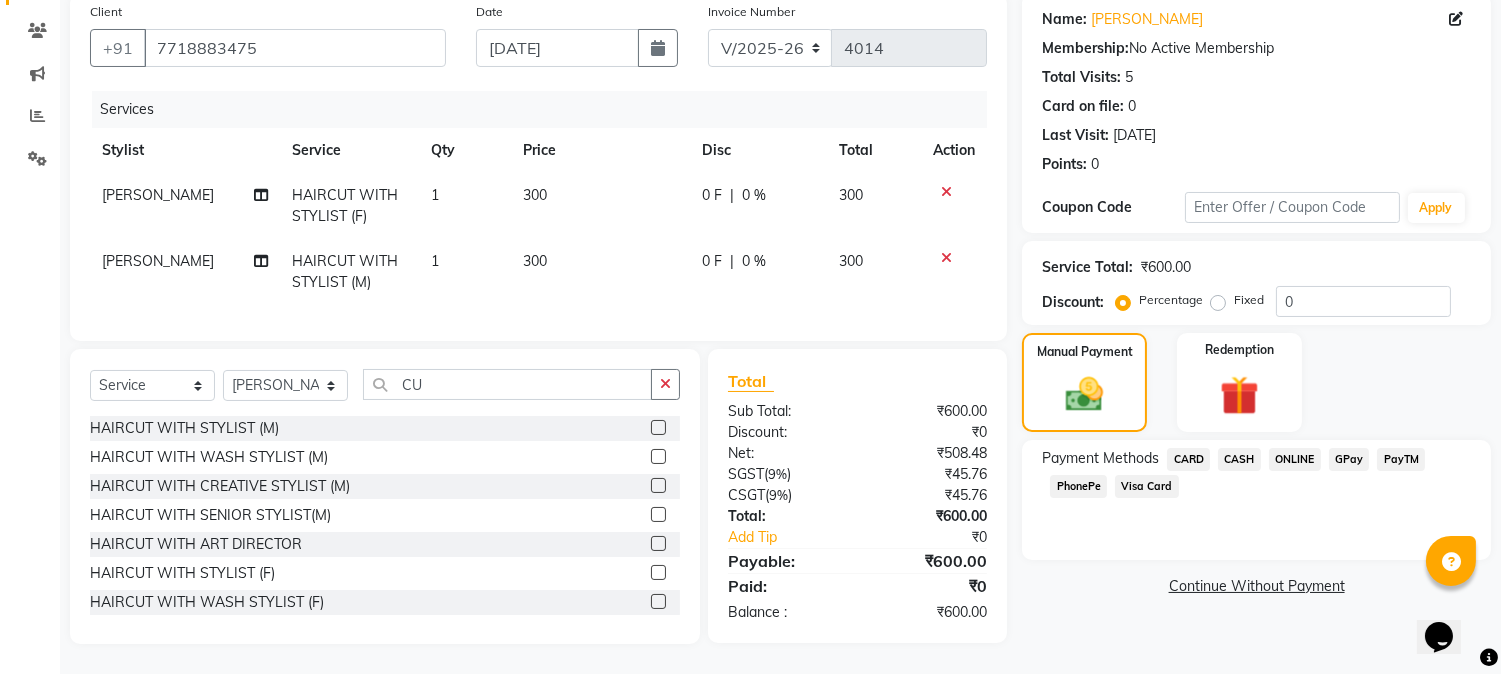 click on "CASH" 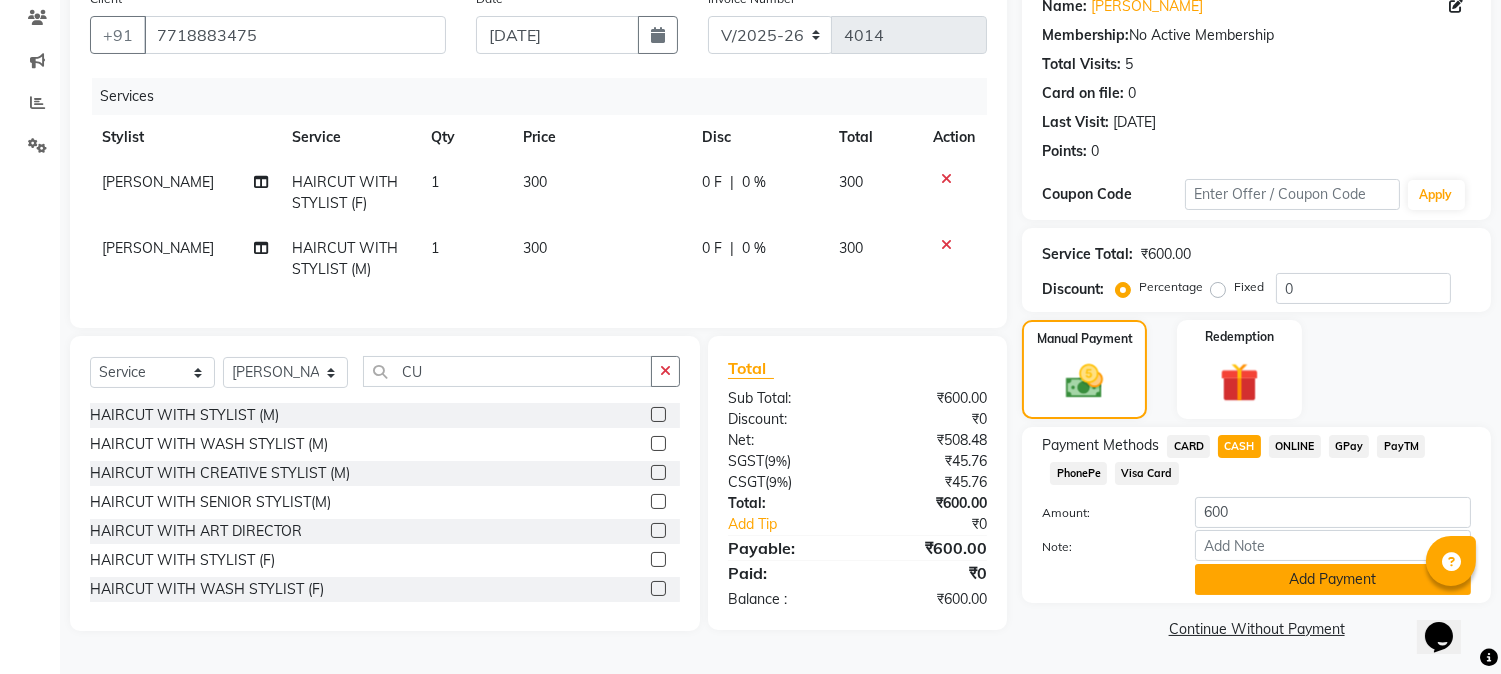 click on "Add Payment" 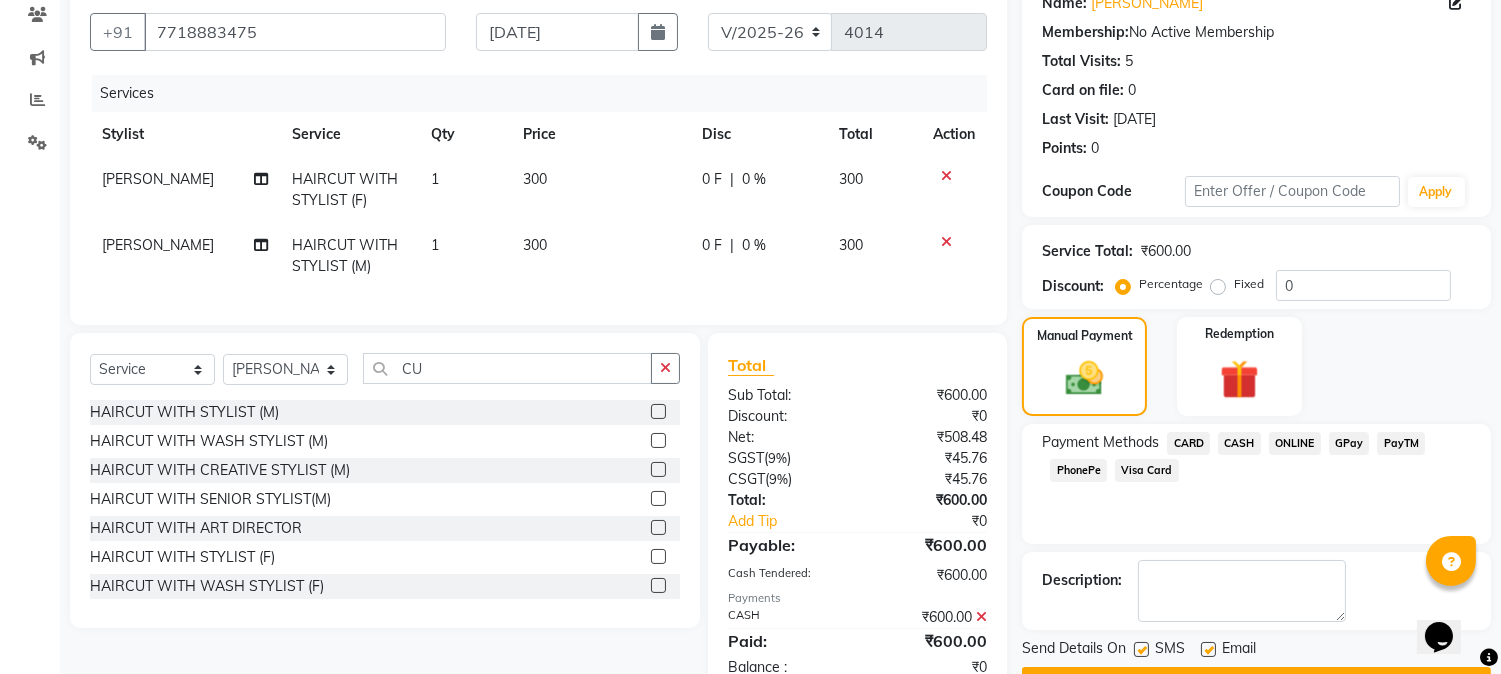 scroll, scrollTop: 243, scrollLeft: 0, axis: vertical 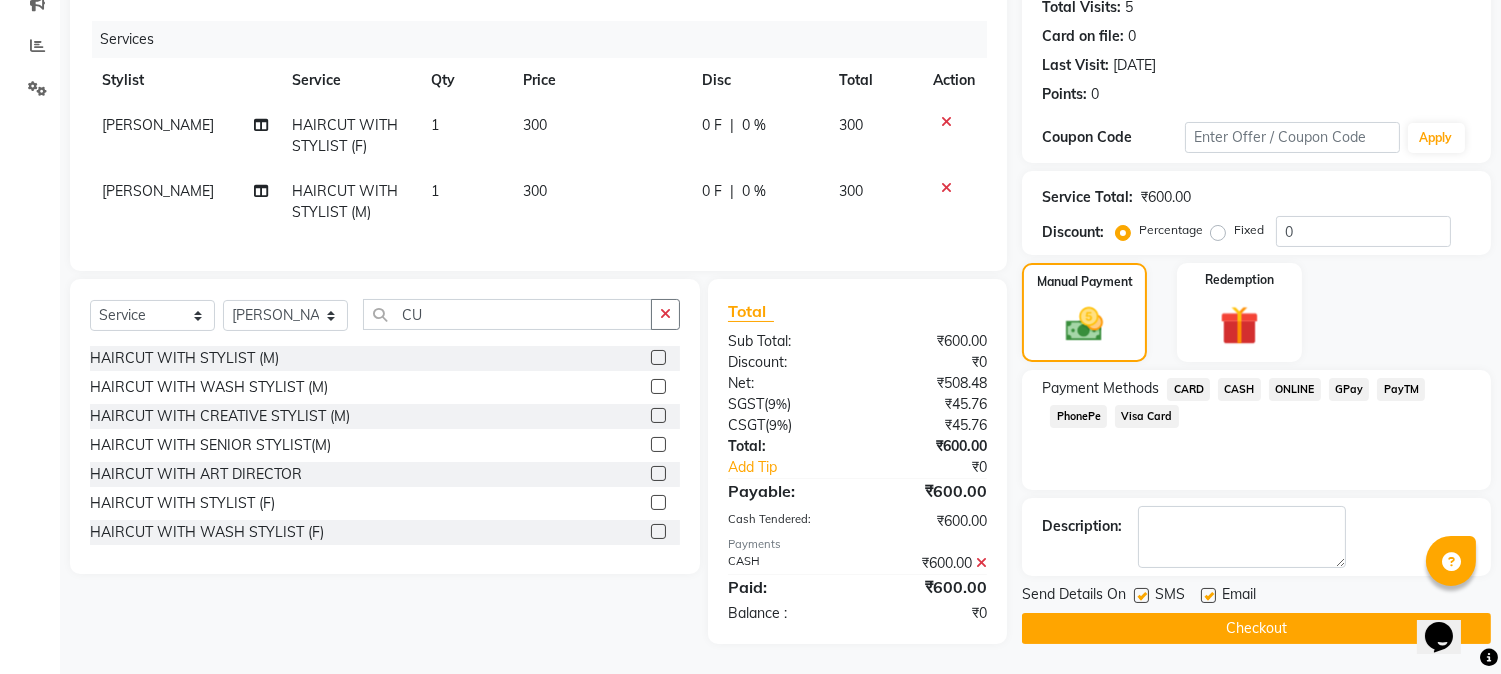 click on "Checkout" 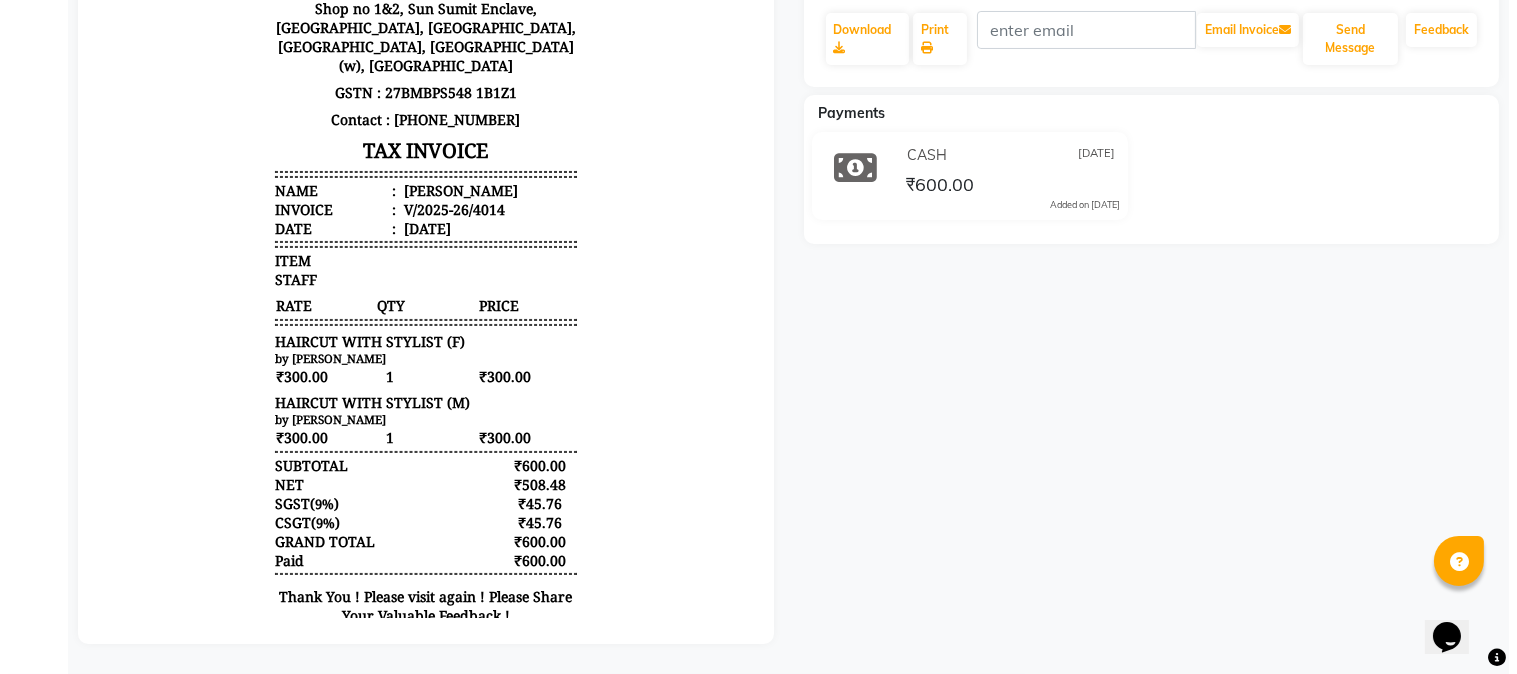 scroll, scrollTop: 0, scrollLeft: 0, axis: both 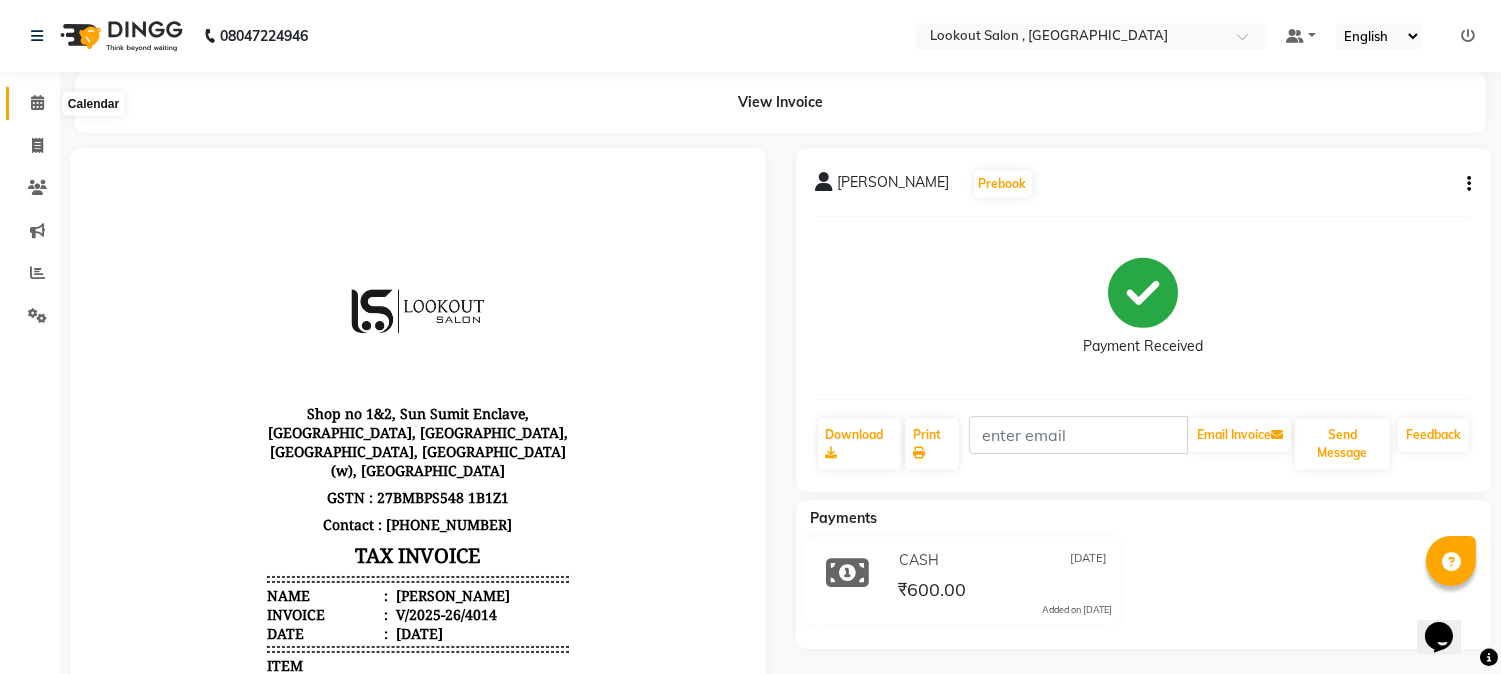 click 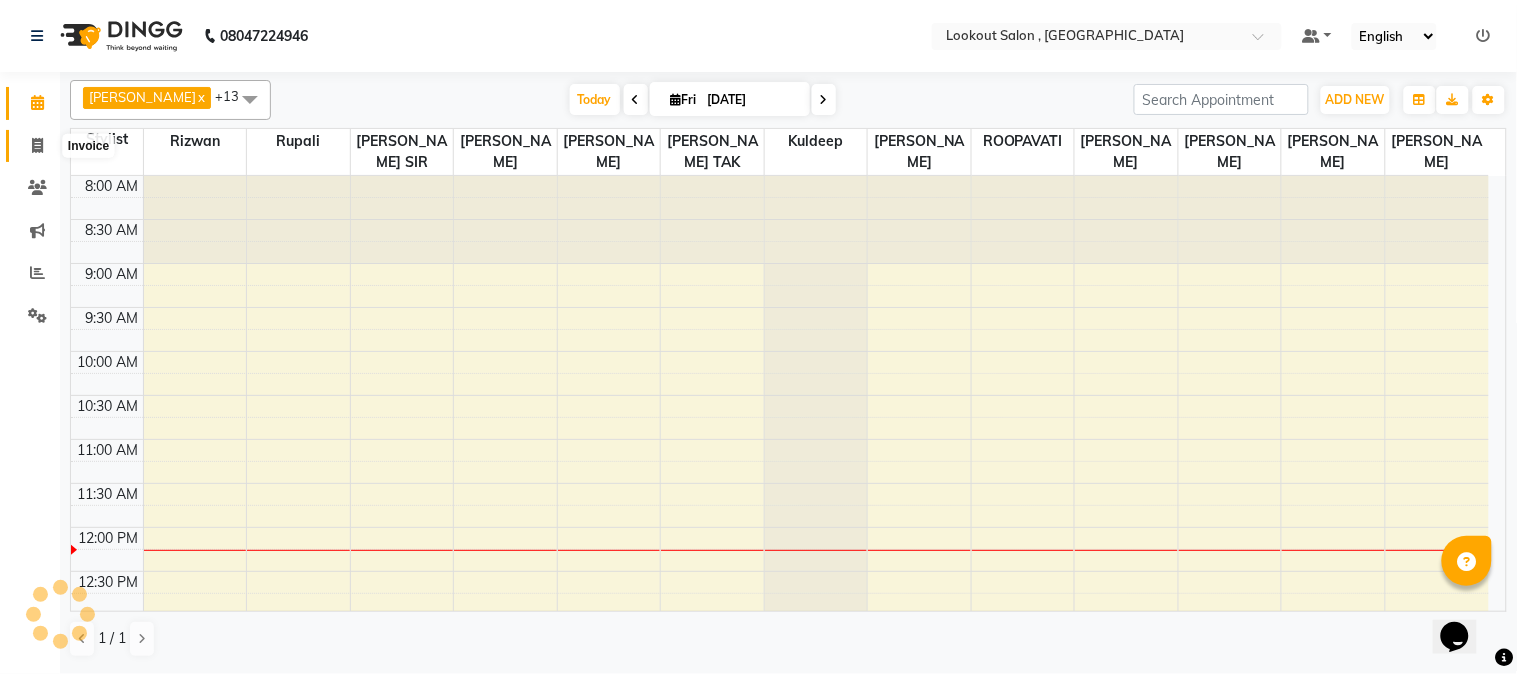 click 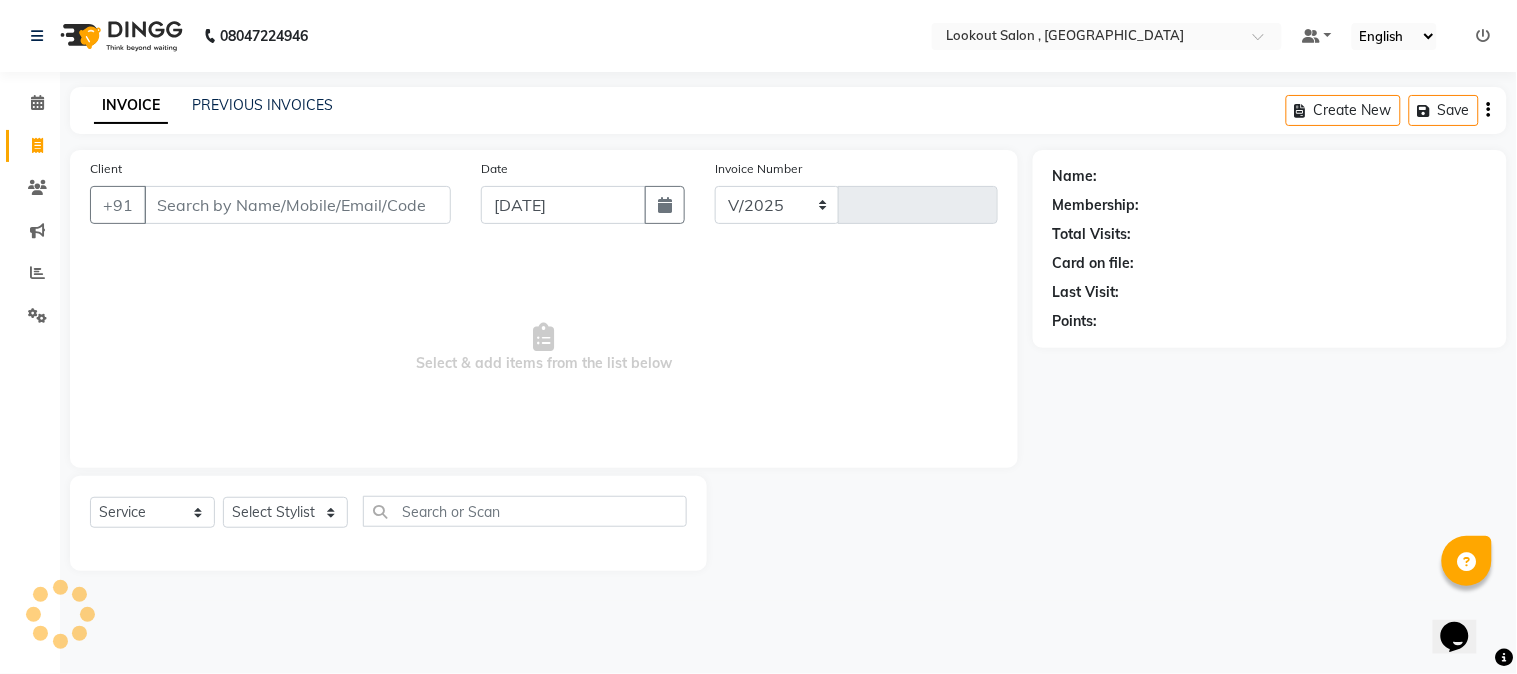 select on "151" 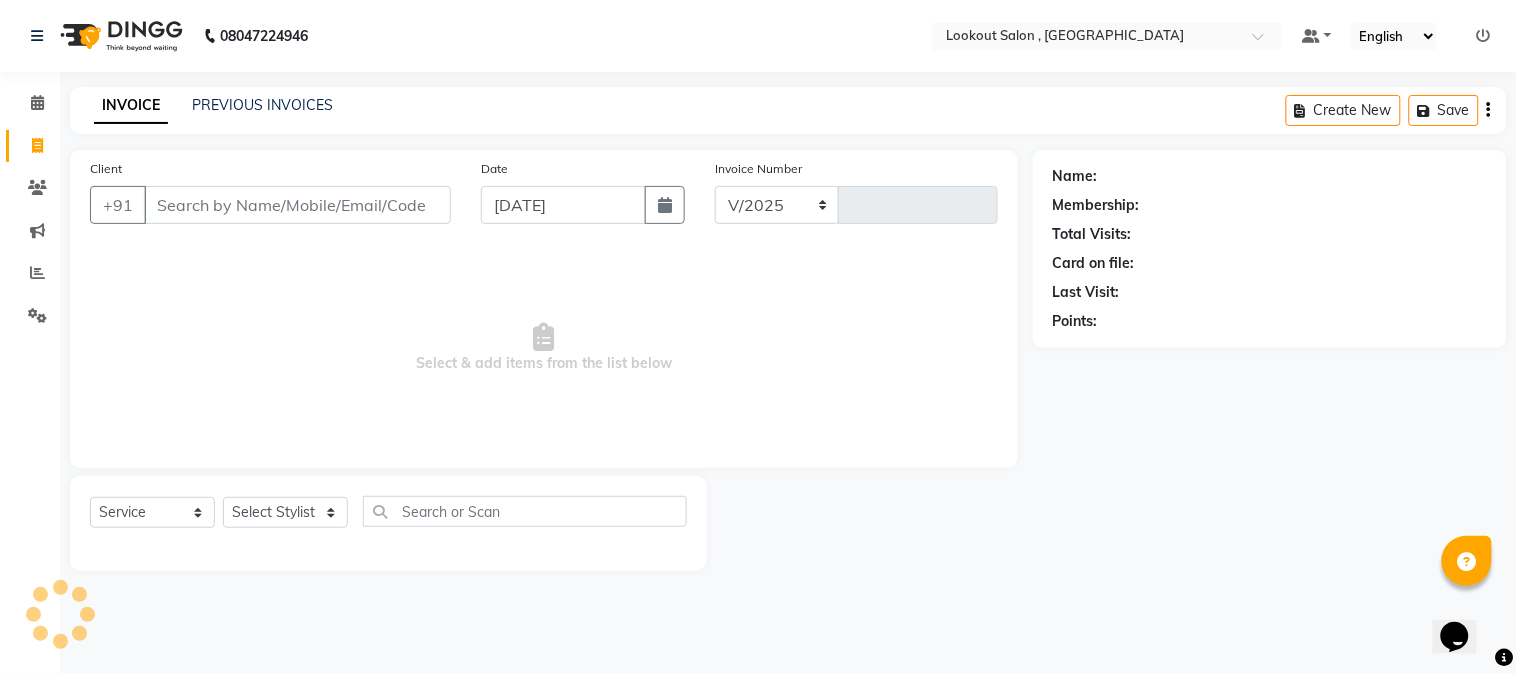 type on "4015" 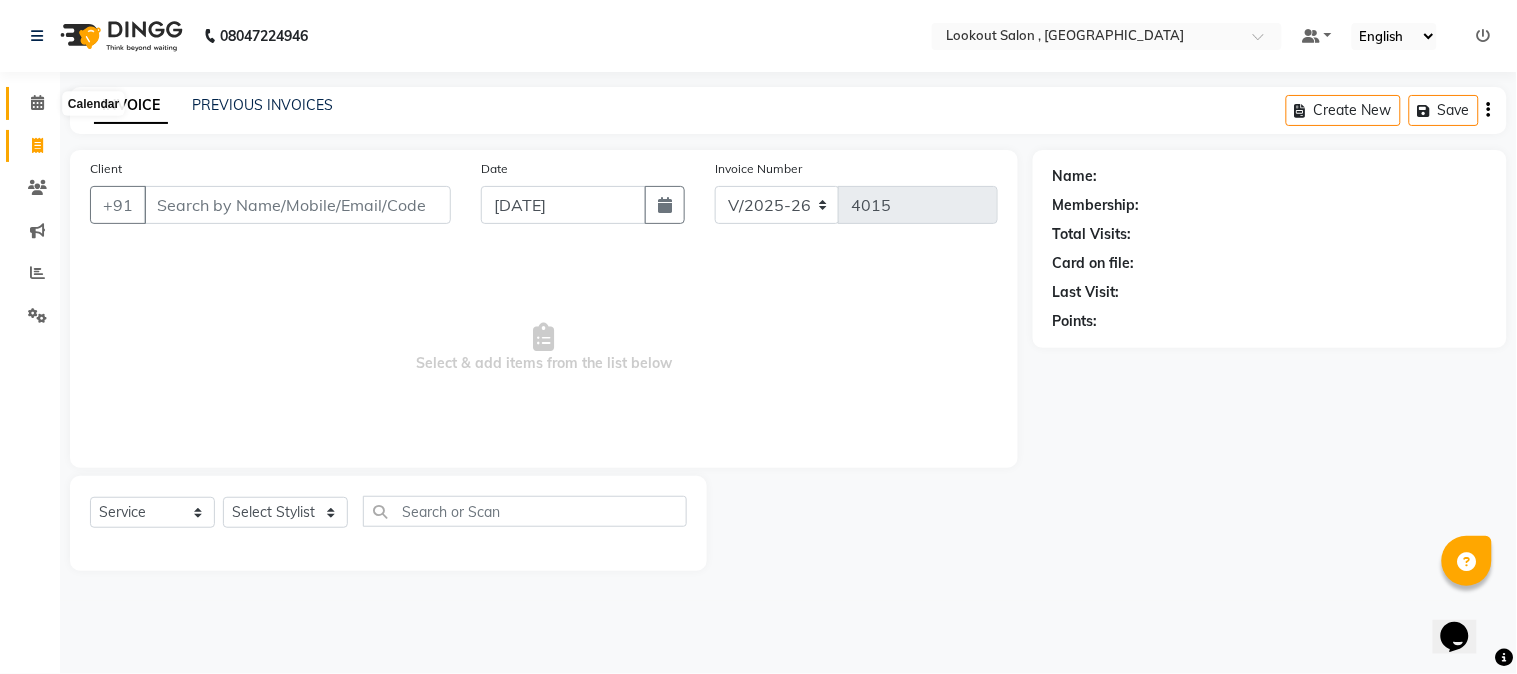 click 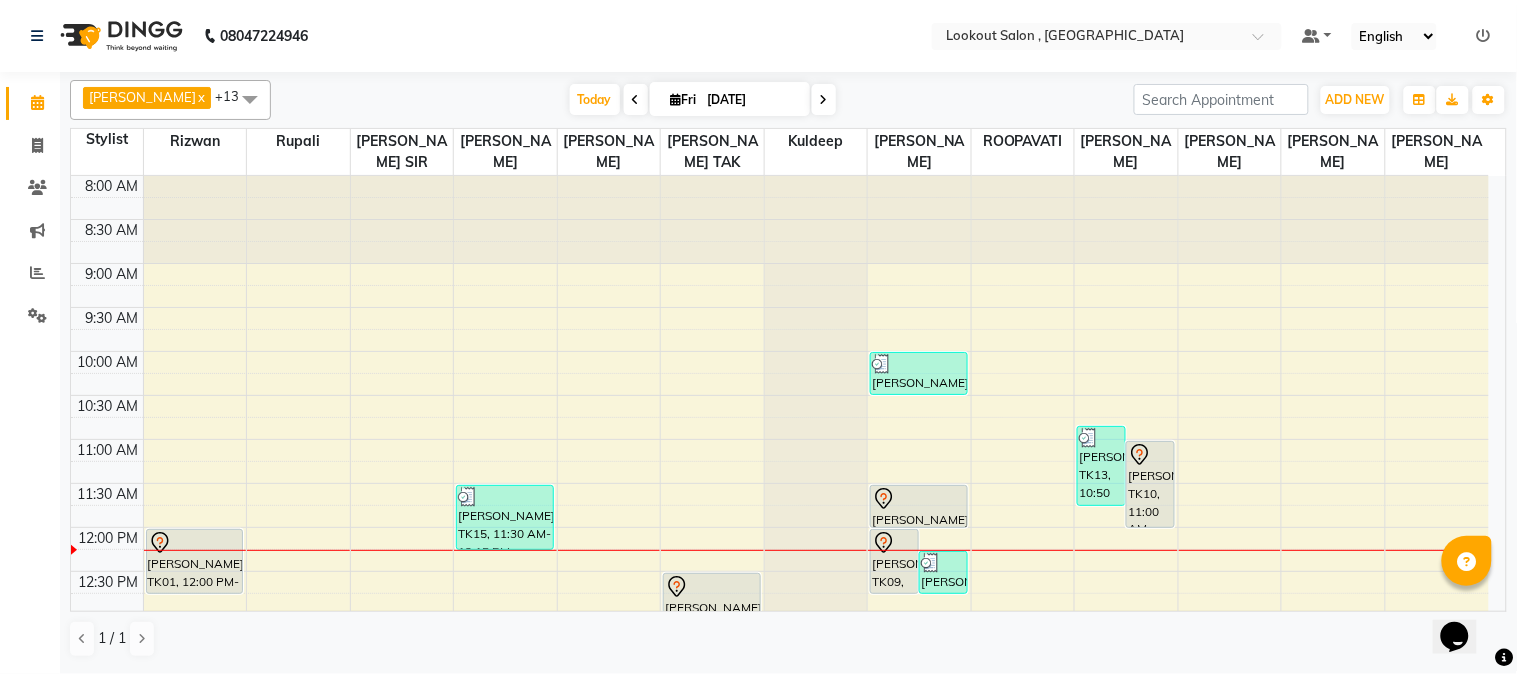 scroll, scrollTop: 111, scrollLeft: 0, axis: vertical 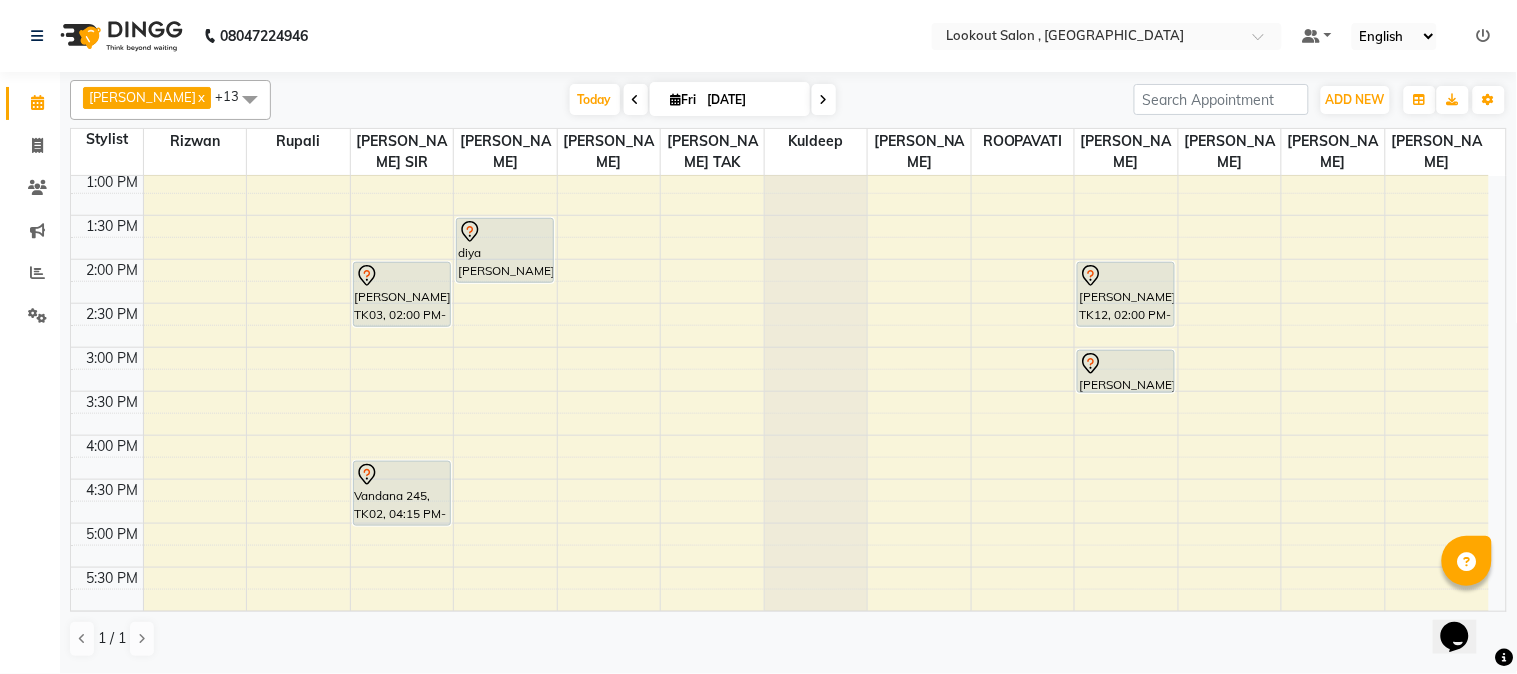 click on "8:00 AM 8:30 AM 9:00 AM 9:30 AM 10:00 AM 10:30 AM 11:00 AM 11:30 AM 12:00 PM 12:30 PM 1:00 PM 1:30 PM 2:00 PM 2:30 PM 3:00 PM 3:30 PM 4:00 PM 4:30 PM 5:00 PM 5:30 PM 6:00 PM 6:30 PM 7:00 PM 7:30 PM 8:00 PM 8:30 PM 9:00 PM 9:30 PM 10:00 PM 10:30 PM             BHAVNA THADESHWAR, TK01, 12:00 PM-12:45 PM, ARGAN SPA - UPTO WAIST             shivanya mishra, TK03, 02:00 PM-02:45 PM, HAIRCUT WITH ART DIRECTOR (F)             Vandana 245, TK02, 04:15 PM-05:00 PM, HAIRCUT WITH ART DIRECTOR (F)     shlok, TK15, 11:30 AM-12:15 PM, HAIRCUT WITH STYLIST (F)             diya pahuja, TK11, 01:30 PM-02:15 PM, ARGAN SPA (M)             Bhavna Rathod, TK04, 12:30 PM-01:00 PM, NANO/BTX  - UPTO WAIST             sakshi sawant, TK09, 12:00 PM-12:45 PM, HAIRCUT WITH STYLIST (F)     shlok, TK15, 12:15 PM-12:45 PM, HAIRCUT WITH STYLIST (M)     Girish shah, TK06, 10:00 AM-10:30 AM, HAIRCUT WITH SENIOR STYLIST(M)             sakshi sawant, TK09, 11:30 AM-12:00 PM, HAIRCUT WITH STYLIST (M)" at bounding box center [780, 391] 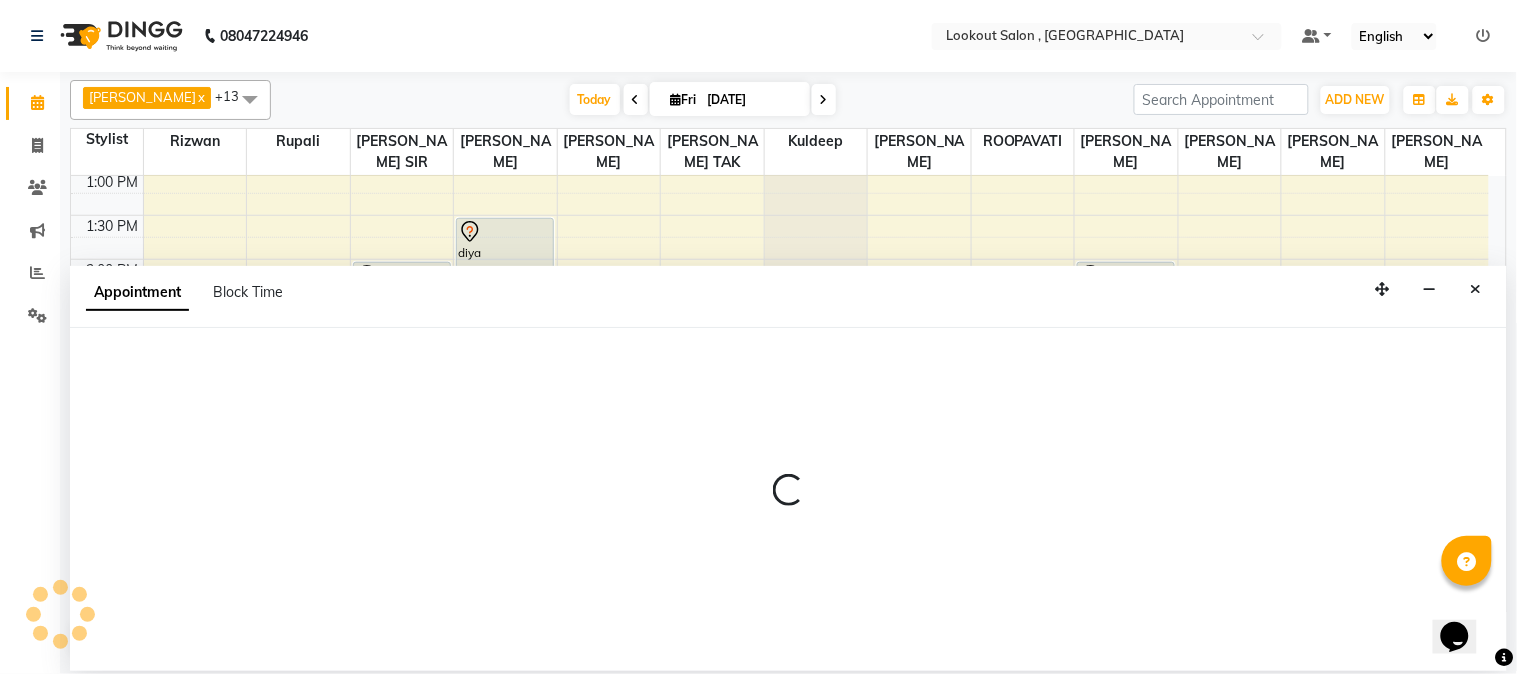 select on "7174" 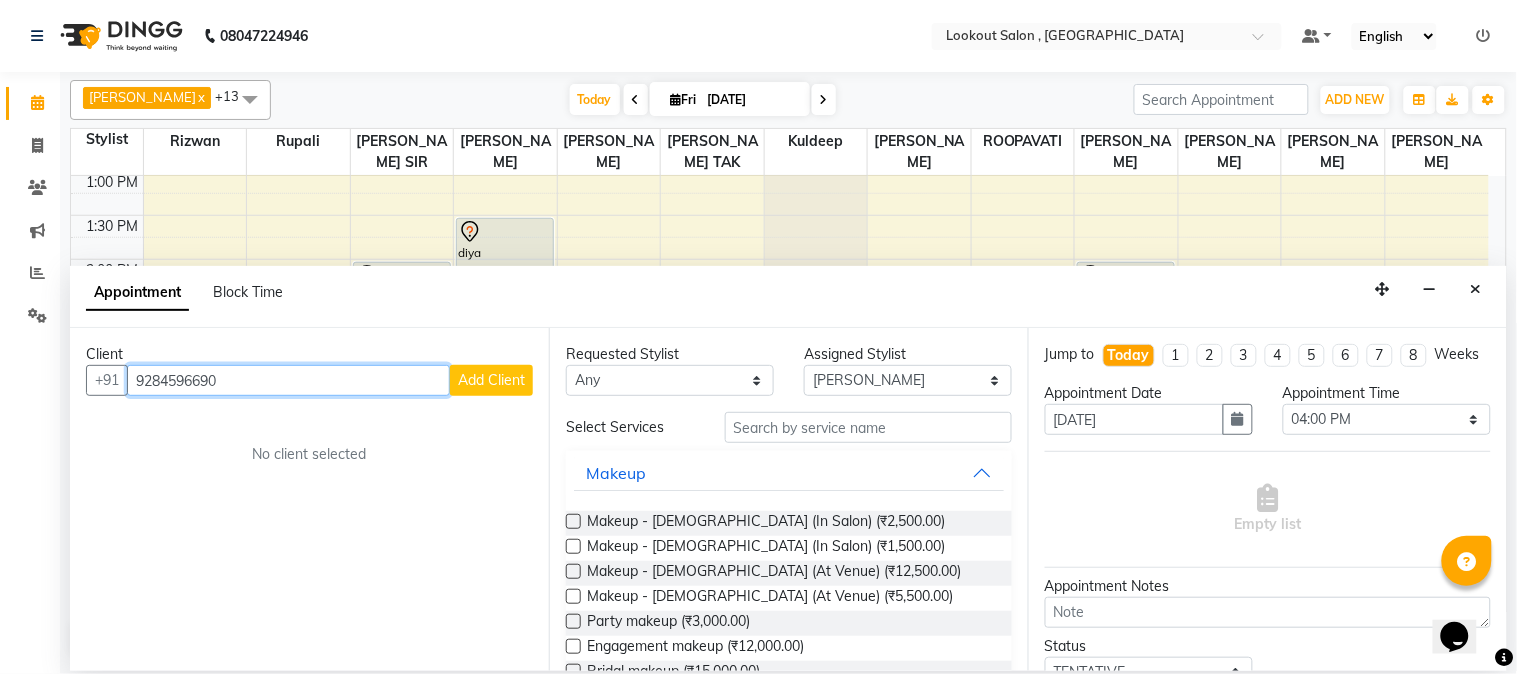 type on "9284596690" 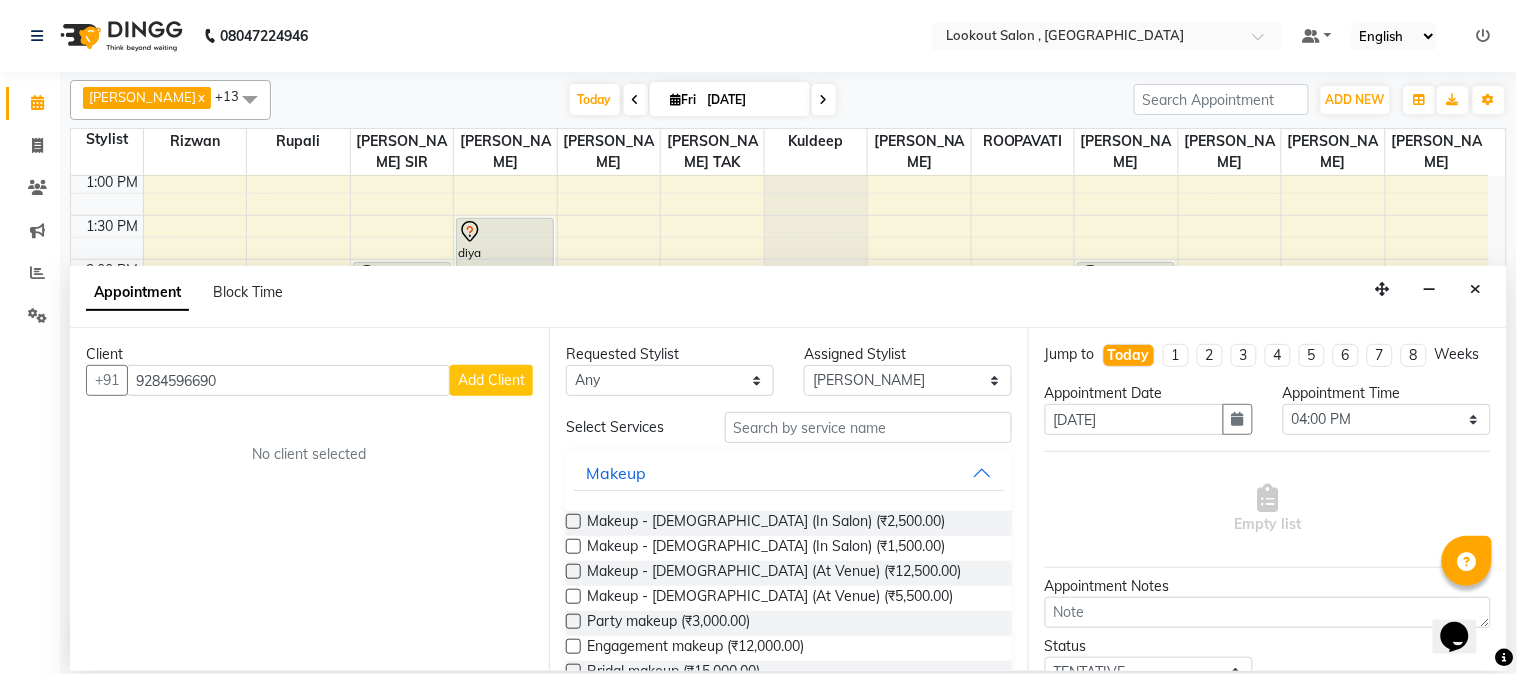 click on "Add Client" at bounding box center [491, 380] 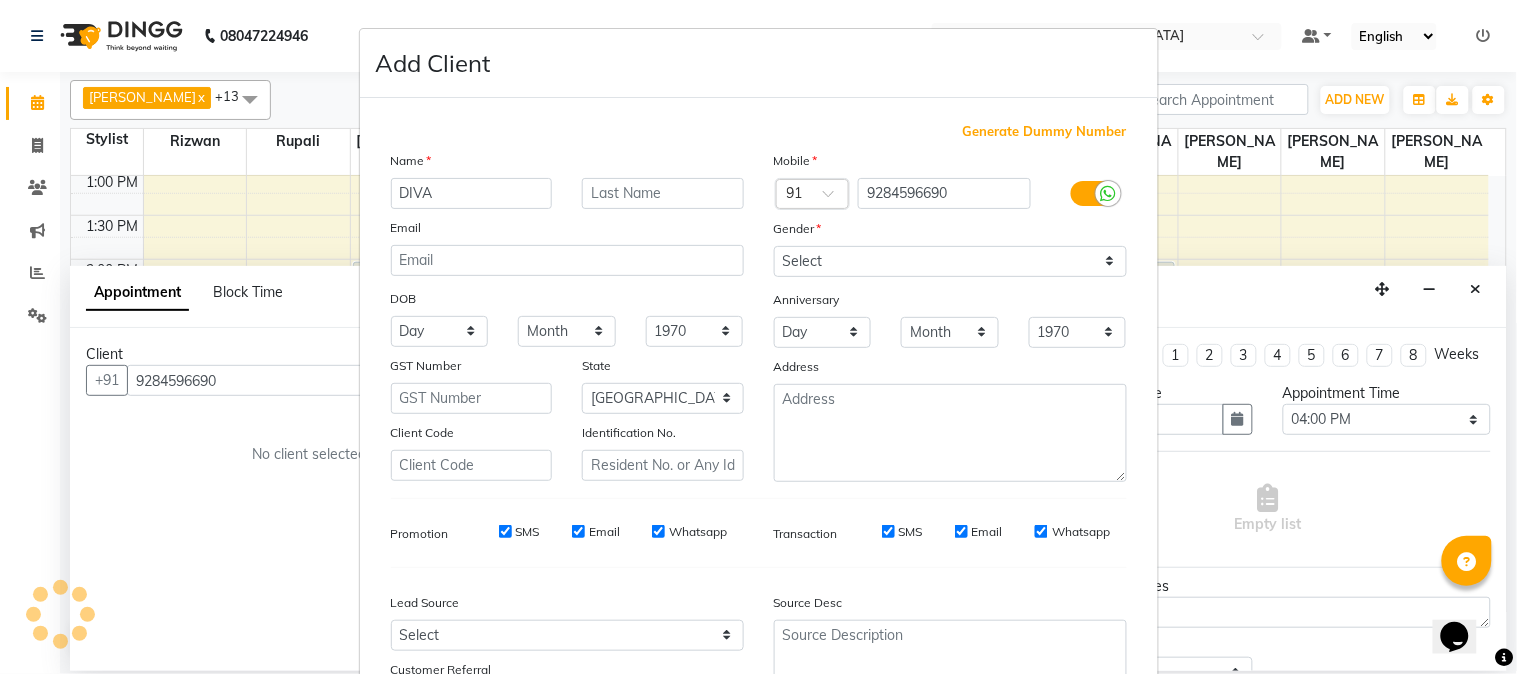 type on "DIVA" 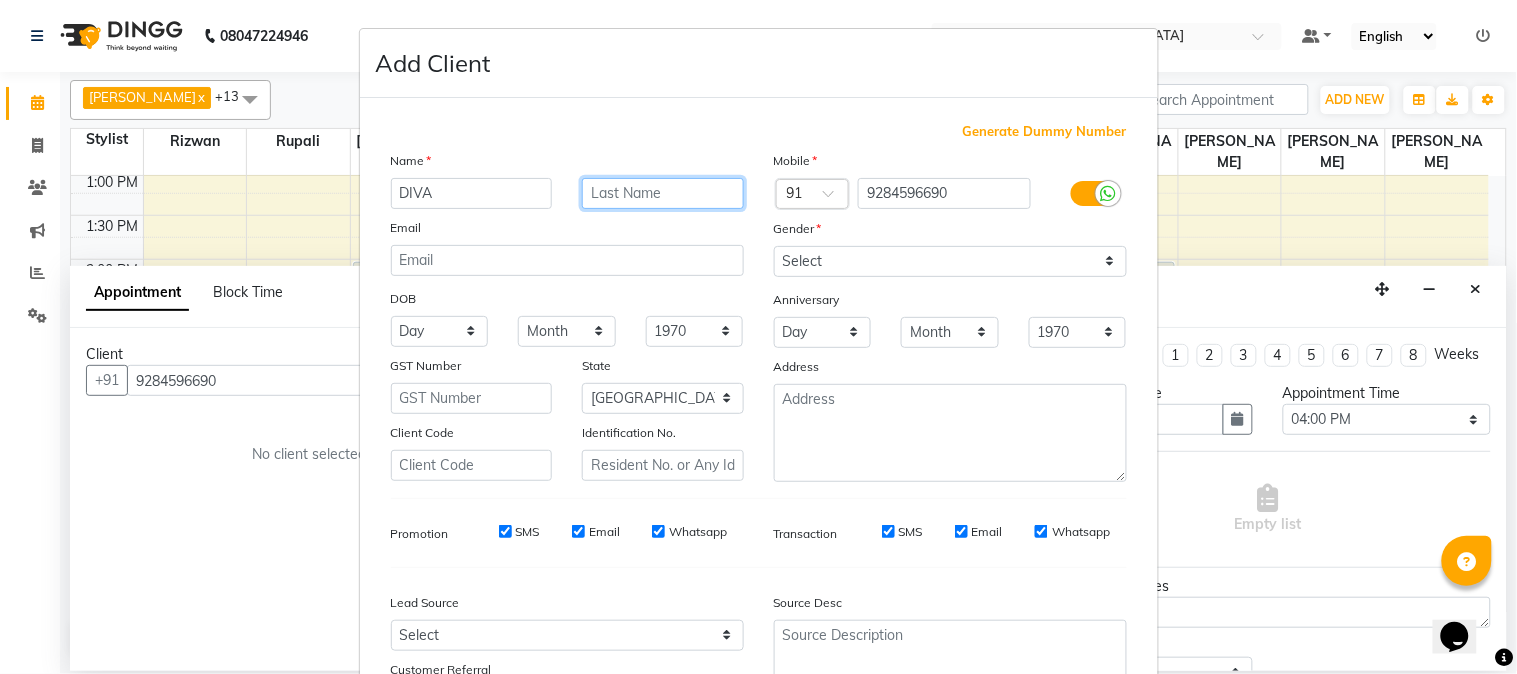 click at bounding box center [663, 193] 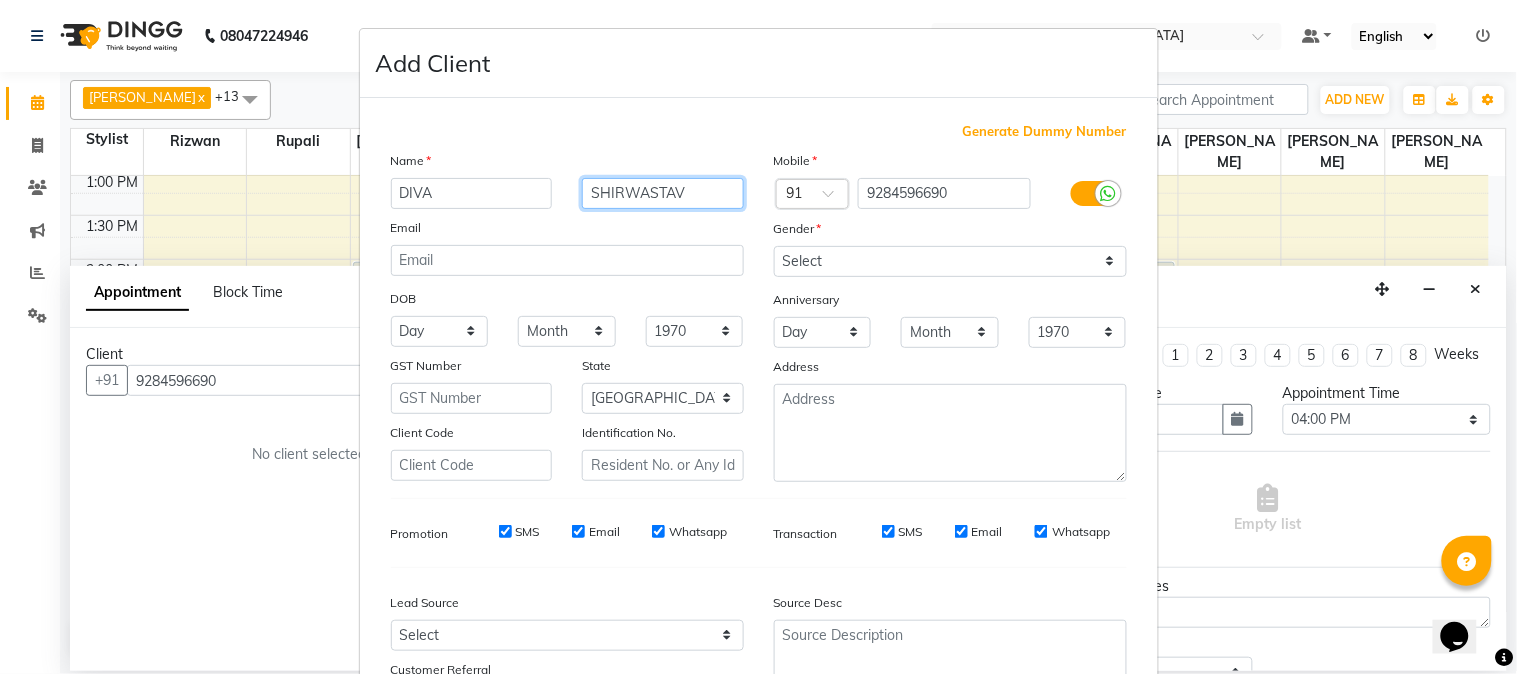 type on "SHIRWASTAV" 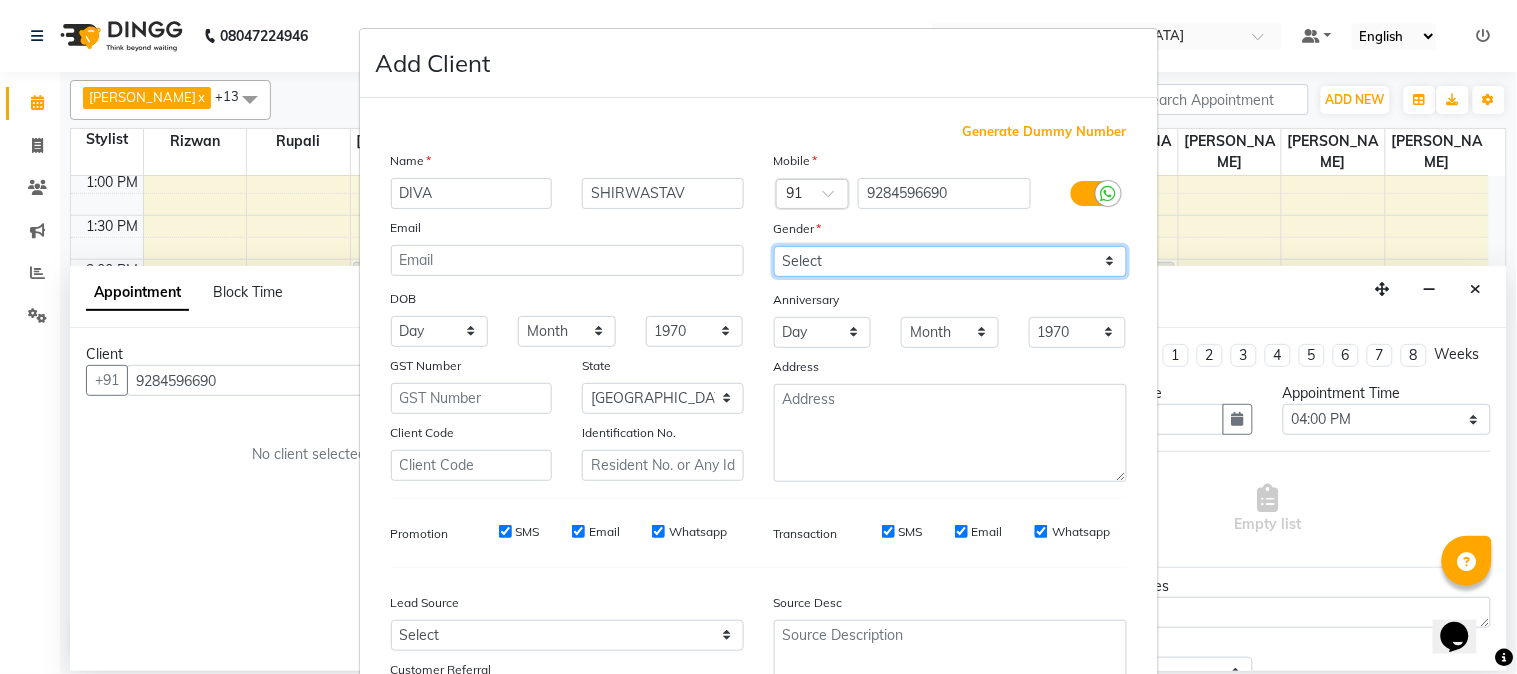 click on "Select [DEMOGRAPHIC_DATA] [DEMOGRAPHIC_DATA] Other Prefer Not To Say" at bounding box center [950, 261] 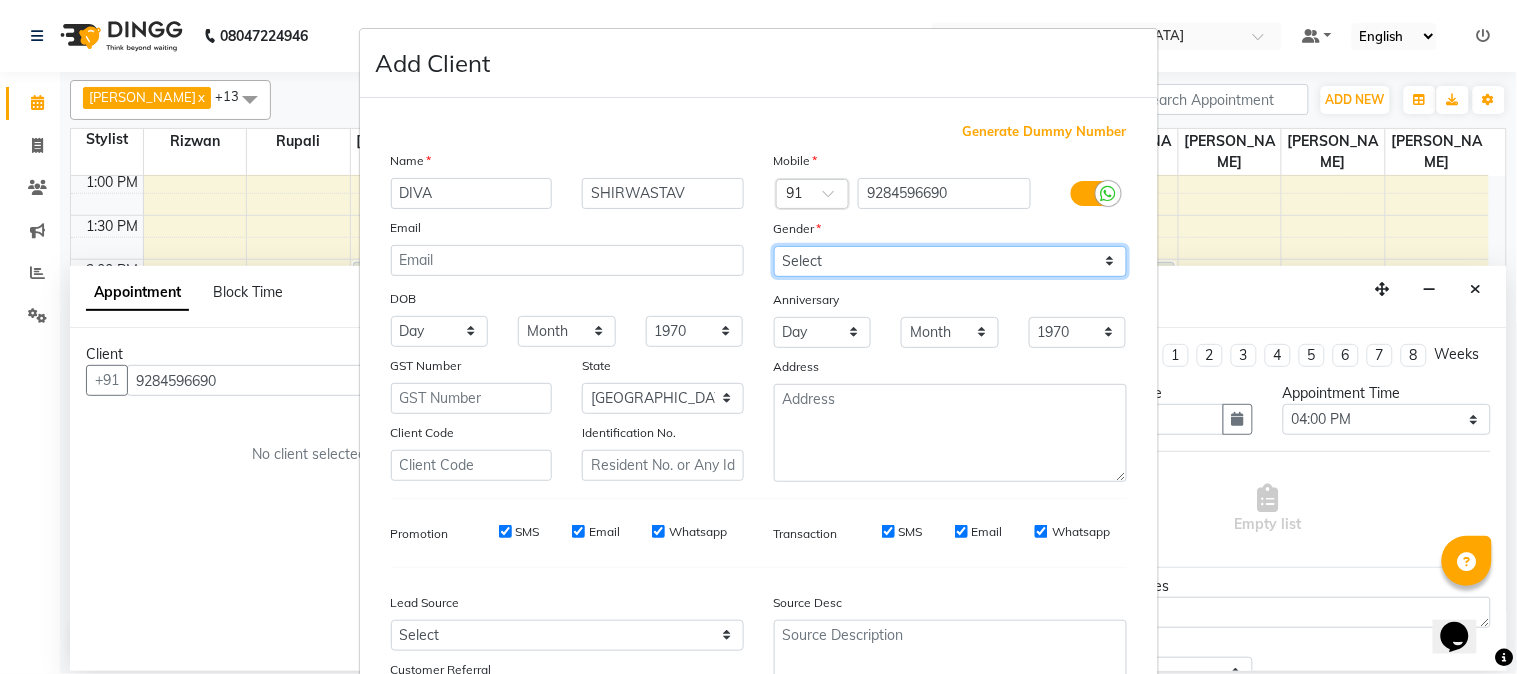 select on "[DEMOGRAPHIC_DATA]" 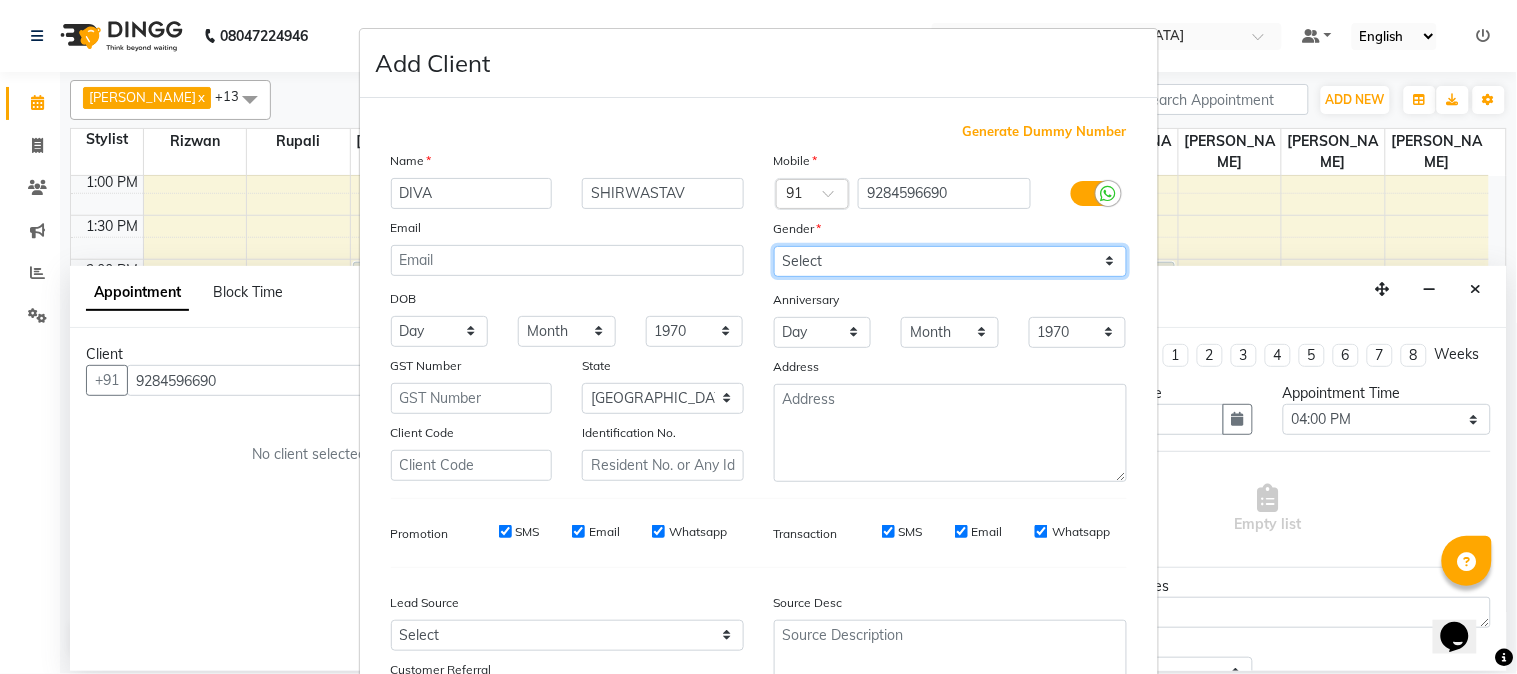 click on "Select [DEMOGRAPHIC_DATA] [DEMOGRAPHIC_DATA] Other Prefer Not To Say" at bounding box center [950, 261] 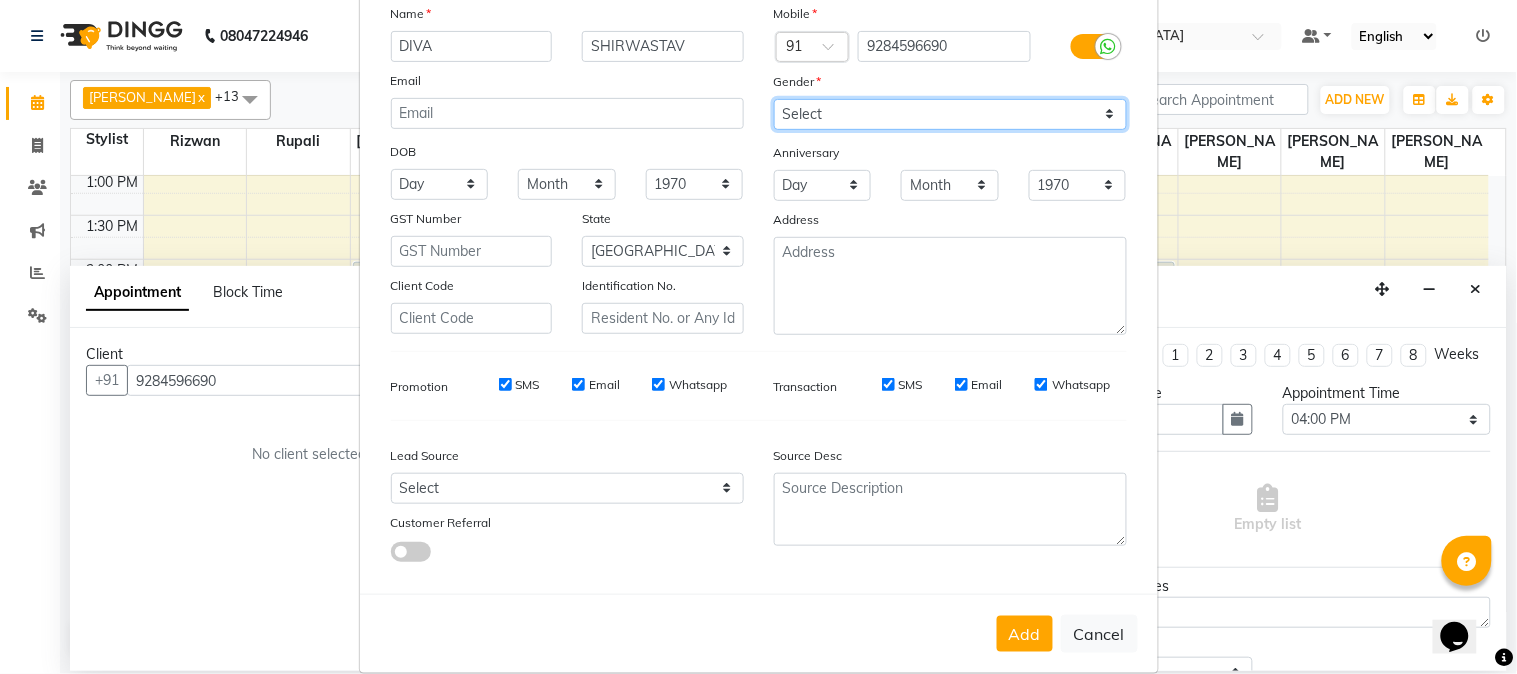 scroll, scrollTop: 176, scrollLeft: 0, axis: vertical 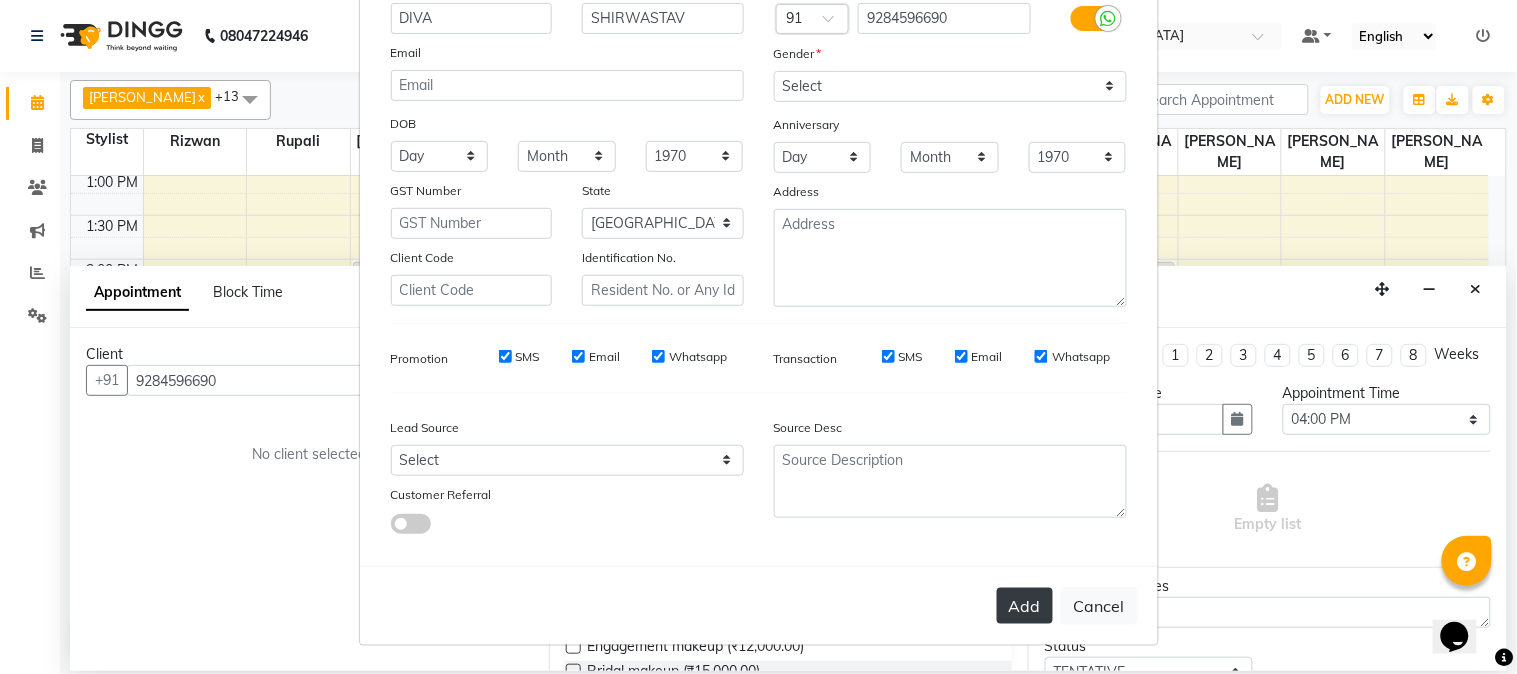 click on "Add" at bounding box center (1025, 606) 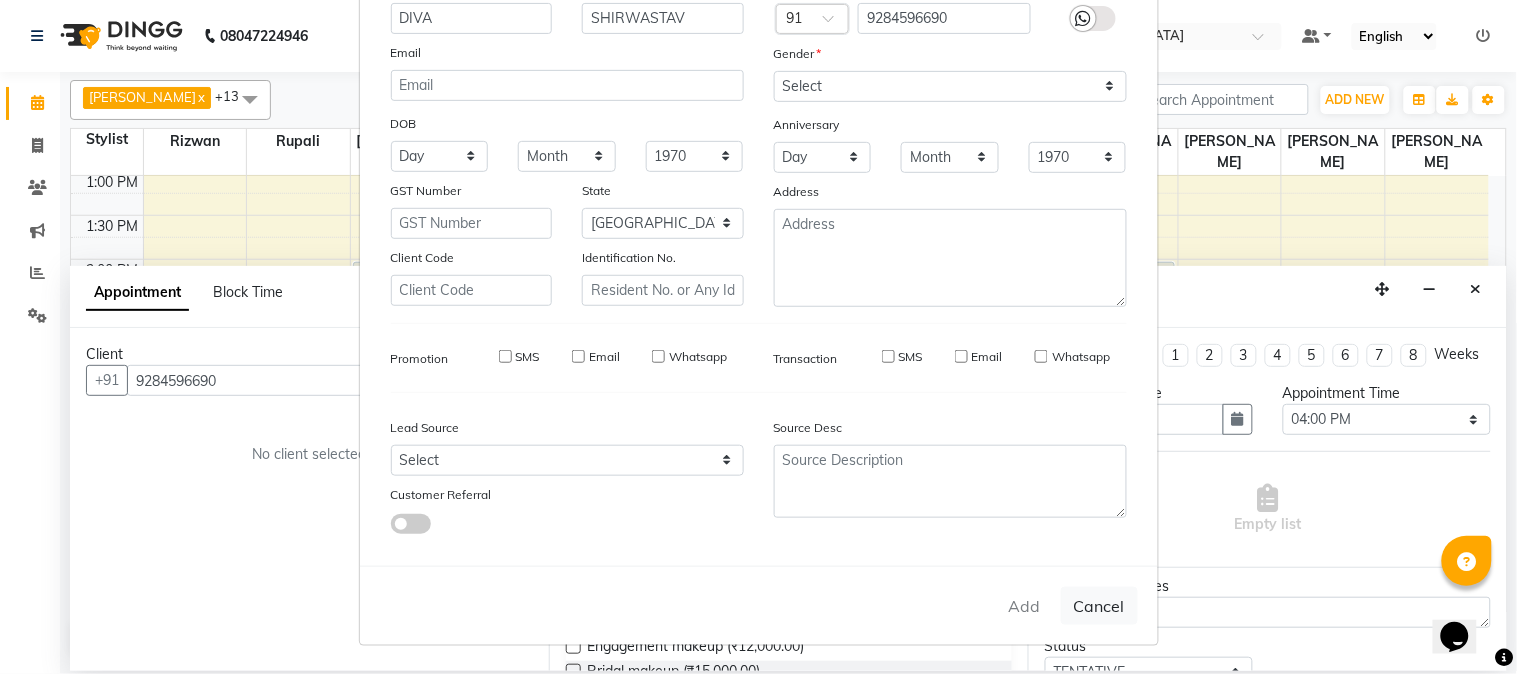 type 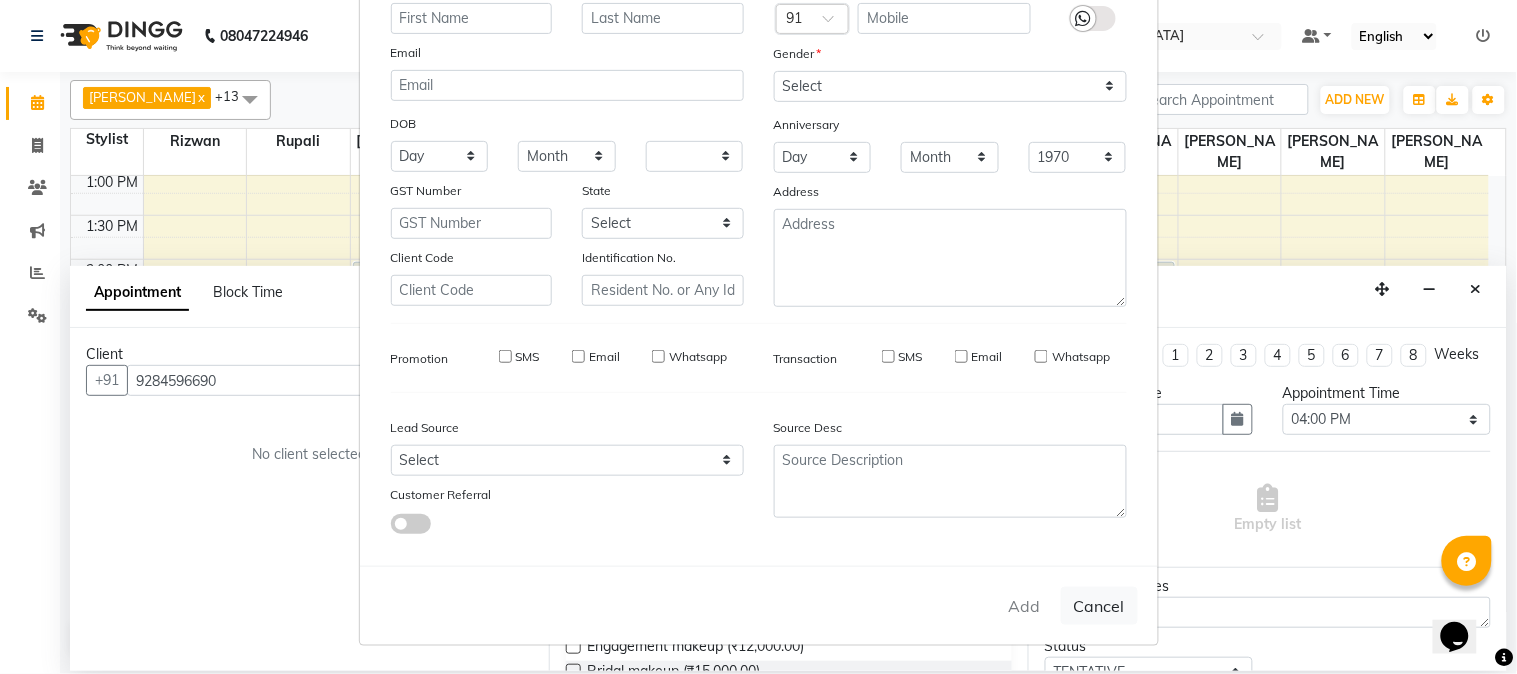 select 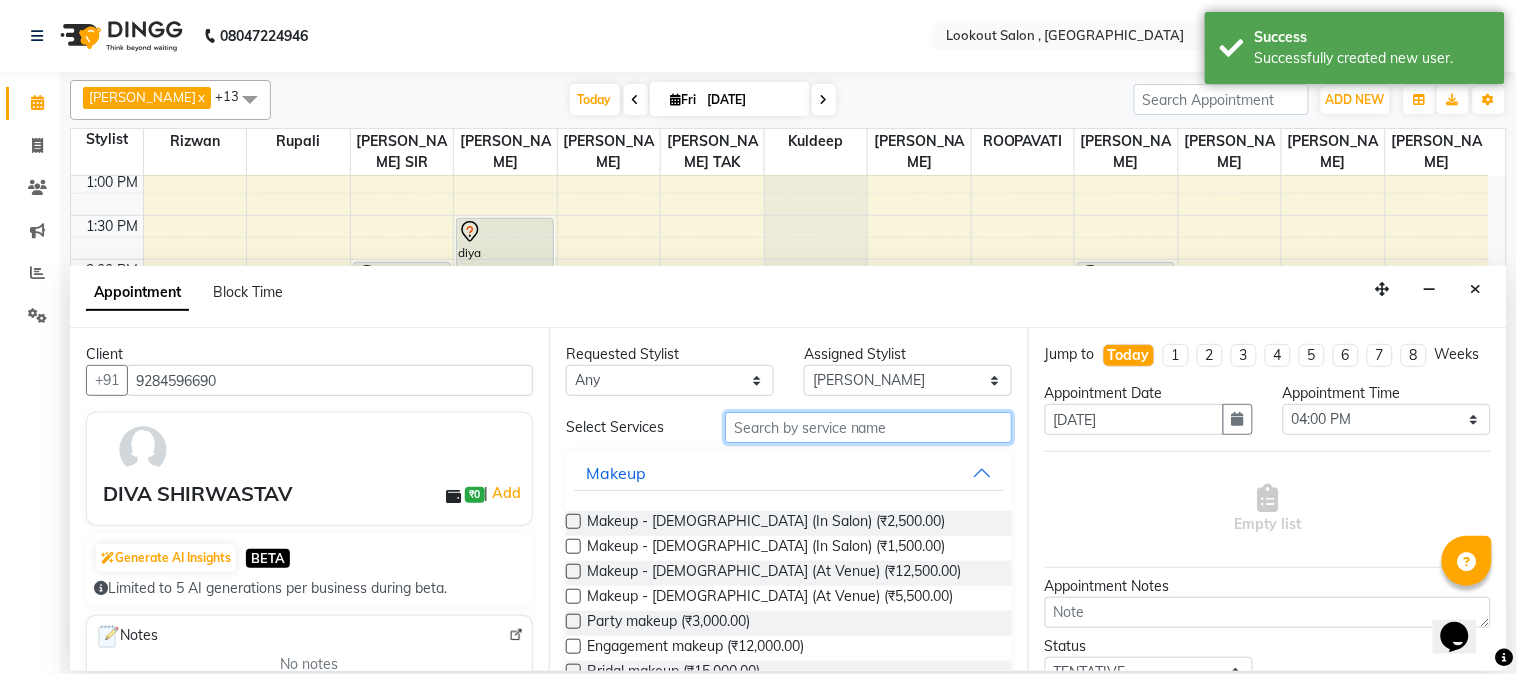 click at bounding box center (868, 427) 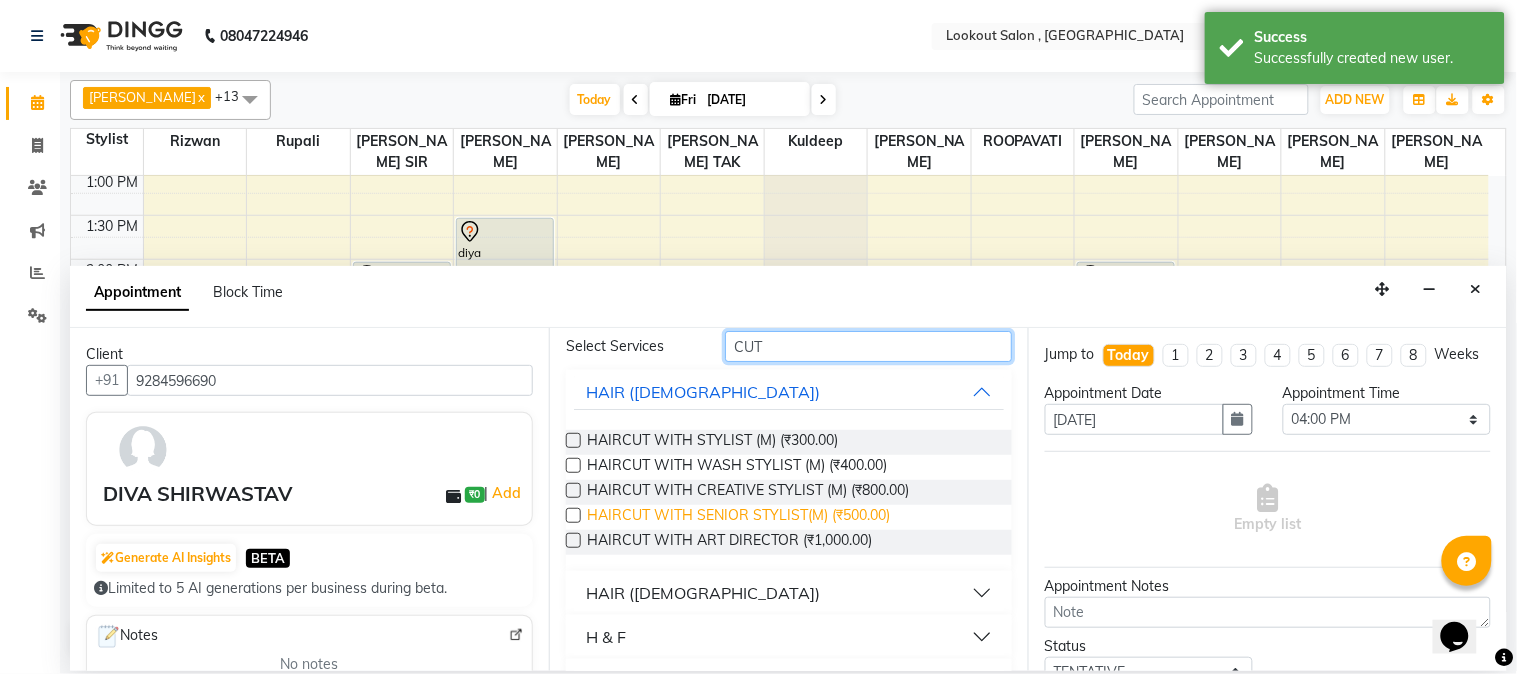 scroll, scrollTop: 128, scrollLeft: 0, axis: vertical 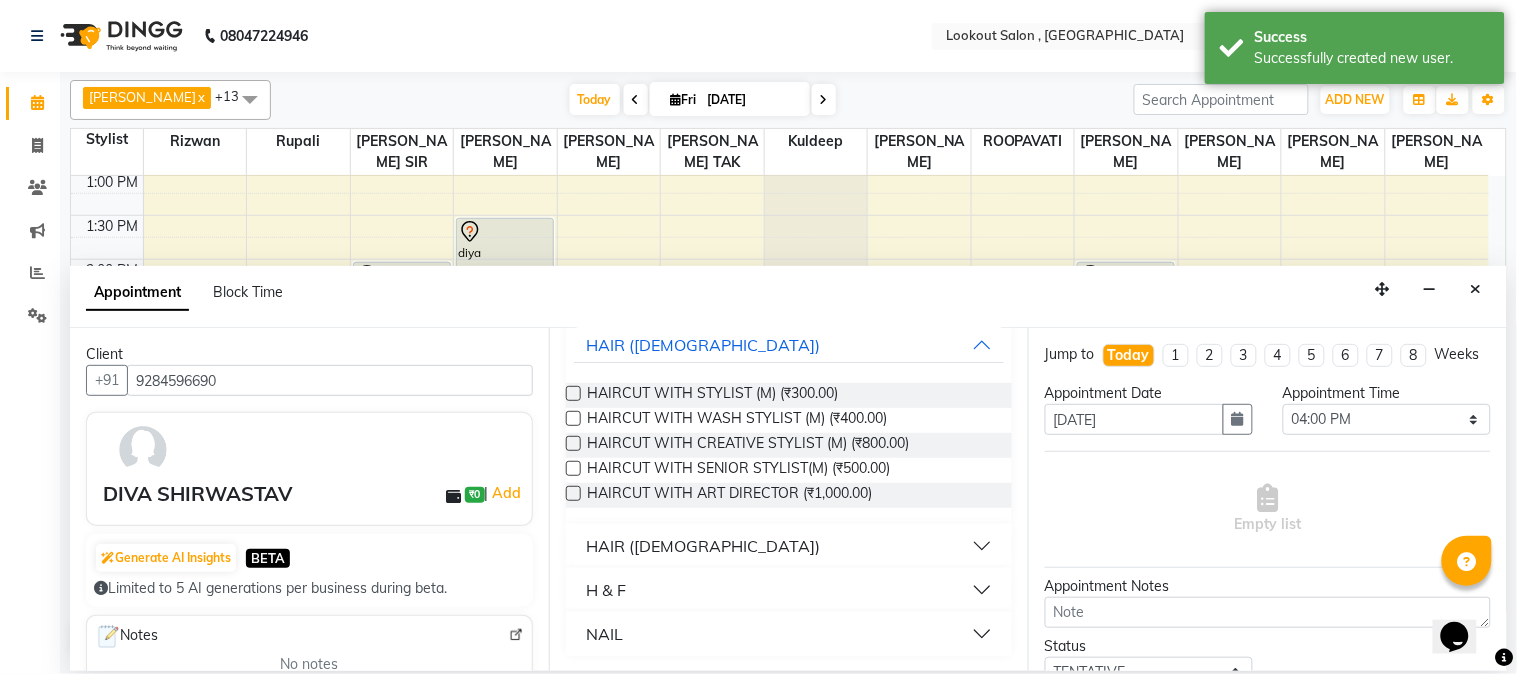 type on "CUT" 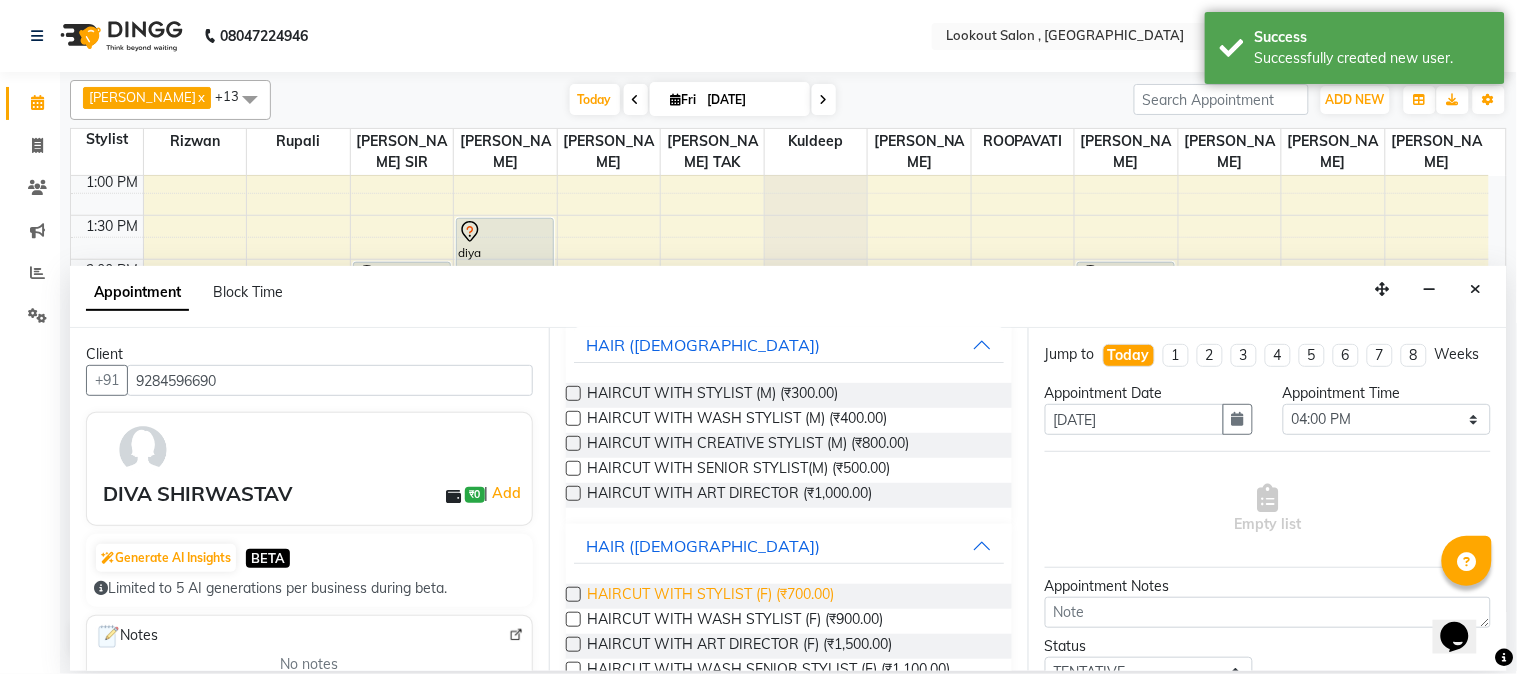 click on "HAIRCUT WITH STYLIST (F) (₹700.00)" at bounding box center (710, 596) 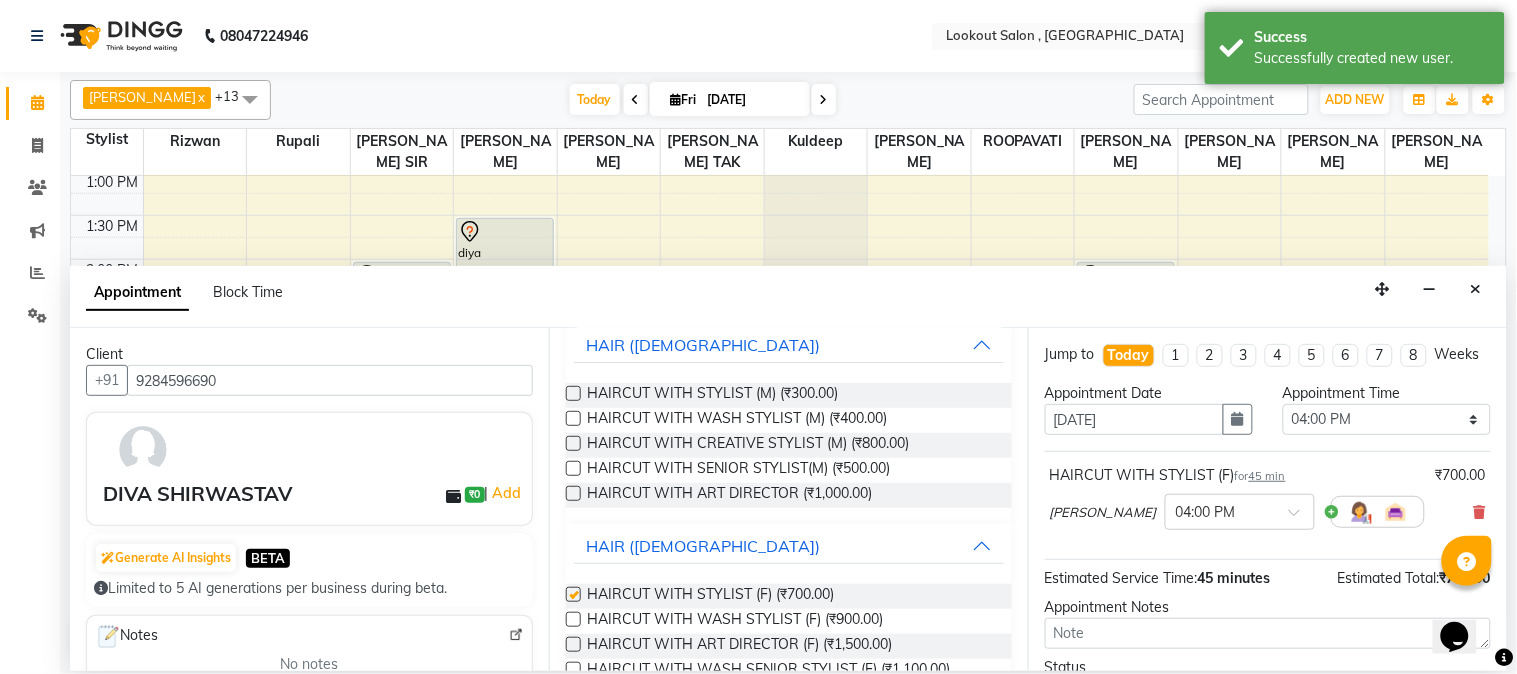 checkbox on "false" 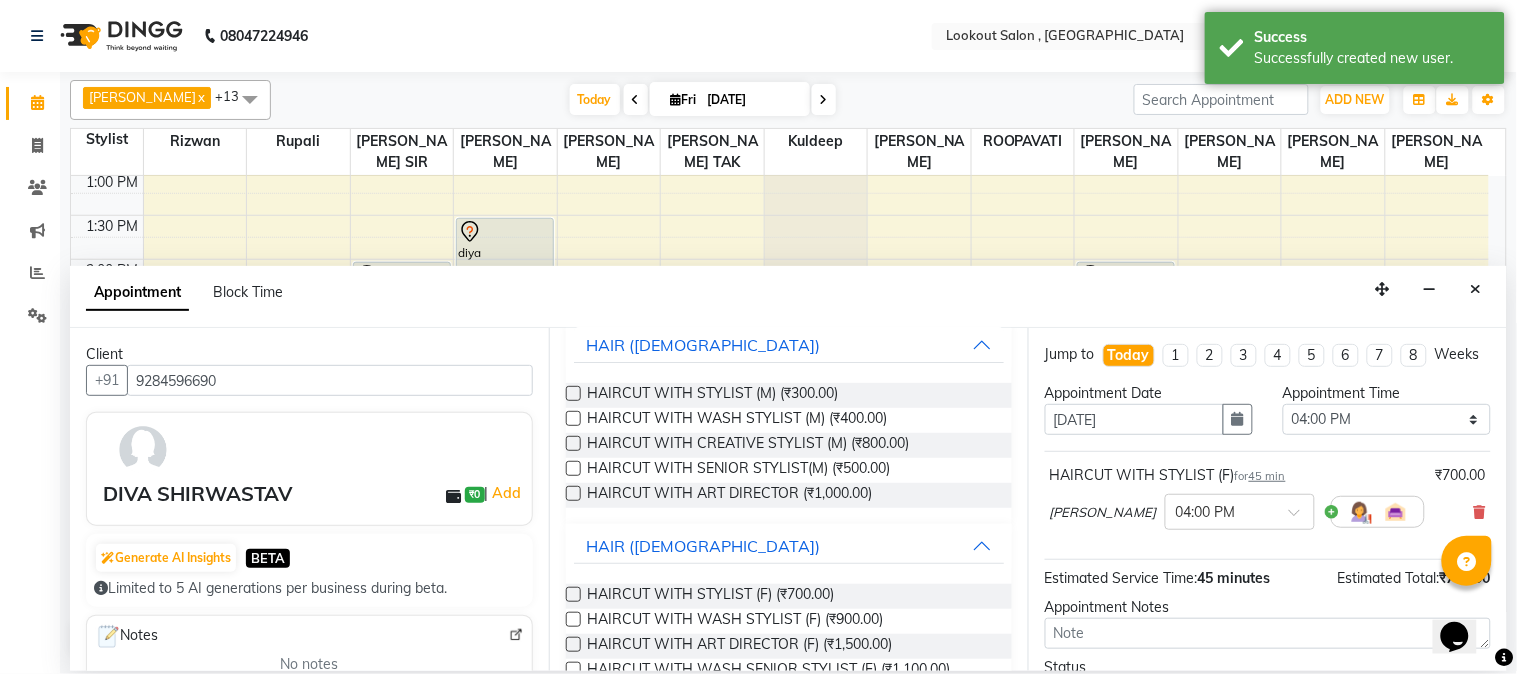scroll, scrollTop: 183, scrollLeft: 0, axis: vertical 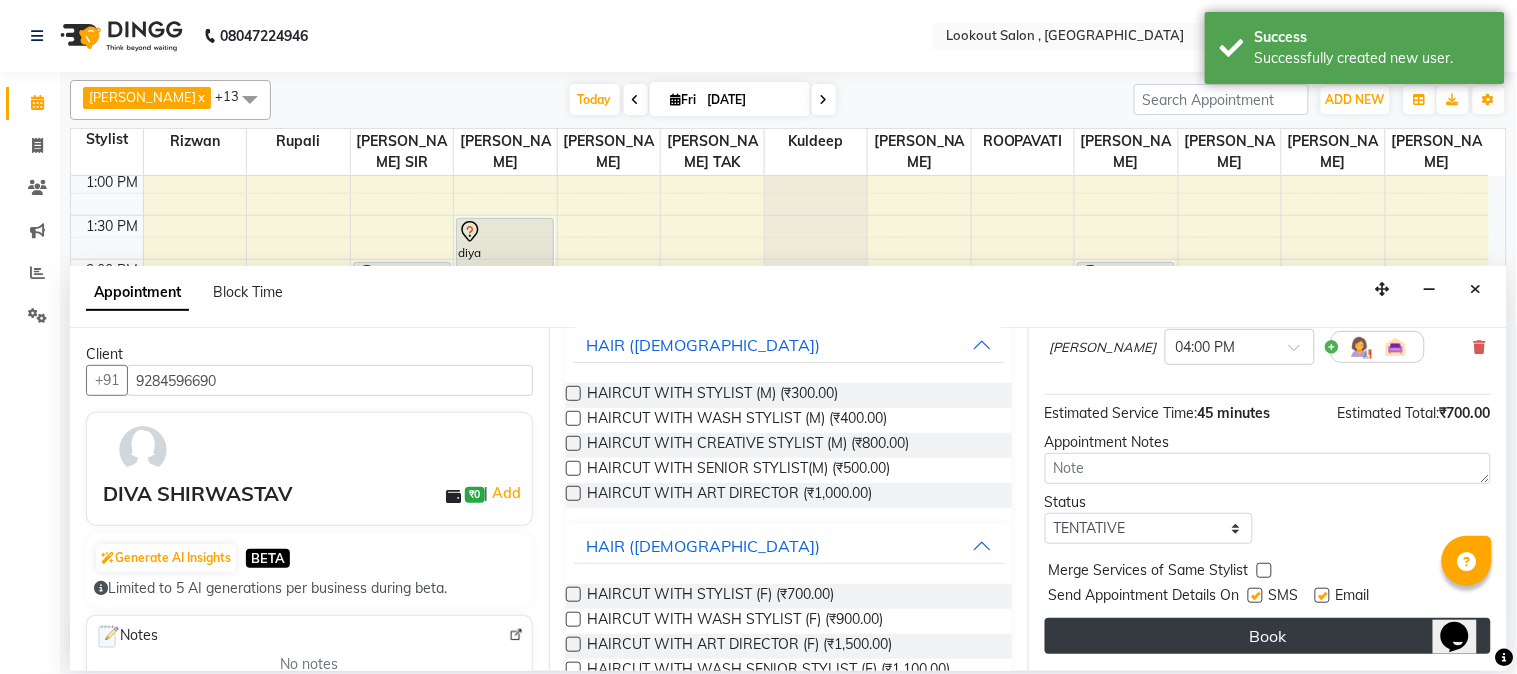 click on "Book" at bounding box center [1268, 636] 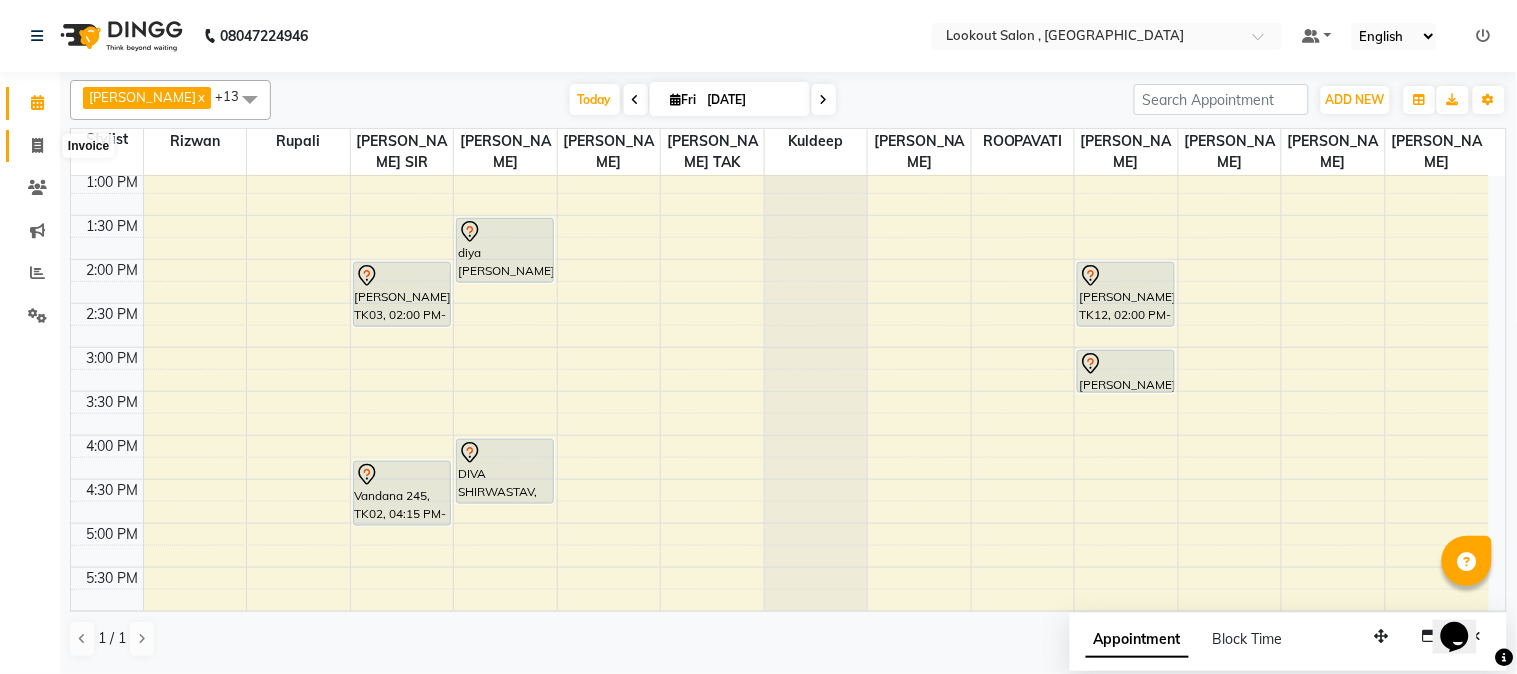 click 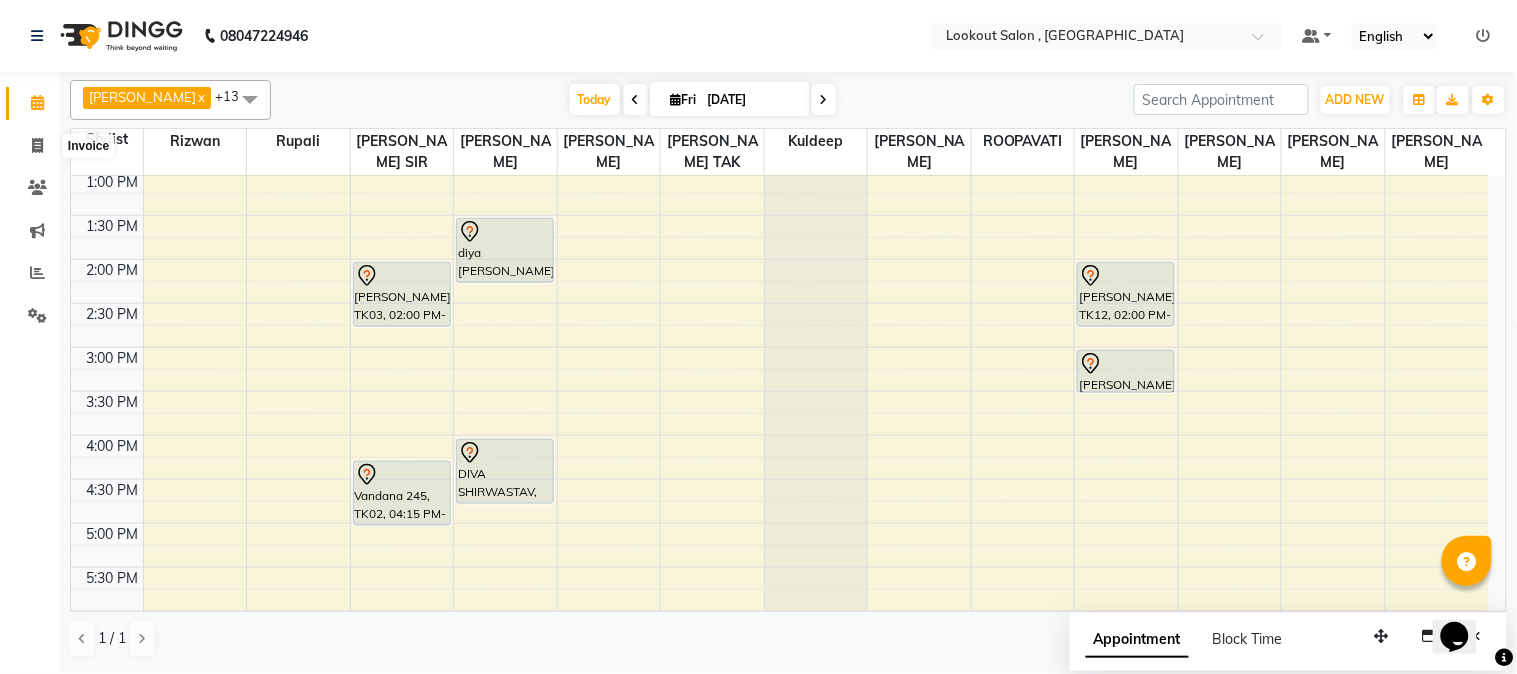 select on "service" 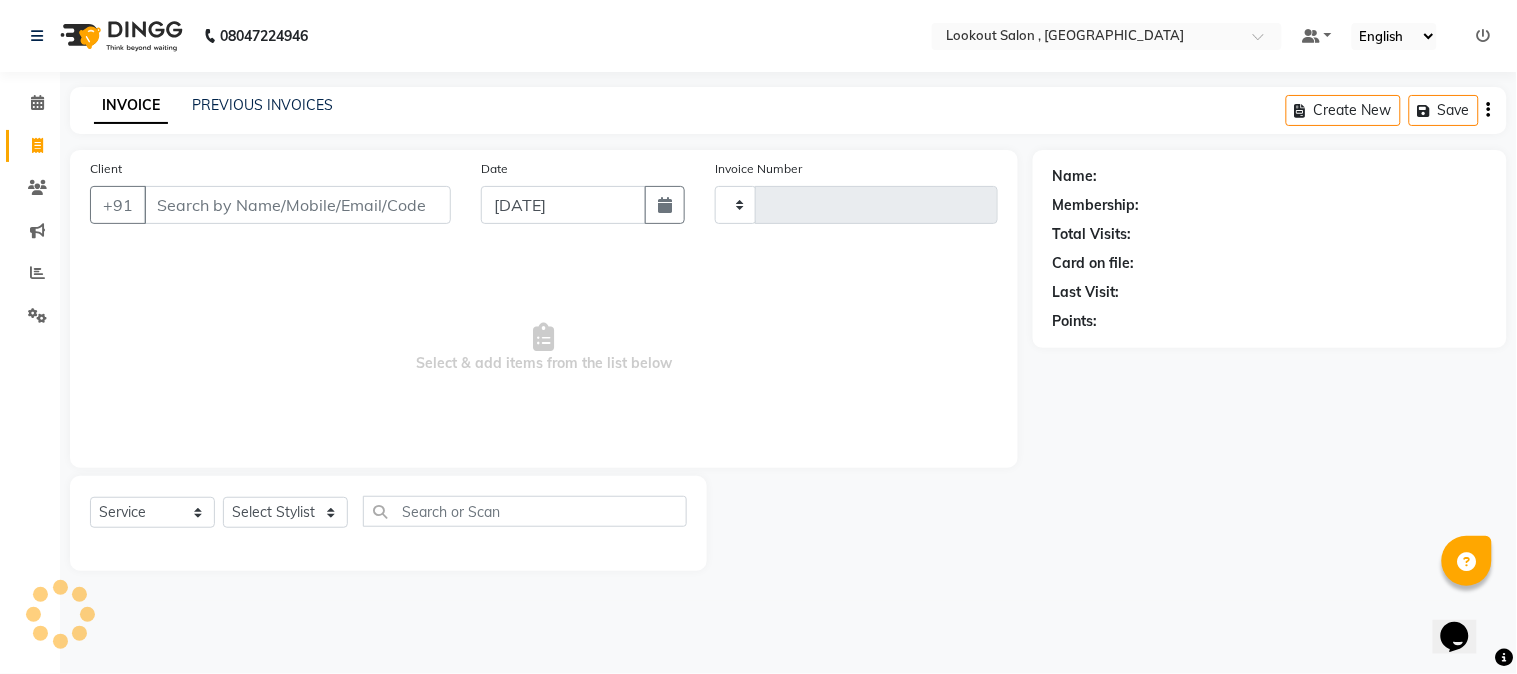 type on "4015" 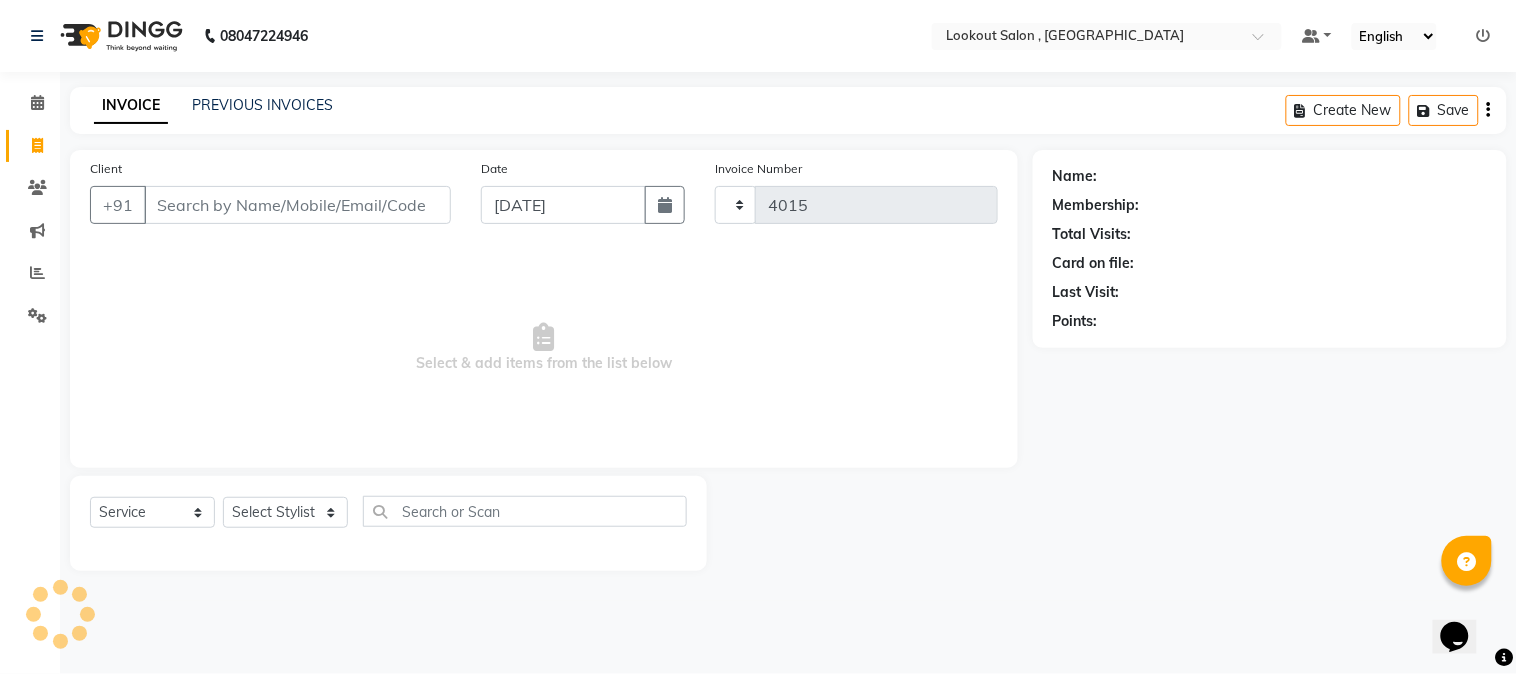 select on "151" 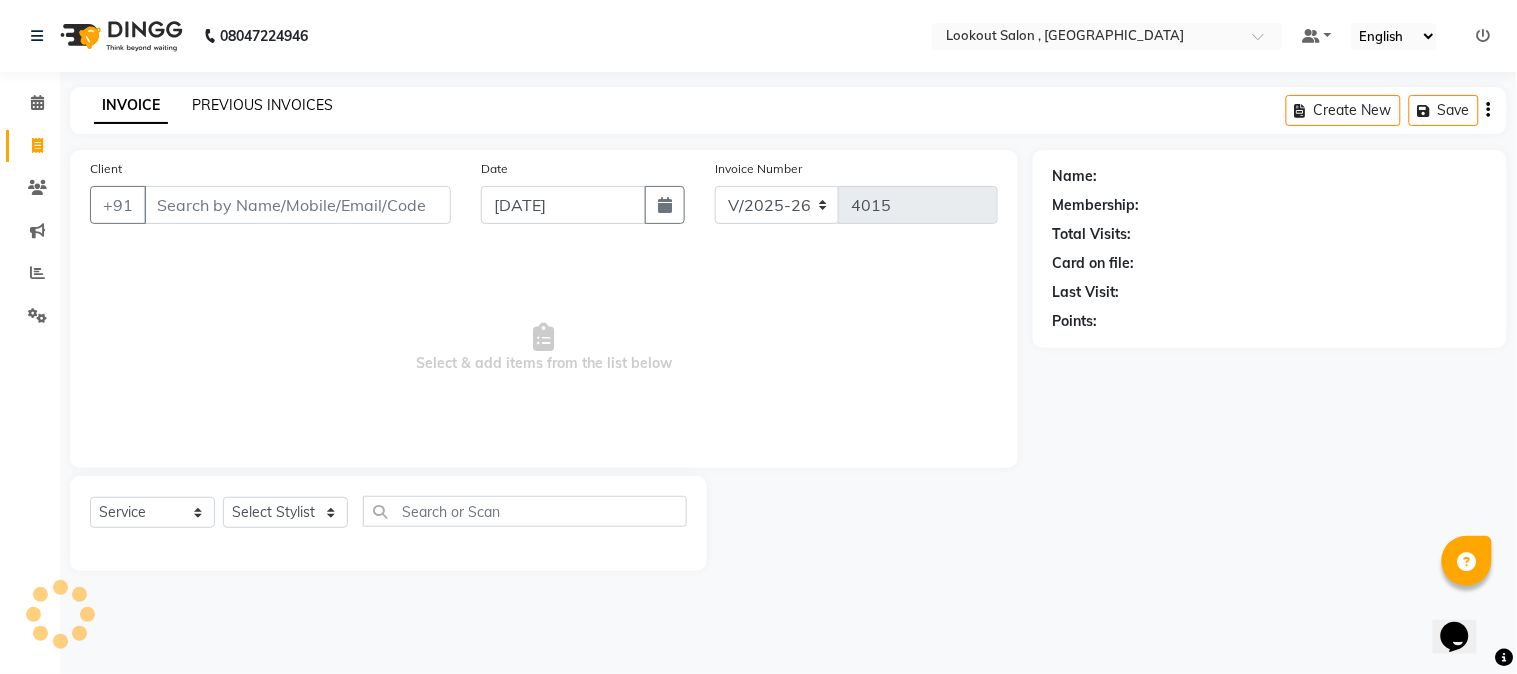 click on "PREVIOUS INVOICES" 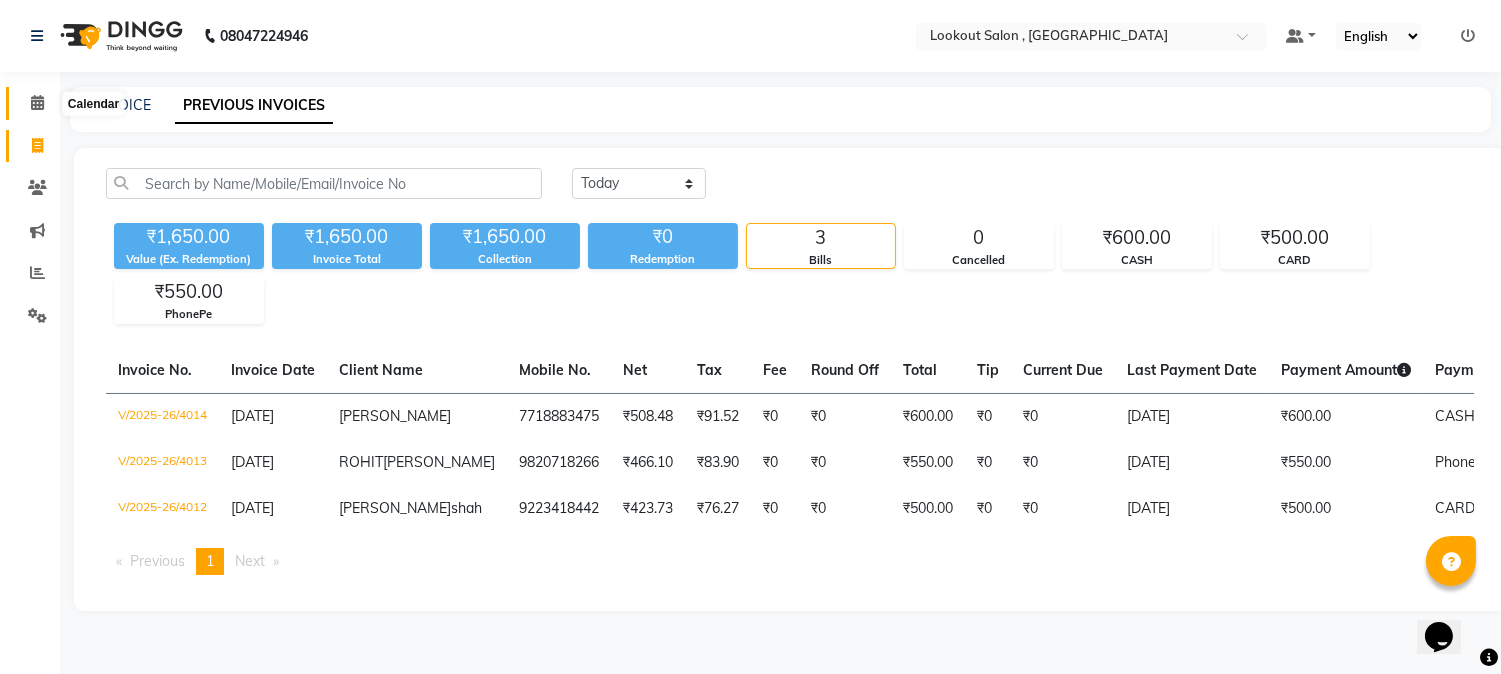 click 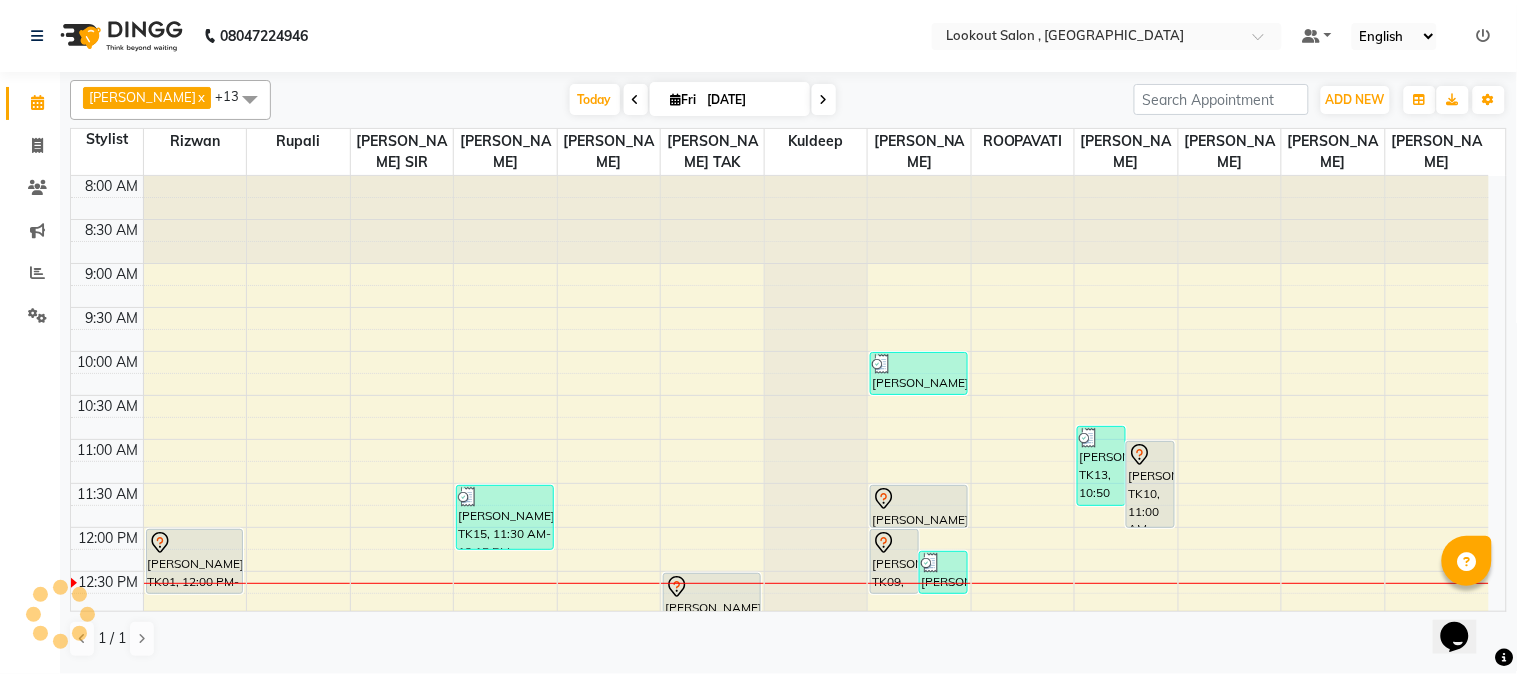 scroll, scrollTop: 0, scrollLeft: 0, axis: both 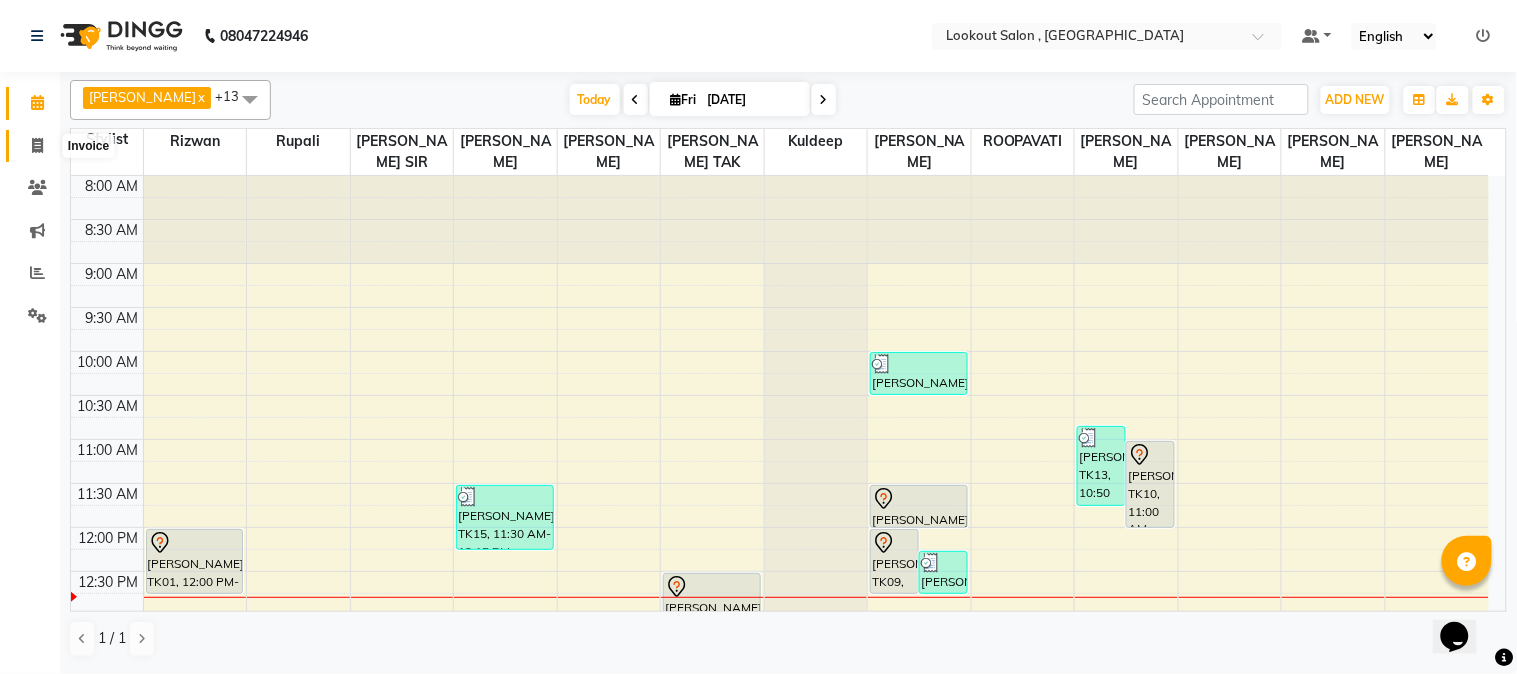 click 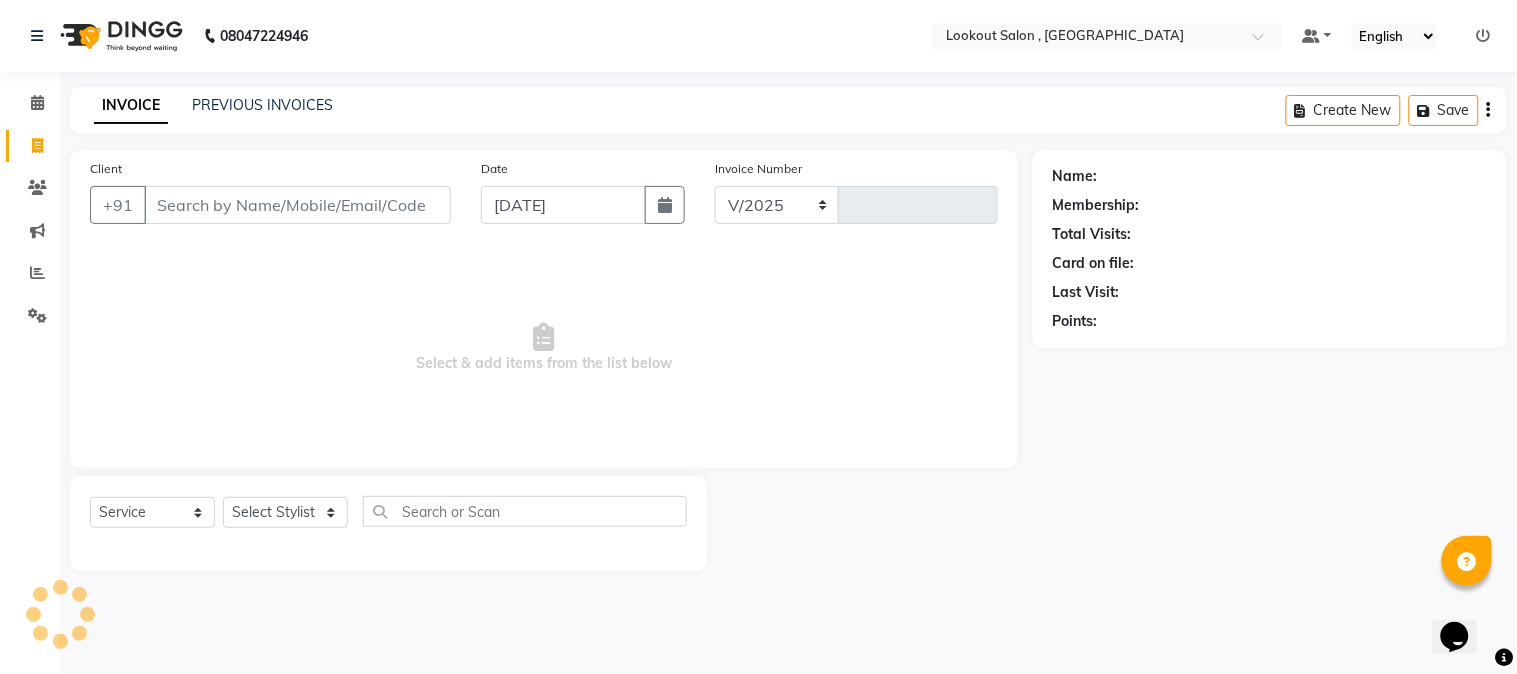 select on "151" 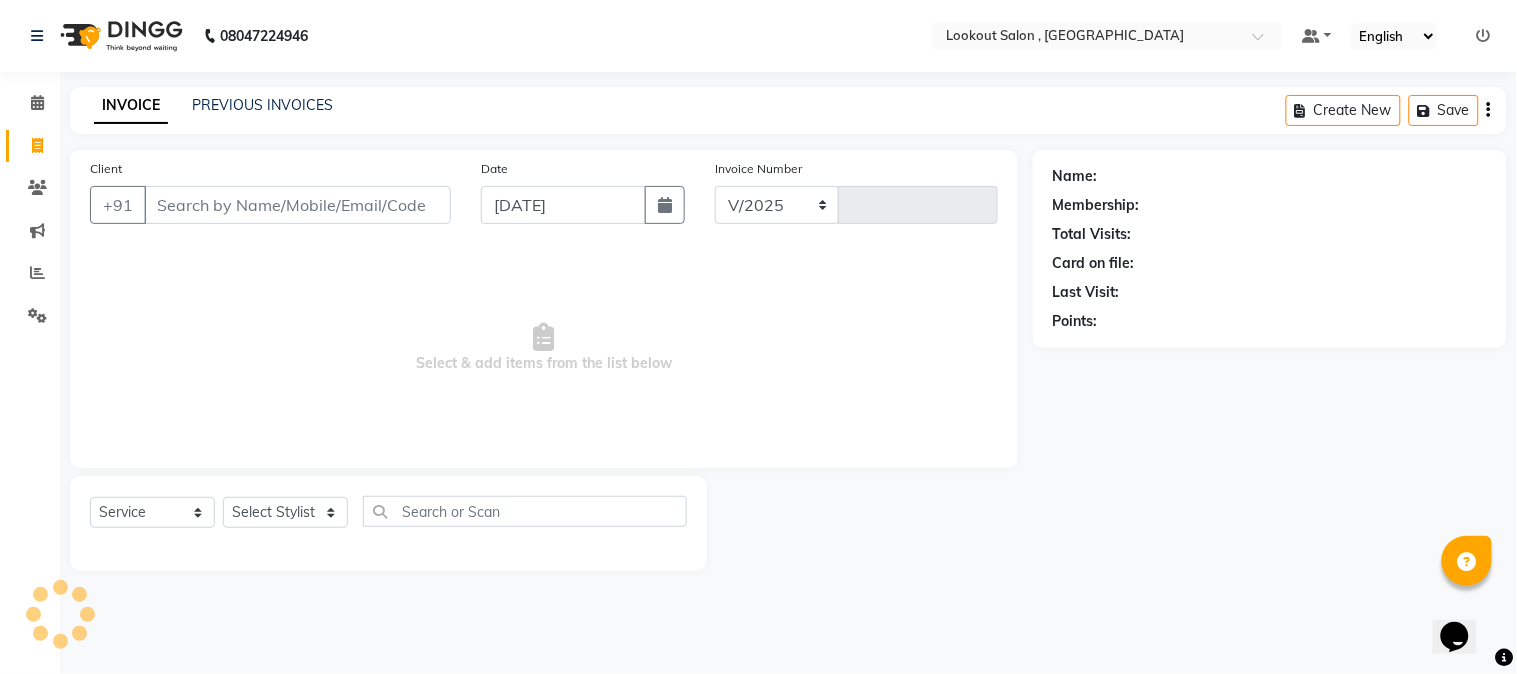 type on "4015" 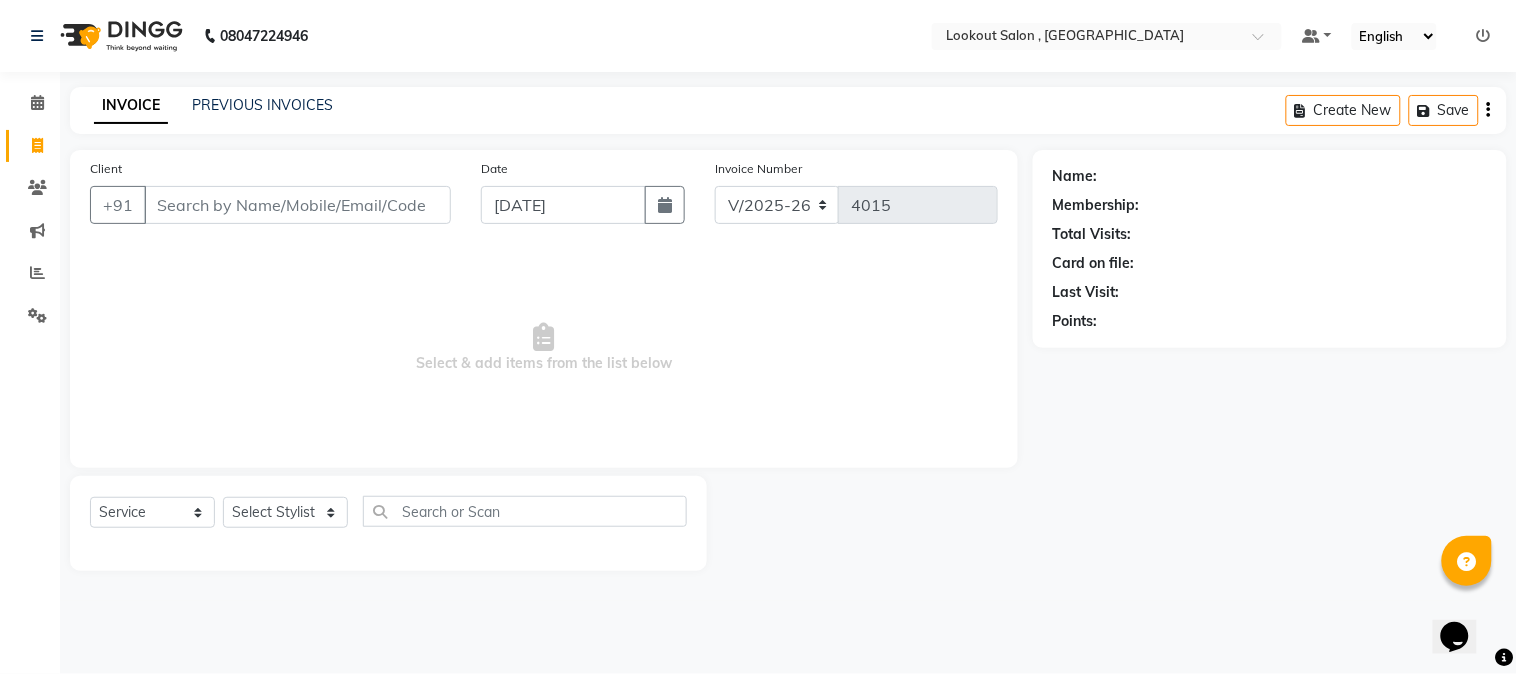 click on "Client" at bounding box center [297, 205] 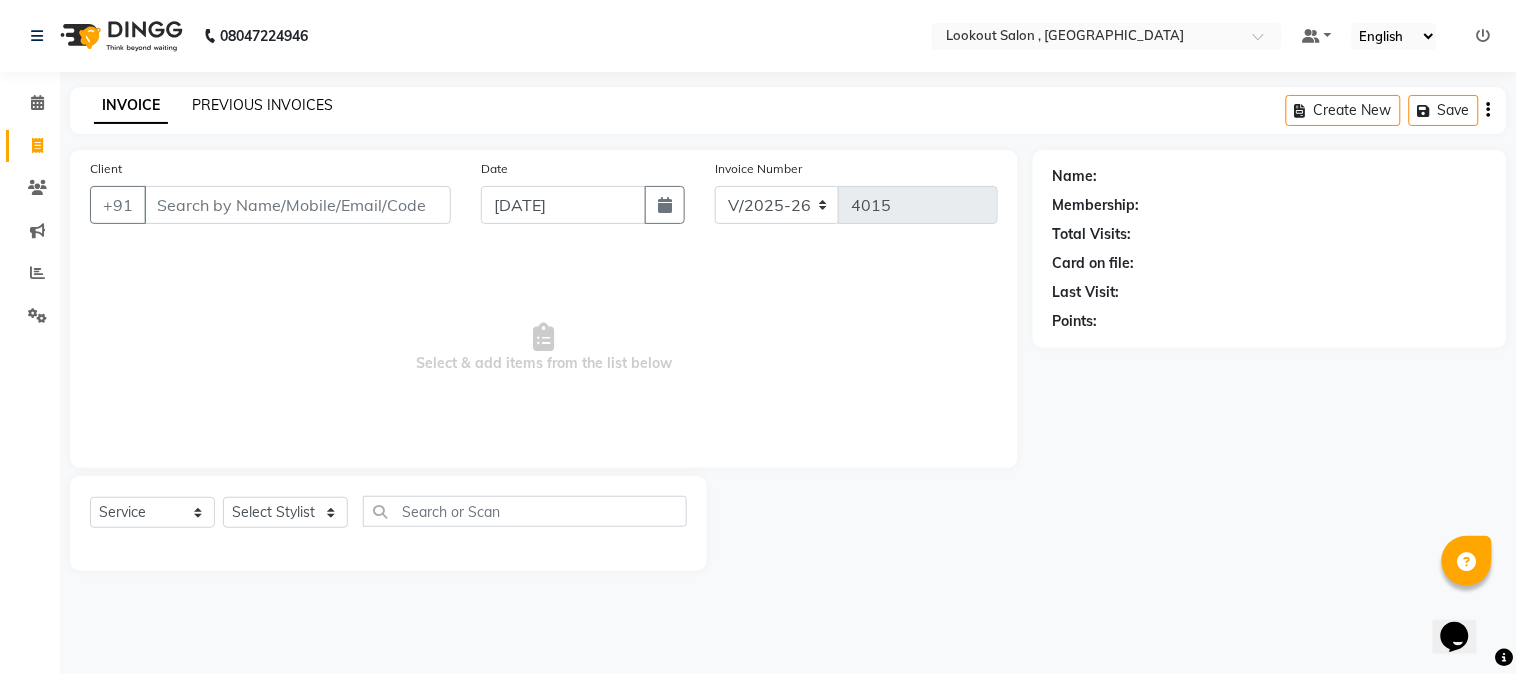 click on "PREVIOUS INVOICES" 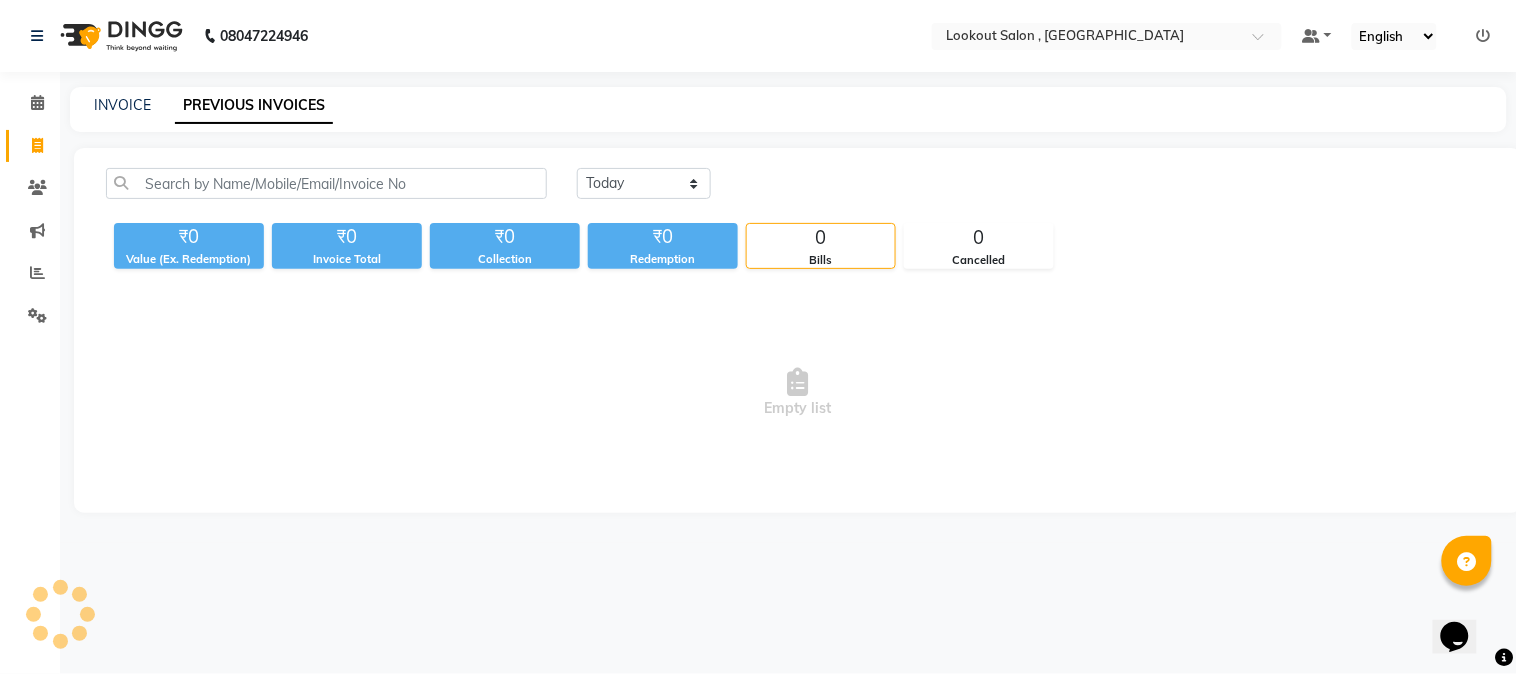 click on "PREVIOUS INVOICES" 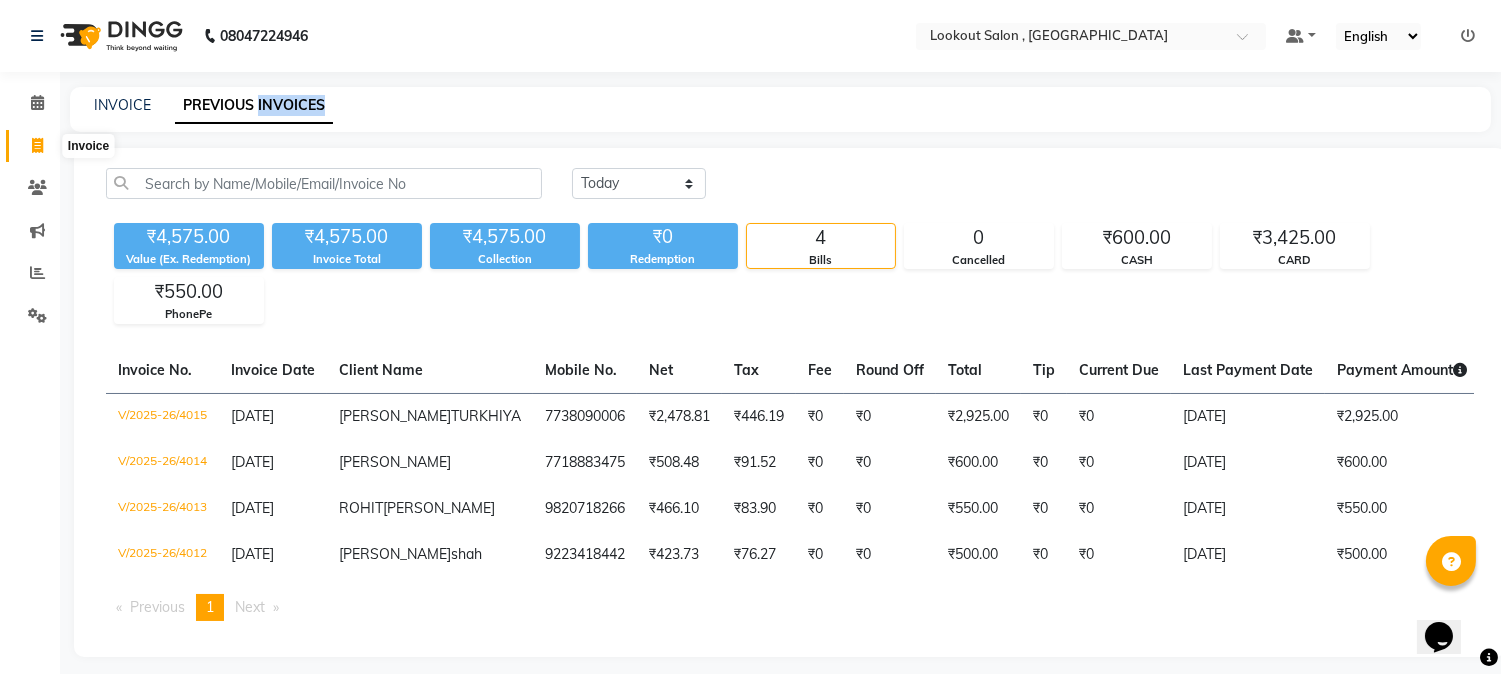 click 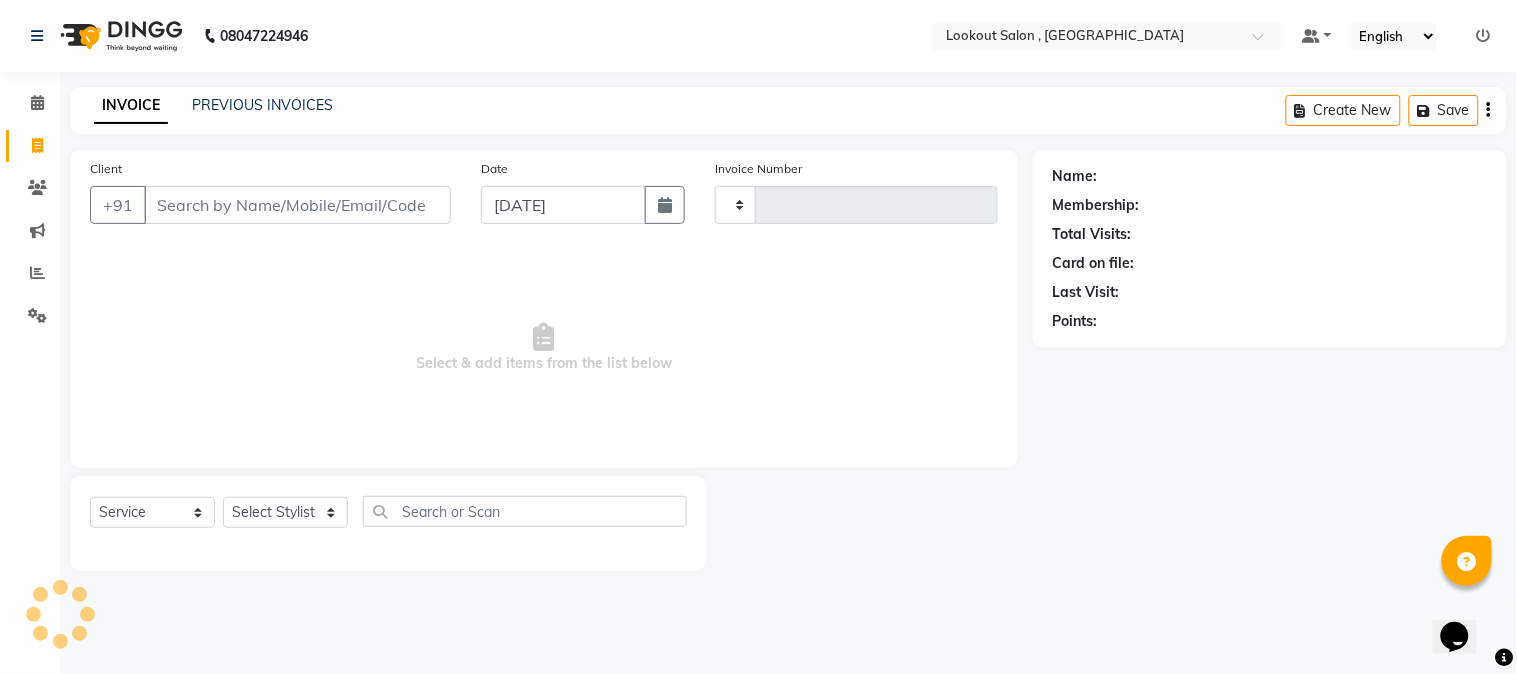 type on "4016" 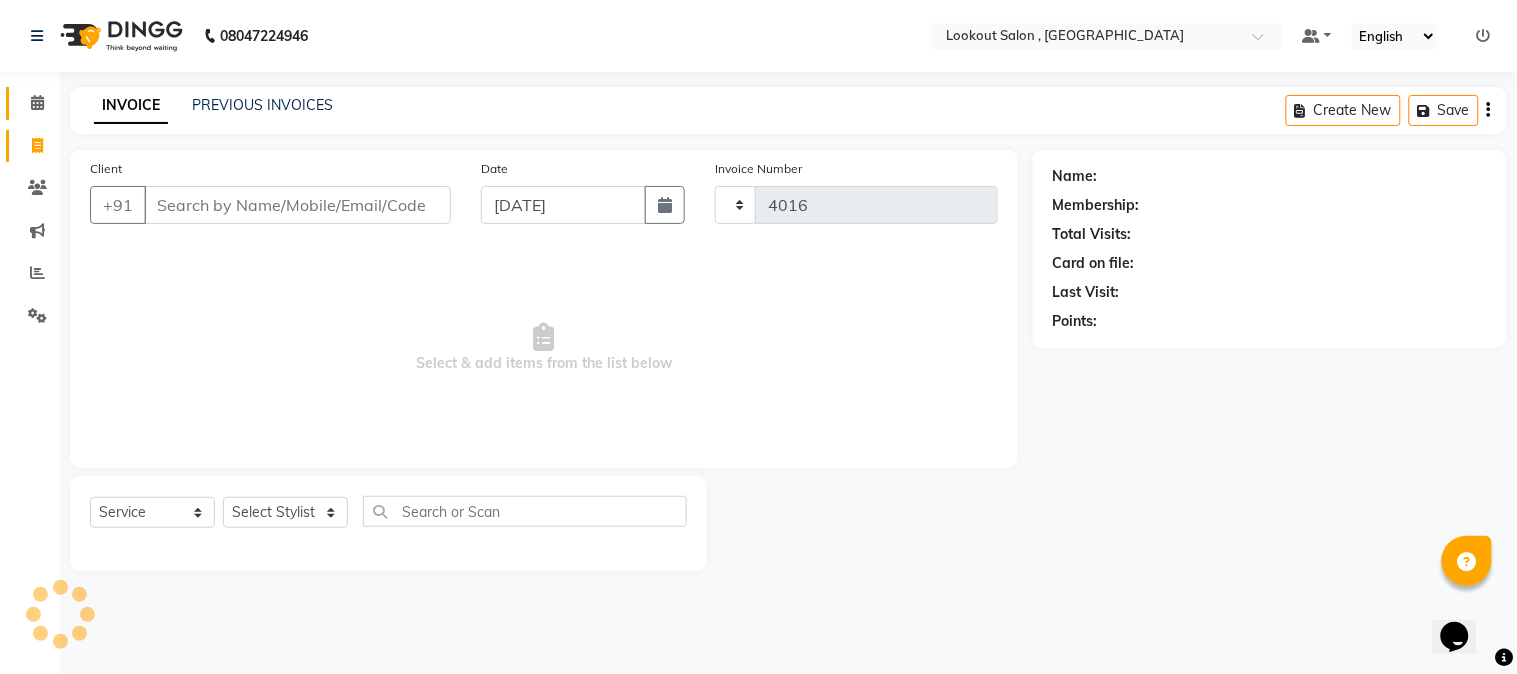 select on "151" 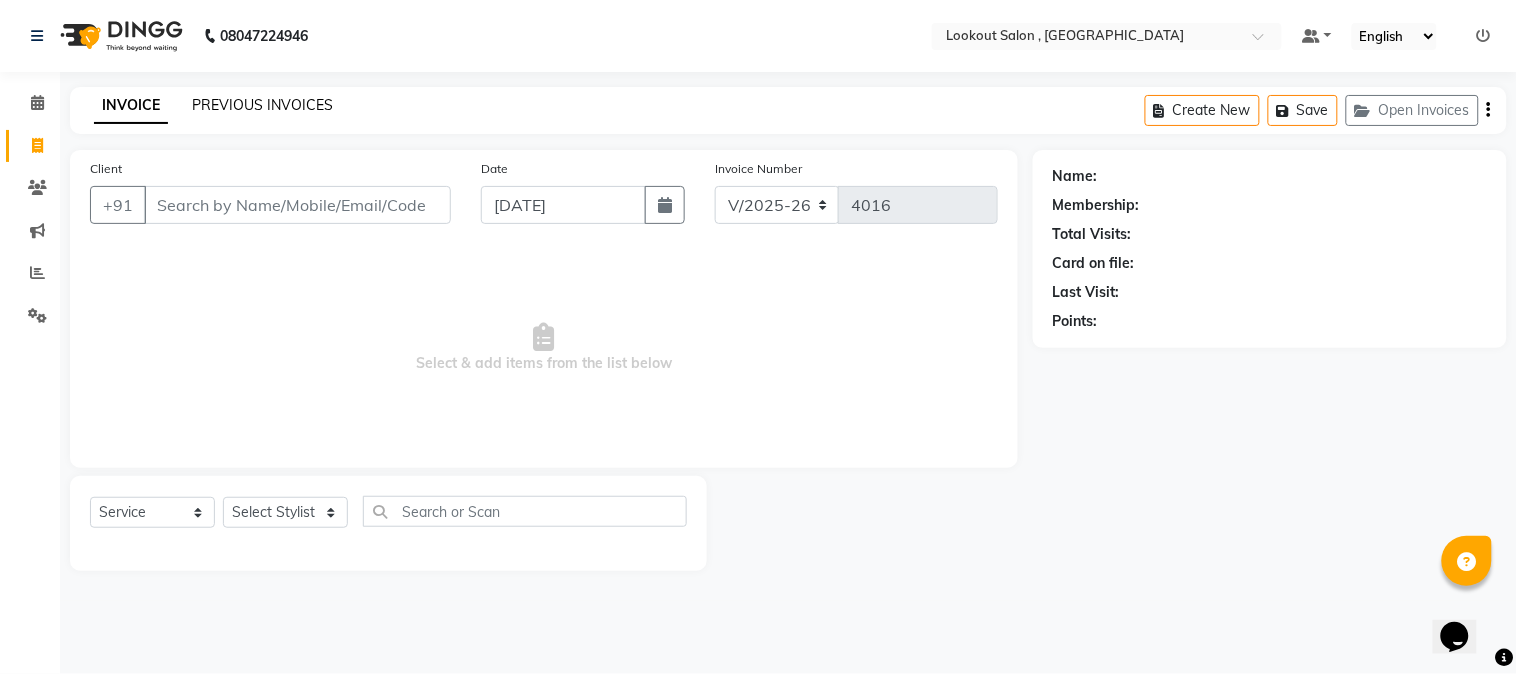 click on "PREVIOUS INVOICES" 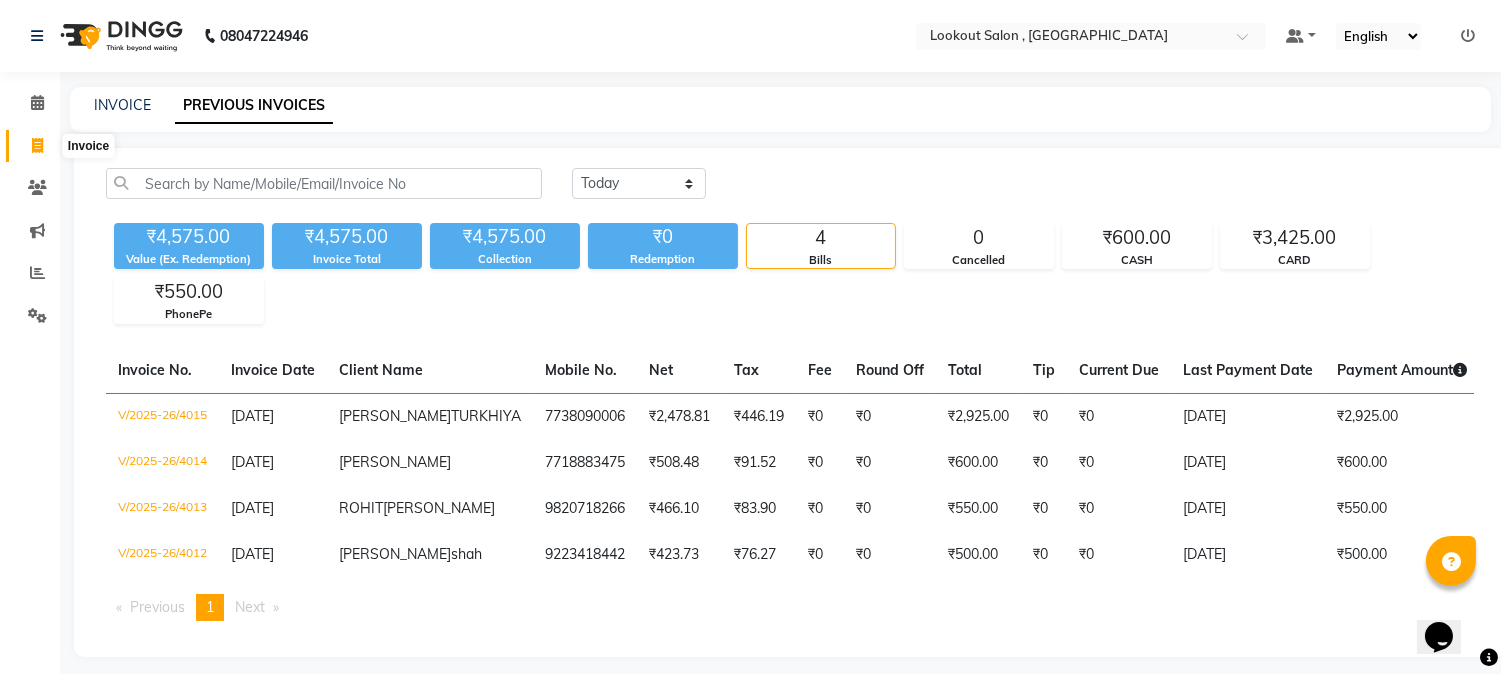 click 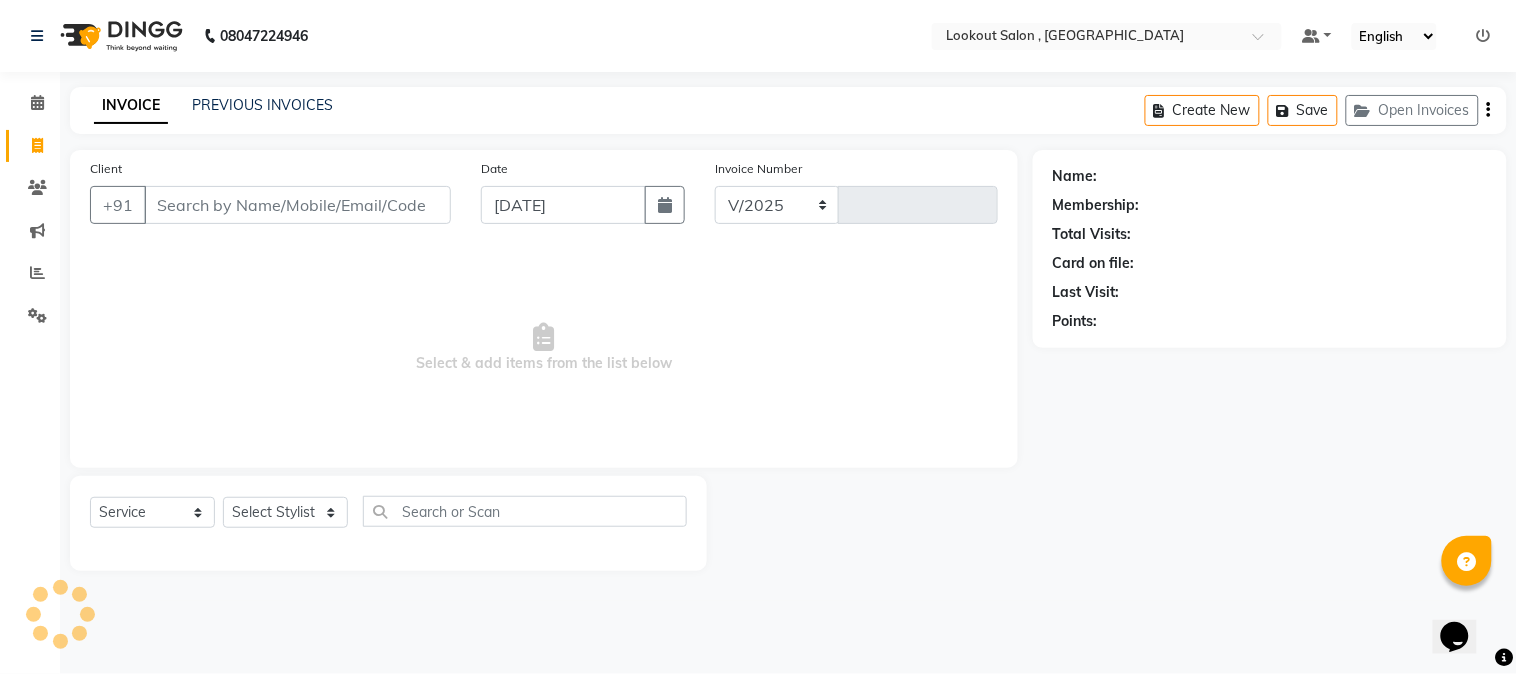 select on "151" 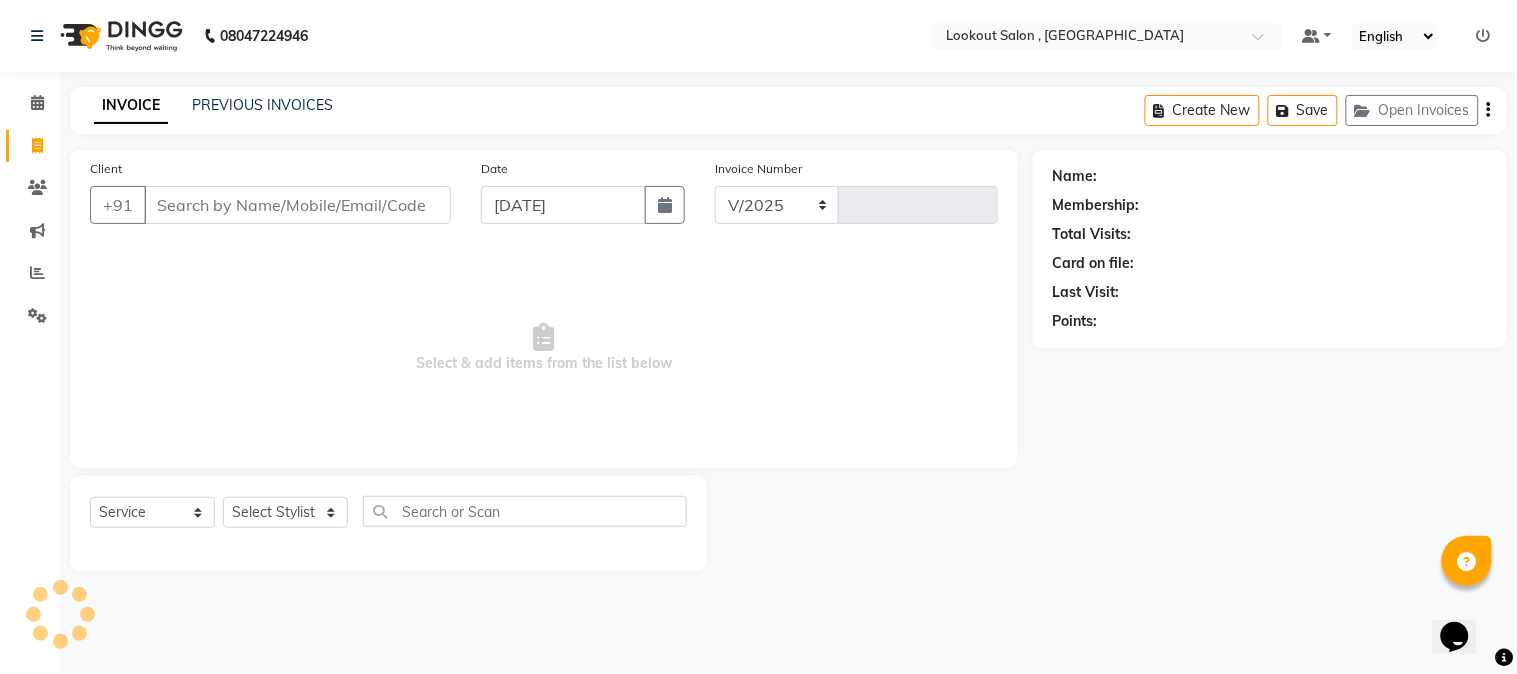 type on "4016" 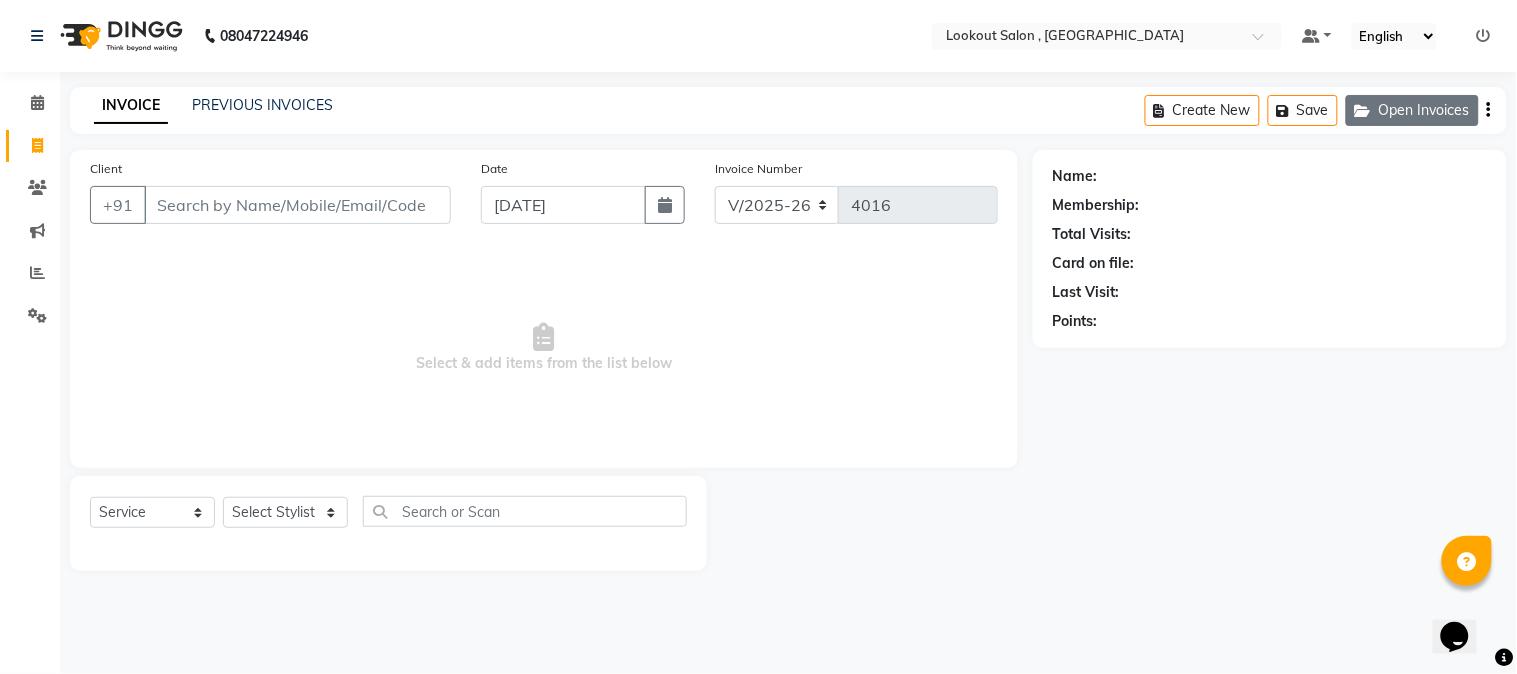 click on "Open Invoices" 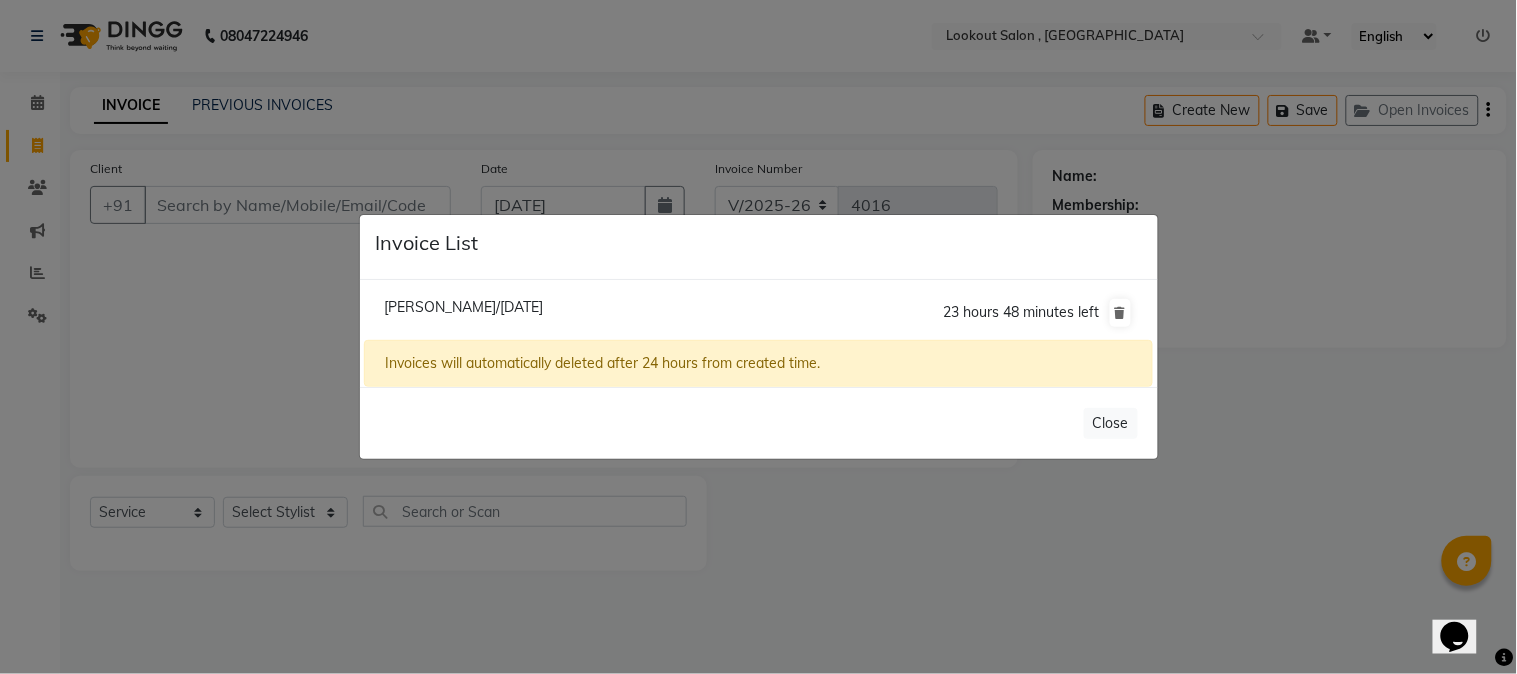 click on "Invoice List  Poonam Sheth/11 July 2025  23 hours 48 minutes left  Invoices will automatically deleted after 24 hours from created time.   Close" 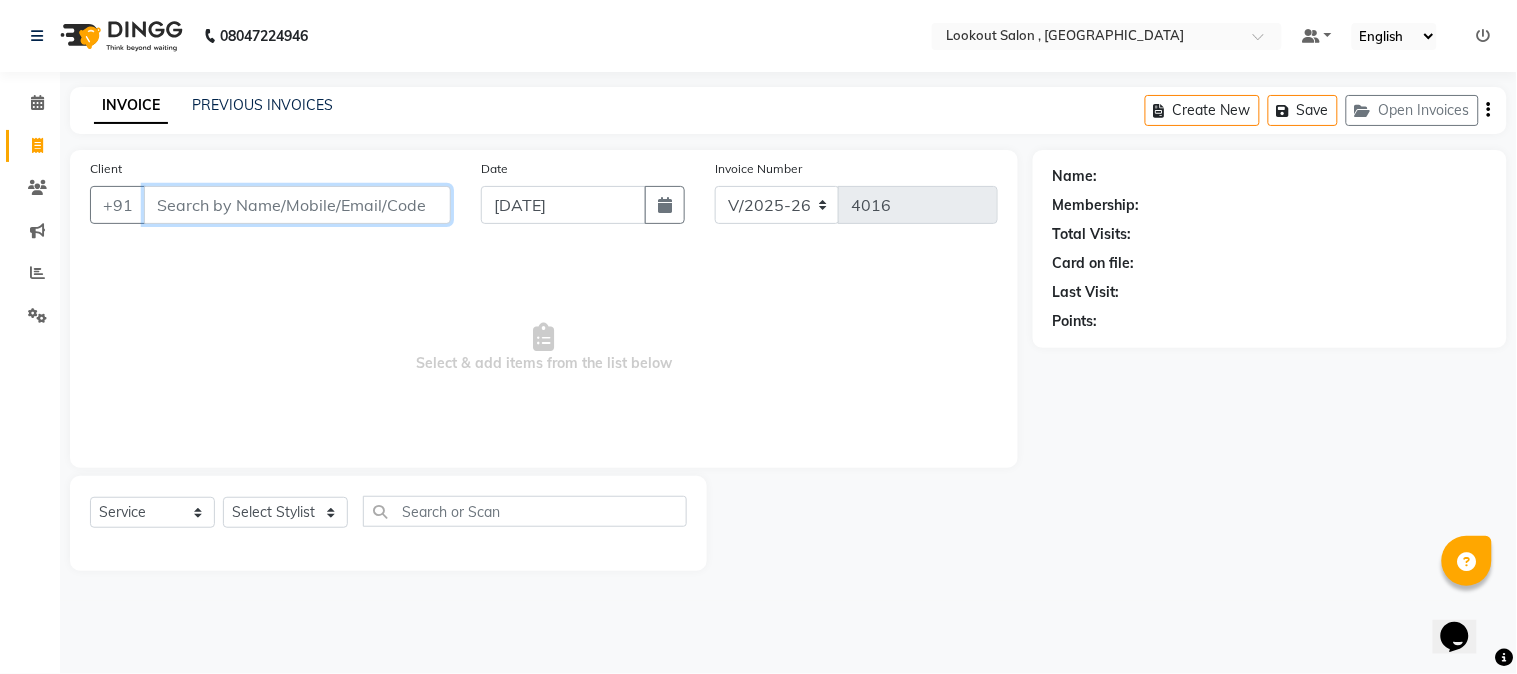 click on "Client" at bounding box center [297, 205] 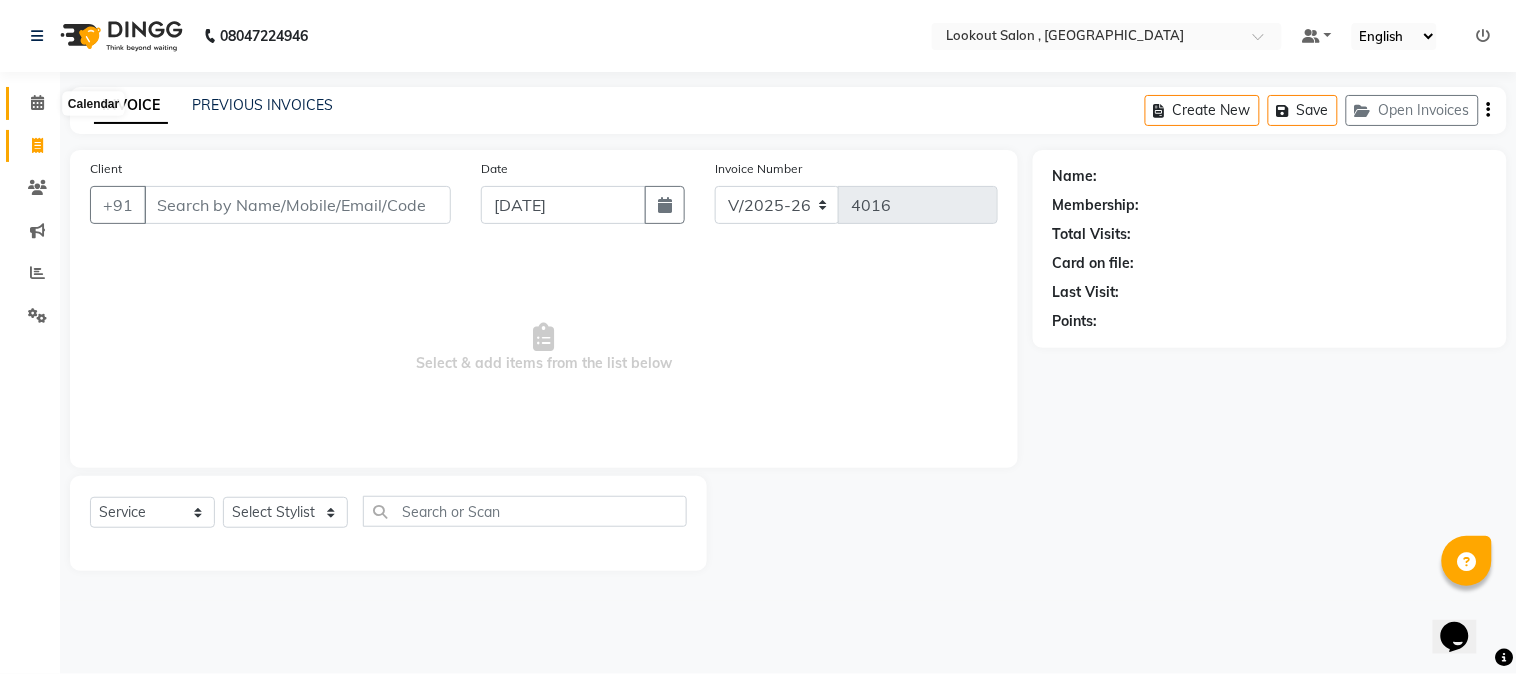 click 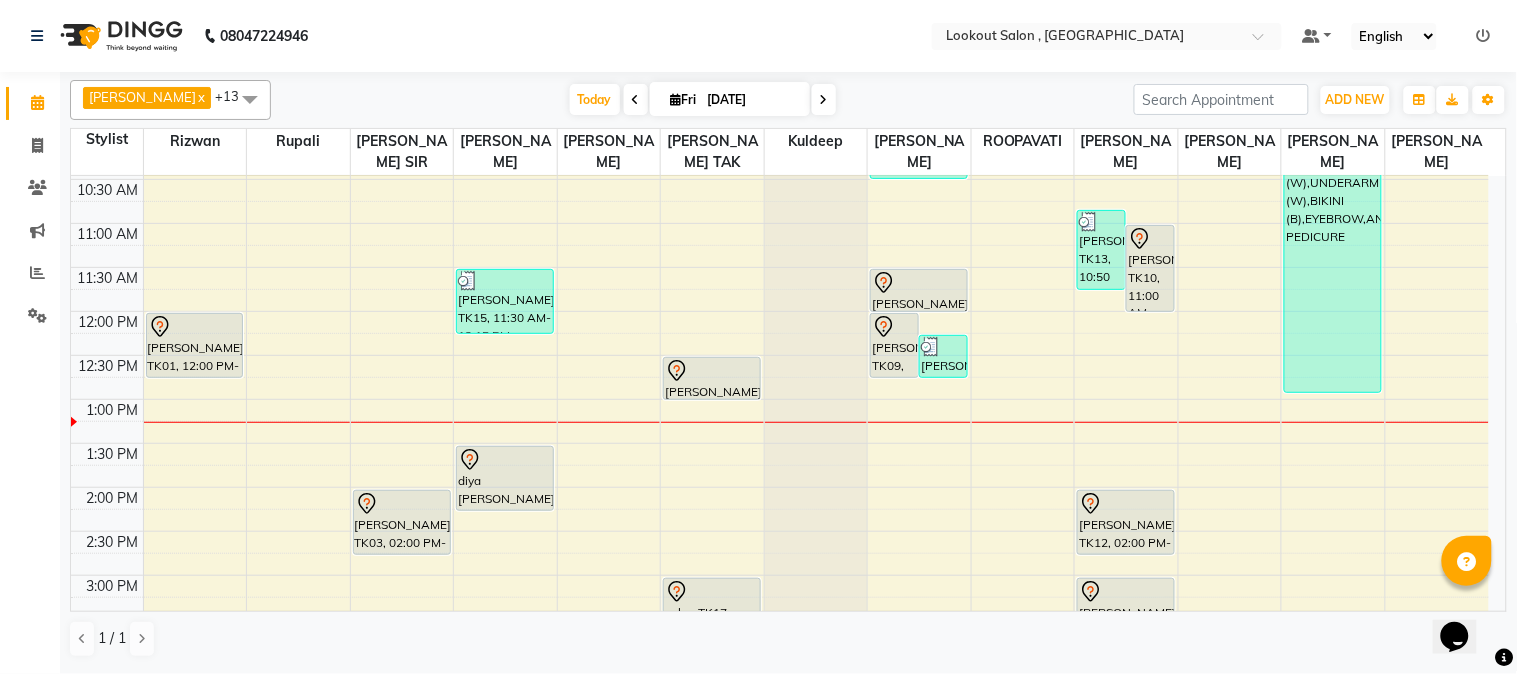 scroll, scrollTop: 333, scrollLeft: 0, axis: vertical 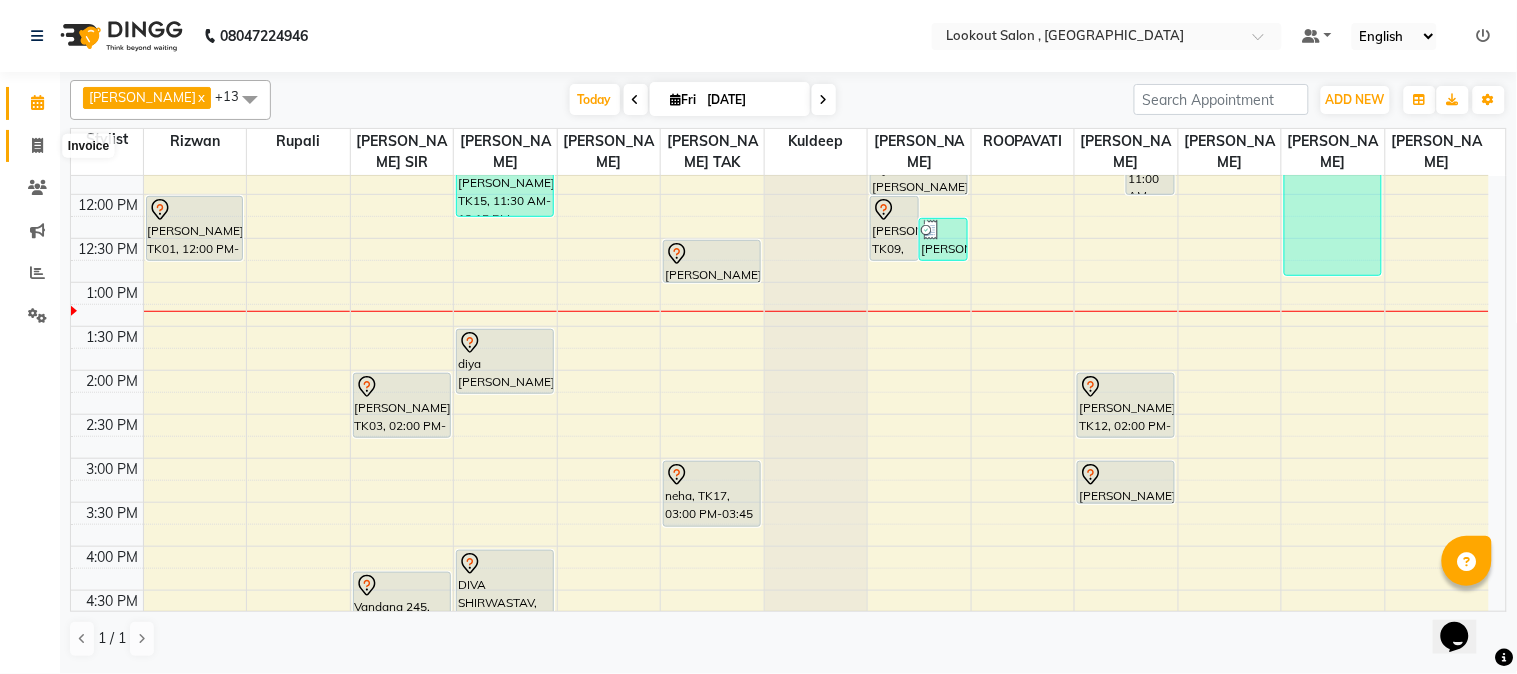 drag, startPoint x: 30, startPoint y: 151, endPoint x: 117, endPoint y: 140, distance: 87.69264 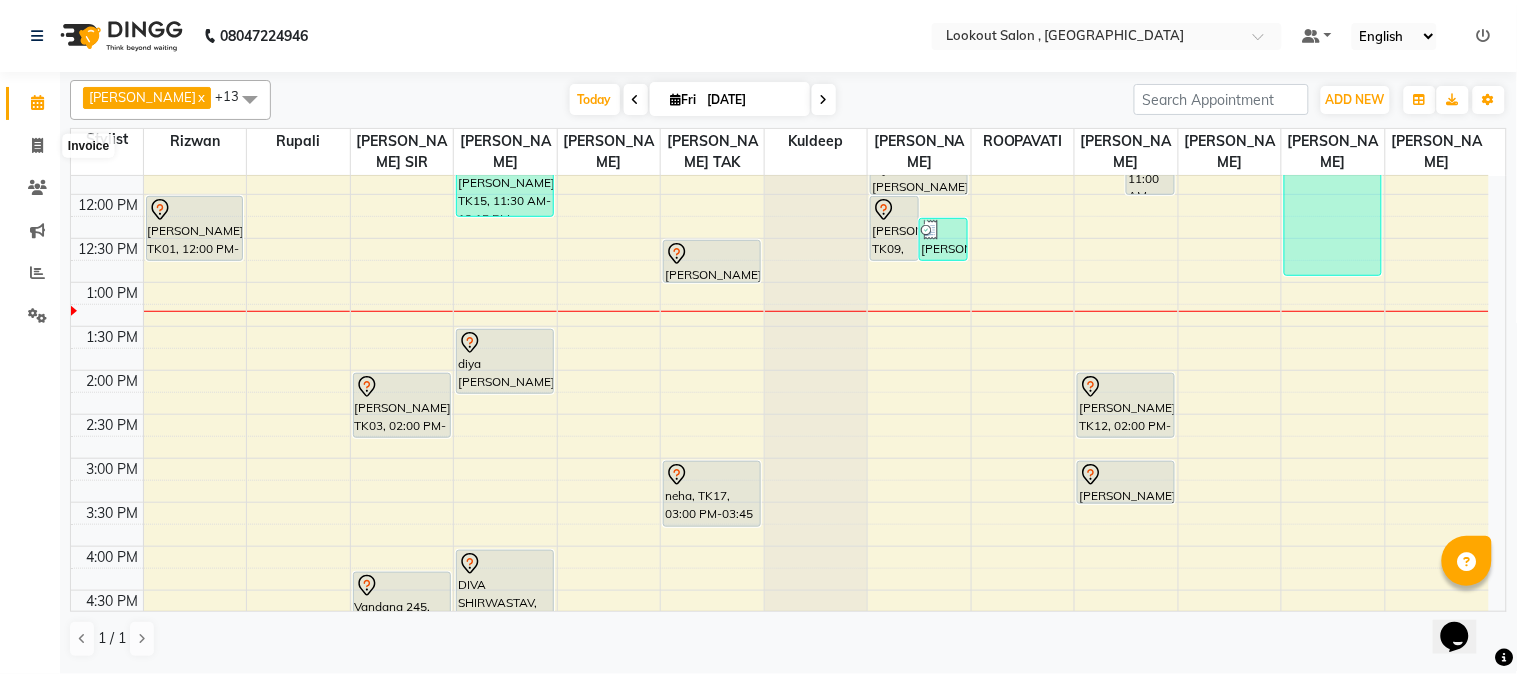 select on "service" 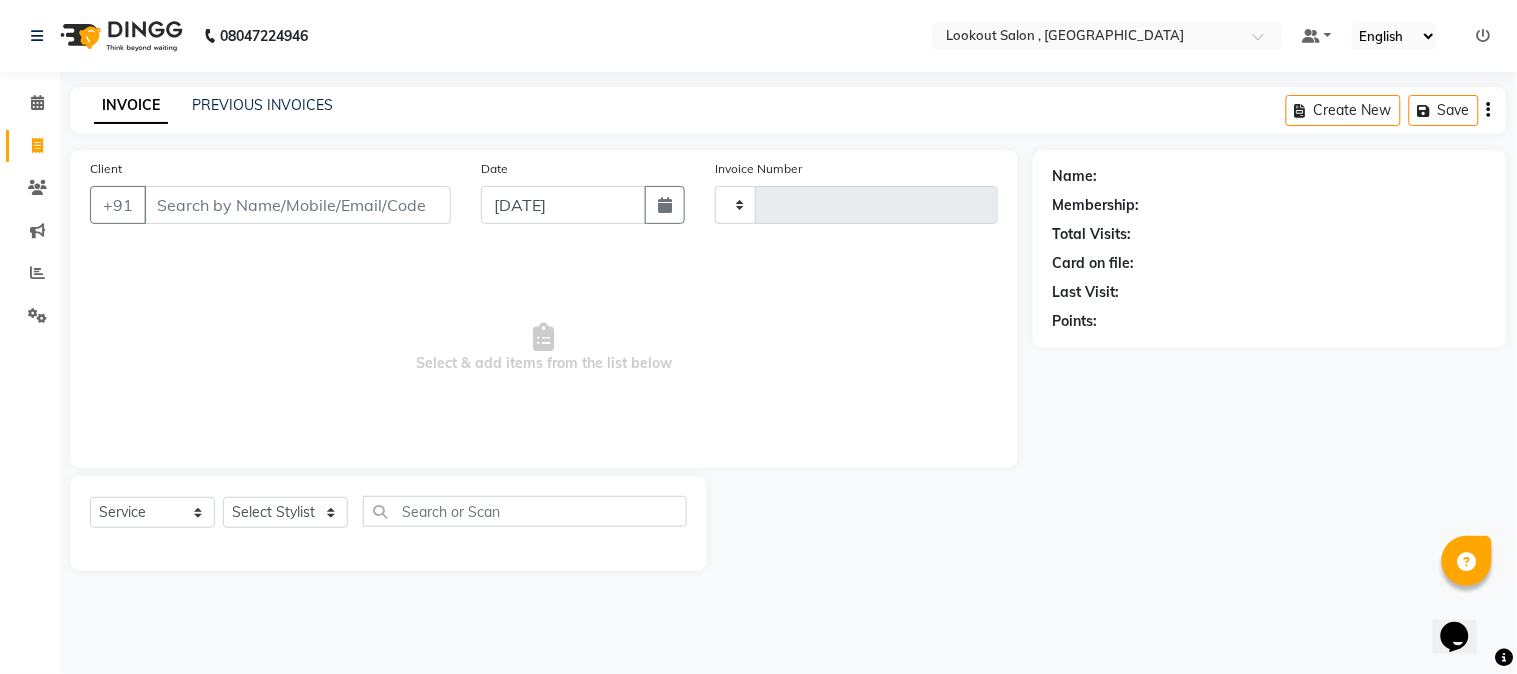 type on "4016" 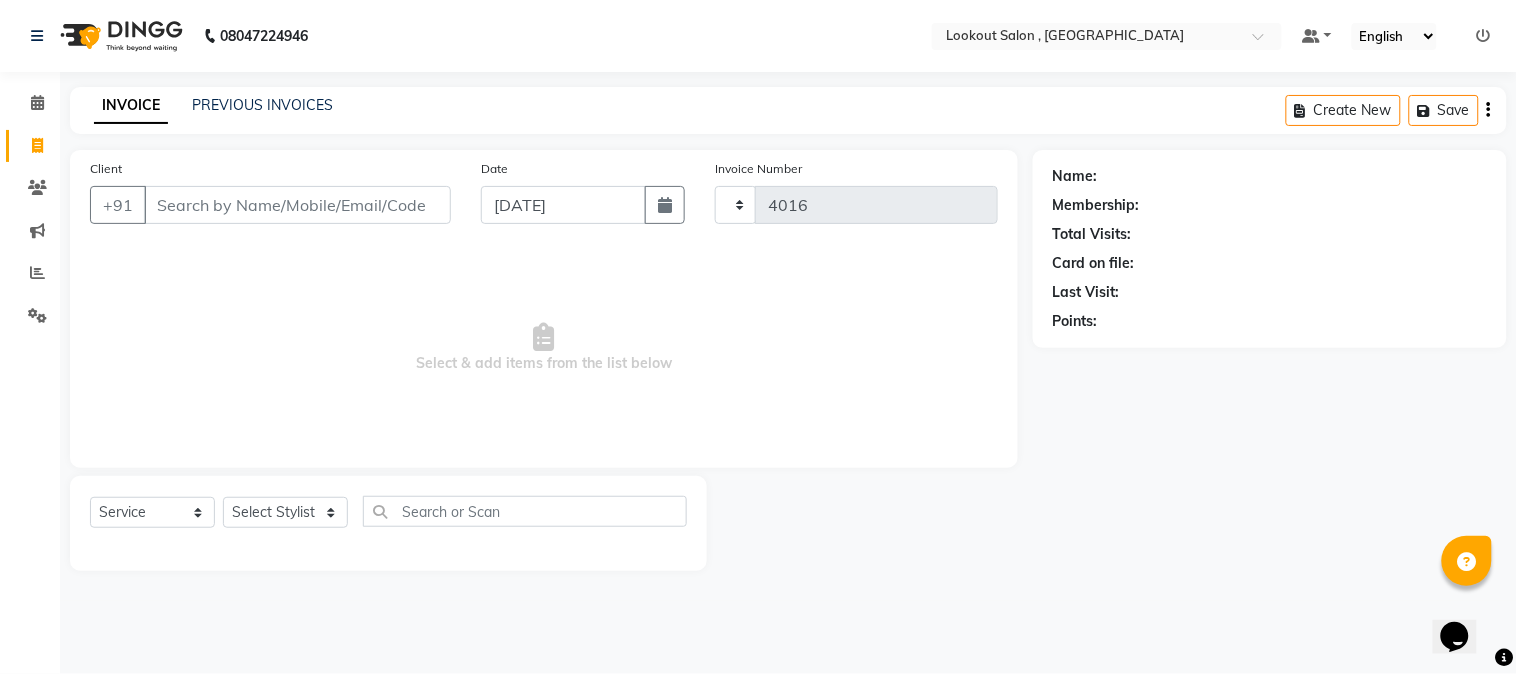 select on "151" 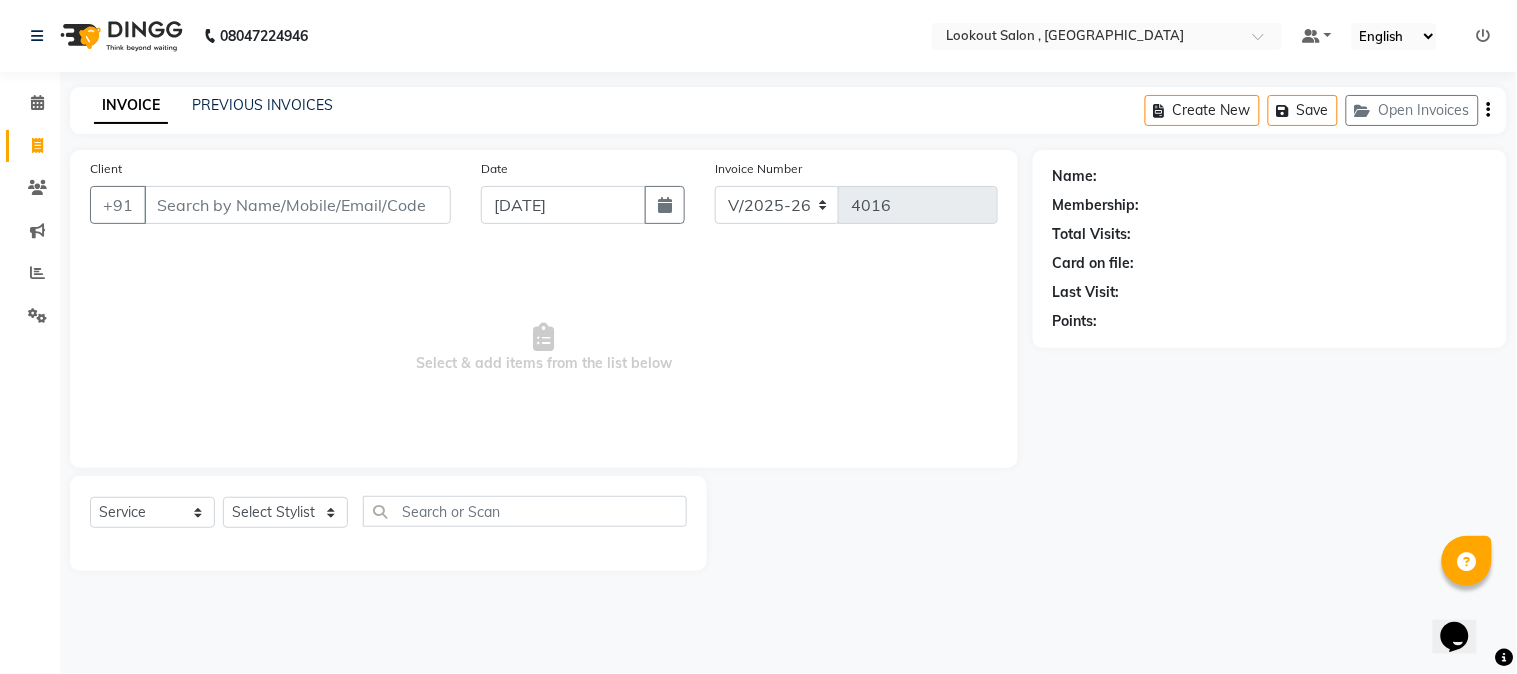 click on "Client" at bounding box center [297, 205] 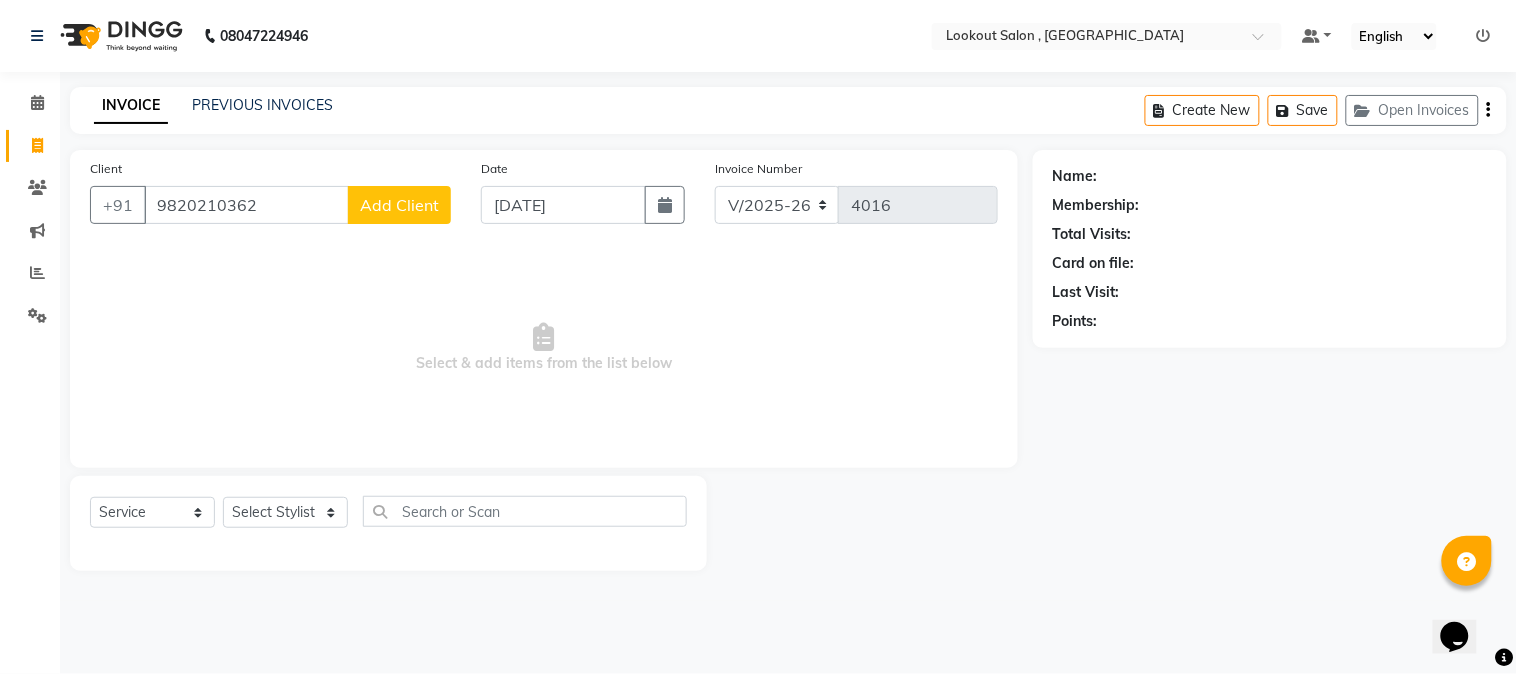type on "9820210362" 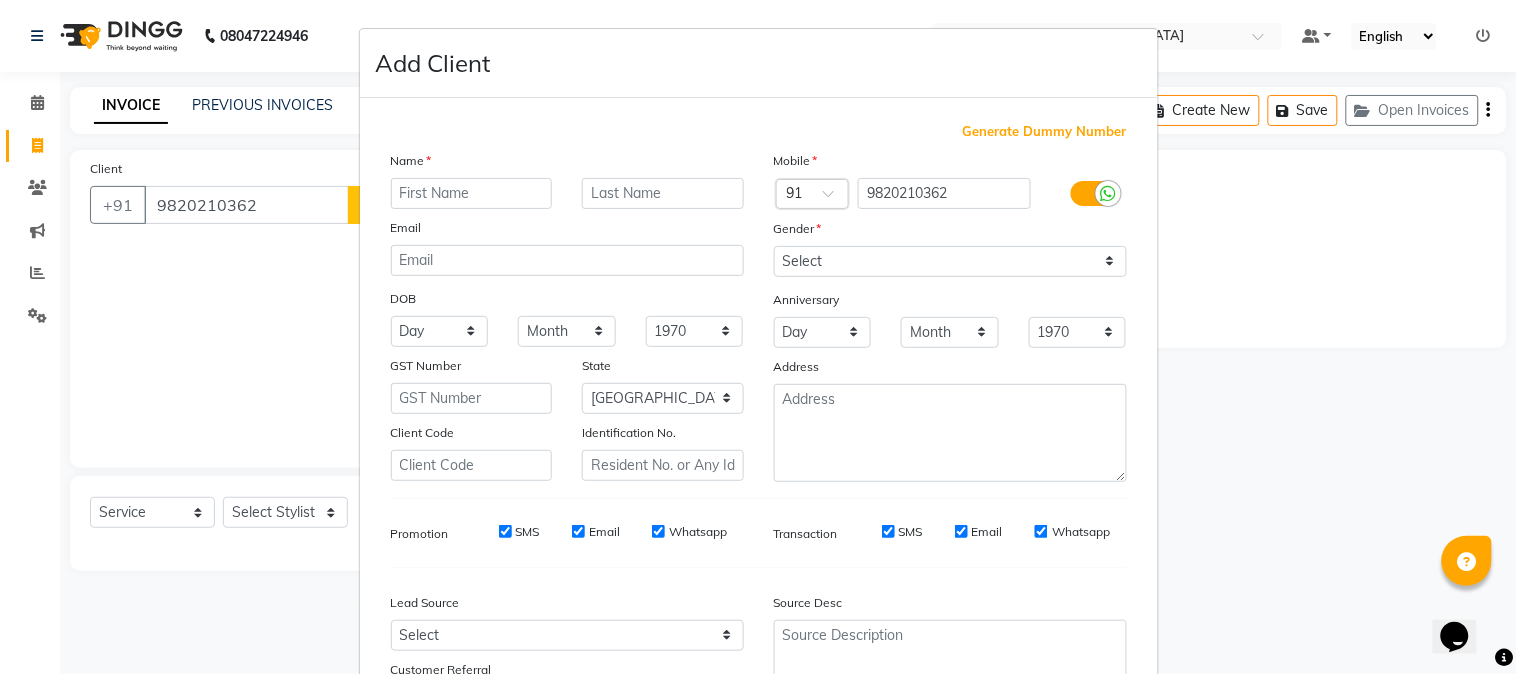 click at bounding box center [472, 193] 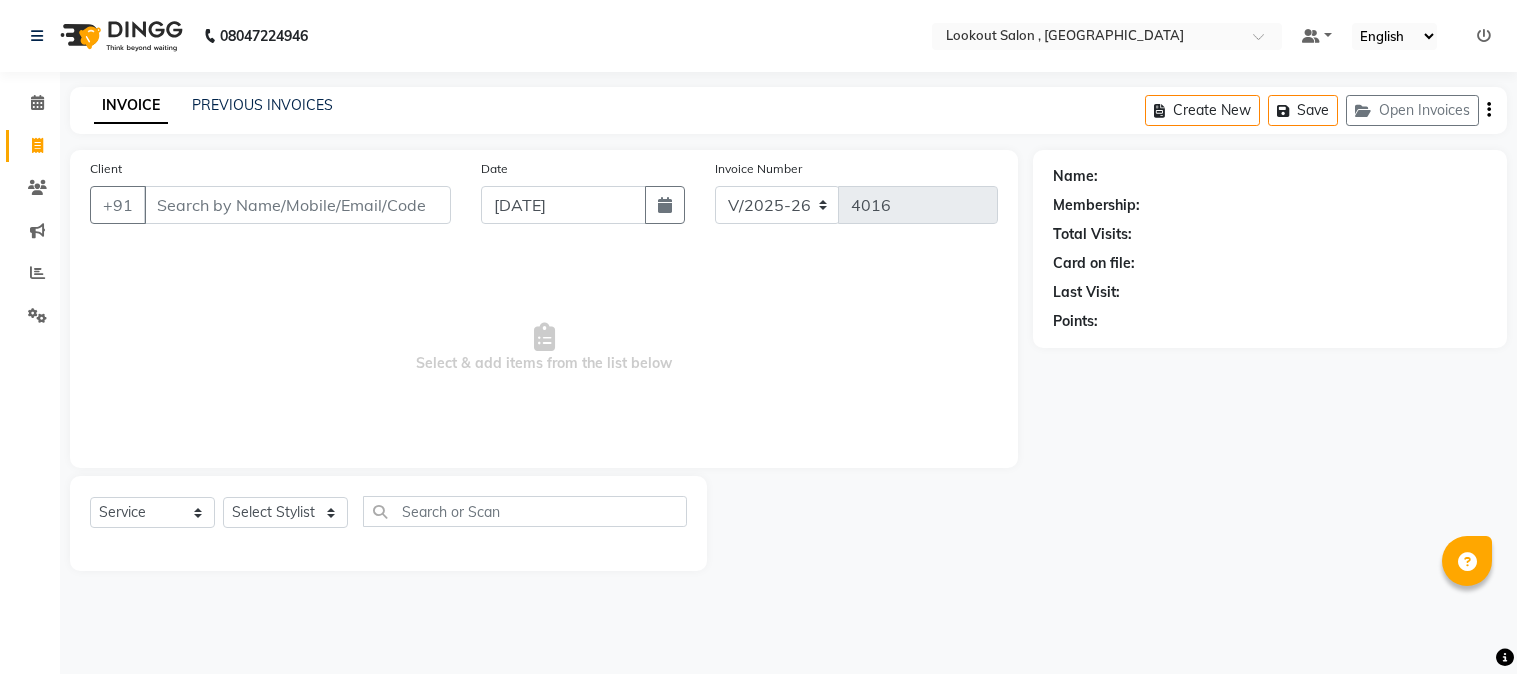 select on "151" 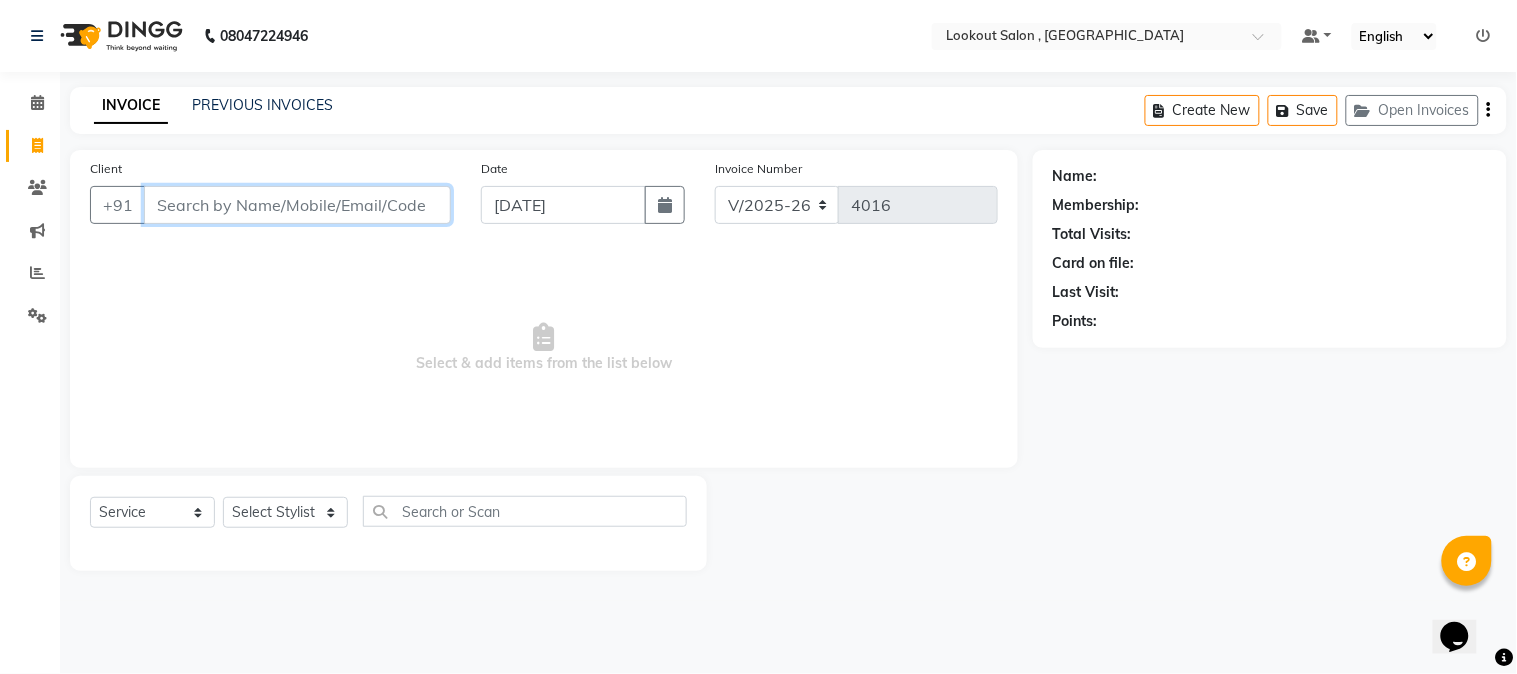 scroll, scrollTop: 0, scrollLeft: 0, axis: both 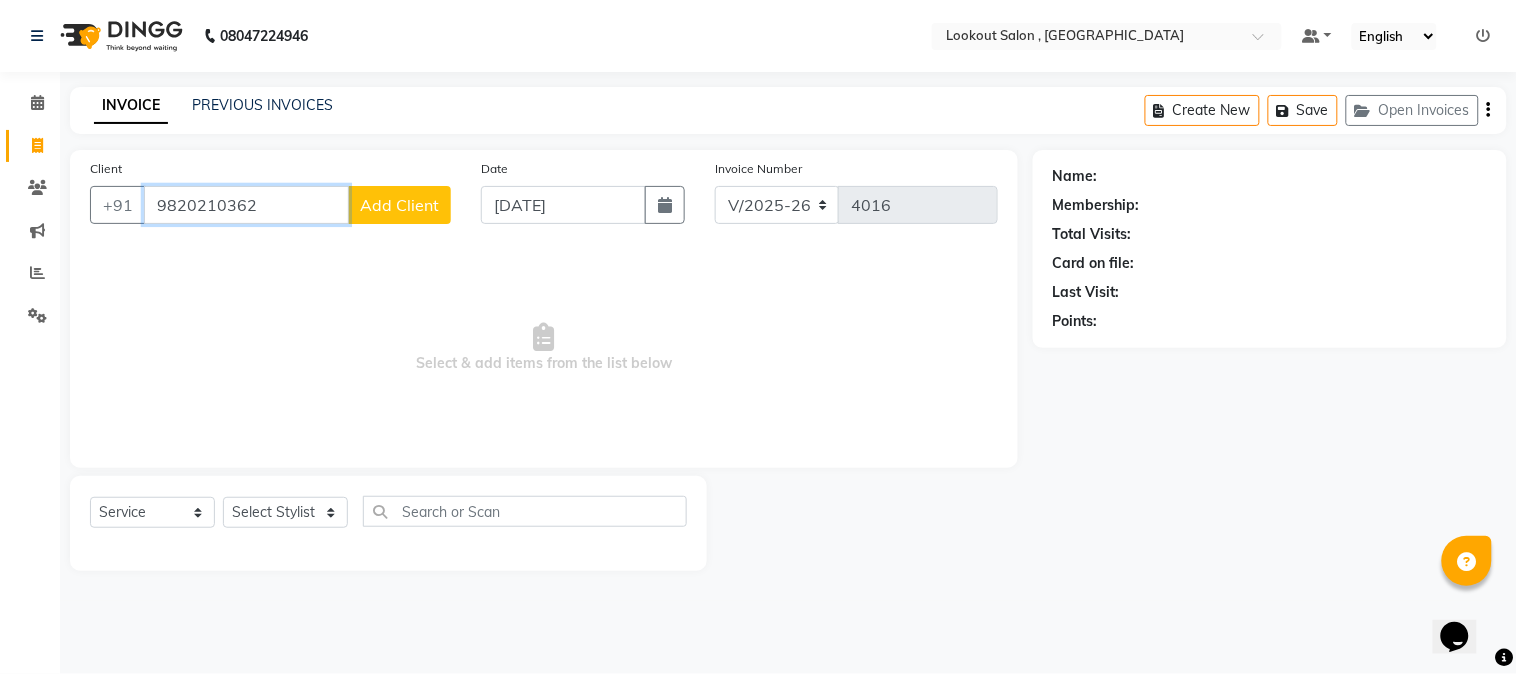 type on "9820210362" 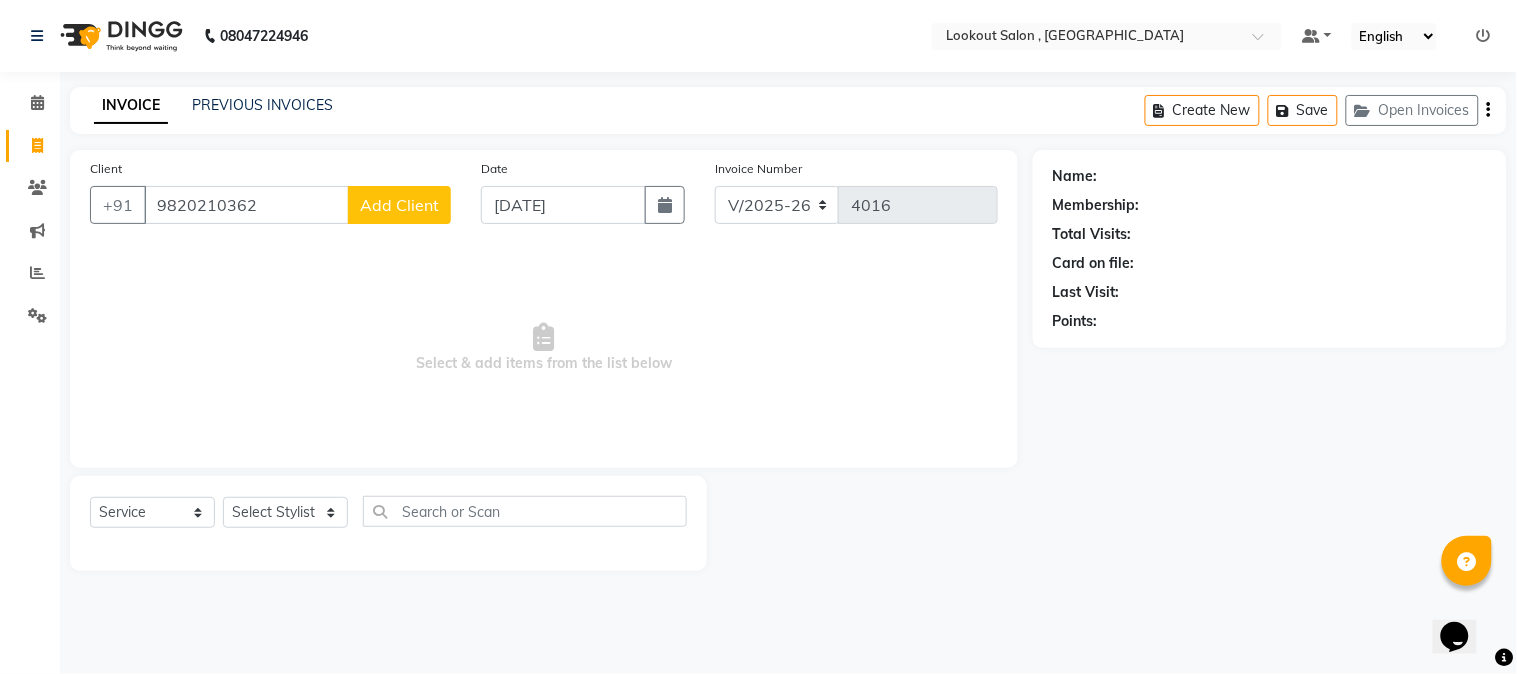 click on "Add Client" 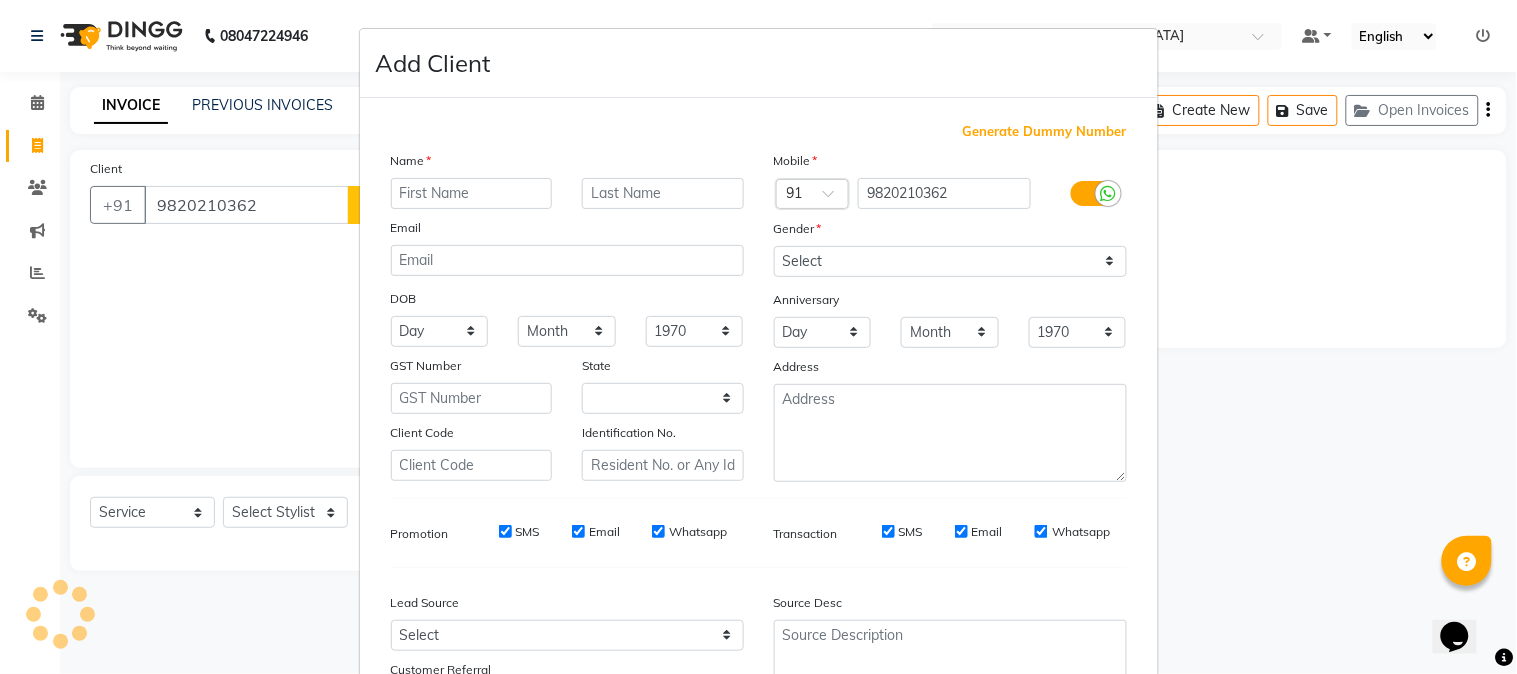 select on "22" 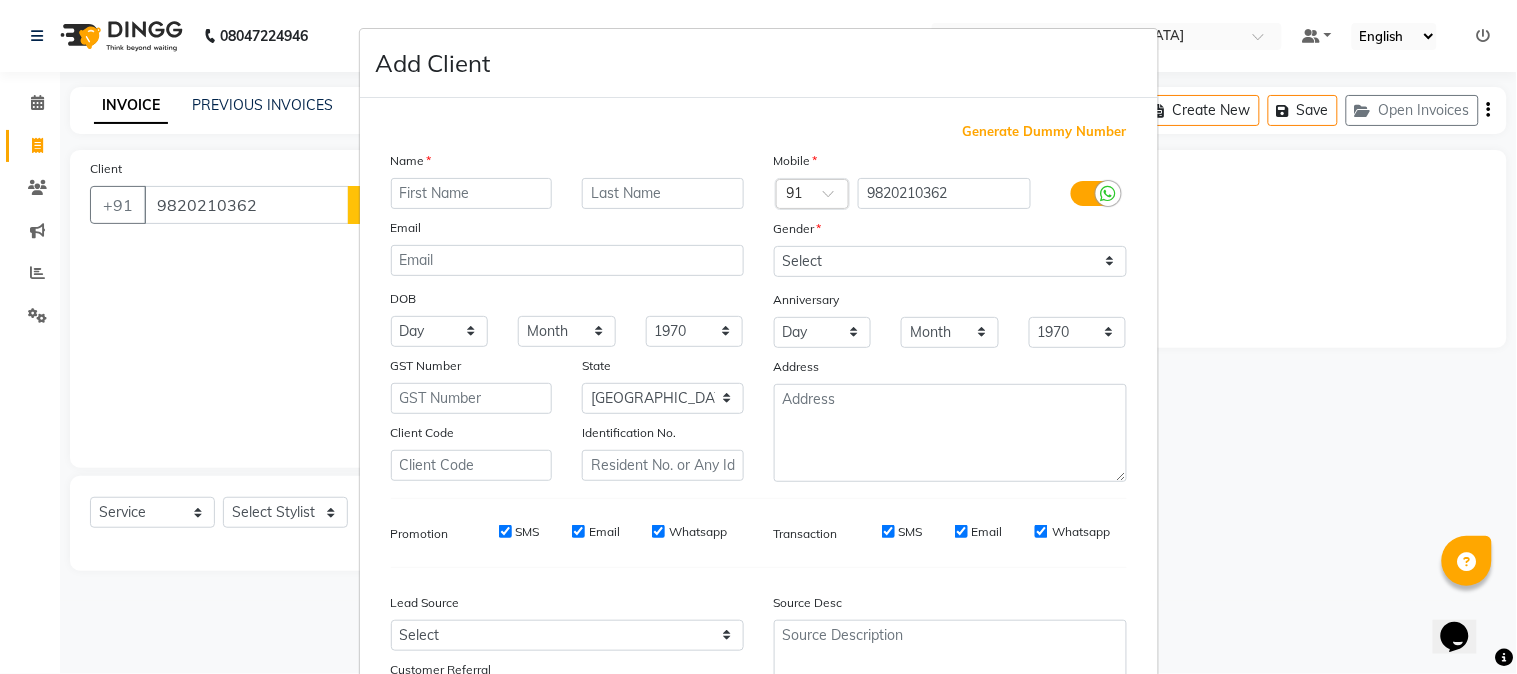 type on "d" 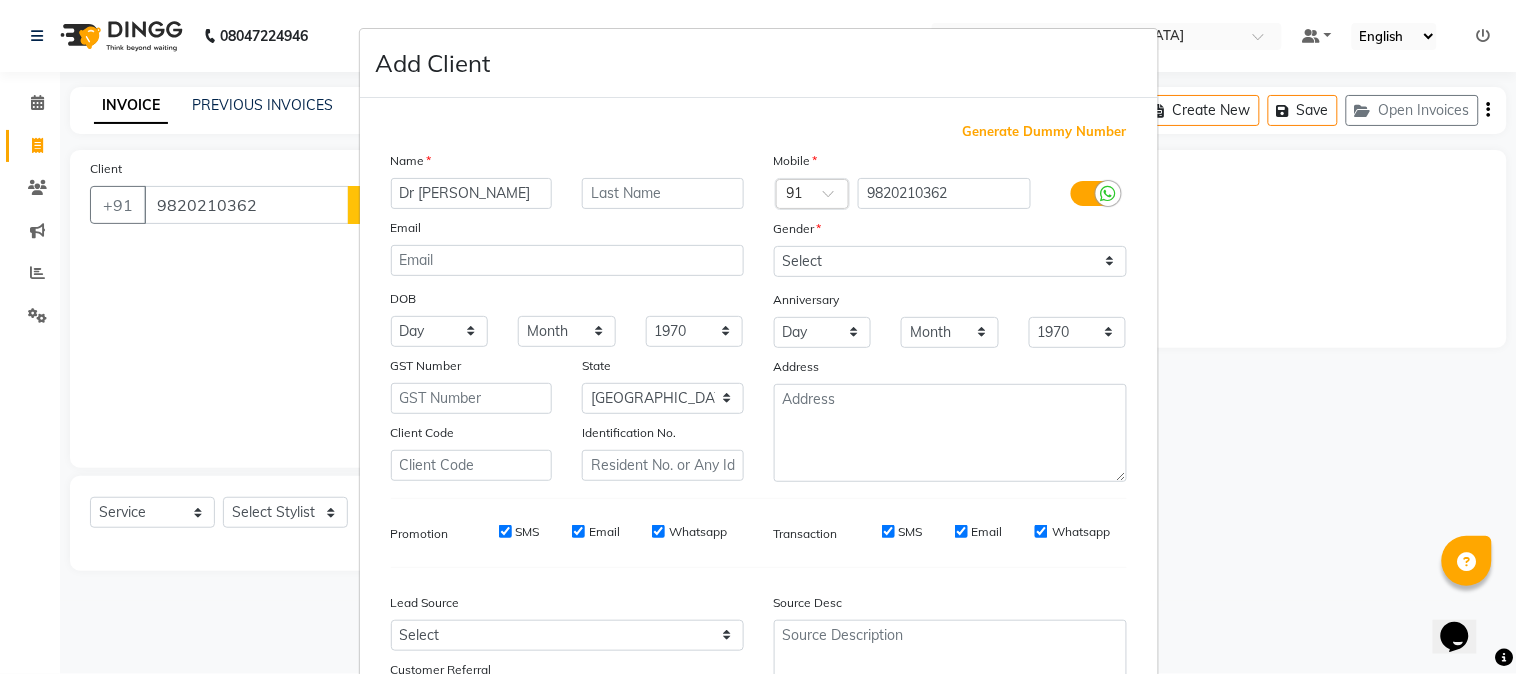 type on "Dr Neeta" 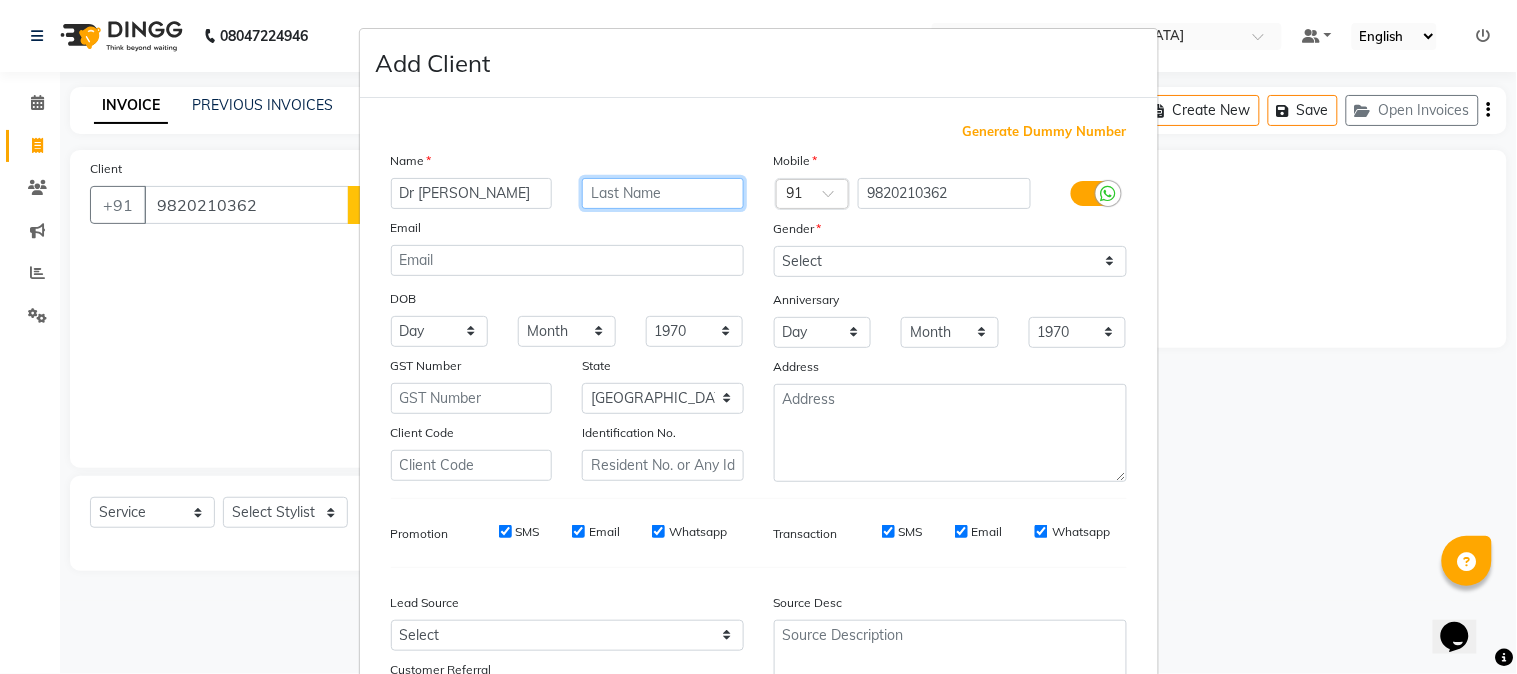 click at bounding box center (663, 193) 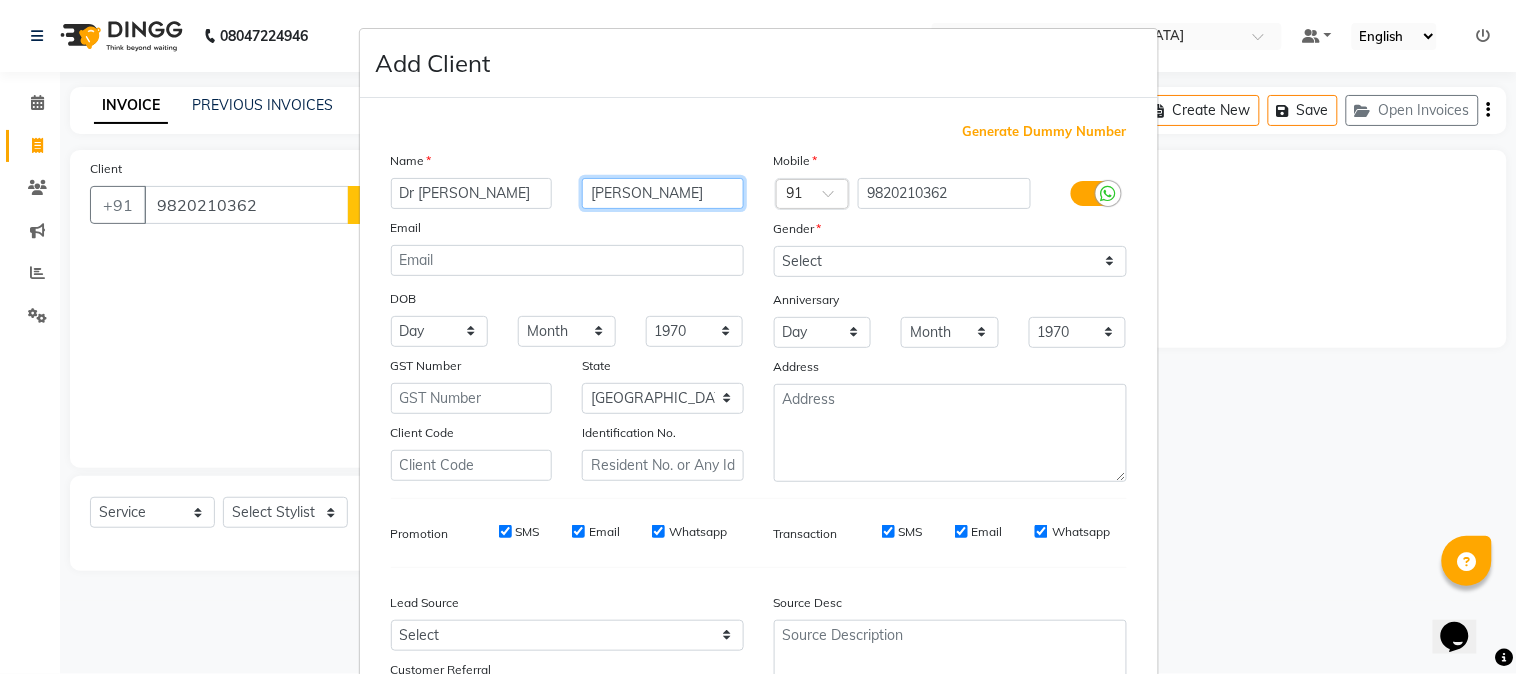 type on "Mahtre" 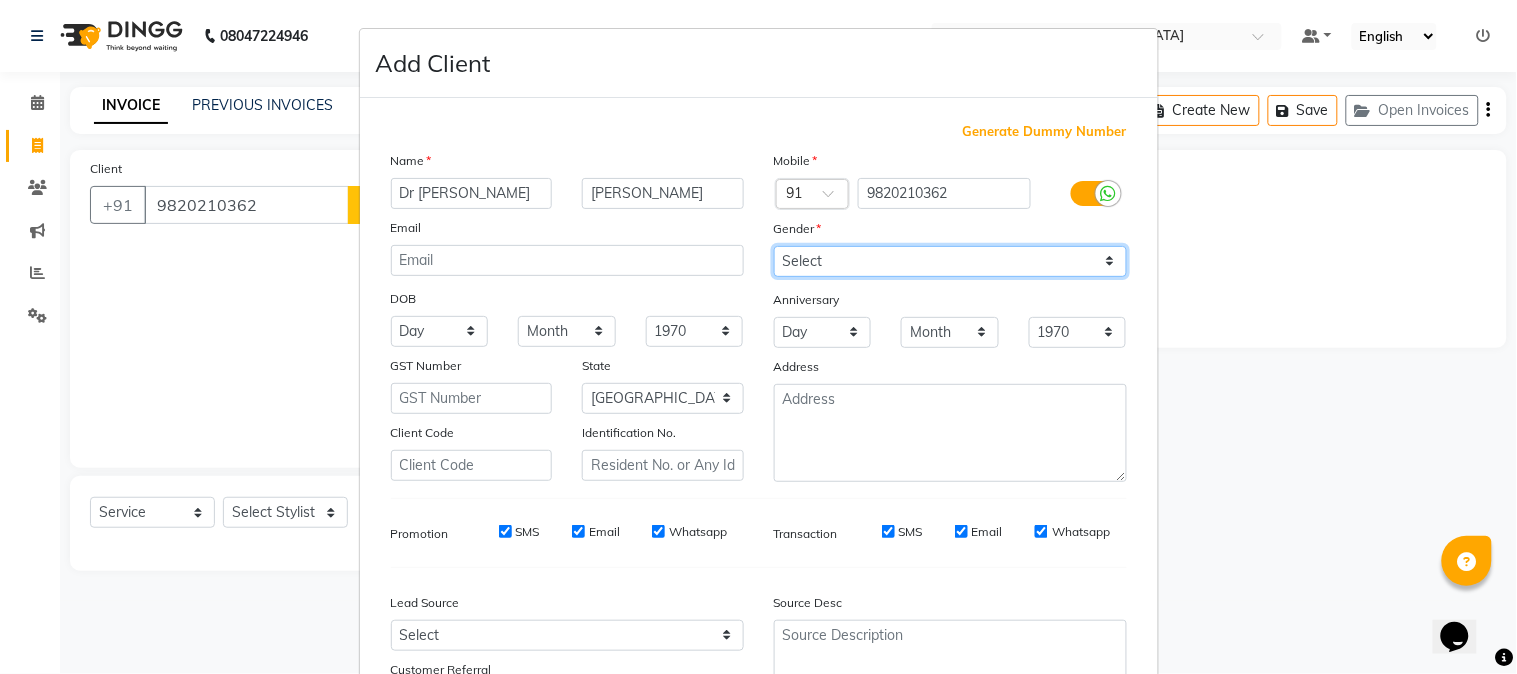 click on "Select Male Female Other Prefer Not To Say" at bounding box center (950, 261) 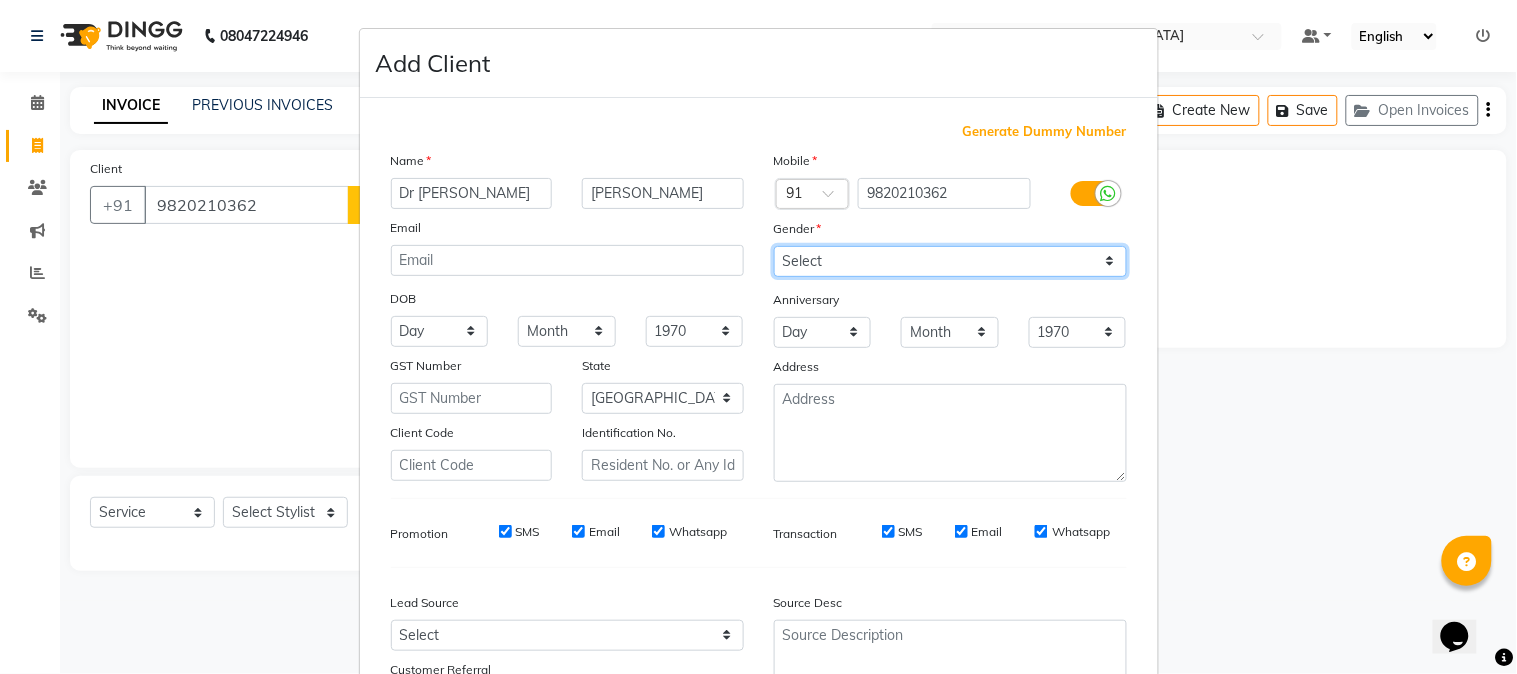click on "Select Male Female Other Prefer Not To Say" at bounding box center [950, 261] 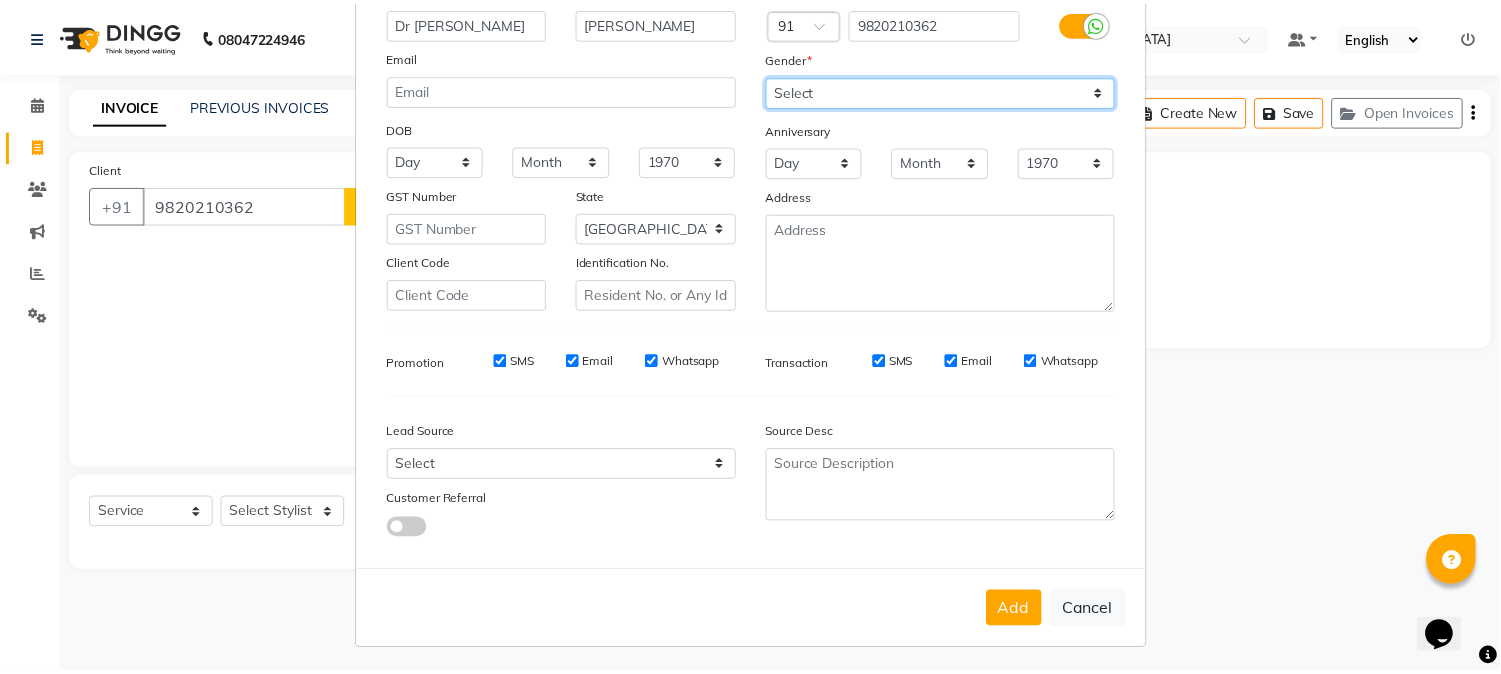 scroll, scrollTop: 176, scrollLeft: 0, axis: vertical 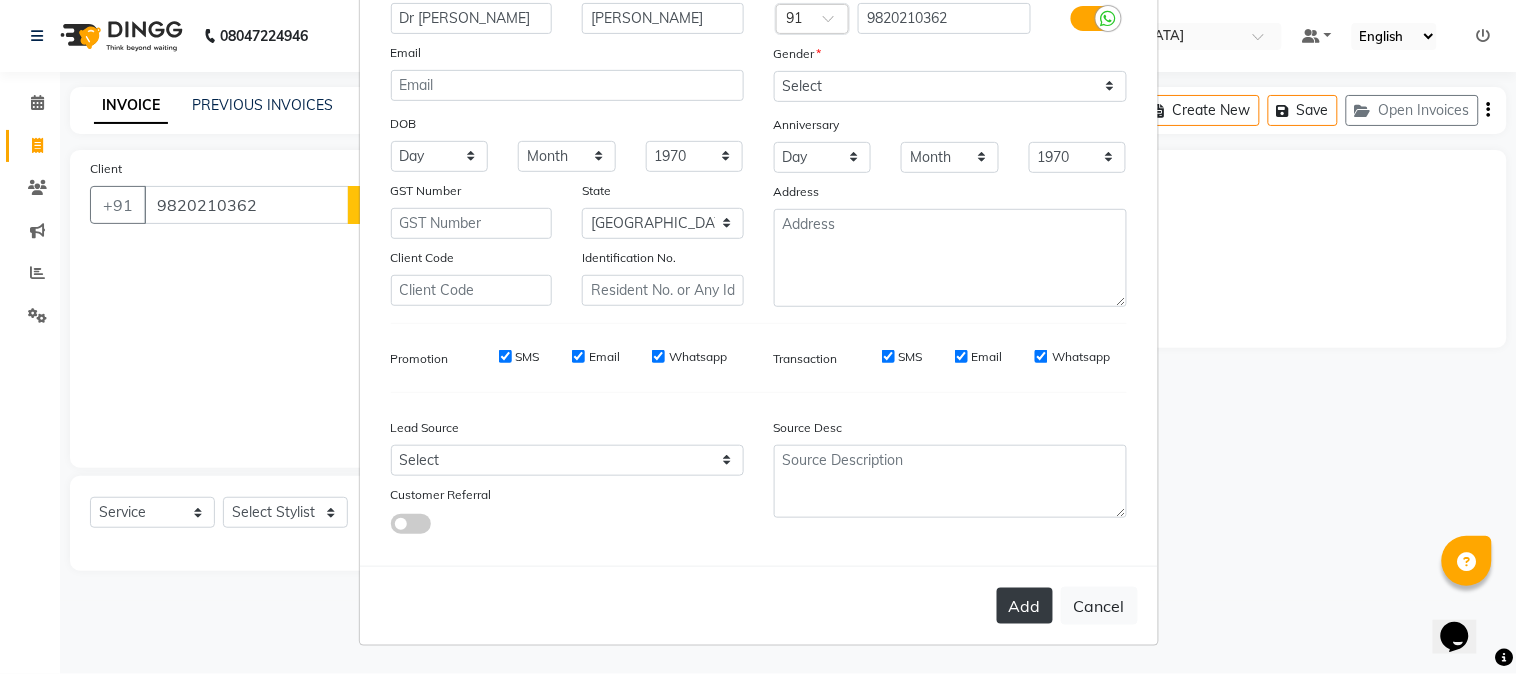 click on "Add" at bounding box center (1025, 606) 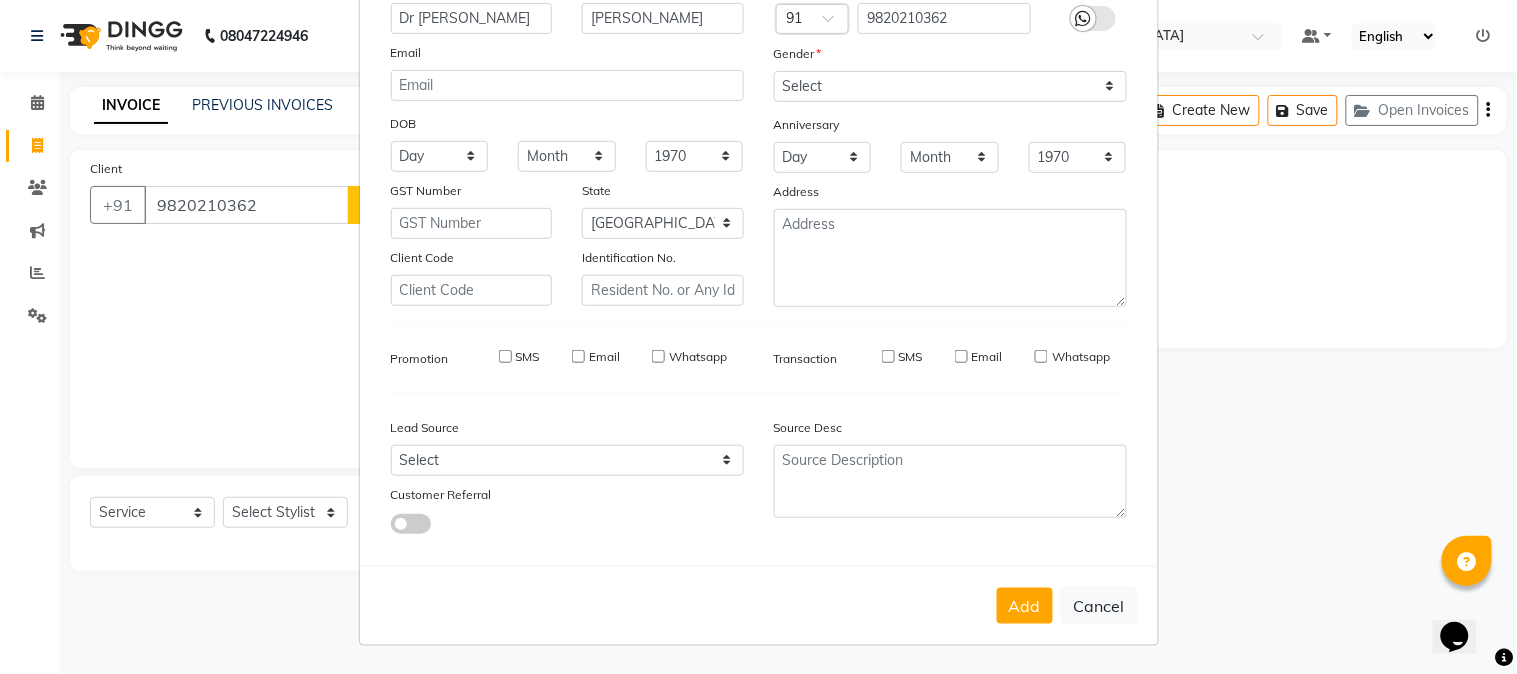 type 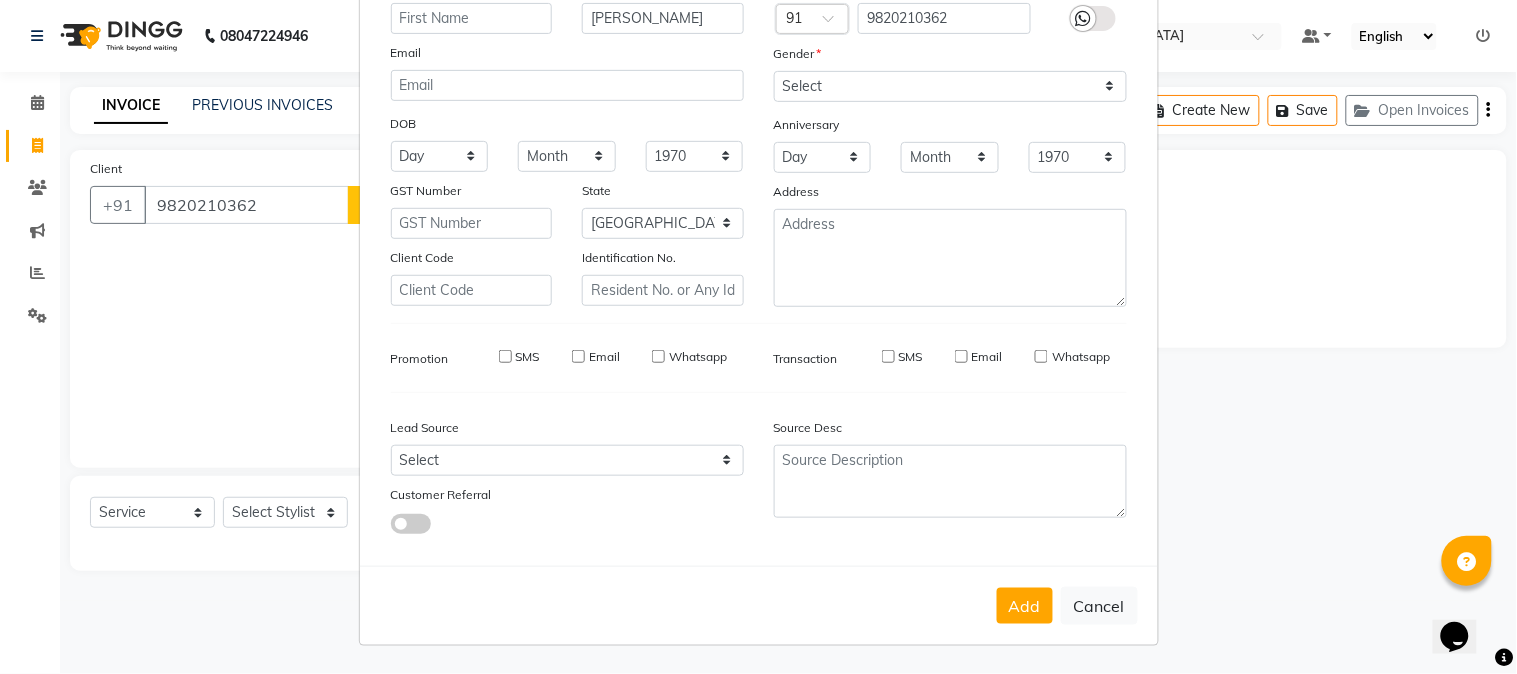 type 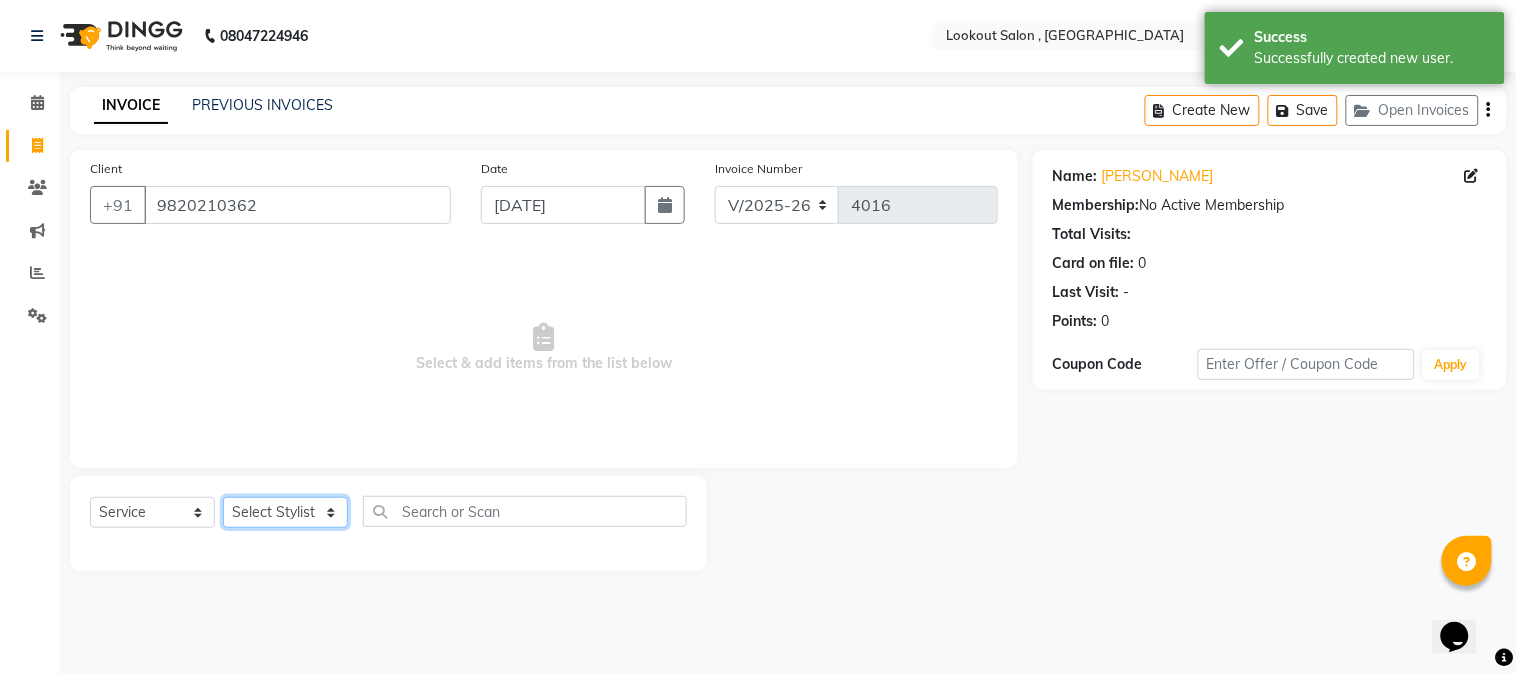 click on "Select Stylist [PERSON_NAME] [PERSON_NAME] kuldeep [PERSON_NAME] [PERSON_NAME] NANDINI [PERSON_NAME] [PERSON_NAME] [PERSON_NAME] [PERSON_NAME] SADAF [PERSON_NAME] TAK shweta kashyap" 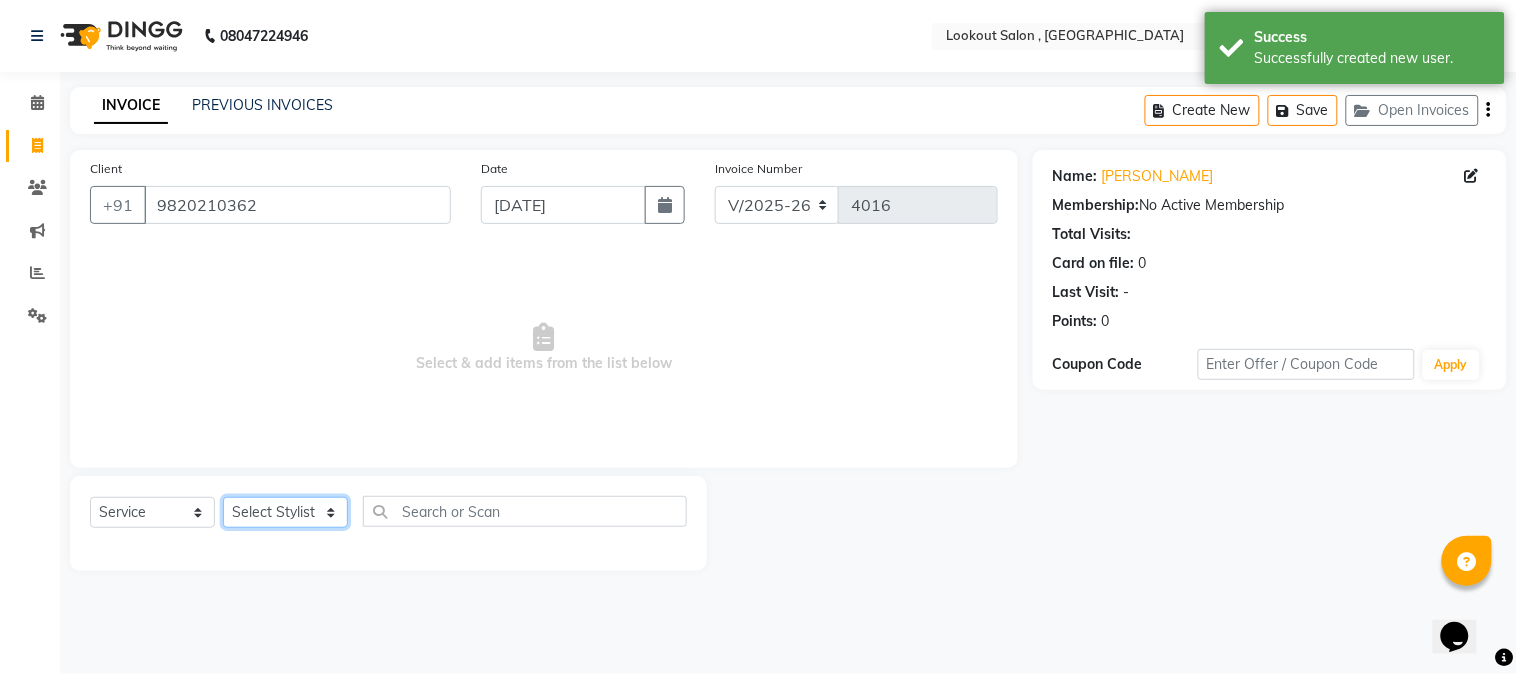 select on "4387" 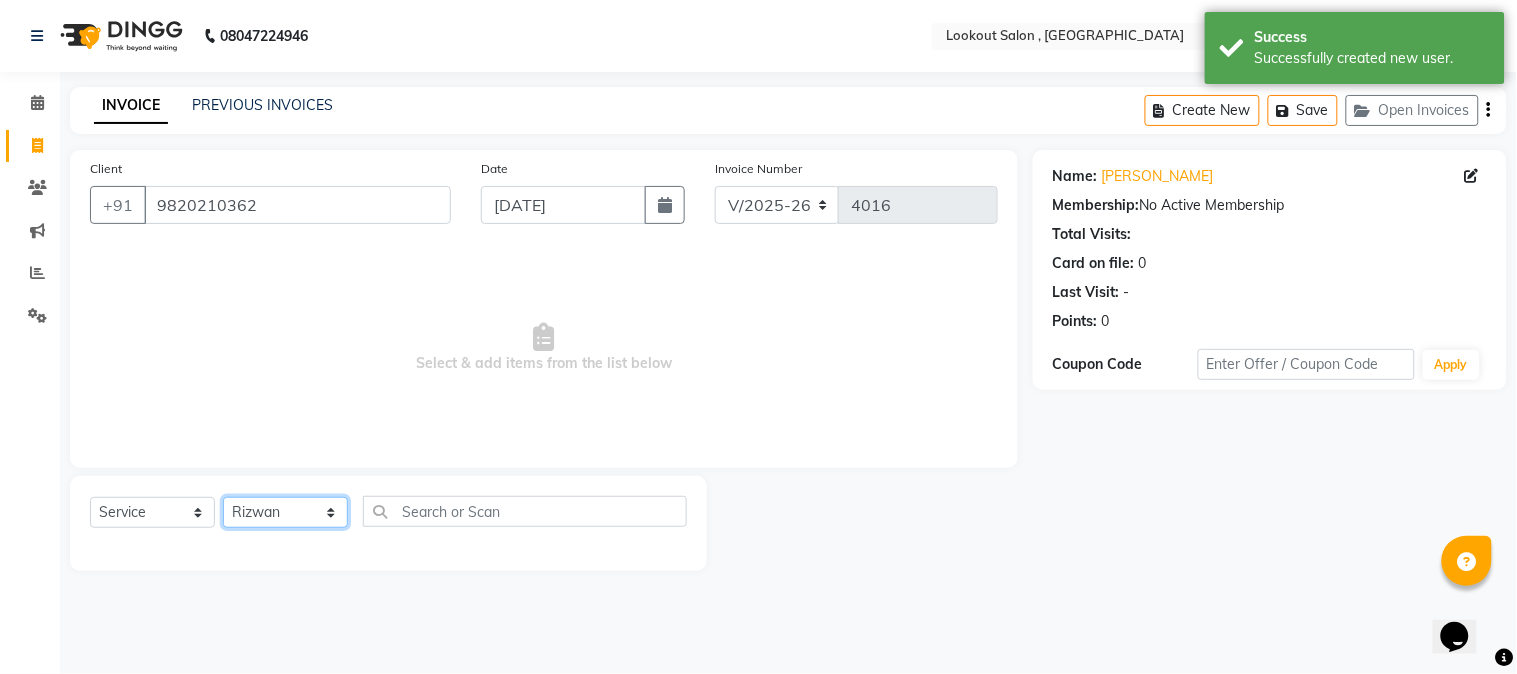 drag, startPoint x: 288, startPoint y: 508, endPoint x: 457, endPoint y: 518, distance: 169.2956 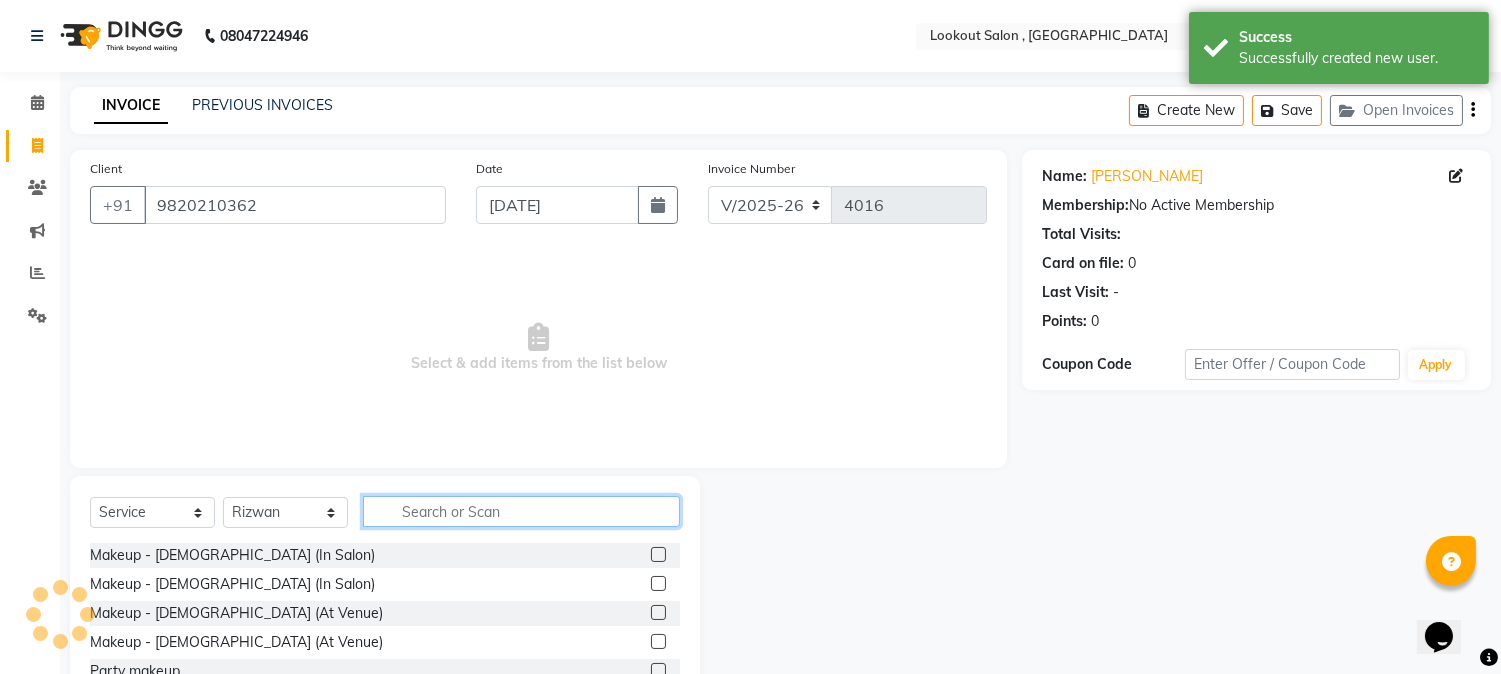 click 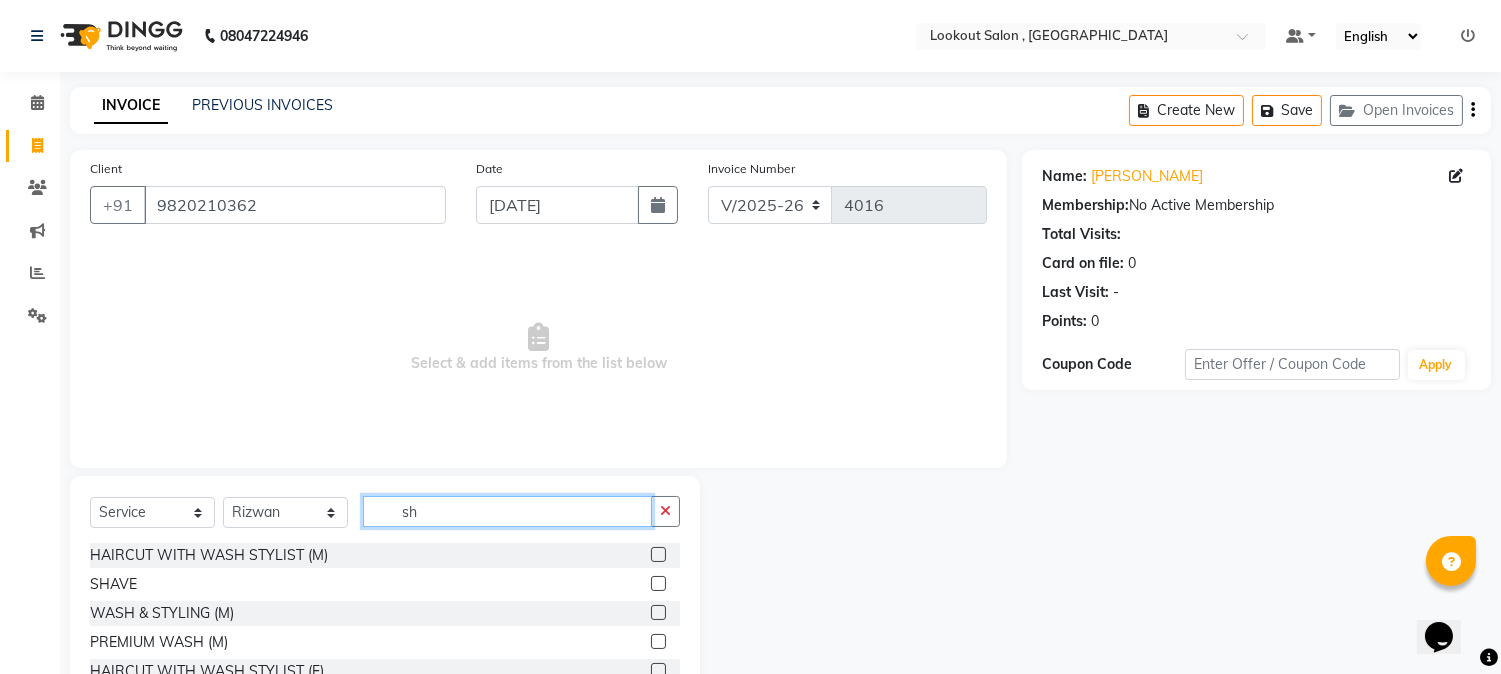 type on "s" 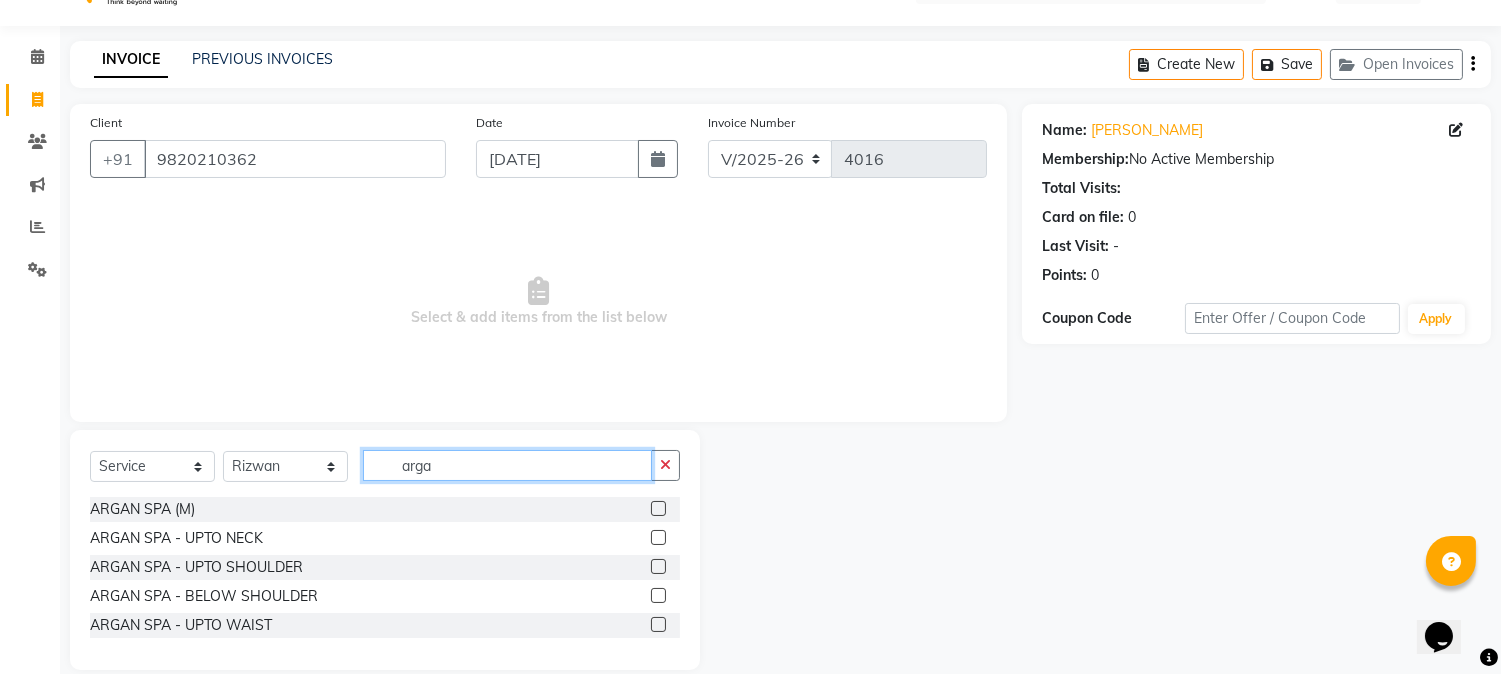 scroll, scrollTop: 72, scrollLeft: 0, axis: vertical 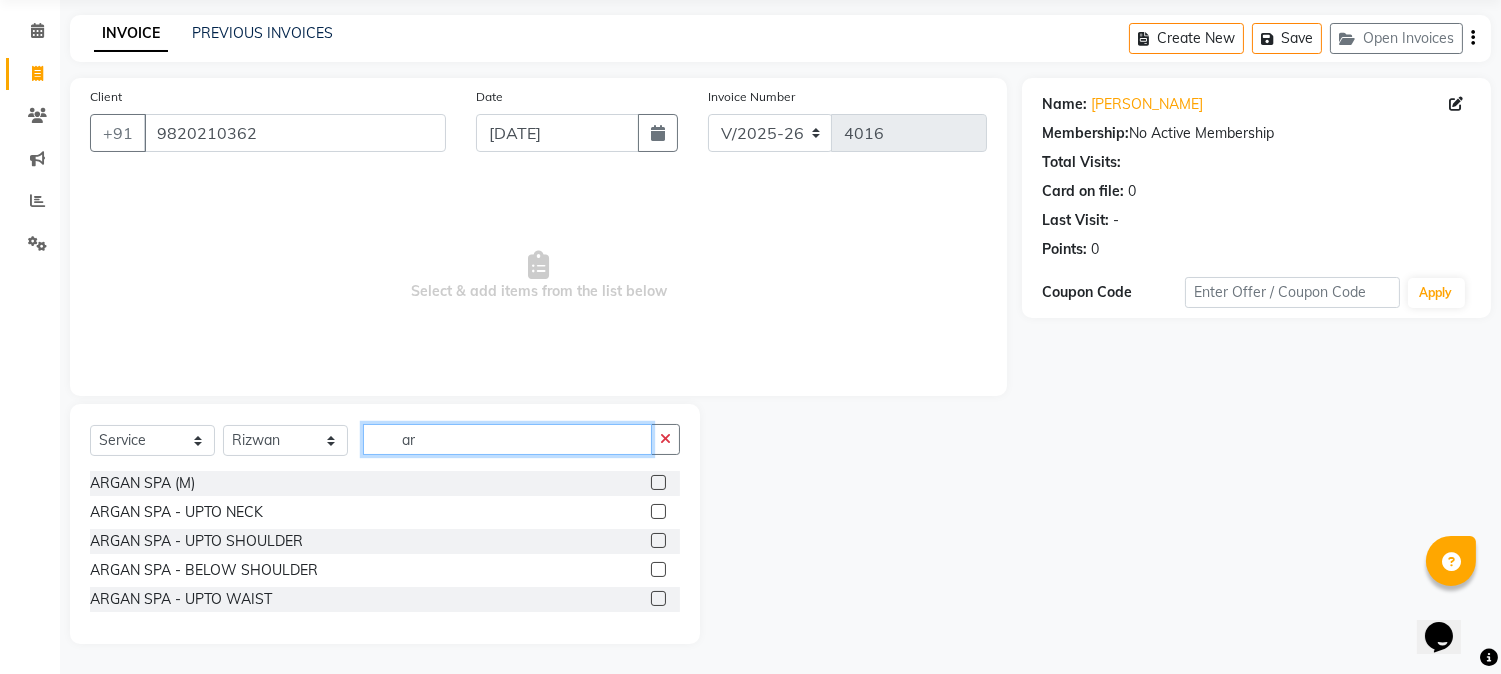 type on "a" 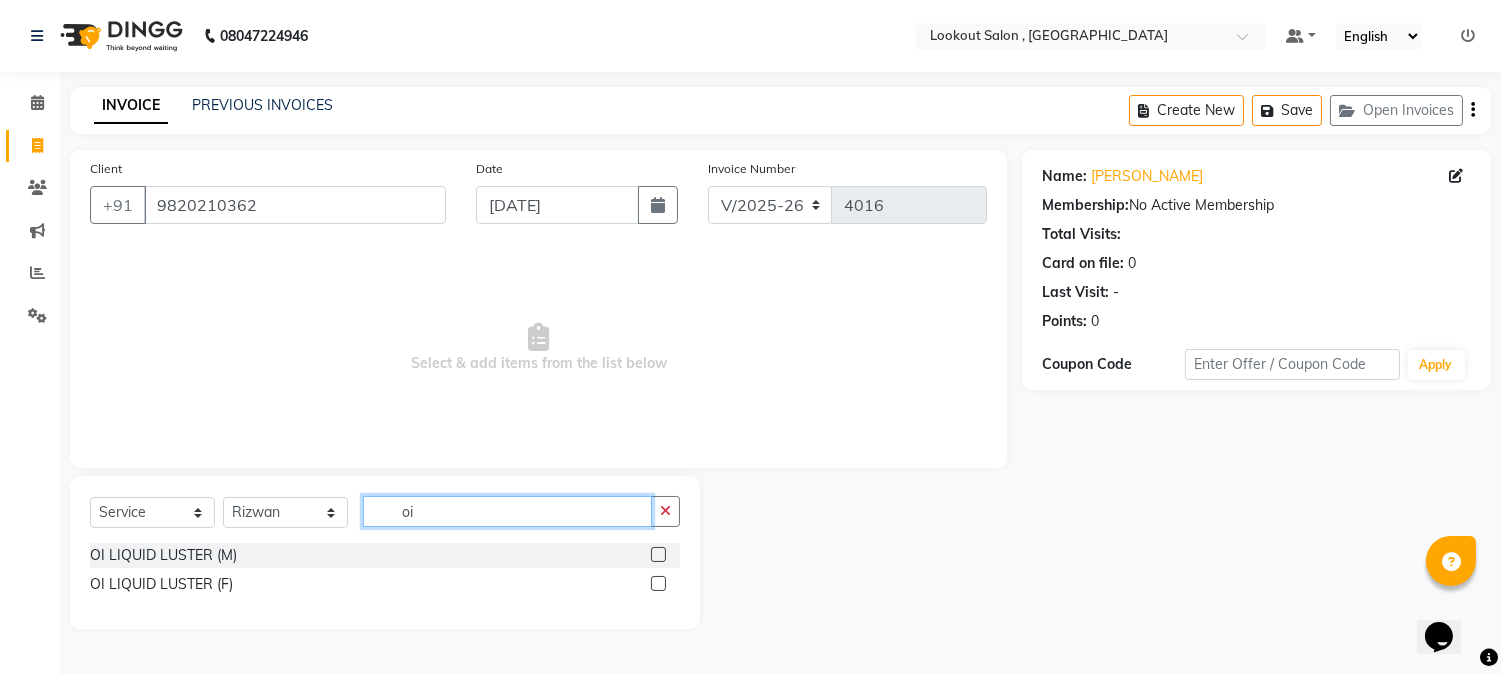 scroll, scrollTop: 0, scrollLeft: 0, axis: both 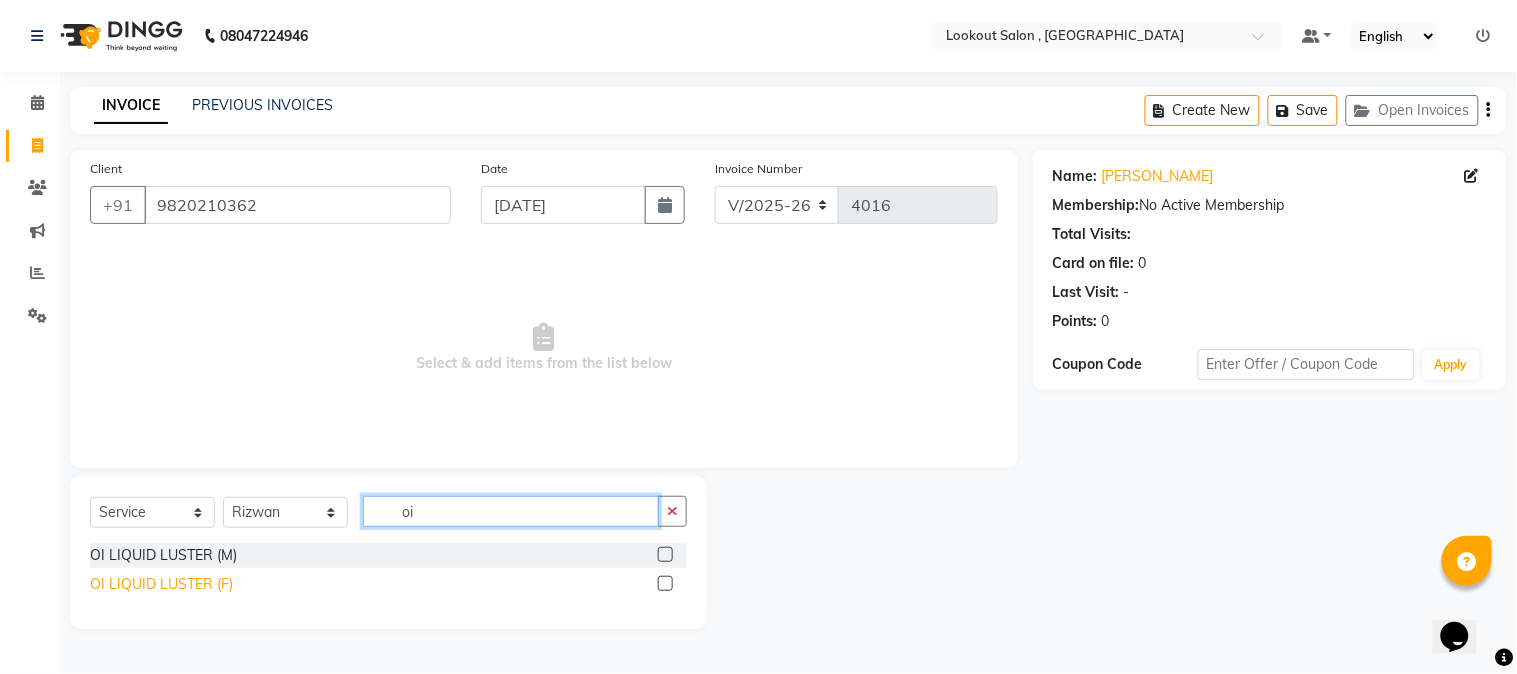 type on "oi" 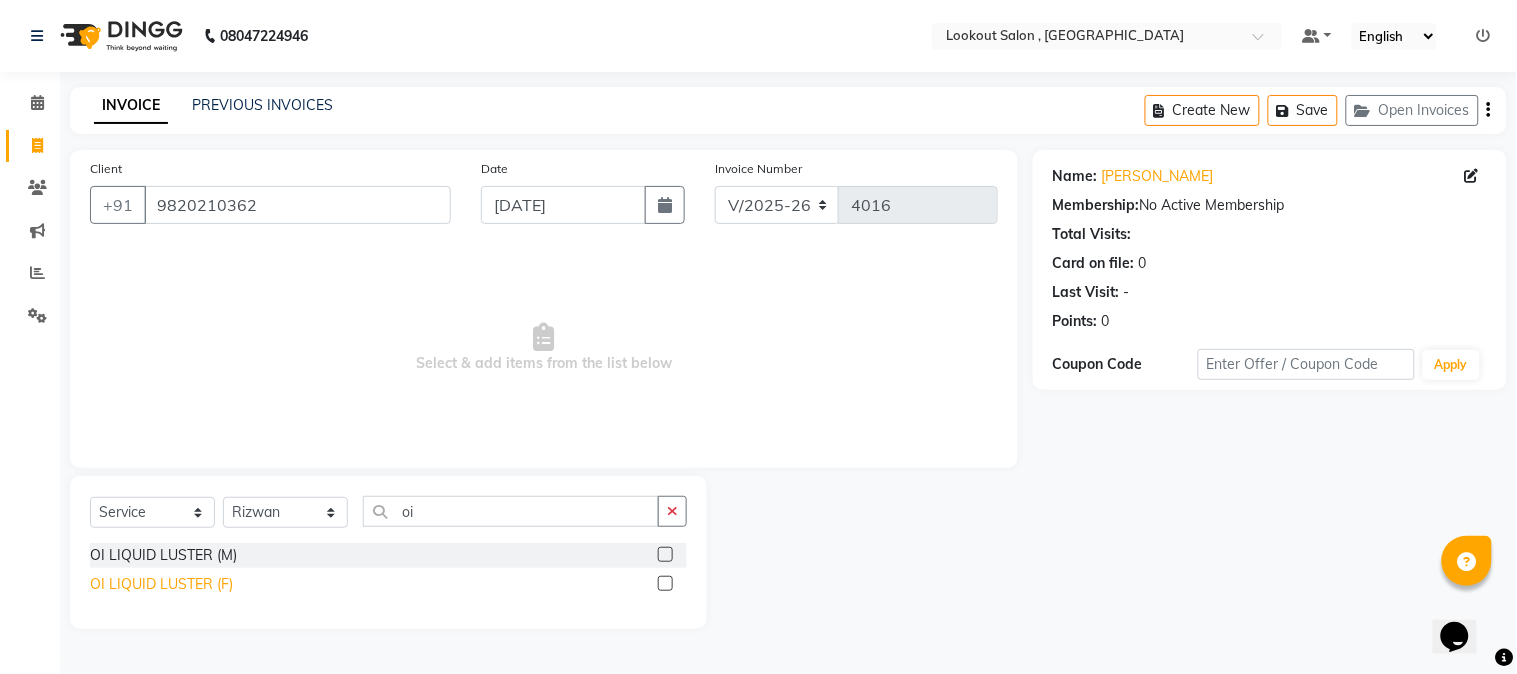 click on "OI LIQUID LUSTER (F)" 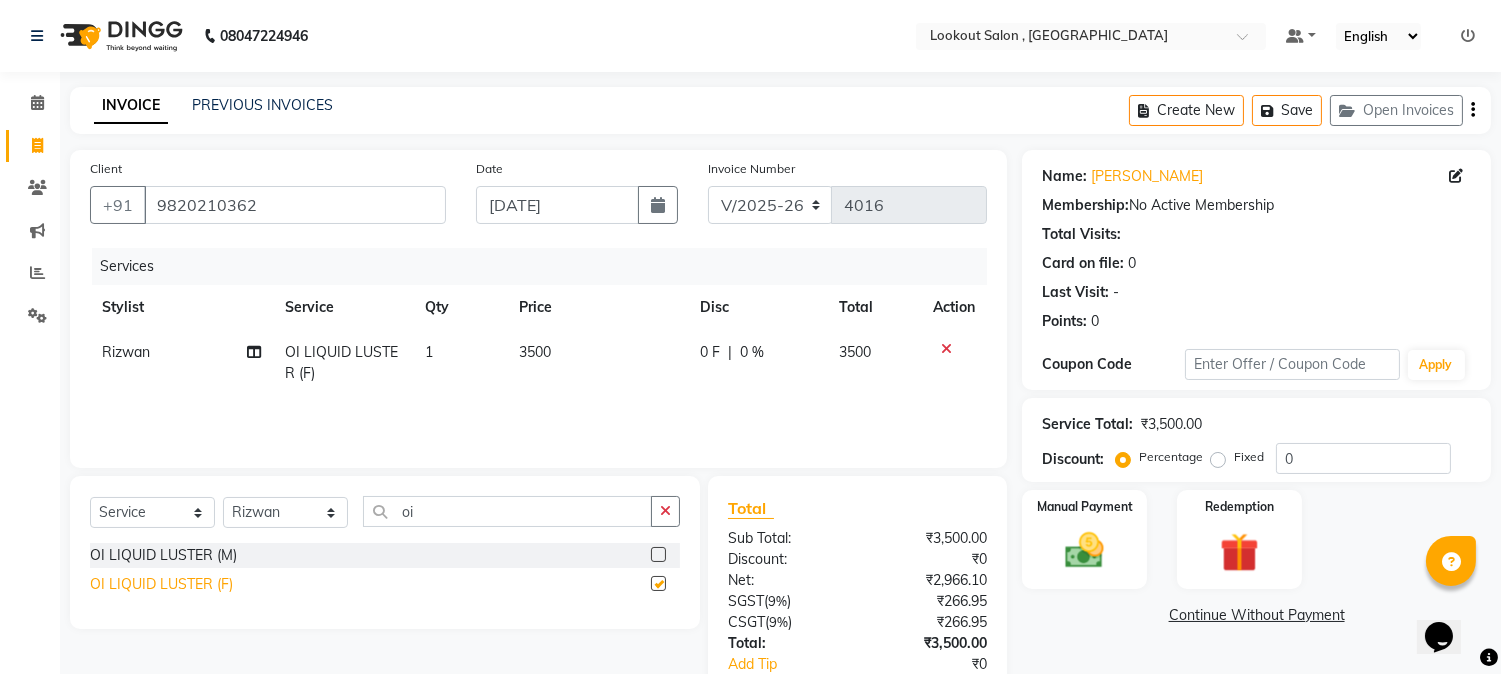 checkbox on "false" 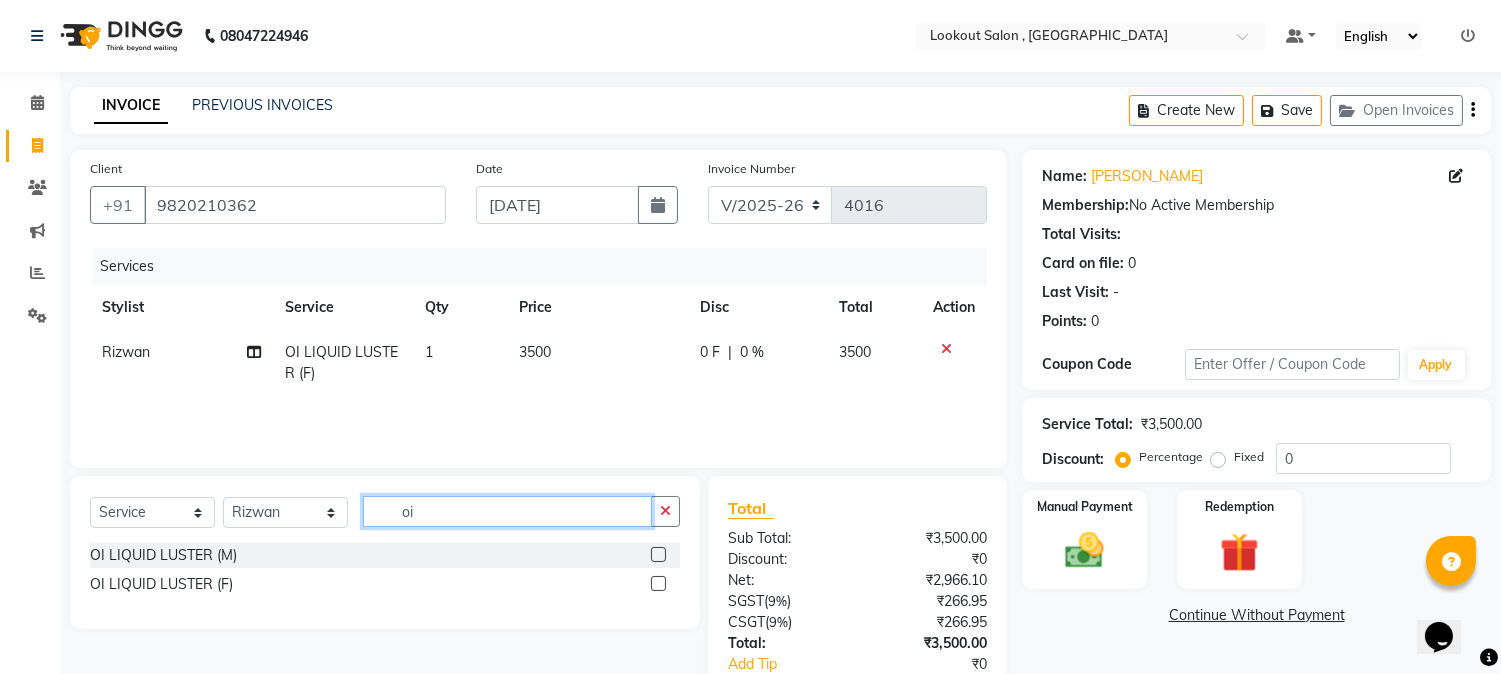 click on "oi" 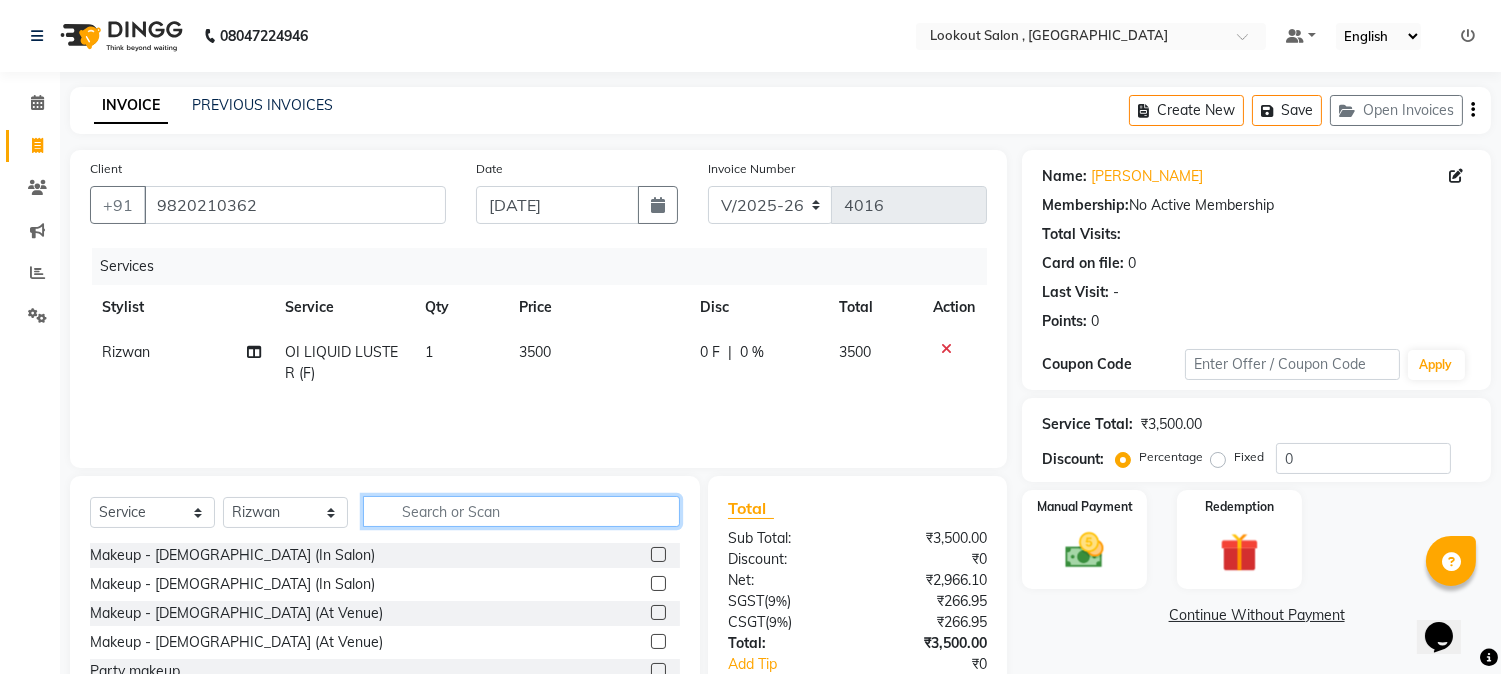type 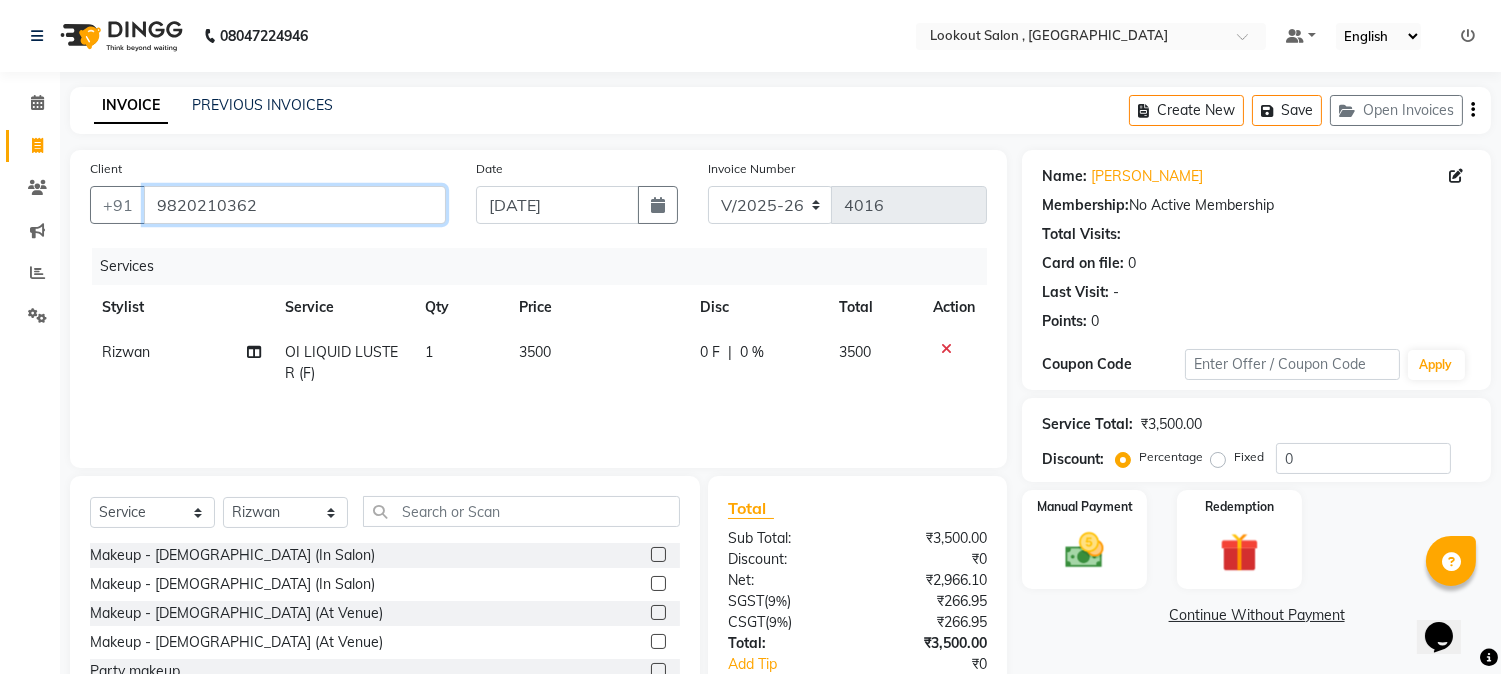 click on "9820210362" at bounding box center [295, 205] 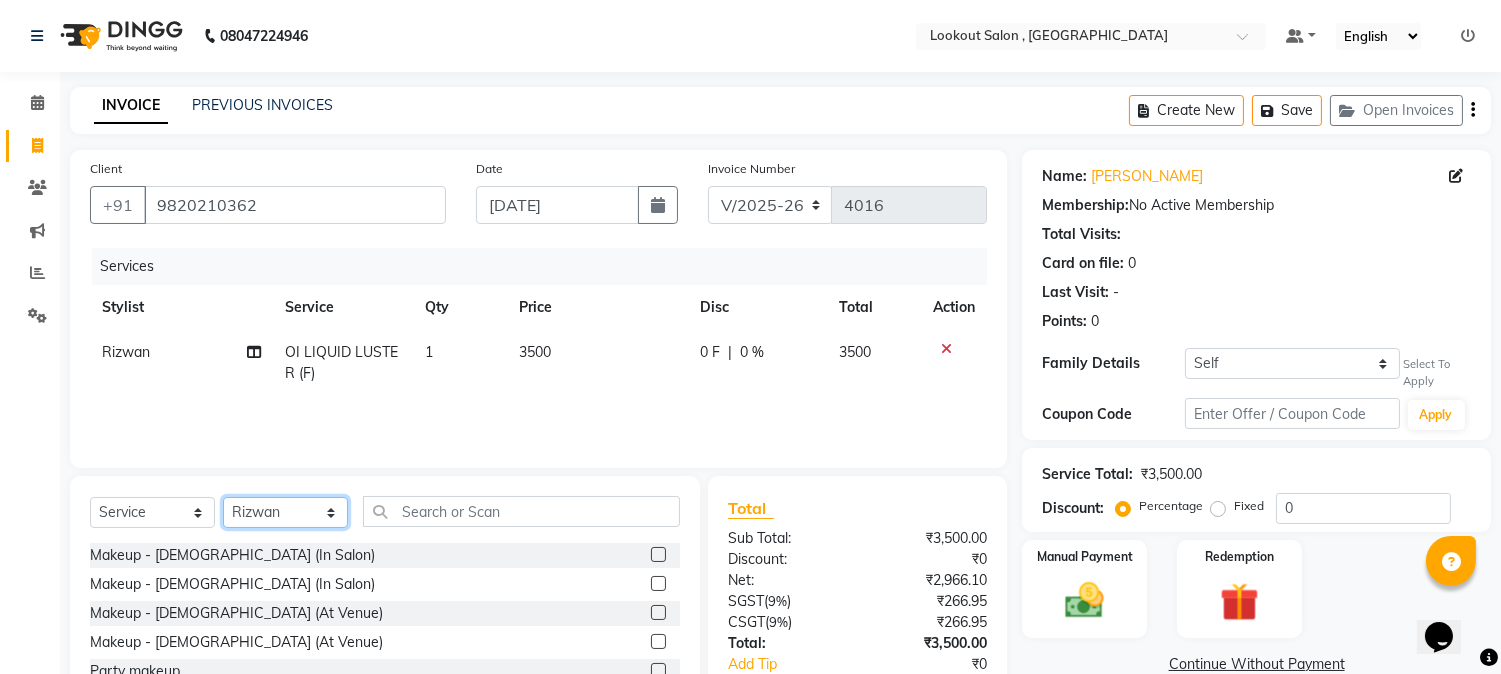 click on "Select Stylist [PERSON_NAME] [PERSON_NAME] kuldeep [PERSON_NAME] [PERSON_NAME] NANDINI [PERSON_NAME] [PERSON_NAME] [PERSON_NAME] [PERSON_NAME] SADAF [PERSON_NAME] TAK shweta kashyap" 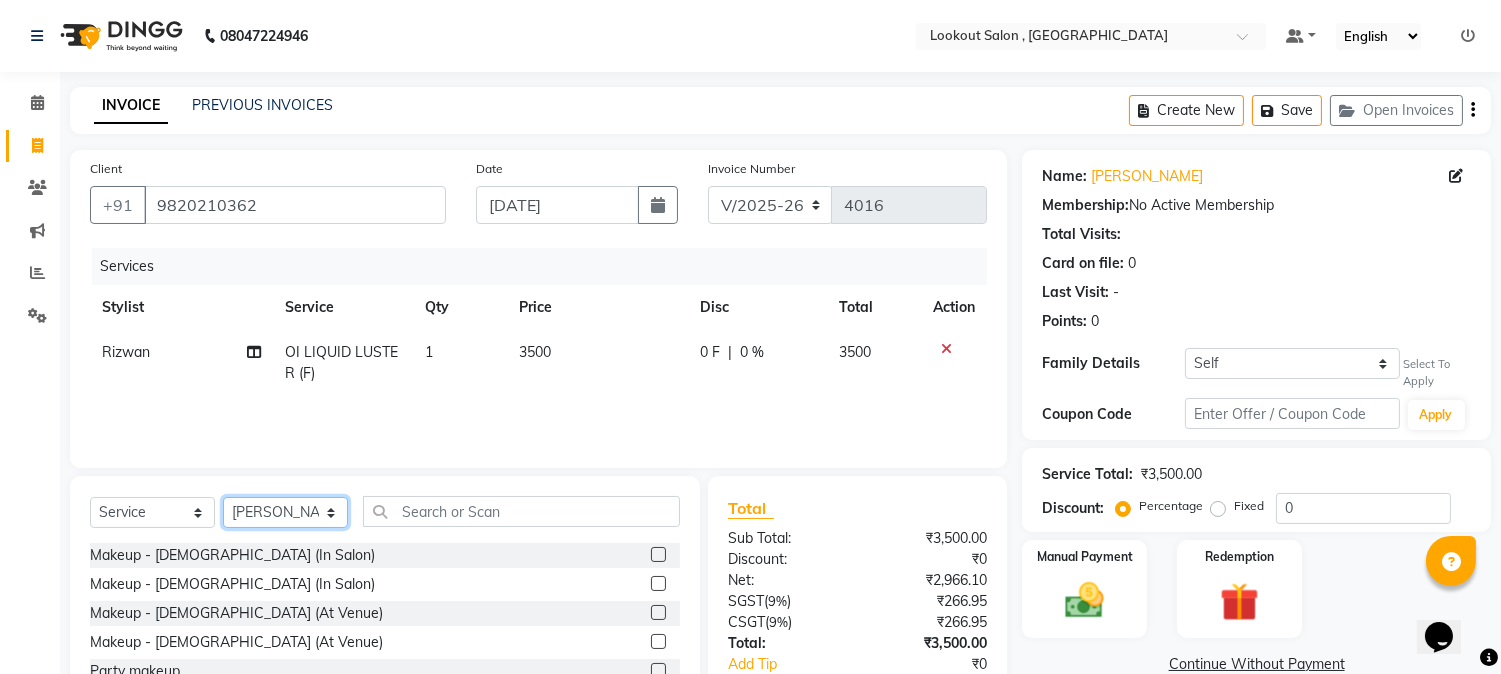 click on "Select Stylist [PERSON_NAME] [PERSON_NAME] kuldeep [PERSON_NAME] [PERSON_NAME] NANDINI [PERSON_NAME] [PERSON_NAME] [PERSON_NAME] [PERSON_NAME] SADAF [PERSON_NAME] TAK shweta kashyap" 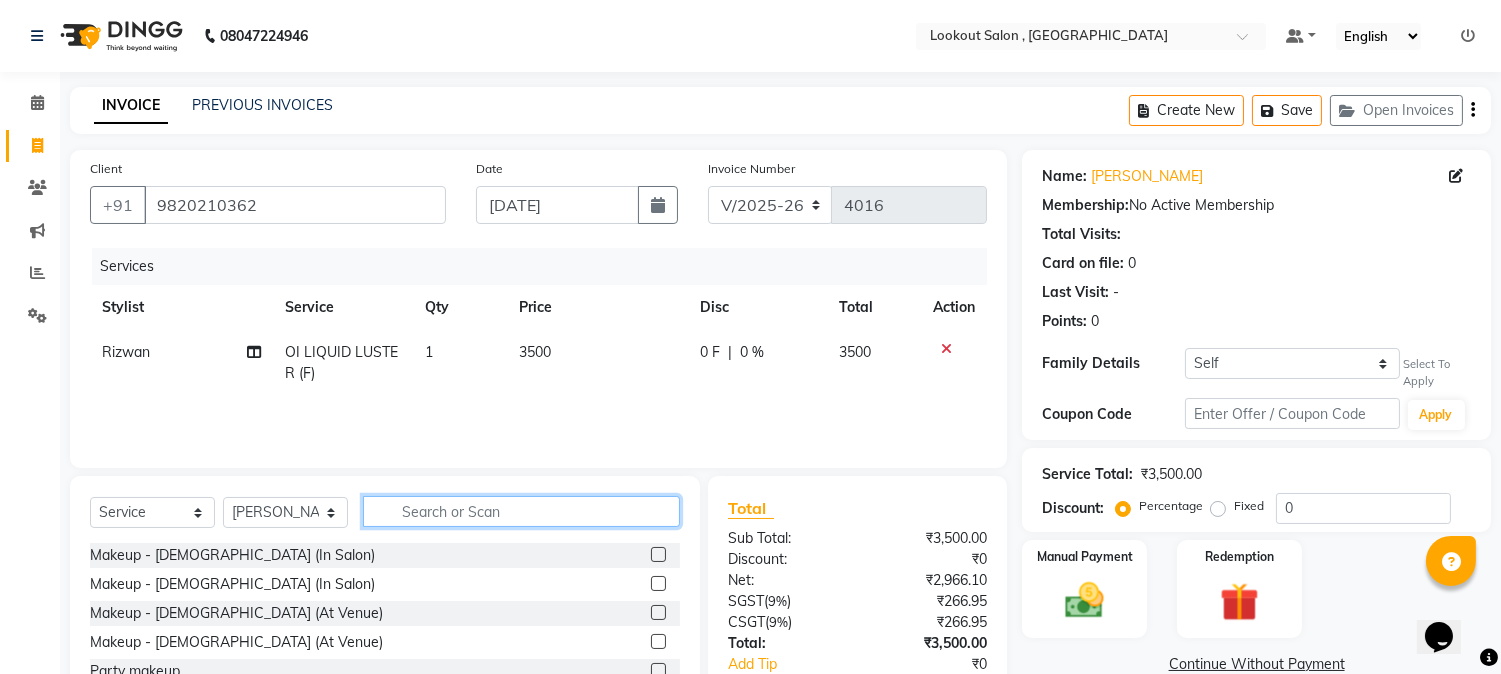 click 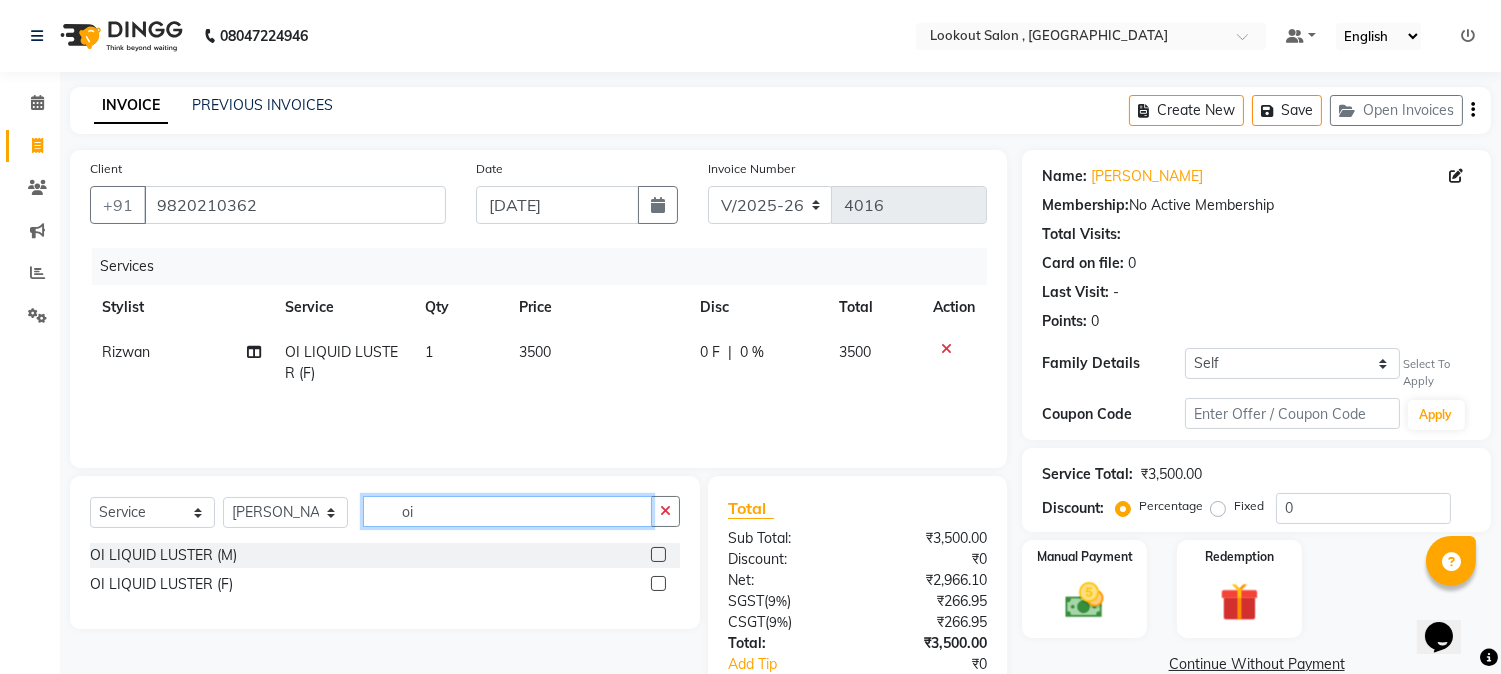 type on "oi" 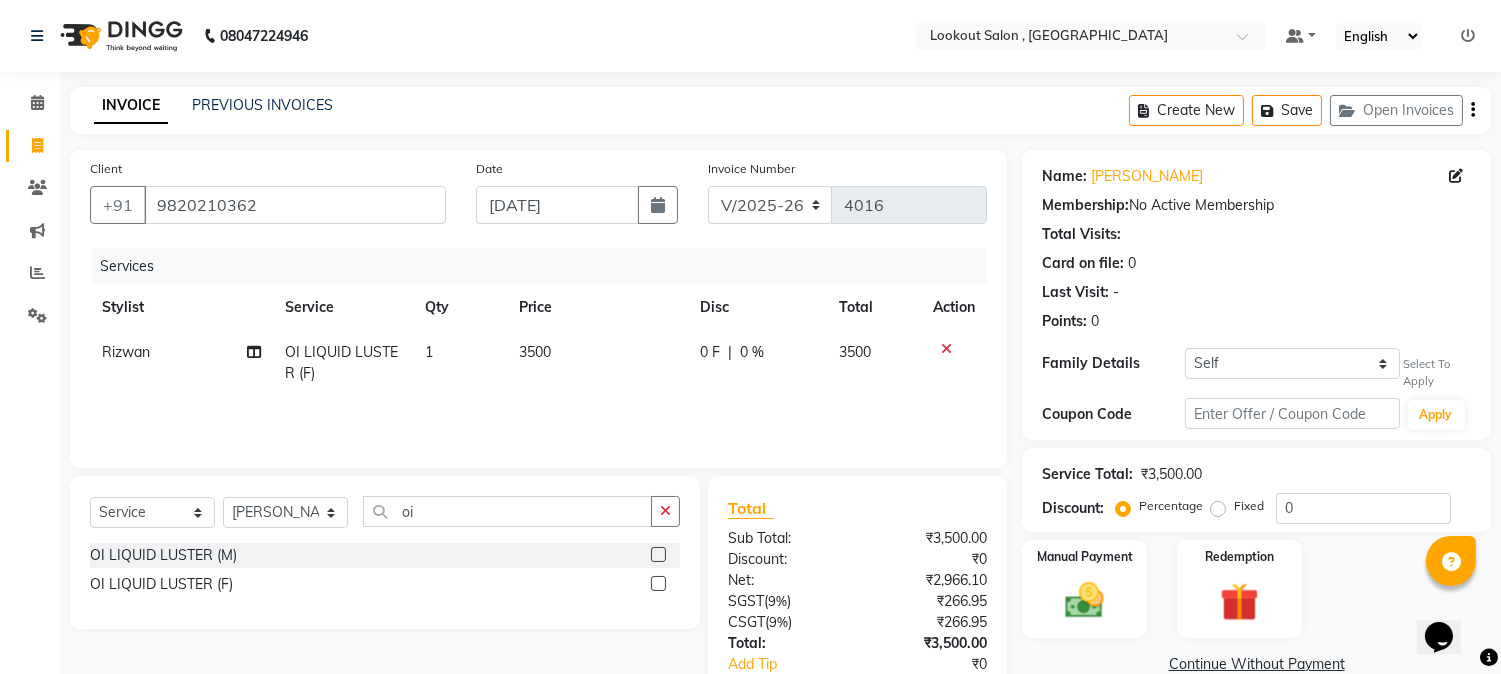 click 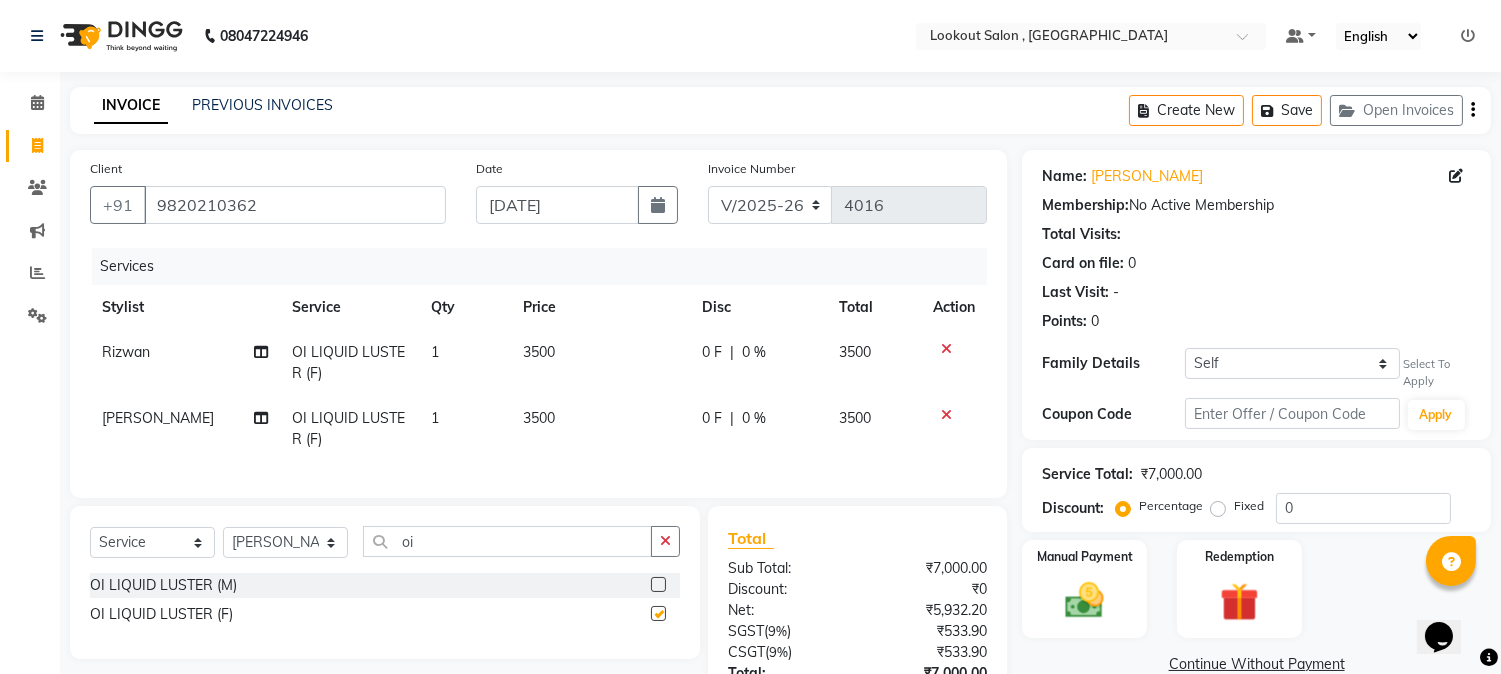 checkbox on "false" 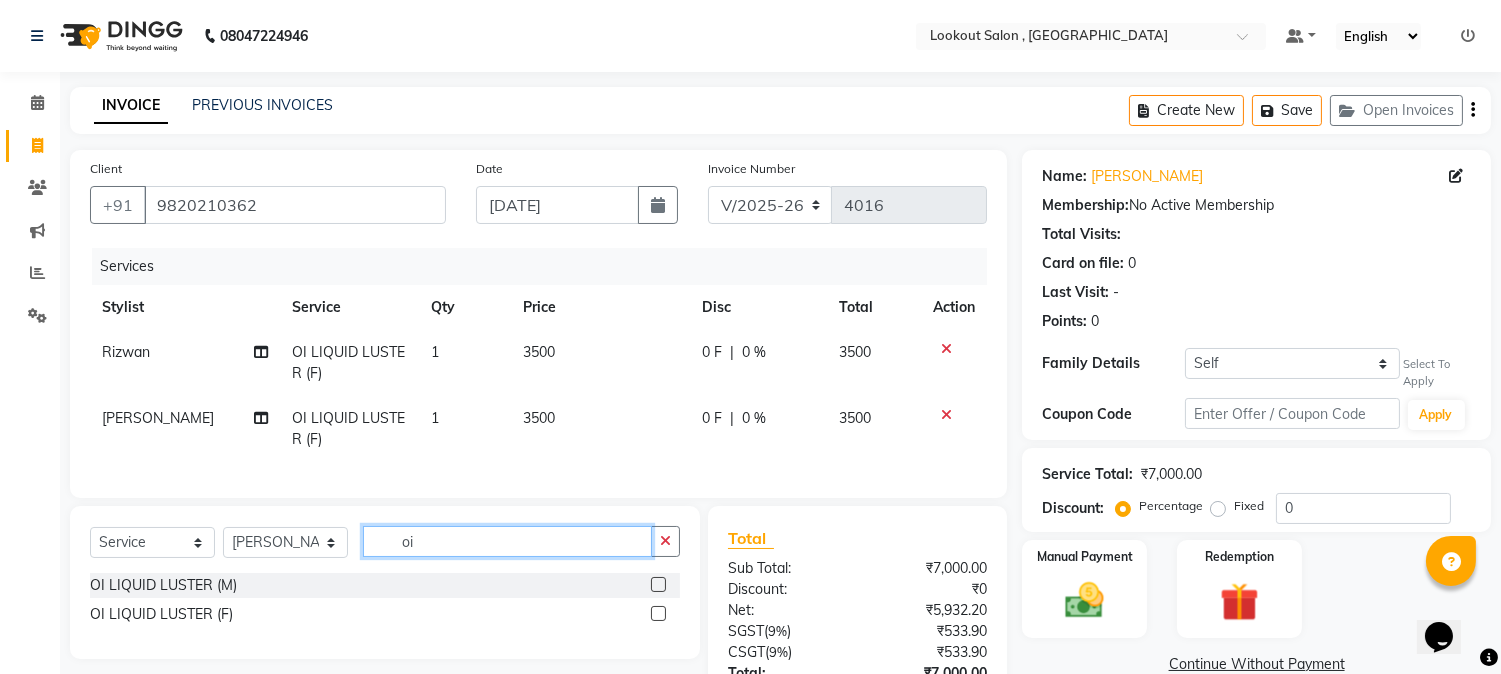 click on "oi" 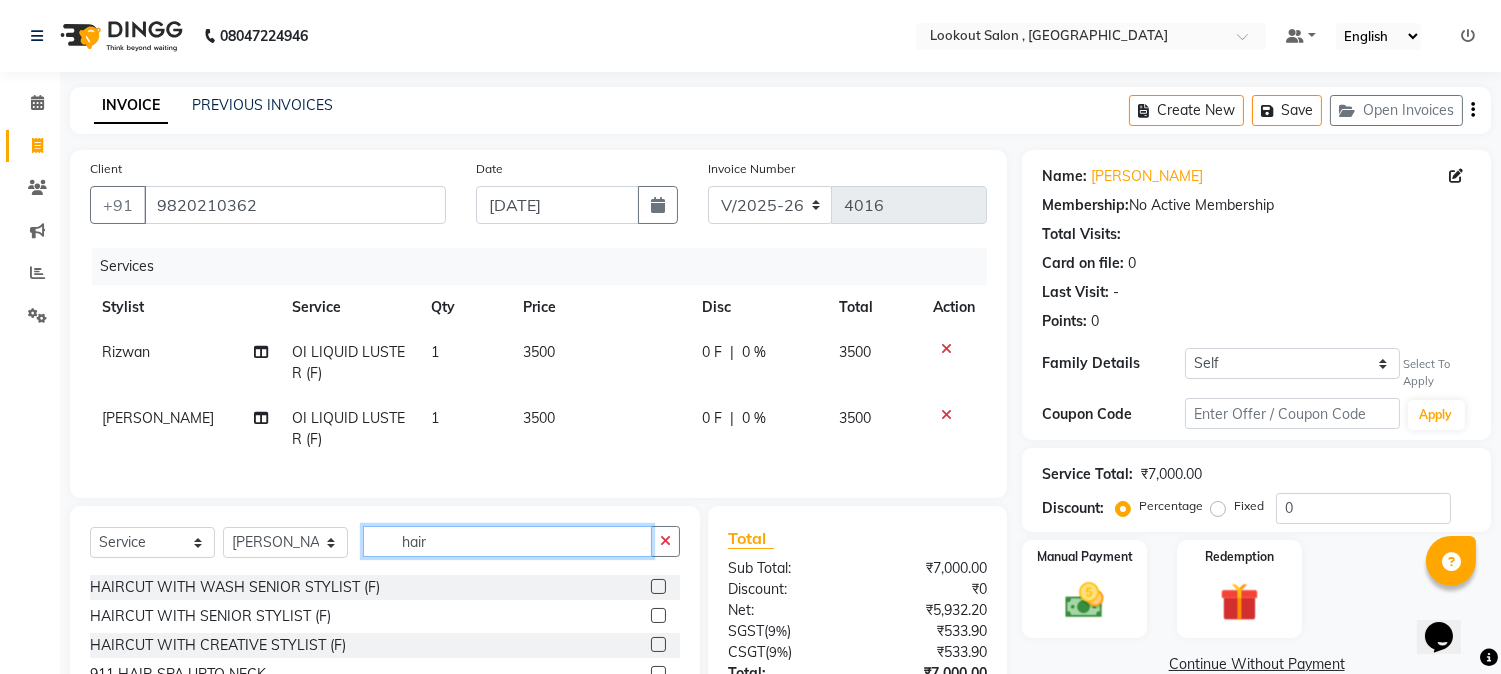 scroll, scrollTop: 292, scrollLeft: 0, axis: vertical 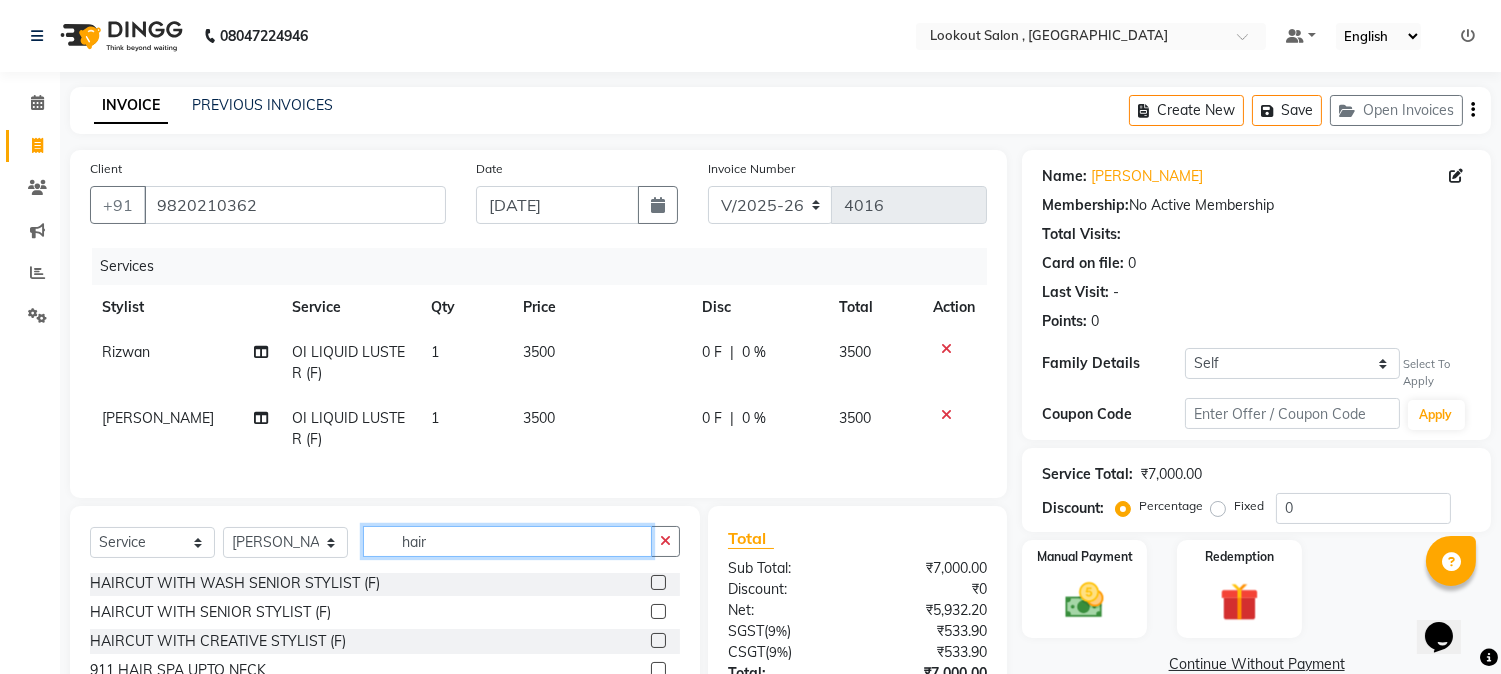 type on "hair" 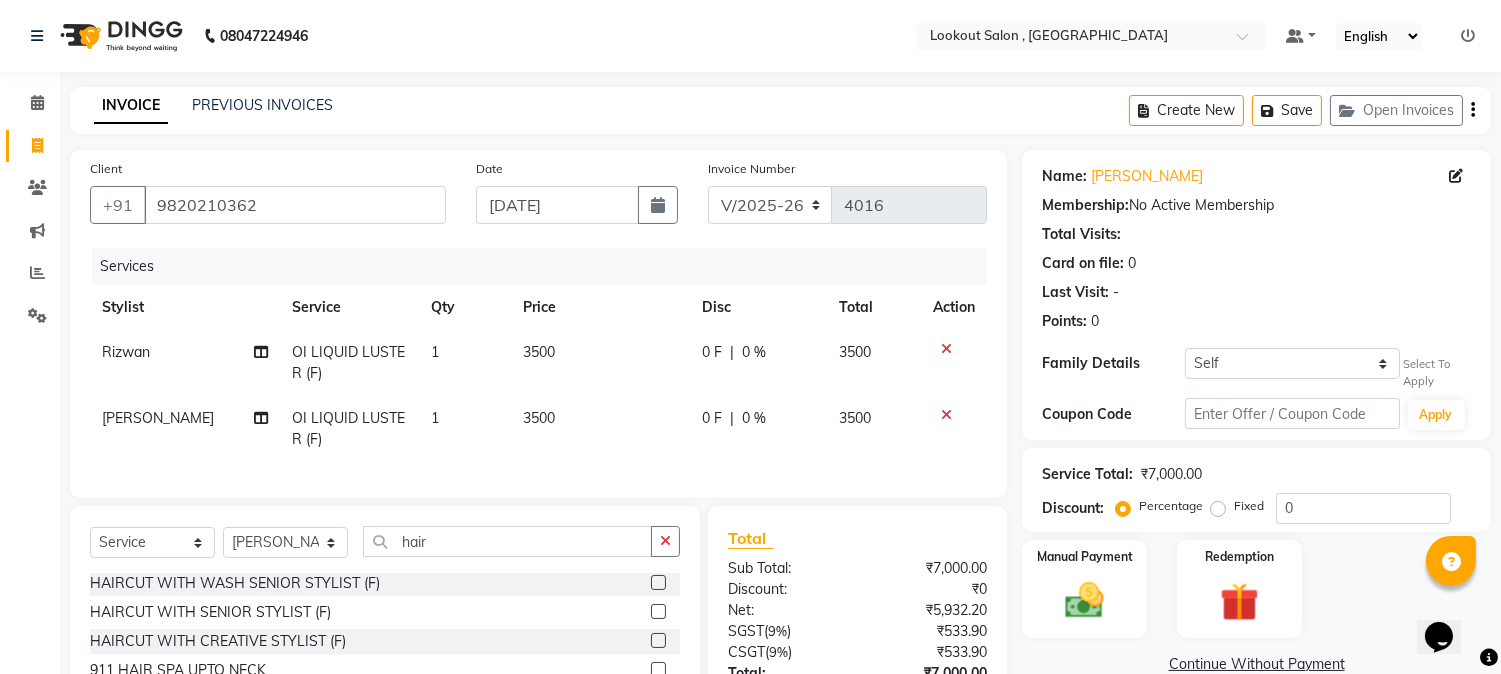 click 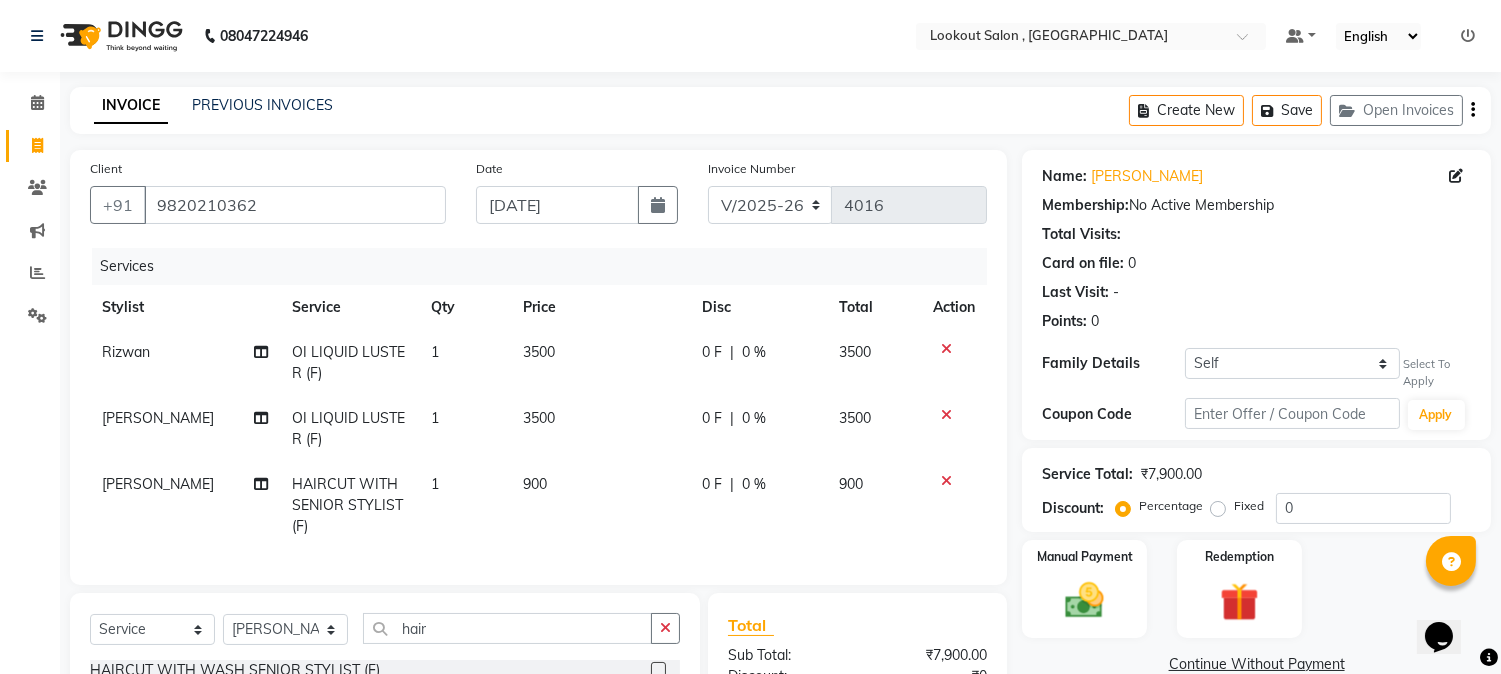 checkbox on "false" 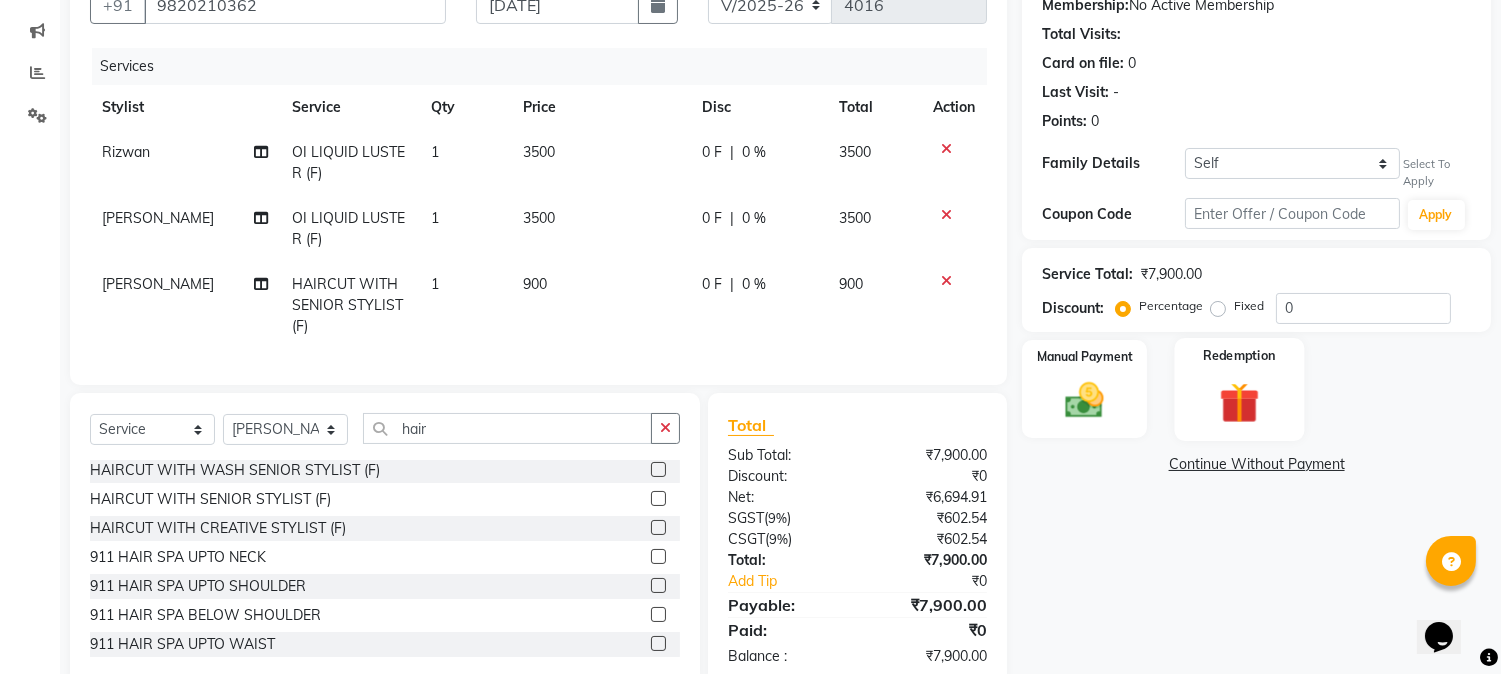 scroll, scrollTop: 222, scrollLeft: 0, axis: vertical 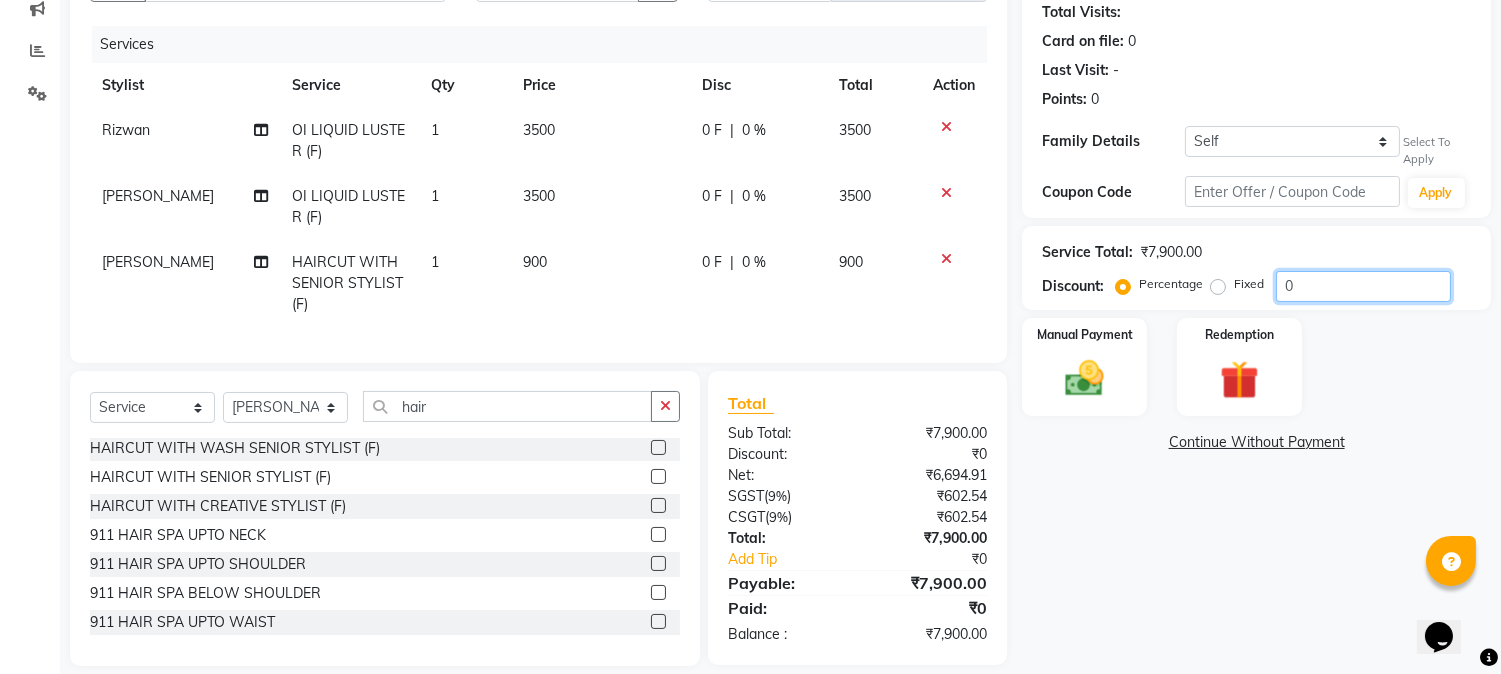 click on "0" 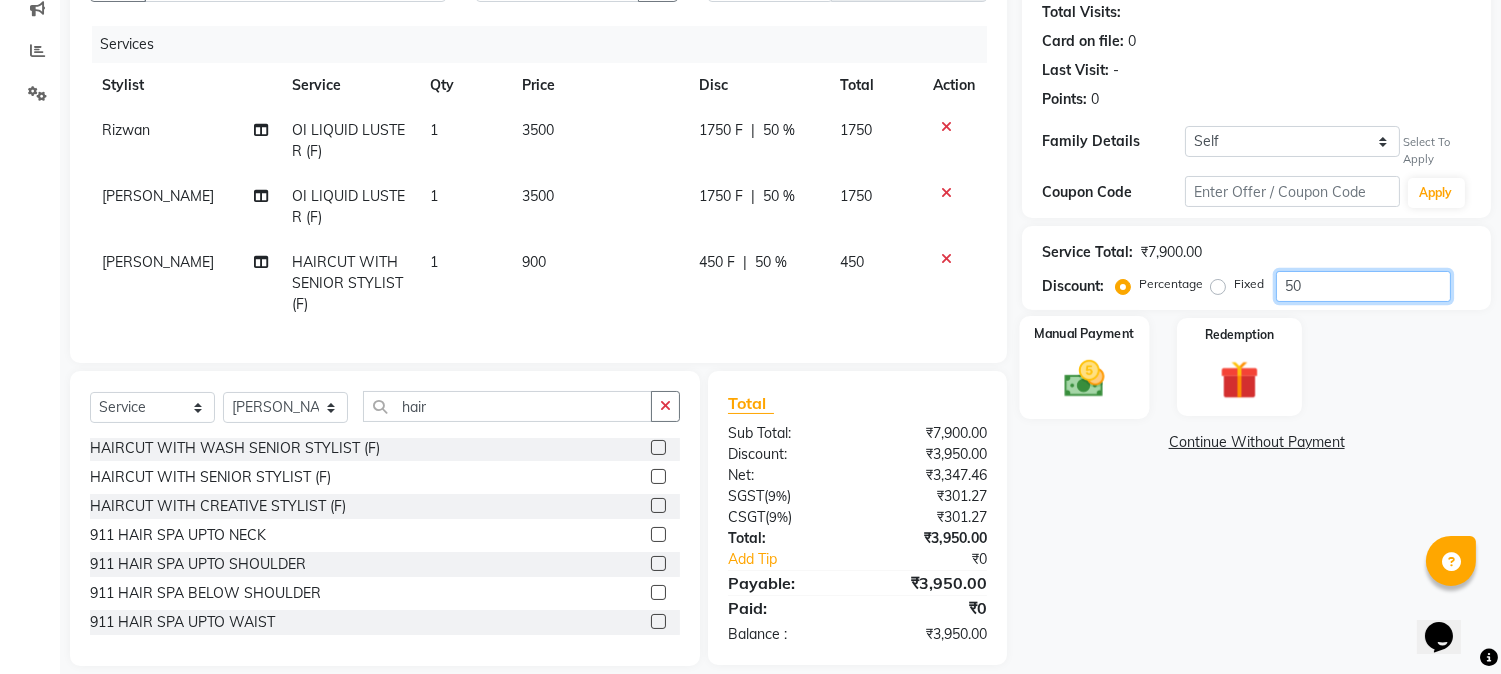 type on "50" 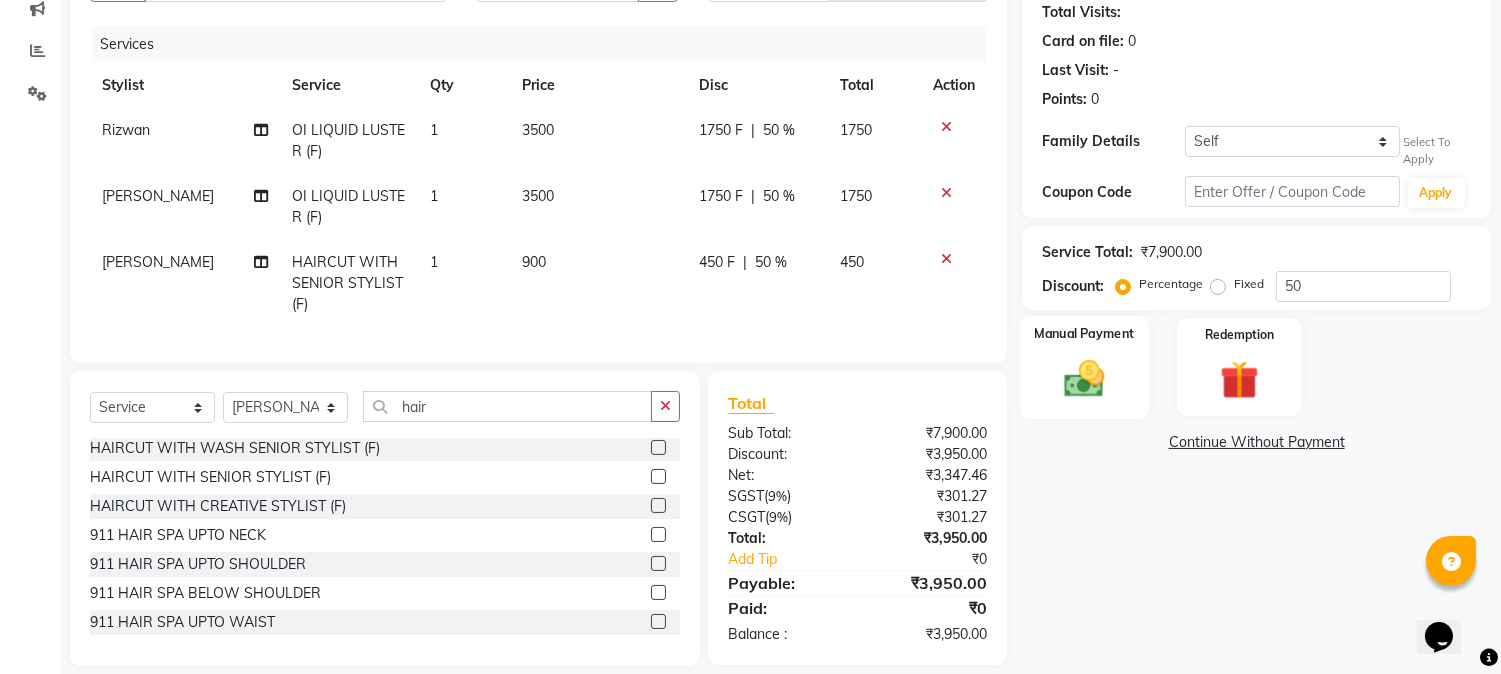 click 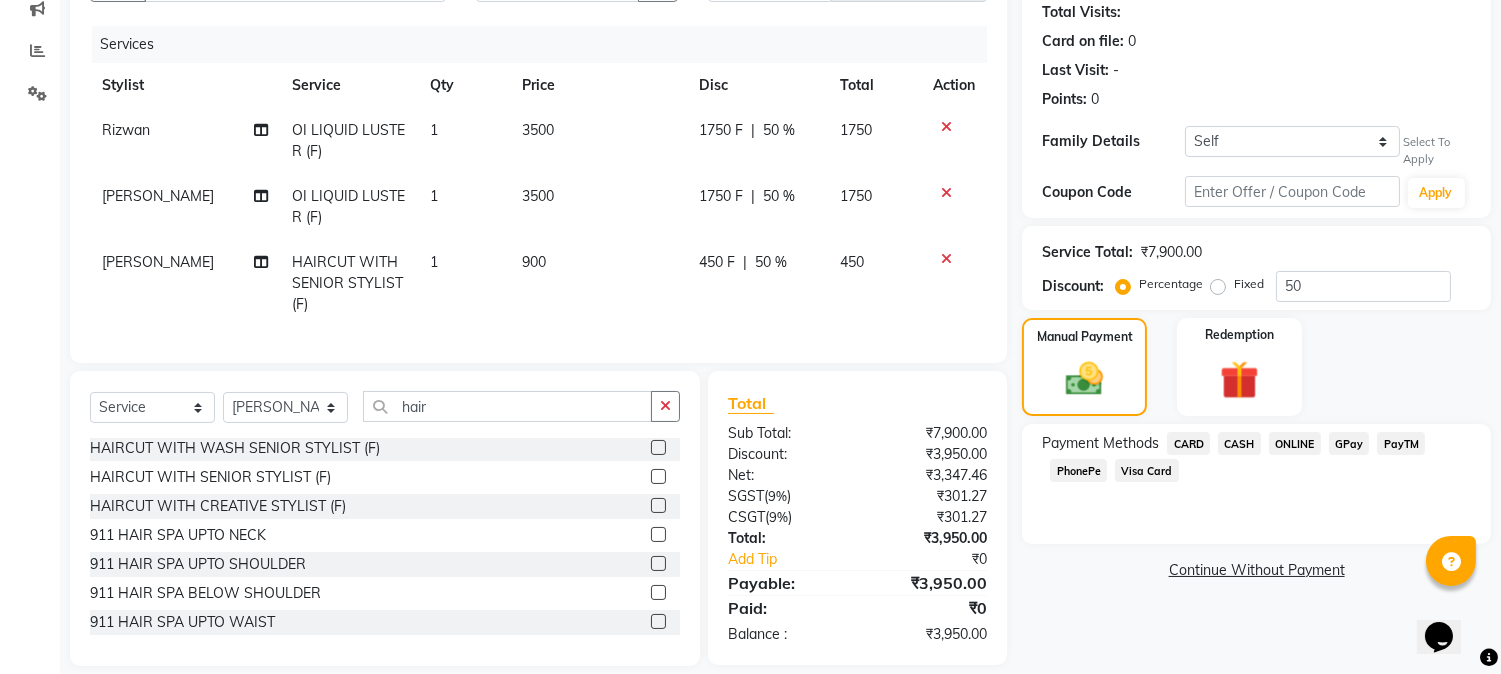 click on "3500" 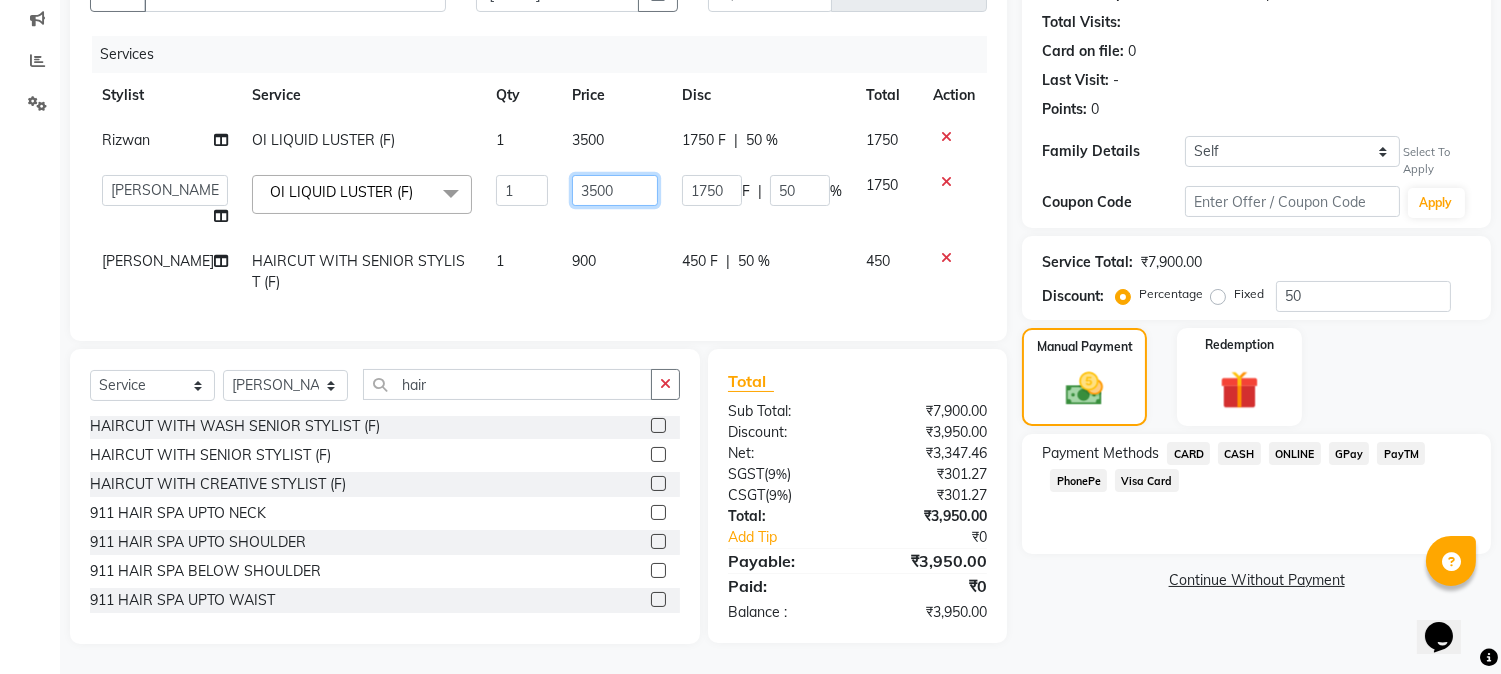 click on "3500" 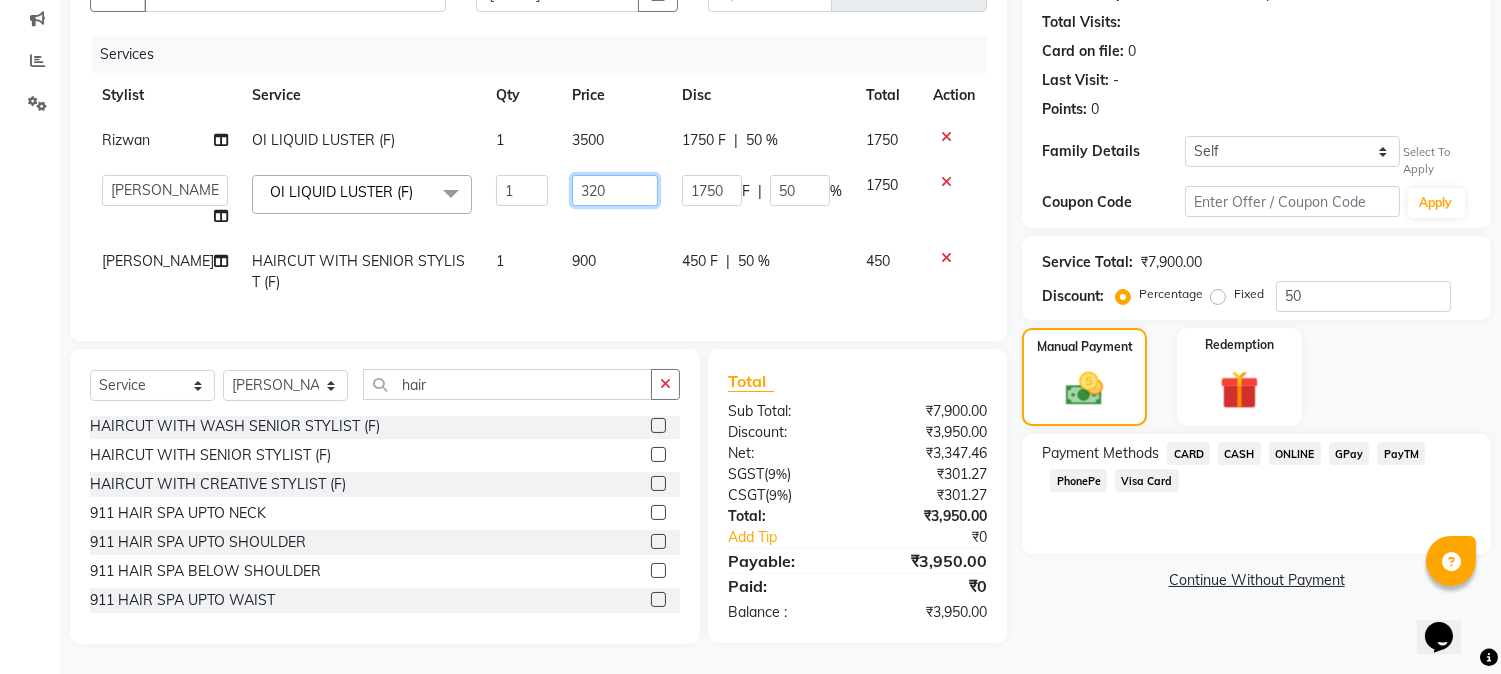 type on "3200" 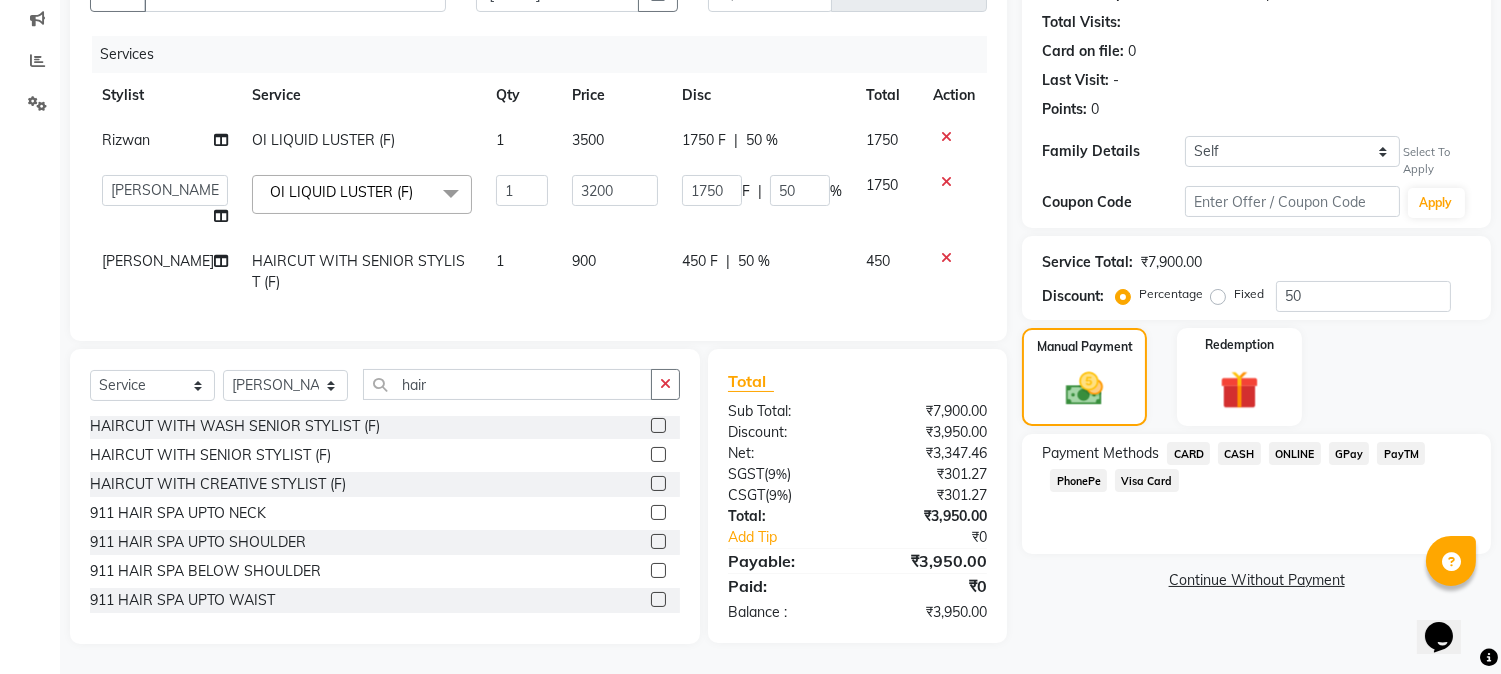 click on "900" 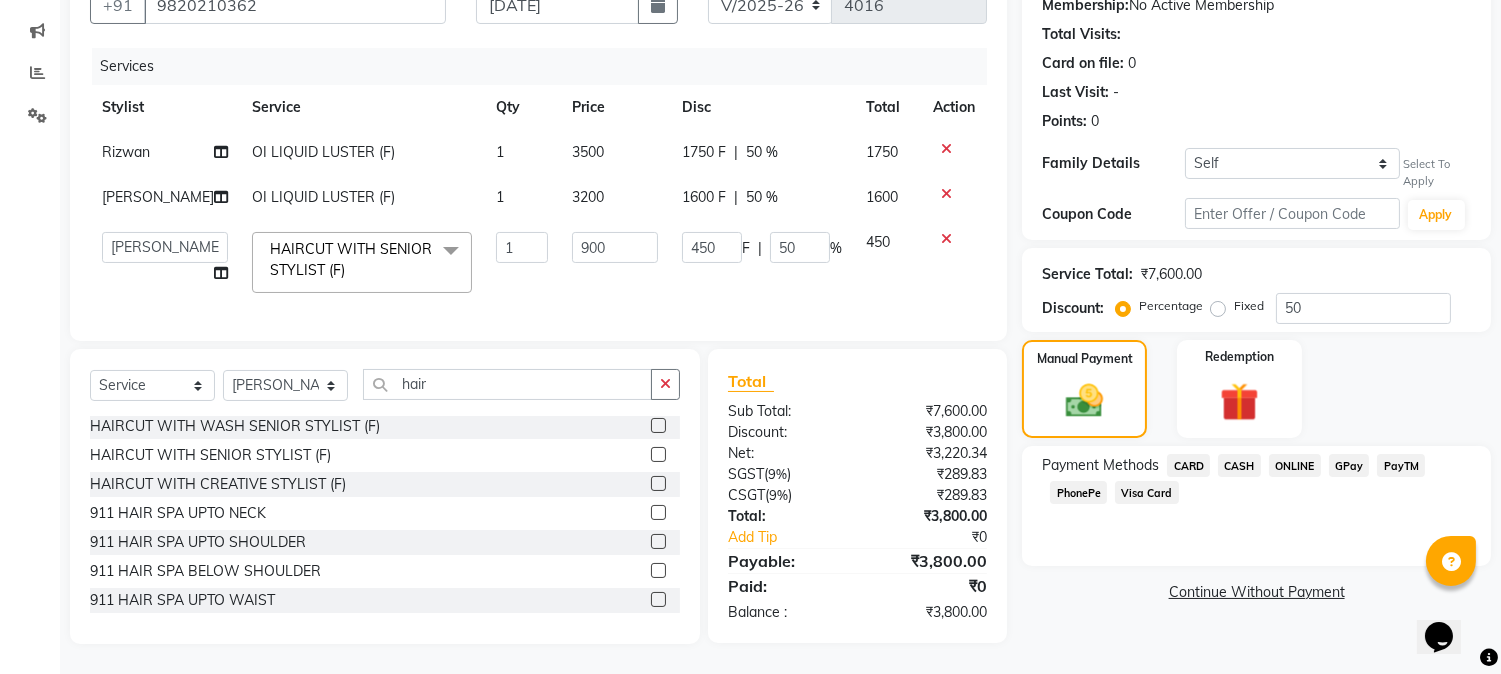 scroll, scrollTop: 216, scrollLeft: 0, axis: vertical 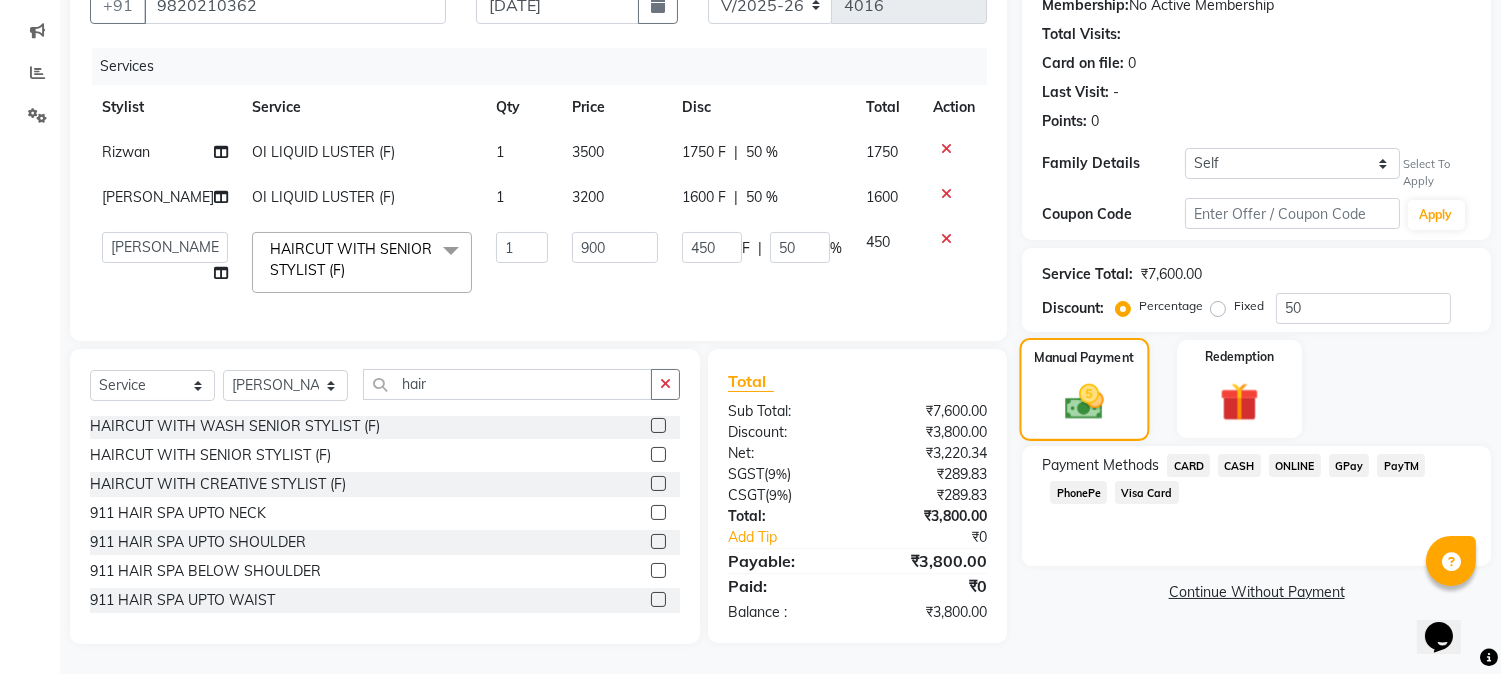 click 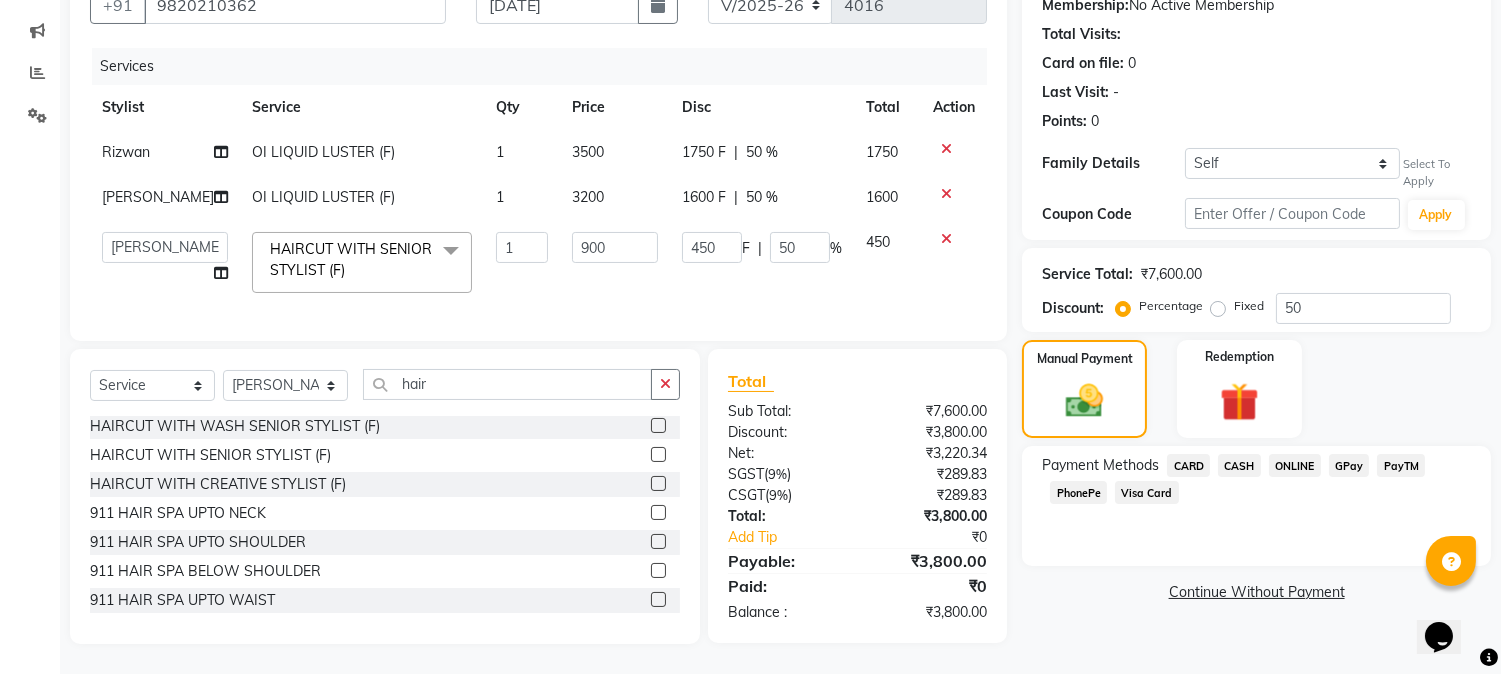 click on "PhonePe" 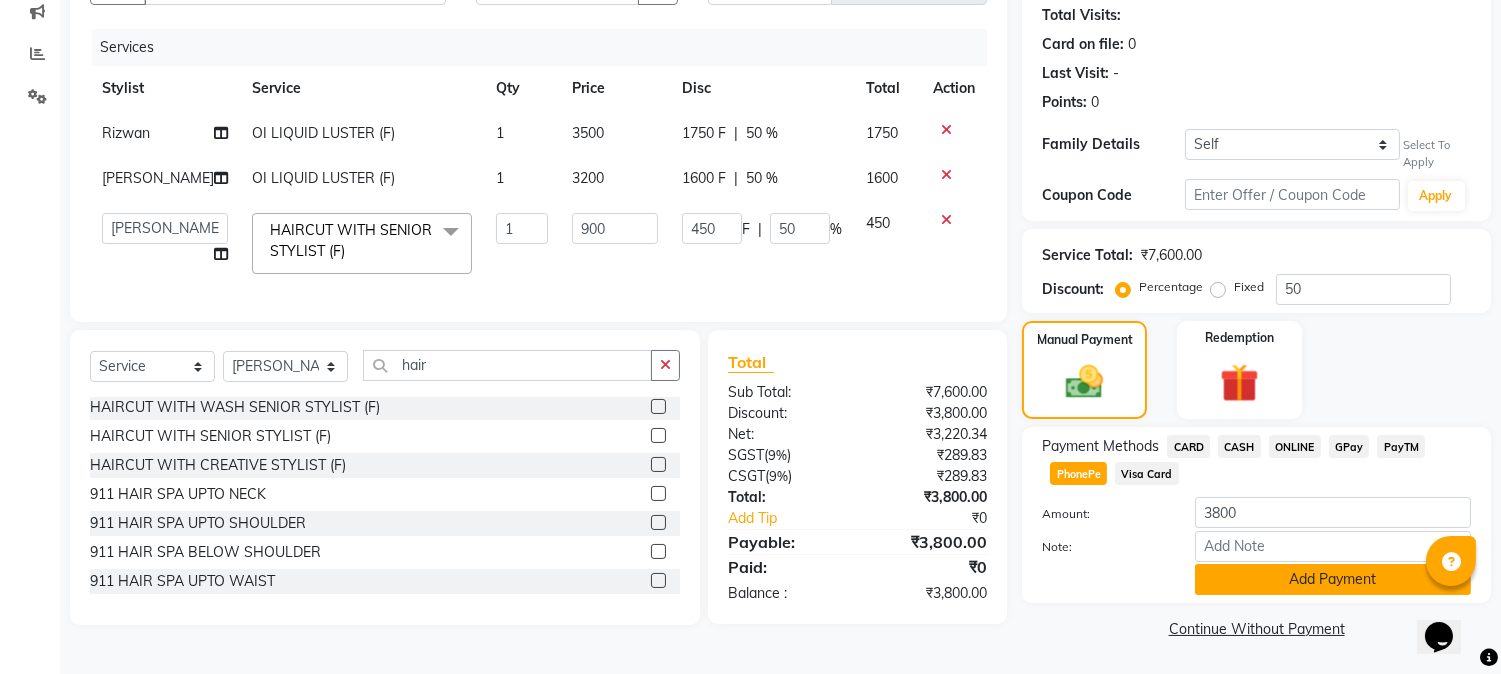 click on "Add Payment" 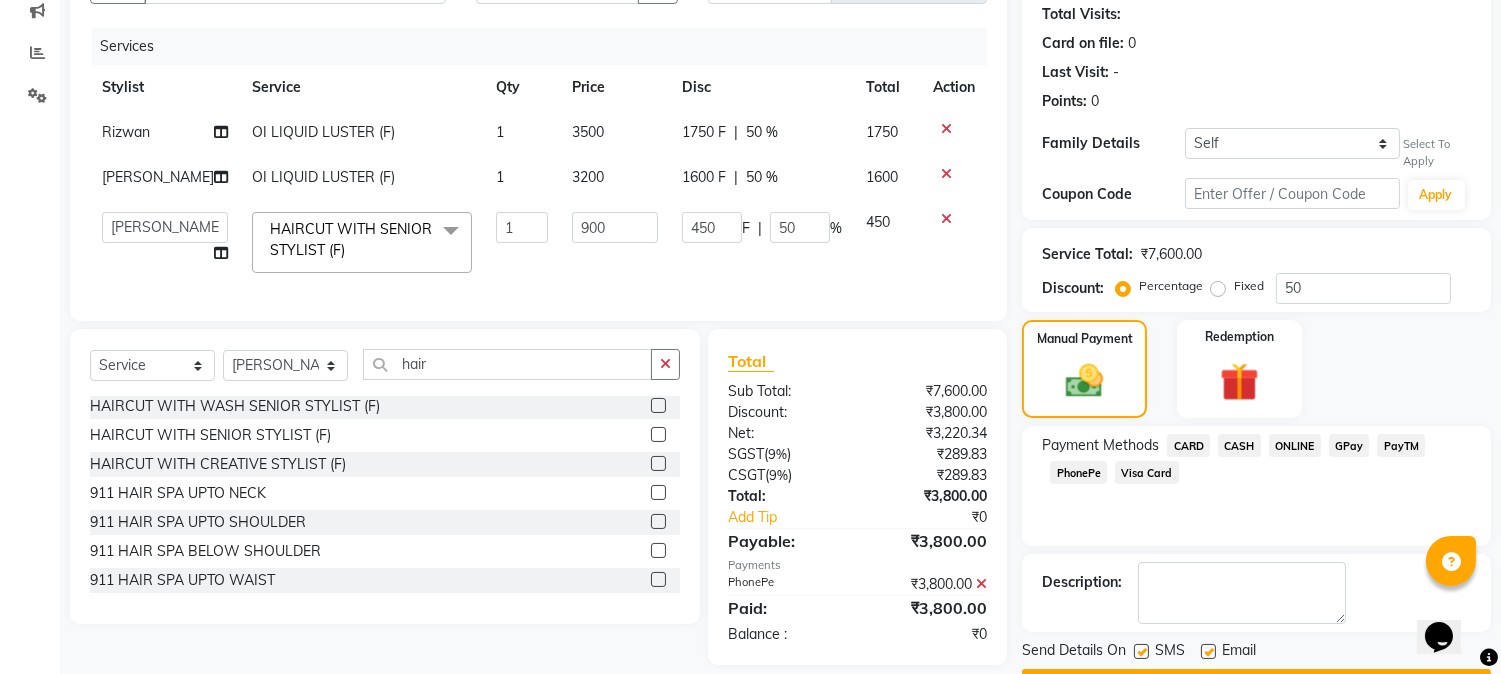 scroll, scrollTop: 275, scrollLeft: 0, axis: vertical 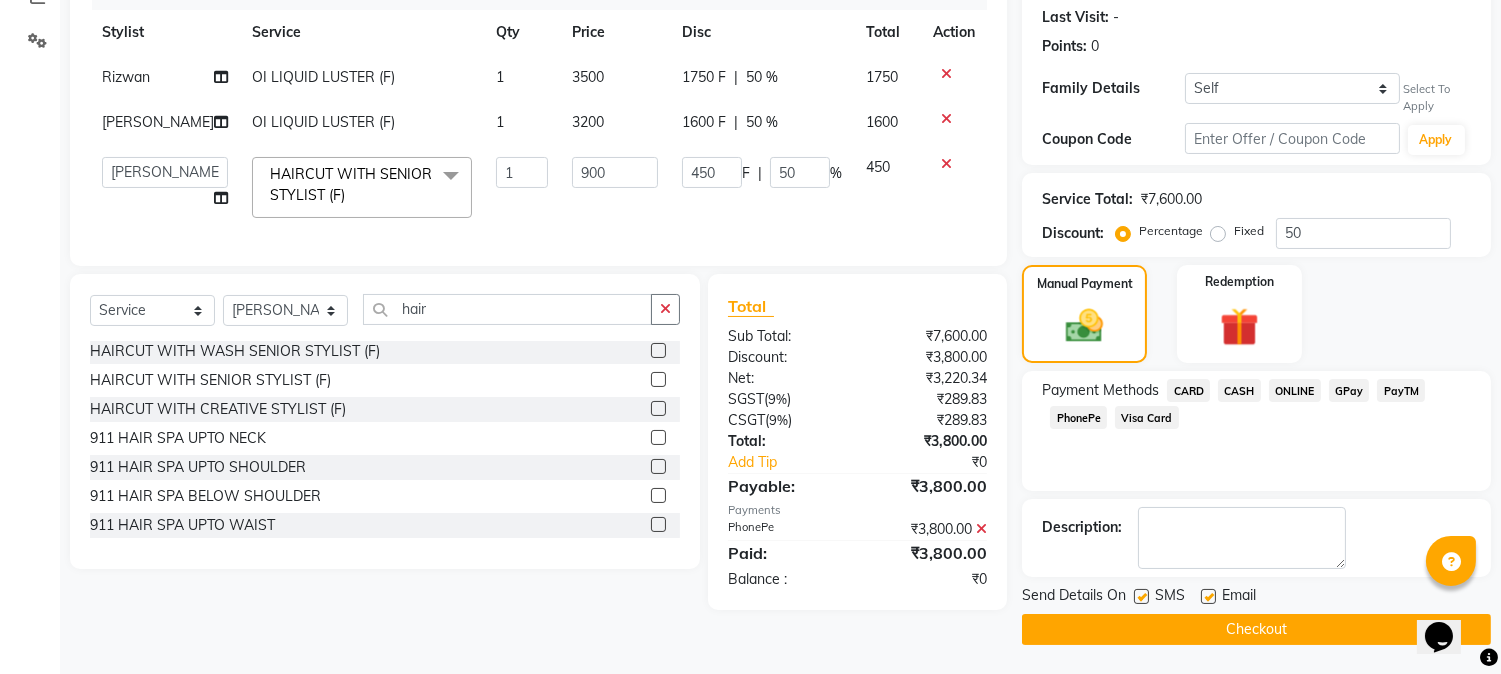 click on "Checkout" 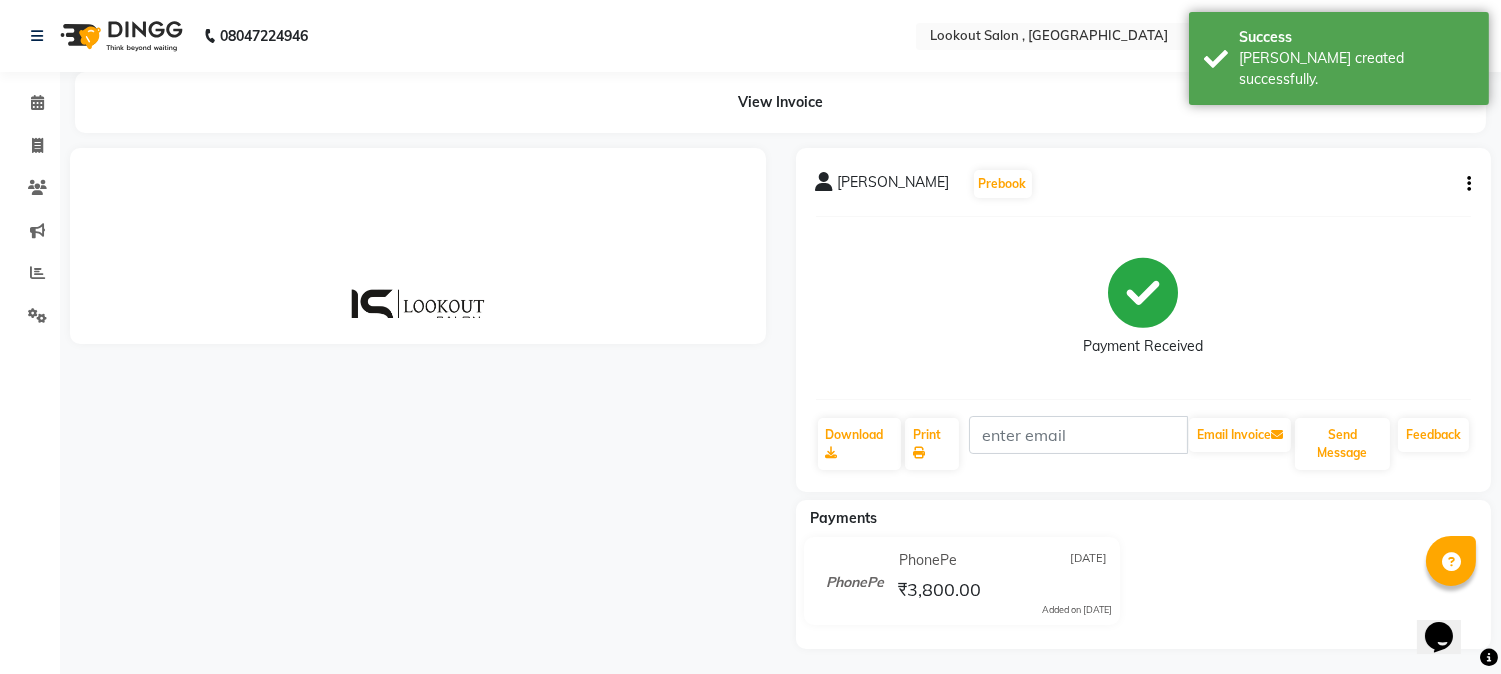 scroll, scrollTop: 0, scrollLeft: 0, axis: both 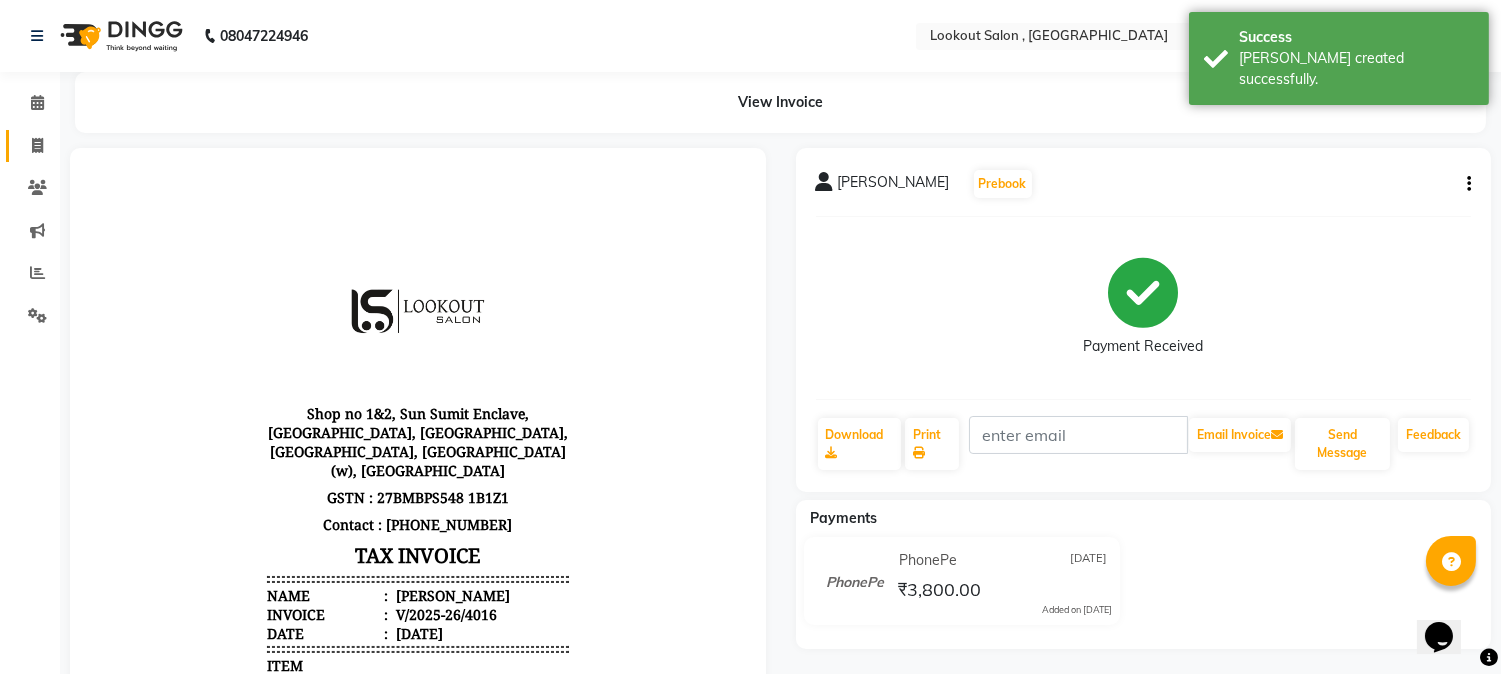 click on "Invoice" 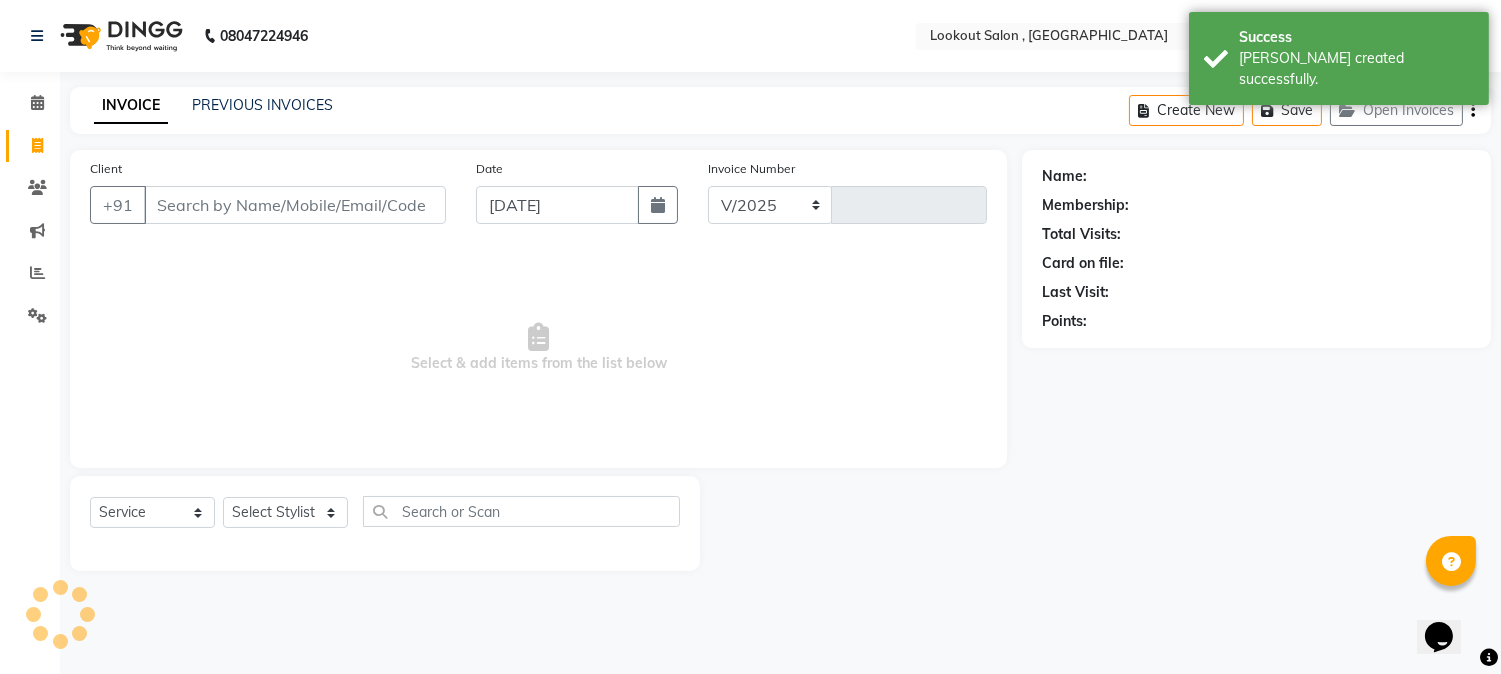 select on "151" 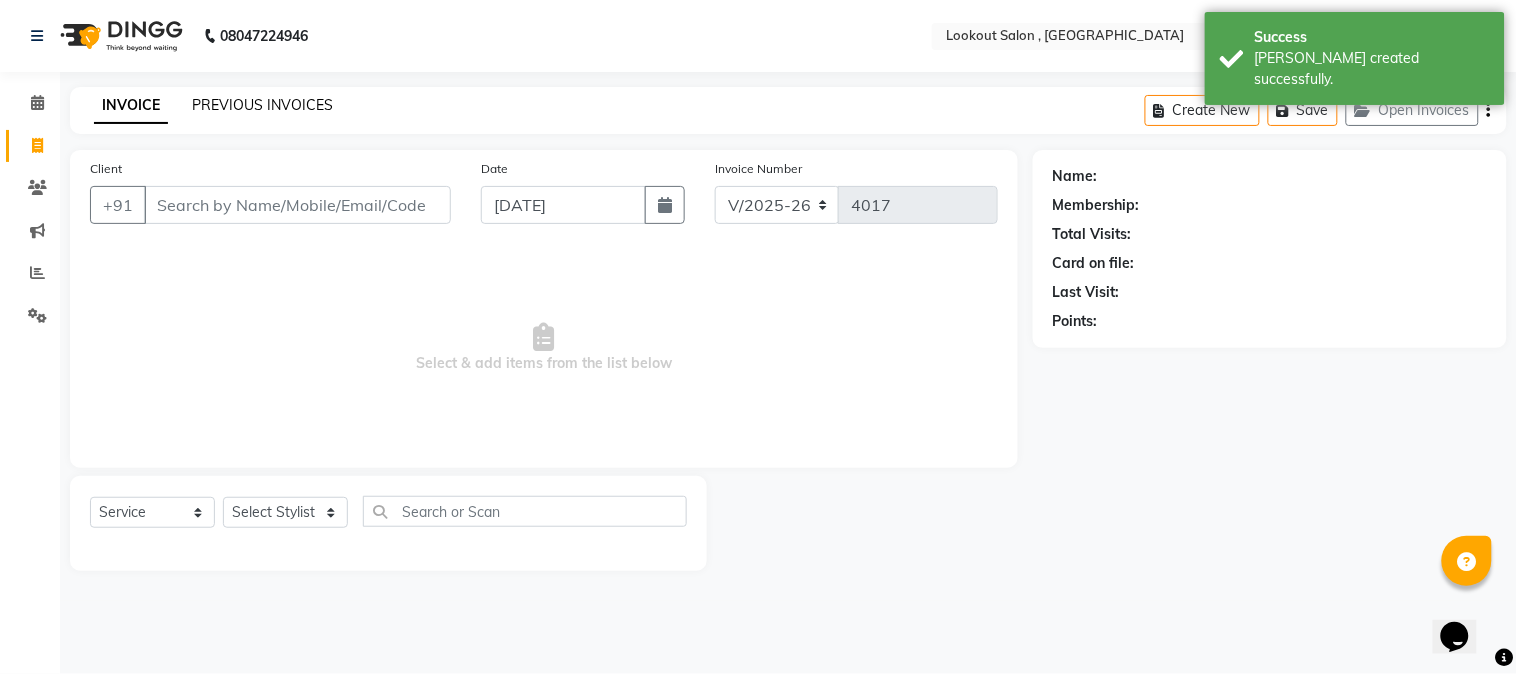 click on "PREVIOUS INVOICES" 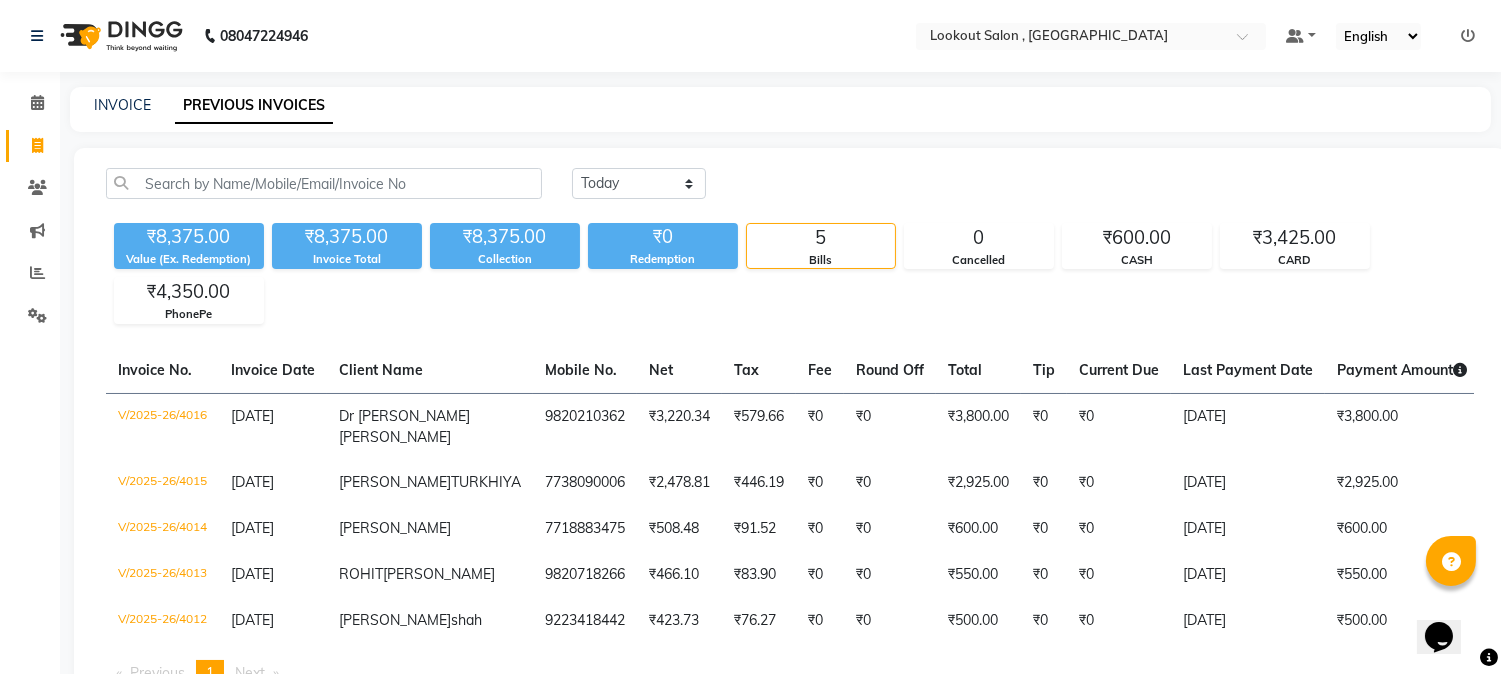 drag, startPoint x: 126, startPoint y: 88, endPoint x: 125, endPoint y: 98, distance: 10.049875 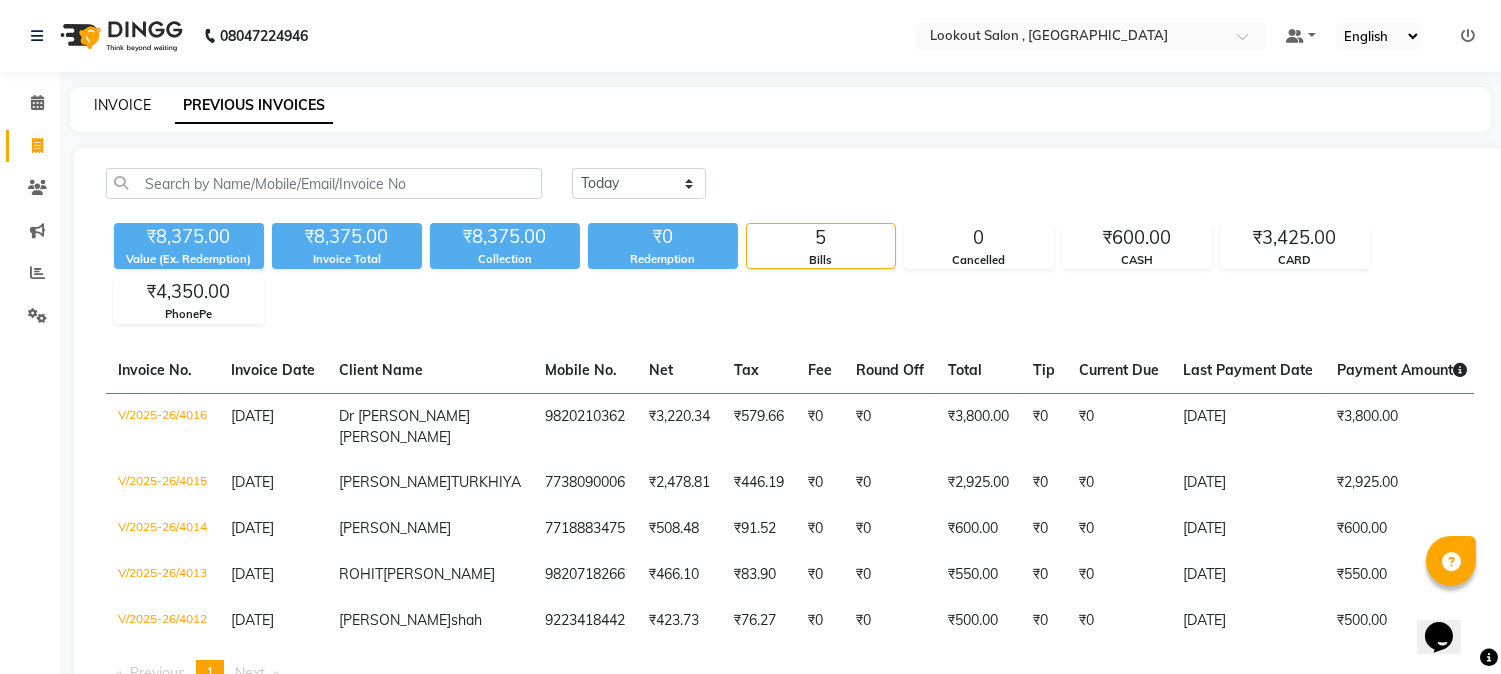 click on "INVOICE" 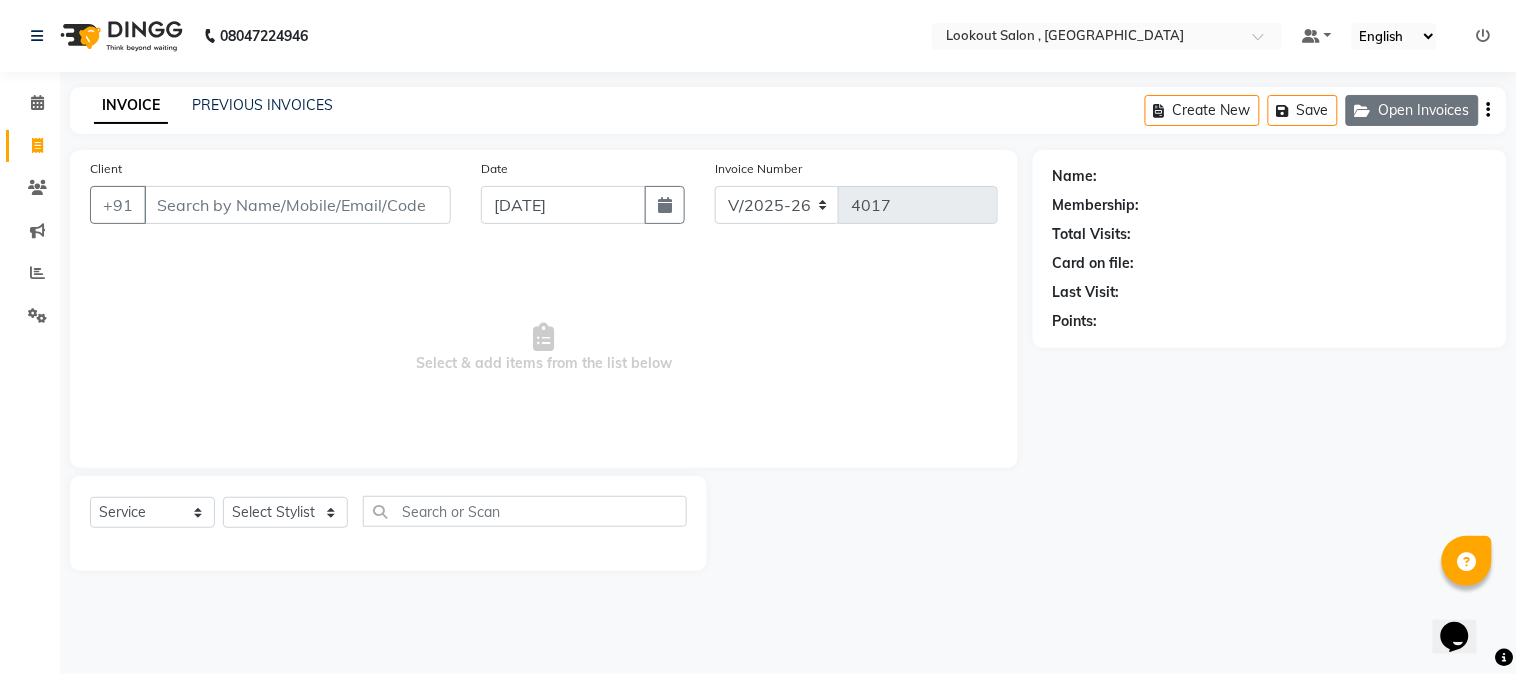 click on "Open Invoices" 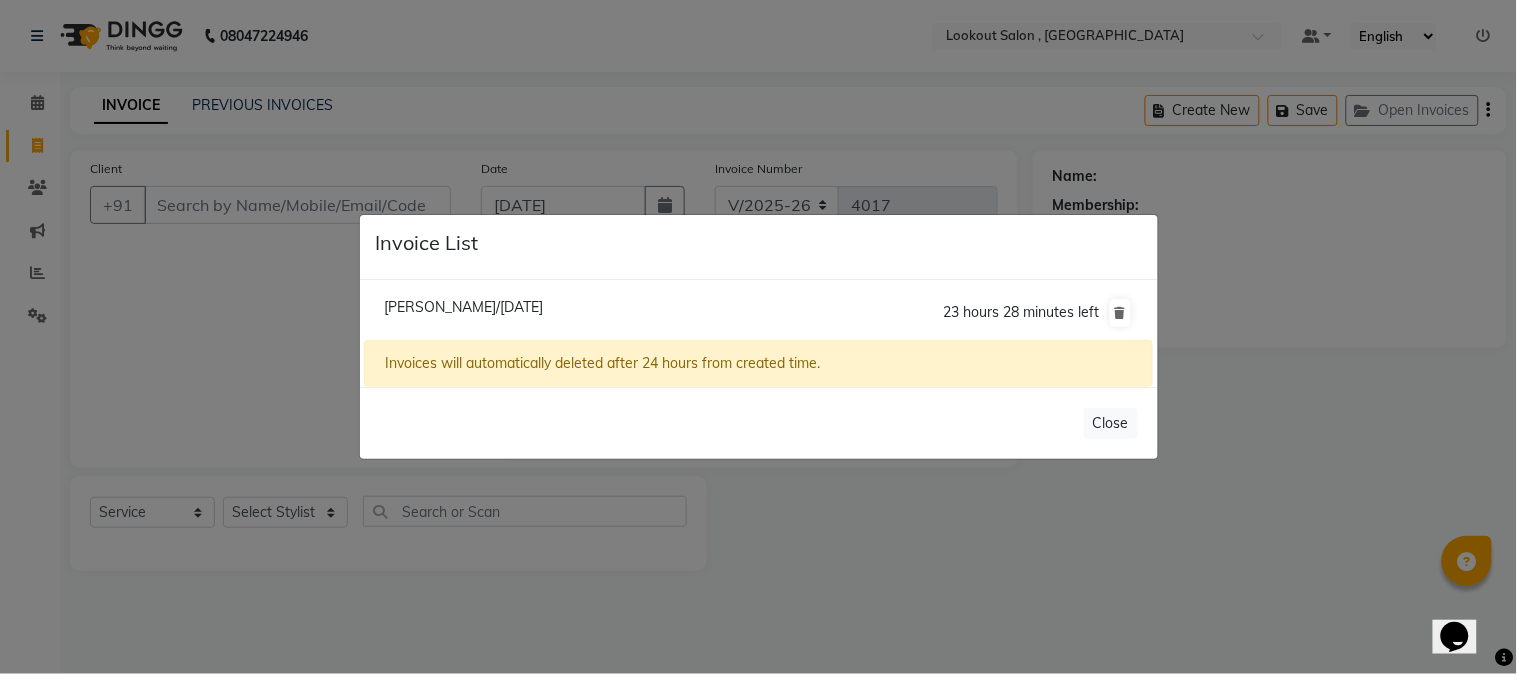 click on "Poonam Sheth/11 July 2025" 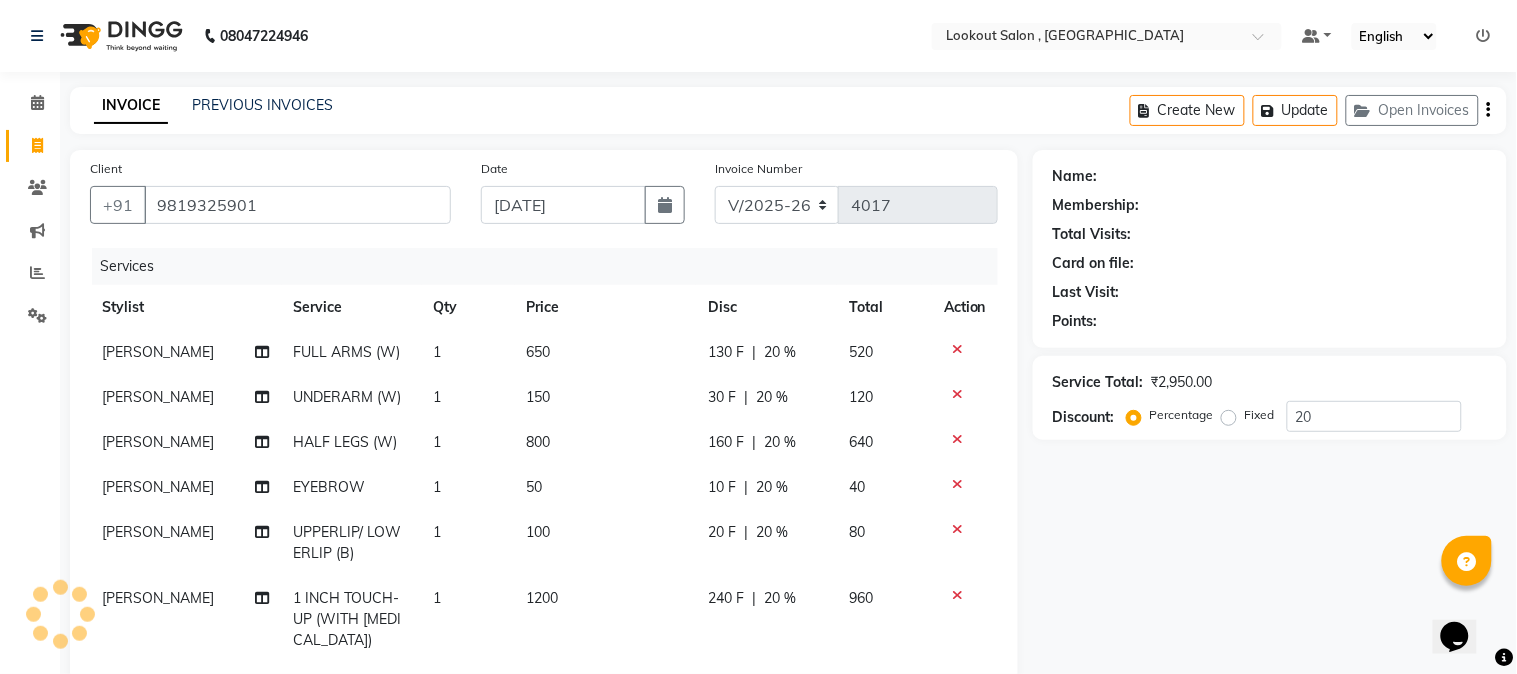 select on "1: Object" 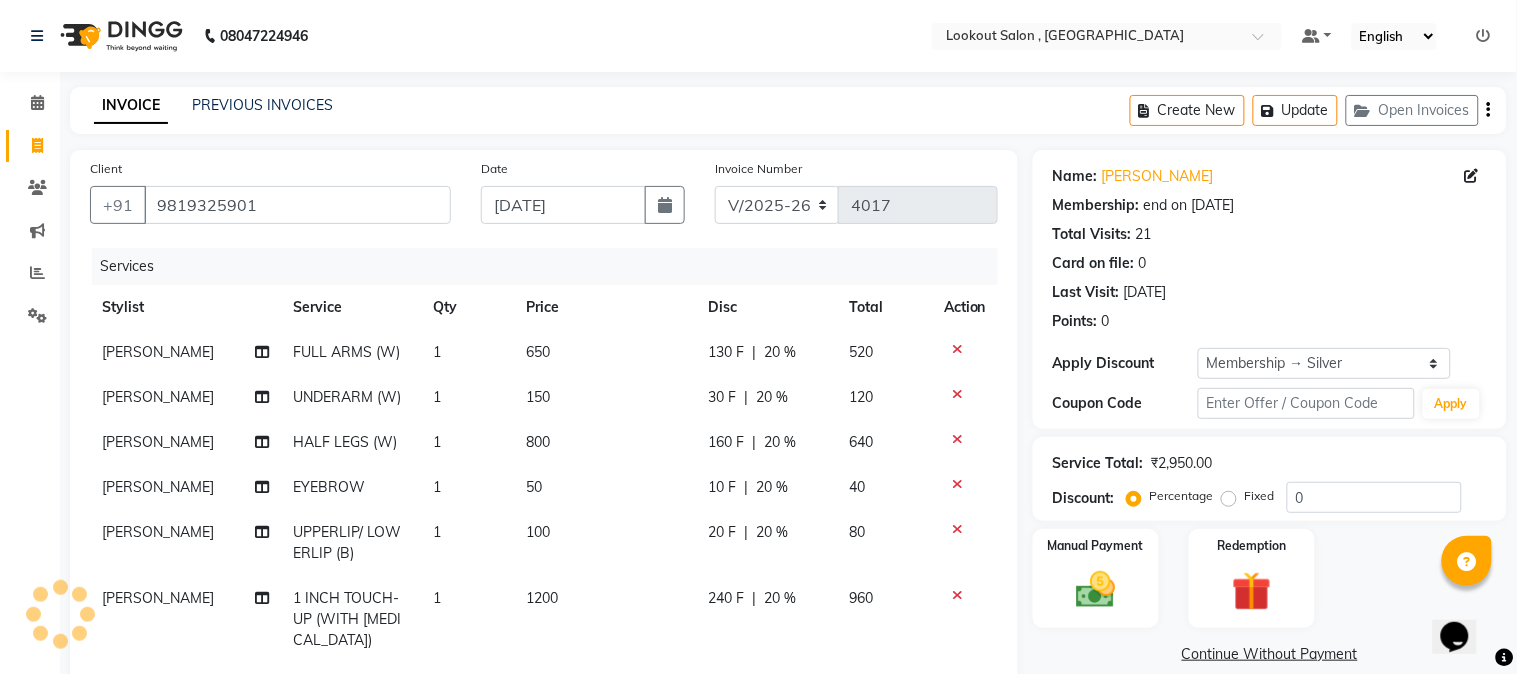 type on "20" 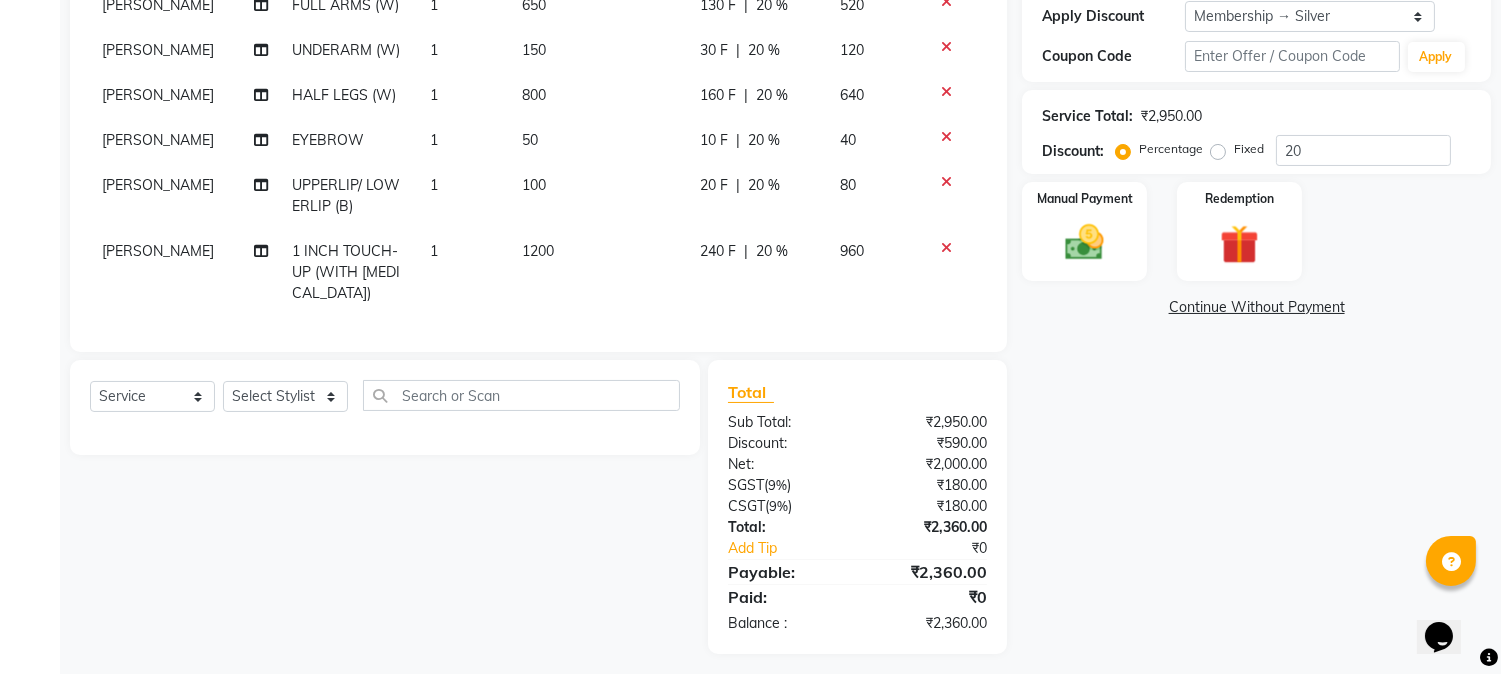 scroll, scrollTop: 373, scrollLeft: 0, axis: vertical 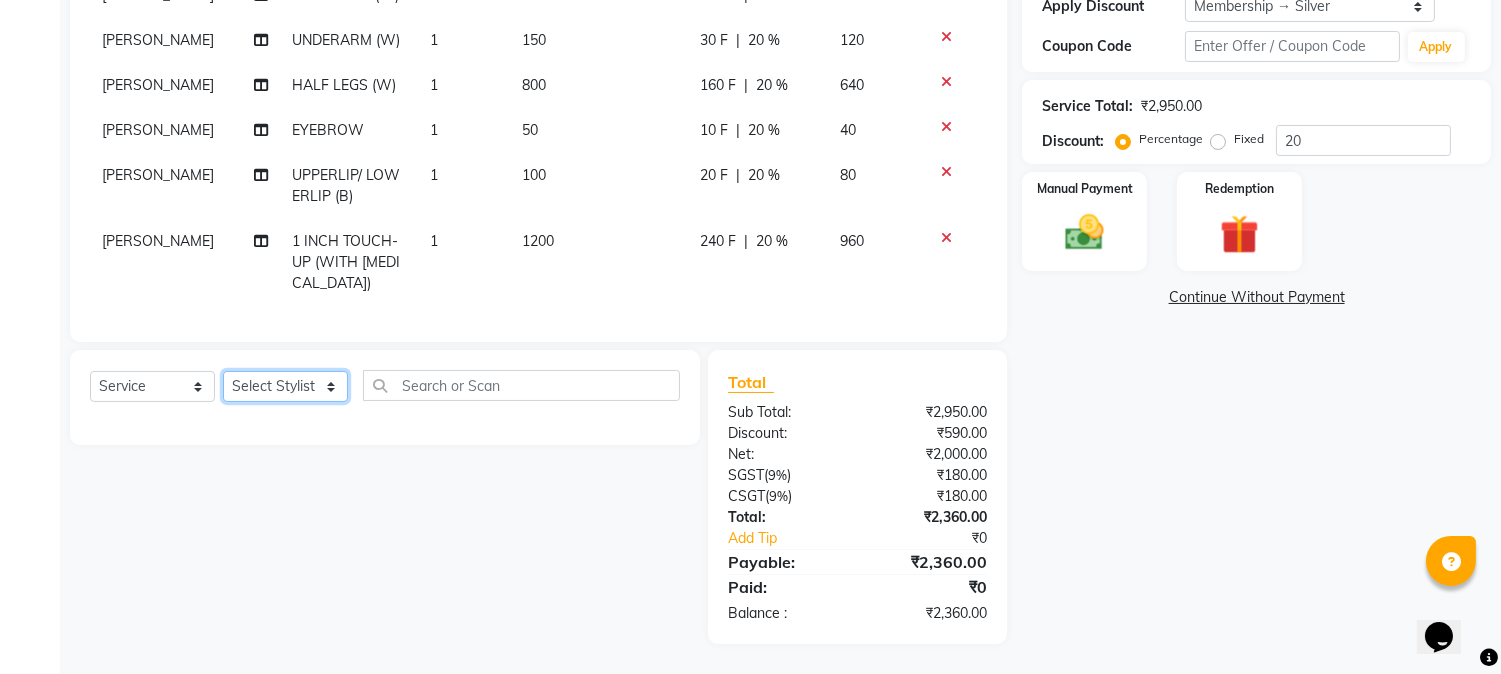 click on "Select Stylist [PERSON_NAME] [PERSON_NAME] kuldeep [PERSON_NAME] [PERSON_NAME] NANDINI [PERSON_NAME] [PERSON_NAME] [PERSON_NAME] [PERSON_NAME] SADAF [PERSON_NAME] TAK shweta kashyap" 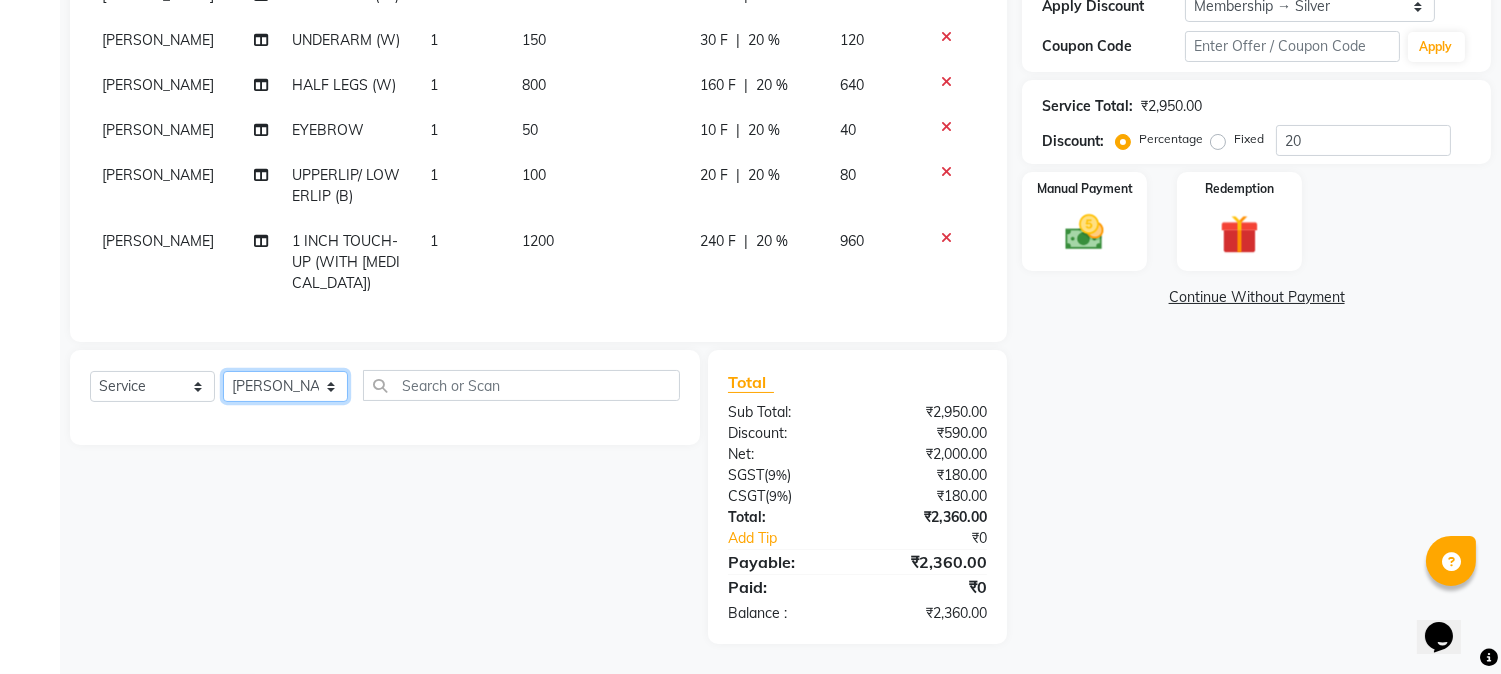 click on "Select Stylist [PERSON_NAME] [PERSON_NAME] kuldeep [PERSON_NAME] [PERSON_NAME] NANDINI [PERSON_NAME] [PERSON_NAME] [PERSON_NAME] [PERSON_NAME] SADAF [PERSON_NAME] TAK shweta kashyap" 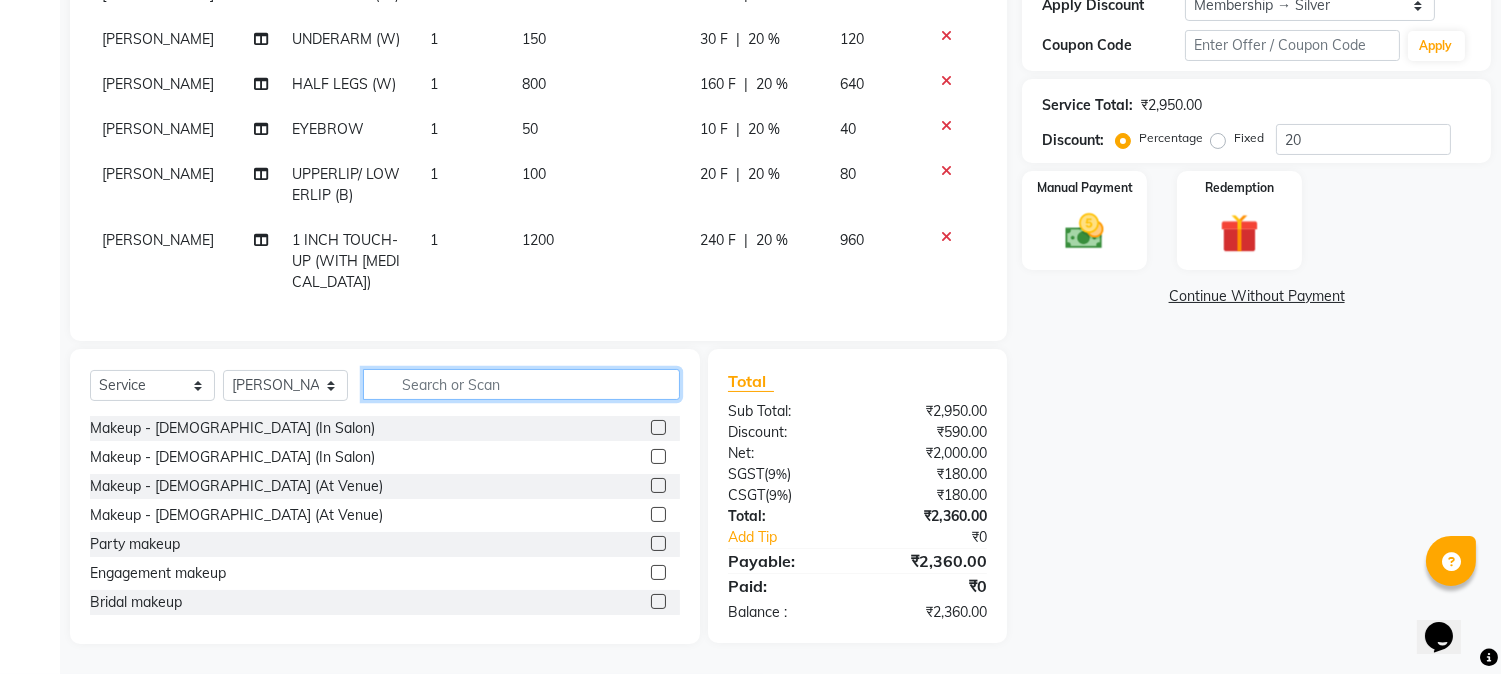 click 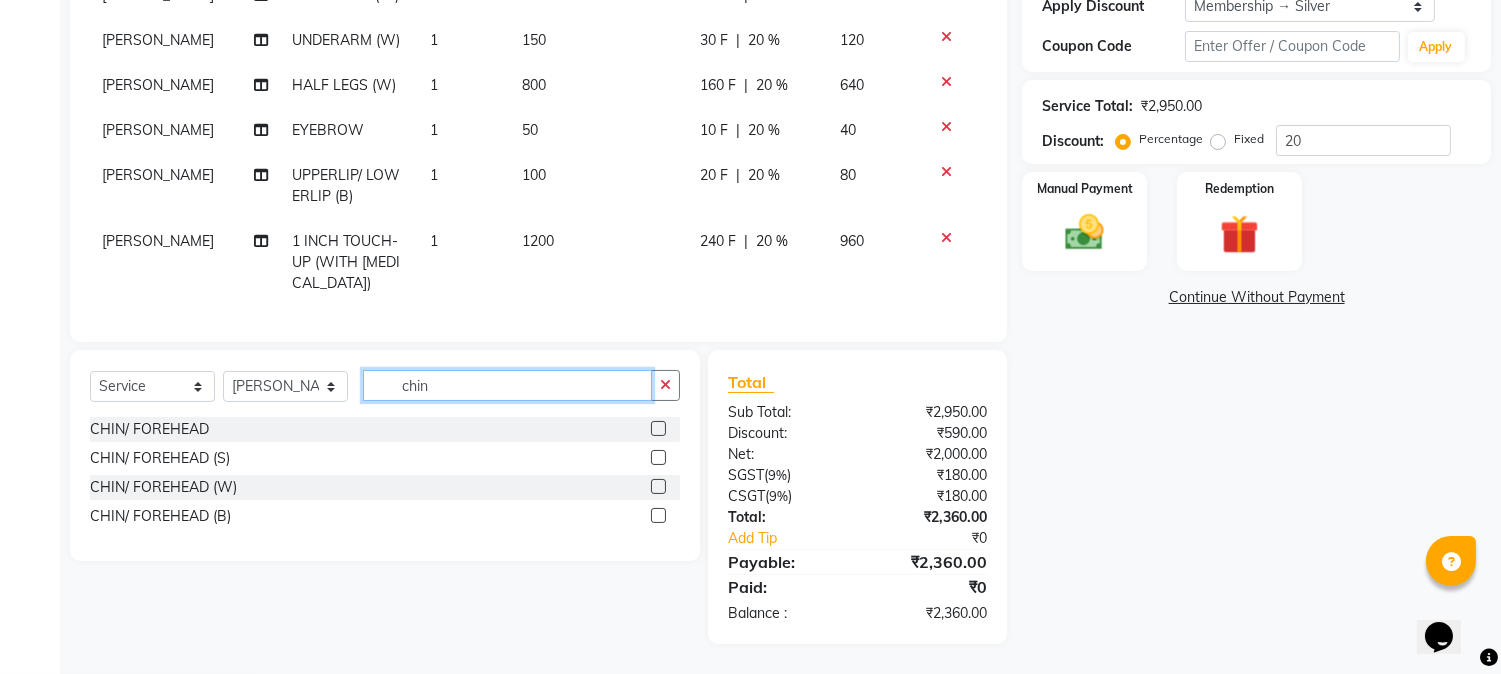 type on "chin" 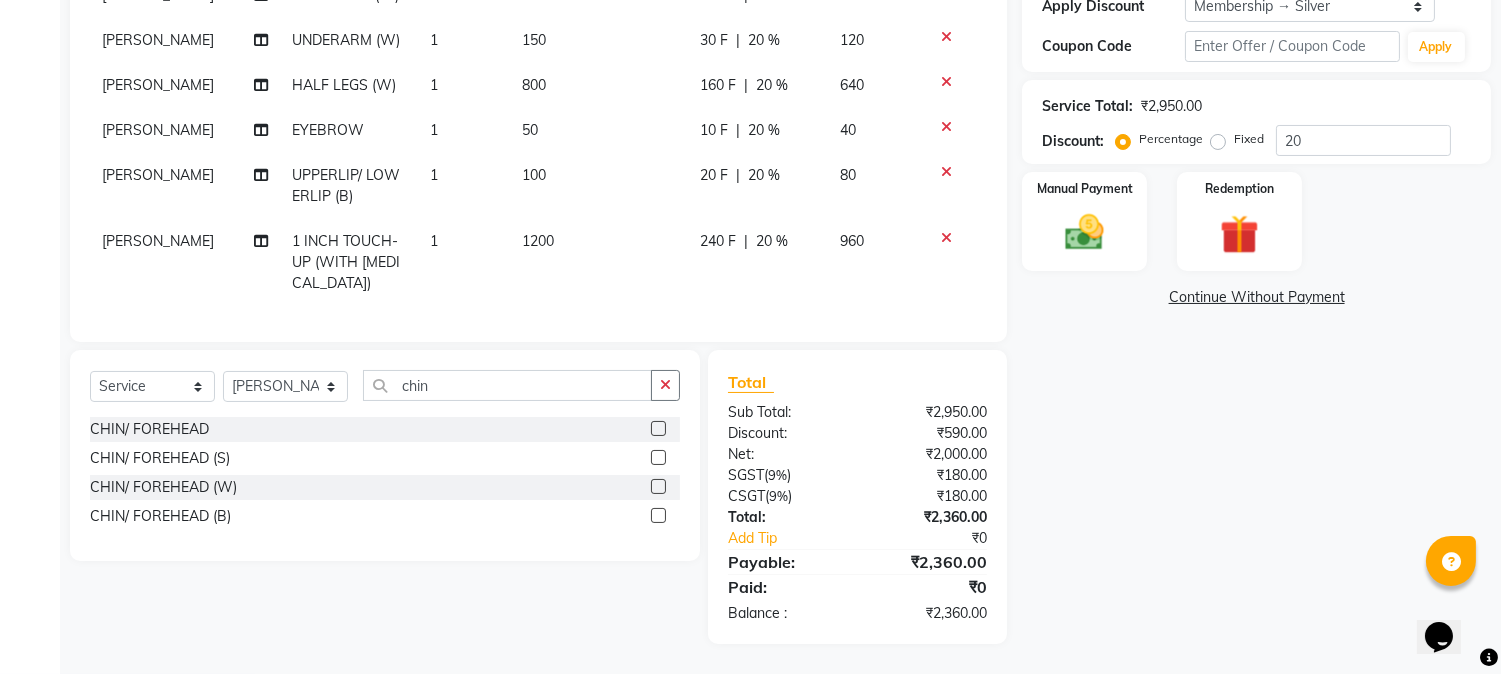 click 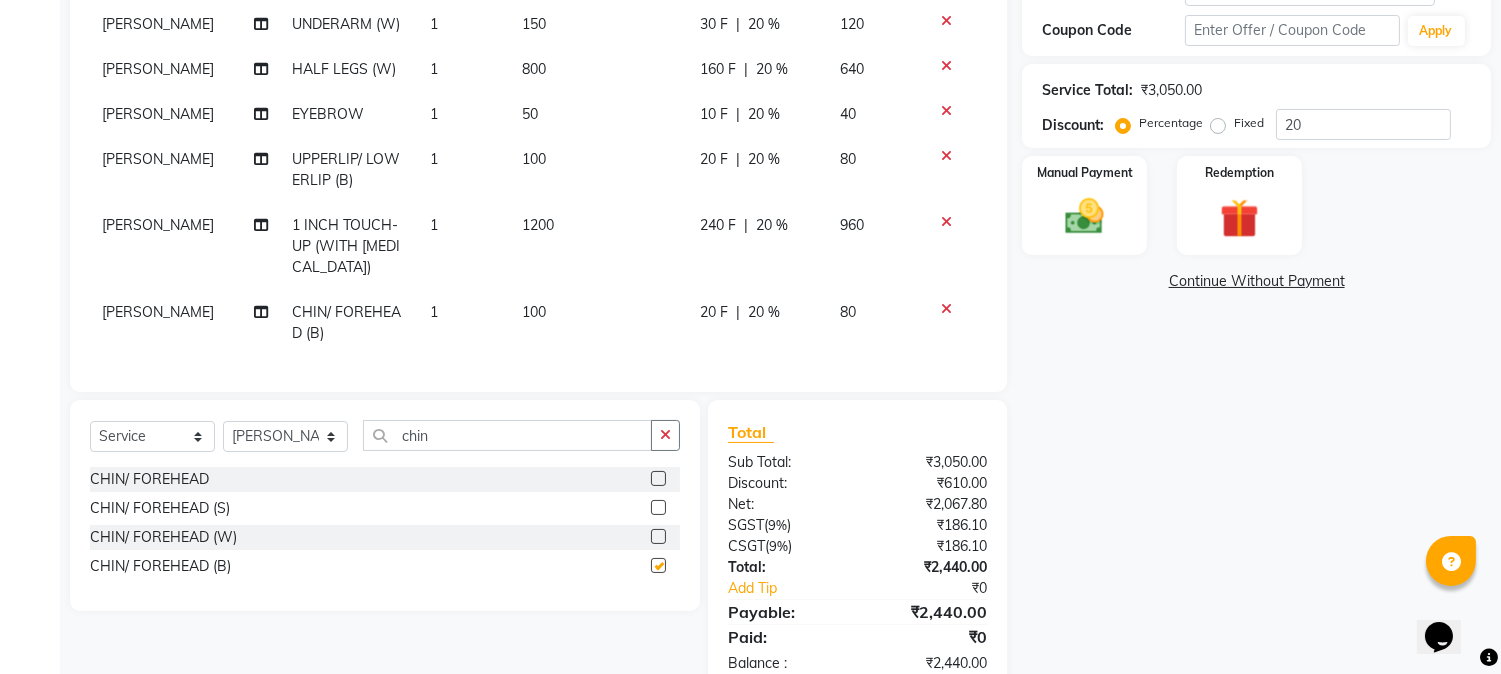 checkbox on "false" 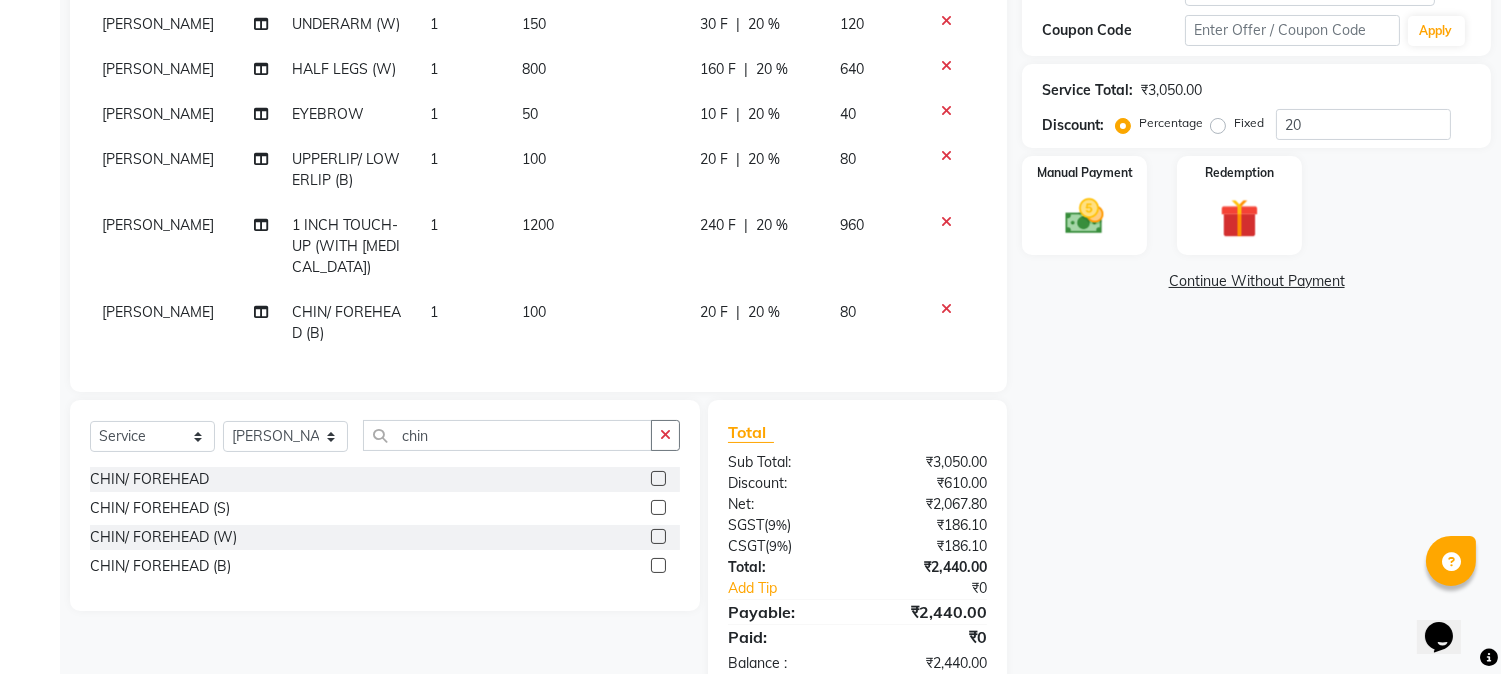 scroll, scrollTop: 13, scrollLeft: 0, axis: vertical 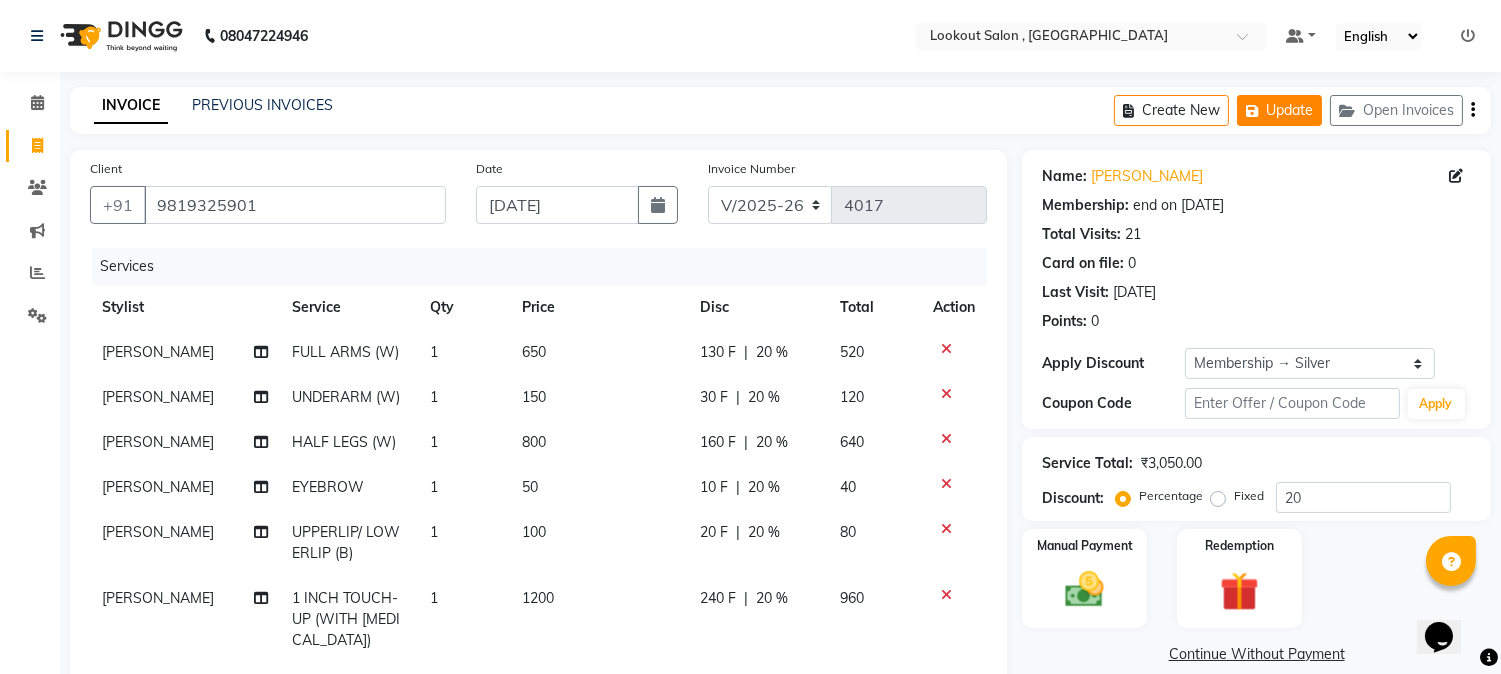 click on "Update" 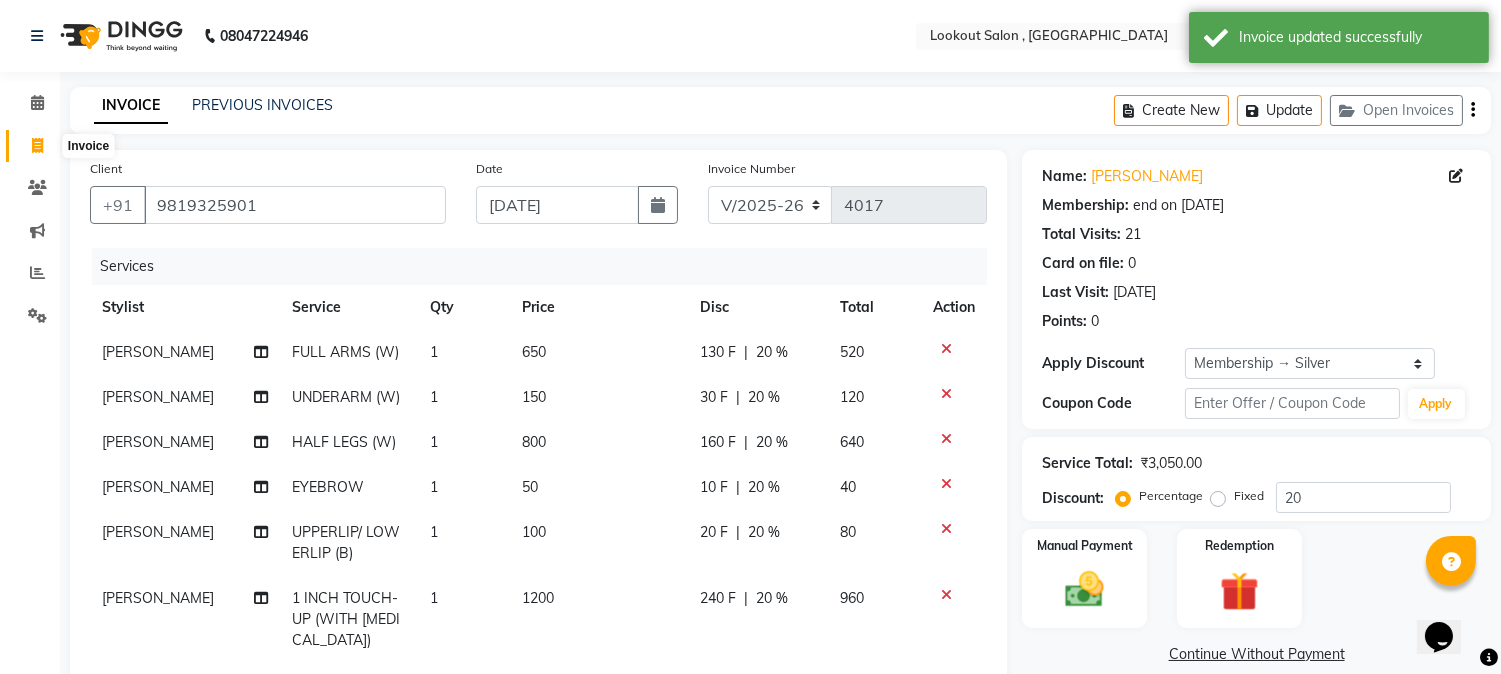 click 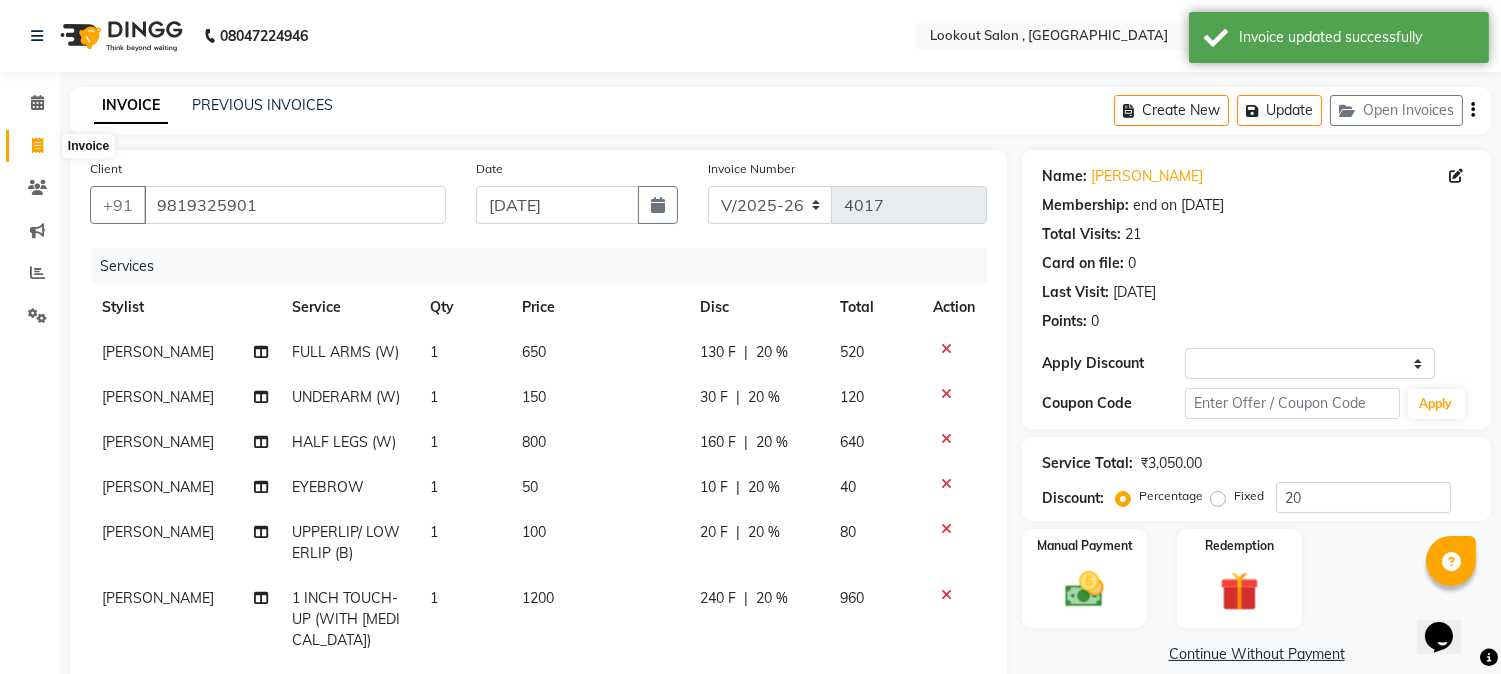 select on "151" 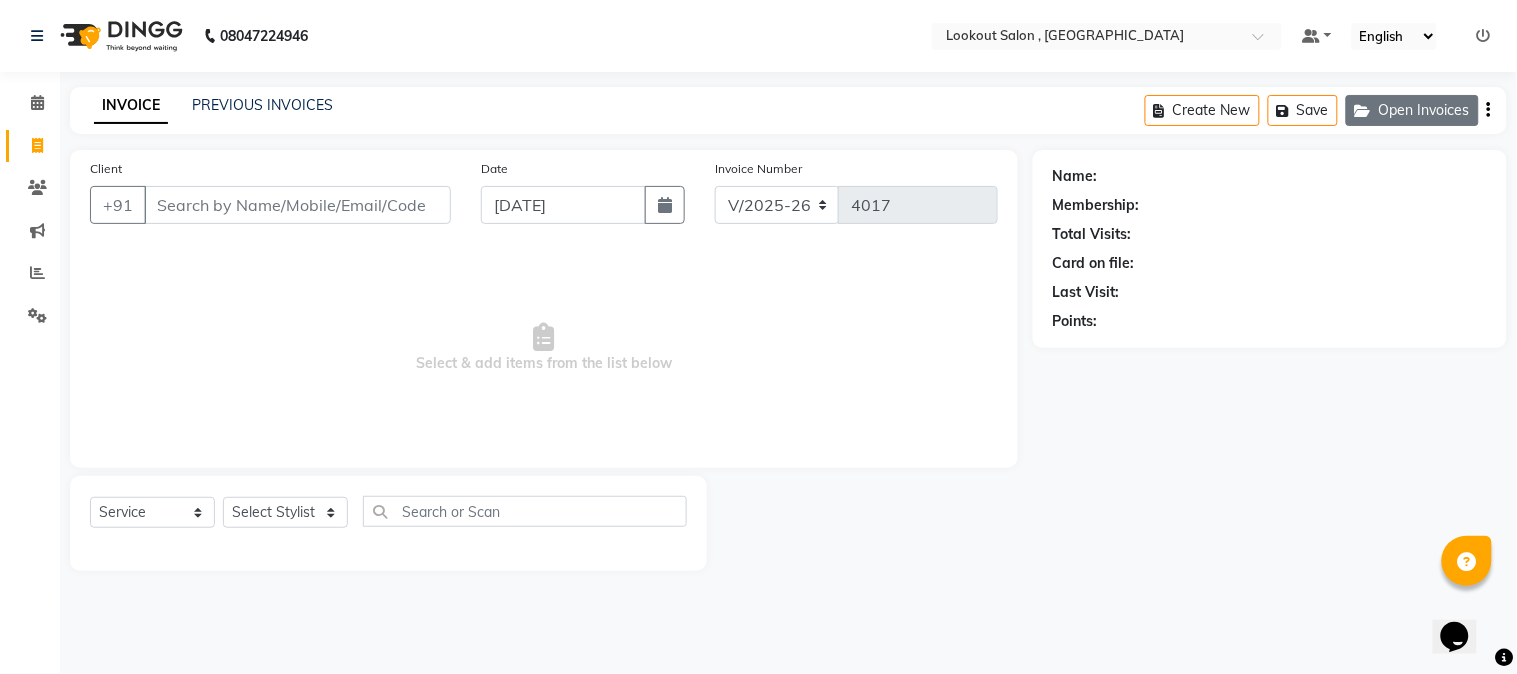 click on "Open Invoices" 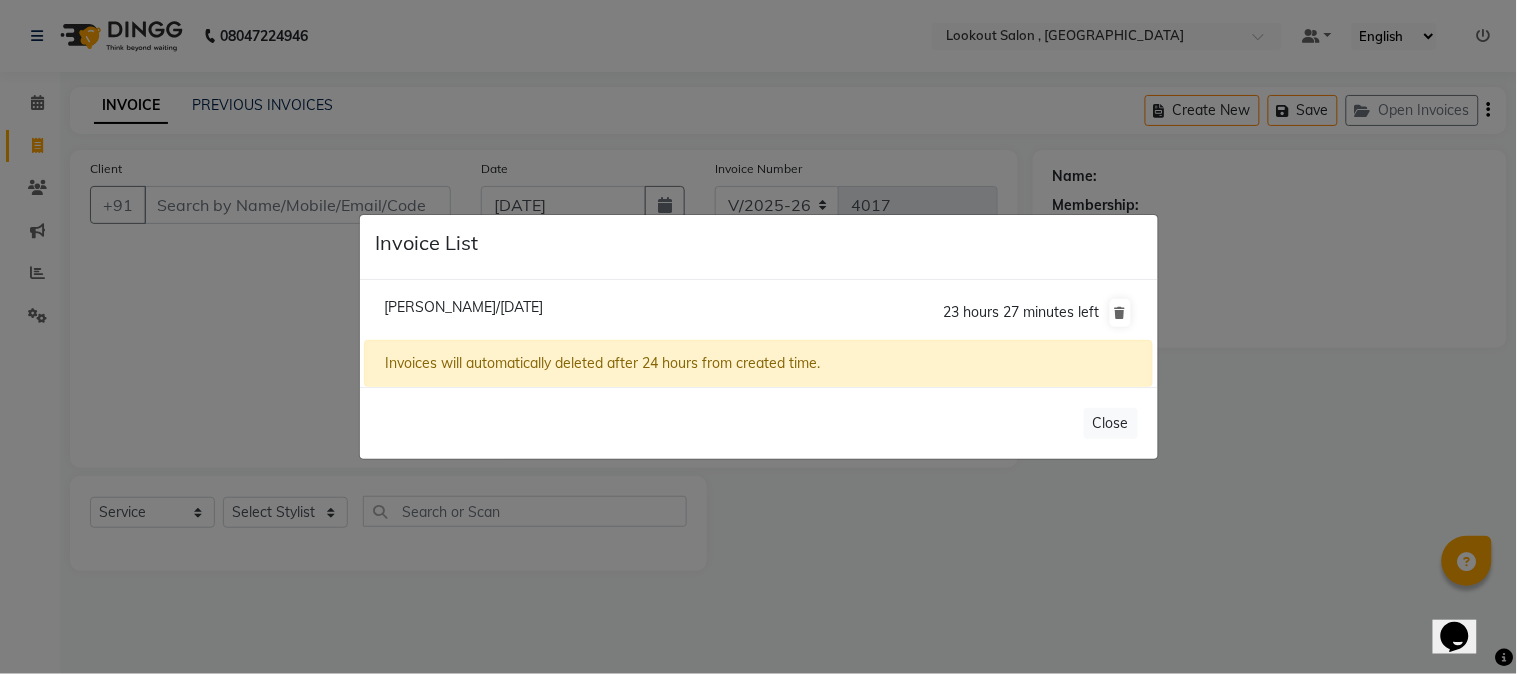 click on "Poonam Sheth/11 July 2025" 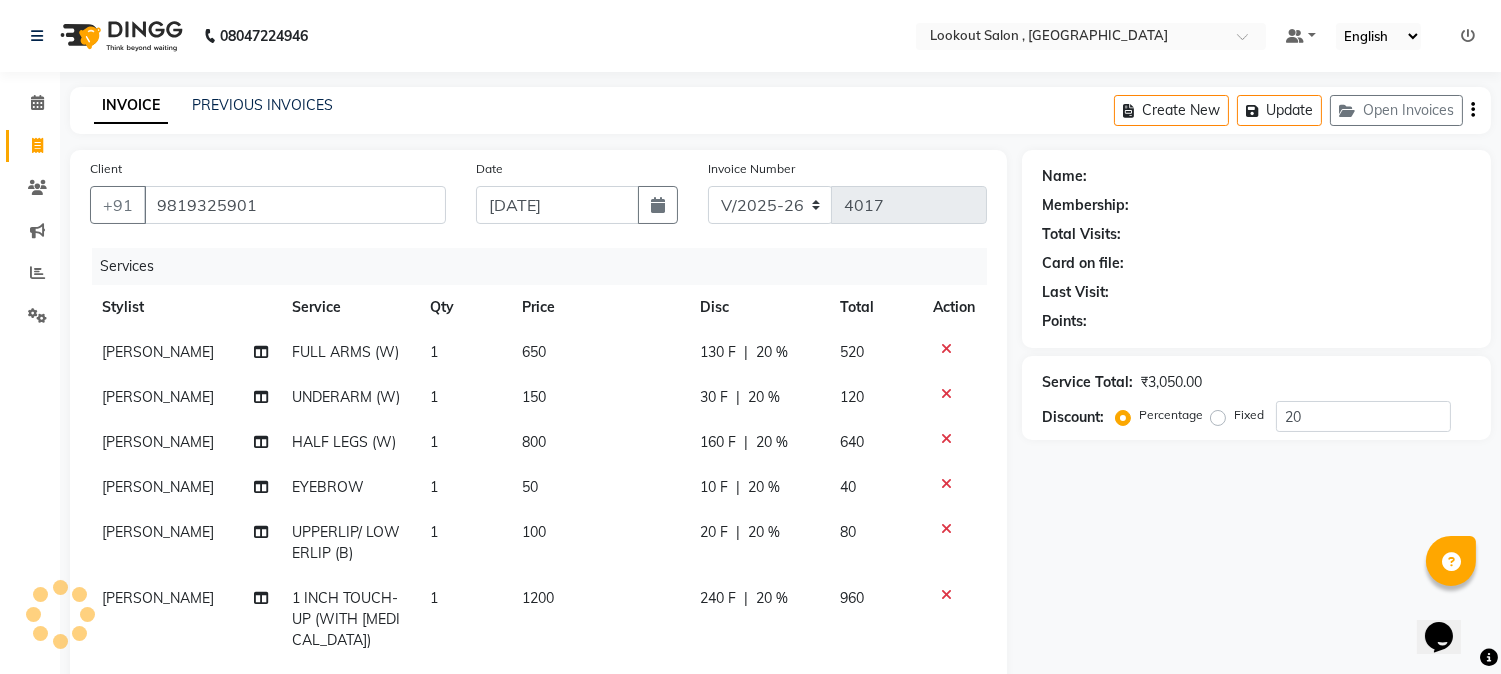 select on "1: Object" 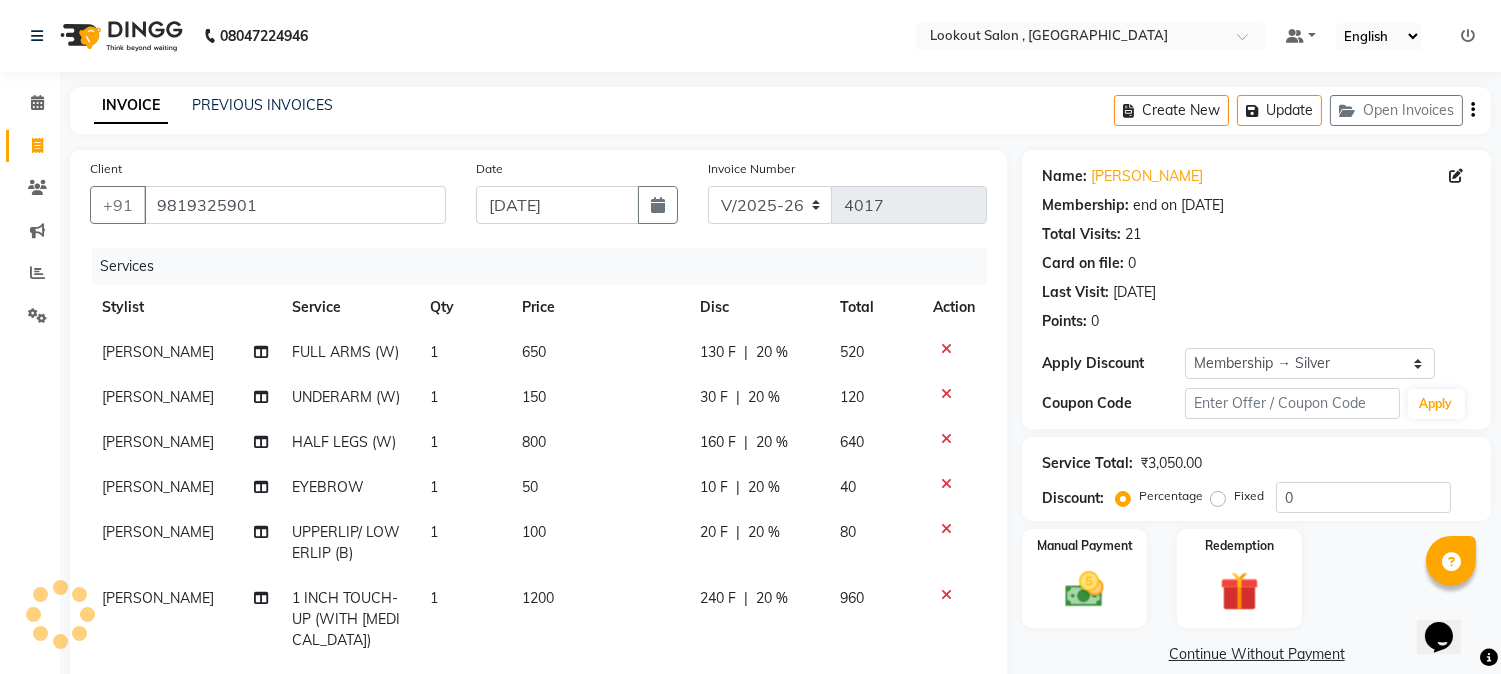 type on "20" 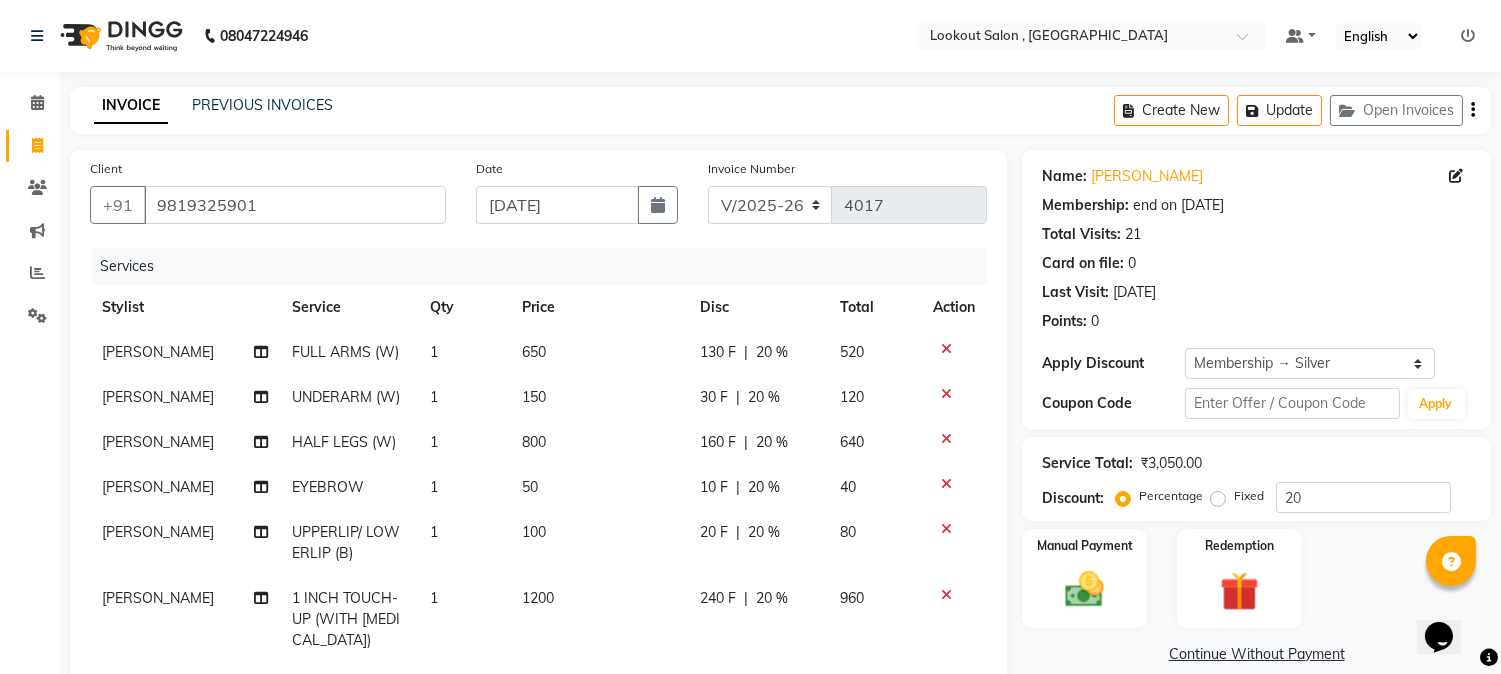 scroll, scrollTop: 13, scrollLeft: 0, axis: vertical 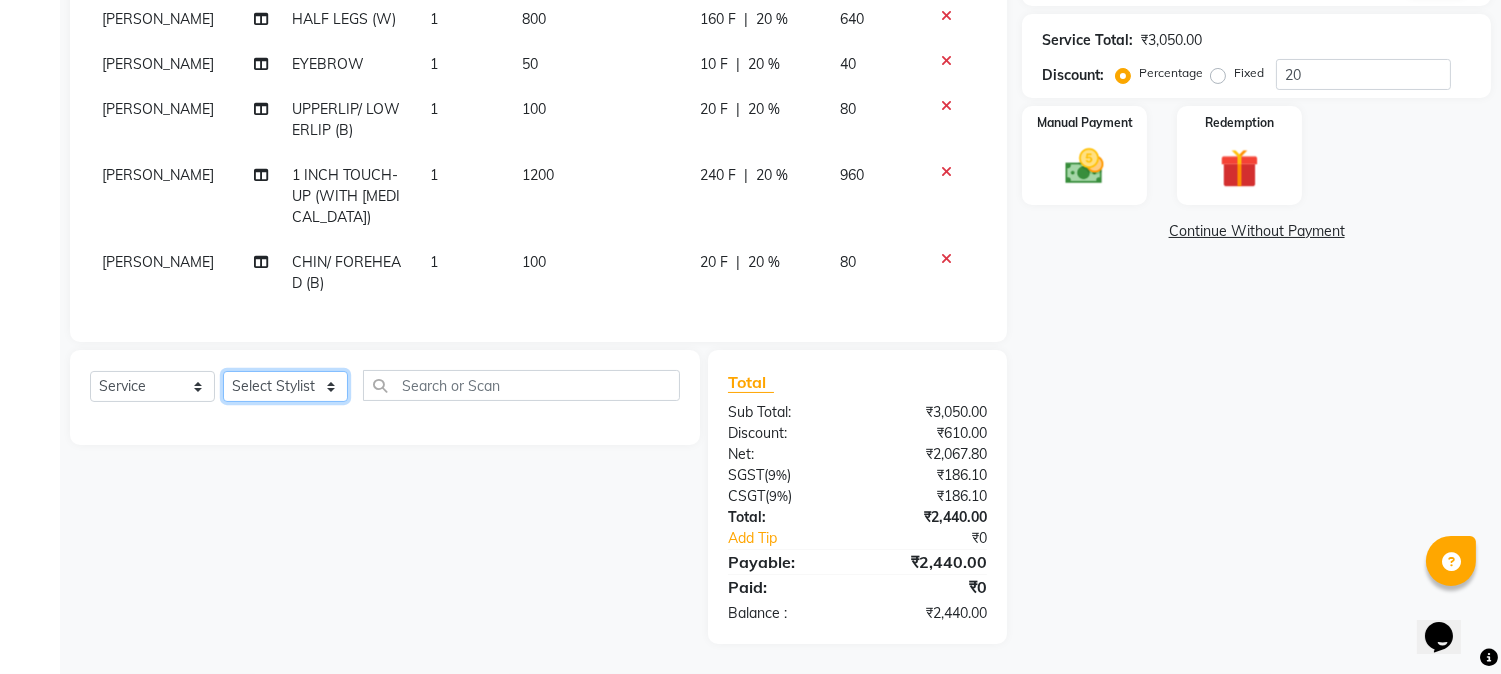 click on "Select Stylist [PERSON_NAME] [PERSON_NAME] kuldeep [PERSON_NAME] [PERSON_NAME] NANDINI [PERSON_NAME] [PERSON_NAME] [PERSON_NAME] [PERSON_NAME] SADAF [PERSON_NAME] TAK shweta kashyap" 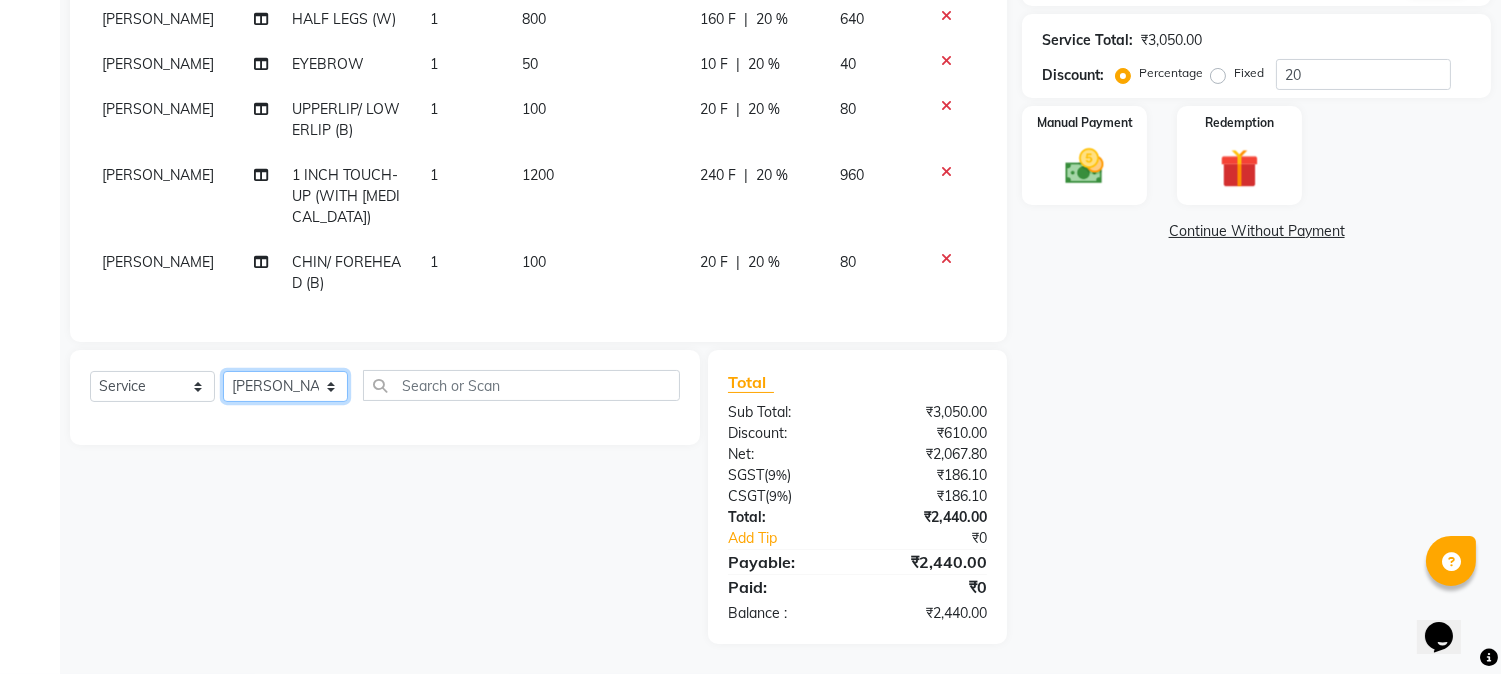 click on "Select Stylist [PERSON_NAME] [PERSON_NAME] kuldeep [PERSON_NAME] [PERSON_NAME] NANDINI [PERSON_NAME] [PERSON_NAME] [PERSON_NAME] [PERSON_NAME] SADAF [PERSON_NAME] TAK shweta kashyap" 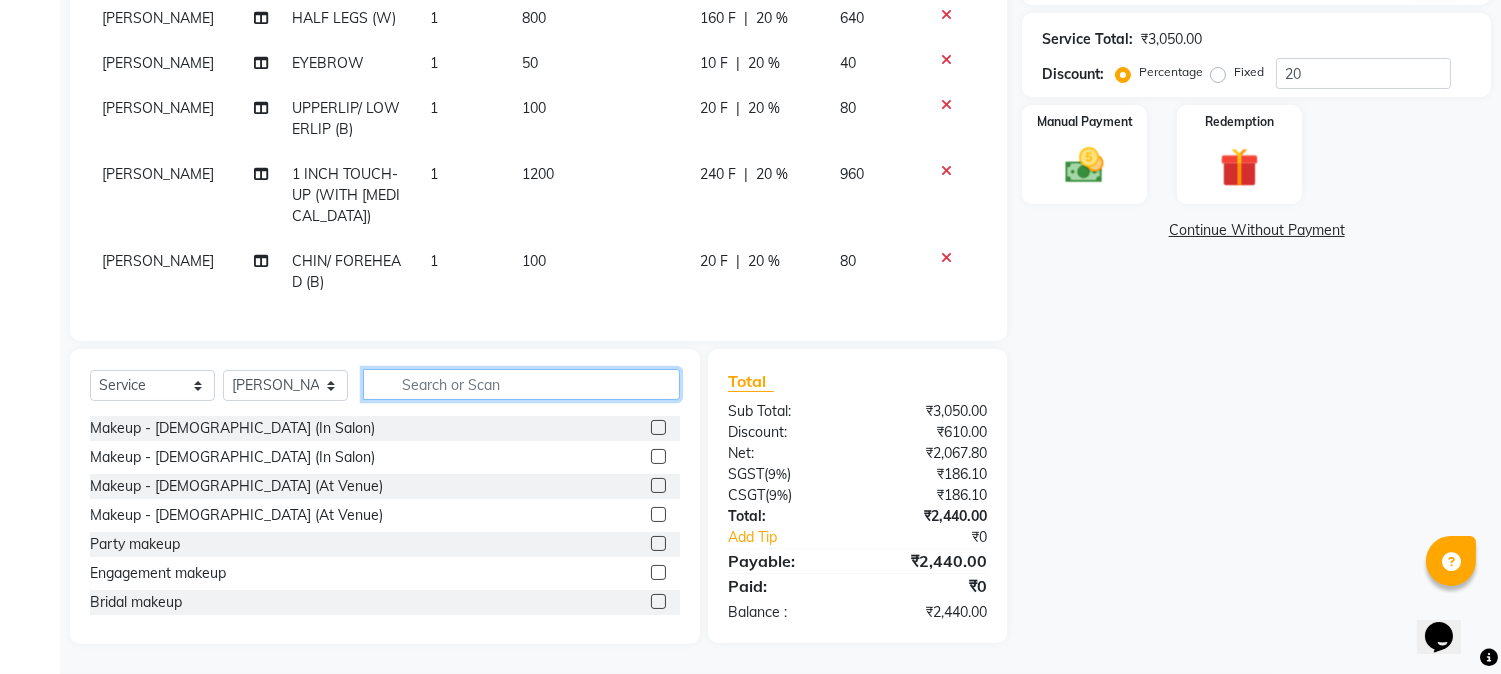 click 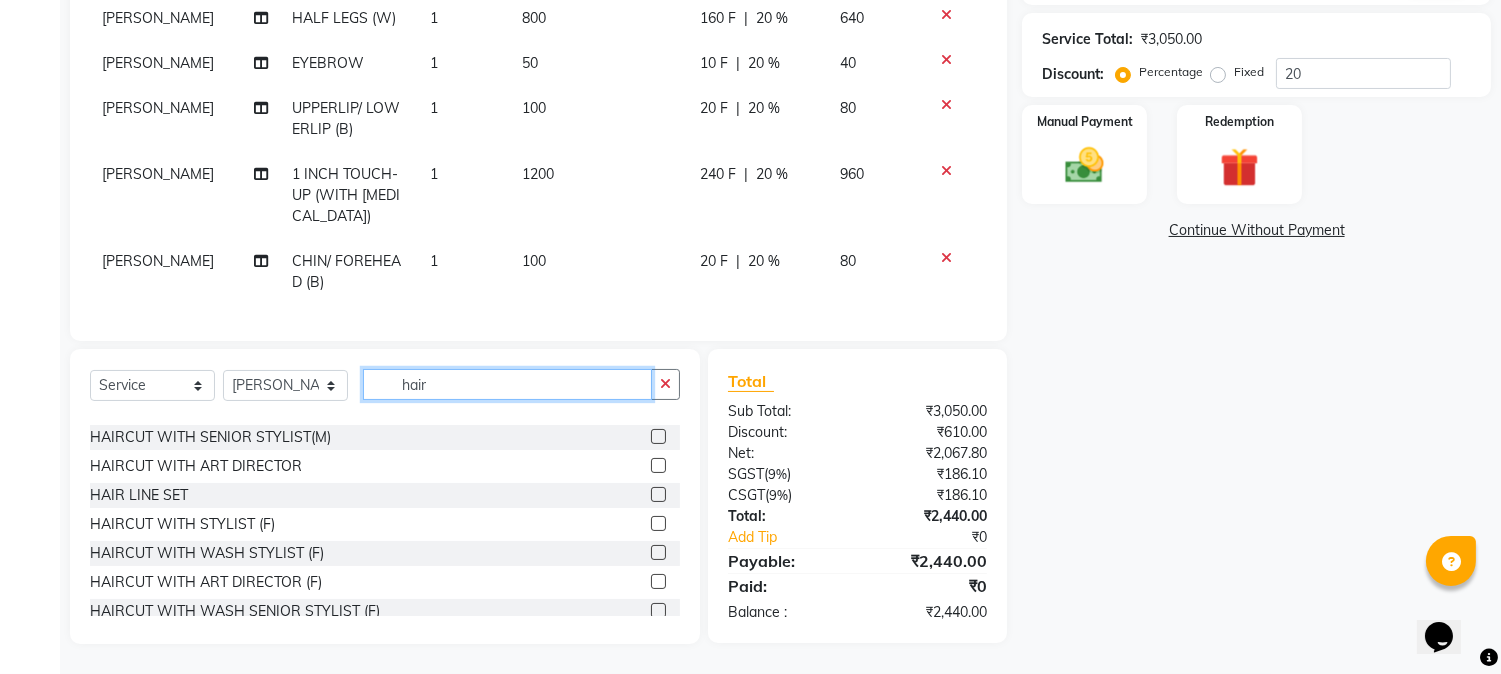 scroll, scrollTop: 111, scrollLeft: 0, axis: vertical 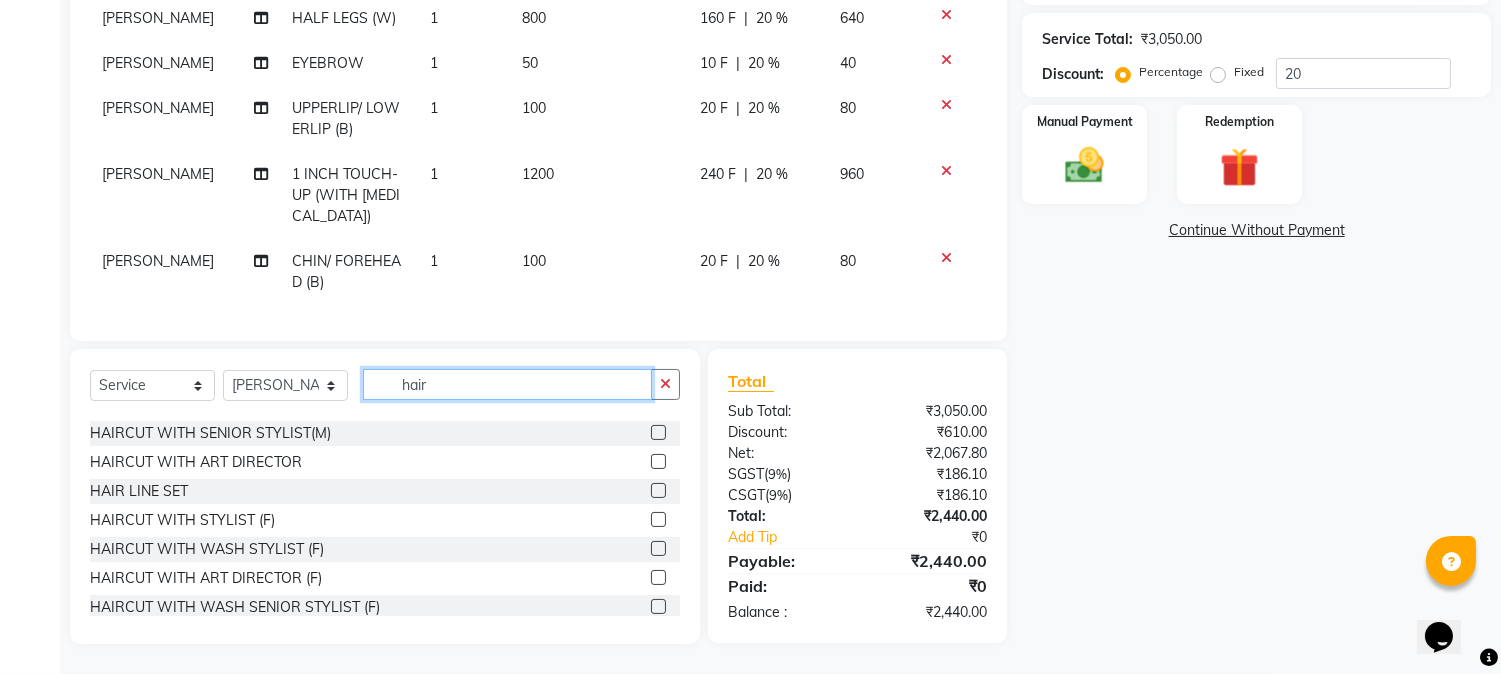 type on "hair" 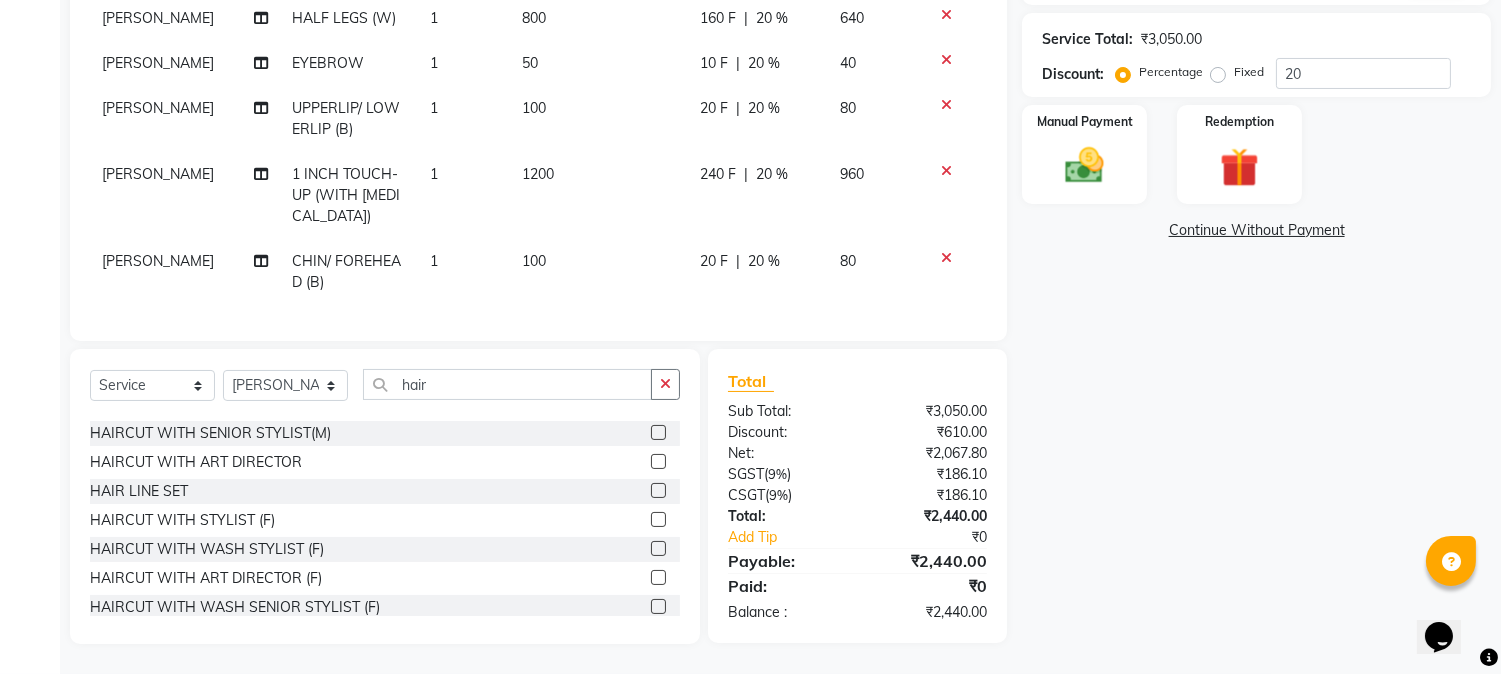 click 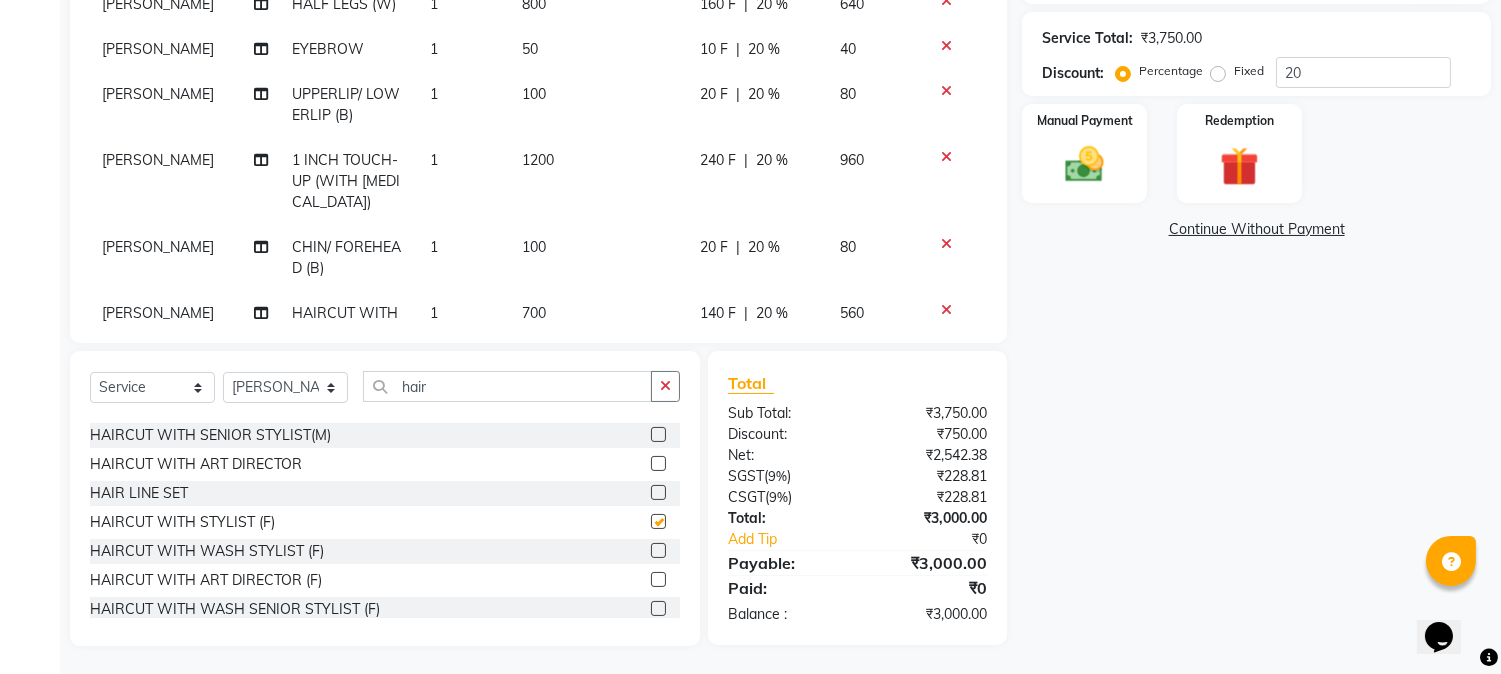 checkbox on "false" 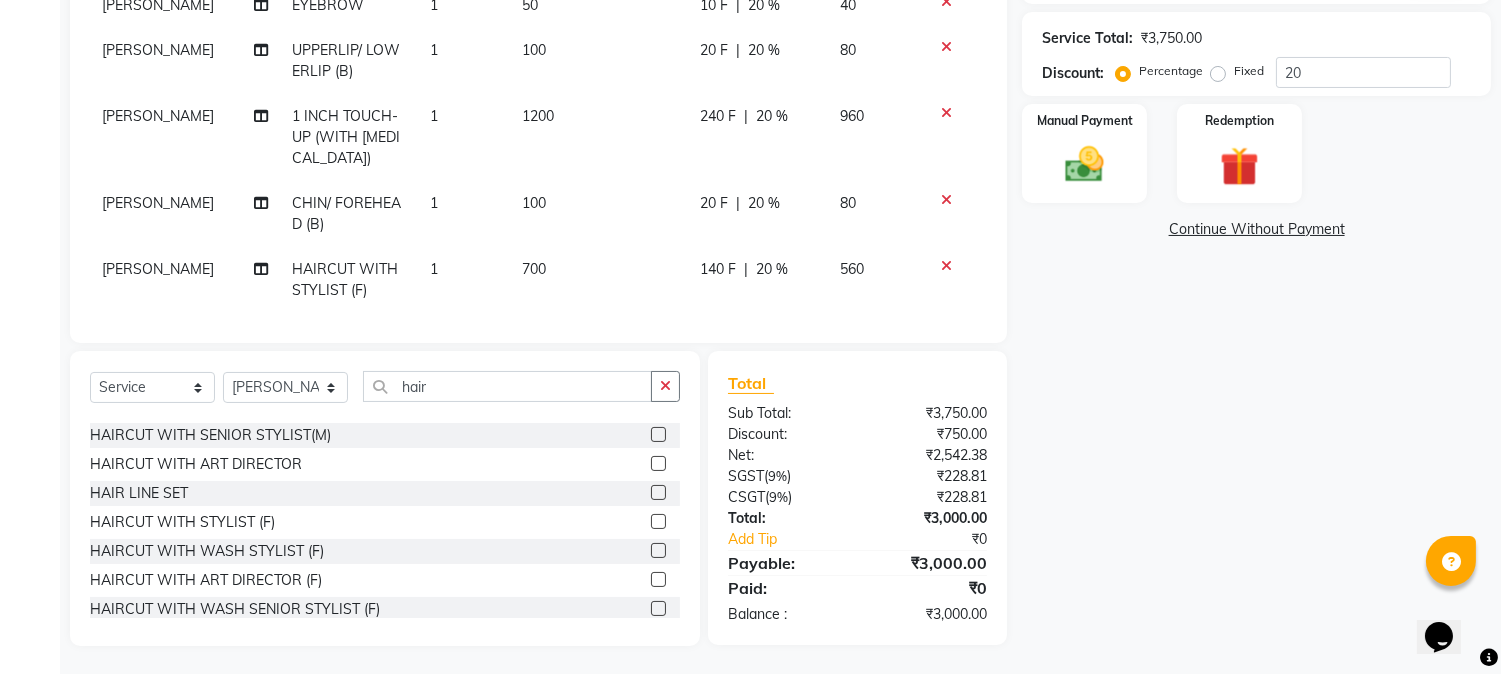 scroll, scrollTop: 78, scrollLeft: 0, axis: vertical 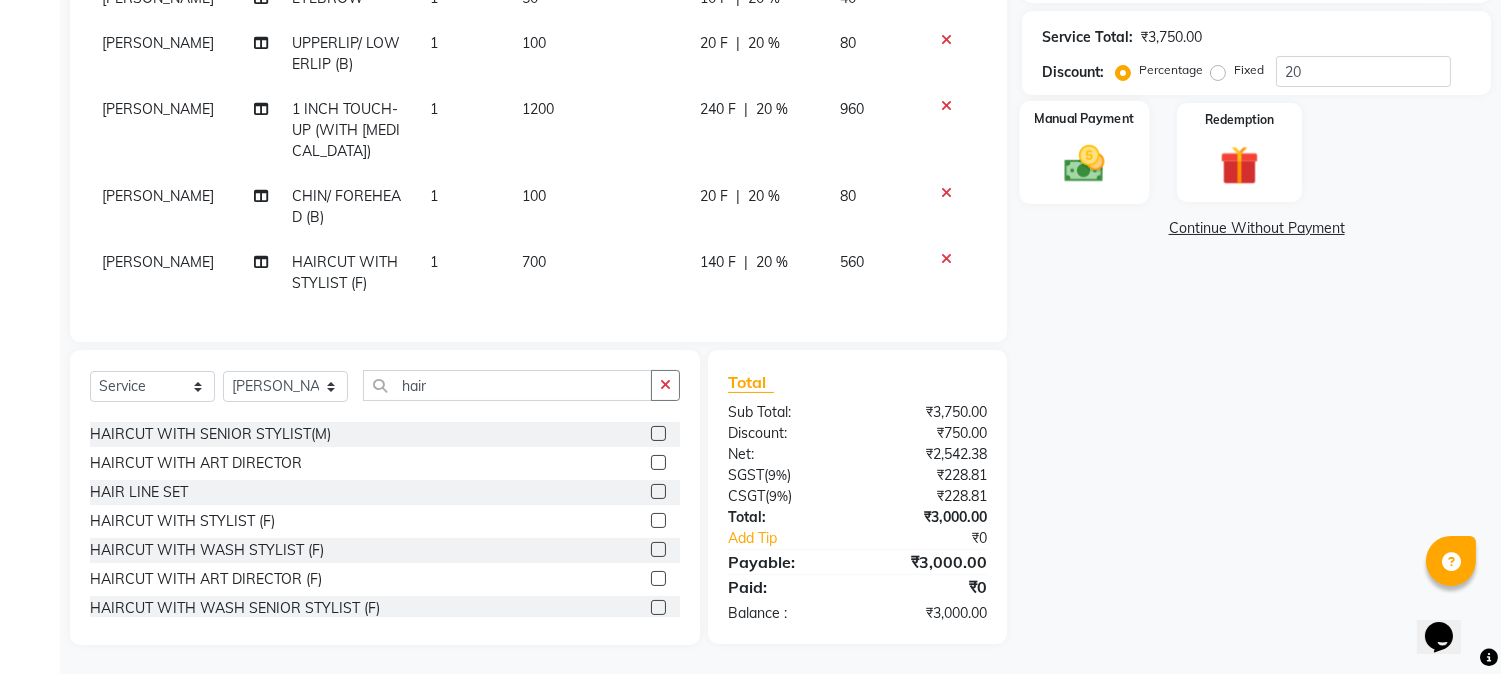 click 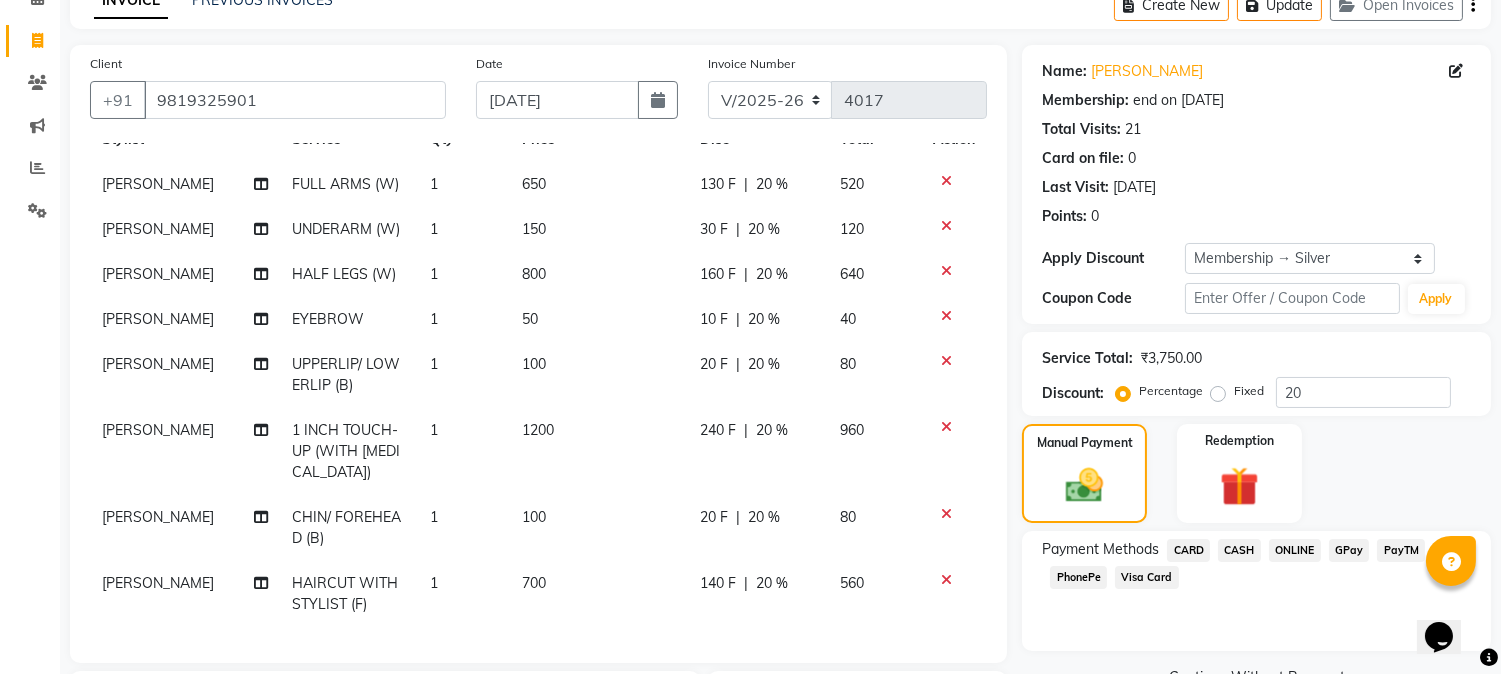 scroll, scrollTop: 93, scrollLeft: 0, axis: vertical 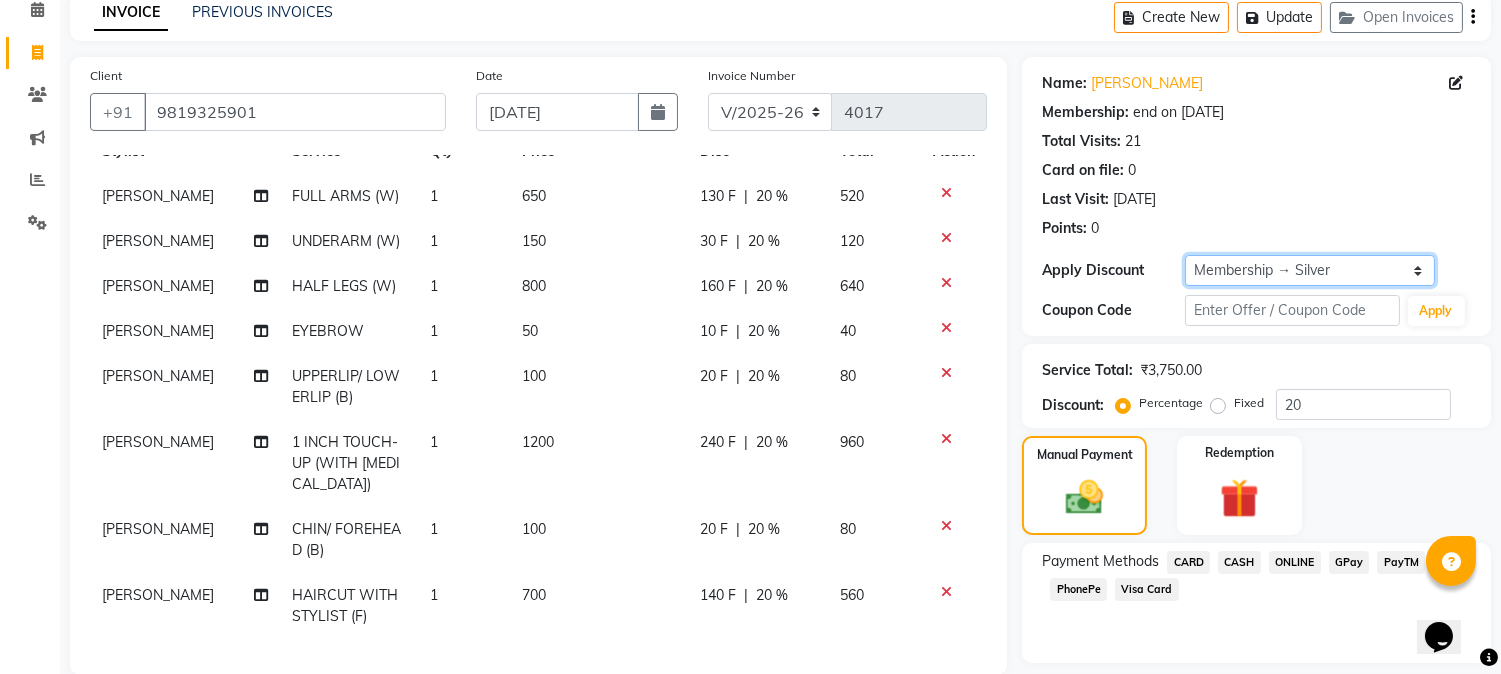 click on "Select Membership → Silver" 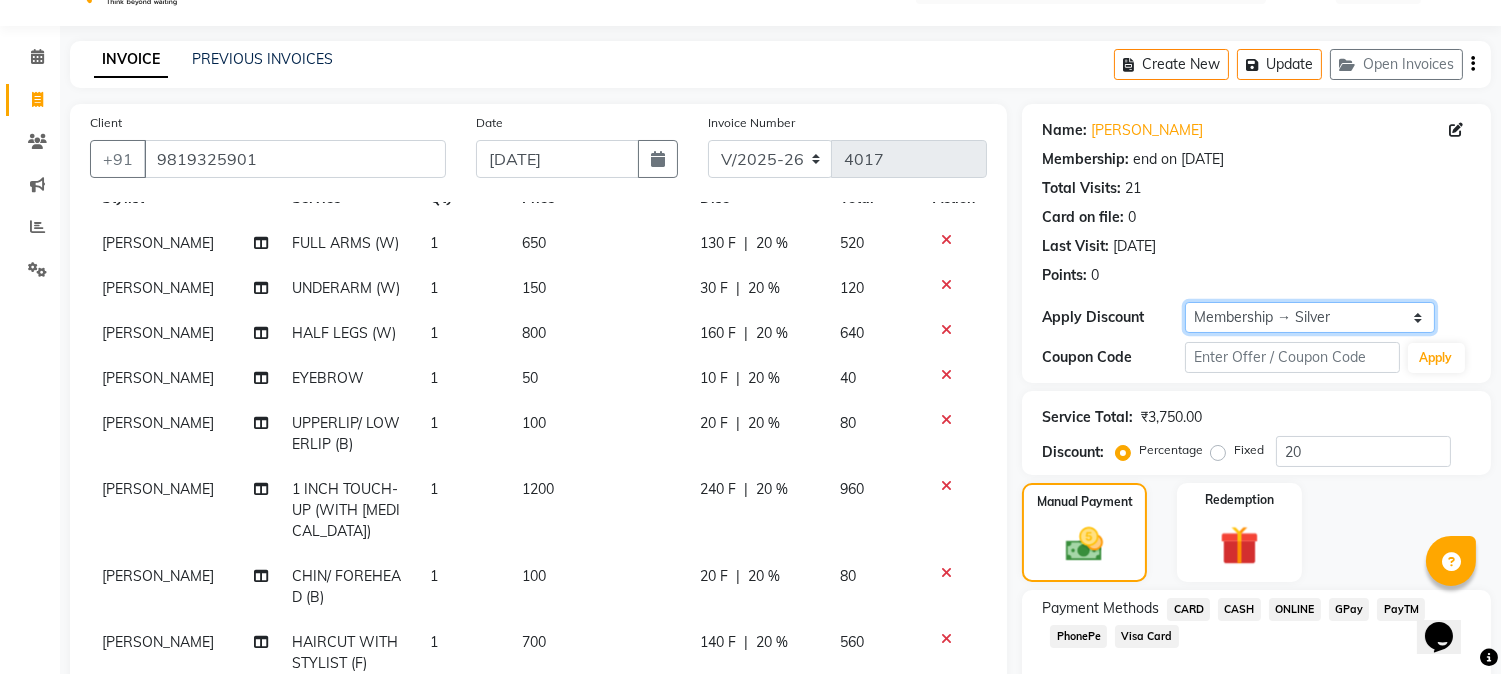 scroll, scrollTop: 0, scrollLeft: 0, axis: both 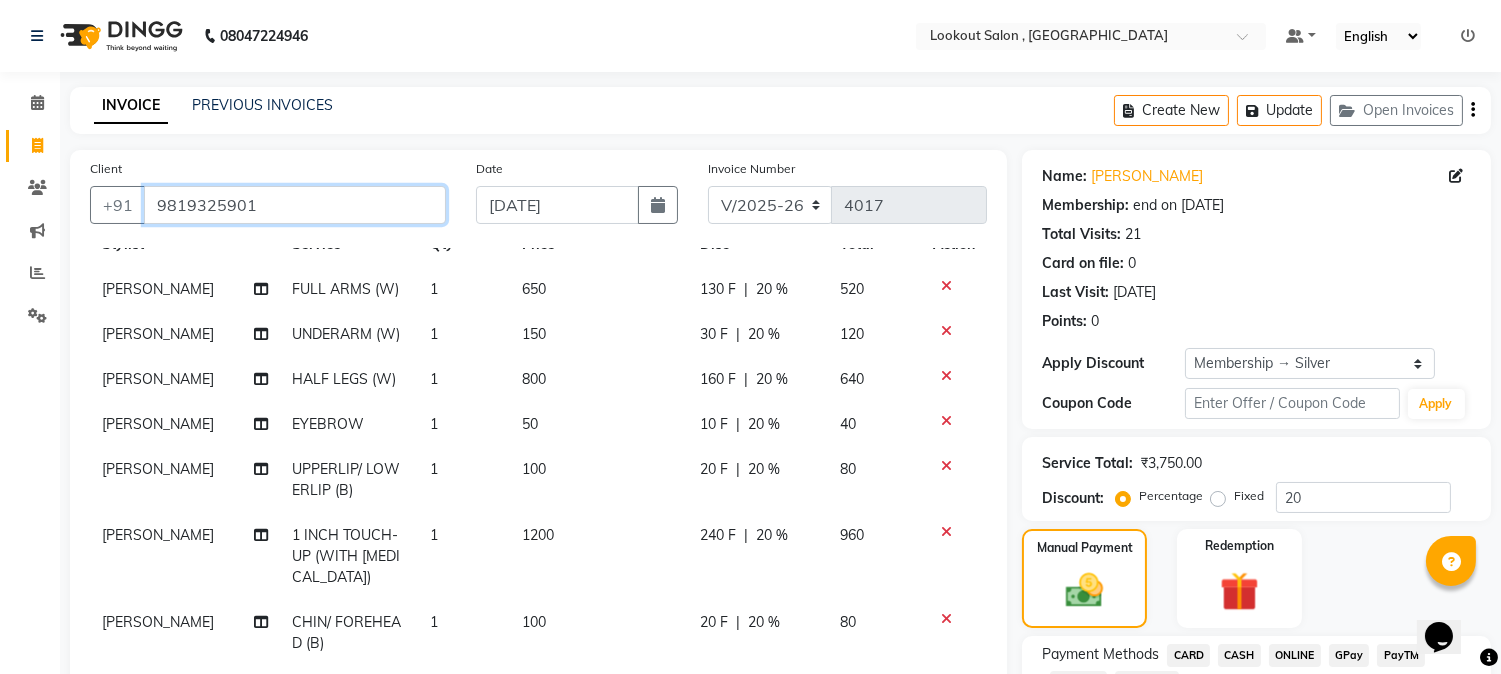 drag, startPoint x: 277, startPoint y: 211, endPoint x: 153, endPoint y: 227, distance: 125.028 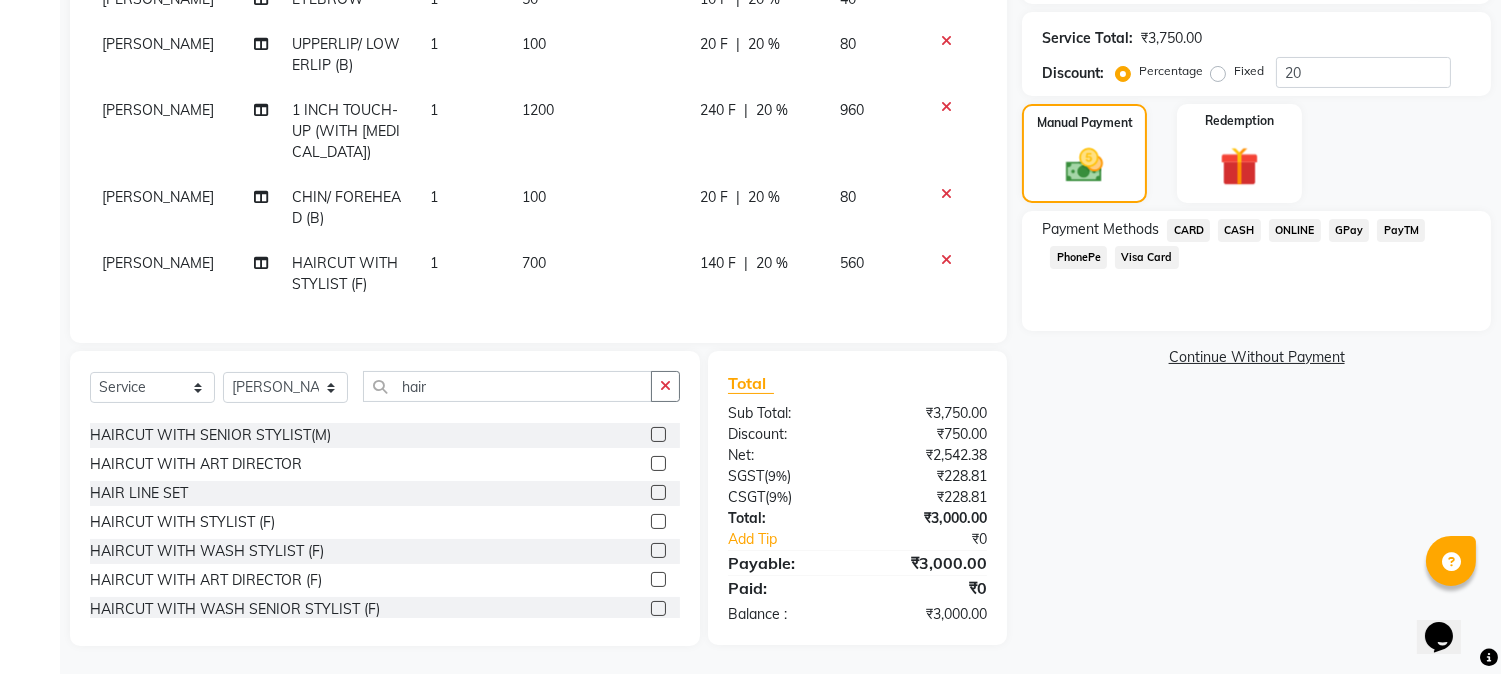 scroll, scrollTop: 426, scrollLeft: 0, axis: vertical 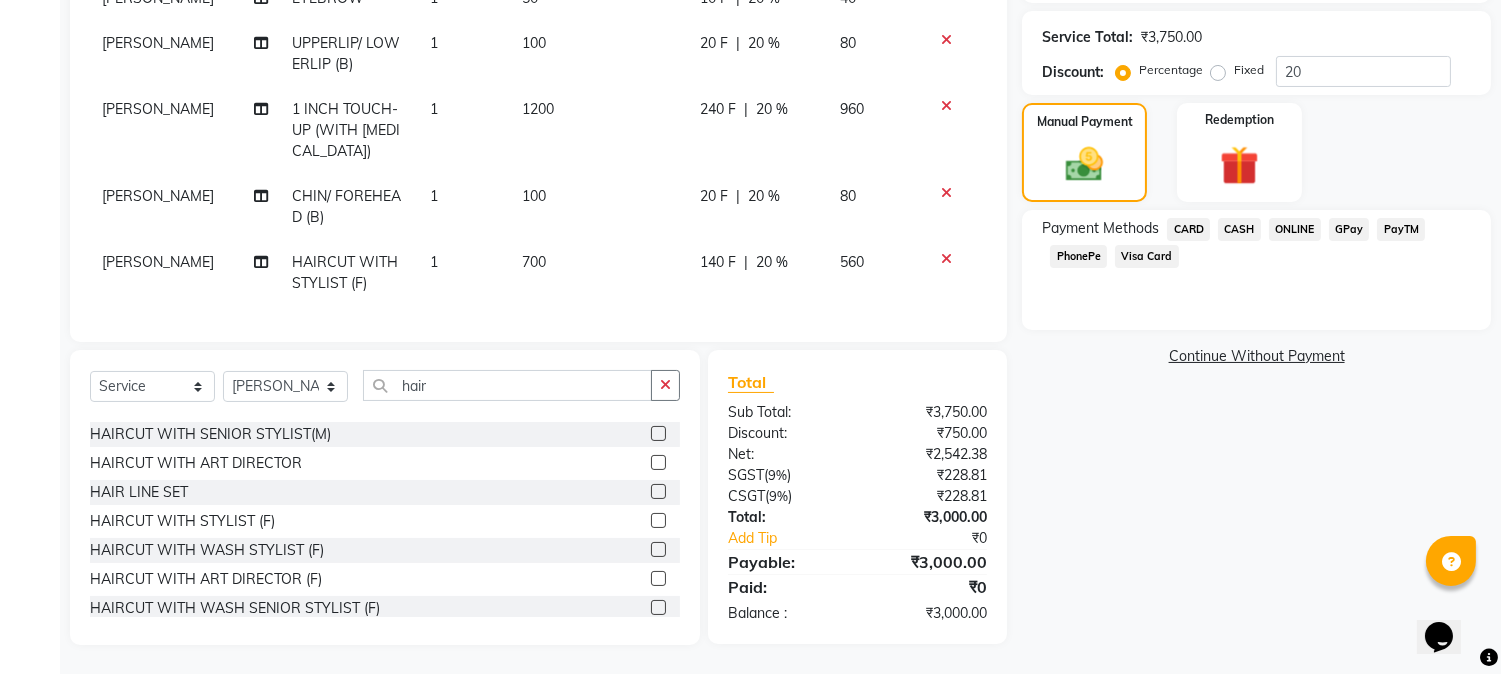 click on "CARD" 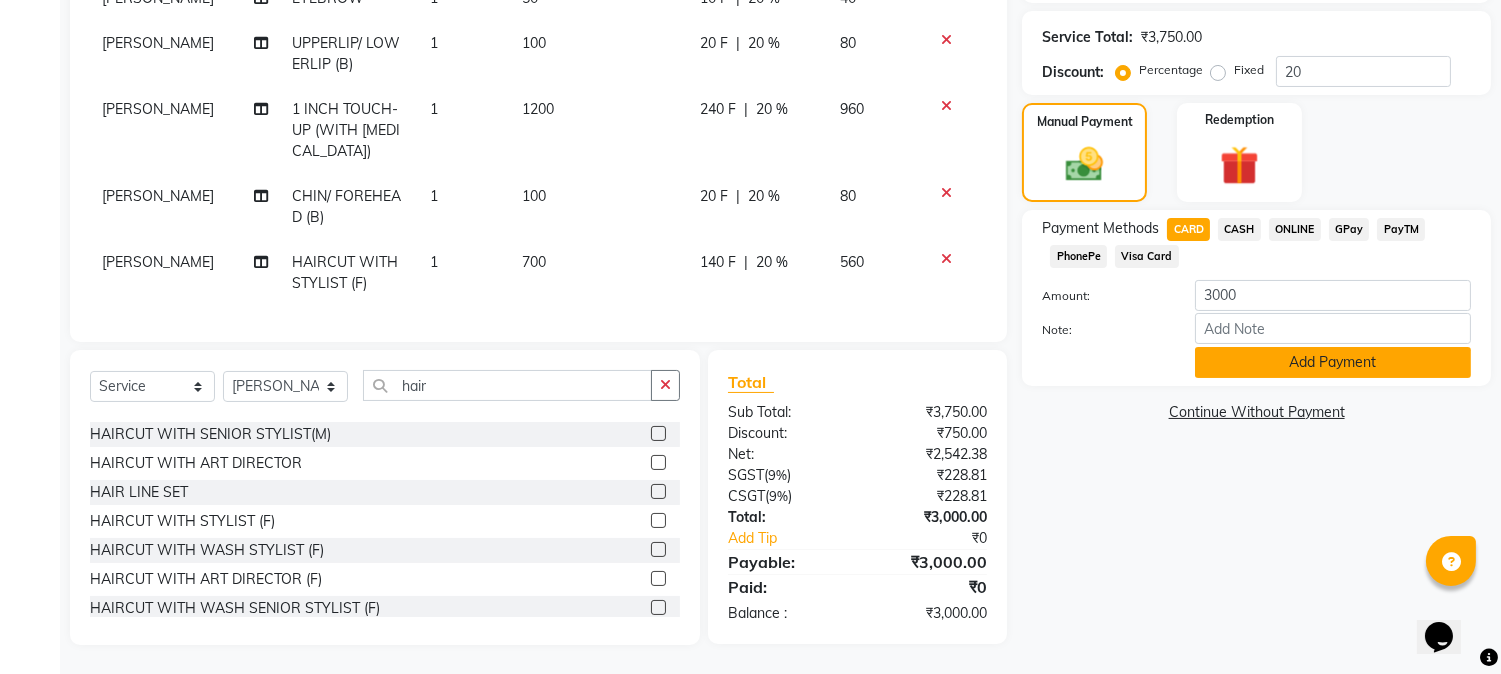 click on "Add Payment" 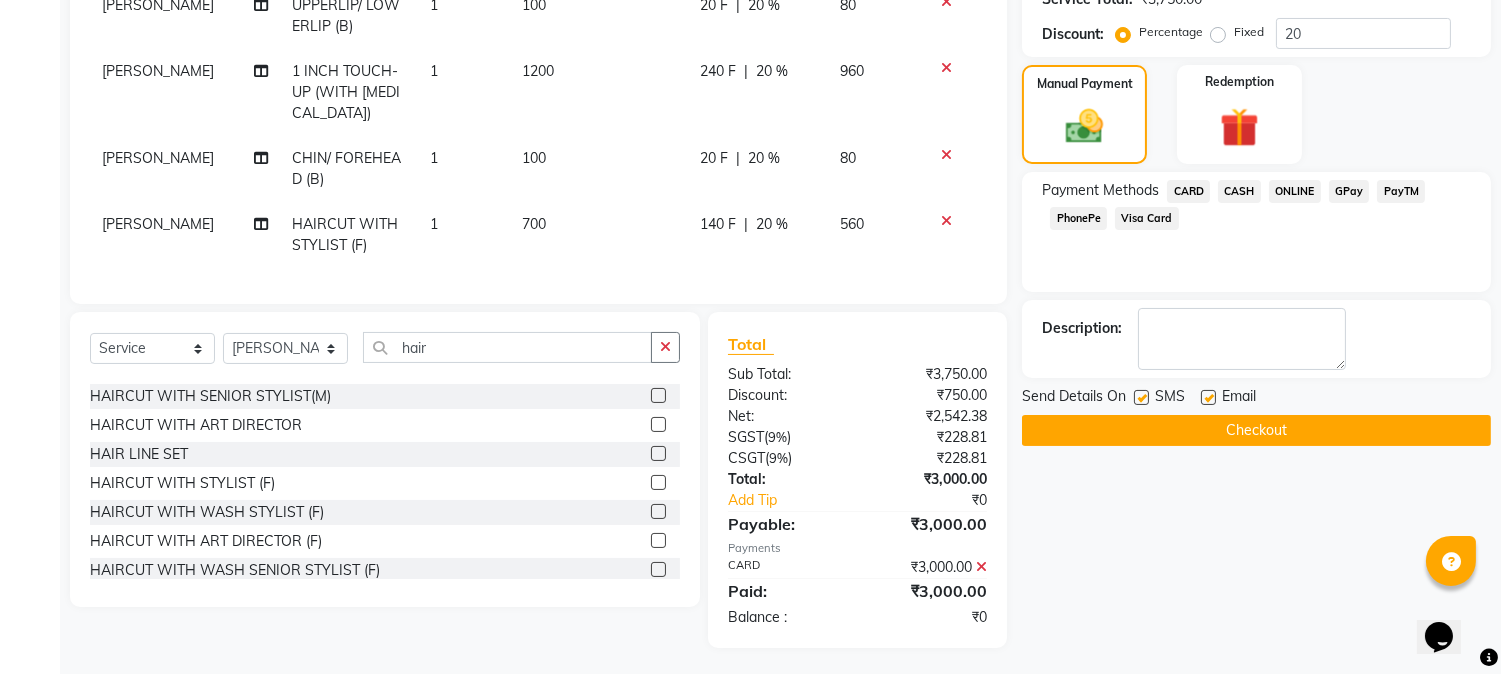 scroll, scrollTop: 467, scrollLeft: 0, axis: vertical 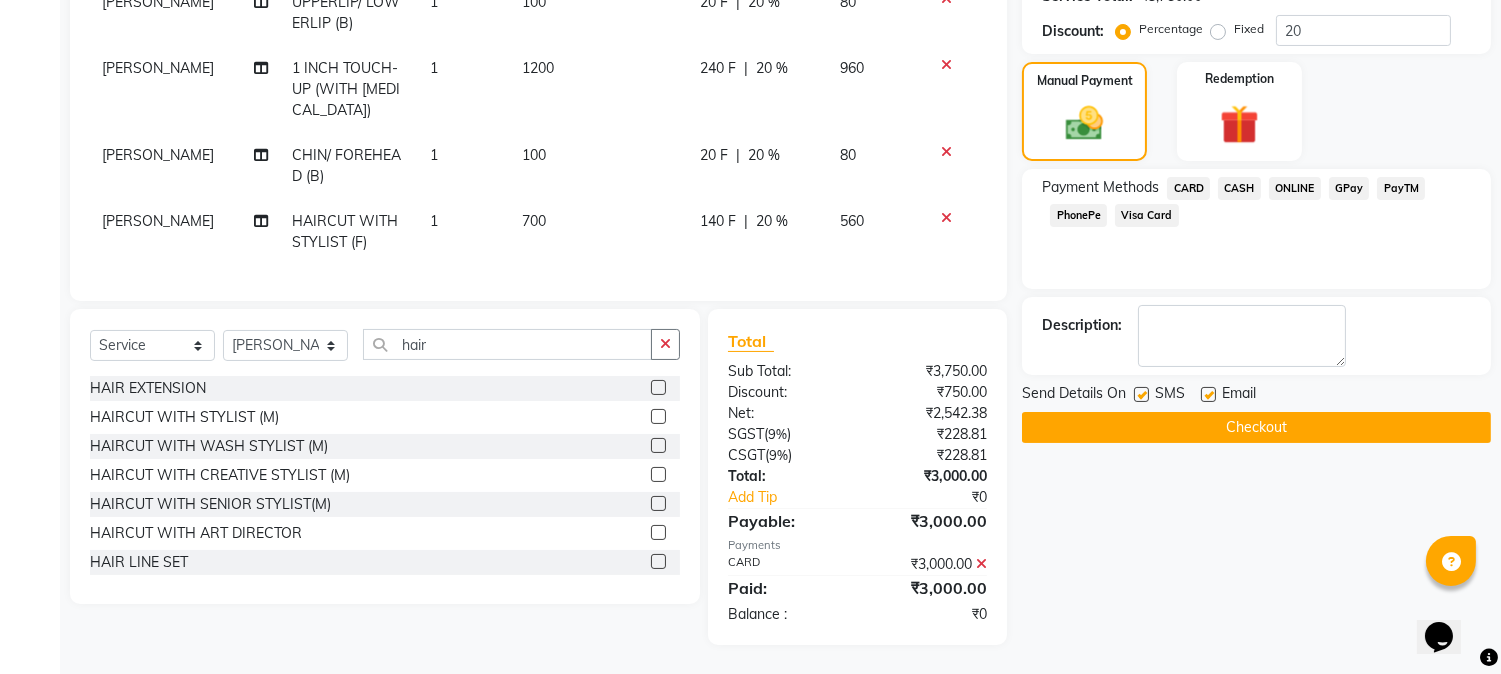 click on "Checkout" 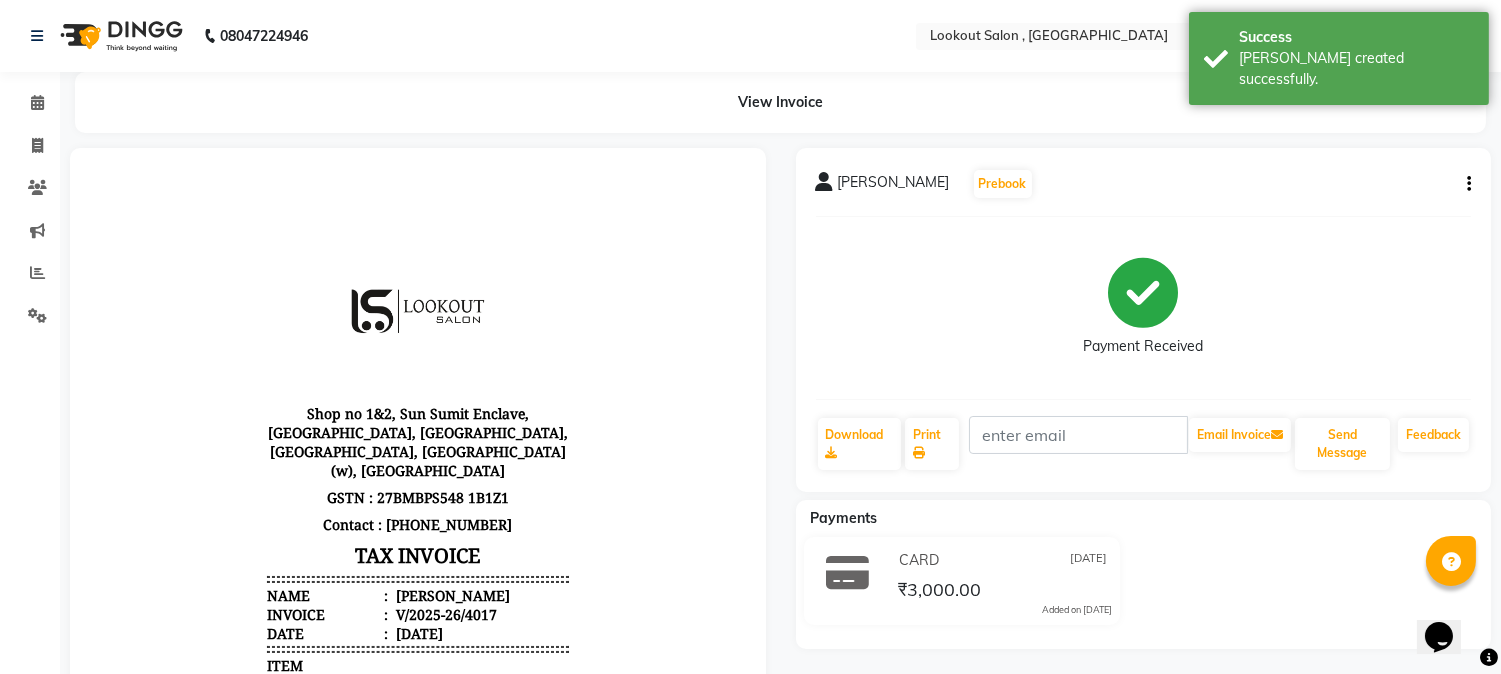 scroll, scrollTop: 0, scrollLeft: 0, axis: both 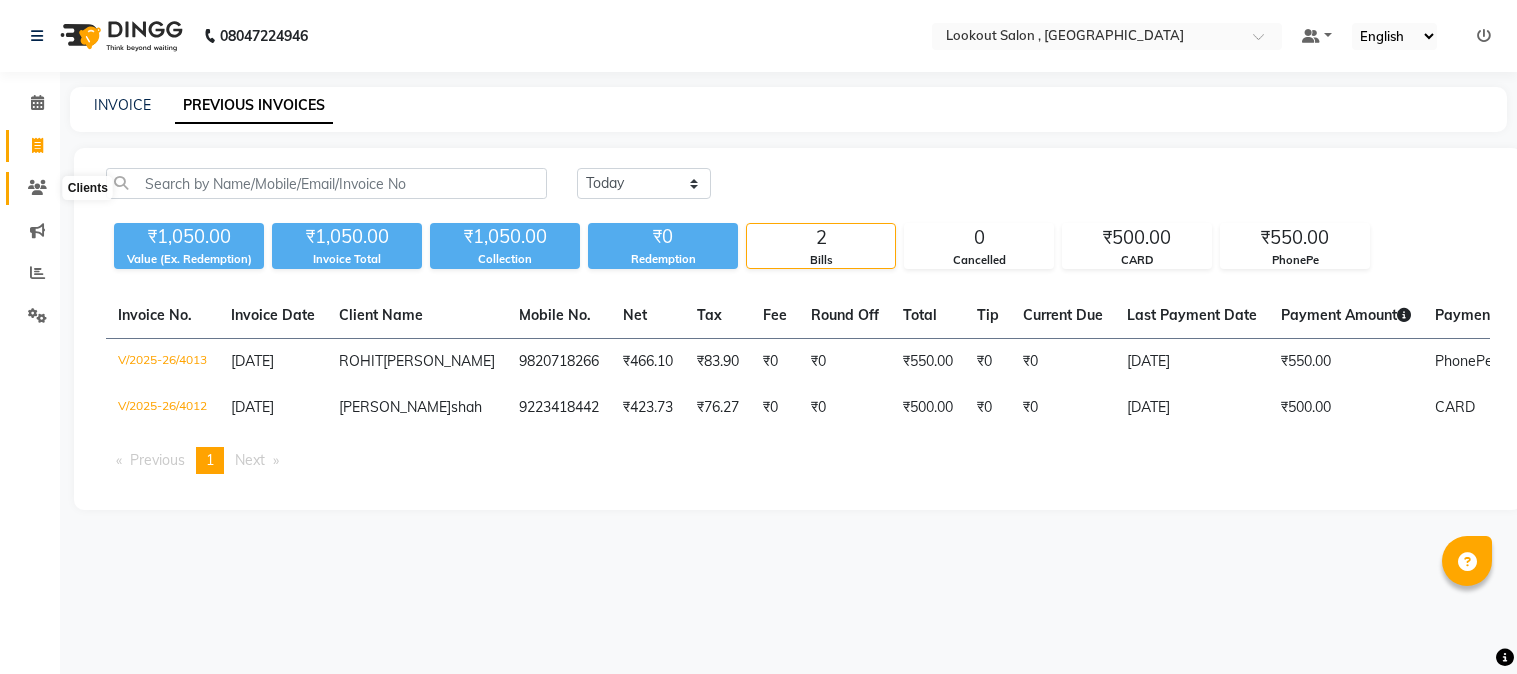 click 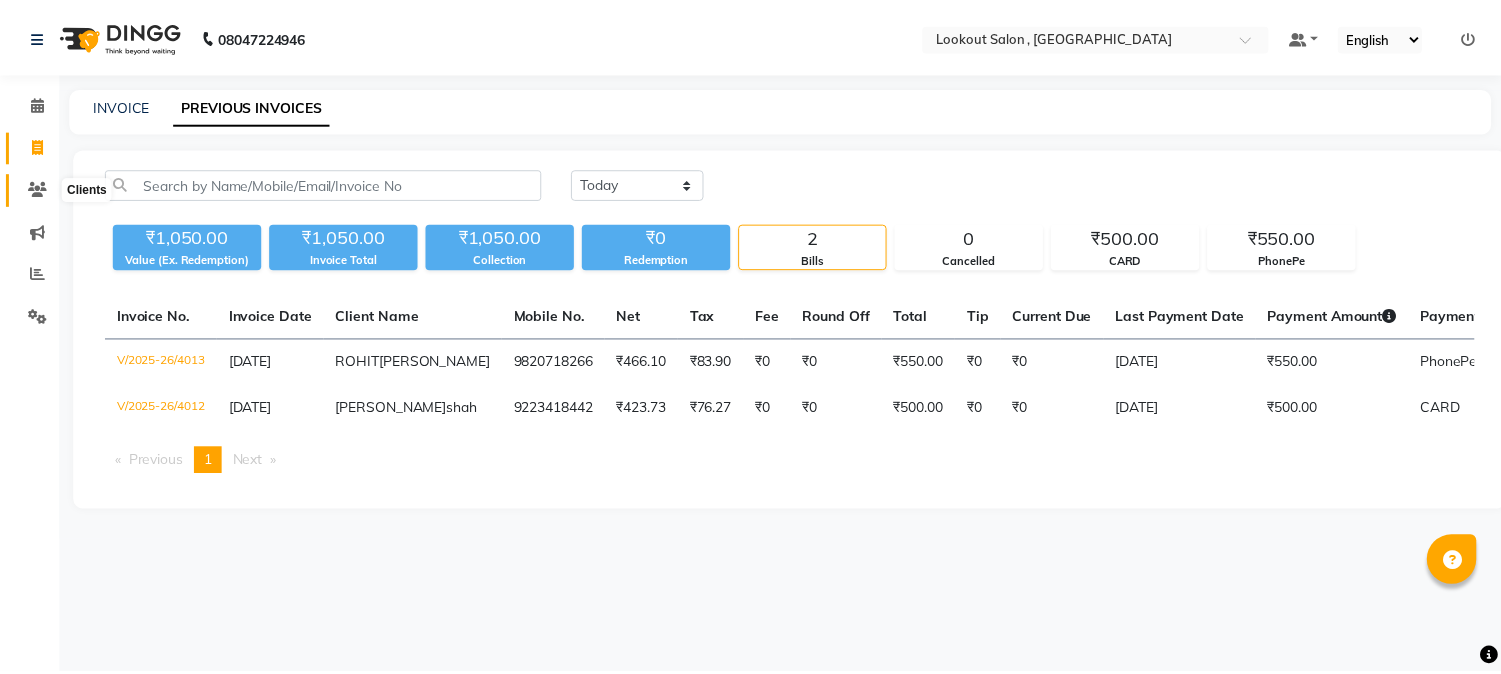 scroll, scrollTop: 0, scrollLeft: 0, axis: both 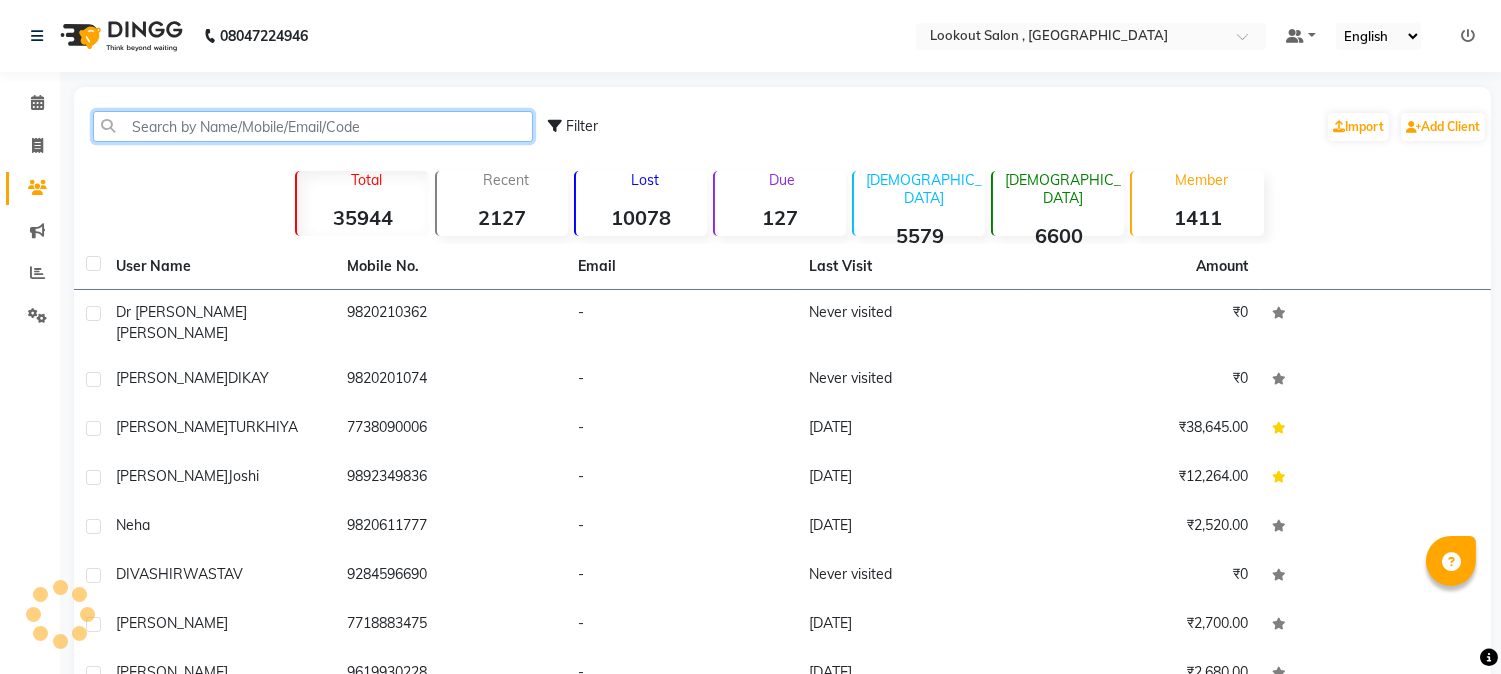 click 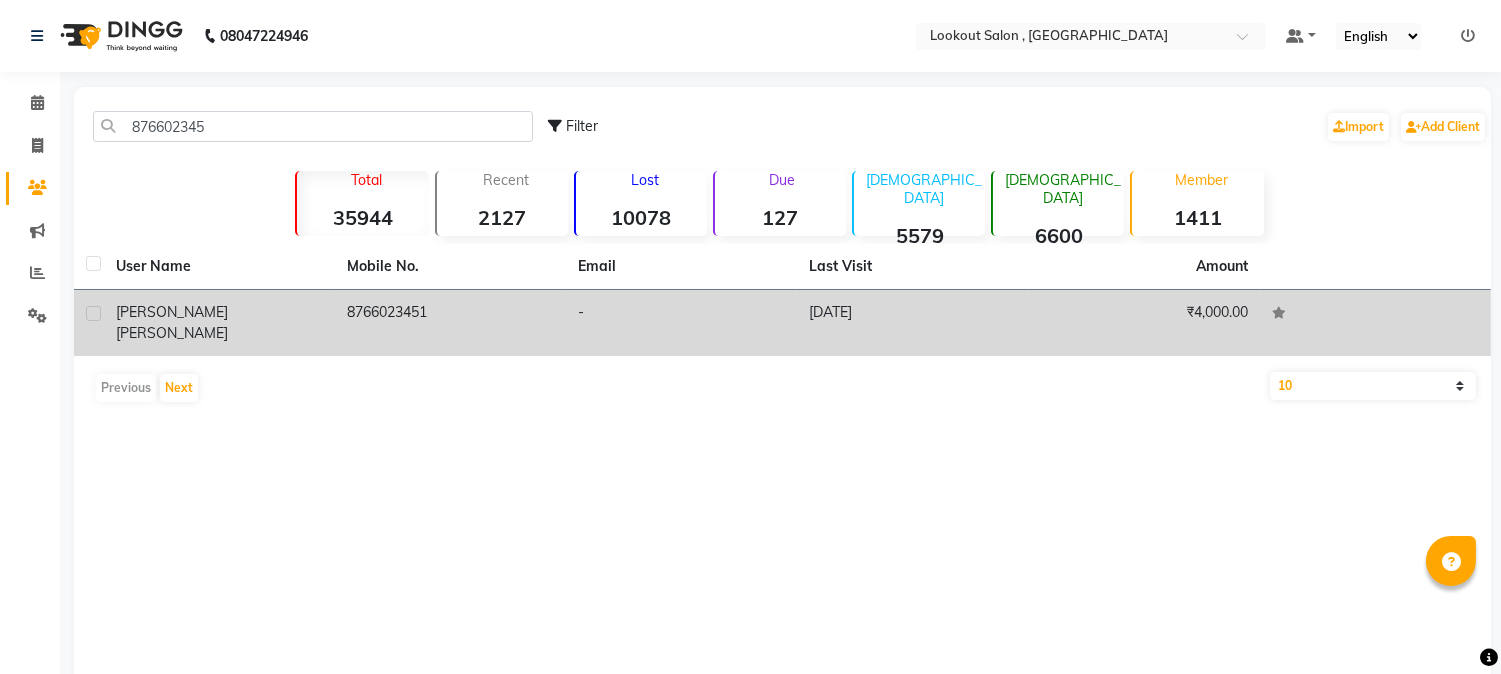 click on "8766023451" 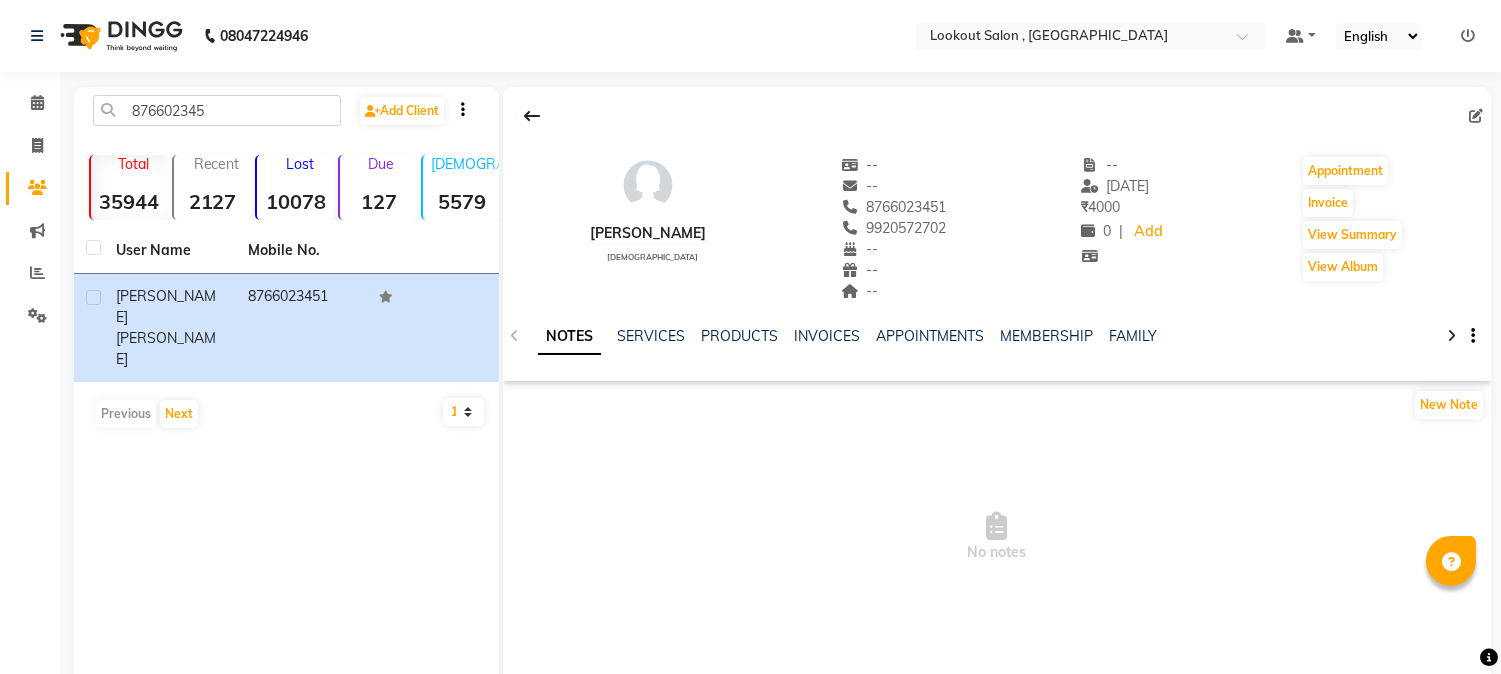 click on "9920572702" 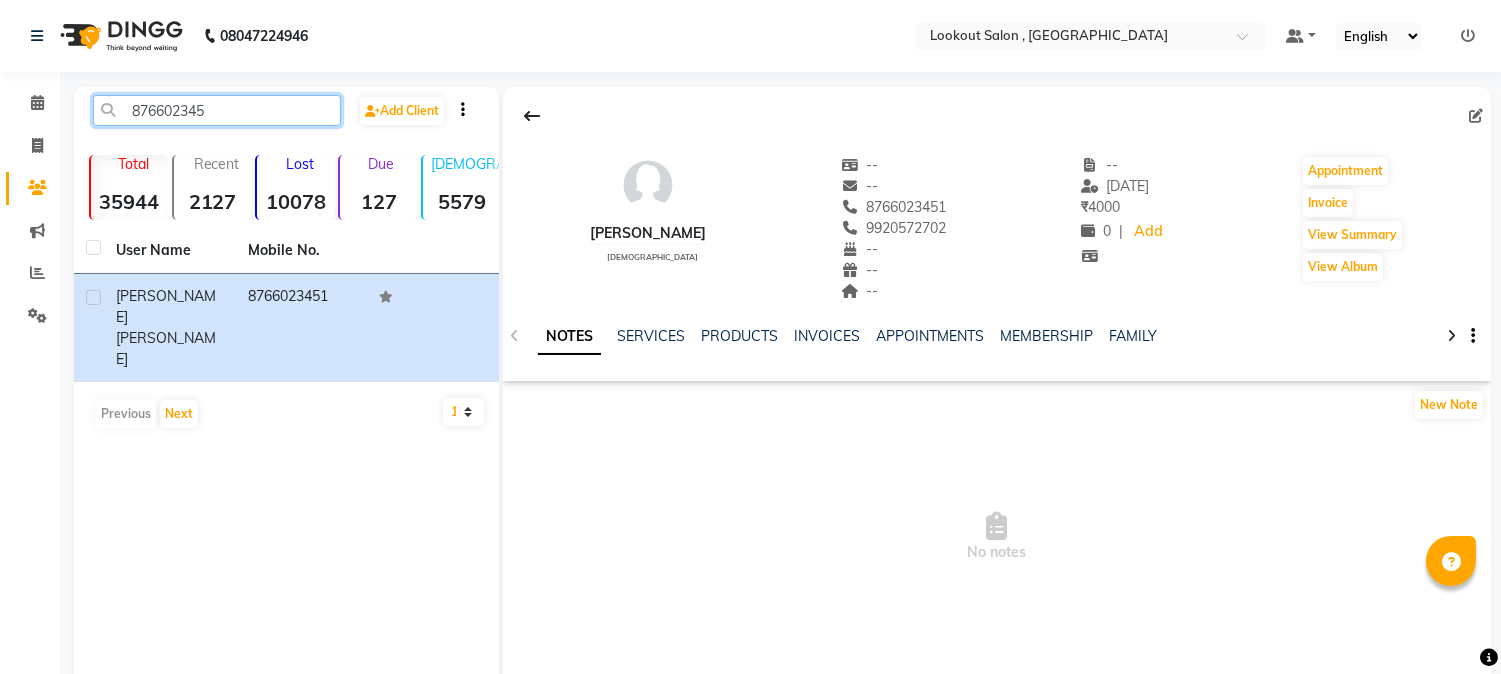 click on "876602345" 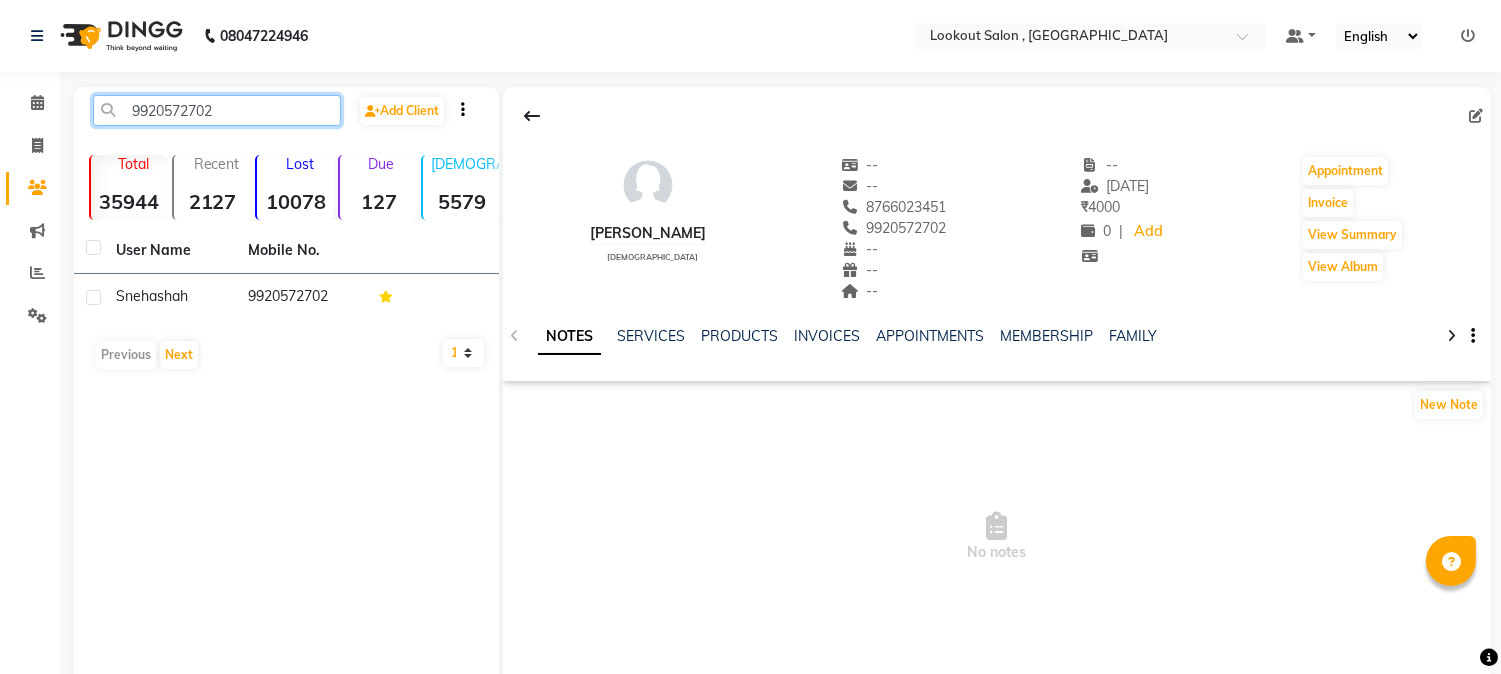 type on "9920572702" 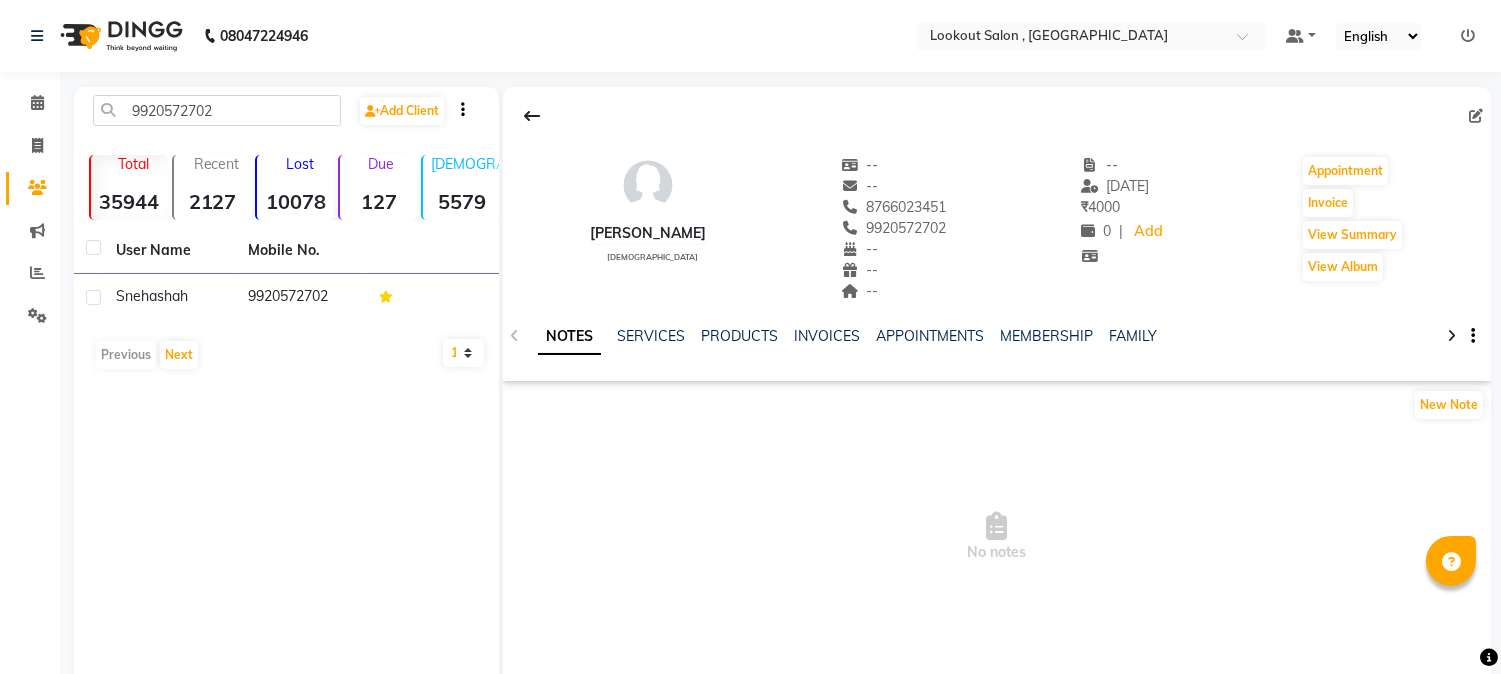 click on "[PERSON_NAME]" 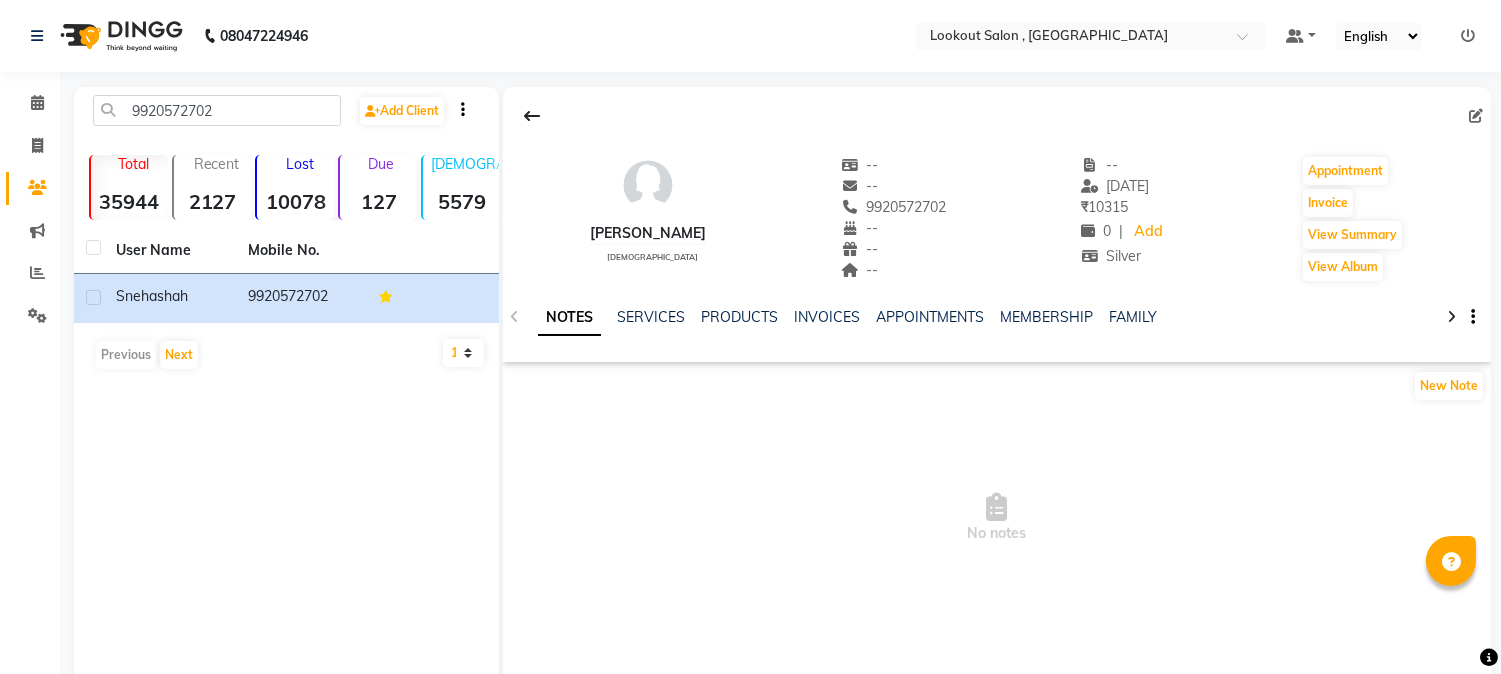 click on "NOTES SERVICES PRODUCTS INVOICES APPOINTMENTS MEMBERSHIP FAMILY" 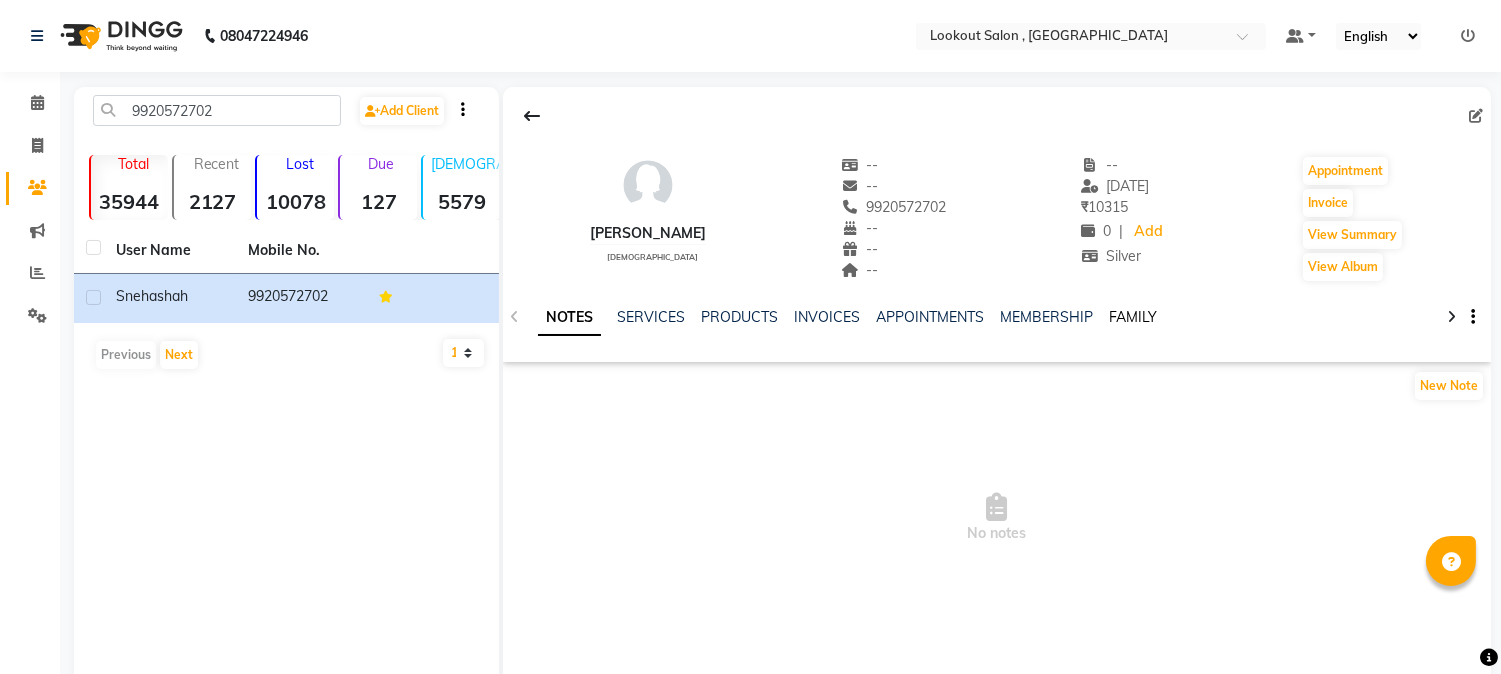 click on "FAMILY" 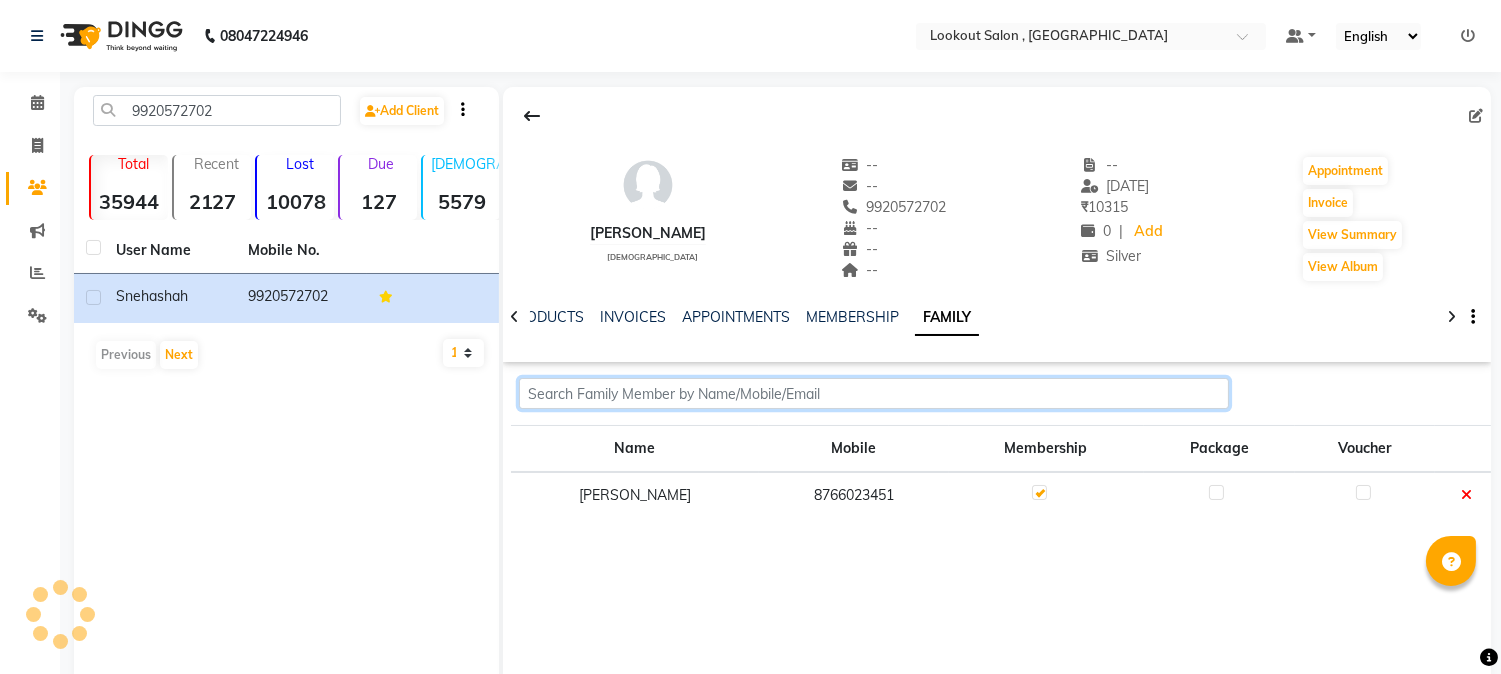 click at bounding box center (873, 393) 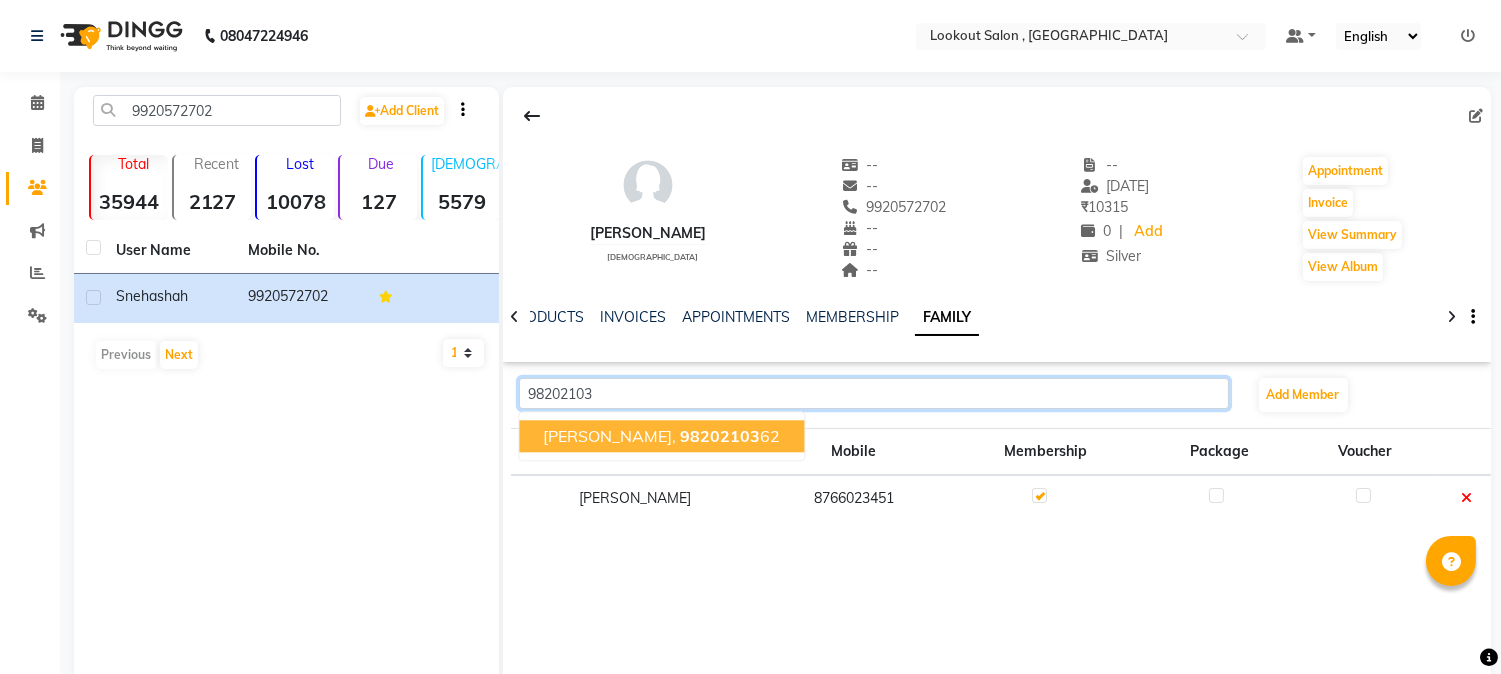 click on "98202103" 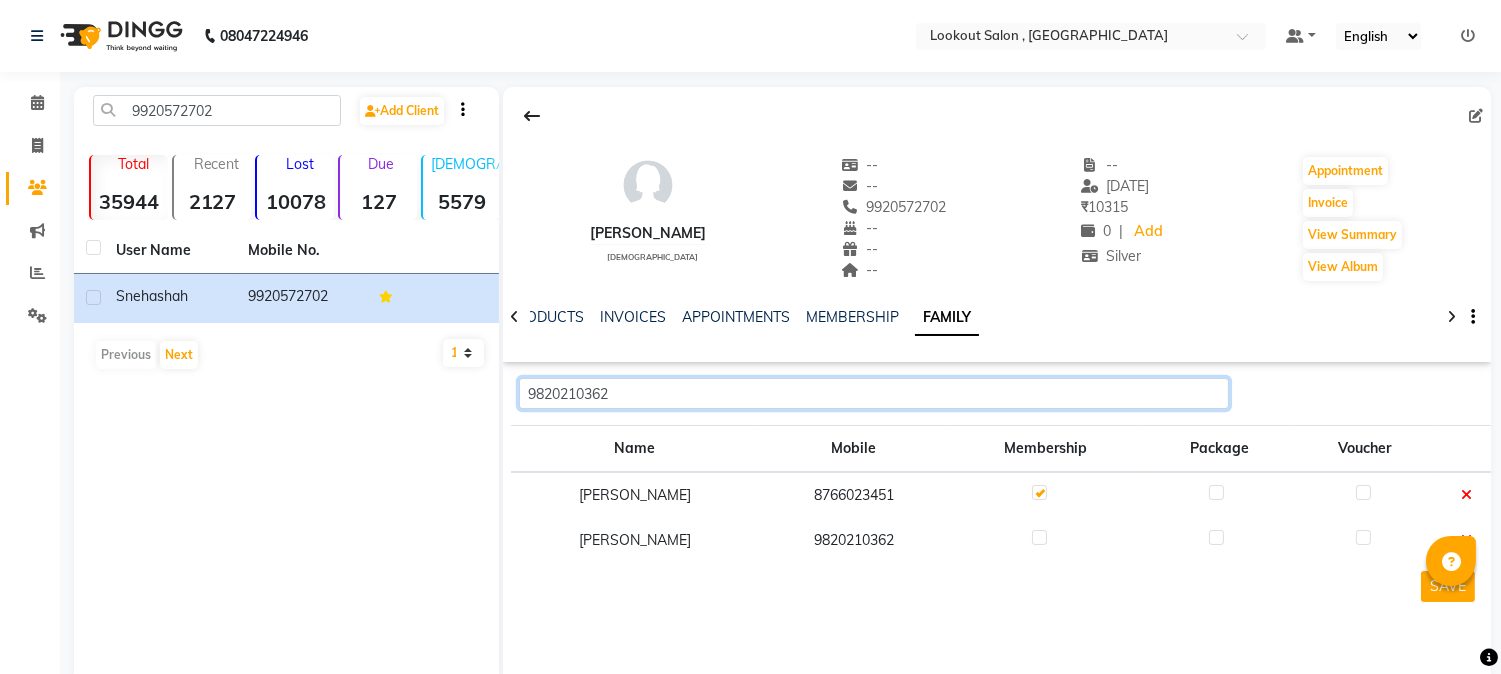 type on "9820210362" 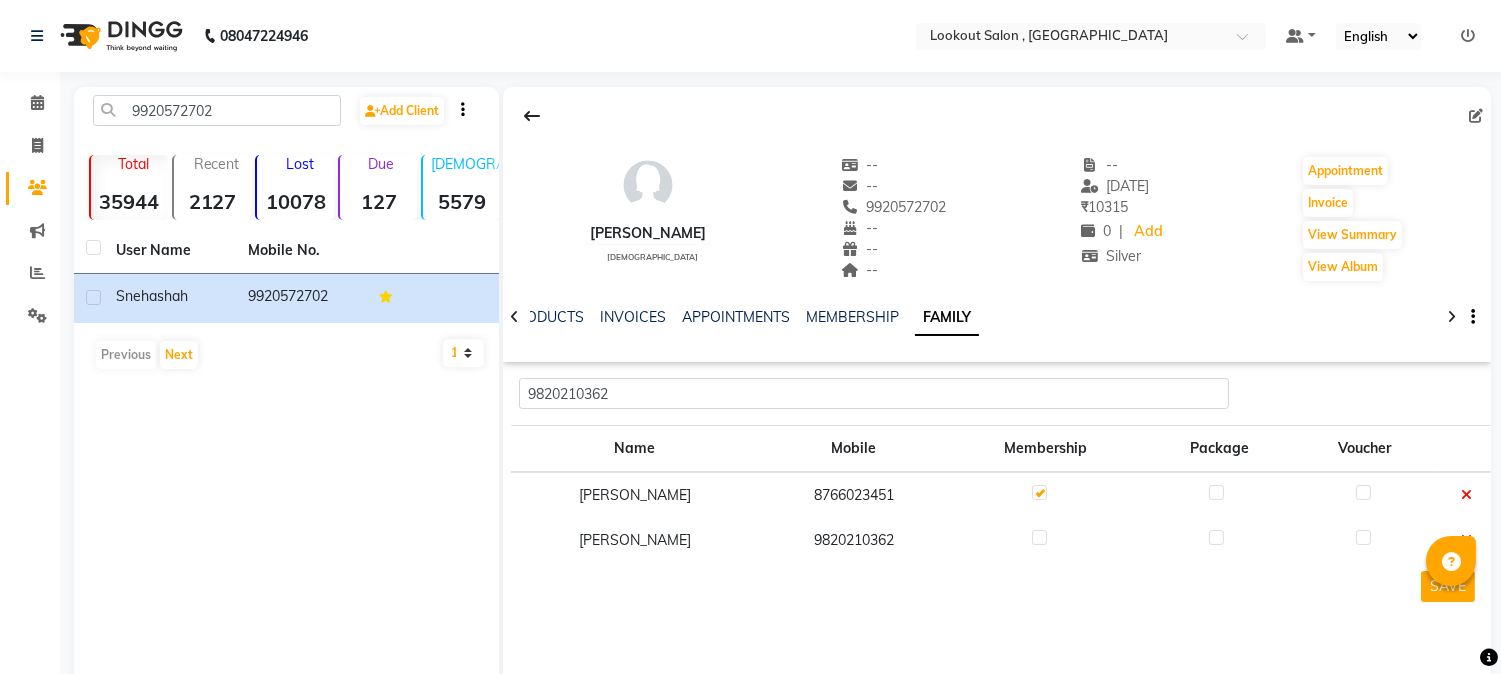 click 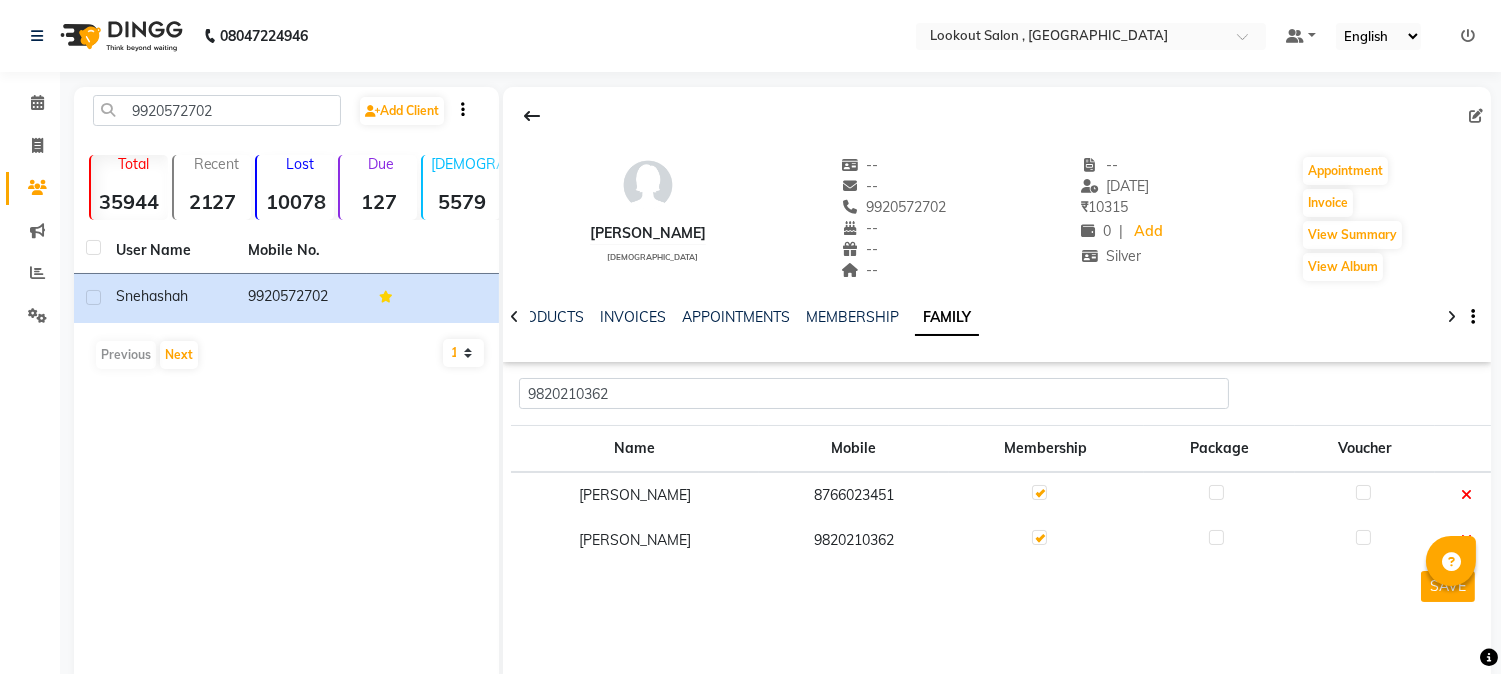 click at bounding box center (1451, 561) 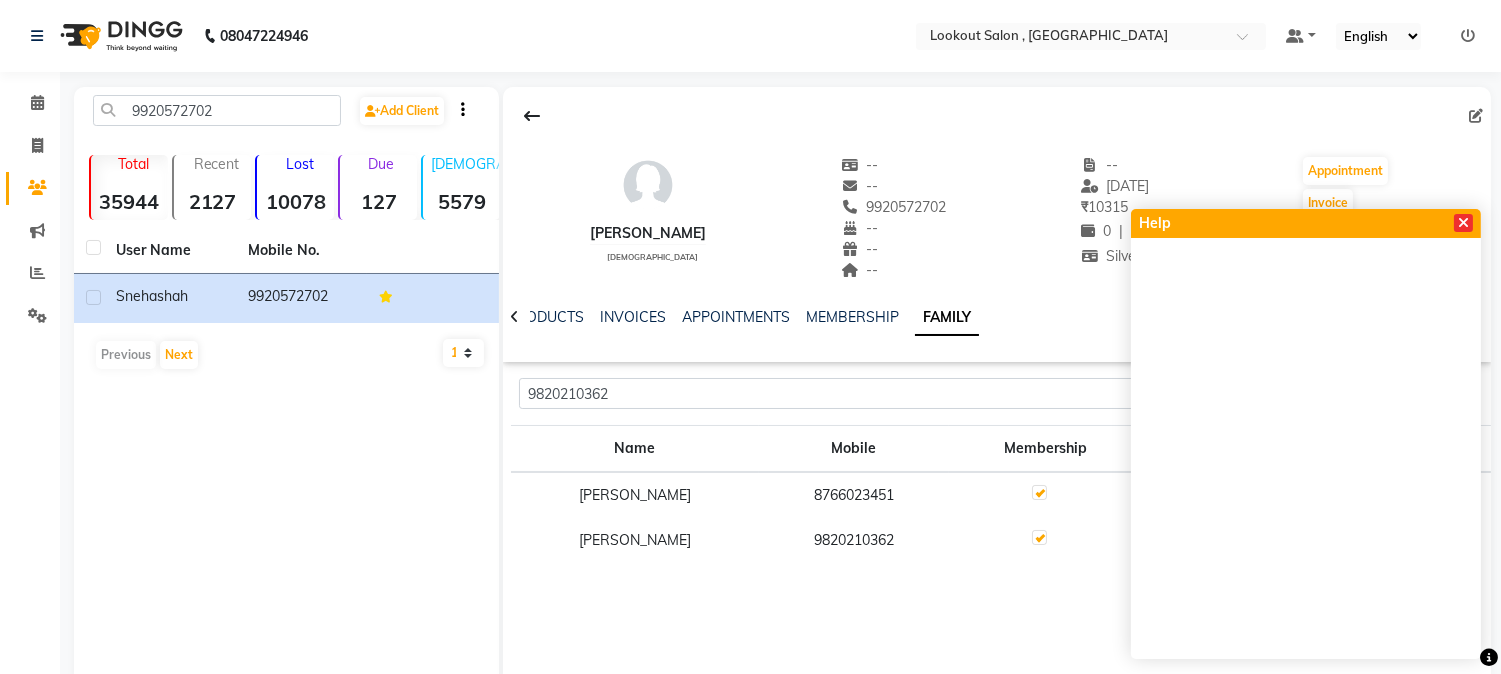 click at bounding box center (1463, 223) 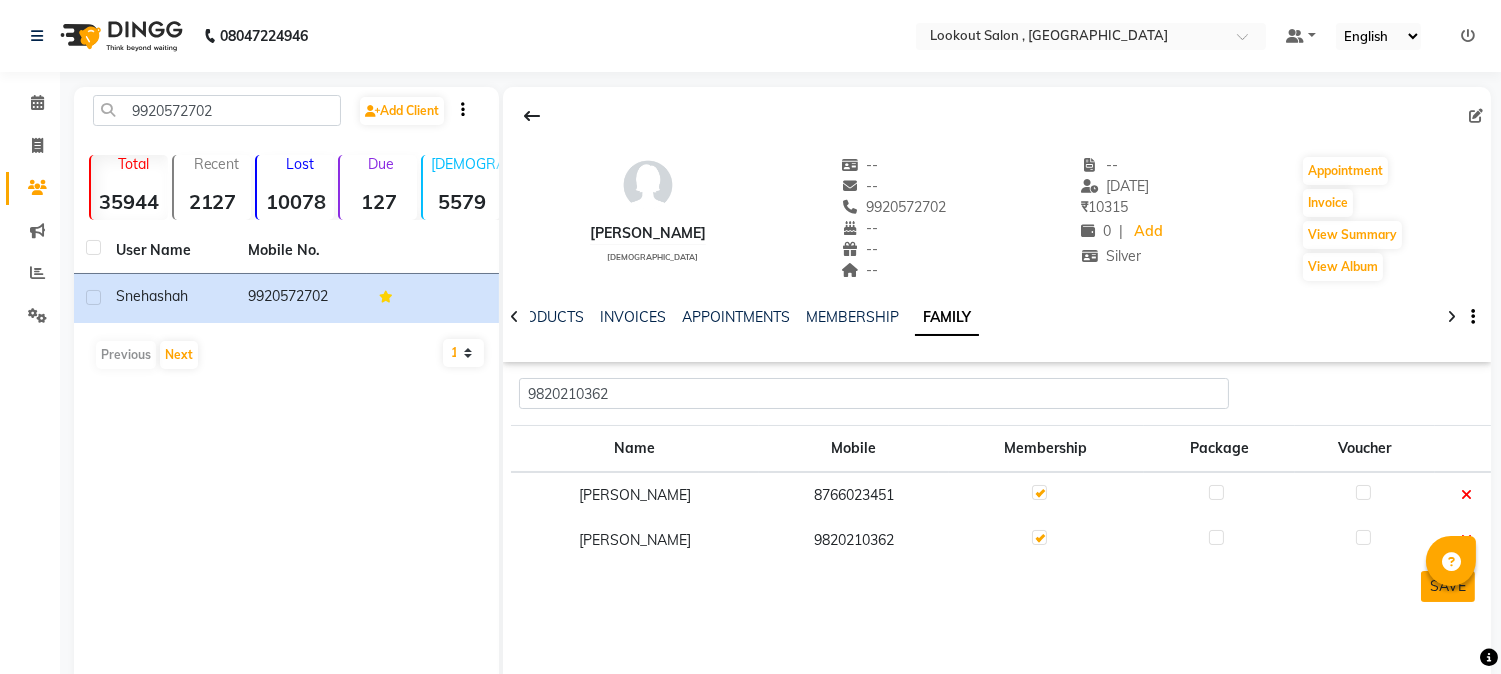 scroll, scrollTop: 42, scrollLeft: 0, axis: vertical 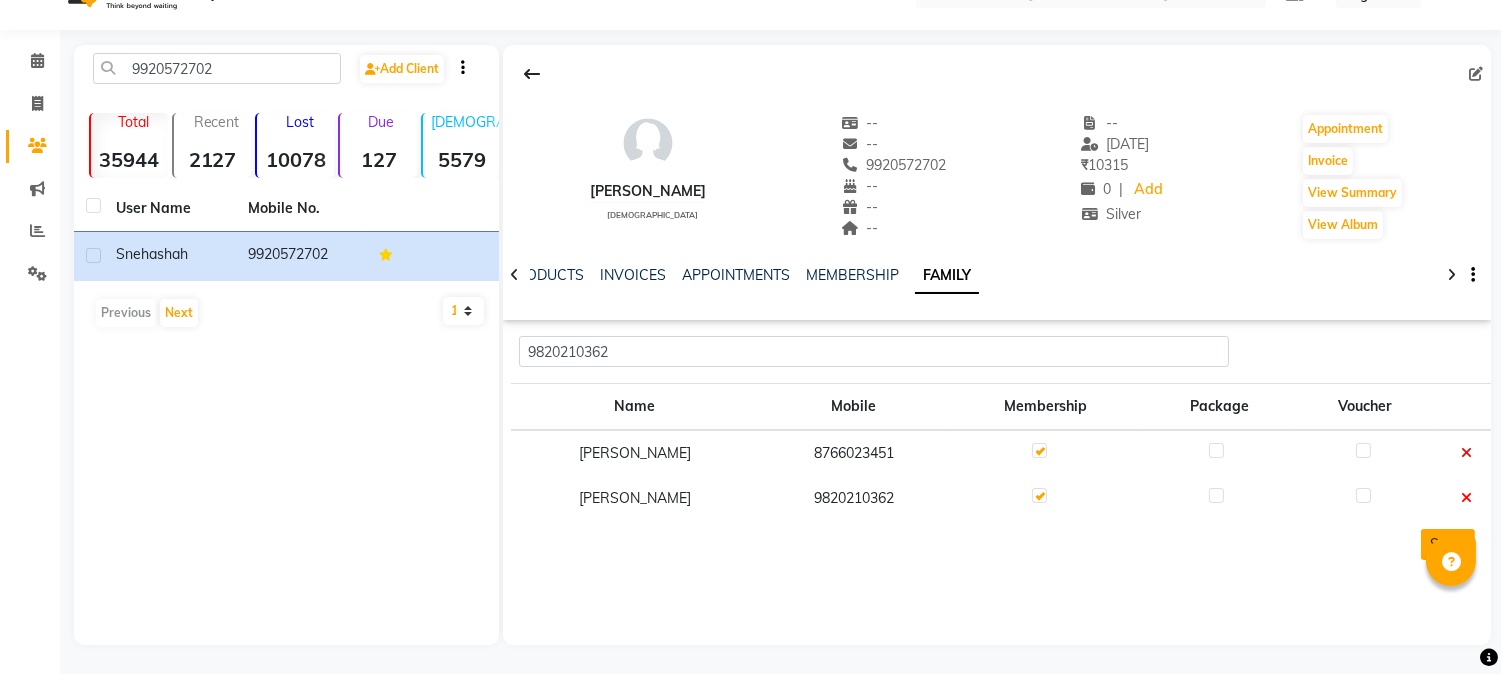 click on "SAVE" 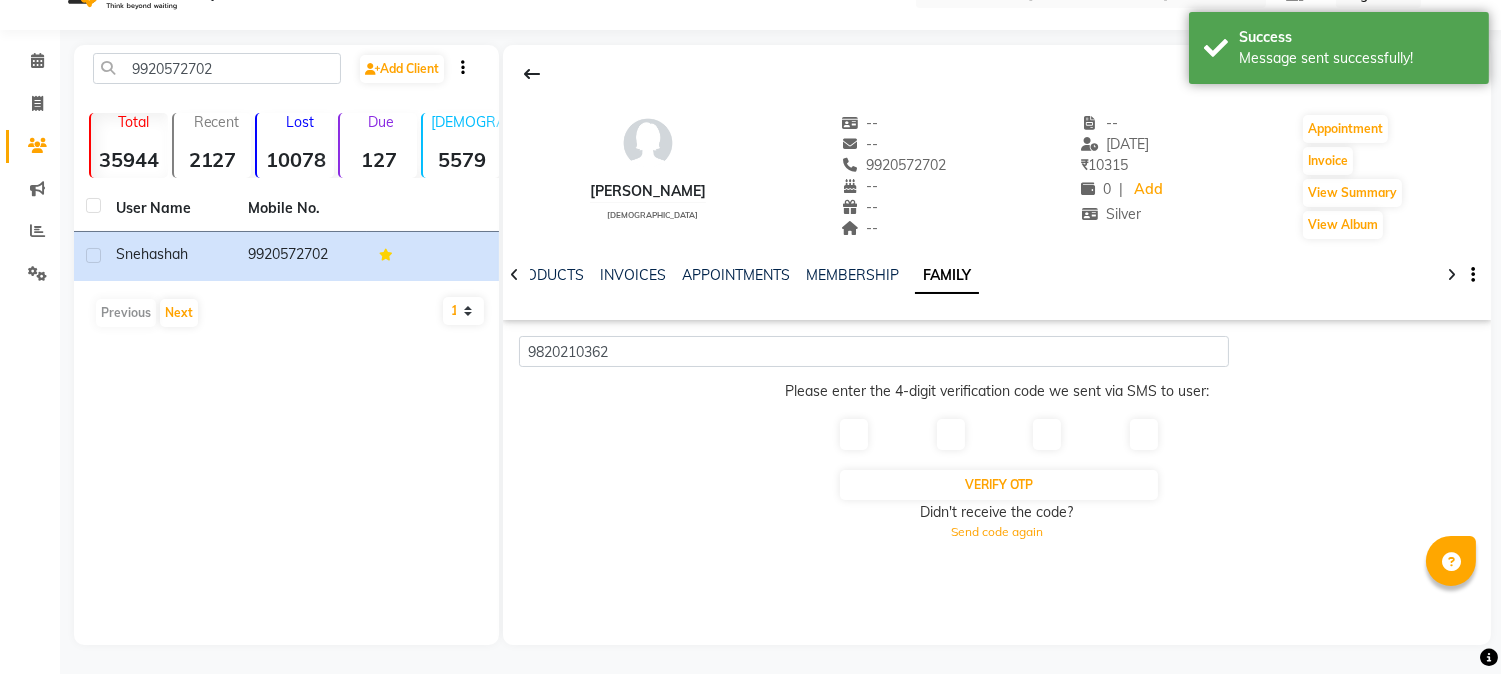 click at bounding box center [854, 434] 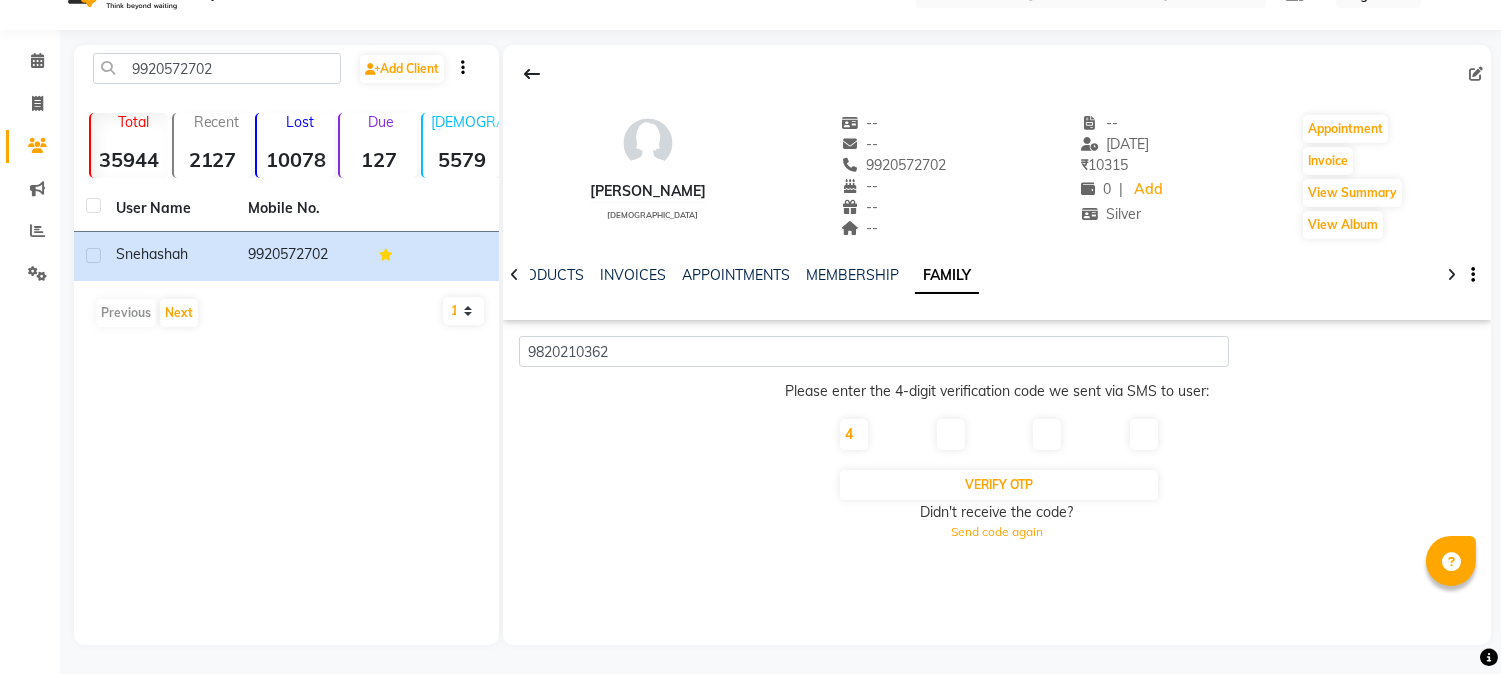 type on "4" 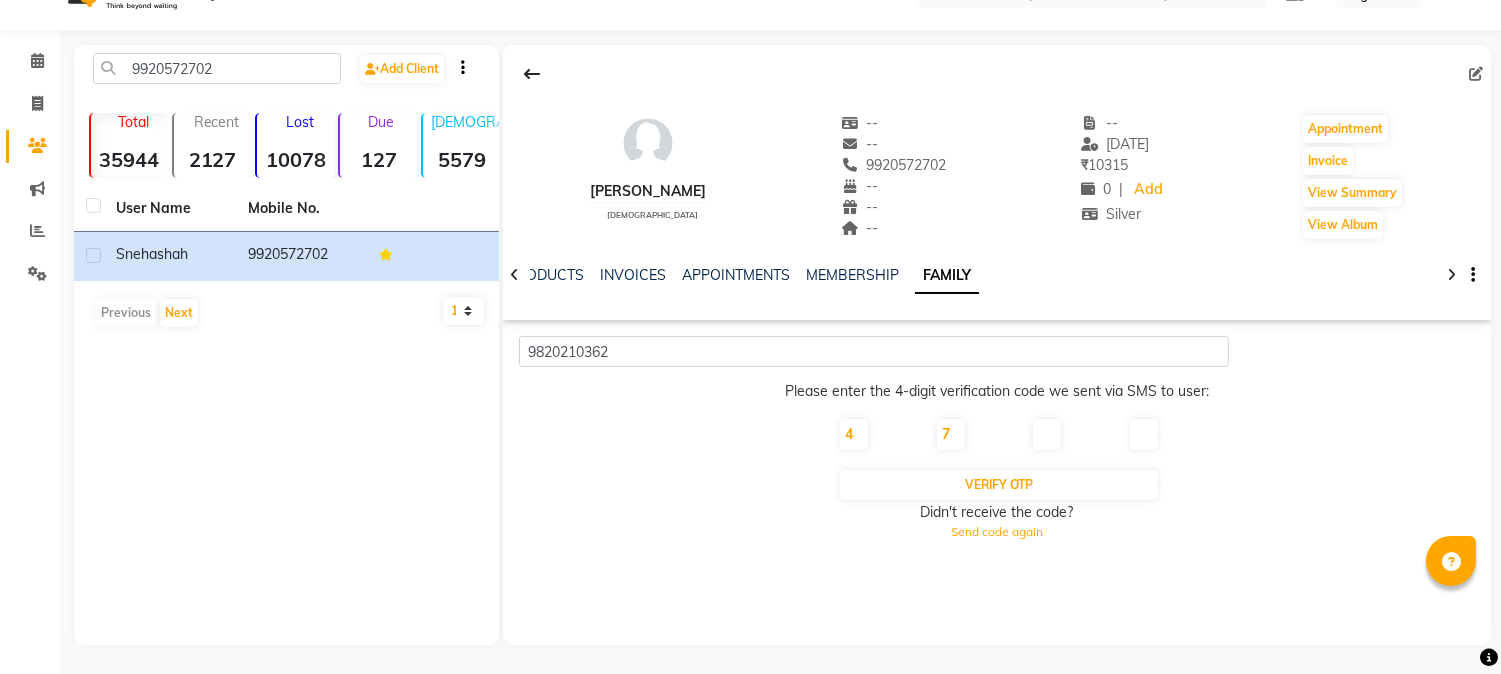 type on "7" 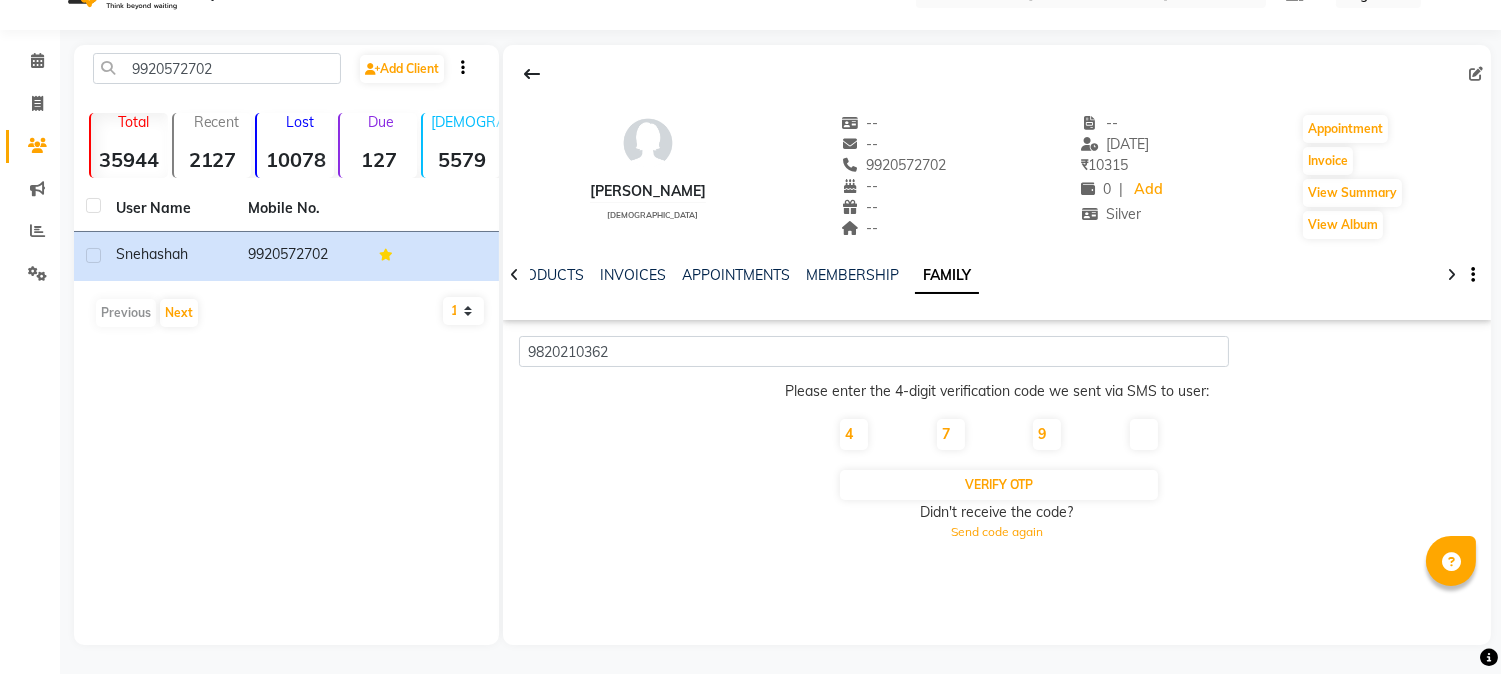 type on "9" 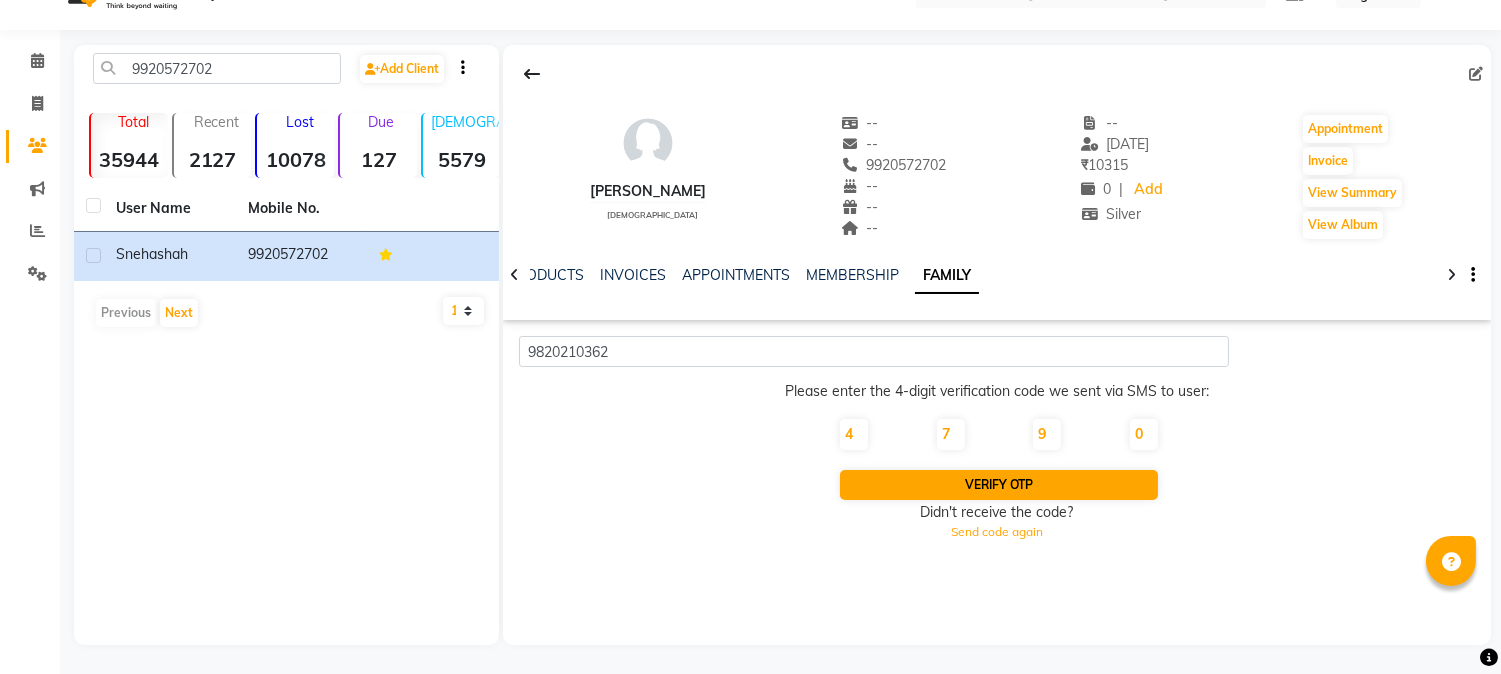 type on "0" 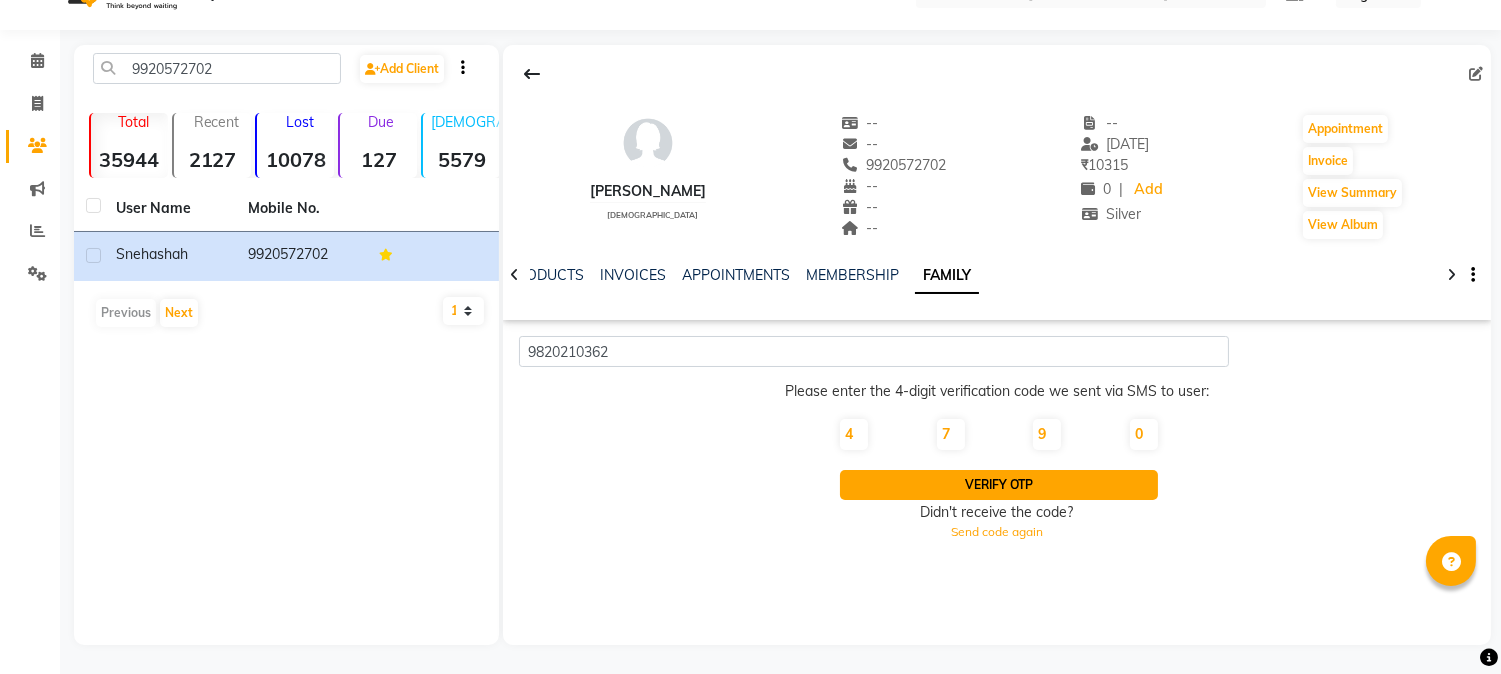 click on "Verify OTP" at bounding box center (998, 485) 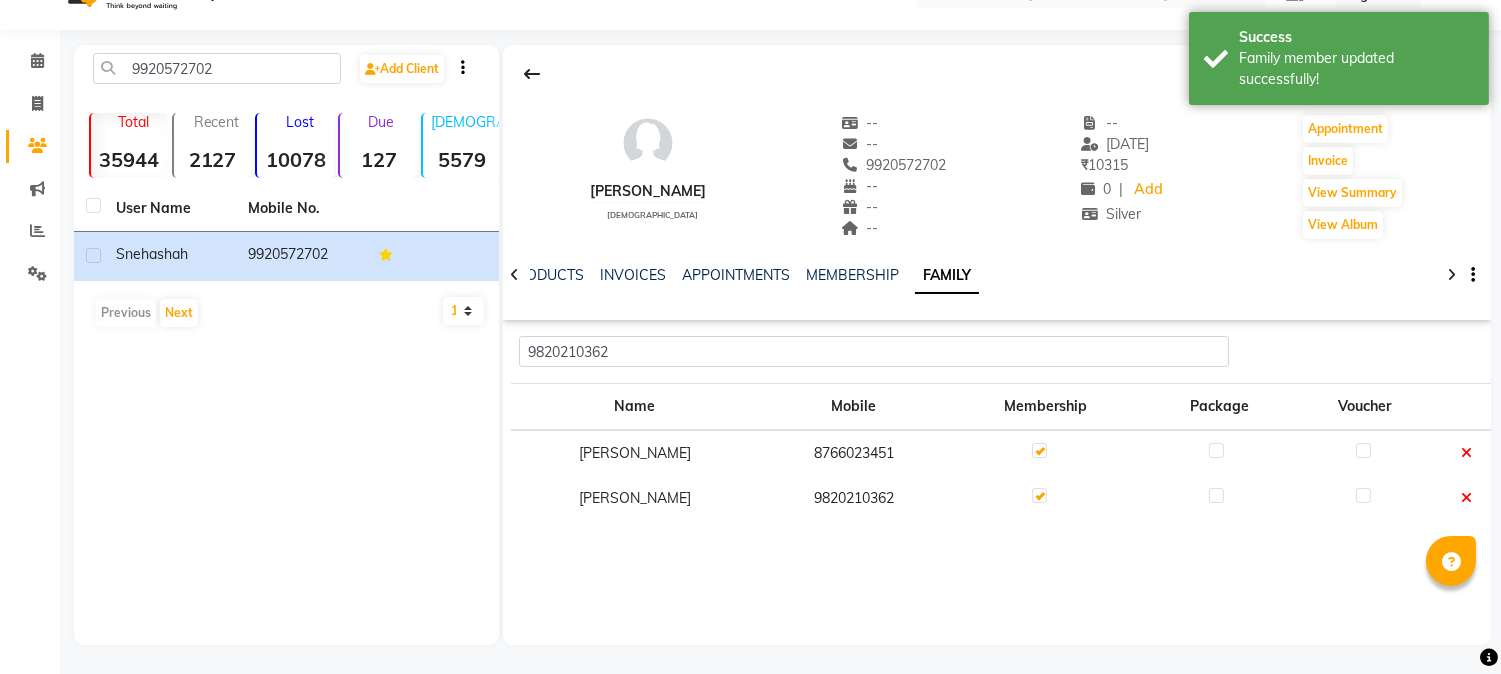 click on "9820210362" 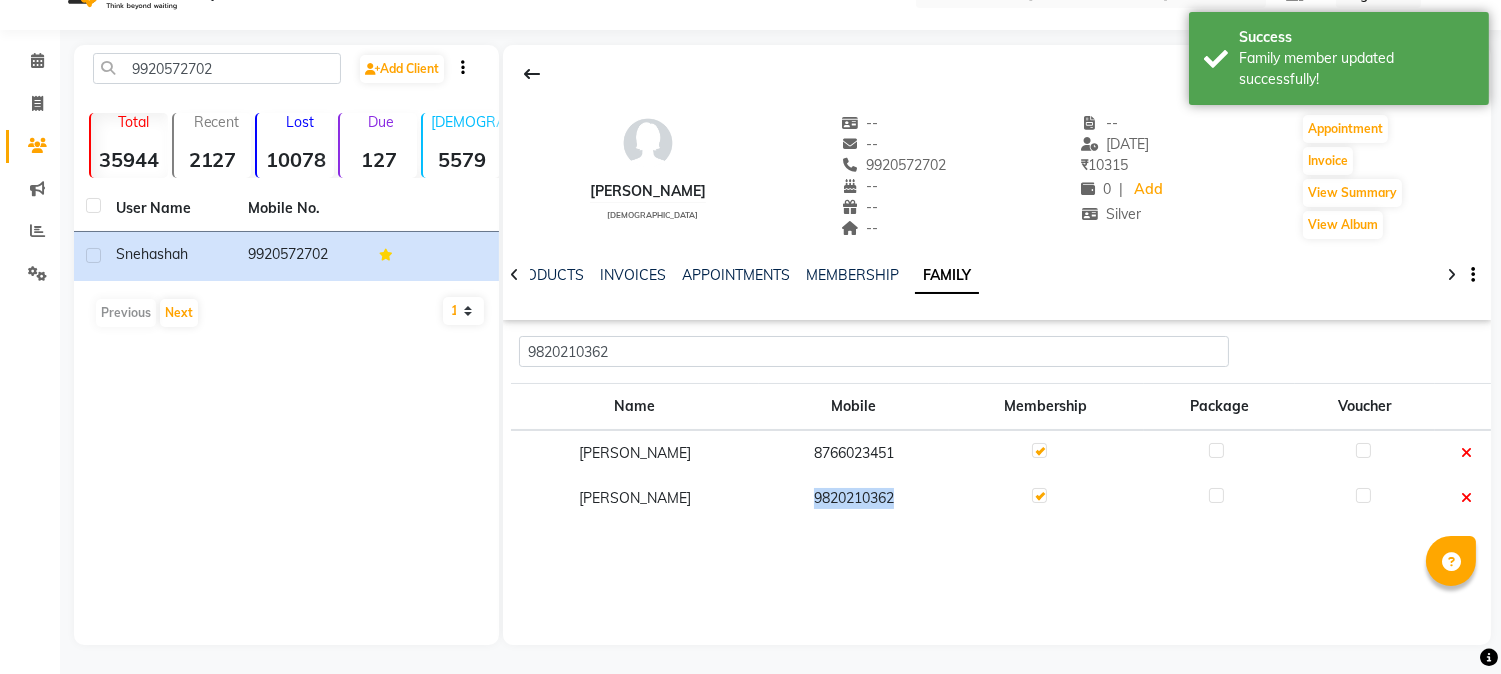 click on "9820210362" 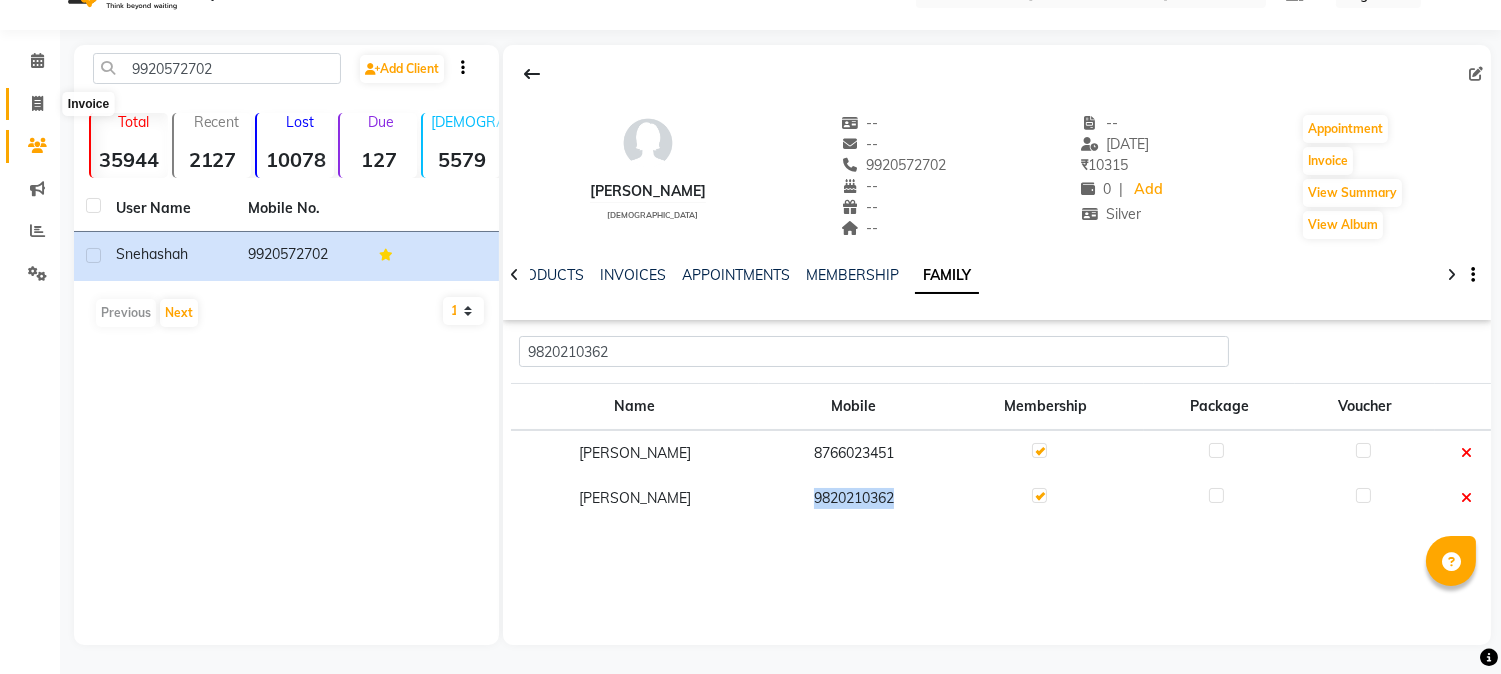 click 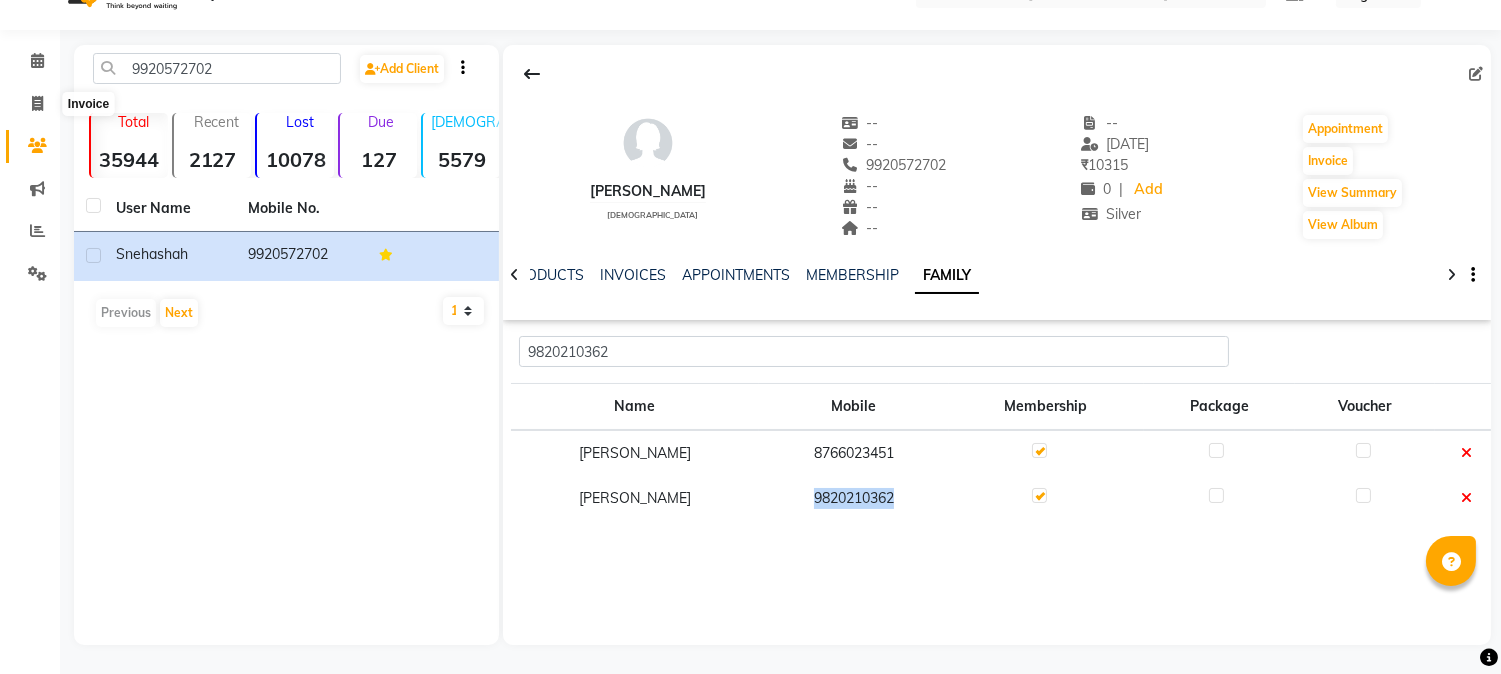 select on "service" 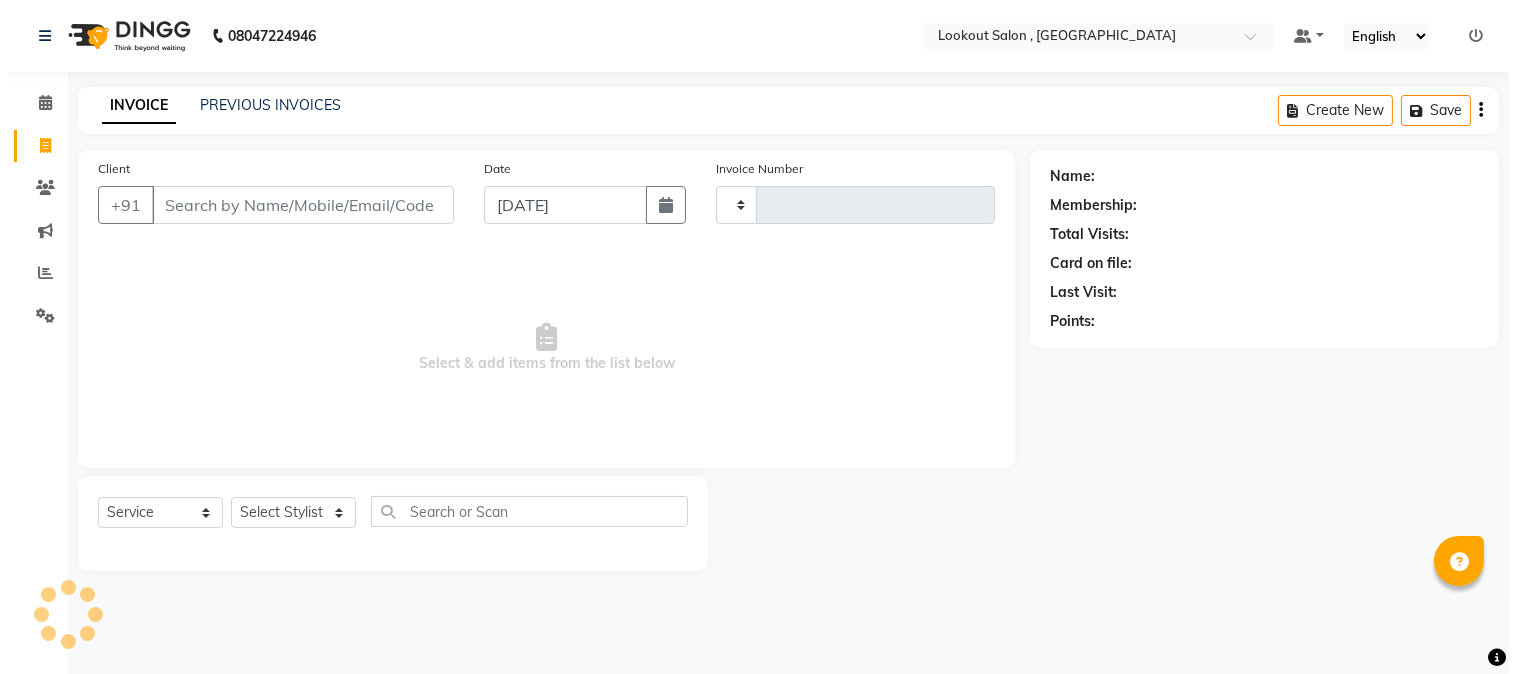 scroll, scrollTop: 0, scrollLeft: 0, axis: both 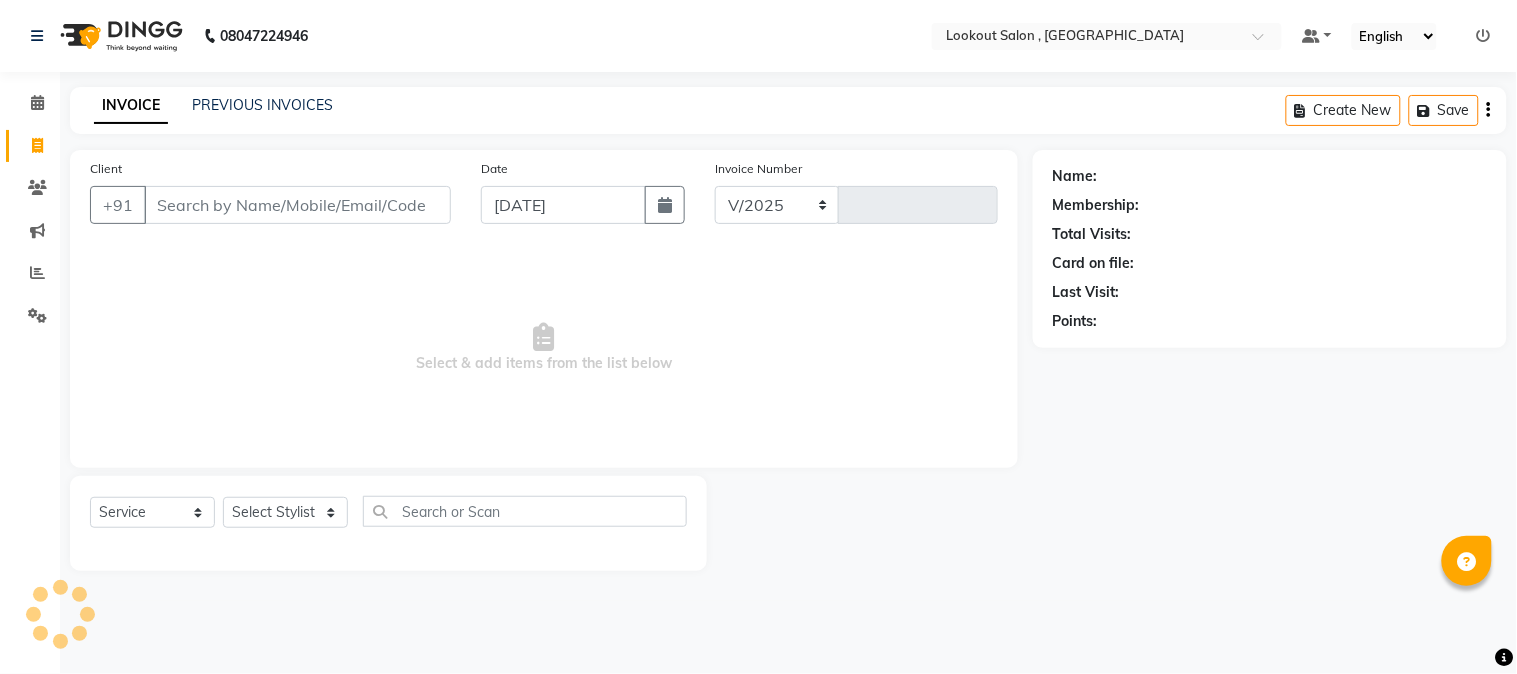 select on "151" 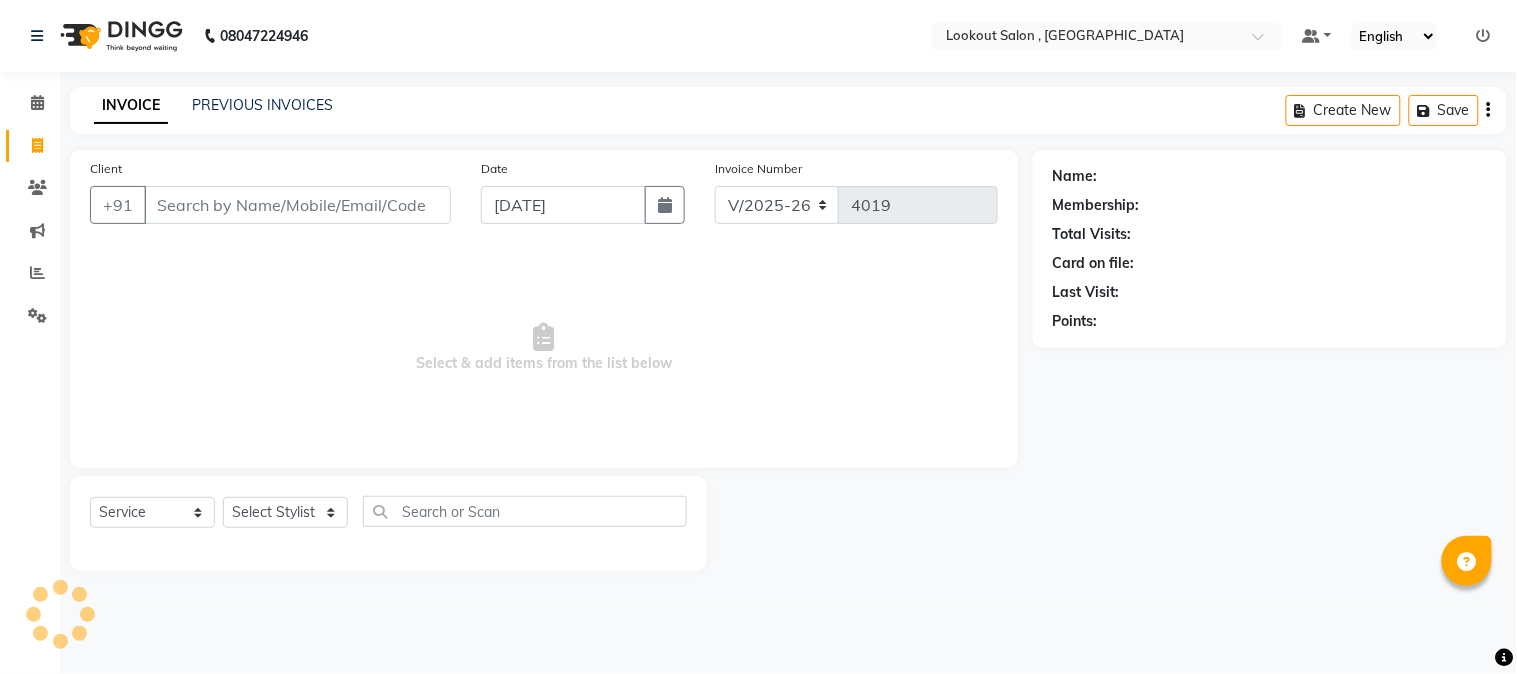 click on "Client" at bounding box center [297, 205] 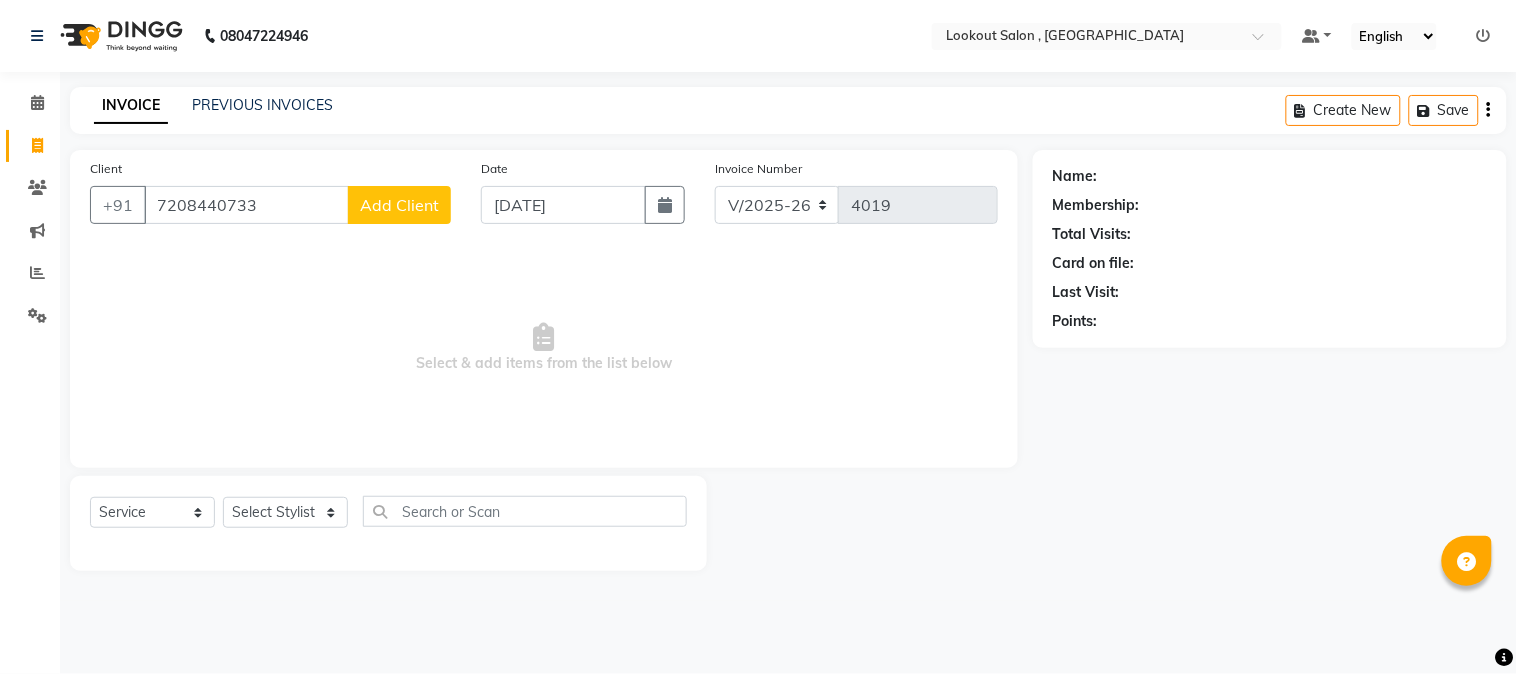 type on "7208440733" 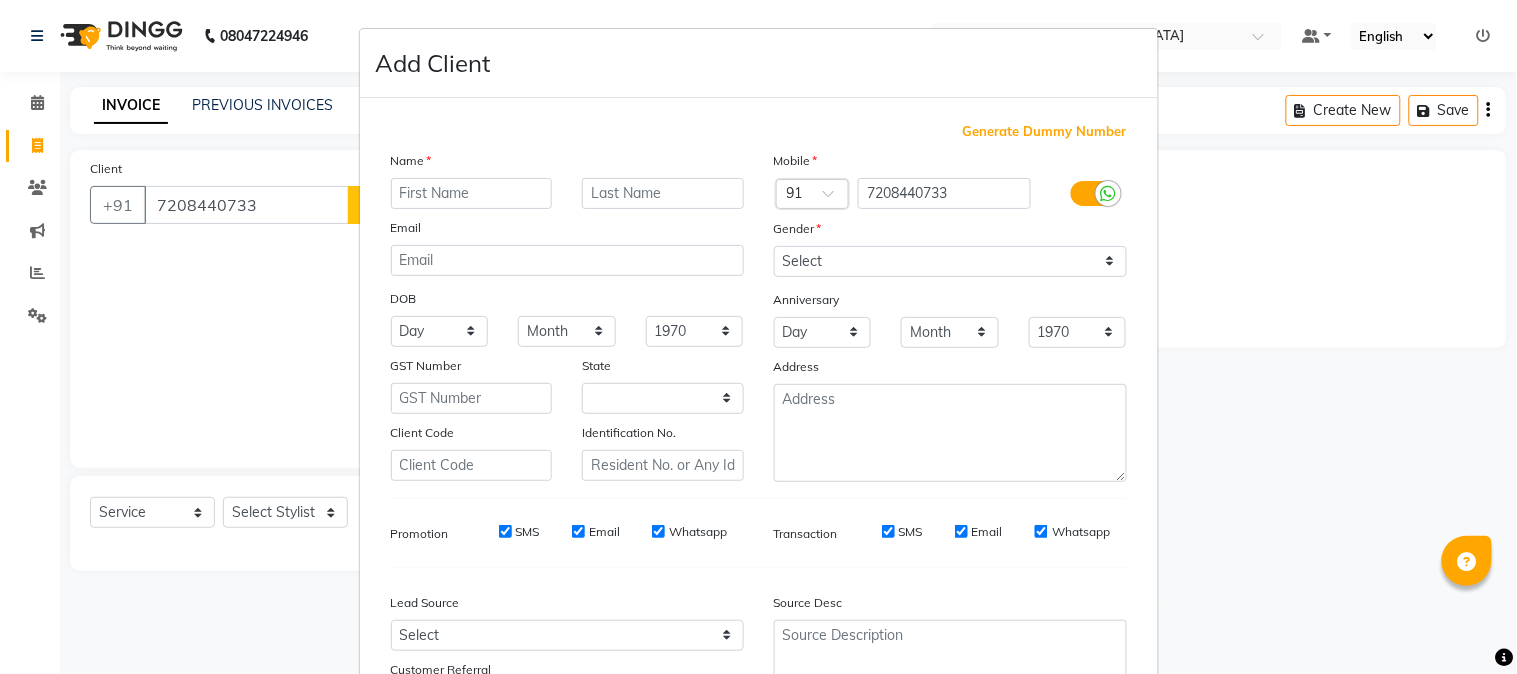select on "22" 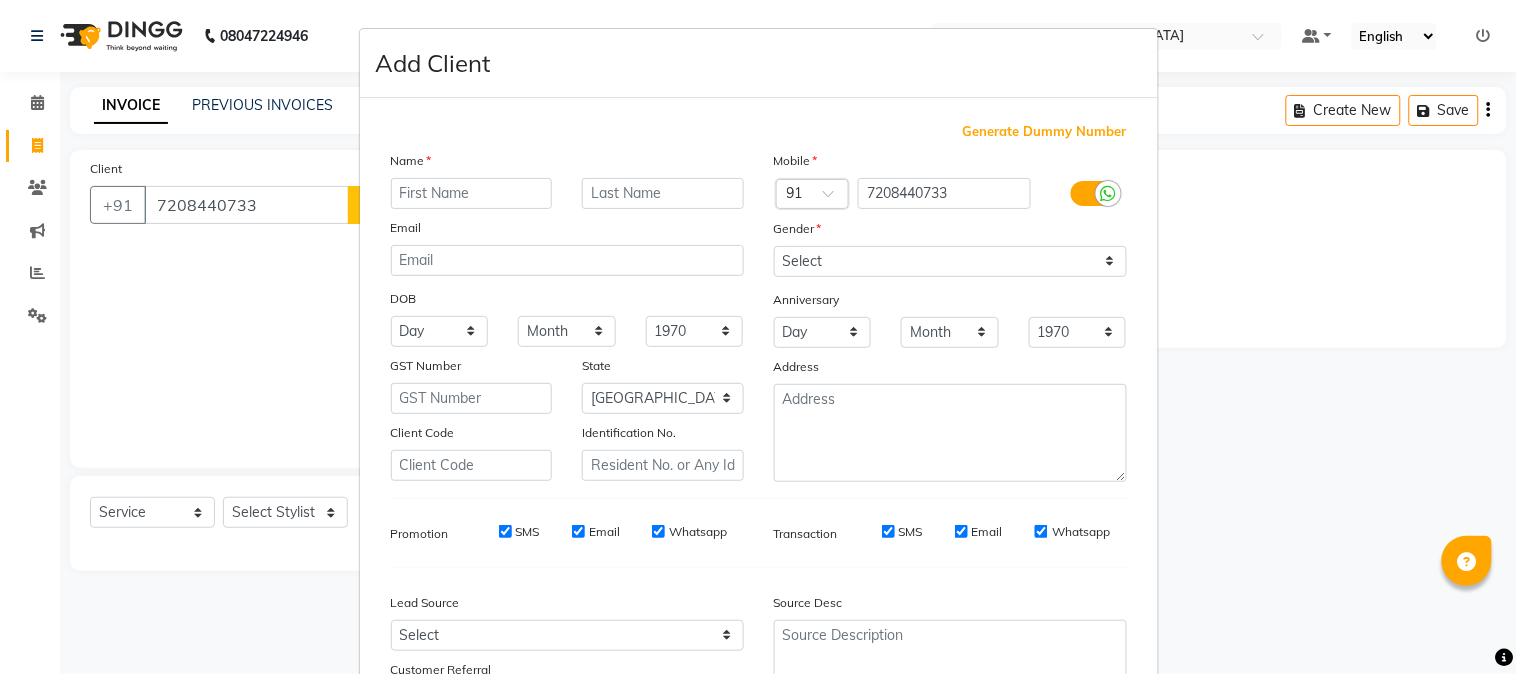 click at bounding box center (472, 193) 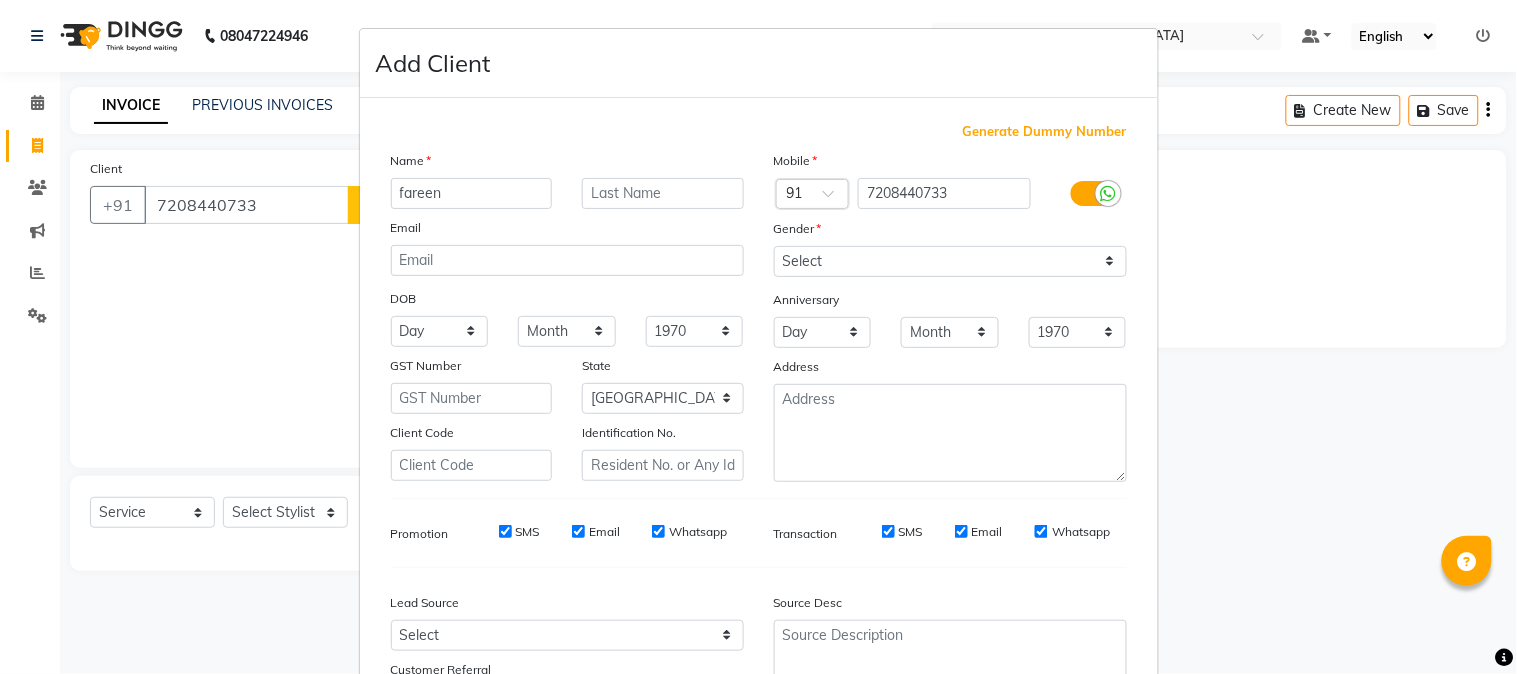 type on "fareen" 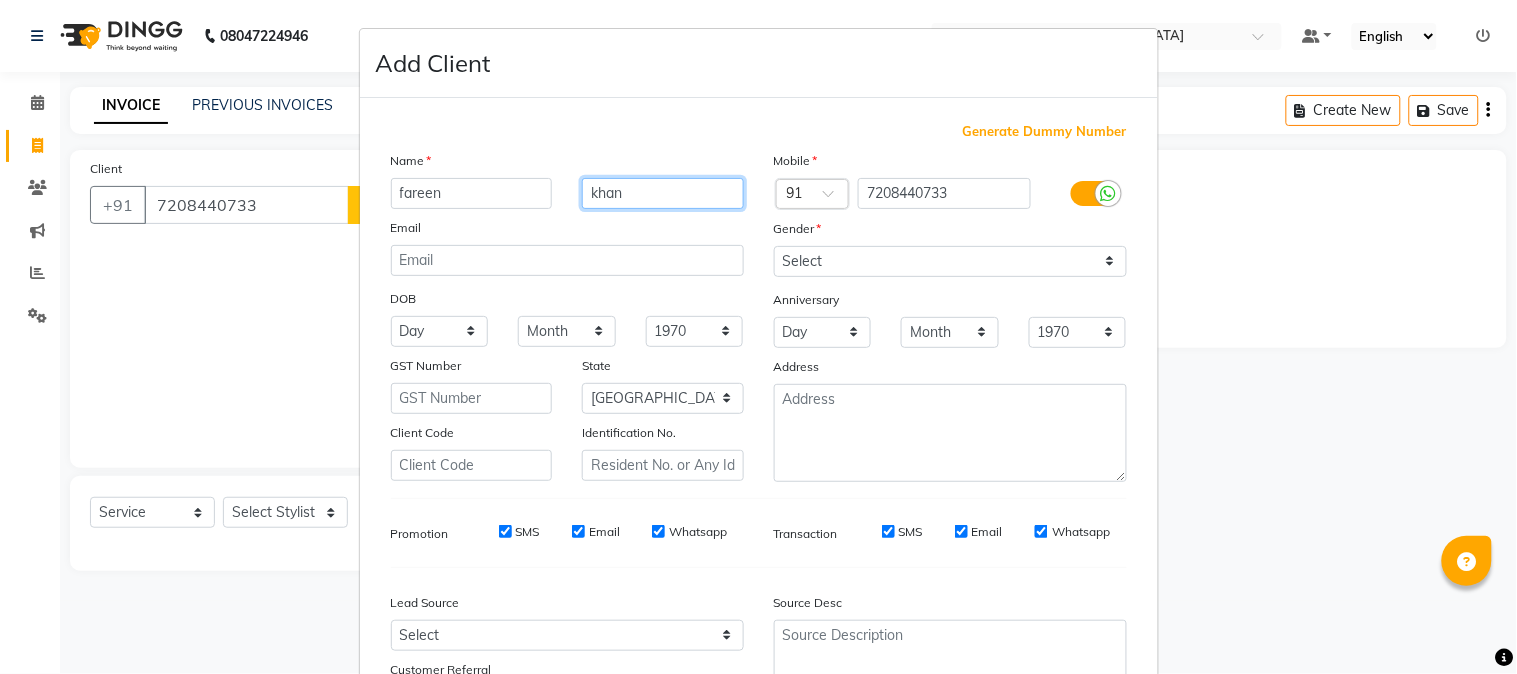 type on "khan" 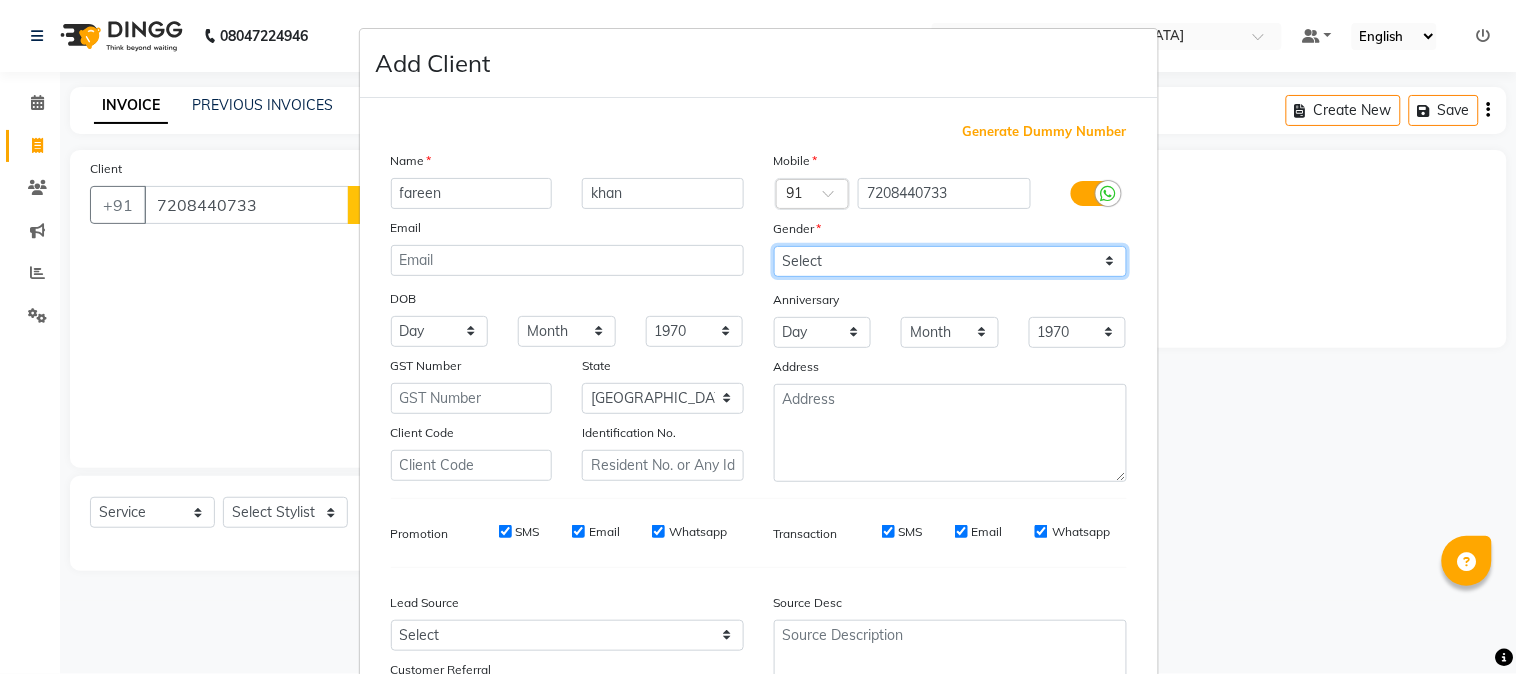 click on "Select [DEMOGRAPHIC_DATA] [DEMOGRAPHIC_DATA] Other Prefer Not To Say" at bounding box center [950, 261] 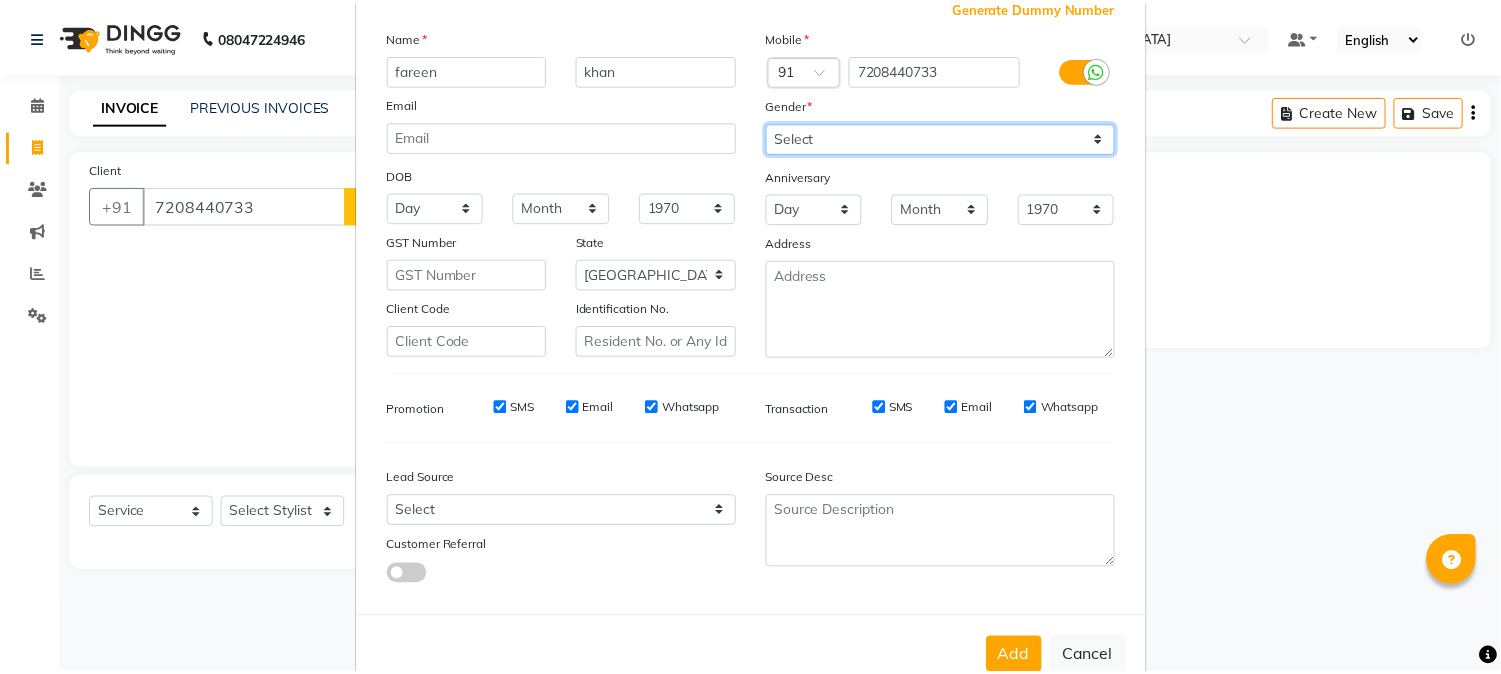 scroll, scrollTop: 176, scrollLeft: 0, axis: vertical 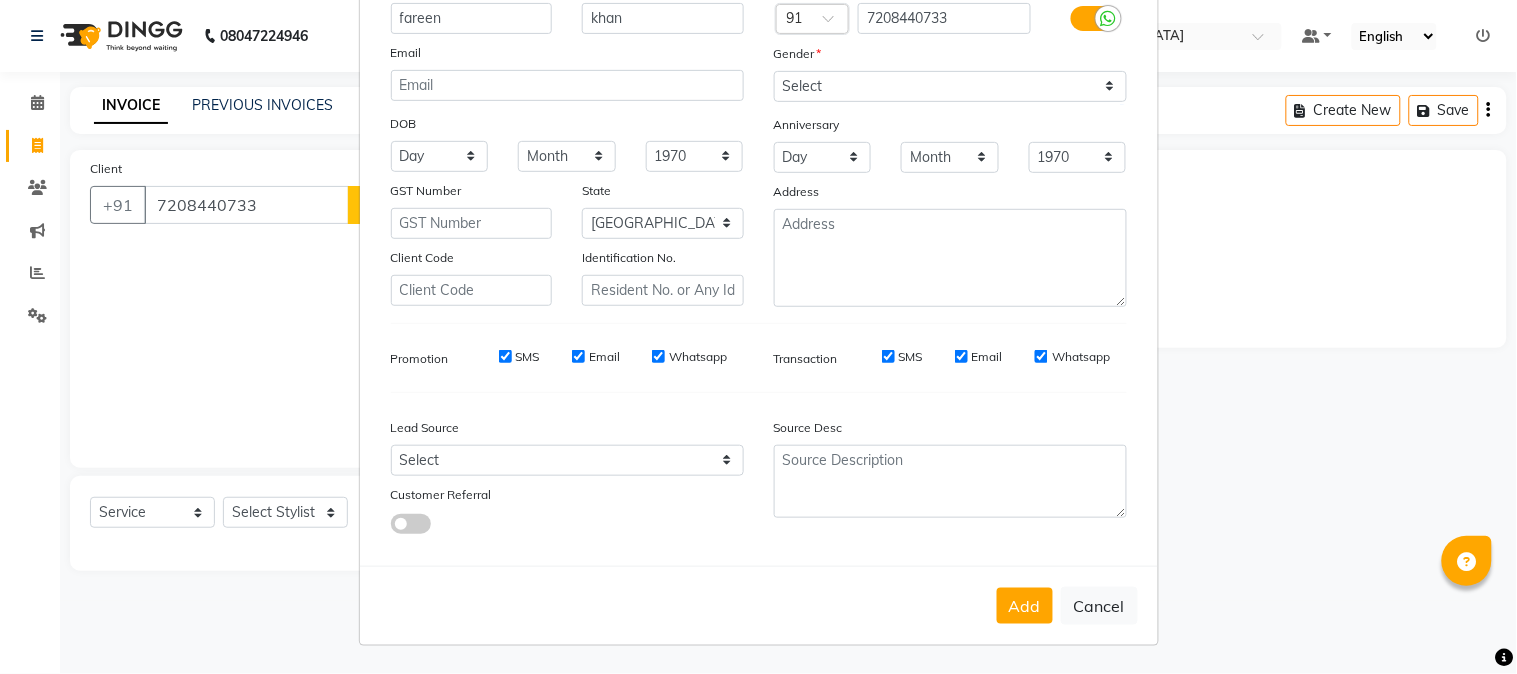 click on "Add   Cancel" at bounding box center (759, 605) 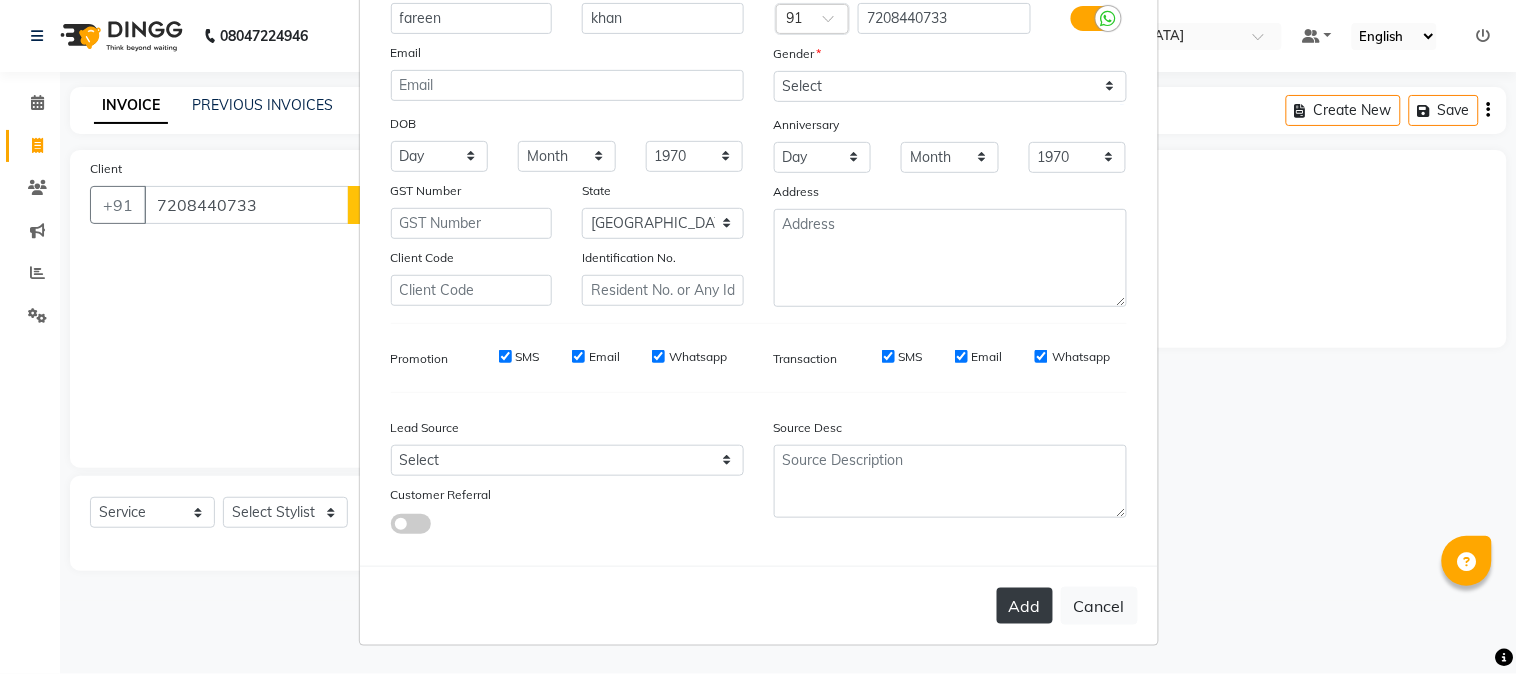 click on "Add" at bounding box center (1025, 606) 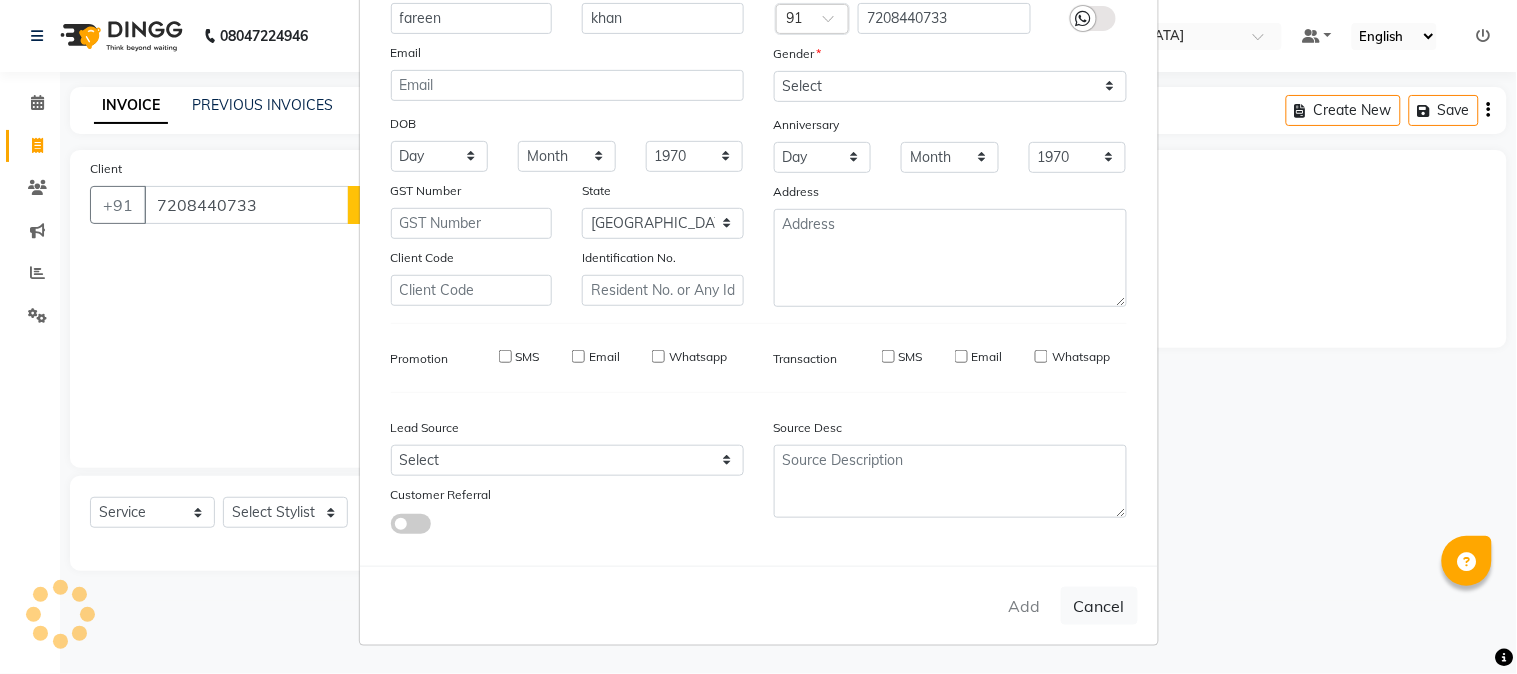 type 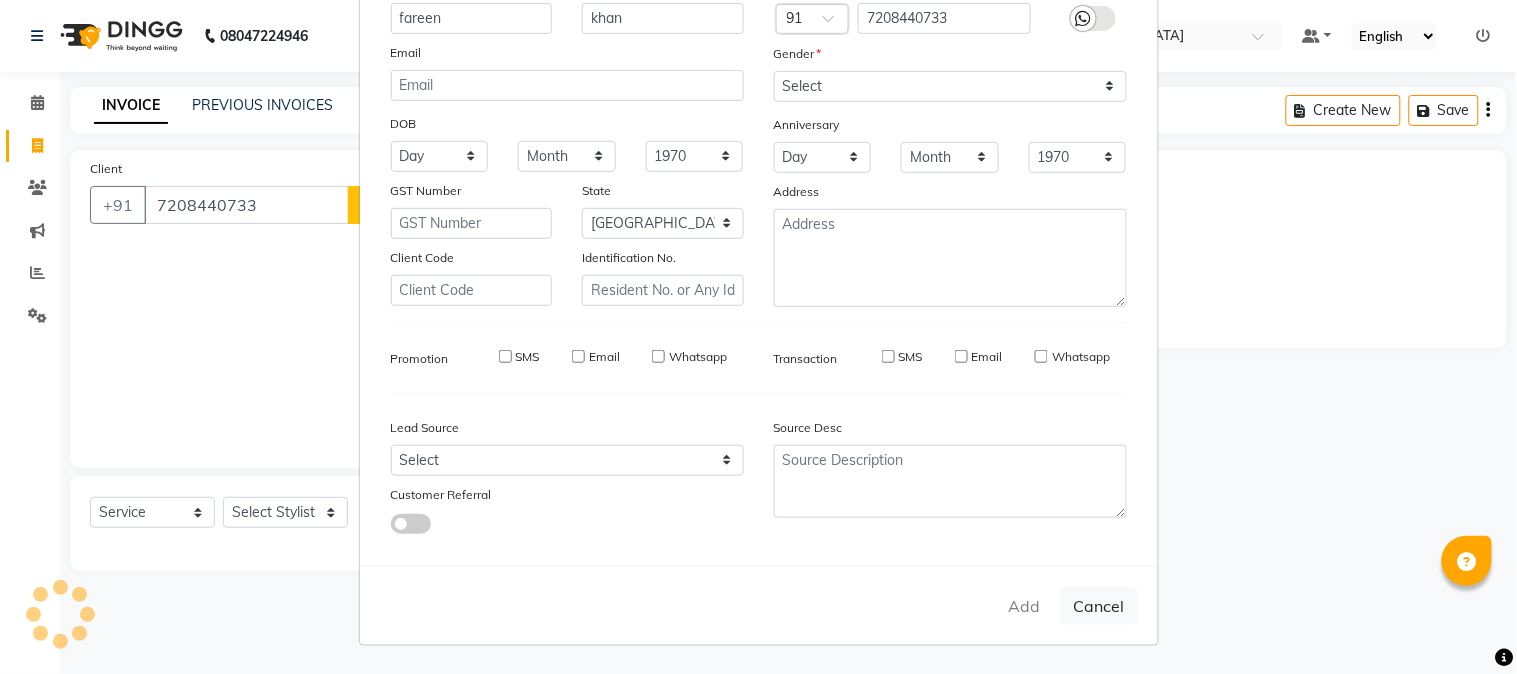 type 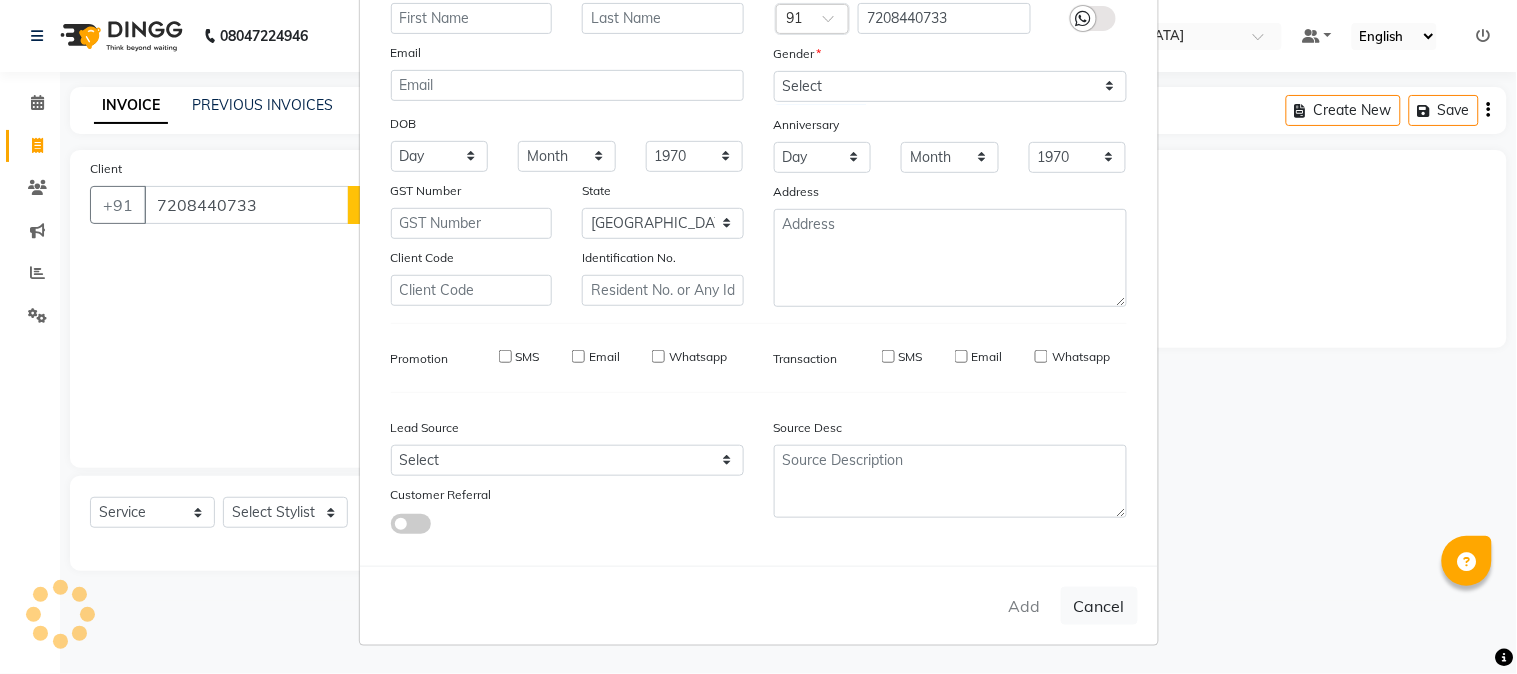 select 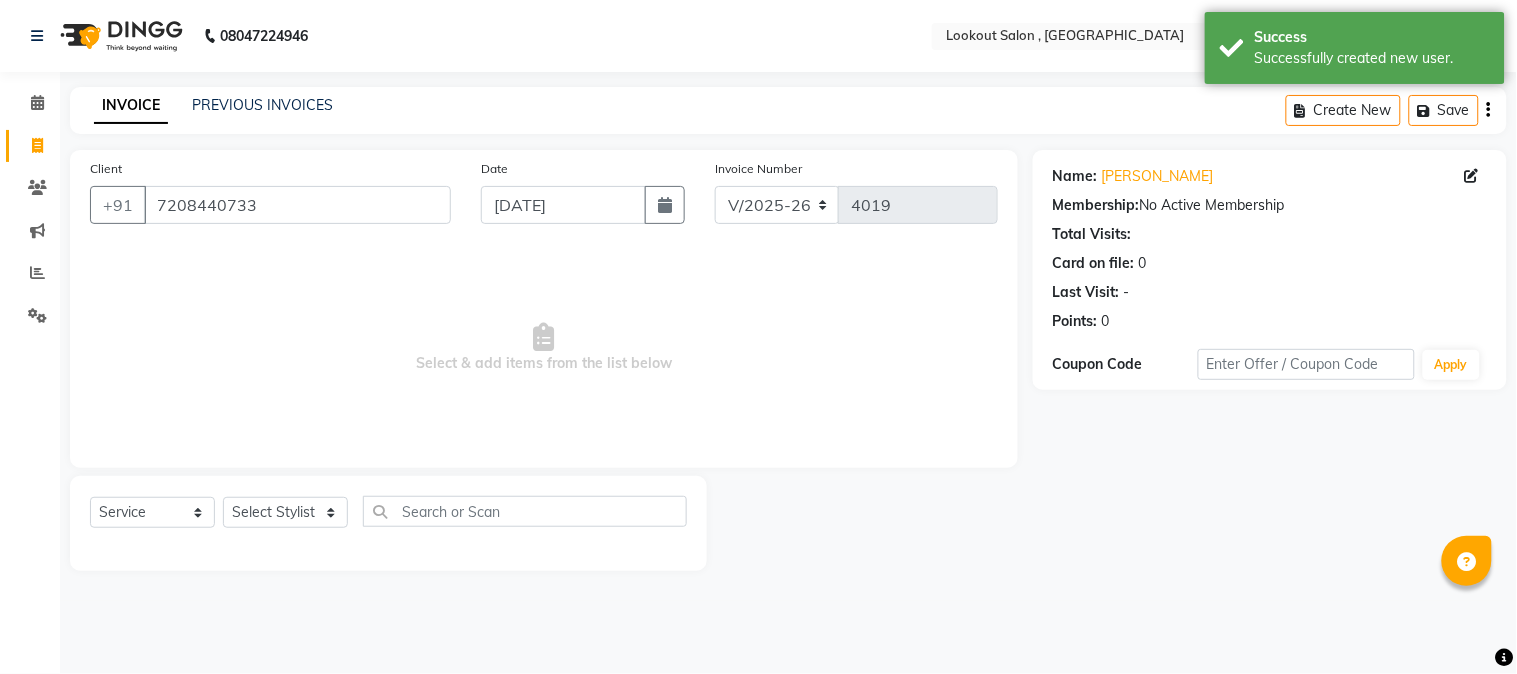 click on "Select  Service  Product  Membership  Package Voucher Prepaid Gift Card  Select Stylist [PERSON_NAME] [PERSON_NAME] kuldeep [PERSON_NAME] [PERSON_NAME] [PERSON_NAME] [PERSON_NAME] [PERSON_NAME] [PERSON_NAME] SADAF [PERSON_NAME] TAK shweta kashyap" 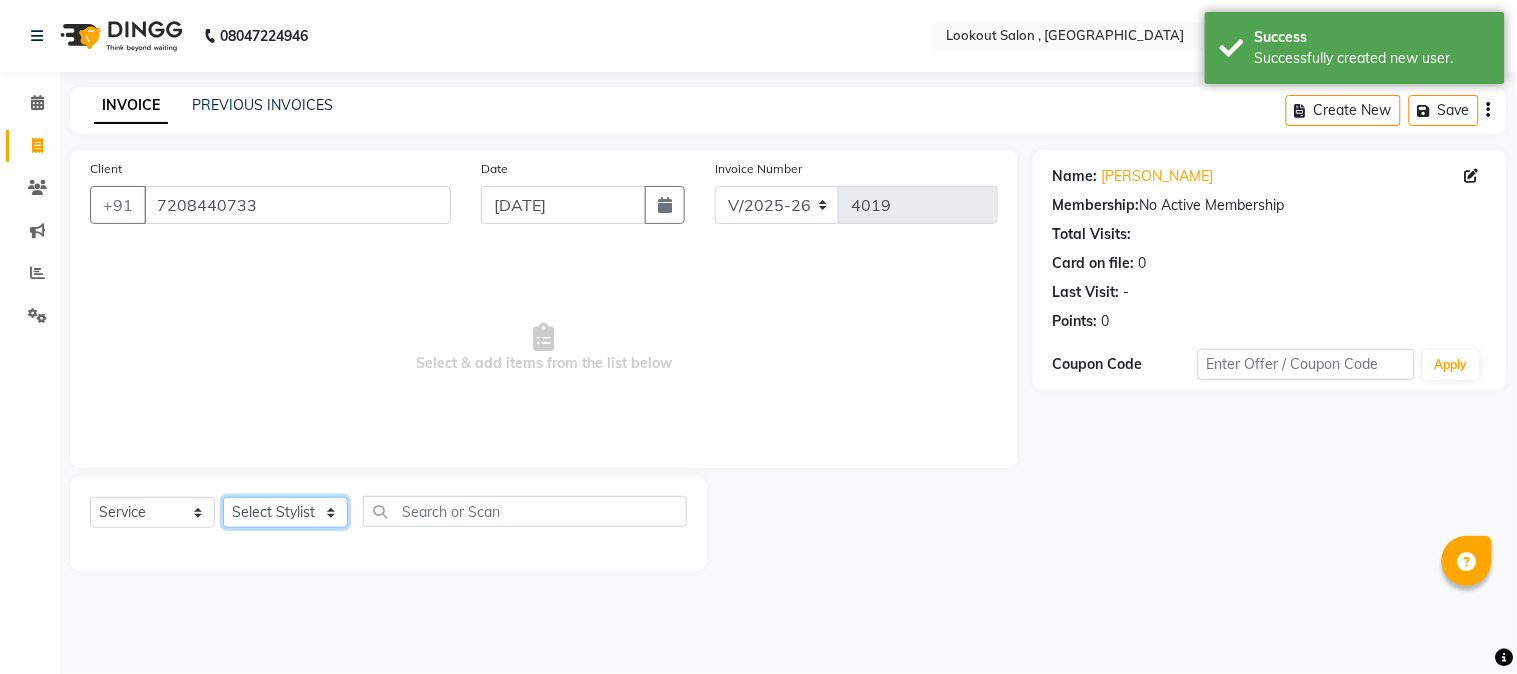 click on "Select Stylist [PERSON_NAME] [PERSON_NAME] kuldeep [PERSON_NAME] [PERSON_NAME] NANDINI [PERSON_NAME] [PERSON_NAME] [PERSON_NAME] [PERSON_NAME] SADAF [PERSON_NAME] TAK shweta kashyap" 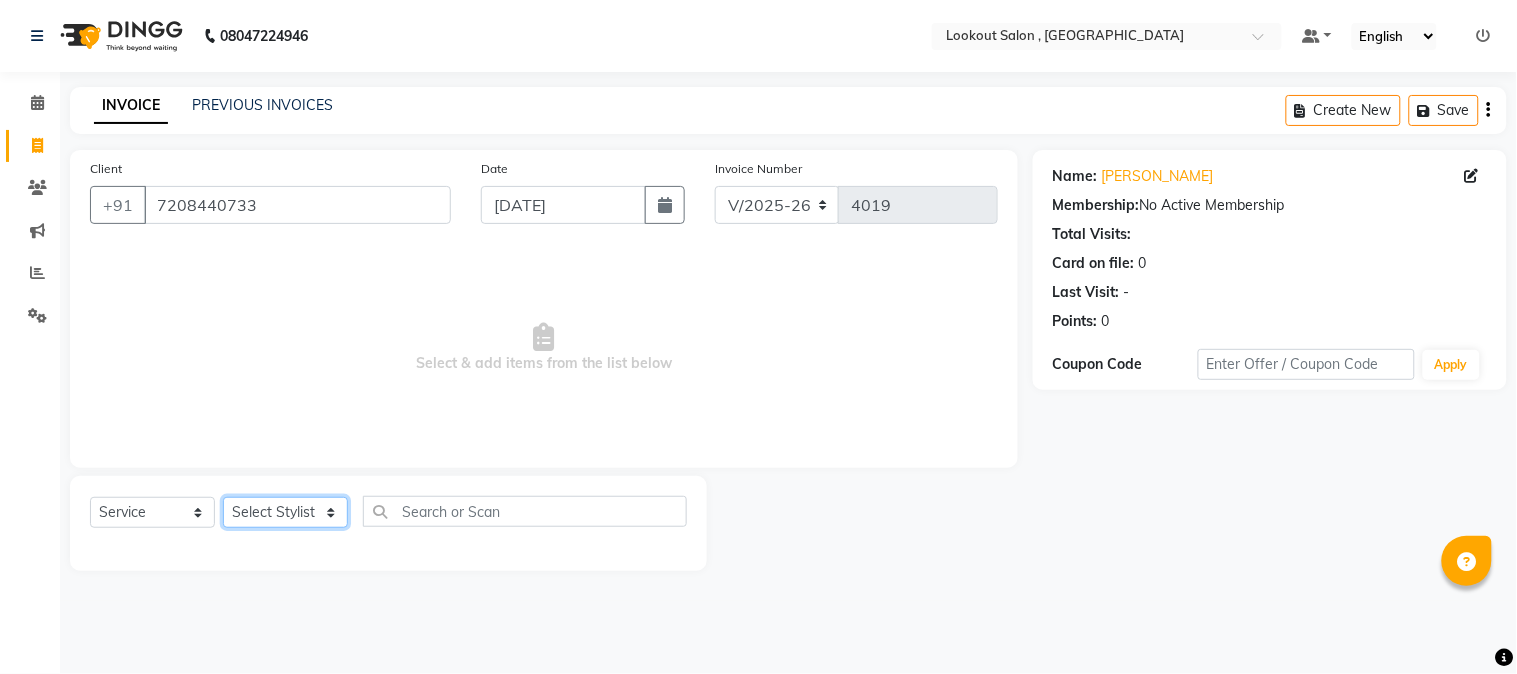 select on "24828" 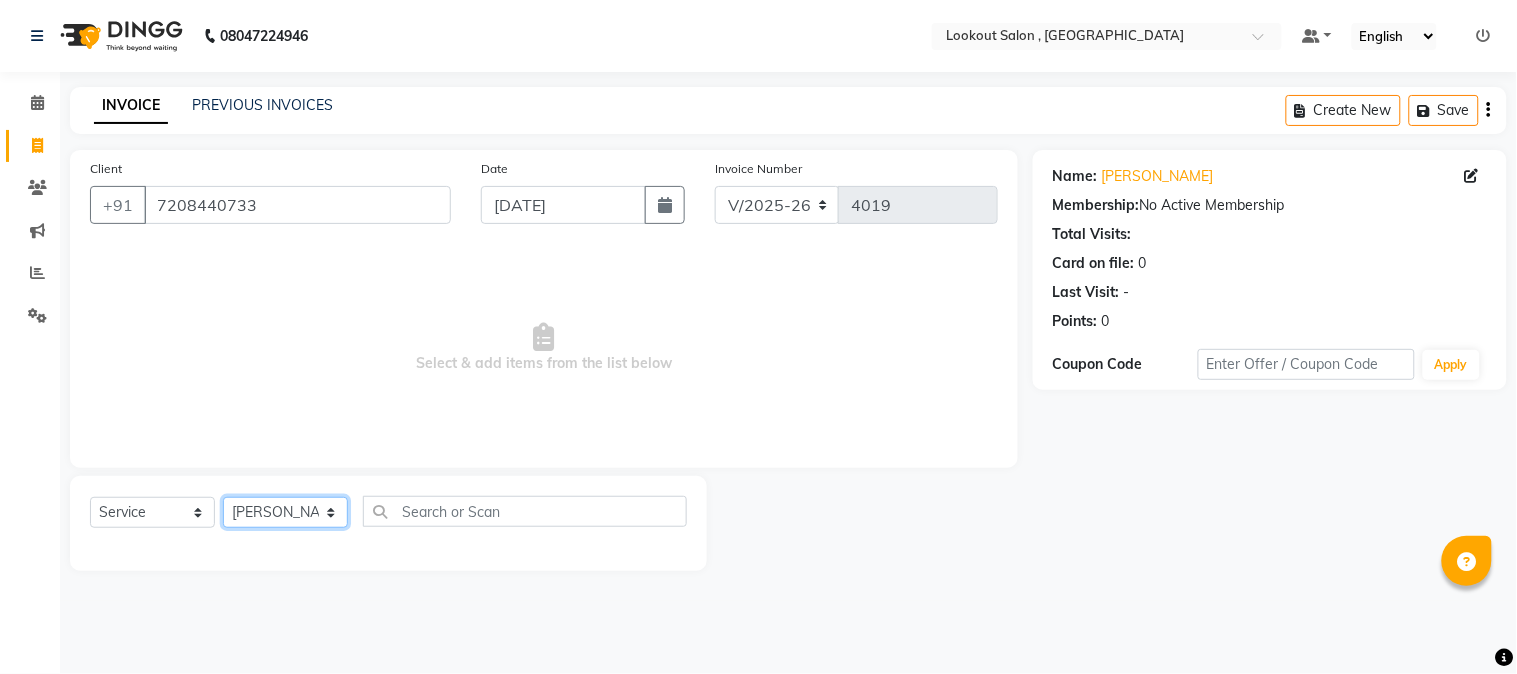 click on "Select Stylist [PERSON_NAME] [PERSON_NAME] kuldeep [PERSON_NAME] [PERSON_NAME] NANDINI [PERSON_NAME] [PERSON_NAME] [PERSON_NAME] [PERSON_NAME] SADAF [PERSON_NAME] TAK shweta kashyap" 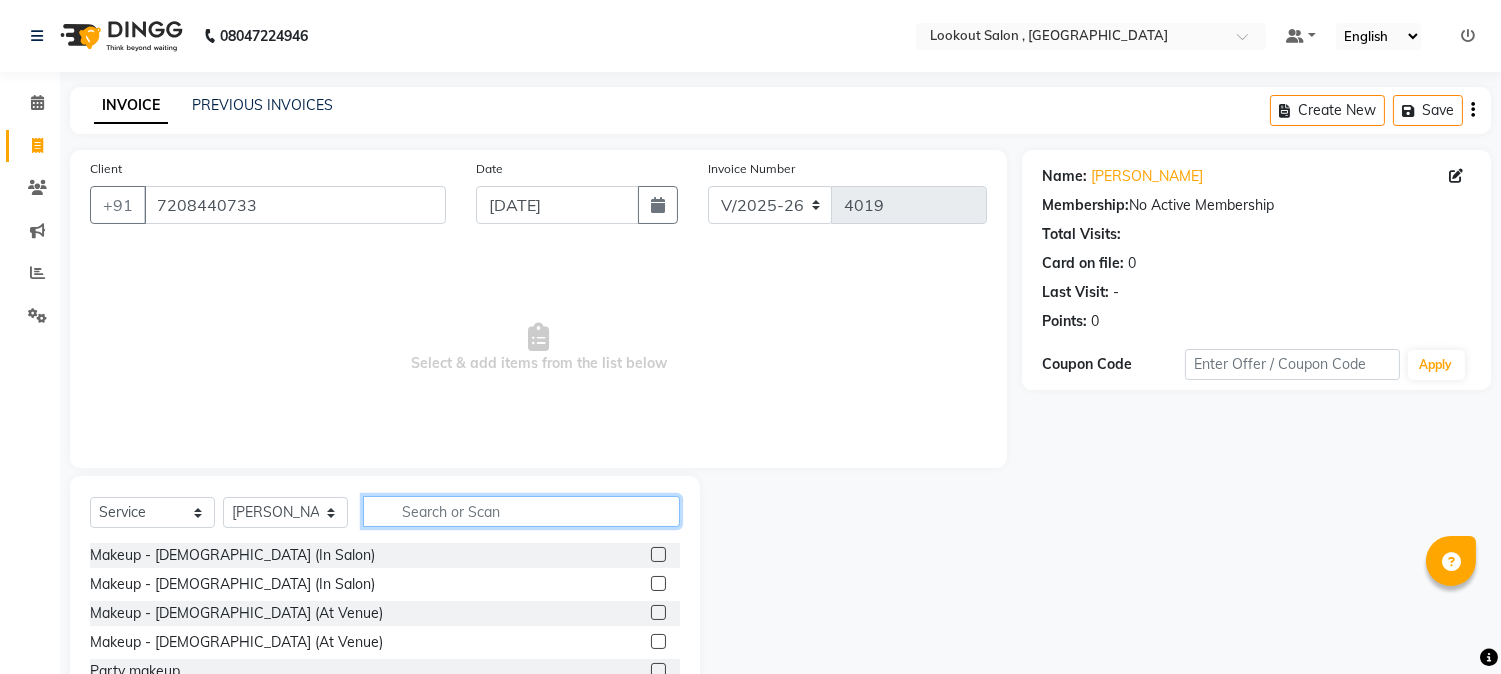 click 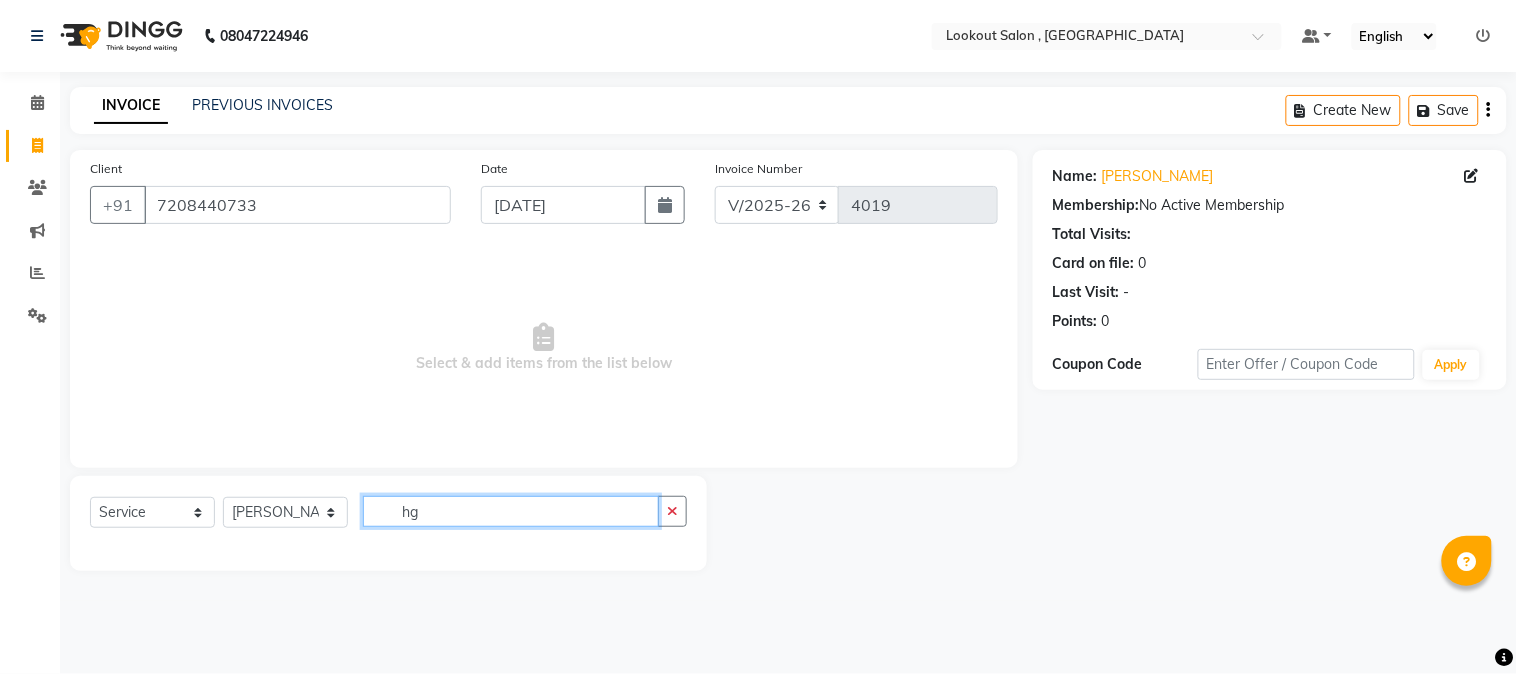 type on "h" 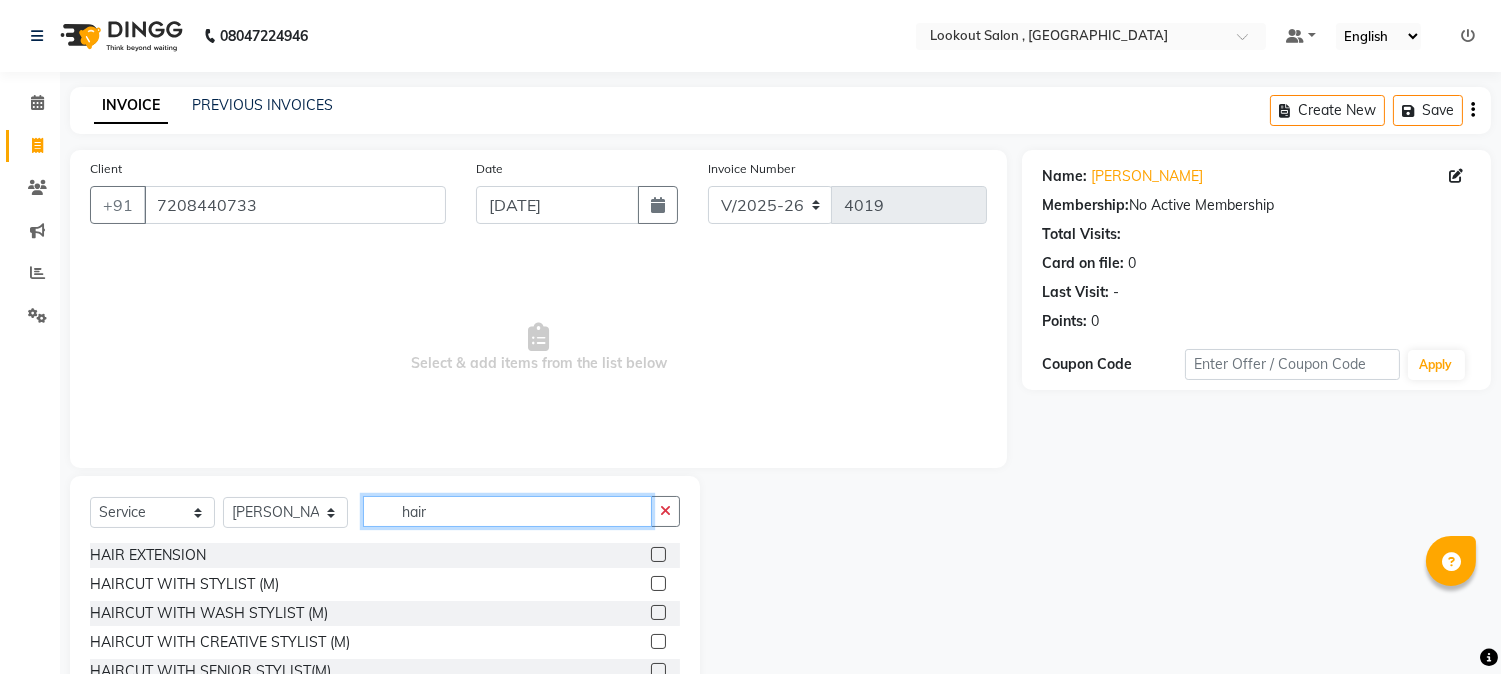 type on "hair" 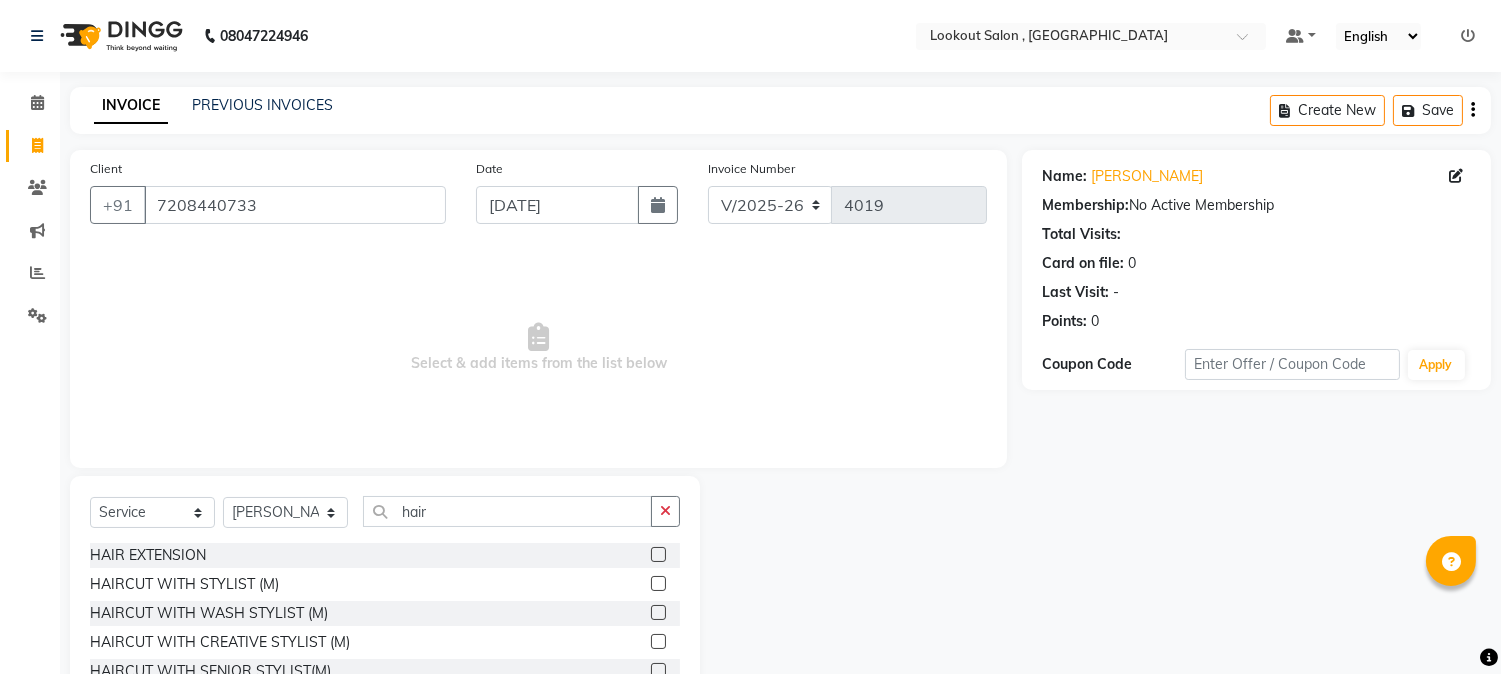 click 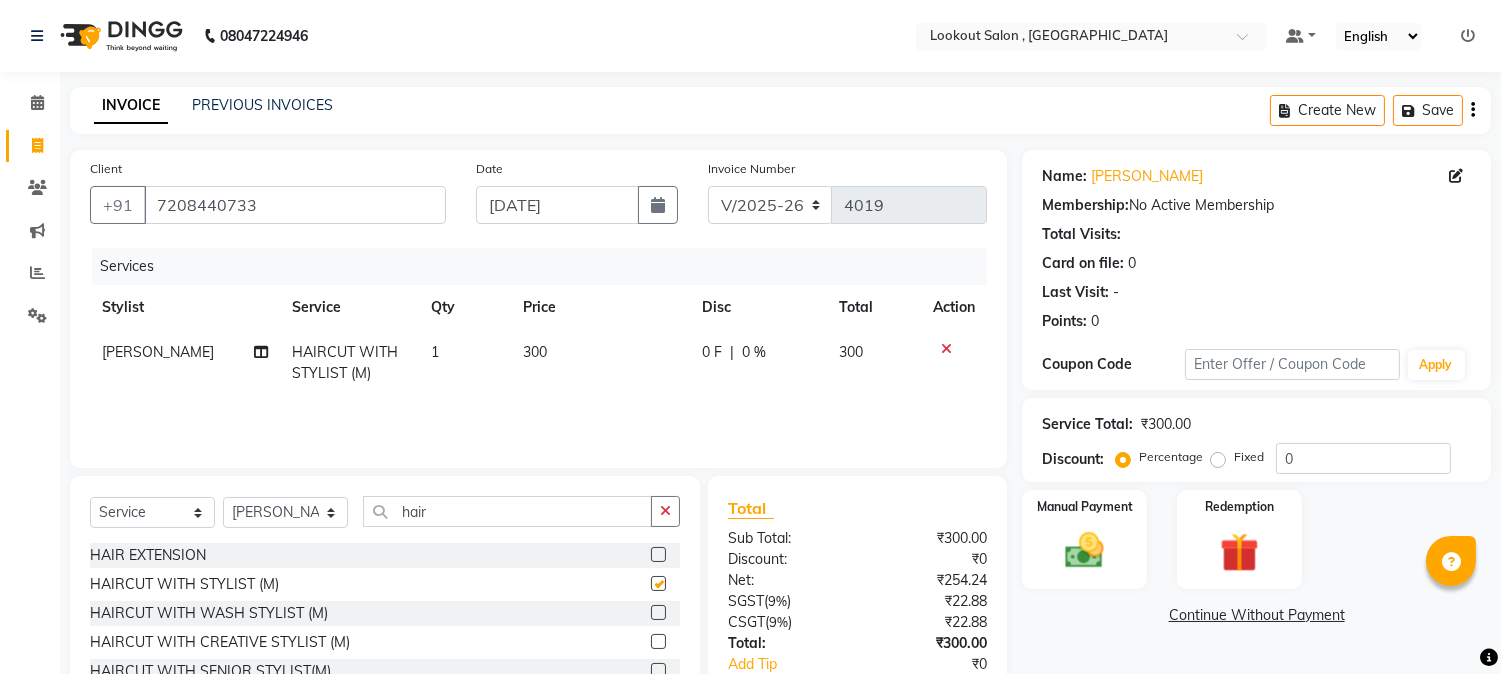 checkbox on "false" 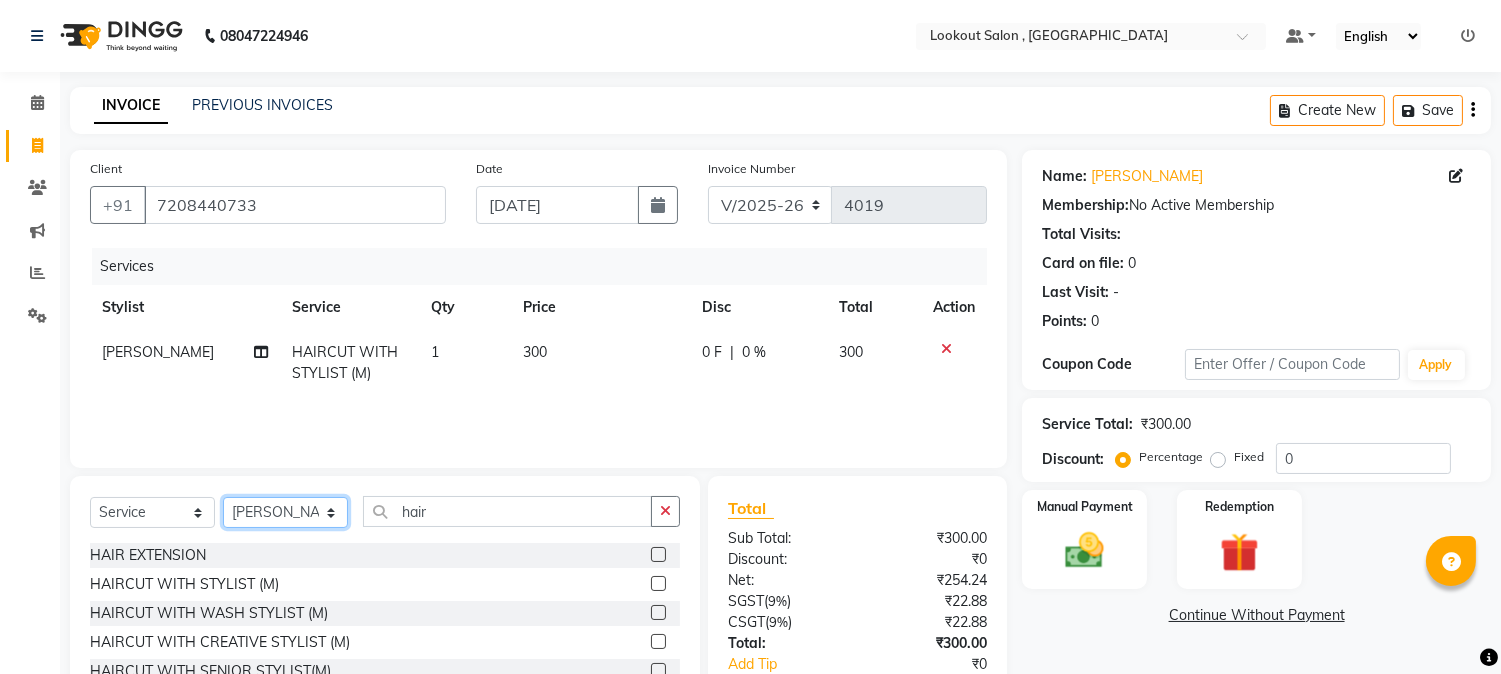 click on "Select Stylist [PERSON_NAME] [PERSON_NAME] kuldeep [PERSON_NAME] [PERSON_NAME] NANDINI [PERSON_NAME] [PERSON_NAME] [PERSON_NAME] [PERSON_NAME] SADAF [PERSON_NAME] TAK shweta kashyap" 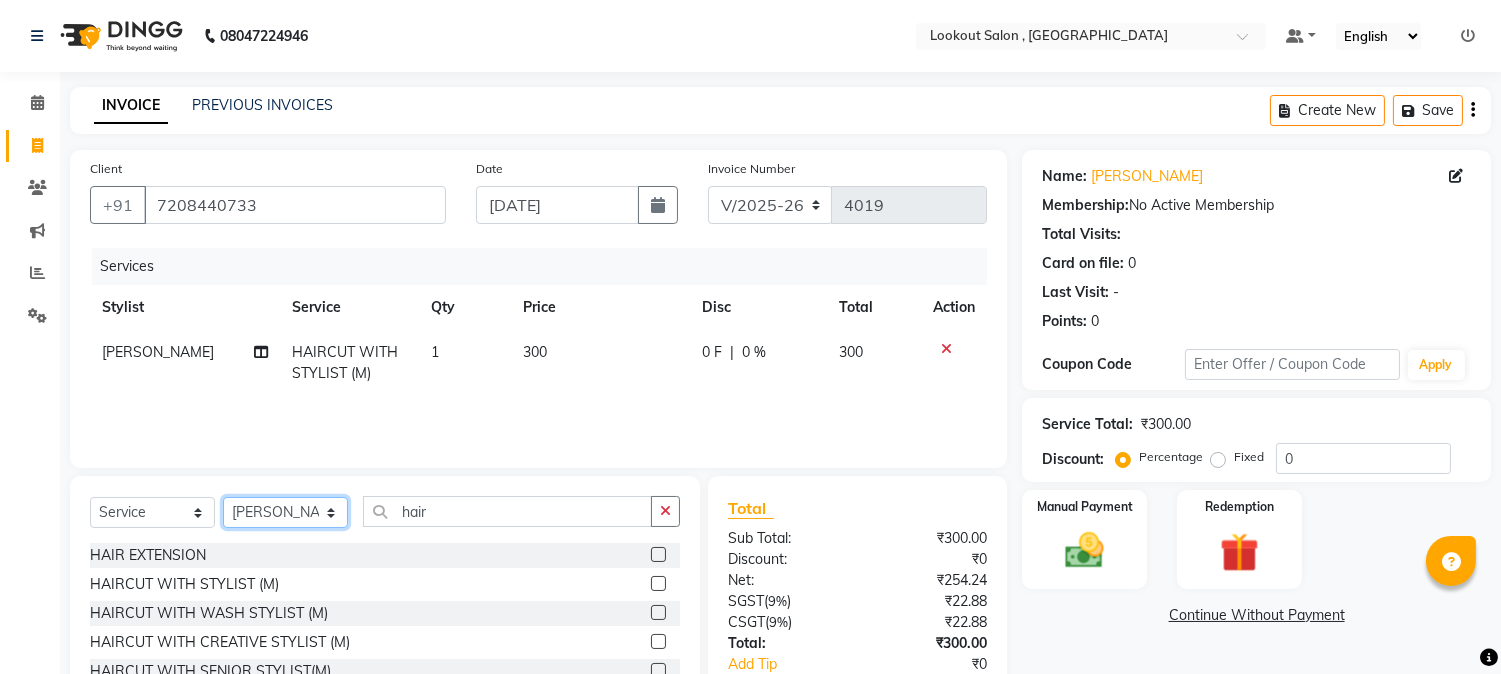 select on "4387" 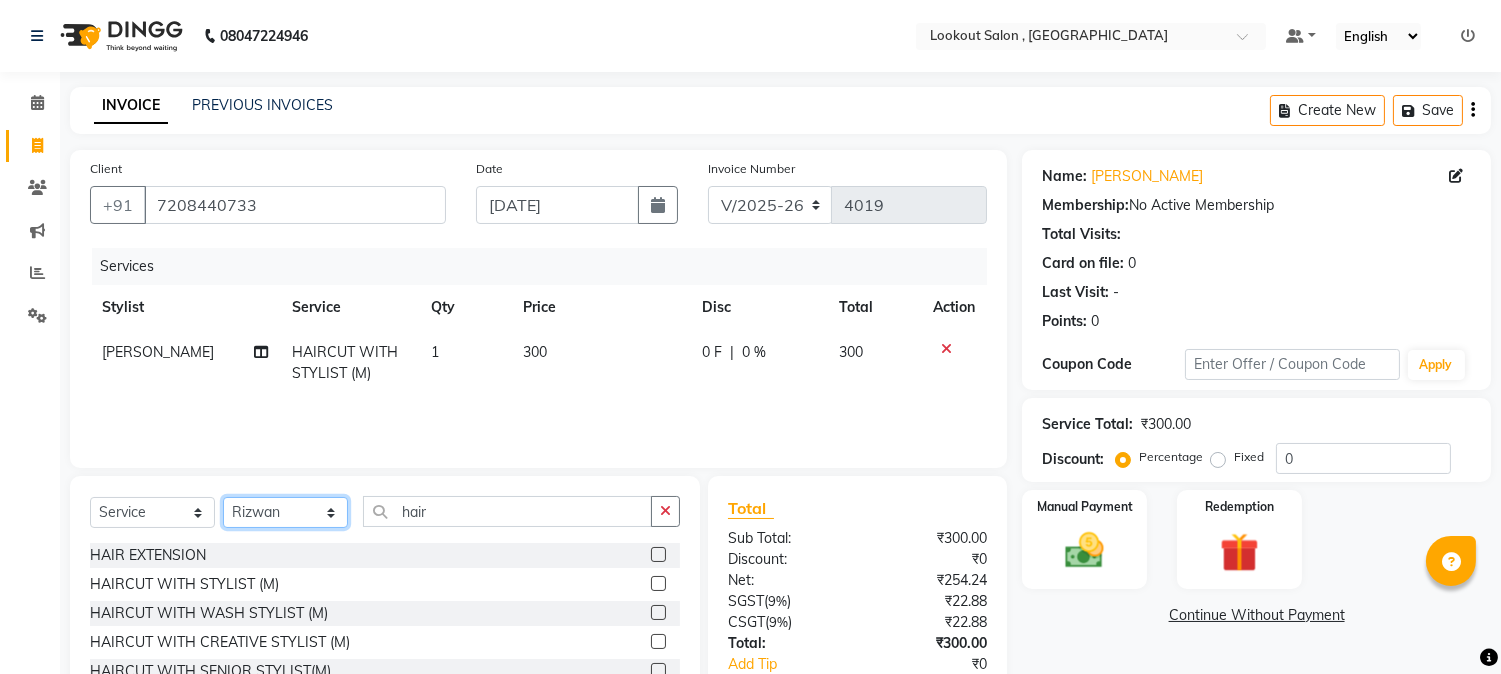 click on "Select Stylist [PERSON_NAME] [PERSON_NAME] kuldeep [PERSON_NAME] [PERSON_NAME] NANDINI [PERSON_NAME] [PERSON_NAME] [PERSON_NAME] [PERSON_NAME] SADAF [PERSON_NAME] TAK shweta kashyap" 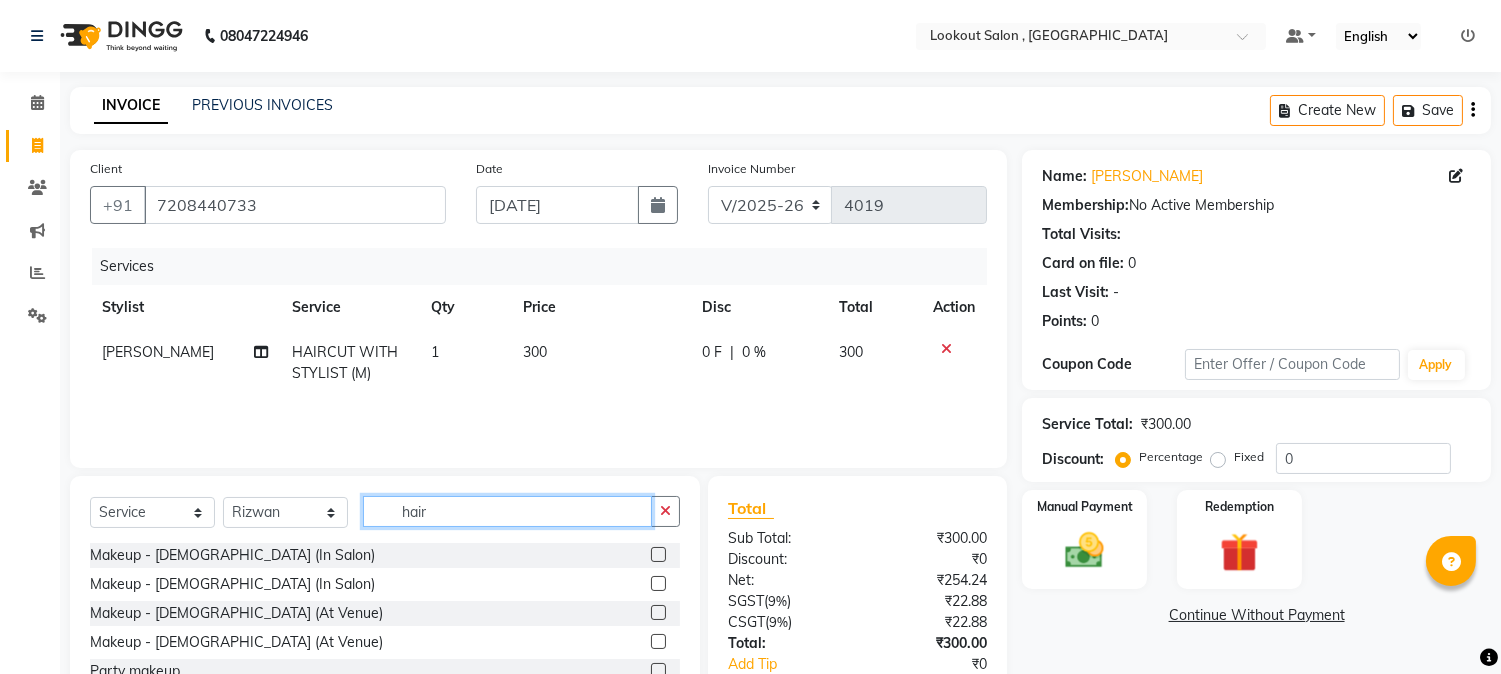 click on "hair" 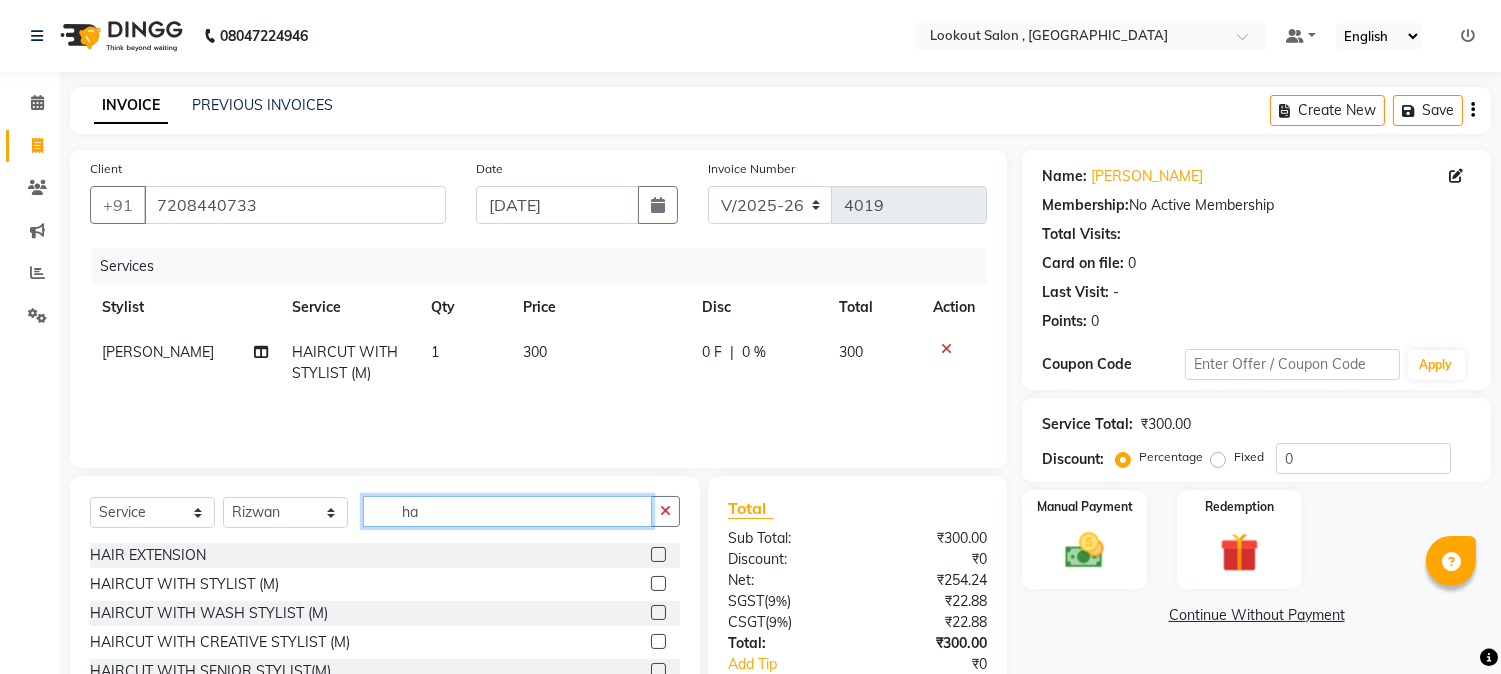 type on "h" 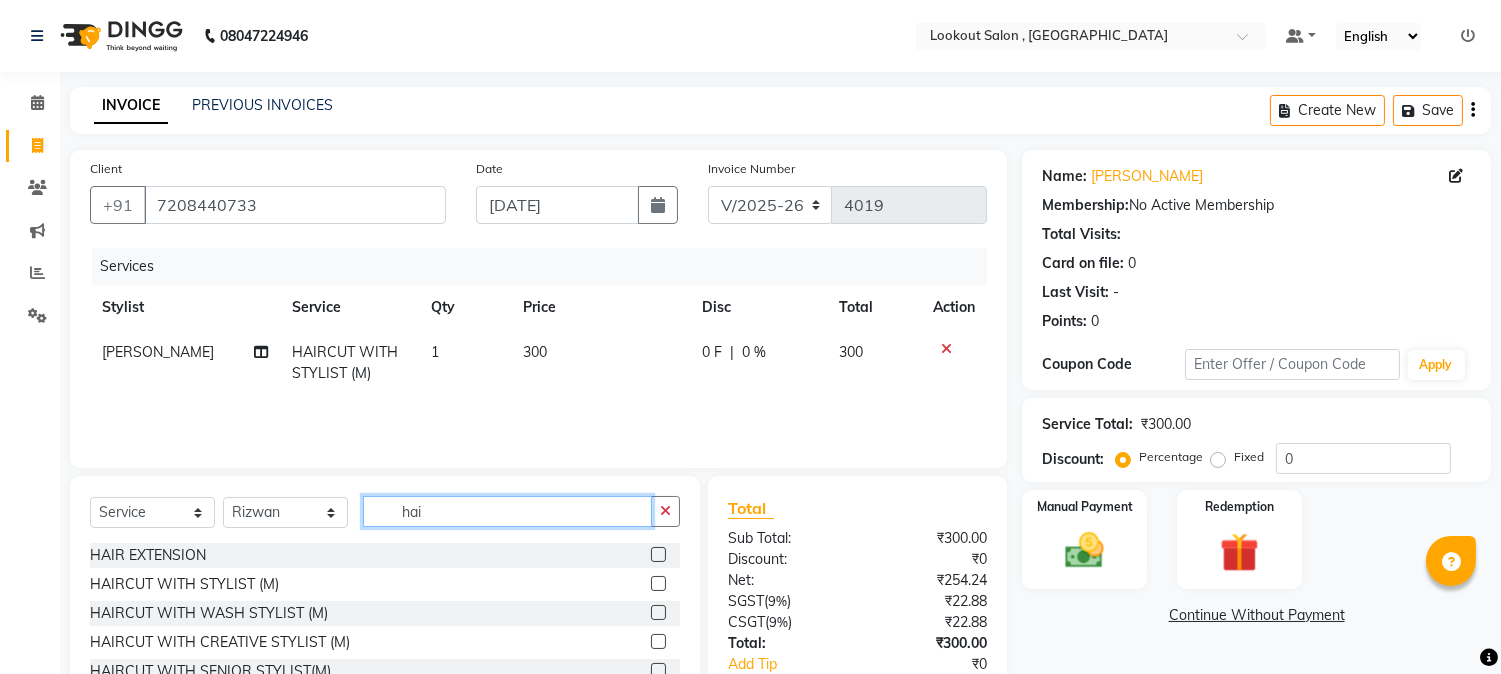 type on "hair" 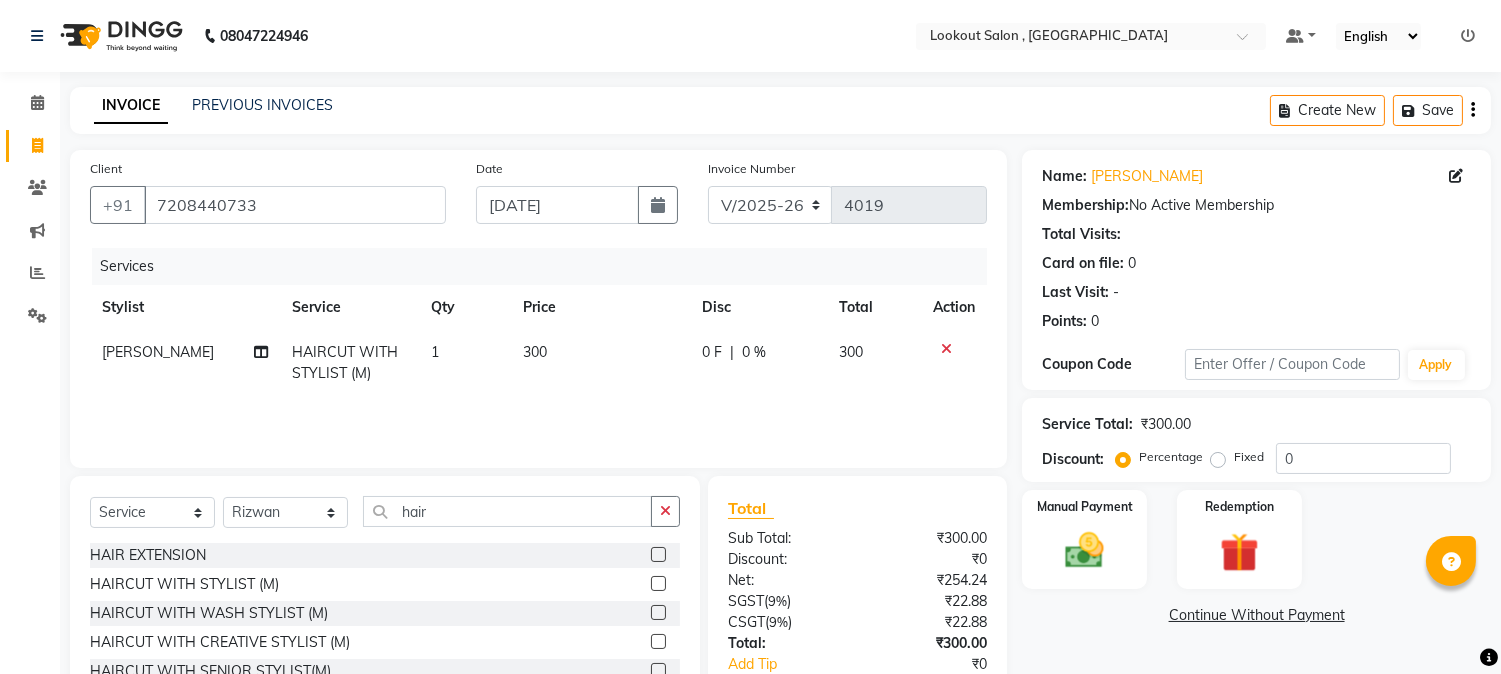 click 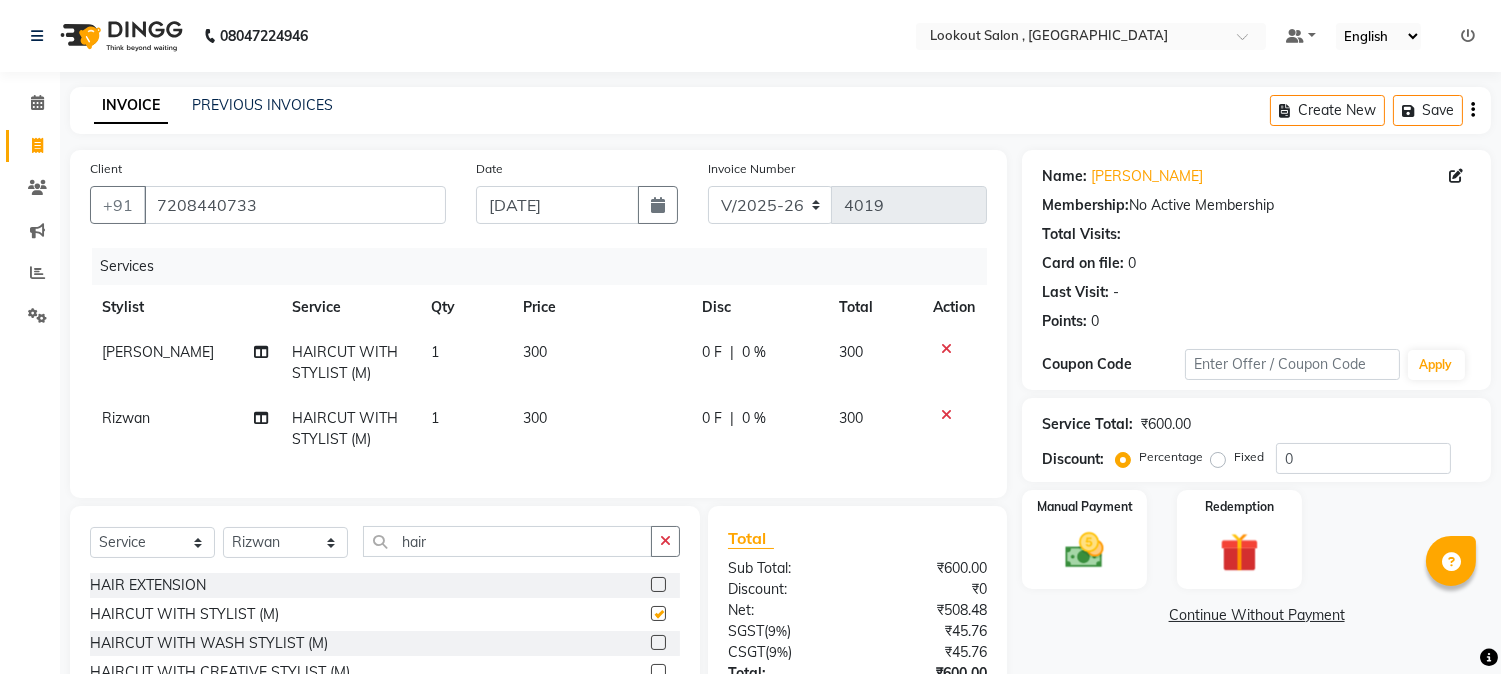 checkbox on "false" 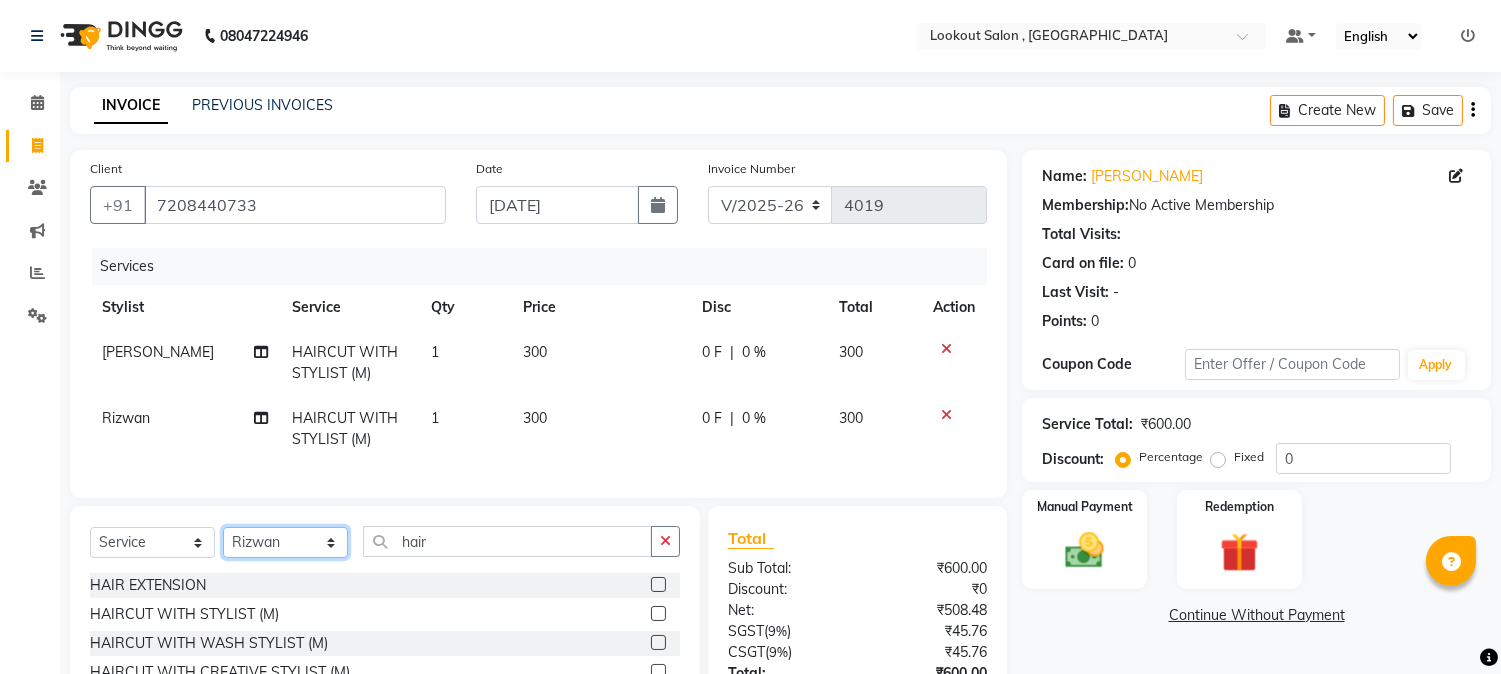 click on "Select Stylist [PERSON_NAME] [PERSON_NAME] kuldeep [PERSON_NAME] [PERSON_NAME] NANDINI [PERSON_NAME] [PERSON_NAME] [PERSON_NAME] [PERSON_NAME] SADAF [PERSON_NAME] TAK shweta kashyap" 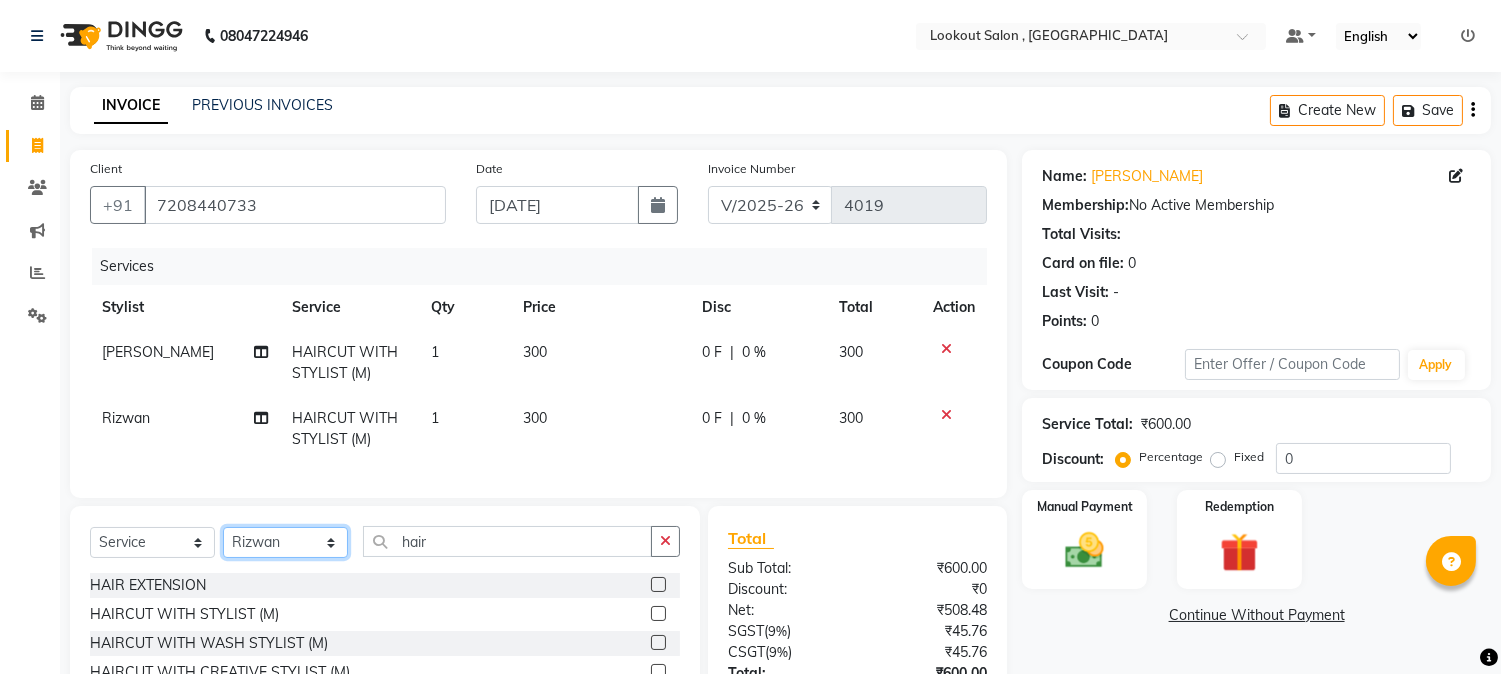 click on "Select Stylist [PERSON_NAME] [PERSON_NAME] kuldeep [PERSON_NAME] [PERSON_NAME] NANDINI [PERSON_NAME] [PERSON_NAME] [PERSON_NAME] [PERSON_NAME] SADAF [PERSON_NAME] TAK shweta kashyap" 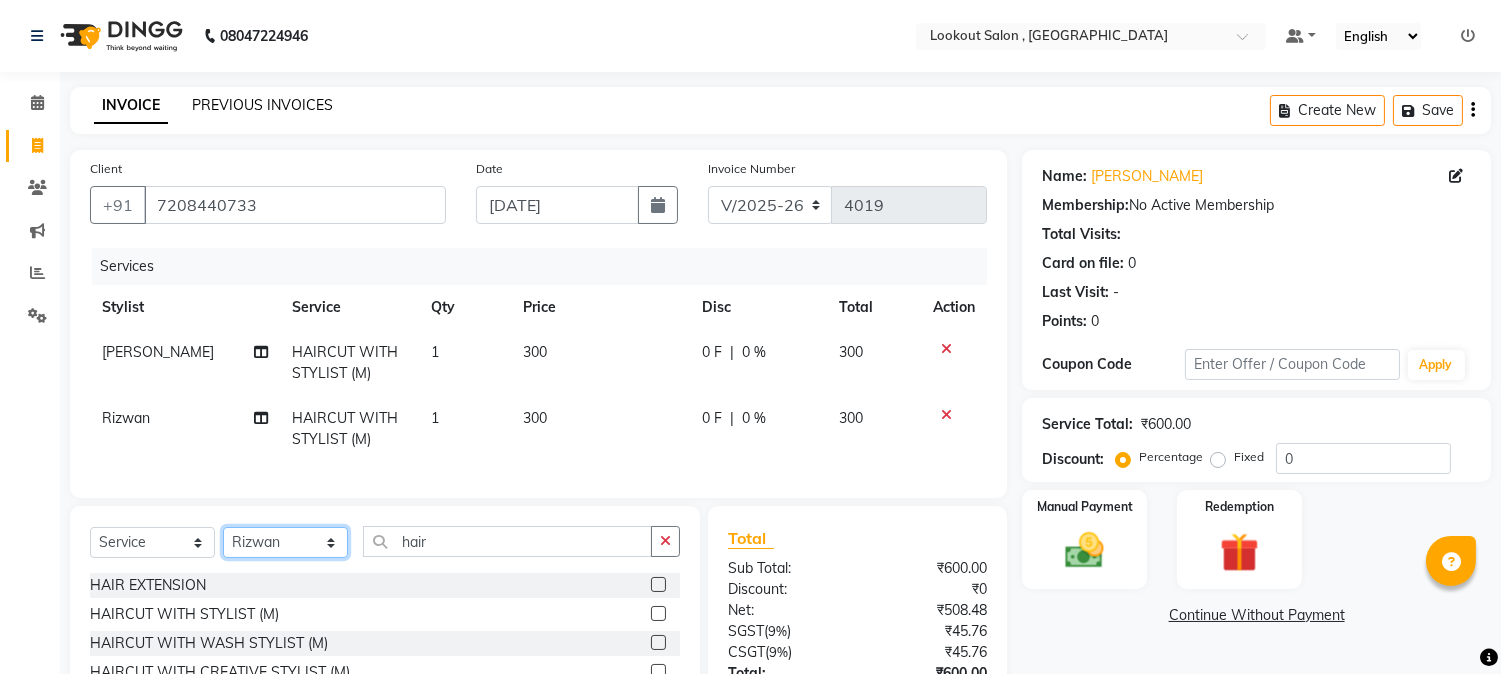 select on "7174" 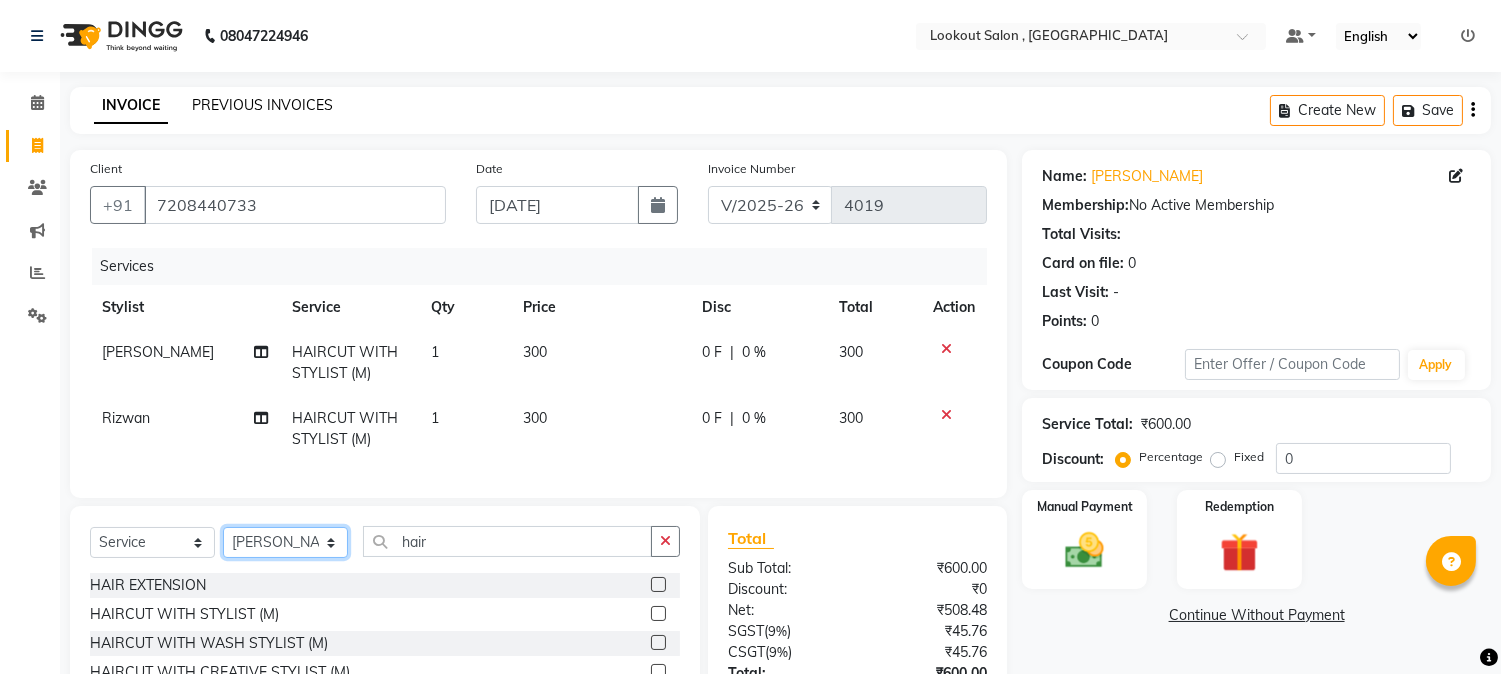 click on "Select Stylist [PERSON_NAME] [PERSON_NAME] kuldeep [PERSON_NAME] [PERSON_NAME] NANDINI [PERSON_NAME] [PERSON_NAME] [PERSON_NAME] [PERSON_NAME] SADAF [PERSON_NAME] TAK shweta kashyap" 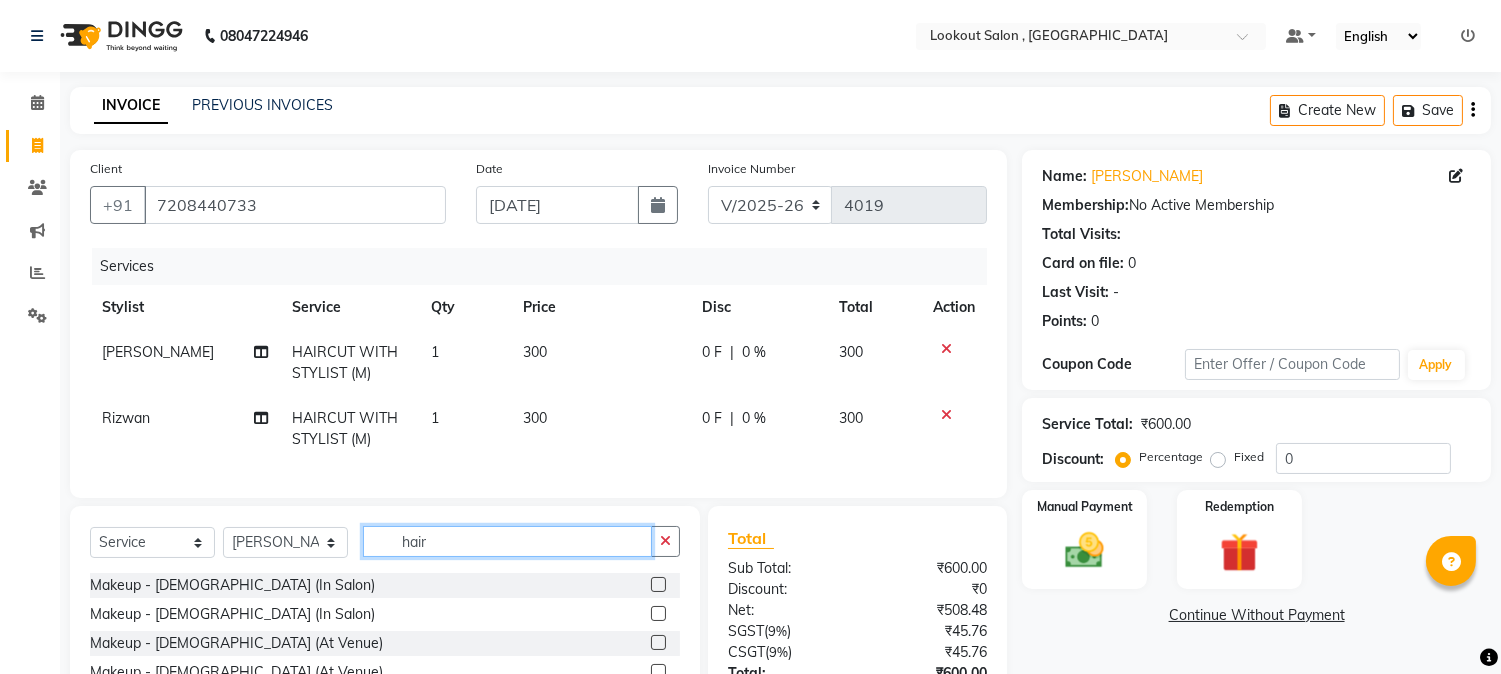 click on "hair" 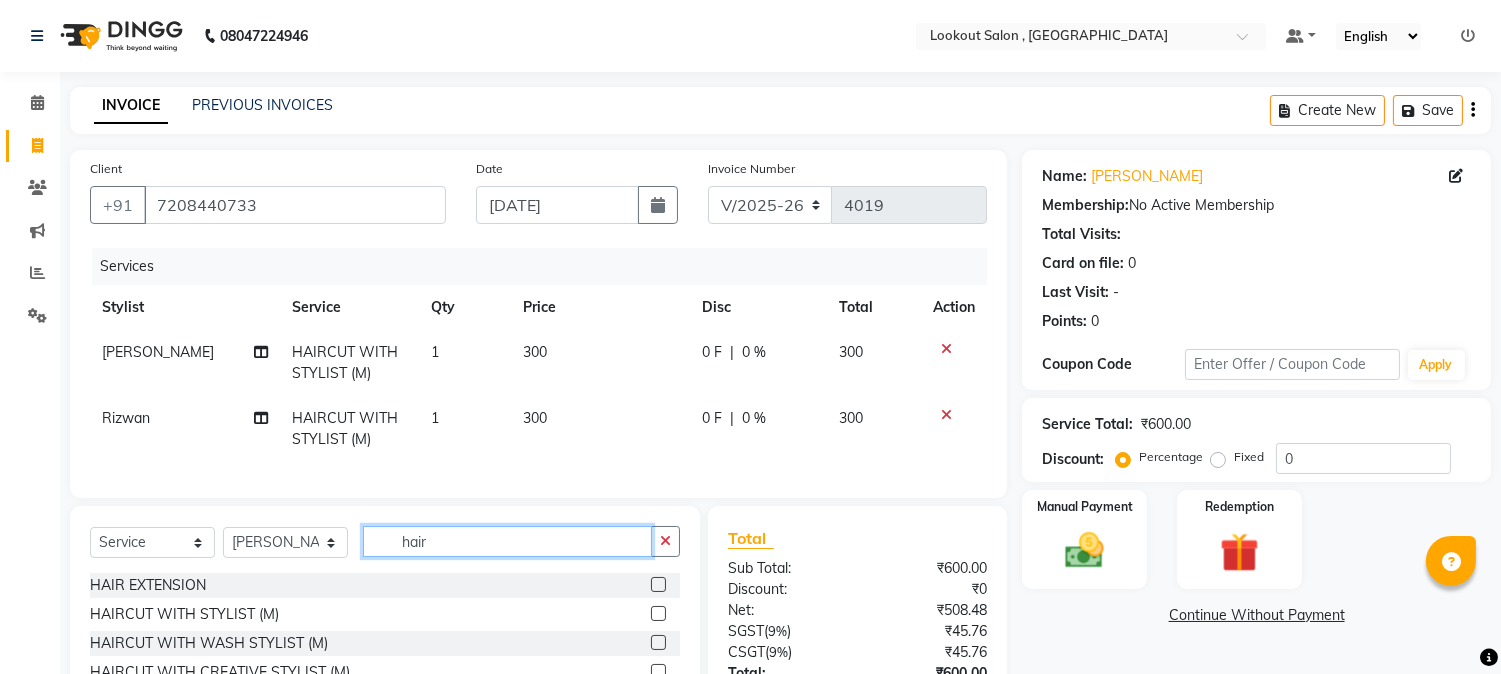 type on "hair" 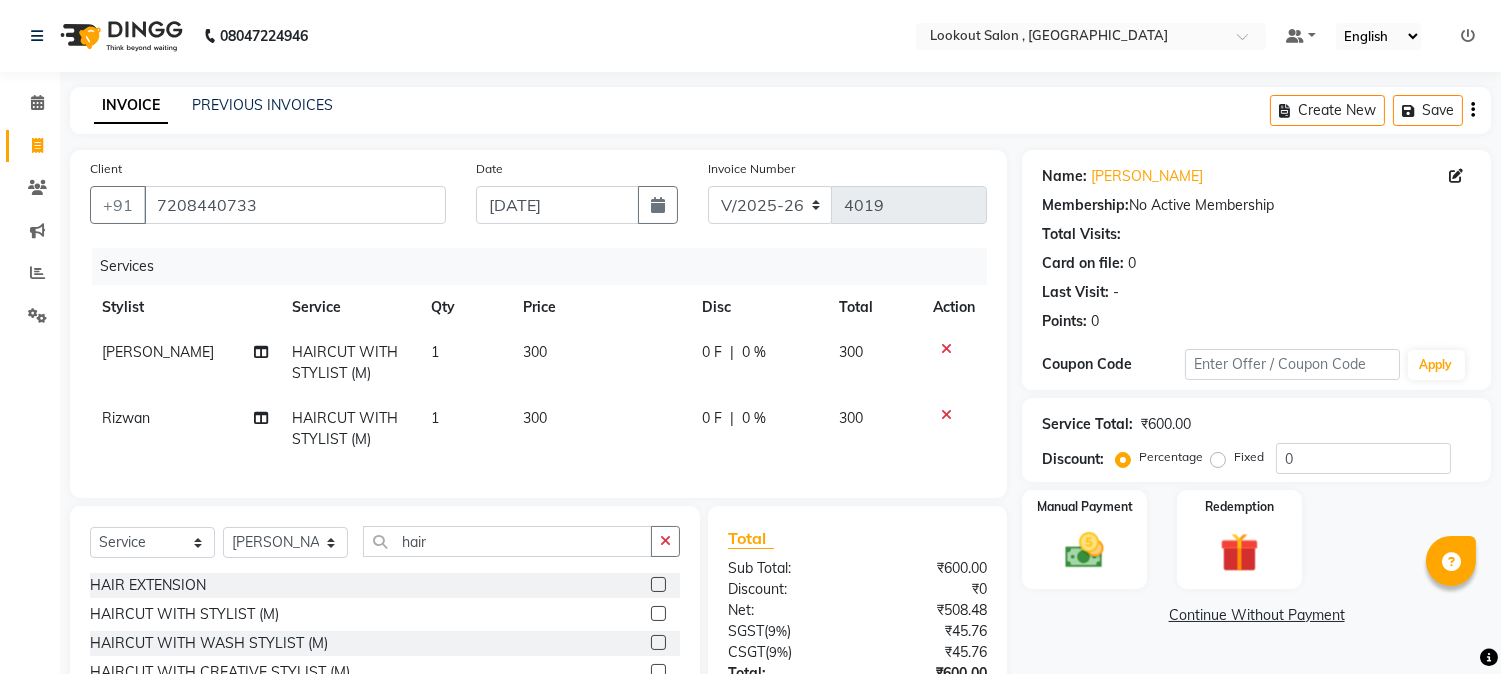 click 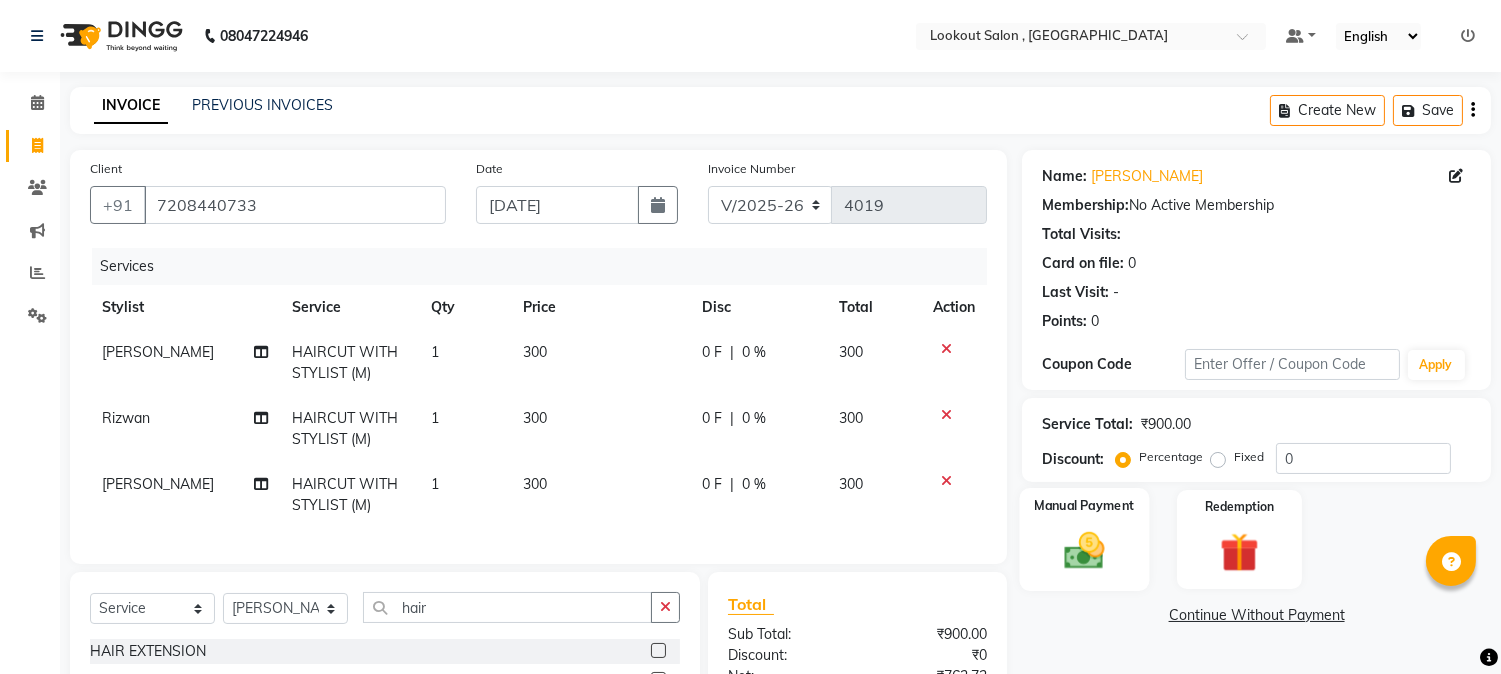 click 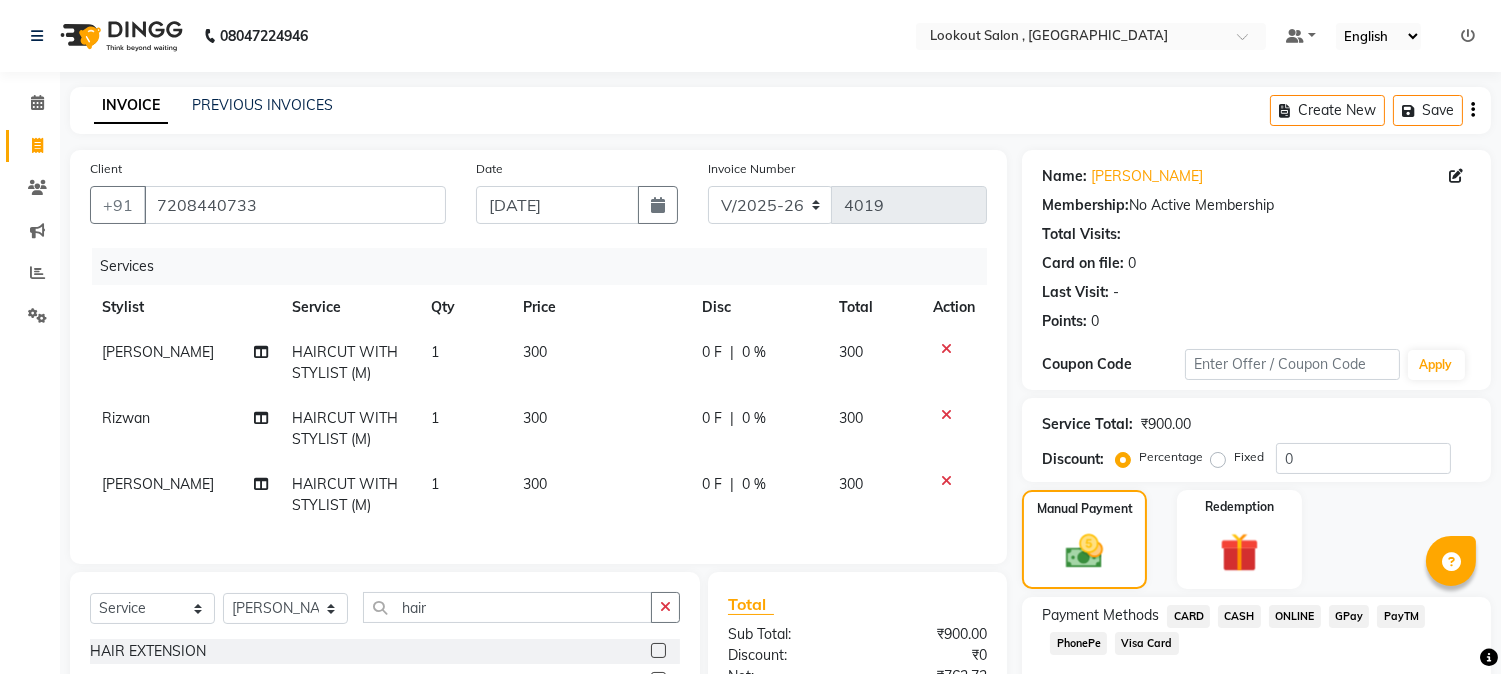 checkbox on "false" 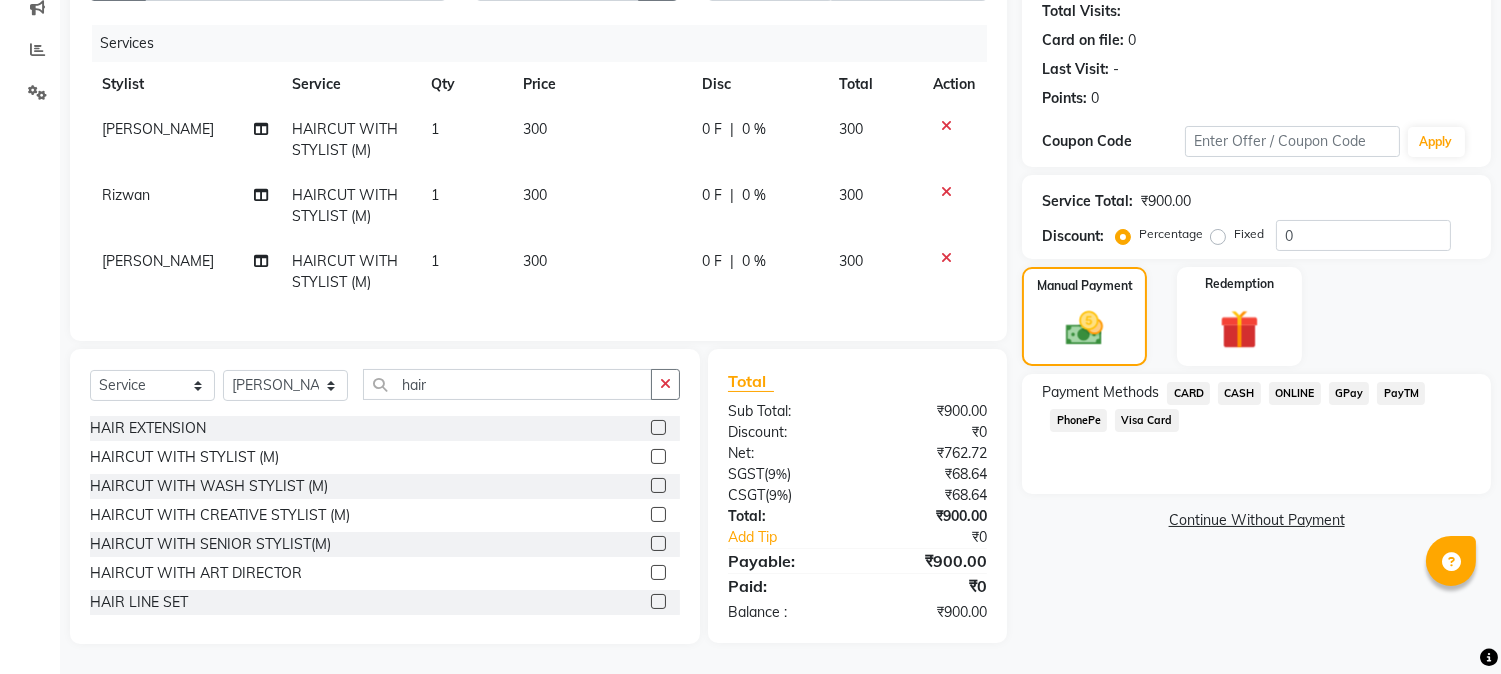 click on "CASH" 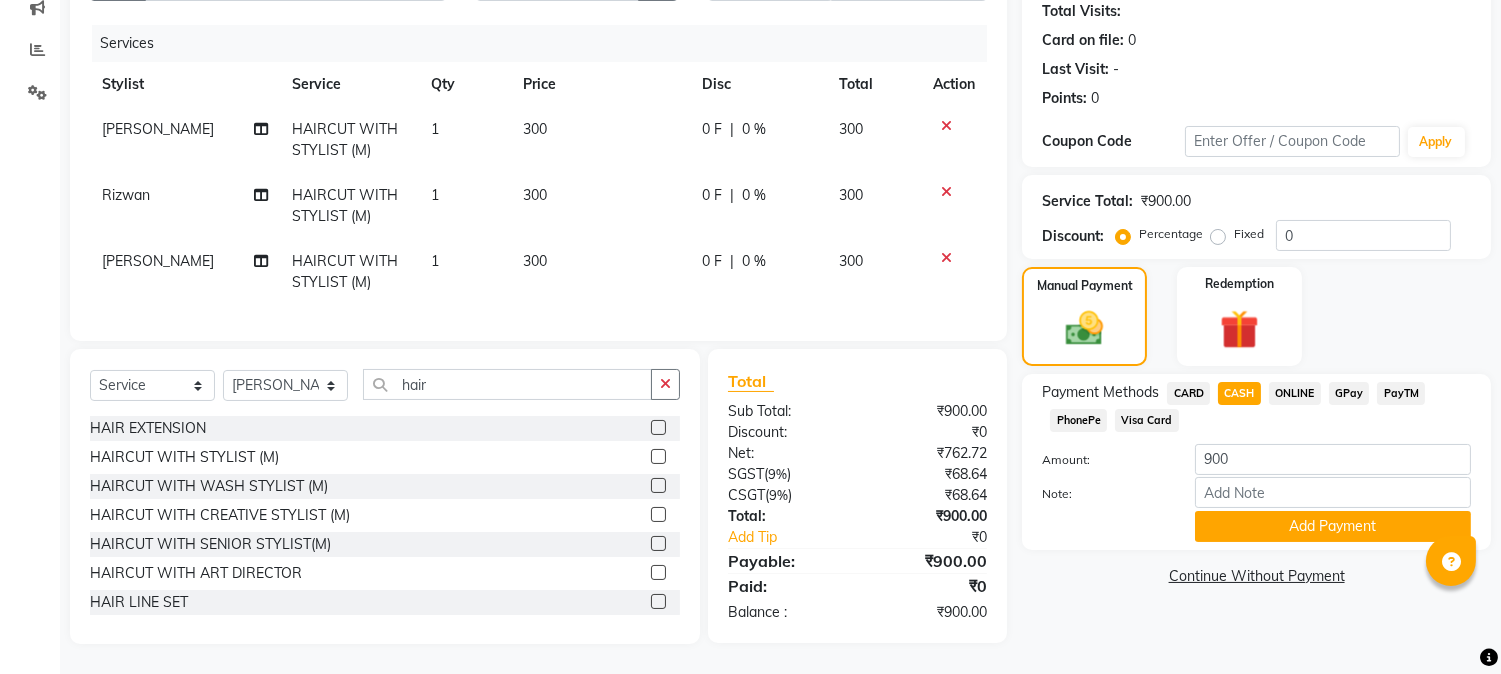 drag, startPoint x: 1254, startPoint y: 420, endPoint x: 1237, endPoint y: 495, distance: 76.902534 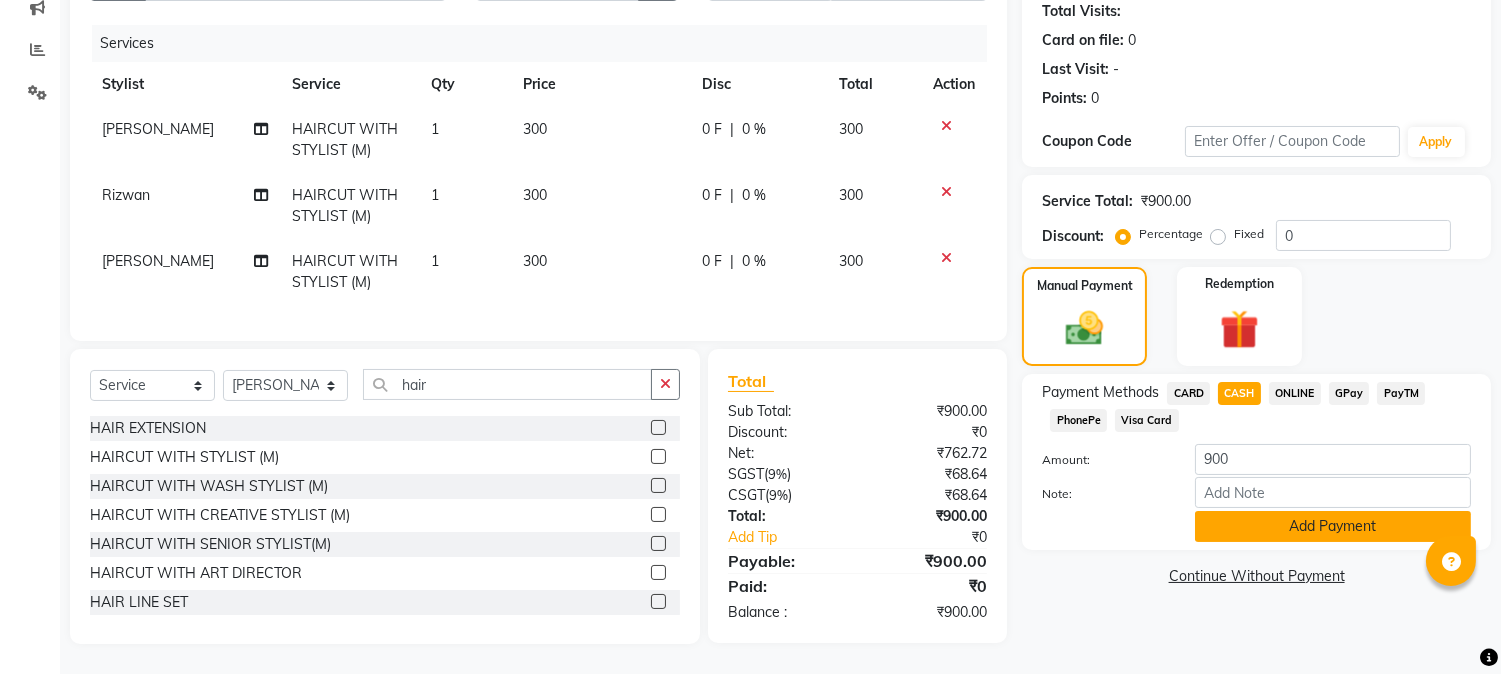 click on "Add Payment" 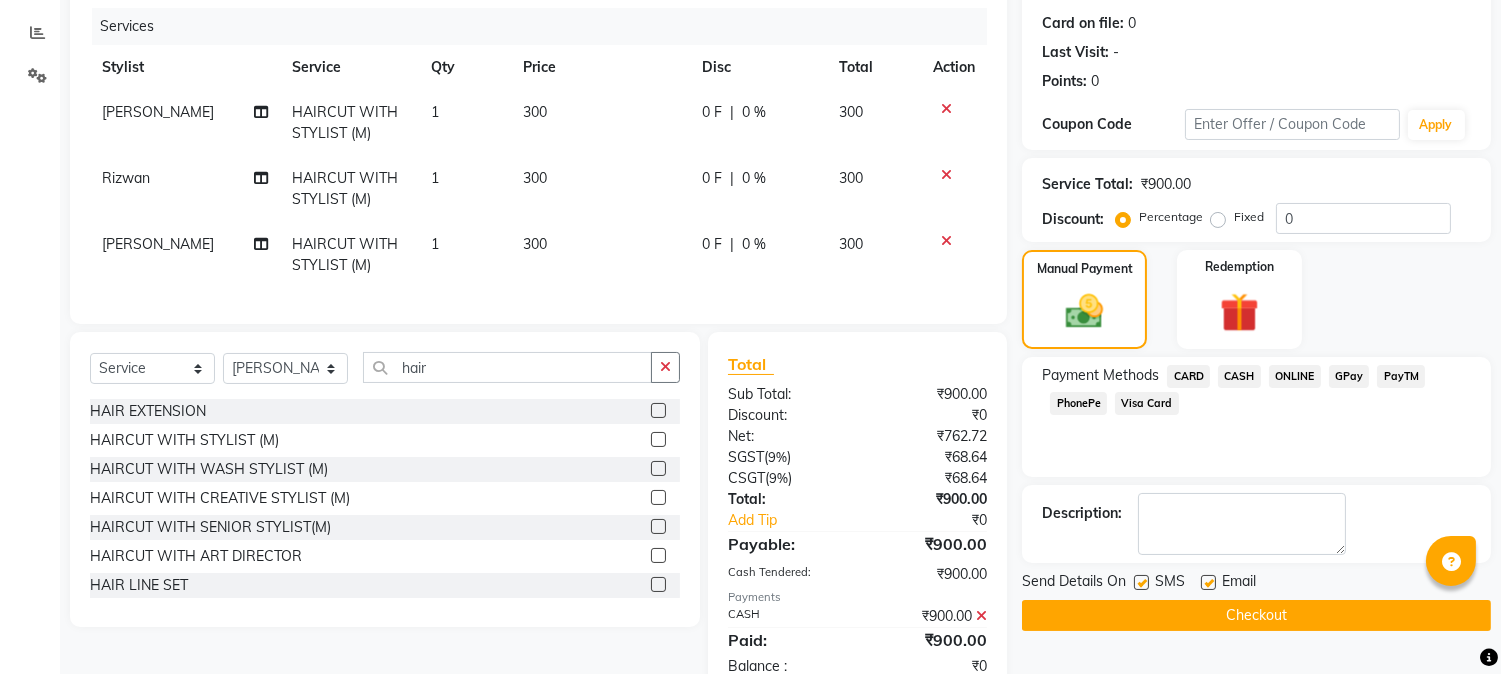 click on "Checkout" 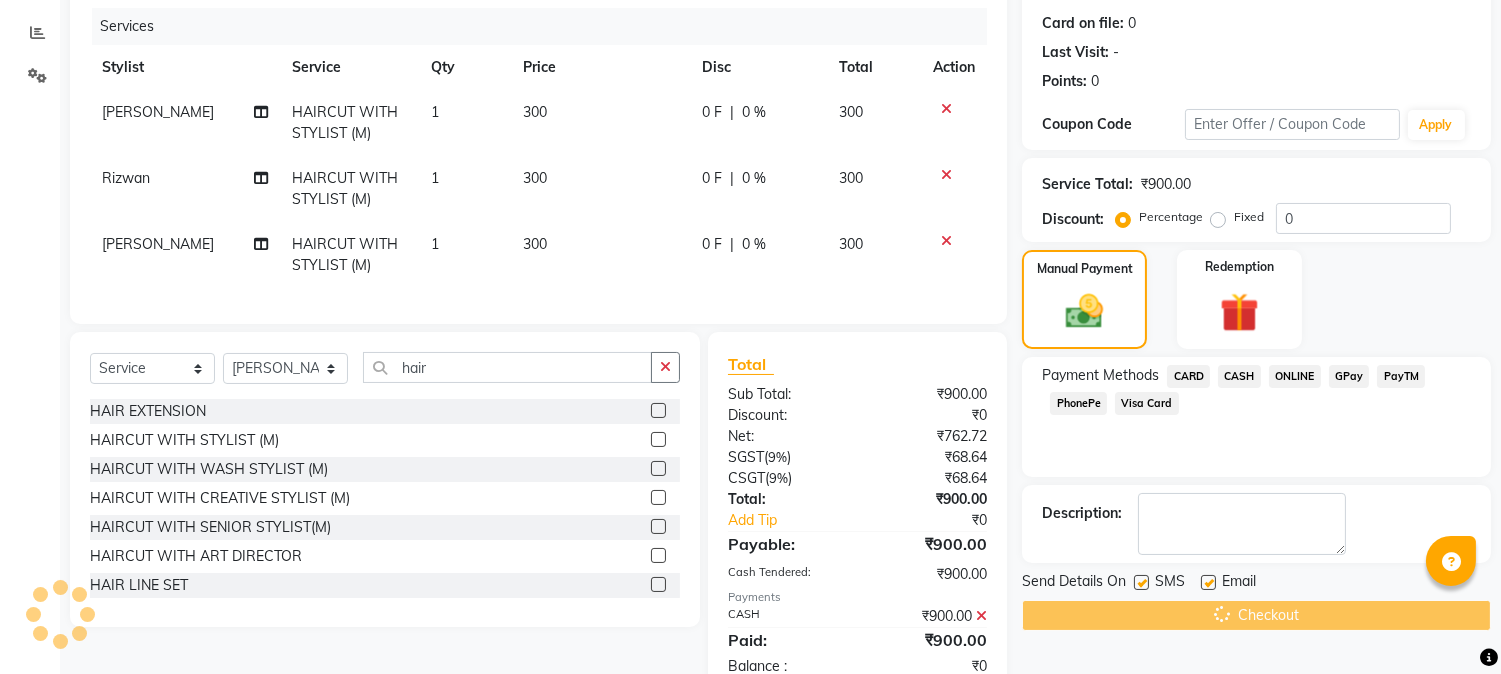 scroll, scrollTop: 308, scrollLeft: 0, axis: vertical 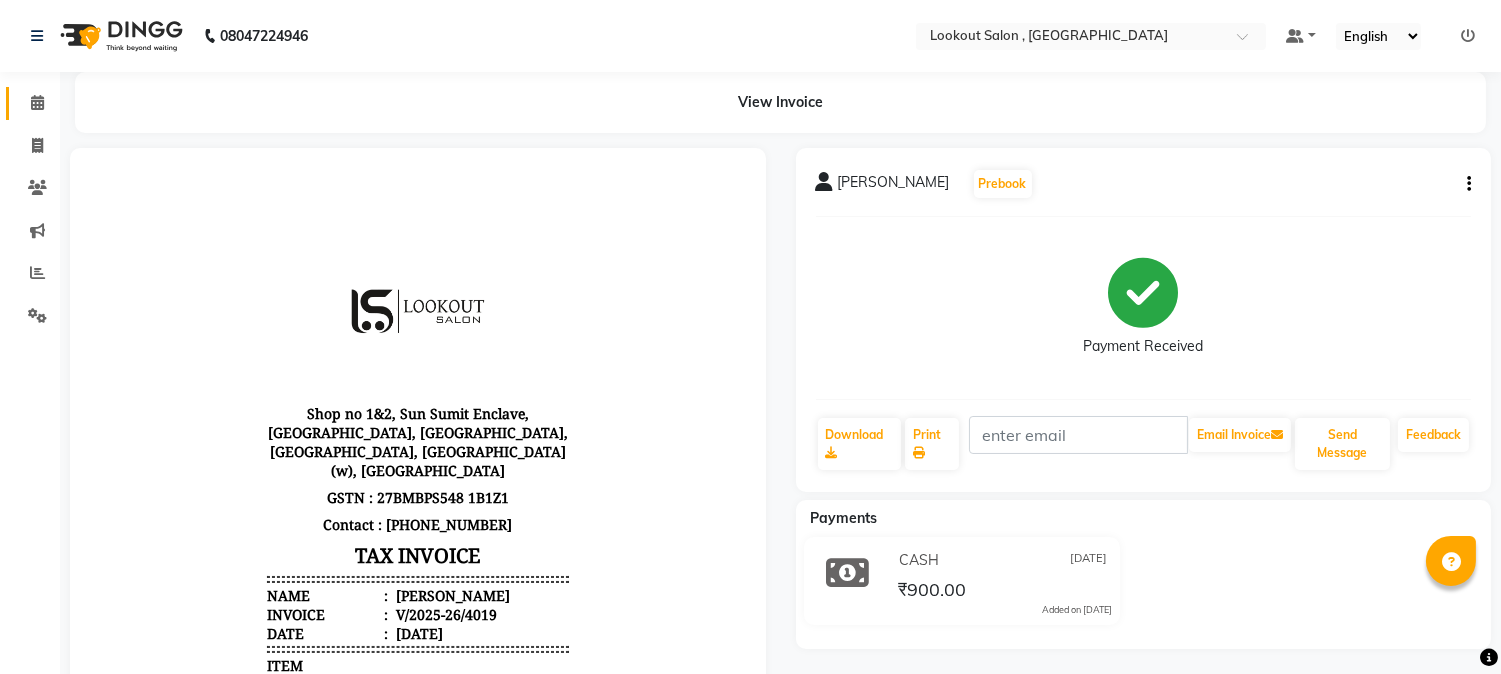 click 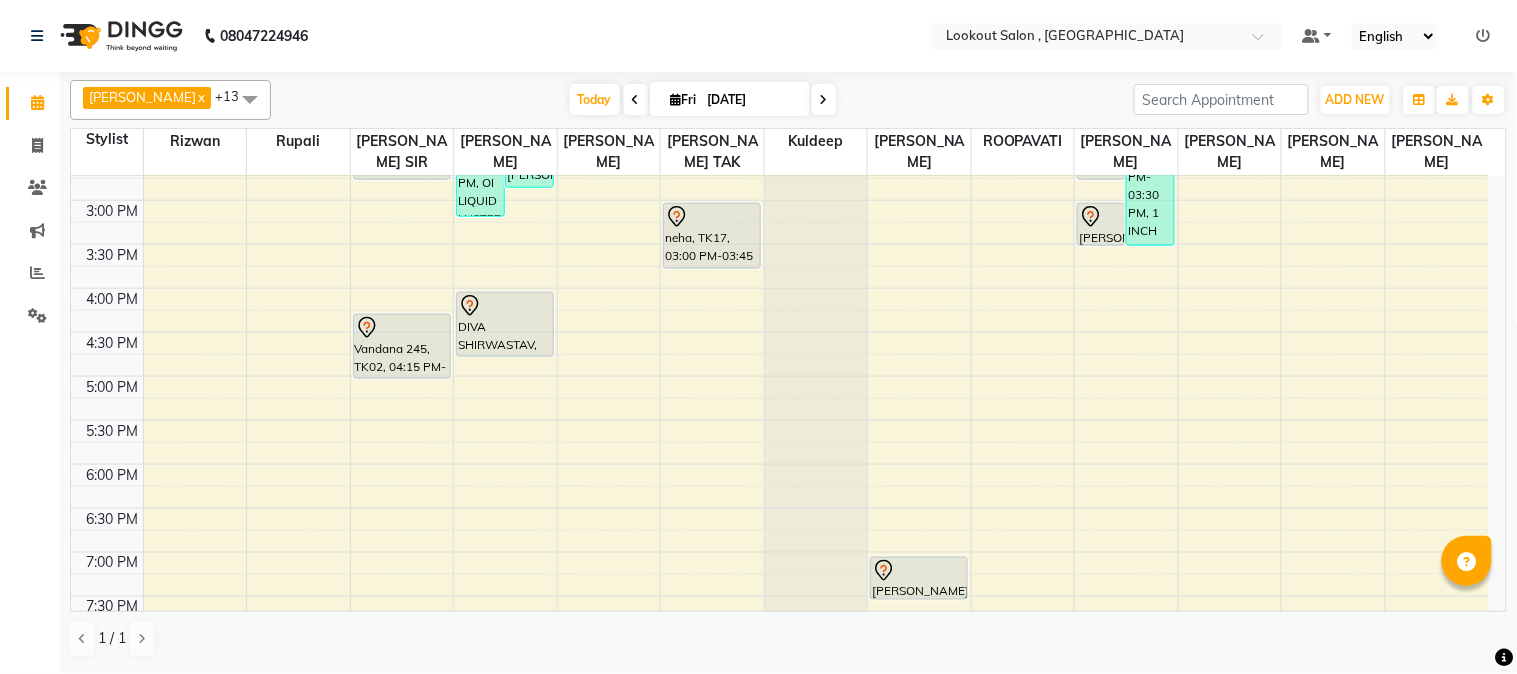 scroll, scrollTop: 666, scrollLeft: 0, axis: vertical 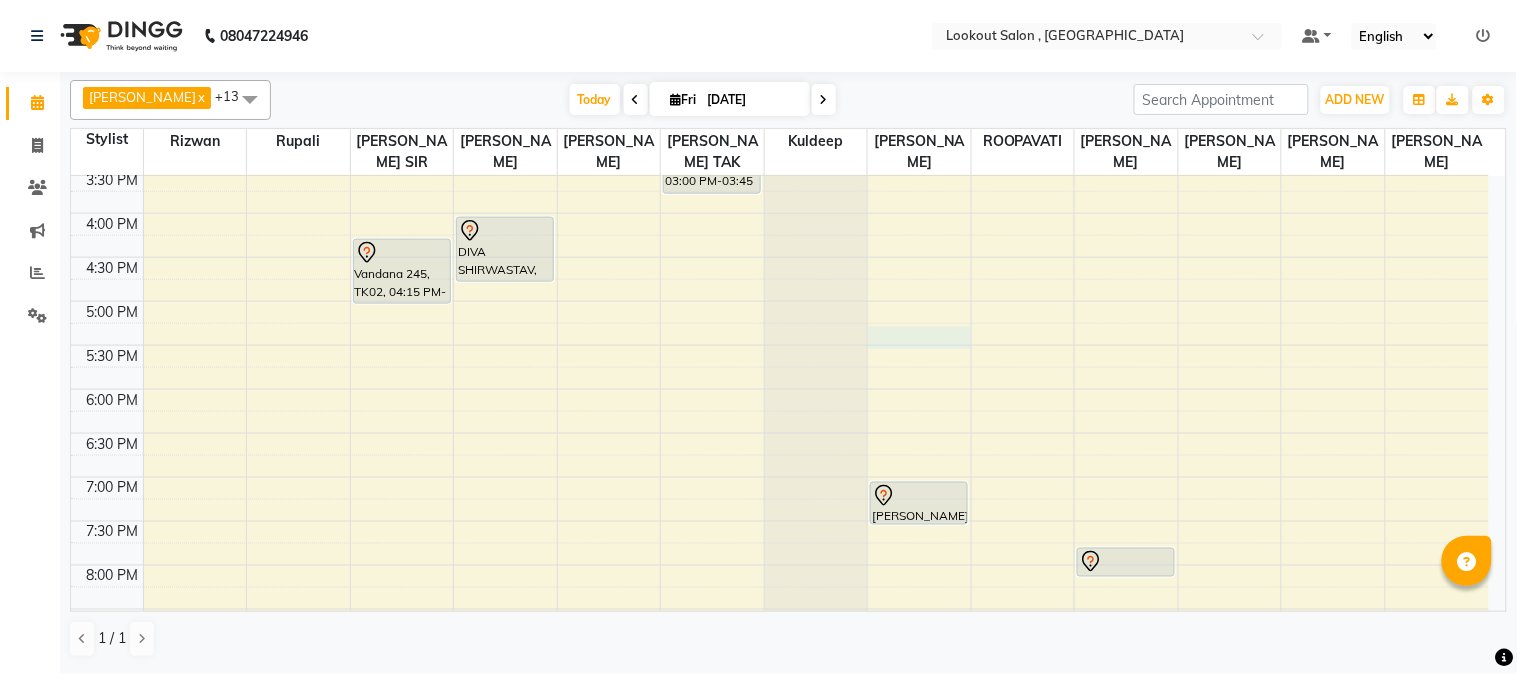 click on "8:00 AM 8:30 AM 9:00 AM 9:30 AM 10:00 AM 10:30 AM 11:00 AM 11:30 AM 12:00 PM 12:30 PM 1:00 PM 1:30 PM 2:00 PM 2:30 PM 3:00 PM 3:30 PM 4:00 PM 4:30 PM 5:00 PM 5:30 PM 6:00 PM 6:30 PM 7:00 PM 7:30 PM 8:00 PM 8:30 PM 9:00 PM 9:30 PM 10:00 PM 10:30 PM             [PERSON_NAME], TK01, 12:00 PM-12:45 PM, ARGAN SPA - UPTO WAIST     [PERSON_NAME], TK20, 12:25 PM-01:25 PM, OI LIQUID LUSTER (F)     [PERSON_NAME], TK23, 01:50 PM-02:20 PM, HAIRCUT WITH STYLIST (M)             [PERSON_NAME], TK03, 02:00 PM-02:45 PM, HAIRCUT WITH ART DIRECTOR (F)             Vandana 245, TK02, 04:15 PM-05:00 PM, HAIRCUT WITH ART DIRECTOR (F)     [PERSON_NAME], TK20, 01:25 PM-03:10 PM, OI LIQUID LUSTER (F),HAIRCUT WITH SENIOR STYLIST (F)             diya [PERSON_NAME], TK11, 01:30 PM-02:15 PM, ARGAN SPA (M)     [PERSON_NAME], TK23, 02:20 PM-02:50 PM, HAIRCUT WITH STYLIST (M)     [PERSON_NAME], TK15, 11:30 AM-12:15 PM, HAIRCUT WITH STYLIST (F)             DIVA SHIRWASTAV, TK16, 04:00 PM-04:45 PM, HAIRCUT WITH STYLIST (F)" at bounding box center (780, 169) 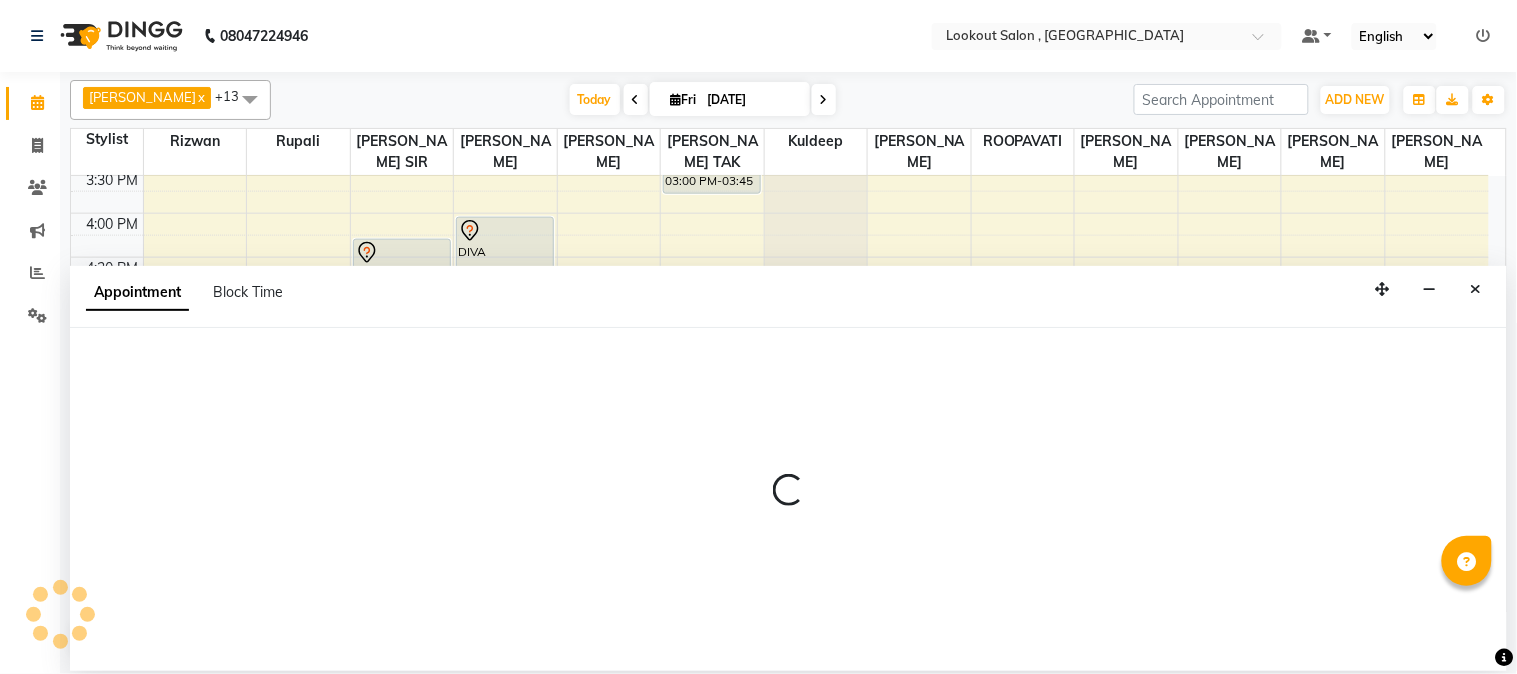 select on "20721" 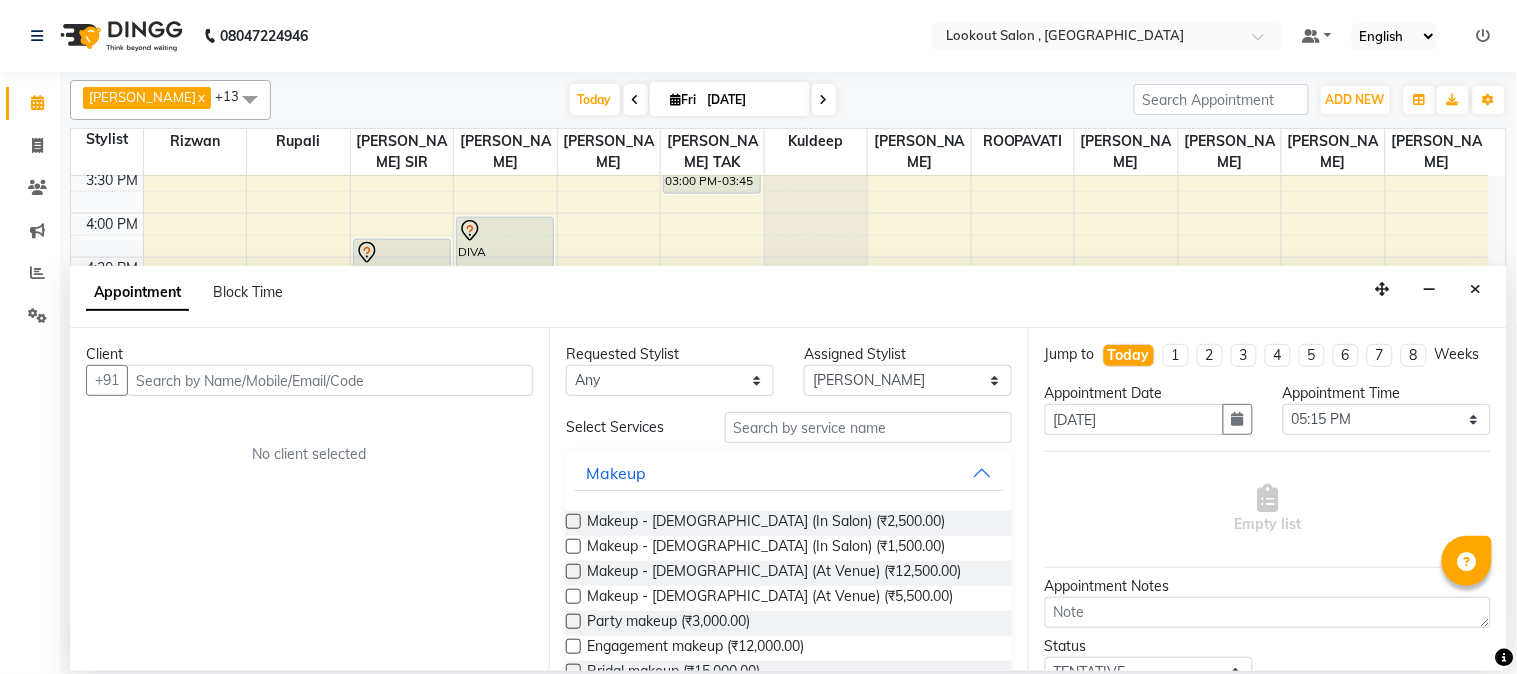 click at bounding box center (330, 380) 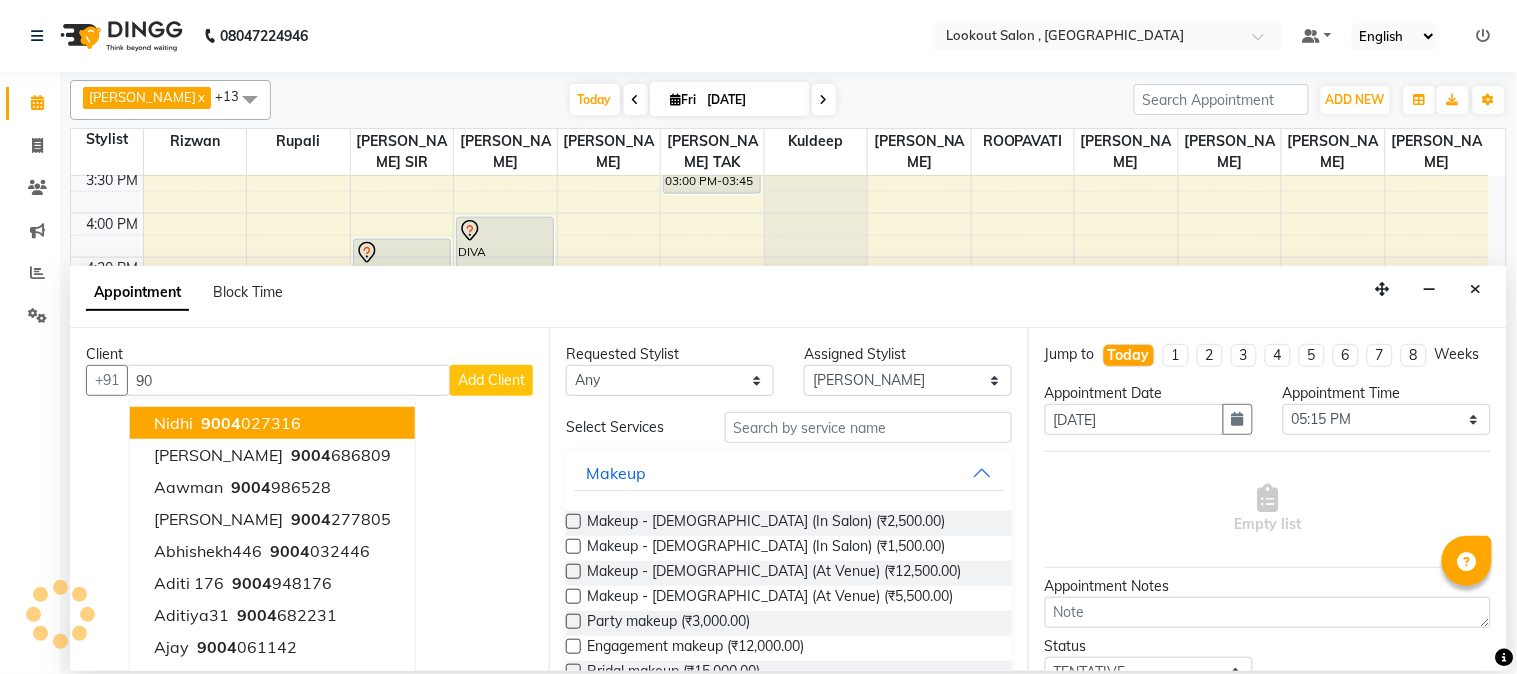 type on "9" 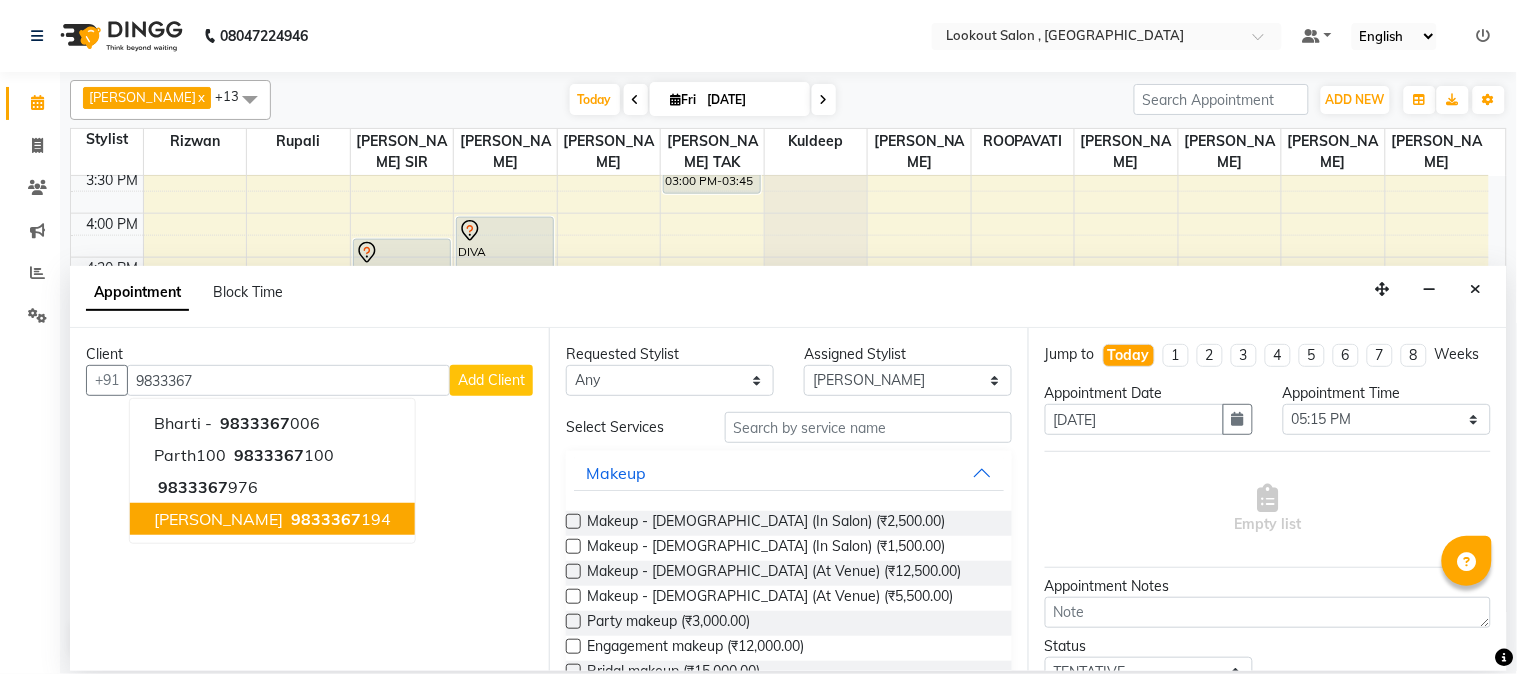 click on "[PERSON_NAME]" at bounding box center (218, 519) 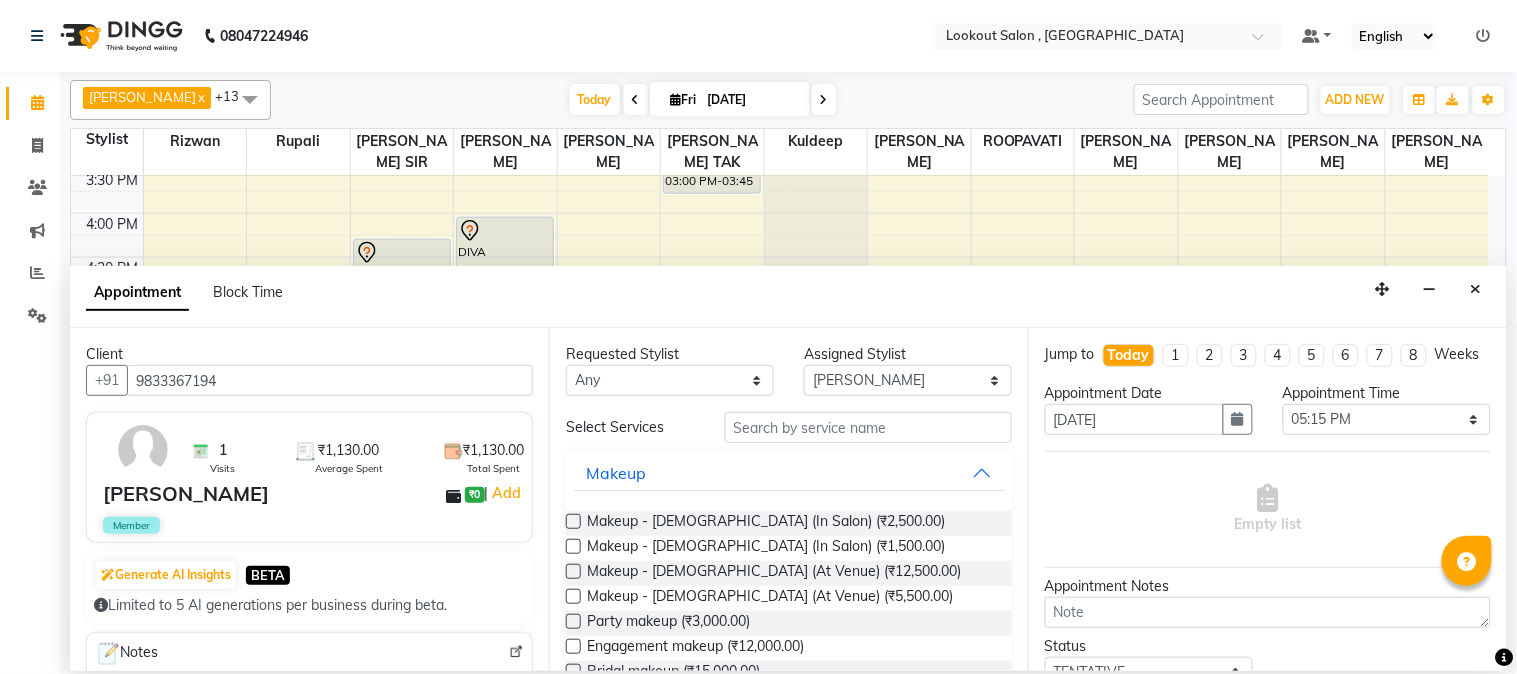 type on "9833367194" 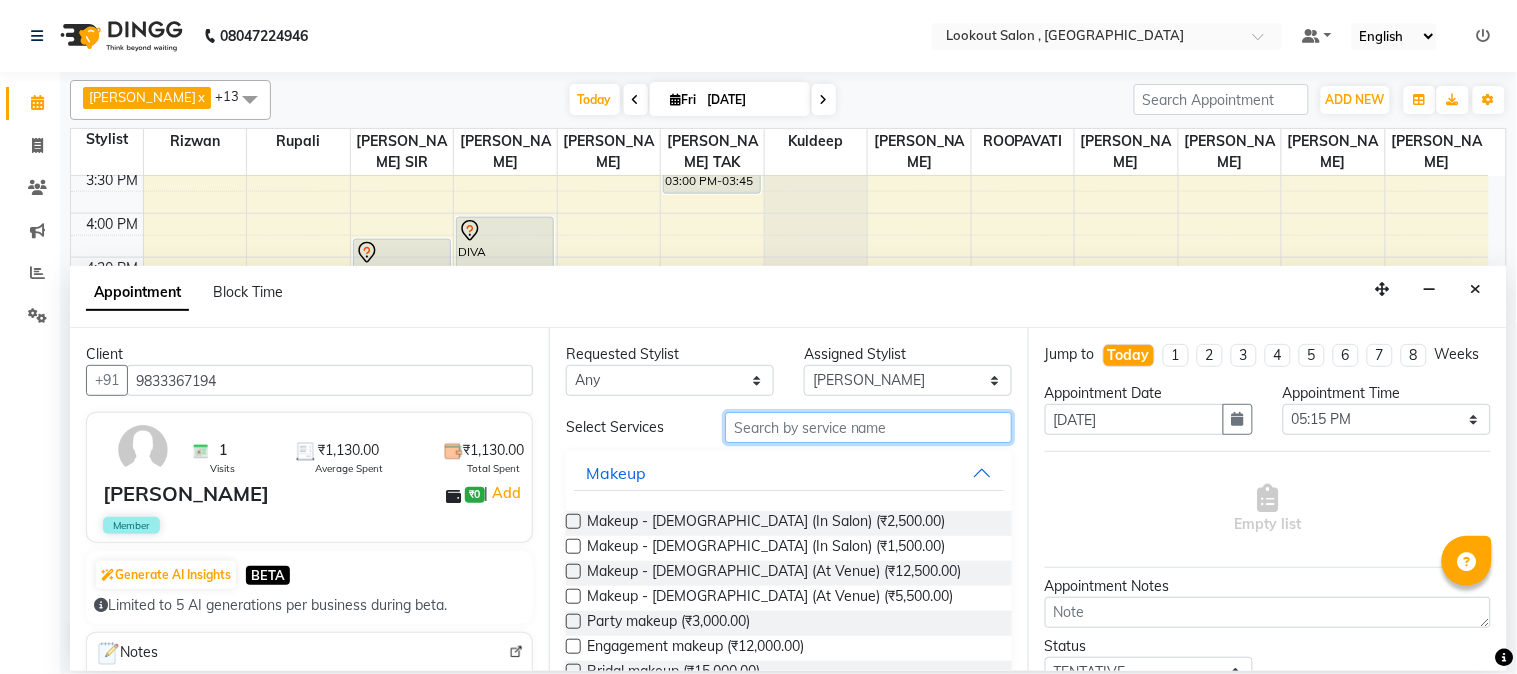 click at bounding box center (868, 427) 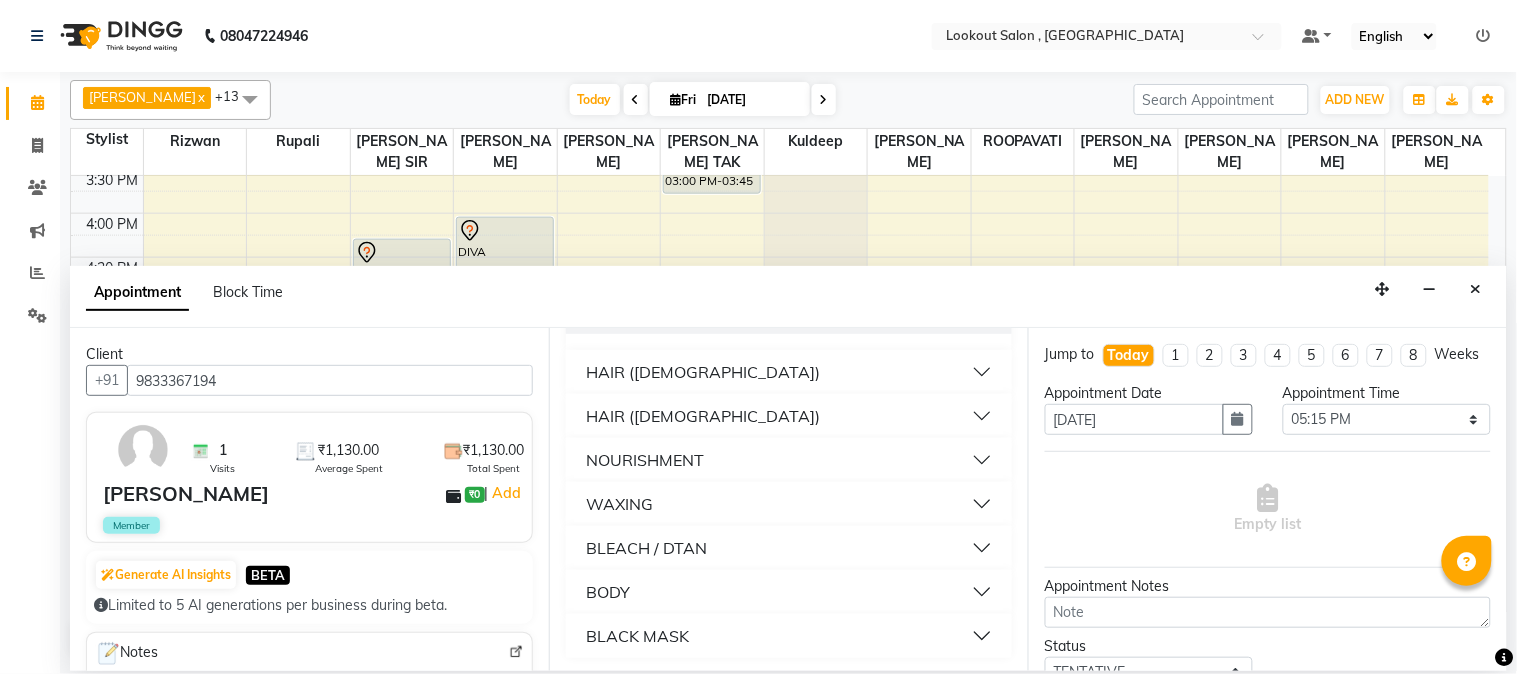 scroll, scrollTop: 204, scrollLeft: 0, axis: vertical 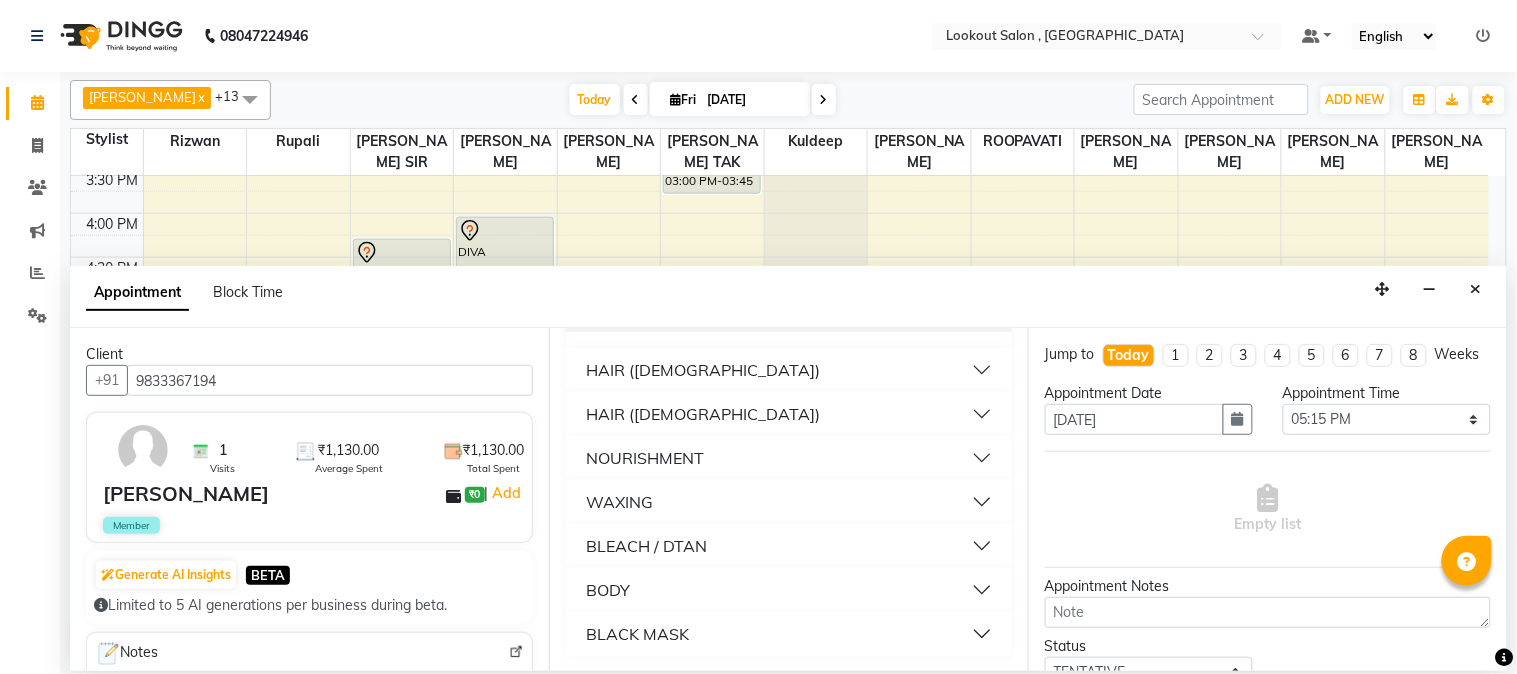 type on "ha" 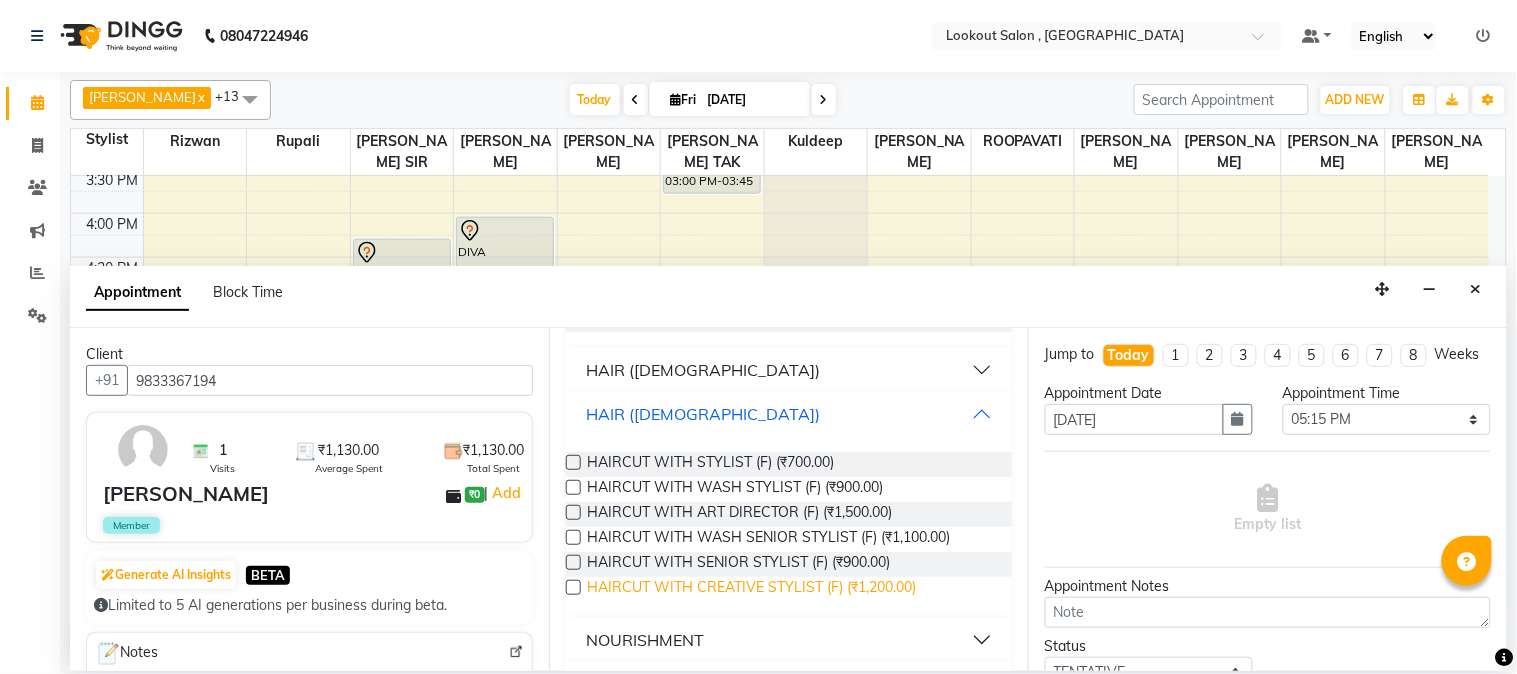 scroll, scrollTop: 386, scrollLeft: 0, axis: vertical 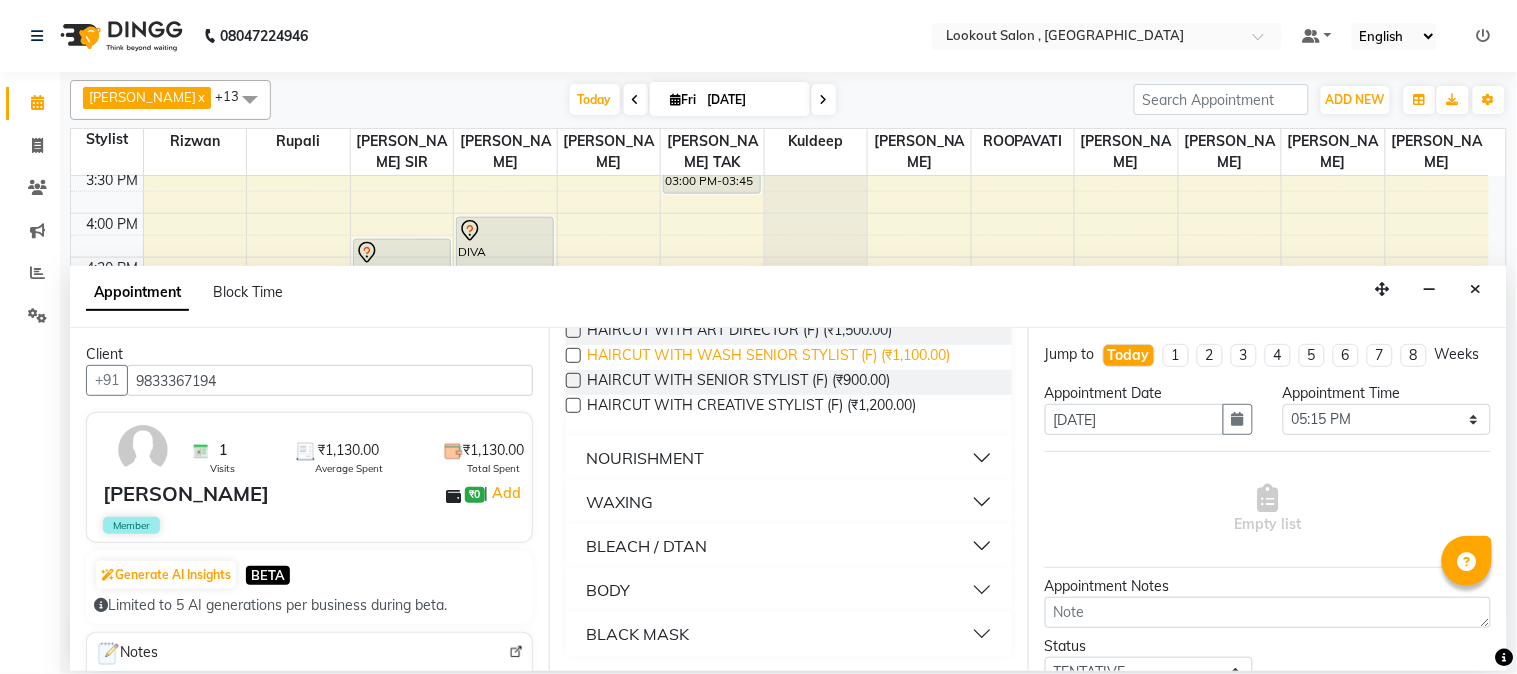 click on "HAIRCUT WITH WASH SENIOR STYLIST (F) (₹1,100.00)" at bounding box center (768, 357) 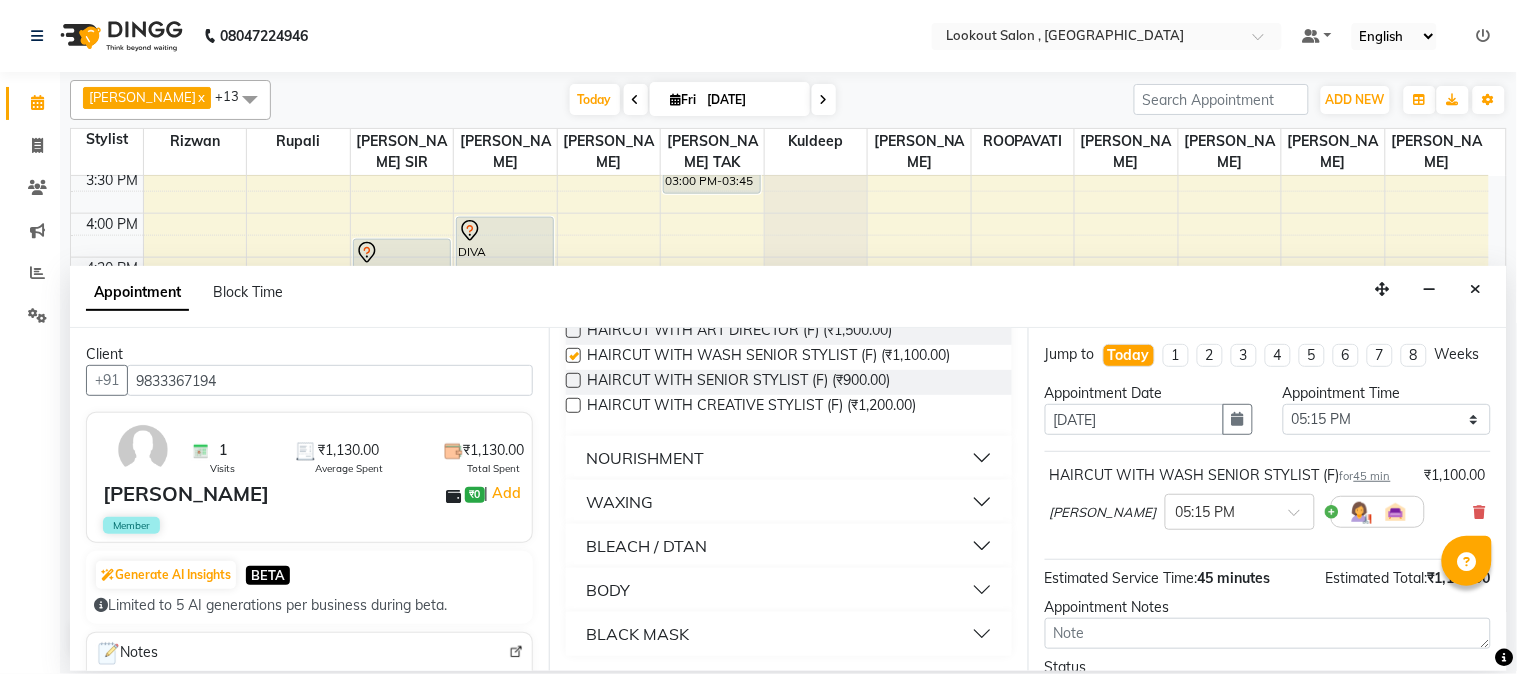 checkbox on "false" 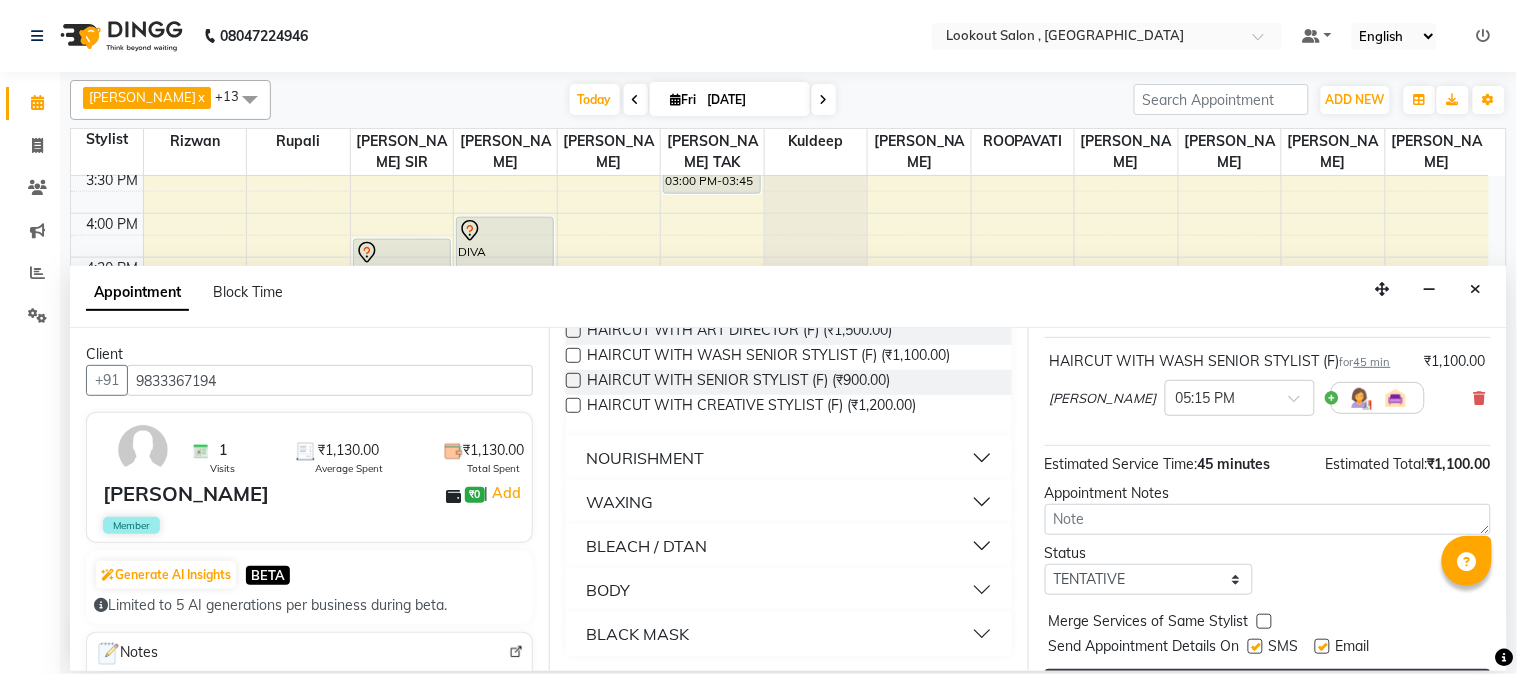 scroll, scrollTop: 0, scrollLeft: 0, axis: both 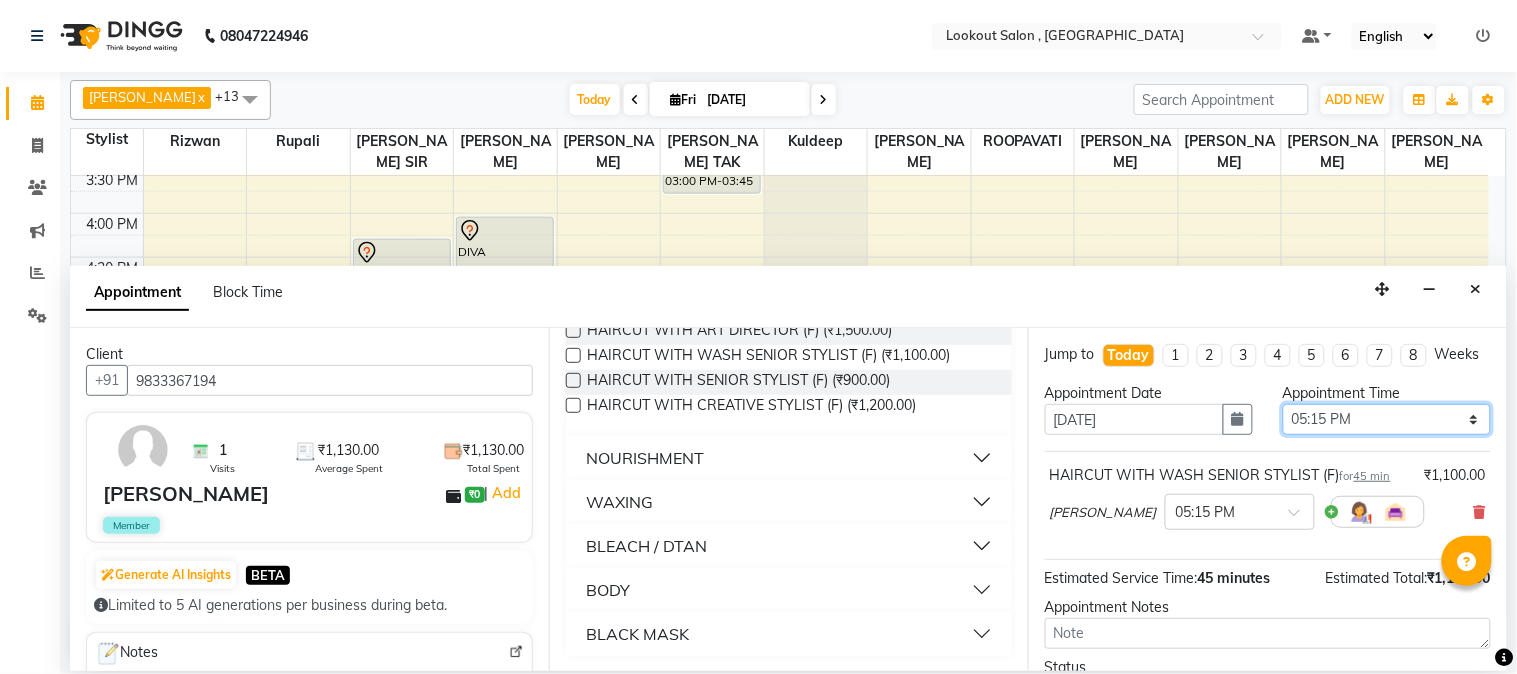 click on "Select 09:00 AM 09:15 AM 09:30 AM 09:45 AM 10:00 AM 10:15 AM 10:30 AM 10:45 AM 11:00 AM 11:15 AM 11:30 AM 11:45 AM 12:00 PM 12:15 PM 12:30 PM 12:45 PM 01:00 PM 01:15 PM 01:30 PM 01:45 PM 02:00 PM 02:15 PM 02:30 PM 02:45 PM 03:00 PM 03:15 PM 03:30 PM 03:45 PM 04:00 PM 04:15 PM 04:30 PM 04:45 PM 05:00 PM 05:15 PM 05:30 PM 05:45 PM 06:00 PM 06:15 PM 06:30 PM 06:45 PM 07:00 PM 07:15 PM 07:30 PM 07:45 PM 08:00 PM 08:15 PM 08:30 PM 08:45 PM 09:00 PM 09:15 PM 09:30 PM 09:45 PM 10:00 PM" at bounding box center [1387, 419] 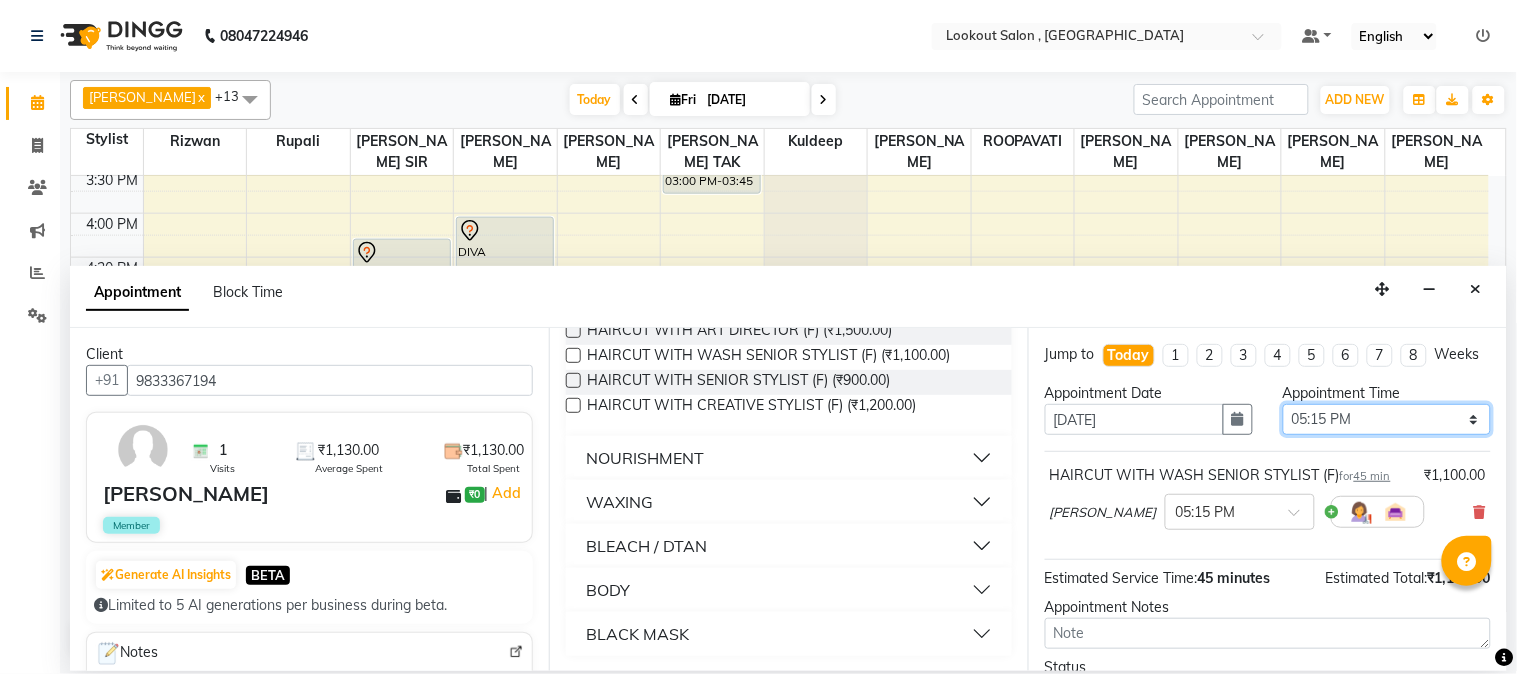 select on "1065" 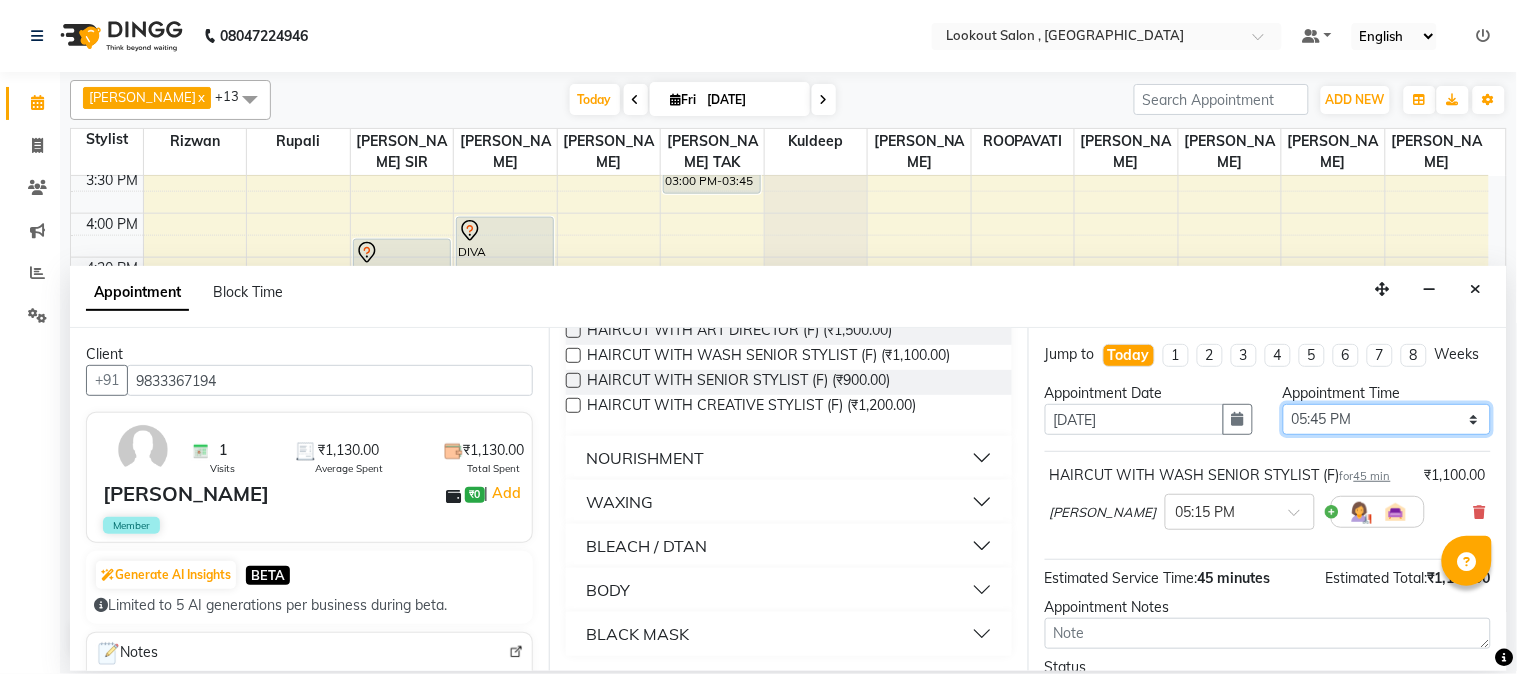 click on "Select 09:00 AM 09:15 AM 09:30 AM 09:45 AM 10:00 AM 10:15 AM 10:30 AM 10:45 AM 11:00 AM 11:15 AM 11:30 AM 11:45 AM 12:00 PM 12:15 PM 12:30 PM 12:45 PM 01:00 PM 01:15 PM 01:30 PM 01:45 PM 02:00 PM 02:15 PM 02:30 PM 02:45 PM 03:00 PM 03:15 PM 03:30 PM 03:45 PM 04:00 PM 04:15 PM 04:30 PM 04:45 PM 05:00 PM 05:15 PM 05:30 PM 05:45 PM 06:00 PM 06:15 PM 06:30 PM 06:45 PM 07:00 PM 07:15 PM 07:30 PM 07:45 PM 08:00 PM 08:15 PM 08:30 PM 08:45 PM 09:00 PM 09:15 PM 09:30 PM 09:45 PM 10:00 PM" at bounding box center [1387, 419] 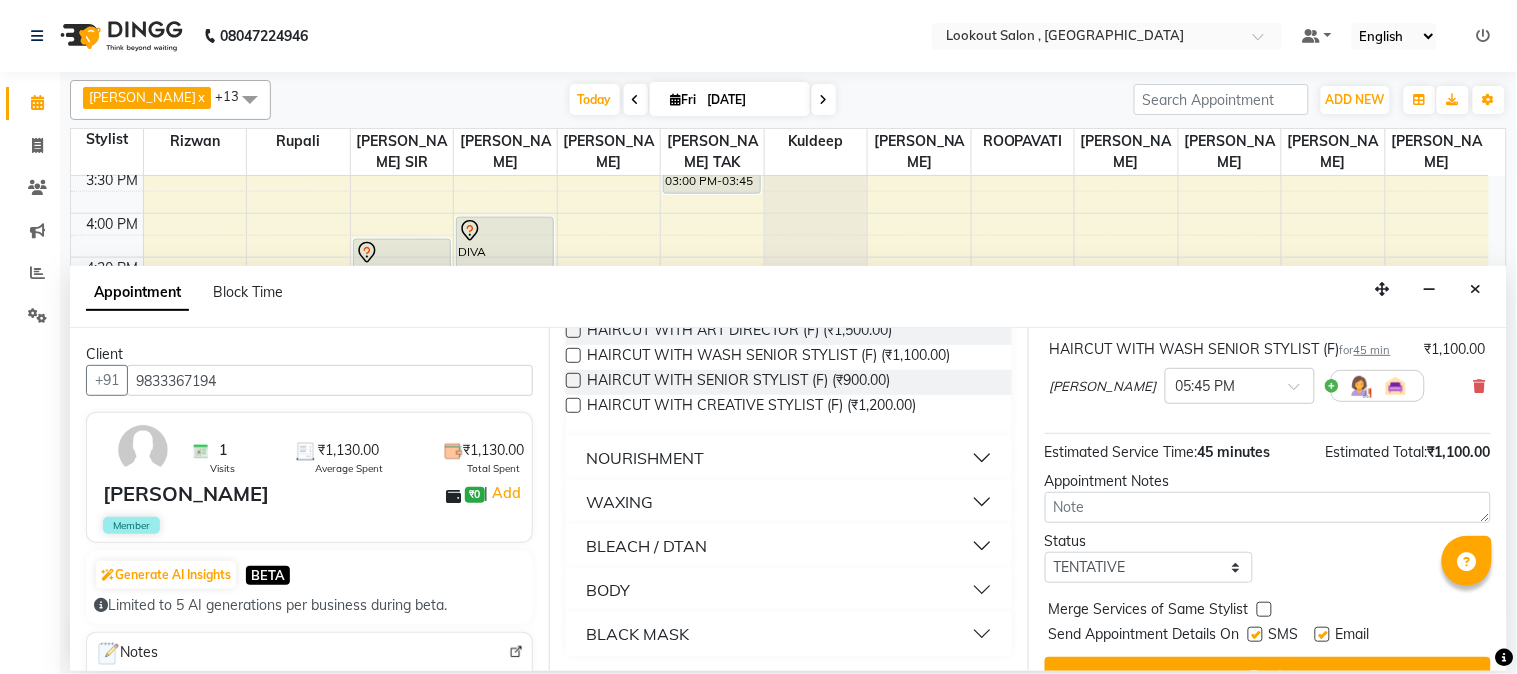 scroll, scrollTop: 72, scrollLeft: 0, axis: vertical 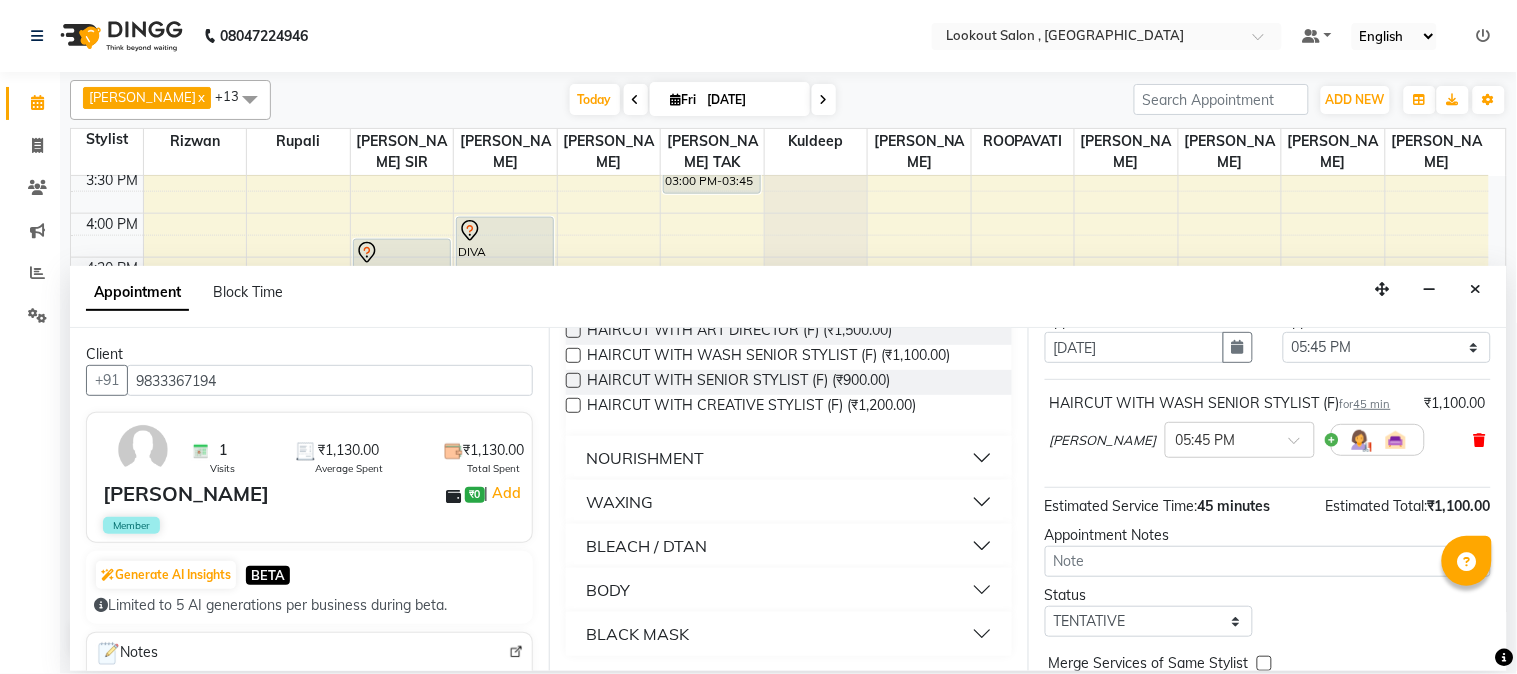 click at bounding box center [1480, 440] 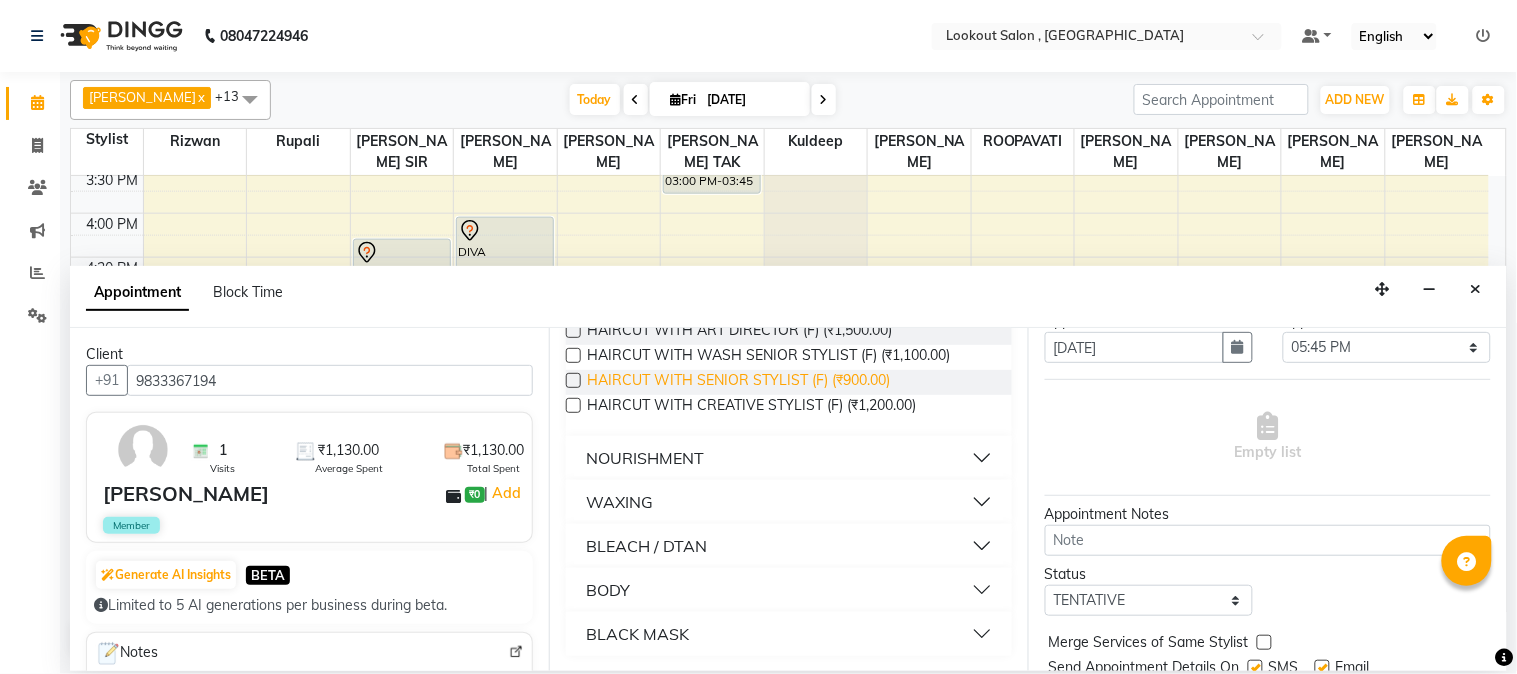 click on "HAIRCUT WITH SENIOR STYLIST (F) (₹900.00)" at bounding box center [738, 382] 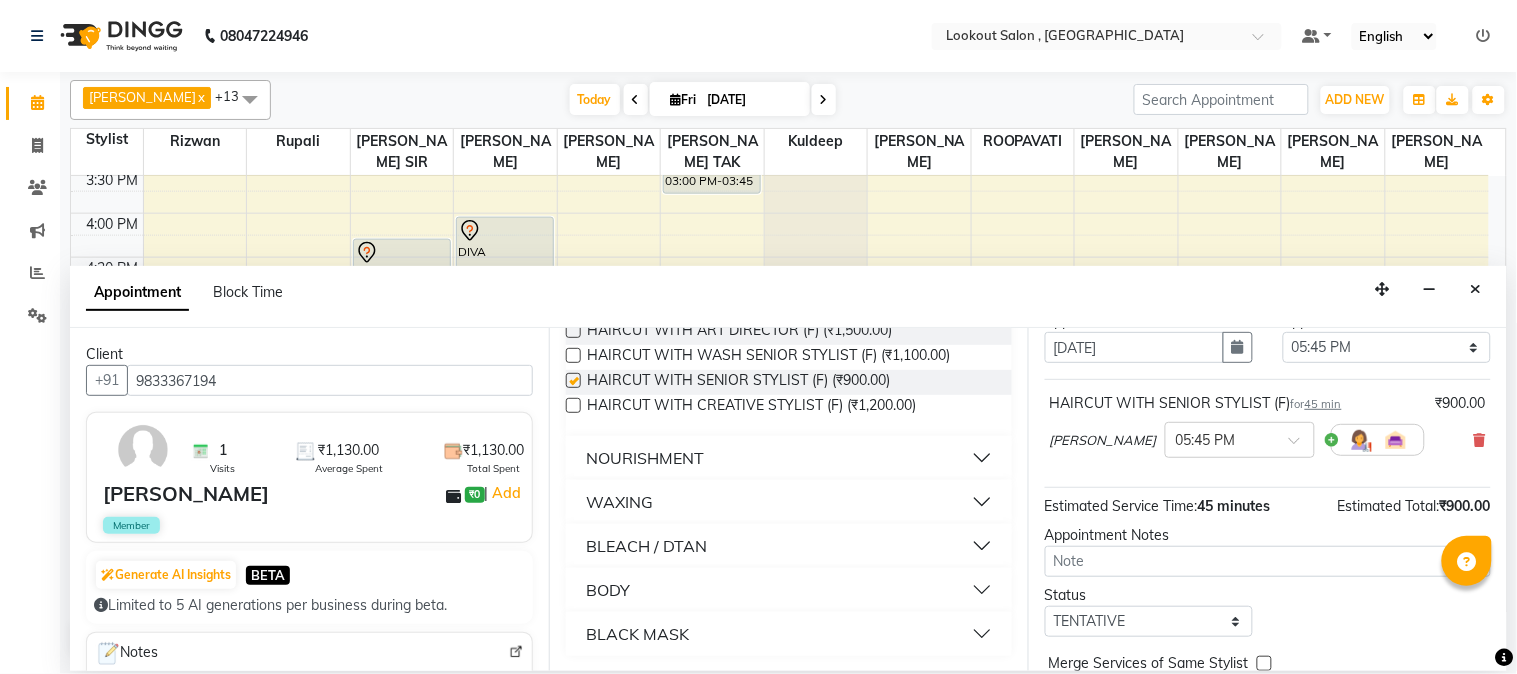 checkbox on "false" 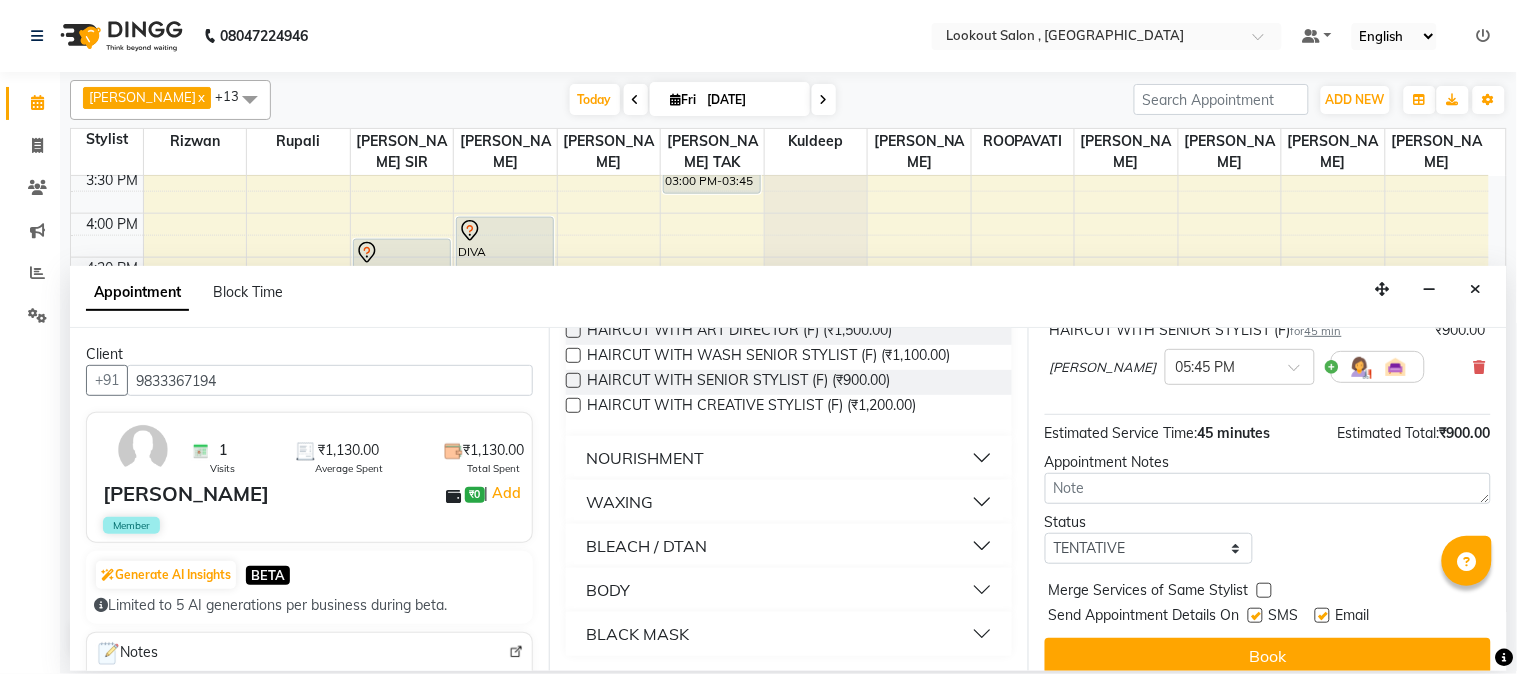 scroll, scrollTop: 183, scrollLeft: 0, axis: vertical 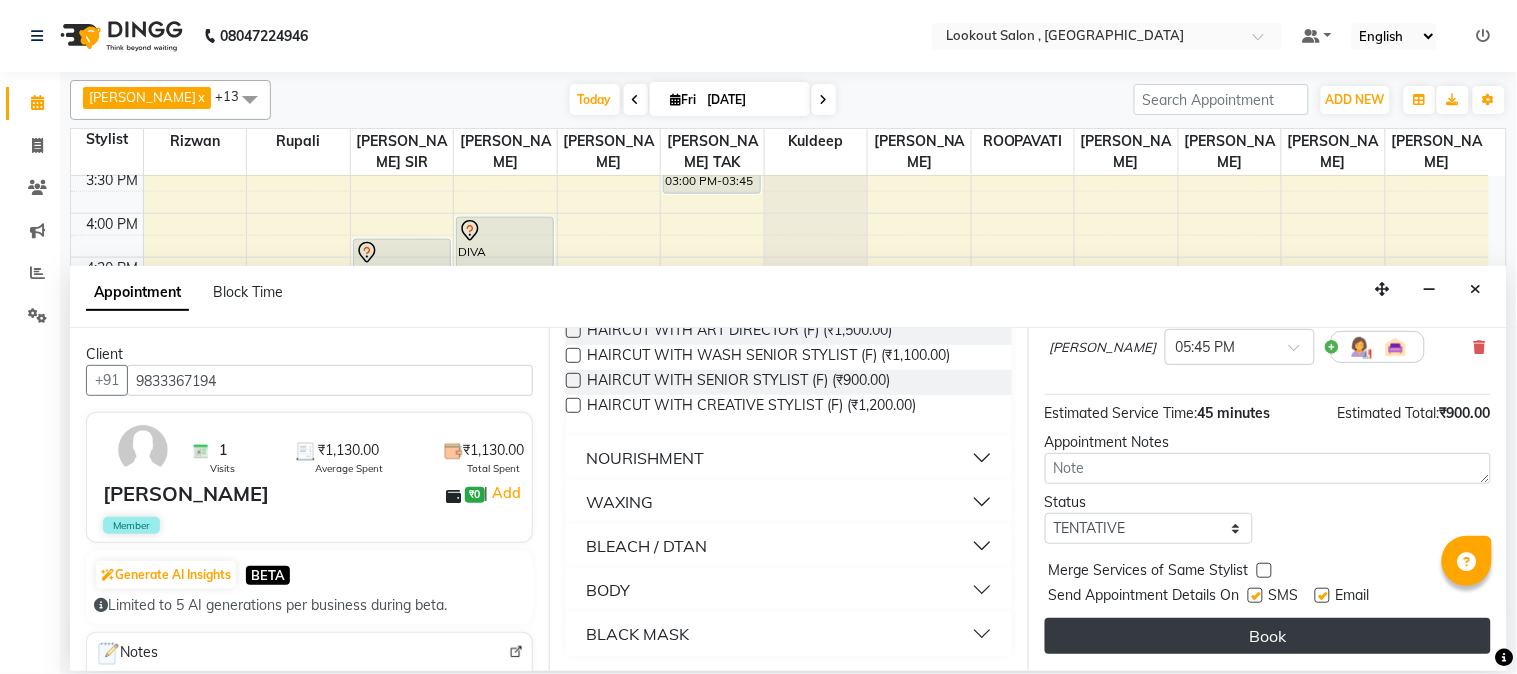 click on "Book" at bounding box center [1268, 636] 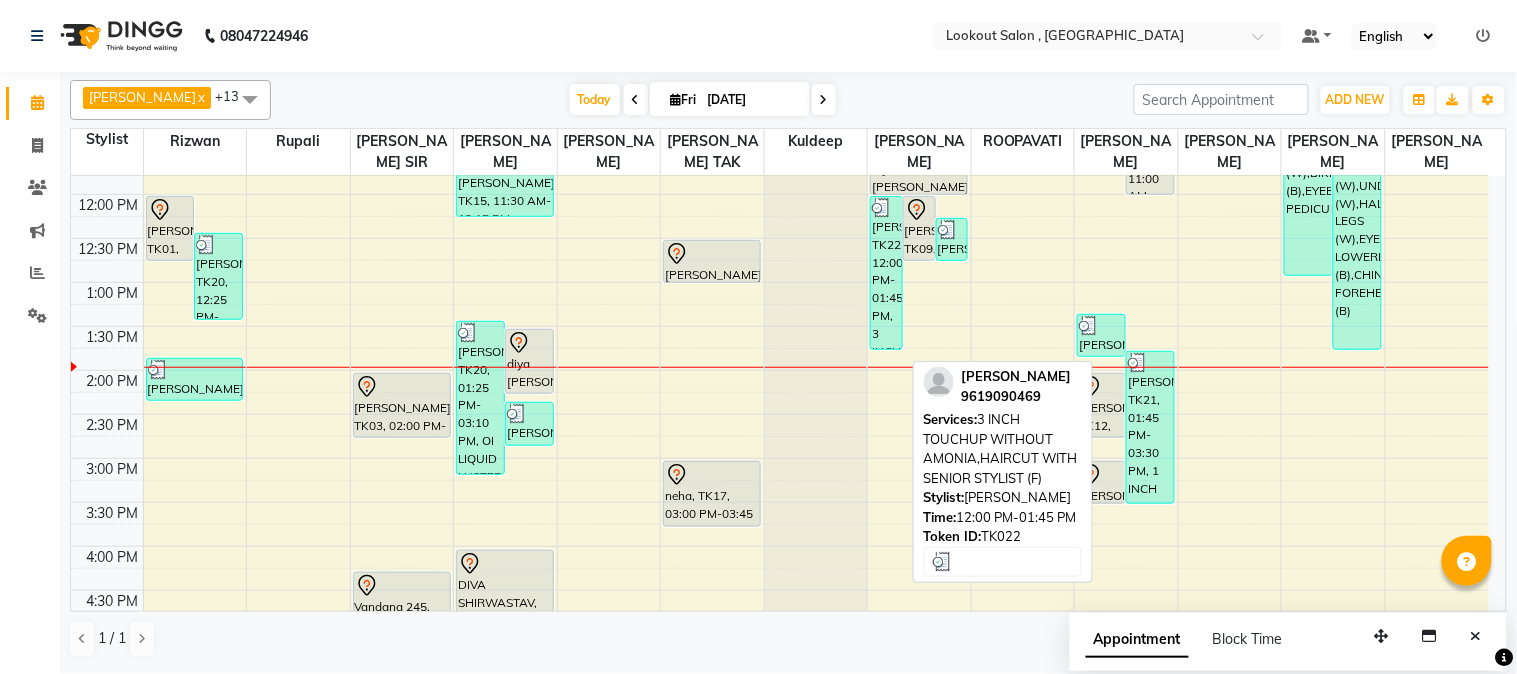 scroll, scrollTop: 444, scrollLeft: 0, axis: vertical 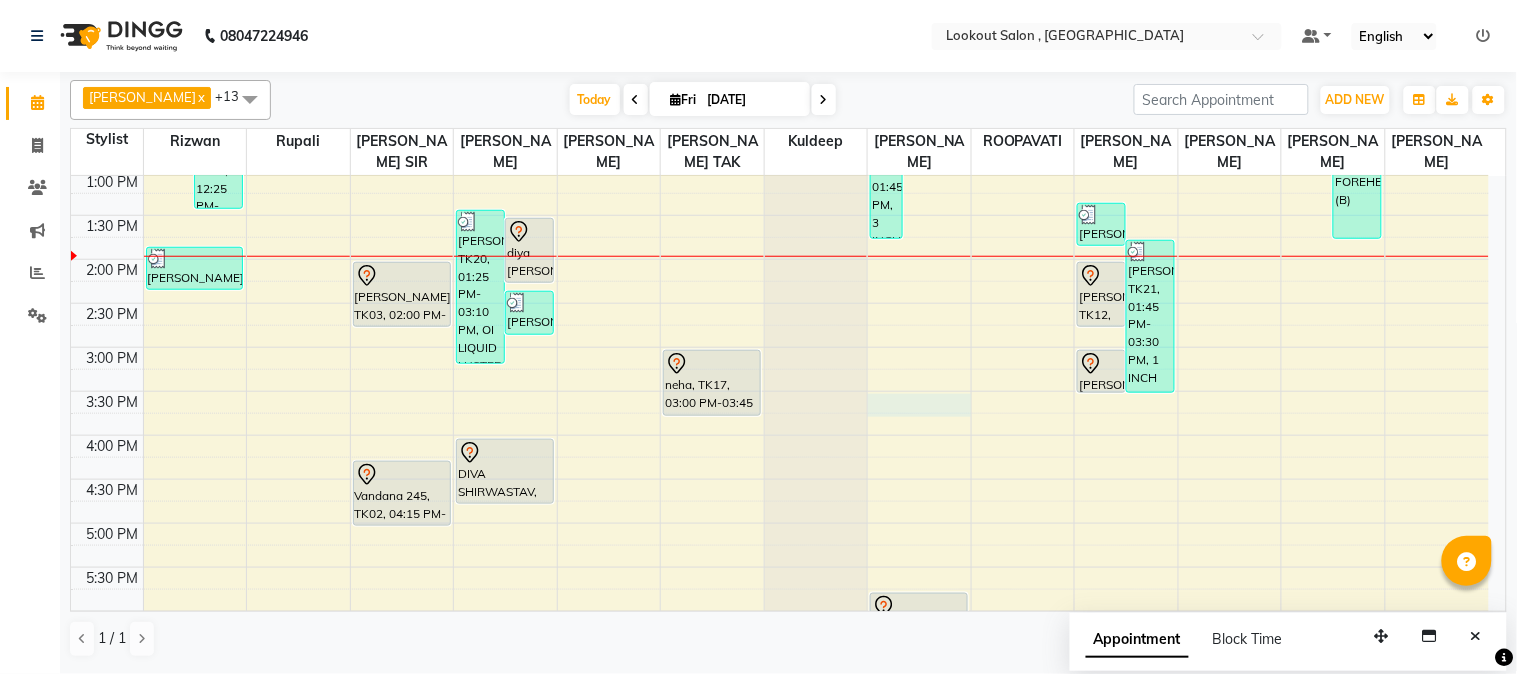 click on "8:00 AM 8:30 AM 9:00 AM 9:30 AM 10:00 AM 10:30 AM 11:00 AM 11:30 AM 12:00 PM 12:30 PM 1:00 PM 1:30 PM 2:00 PM 2:30 PM 3:00 PM 3:30 PM 4:00 PM 4:30 PM 5:00 PM 5:30 PM 6:00 PM 6:30 PM 7:00 PM 7:30 PM 8:00 PM 8:30 PM 9:00 PM 9:30 PM 10:00 PM 10:30 PM             BHAVNA THADESHWAR, TK01, 12:00 PM-12:45 PM, ARGAN SPA - UPTO WAIST     Dr Neeta Mahtre, TK20, 12:25 PM-01:25 PM, OI LIQUID LUSTER (F)     fareen khan, TK23, 01:50 PM-02:20 PM, HAIRCUT WITH STYLIST (M)             shivanya mishra, TK03, 02:00 PM-02:45 PM, HAIRCUT WITH ART DIRECTOR (F)             Vandana 245, TK02, 04:15 PM-05:00 PM, HAIRCUT WITH ART DIRECTOR (F)     Dr Neeta Mahtre, TK20, 01:25 PM-03:10 PM, OI LIQUID LUSTER (F),HAIRCUT WITH SENIOR STYLIST (F)             diya pahuja, TK11, 01:30 PM-02:15 PM, ARGAN SPA (M)     fareen khan, TK23, 02:20 PM-02:50 PM, HAIRCUT WITH STYLIST (M)     shlok, TK15, 11:30 AM-12:15 PM, HAIRCUT WITH STYLIST (F)             DIVA SHIRWASTAV, TK16, 04:00 PM-04:45 PM, HAIRCUT WITH STYLIST (F)" at bounding box center (780, 391) 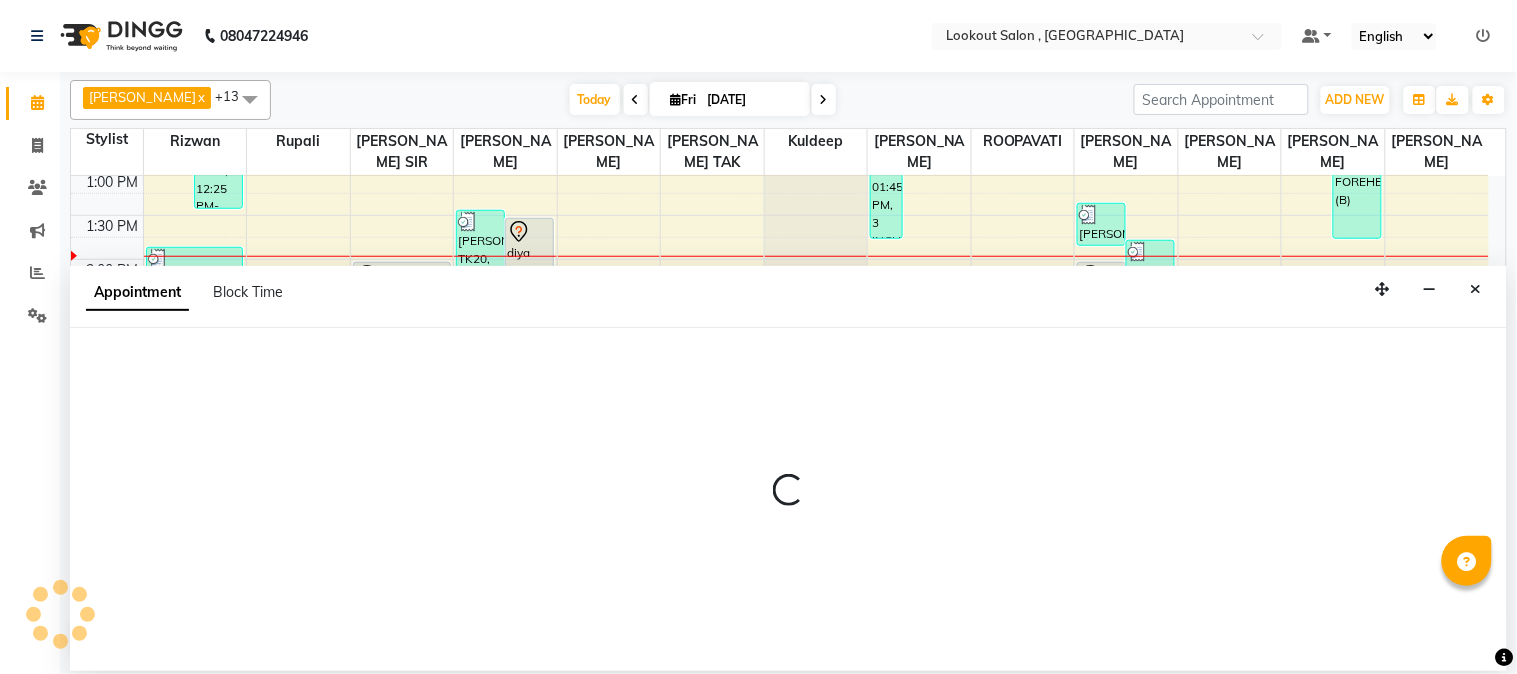 select on "20721" 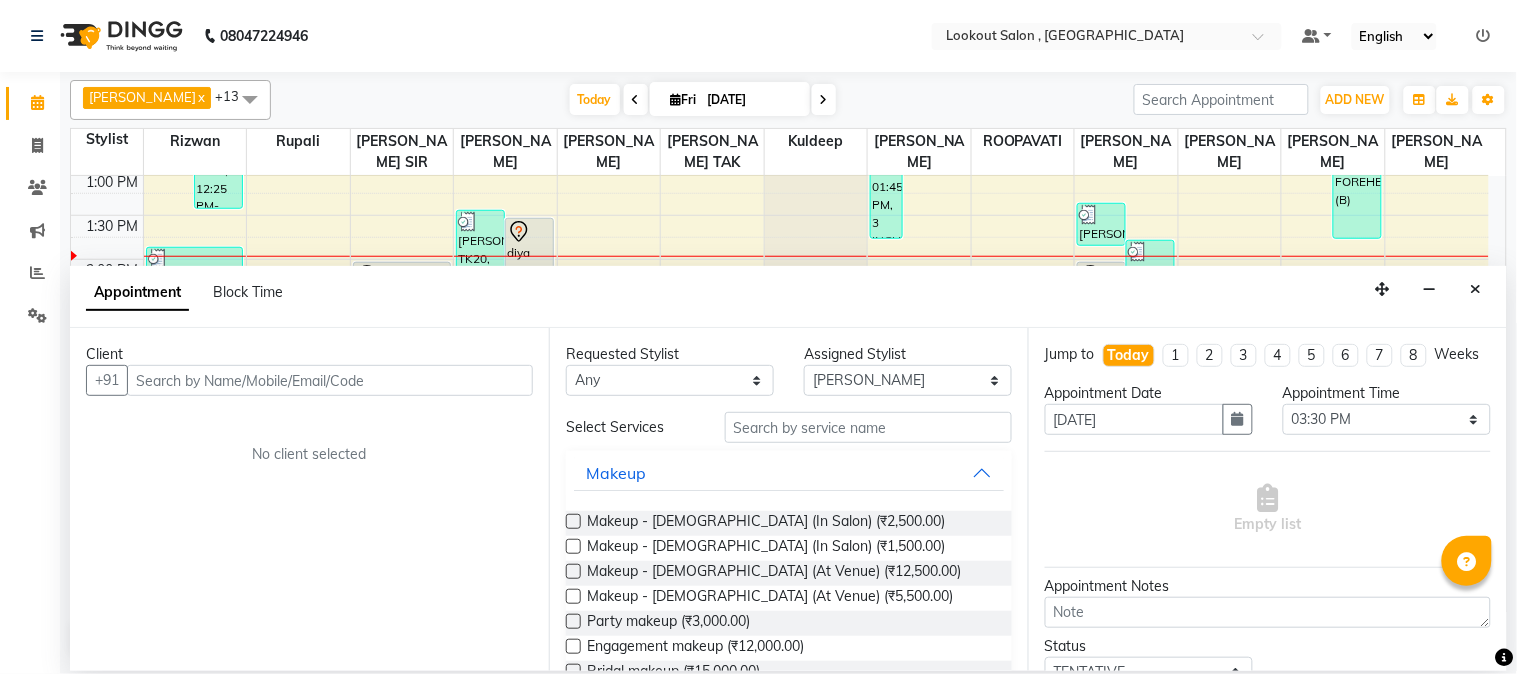 click at bounding box center (330, 380) 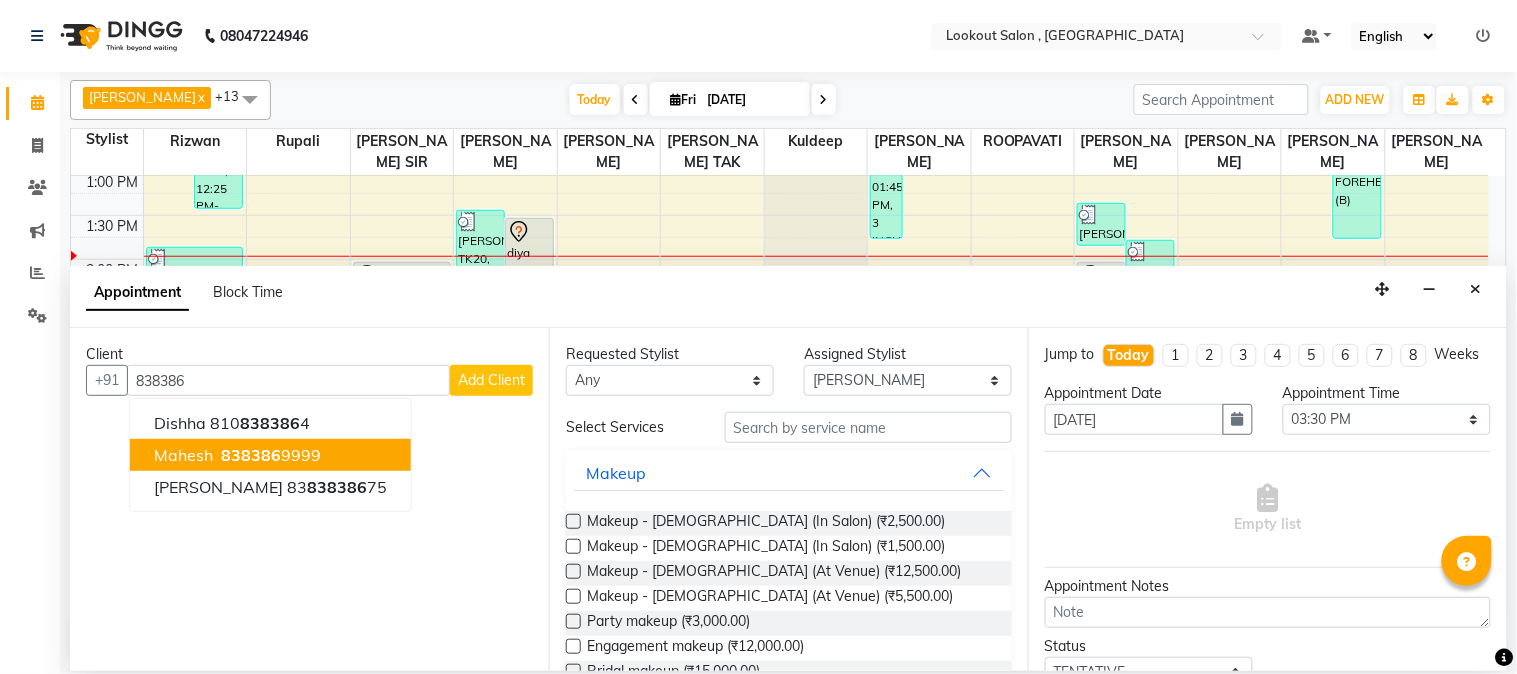 click on "838386" at bounding box center (251, 455) 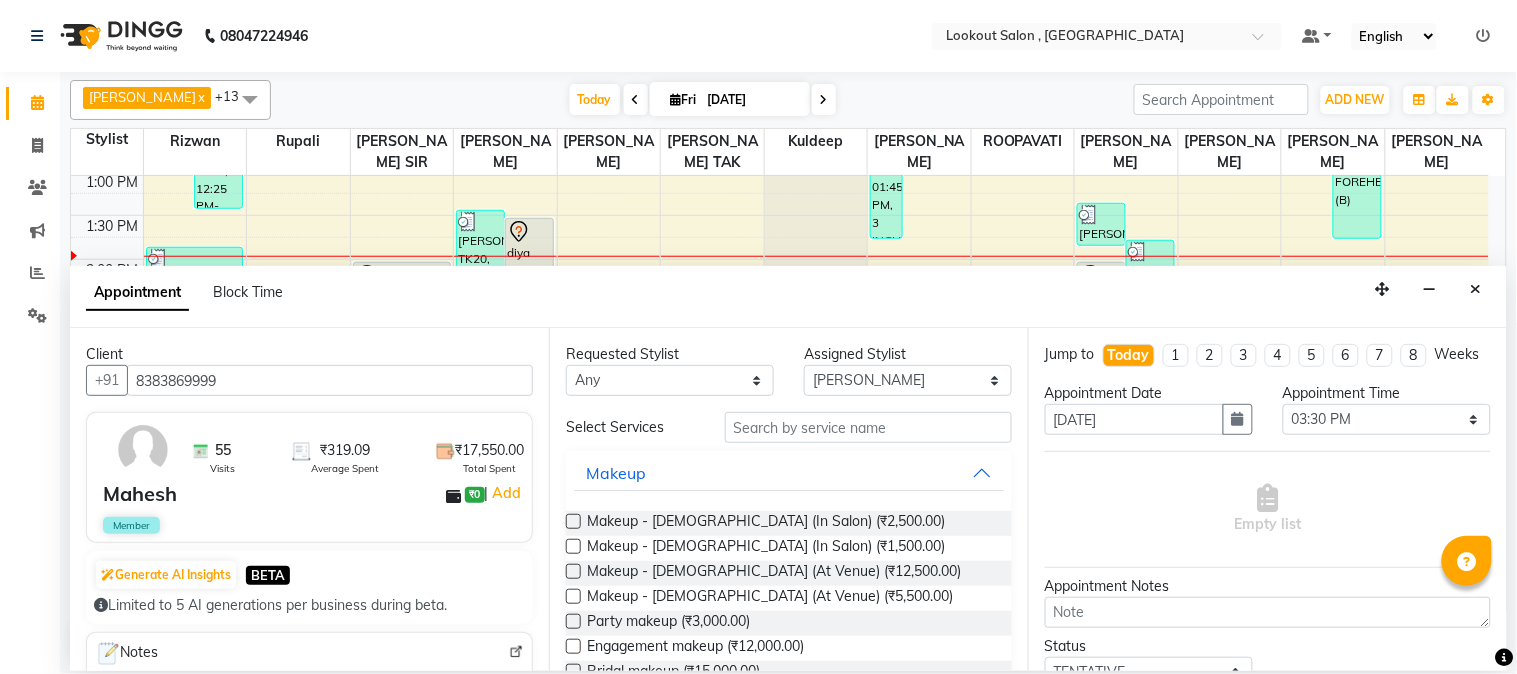 type on "8383869999" 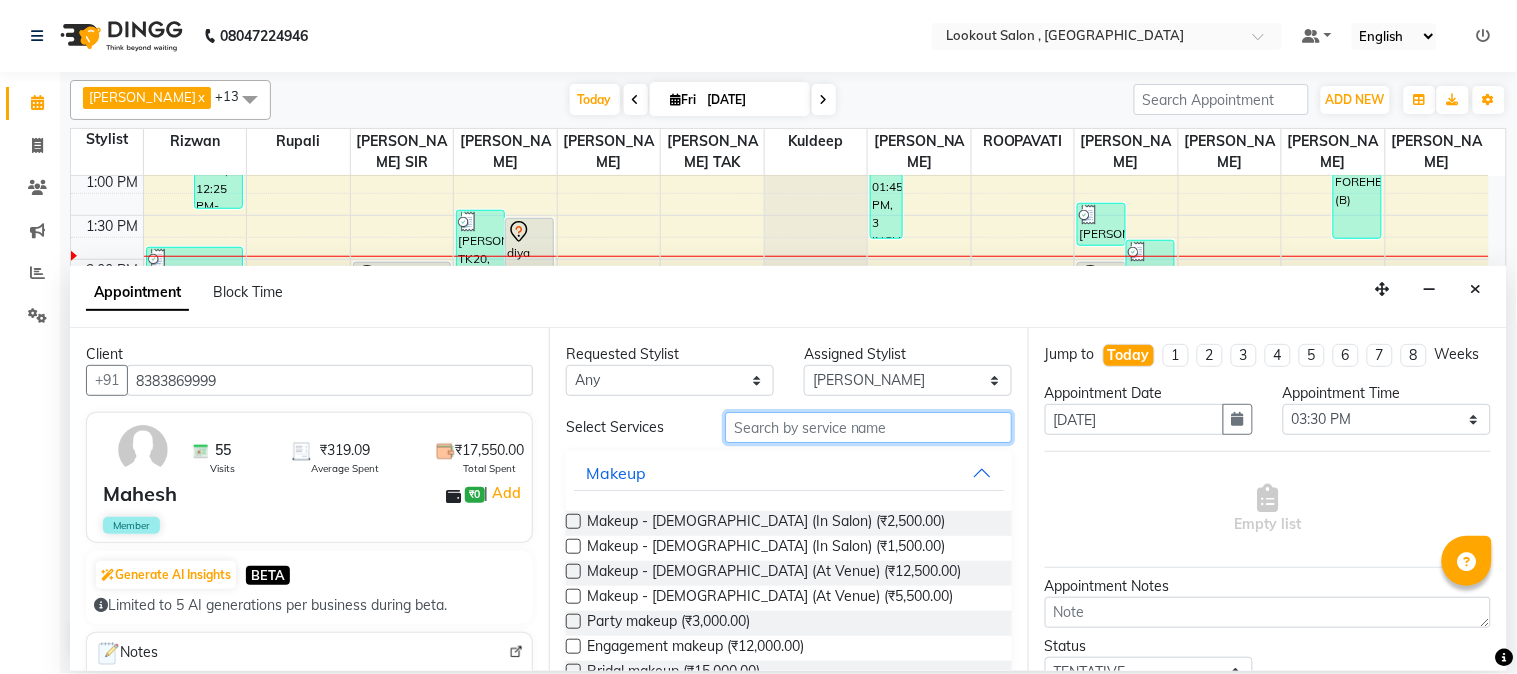 click at bounding box center (868, 427) 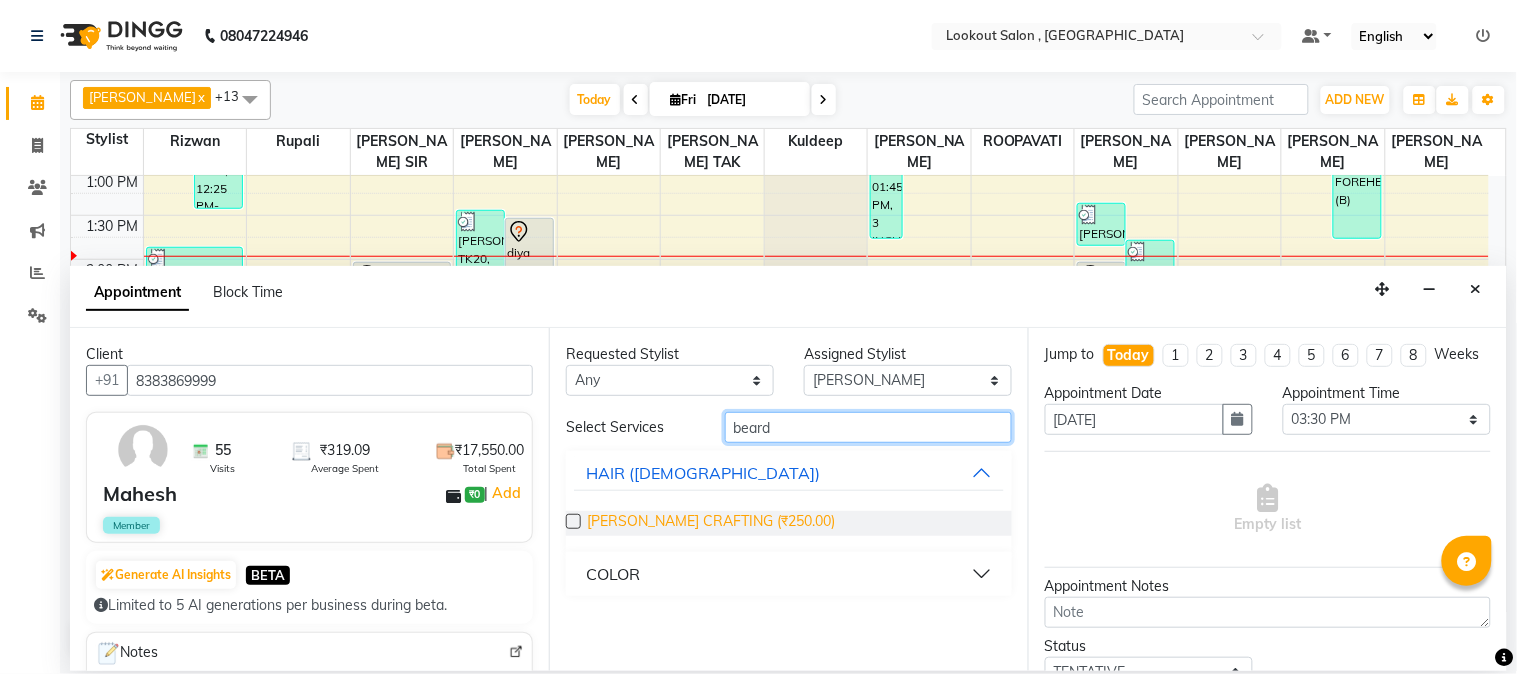type on "beard" 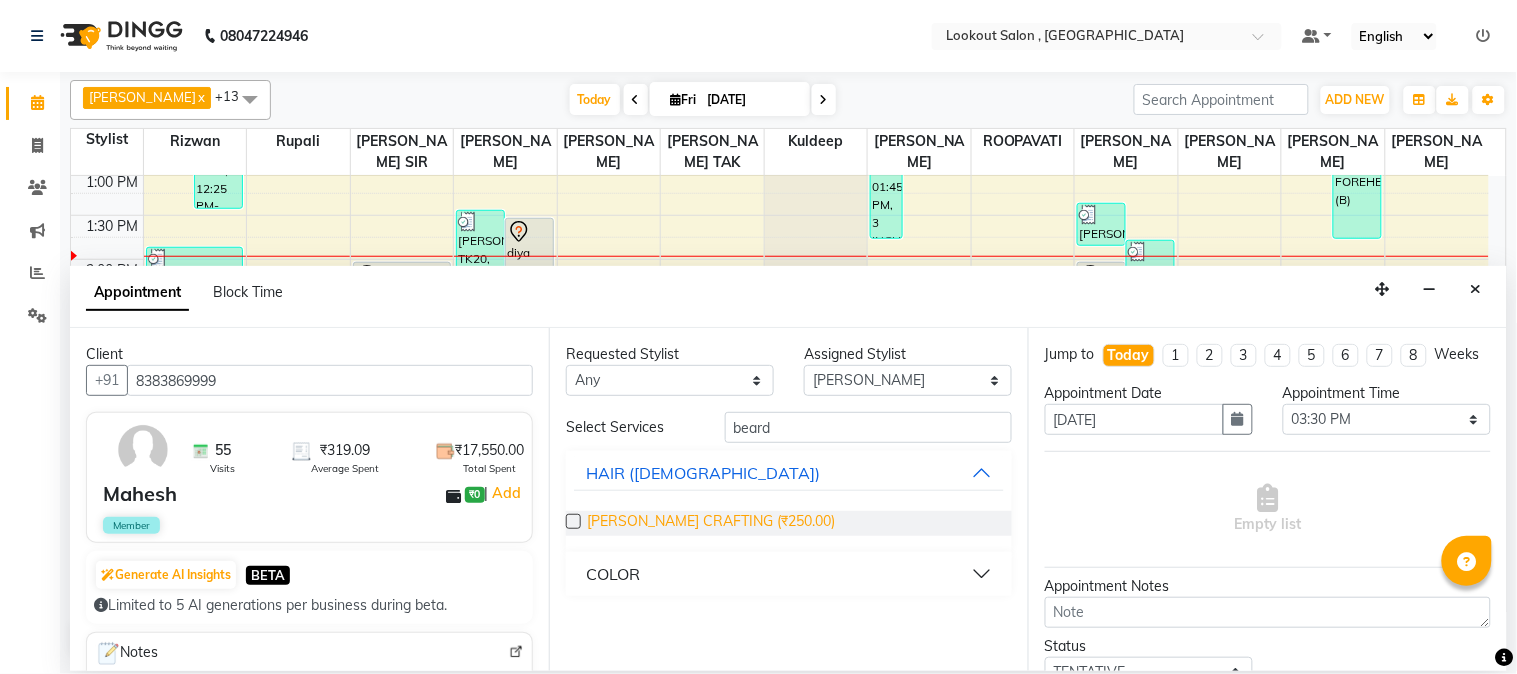 click on "BEARD CRAFTING (₹250.00)" at bounding box center [711, 523] 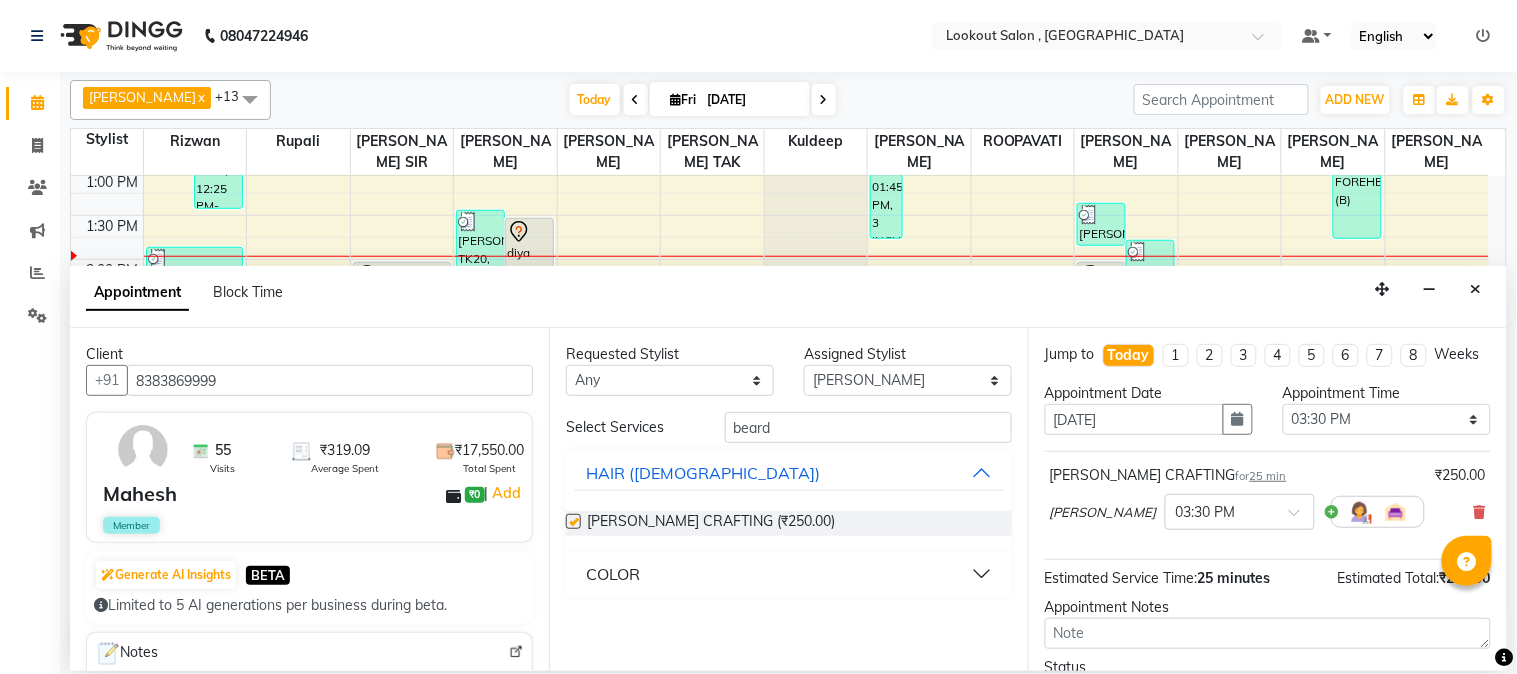 checkbox on "false" 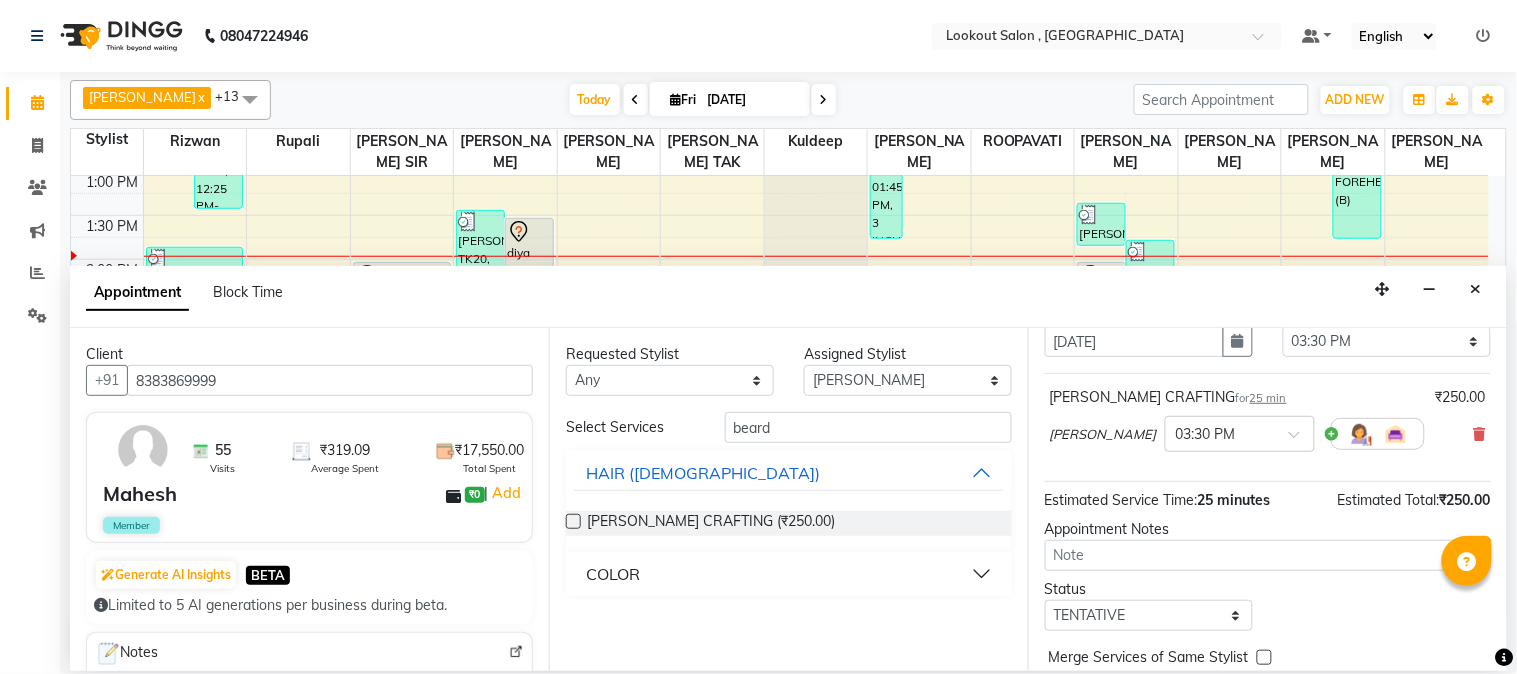 scroll, scrollTop: 183, scrollLeft: 0, axis: vertical 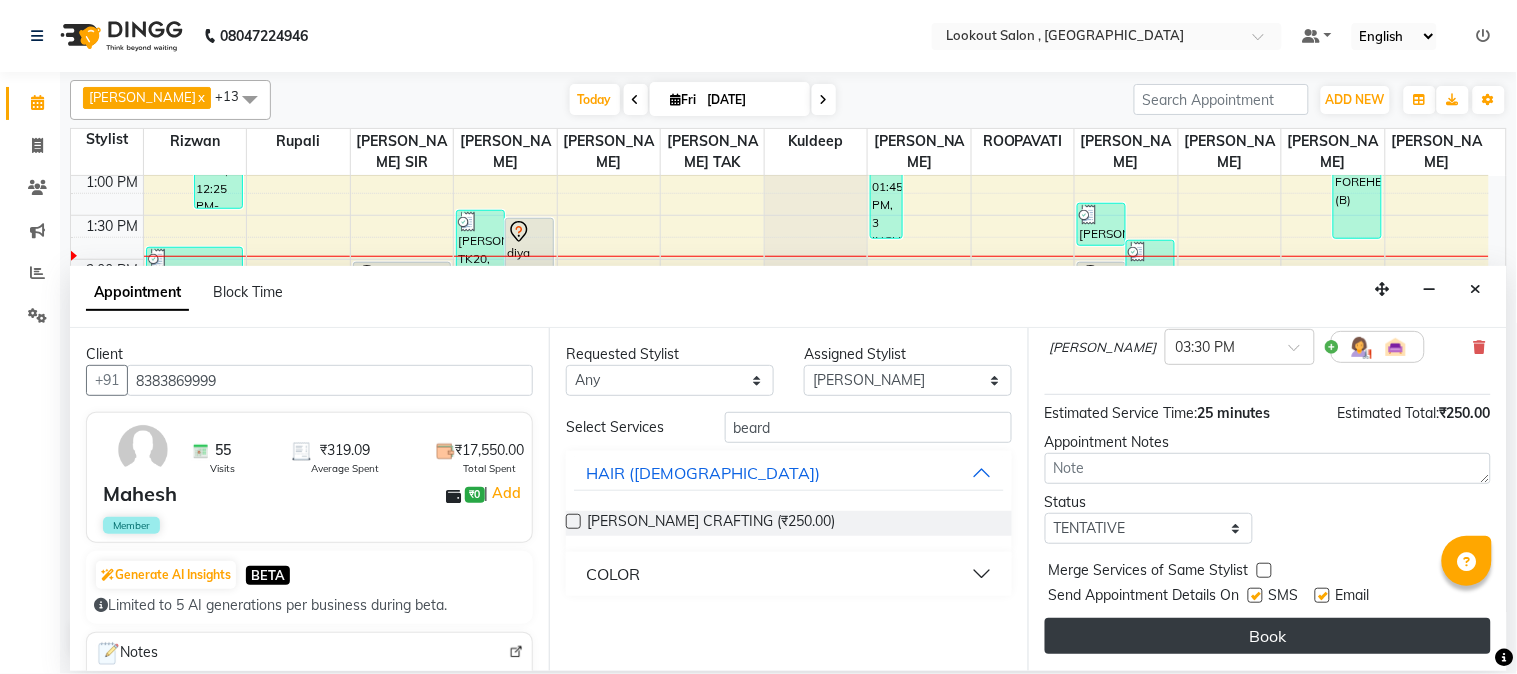 click on "Book" at bounding box center (1268, 636) 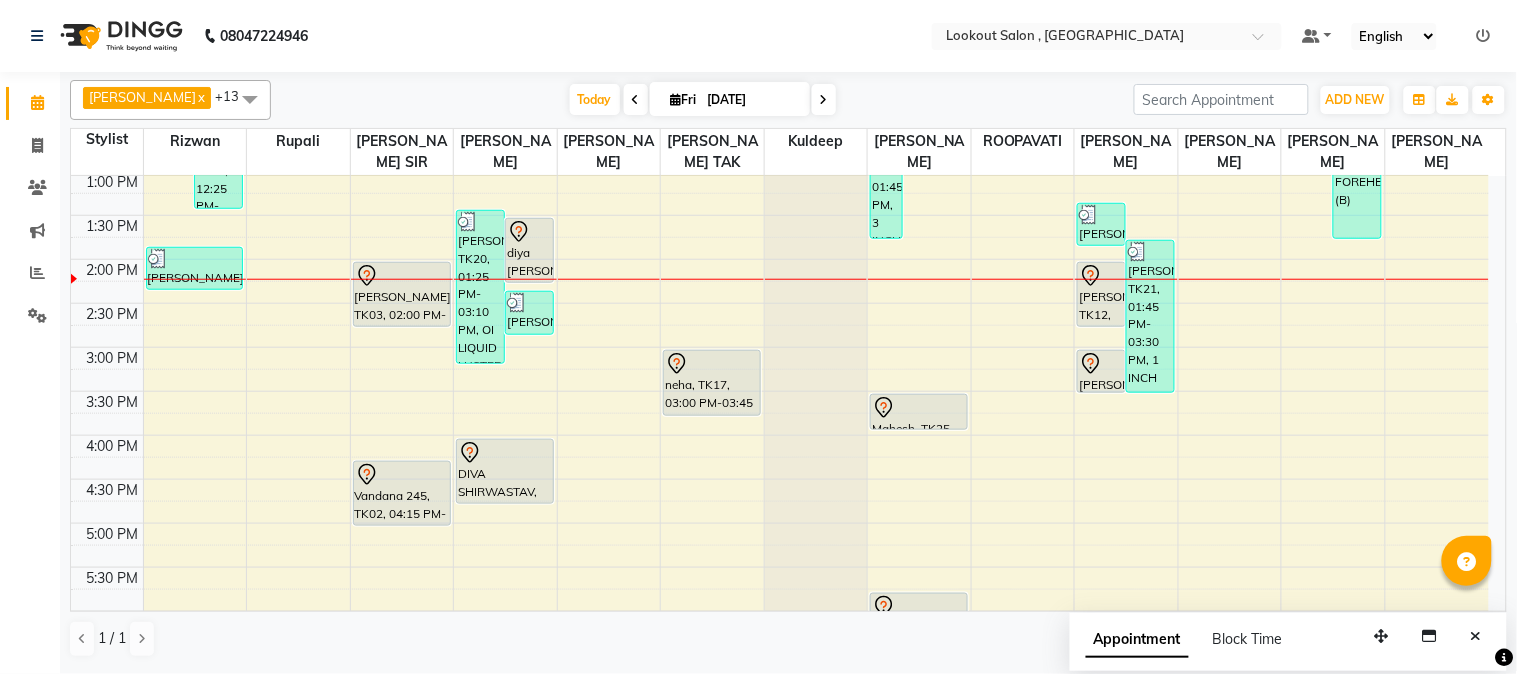 click on "8:00 AM 8:30 AM 9:00 AM 9:30 AM 10:00 AM 10:30 AM 11:00 AM 11:30 AM 12:00 PM 12:30 PM 1:00 PM 1:30 PM 2:00 PM 2:30 PM 3:00 PM 3:30 PM 4:00 PM 4:30 PM 5:00 PM 5:30 PM 6:00 PM 6:30 PM 7:00 PM 7:30 PM 8:00 PM 8:30 PM 9:00 PM 9:30 PM 10:00 PM 10:30 PM             BHAVNA THADESHWAR, TK01, 12:00 PM-12:45 PM, ARGAN SPA - UPTO WAIST     Dr Neeta Mahtre, TK20, 12:25 PM-01:25 PM, OI LIQUID LUSTER (F)     fareen khan, TK23, 01:50 PM-02:20 PM, HAIRCUT WITH STYLIST (M)             shivanya mishra, TK03, 02:00 PM-02:45 PM, HAIRCUT WITH ART DIRECTOR (F)             Vandana 245, TK02, 04:15 PM-05:00 PM, HAIRCUT WITH ART DIRECTOR (F)     Dr Neeta Mahtre, TK20, 01:25 PM-03:10 PM, OI LIQUID LUSTER (F),HAIRCUT WITH SENIOR STYLIST (F)             diya pahuja, TK11, 01:30 PM-02:15 PM, ARGAN SPA (M)     fareen khan, TK23, 02:20 PM-02:50 PM, HAIRCUT WITH STYLIST (M)     shlok, TK15, 11:30 AM-12:15 PM, HAIRCUT WITH STYLIST (F)             DIVA SHIRWASTAV, TK16, 04:00 PM-04:45 PM, HAIRCUT WITH STYLIST (F)" at bounding box center (780, 391) 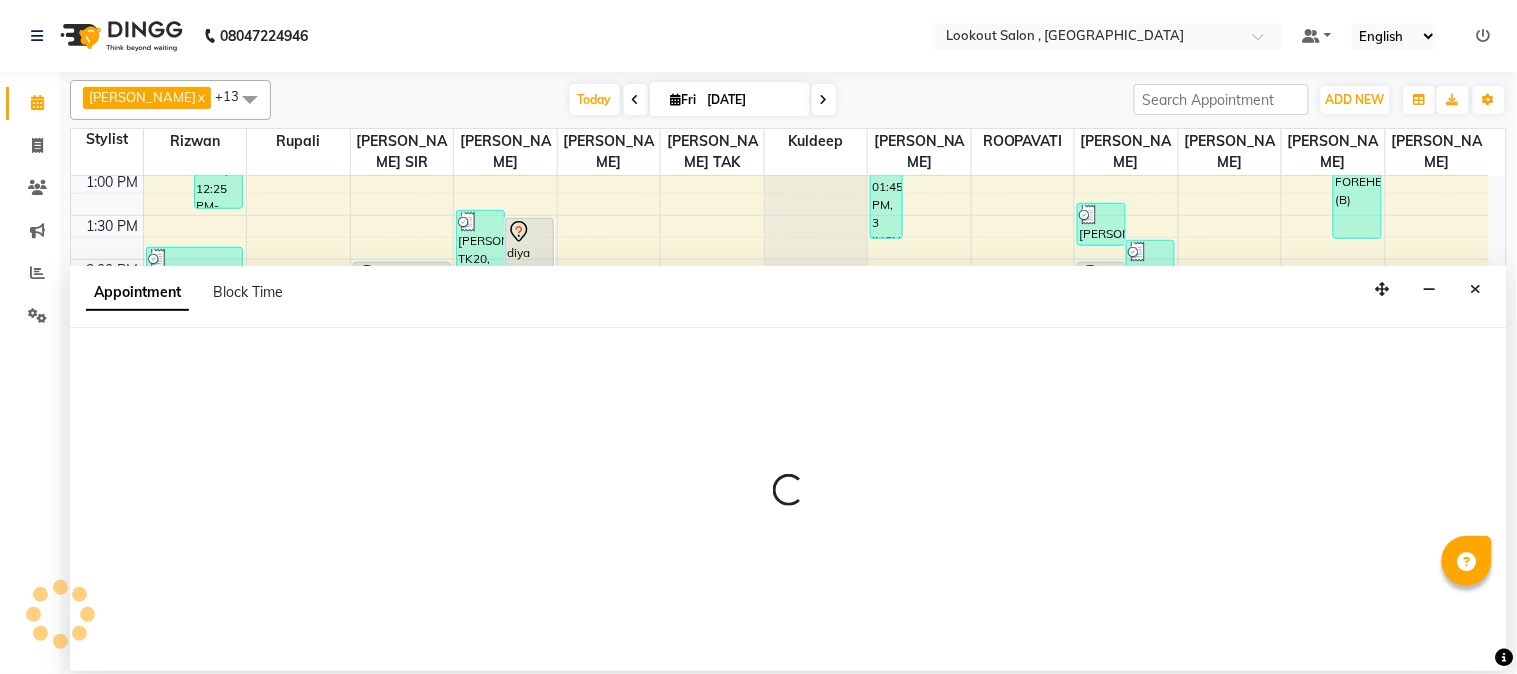 select on "43261" 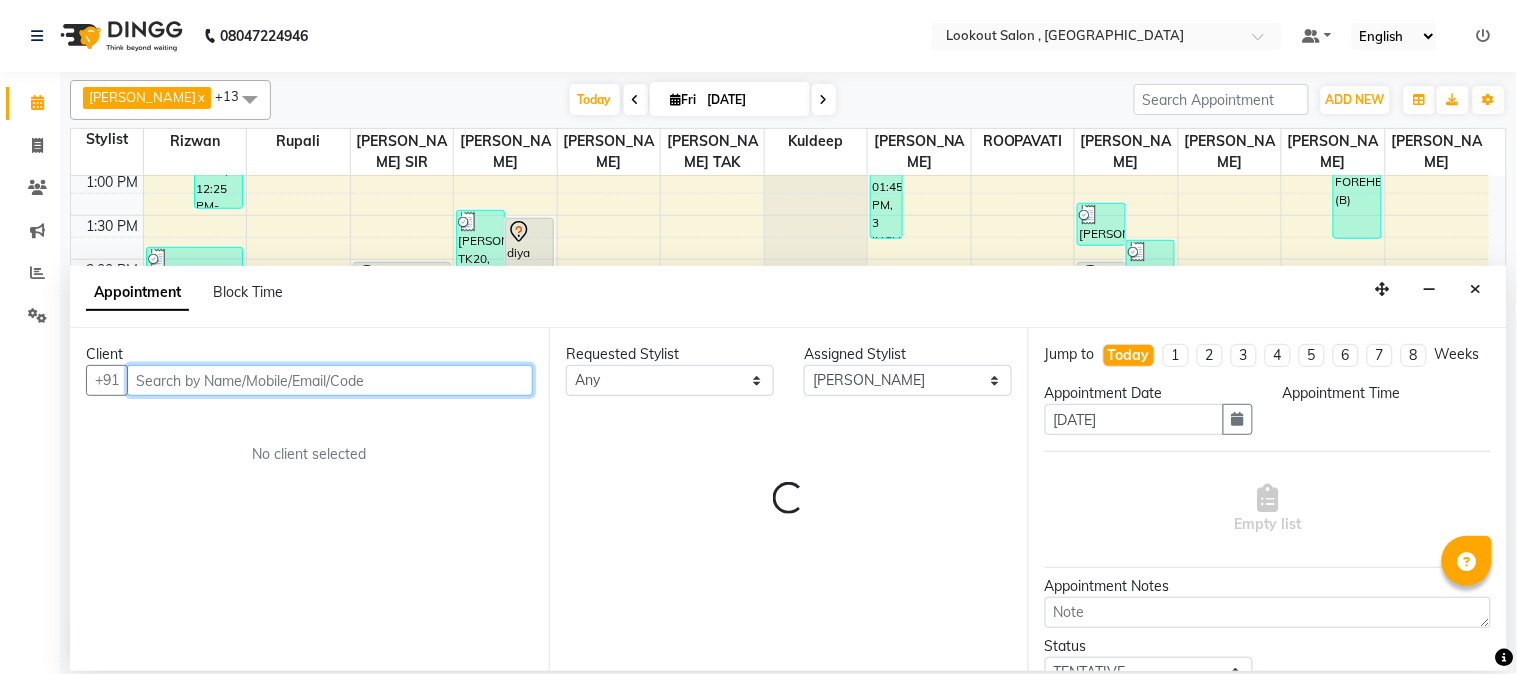 select on "870" 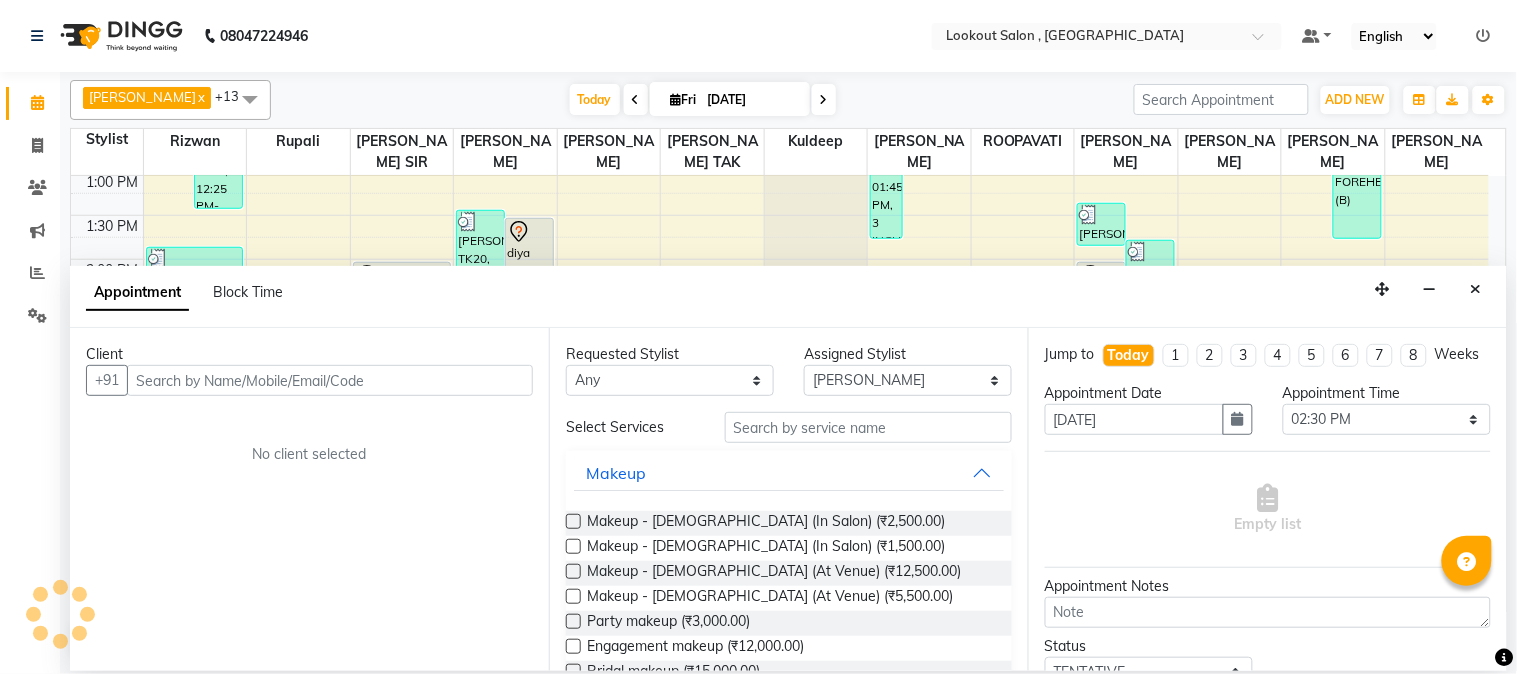 click at bounding box center [1476, 289] 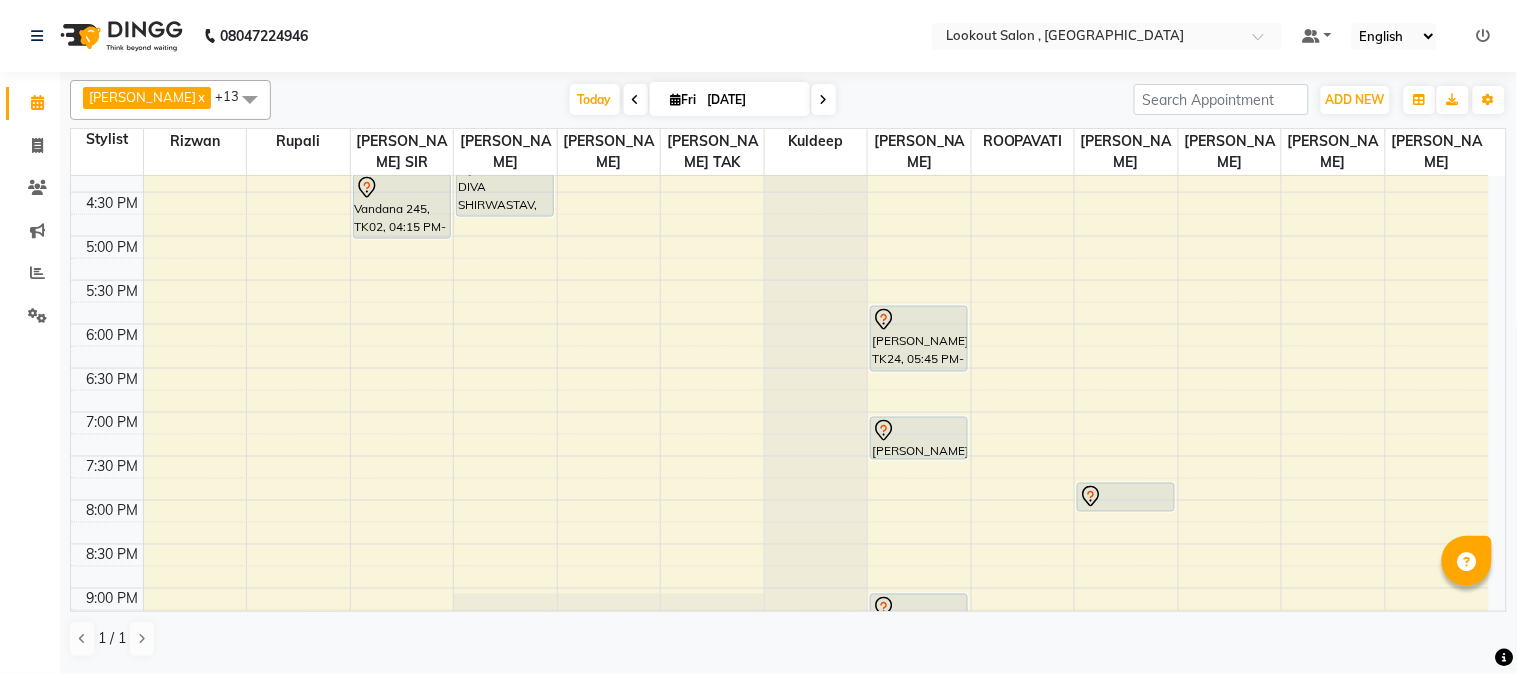 scroll, scrollTop: 577, scrollLeft: 0, axis: vertical 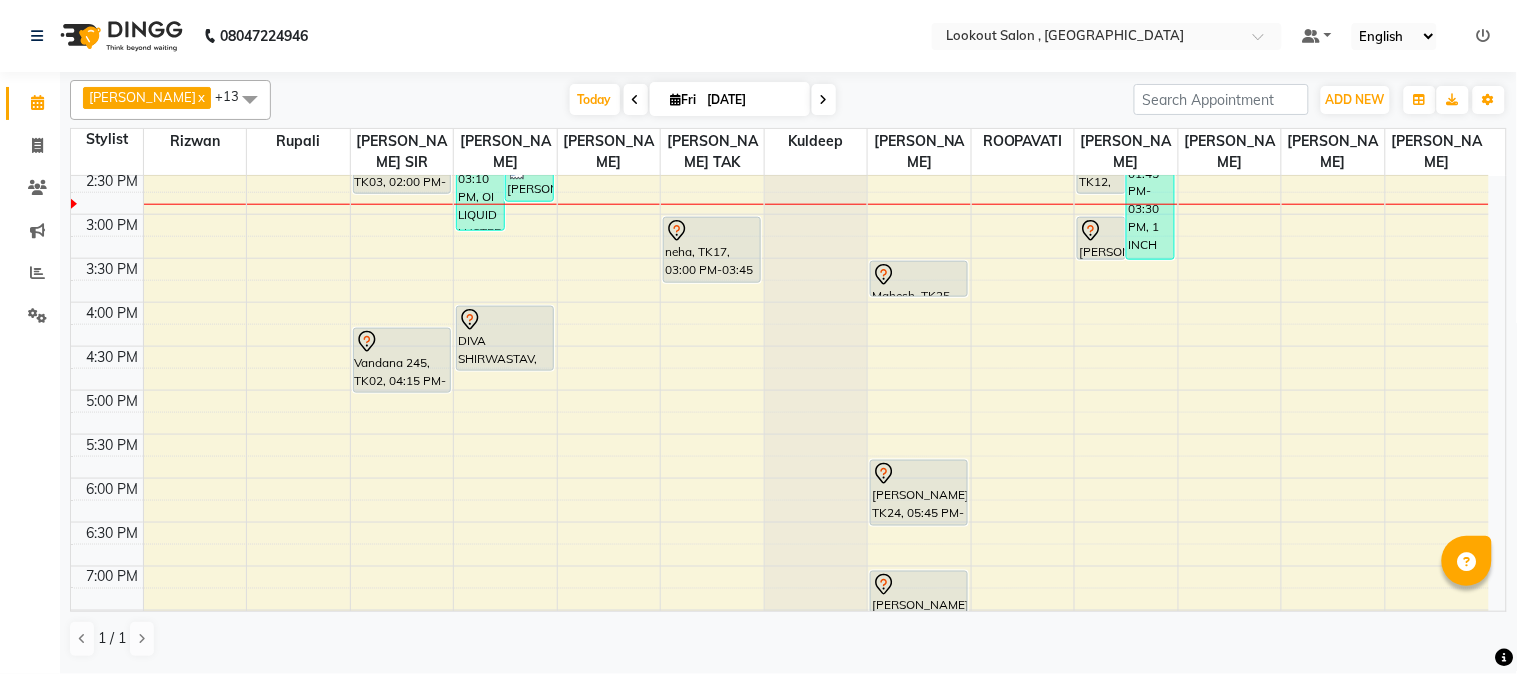 click on "8:00 AM 8:30 AM 9:00 AM 9:30 AM 10:00 AM 10:30 AM 11:00 AM 11:30 AM 12:00 PM 12:30 PM 1:00 PM 1:30 PM 2:00 PM 2:30 PM 3:00 PM 3:30 PM 4:00 PM 4:30 PM 5:00 PM 5:30 PM 6:00 PM 6:30 PM 7:00 PM 7:30 PM 8:00 PM 8:30 PM 9:00 PM 9:30 PM 10:00 PM 10:30 PM             BHAVNA THADESHWAR, TK01, 12:00 PM-12:45 PM, ARGAN SPA - UPTO WAIST     Dr Neeta Mahtre, TK20, 12:25 PM-01:25 PM, OI LIQUID LUSTER (F)     fareen khan, TK23, 01:50 PM-02:20 PM, HAIRCUT WITH STYLIST (M)             shivanya mishra, TK03, 02:00 PM-02:45 PM, HAIRCUT WITH ART DIRECTOR (F)             Vandana 245, TK02, 04:15 PM-05:00 PM, HAIRCUT WITH ART DIRECTOR (F)     Dr Neeta Mahtre, TK20, 01:25 PM-03:10 PM, OI LIQUID LUSTER (F),HAIRCUT WITH SENIOR STYLIST (F)             diya pahuja, TK11, 01:30 PM-02:15 PM, ARGAN SPA (M)     fareen khan, TK23, 02:20 PM-02:50 PM, HAIRCUT WITH STYLIST (M)     shlok, TK15, 11:30 AM-12:15 PM, HAIRCUT WITH STYLIST (F)             DIVA SHIRWASTAV, TK16, 04:00 PM-04:45 PM, HAIRCUT WITH STYLIST (F)" at bounding box center [780, 258] 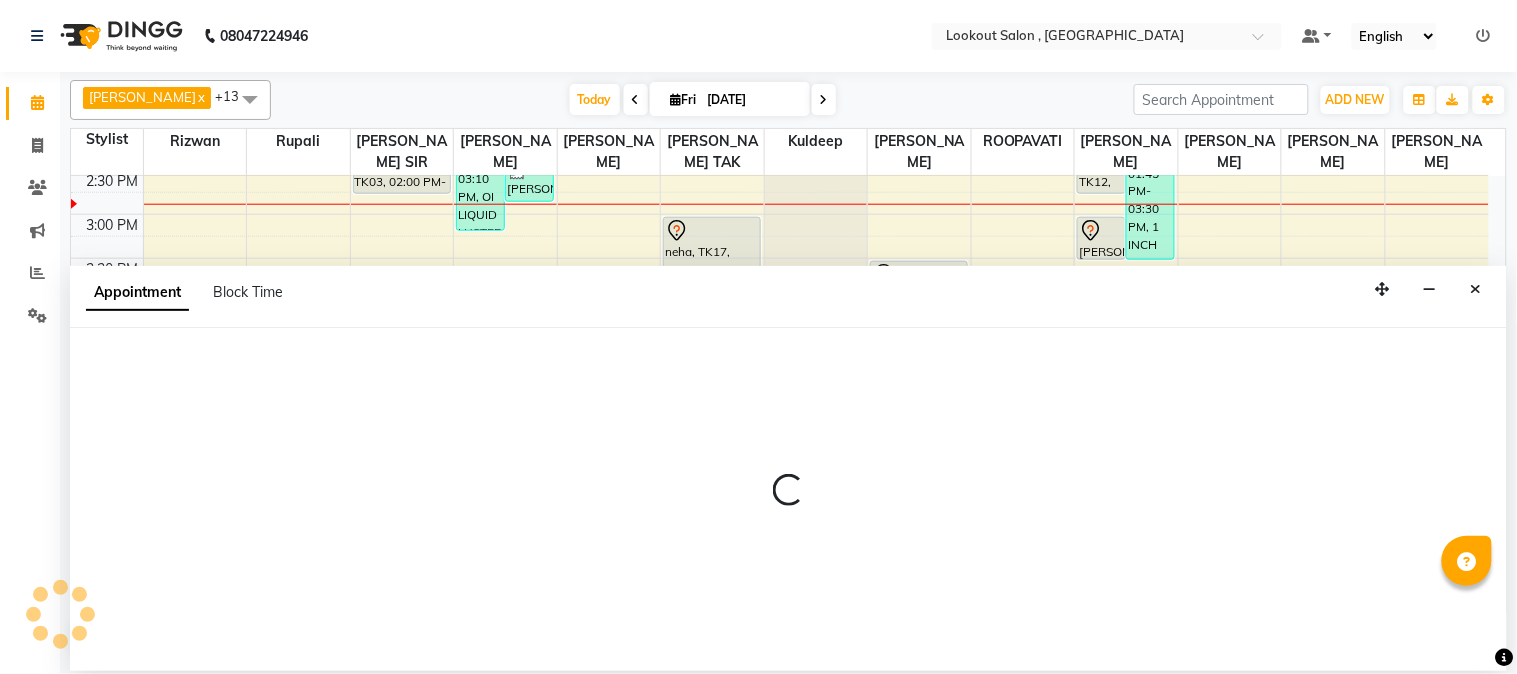 select on "11497" 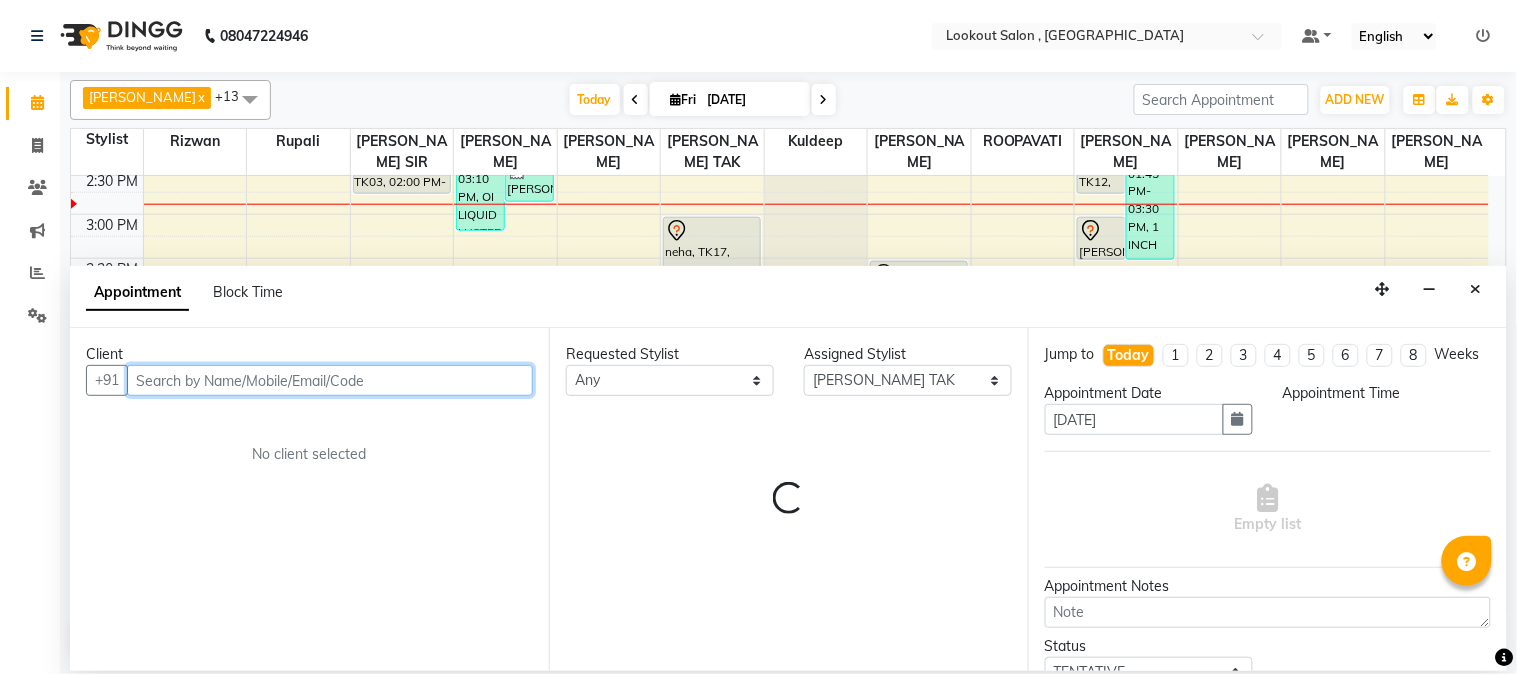 select on "1050" 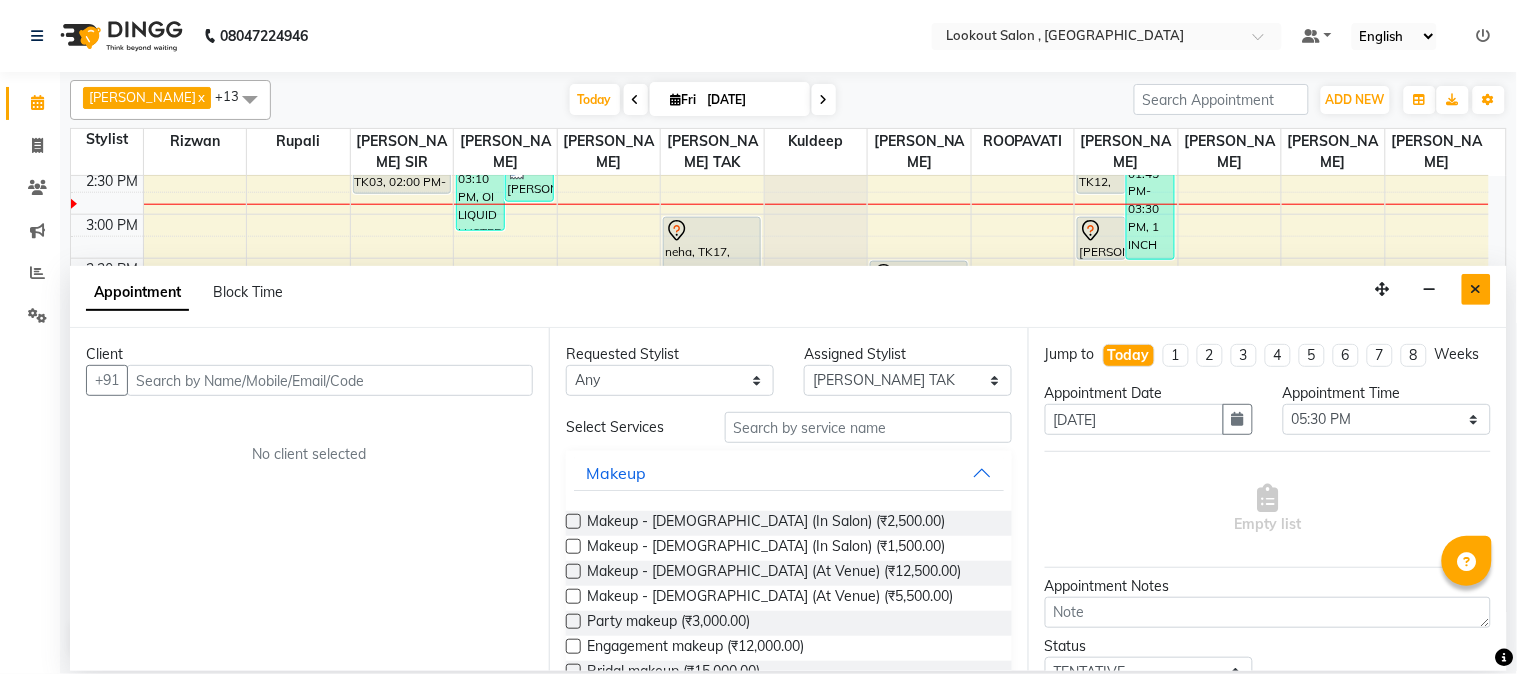 click at bounding box center (1476, 289) 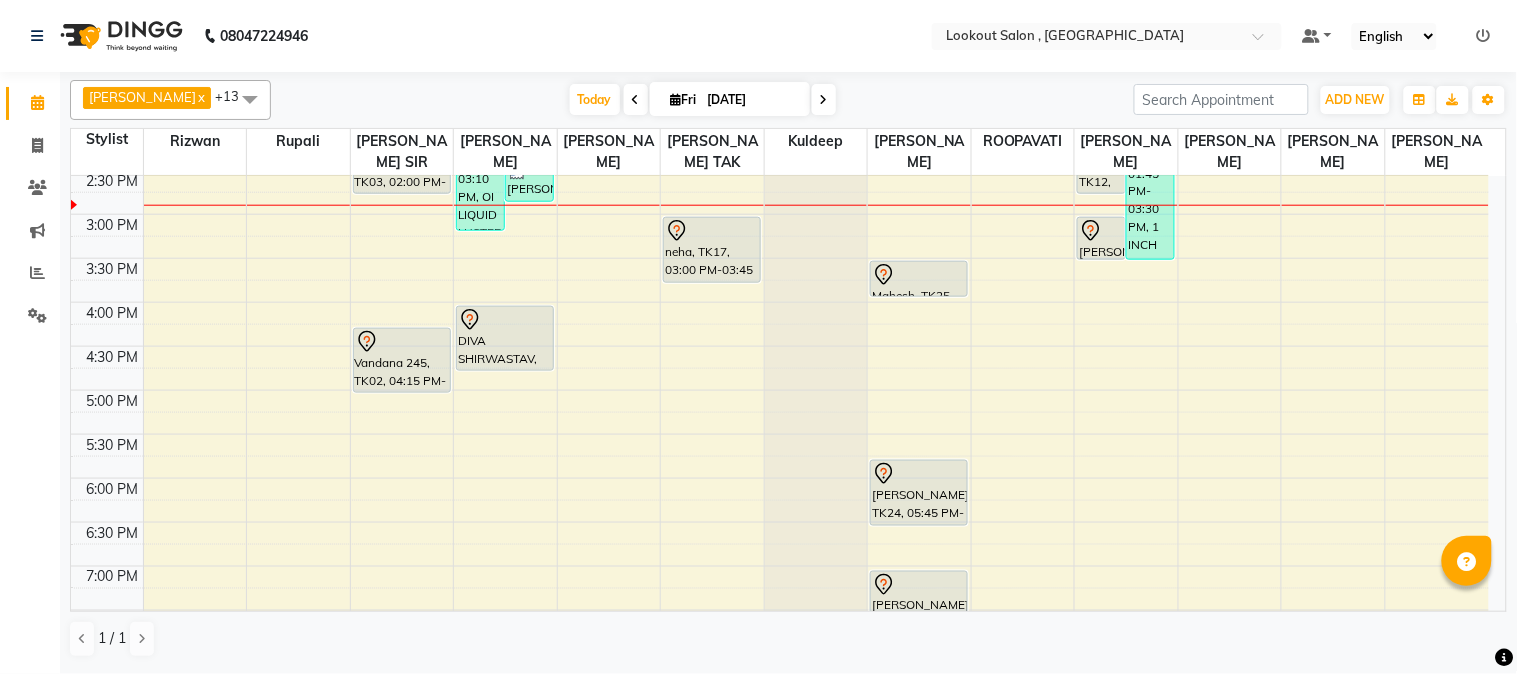 click on "8:00 AM 8:30 AM 9:00 AM 9:30 AM 10:00 AM 10:30 AM 11:00 AM 11:30 AM 12:00 PM 12:30 PM 1:00 PM 1:30 PM 2:00 PM 2:30 PM 3:00 PM 3:30 PM 4:00 PM 4:30 PM 5:00 PM 5:30 PM 6:00 PM 6:30 PM 7:00 PM 7:30 PM 8:00 PM 8:30 PM 9:00 PM 9:30 PM 10:00 PM 10:30 PM             BHAVNA THADESHWAR, TK01, 12:00 PM-12:45 PM, ARGAN SPA - UPTO WAIST     Dr Neeta Mahtre, TK20, 12:25 PM-01:25 PM, OI LIQUID LUSTER (F)     fareen khan, TK23, 01:50 PM-02:20 PM, HAIRCUT WITH STYLIST (M)             shivanya mishra, TK03, 02:00 PM-02:45 PM, HAIRCUT WITH ART DIRECTOR (F)             Vandana 245, TK02, 04:15 PM-05:00 PM, HAIRCUT WITH ART DIRECTOR (F)     Dr Neeta Mahtre, TK20, 01:25 PM-03:10 PM, OI LIQUID LUSTER (F),HAIRCUT WITH SENIOR STYLIST (F)             diya pahuja, TK11, 01:30 PM-02:15 PM, ARGAN SPA (M)     fareen khan, TK23, 02:20 PM-02:50 PM, HAIRCUT WITH STYLIST (M)     shlok, TK15, 11:30 AM-12:15 PM, HAIRCUT WITH STYLIST (F)             DIVA SHIRWASTAV, TK16, 04:00 PM-04:45 PM, HAIRCUT WITH STYLIST (F)" at bounding box center (780, 258) 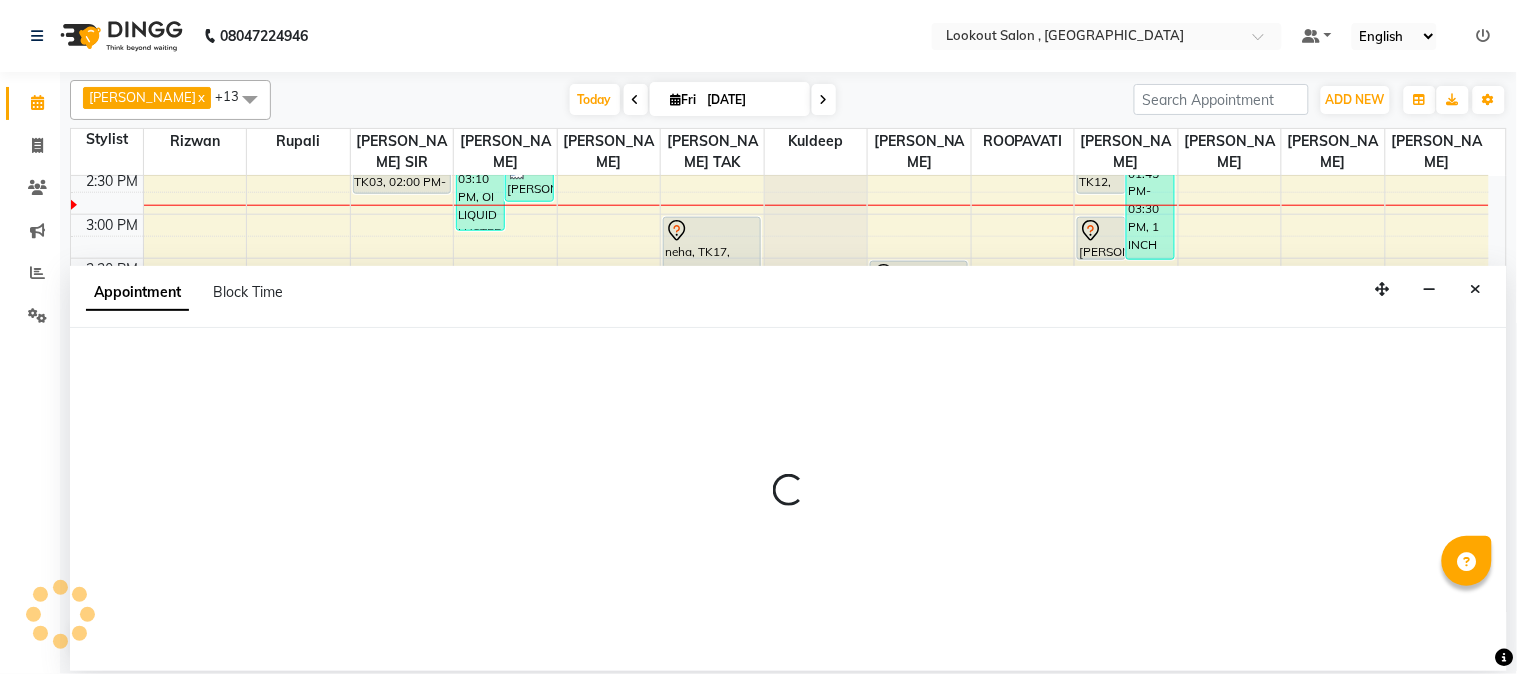 select on "11497" 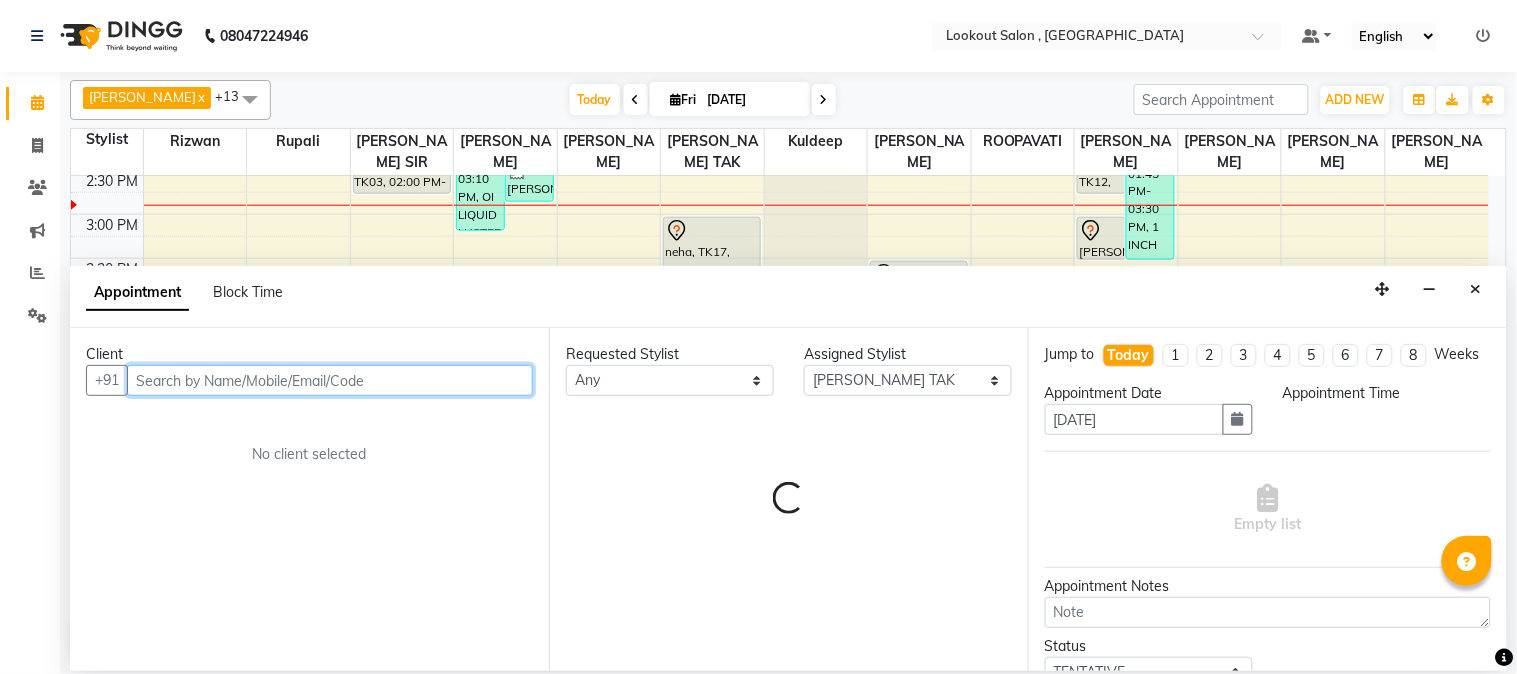 select on "1020" 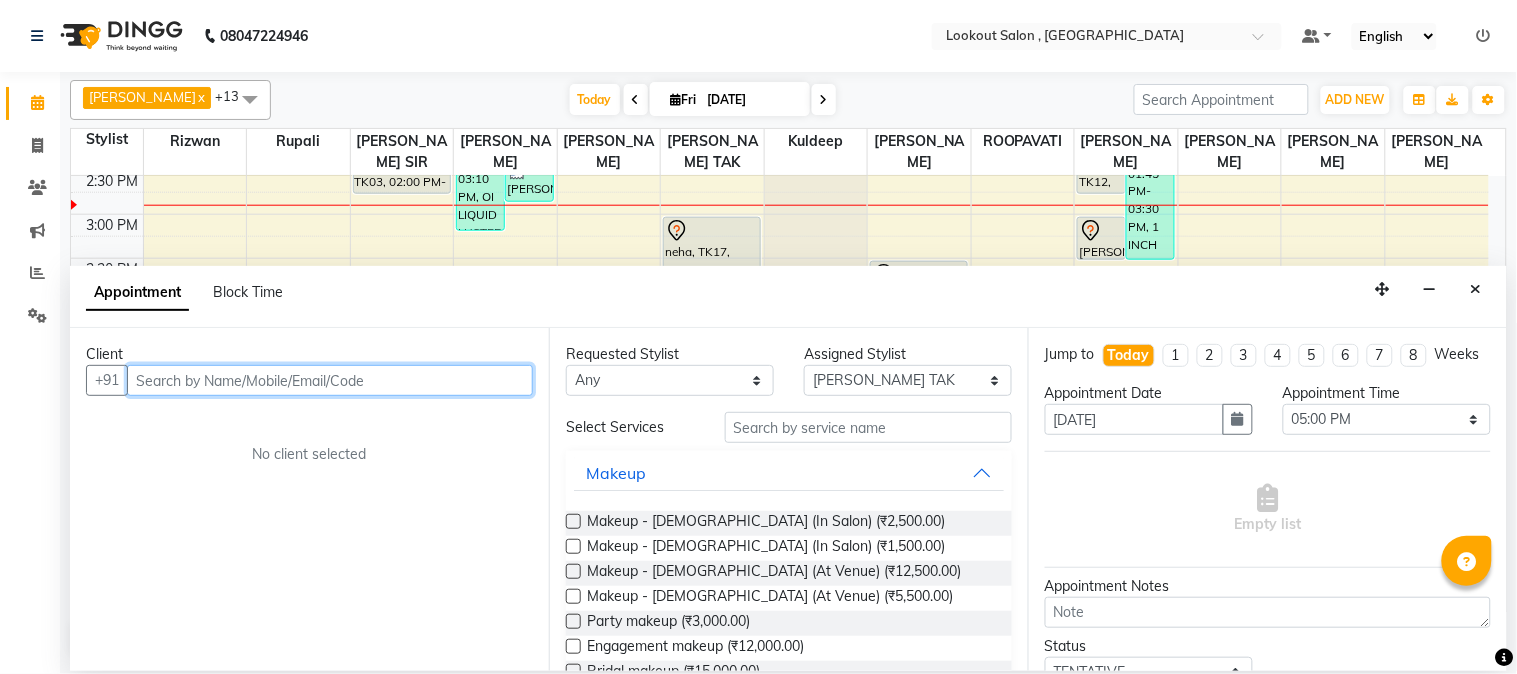 click at bounding box center [330, 380] 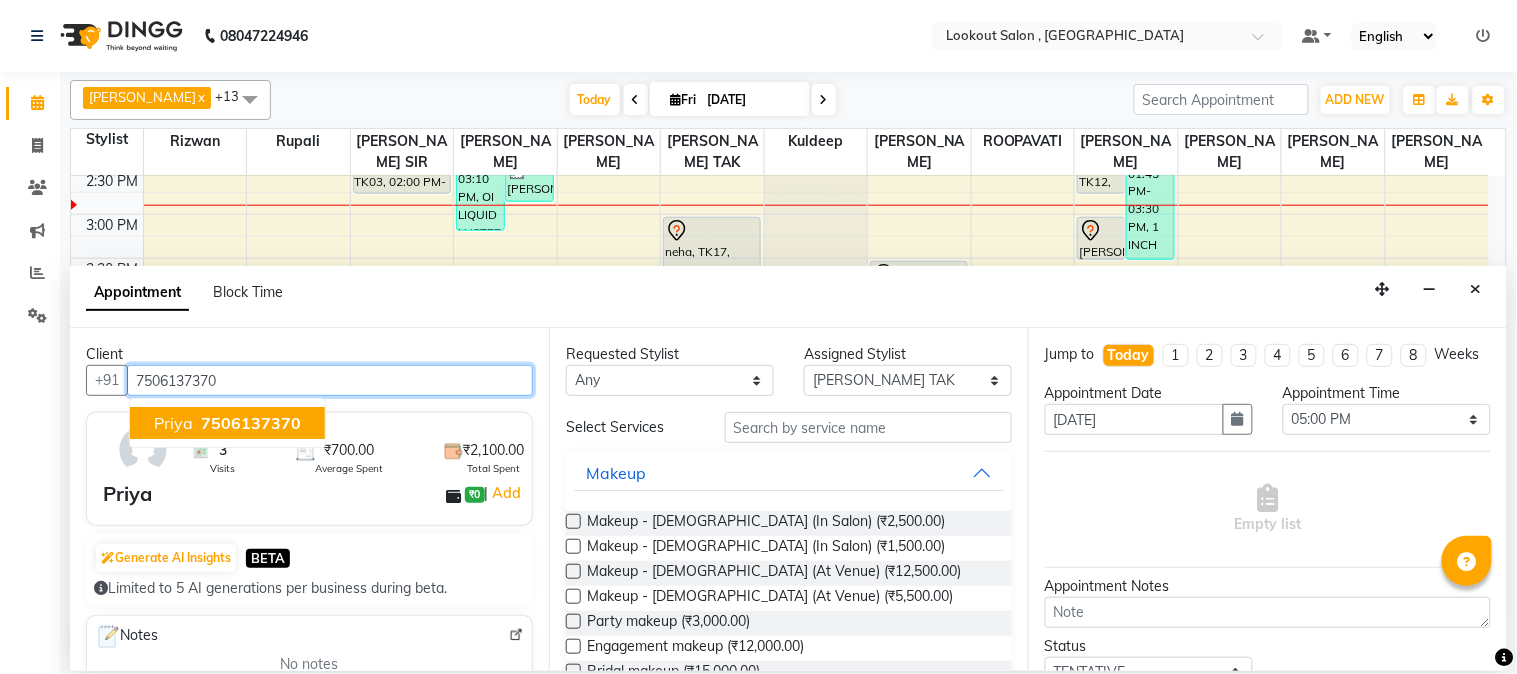 click on "7506137370" at bounding box center [251, 423] 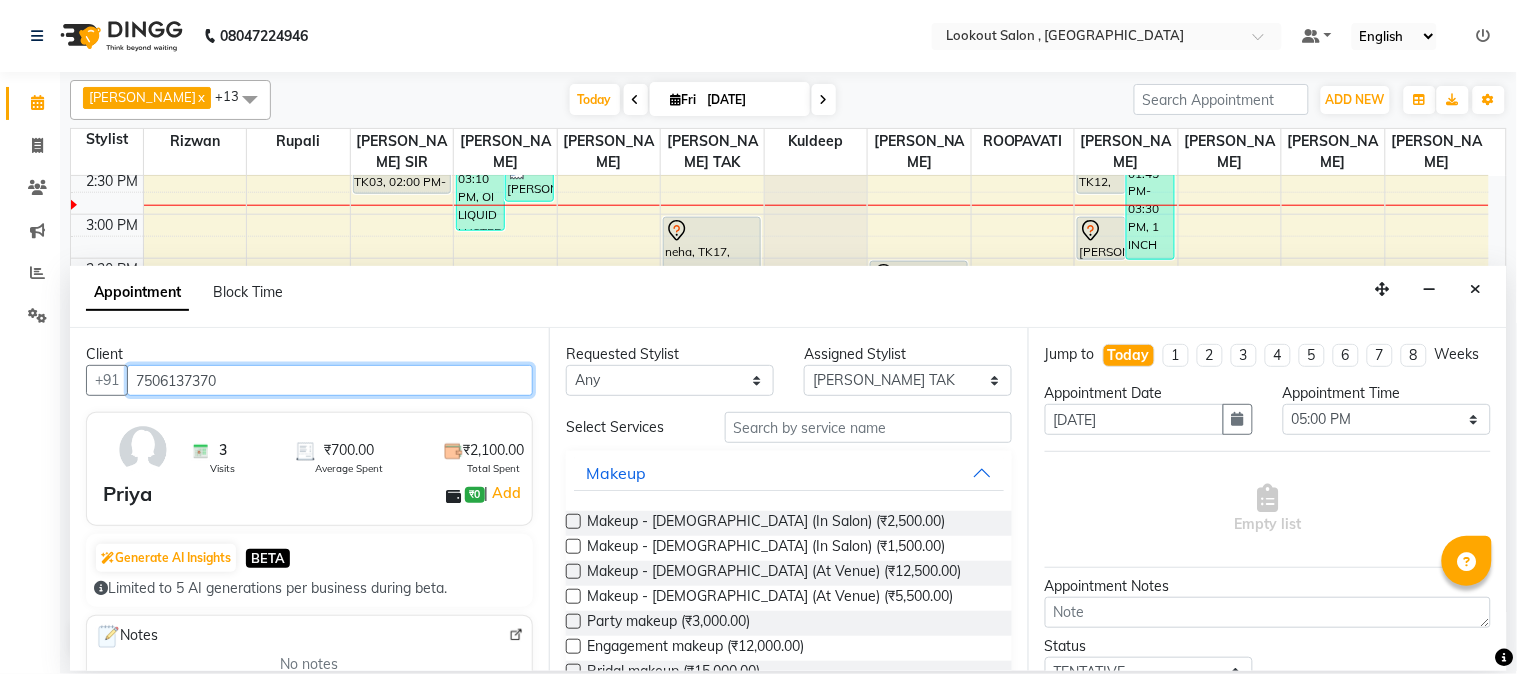 type on "7506137370" 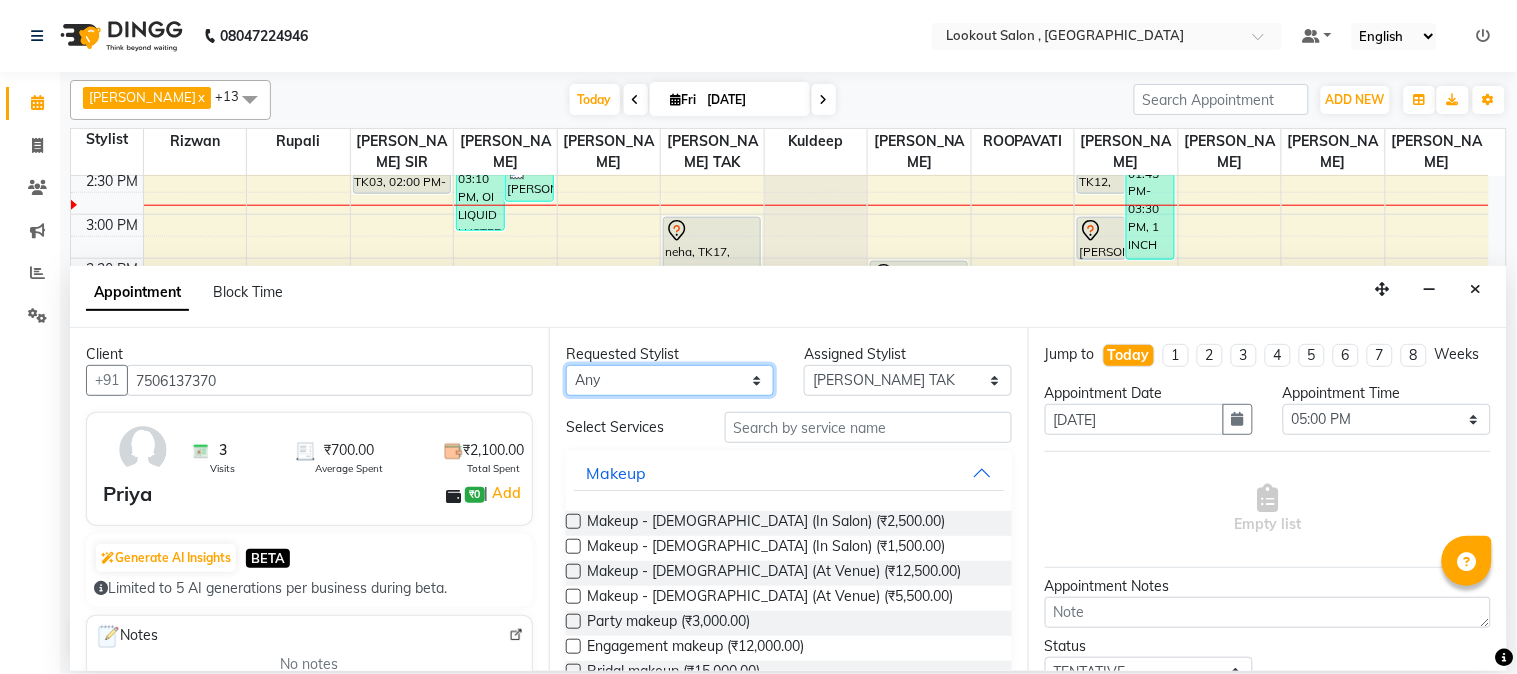 click on "Any AMIT SOLANKI jishan shekh kuldeep MANISHA SAHU NANDINI GUPTA NIPUL SIR NISAR AHMED PIRJADE Rizwan ROOPAVATI Rupali  RUPESH SAHIL TAK shweta kashyap" at bounding box center [670, 380] 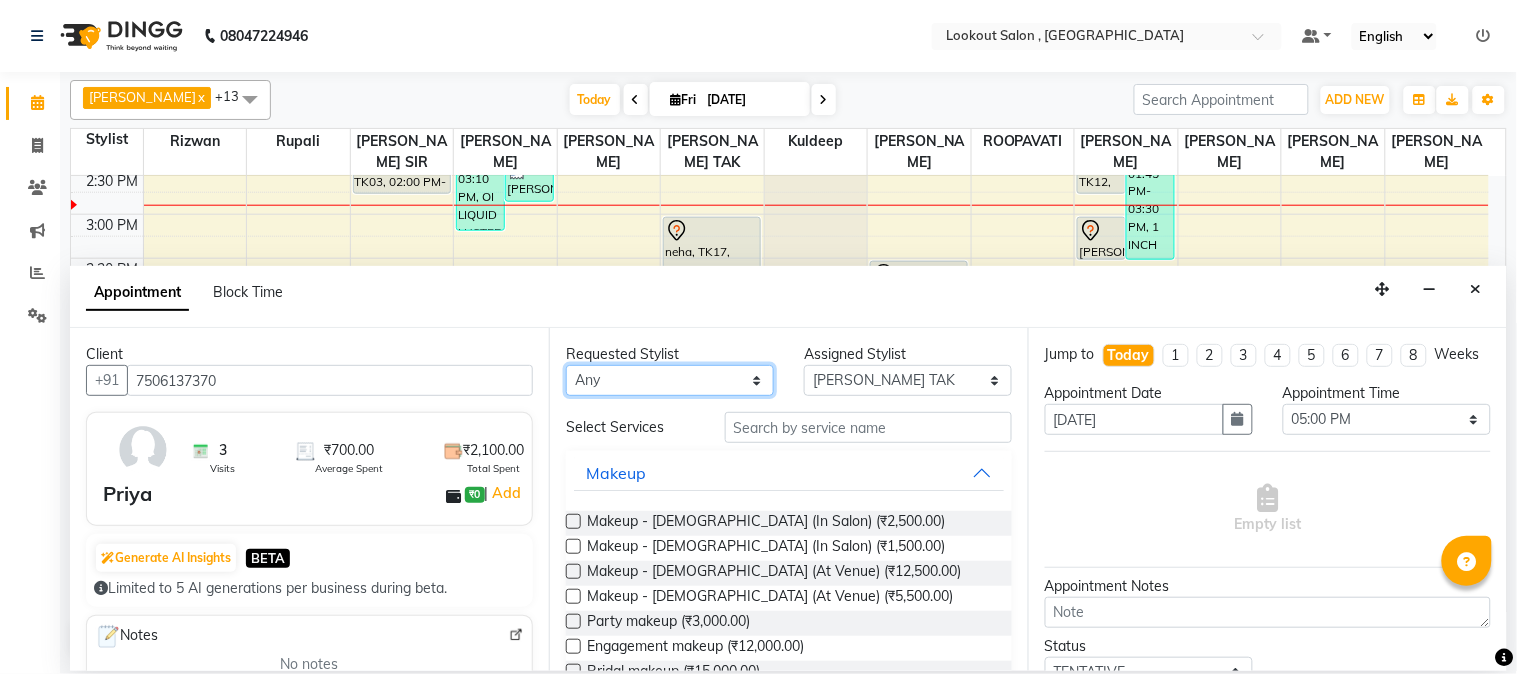 select on "11497" 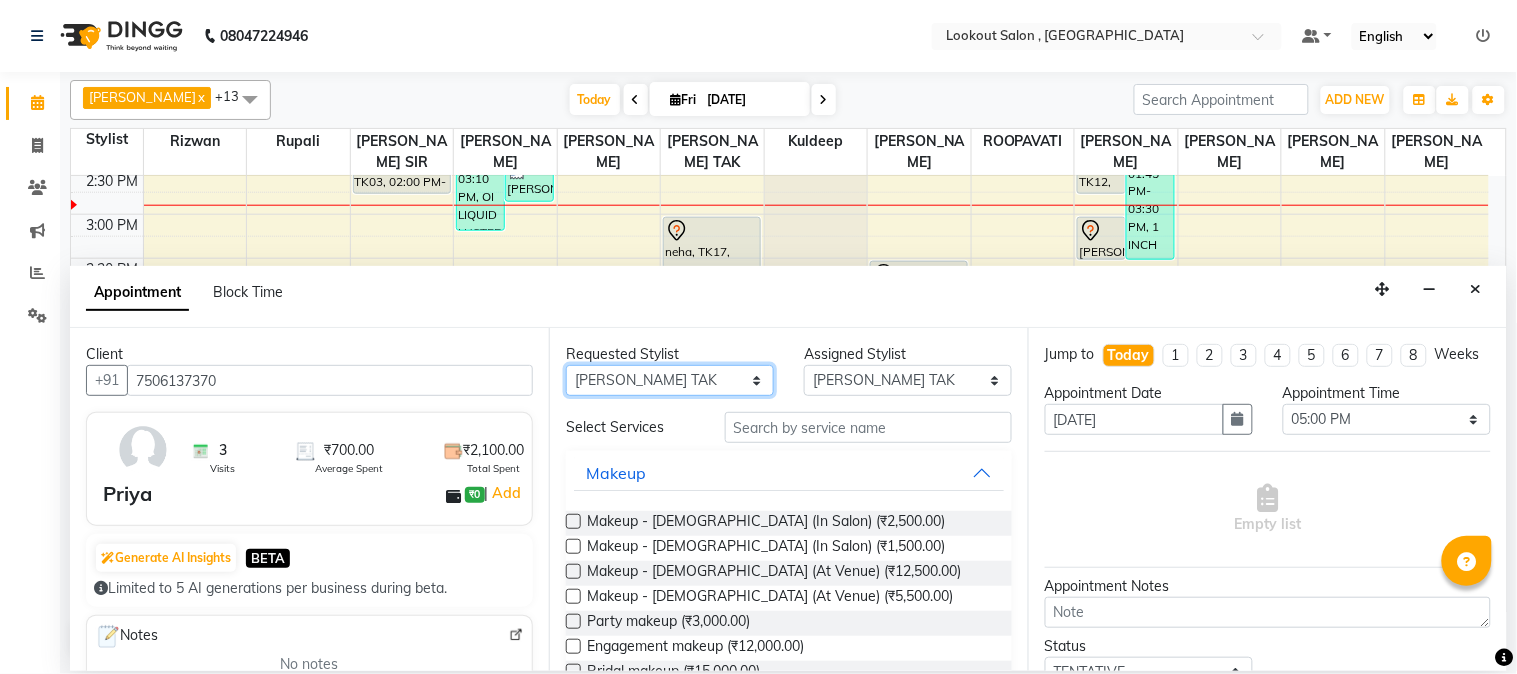click on "Any AMIT SOLANKI jishan shekh kuldeep MANISHA SAHU NANDINI GUPTA NIPUL SIR NISAR AHMED PIRJADE Rizwan ROOPAVATI Rupali  RUPESH SAHIL TAK shweta kashyap" at bounding box center (670, 380) 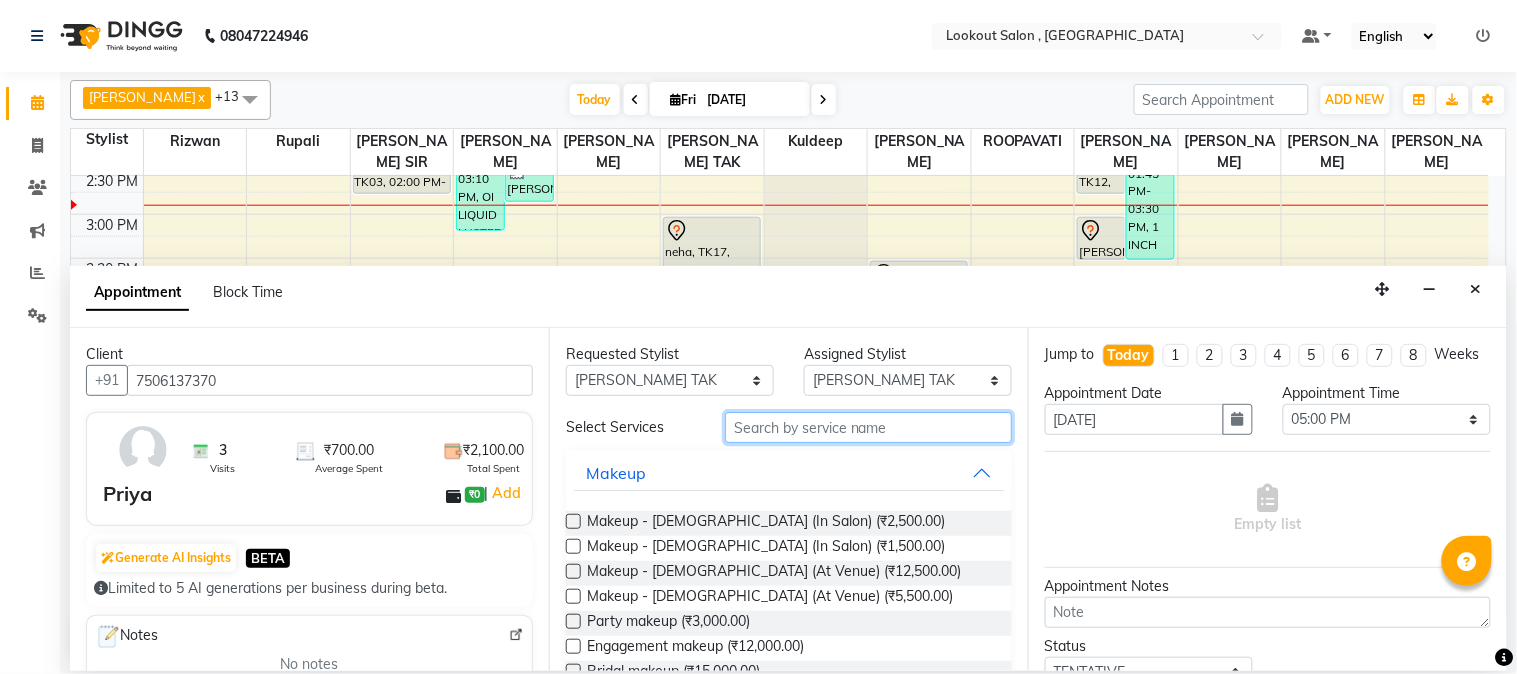 click at bounding box center (868, 427) 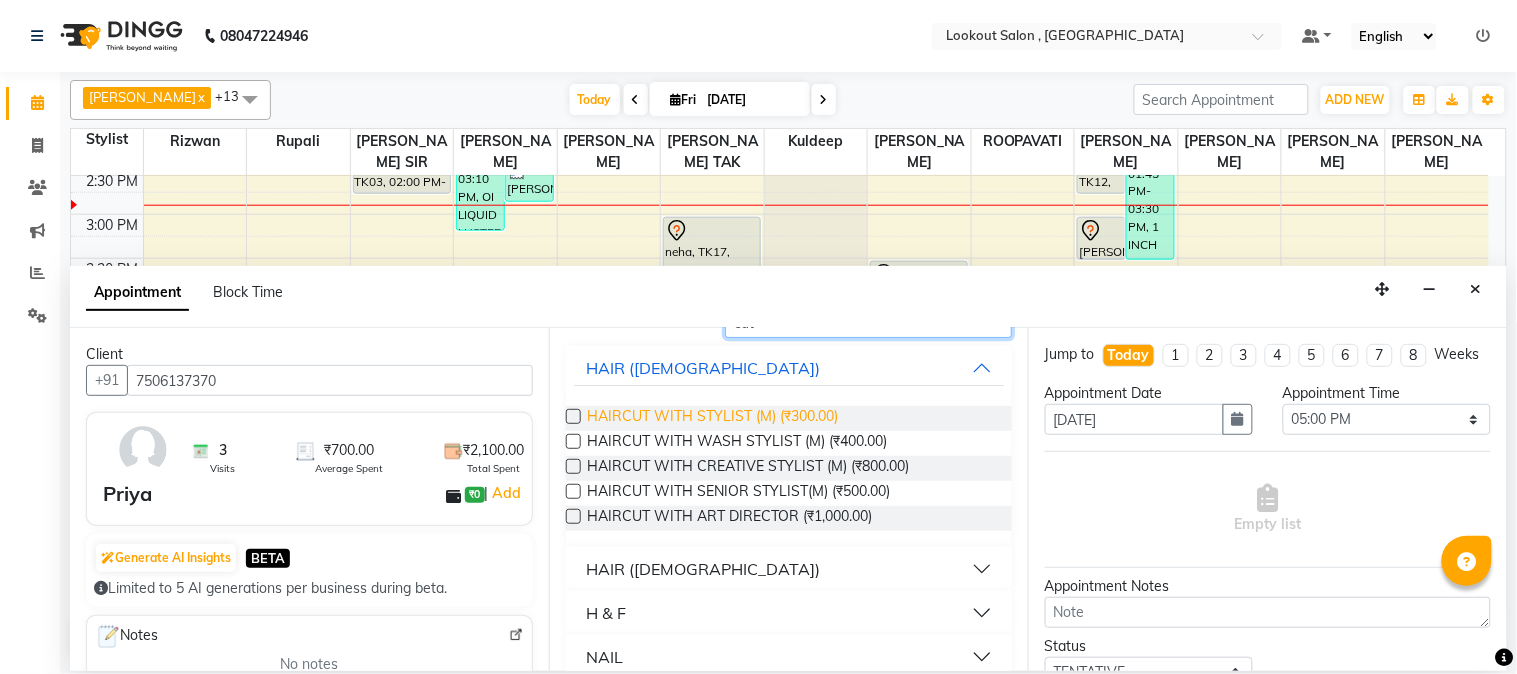 scroll, scrollTop: 111, scrollLeft: 0, axis: vertical 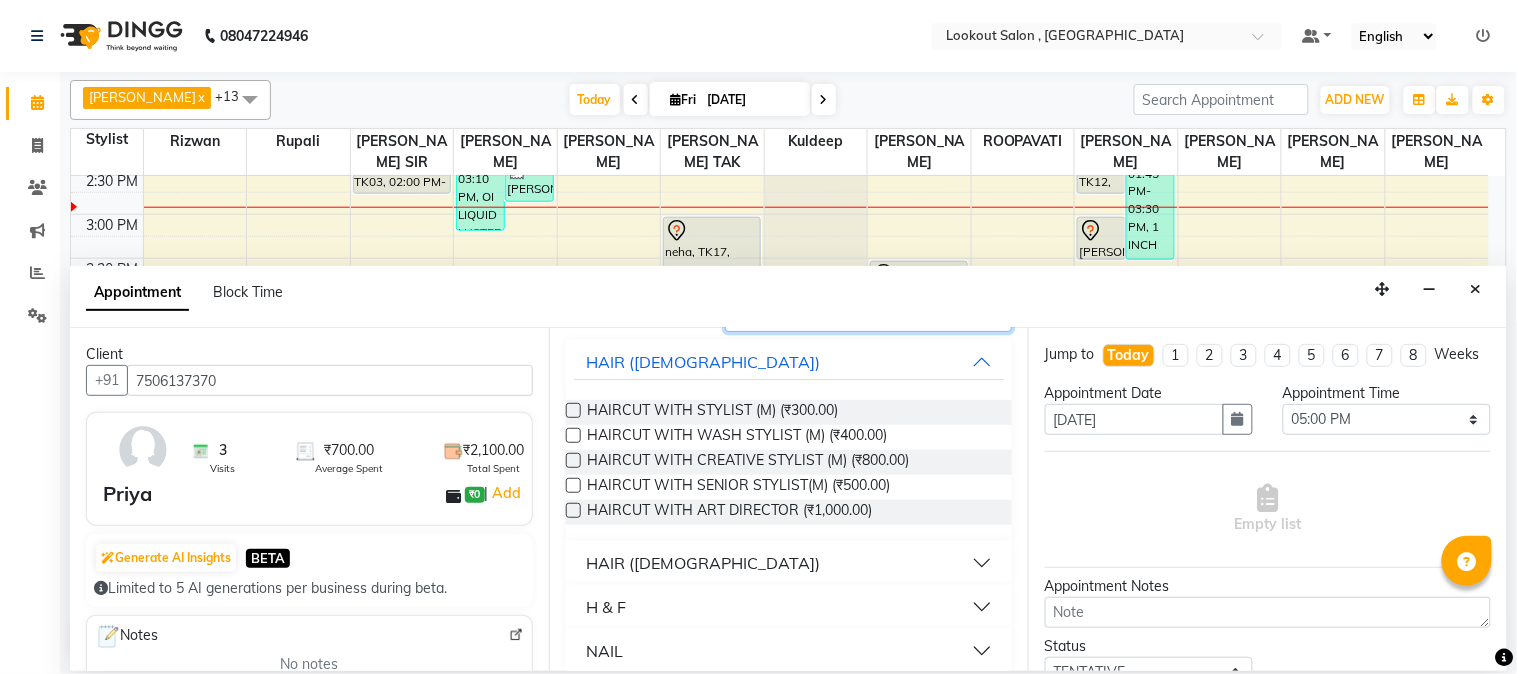 type on "cut" 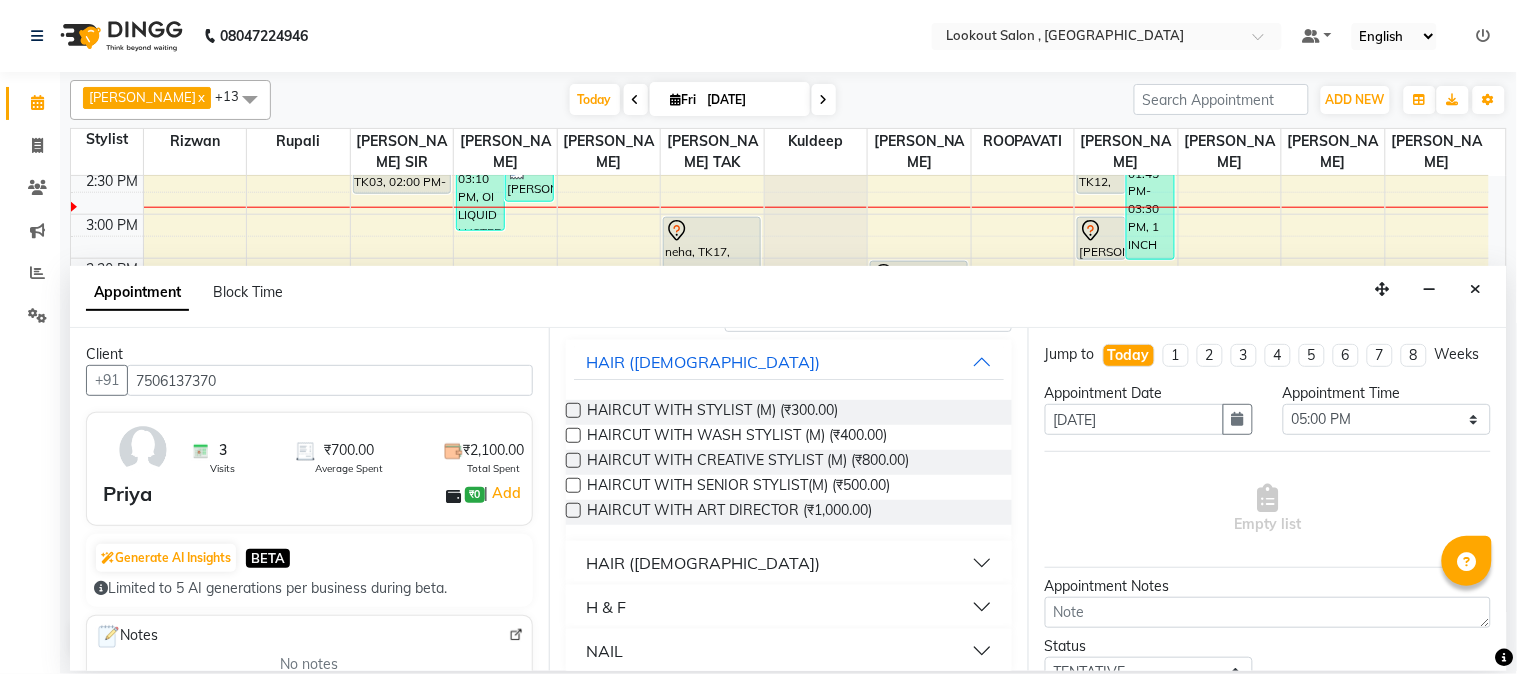 click on "HAIR ([DEMOGRAPHIC_DATA])" at bounding box center [703, 563] 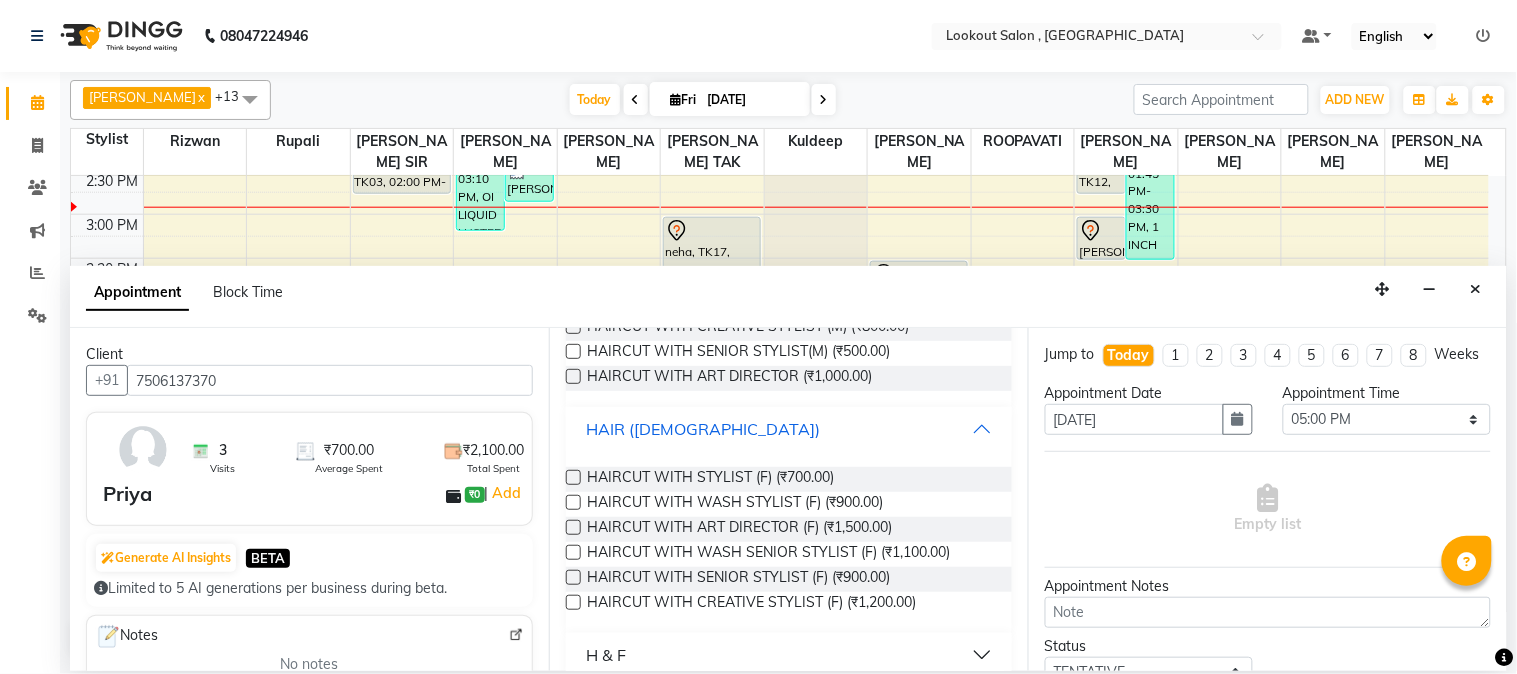 scroll, scrollTop: 310, scrollLeft: 0, axis: vertical 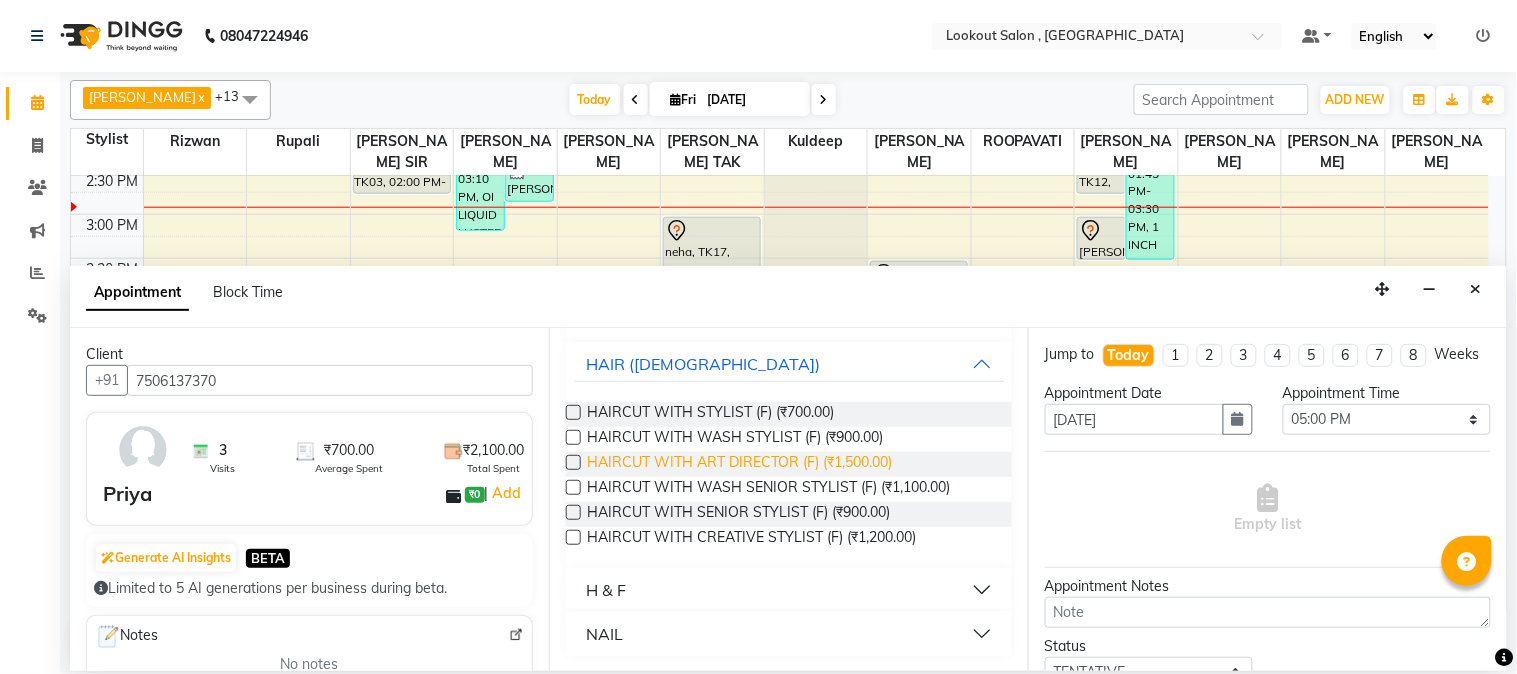 click on "HAIRCUT WITH ART DIRECTOR (F) (₹1,500.00)" at bounding box center (739, 464) 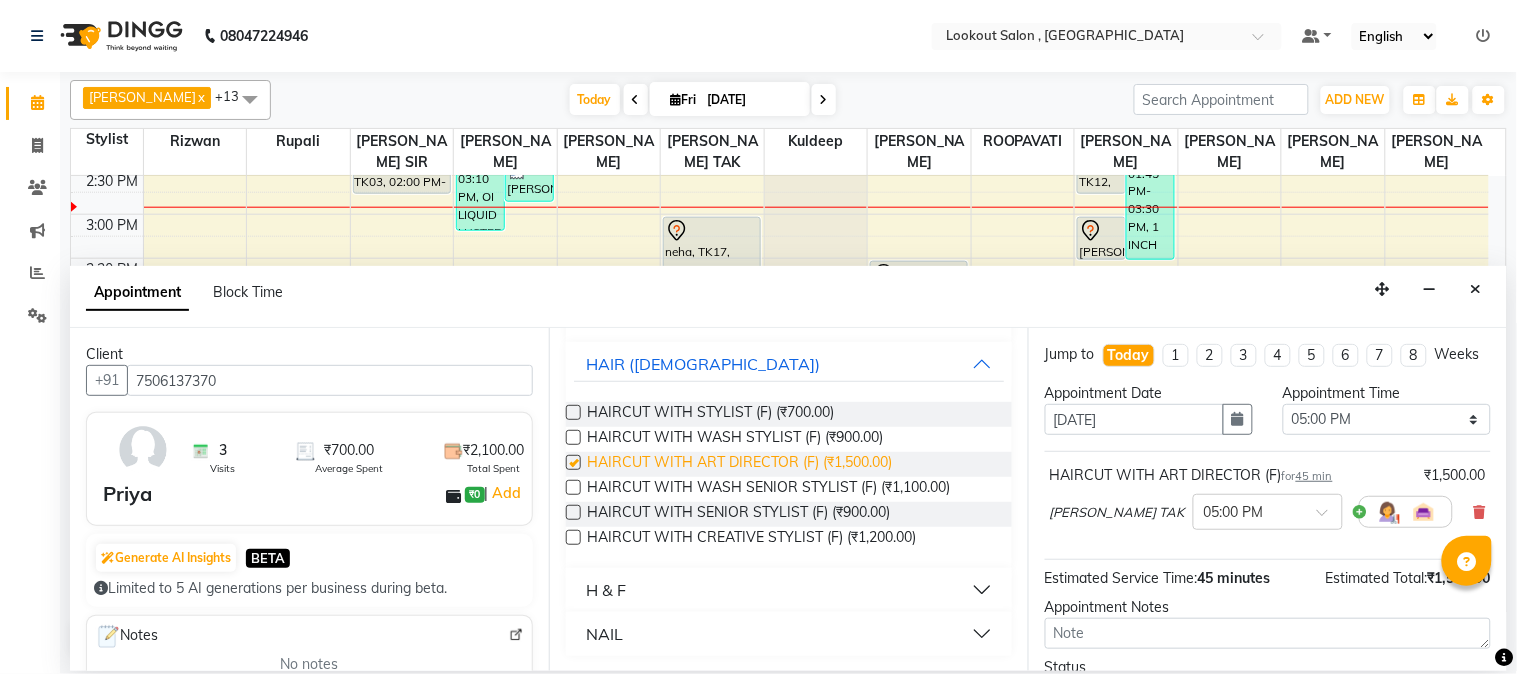 checkbox on "false" 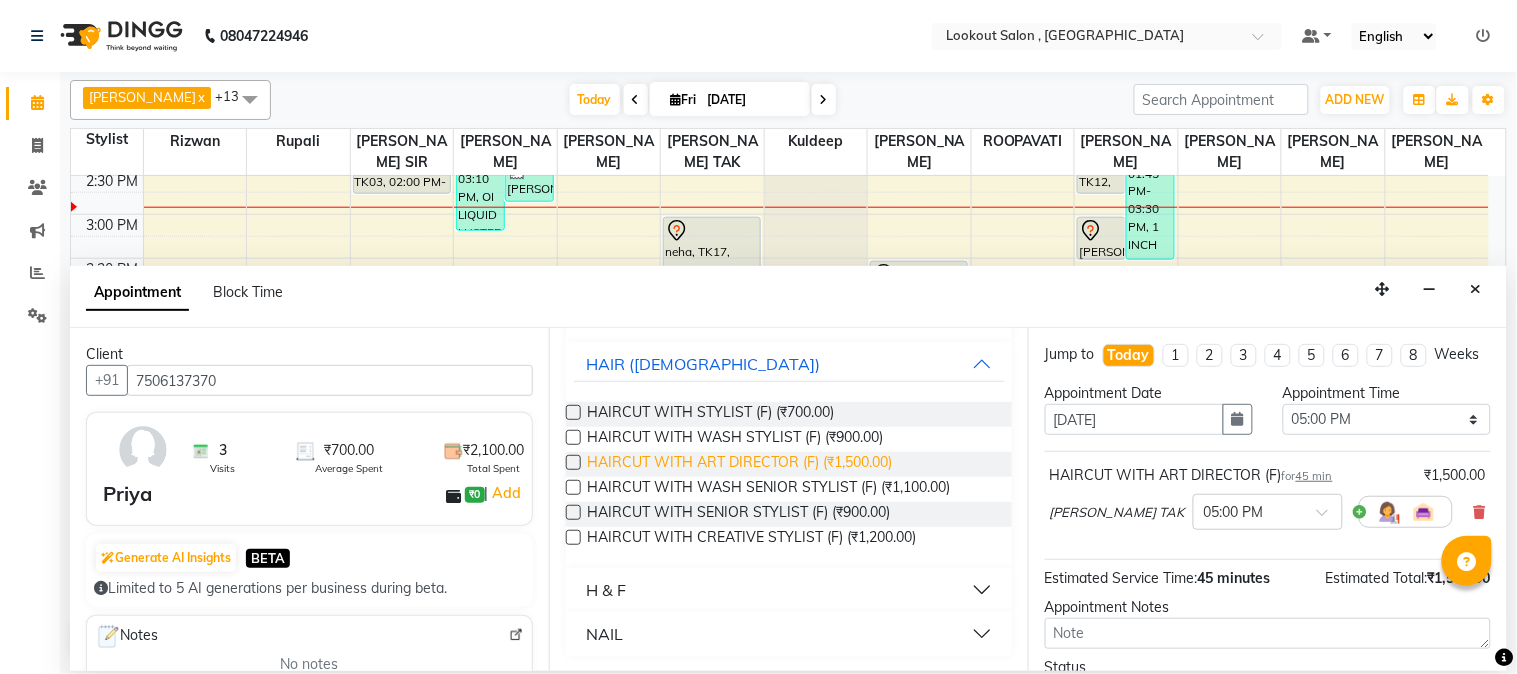 scroll, scrollTop: 0, scrollLeft: 0, axis: both 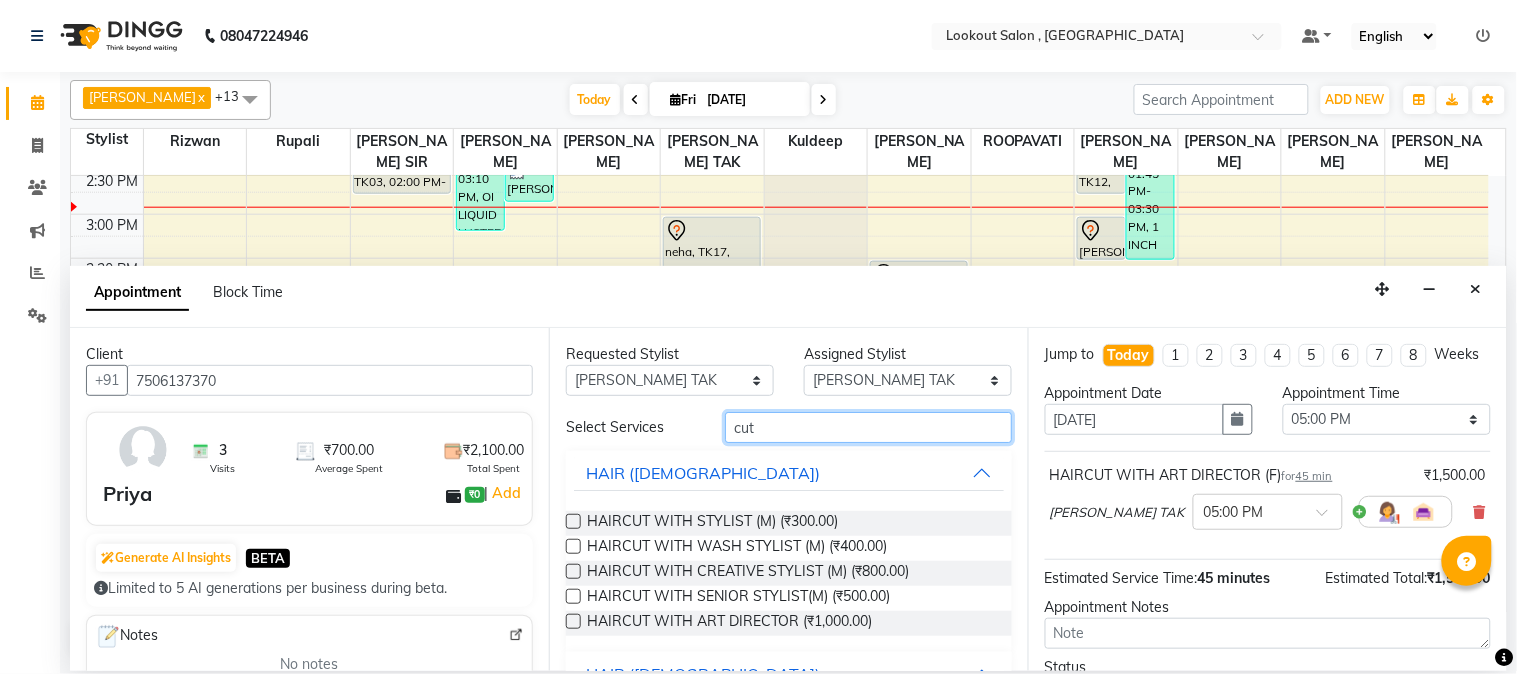 click on "cut" at bounding box center (868, 427) 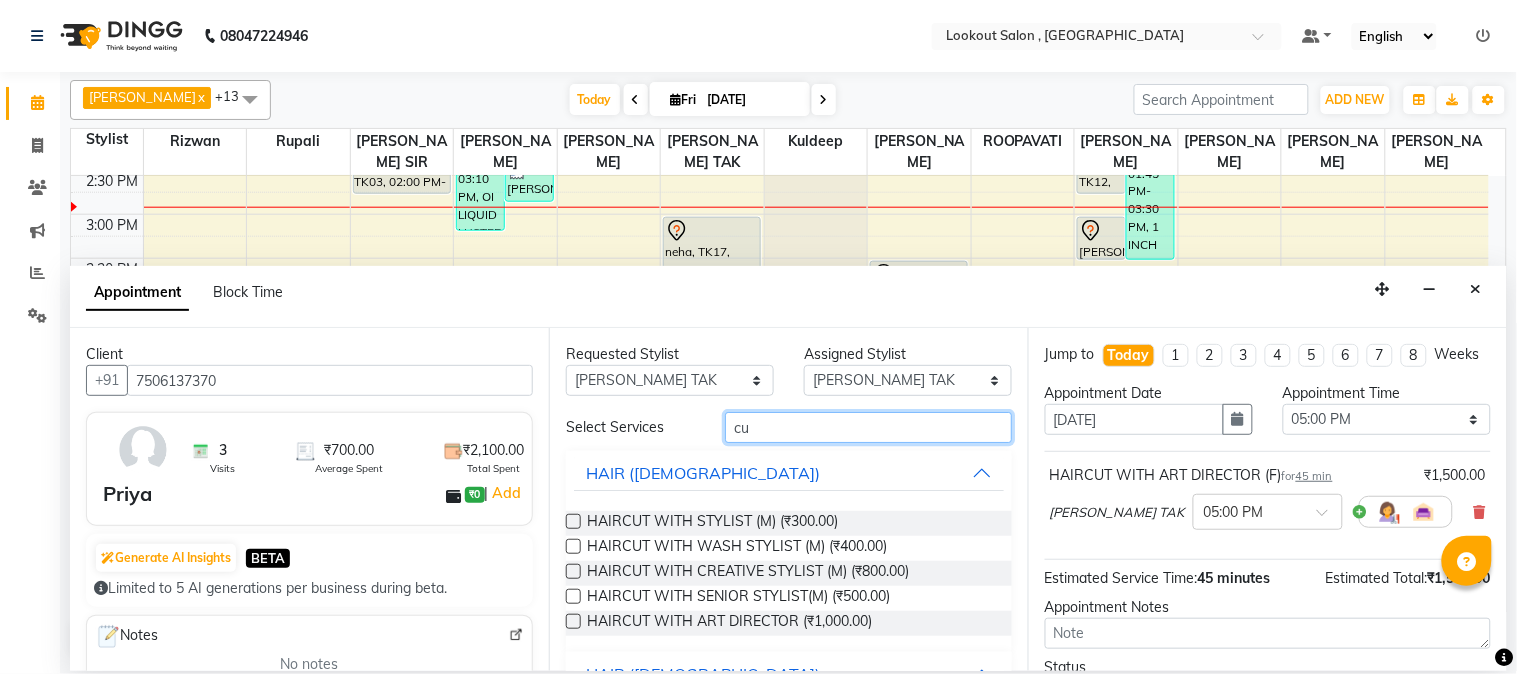 type on "c" 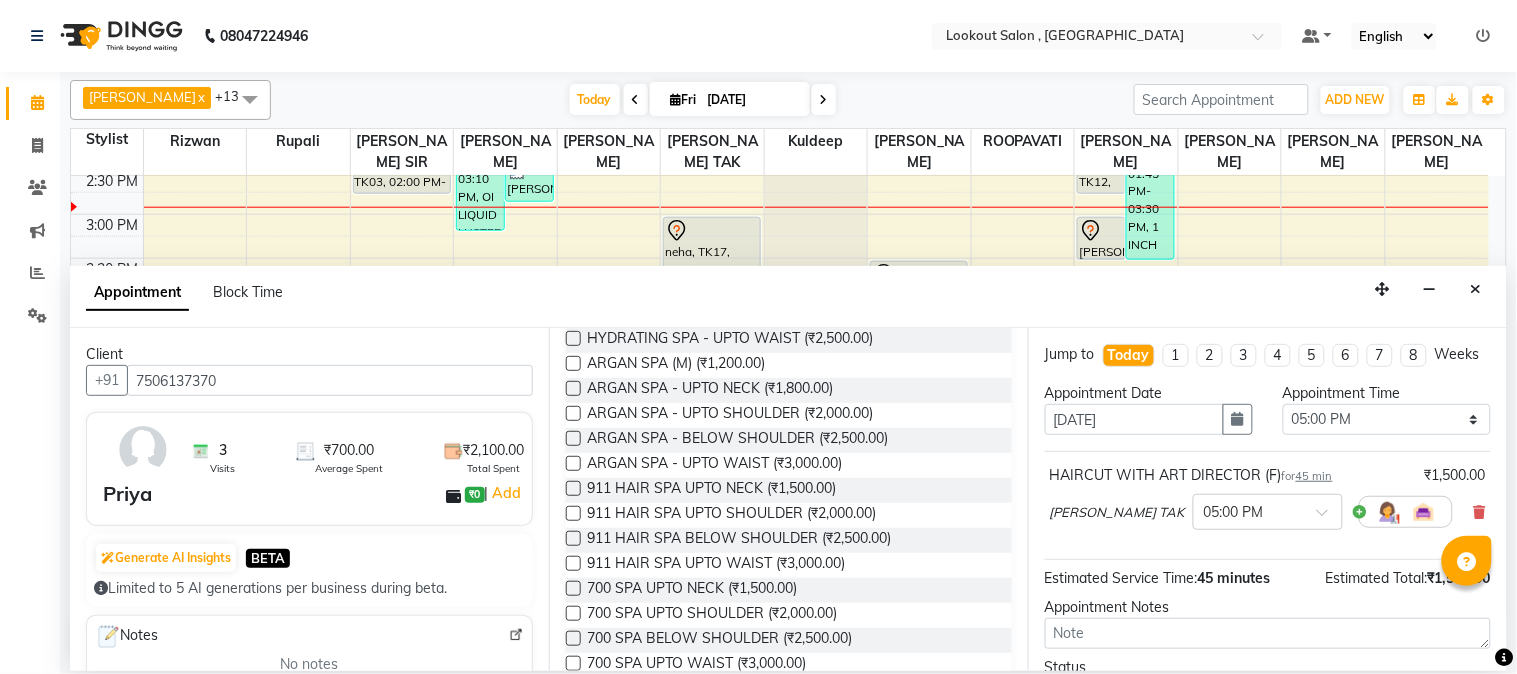 scroll, scrollTop: 372, scrollLeft: 0, axis: vertical 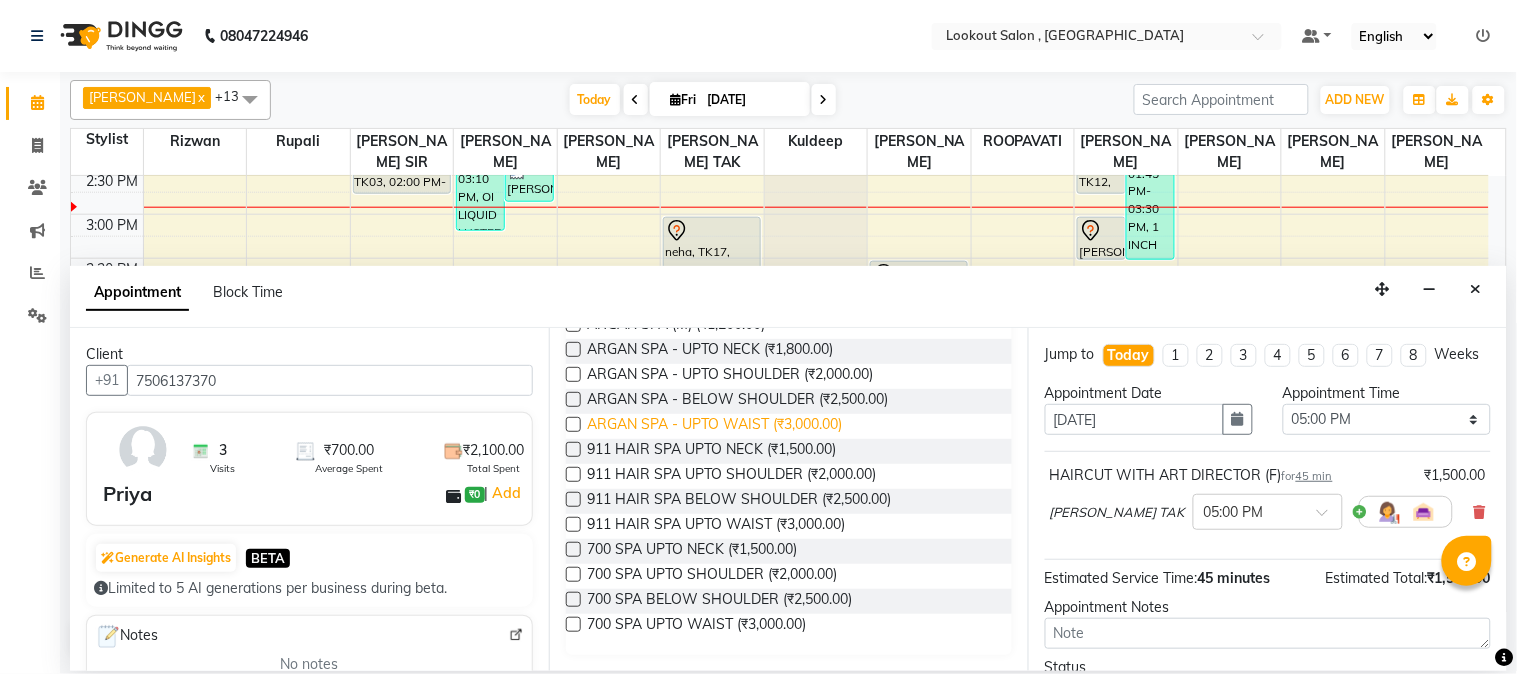 type on "spa" 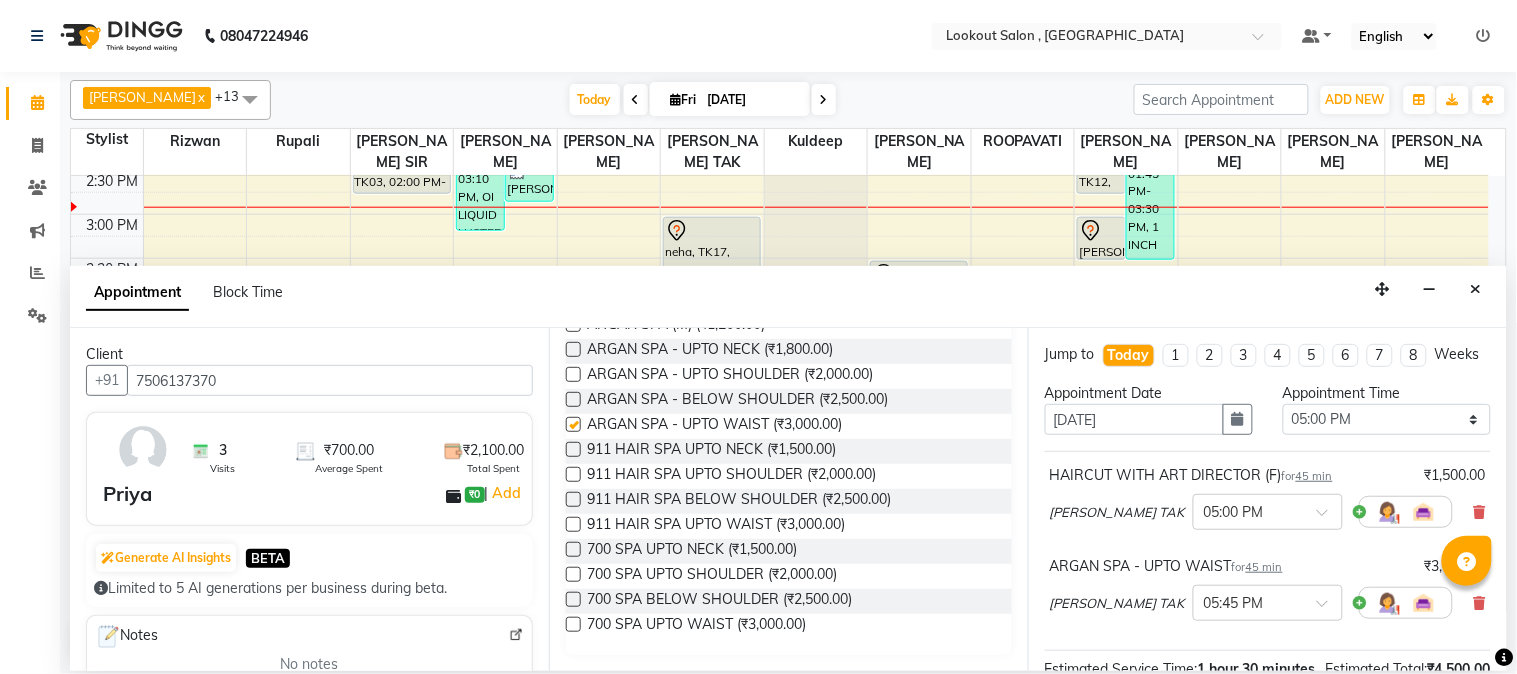 checkbox on "false" 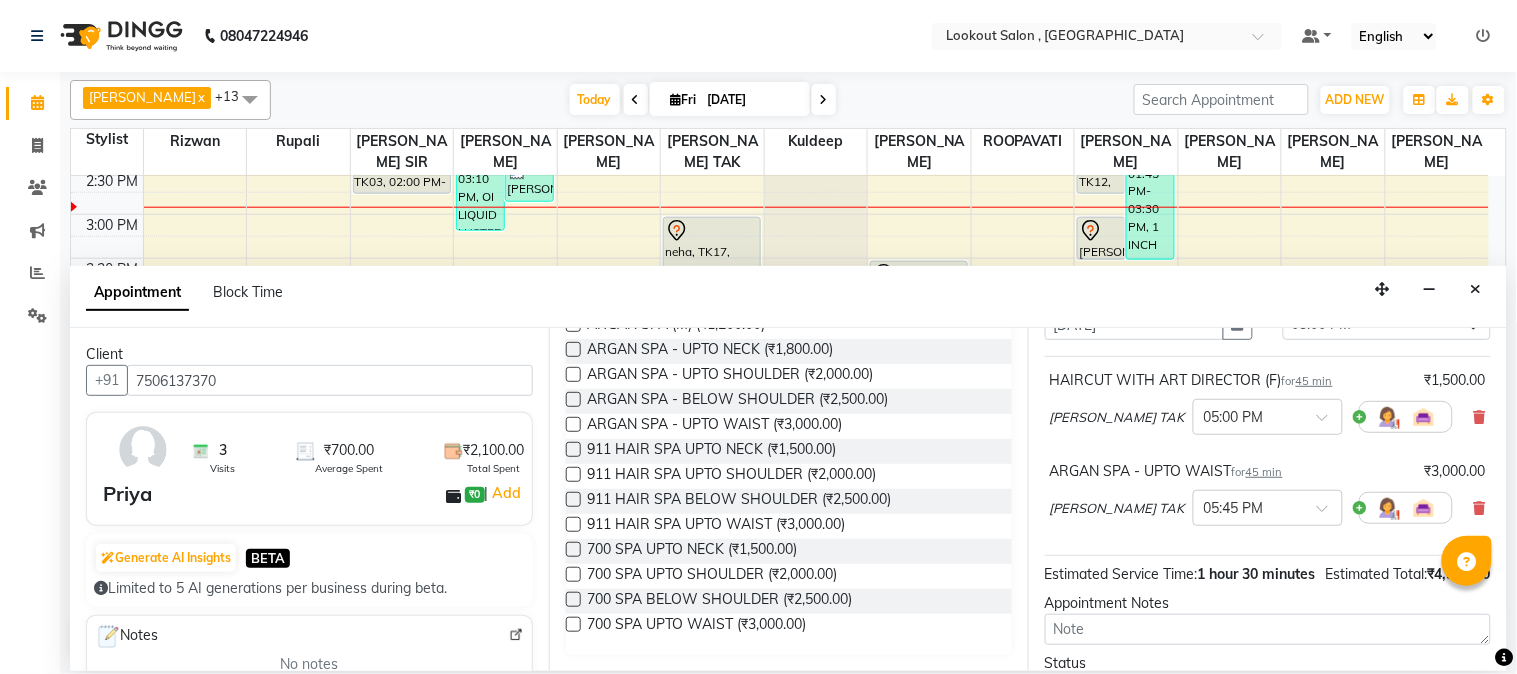scroll, scrollTop: 295, scrollLeft: 0, axis: vertical 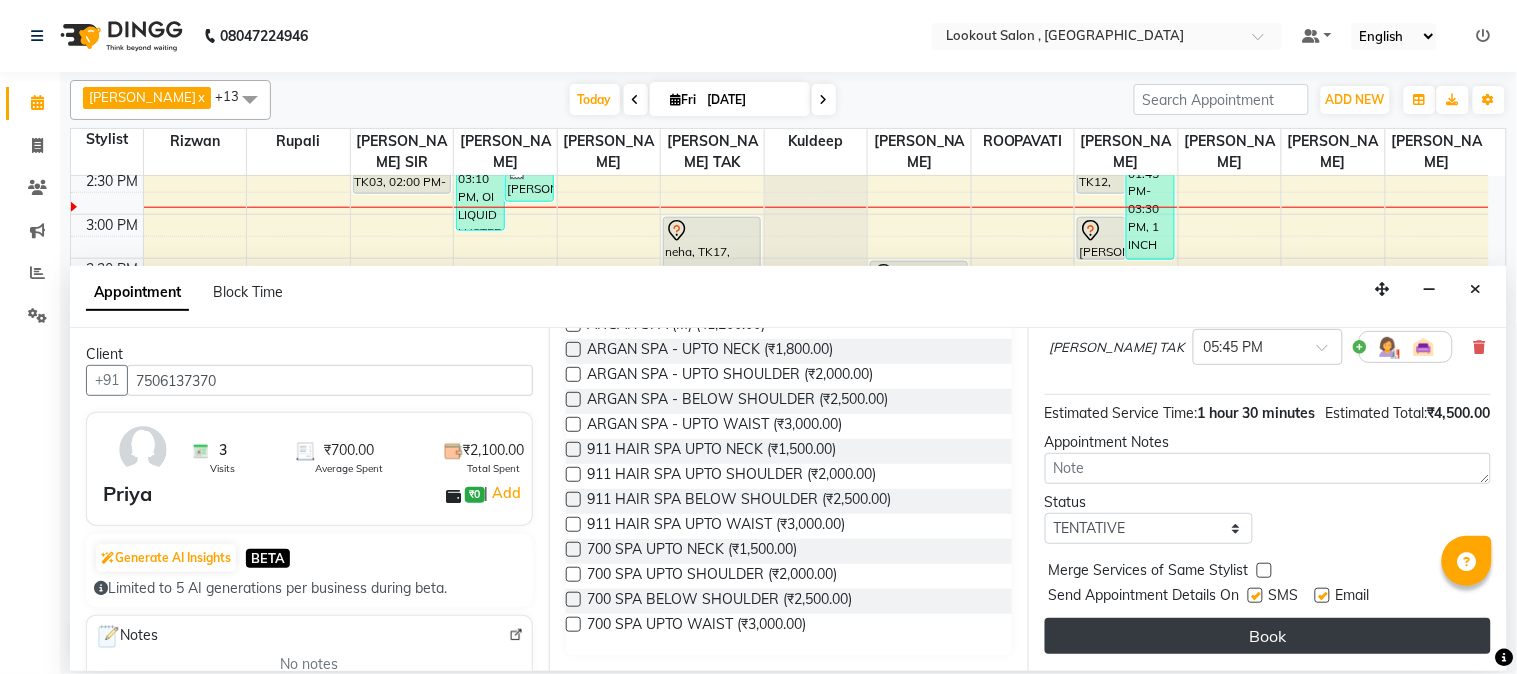 click on "Book" at bounding box center [1268, 636] 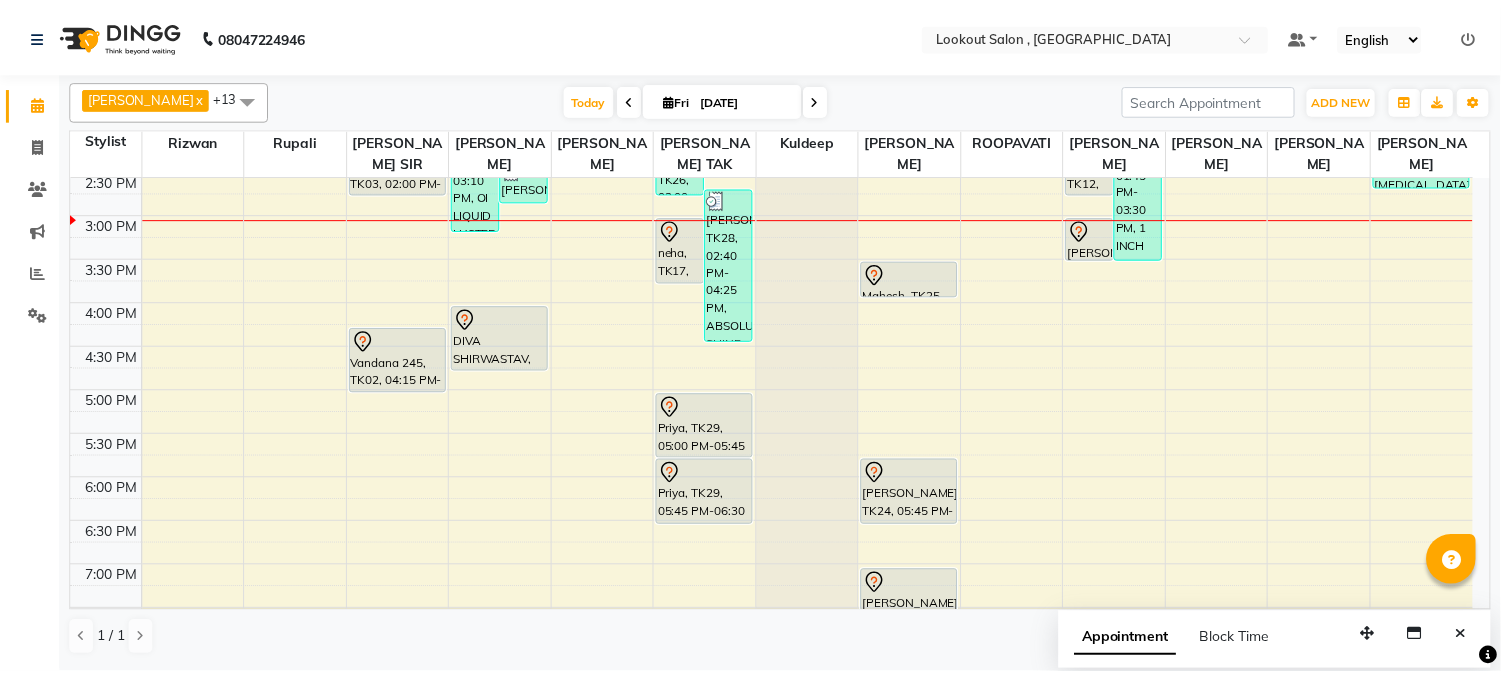 scroll, scrollTop: 466, scrollLeft: 0, axis: vertical 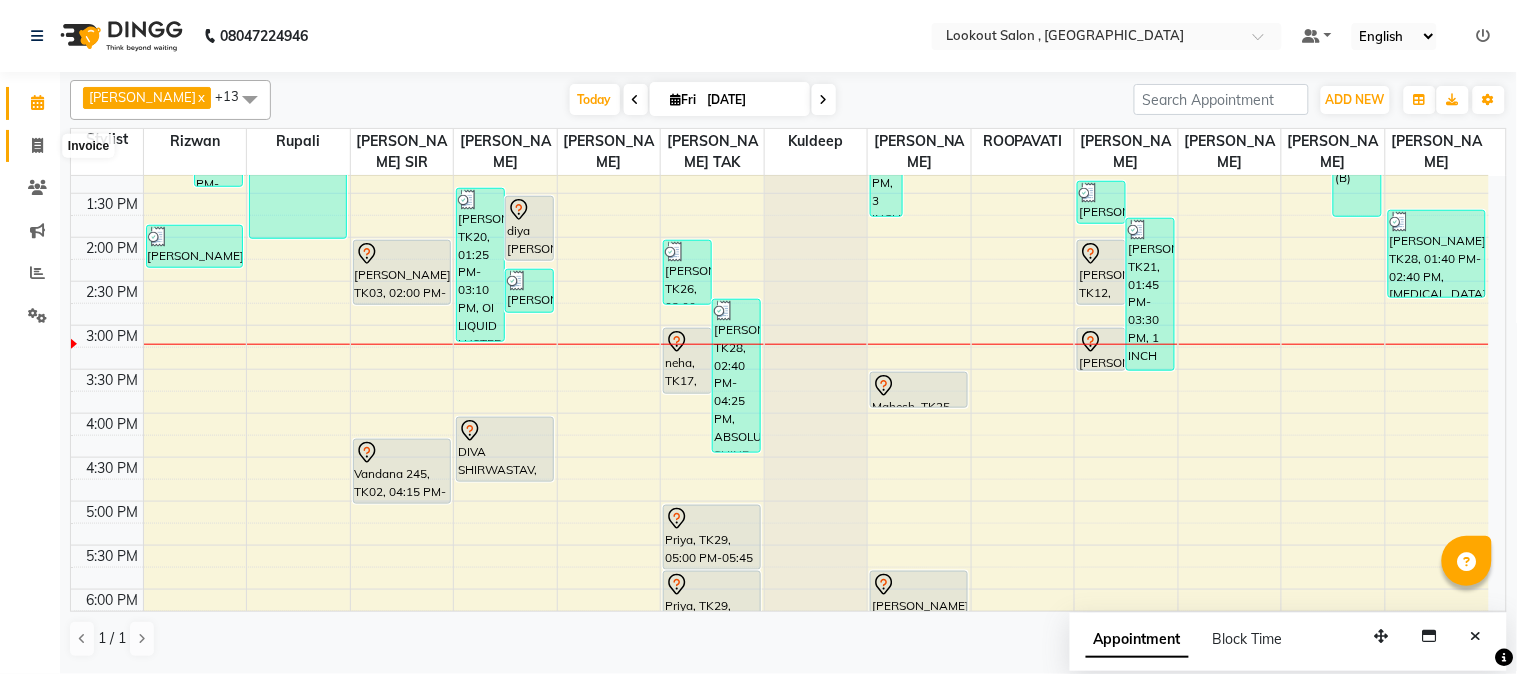 click 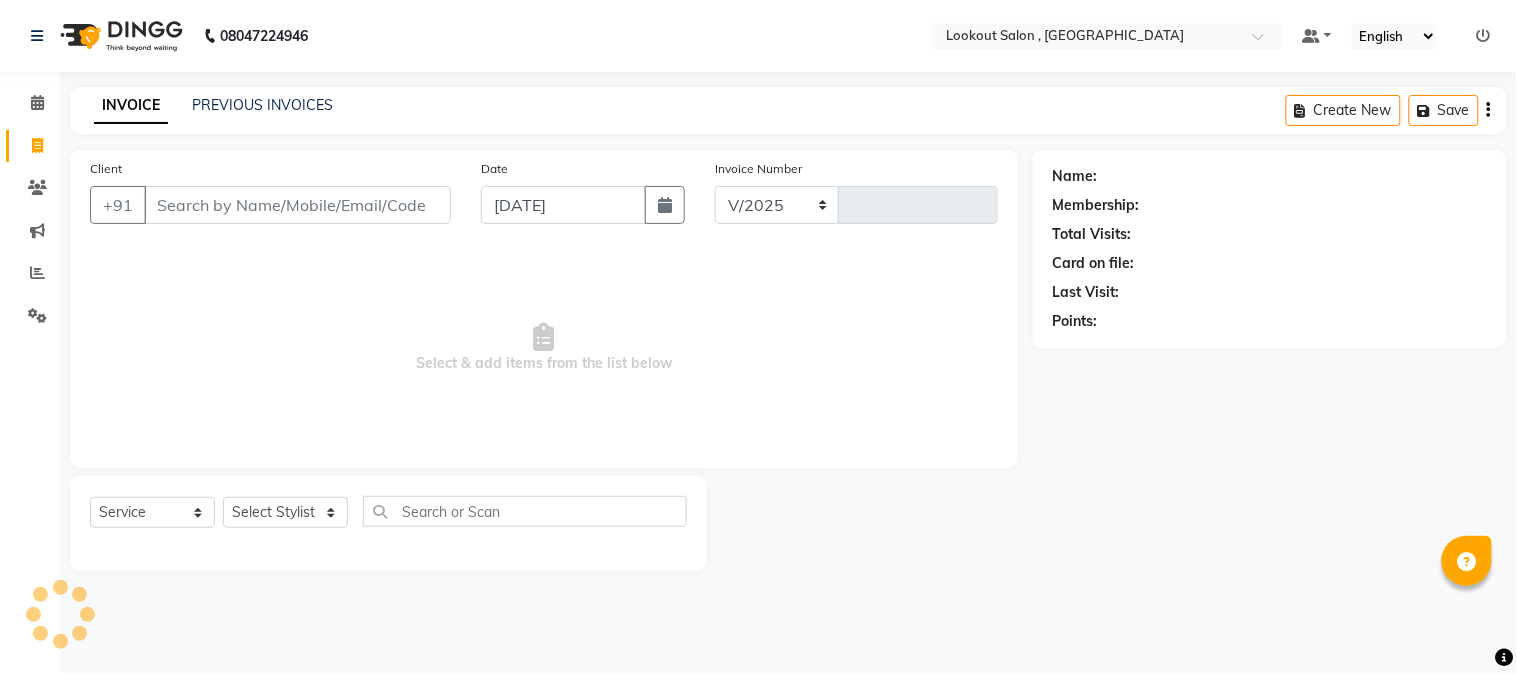 select on "151" 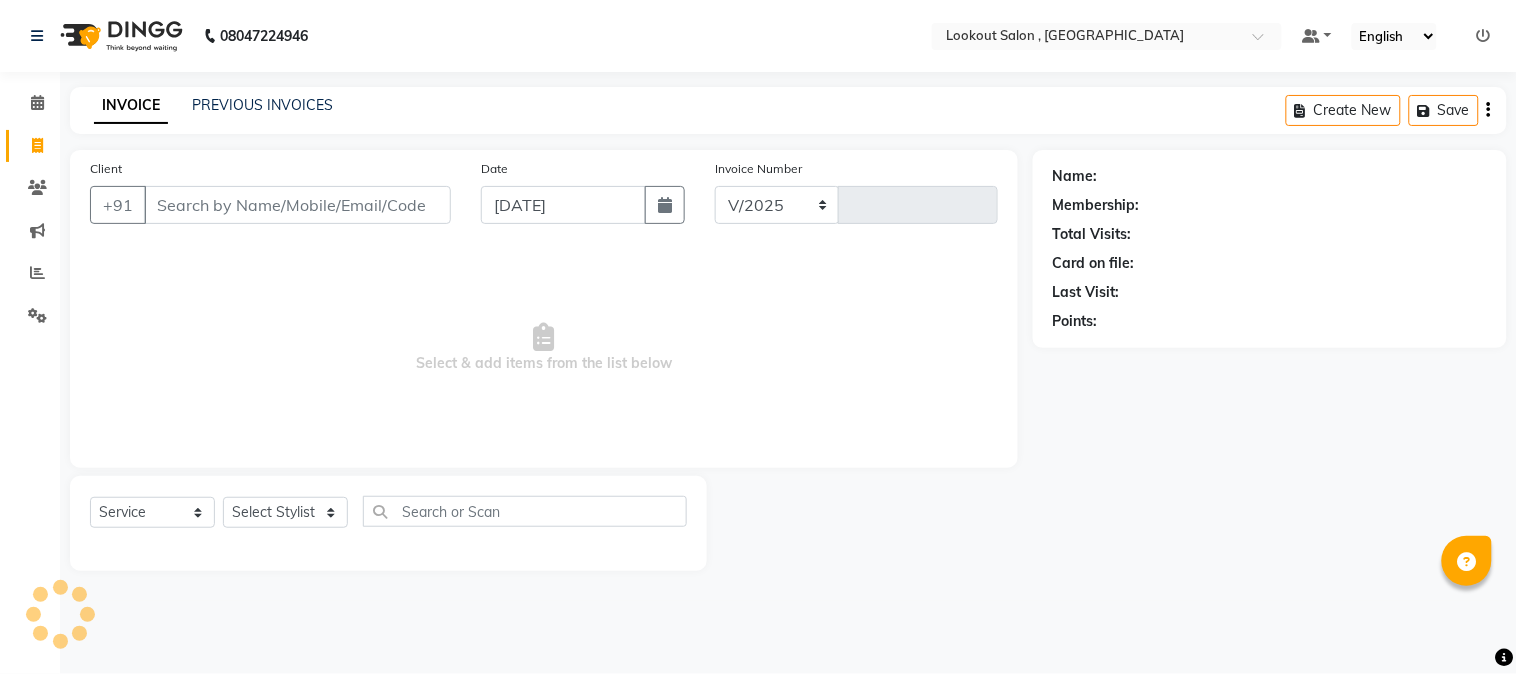 type on "4022" 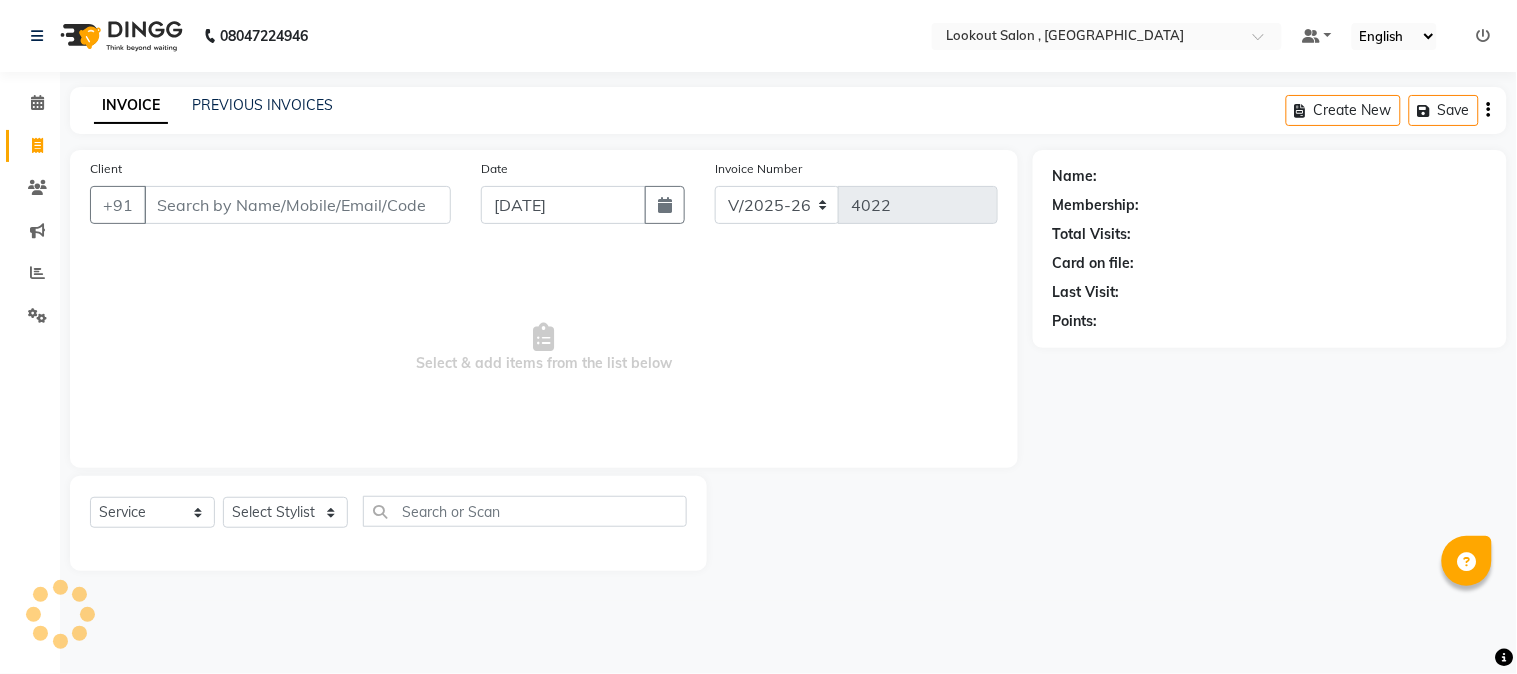 click on "Client" at bounding box center (297, 205) 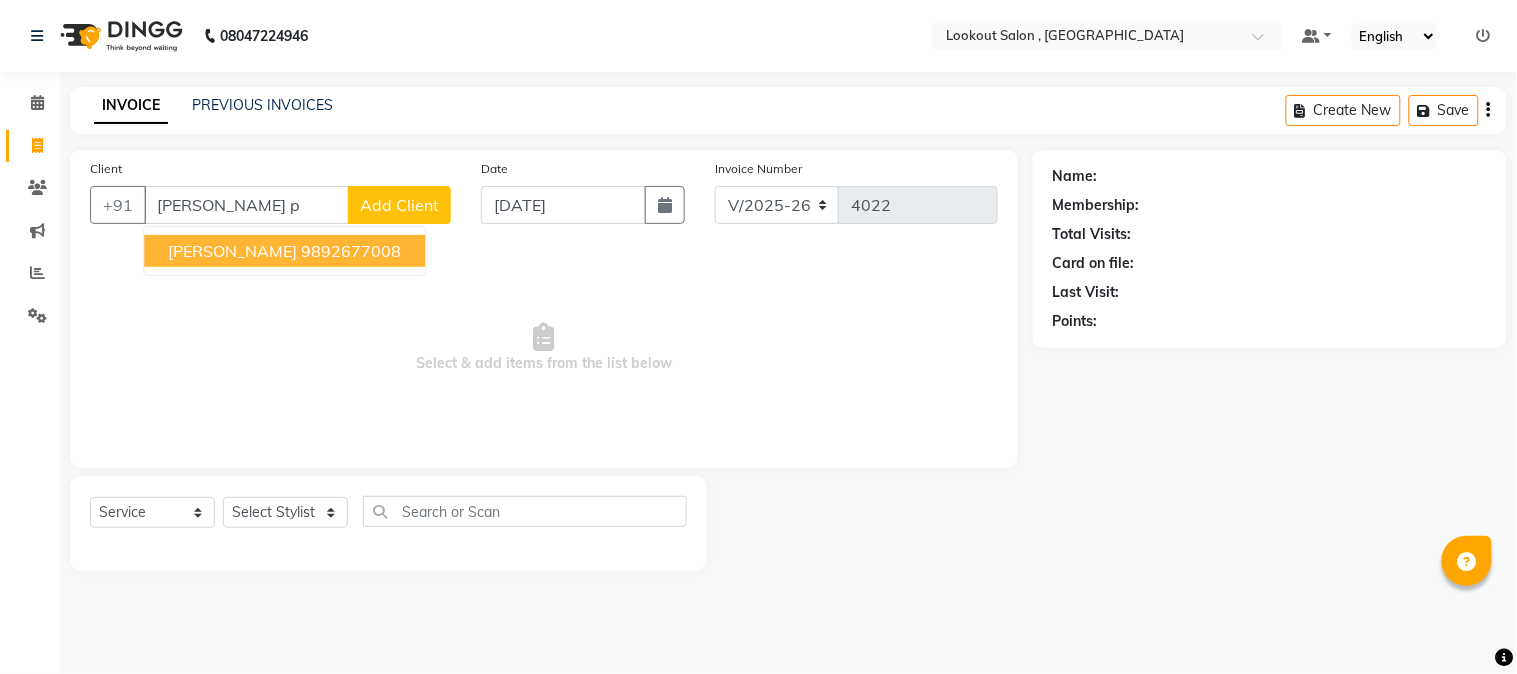 click on "9892677008" at bounding box center (351, 251) 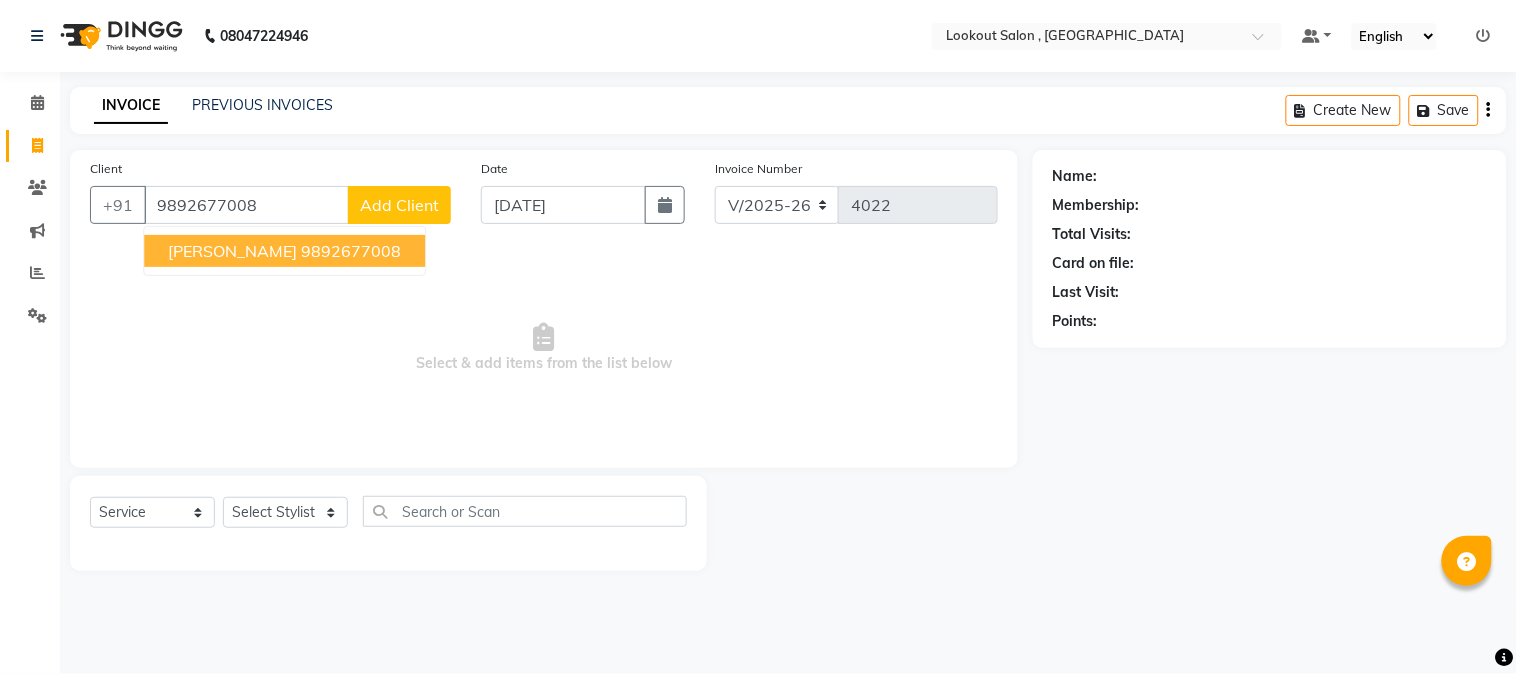 type on "9892677008" 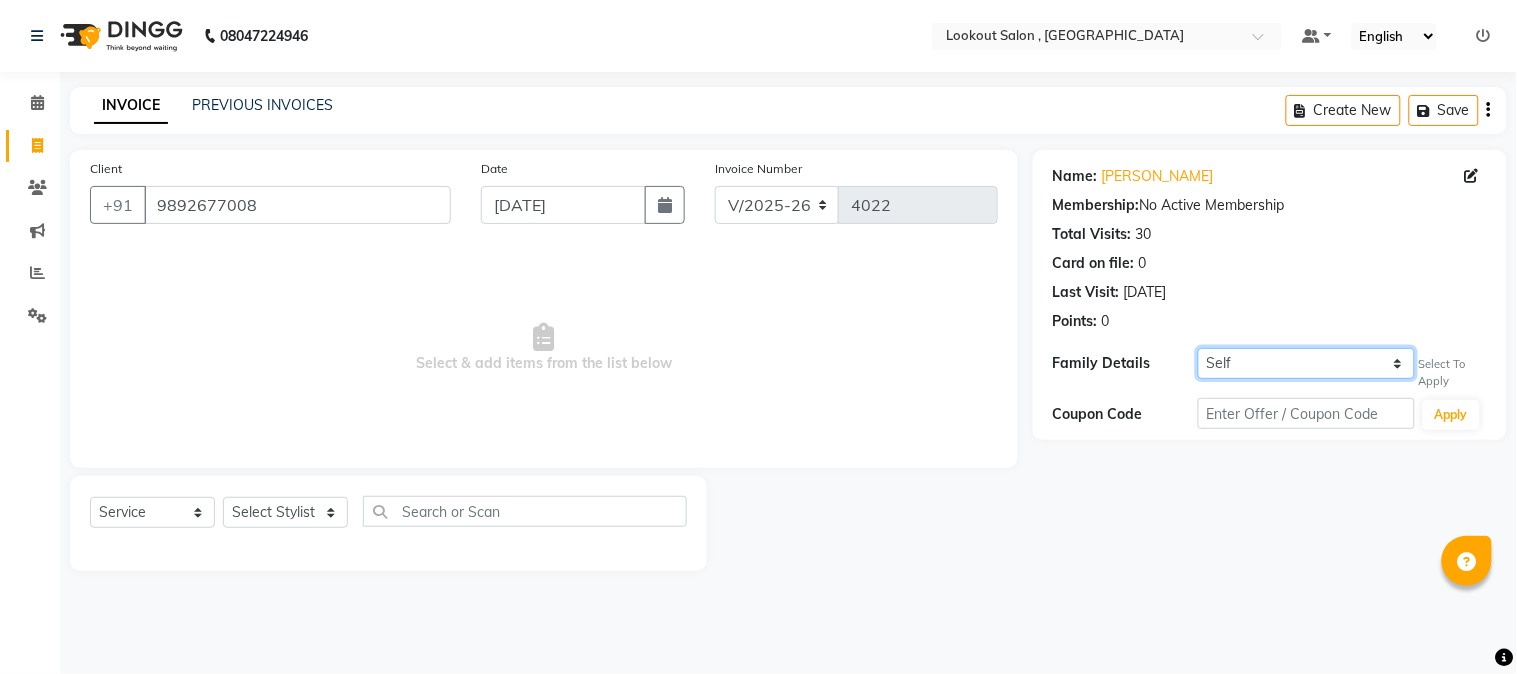 drag, startPoint x: 1262, startPoint y: 350, endPoint x: 1266, endPoint y: 366, distance: 16.492422 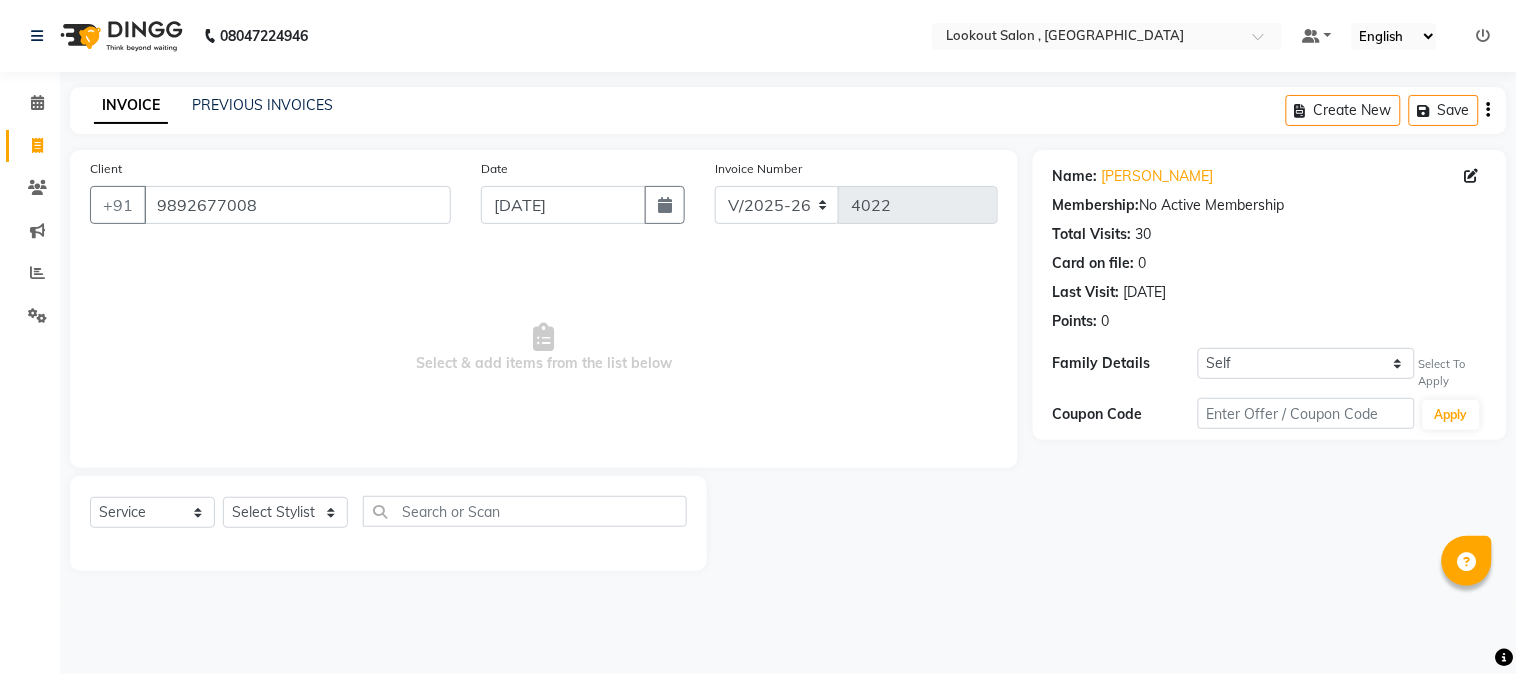 click on "Name: Nandita Pradhan Membership:  No Active Membership  Total Visits:  30 Card on file:  0 Last Visit:   03-07-2025 Points:   0  Family Details Self Leena Narkar Select To Apply Coupon Code Apply" 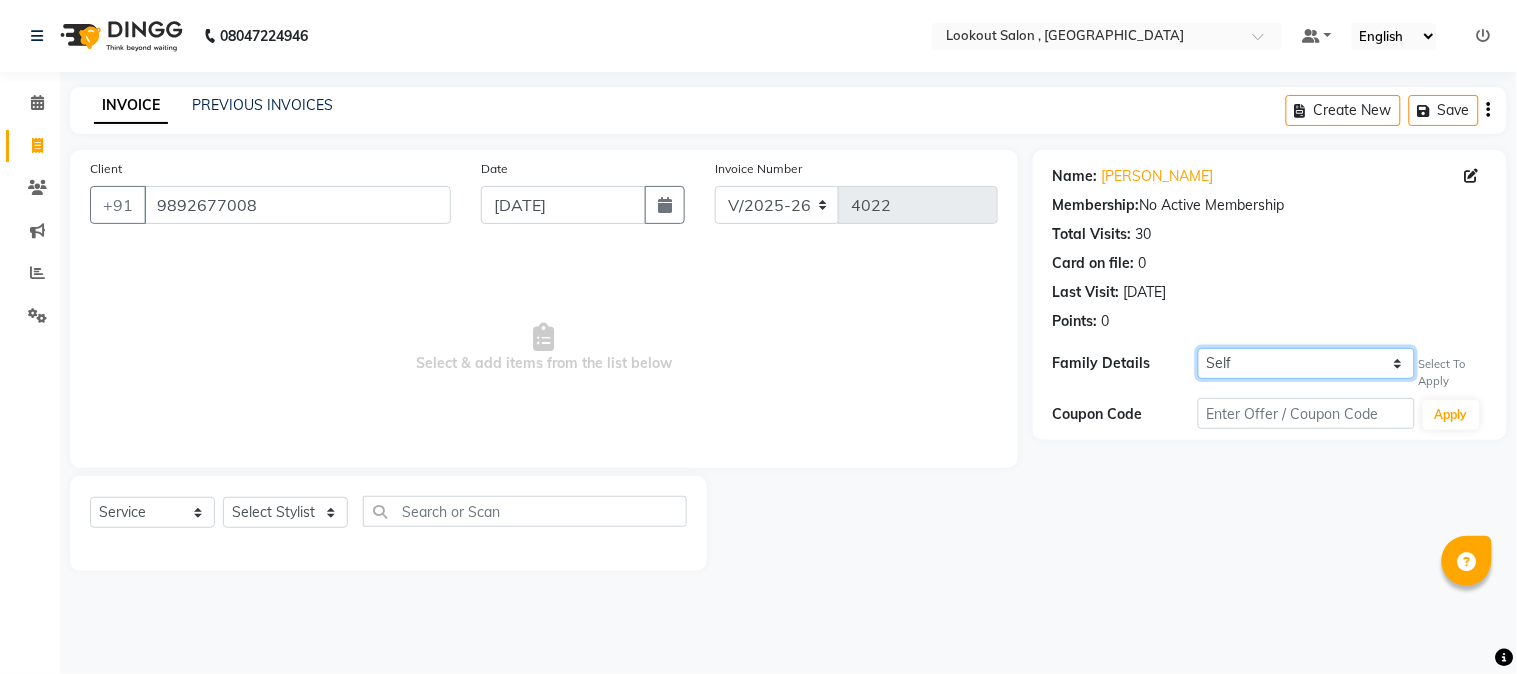 click on "Self Leena Narkar" 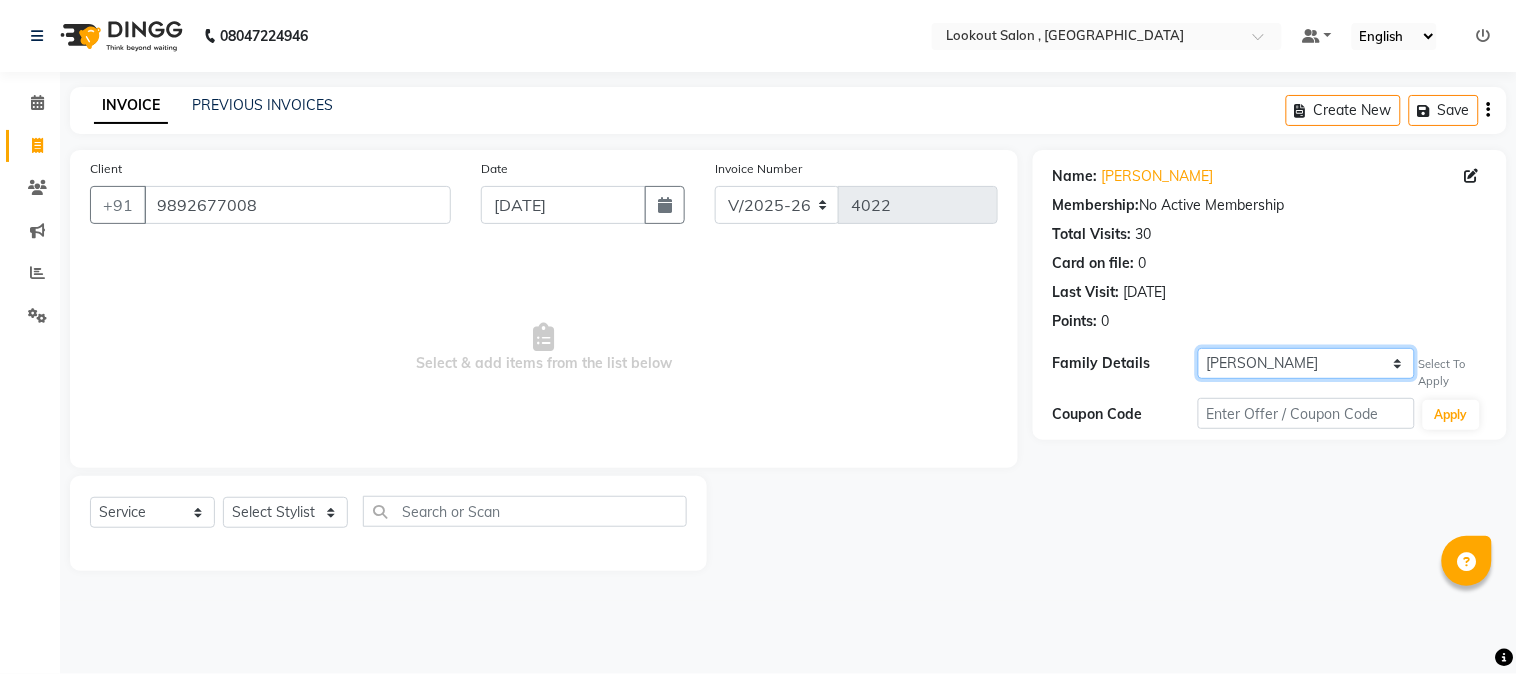 click on "Self Leena Narkar" 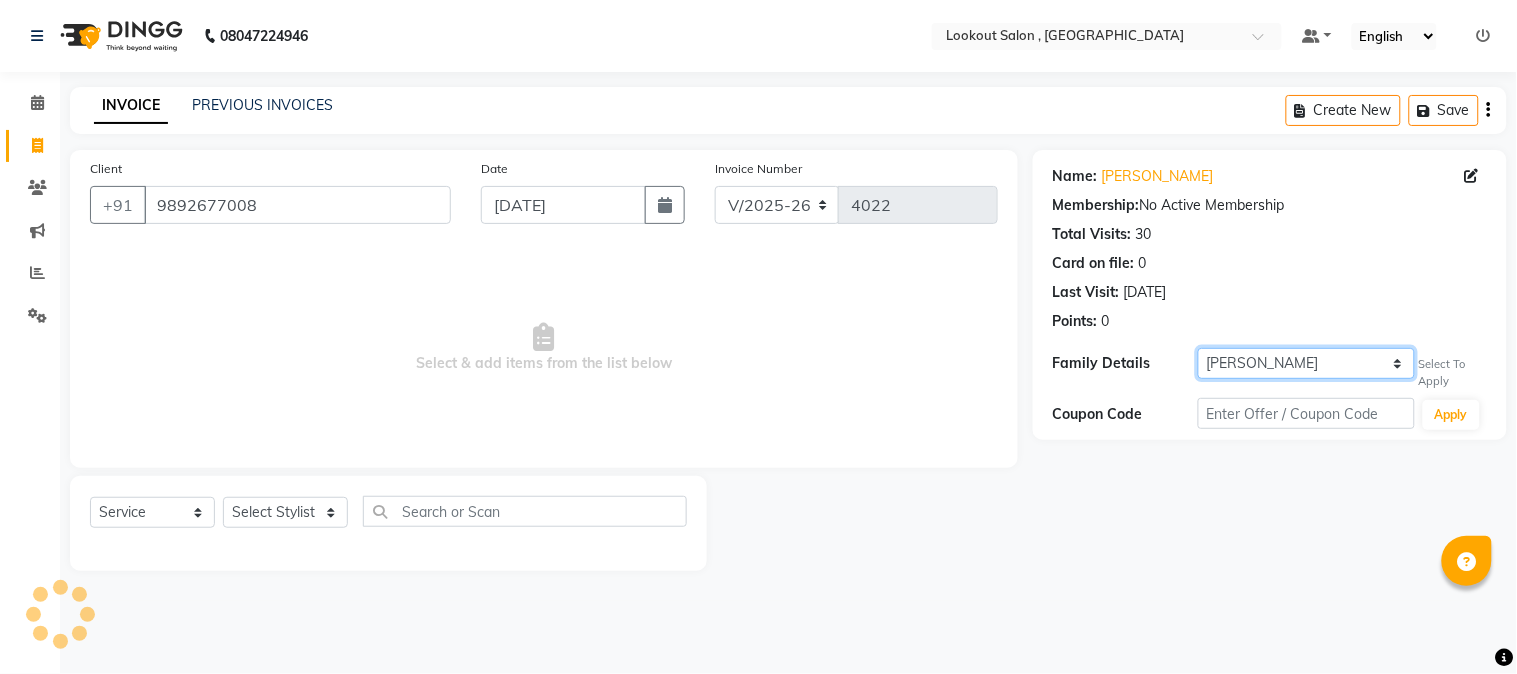 select on "1: Object" 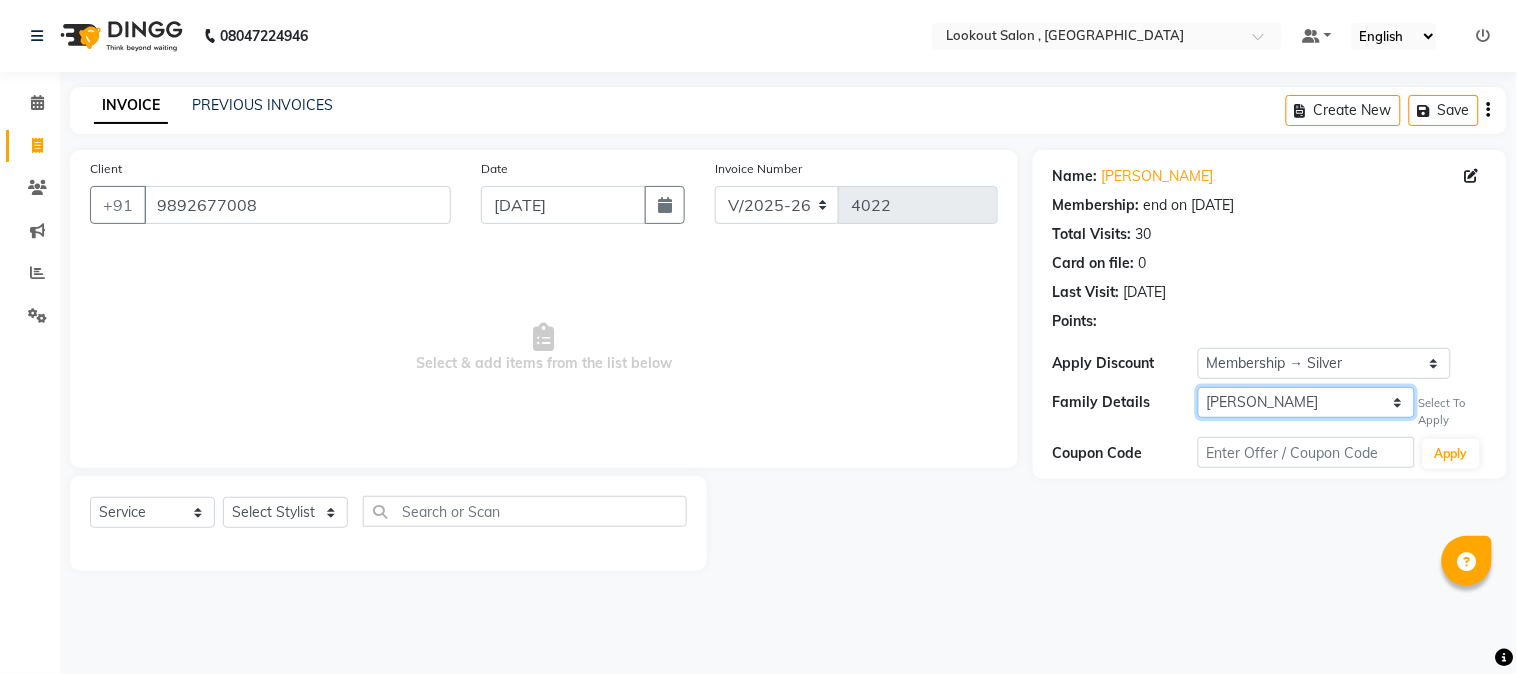 click on "Self Leena Narkar" 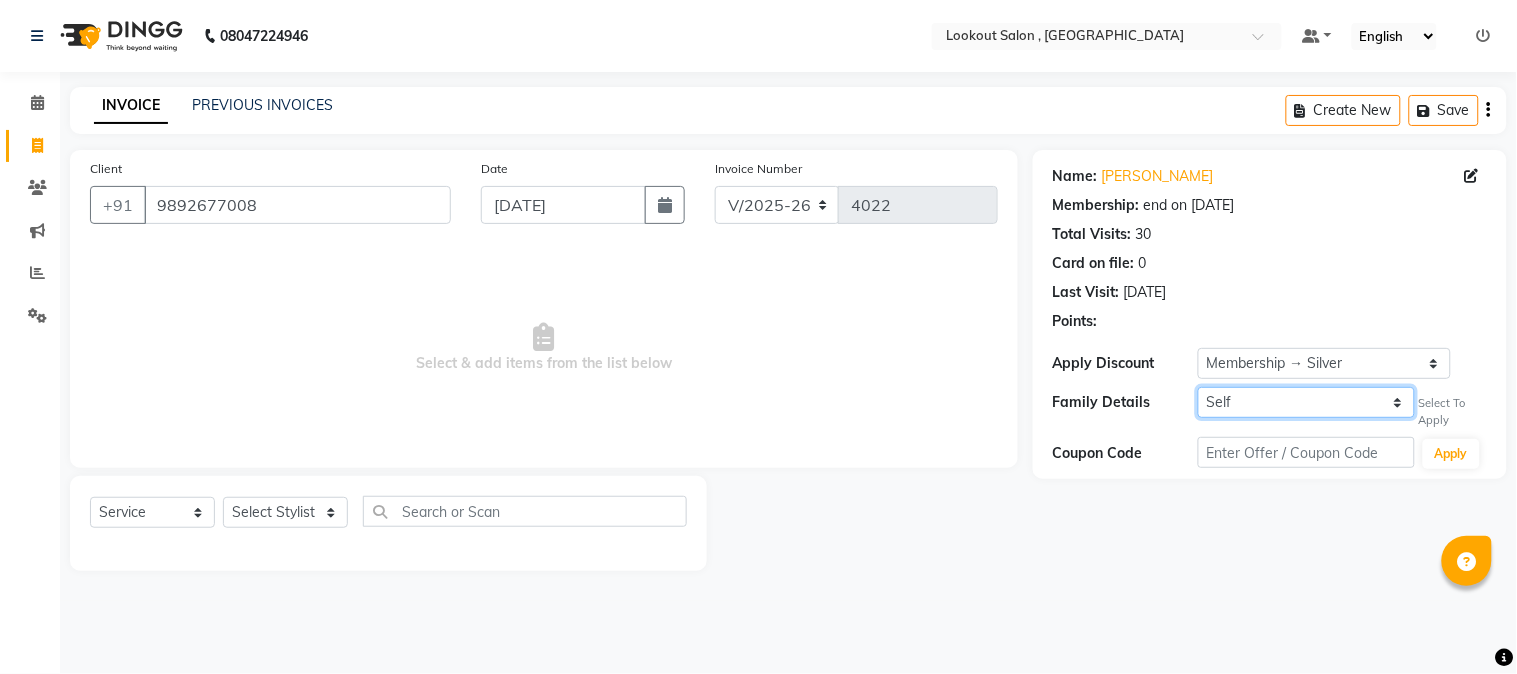 click on "Self Leena Narkar" 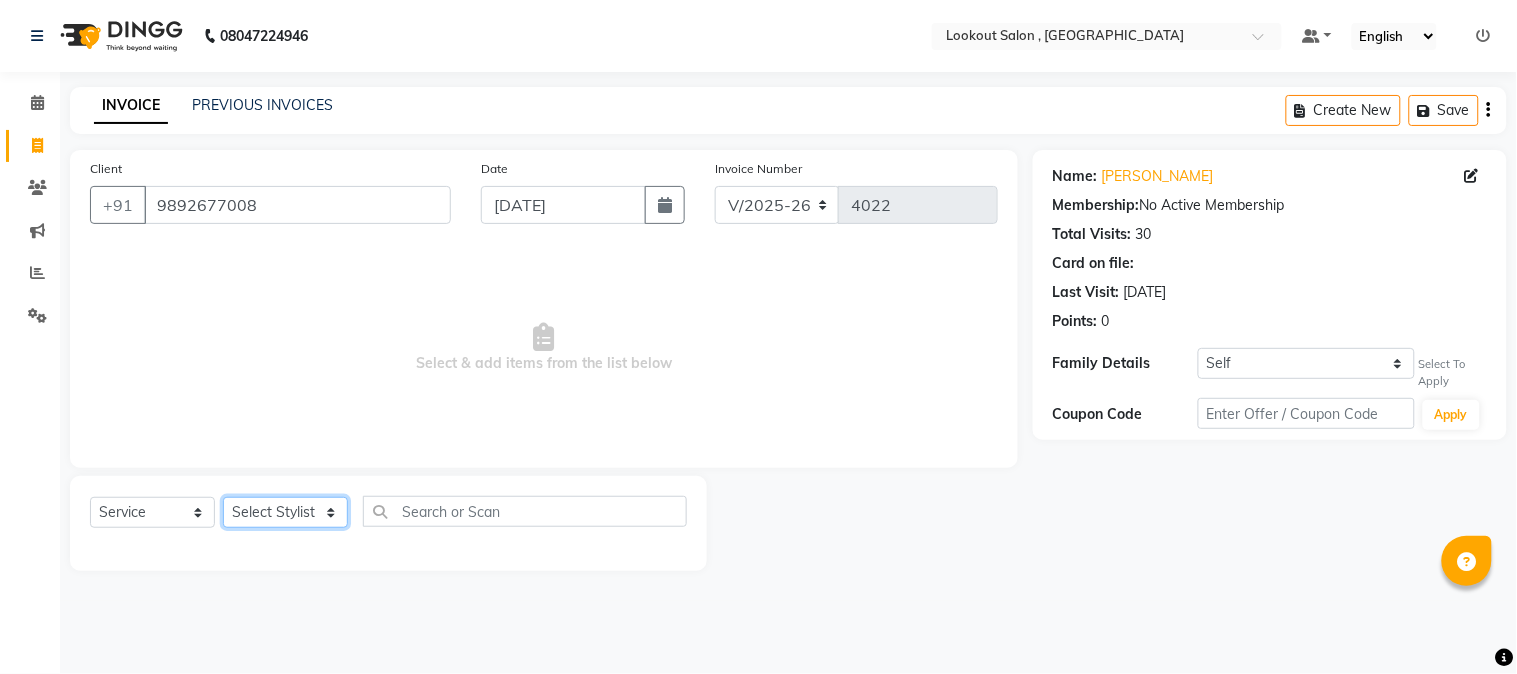 click on "Select Stylist AMIT SOLANKI jishan shekh kuldeep MANDAR GOSAVI MANISHA SAHU NANDINI GUPTA NIPUL SIR NISAR AHMED PIRJADE Rizwan ROOPAVATI Rupali  RUPESH SADAF SHAIKH SAHIL TAK shweta kashyap" 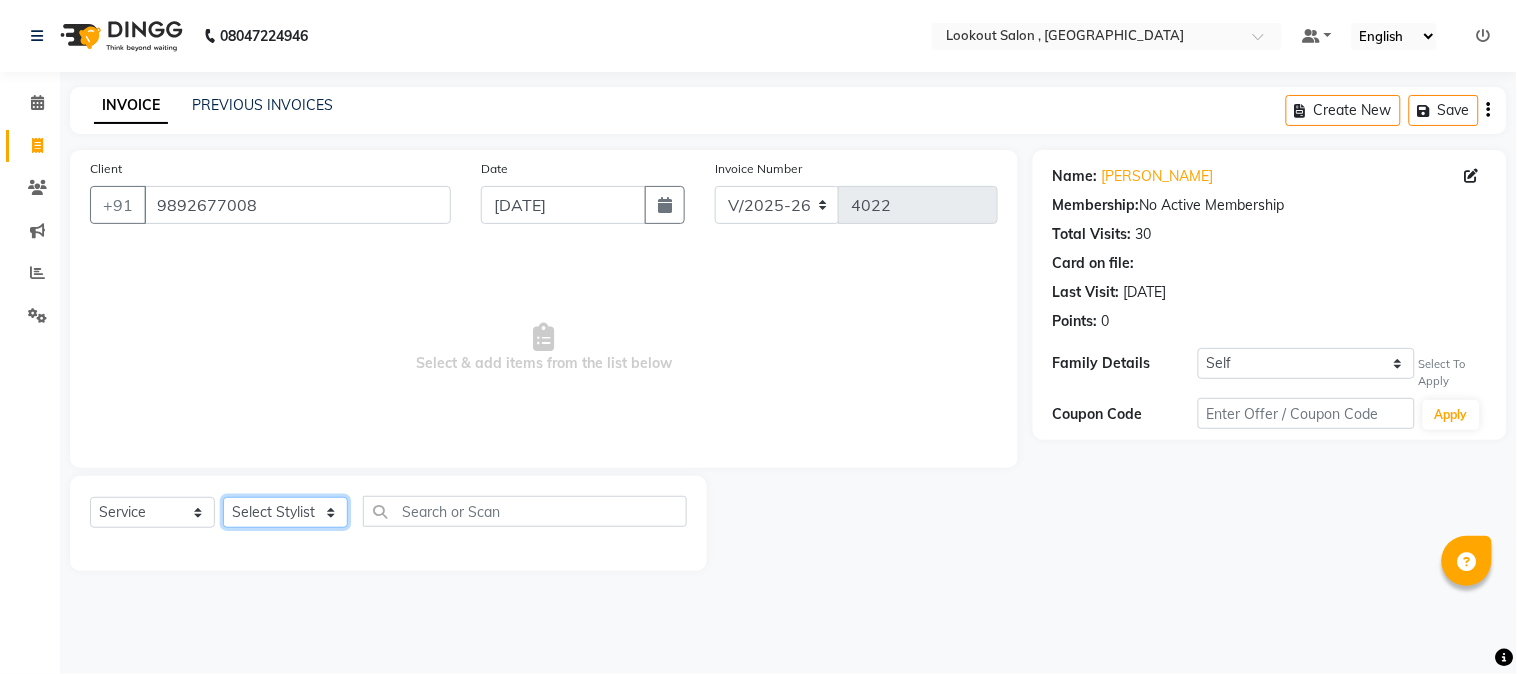 select on "4387" 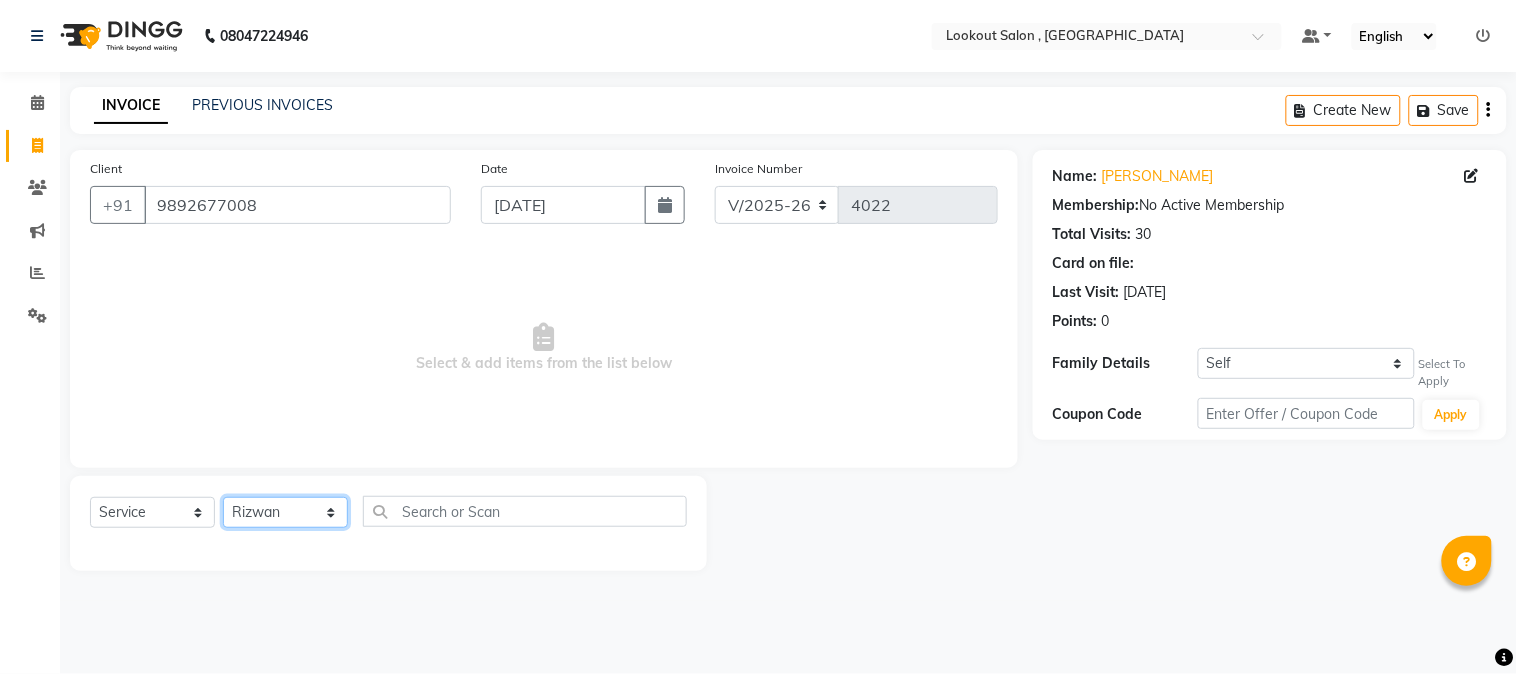 click on "Select Stylist AMIT SOLANKI jishan shekh kuldeep MANDAR GOSAVI MANISHA SAHU NANDINI GUPTA NIPUL SIR NISAR AHMED PIRJADE Rizwan ROOPAVATI Rupali  RUPESH SADAF SHAIKH SAHIL TAK shweta kashyap" 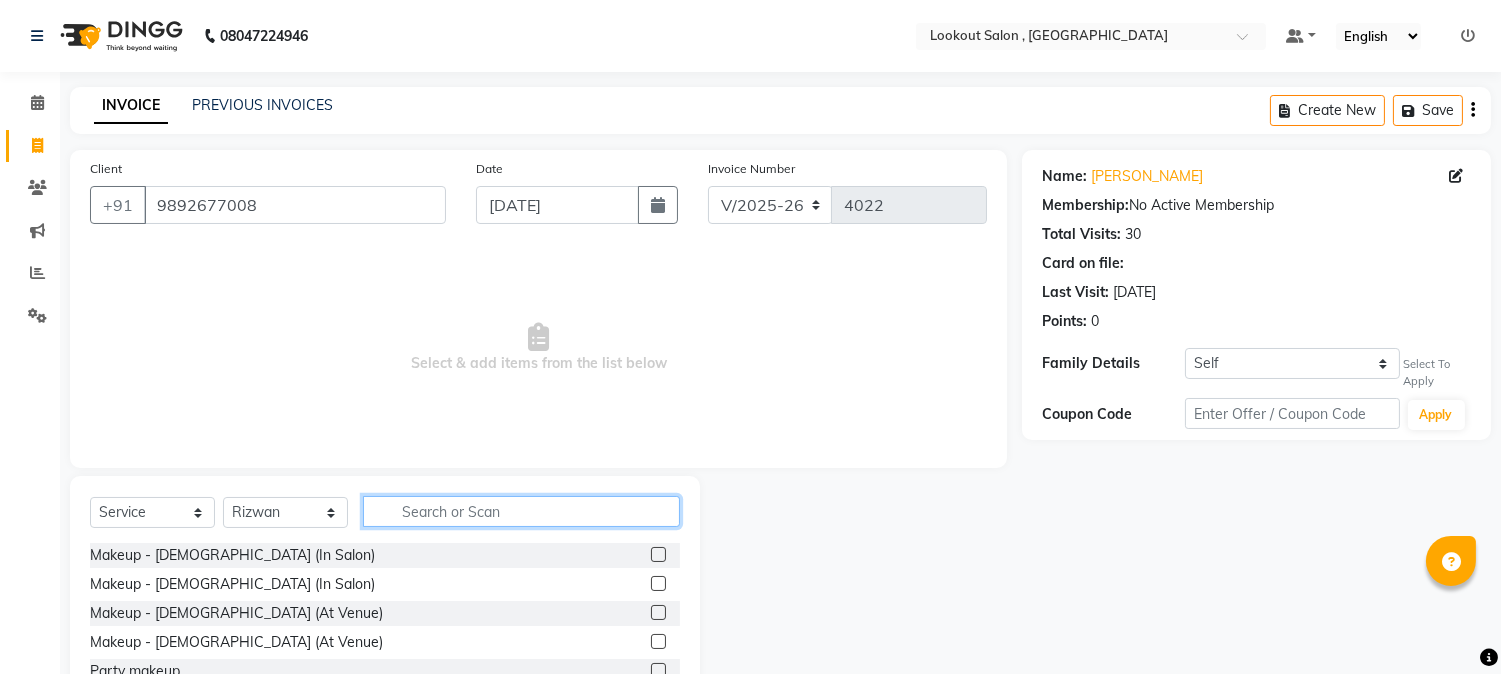 click 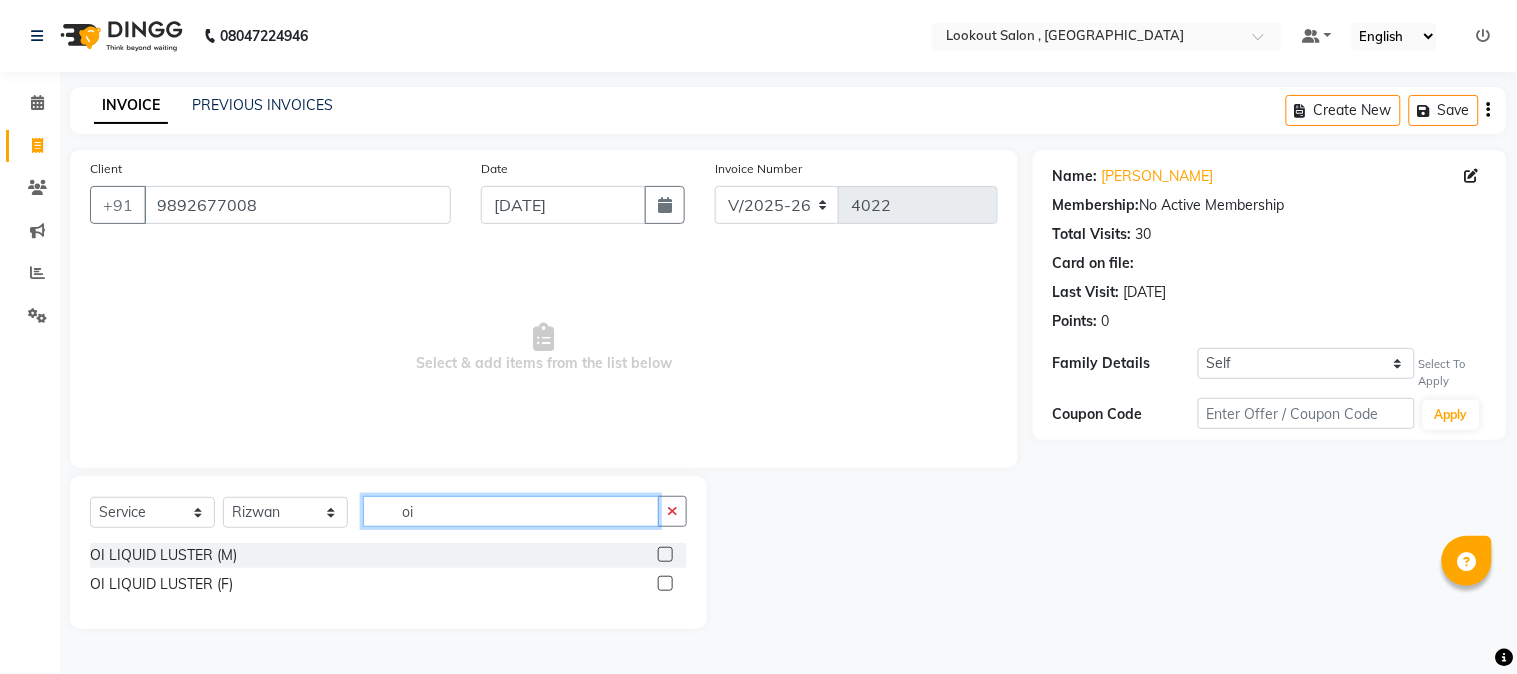 type on "oi" 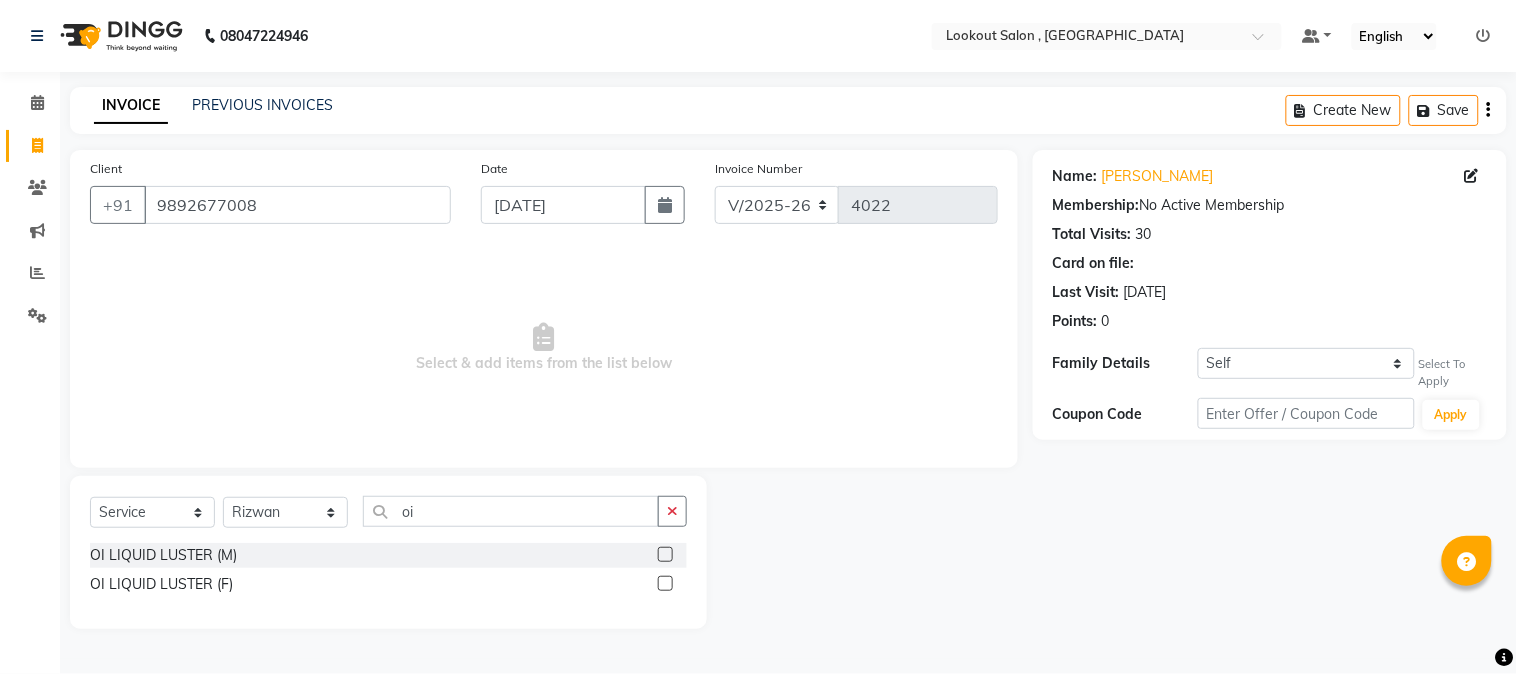 click 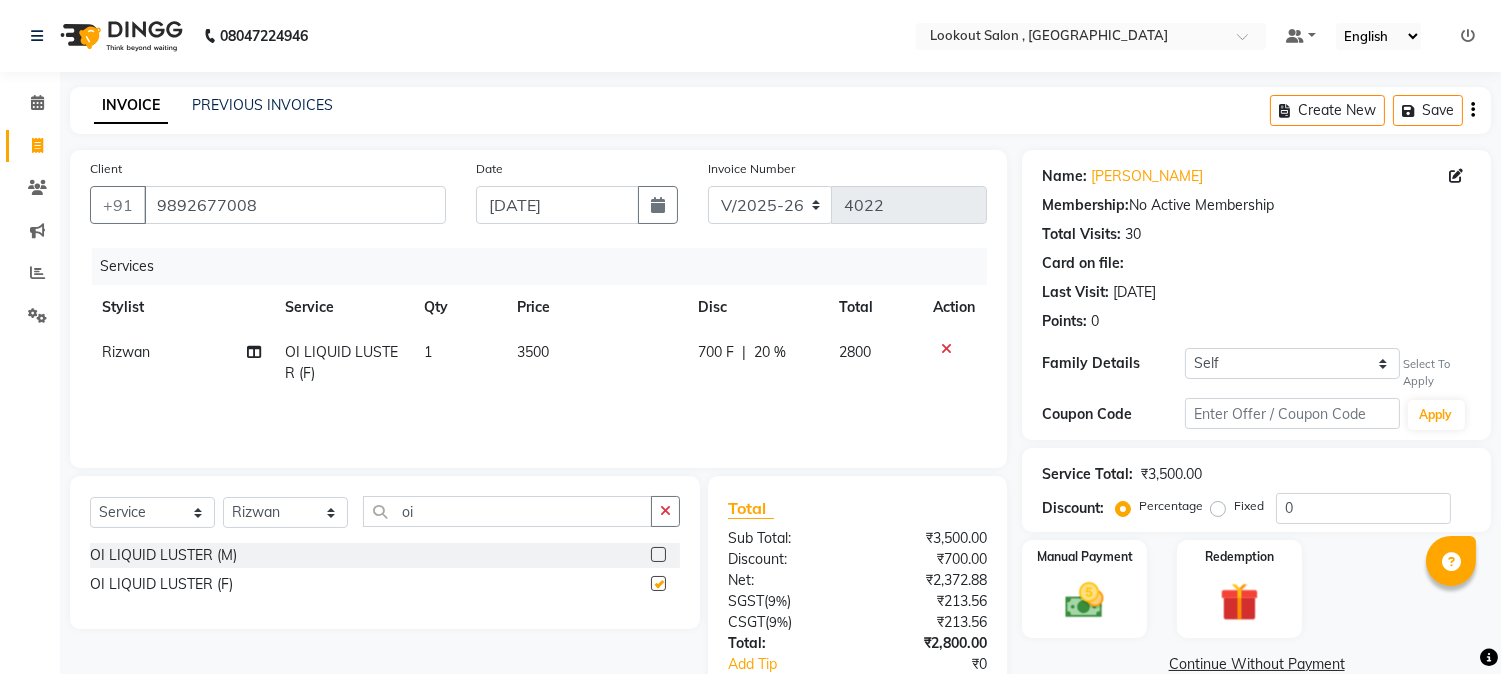checkbox on "false" 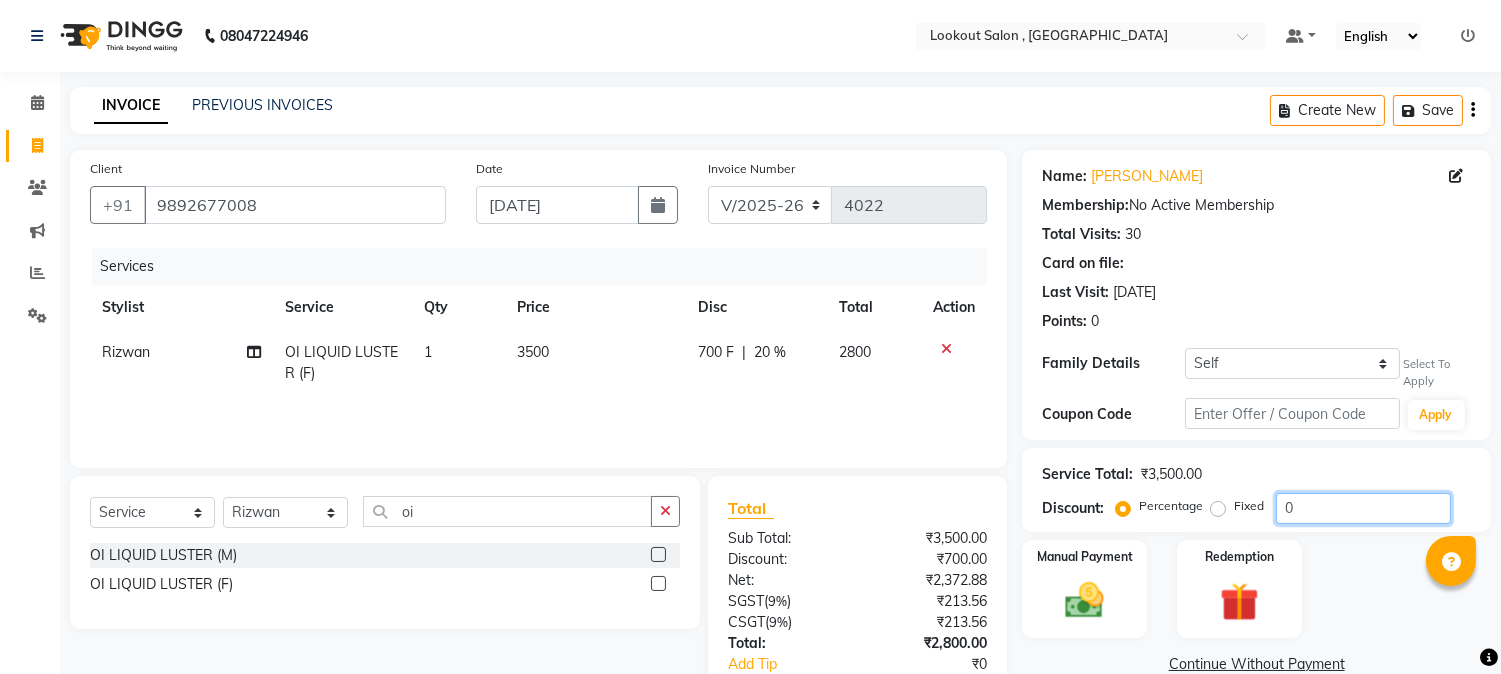 click on "0" 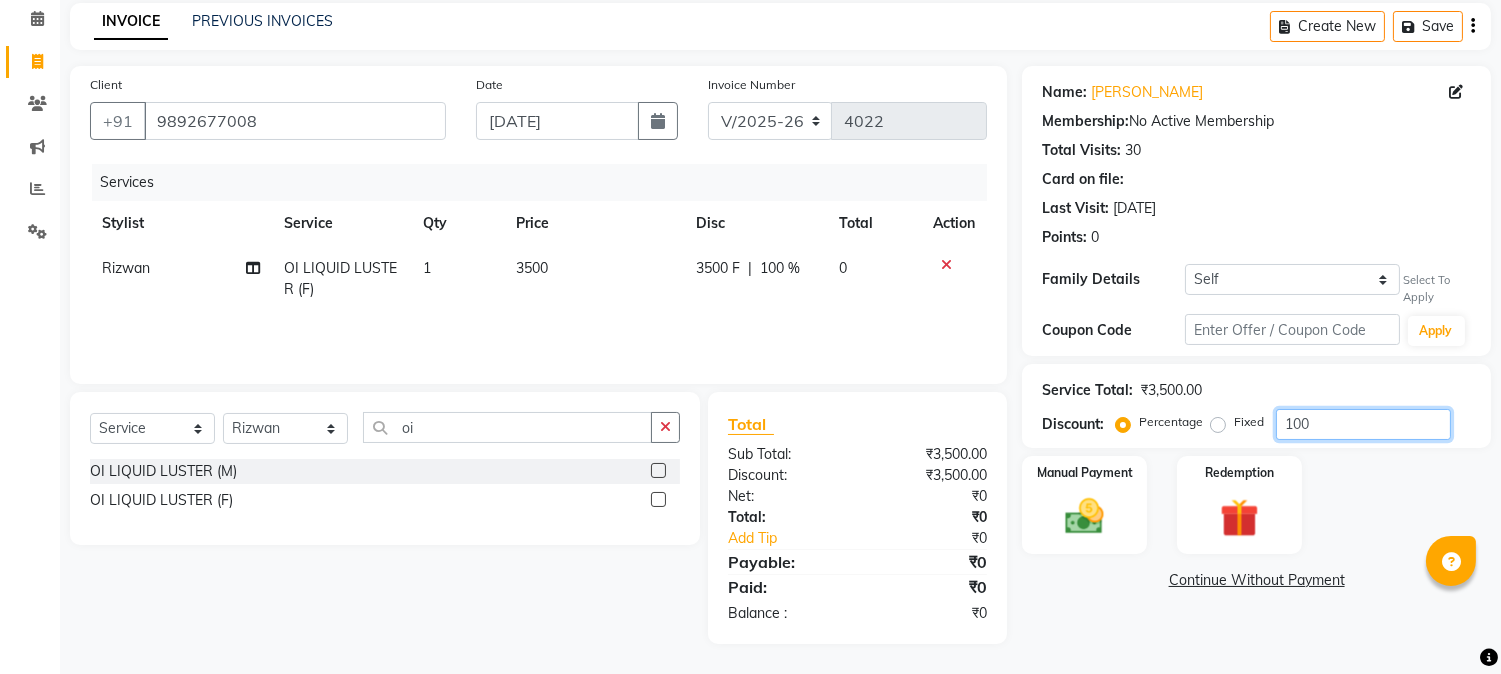 scroll, scrollTop: 84, scrollLeft: 0, axis: vertical 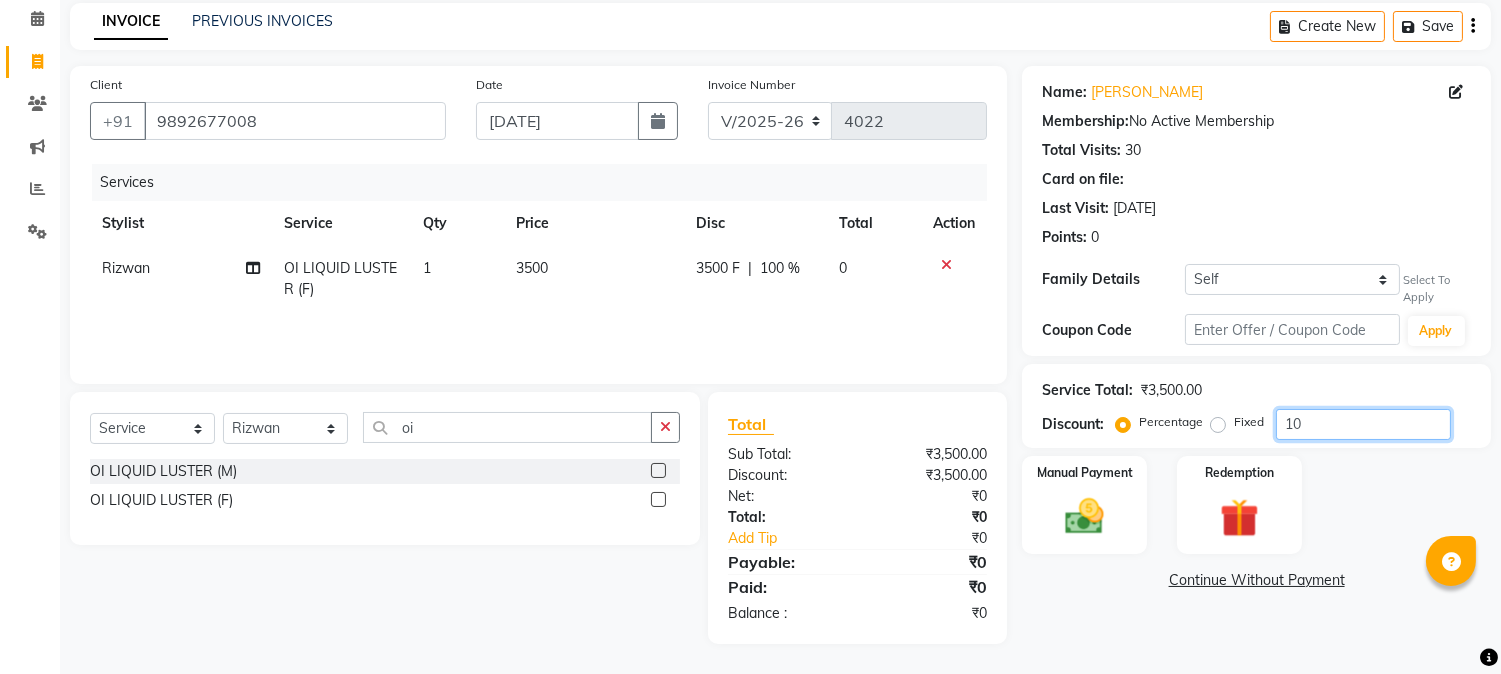 type on "1" 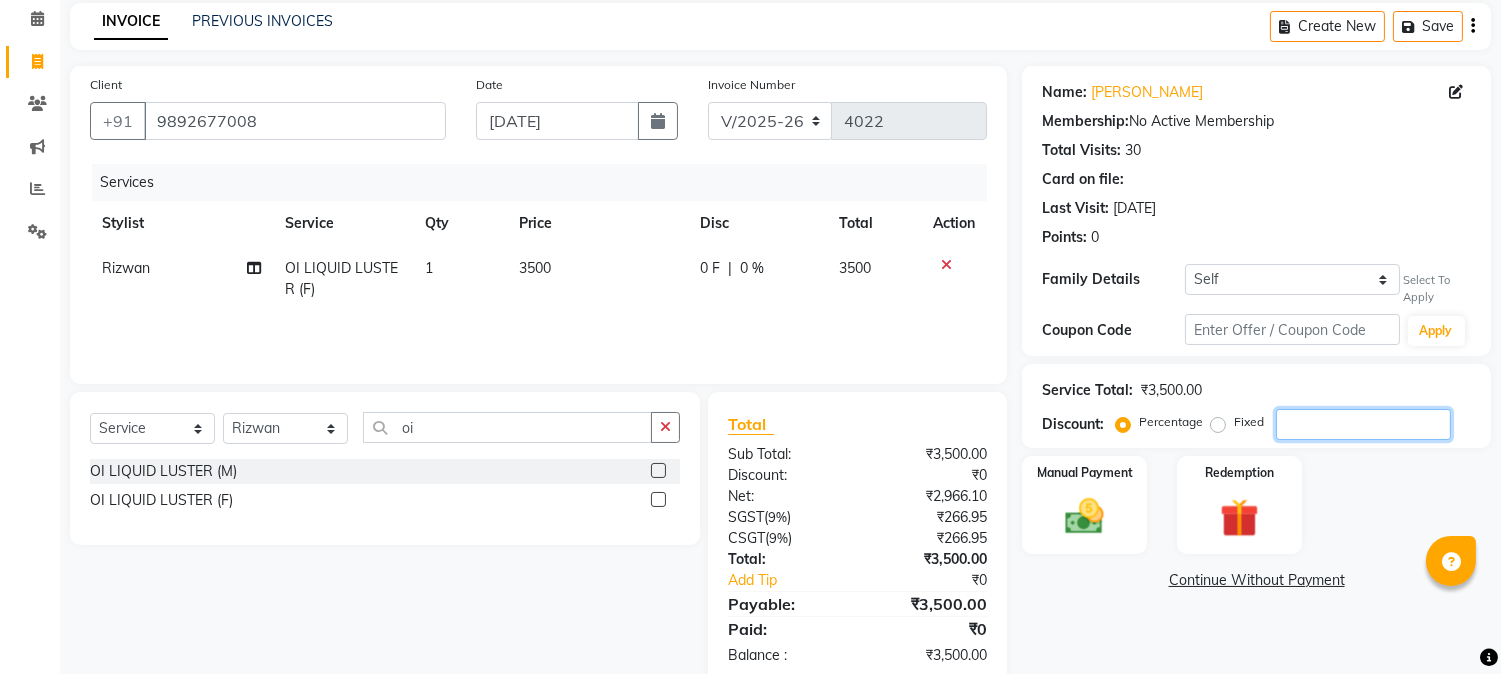 scroll, scrollTop: 125, scrollLeft: 0, axis: vertical 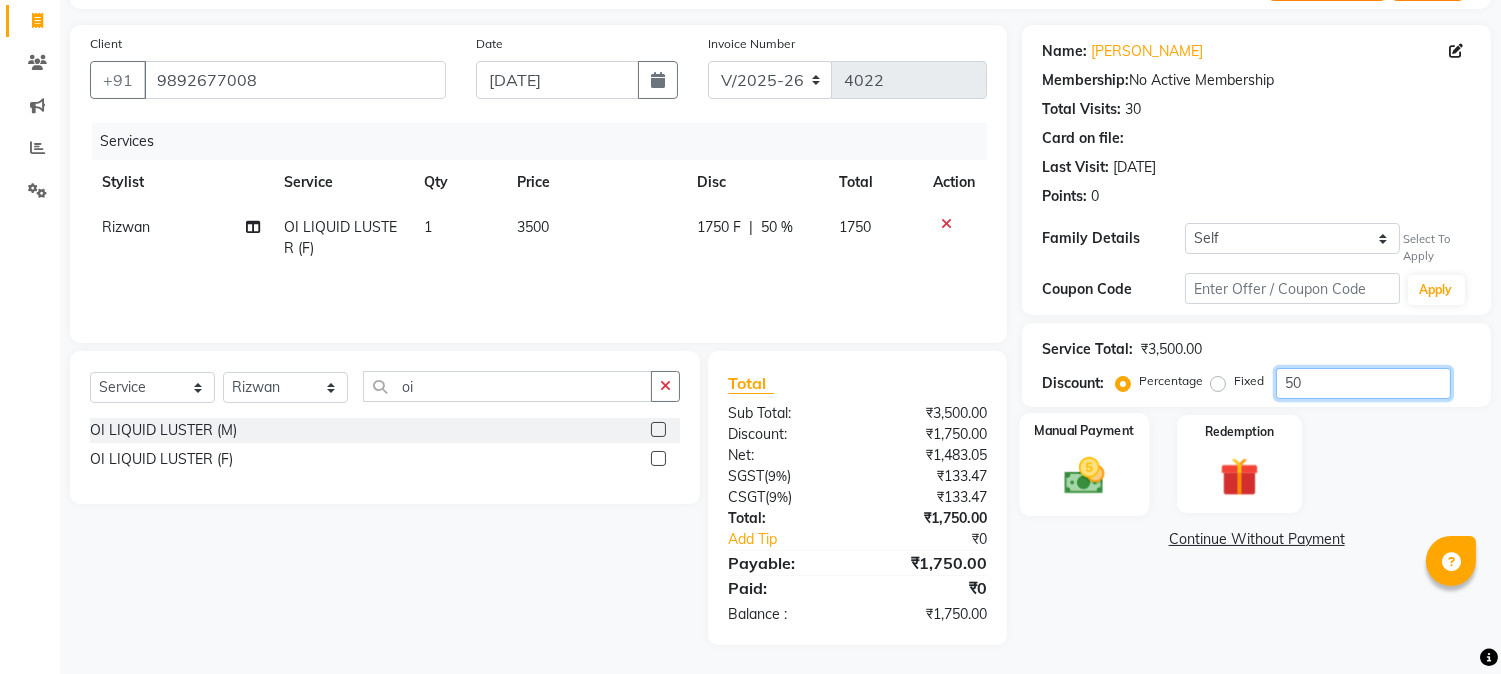 type on "50" 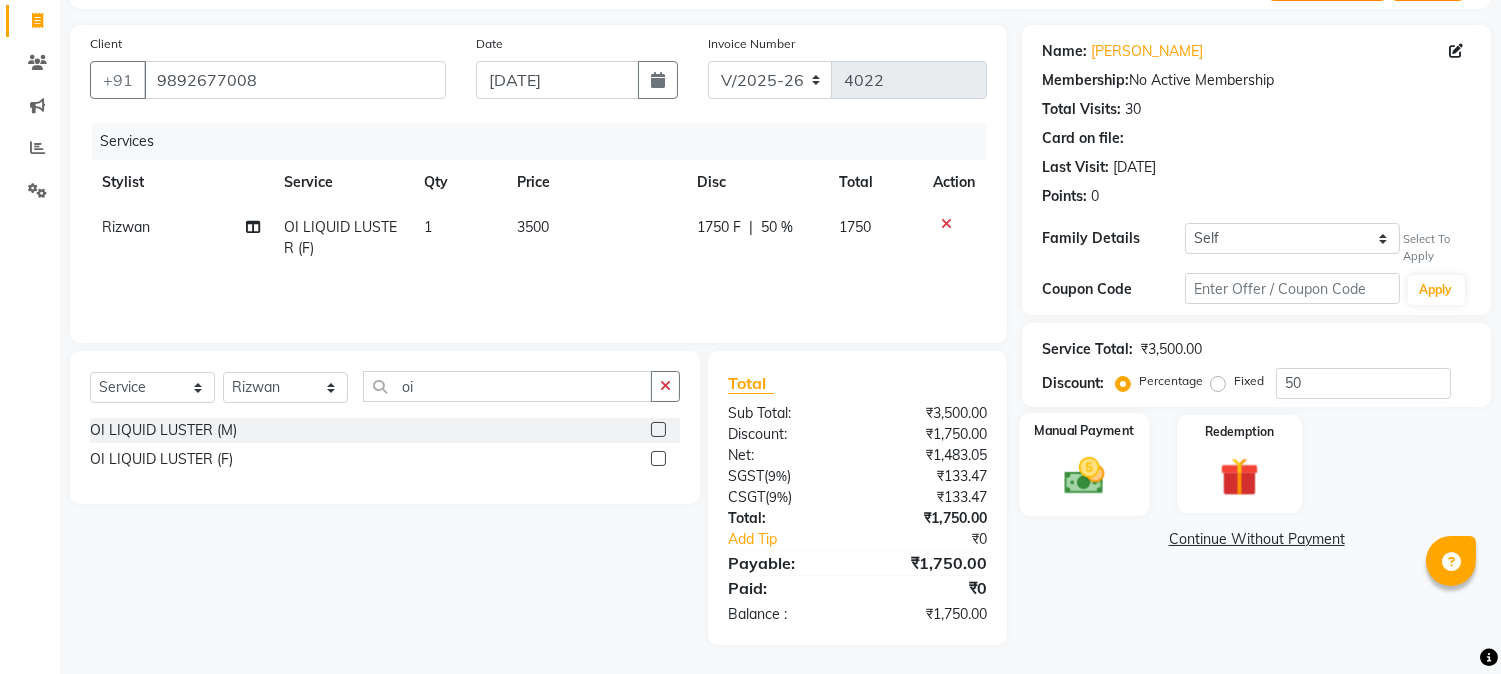 click on "Manual Payment" 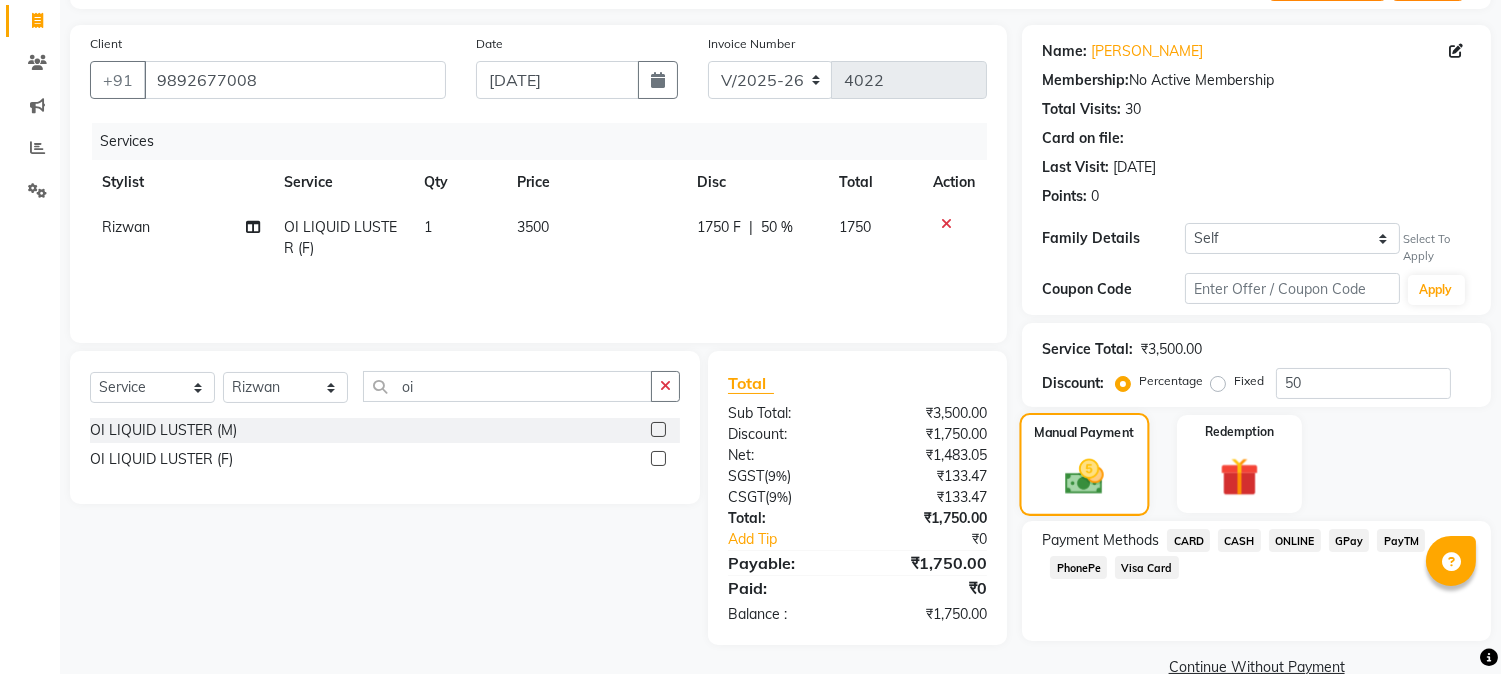 click 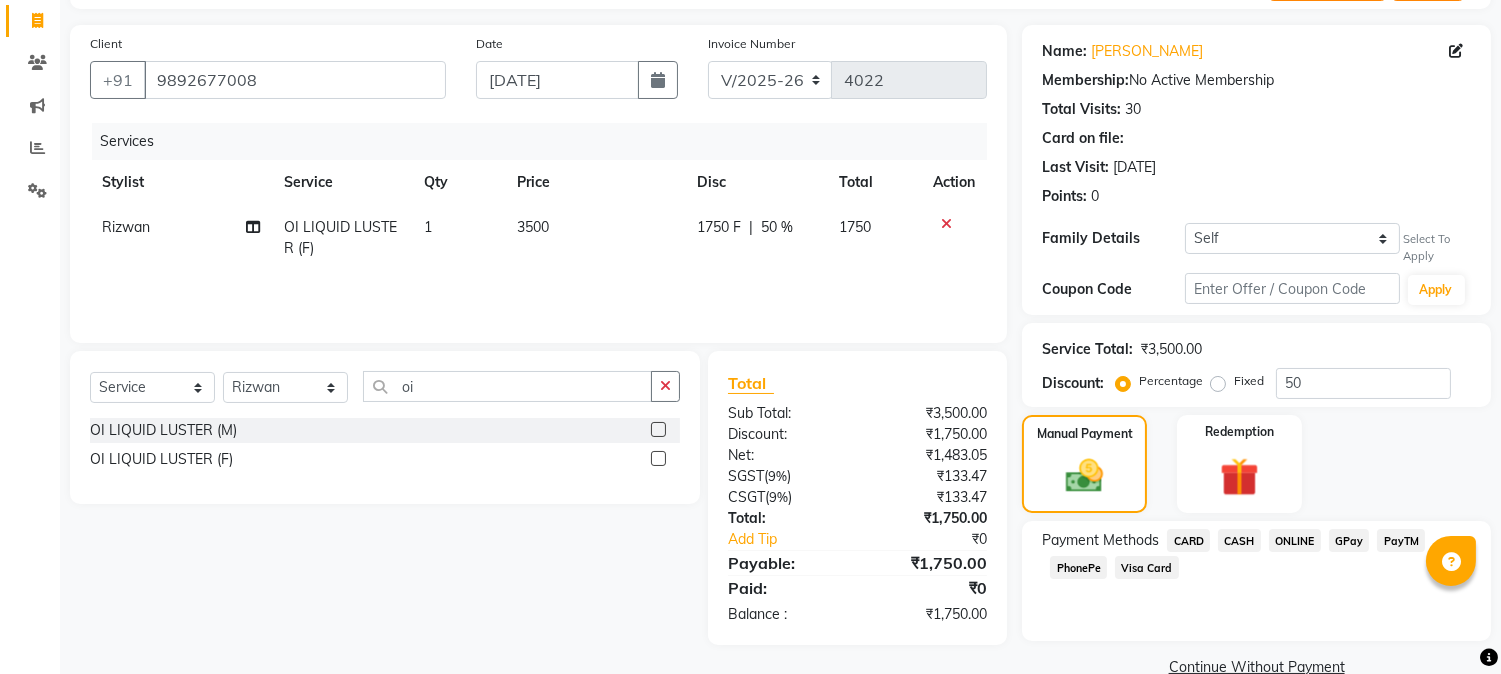 click on "PhonePe" 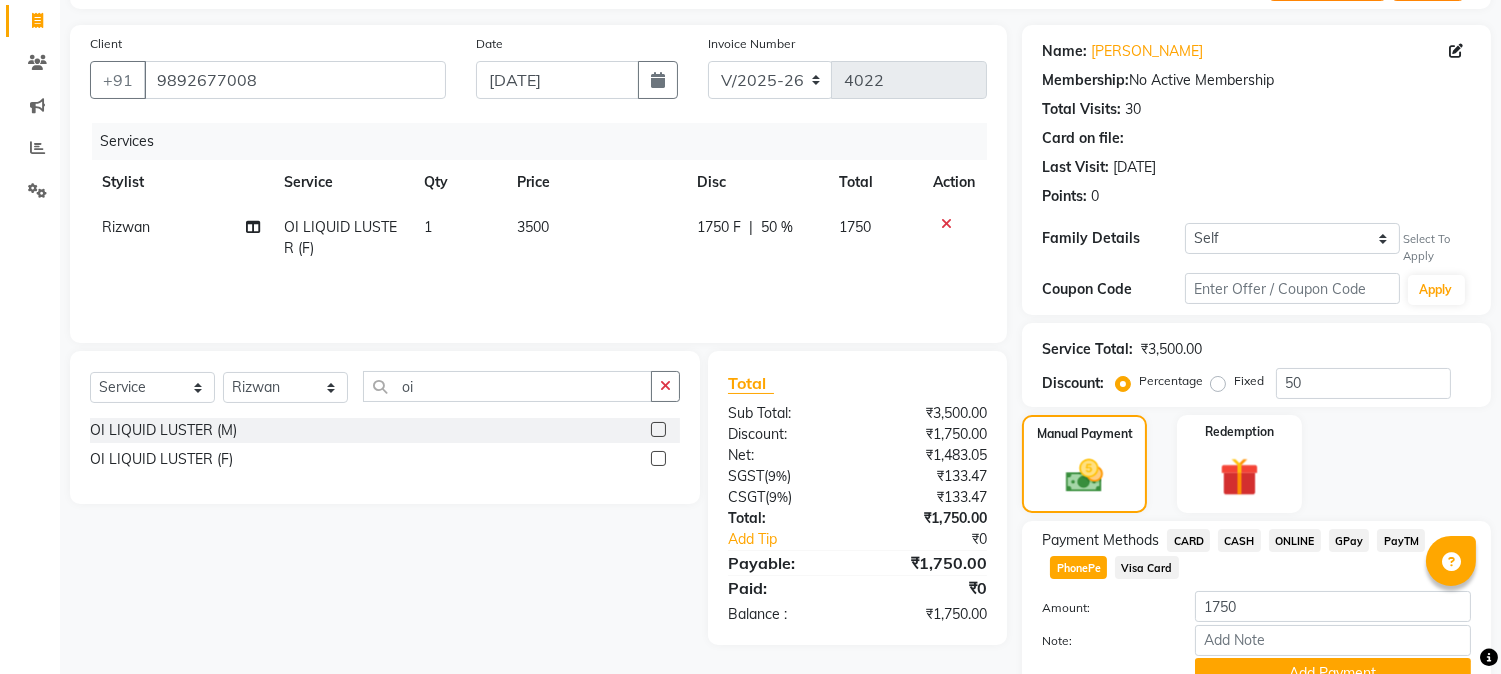 click on "Payment Methods  CARD   CASH   ONLINE   GPay   PayTM   PhonePe   Visa Card  Amount: 1750 Note: Add Payment" 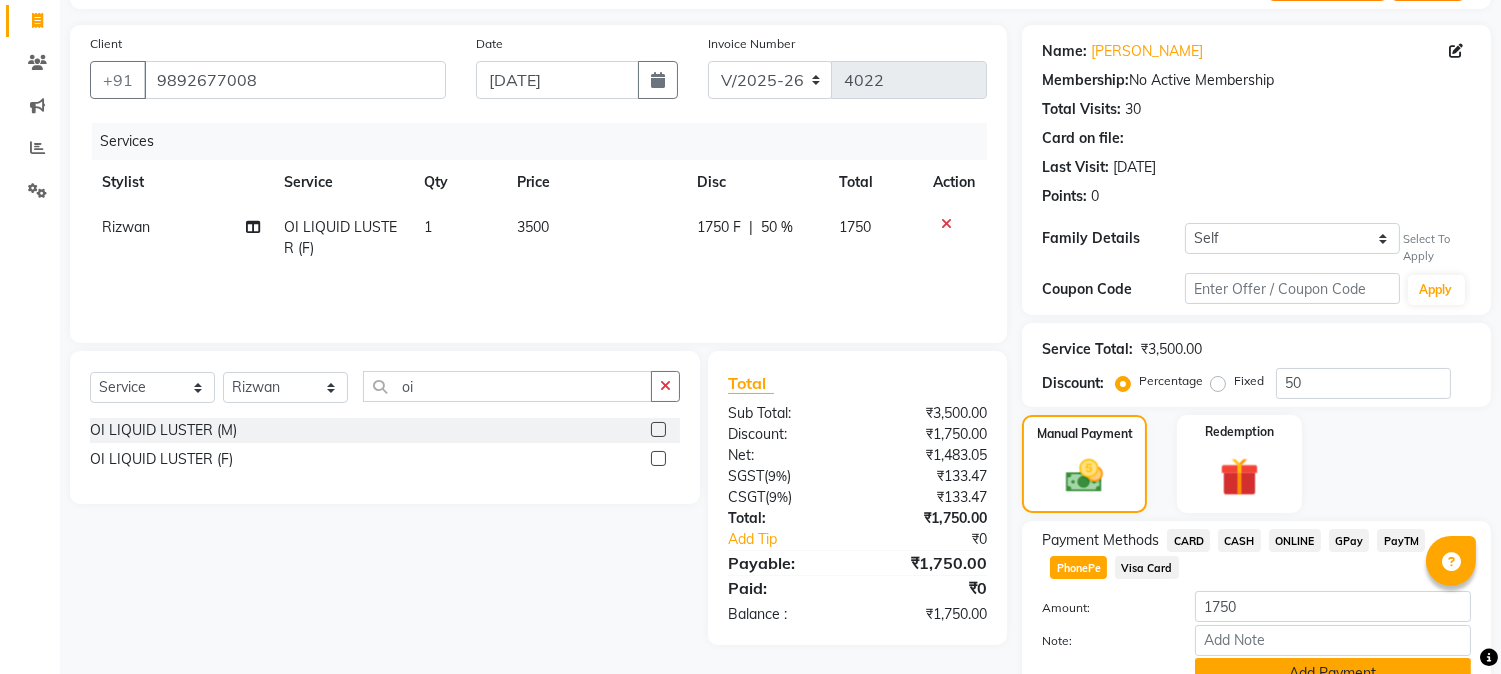 click on "Add Payment" 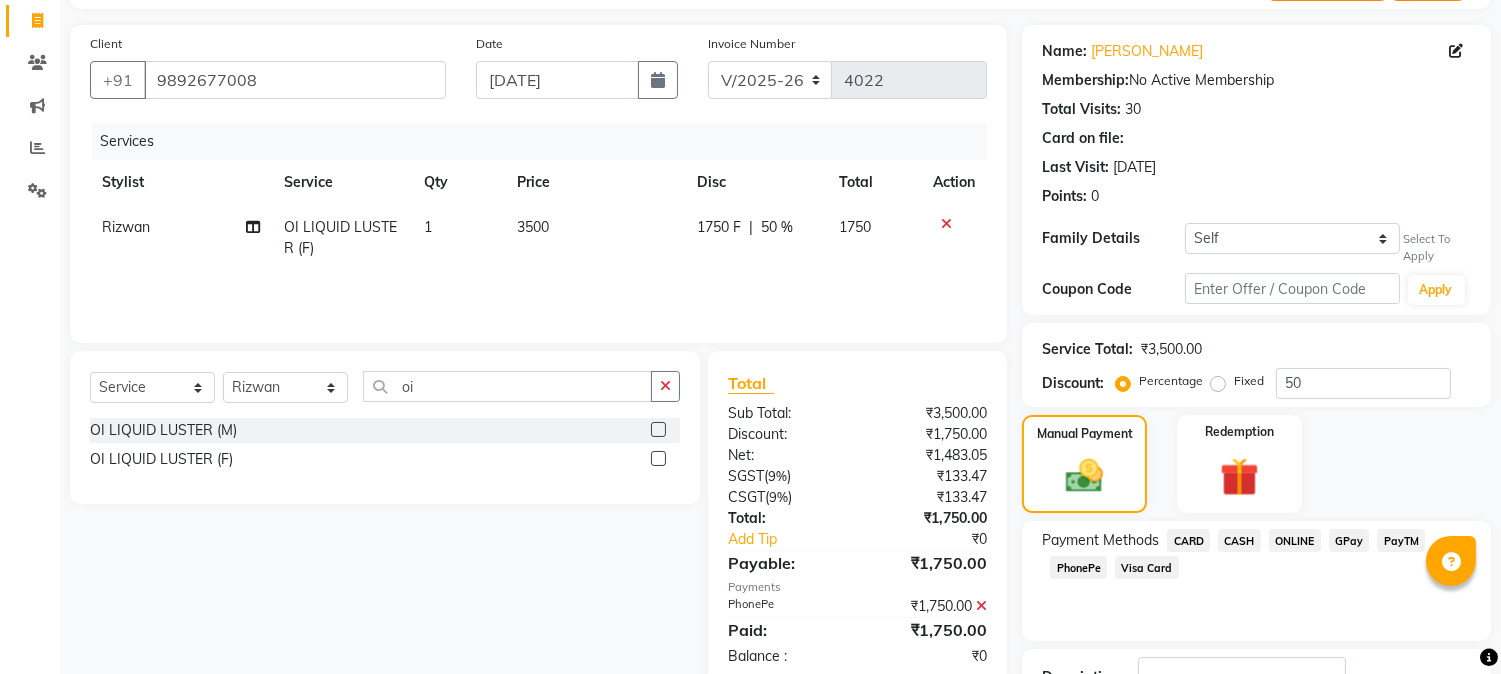 click on "Checkout" 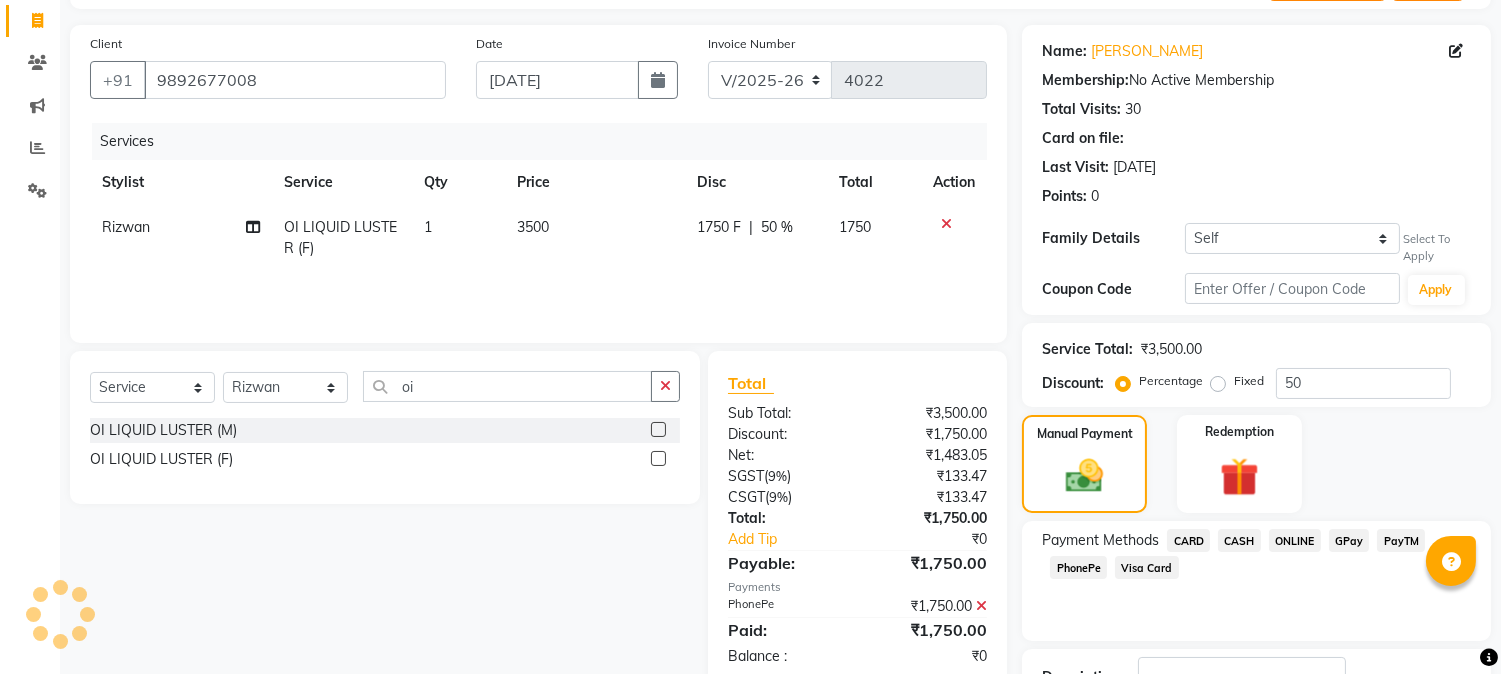 scroll, scrollTop: 275, scrollLeft: 0, axis: vertical 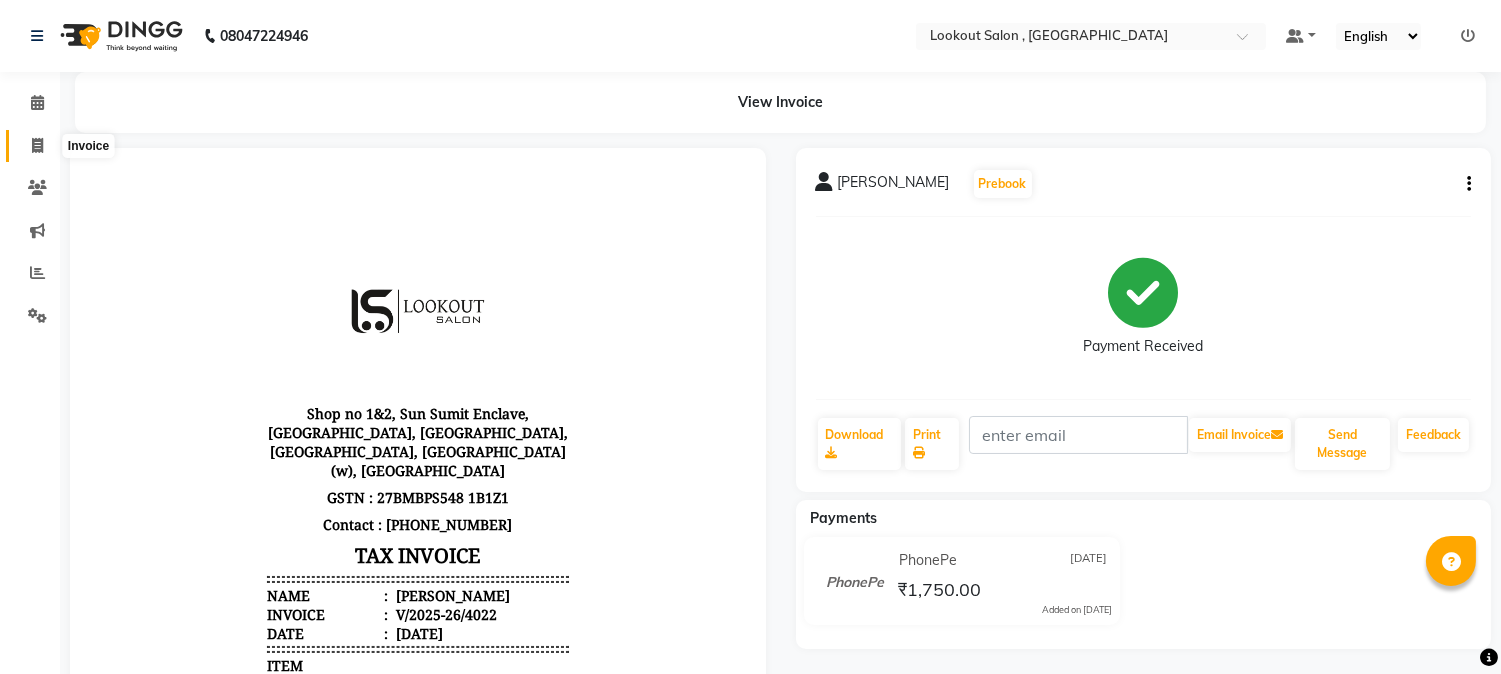click 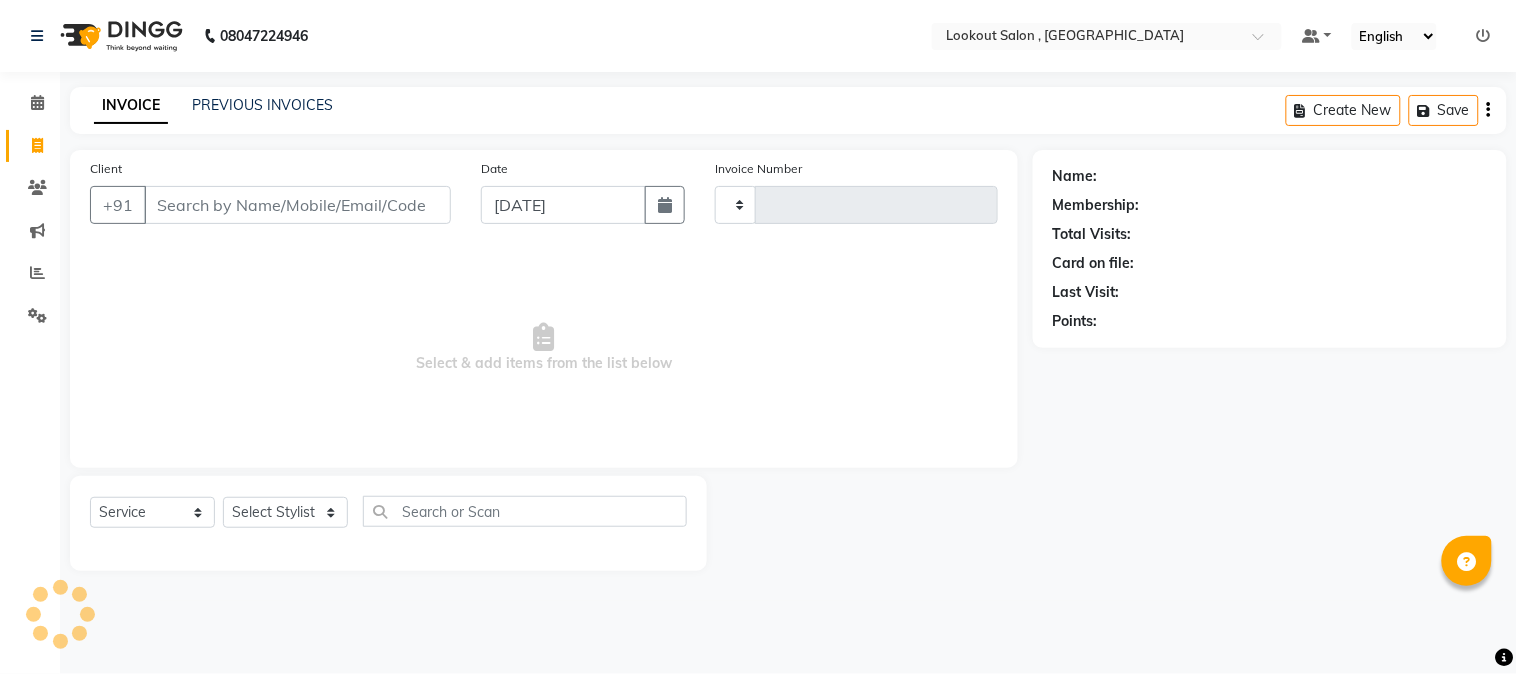 type on "4023" 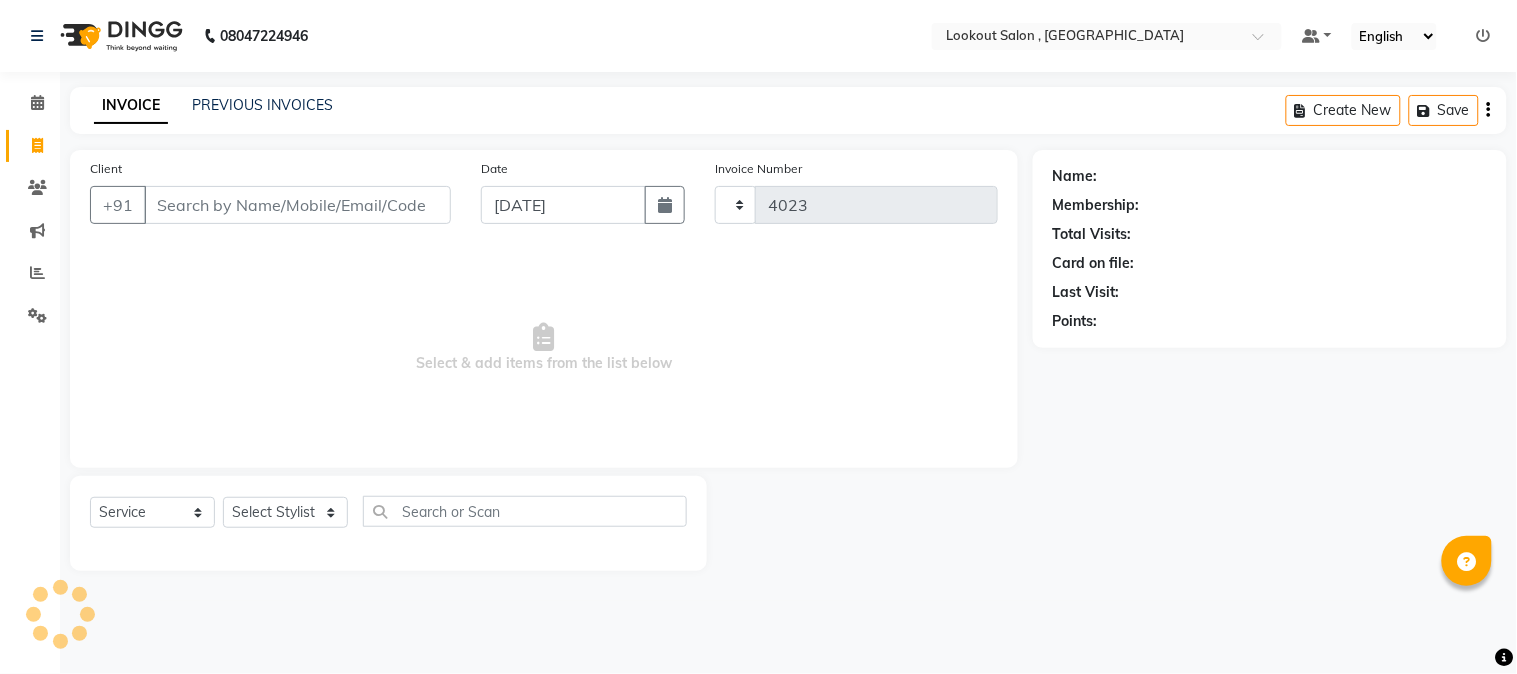 select on "151" 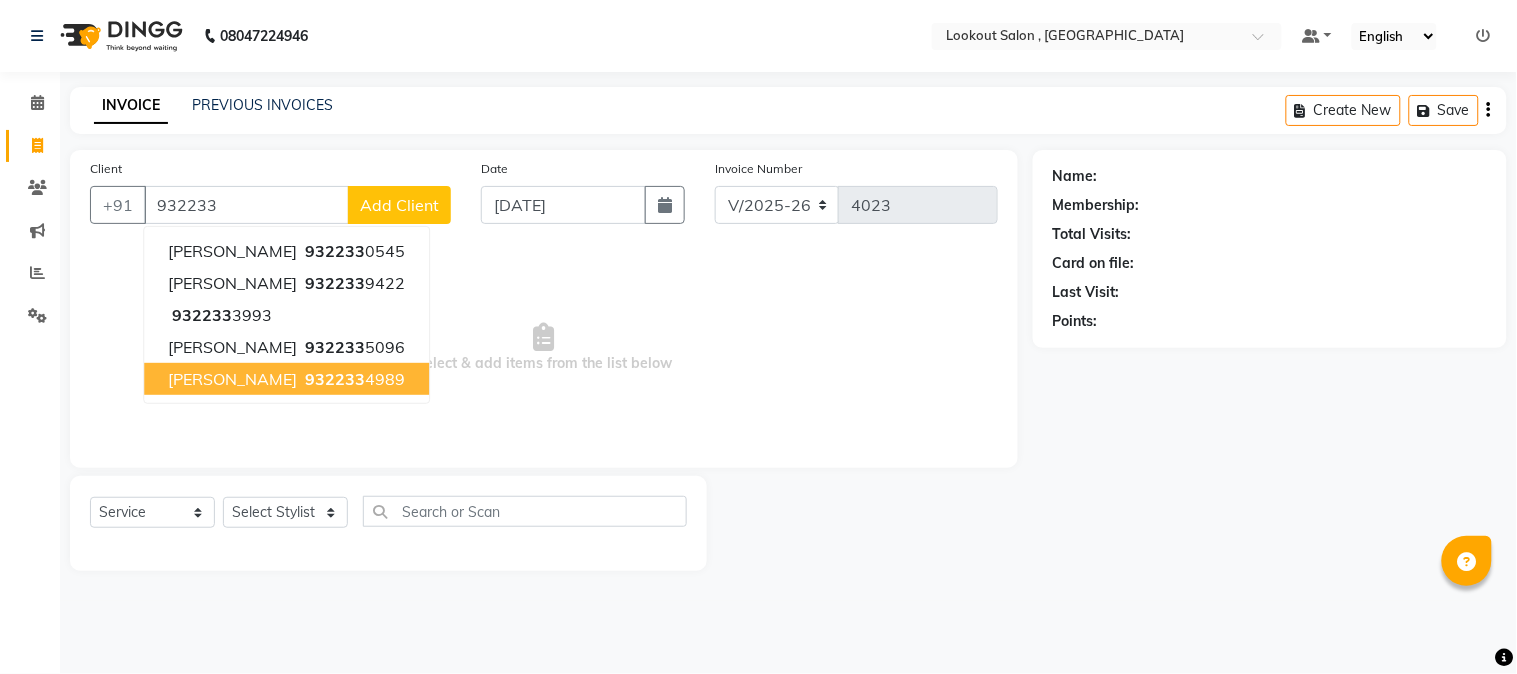 click on "Kriti Thakkar   932233 0545 Nimisha   932233 9422   932233 3993 Akshith   932233 5096 sandip mehta   932233 4989" at bounding box center [286, 315] 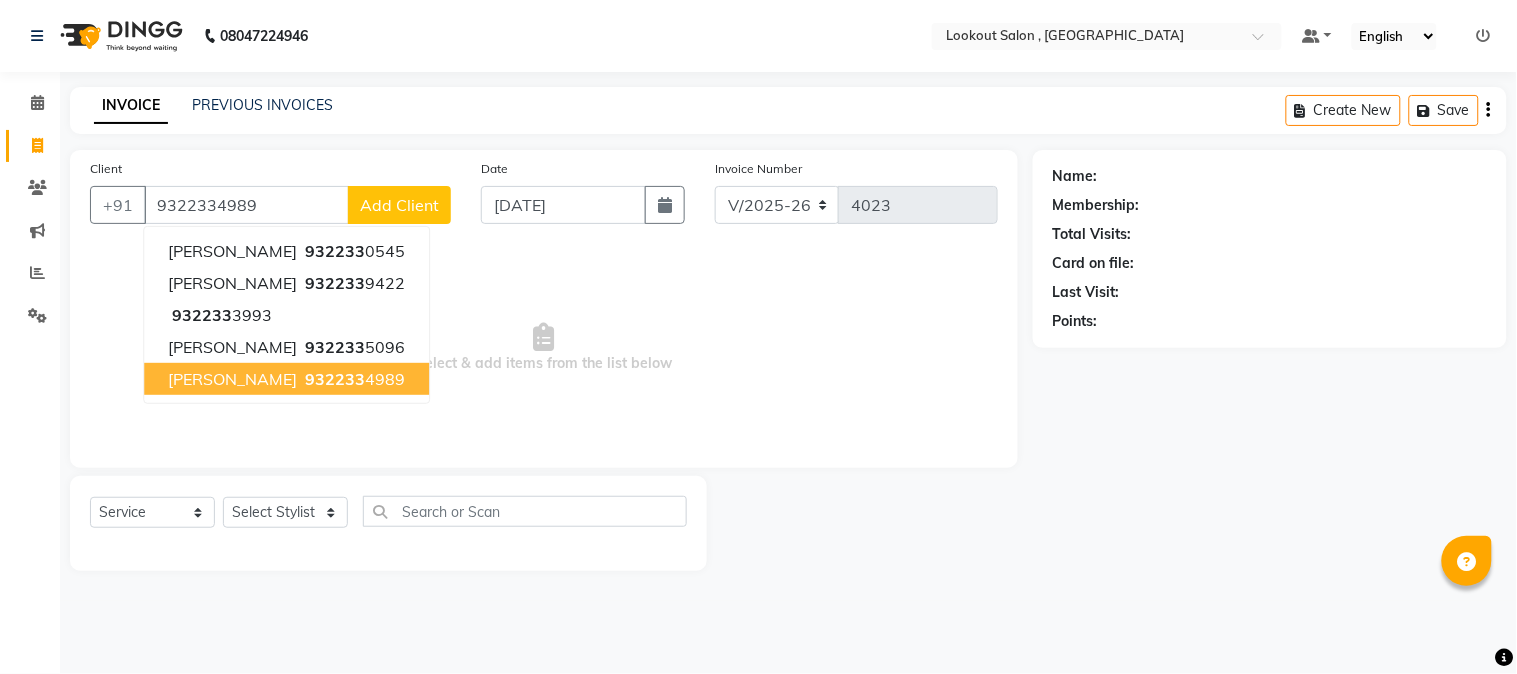 type on "9322334989" 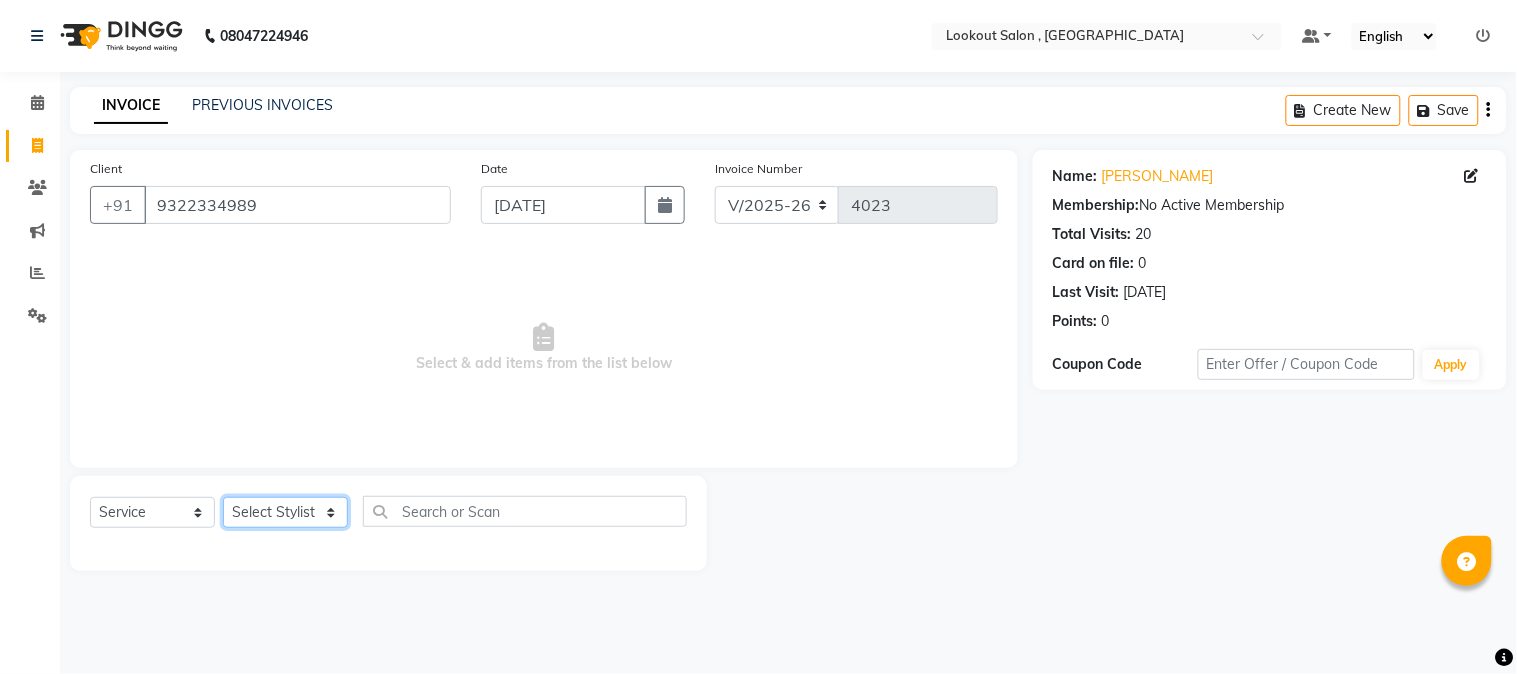 click on "Select Stylist AMIT SOLANKI jishan shekh kuldeep MANDAR GOSAVI MANISHA SAHU NANDINI GUPTA NIPUL SIR NISAR AHMED PIRJADE Rizwan ROOPAVATI Rupali  RUPESH SADAF SHAIKH SAHIL TAK shweta kashyap" 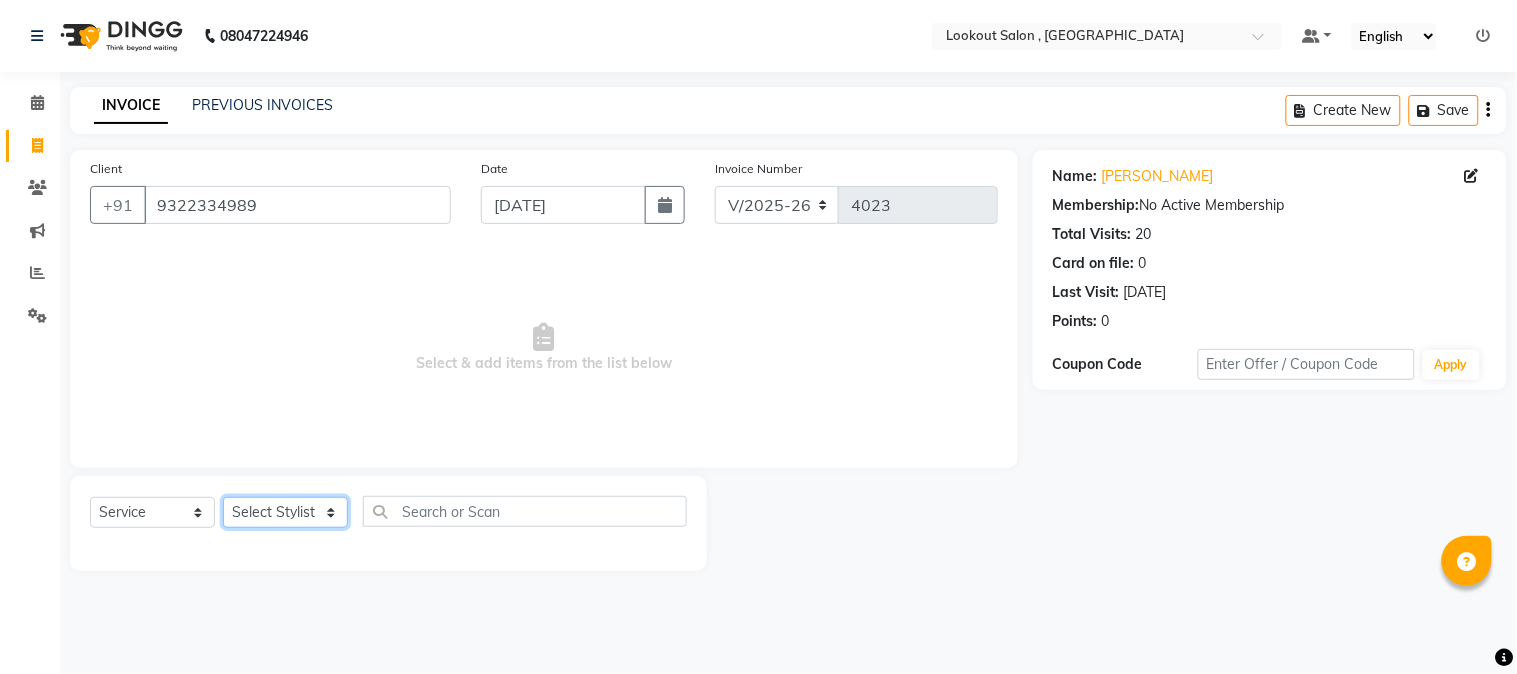 select on "24828" 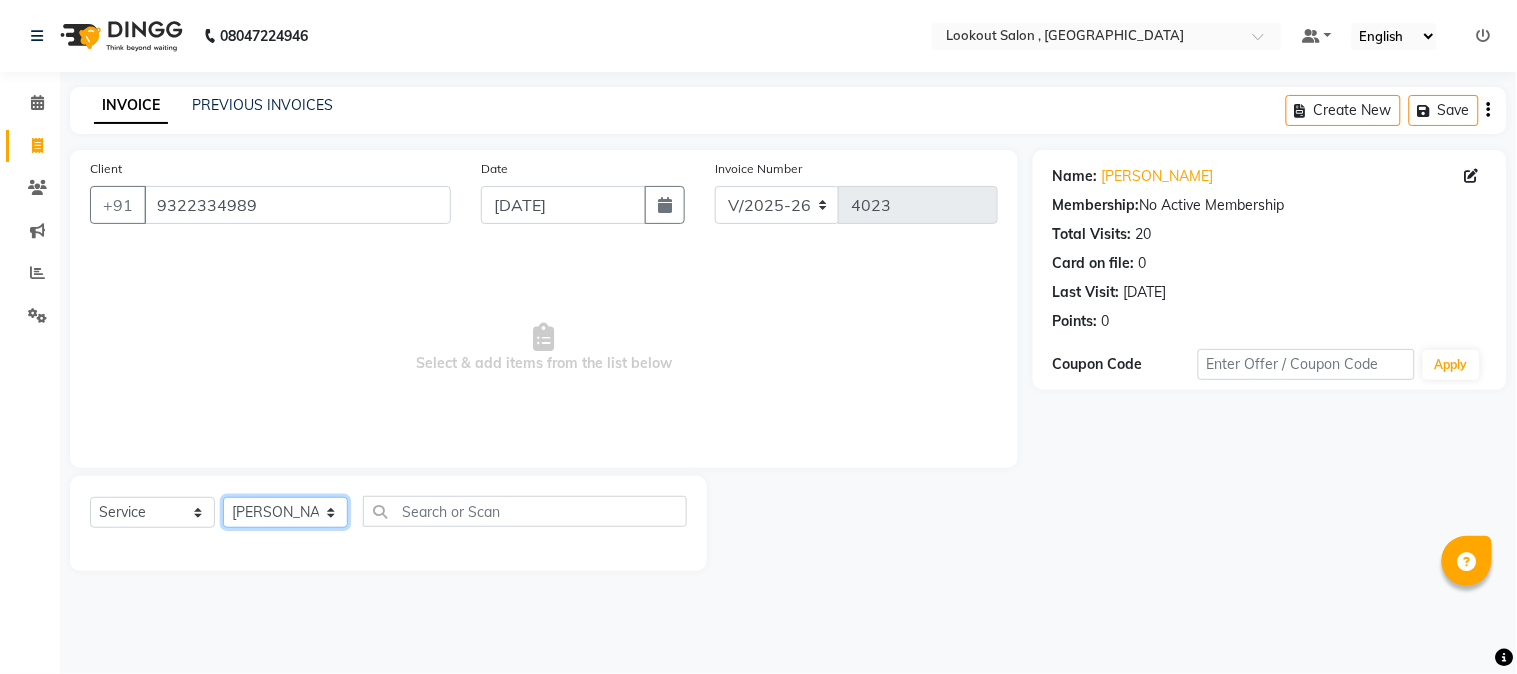 click on "Select Stylist AMIT SOLANKI jishan shekh kuldeep MANDAR GOSAVI MANISHA SAHU NANDINI GUPTA NIPUL SIR NISAR AHMED PIRJADE Rizwan ROOPAVATI Rupali  RUPESH SADAF SHAIKH SAHIL TAK shweta kashyap" 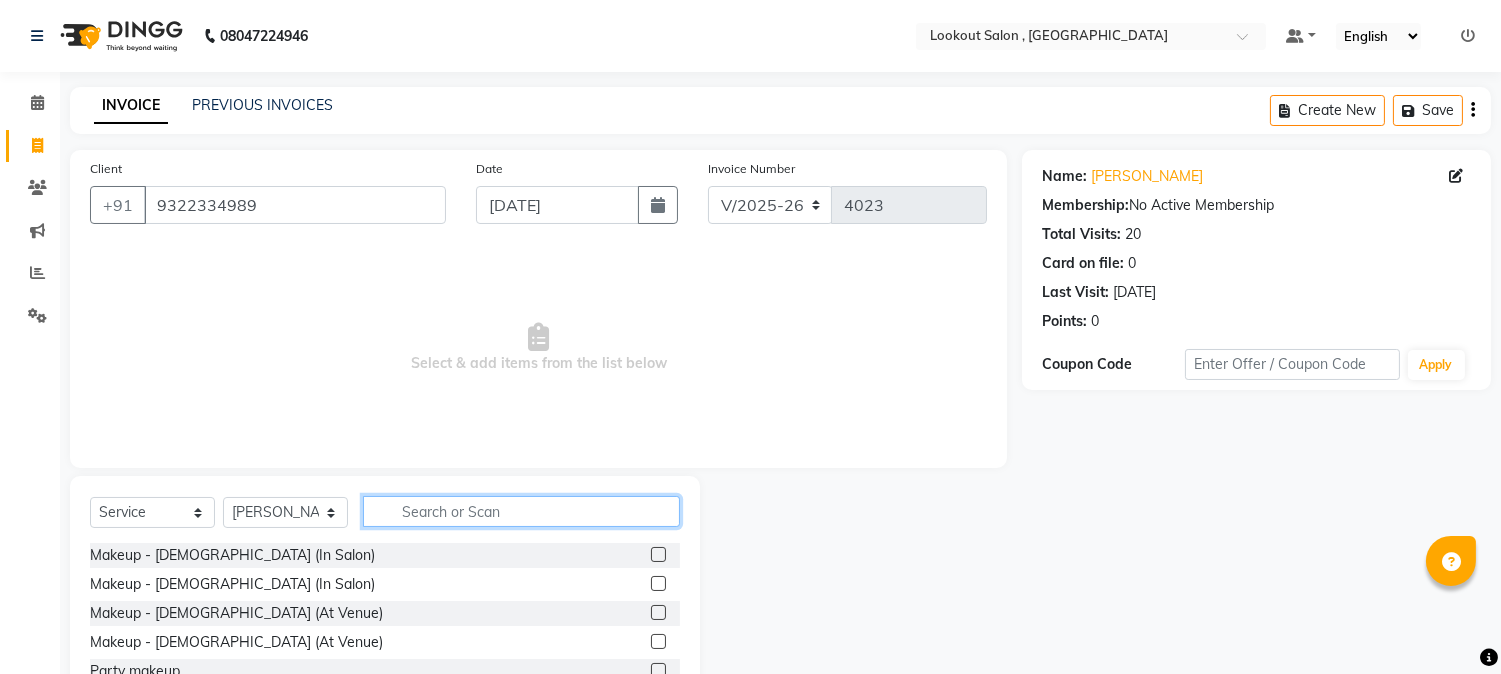click 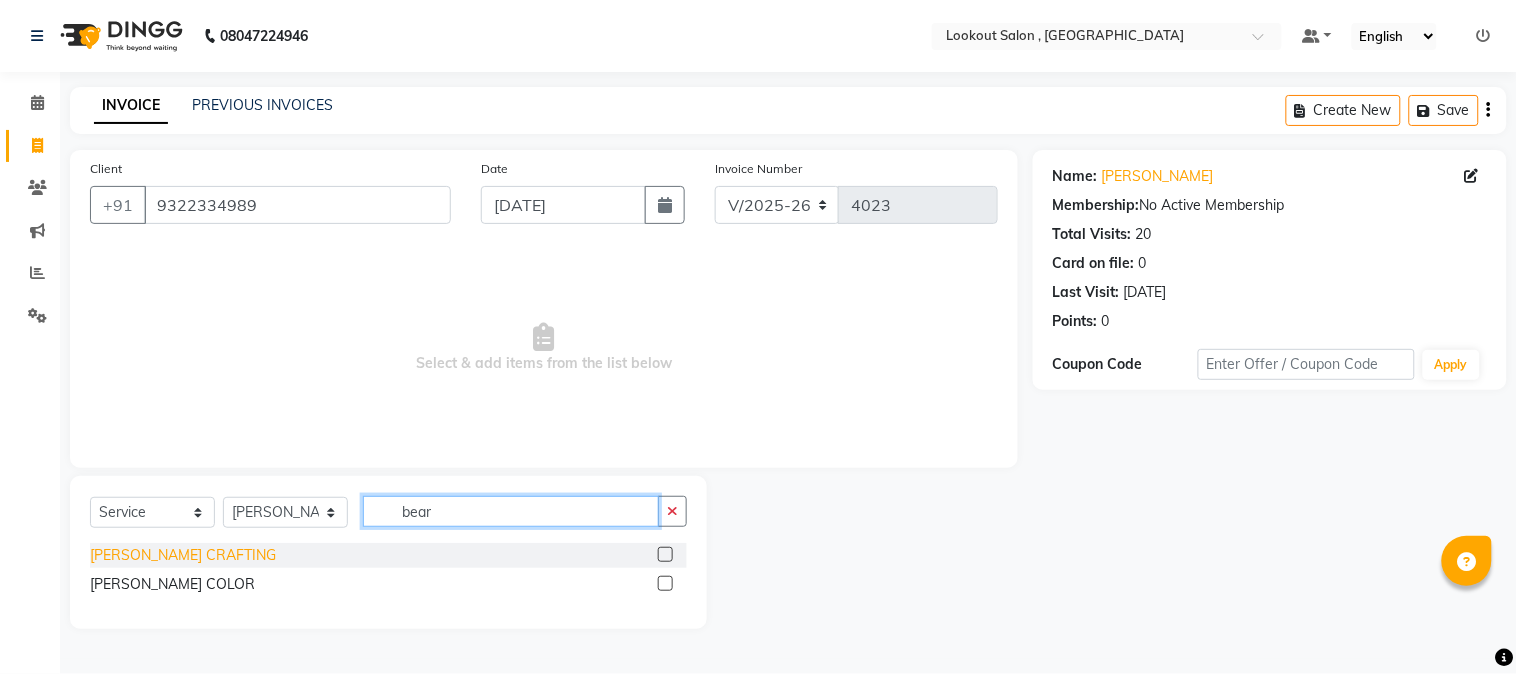 type on "bear" 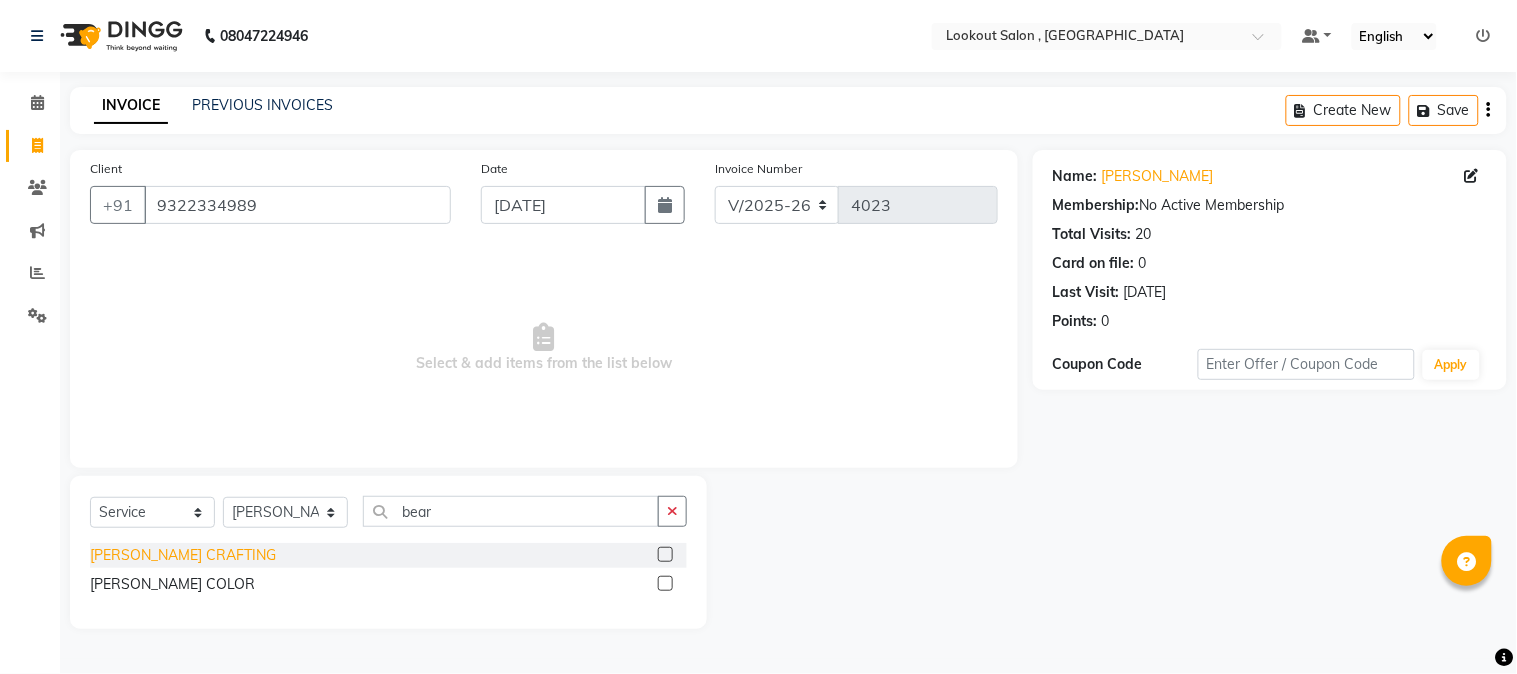 click on "BEARD CRAFTING" 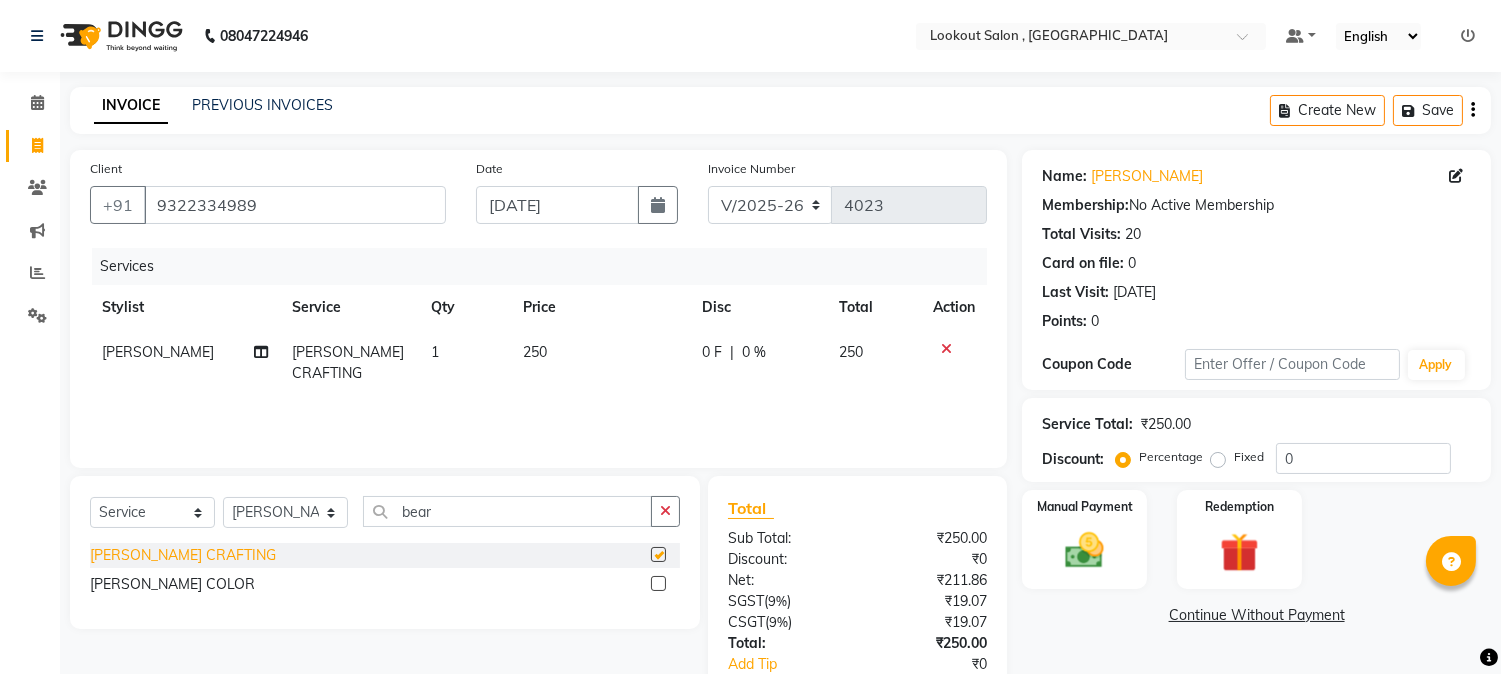 checkbox on "false" 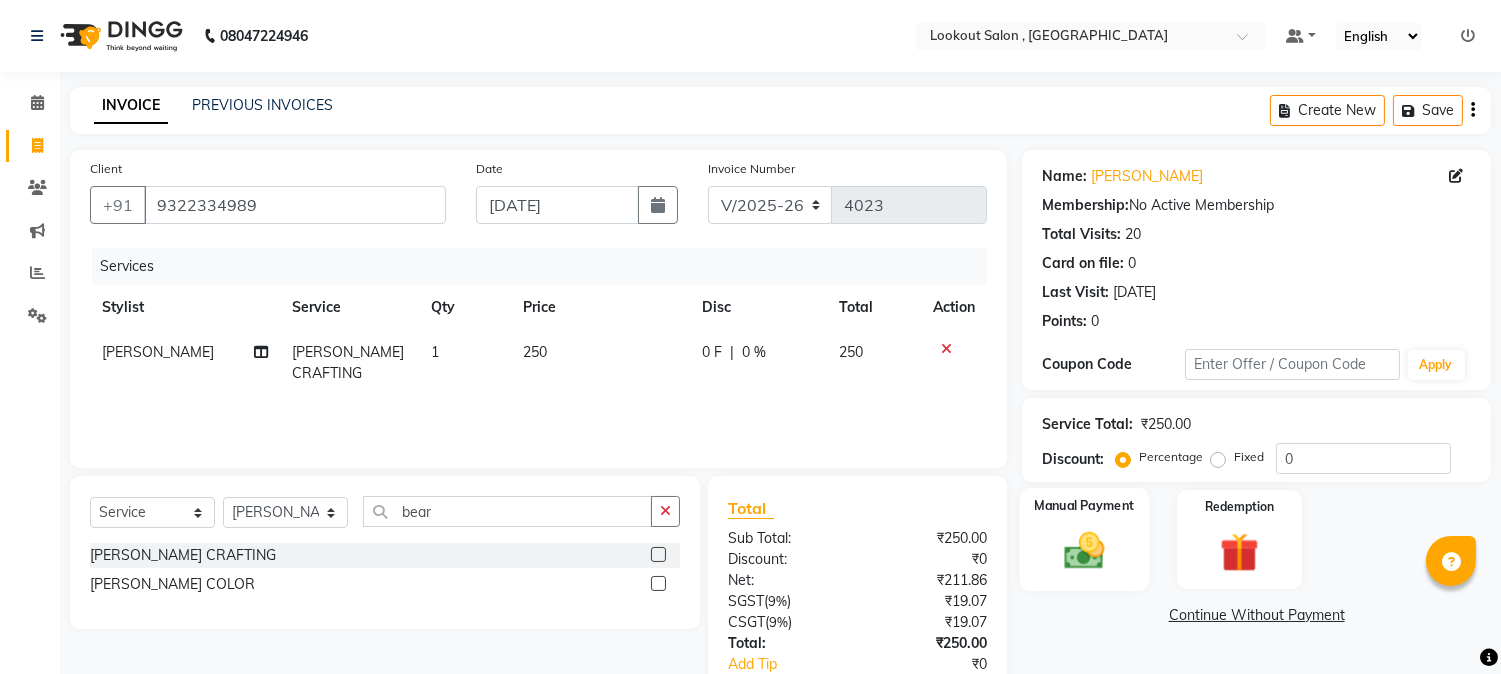 click on "Manual Payment" 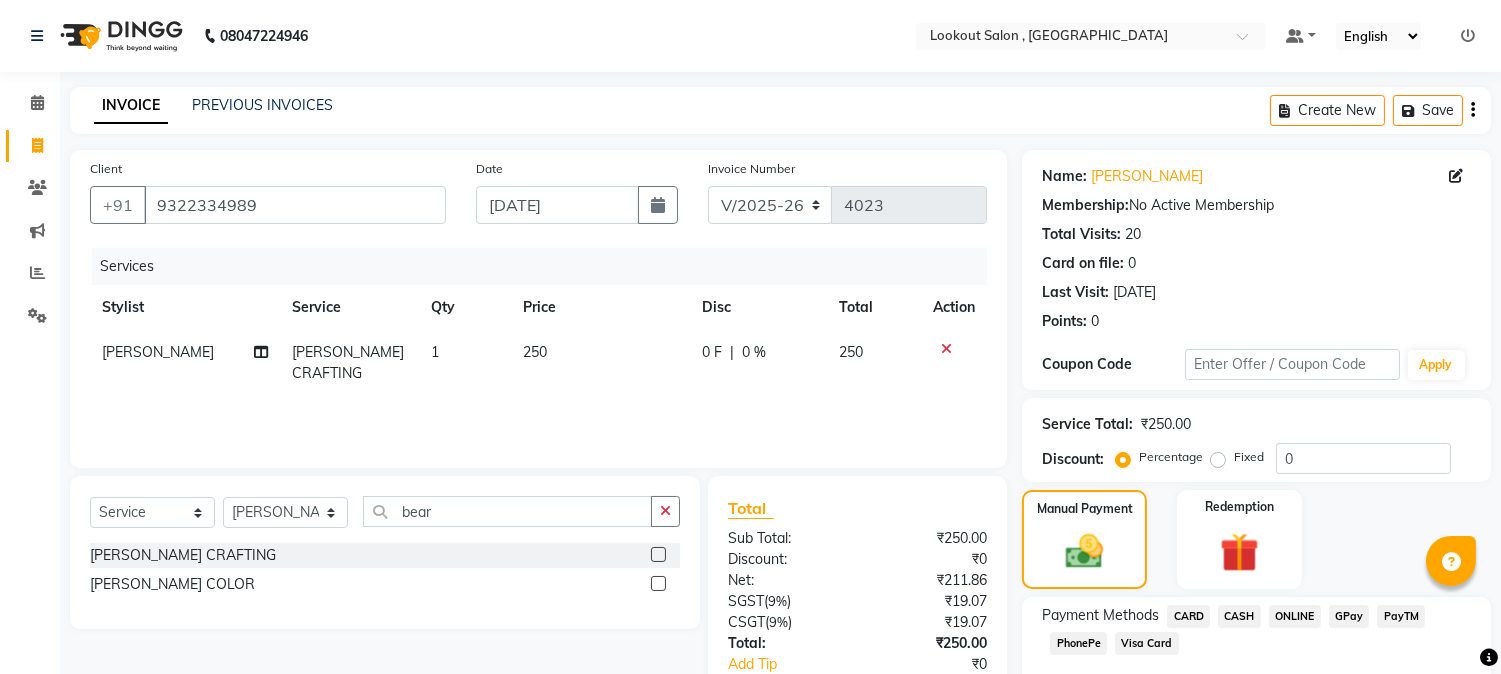 scroll, scrollTop: 125, scrollLeft: 0, axis: vertical 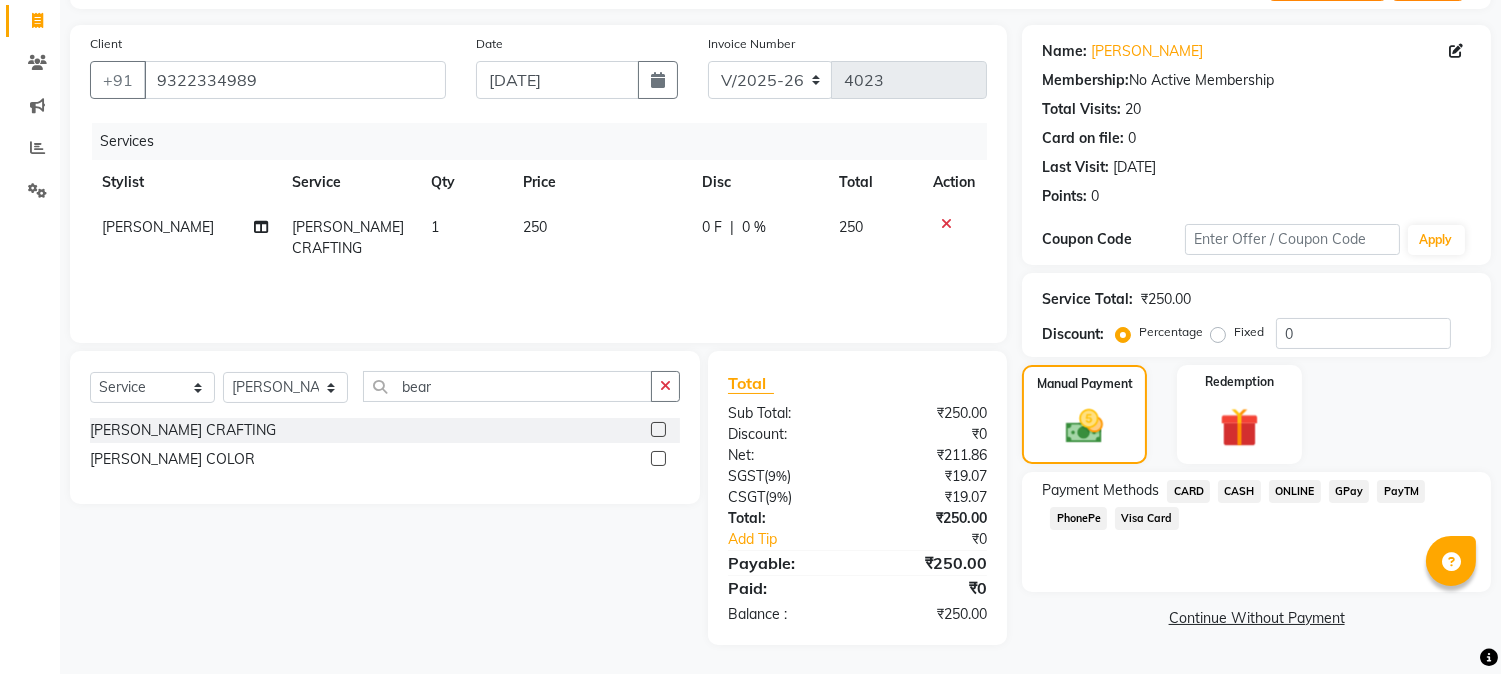 click on "CASH" 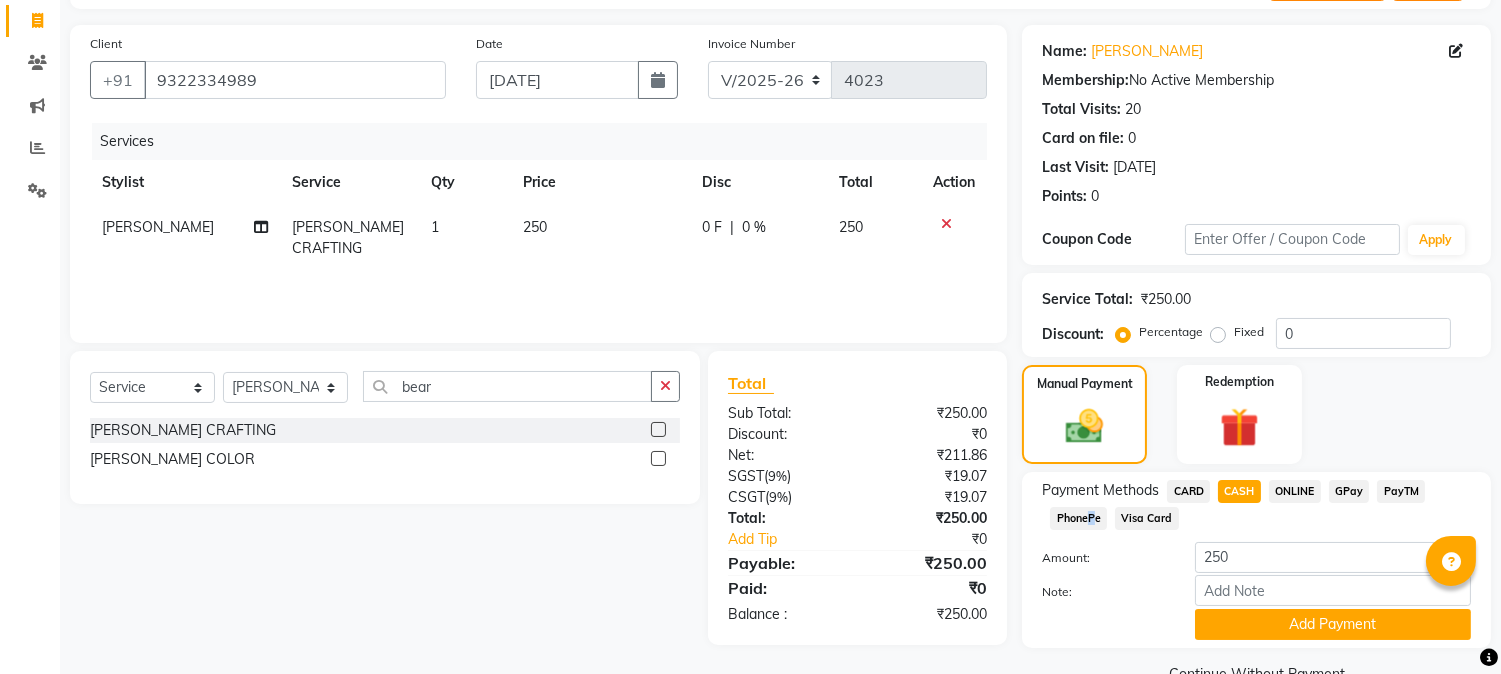 click on "PhonePe" 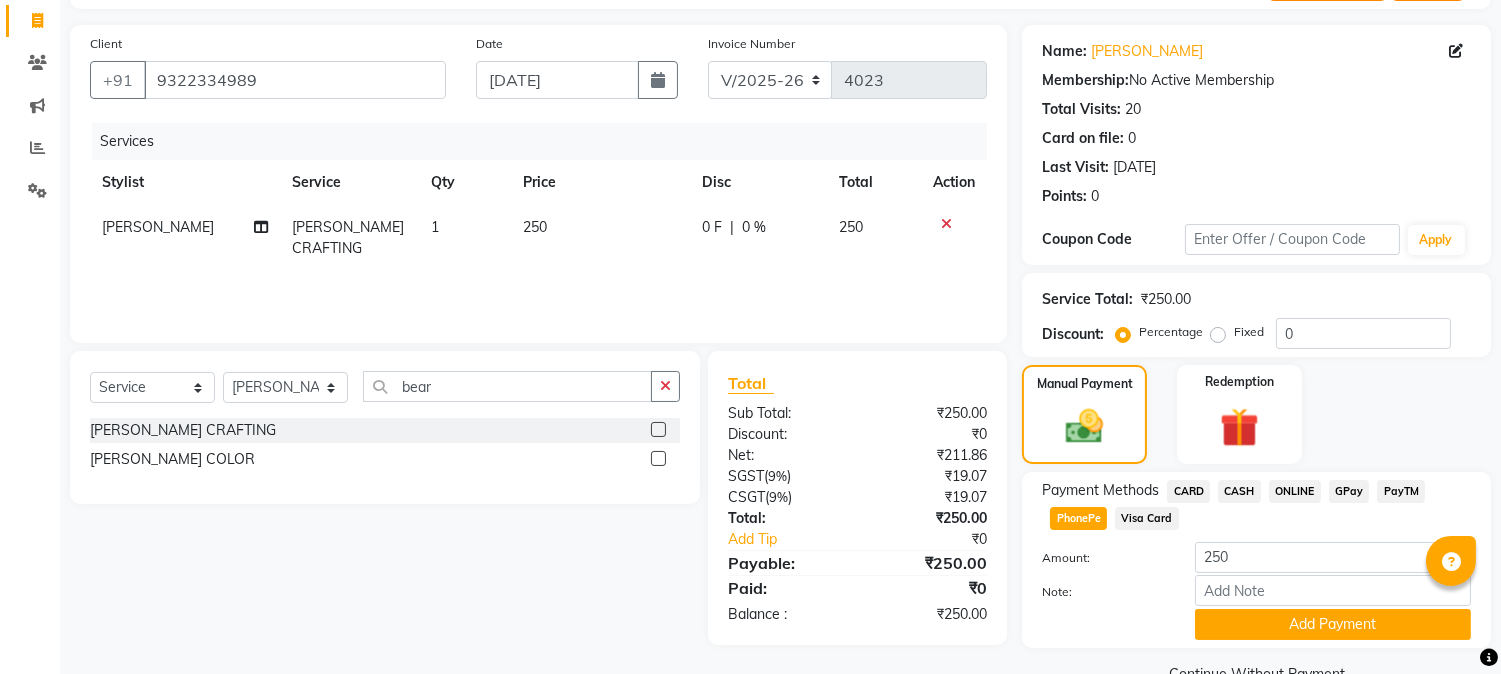 click on "Payment Methods  CARD   CASH   ONLINE   GPay   PayTM   PhonePe   Visa Card" 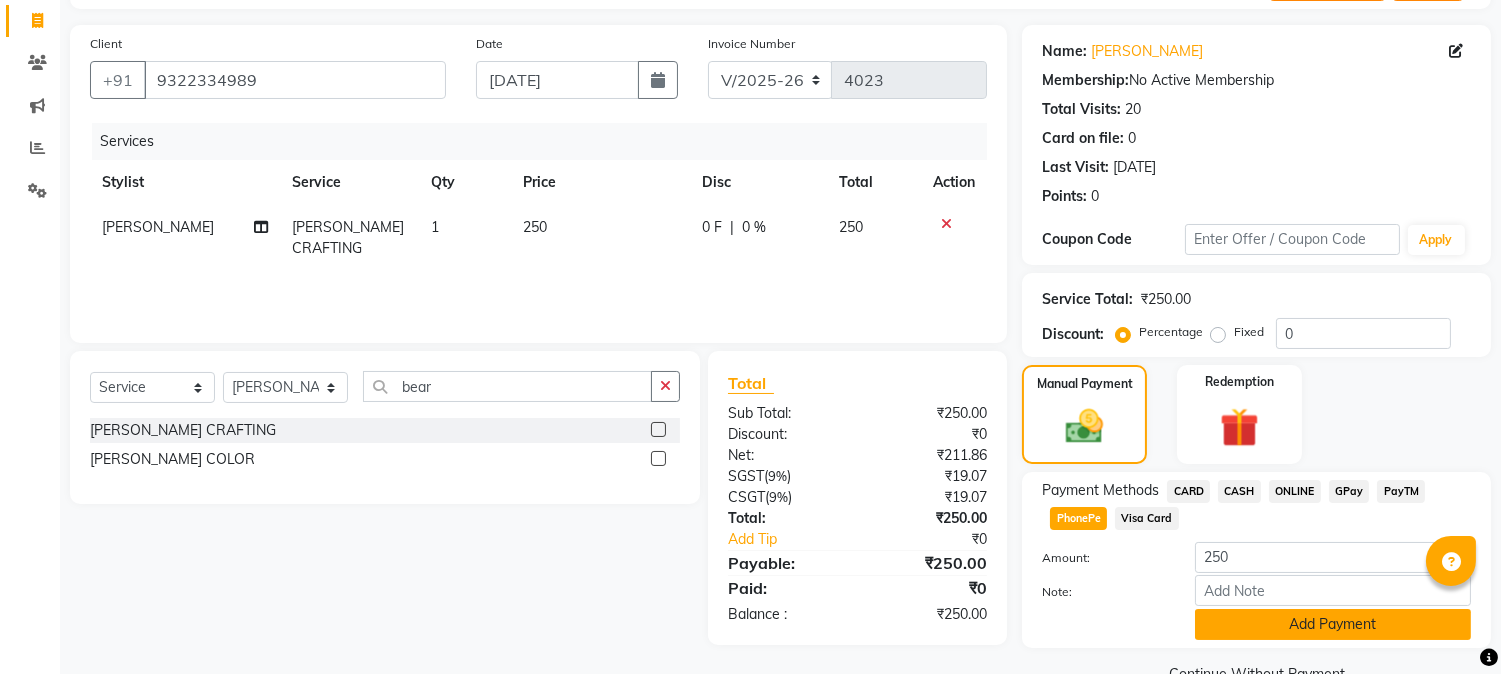 click on "Add Payment" 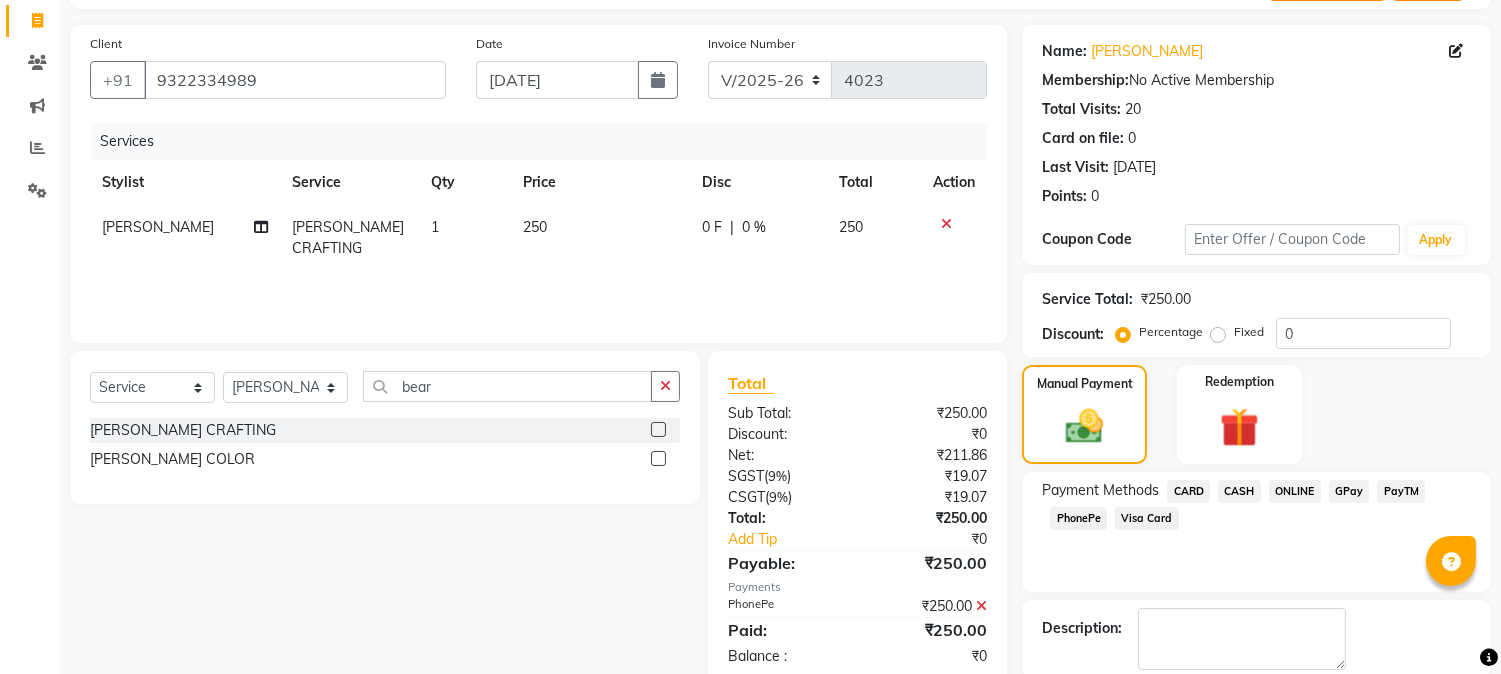 scroll, scrollTop: 225, scrollLeft: 0, axis: vertical 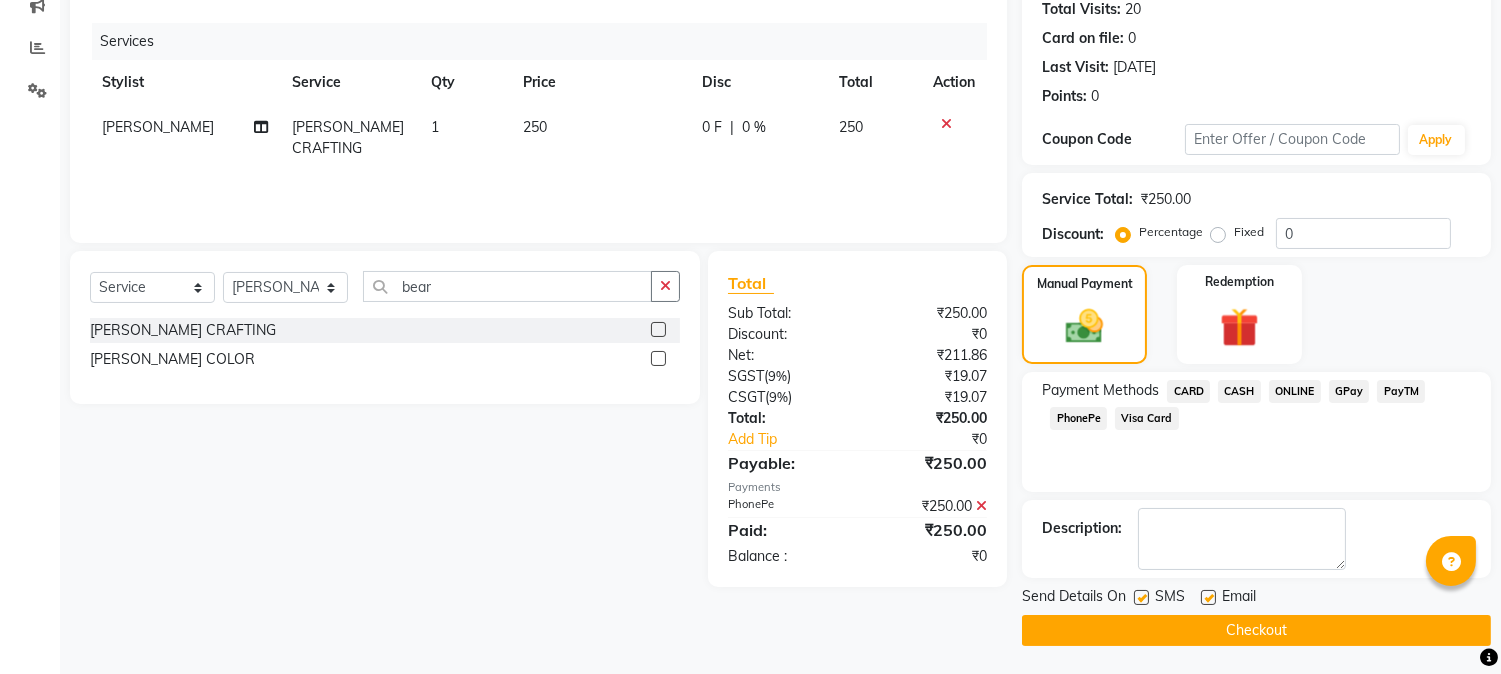 click on "Checkout" 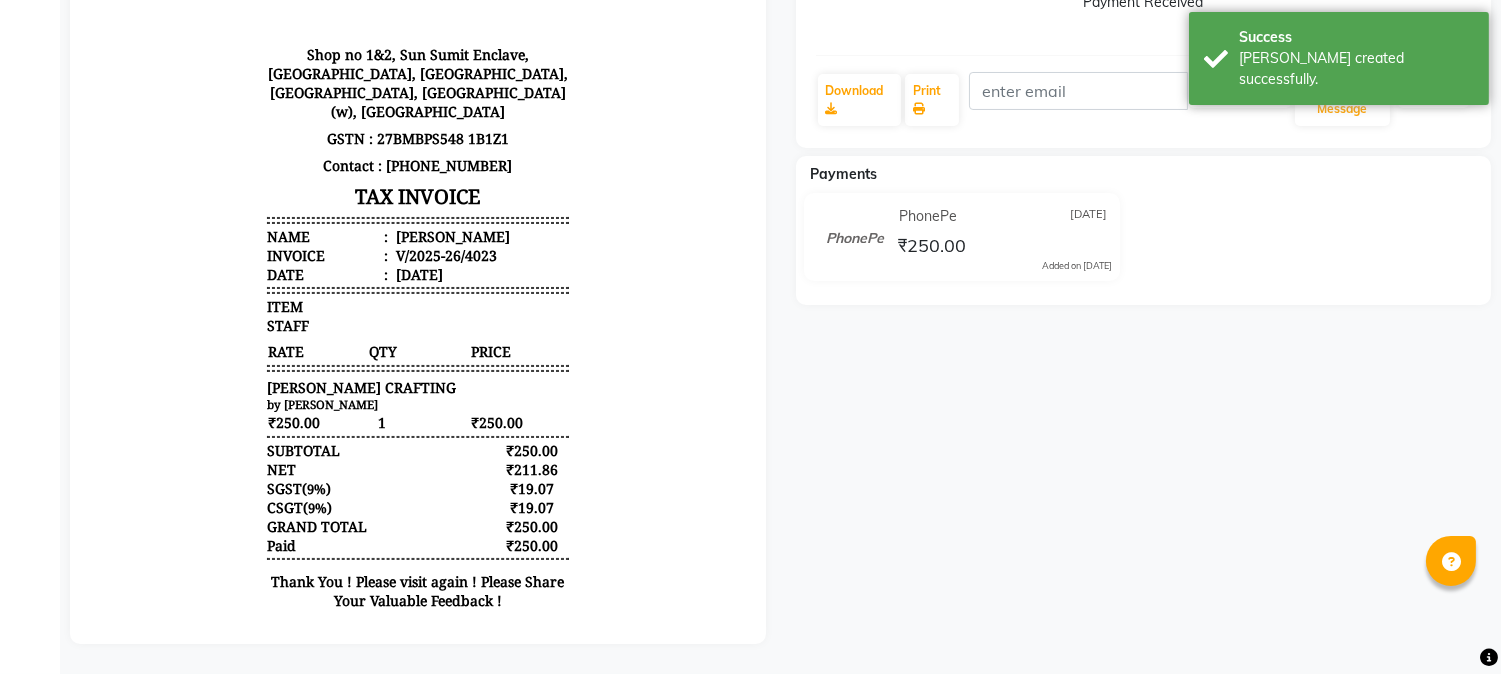 scroll, scrollTop: 0, scrollLeft: 0, axis: both 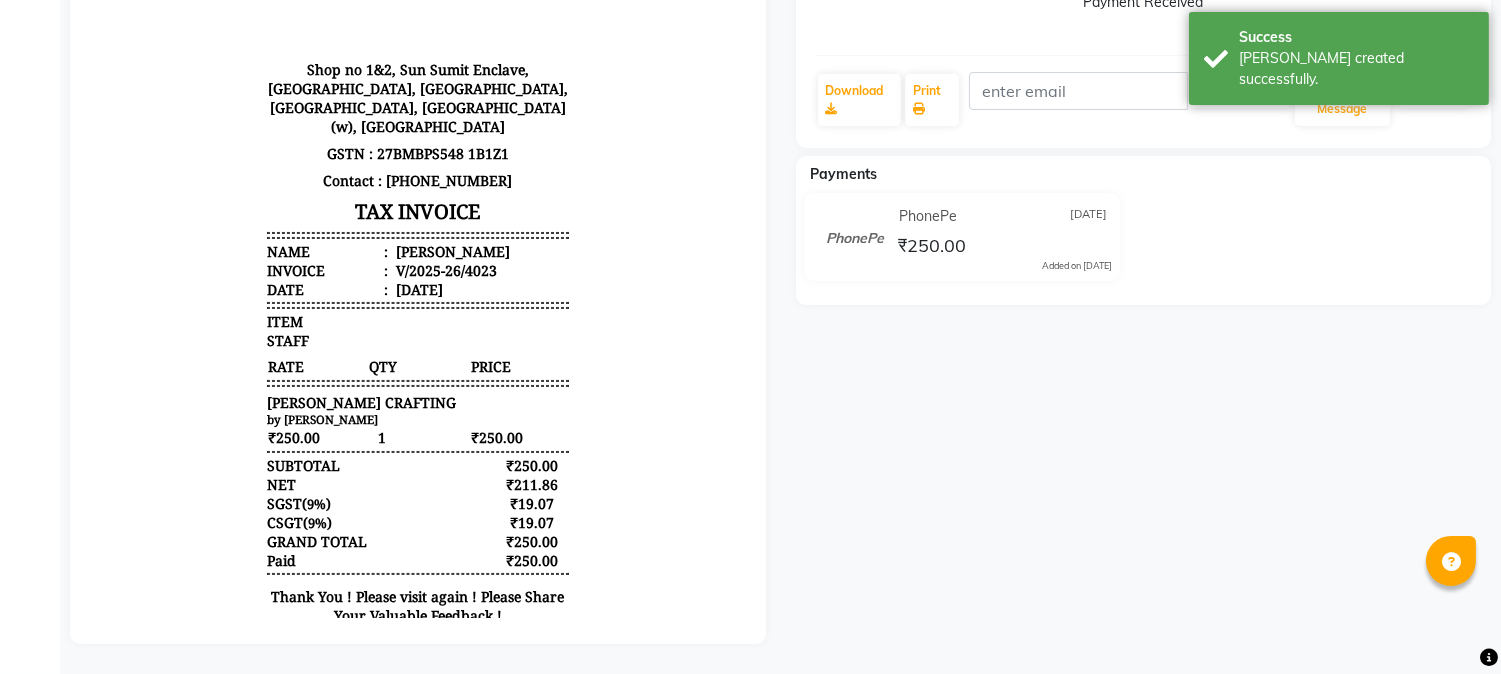 click 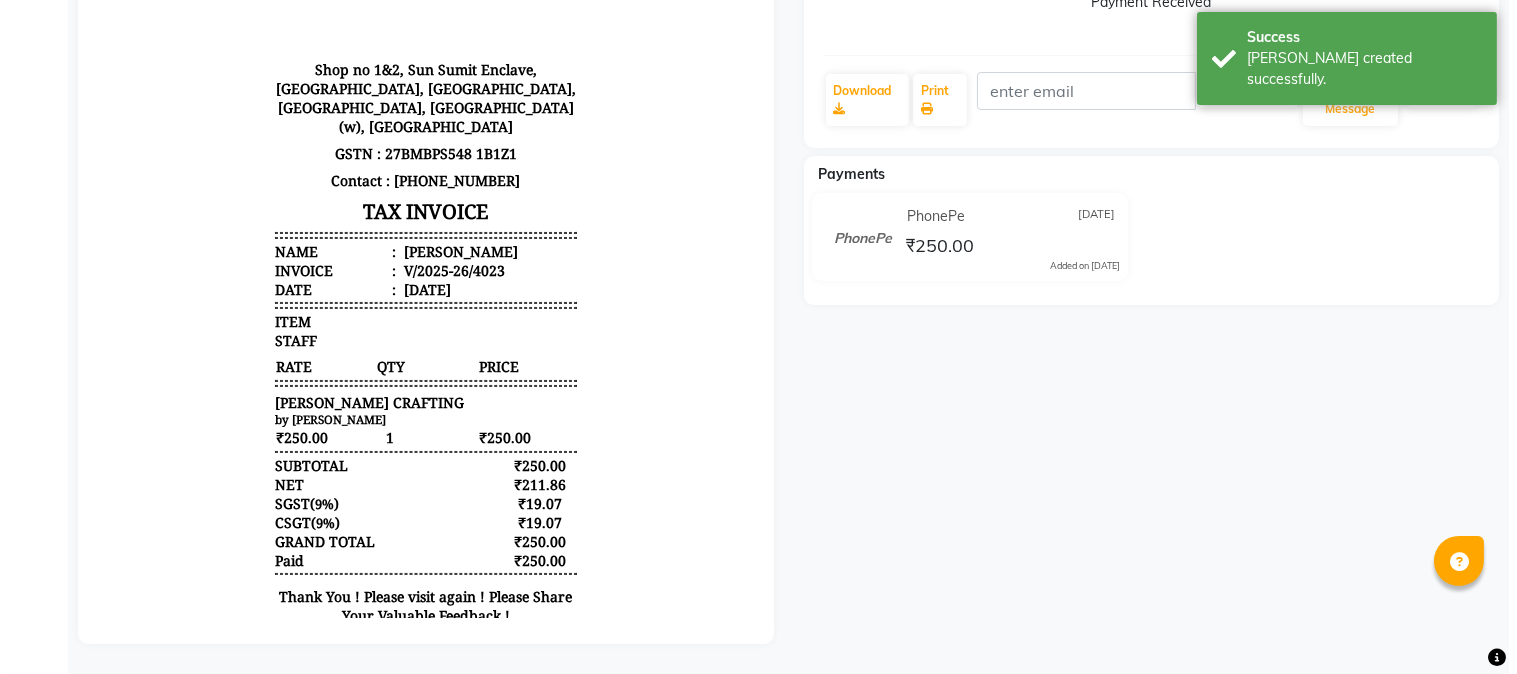select on "service" 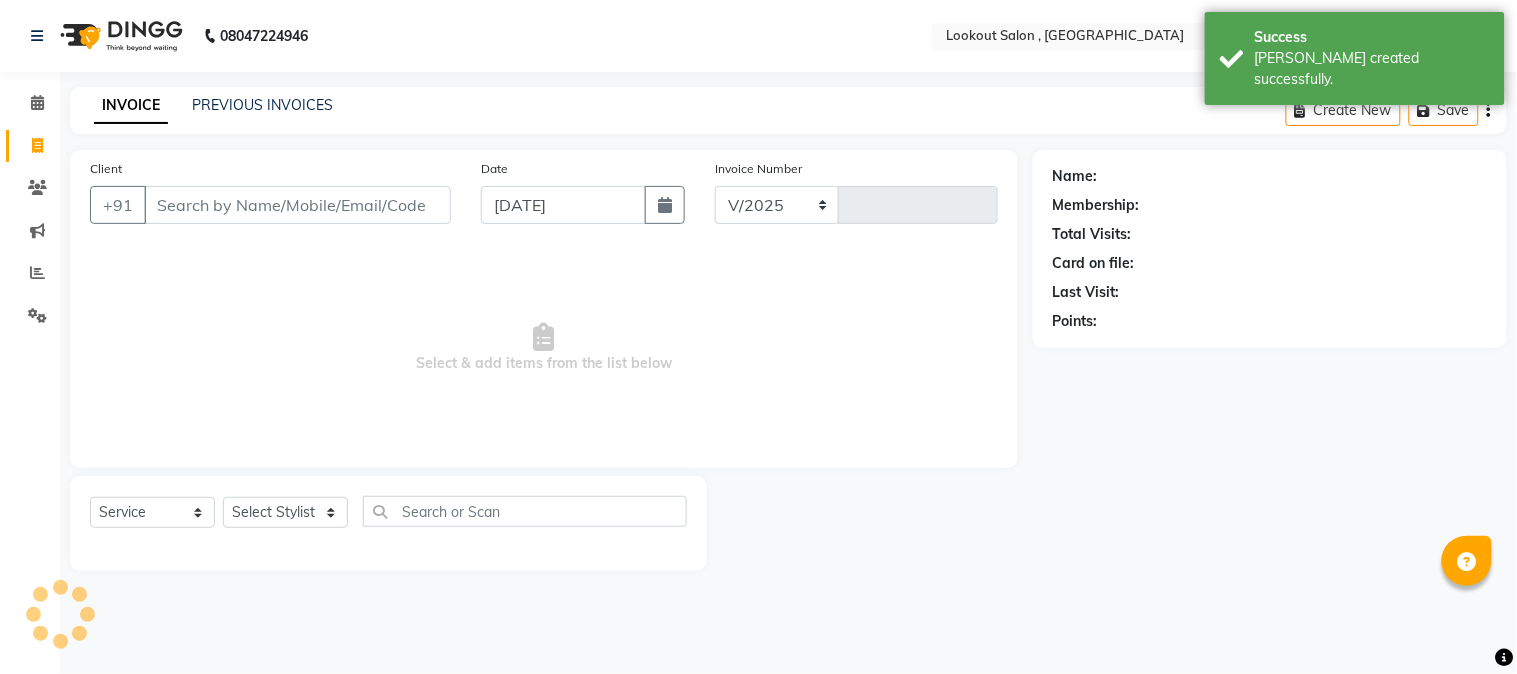 select on "151" 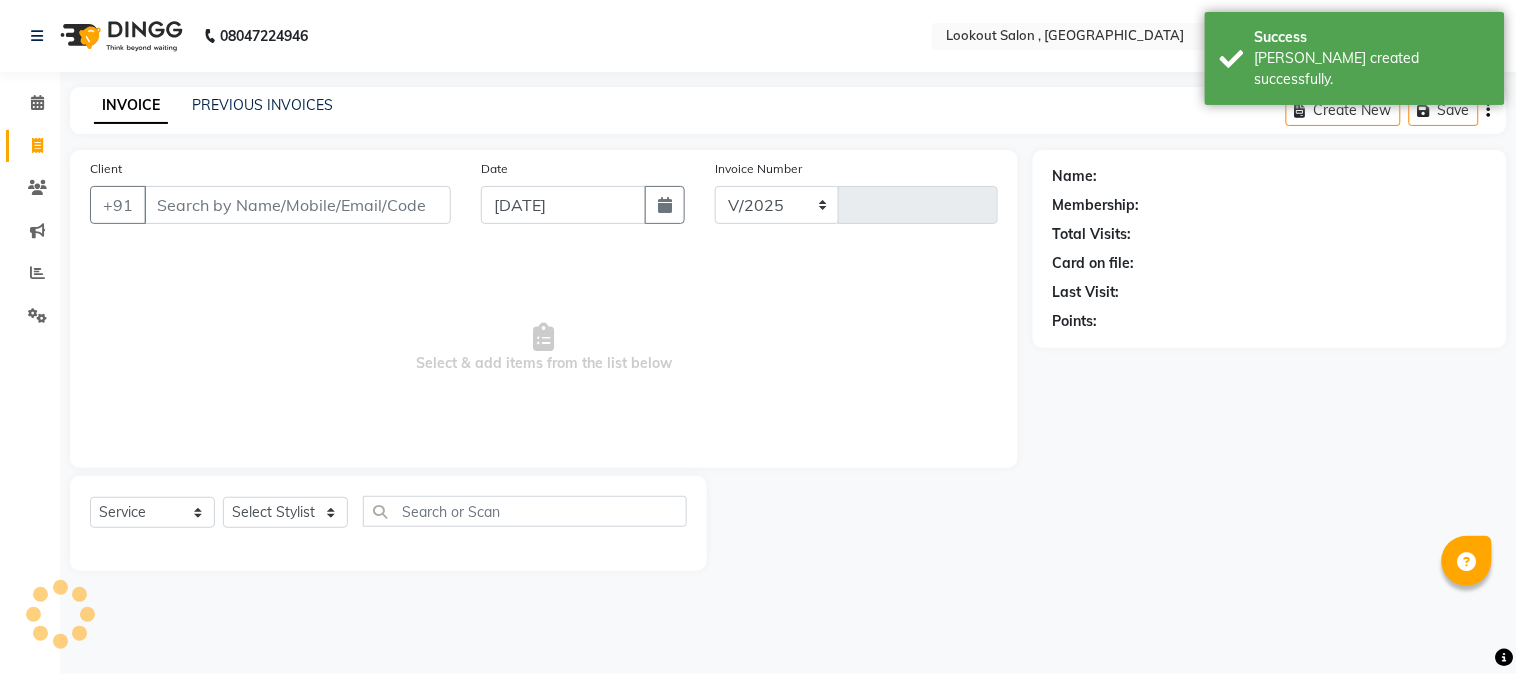 type on "4024" 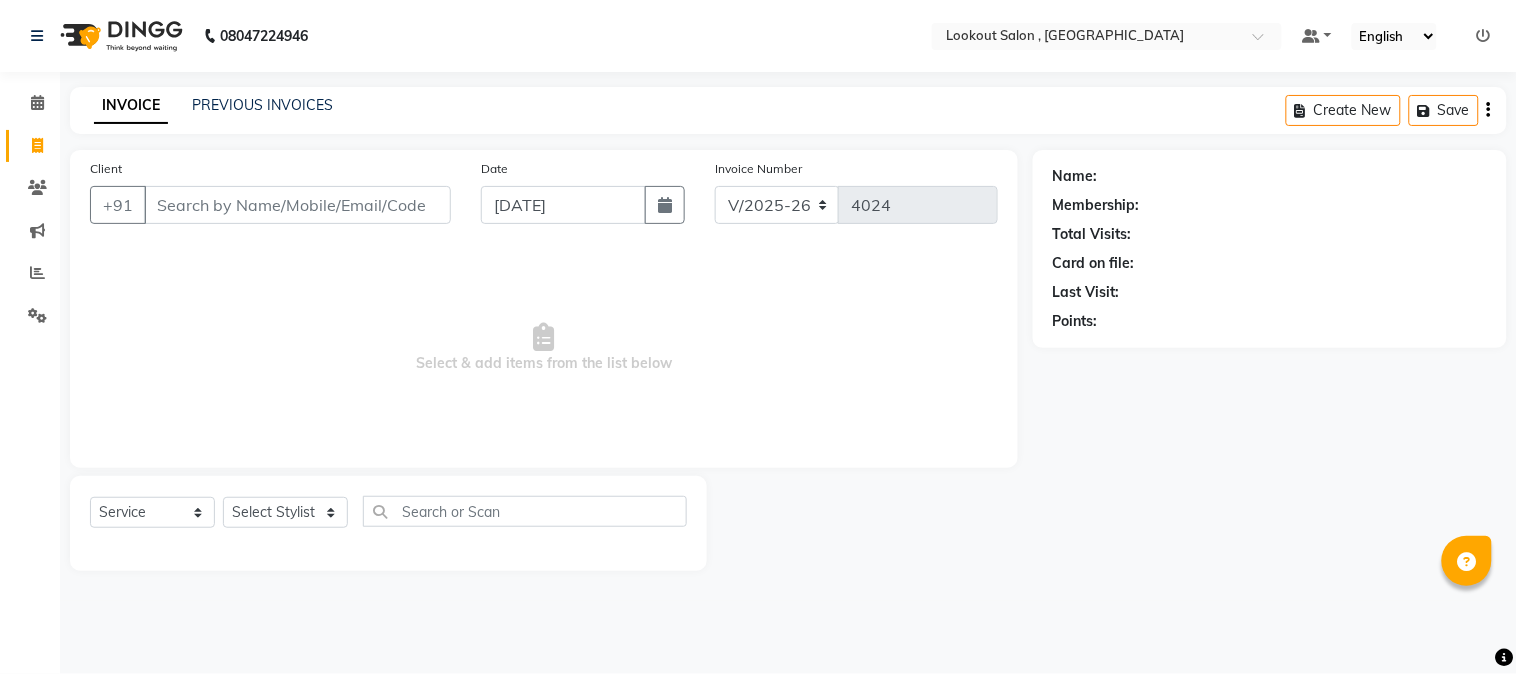 click on "Client" at bounding box center (297, 205) 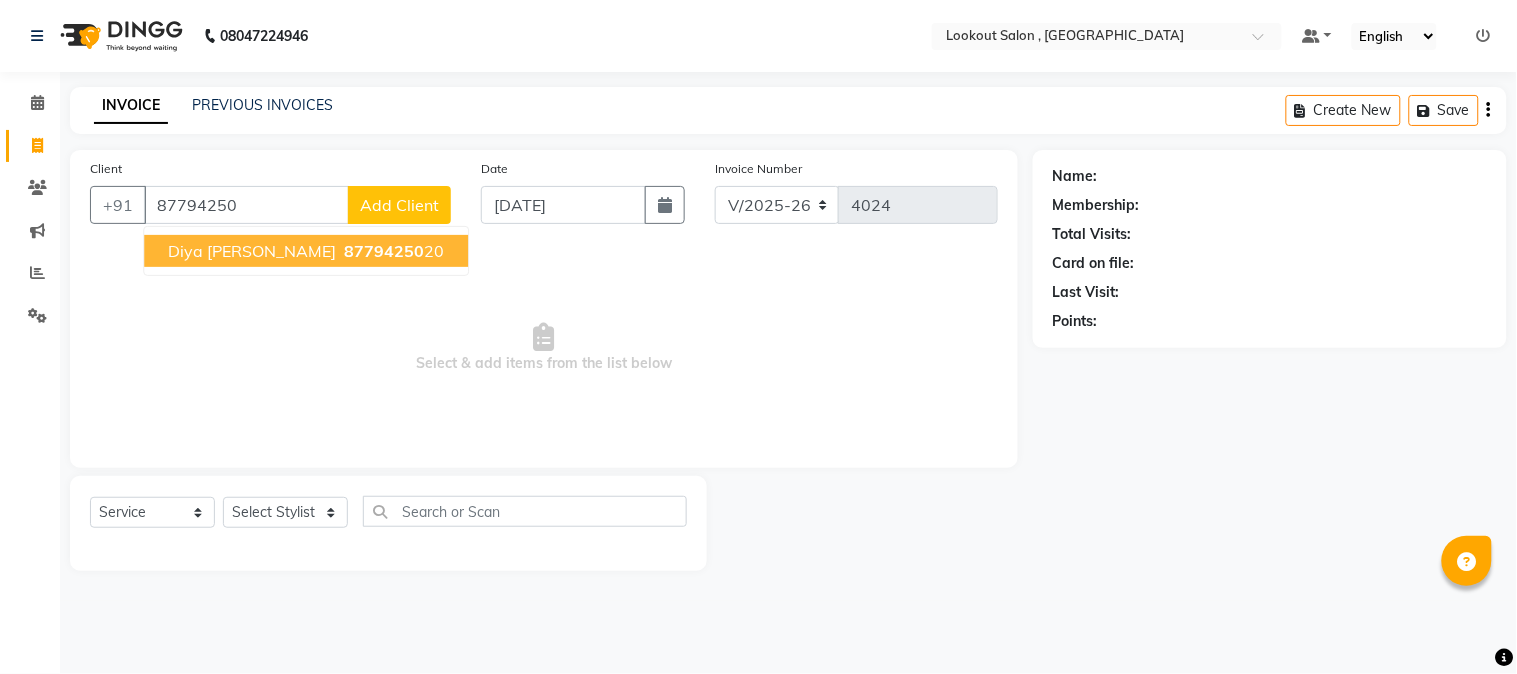 click on "diya pahuja" at bounding box center (252, 251) 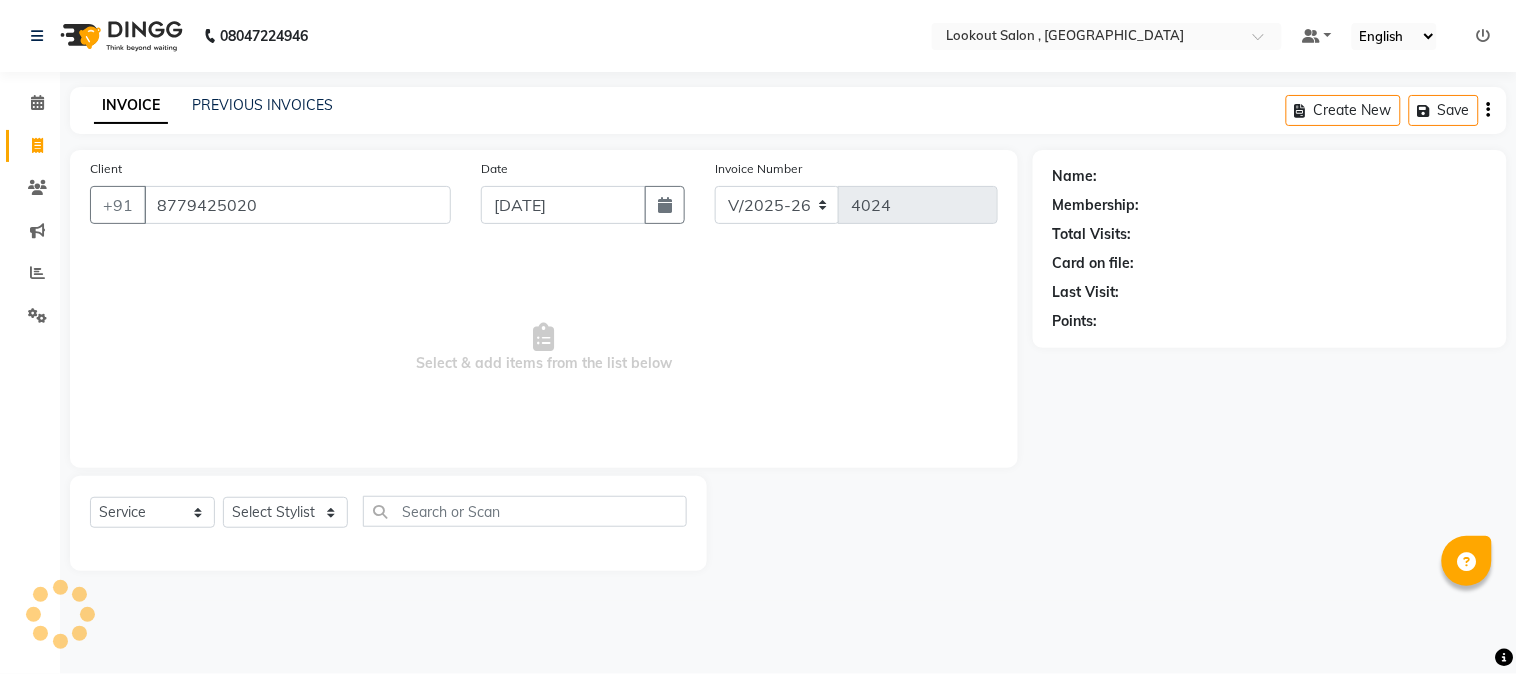 type on "8779425020" 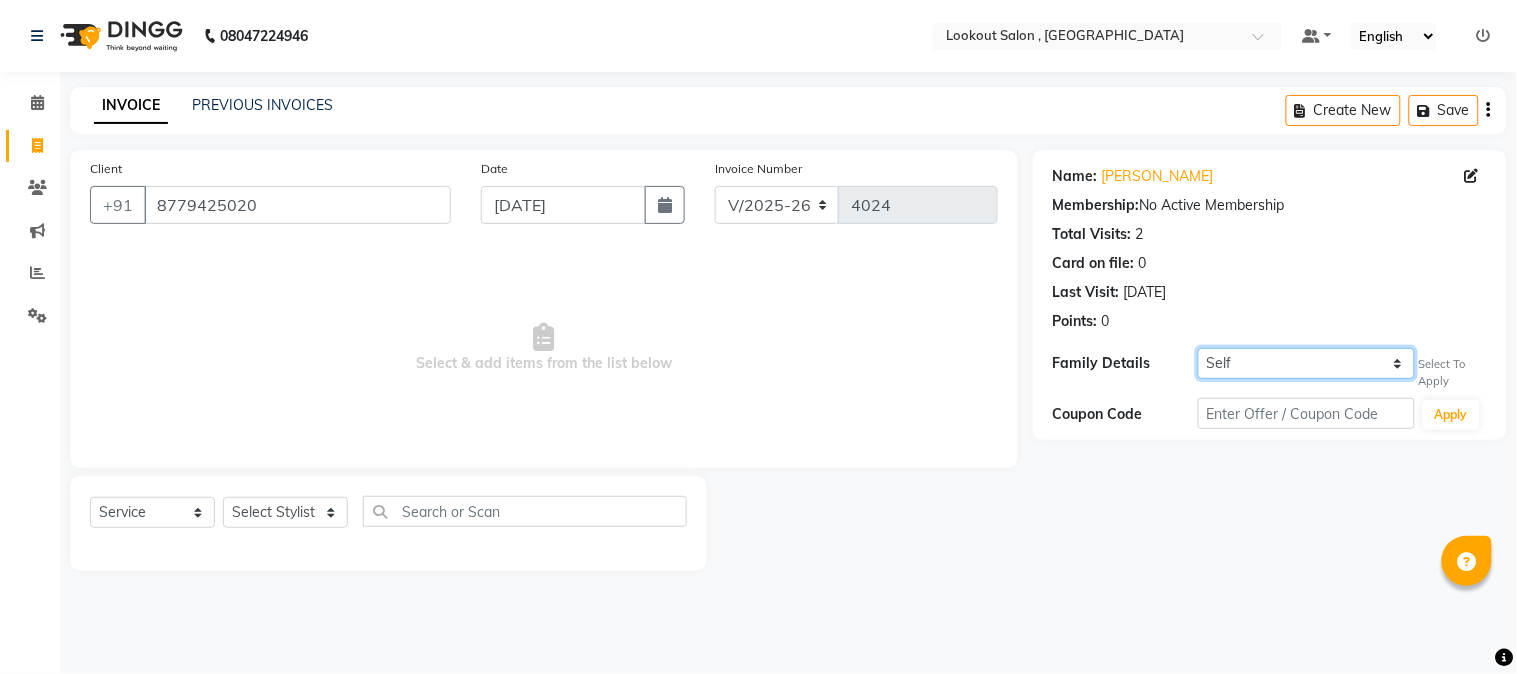 click on "Self Bhavesh Asrani" 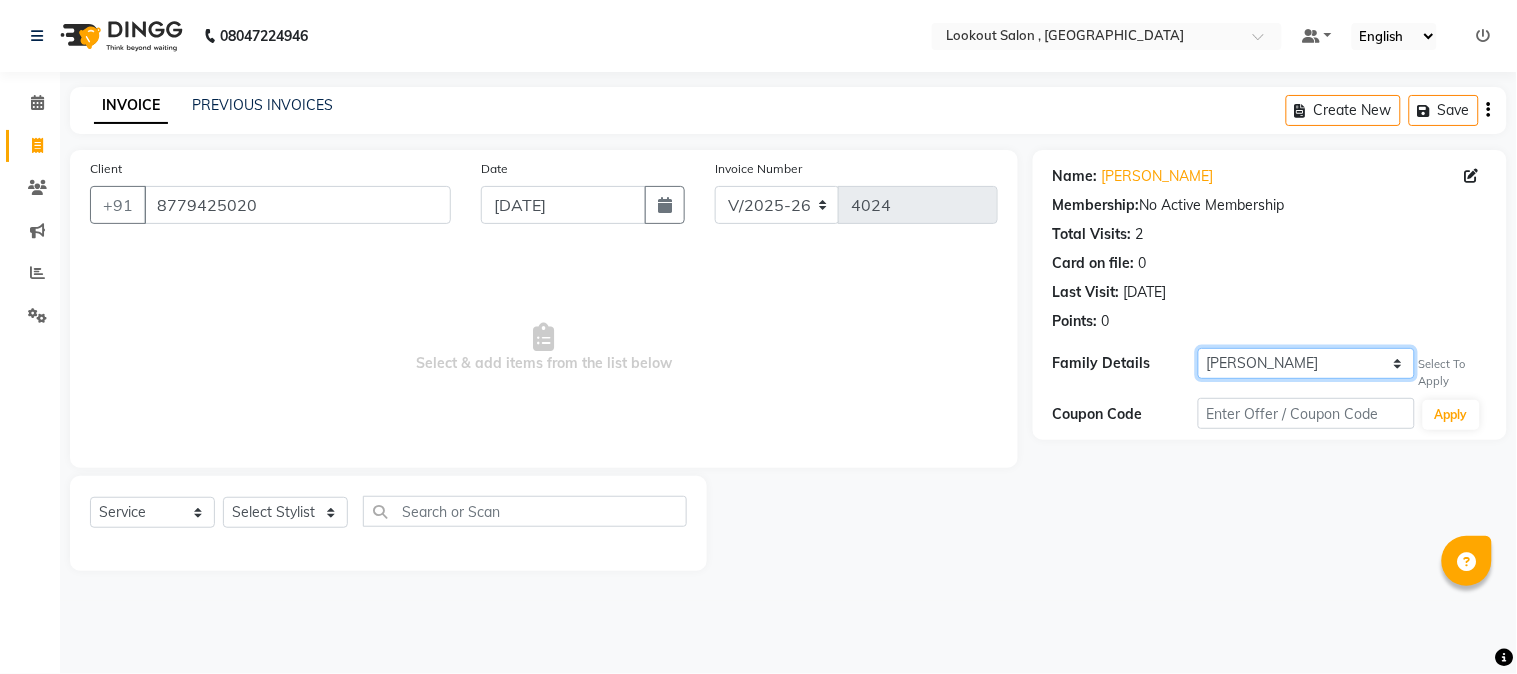 click on "Self Bhavesh Asrani" 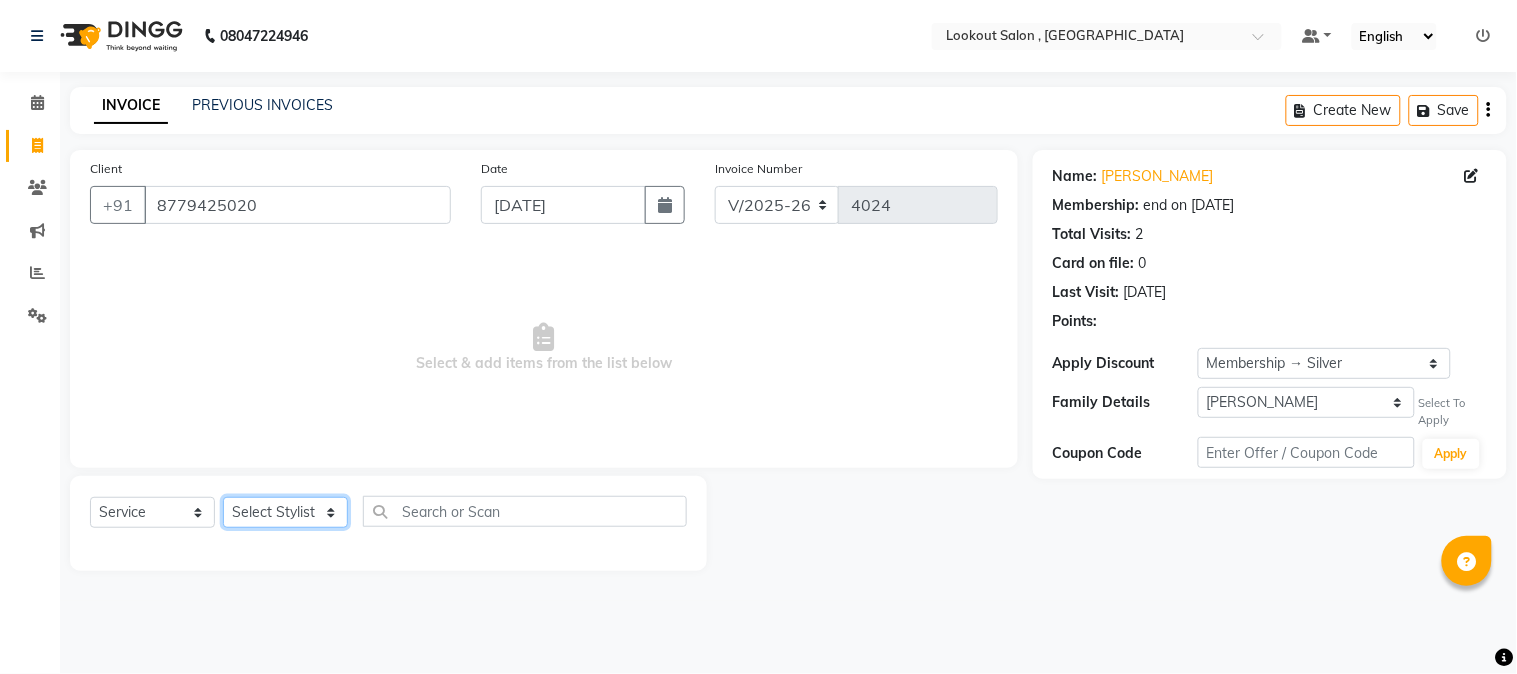 click on "Select Stylist AMIT SOLANKI jishan shekh kuldeep MANDAR GOSAVI MANISHA SAHU NANDINI GUPTA NIPUL SIR NISAR AHMED PIRJADE Rizwan ROOPAVATI Rupali  RUPESH SADAF SHAIKH SAHIL TAK shweta kashyap" 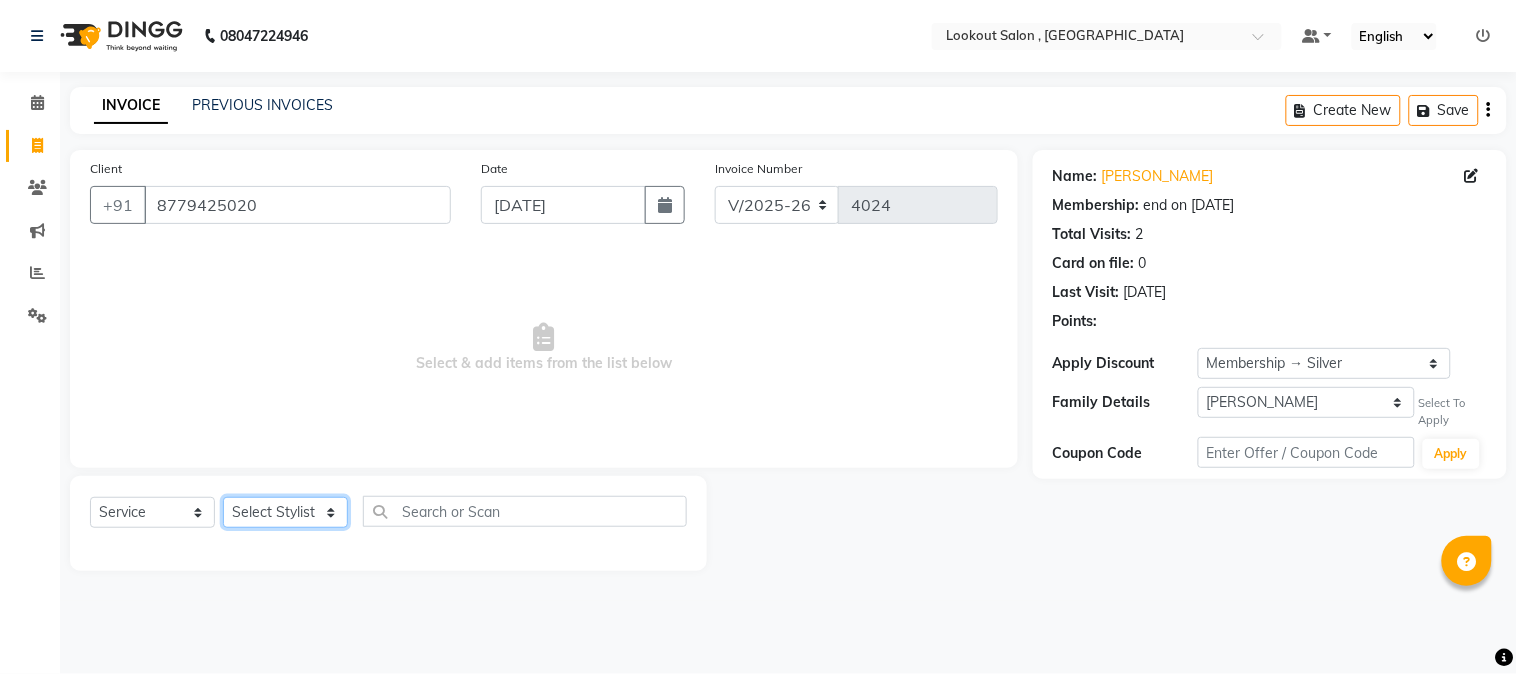 select on "20721" 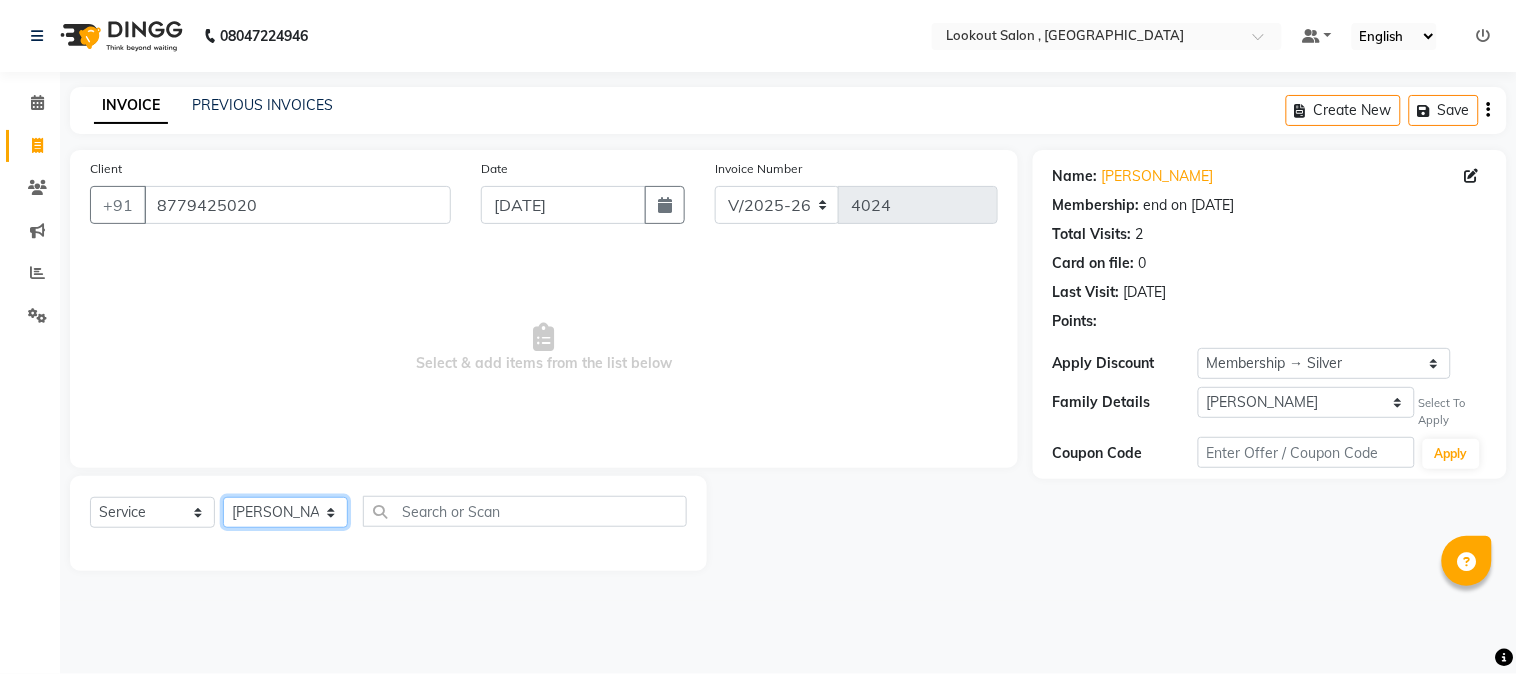 click on "Select Stylist AMIT SOLANKI jishan shekh kuldeep MANDAR GOSAVI MANISHA SAHU NANDINI GUPTA NIPUL SIR NISAR AHMED PIRJADE Rizwan ROOPAVATI Rupali  RUPESH SADAF SHAIKH SAHIL TAK shweta kashyap" 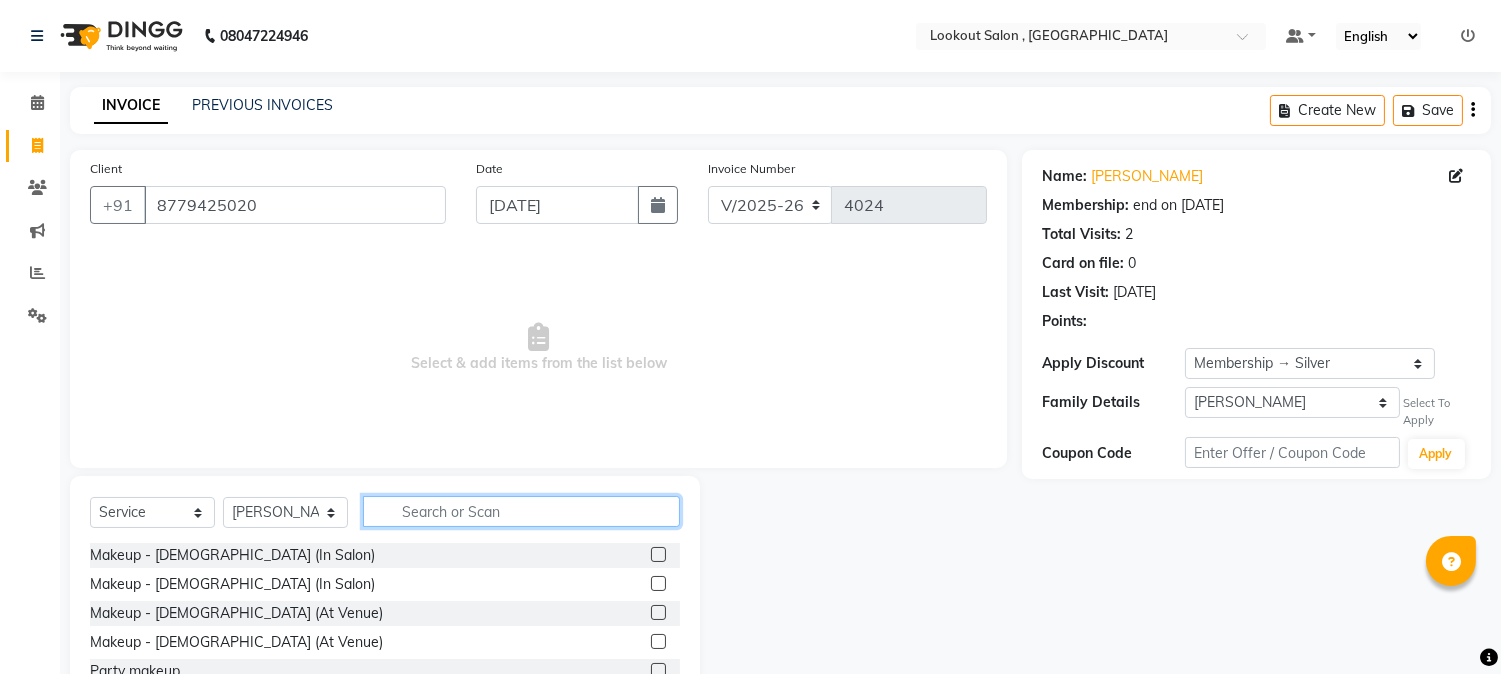 click 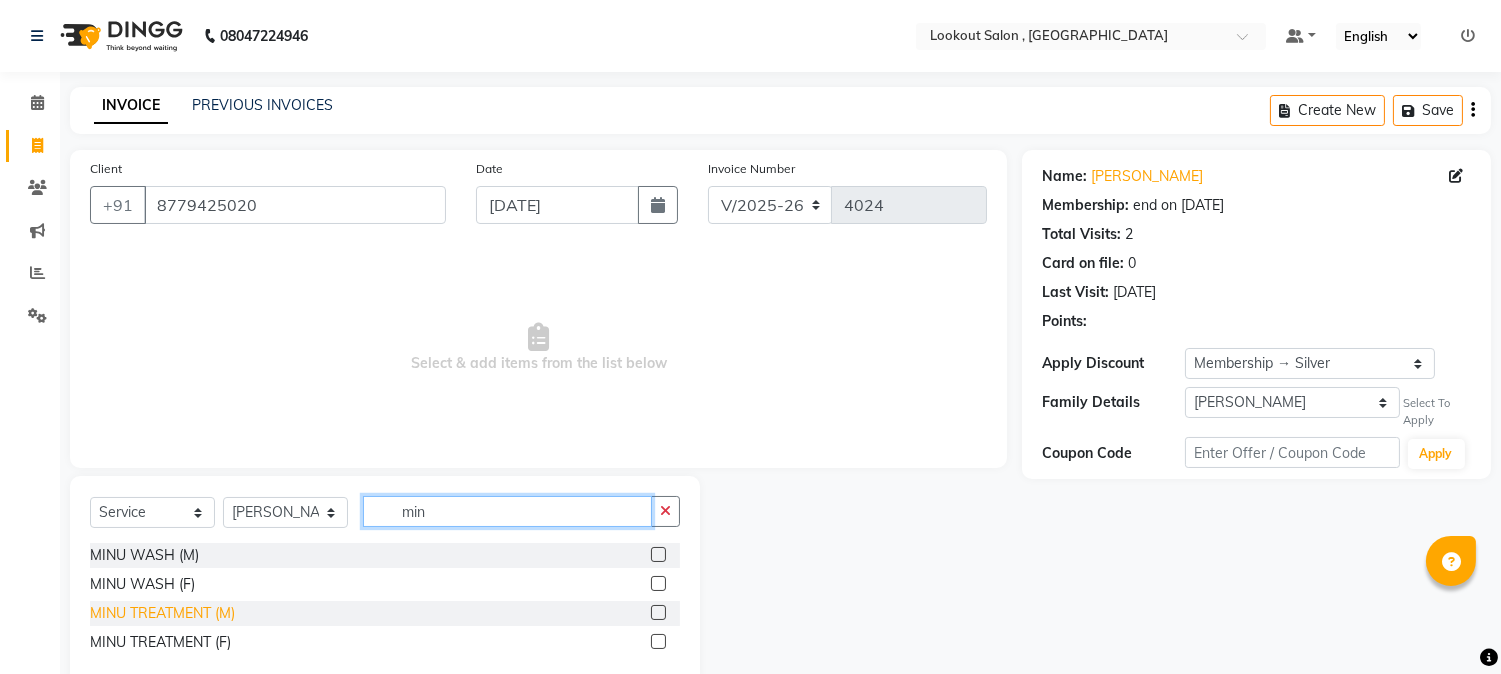 type on "min" 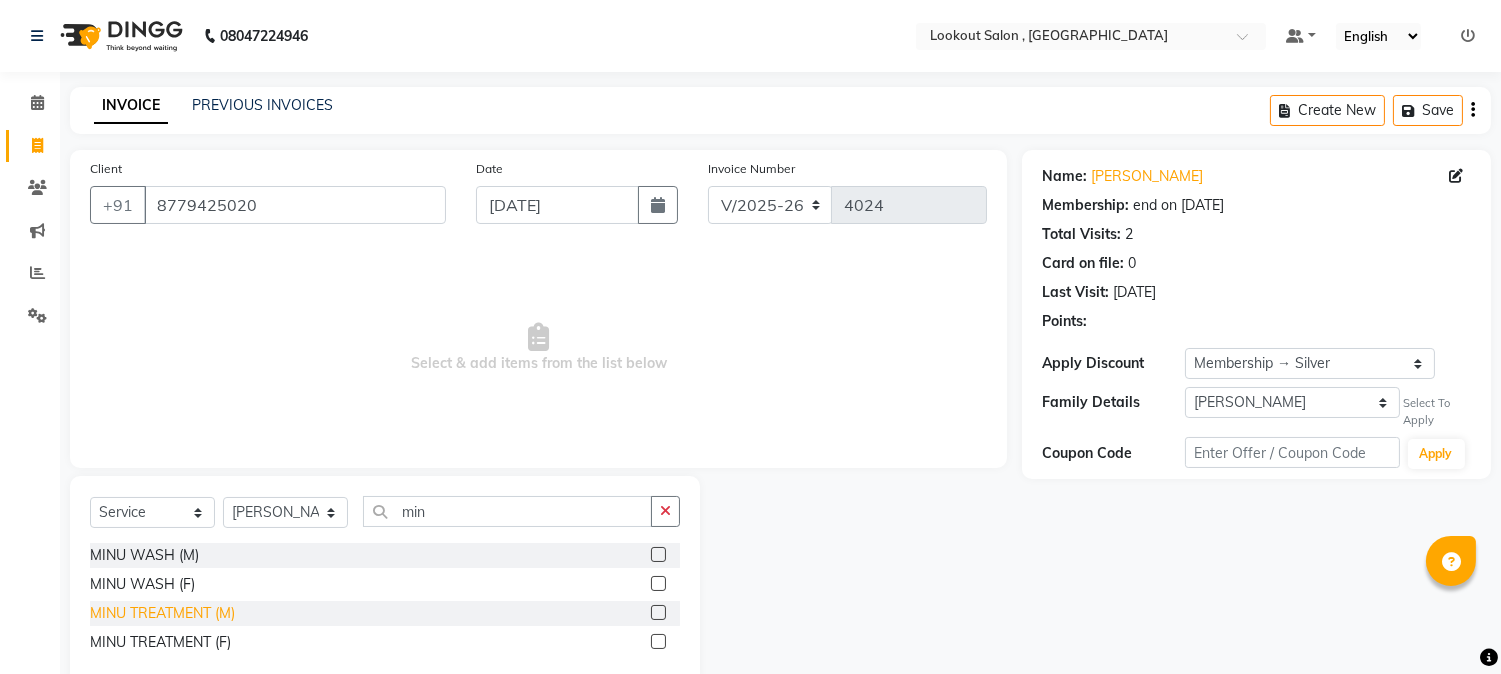 click on "MINU TREATMENT (M)" 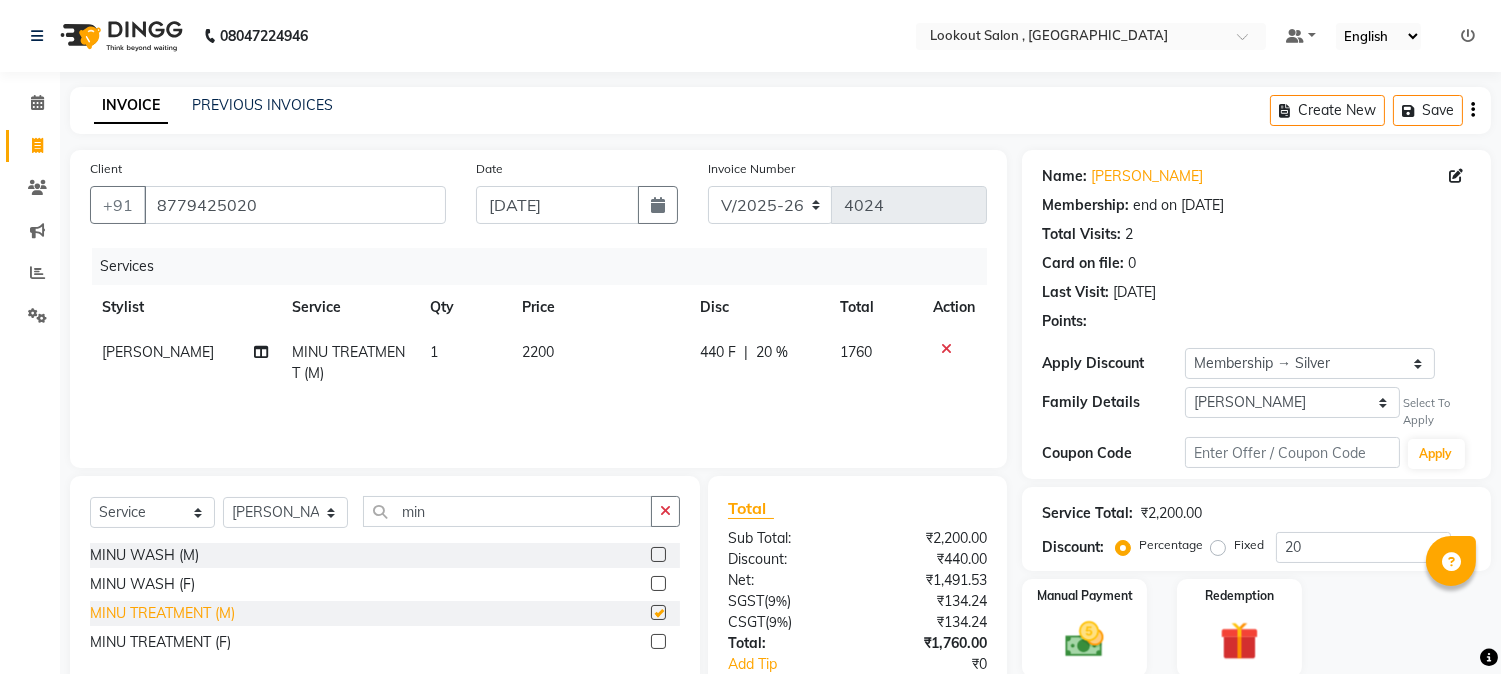 checkbox on "false" 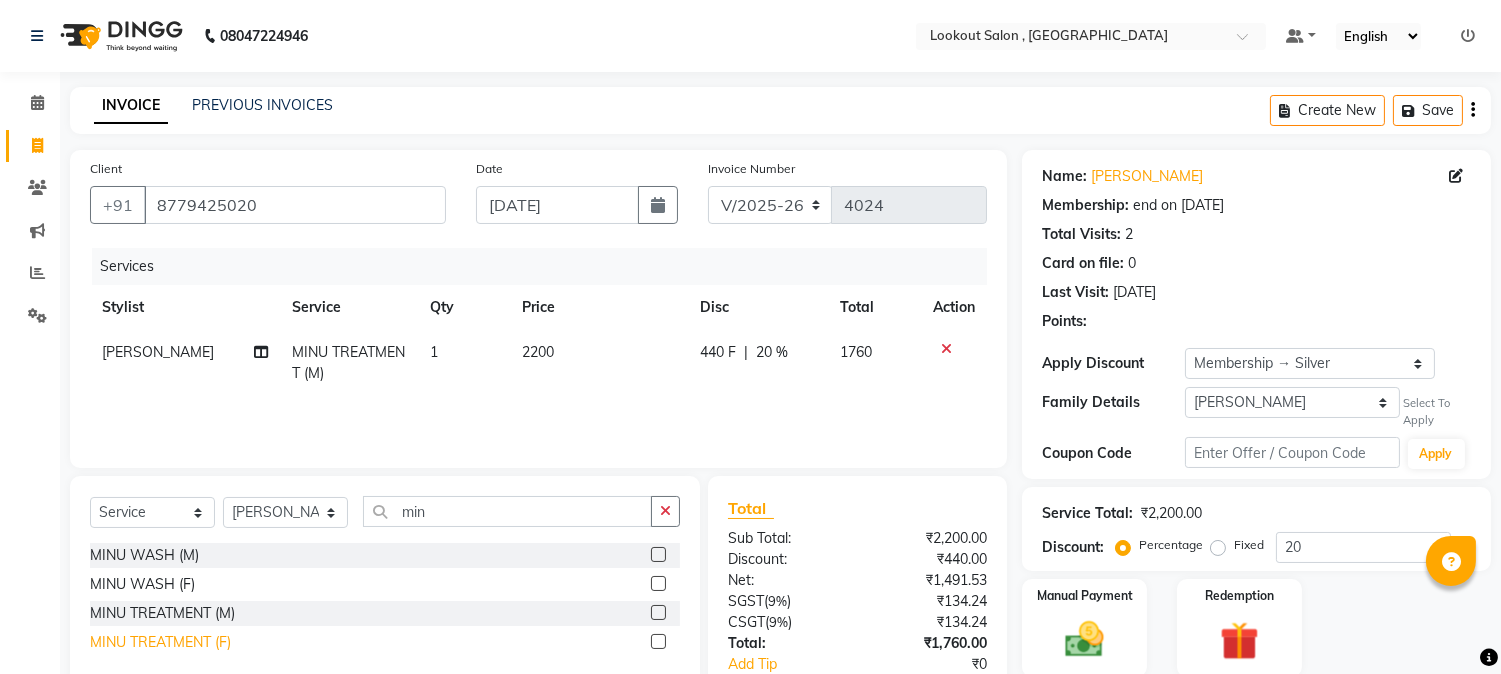 click on "MINU TREATMENT (F)" 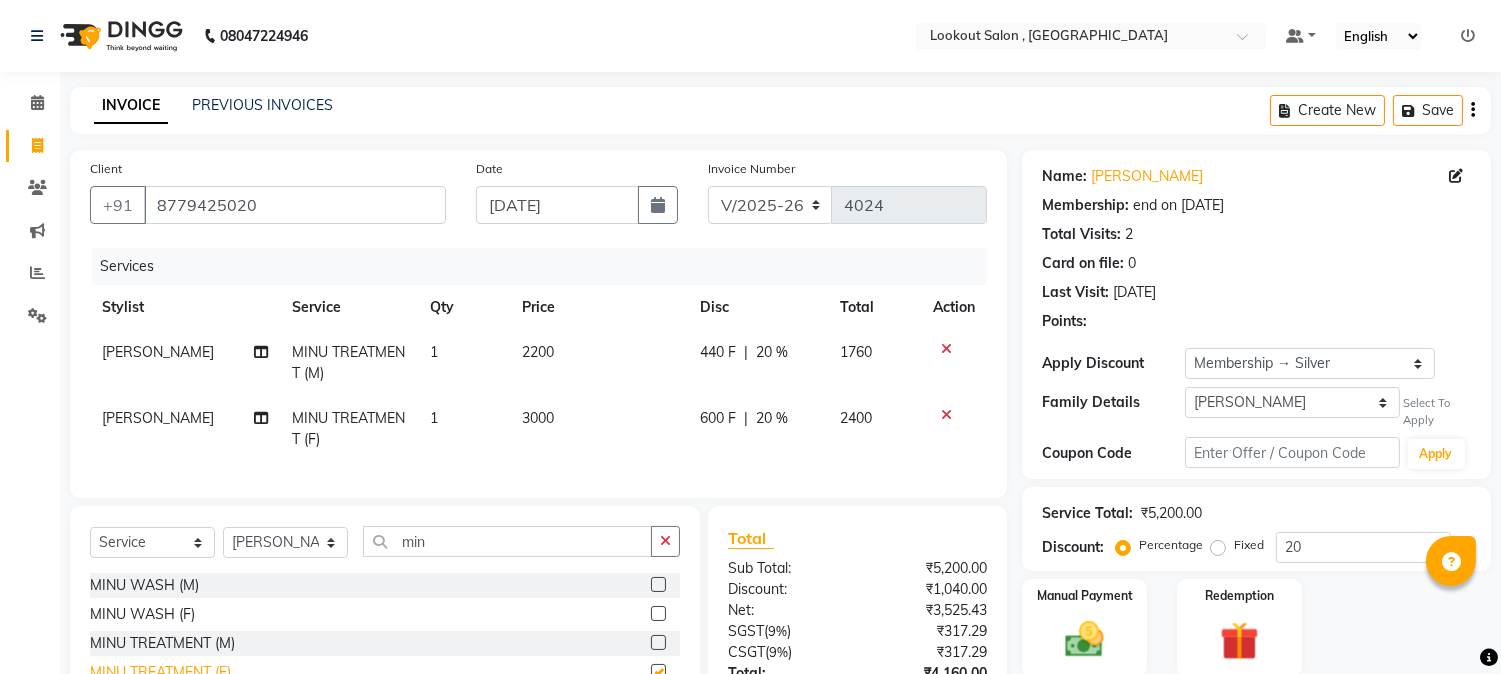 checkbox on "false" 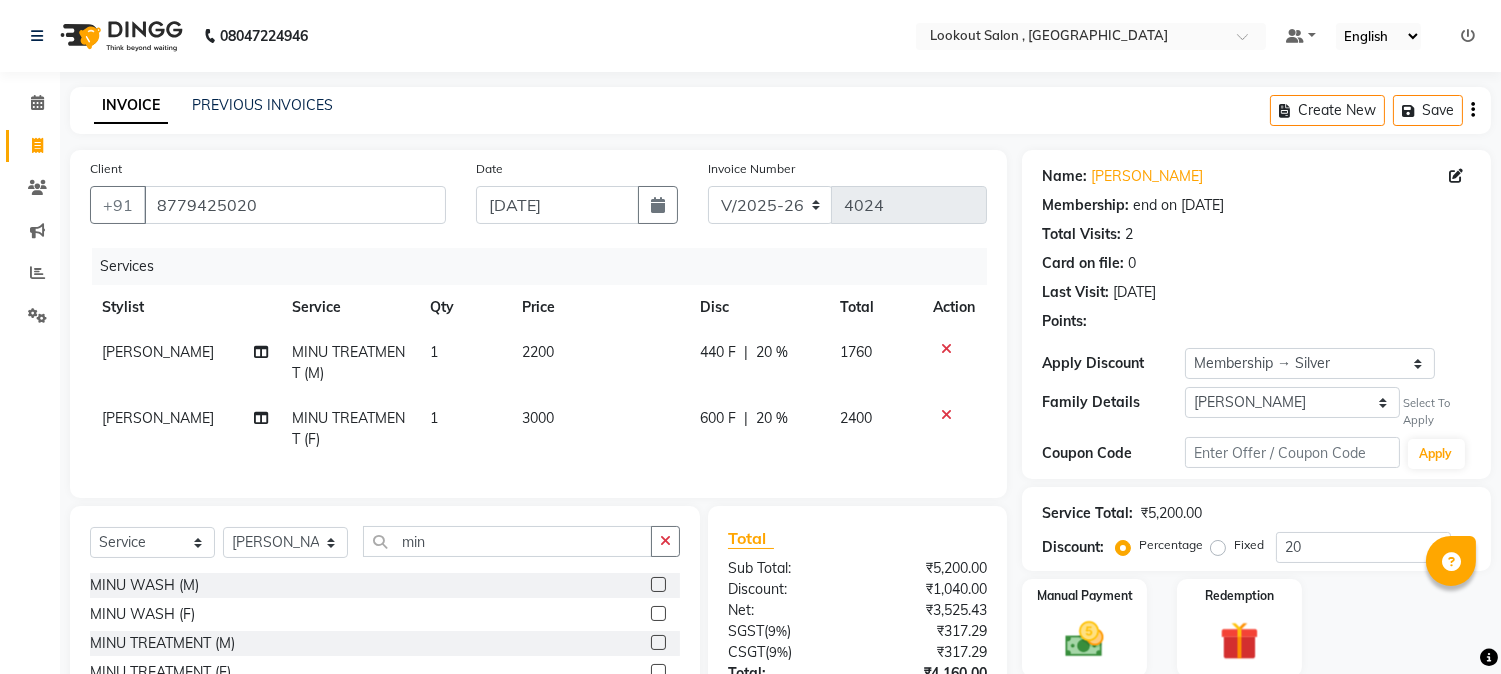 click 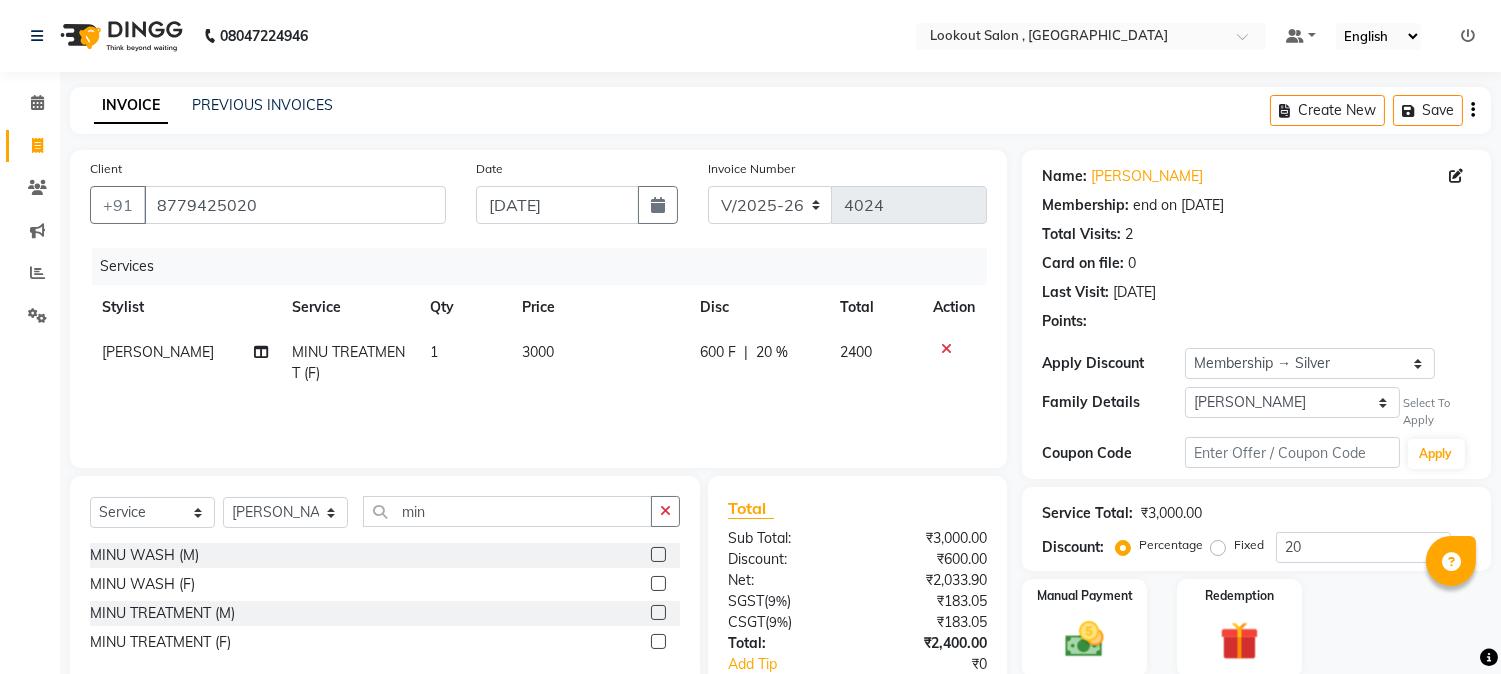 click on "3000" 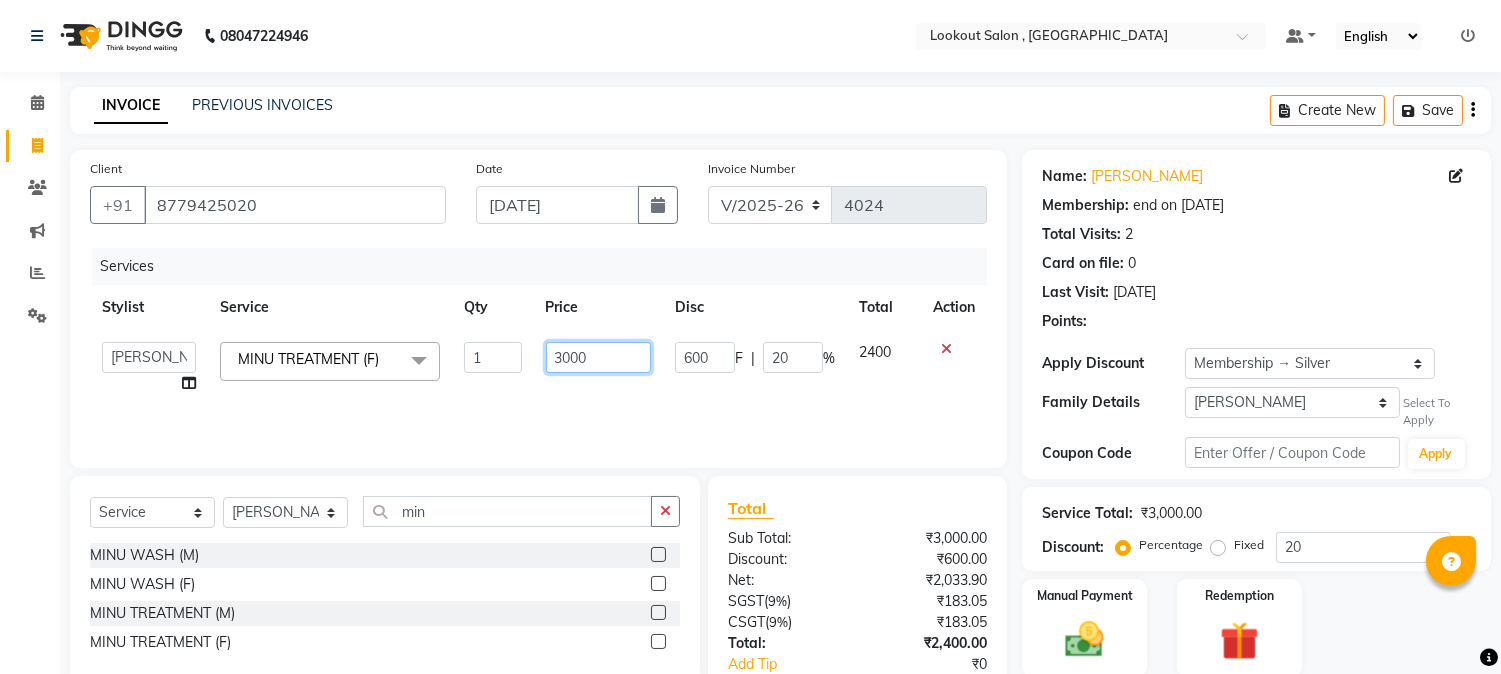 click on "3000" 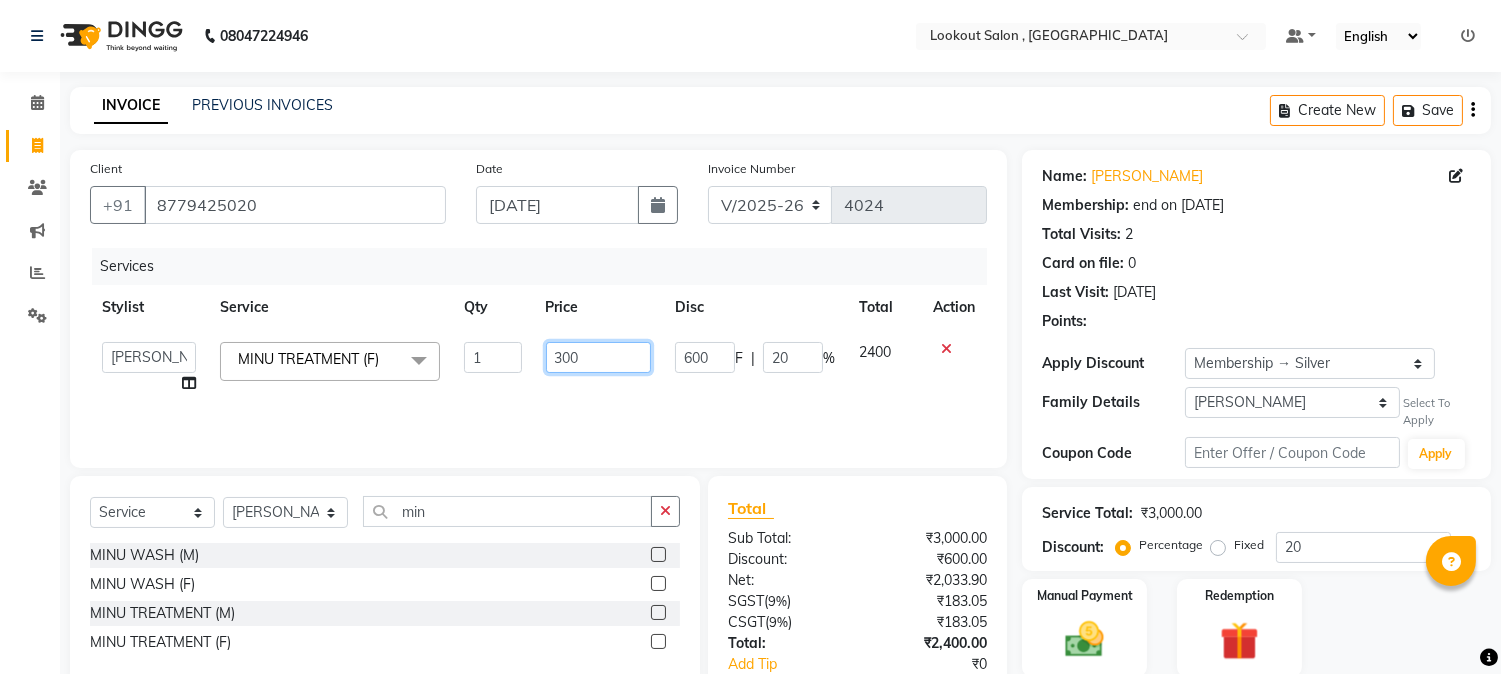 type on "3500" 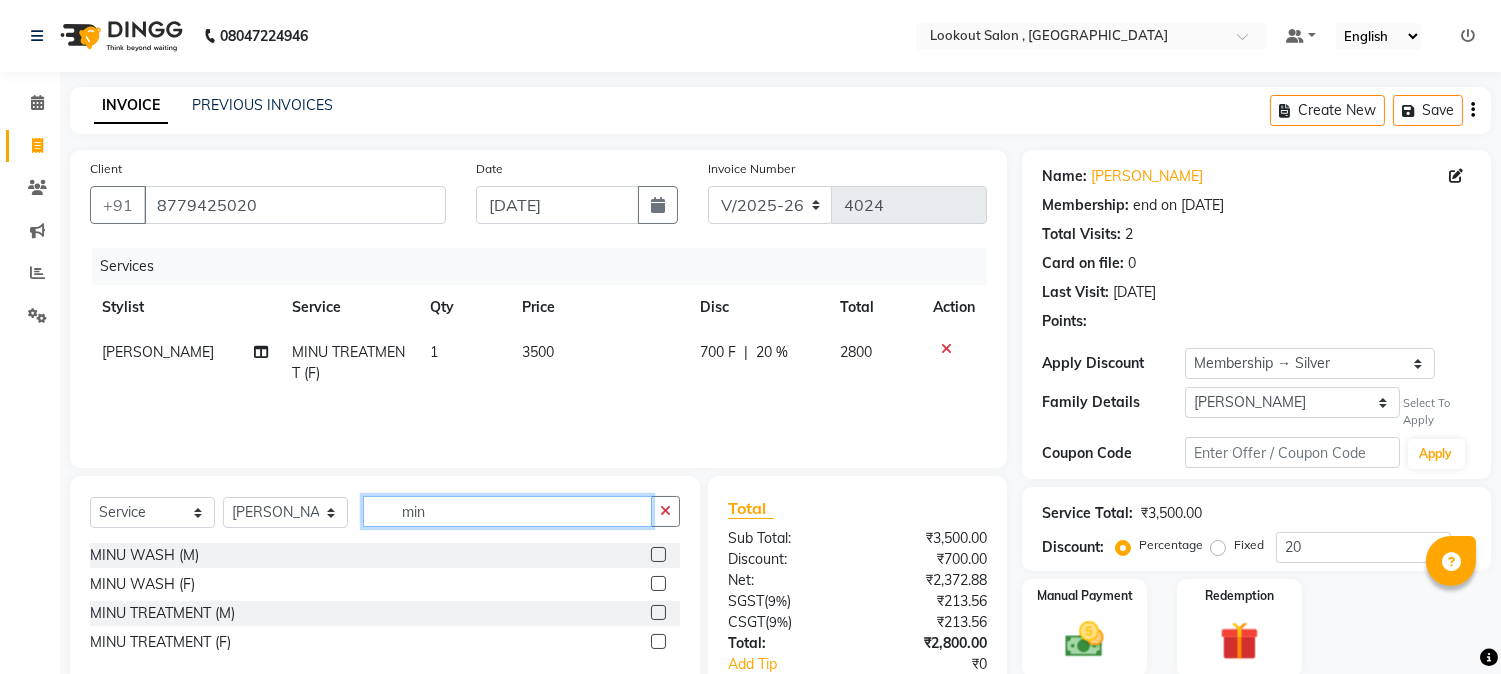 click on "min" 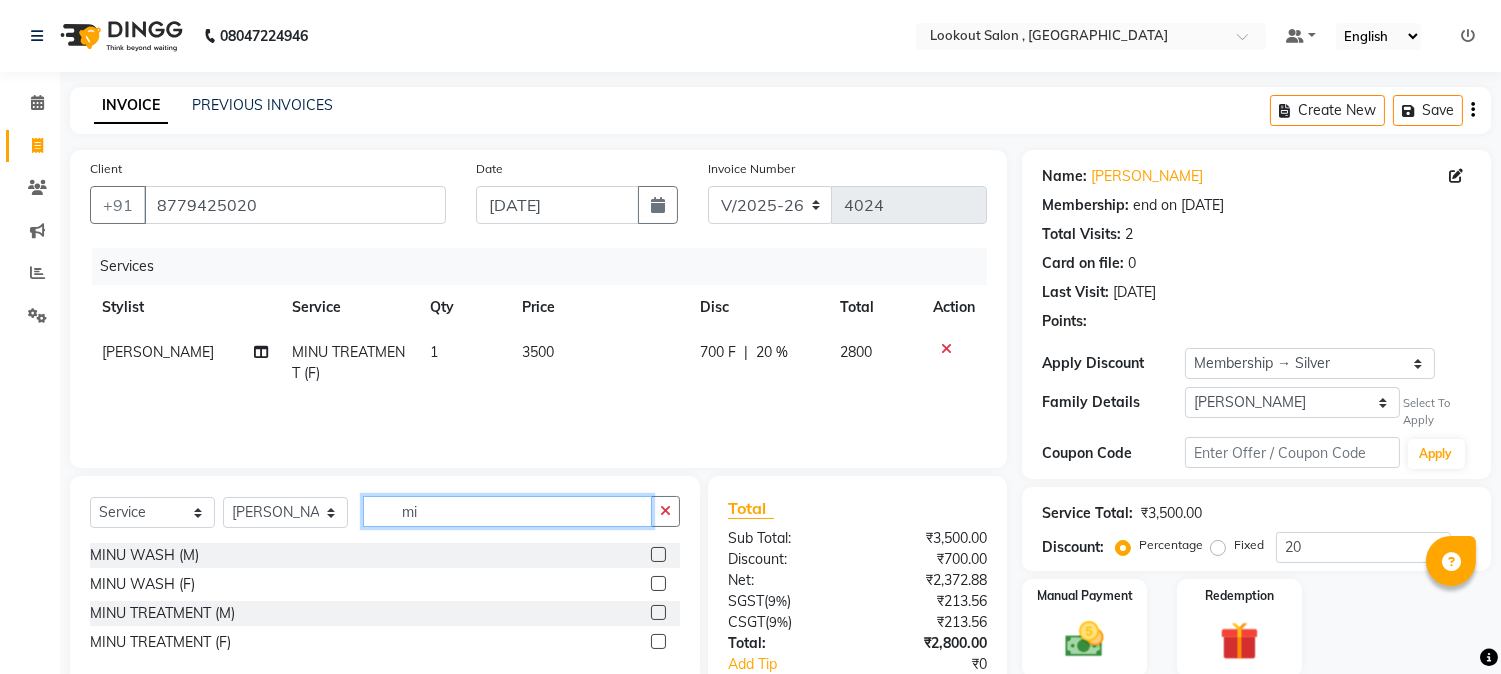 type on "m" 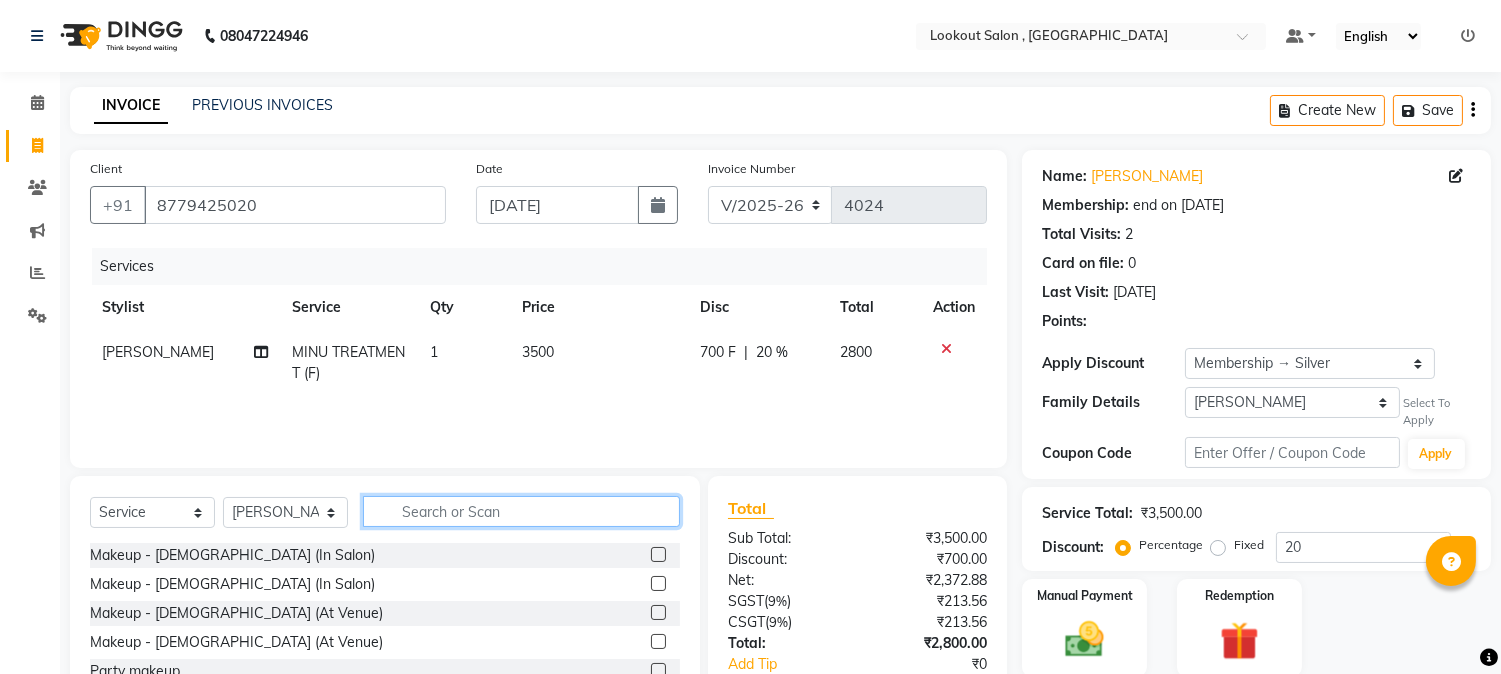 scroll, scrollTop: 125, scrollLeft: 0, axis: vertical 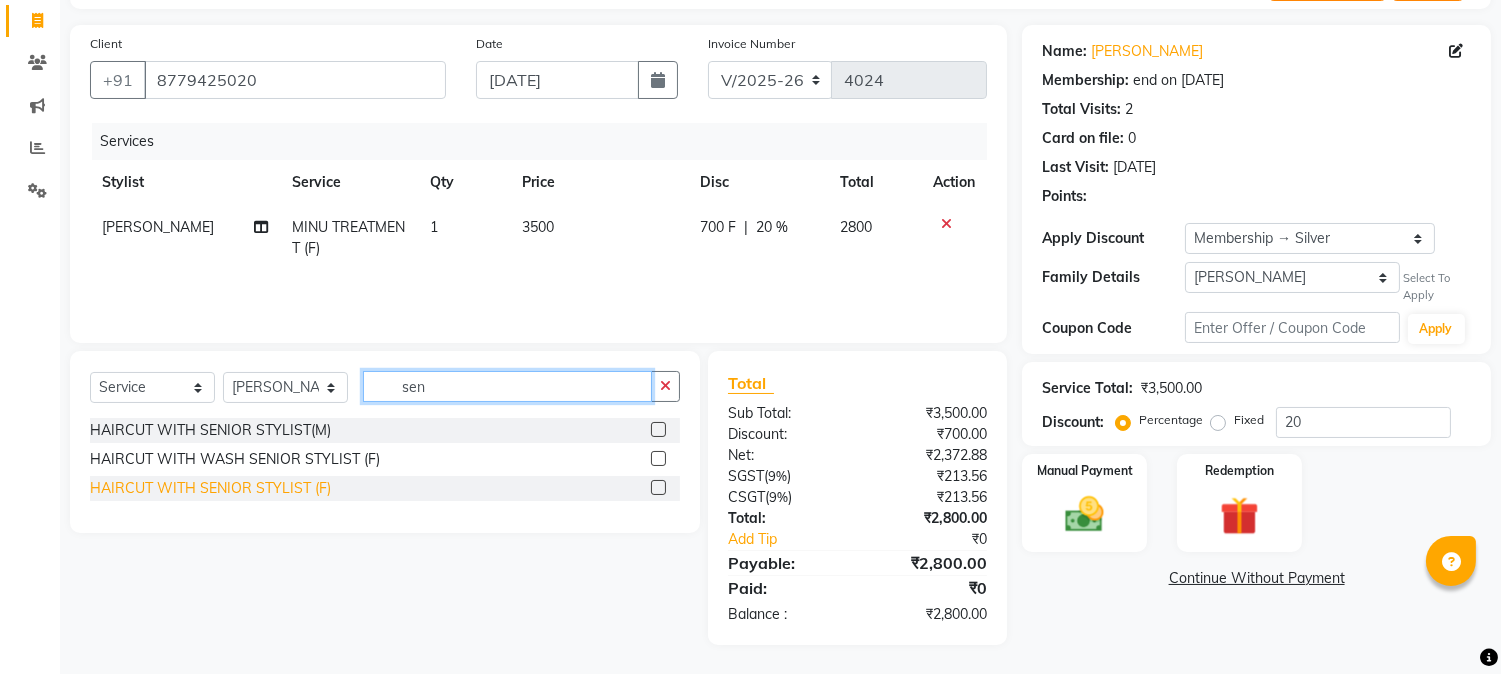 type on "sen" 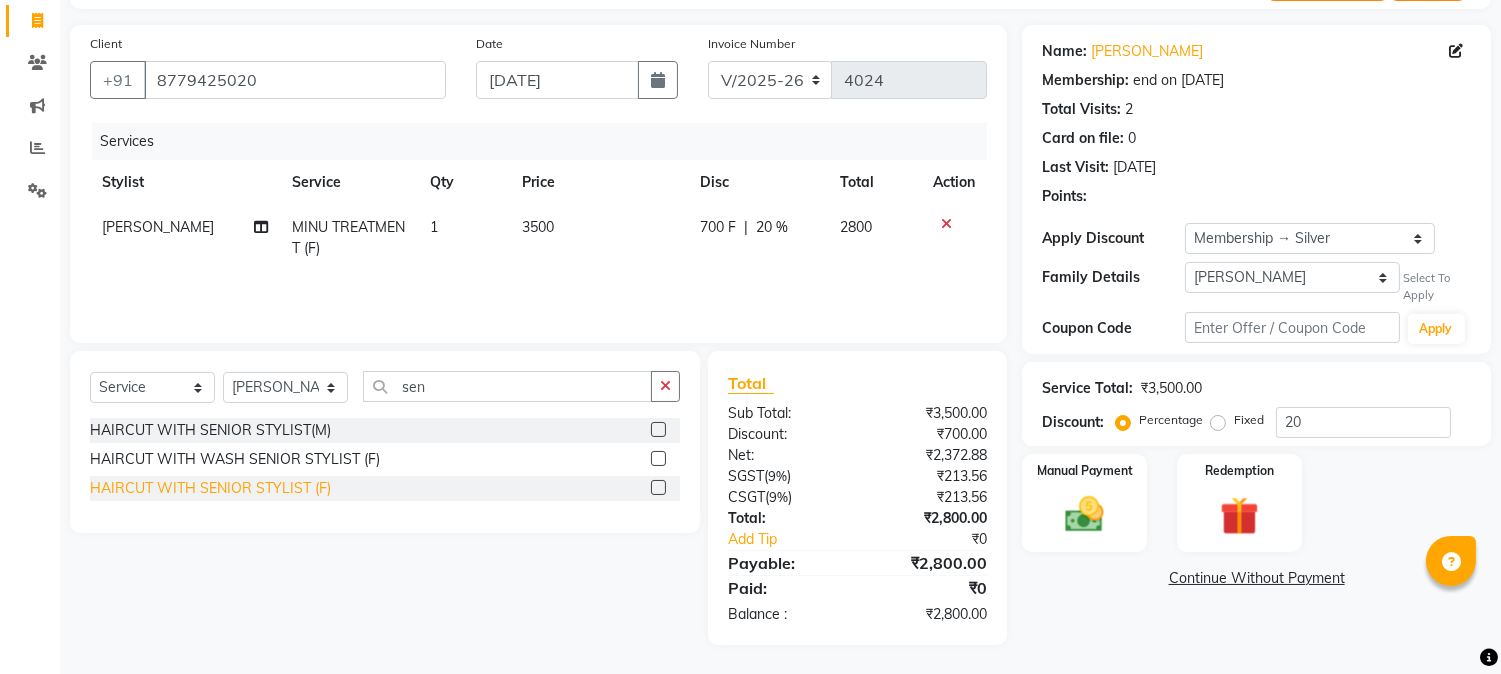 click on "HAIRCUT WITH SENIOR STYLIST (F)" 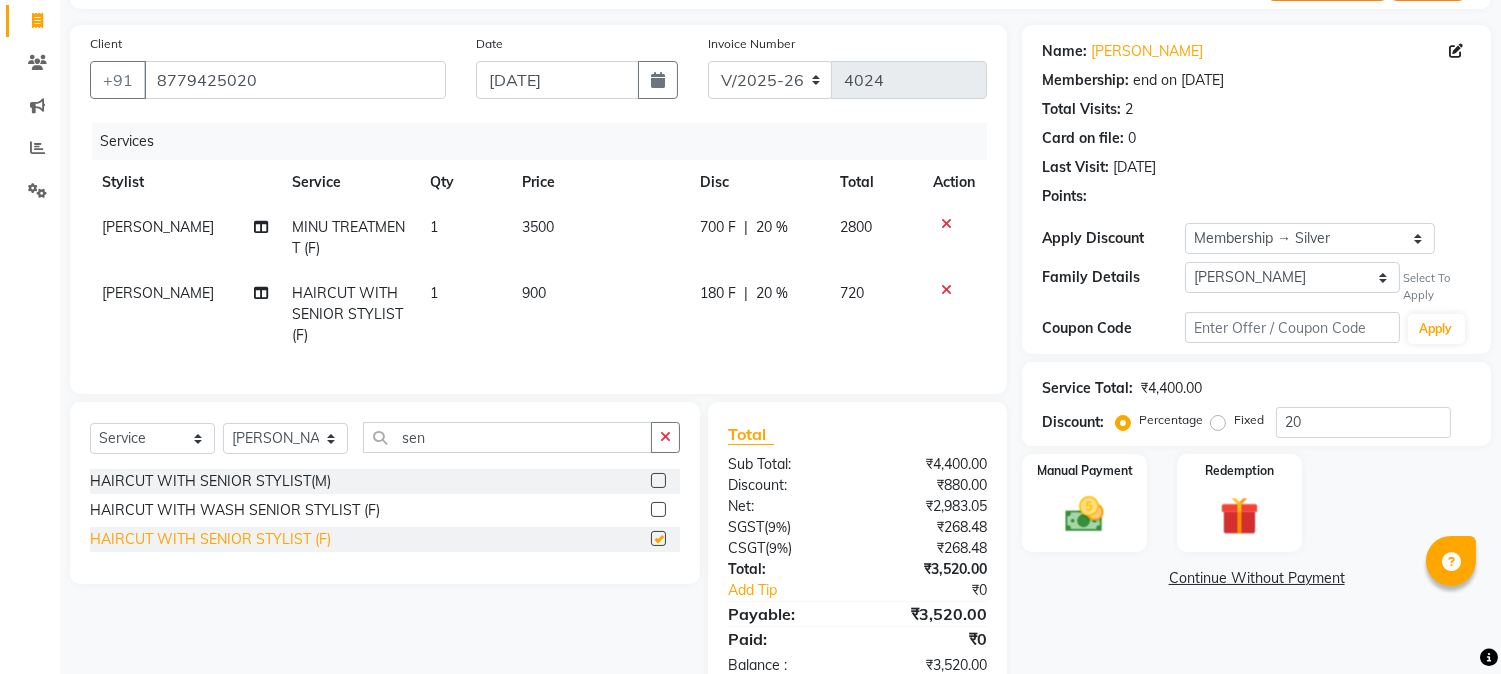 checkbox on "false" 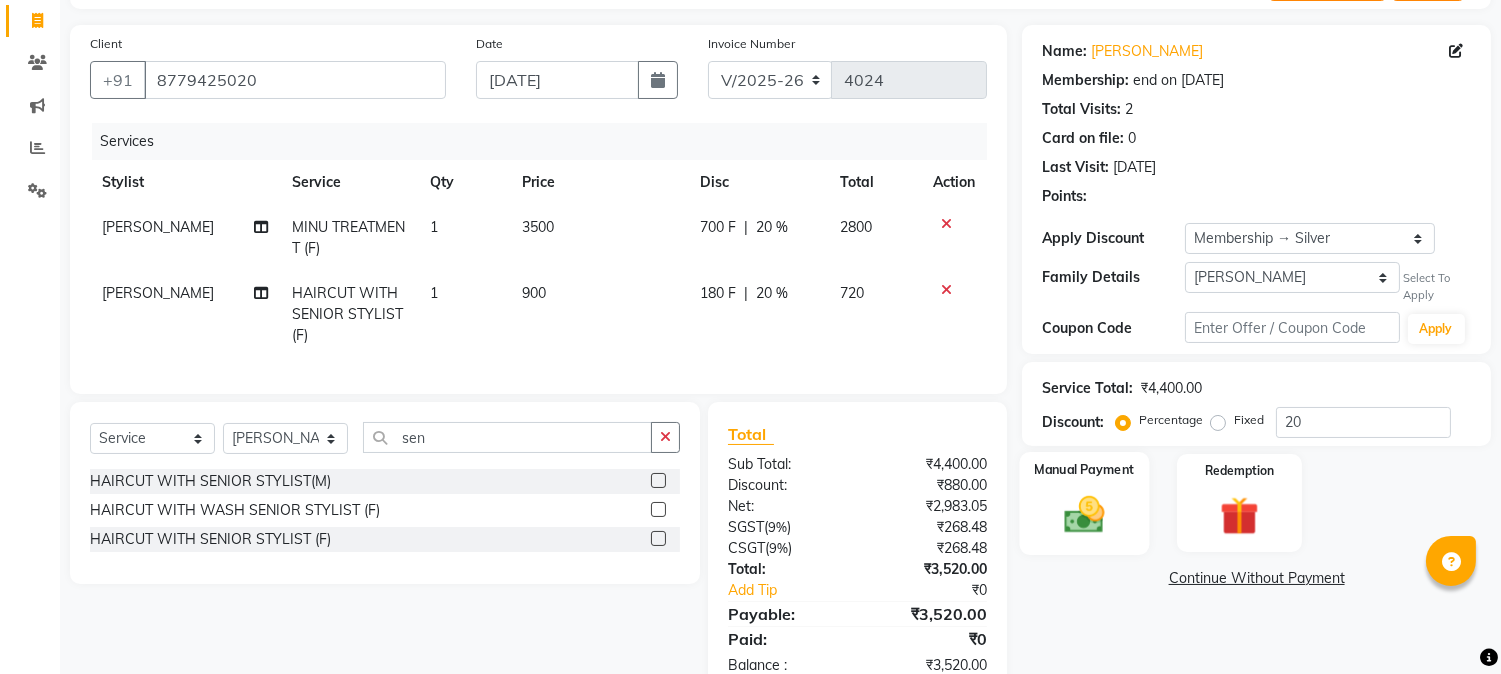 click 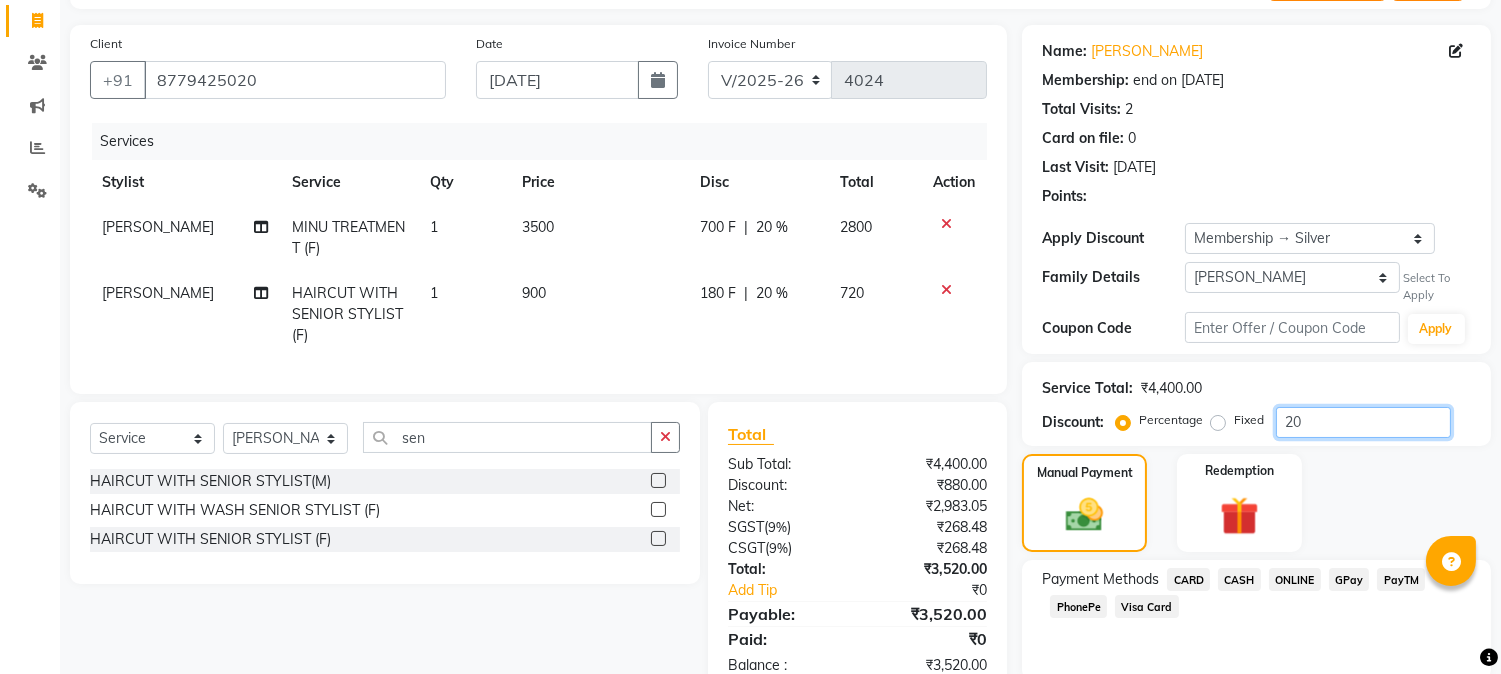 click on "20" 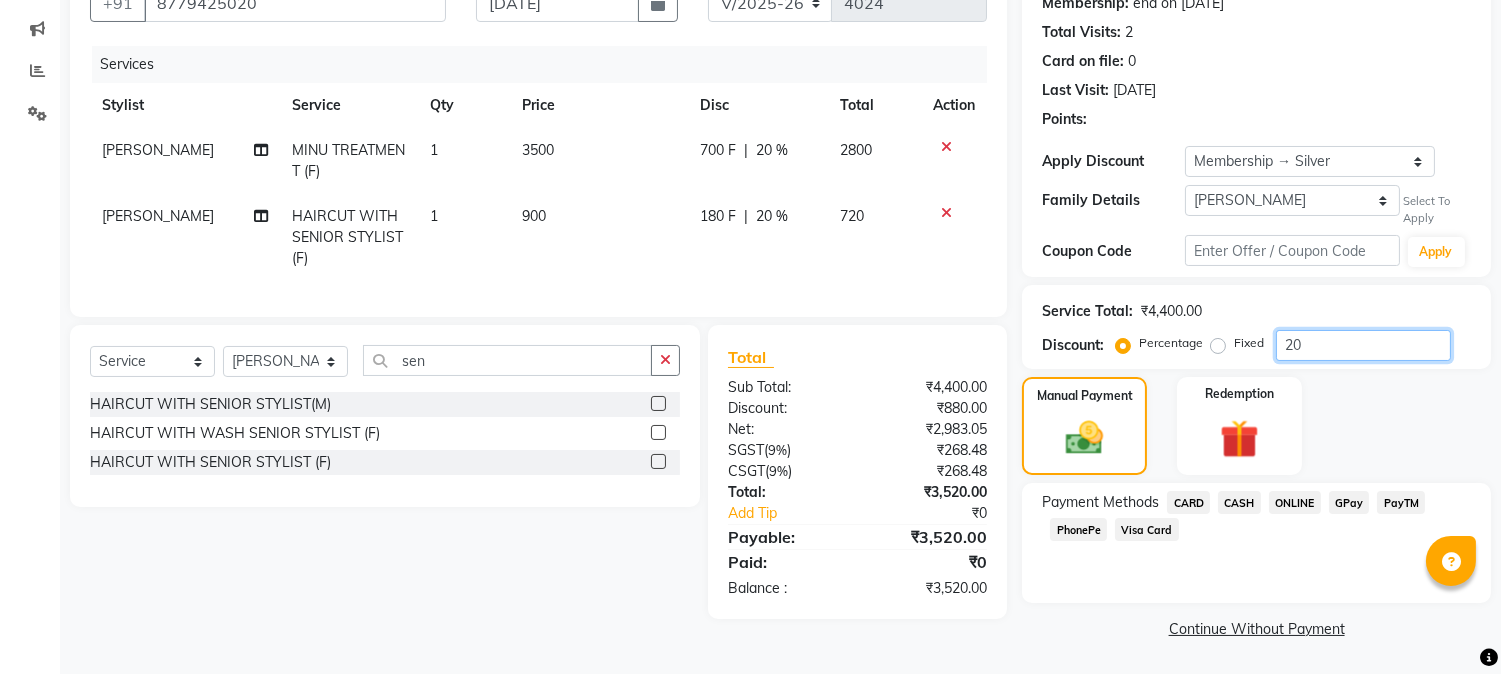 type on "2" 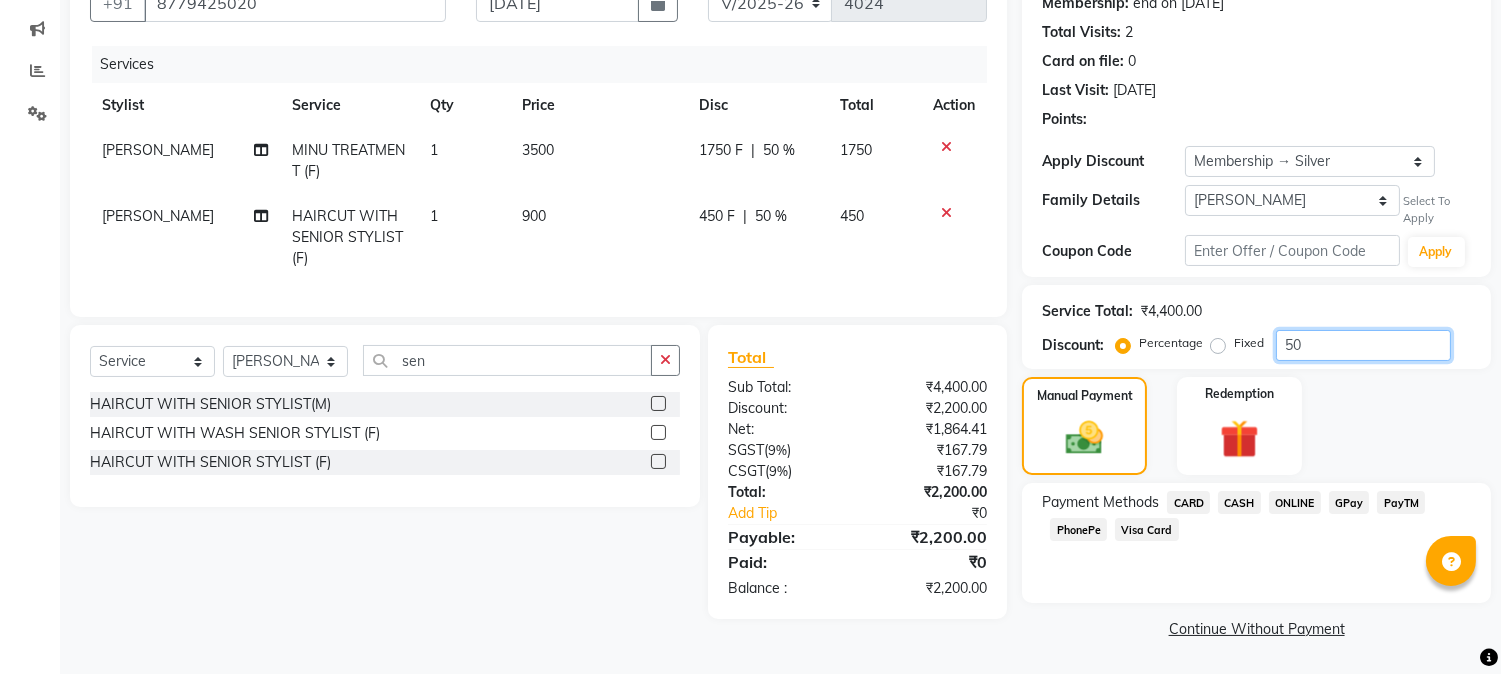 type on "50" 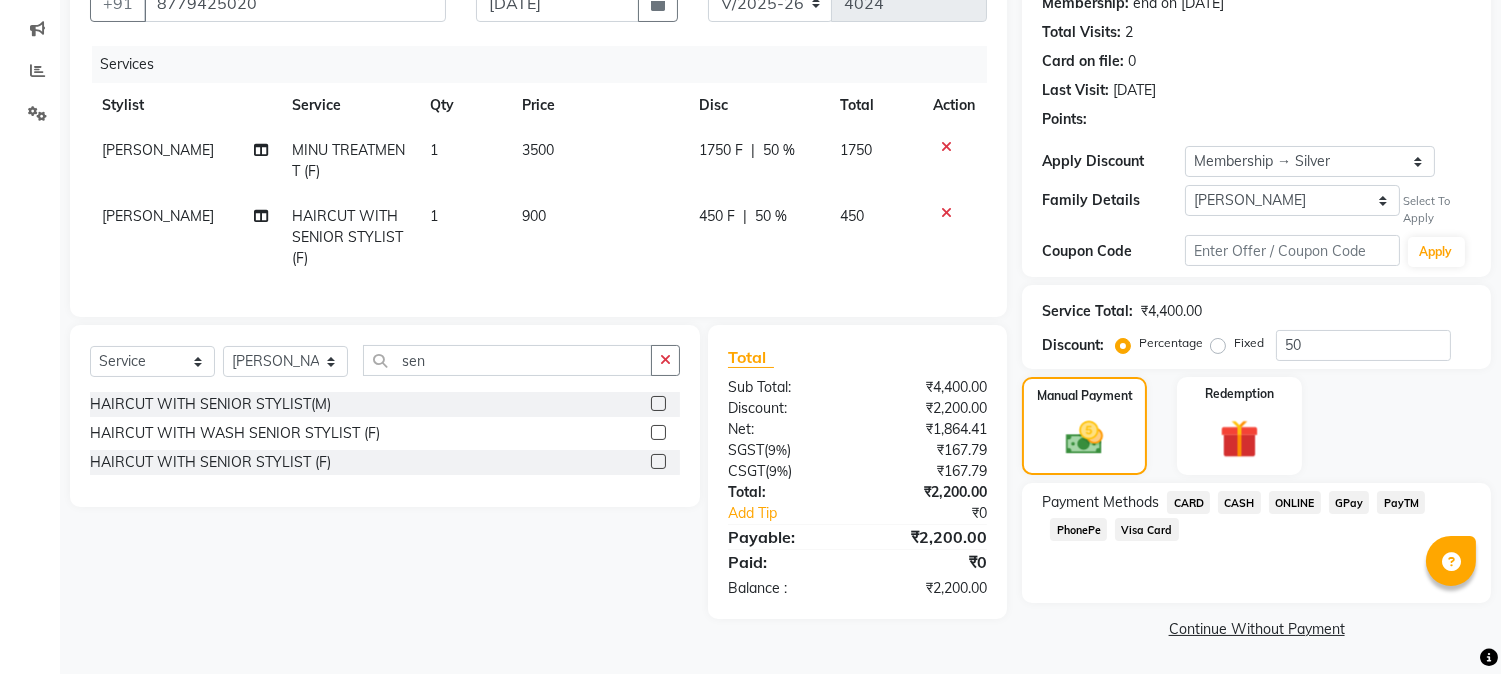 click on "PhonePe" 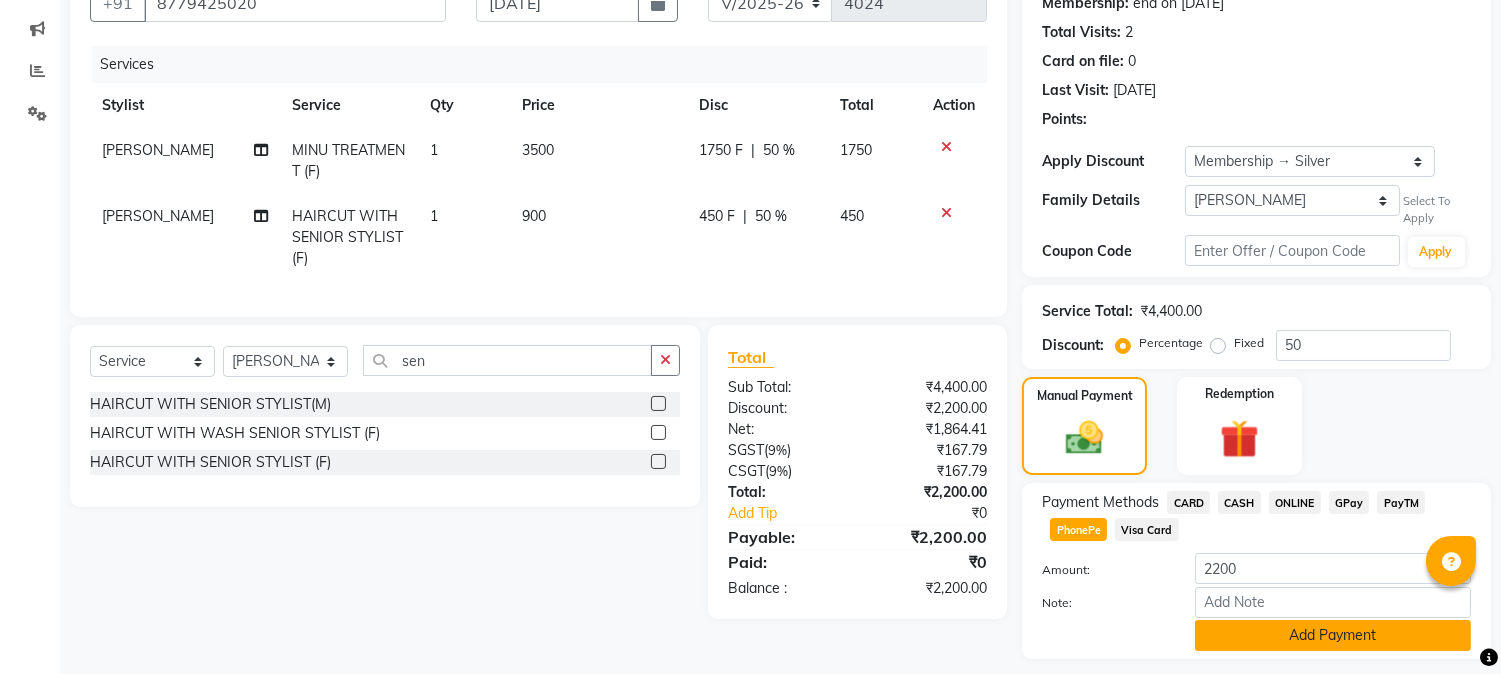 click on "Add Payment" 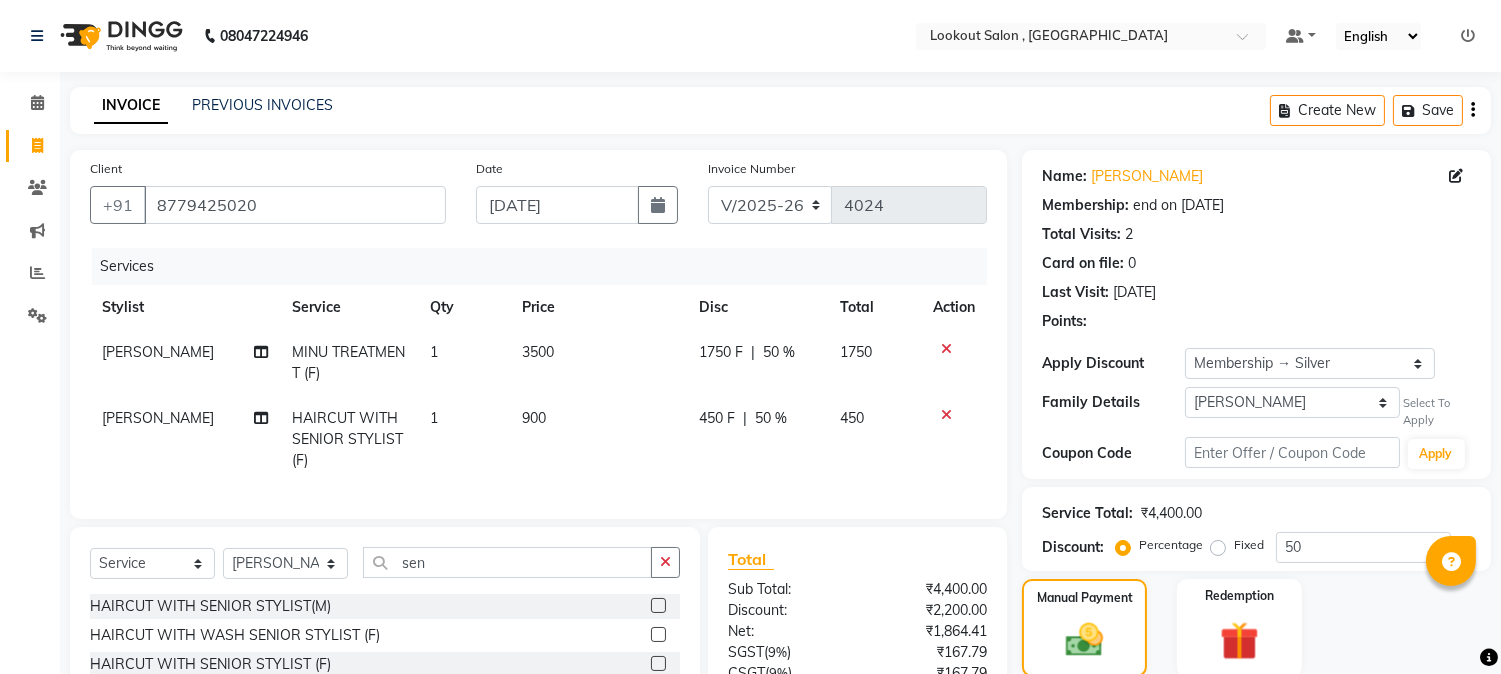 scroll, scrollTop: 315, scrollLeft: 0, axis: vertical 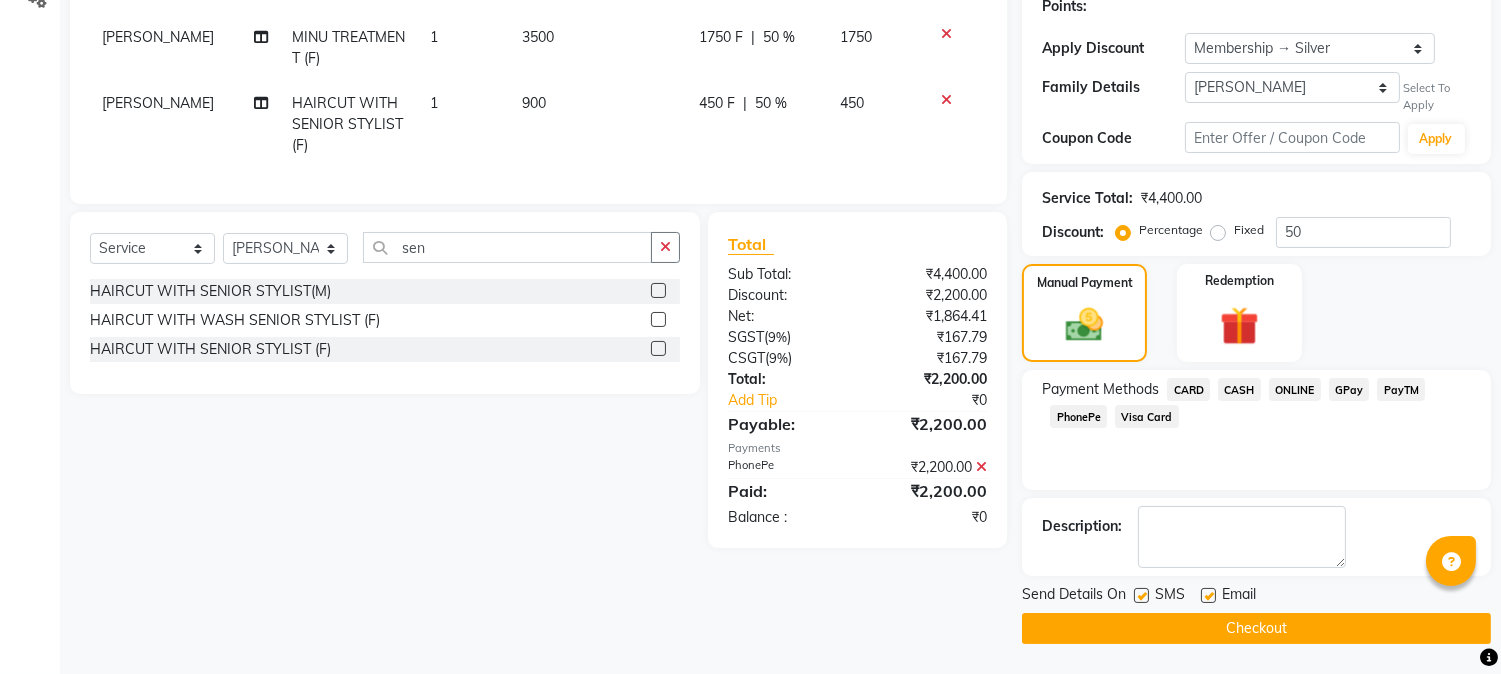click on "Checkout" 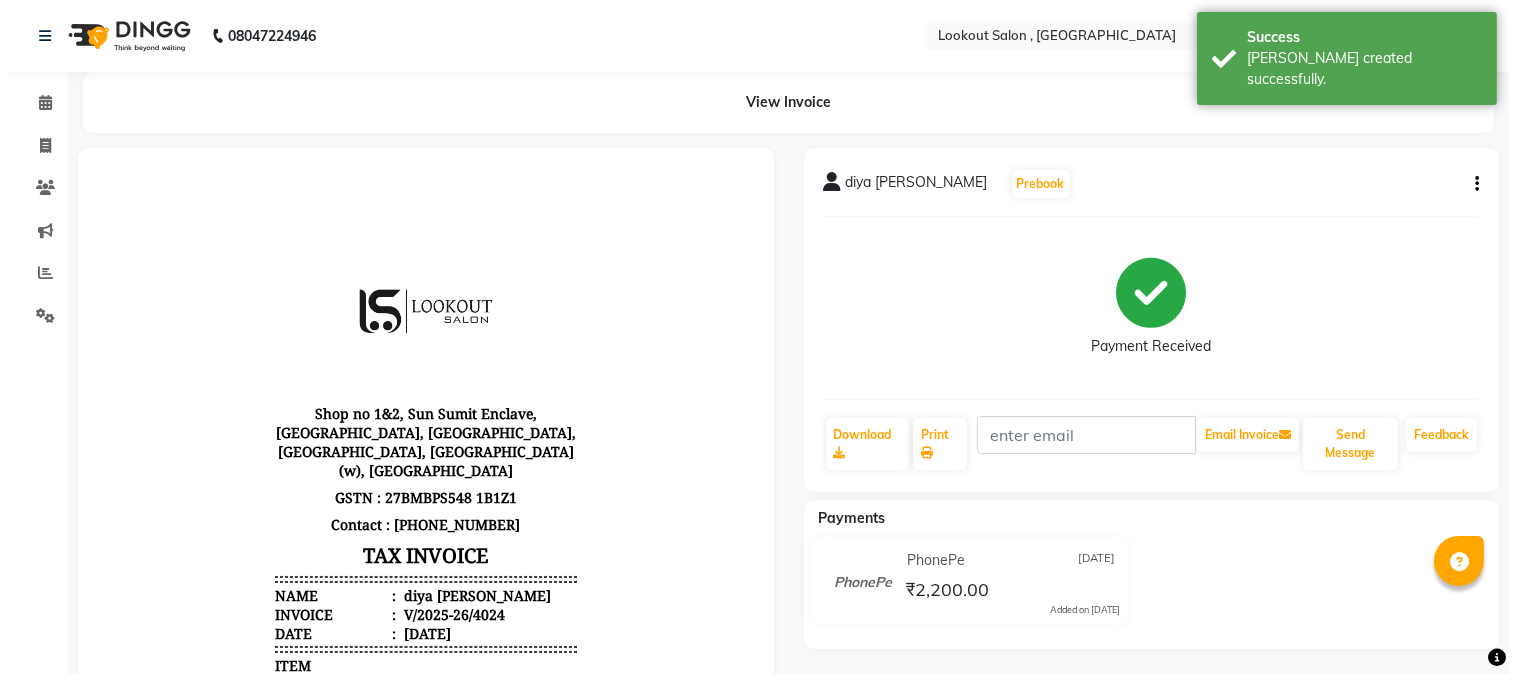 scroll, scrollTop: 0, scrollLeft: 0, axis: both 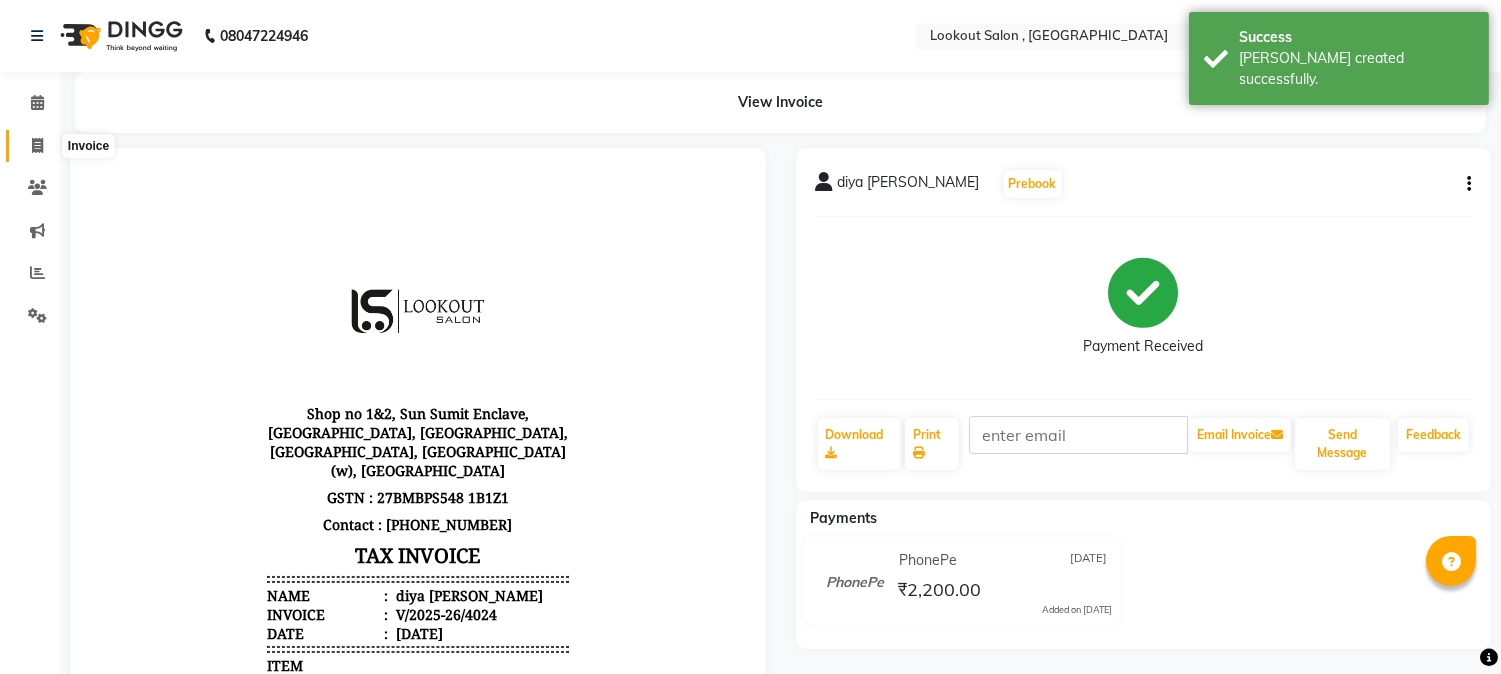 click 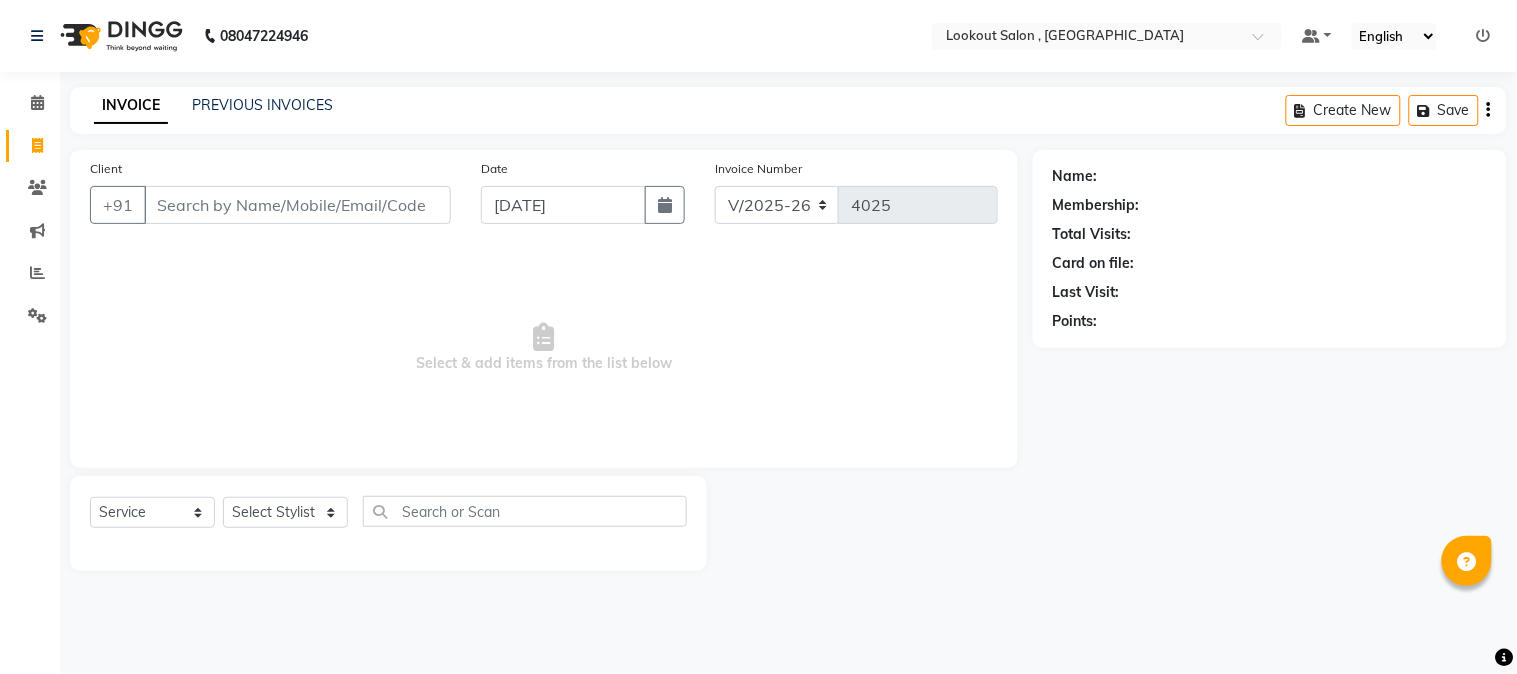 type on "+" 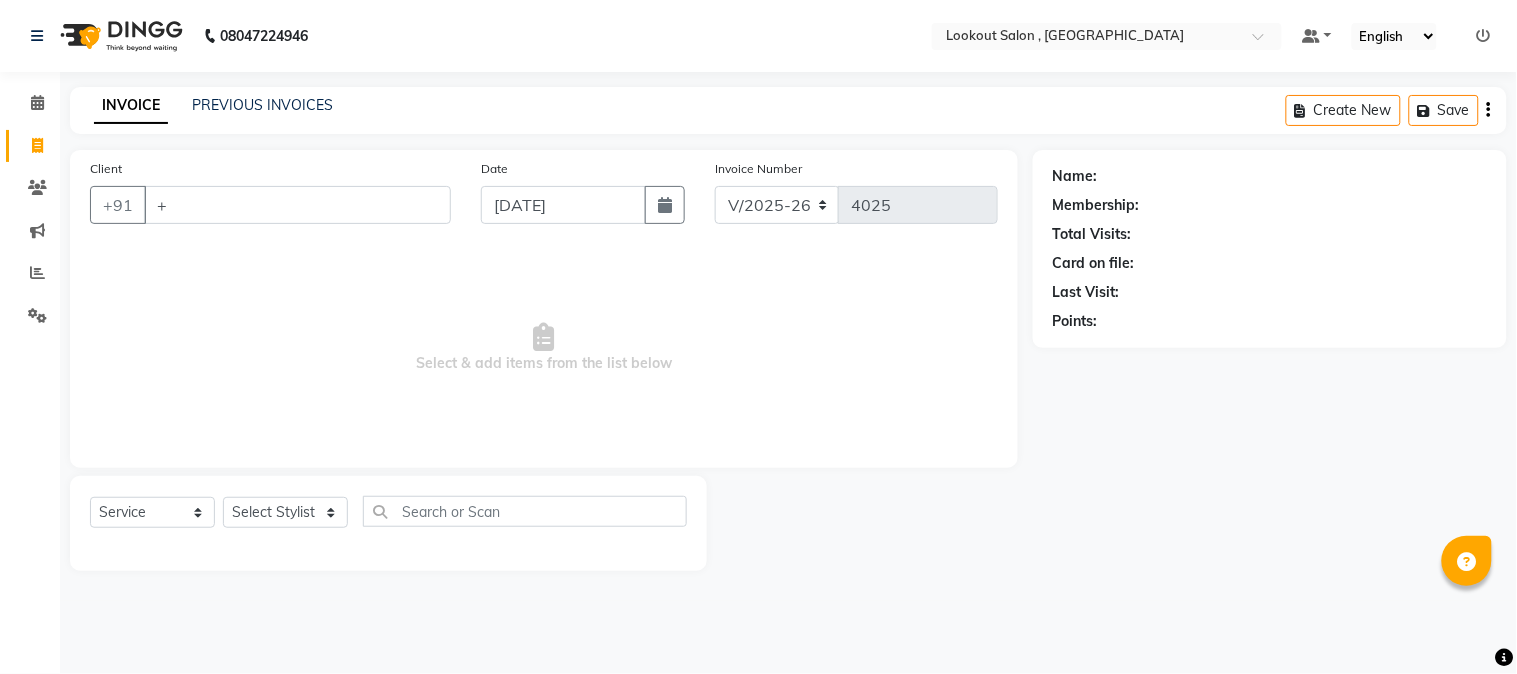 click on "+" at bounding box center [297, 205] 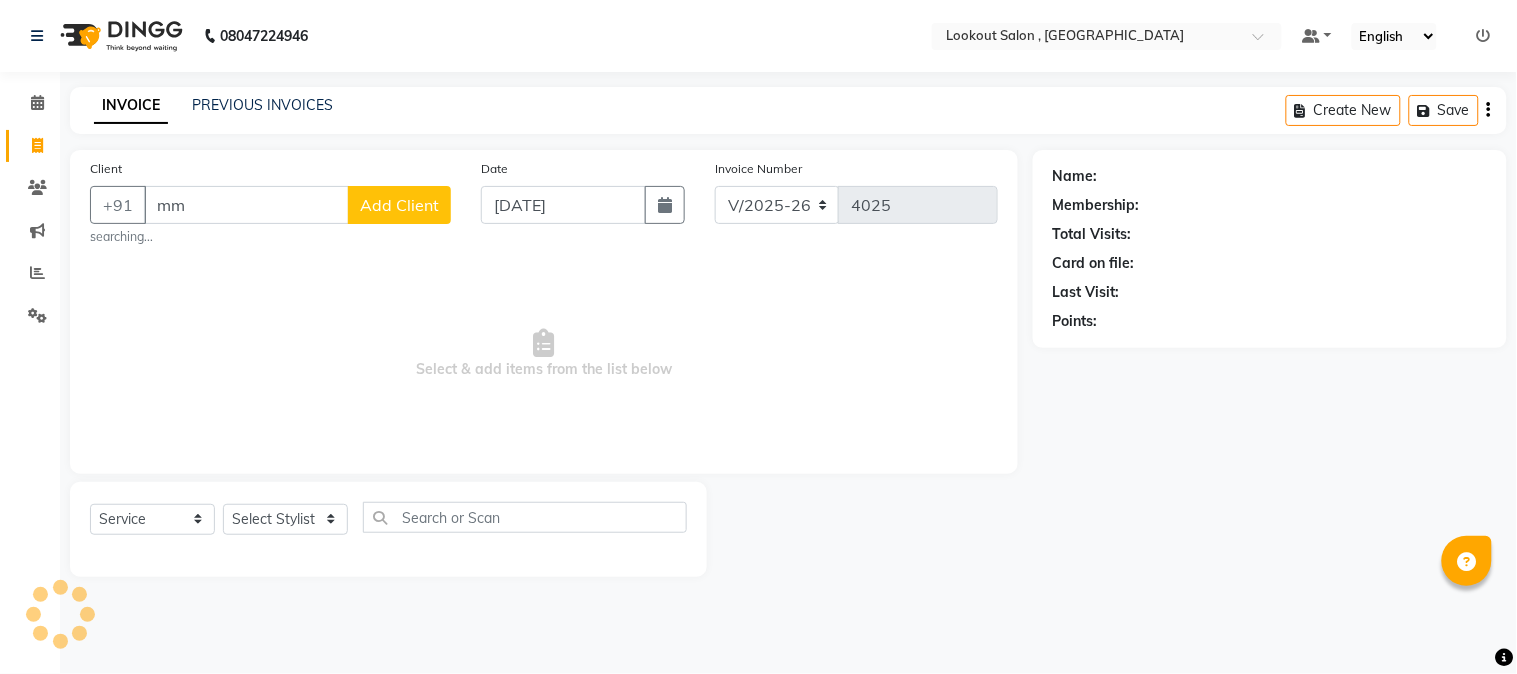 type on "m" 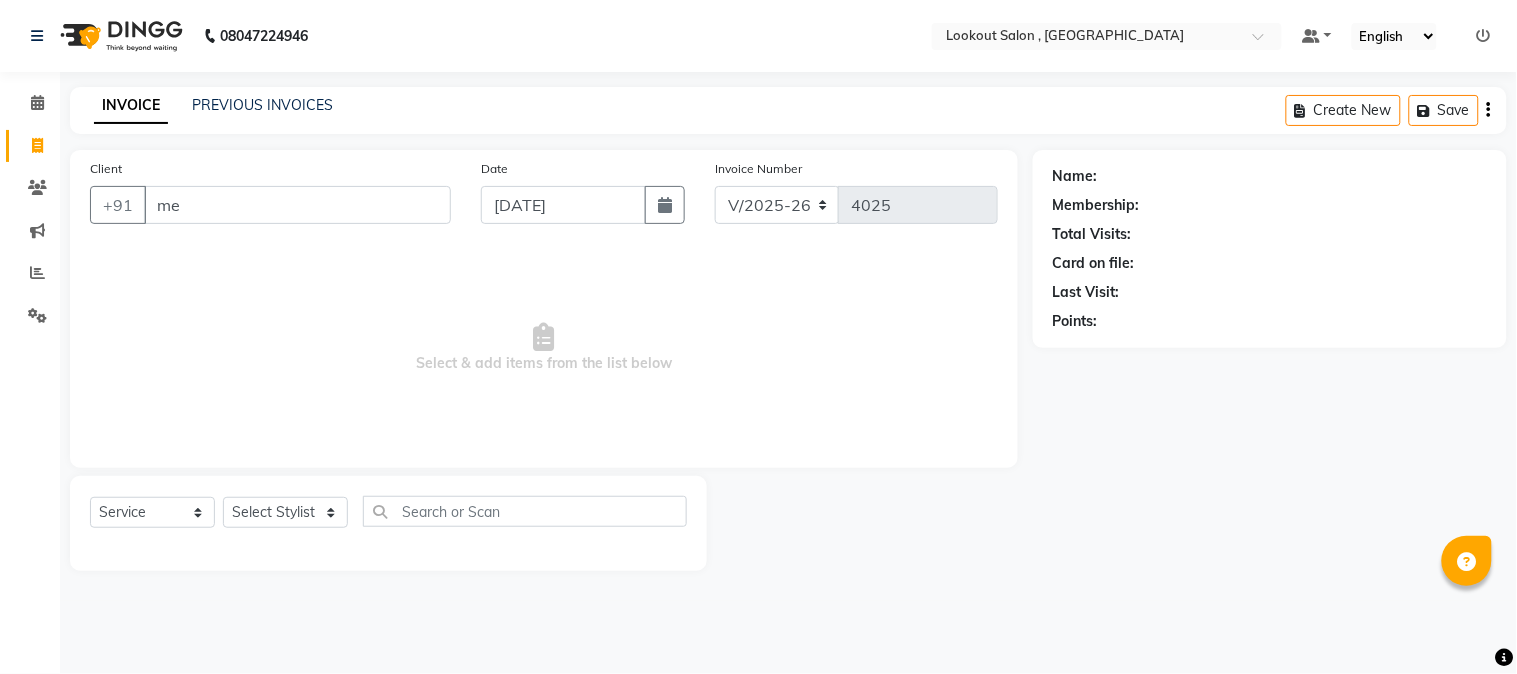 type on "m" 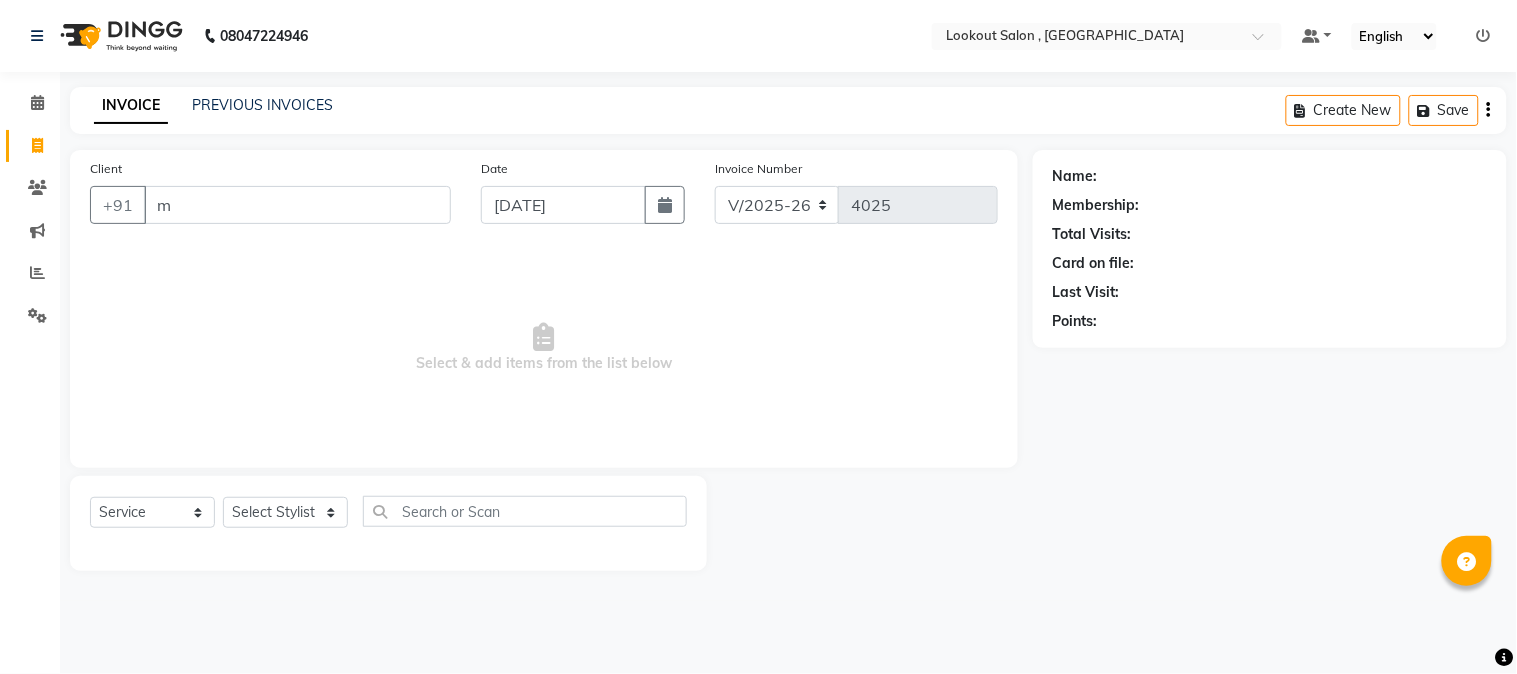 type 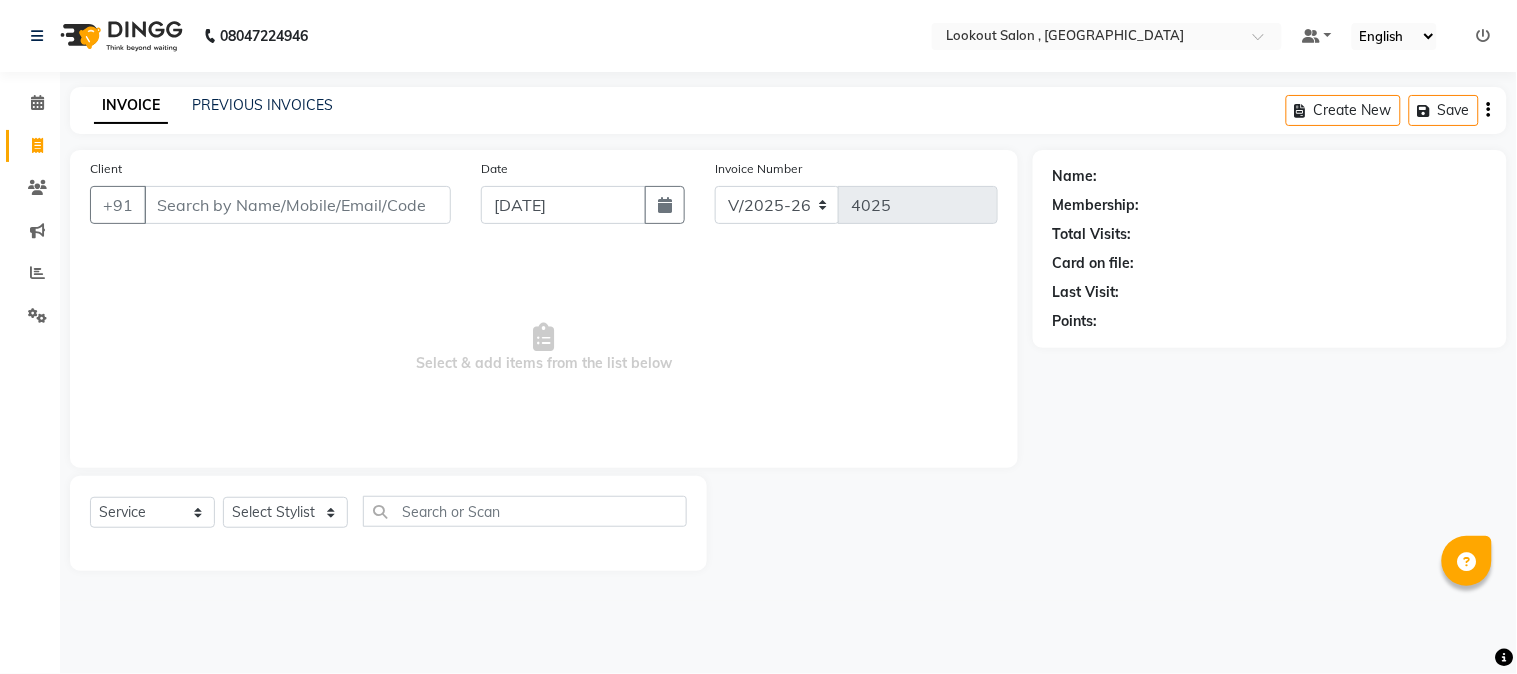 click on "Select & add items from the list below" at bounding box center [544, 348] 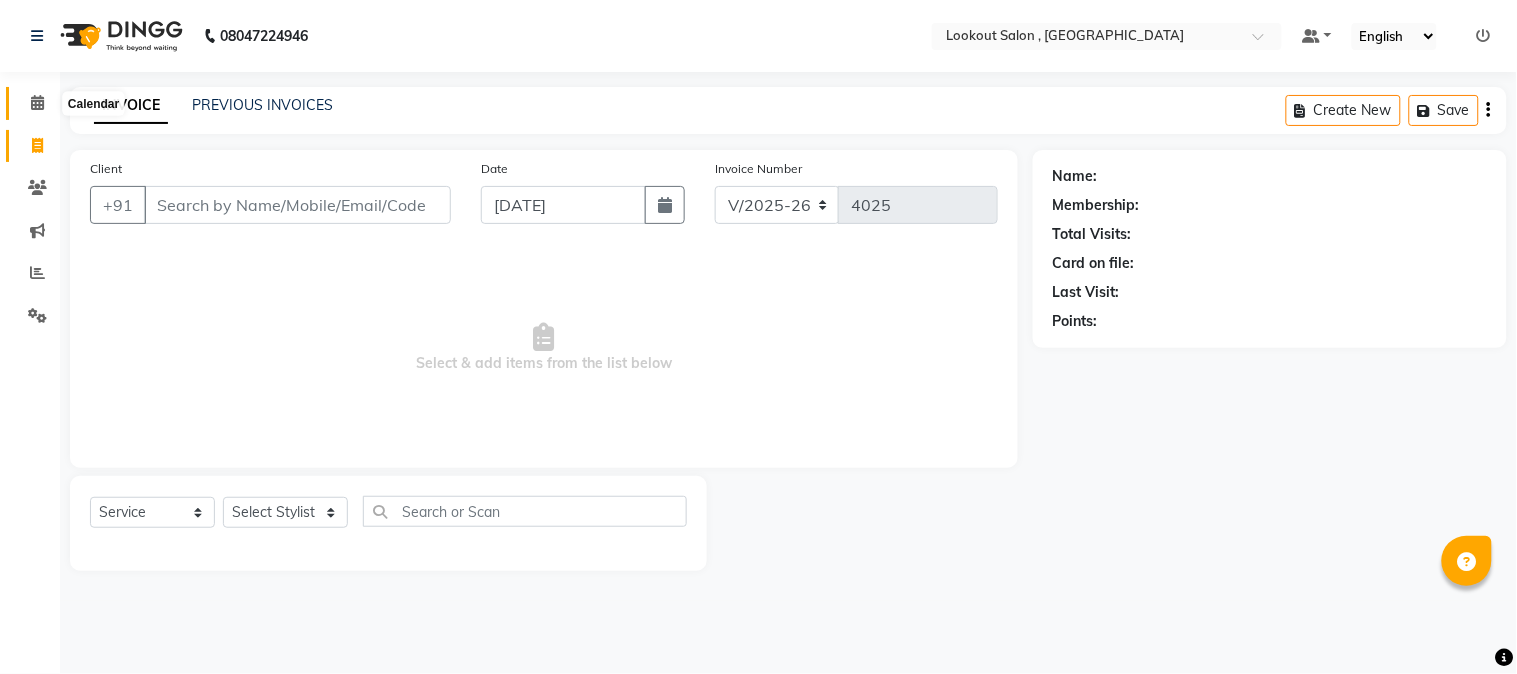click 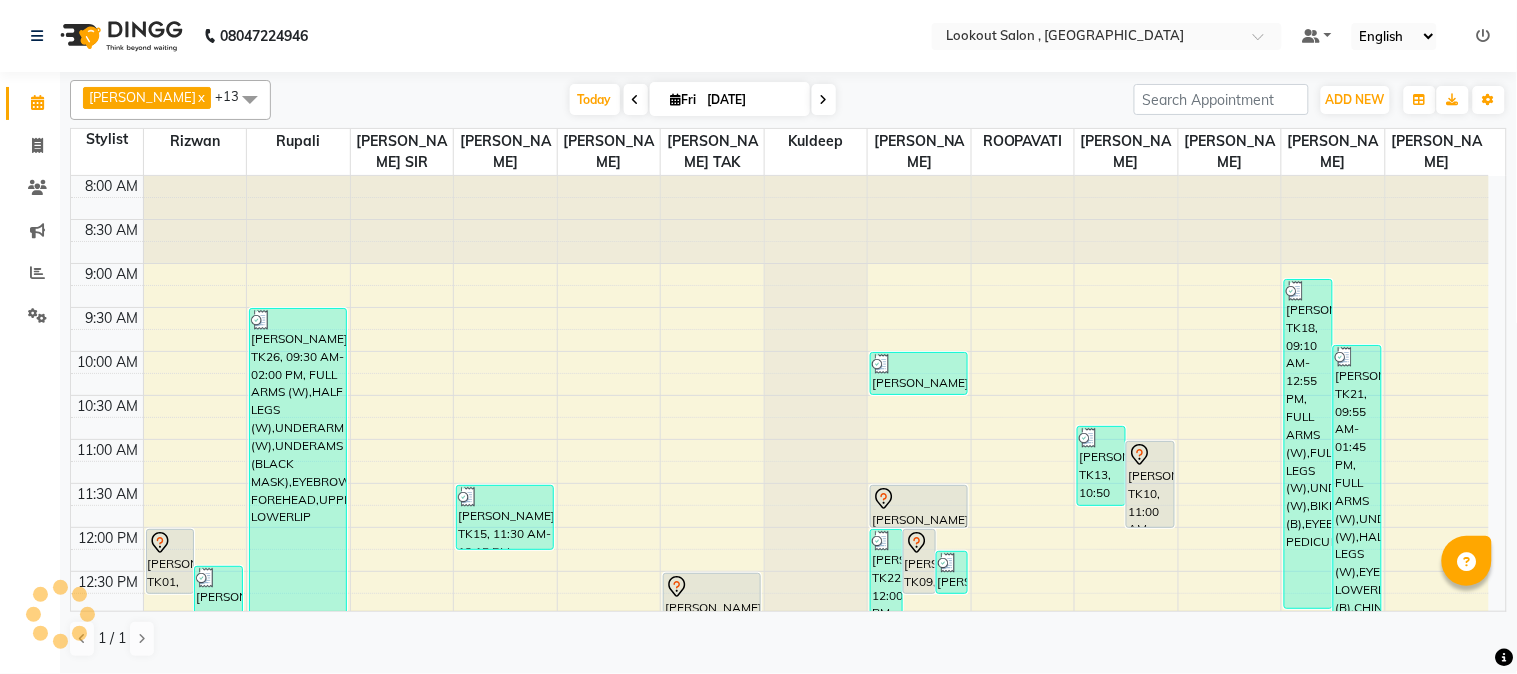 click at bounding box center (824, 99) 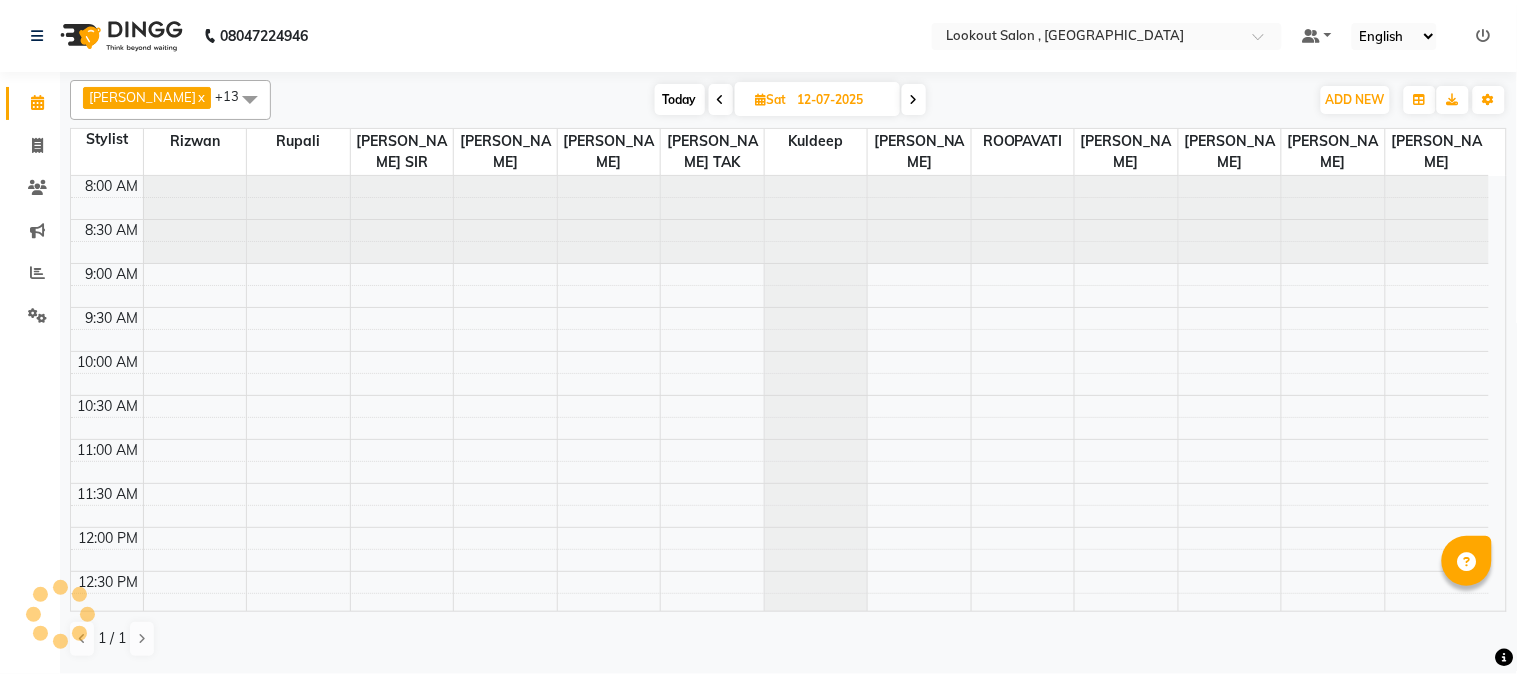 scroll, scrollTop: 620, scrollLeft: 0, axis: vertical 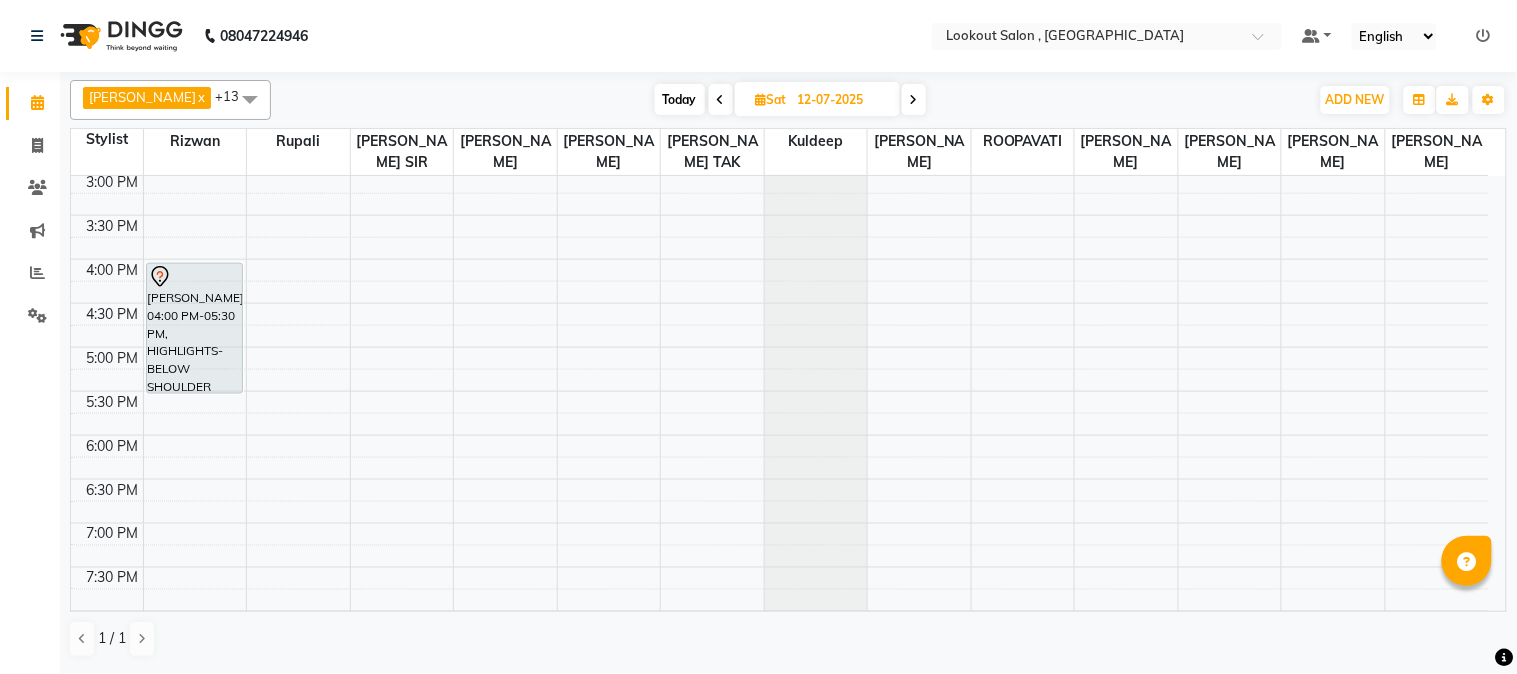 click at bounding box center (914, 99) 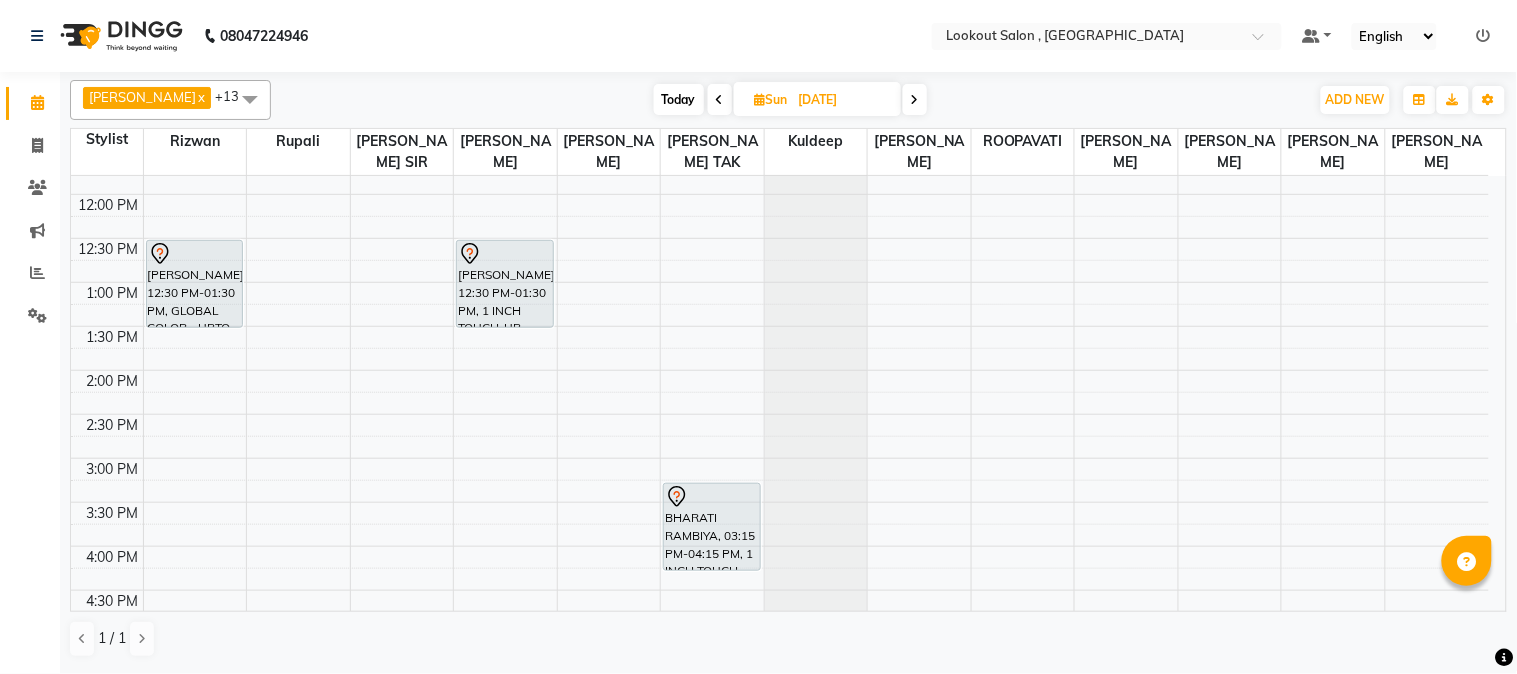 scroll, scrollTop: 444, scrollLeft: 0, axis: vertical 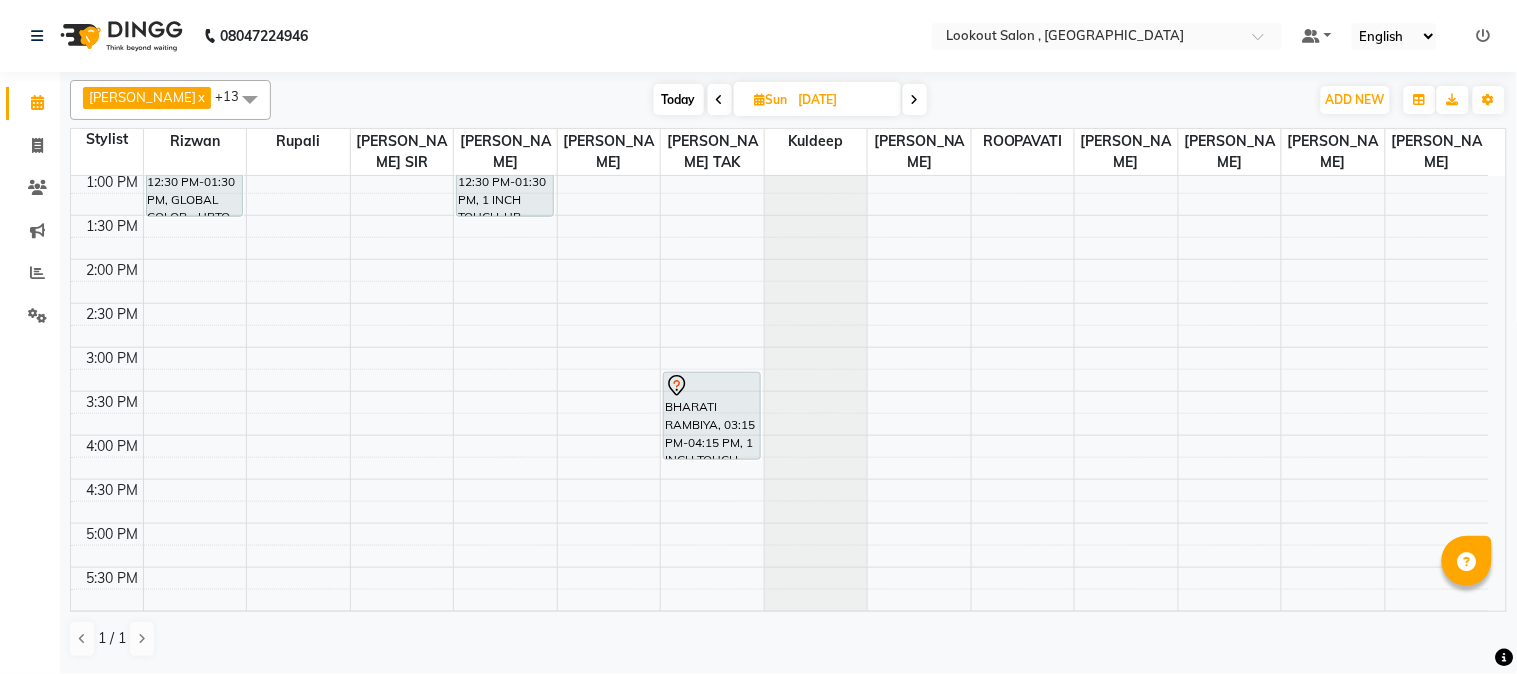 click on "8:00 AM 8:30 AM 9:00 AM 9:30 AM 10:00 AM 10:30 AM 11:00 AM 11:30 AM 12:00 PM 12:30 PM 1:00 PM 1:30 PM 2:00 PM 2:30 PM 3:00 PM 3:30 PM 4:00 PM 4:30 PM 5:00 PM 5:30 PM 6:00 PM 6:30 PM 7:00 PM 7:30 PM 8:00 PM 8:30 PM 9:00 PM 9:30 PM 10:00 PM 10:30 PM 11:00 PM 11:30 PM             DIMPLE ASHAR, 12:30 PM-01:30 PM, GLOBAL COLOR - UPTO SHOULDER             Anita Yadav, 12:30 PM-01:30 PM, 1 INCH TOUCH-UP  (WITHOUT AMMONIA)             BHARATI RAMBIYA, 03:15 PM-04:15 PM, 1 INCH TOUCH-UP  (WITHOUT AMMONIA)" at bounding box center [780, 435] 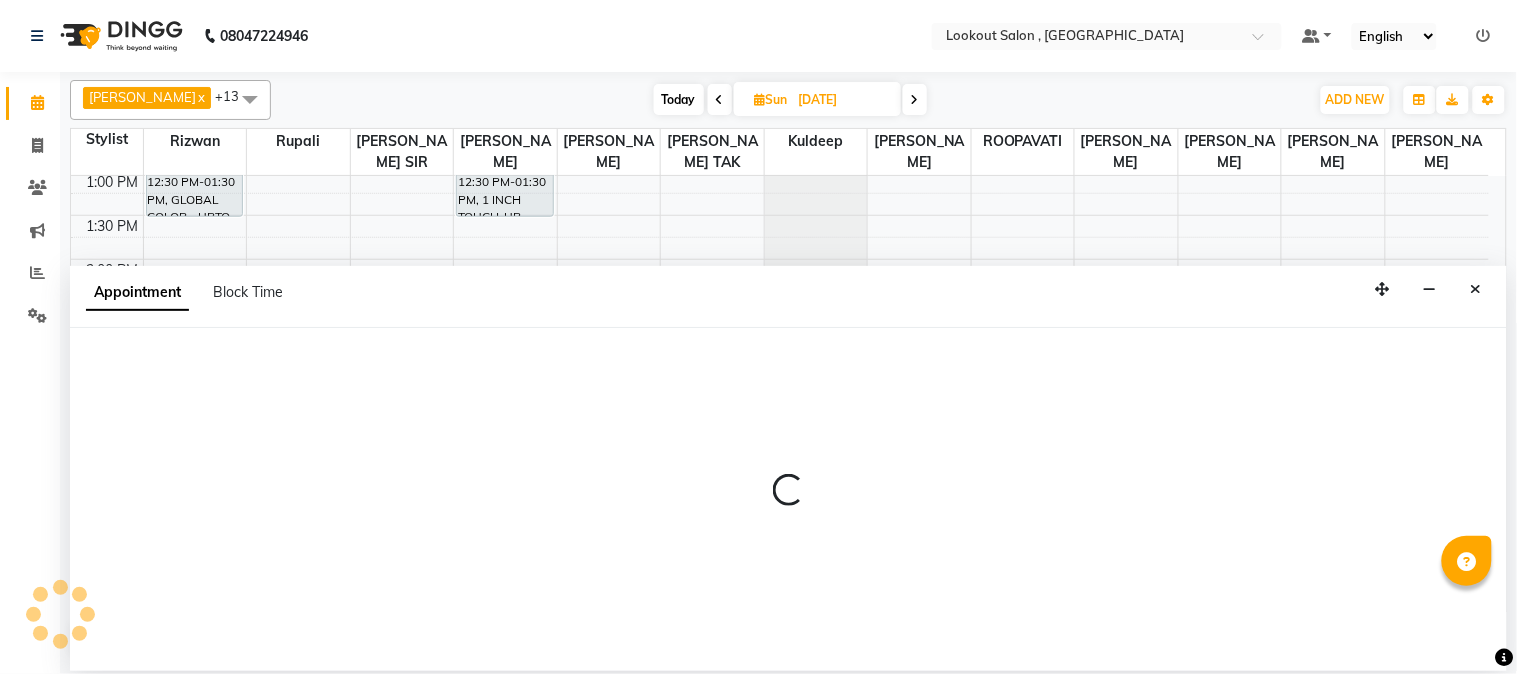 select on "11497" 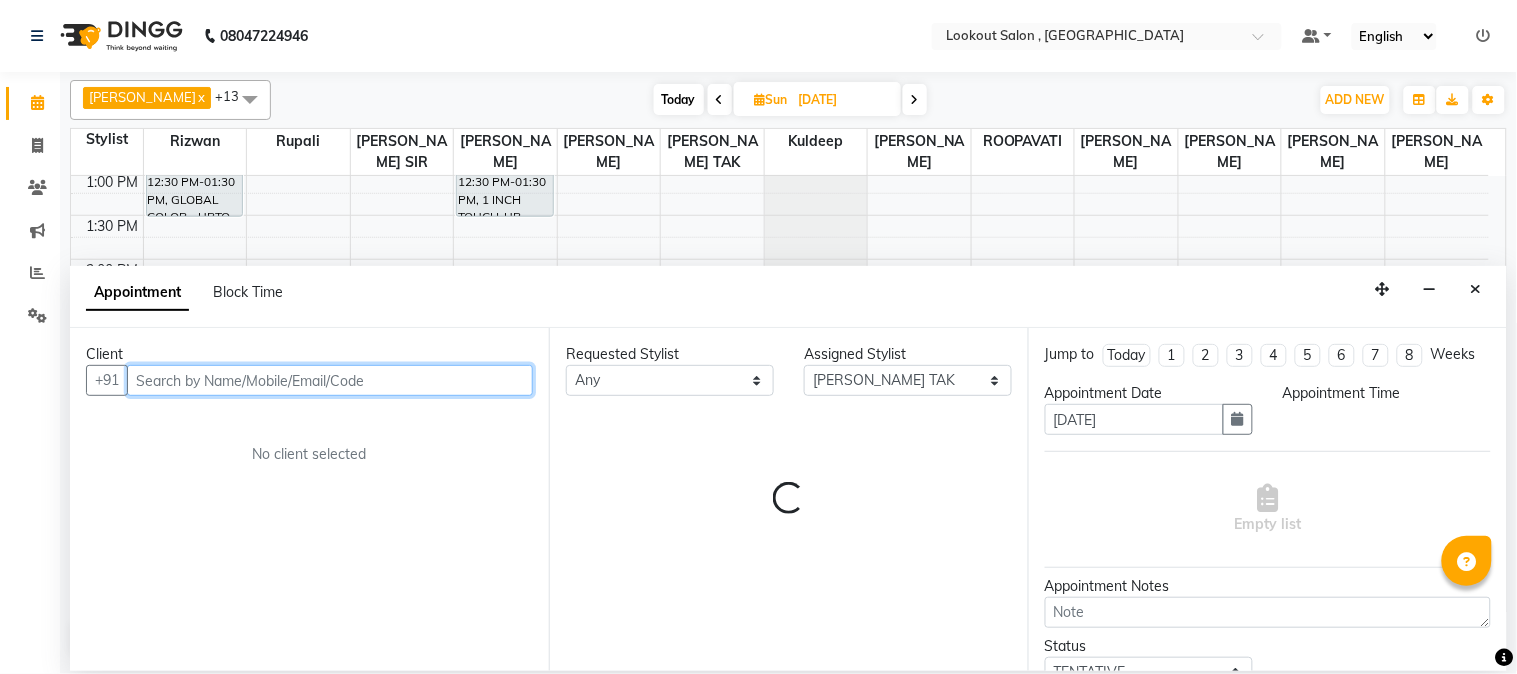 select on "870" 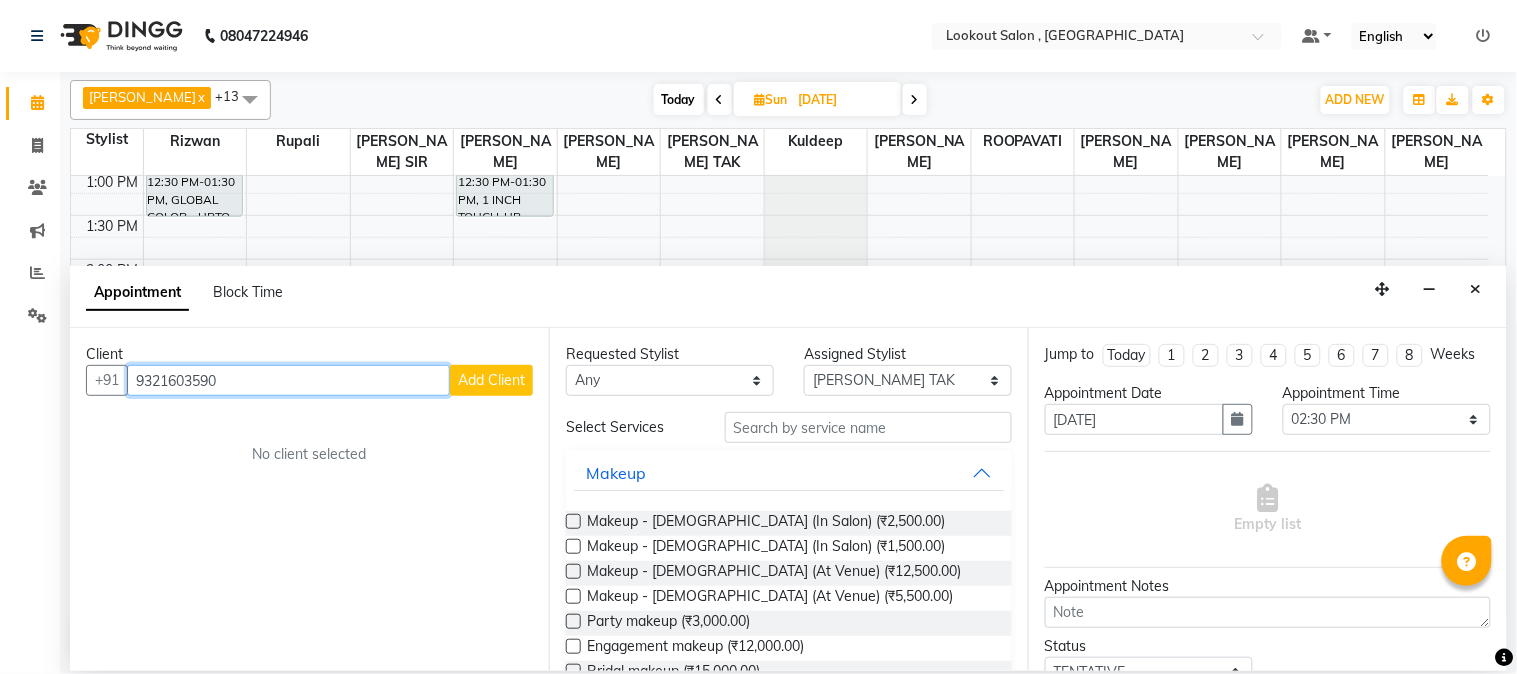 type on "9321603590" 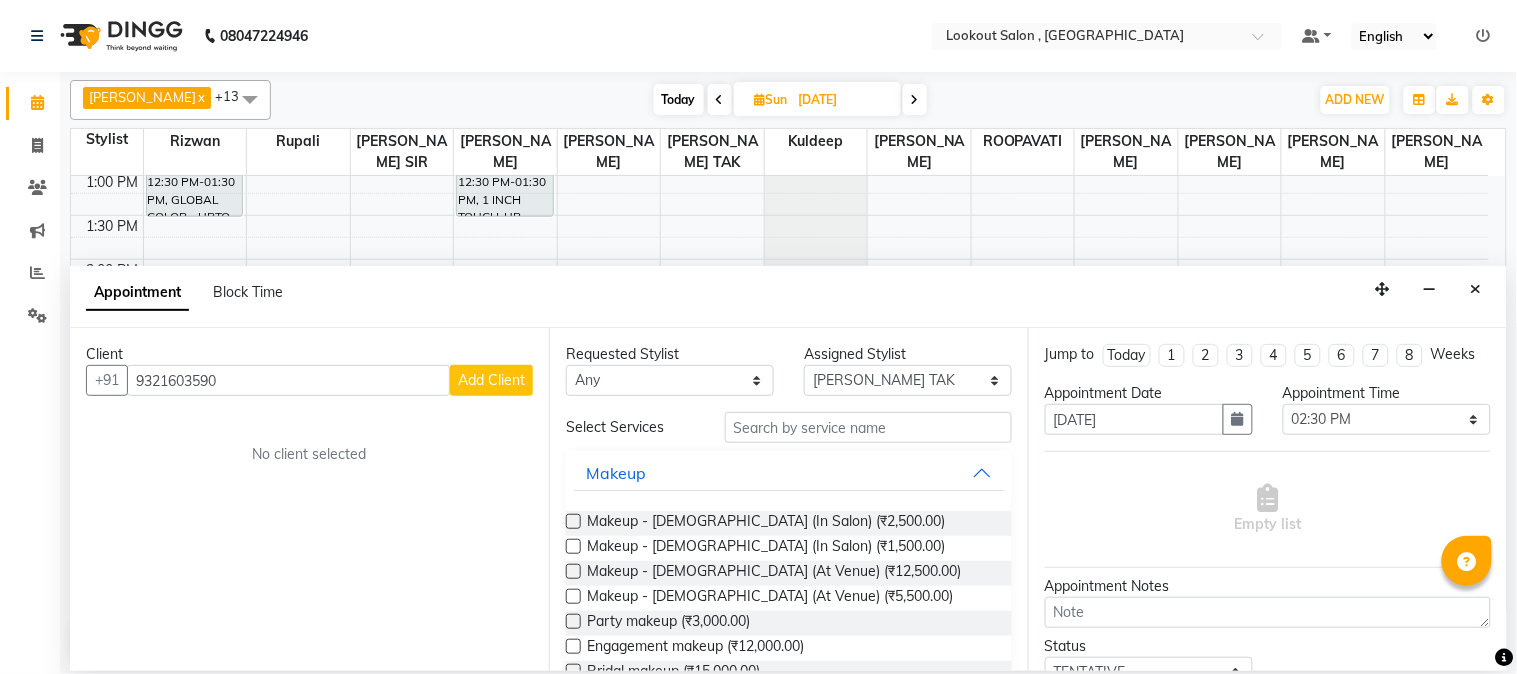 click on "Add Client" at bounding box center [491, 380] 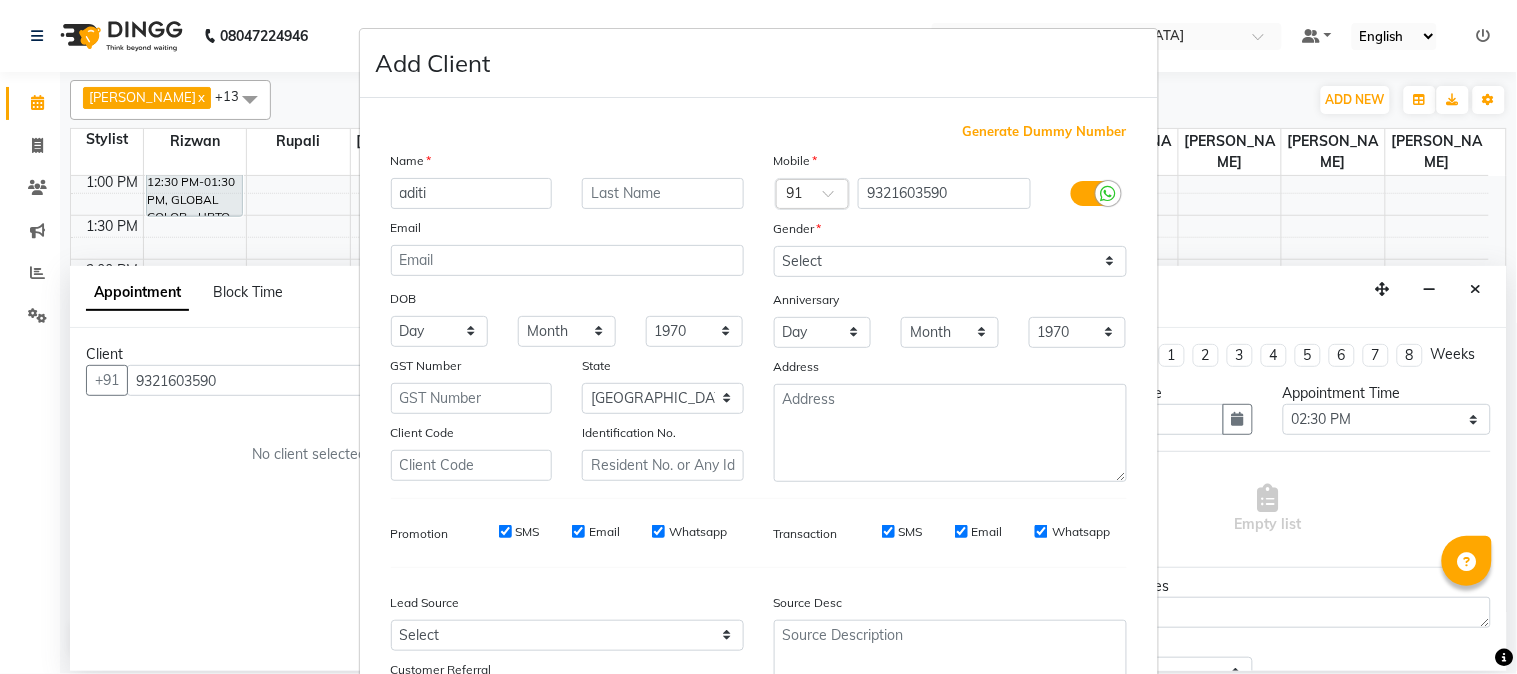 type on "aditi" 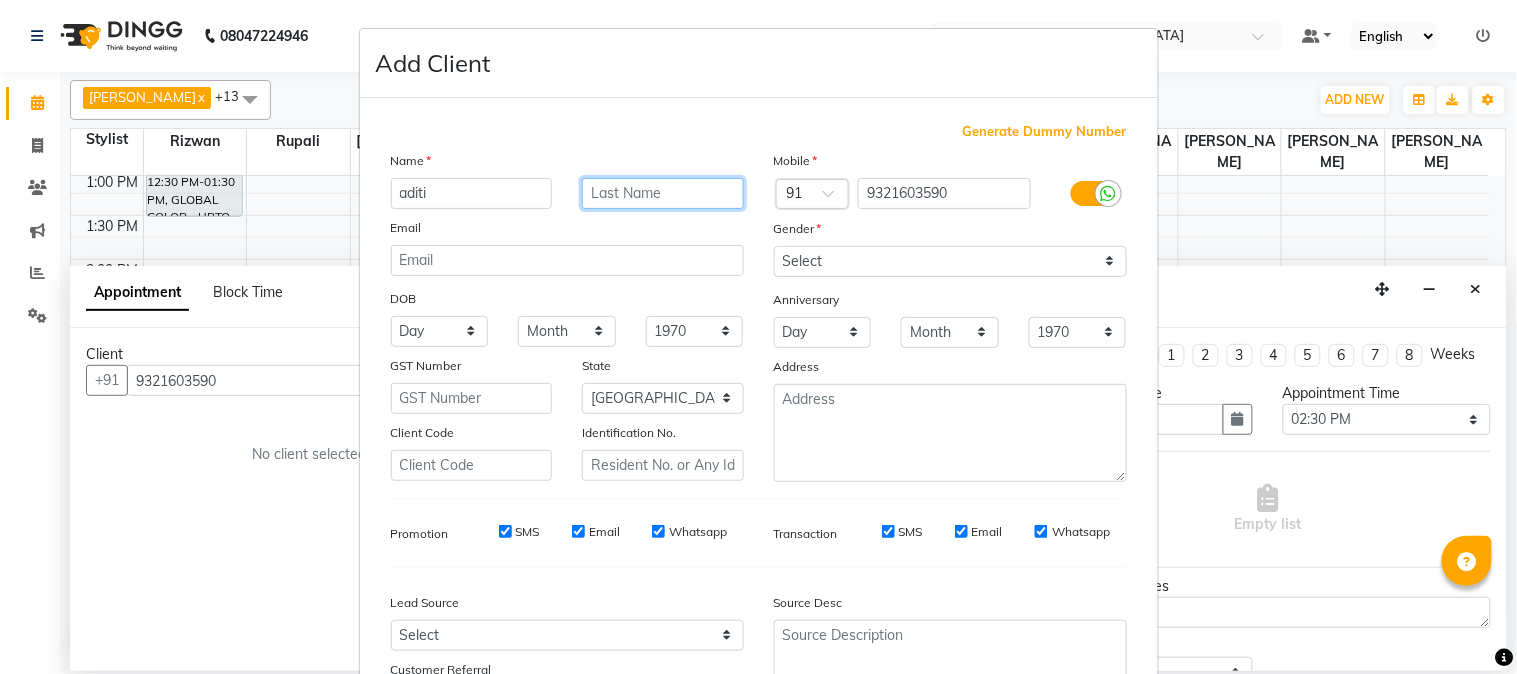 click at bounding box center (663, 193) 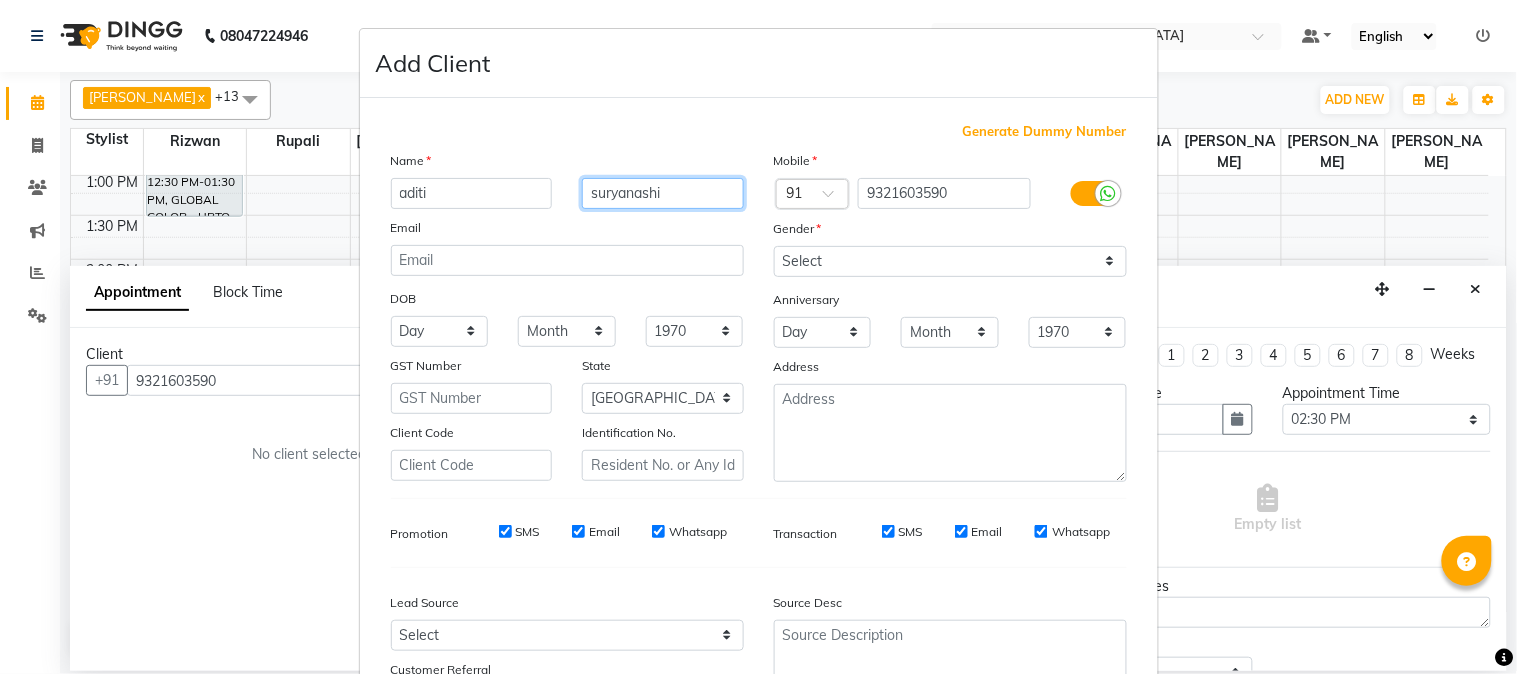 type on "suryanashi" 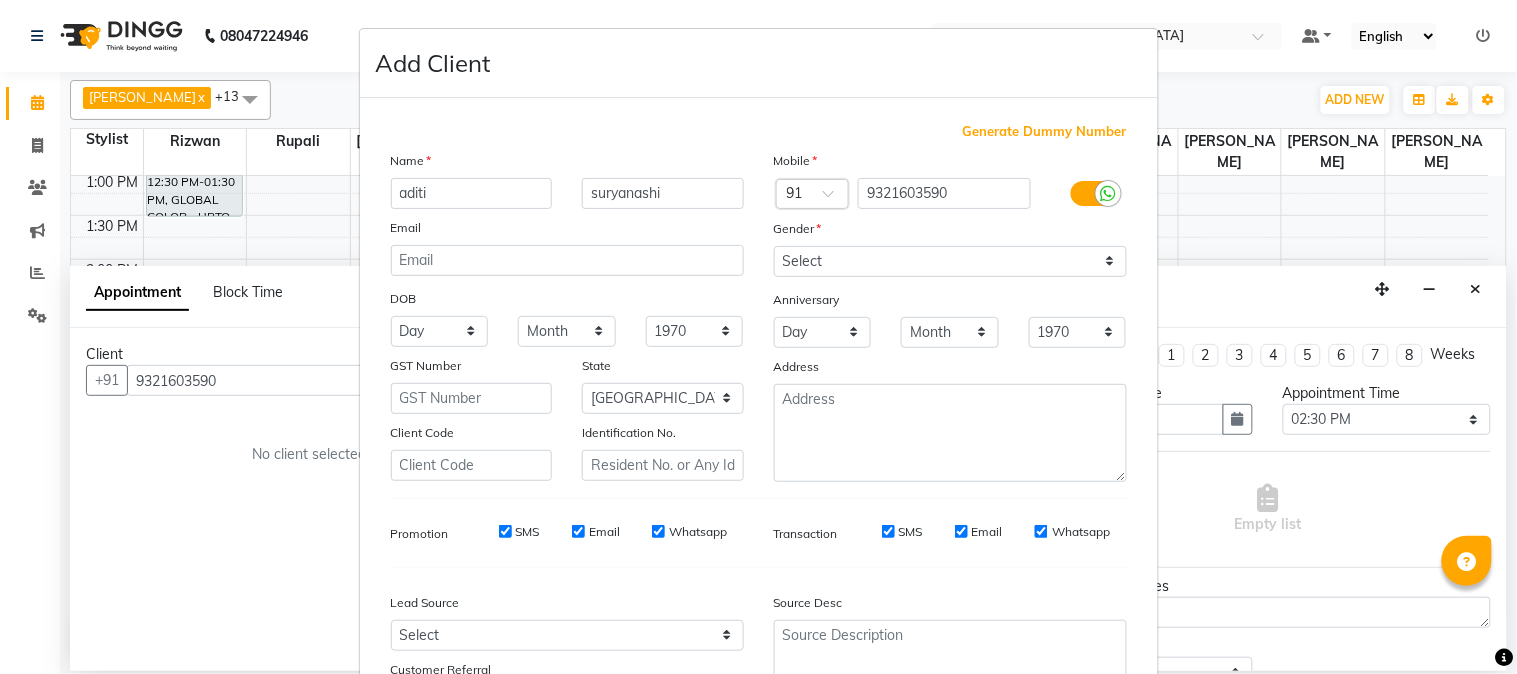 click on "Gender" at bounding box center (950, 232) 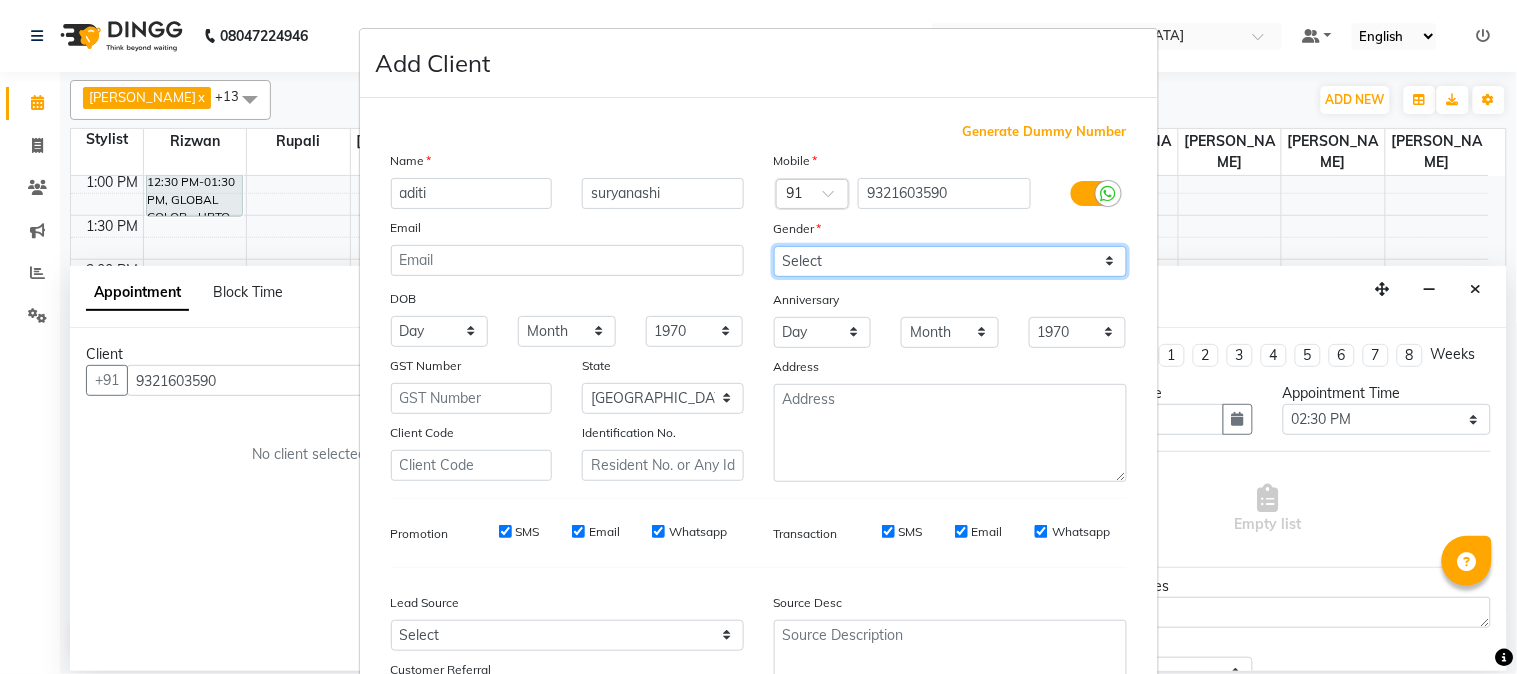 click on "Select [DEMOGRAPHIC_DATA] [DEMOGRAPHIC_DATA] Other Prefer Not To Say" at bounding box center [950, 261] 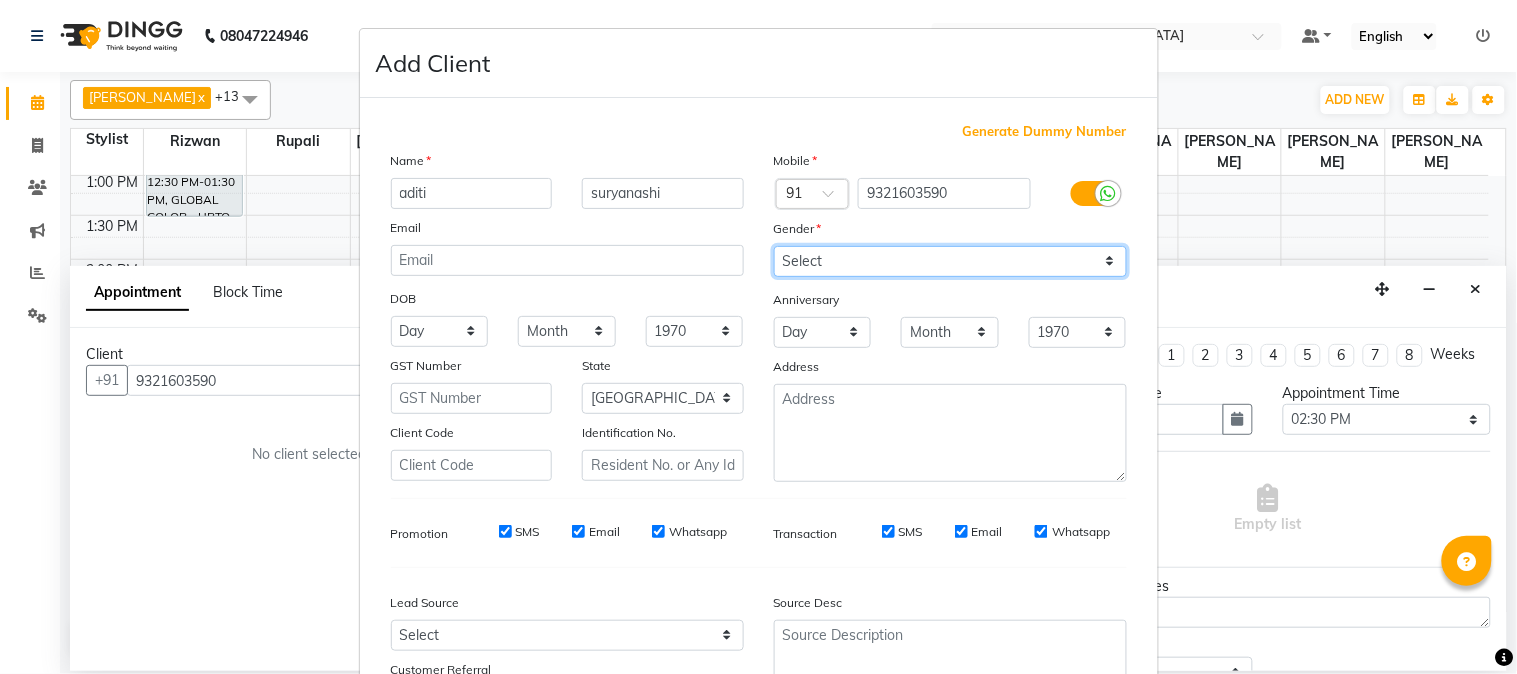 select on "[DEMOGRAPHIC_DATA]" 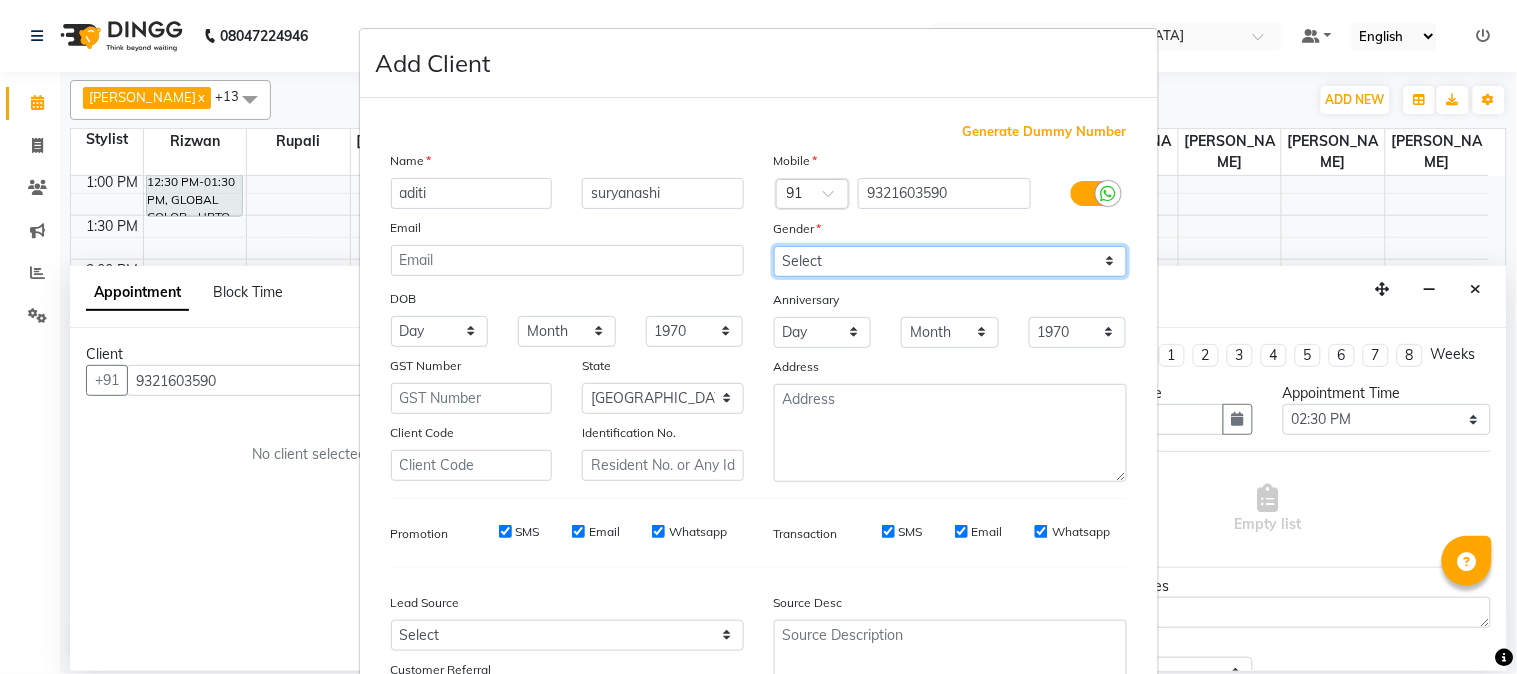 click on "Select [DEMOGRAPHIC_DATA] [DEMOGRAPHIC_DATA] Other Prefer Not To Say" at bounding box center [950, 261] 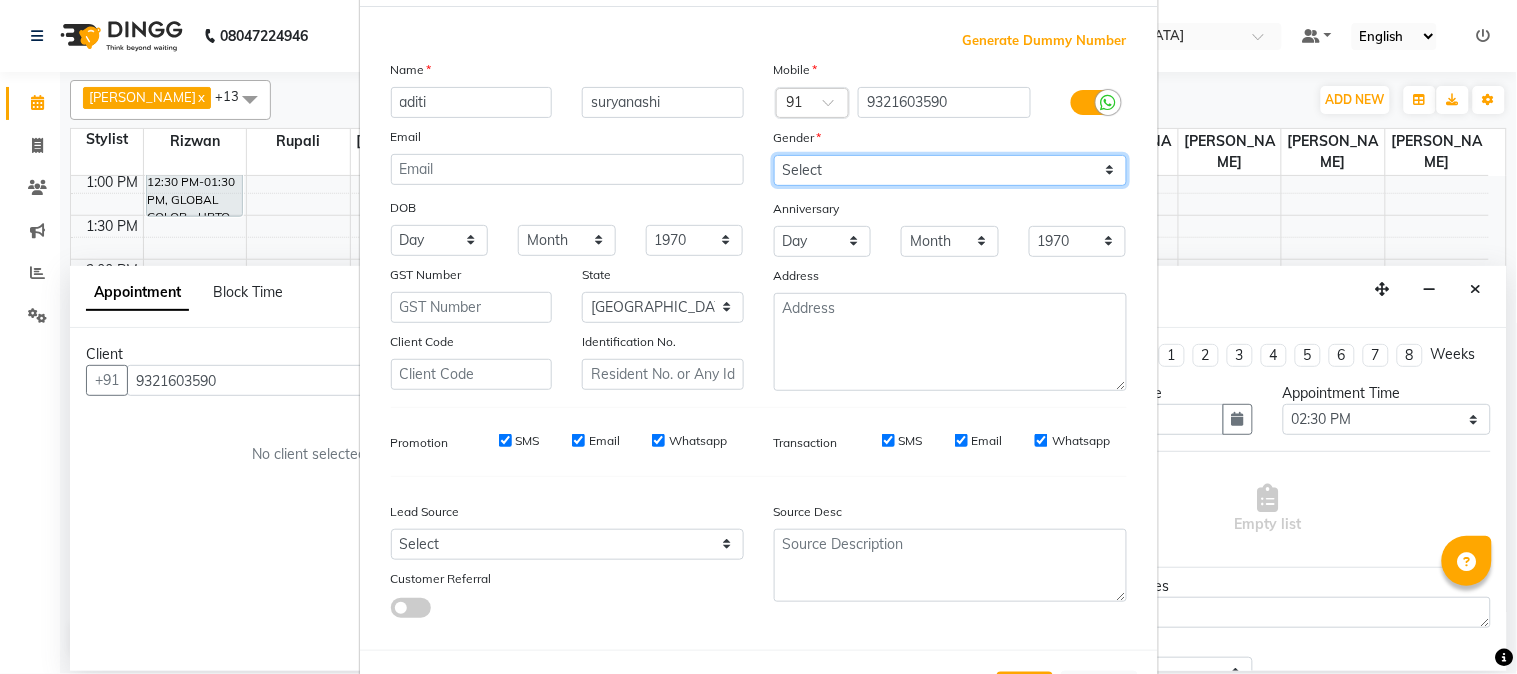 scroll, scrollTop: 176, scrollLeft: 0, axis: vertical 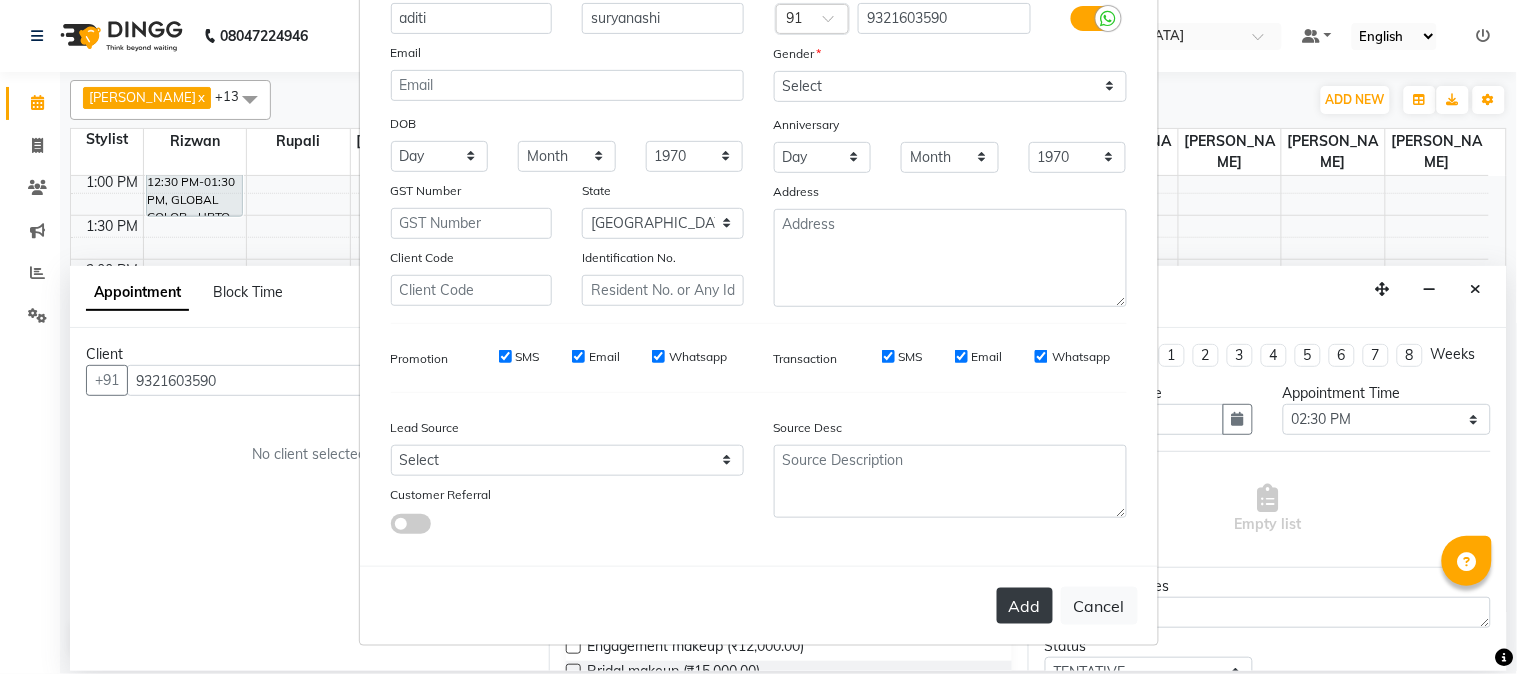 click on "Add" at bounding box center (1025, 606) 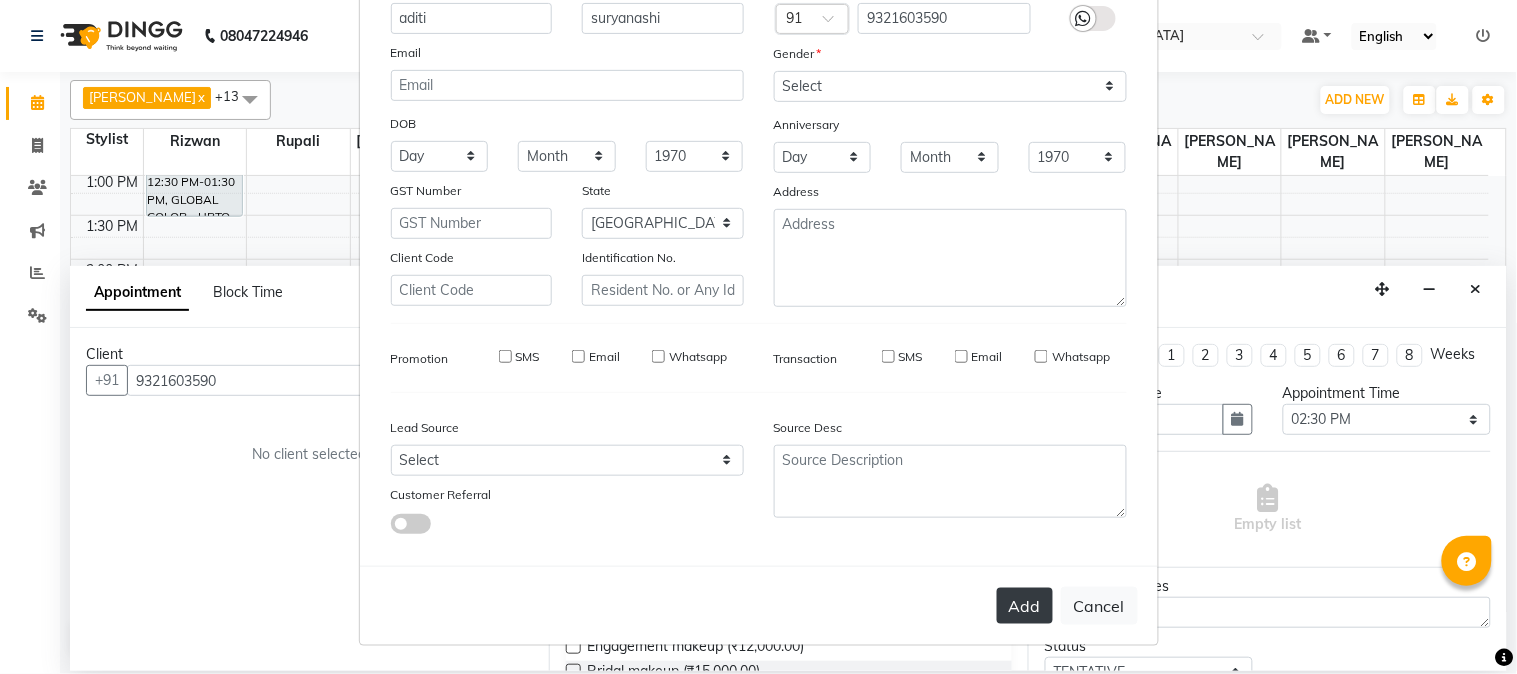 type 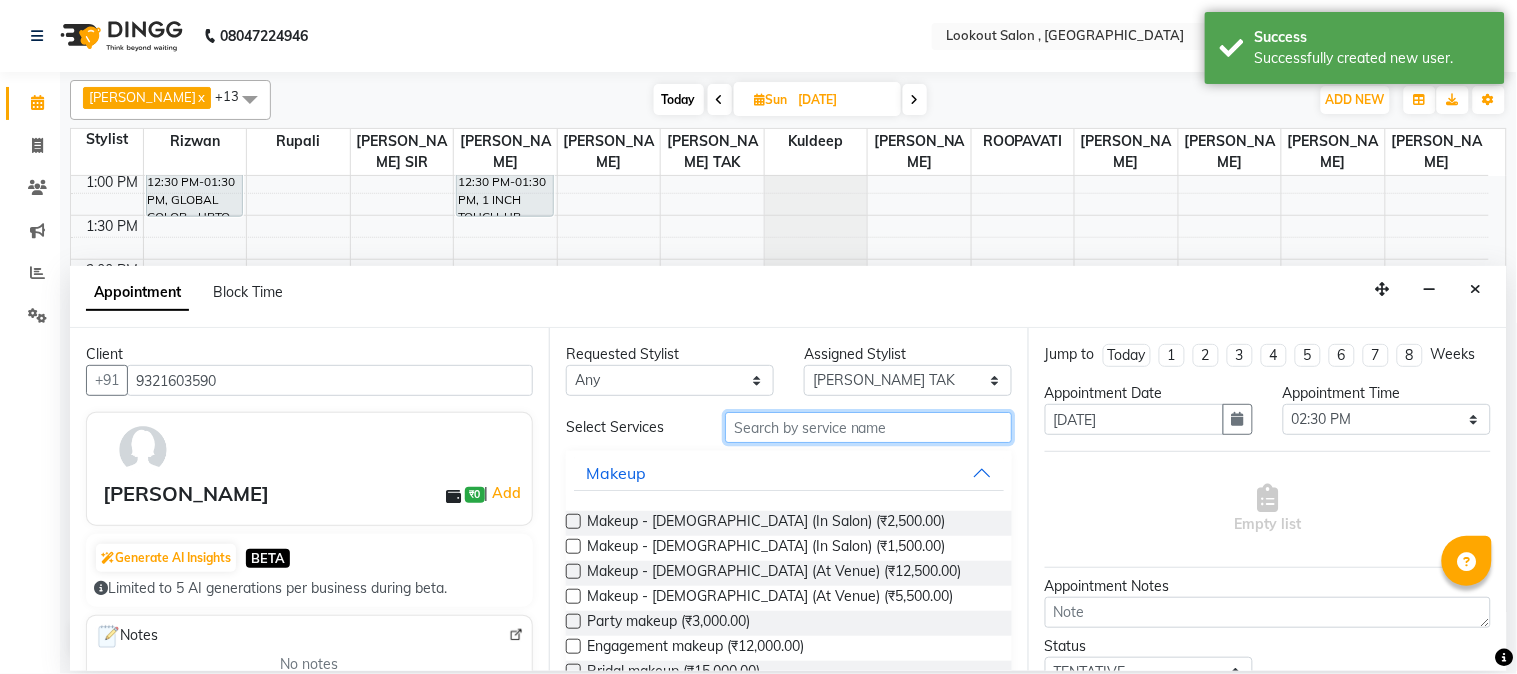 click at bounding box center (868, 427) 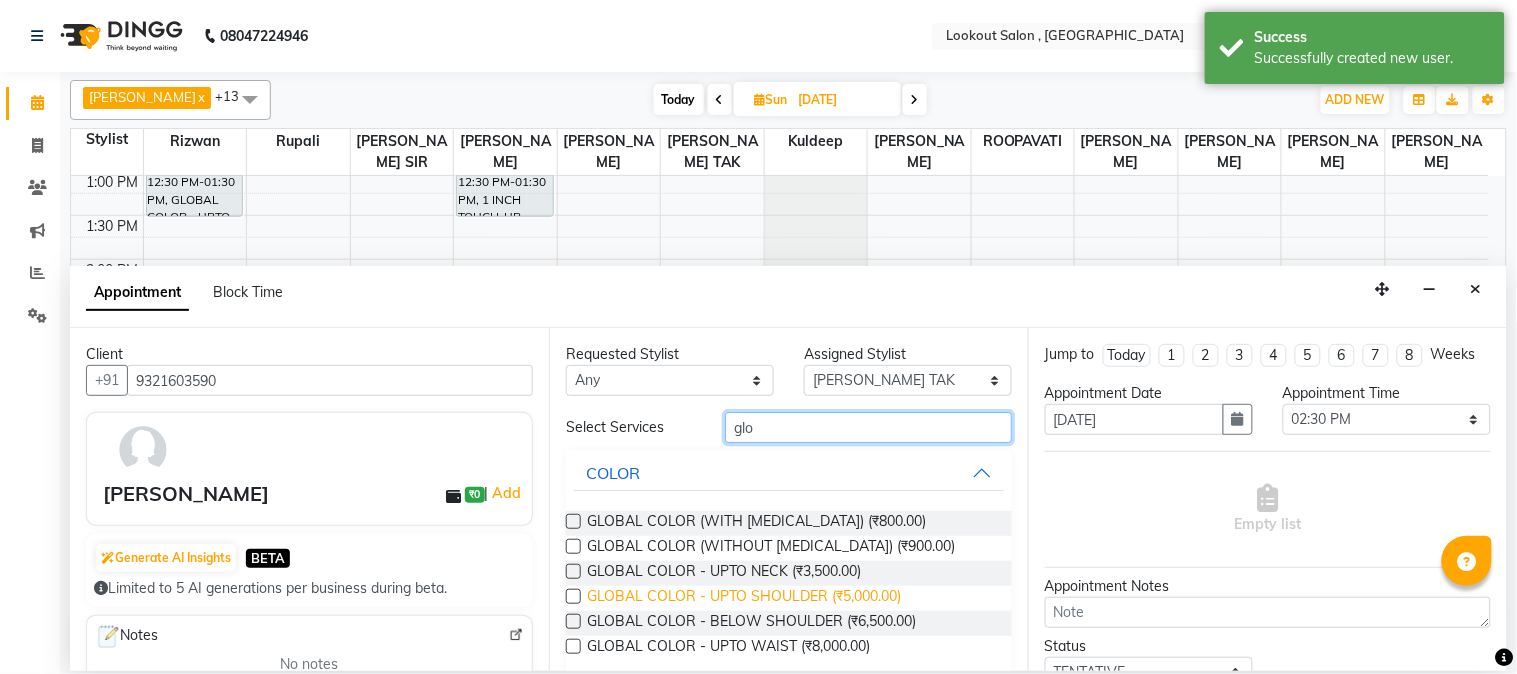 type on "glo" 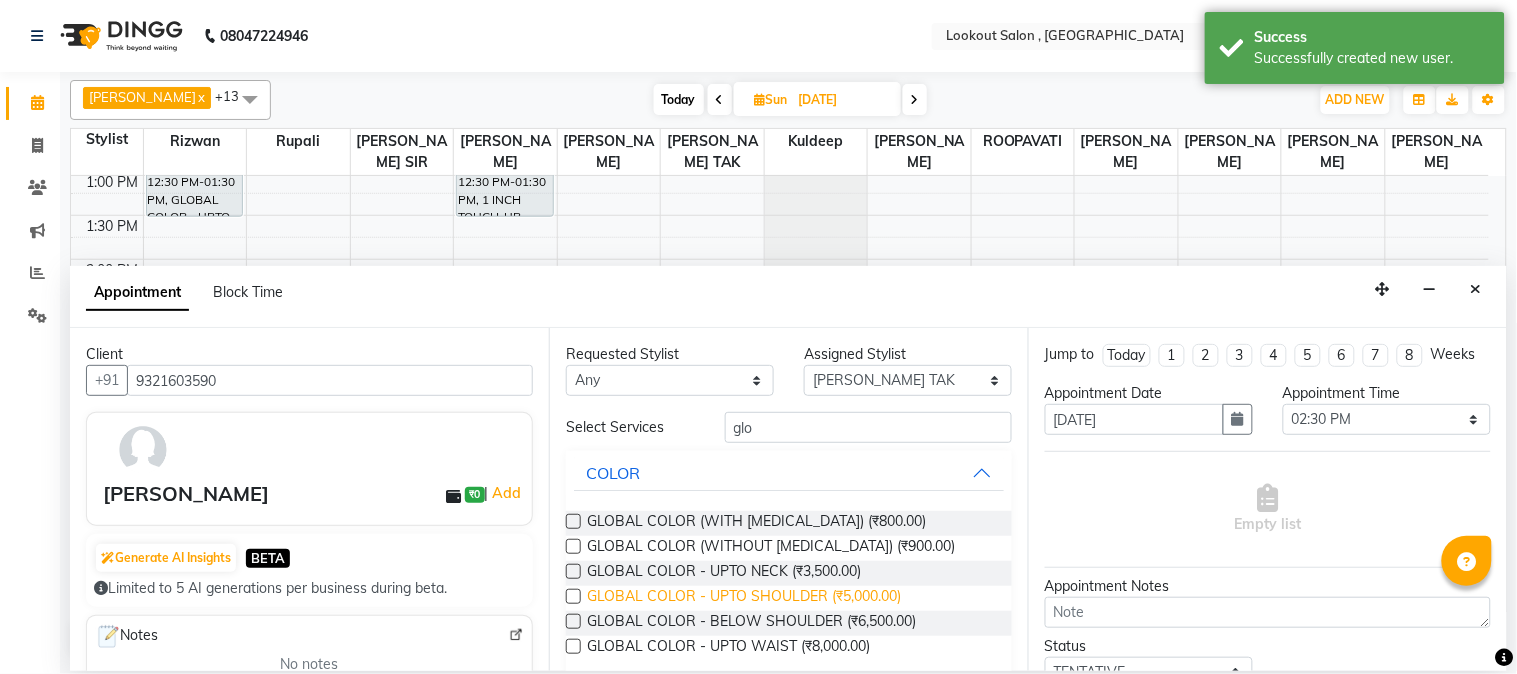 click on "GLOBAL COLOR - UPTO SHOULDER (₹5,000.00)" at bounding box center (744, 598) 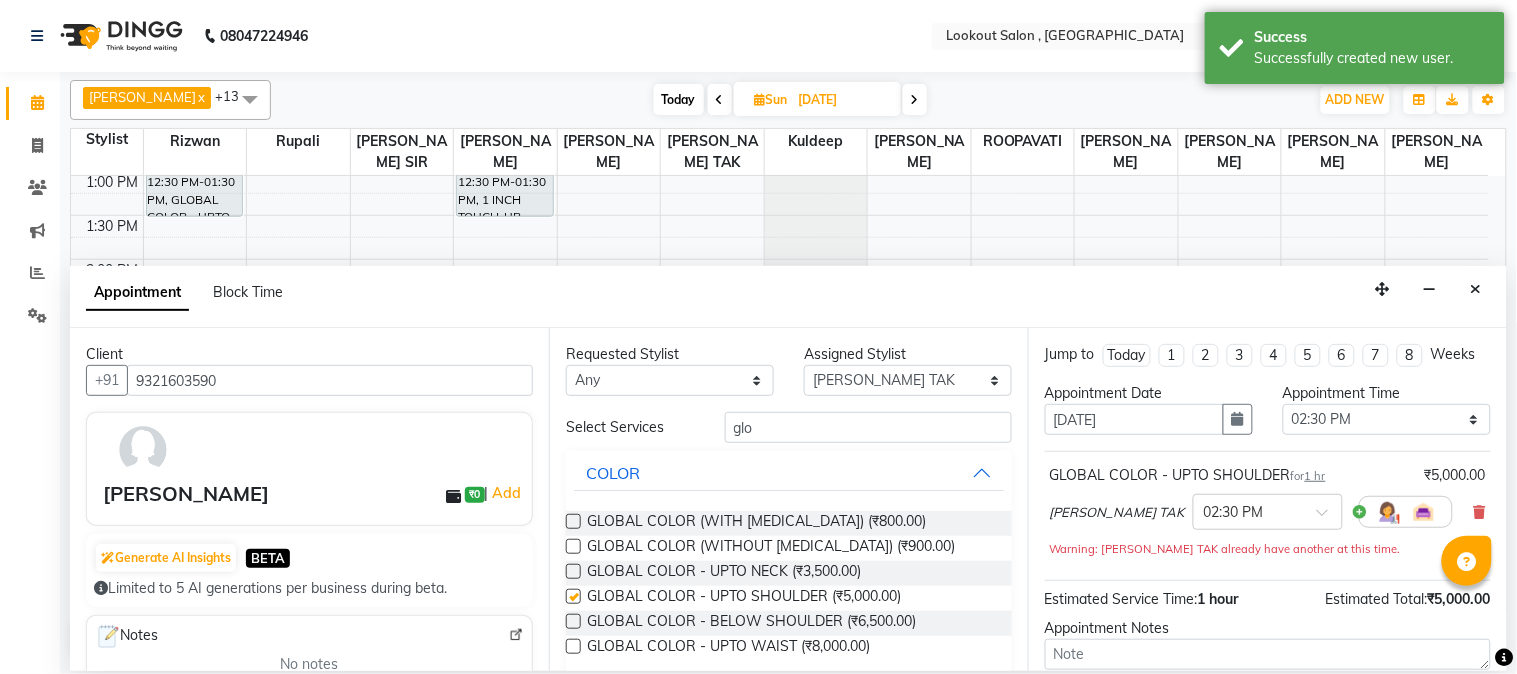 checkbox on "false" 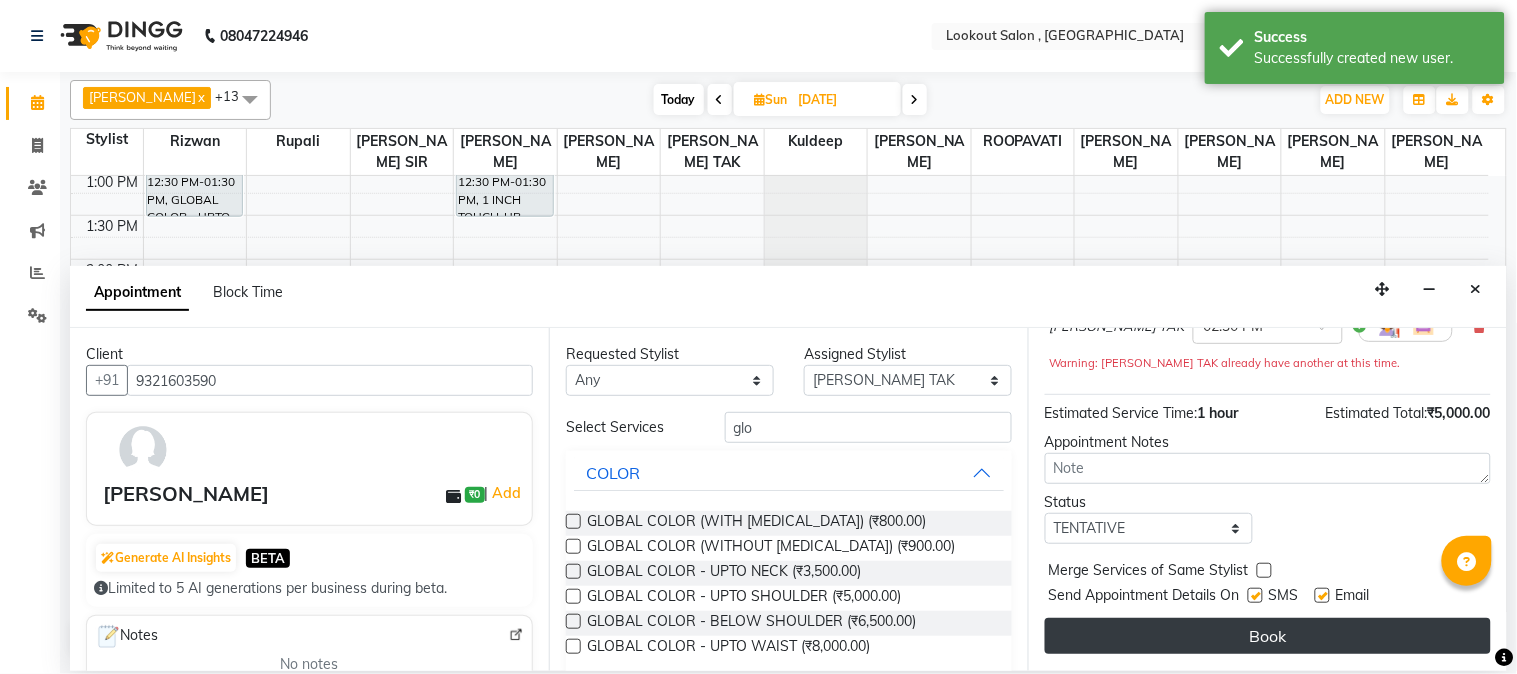 scroll, scrollTop: 204, scrollLeft: 0, axis: vertical 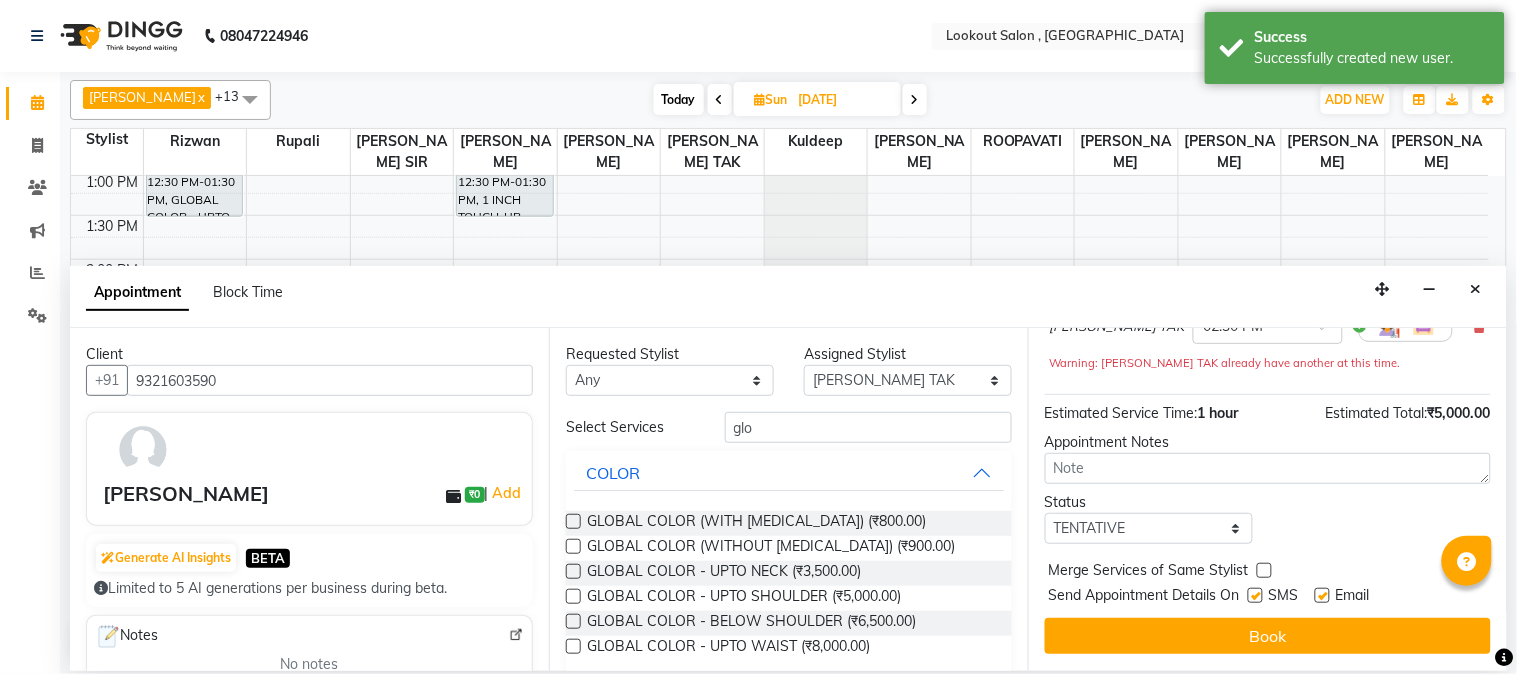 click on "Jump to Today 1 2 3 4 5 6 7 8 Weeks Appointment Date 13-07-2025 Appointment Time Select 09:00 AM 09:15 AM 09:30 AM 09:45 AM 10:00 AM 10:15 AM 10:30 AM 10:45 AM 11:00 AM 11:15 AM 11:30 AM 11:45 AM 12:00 PM 12:15 PM 12:30 PM 12:45 PM 01:00 PM 01:15 PM 01:30 PM 01:45 PM 02:00 PM 02:15 PM 02:30 PM 02:45 PM 03:00 PM 03:15 PM 03:30 PM 03:45 PM 04:00 PM 04:15 PM 04:30 PM 04:45 PM 05:00 PM 05:15 PM 05:30 PM 05:45 PM 06:00 PM 06:15 PM 06:30 PM 06:45 PM 07:00 PM 07:15 PM 07:30 PM 07:45 PM 08:00 PM 08:15 PM 08:30 PM 08:45 PM 09:00 PM 09:15 PM 09:30 PM 09:45 PM 10:00 PM 10:15 PM 10:30 PM 10:45 PM 11:00 PM GLOBAL COLOR - UPTO SHOULDER   for  1 hr ₹5,000.00 SAHIL TAK × 02:30 PM Warning: SAHIL TAK already have another at this time. Estimated Service Time:  1 hour Estimated Total:  ₹5,000.00 Appointment Notes Status Select TENTATIVE CONFIRM UPCOMING Merge Services of Same Stylist Send Appointment Details On SMS Email  Book" at bounding box center [1267, 499] 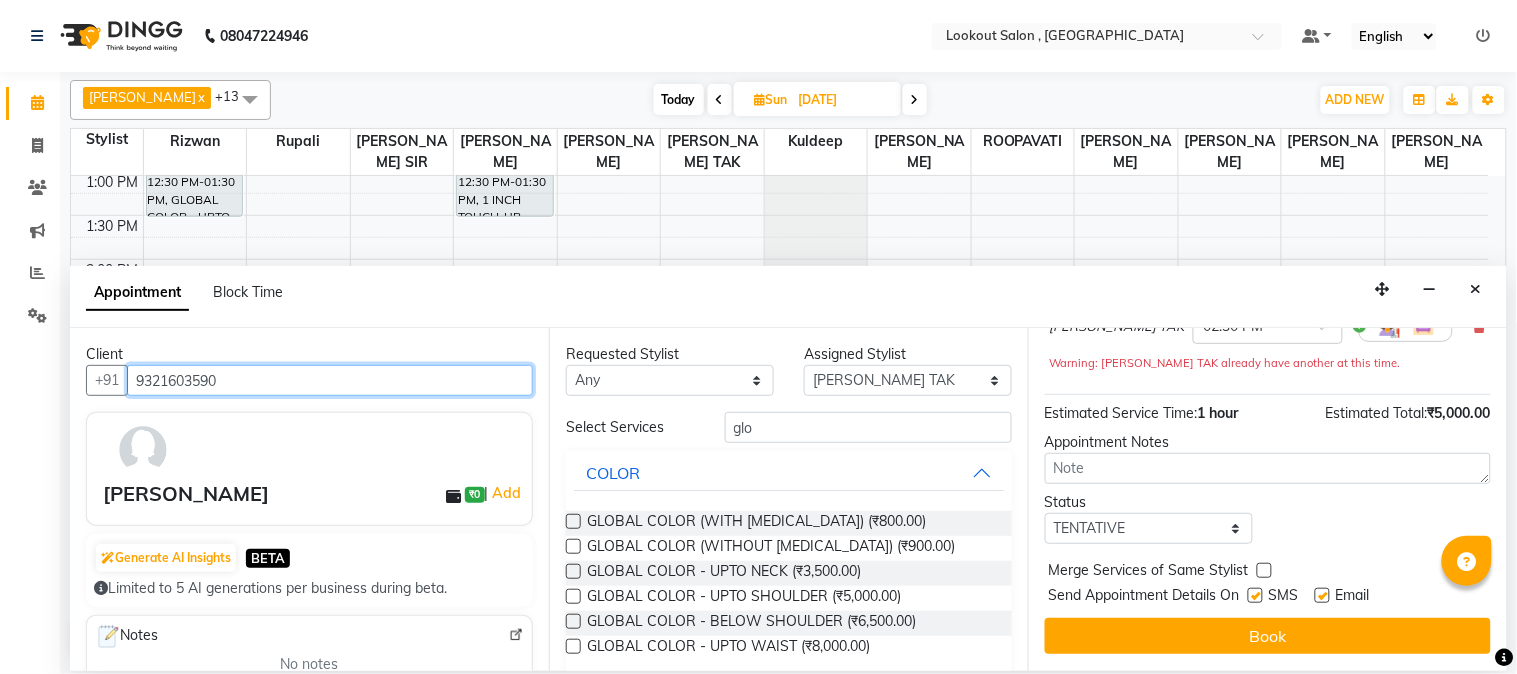 drag, startPoint x: 222, startPoint y: 376, endPoint x: 83, endPoint y: 370, distance: 139.12944 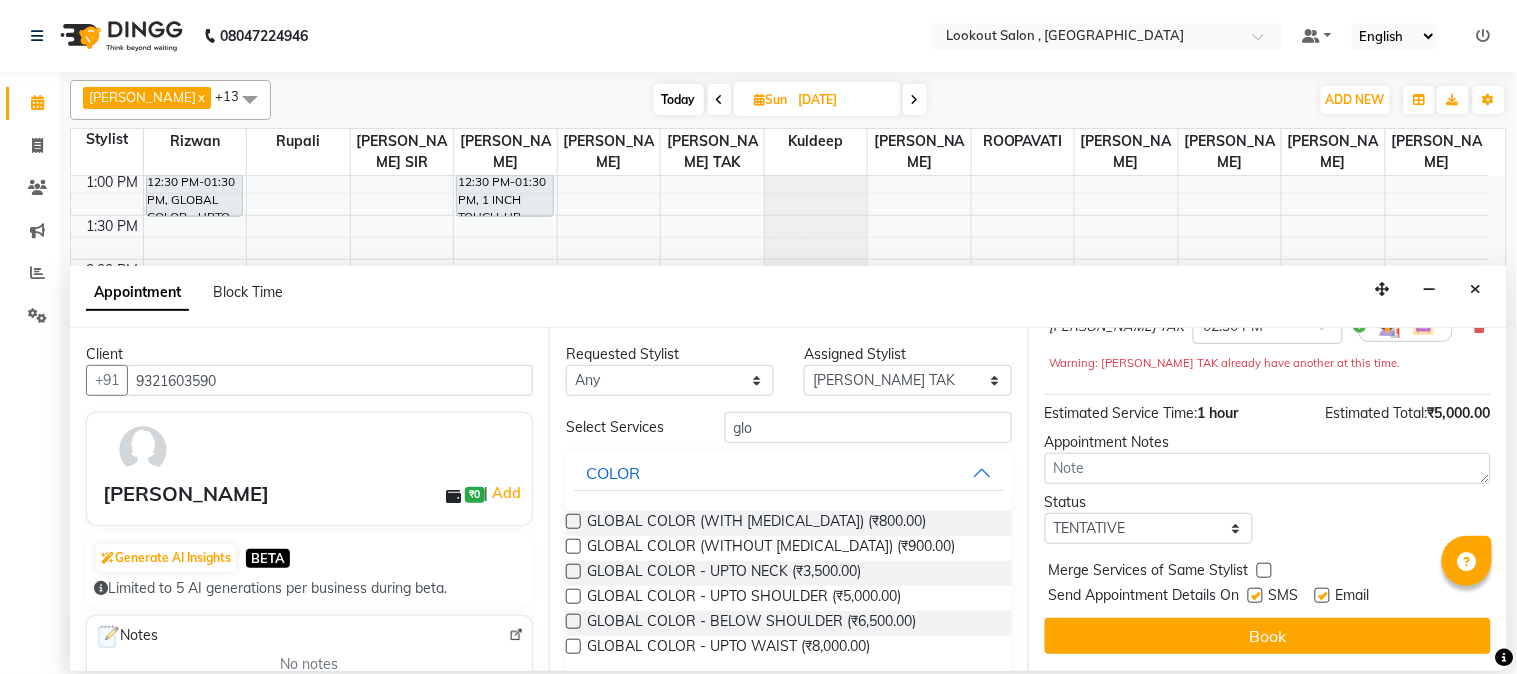 click on "Book" at bounding box center (1268, 636) 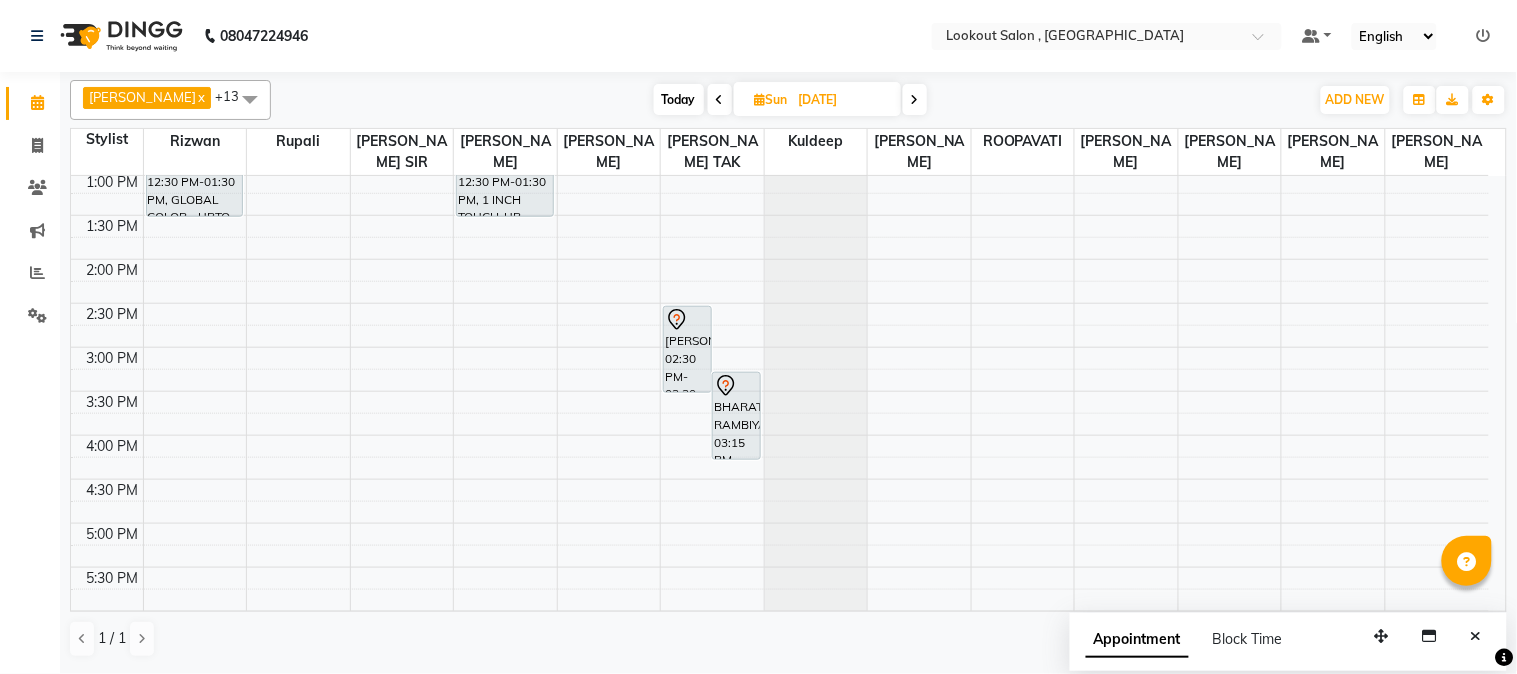 click on "8:00 AM 8:30 AM 9:00 AM 9:30 AM 10:00 AM 10:30 AM 11:00 AM 11:30 AM 12:00 PM 12:30 PM 1:00 PM 1:30 PM 2:00 PM 2:30 PM 3:00 PM 3:30 PM 4:00 PM 4:30 PM 5:00 PM 5:30 PM 6:00 PM 6:30 PM 7:00 PM 7:30 PM 8:00 PM 8:30 PM 9:00 PM 9:30 PM 10:00 PM 10:30 PM 11:00 PM 11:30 PM             DIMPLE ASHAR, 12:30 PM-01:30 PM, GLOBAL COLOR - UPTO SHOULDER             Anita Yadav, 12:30 PM-01:30 PM, 1 INCH TOUCH-UP  (WITHOUT AMMONIA)             aditi suryanashi, 02:30 PM-03:30 PM, GLOBAL COLOR - UPTO SHOULDER             BHARATI RAMBIYA, 03:15 PM-04:15 PM, 1 INCH TOUCH-UP  (WITHOUT AMMONIA)" at bounding box center (780, 435) 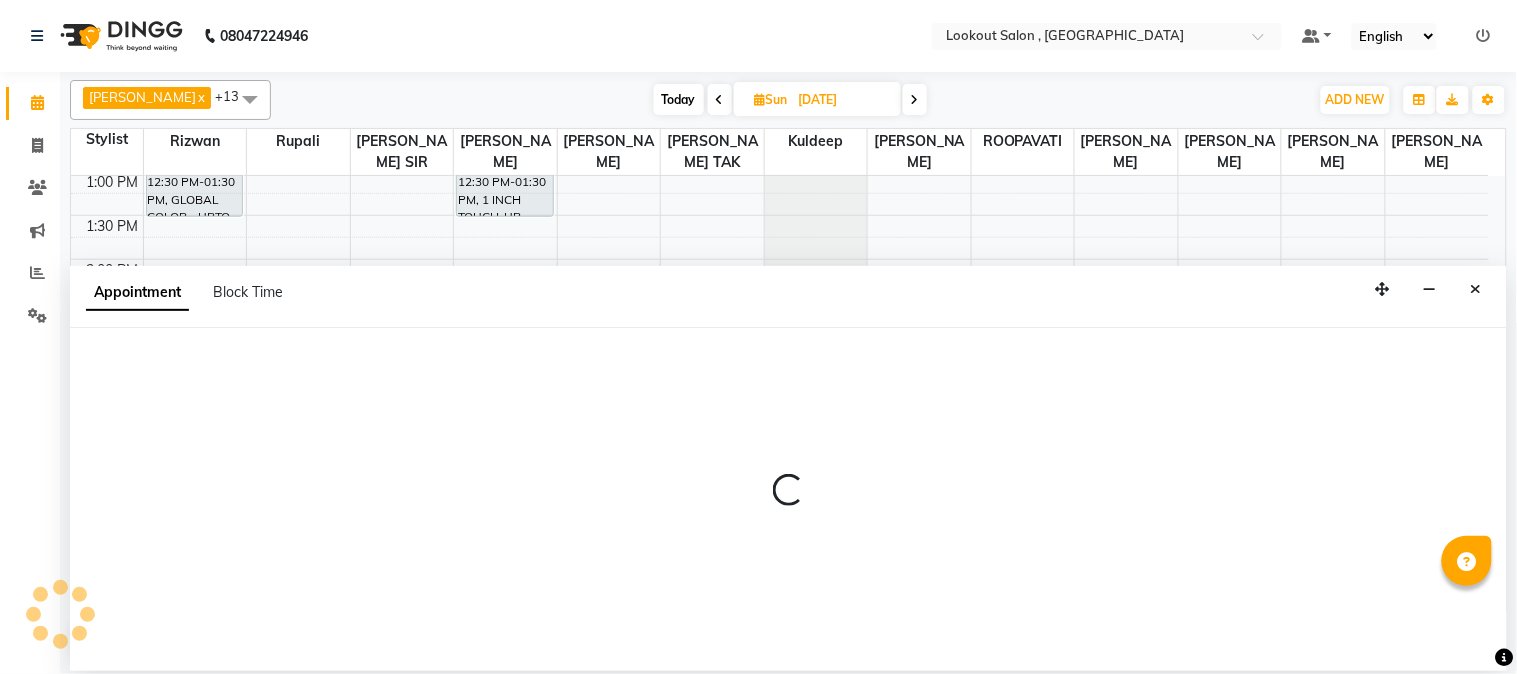 select on "20721" 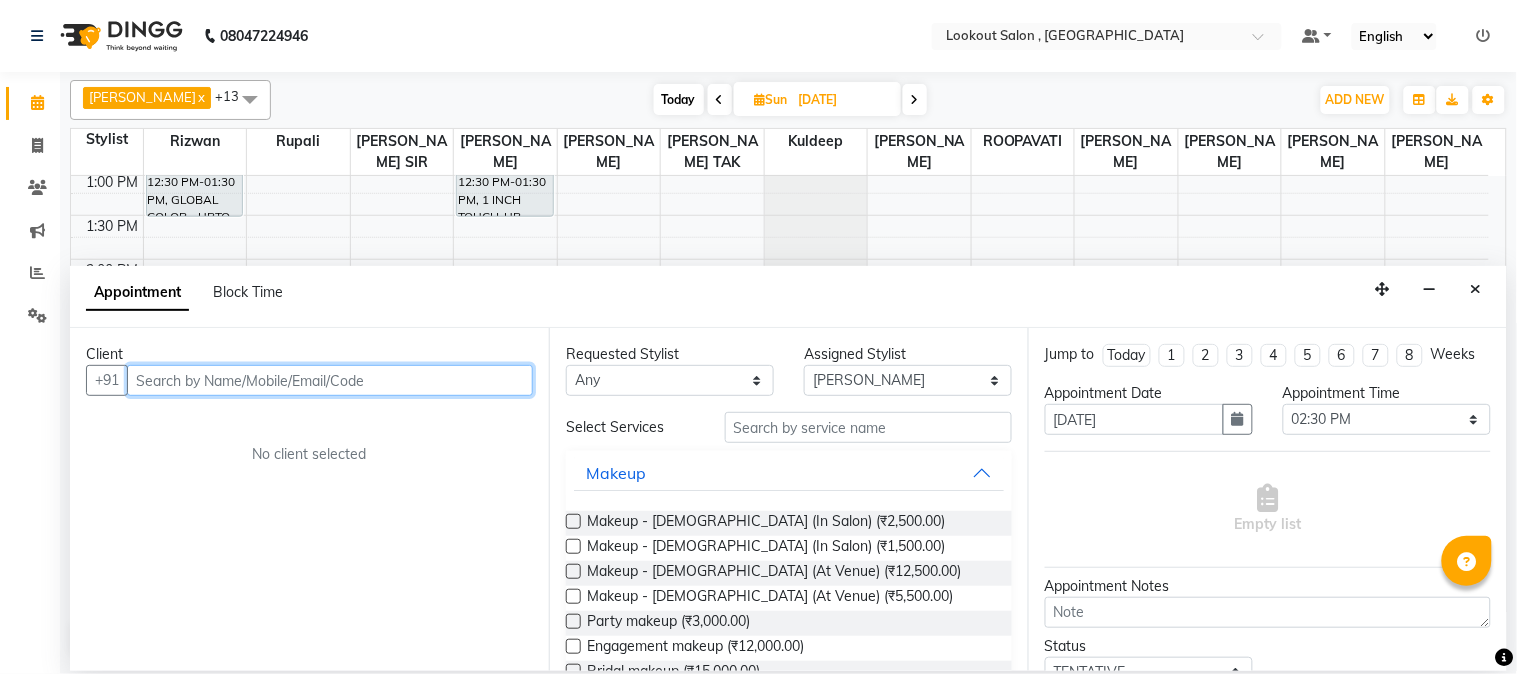 paste on "9321603590" 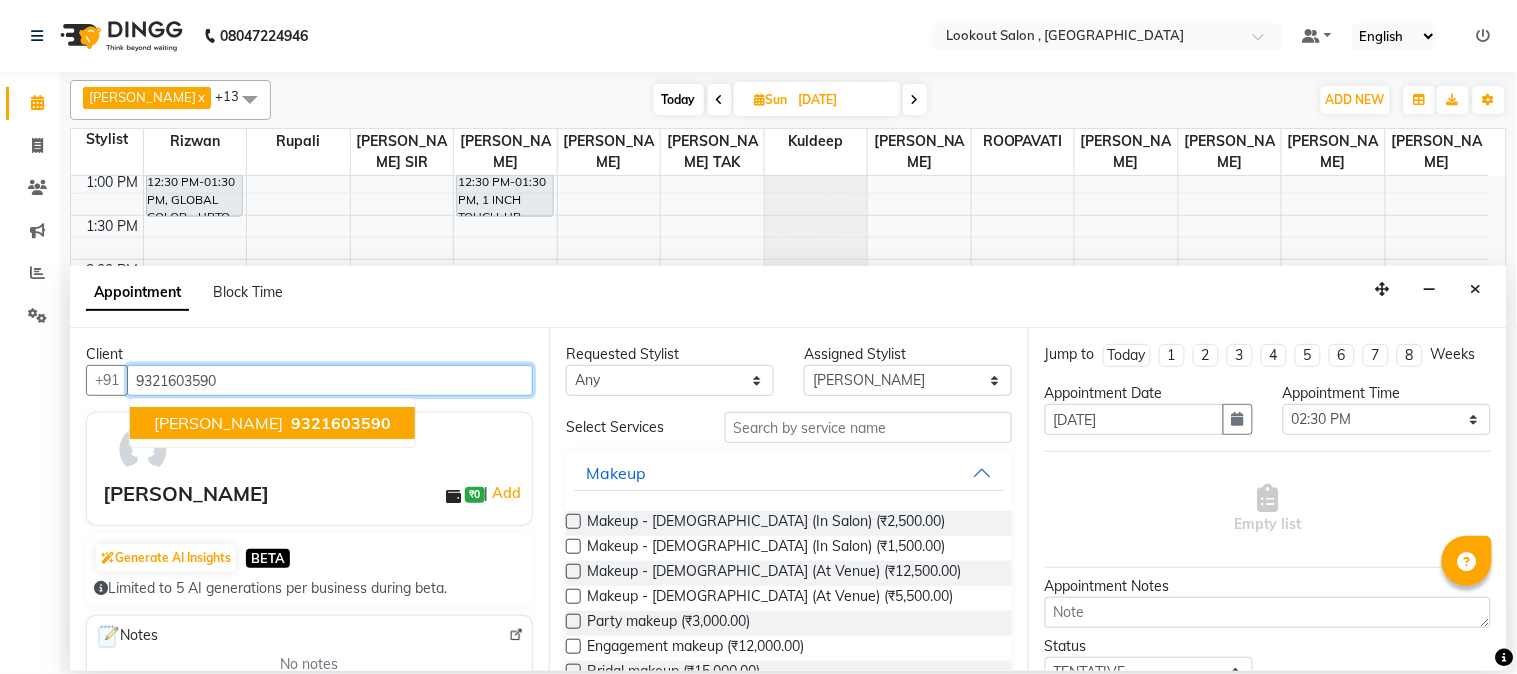 click on "aditi suryanashi" at bounding box center (218, 423) 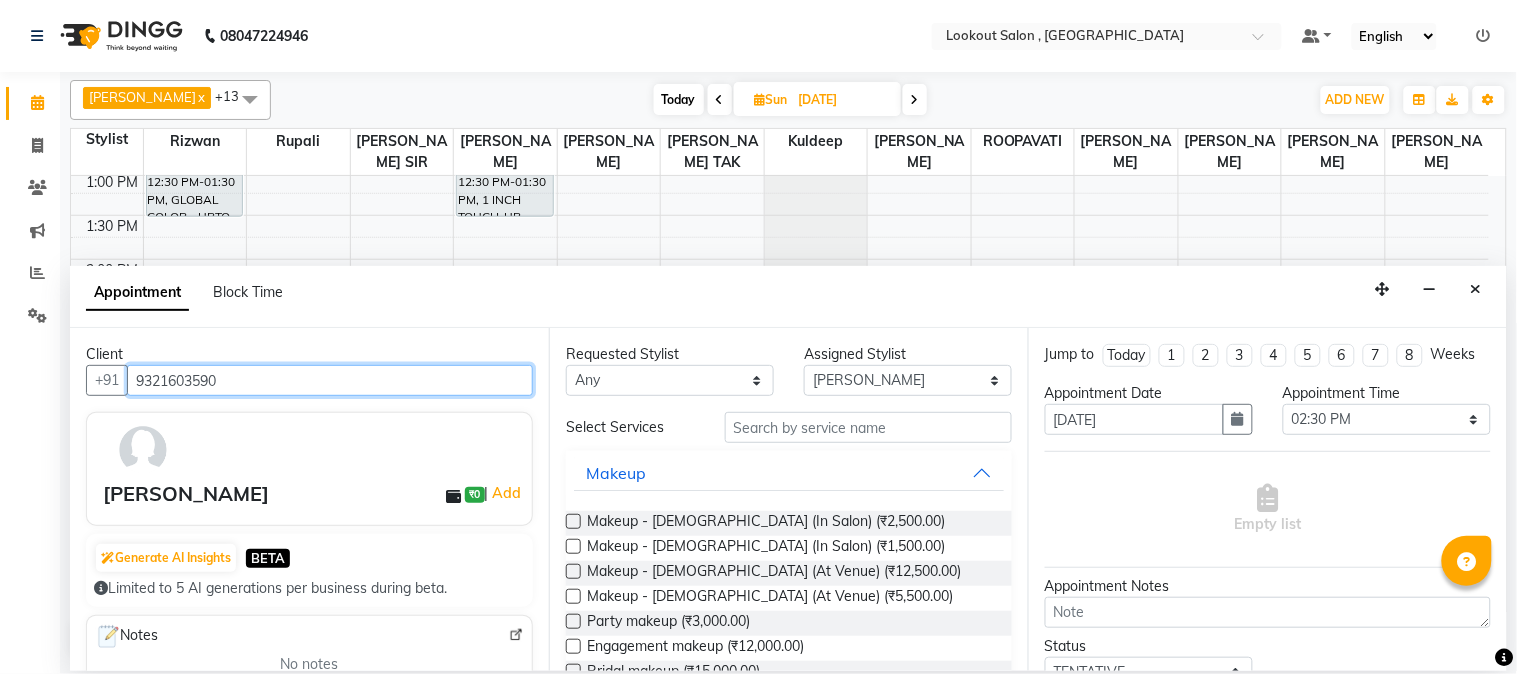type on "9321603590" 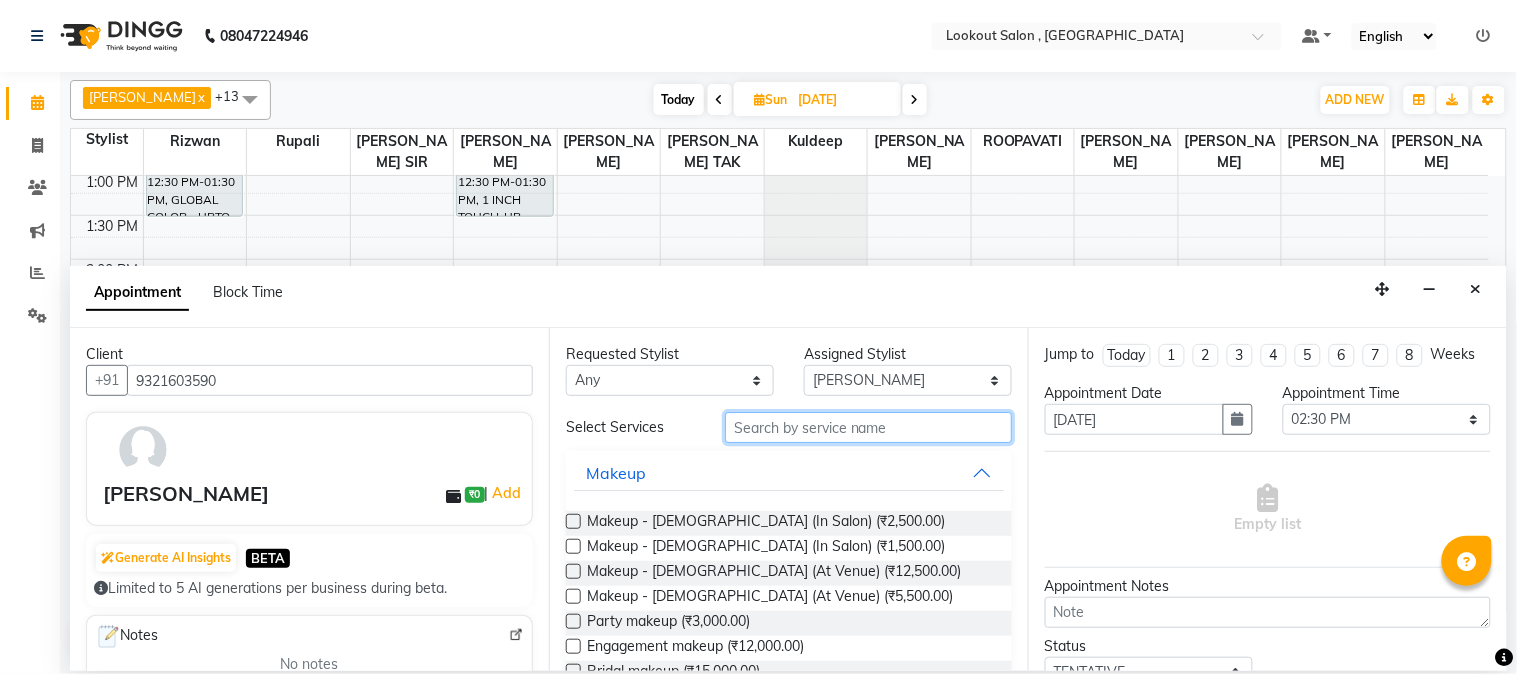 click at bounding box center [868, 427] 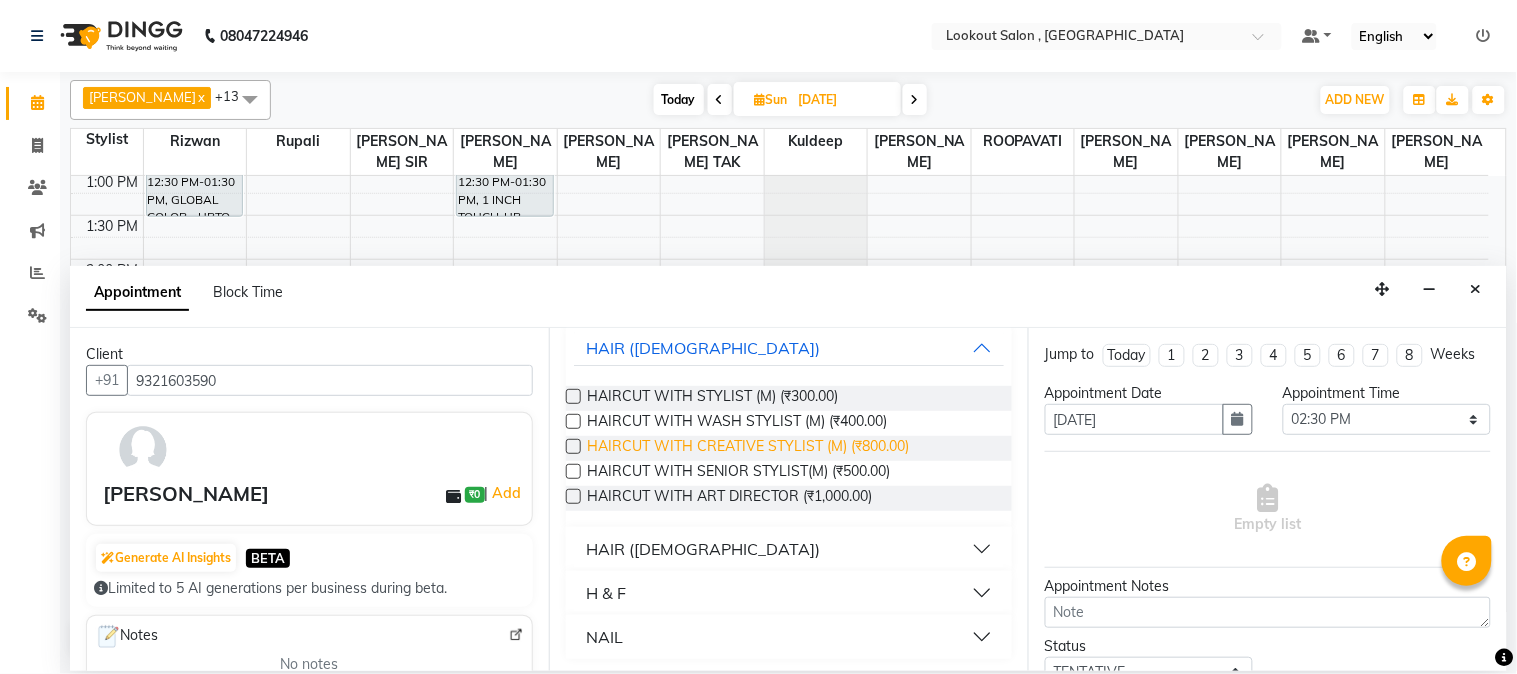 scroll, scrollTop: 128, scrollLeft: 0, axis: vertical 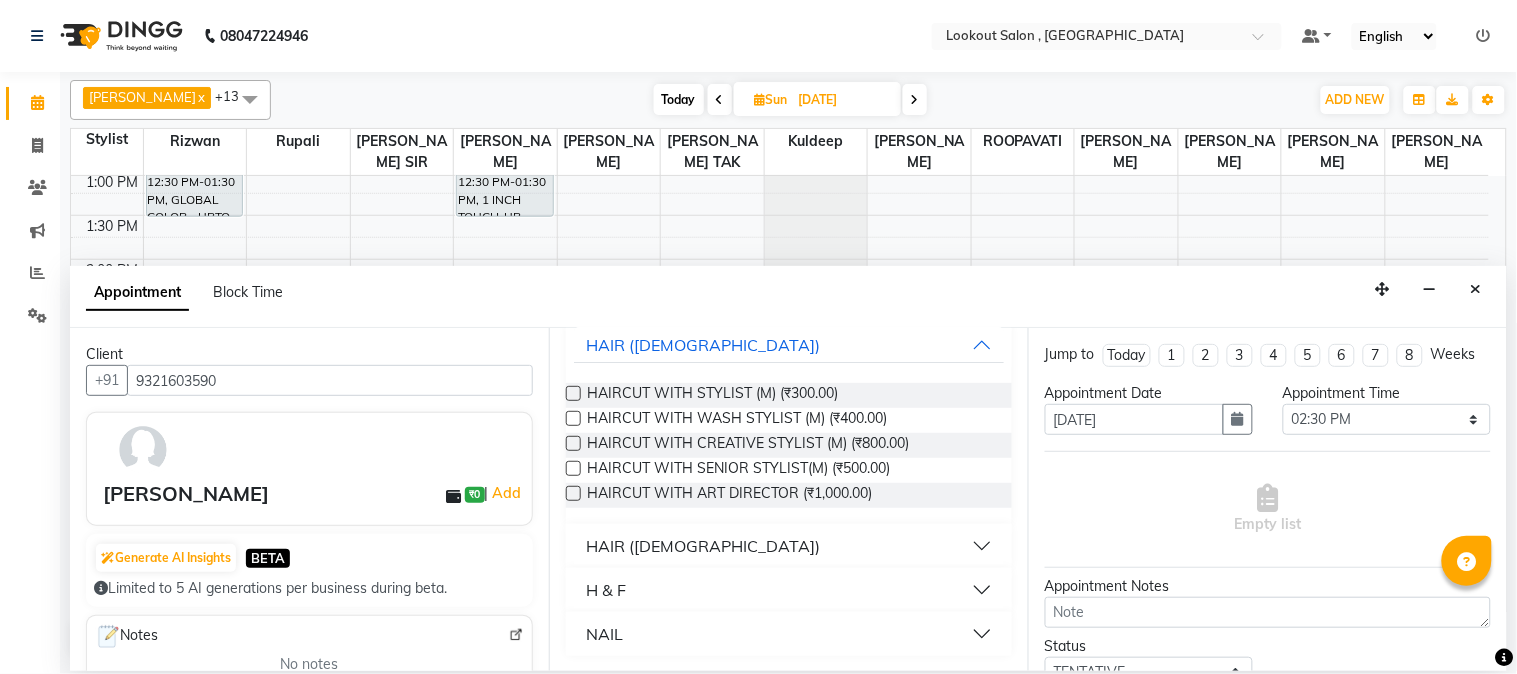 type on "cut" 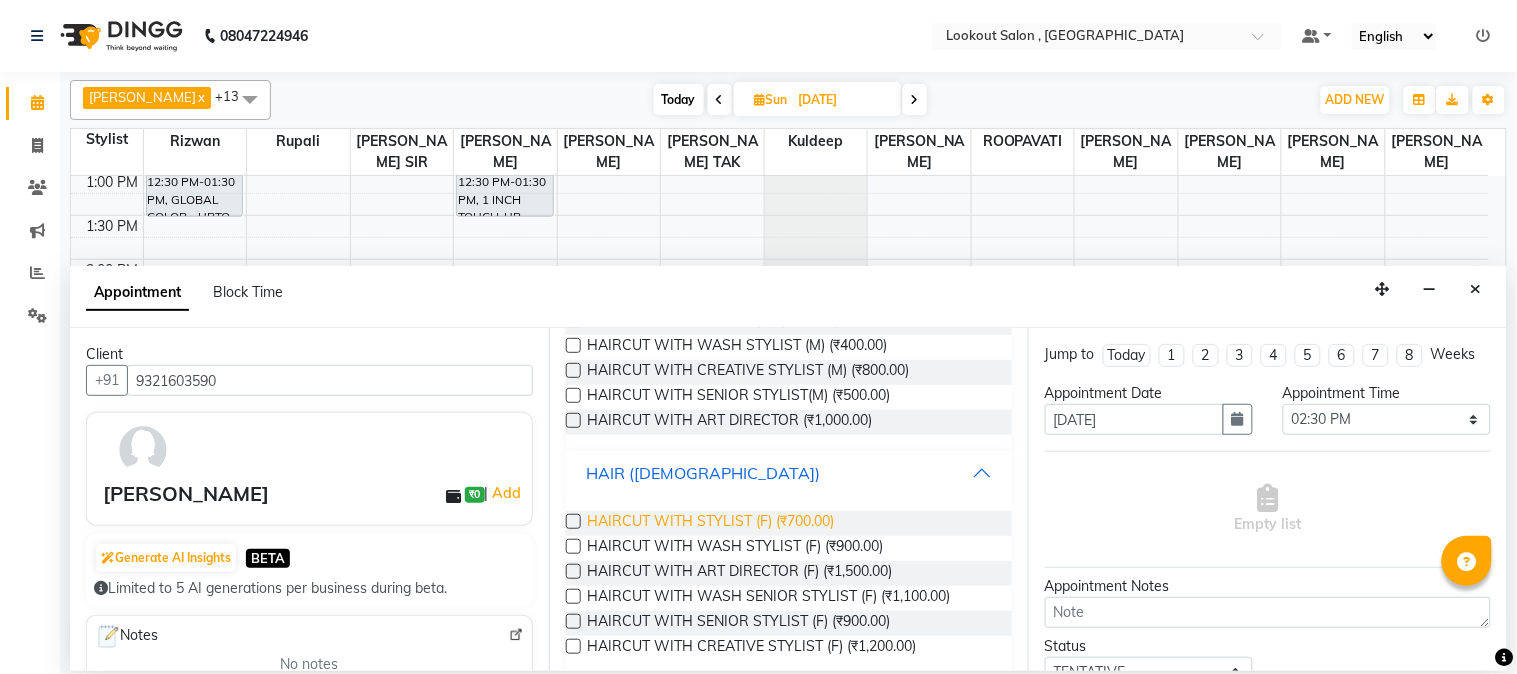 scroll, scrollTop: 240, scrollLeft: 0, axis: vertical 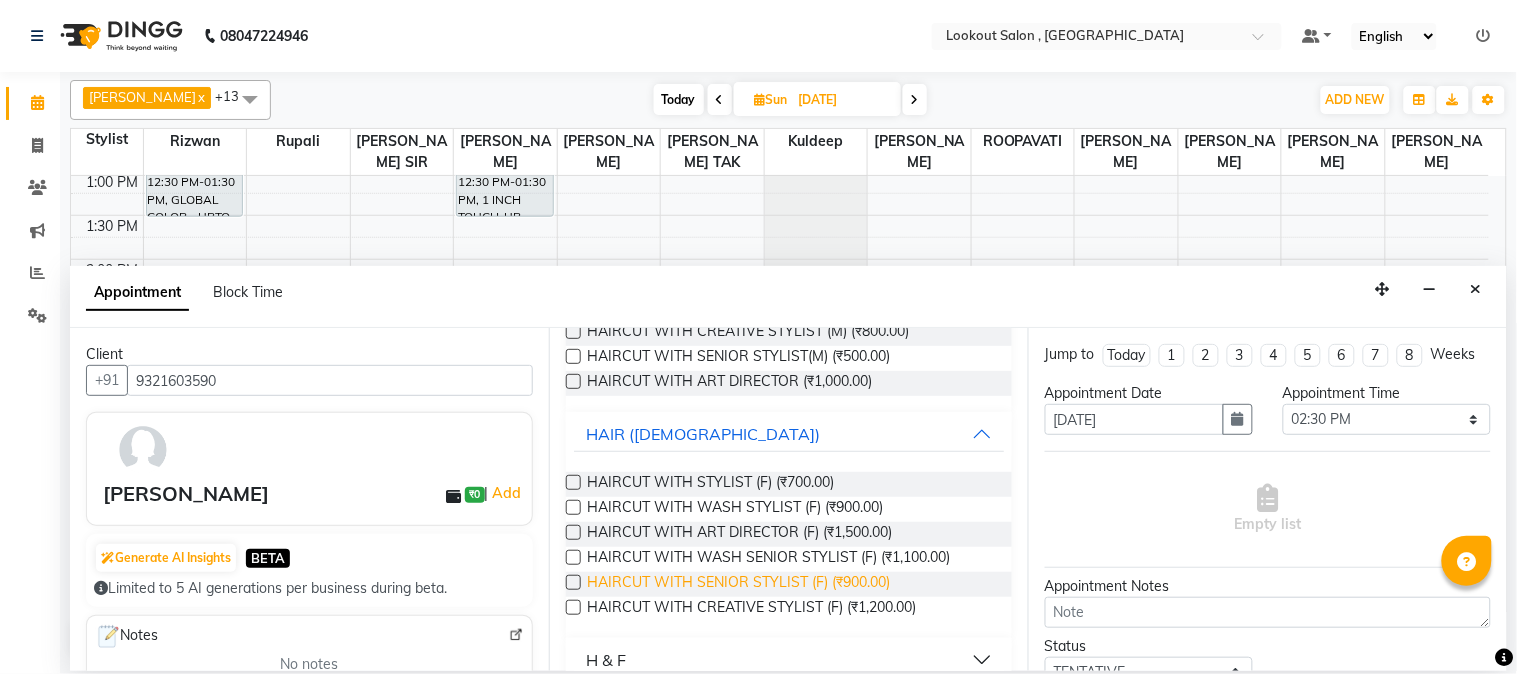click on "HAIRCUT WITH SENIOR STYLIST (F) (₹900.00)" at bounding box center (738, 584) 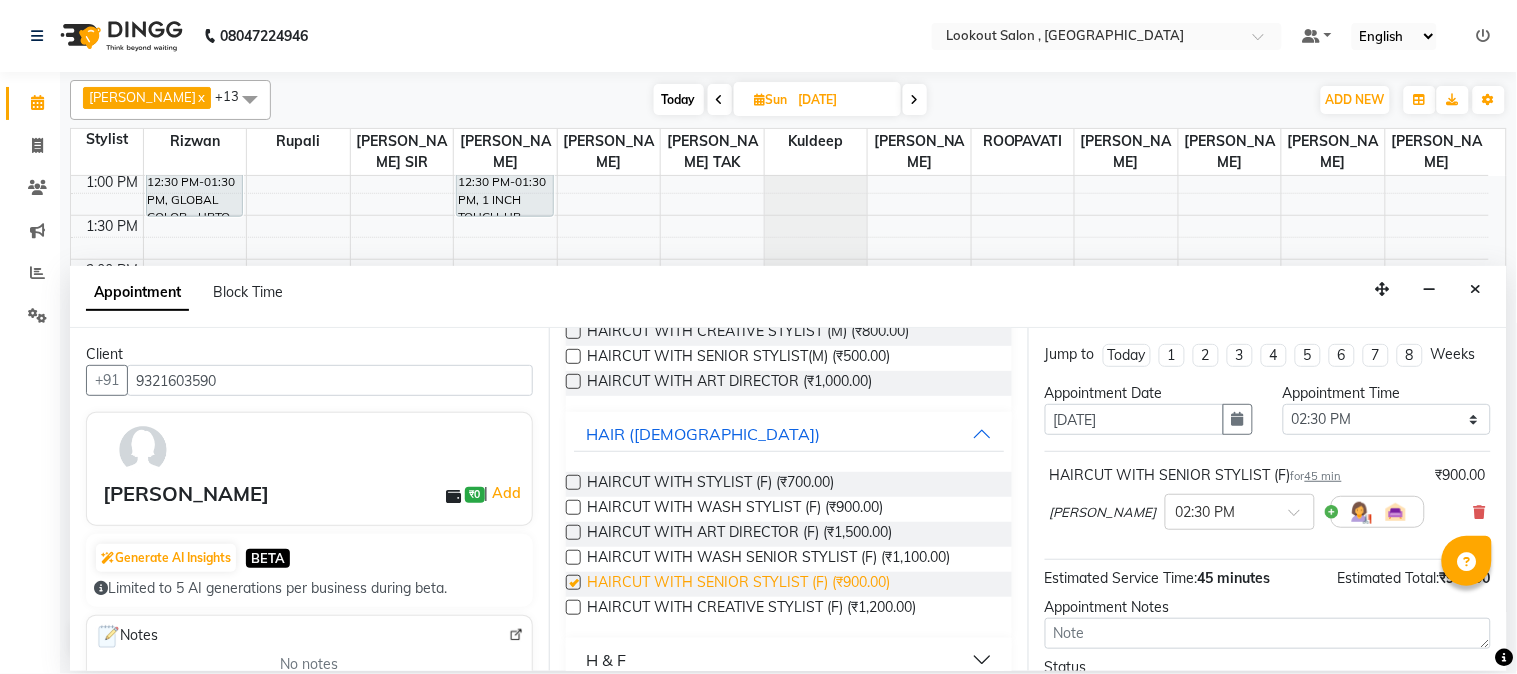 checkbox on "false" 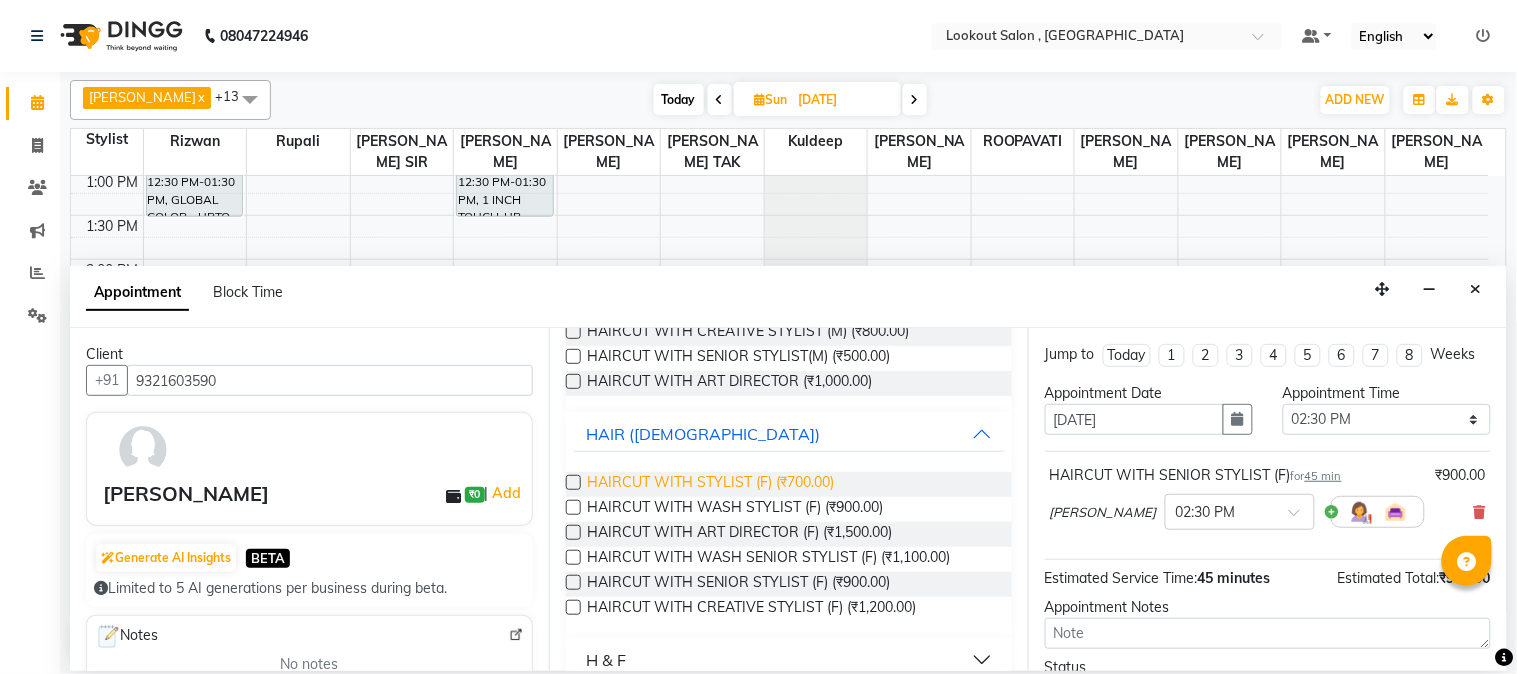 click on "HAIRCUT WITH STYLIST (F) (₹700.00)" at bounding box center (710, 484) 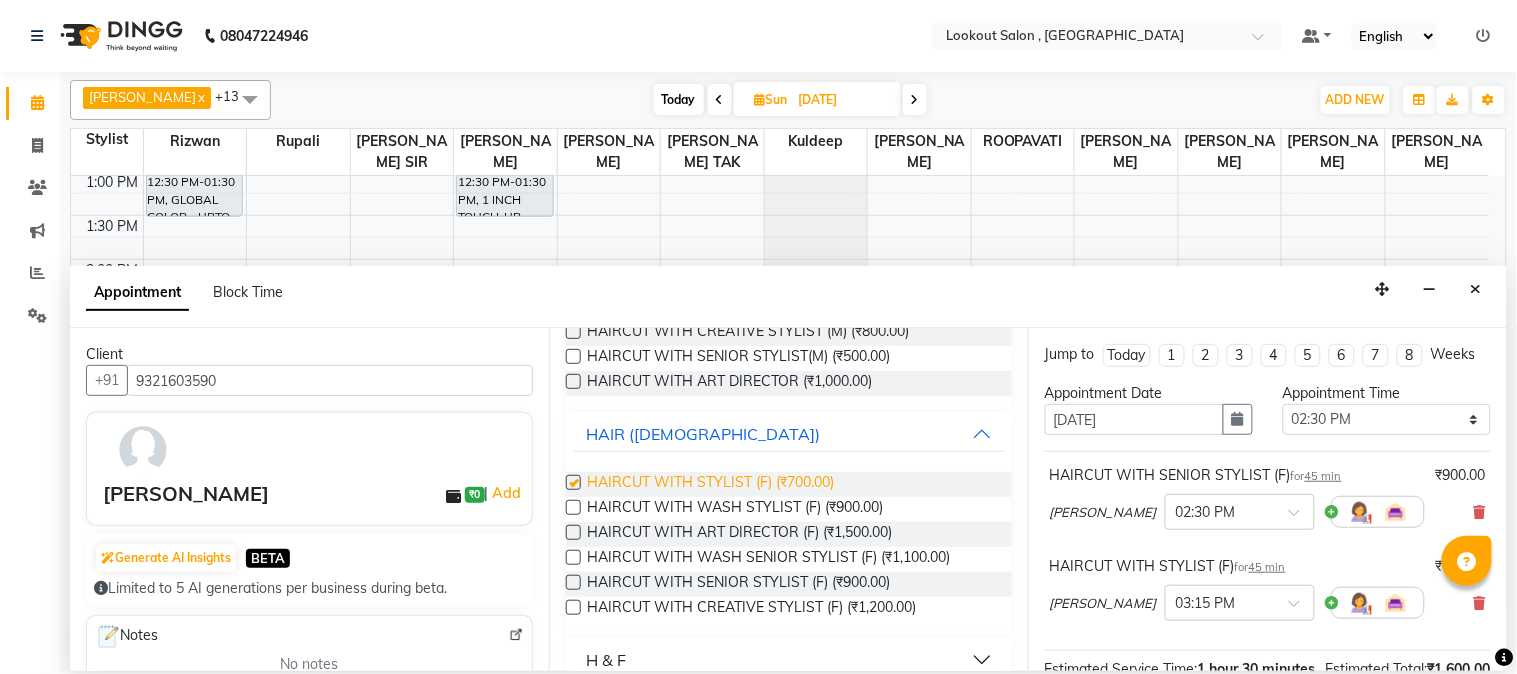 checkbox on "false" 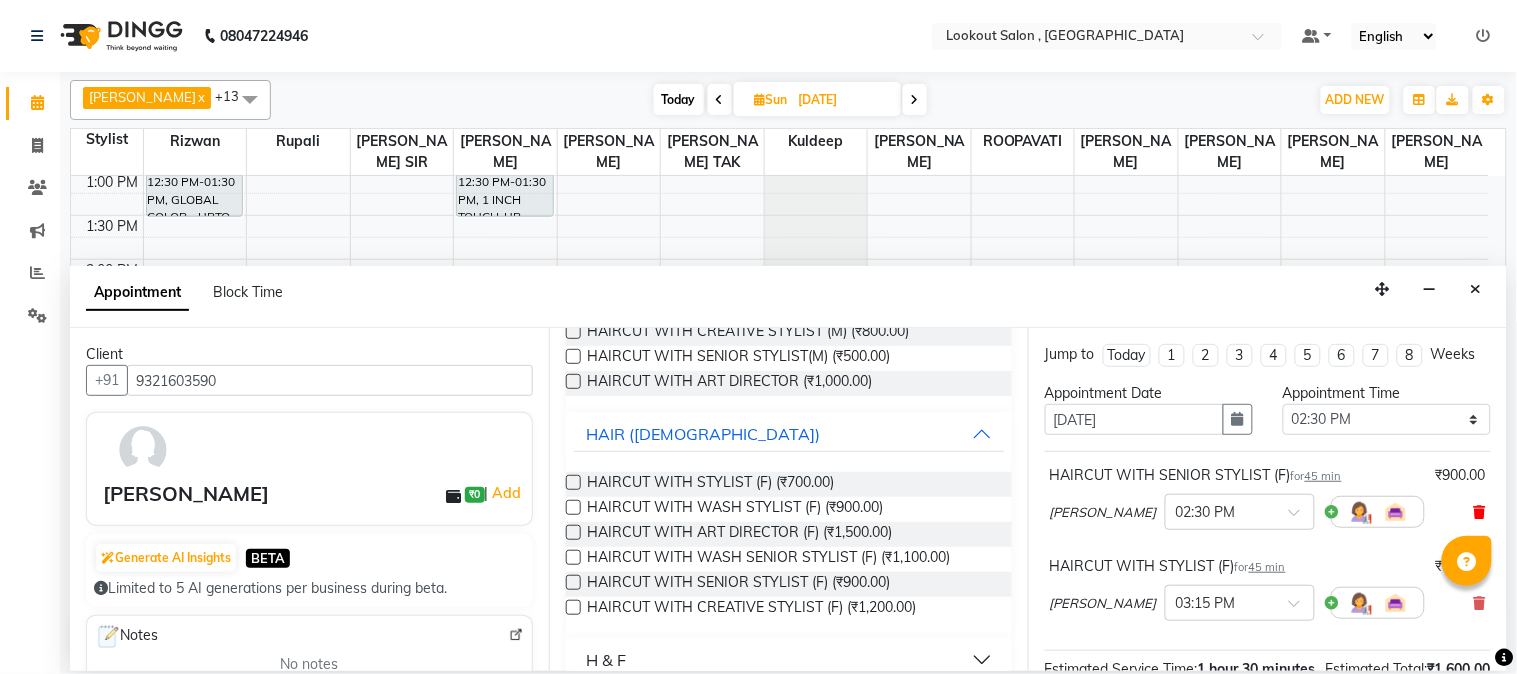 click at bounding box center [1480, 512] 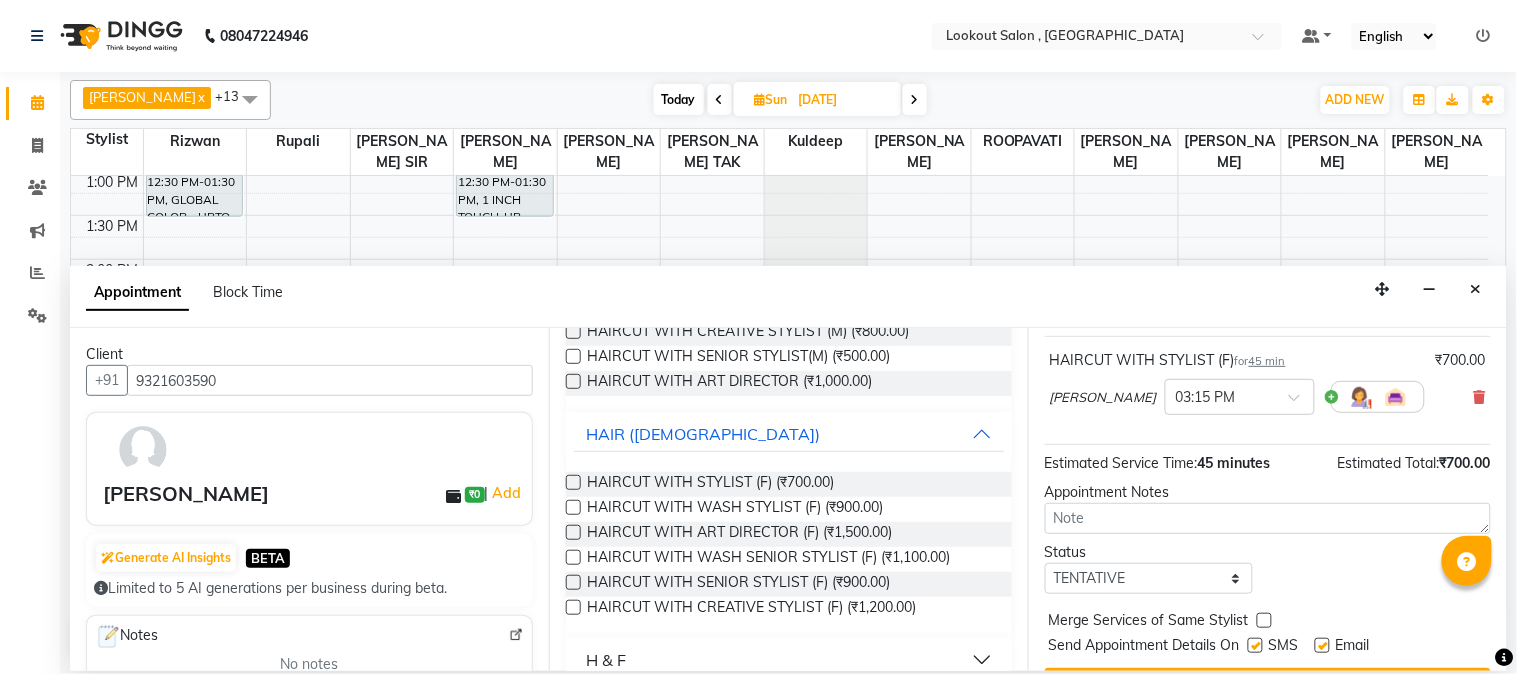 scroll, scrollTop: 0, scrollLeft: 0, axis: both 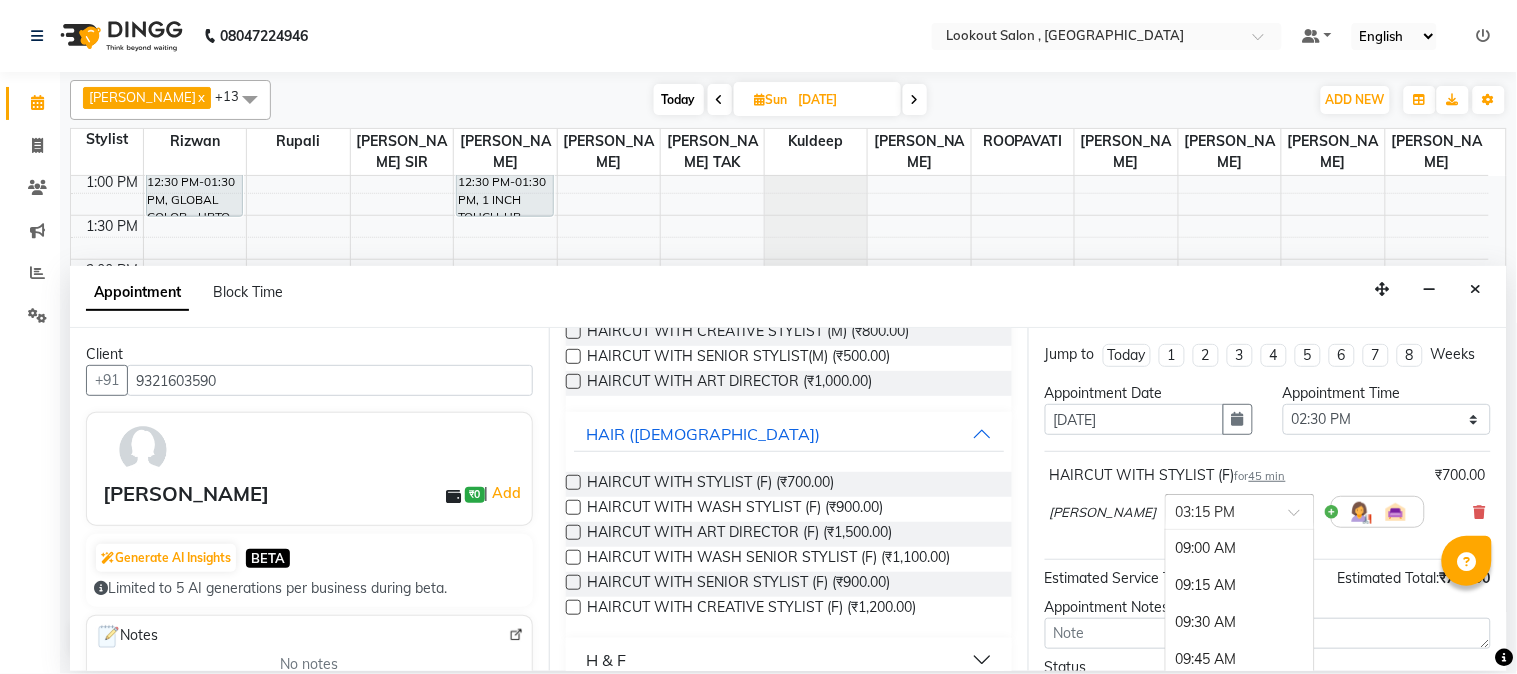 click at bounding box center [1240, 510] 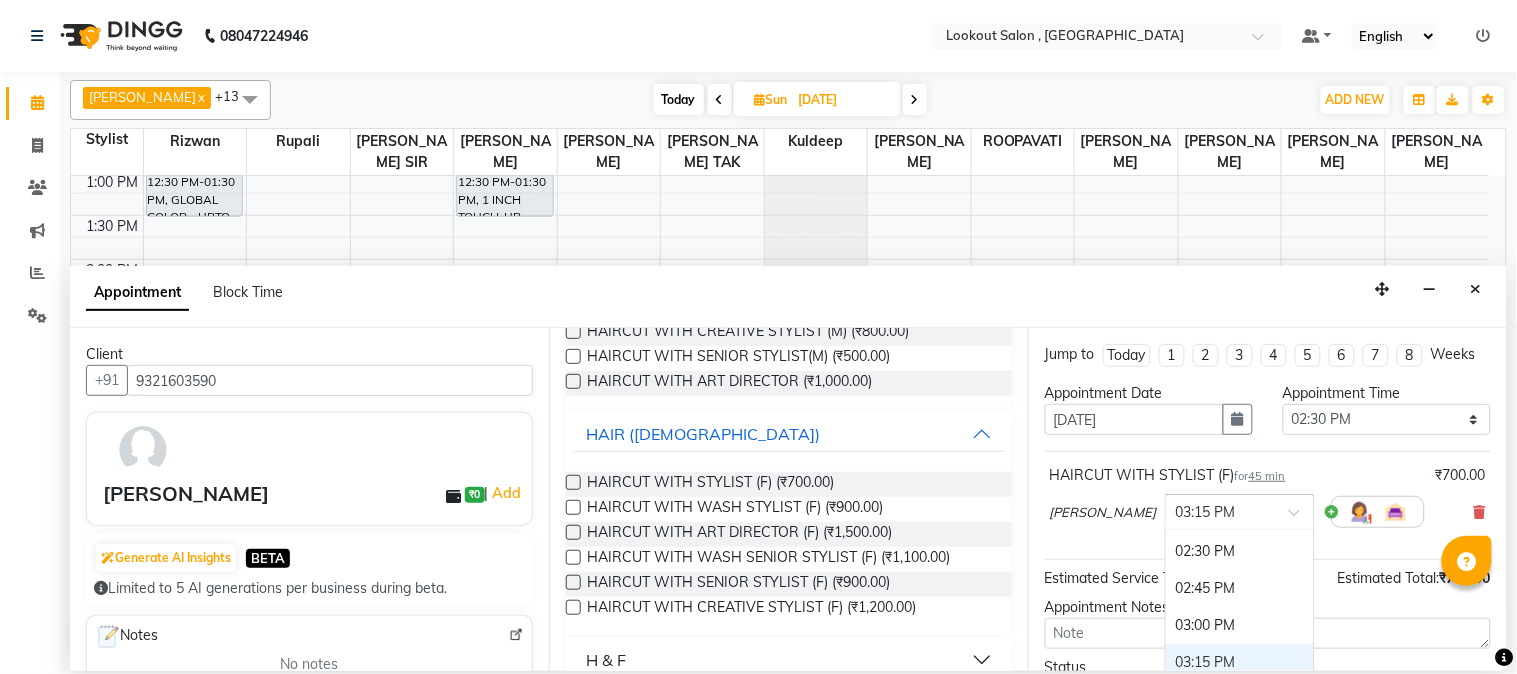 scroll, scrollTop: 813, scrollLeft: 0, axis: vertical 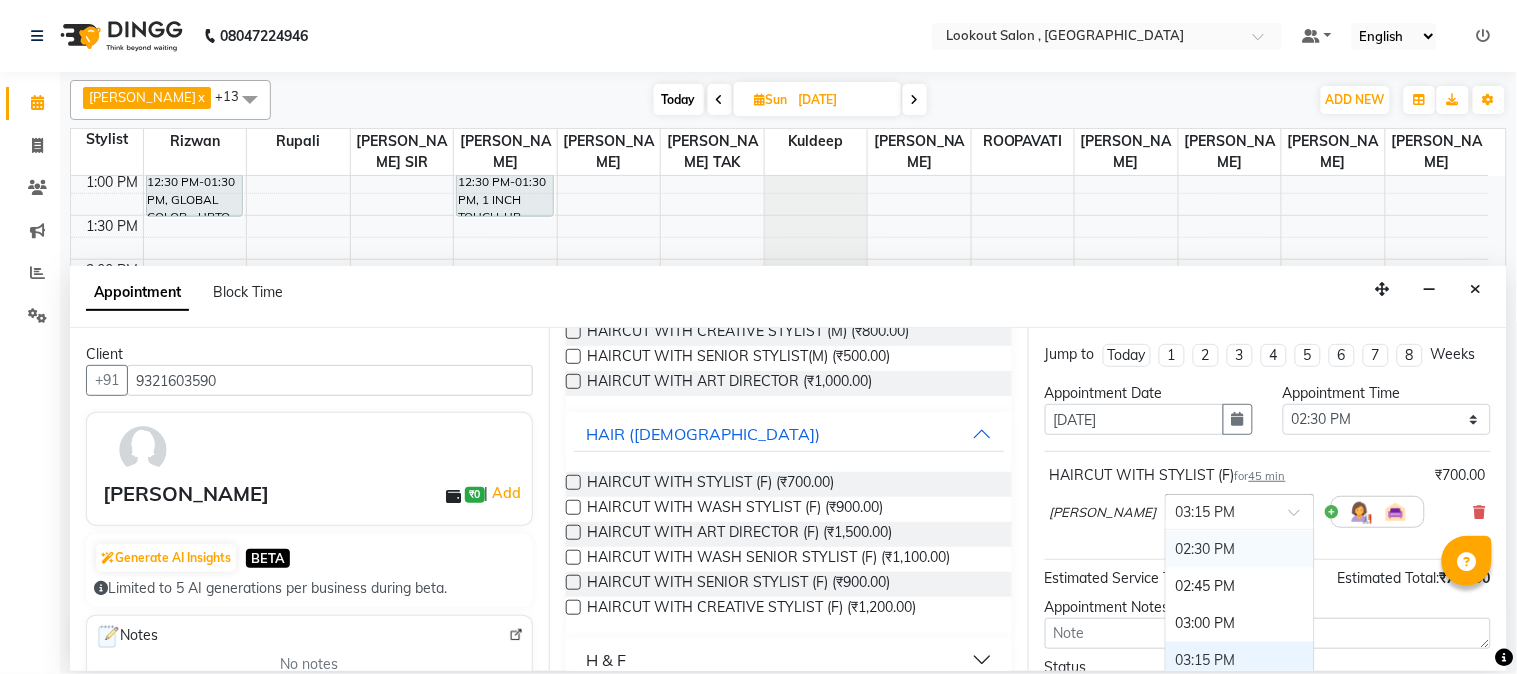 click on "02:30 PM" at bounding box center (1240, 549) 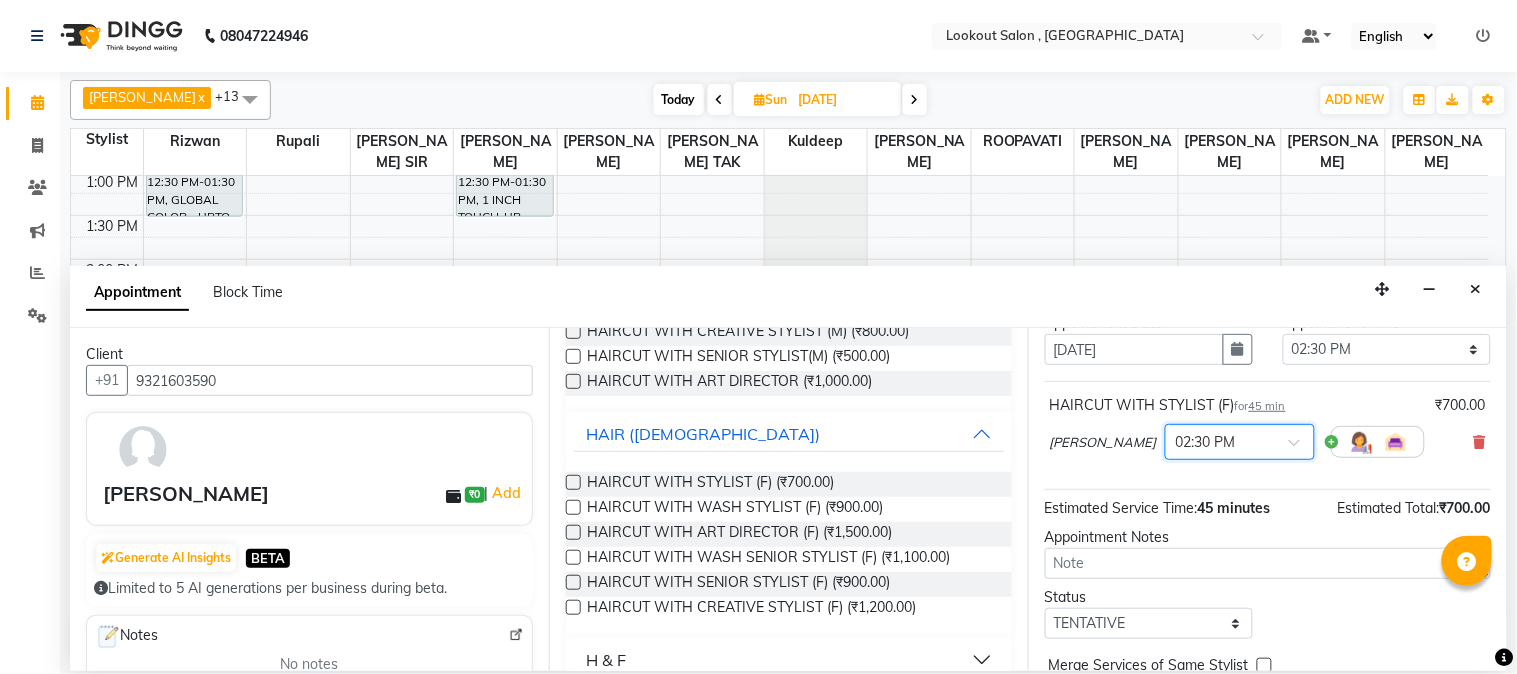 scroll, scrollTop: 183, scrollLeft: 0, axis: vertical 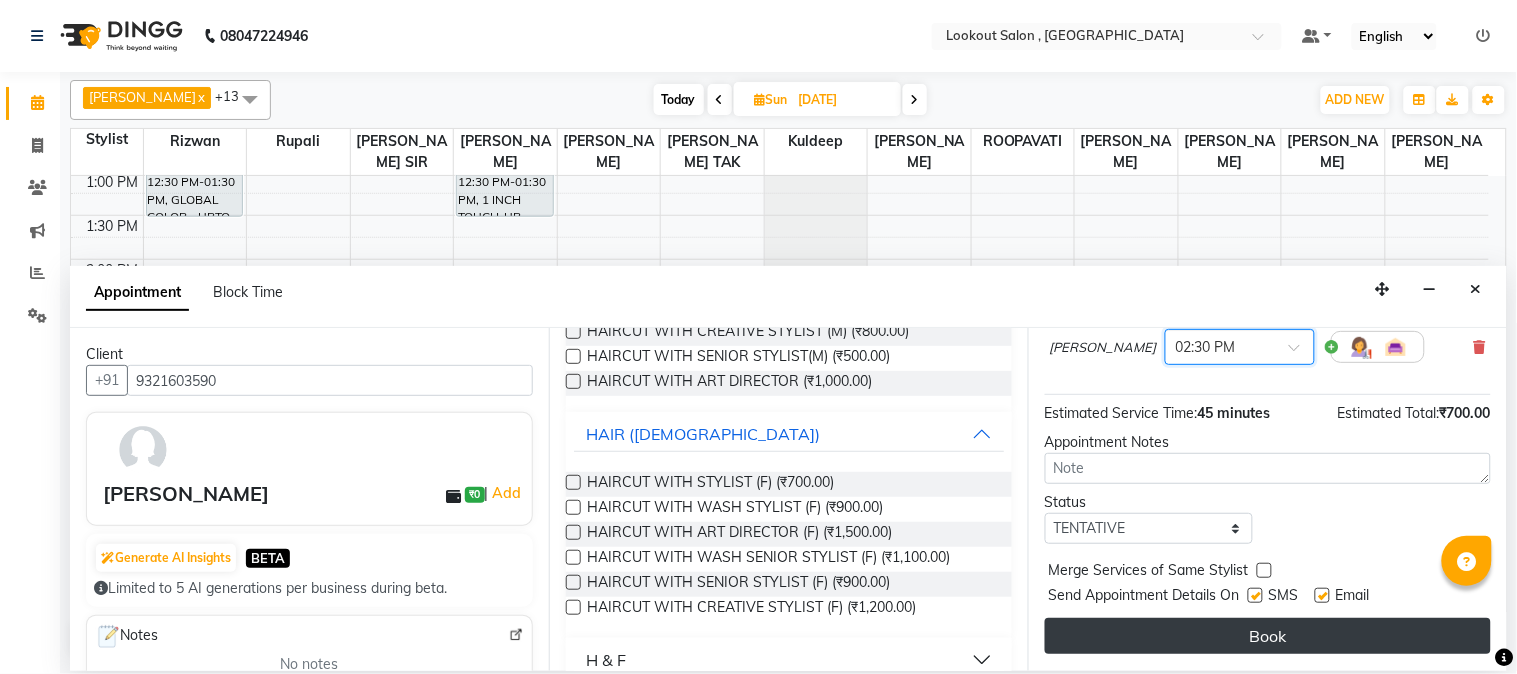 click on "Book" at bounding box center (1268, 636) 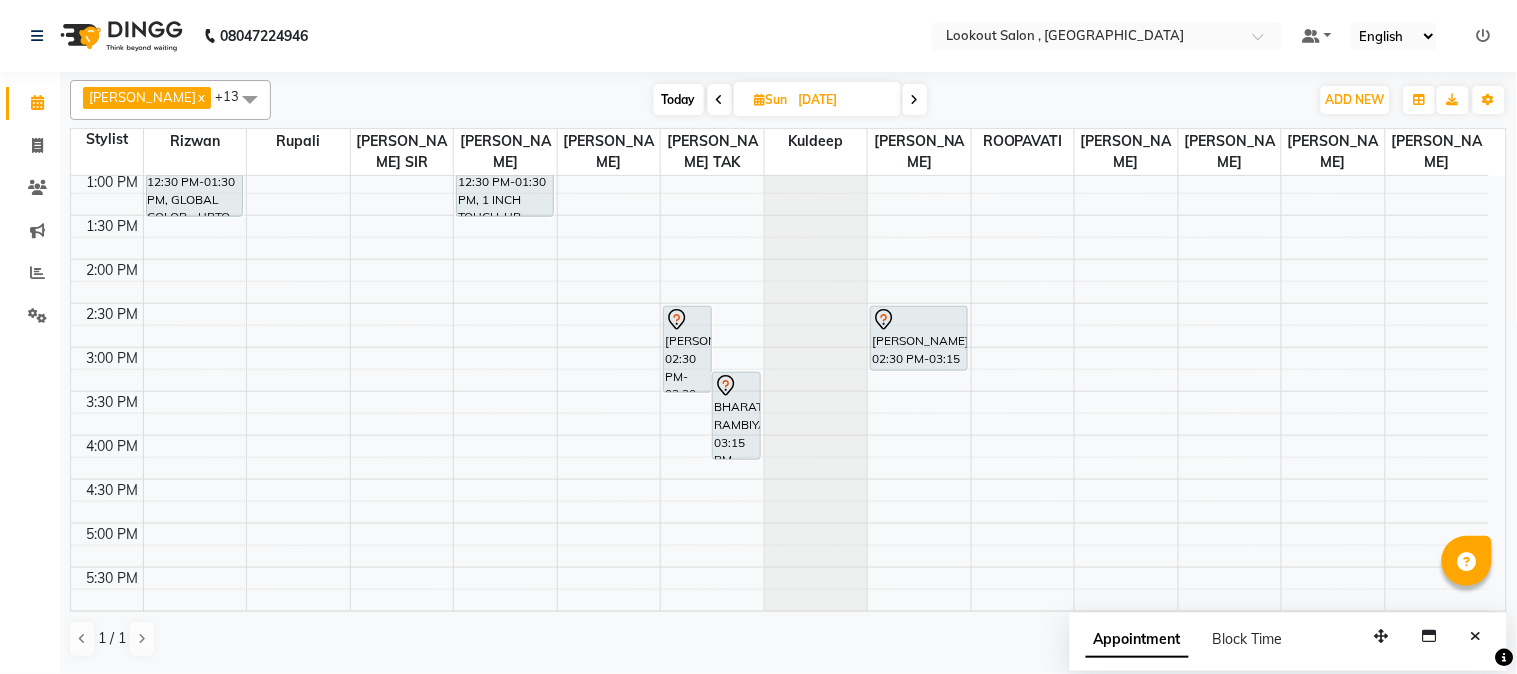 click at bounding box center [720, 99] 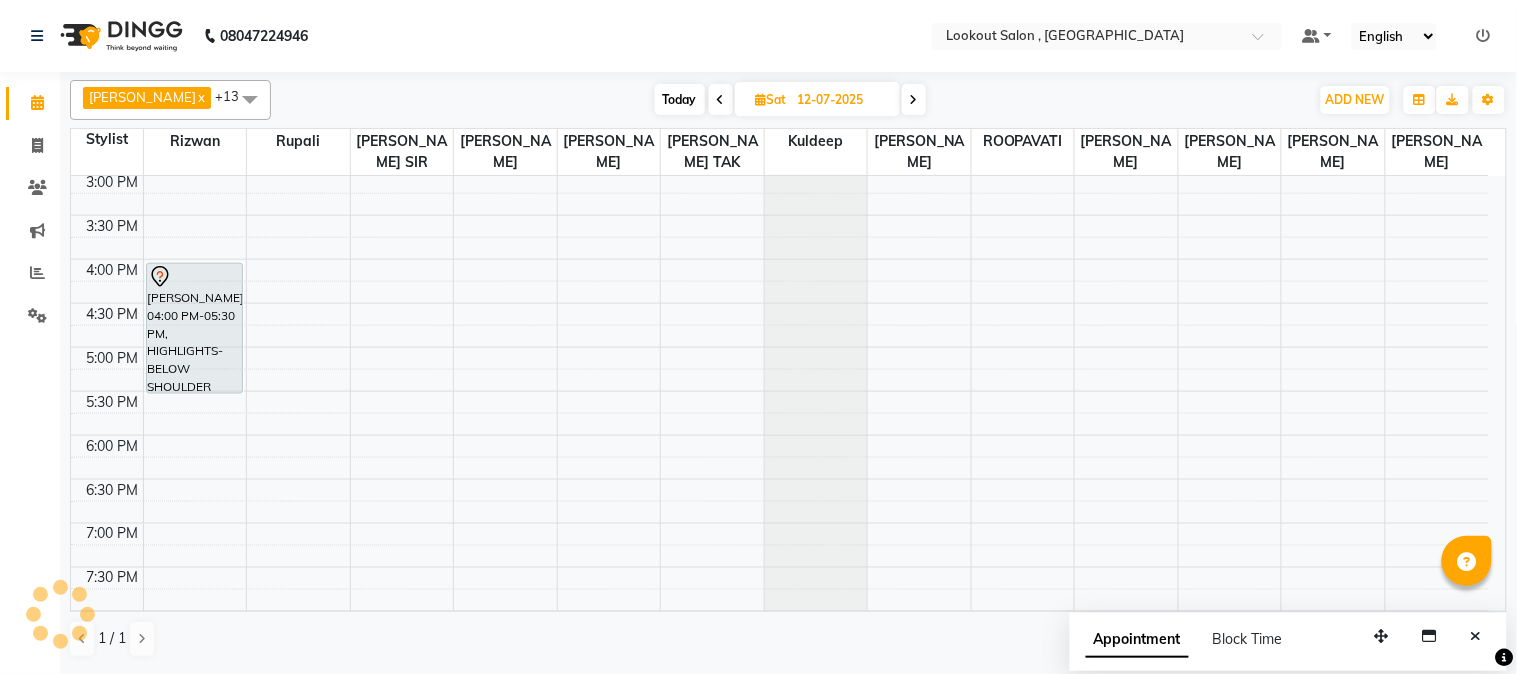 click at bounding box center (721, 99) 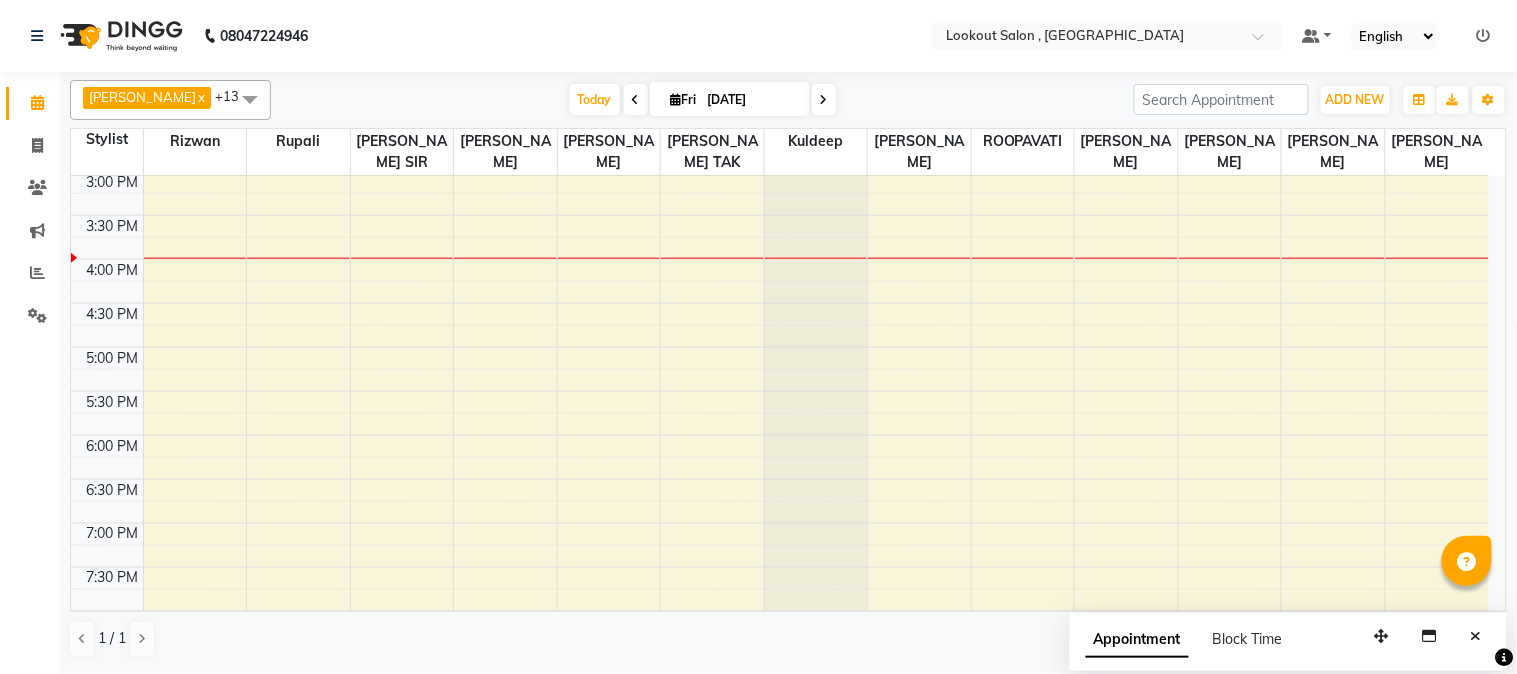 scroll, scrollTop: 620, scrollLeft: 0, axis: vertical 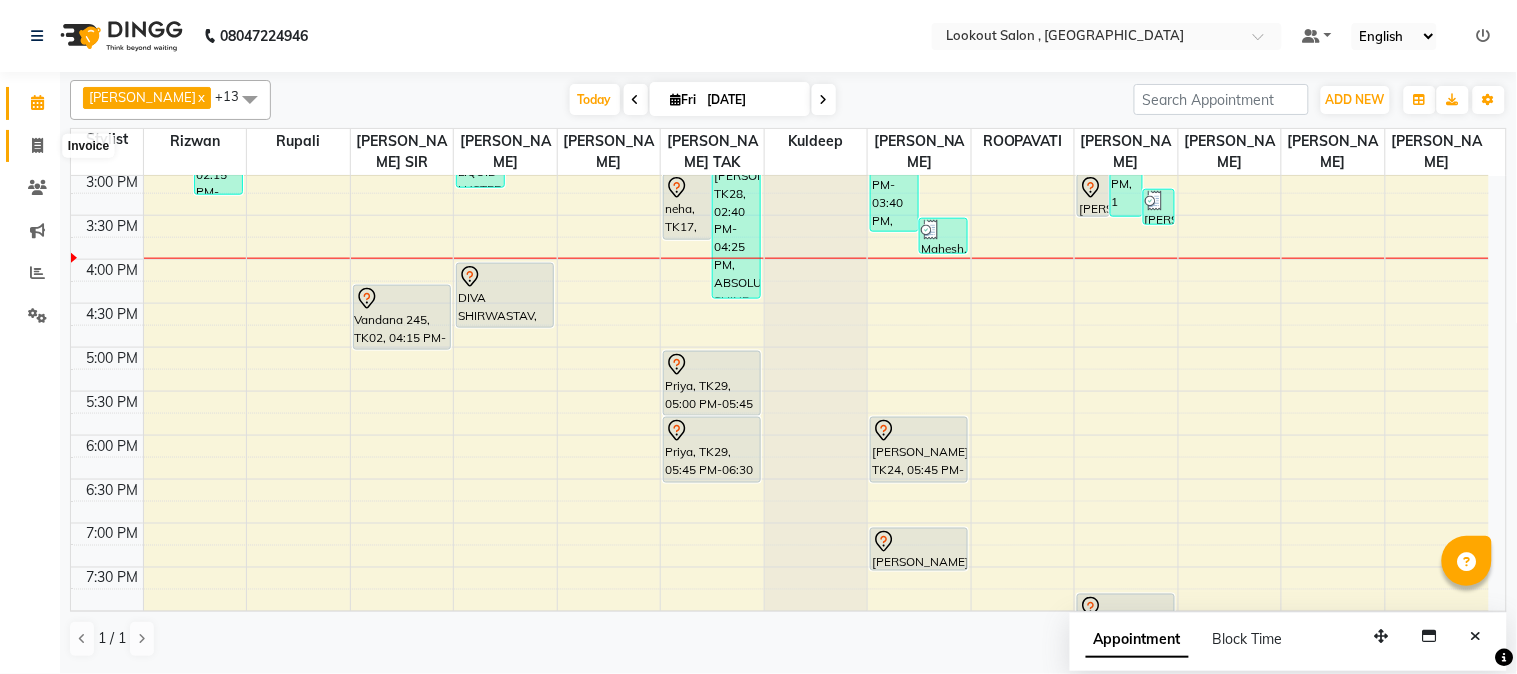click 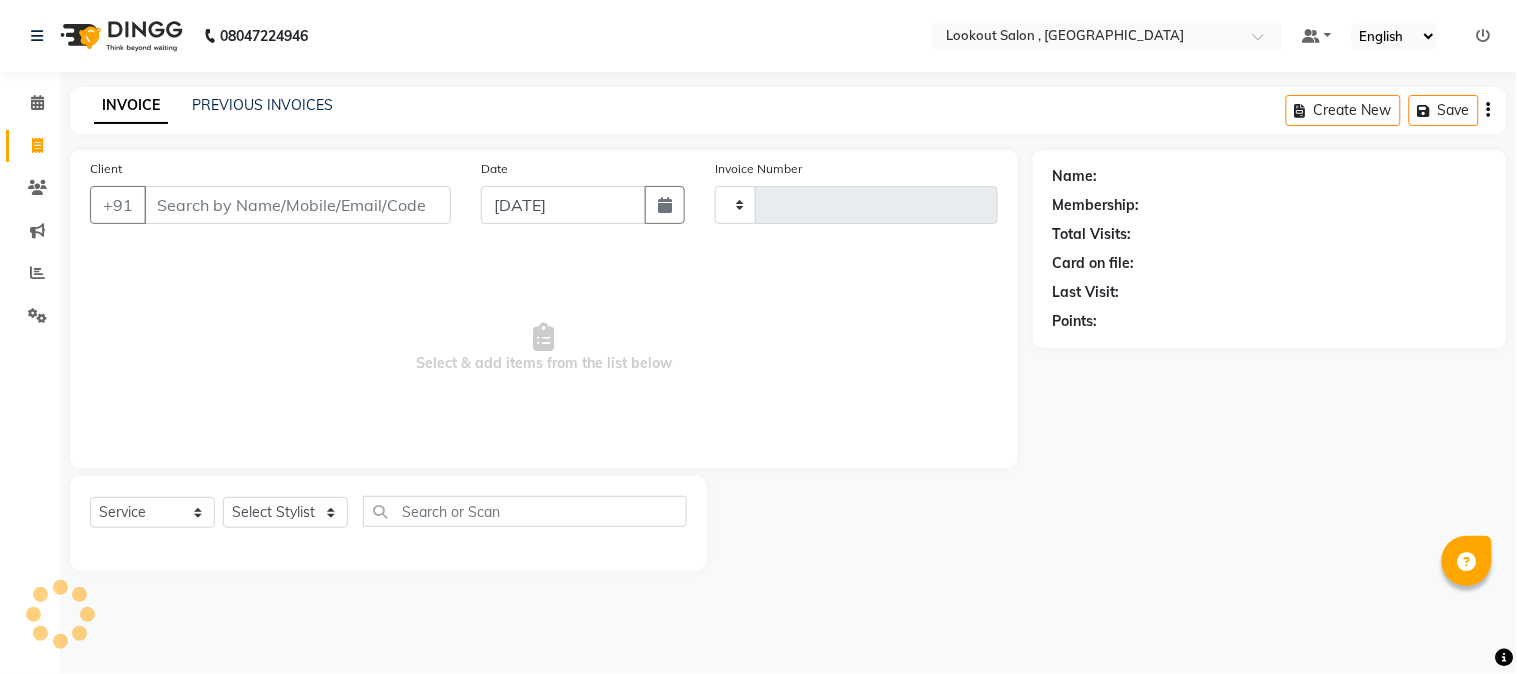 type on "4026" 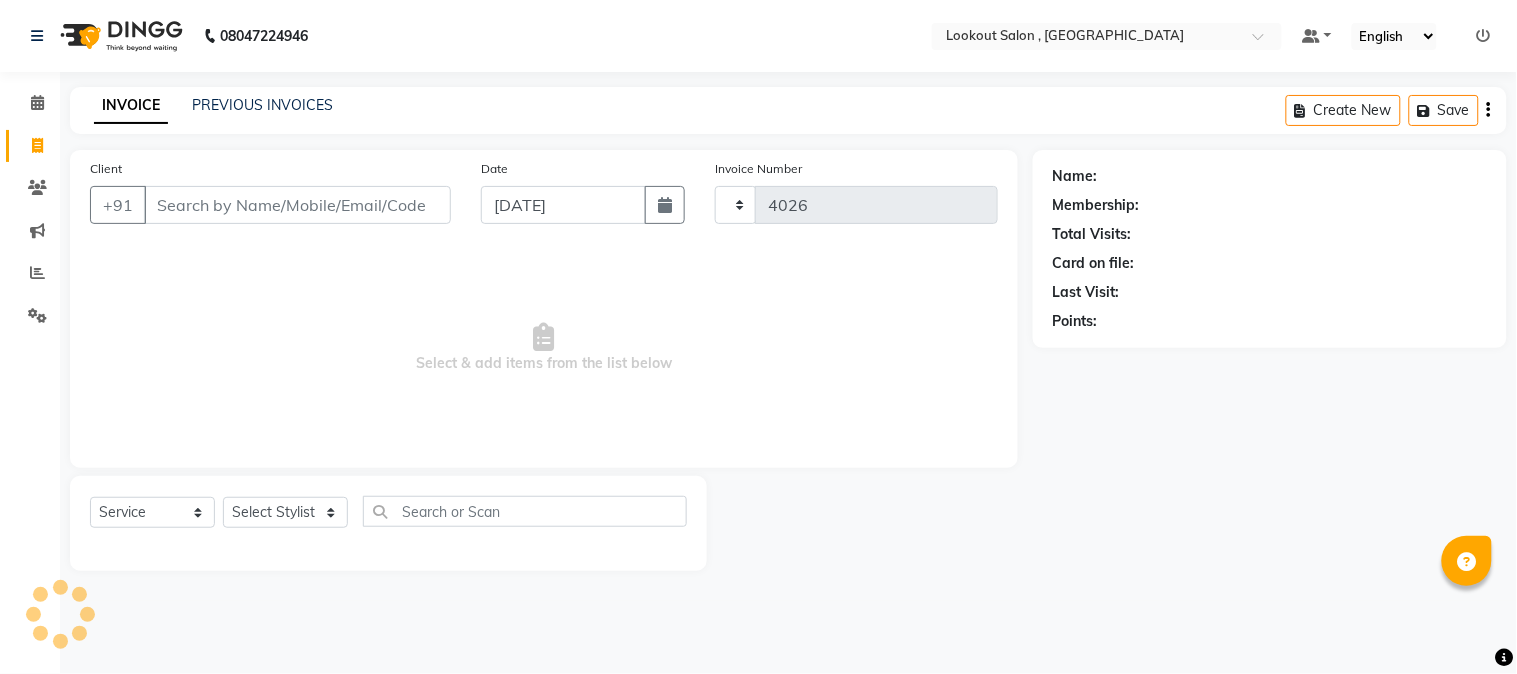 select on "151" 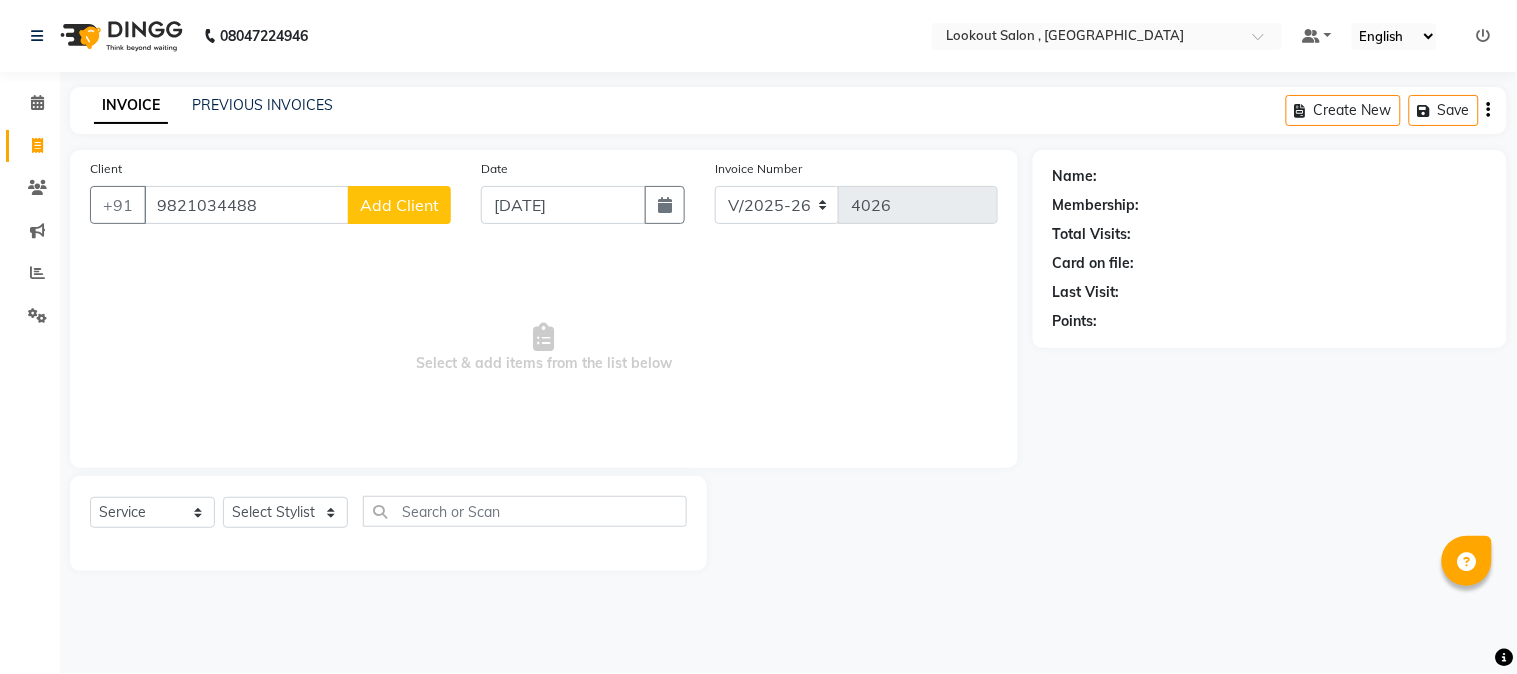 type on "9821034488" 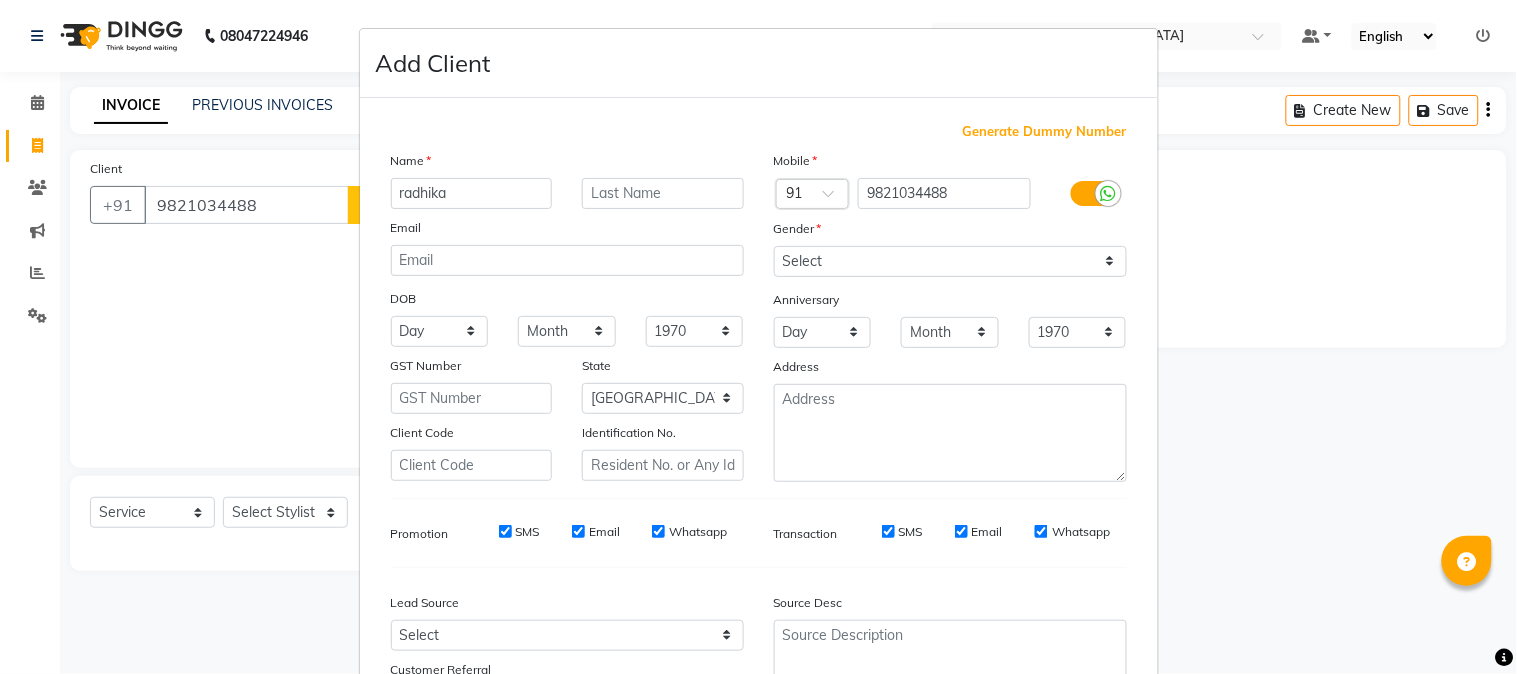 type on "radhika" 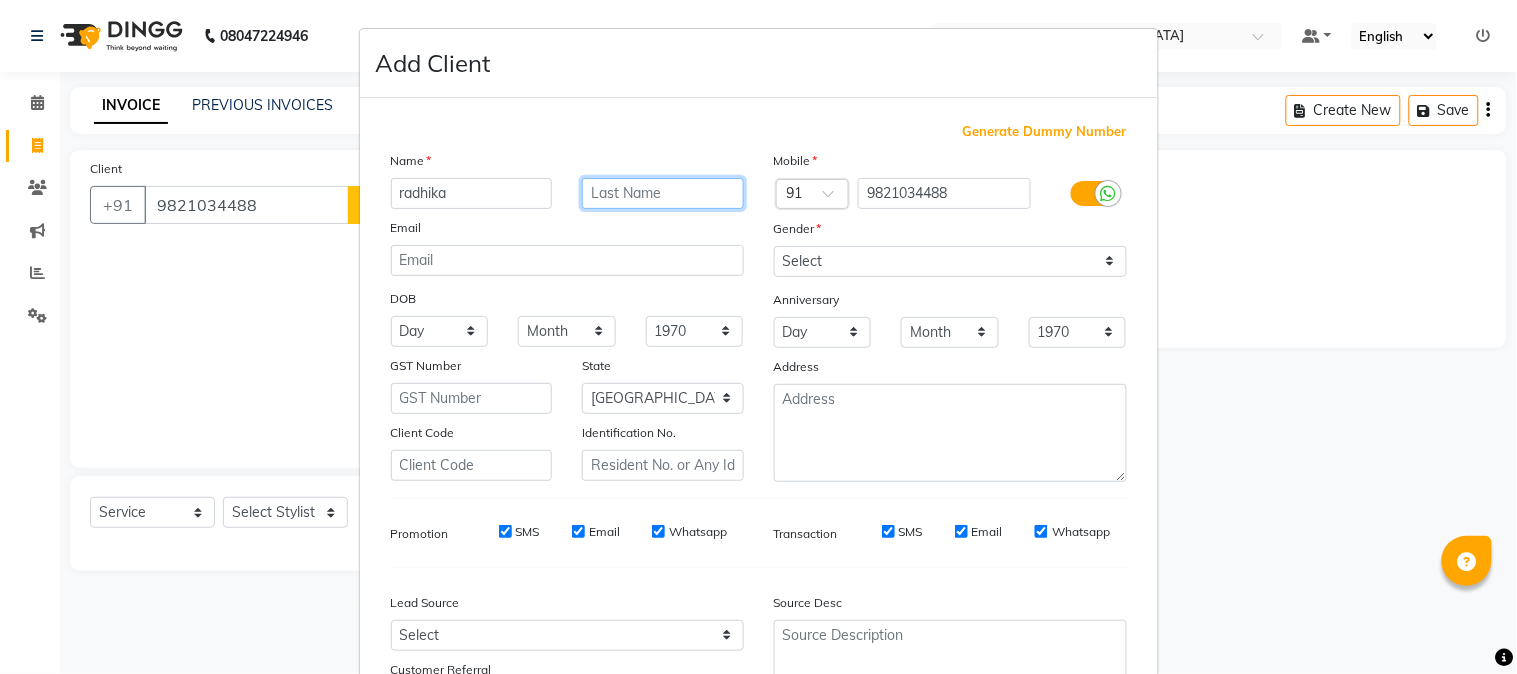click at bounding box center [663, 193] 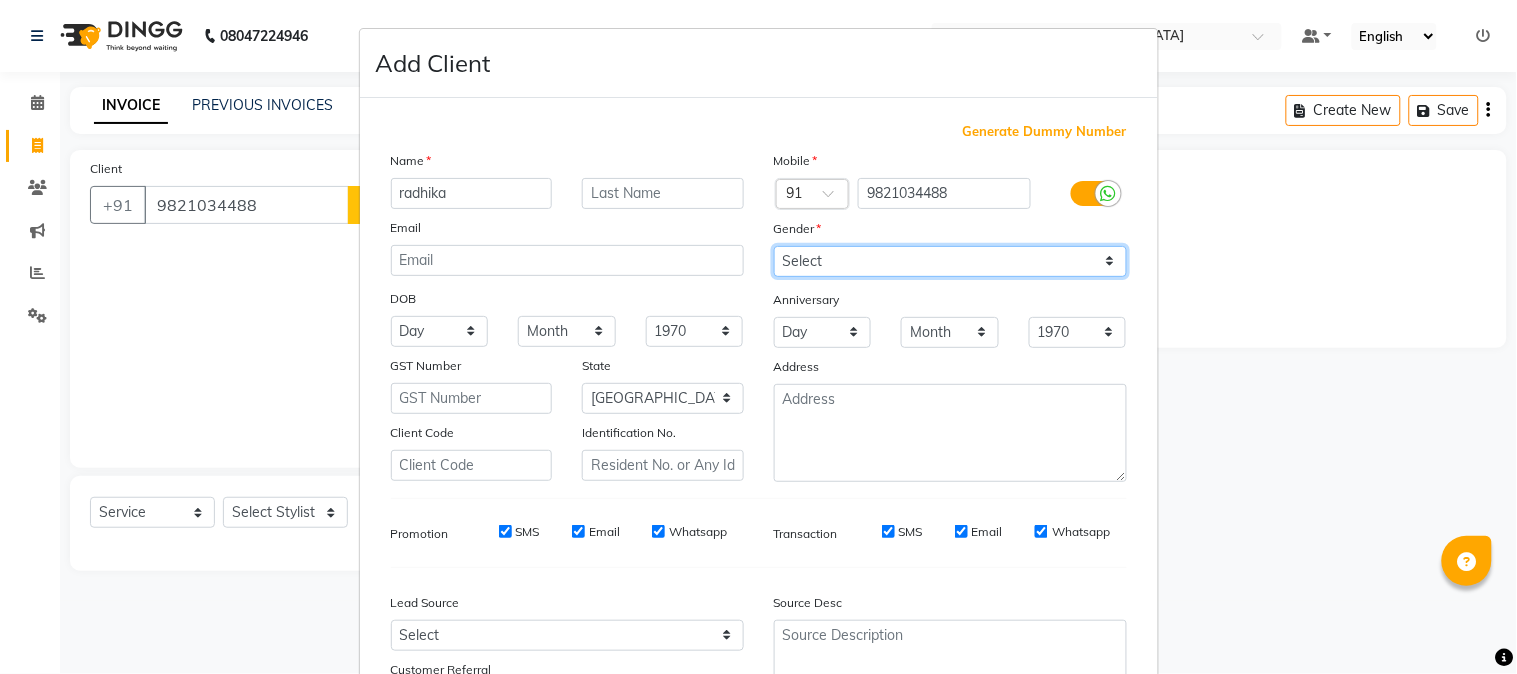 click on "Select [DEMOGRAPHIC_DATA] [DEMOGRAPHIC_DATA] Other Prefer Not To Say" at bounding box center (950, 261) 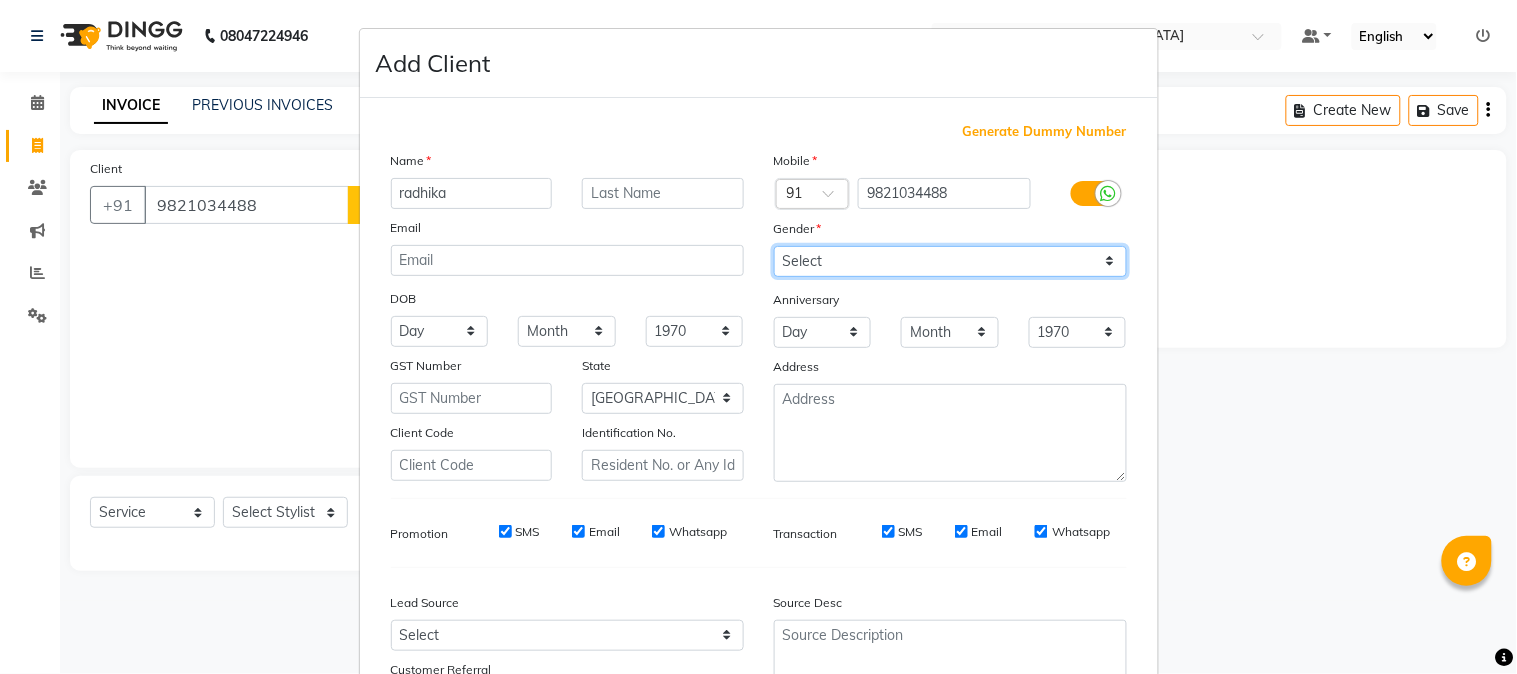 select on "[DEMOGRAPHIC_DATA]" 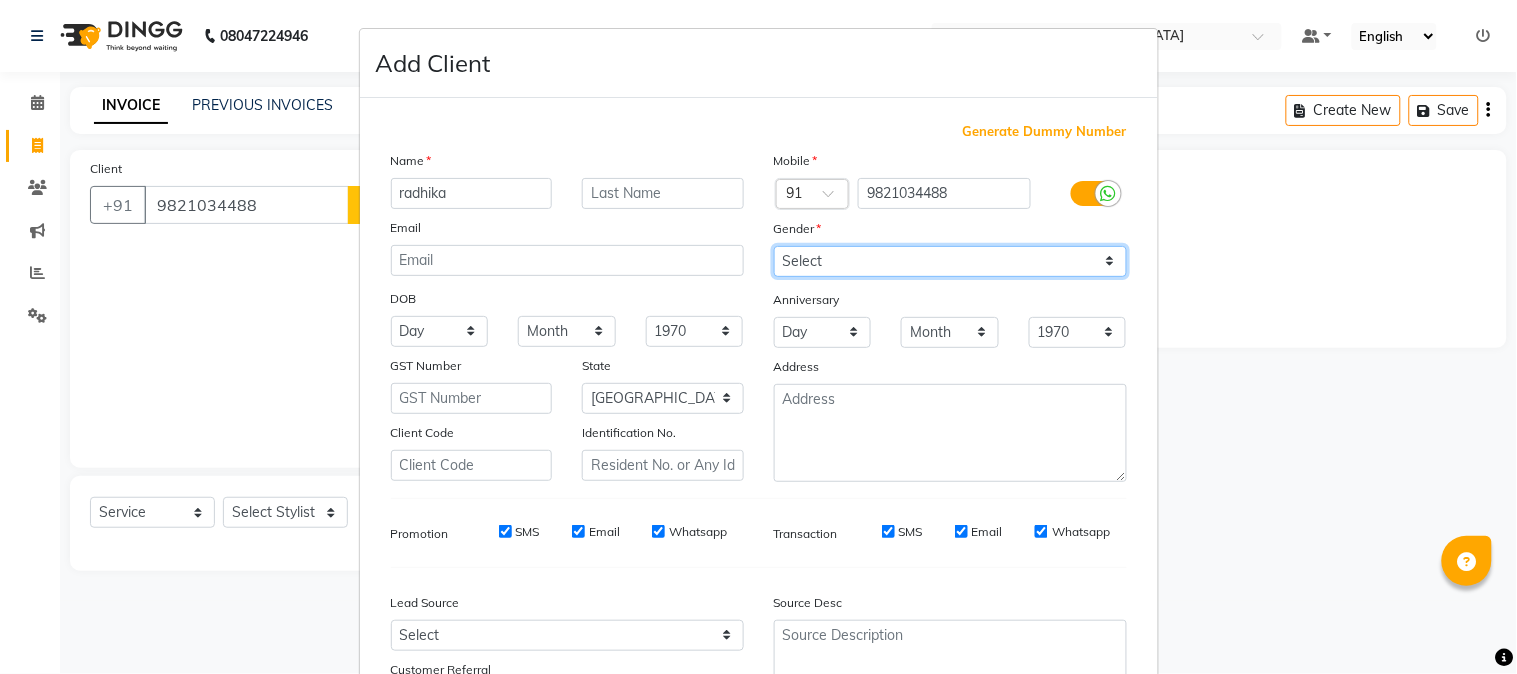 click on "Select [DEMOGRAPHIC_DATA] [DEMOGRAPHIC_DATA] Other Prefer Not To Say" at bounding box center (950, 261) 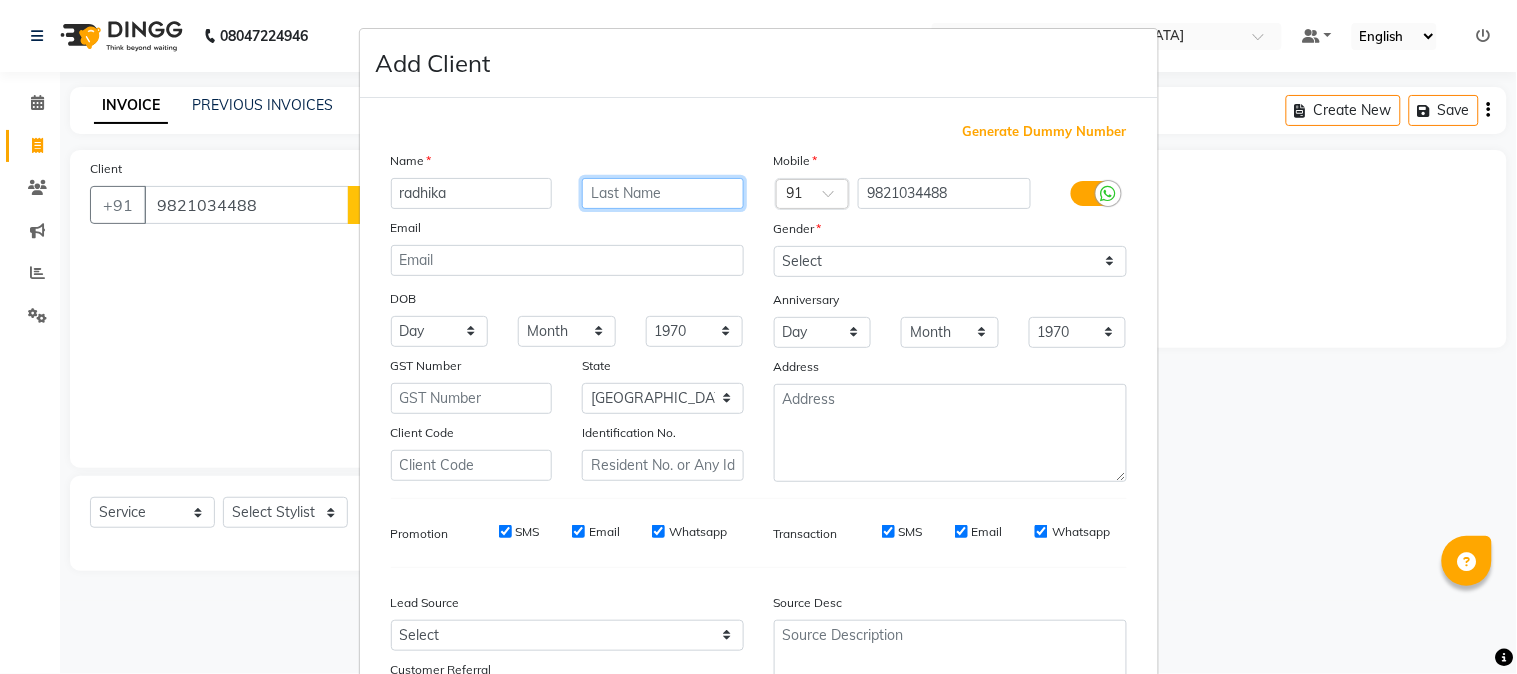 click at bounding box center (663, 193) 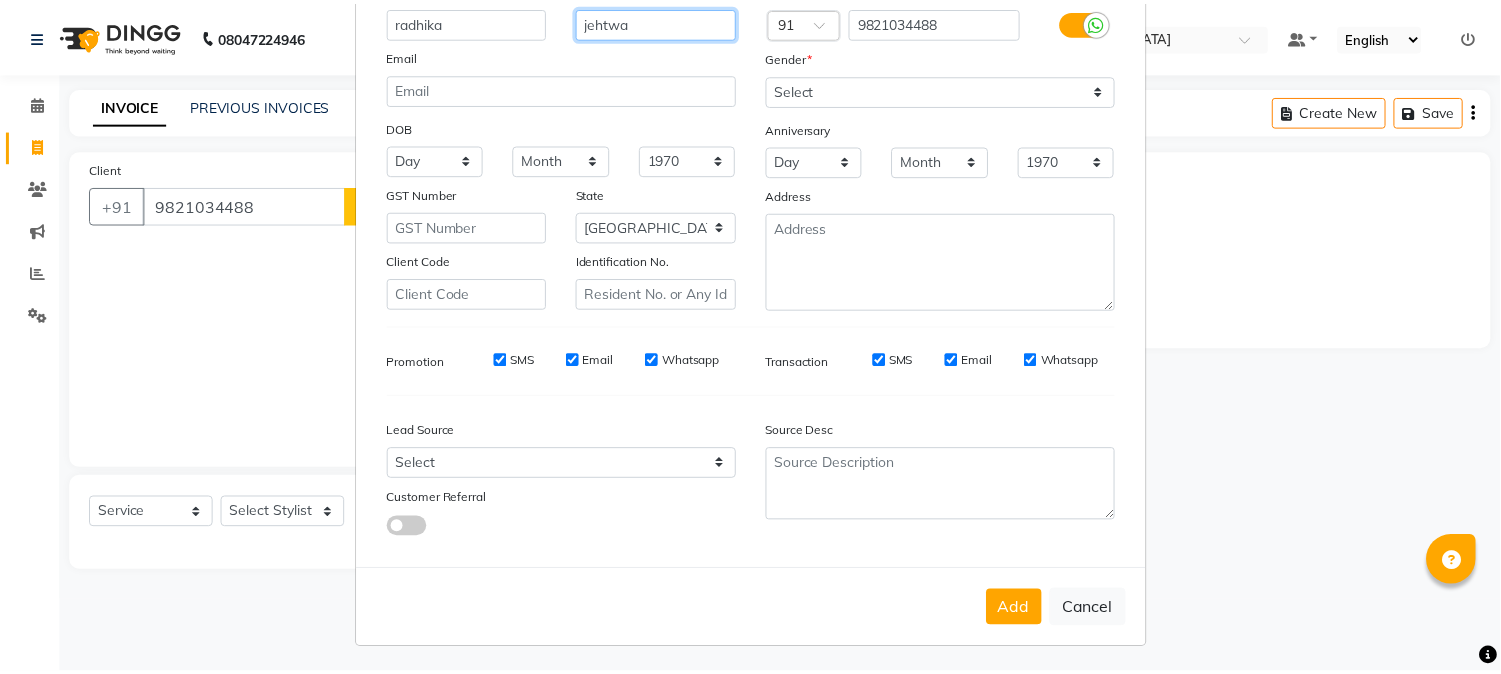scroll, scrollTop: 176, scrollLeft: 0, axis: vertical 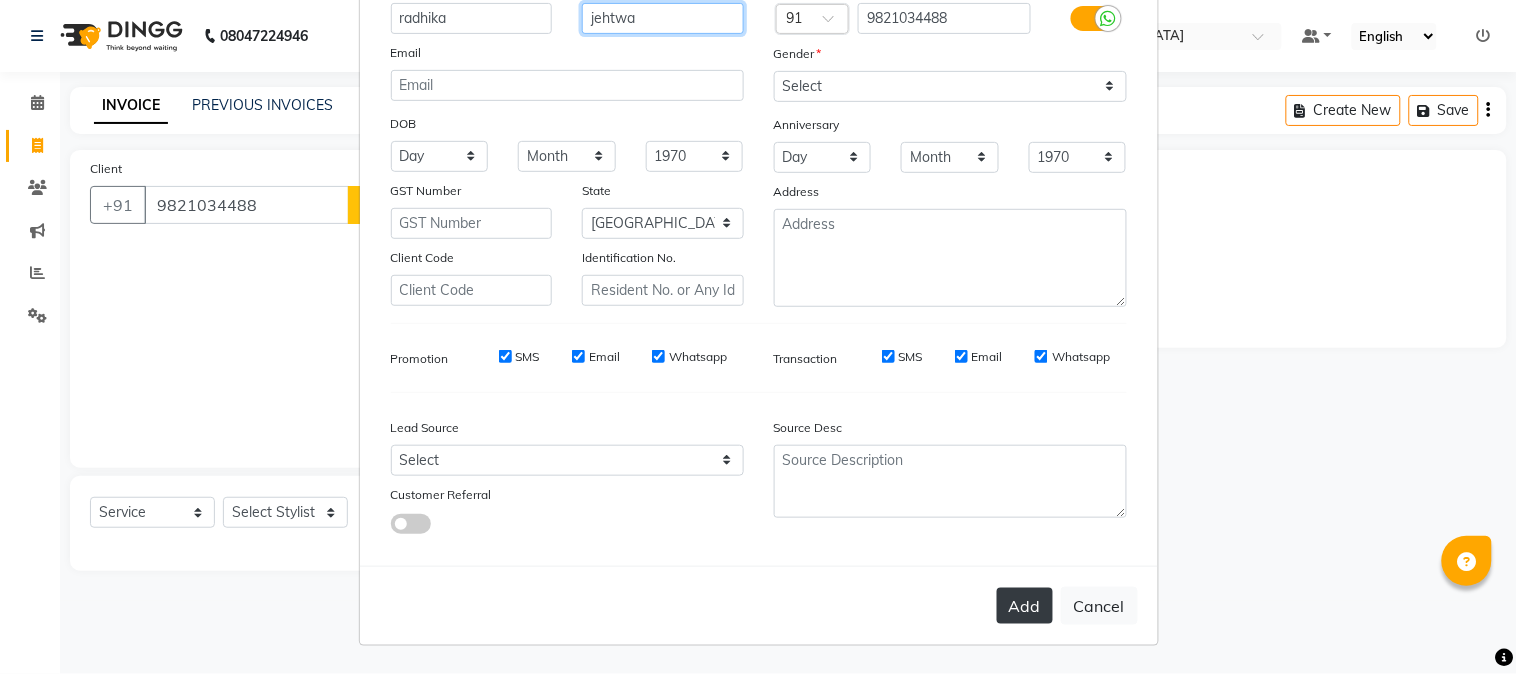 type on "jehtwa" 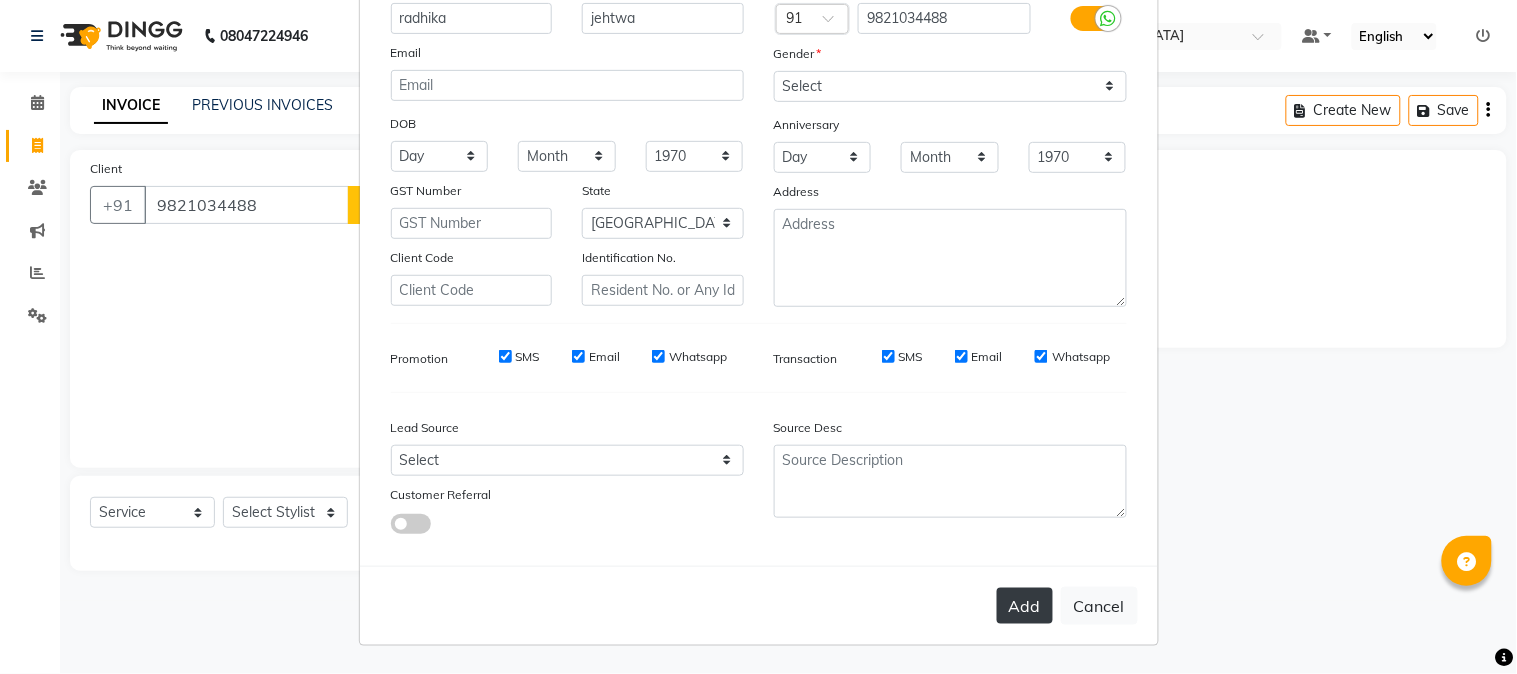 click on "Add" at bounding box center [1025, 606] 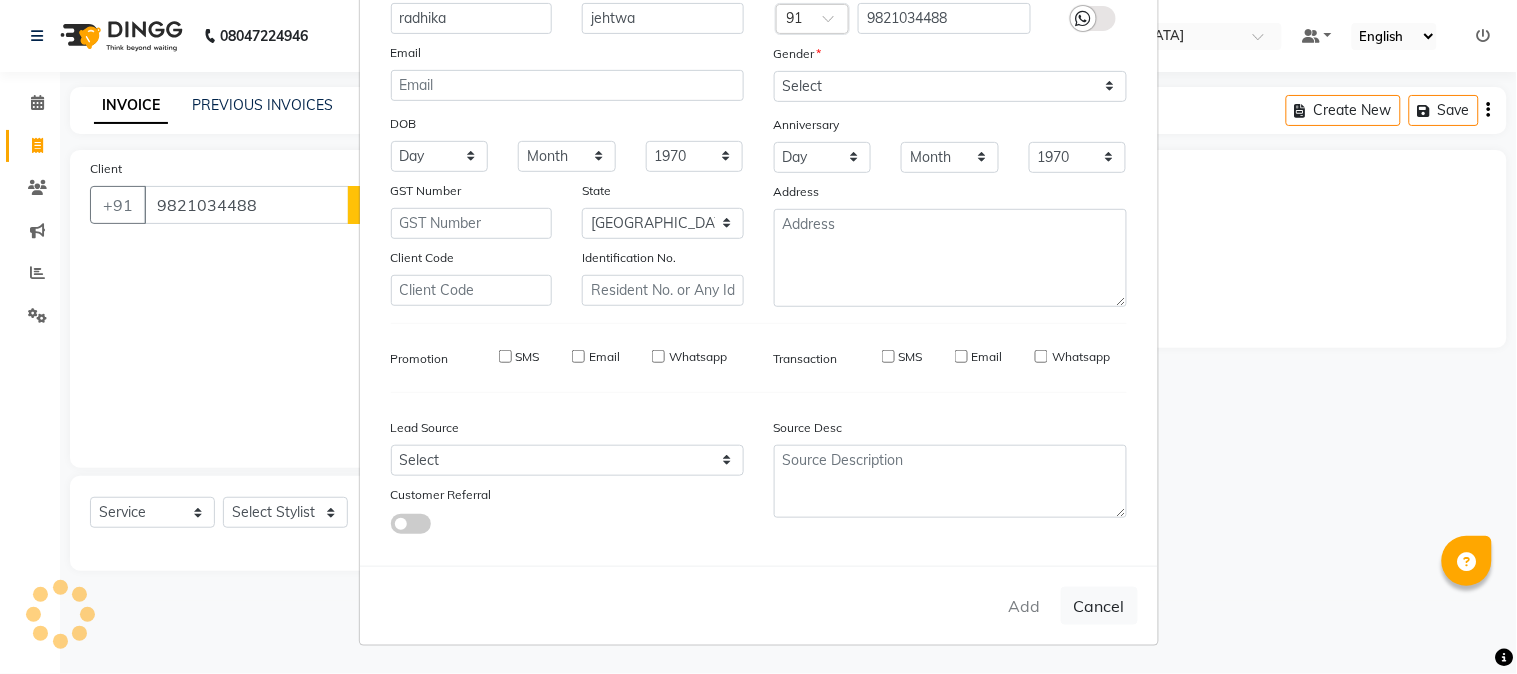 type 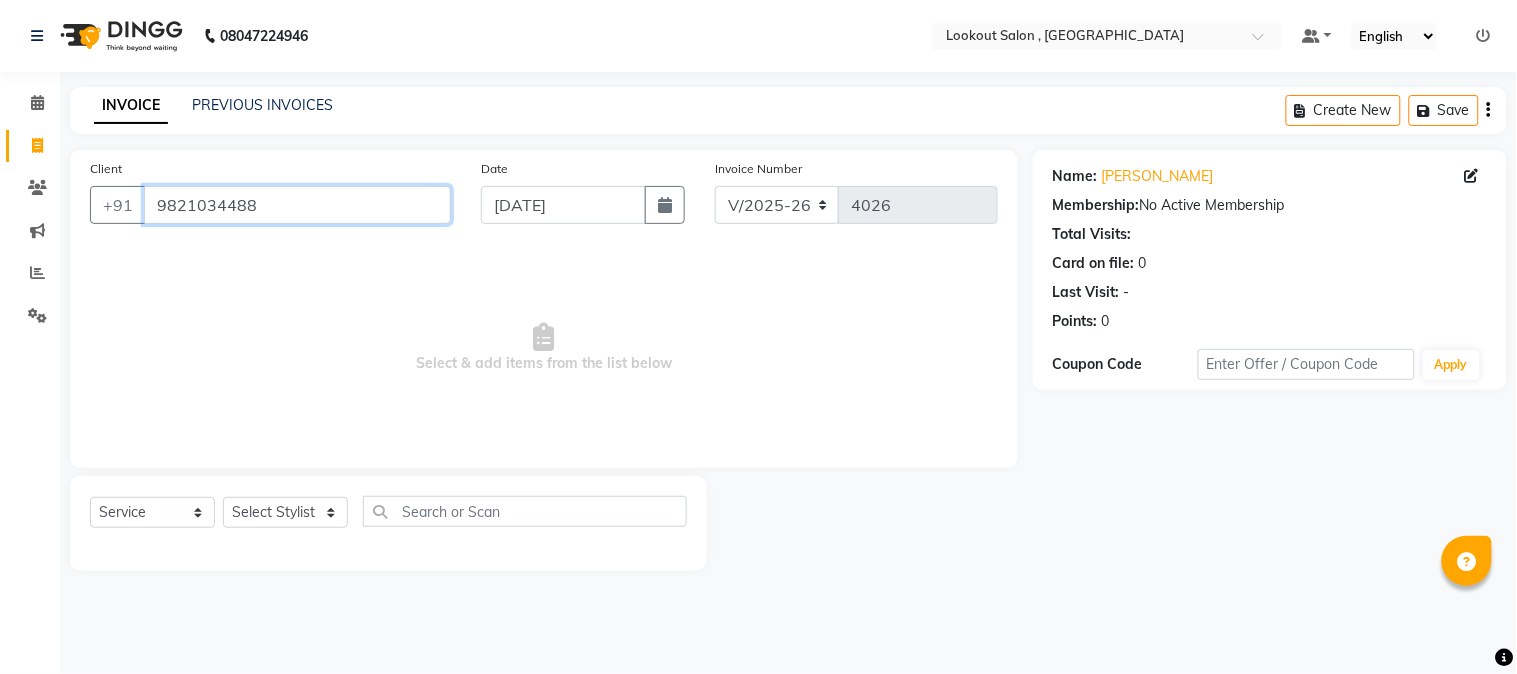drag, startPoint x: 257, startPoint y: 208, endPoint x: 150, endPoint y: 215, distance: 107.22873 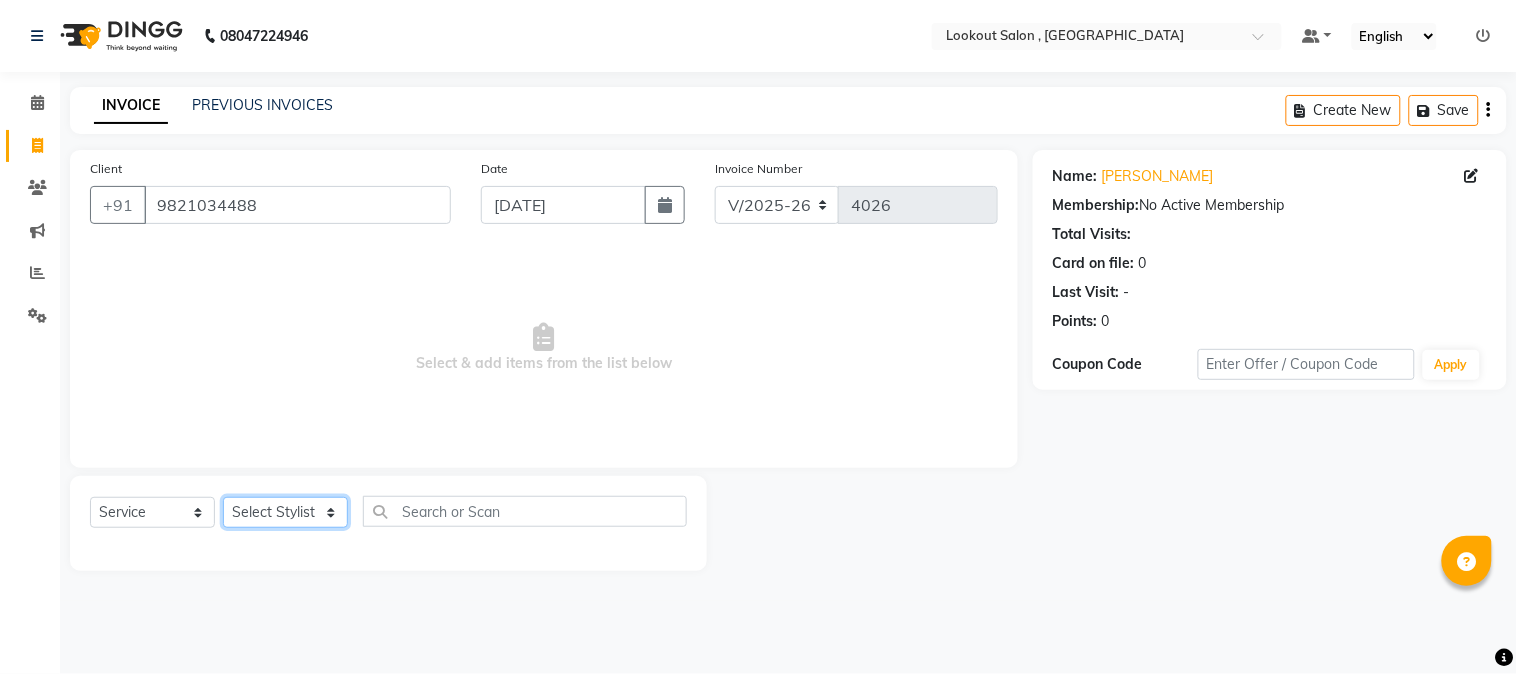 click on "Select Stylist AMIT SOLANKI jishan shekh kuldeep MANDAR GOSAVI MANISHA SAHU NANDINI GUPTA NIPUL SIR NISAR AHMED PIRJADE Rizwan ROOPAVATI Rupali  RUPESH SADAF SHAIKH SAHIL TAK shweta kashyap" 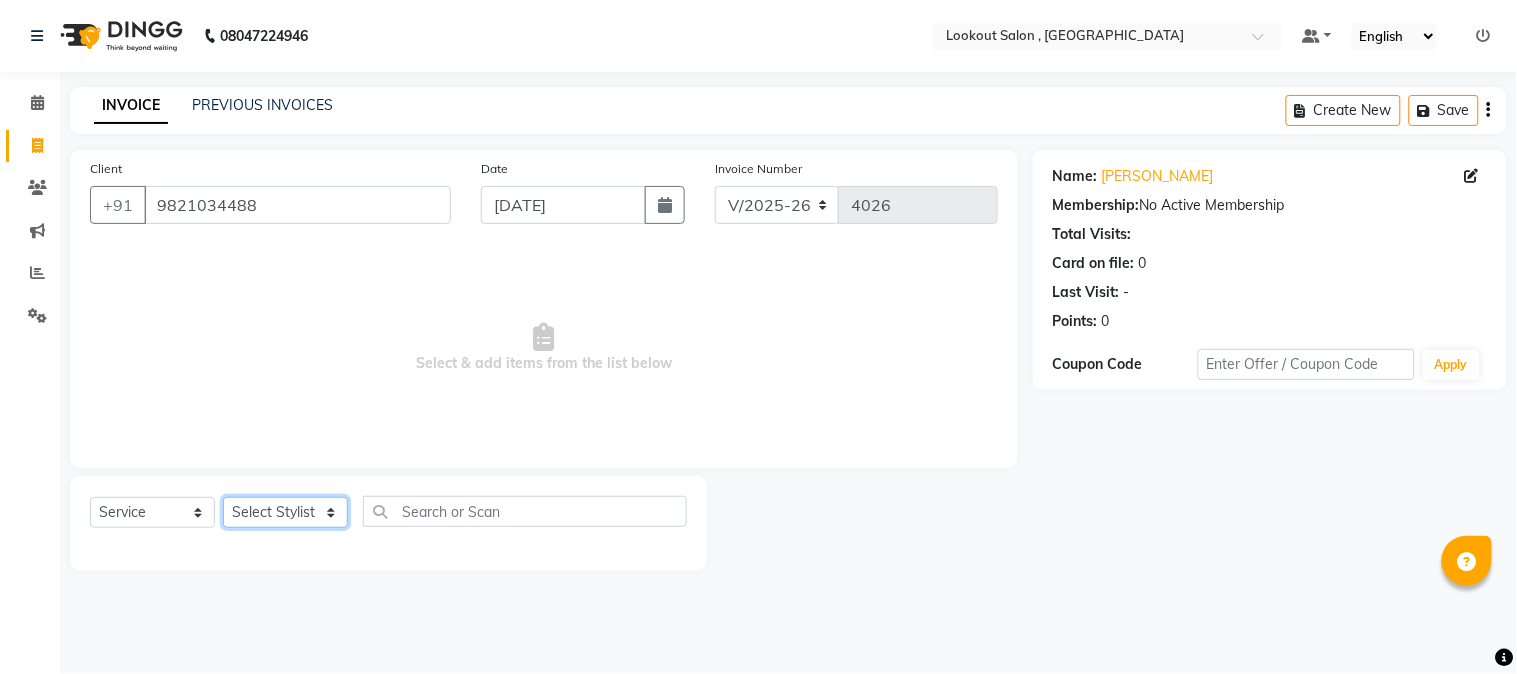 select on "11497" 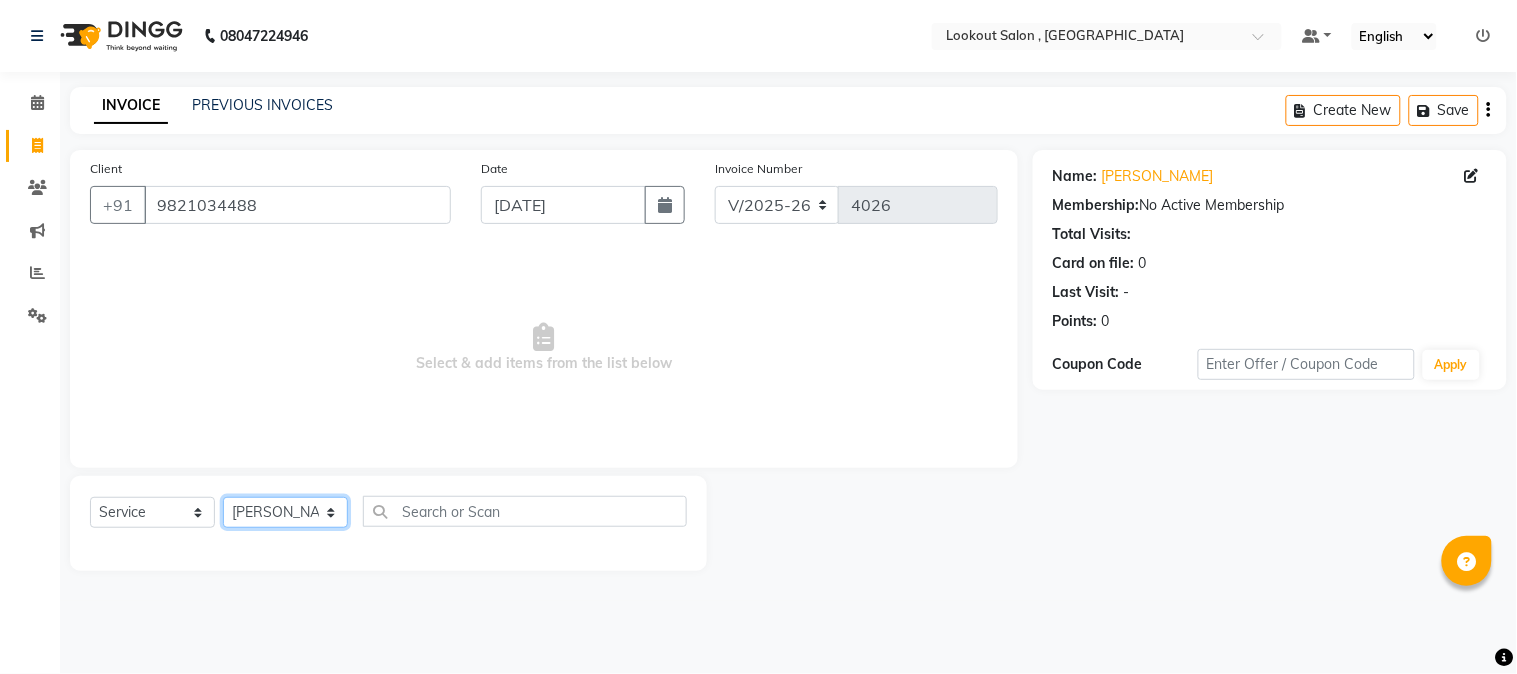 click on "Select Stylist AMIT SOLANKI jishan shekh kuldeep MANDAR GOSAVI MANISHA SAHU NANDINI GUPTA NIPUL SIR NISAR AHMED PIRJADE Rizwan ROOPAVATI Rupali  RUPESH SADAF SHAIKH SAHIL TAK shweta kashyap" 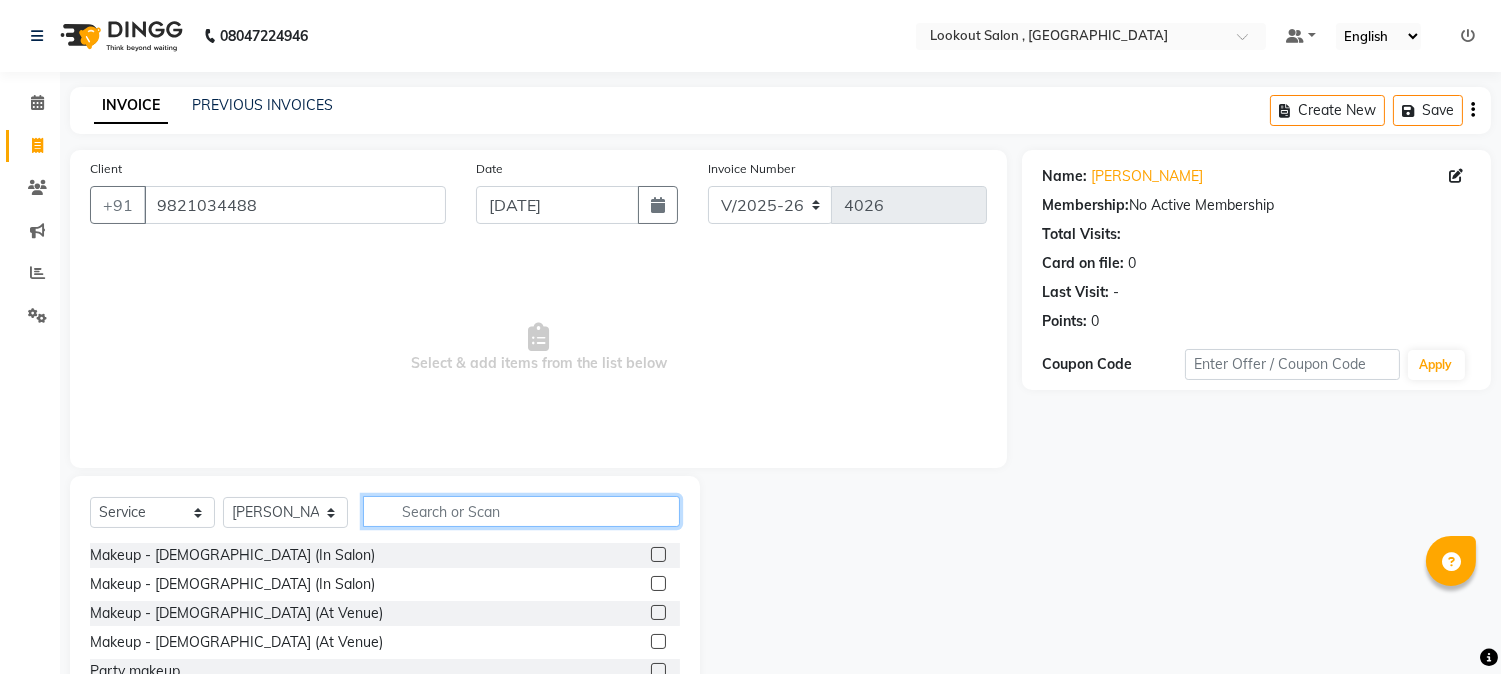 click 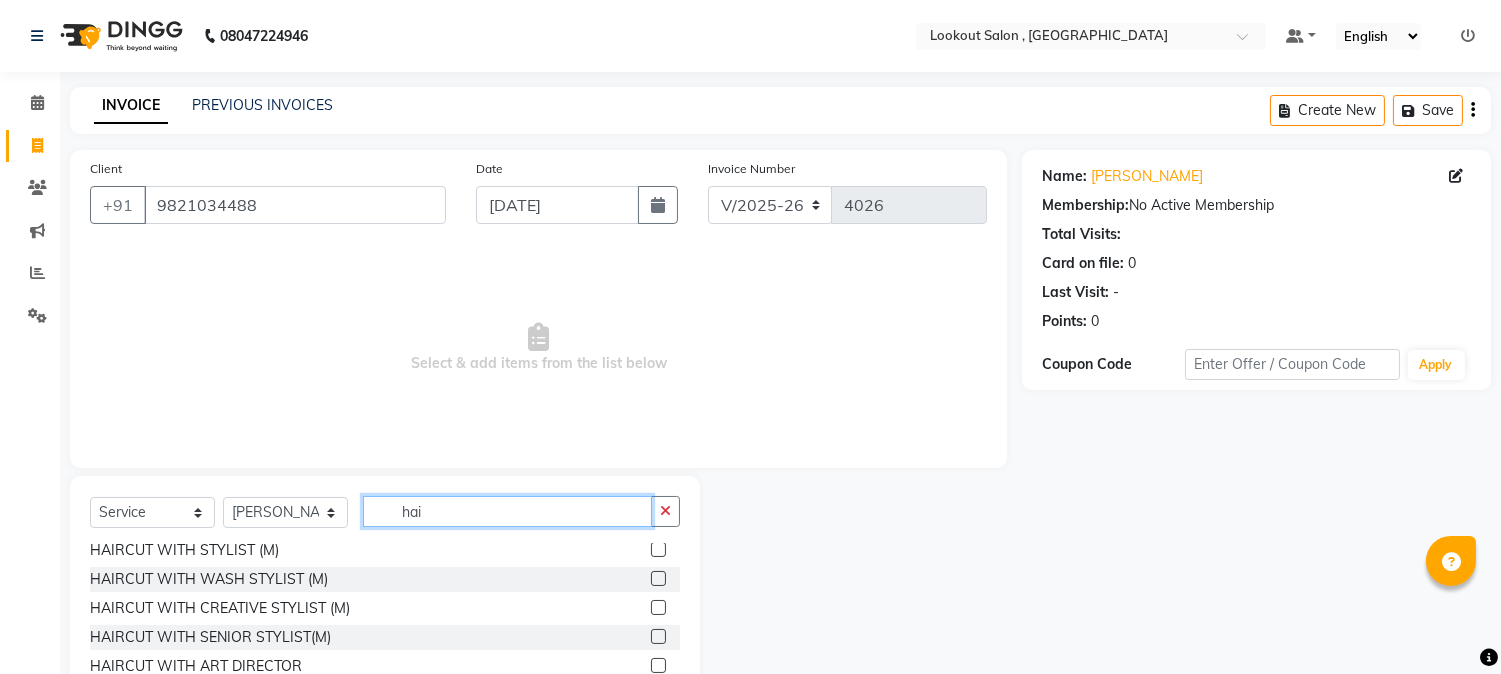 scroll, scrollTop: 0, scrollLeft: 0, axis: both 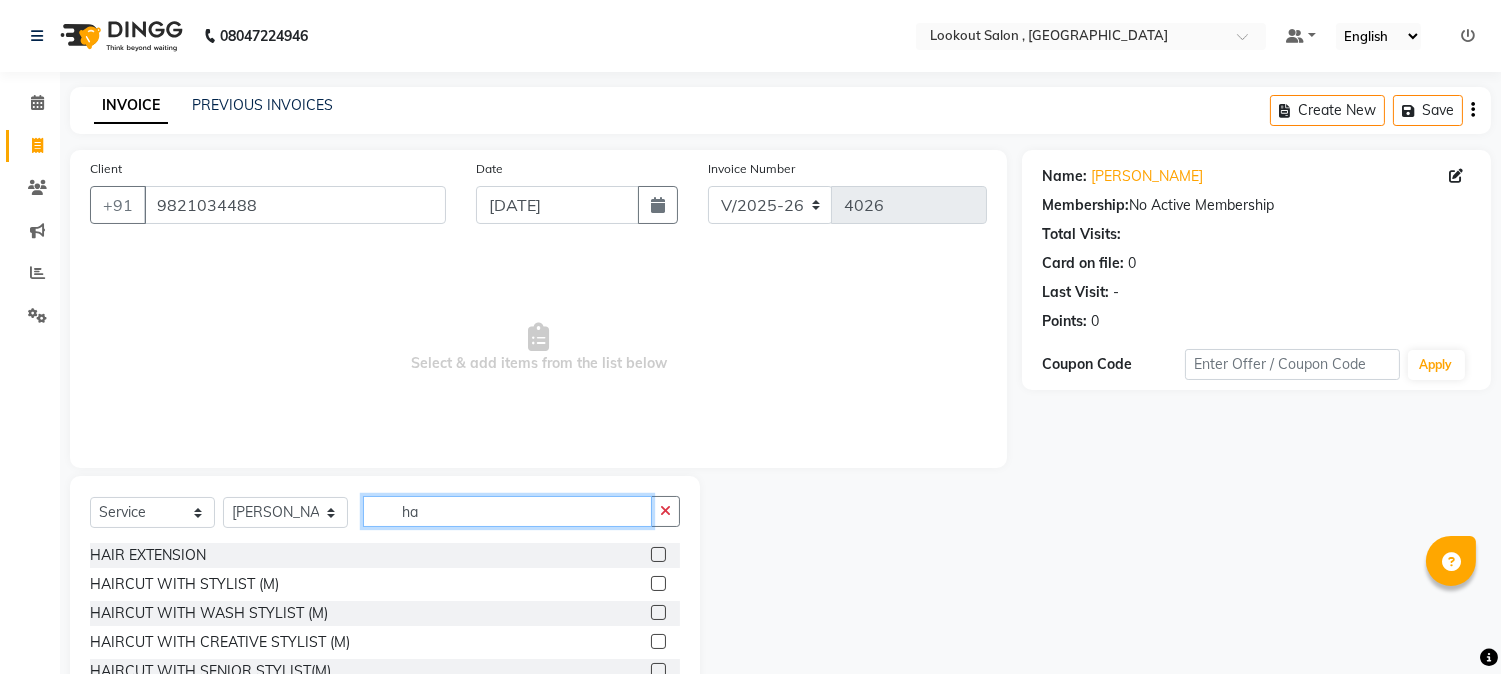 type on "h" 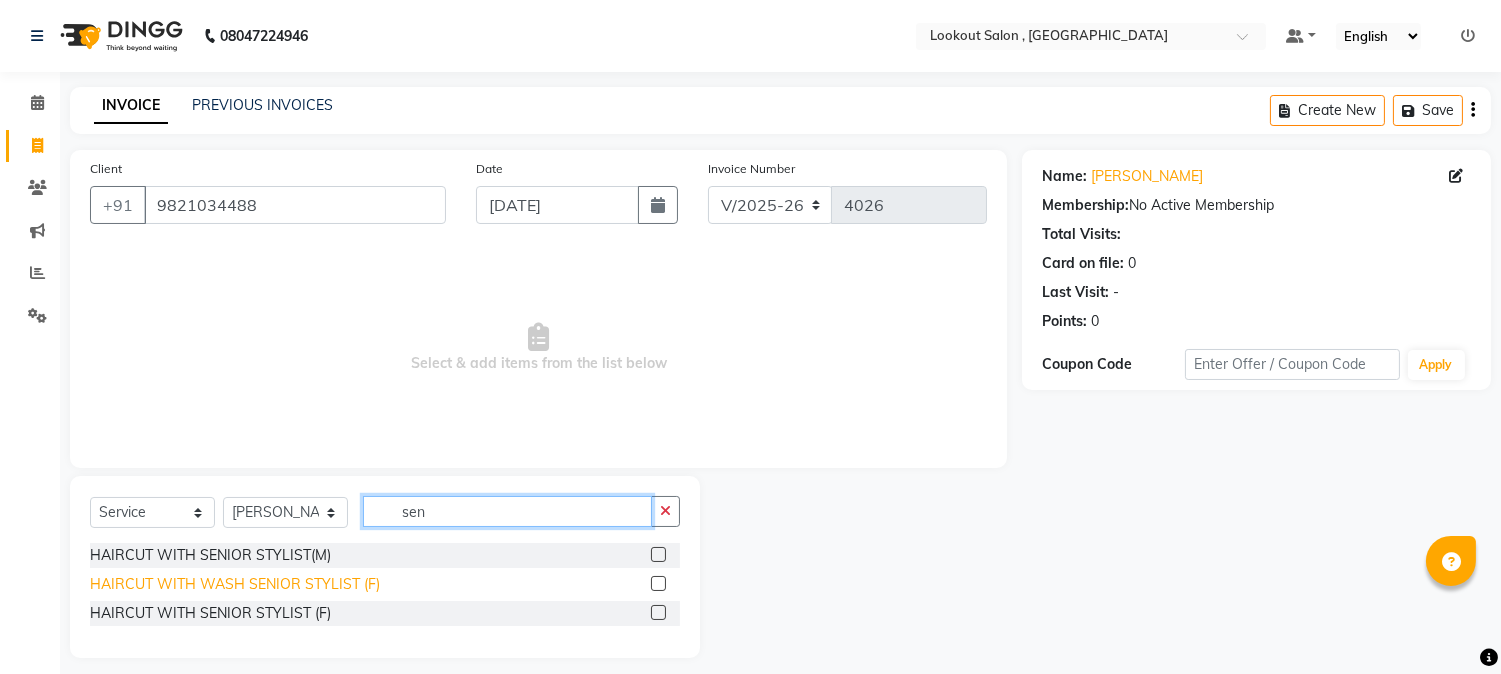 type on "sen" 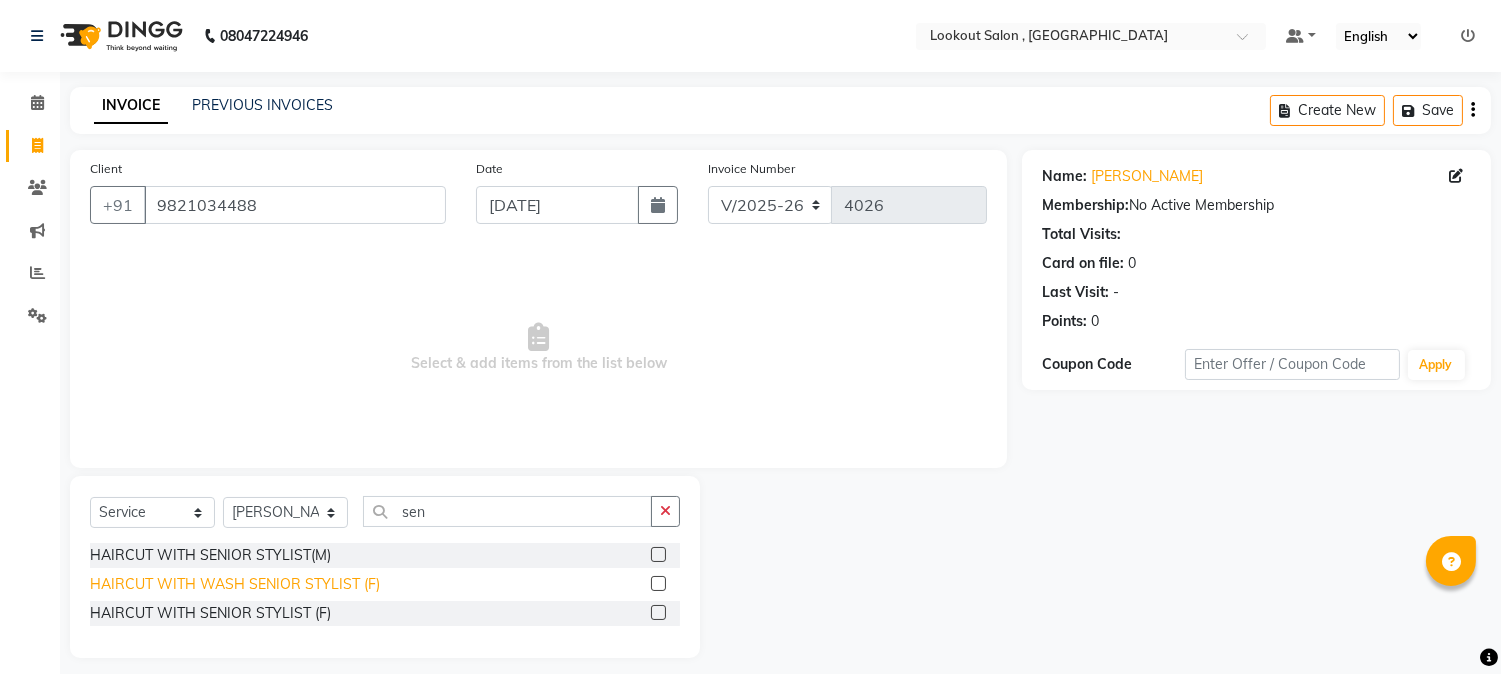 click on "HAIRCUT WITH WASH SENIOR STYLIST (F)" 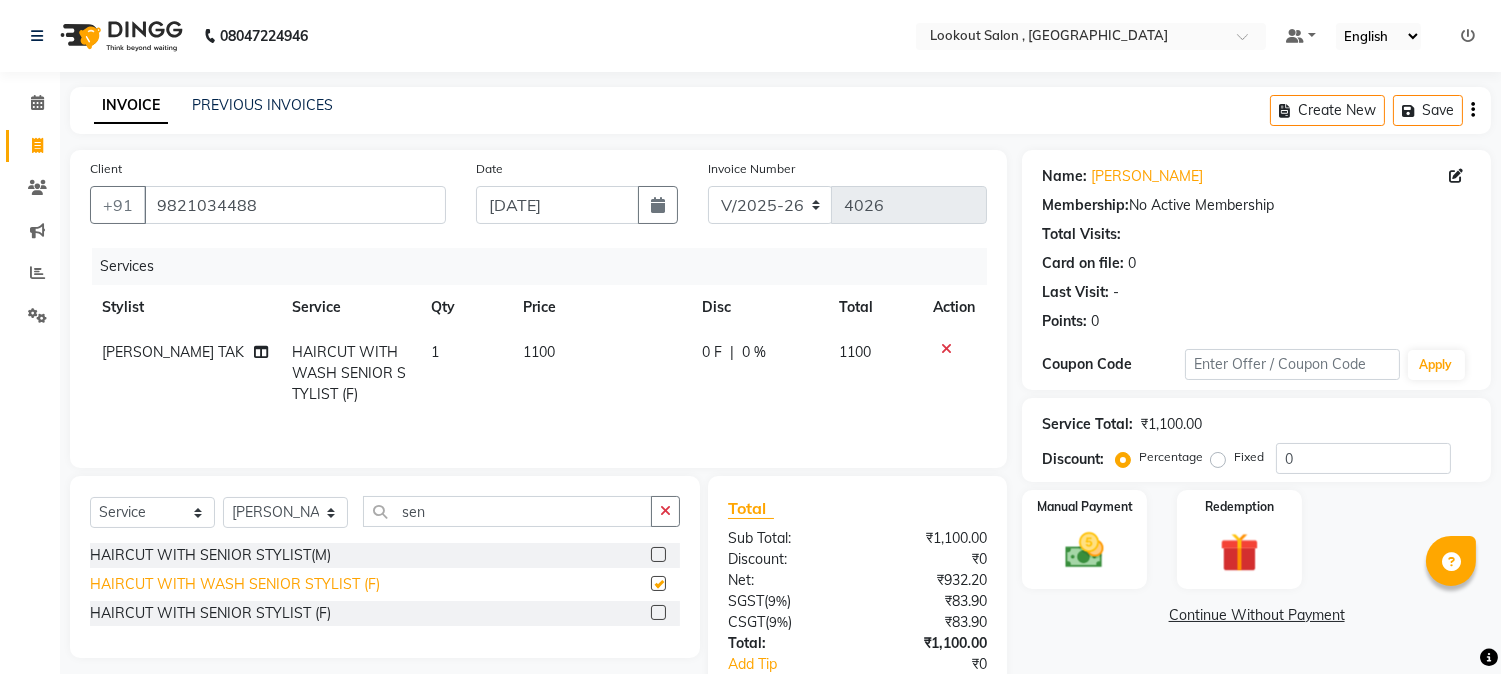 checkbox on "false" 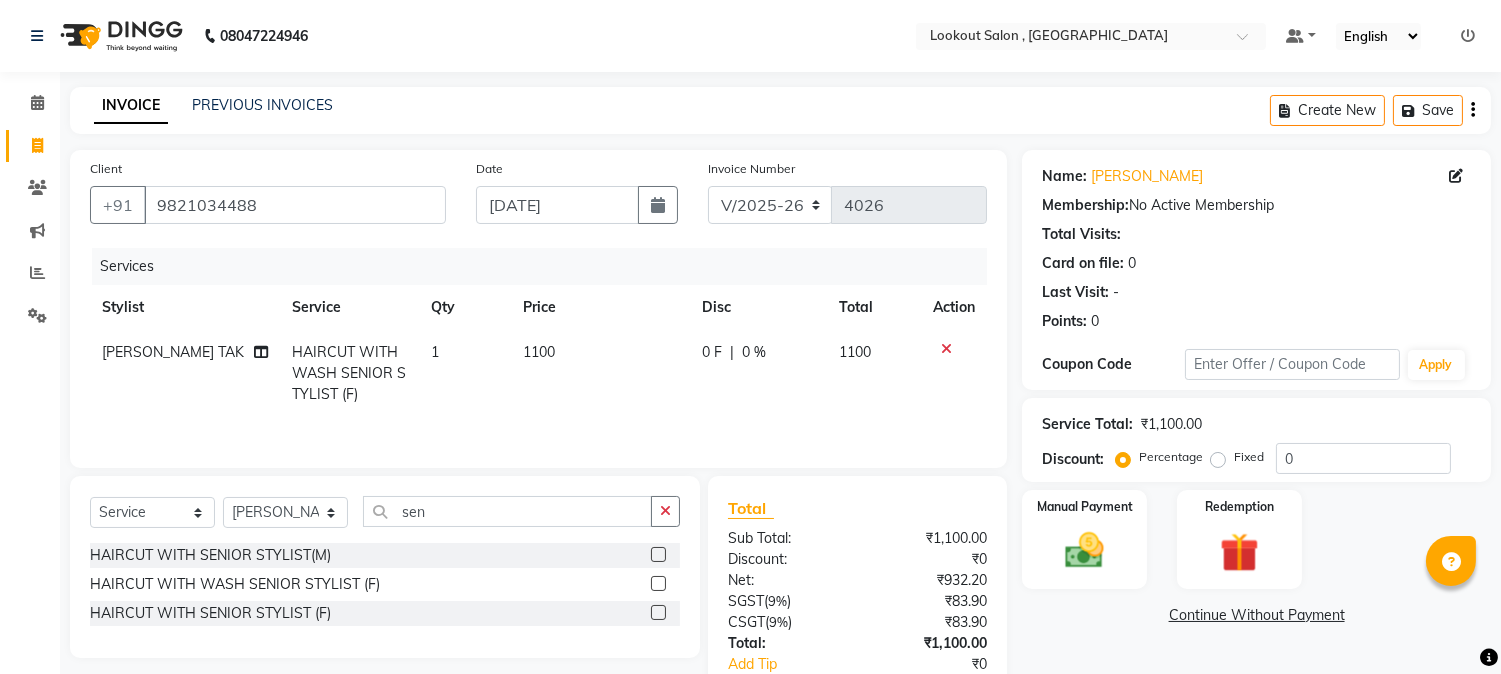click on "1" 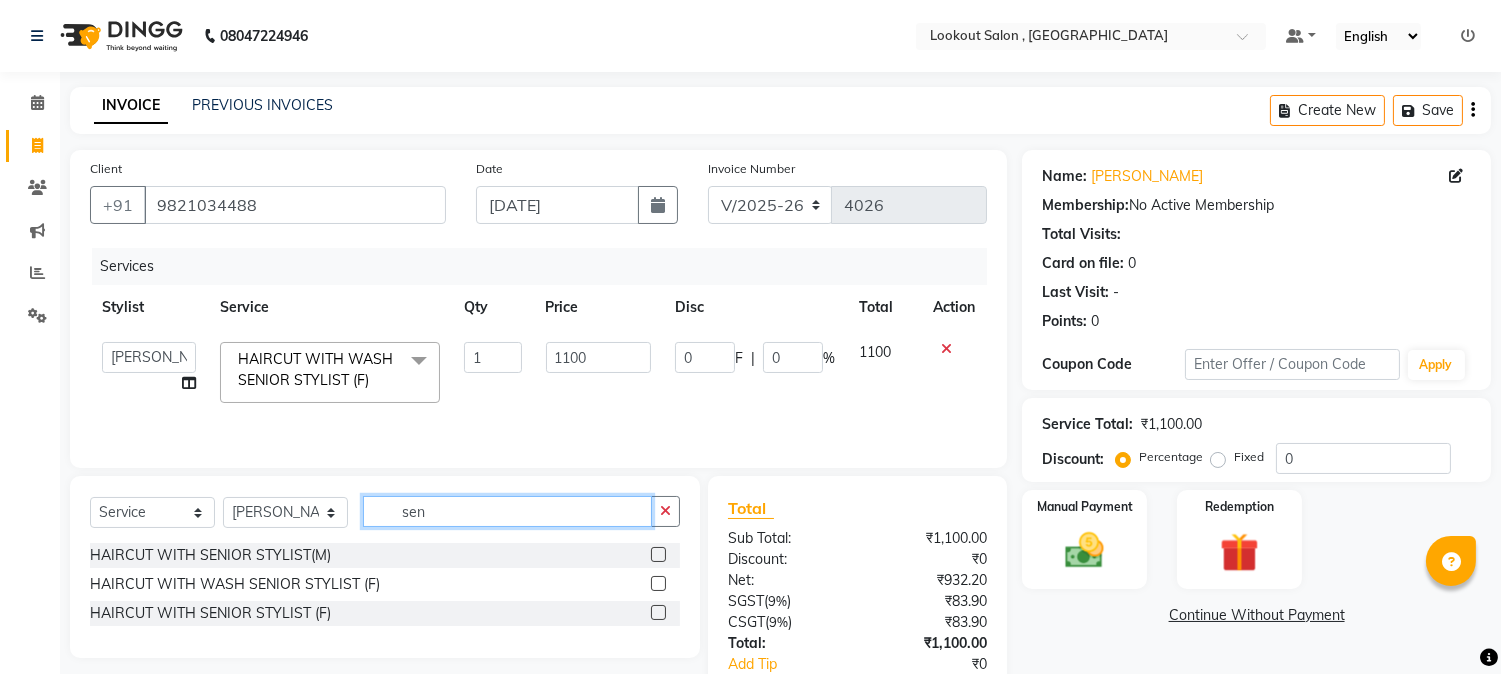 click on "sen" 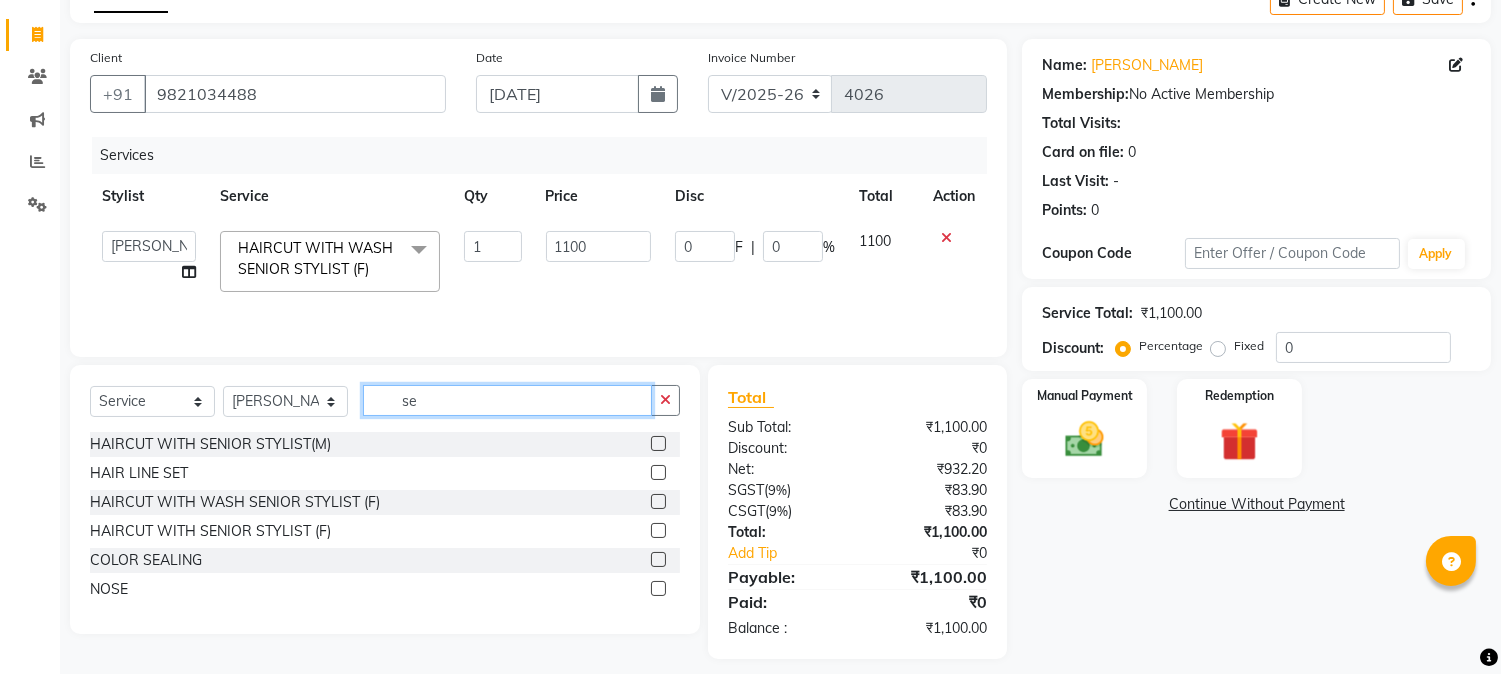 type on "s" 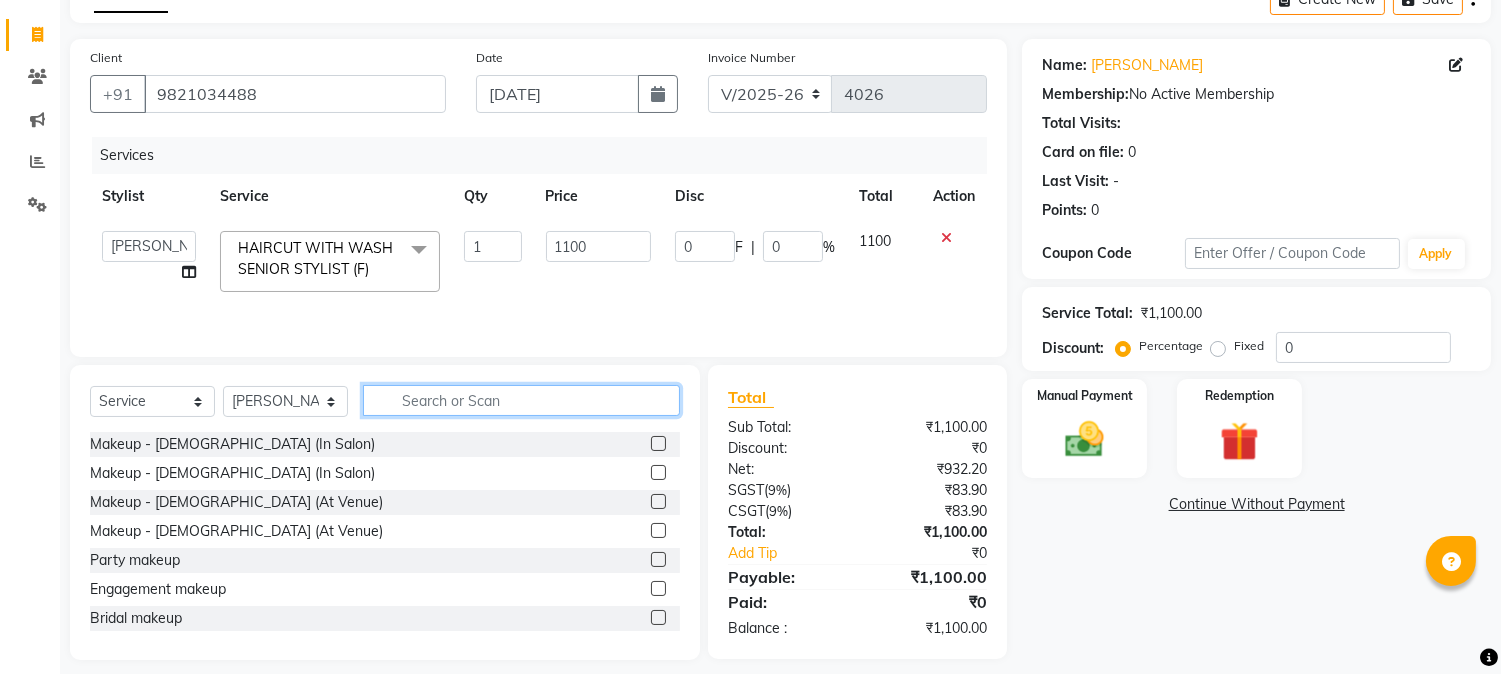 type 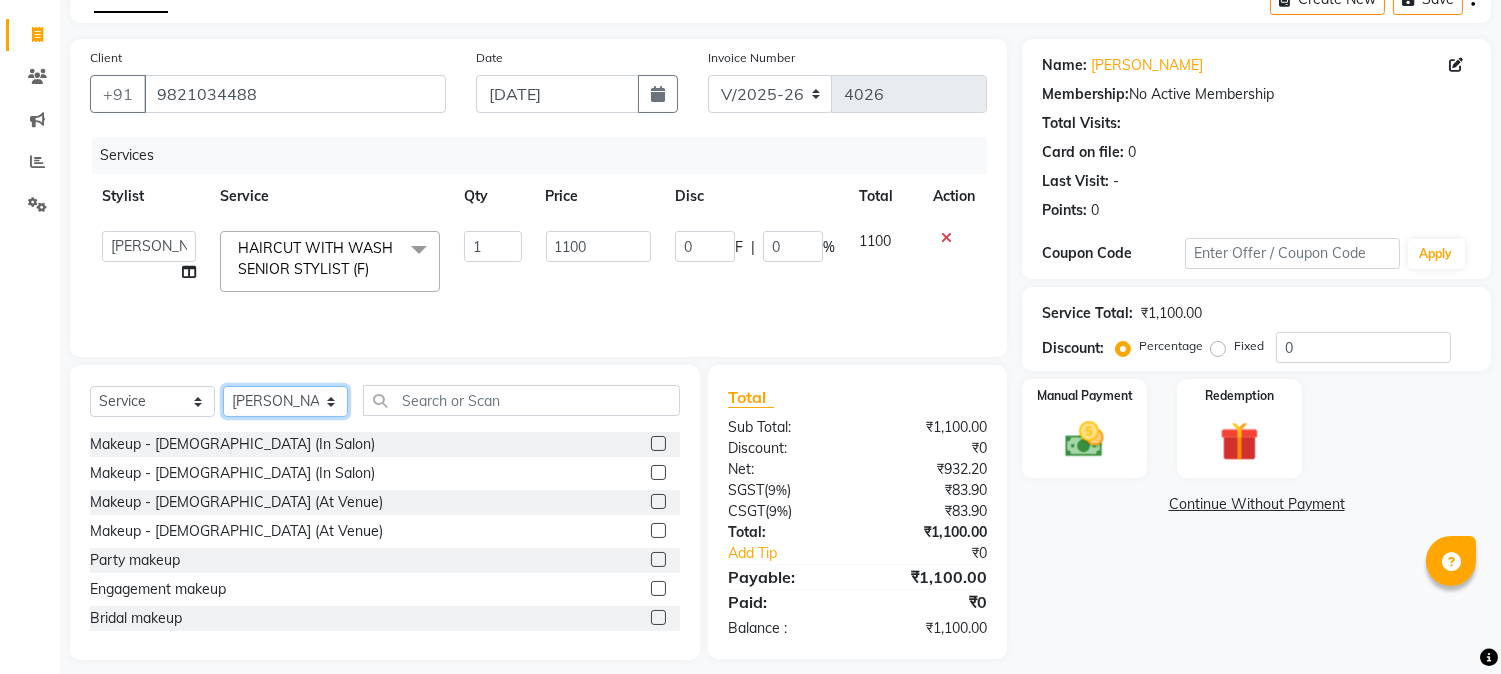 click on "Select Stylist AMIT SOLANKI jishan shekh kuldeep MANDAR GOSAVI MANISHA SAHU NANDINI GUPTA NIPUL SIR NISAR AHMED PIRJADE Rizwan ROOPAVATI Rupali  RUPESH SADAF SHAIKH SAHIL TAK shweta kashyap" 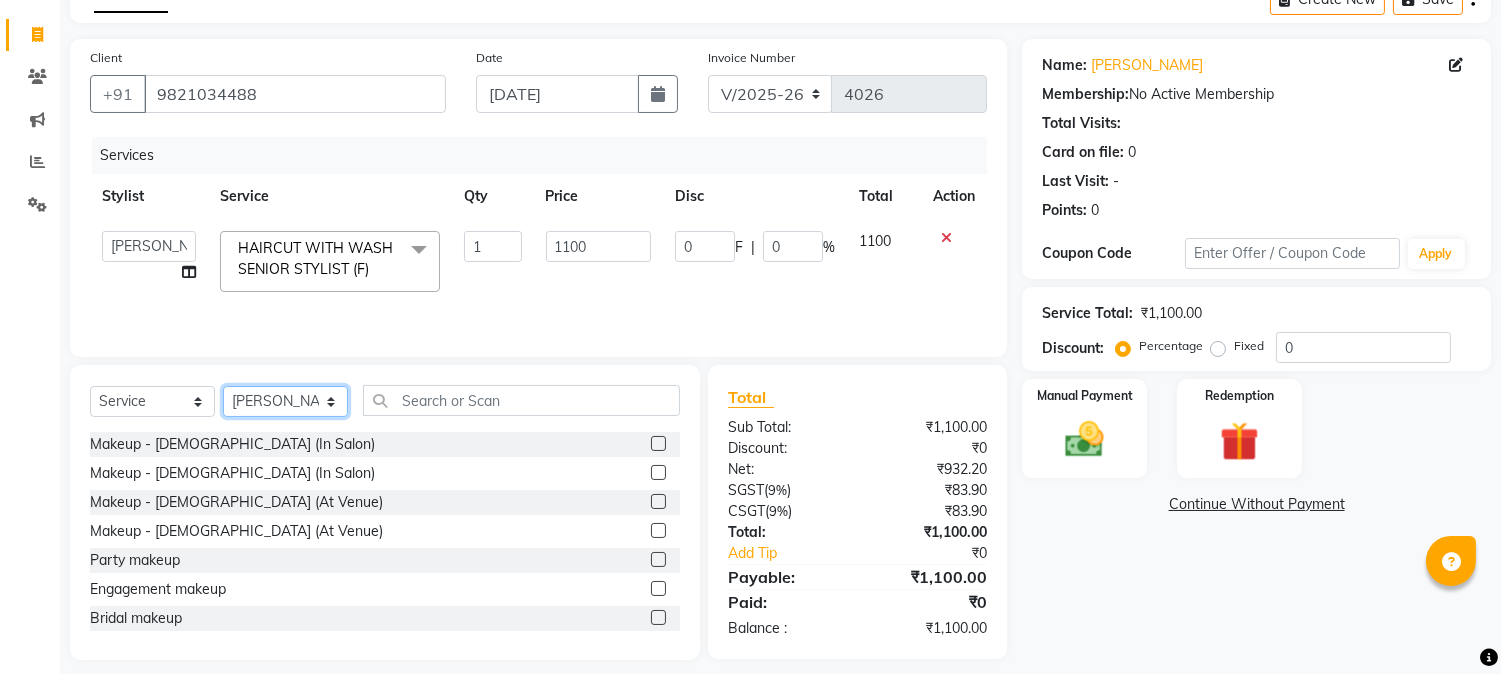 select on "7174" 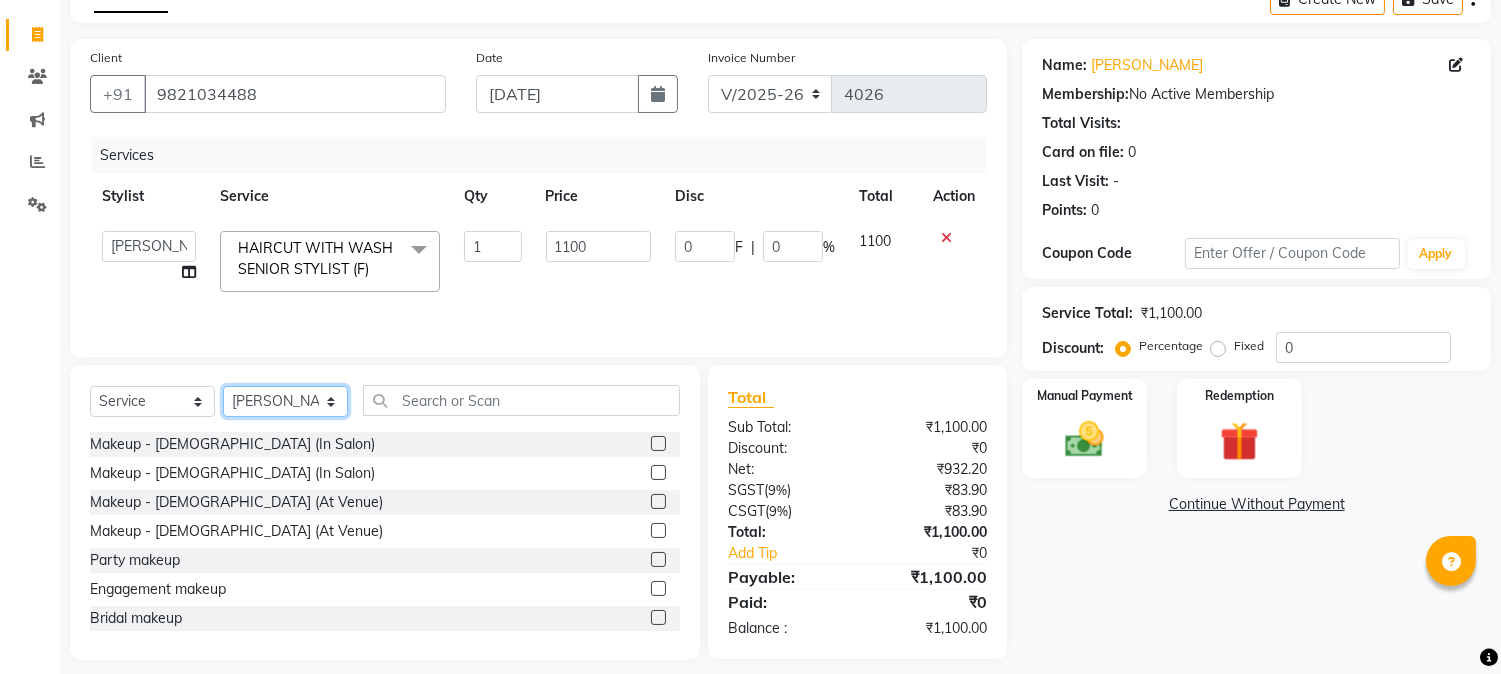 click on "Select Stylist AMIT SOLANKI jishan shekh kuldeep MANDAR GOSAVI MANISHA SAHU NANDINI GUPTA NIPUL SIR NISAR AHMED PIRJADE Rizwan ROOPAVATI Rupali  RUPESH SADAF SHAIKH SAHIL TAK shweta kashyap" 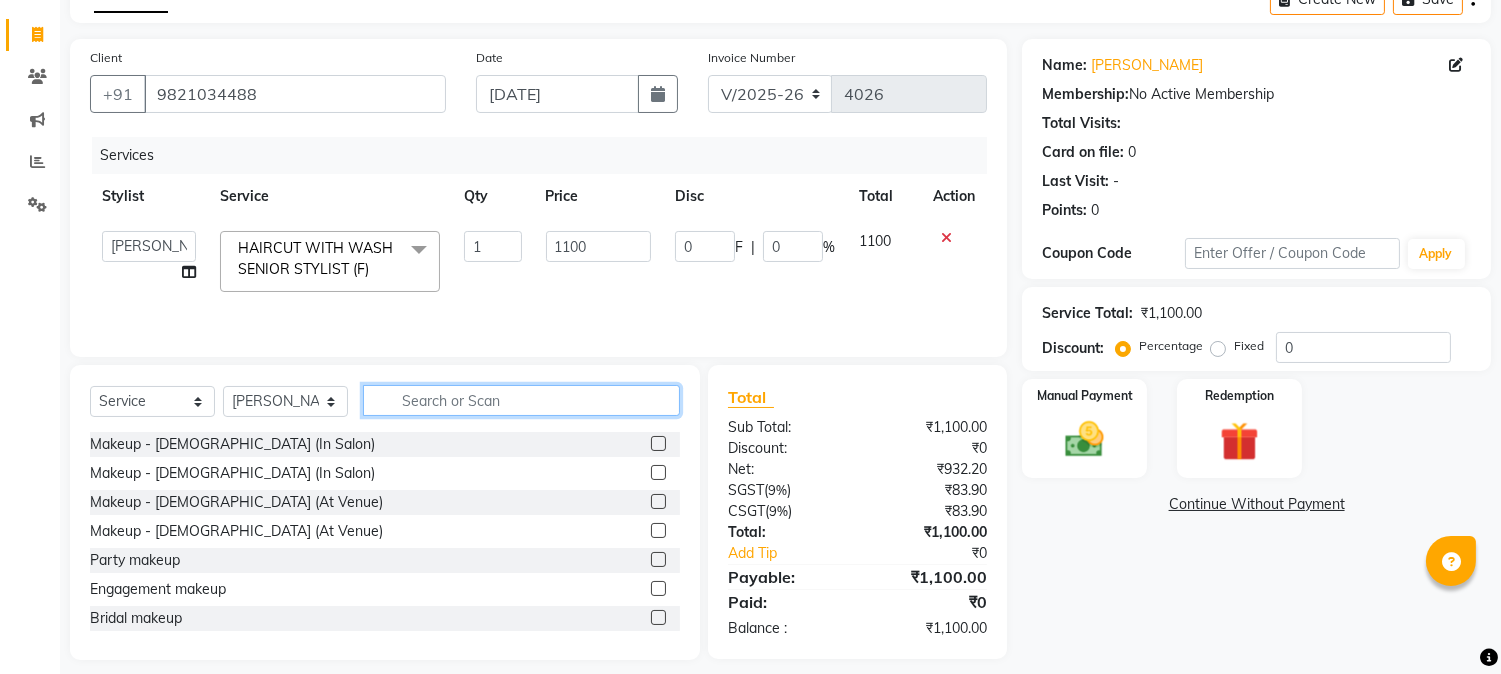 click 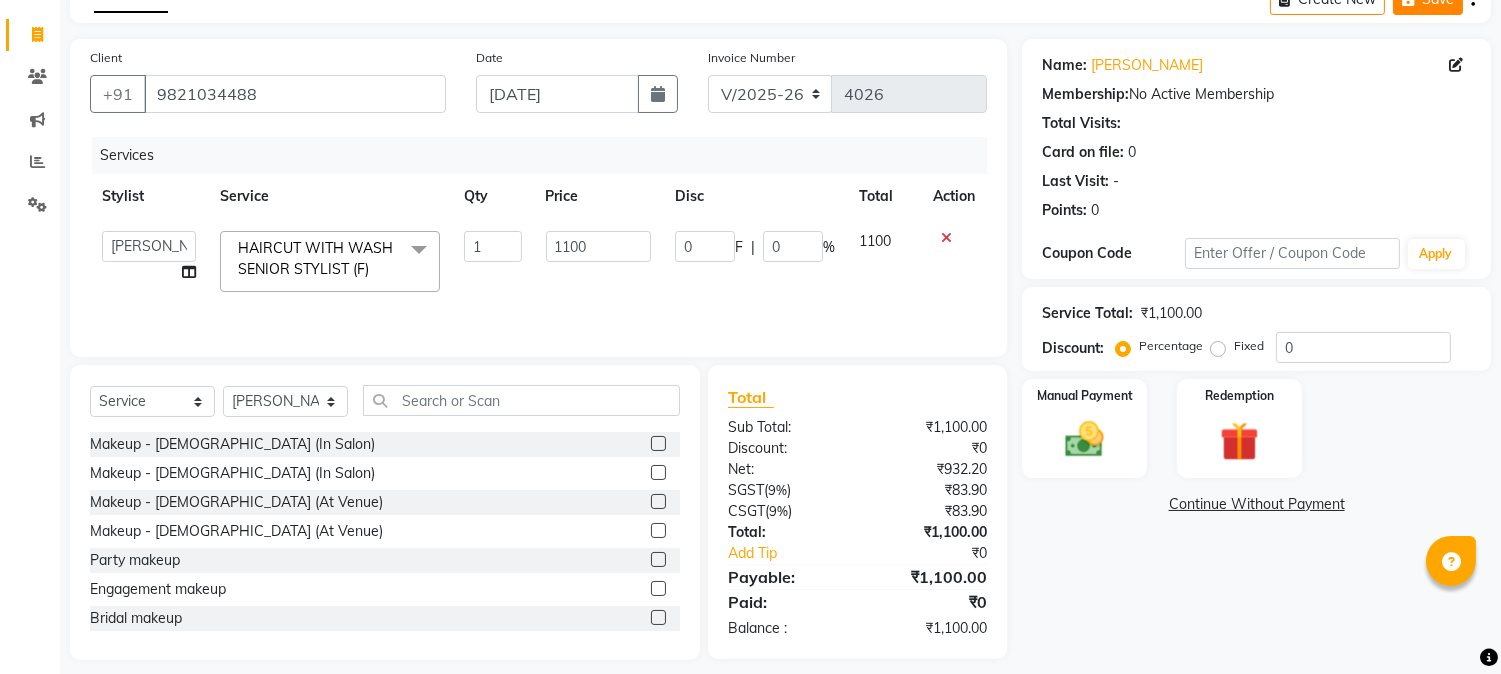 click on "Save" 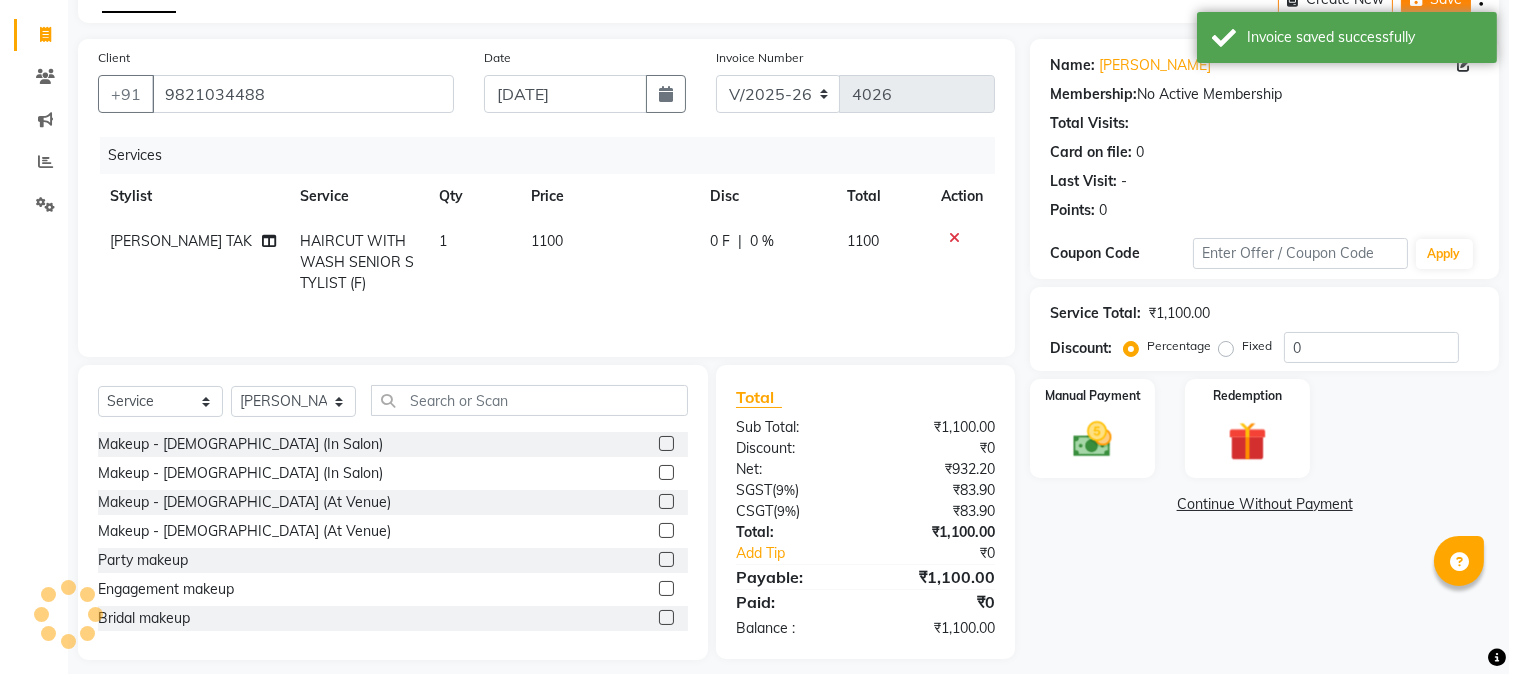 scroll, scrollTop: 0, scrollLeft: 0, axis: both 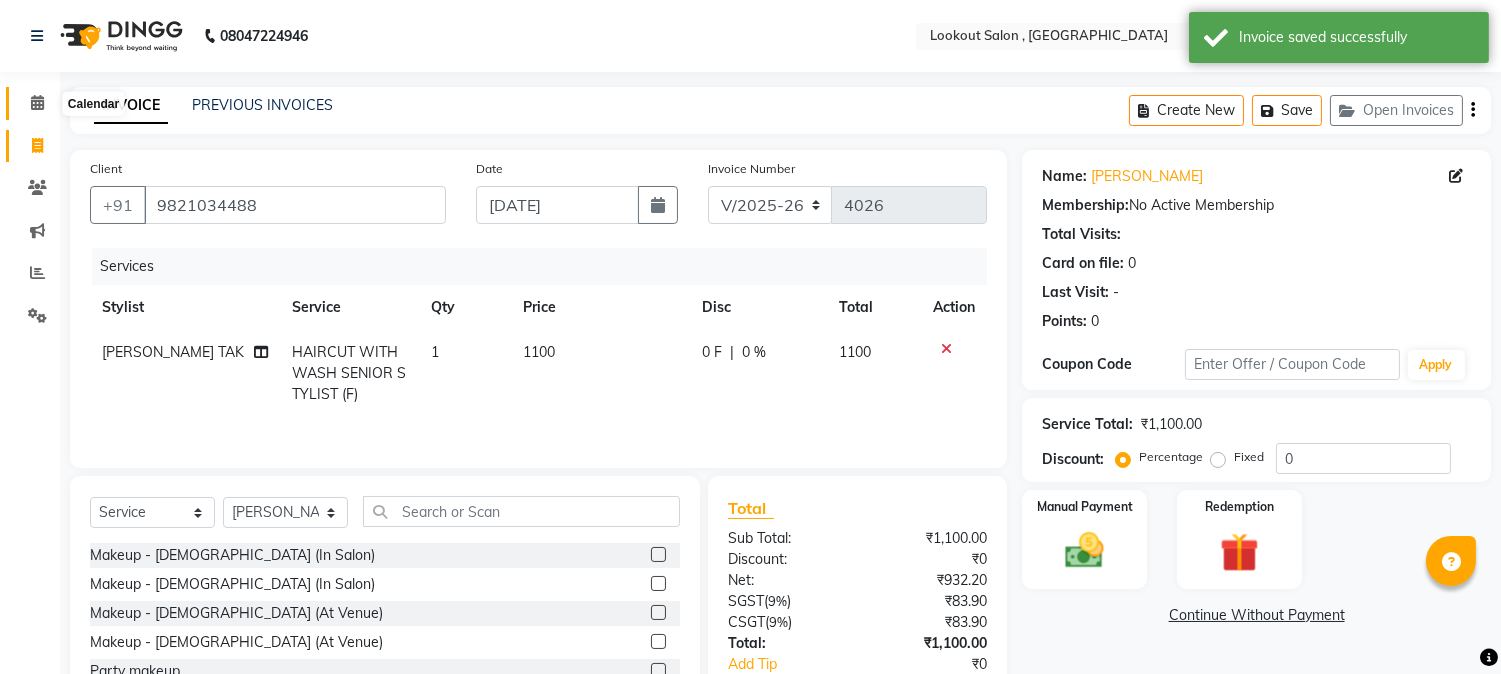click 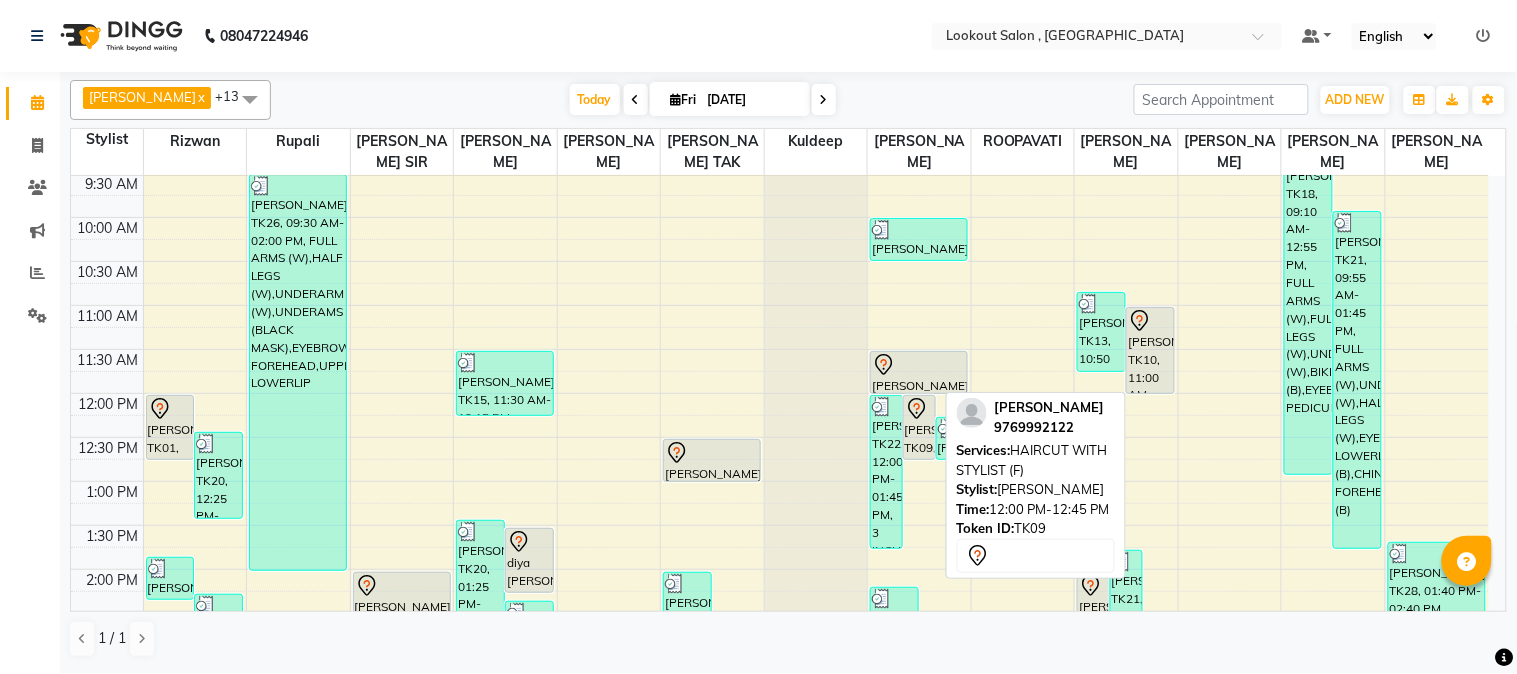 scroll, scrollTop: 0, scrollLeft: 0, axis: both 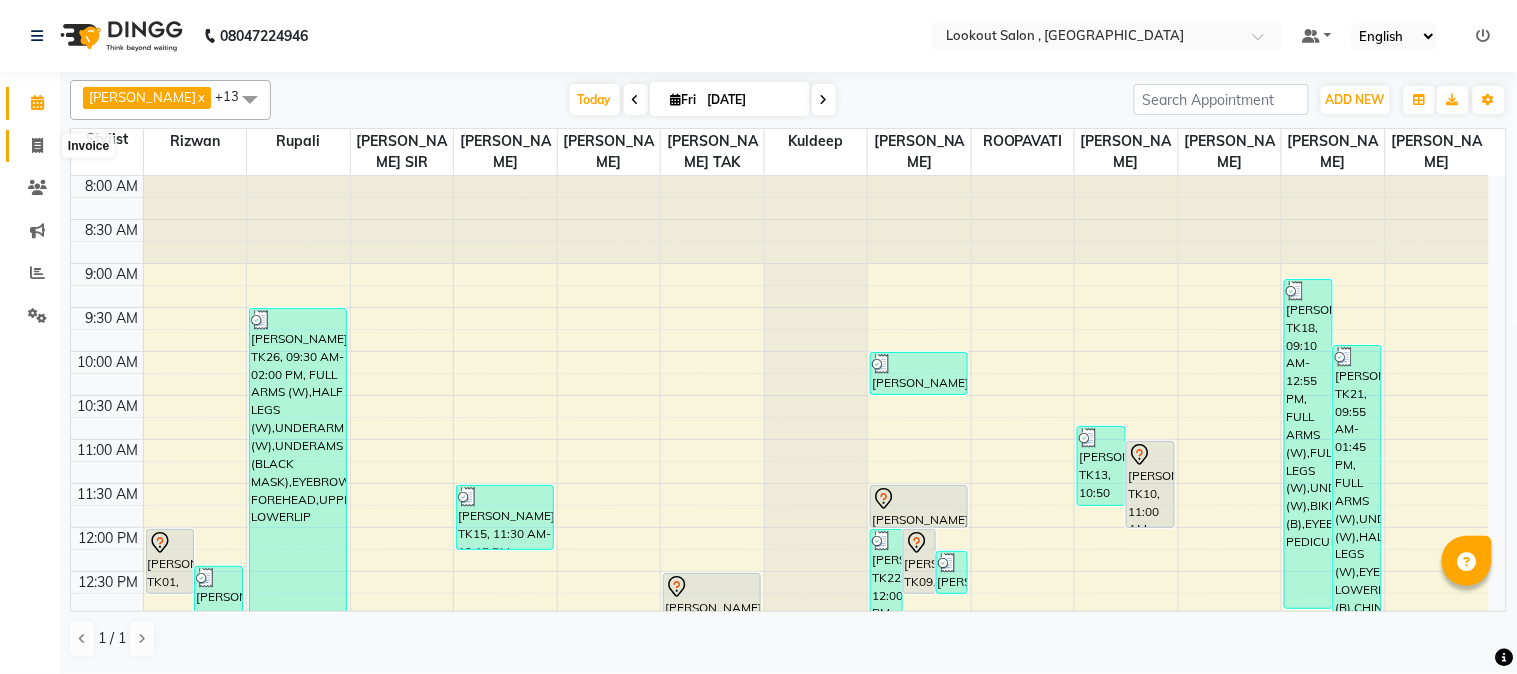 click 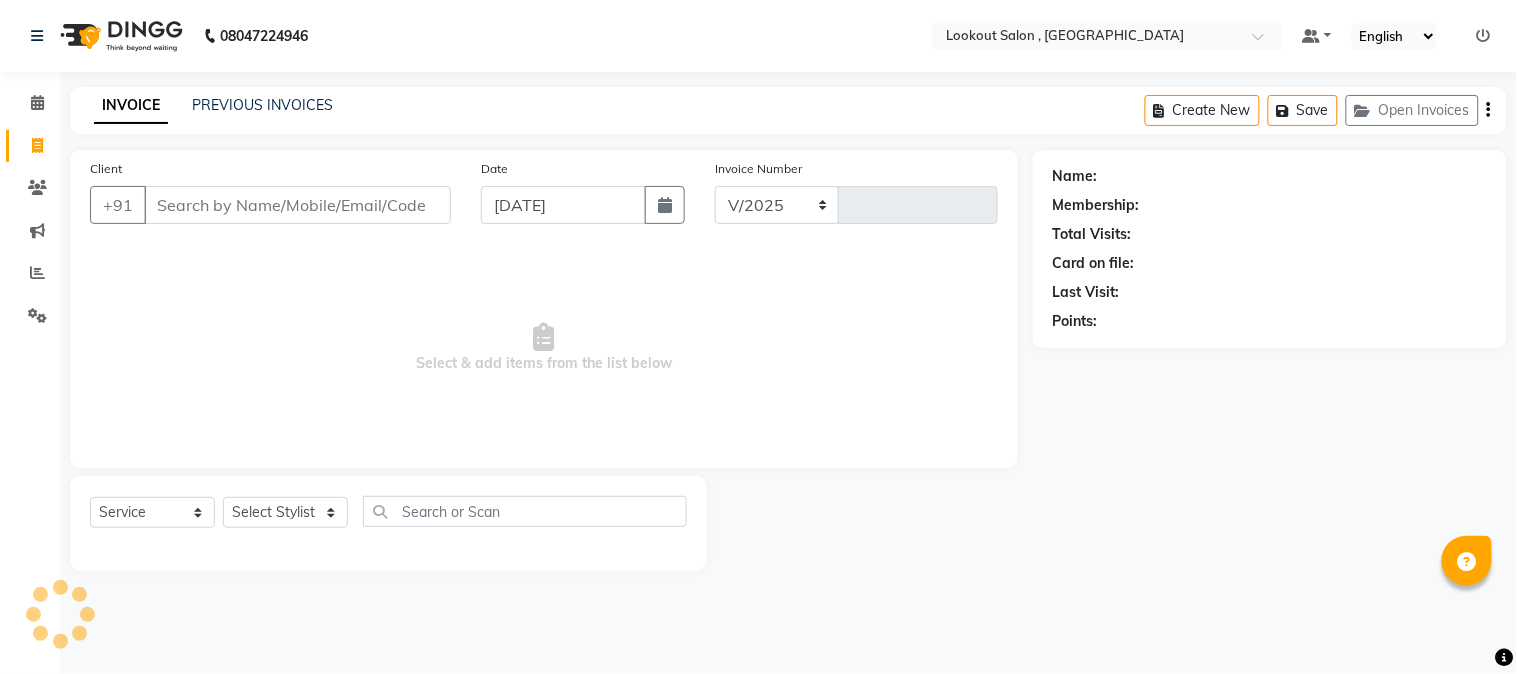select on "151" 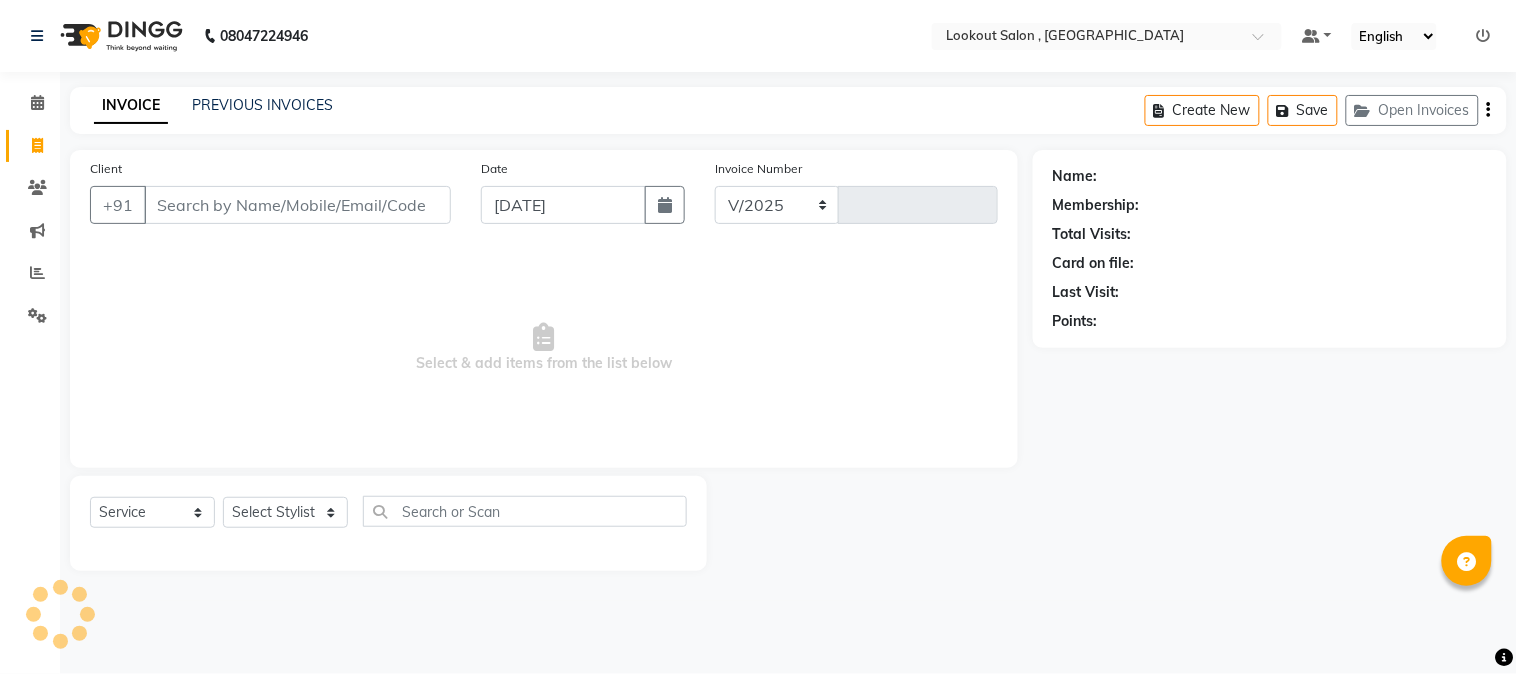 type on "4026" 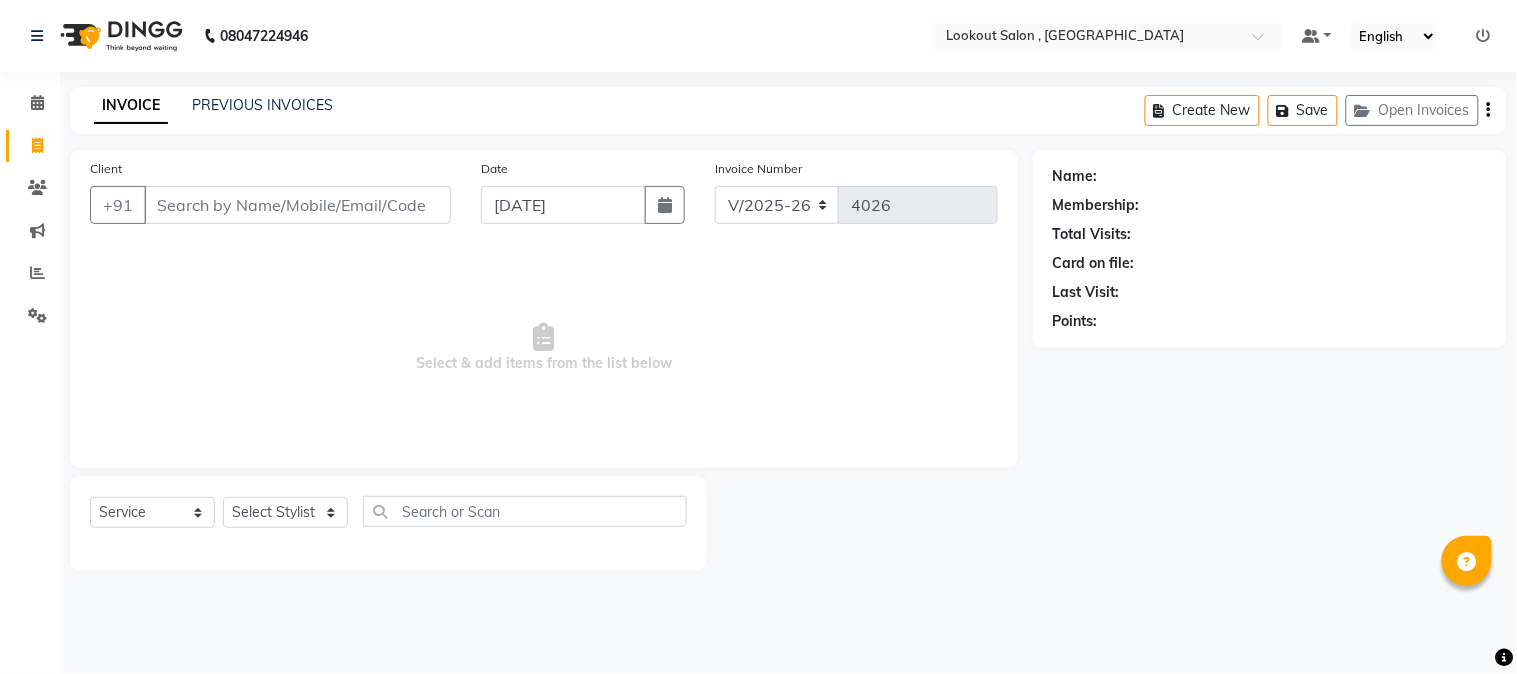 click on "Client" at bounding box center [297, 205] 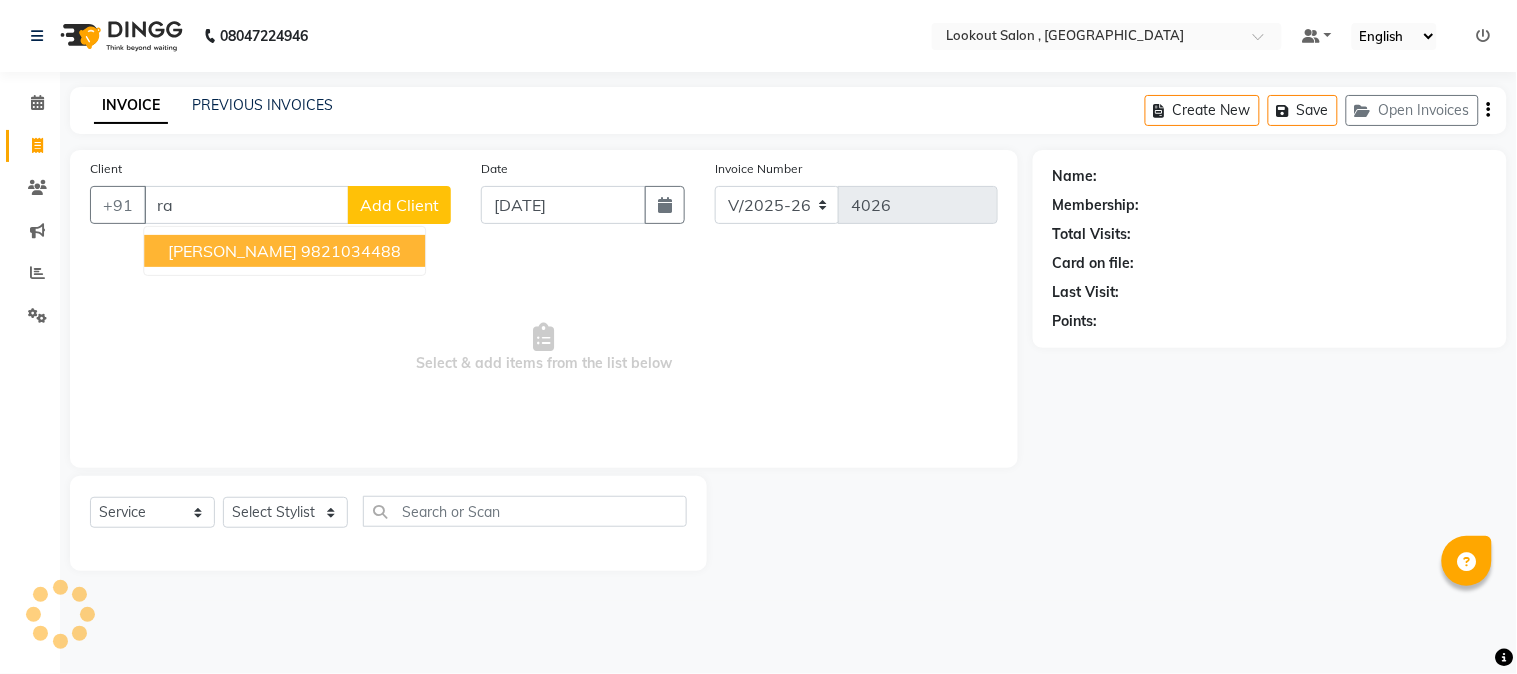 type on "r" 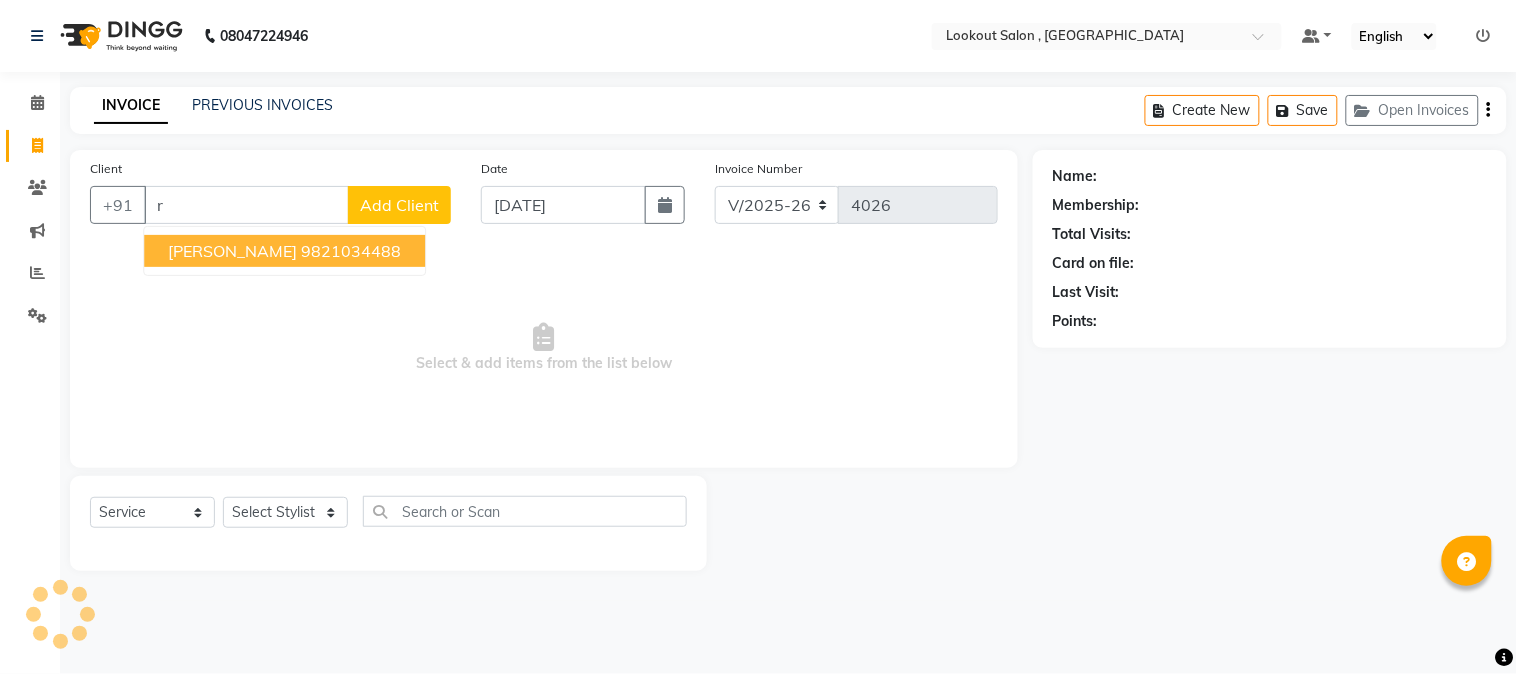 type 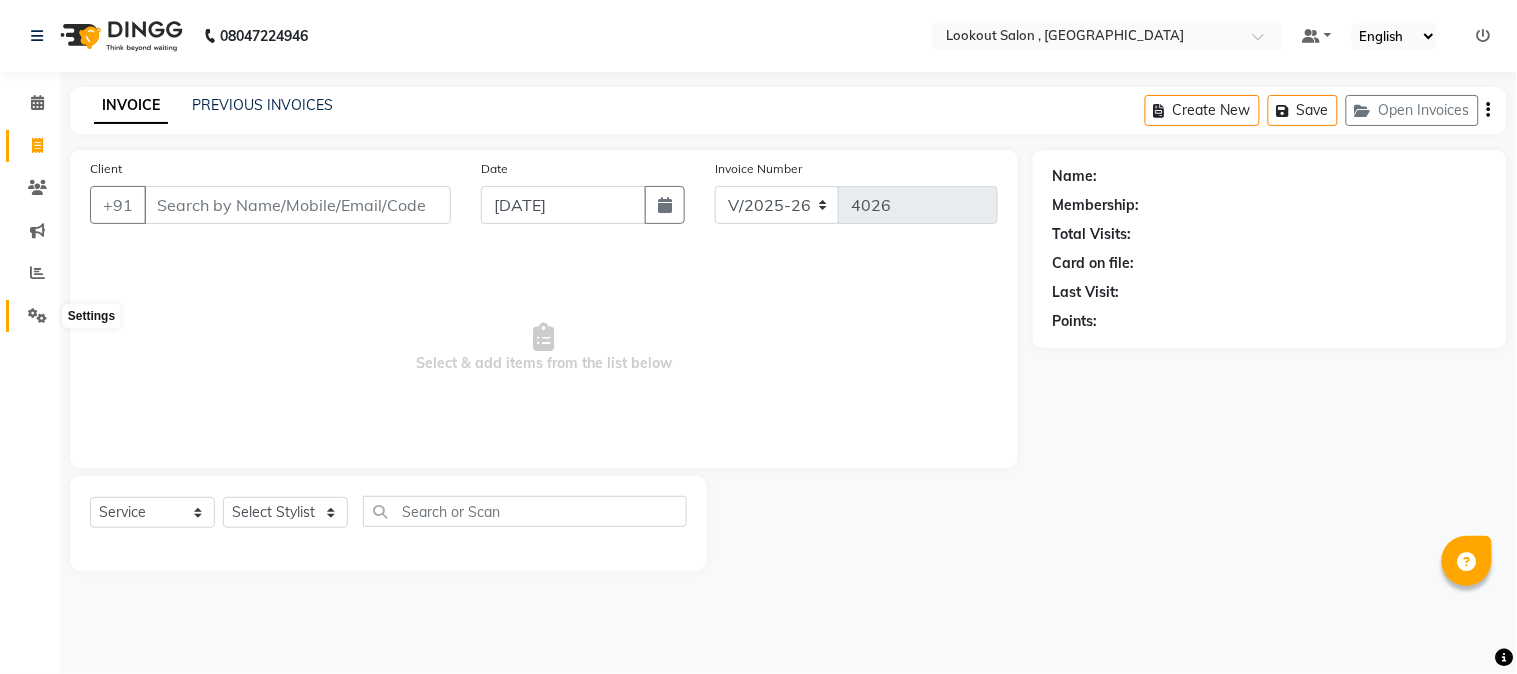 click 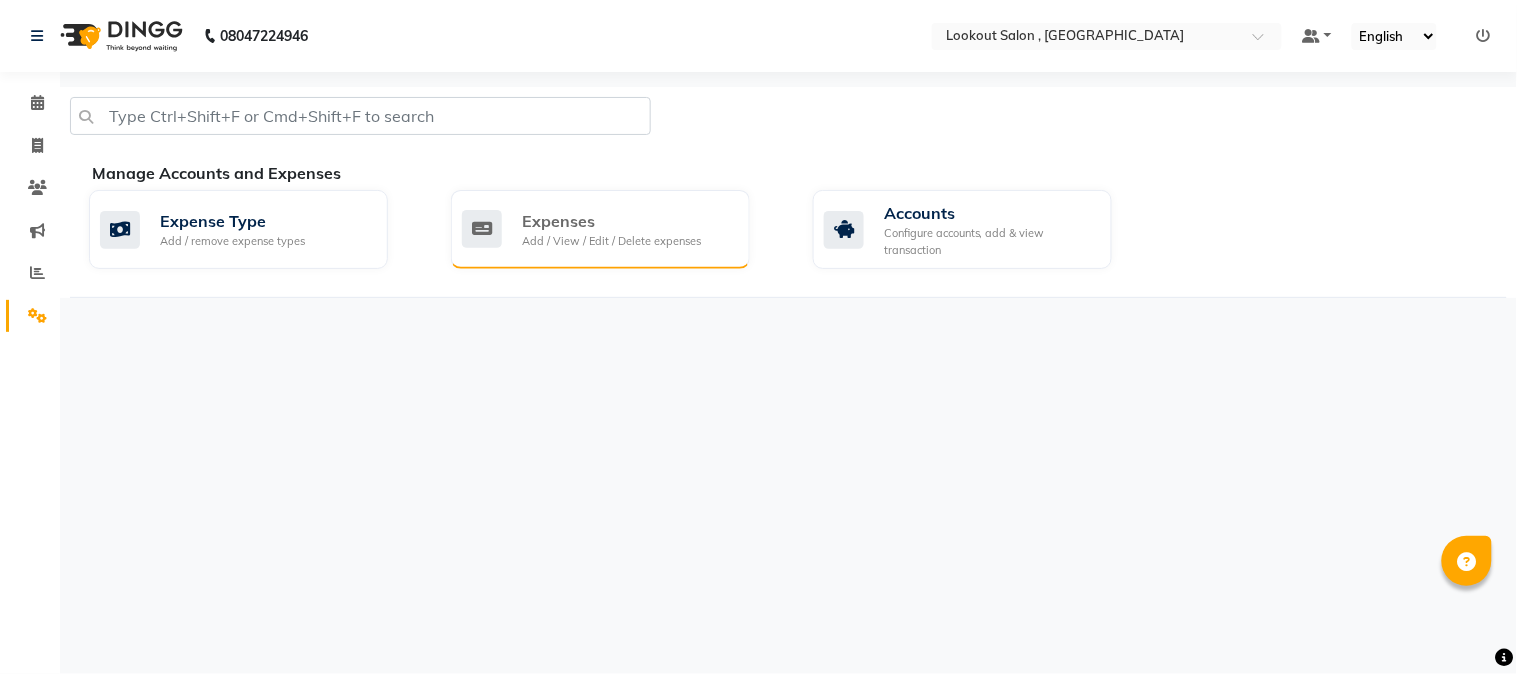 click on "Expenses Add / View / Edit / Delete expenses" 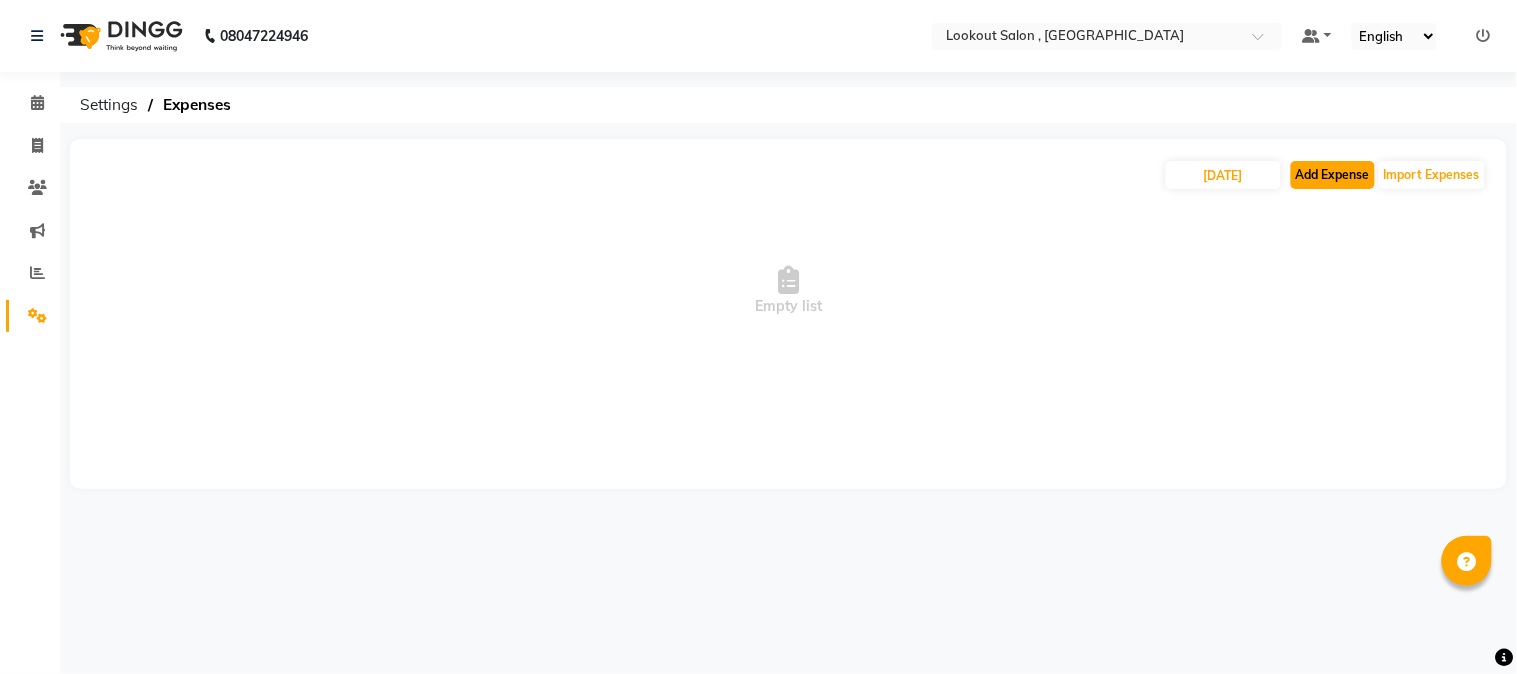 click on "Add Expense" 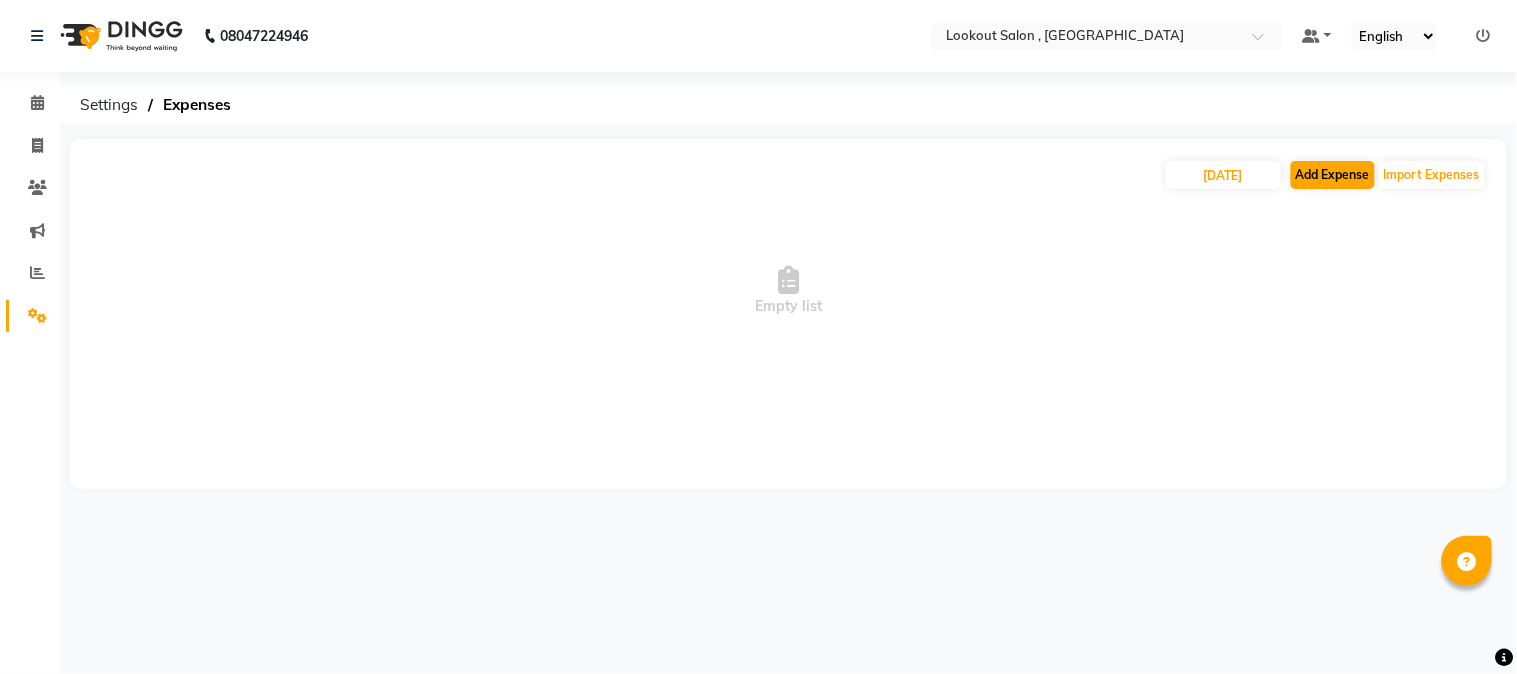 select on "1" 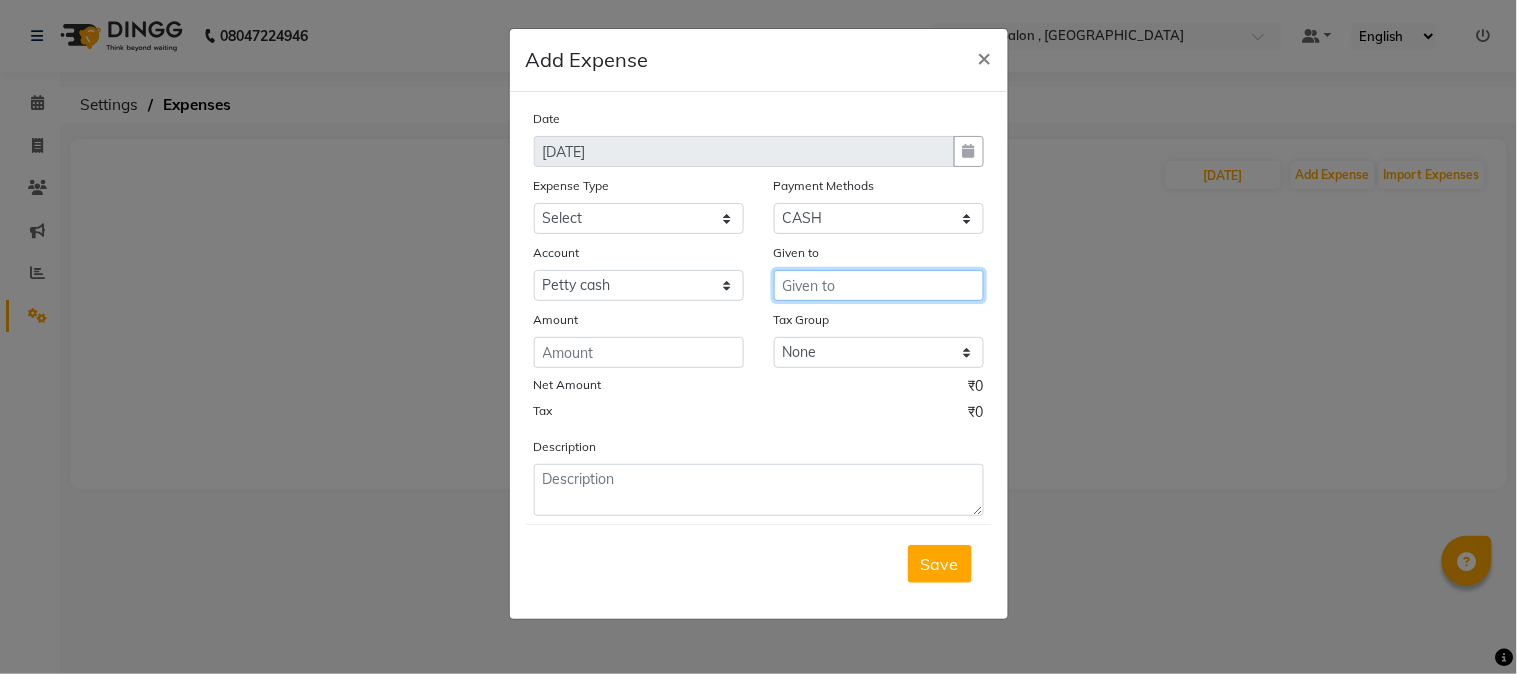 click at bounding box center [879, 285] 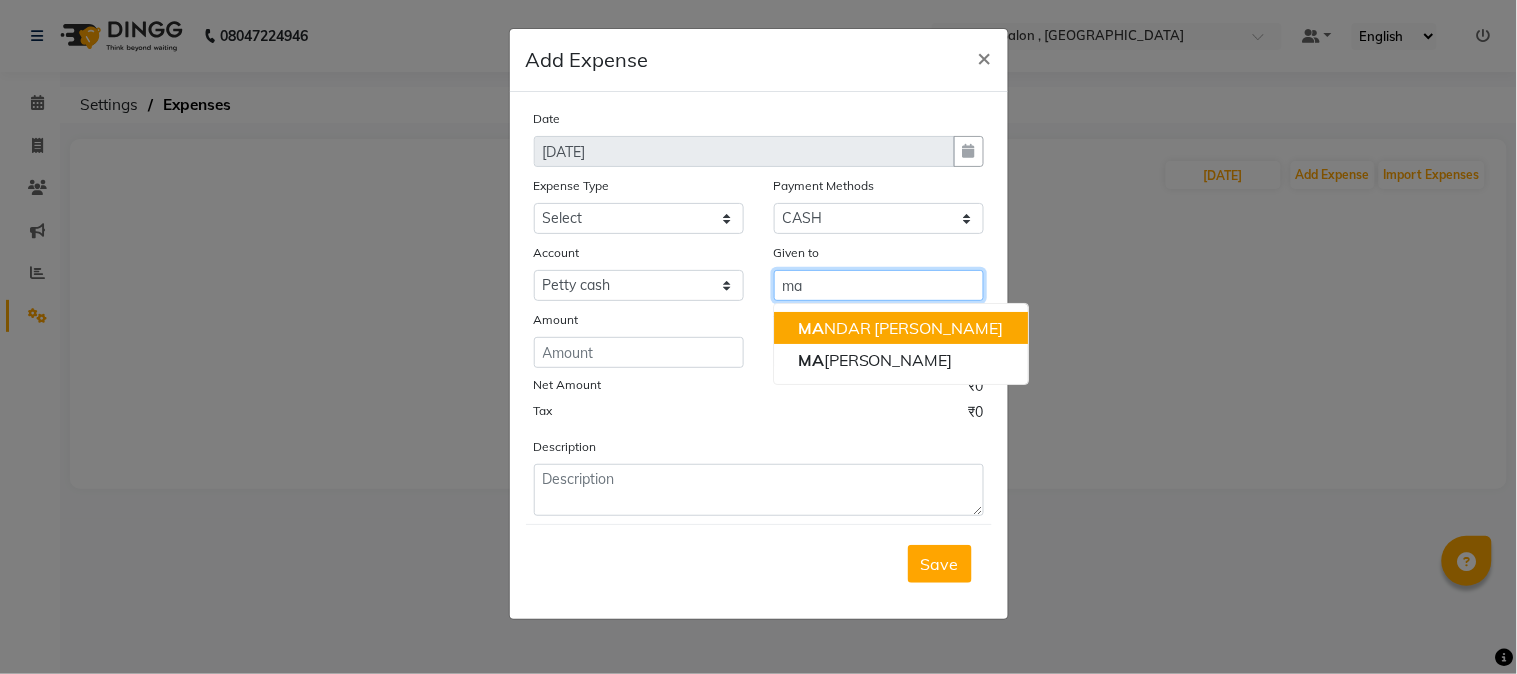type on "m" 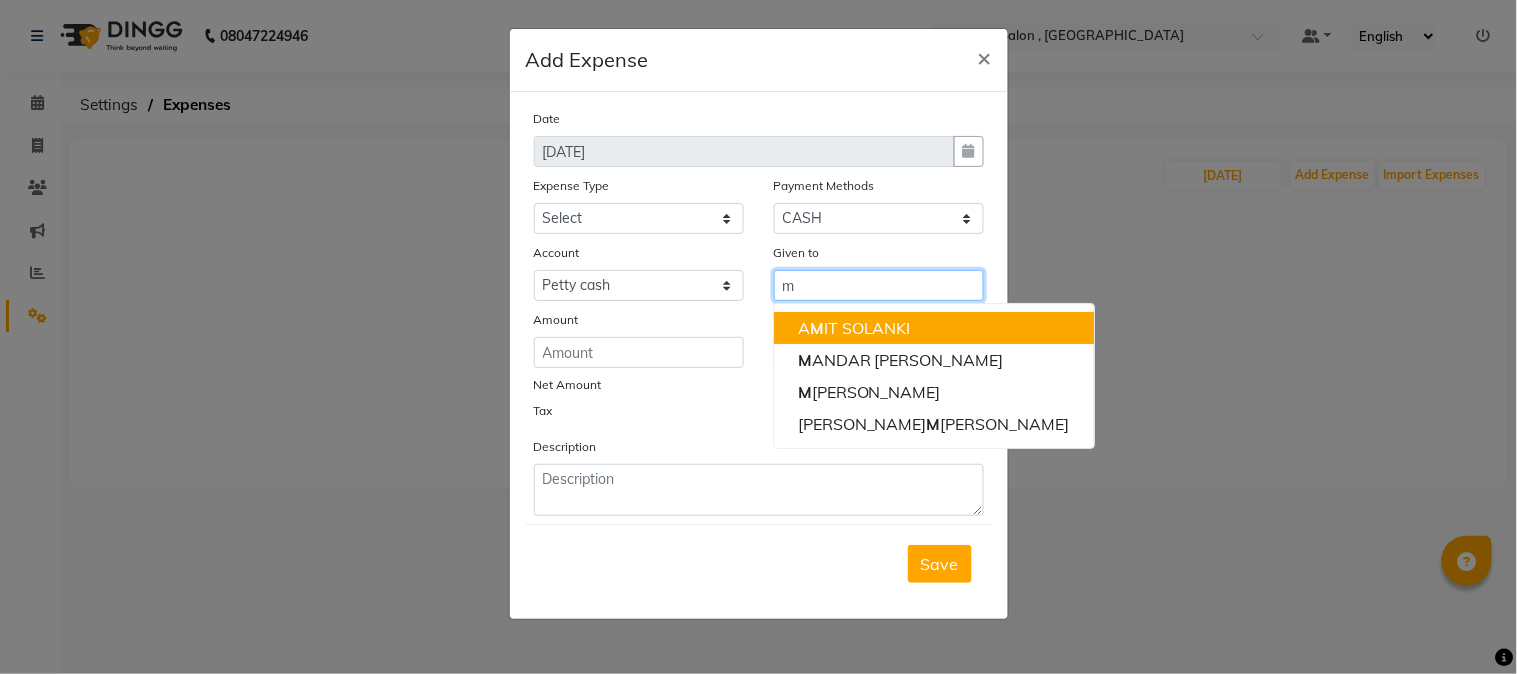 type 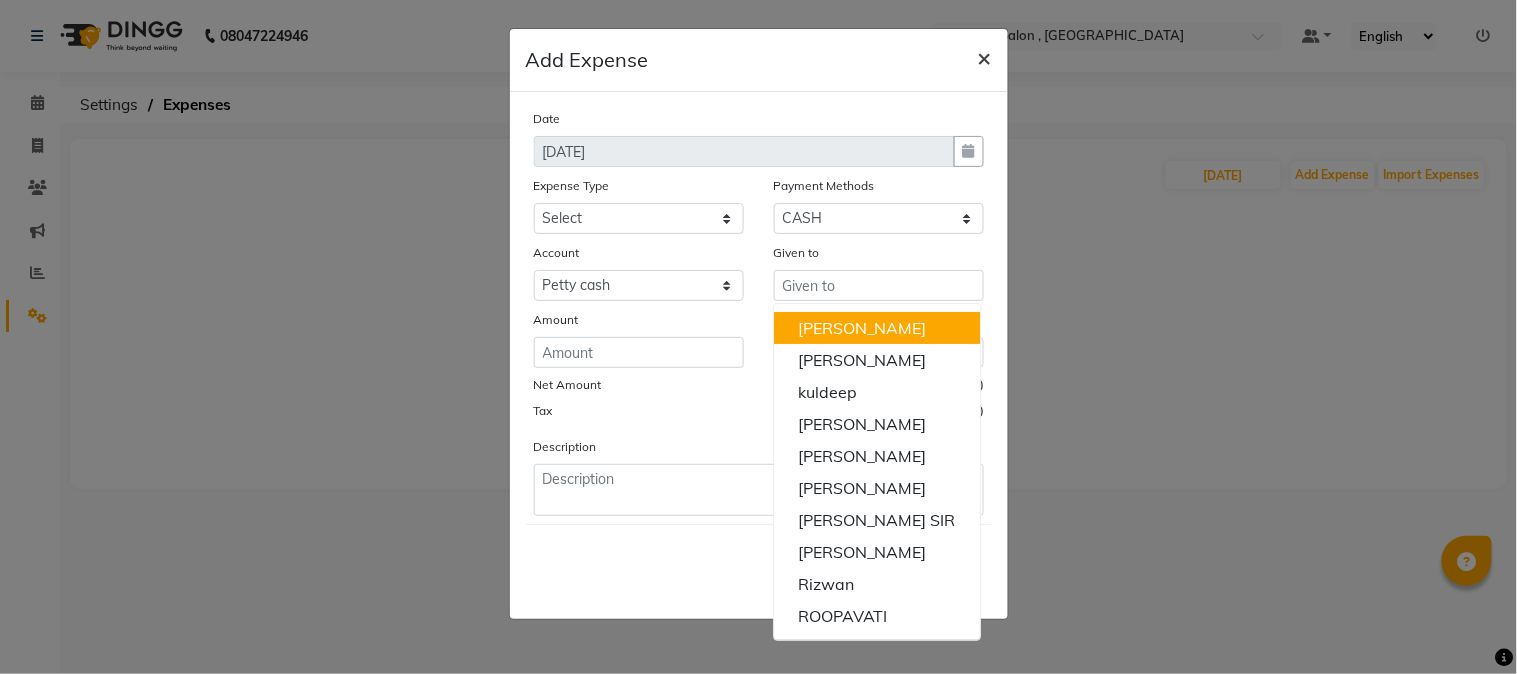 click on "×" 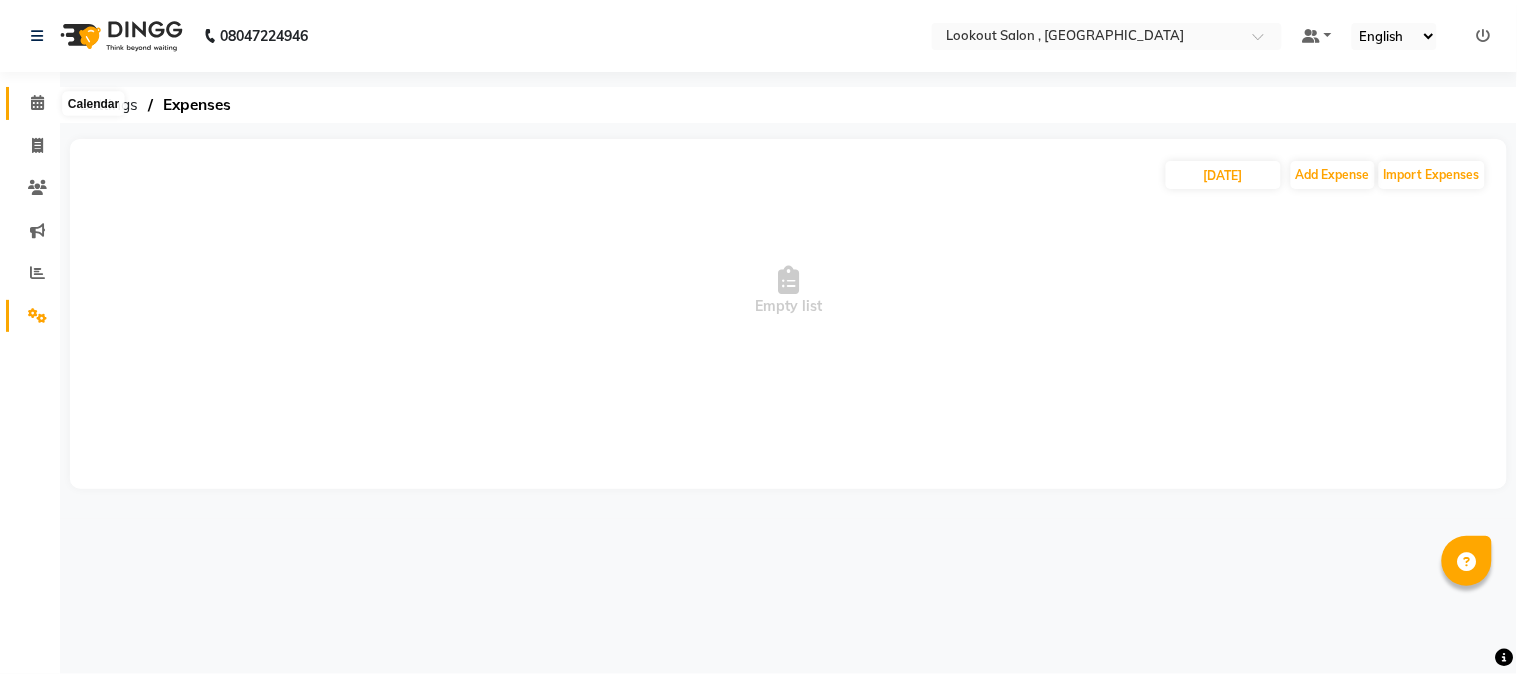 click 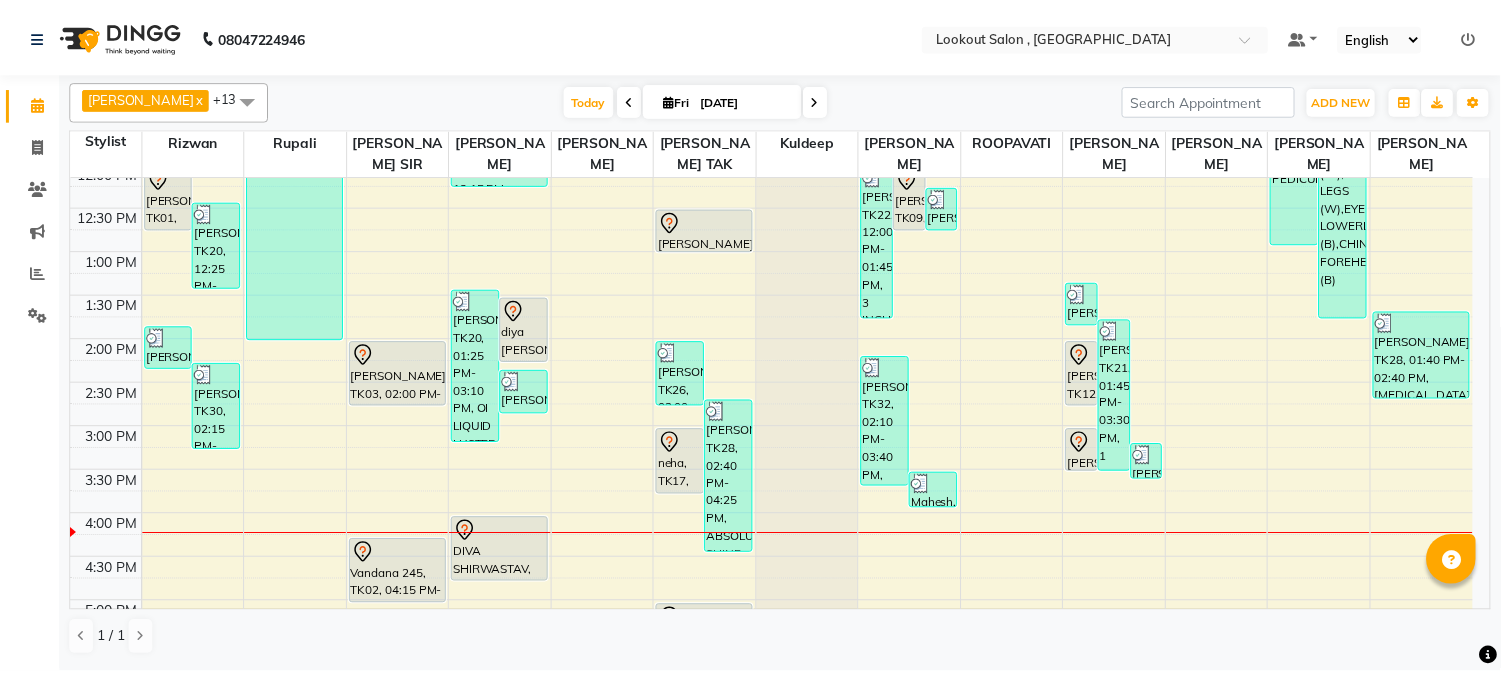 scroll, scrollTop: 555, scrollLeft: 0, axis: vertical 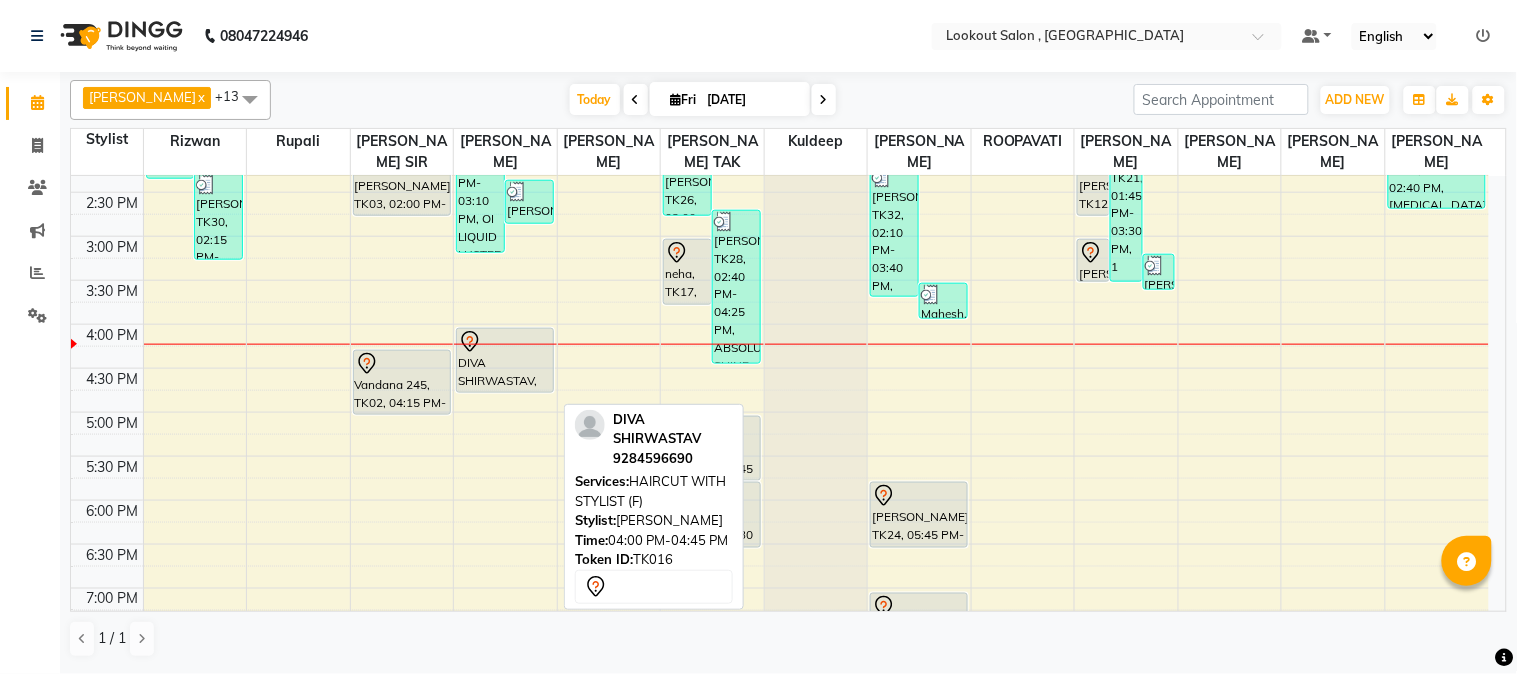 click on "DIVA SHIRWASTAV, TK16, 04:00 PM-04:45 PM, HAIRCUT WITH STYLIST (F)" at bounding box center (505, 360) 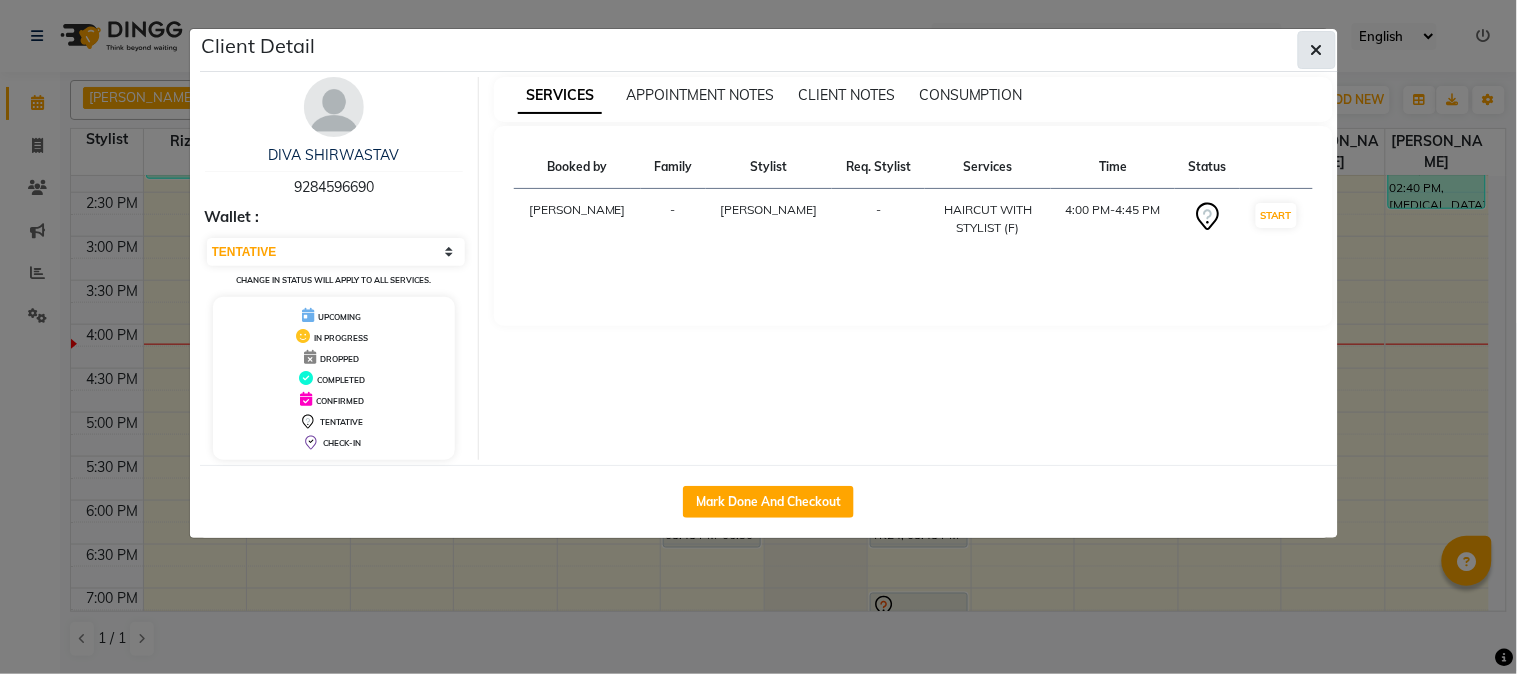 click 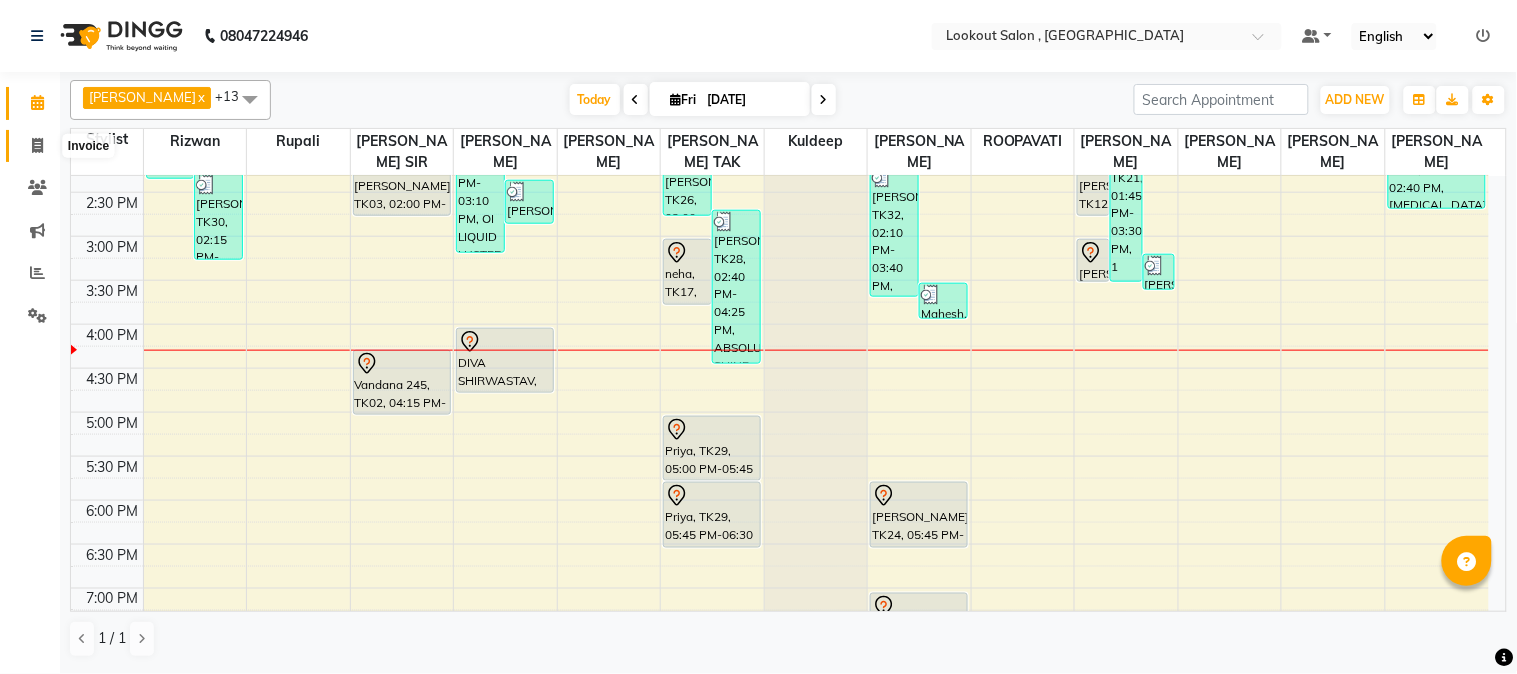 click 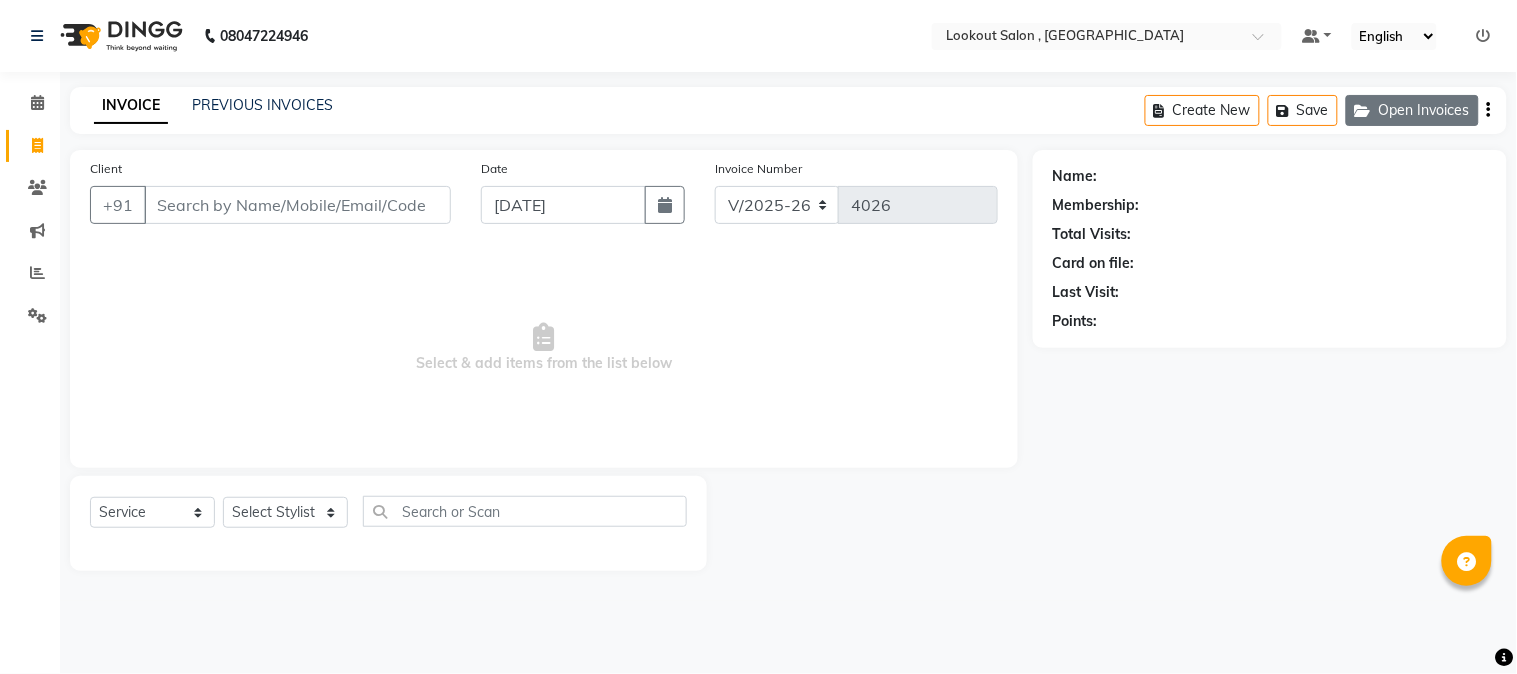 click 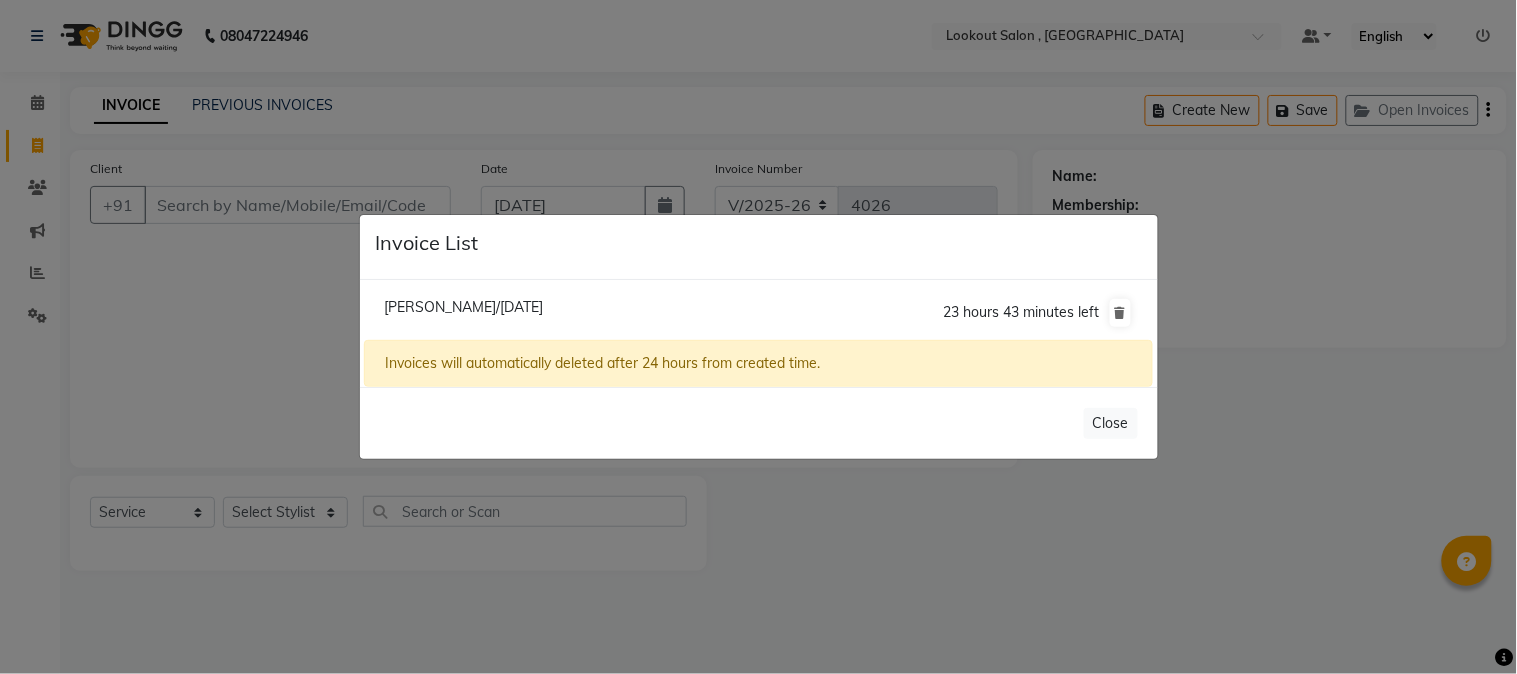 click on "Radhika Jehtwa/11 July 2025" 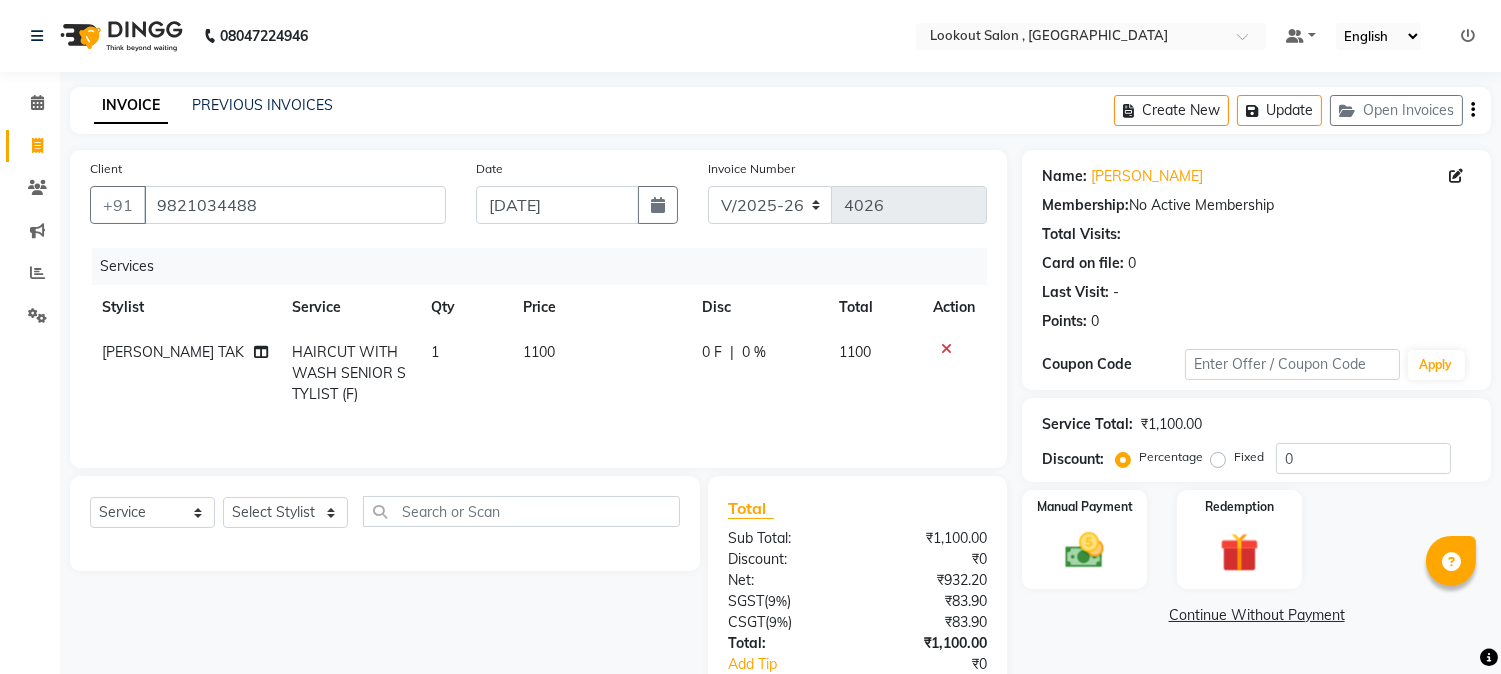 click on "Select  Service  Product  Membership  Package Voucher Prepaid Gift Card  Select Stylist AMIT SOLANKI jishan shekh kuldeep MANDAR GOSAVI MANISHA SAHU NANDINI GUPTA NIPUL SIR NISAR AHMED PIRJADE Rizwan ROOPAVATI Rupali  RUPESH SADAF SHAIKH SAHIL TAK shweta kashyap" 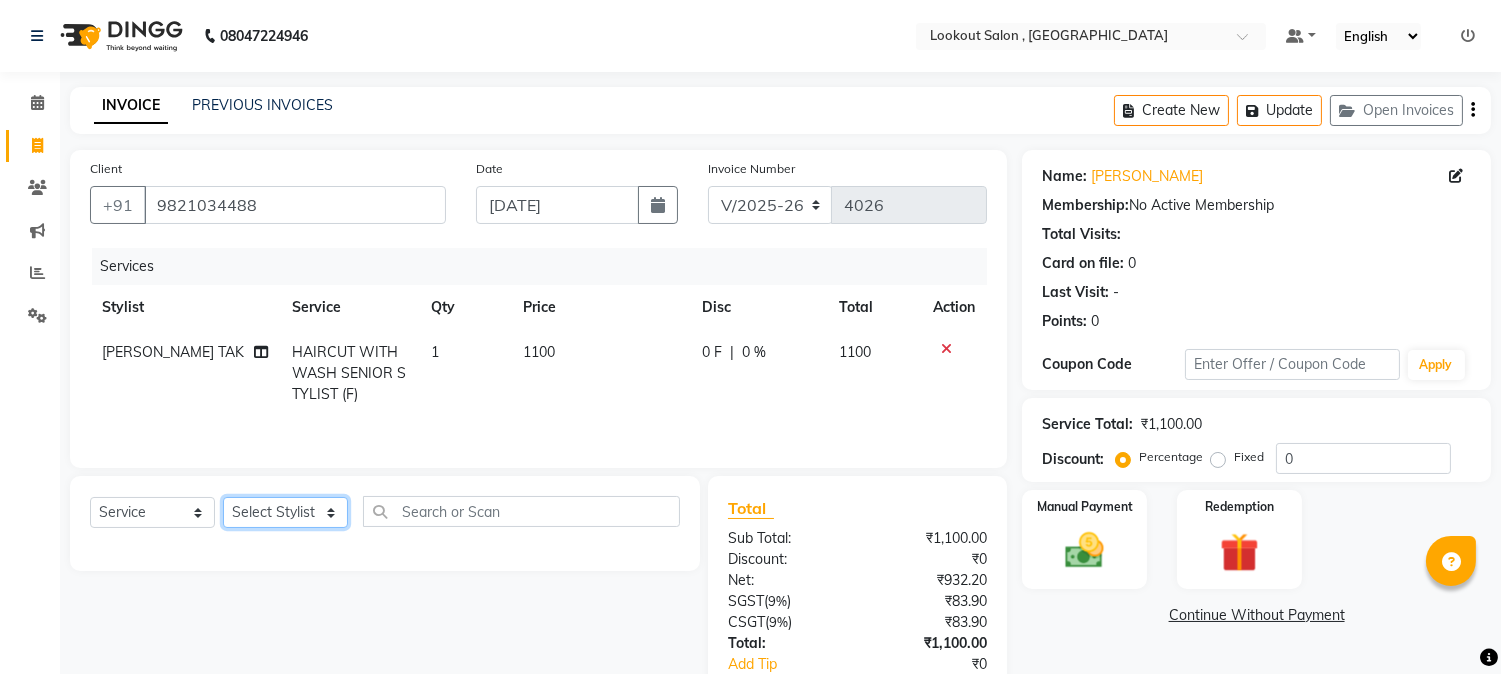 click on "Select Stylist AMIT SOLANKI jishan shekh kuldeep MANDAR GOSAVI MANISHA SAHU NANDINI GUPTA NIPUL SIR NISAR AHMED PIRJADE Rizwan ROOPAVATI Rupali  RUPESH SADAF SHAIKH SAHIL TAK shweta kashyap" 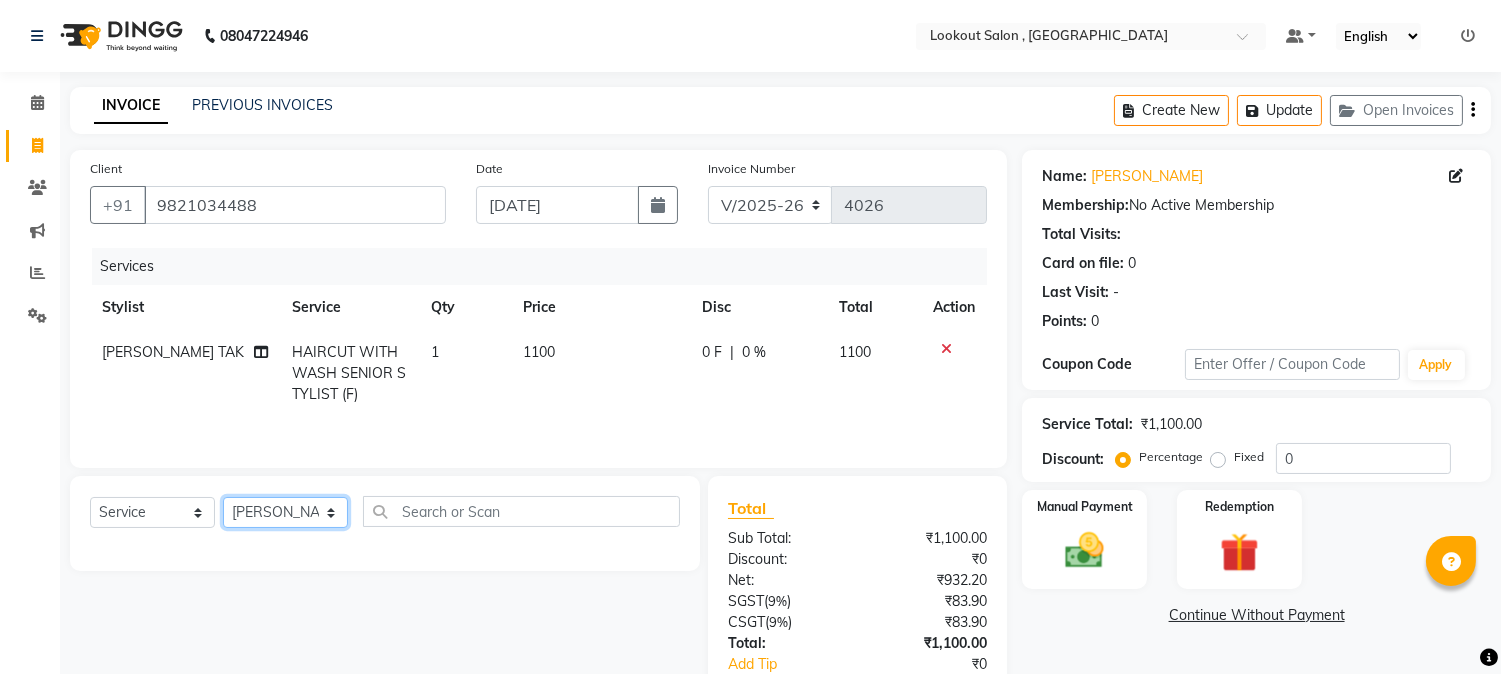 click on "Select Stylist AMIT SOLANKI jishan shekh kuldeep MANDAR GOSAVI MANISHA SAHU NANDINI GUPTA NIPUL SIR NISAR AHMED PIRJADE Rizwan ROOPAVATI Rupali  RUPESH SADAF SHAIKH SAHIL TAK shweta kashyap" 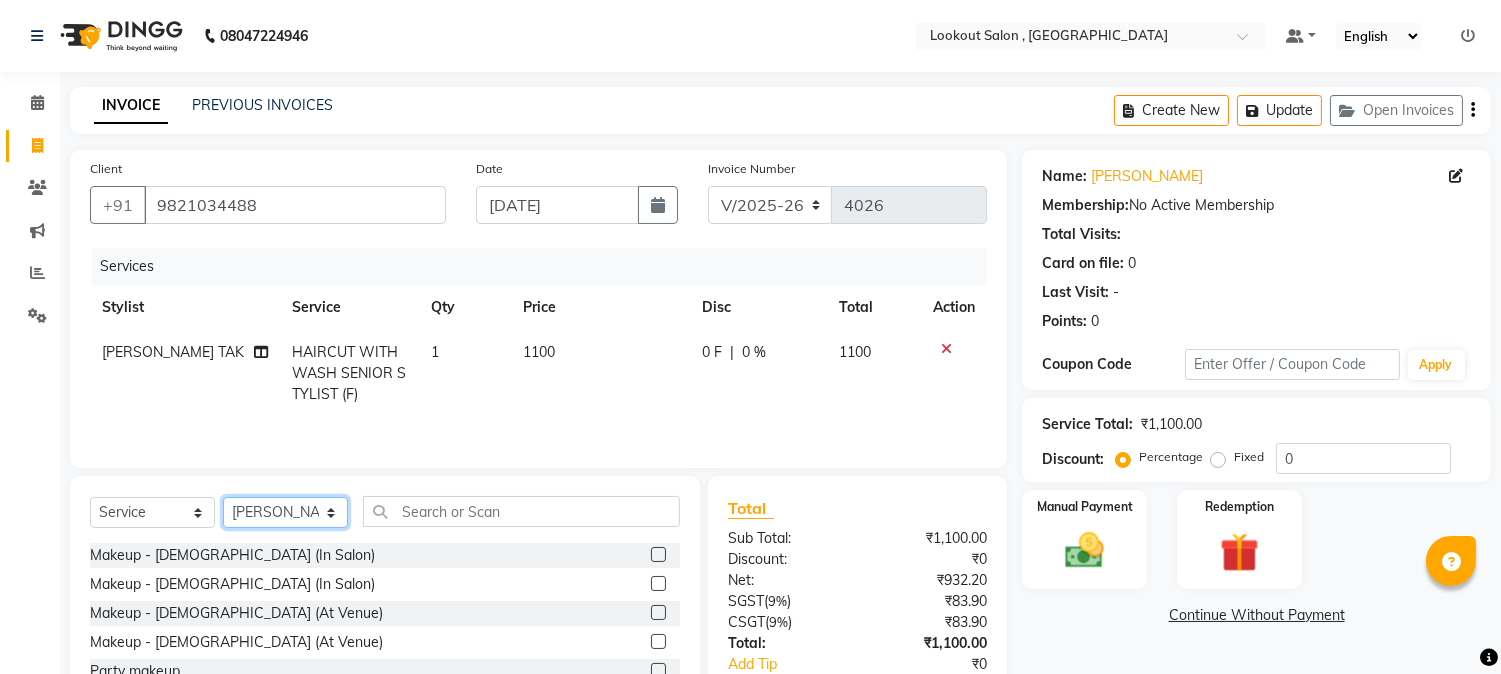 click on "Select Stylist AMIT SOLANKI jishan shekh kuldeep MANDAR GOSAVI MANISHA SAHU NANDINI GUPTA NIPUL SIR NISAR AHMED PIRJADE Rizwan ROOPAVATI Rupali  RUPESH SADAF SHAIKH SAHIL TAK shweta kashyap" 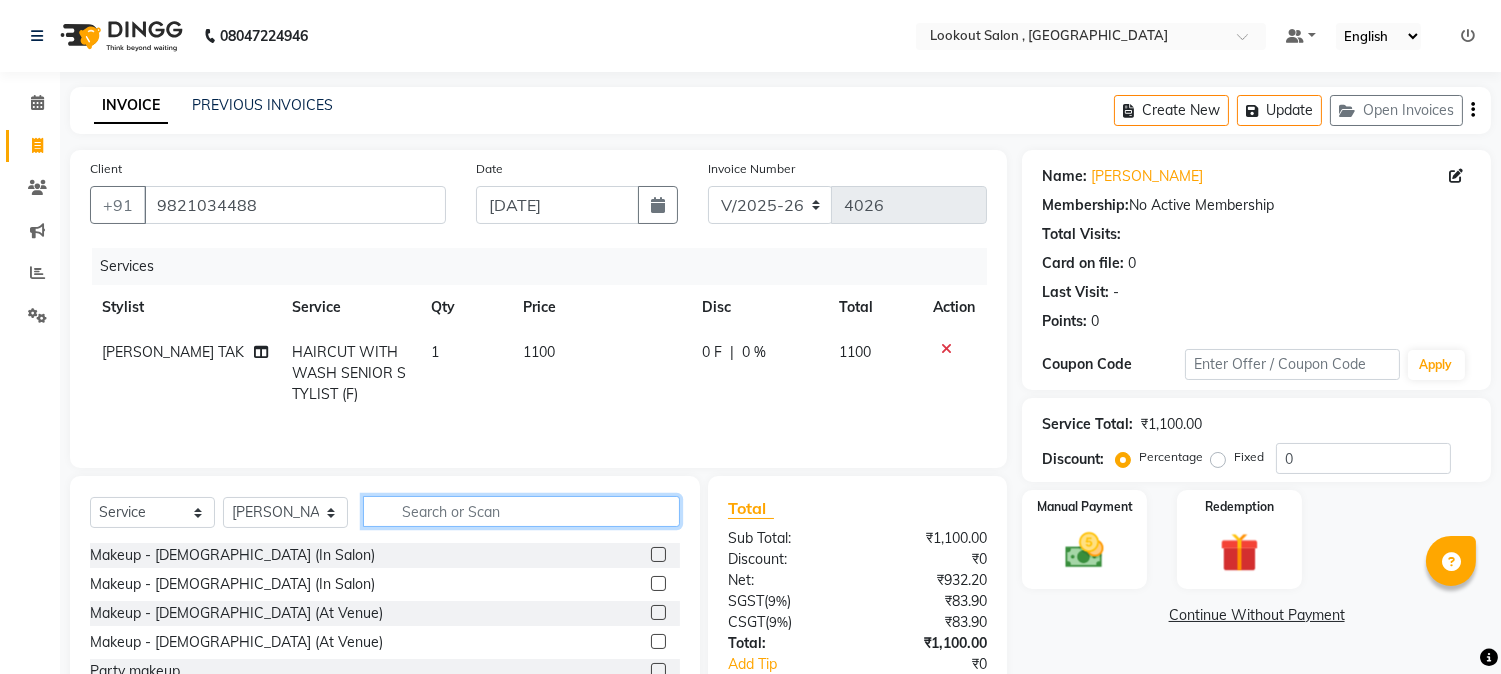 click 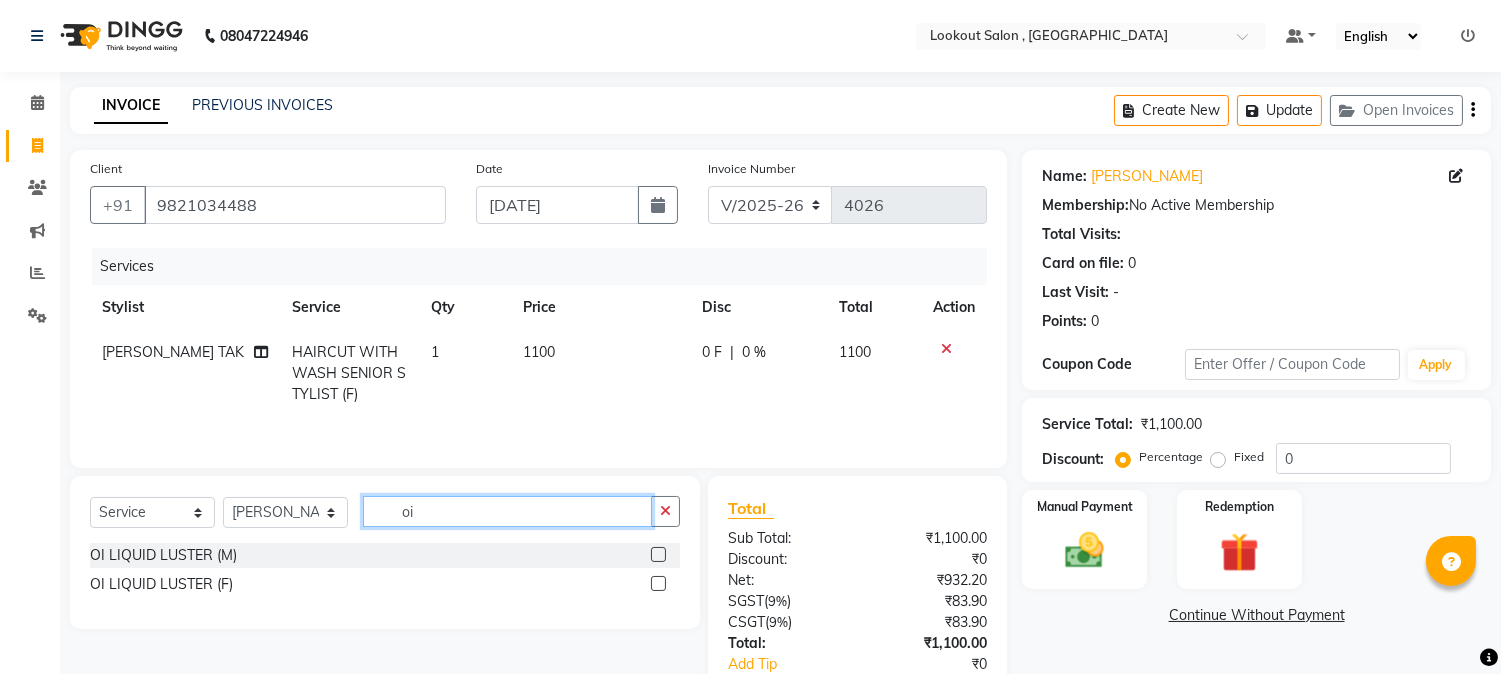 type on "oi" 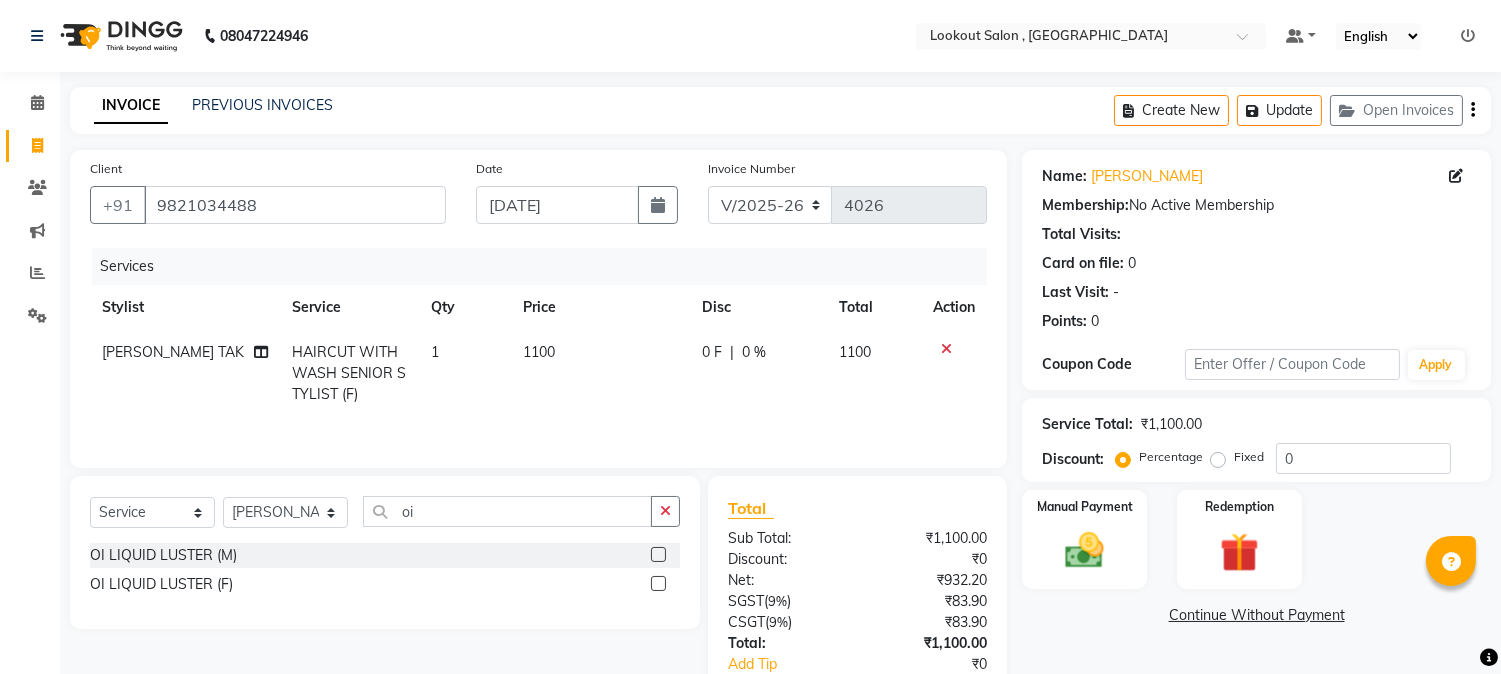 click 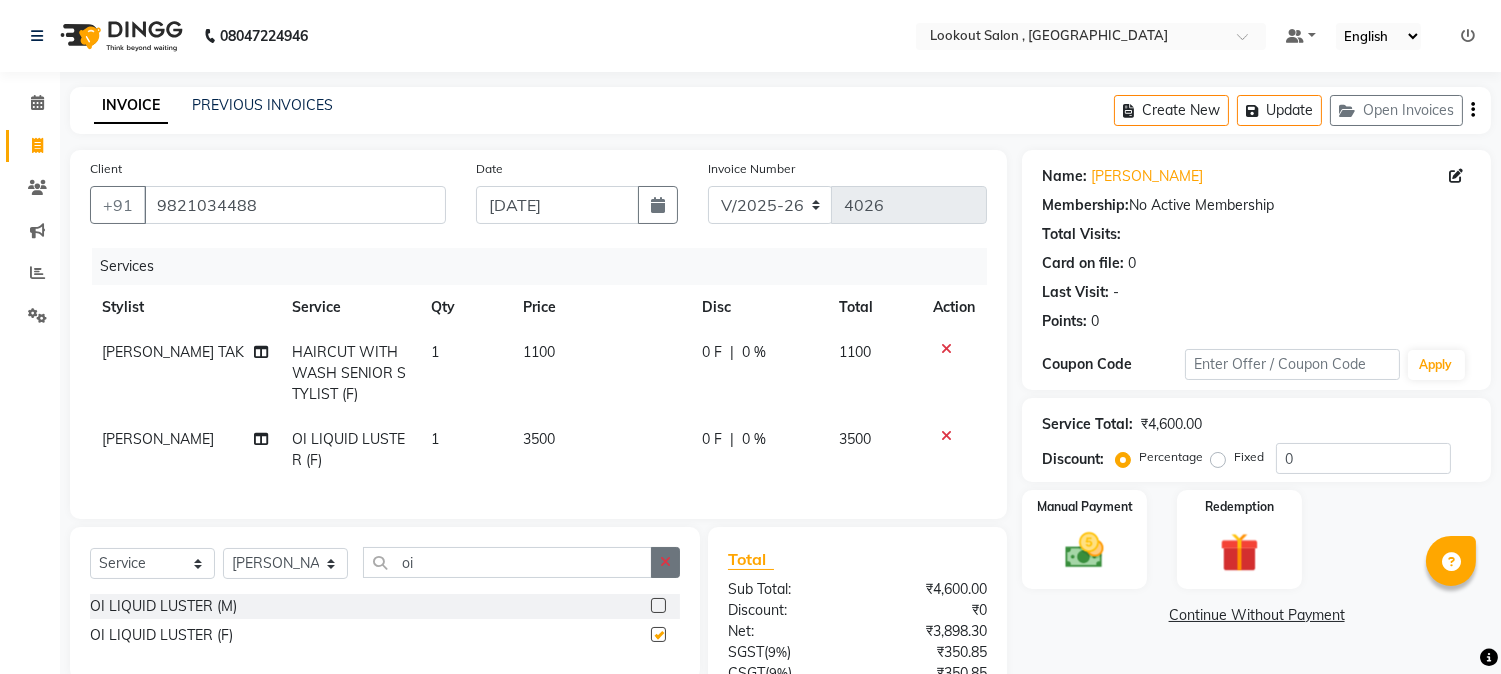 checkbox on "false" 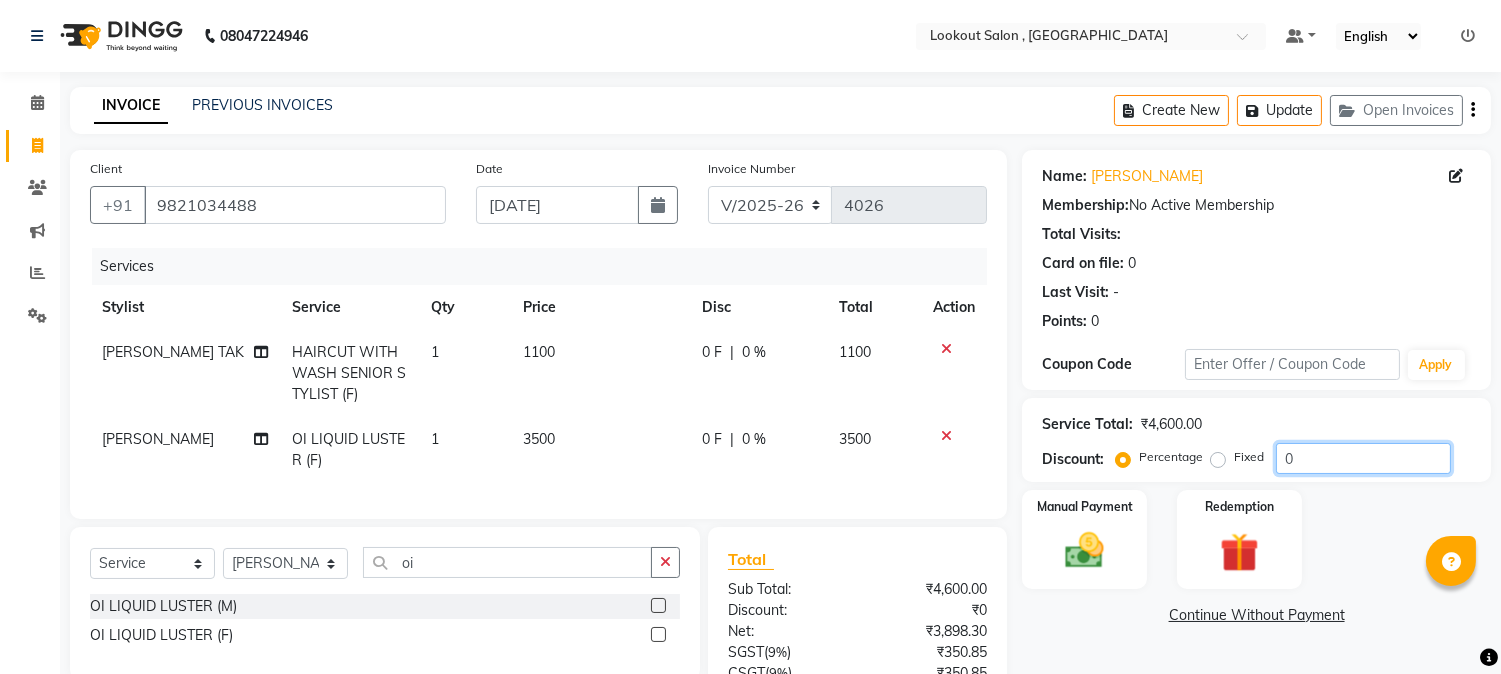 click on "0" 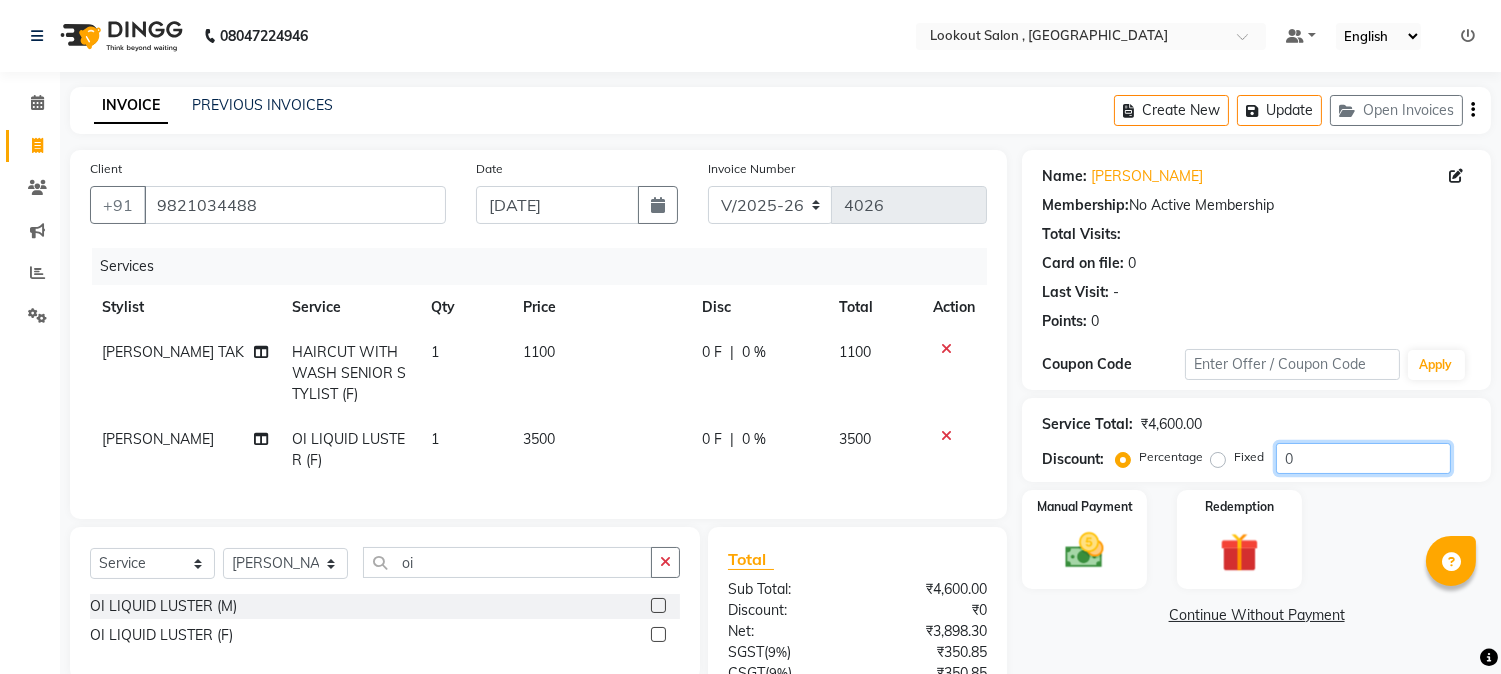 scroll, scrollTop: 193, scrollLeft: 0, axis: vertical 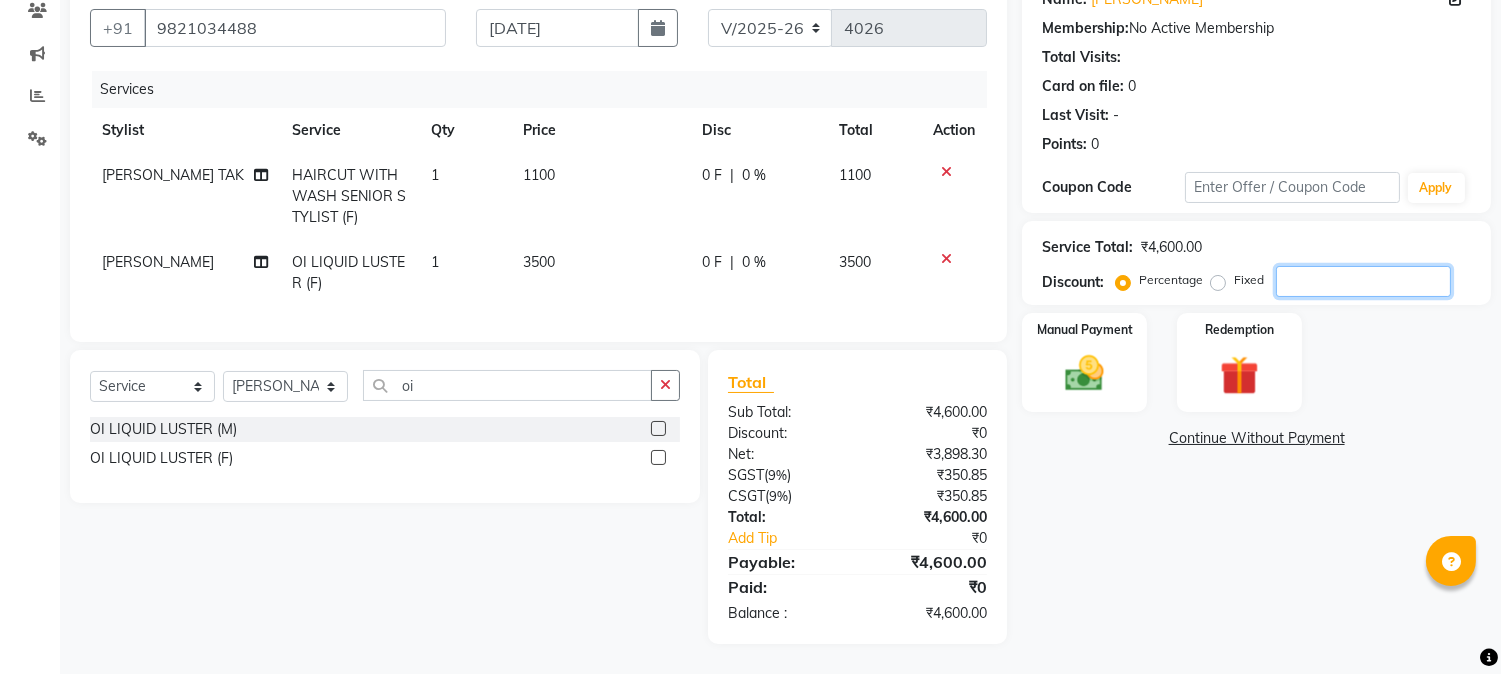 type 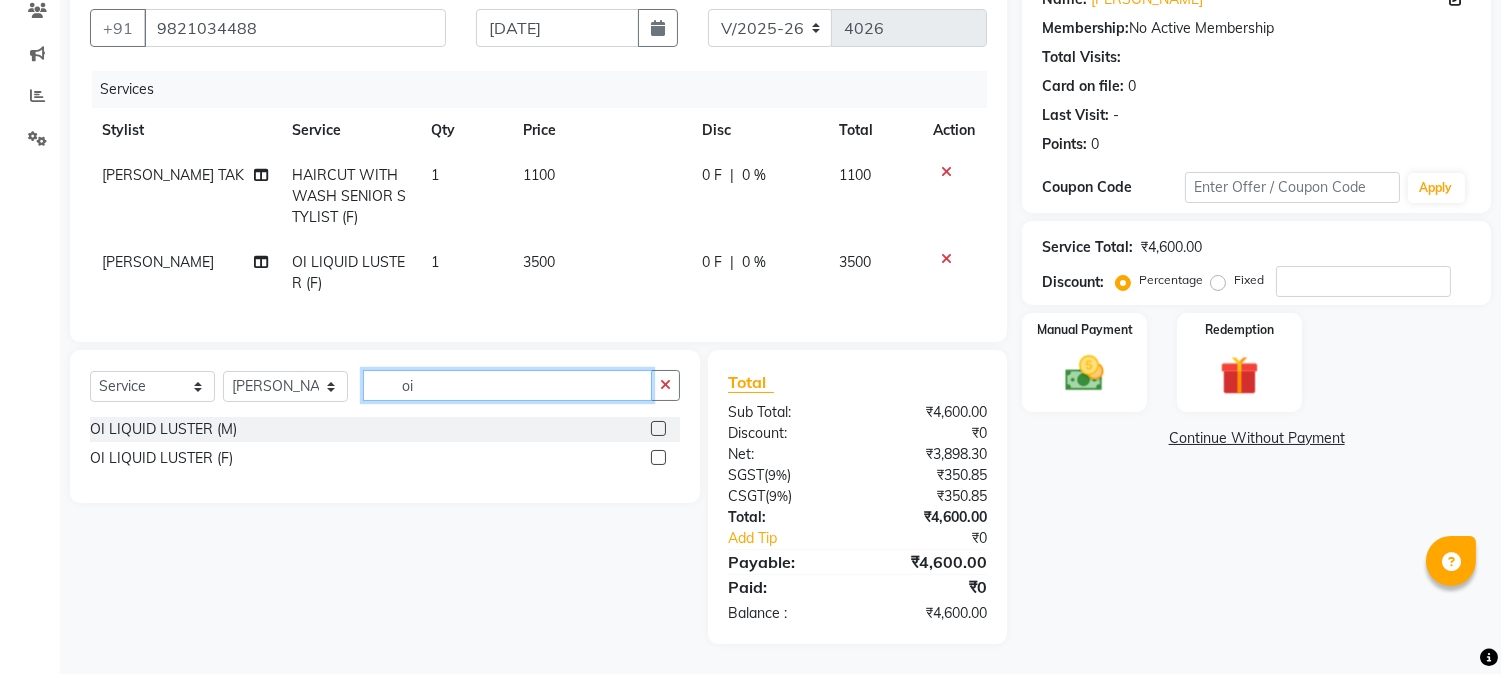 click on "oi" 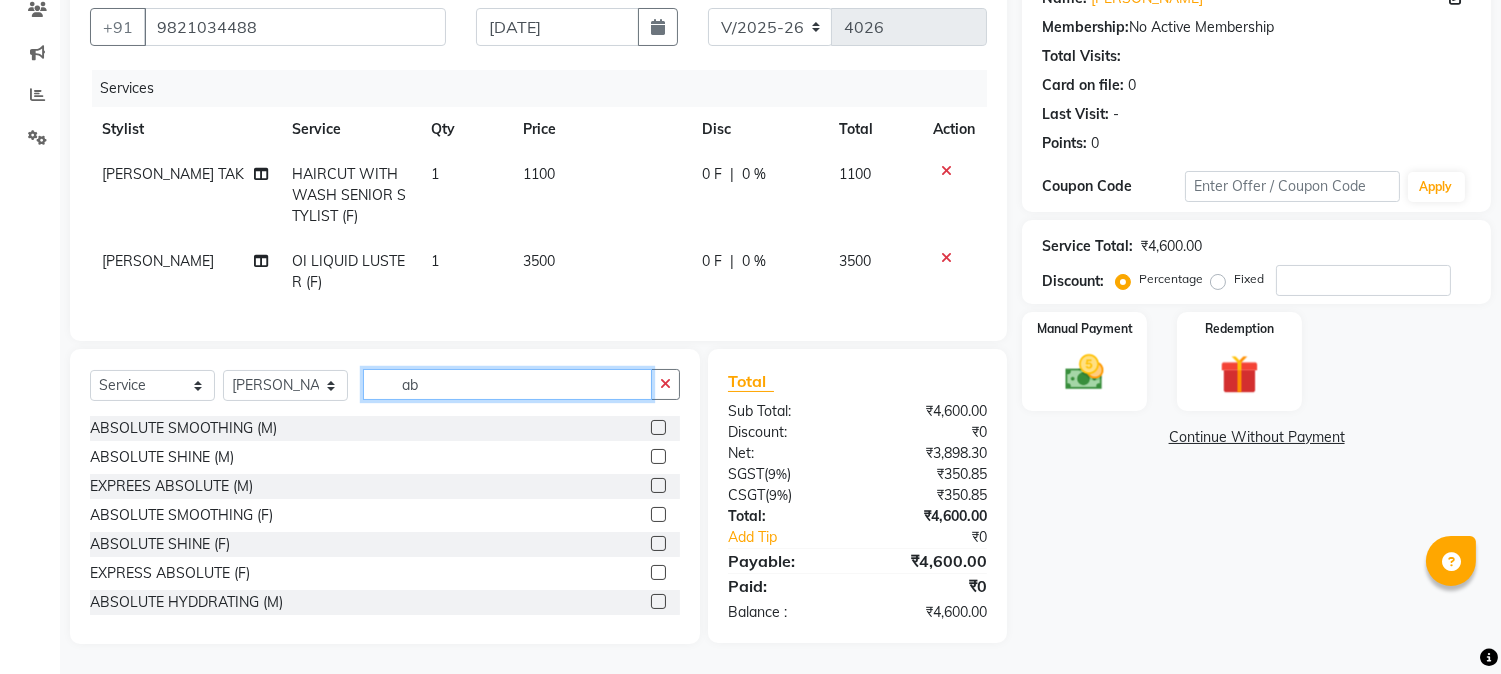 type on "abs" 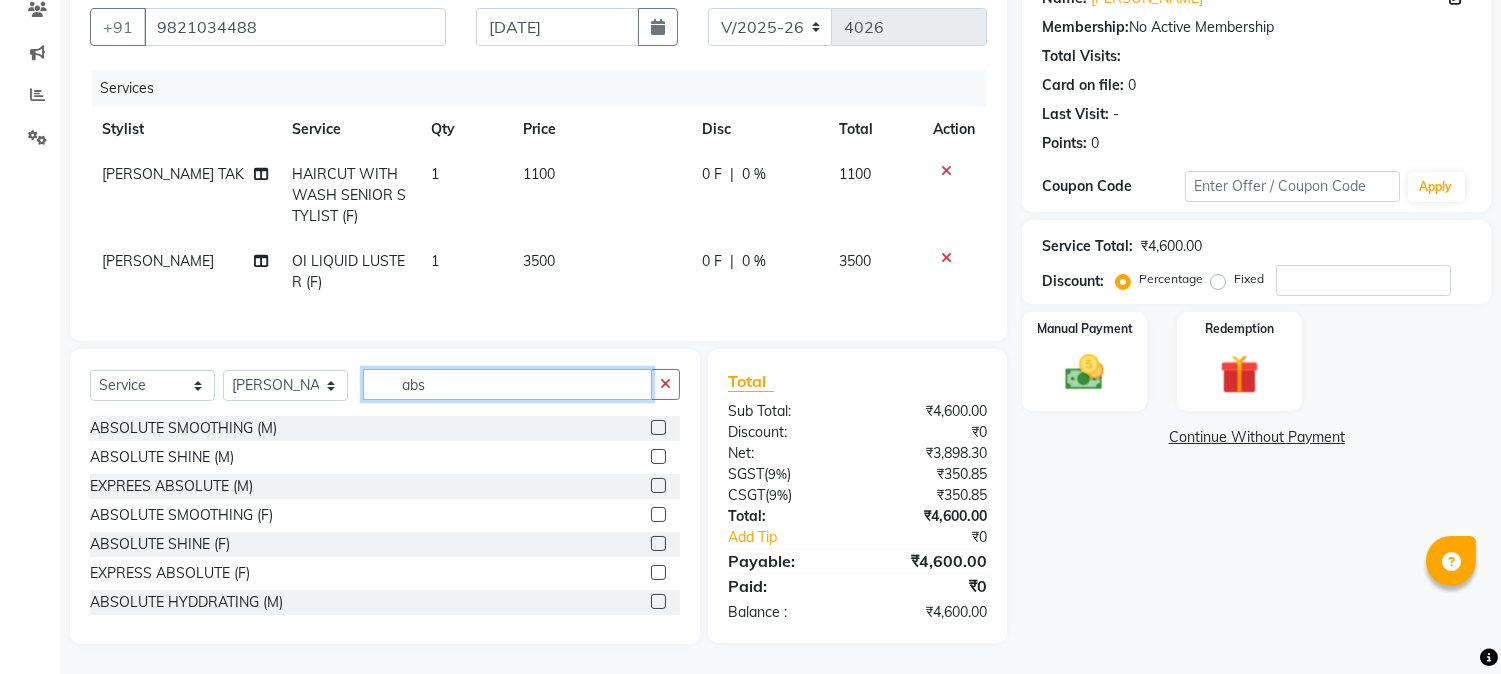 click on "abs" 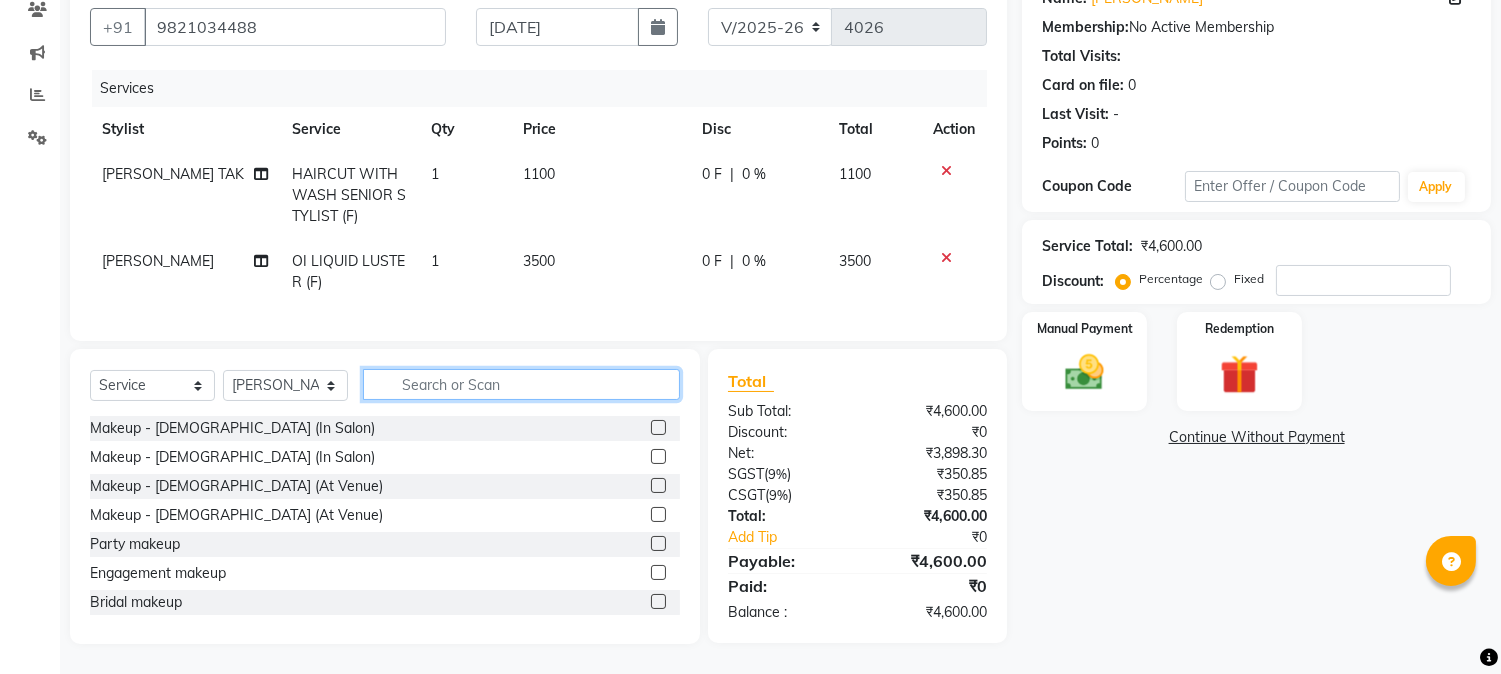 type 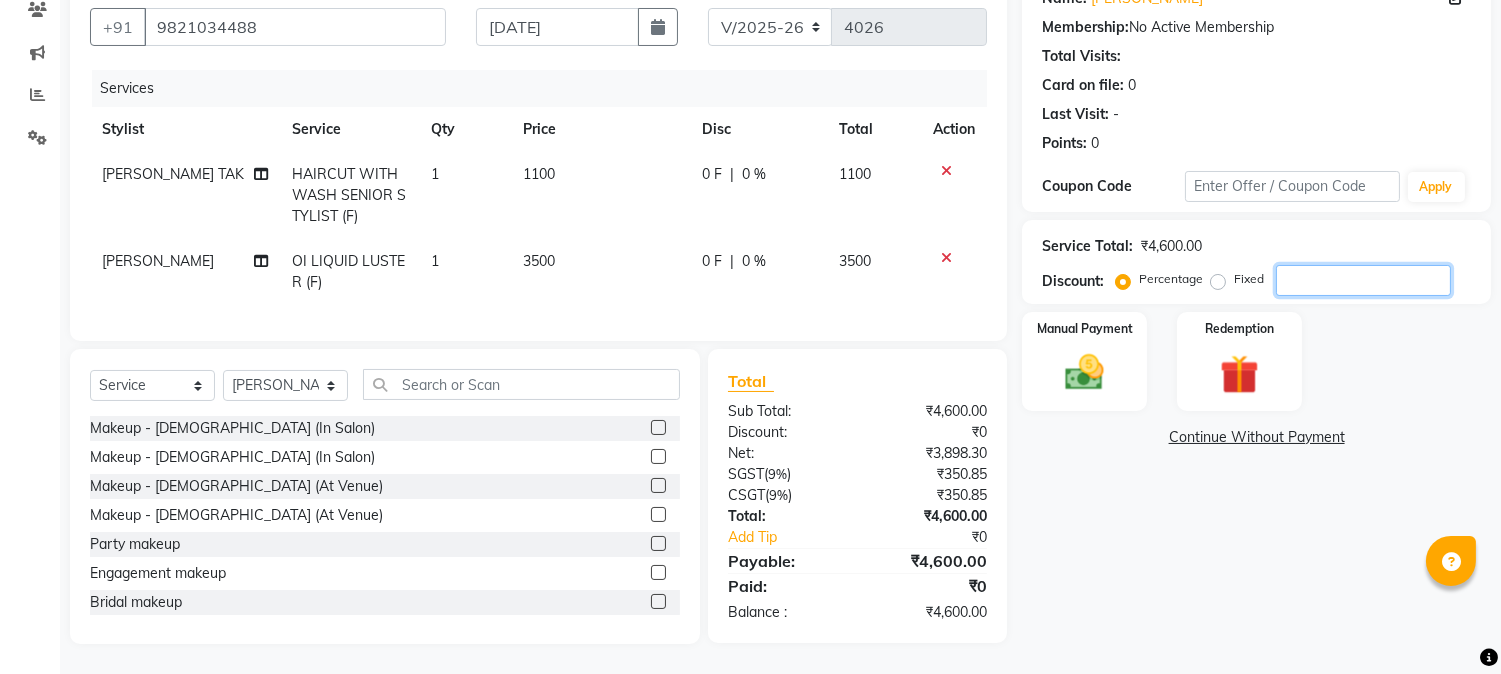 click 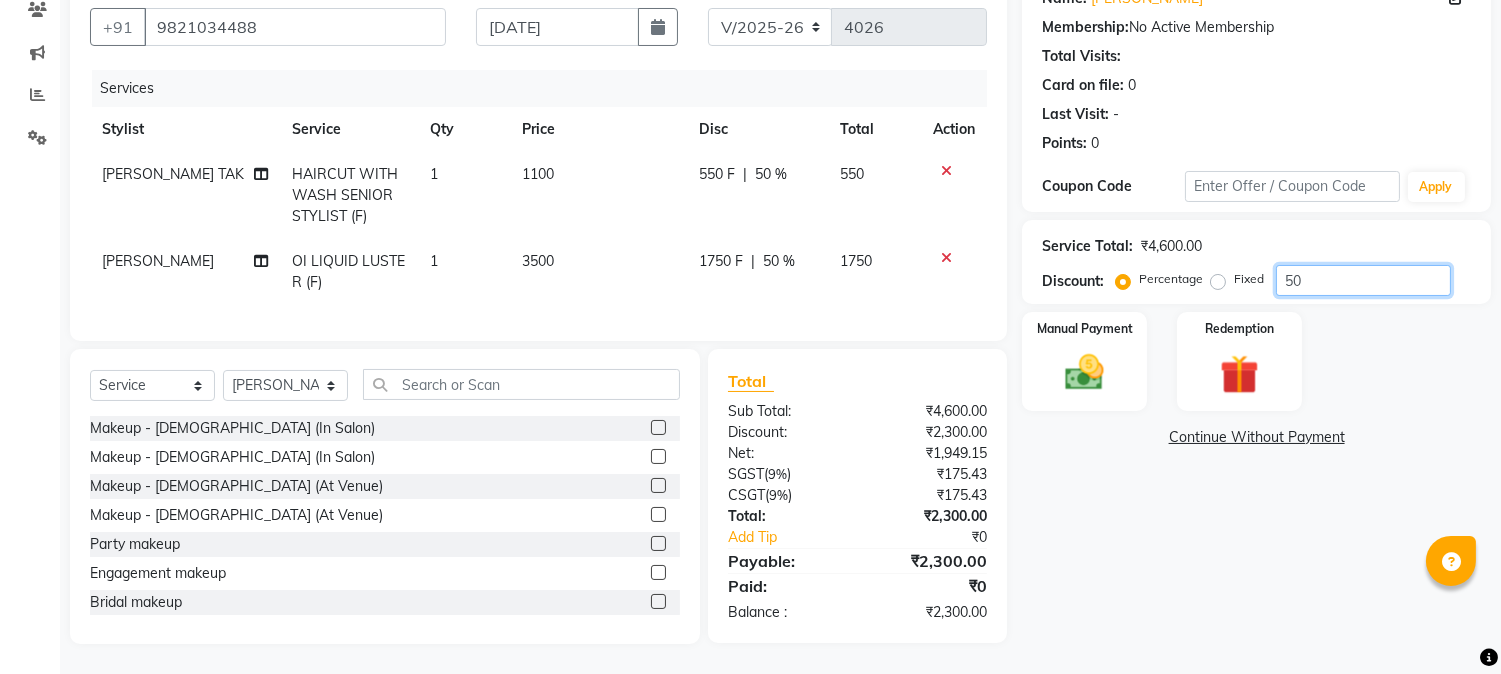 type on "50" 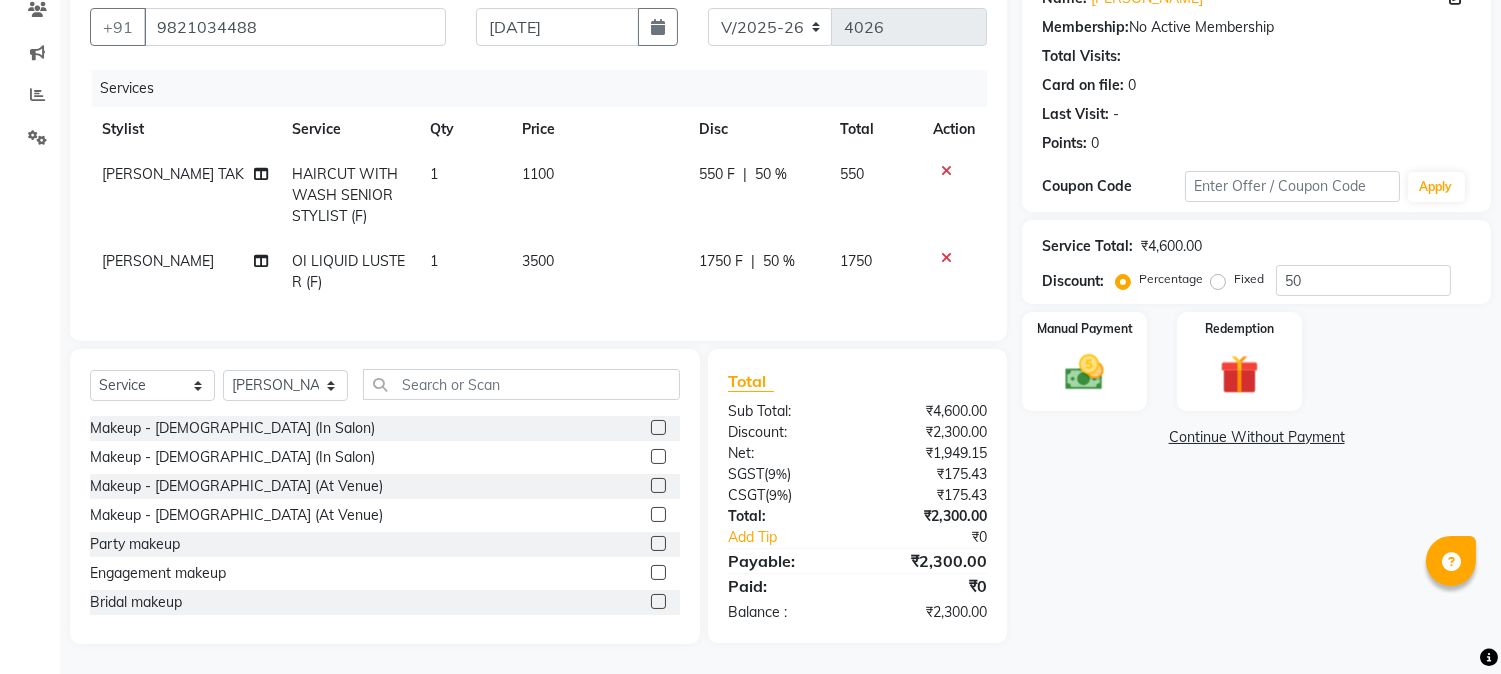 click on "50 %" 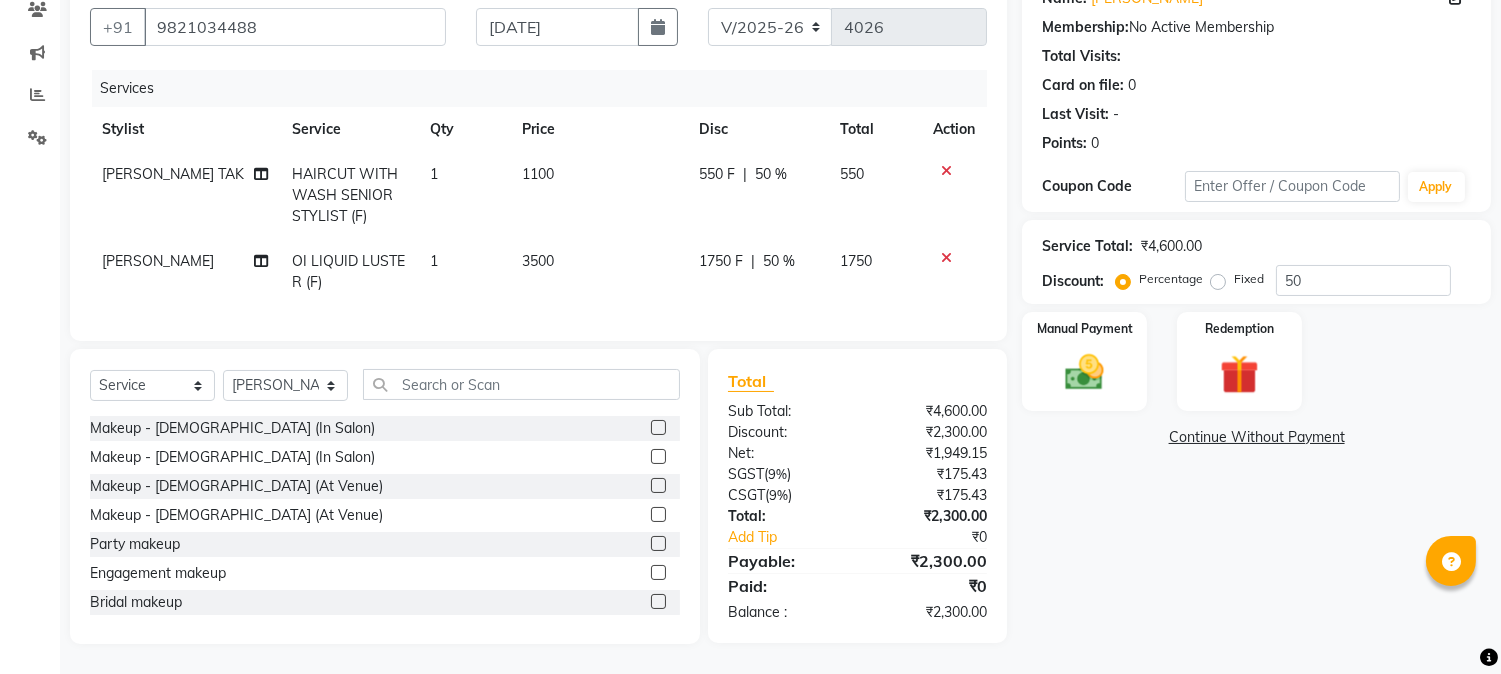 select on "11497" 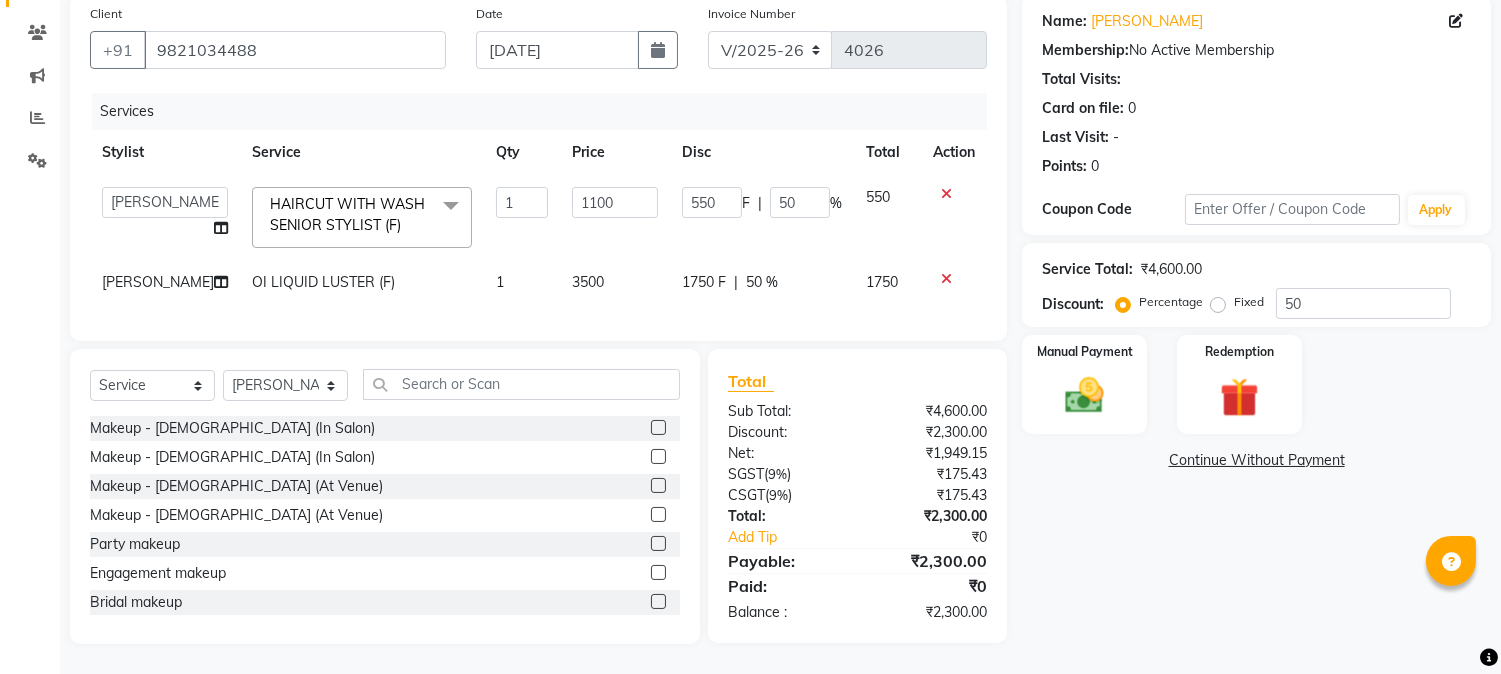 scroll, scrollTop: 192, scrollLeft: 0, axis: vertical 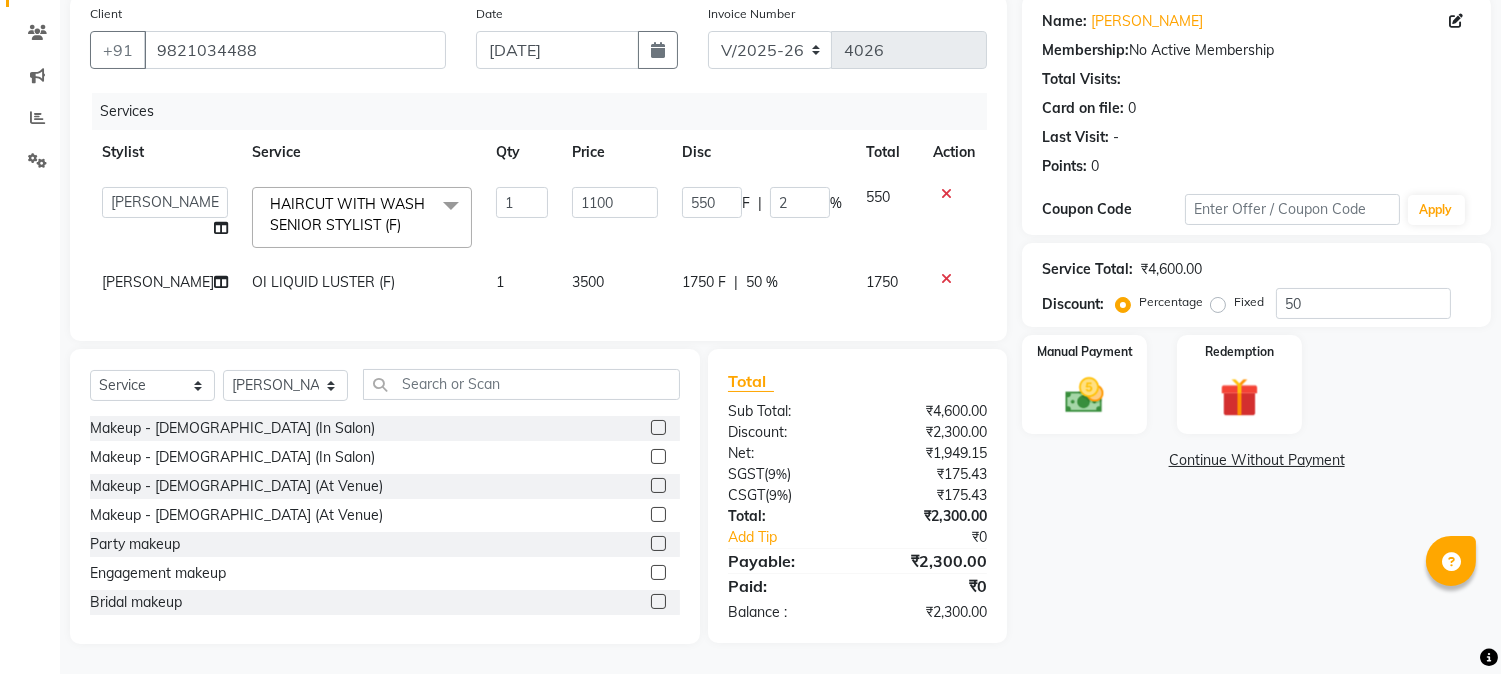 type on "20" 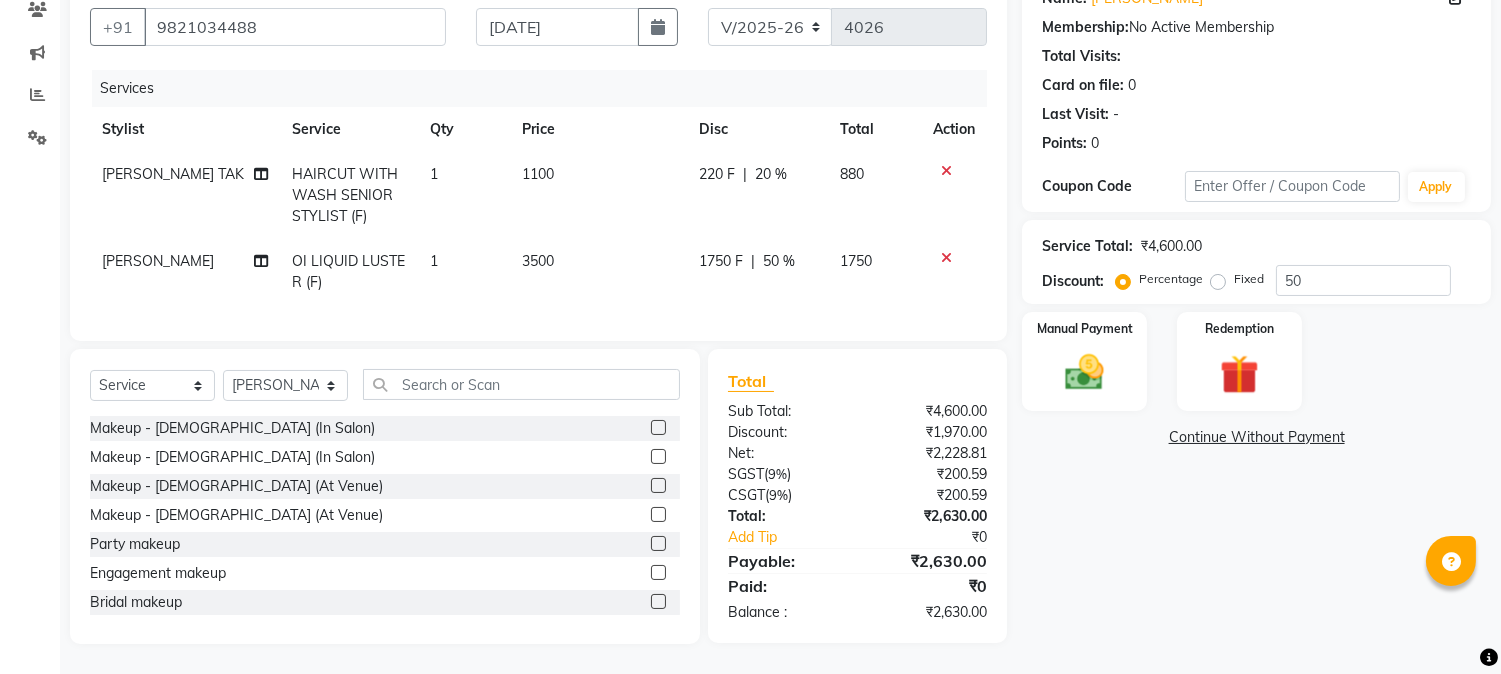click on "1750 F | 50 %" 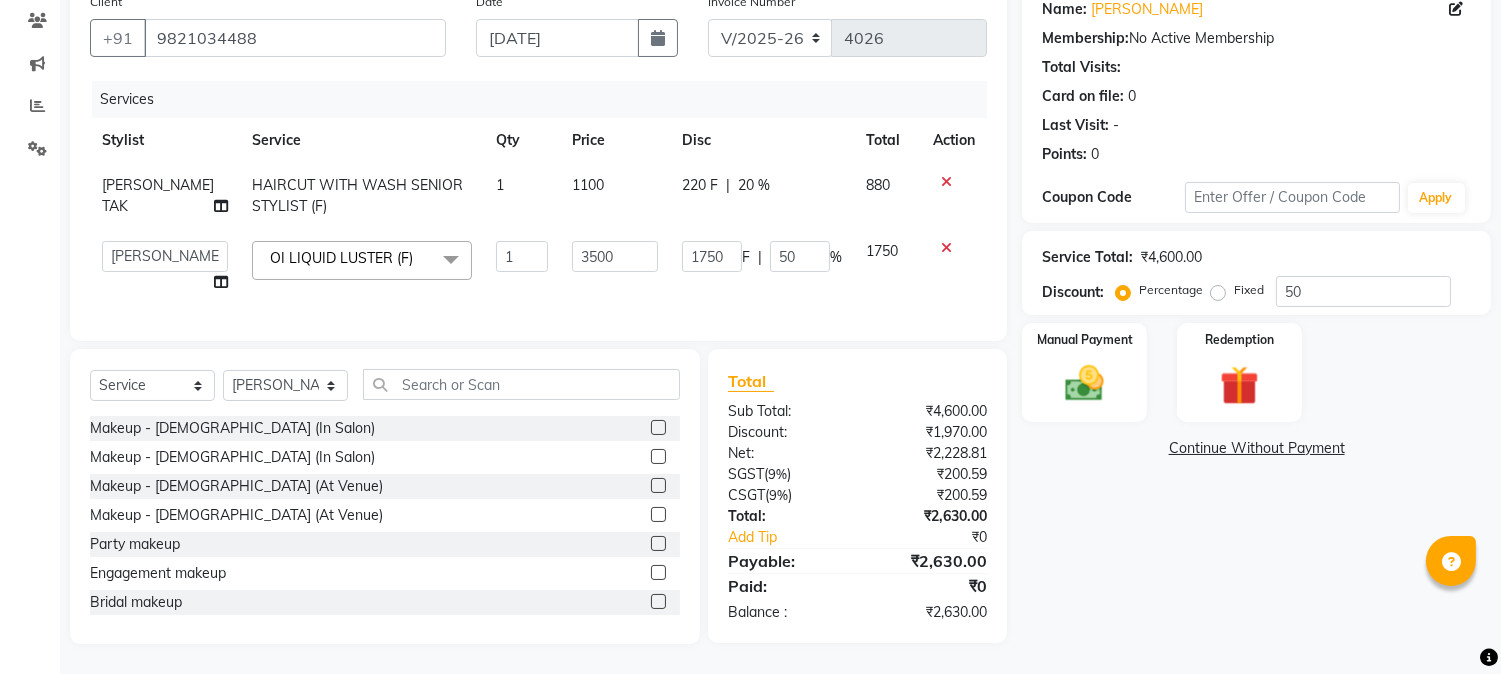 scroll, scrollTop: 183, scrollLeft: 0, axis: vertical 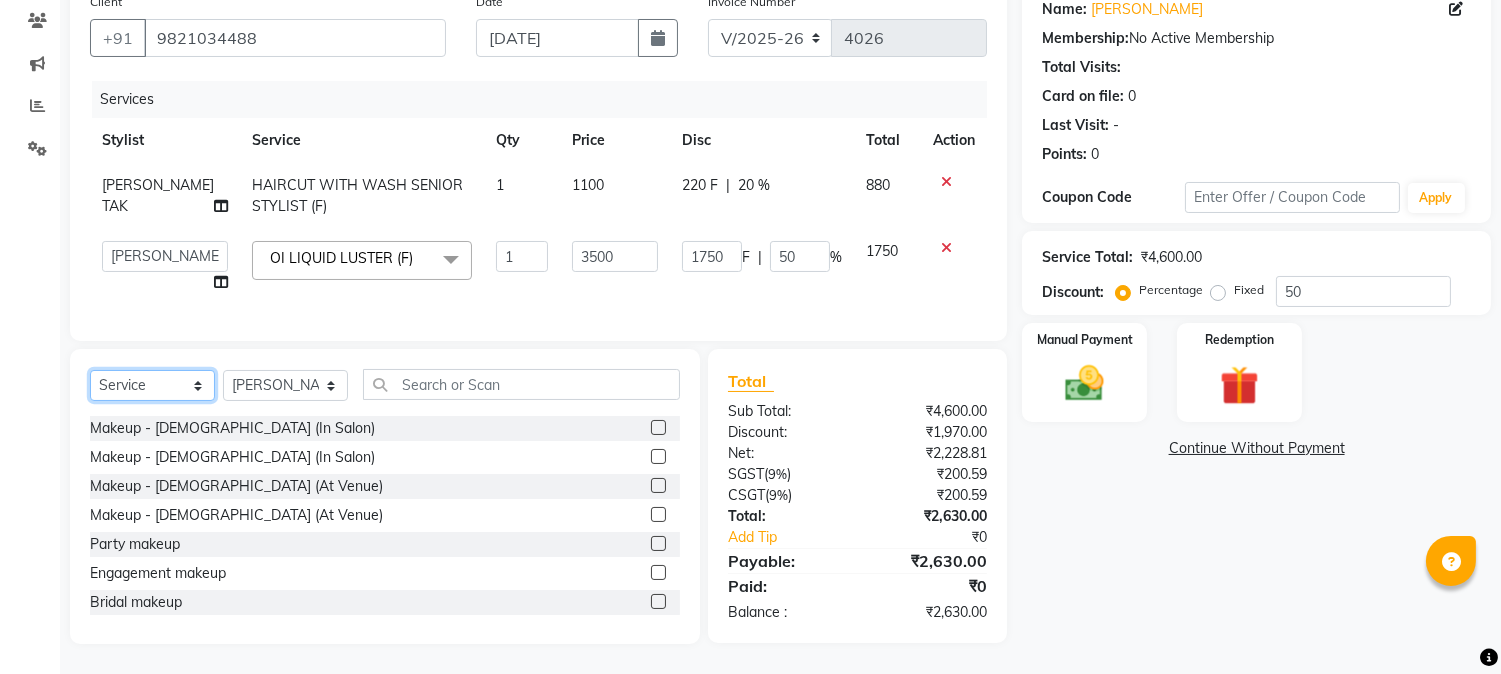 click on "Select  Service  Product  Membership  Package Voucher Prepaid Gift Card" 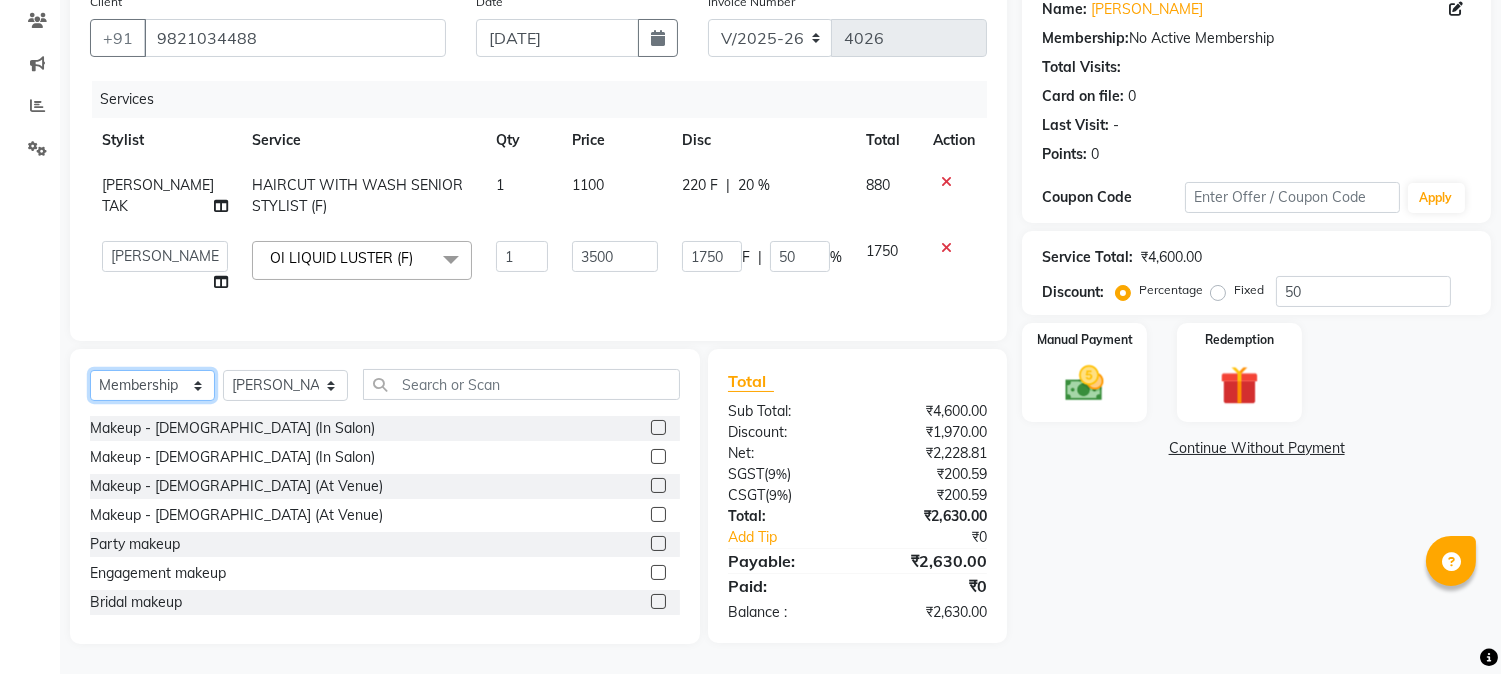 click on "Select  Service  Product  Membership  Package Voucher Prepaid Gift Card" 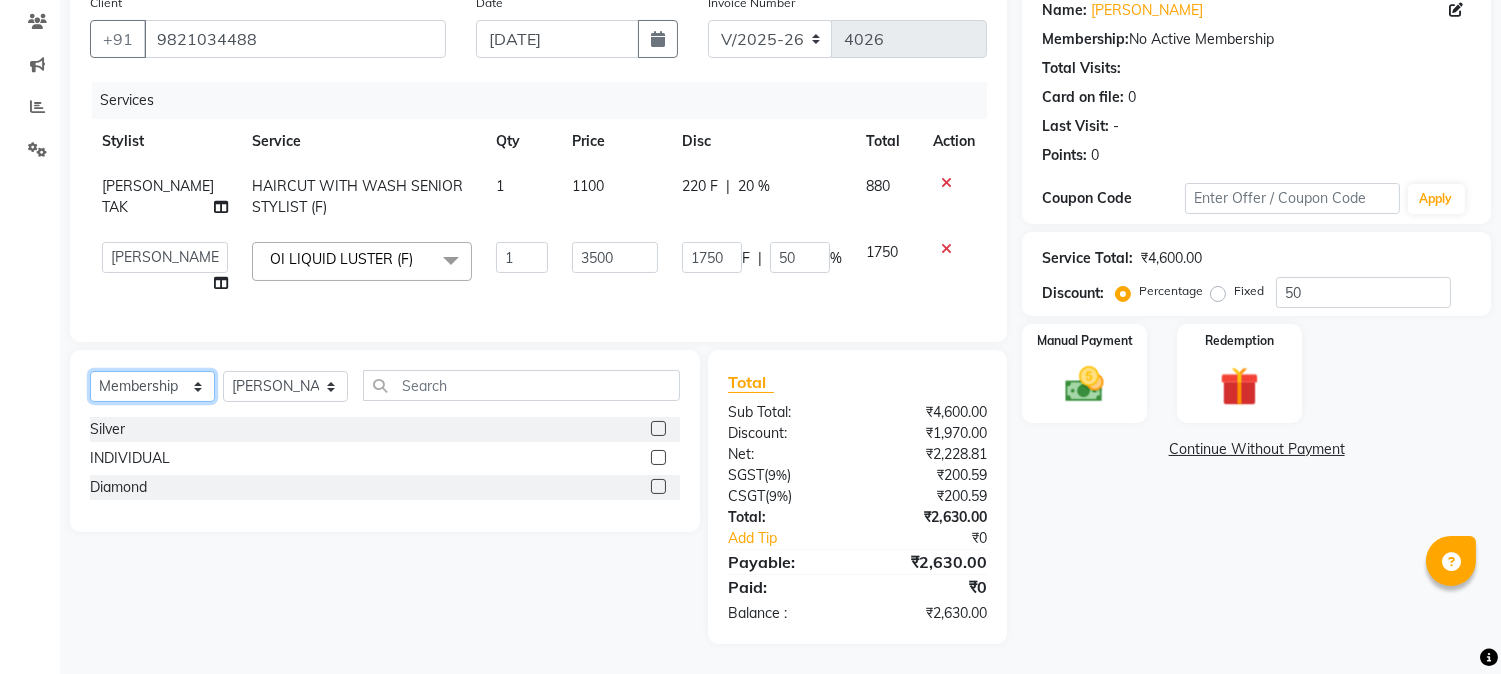 scroll, scrollTop: 182, scrollLeft: 0, axis: vertical 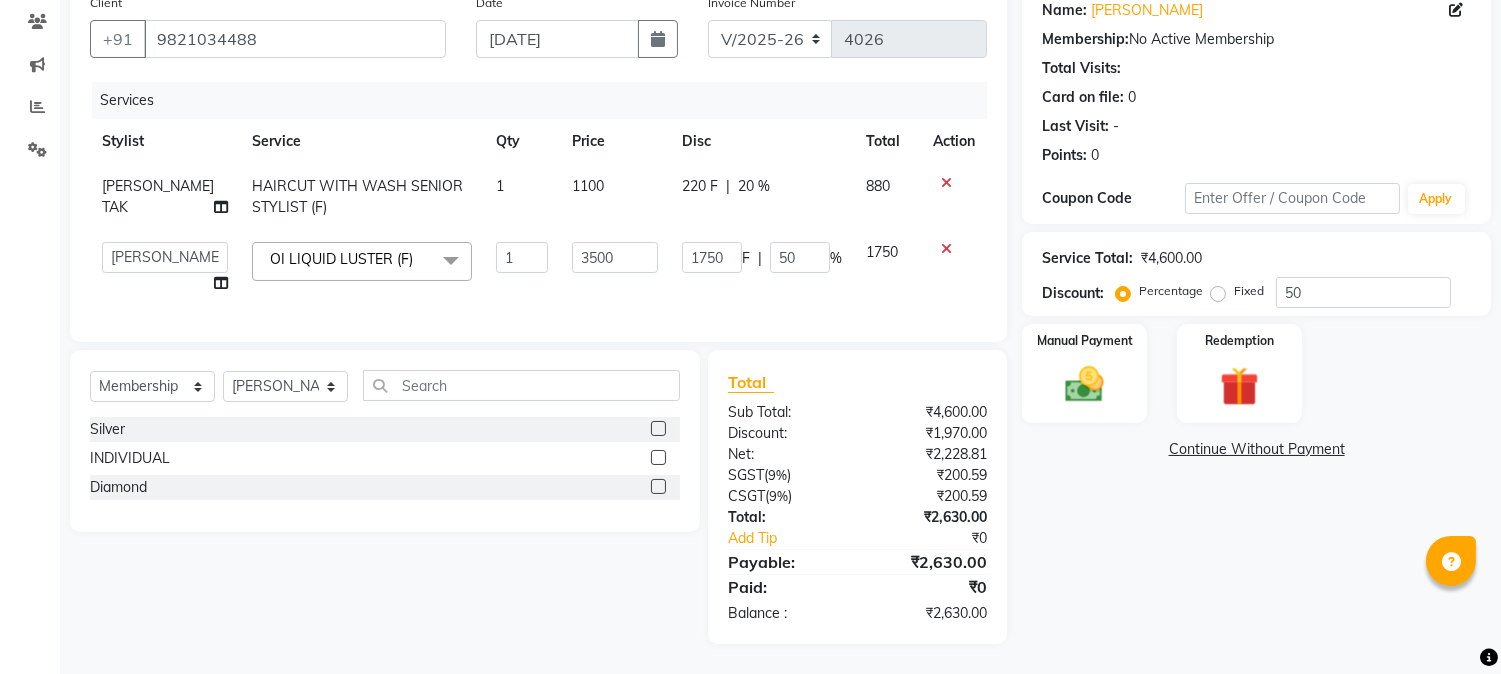 click 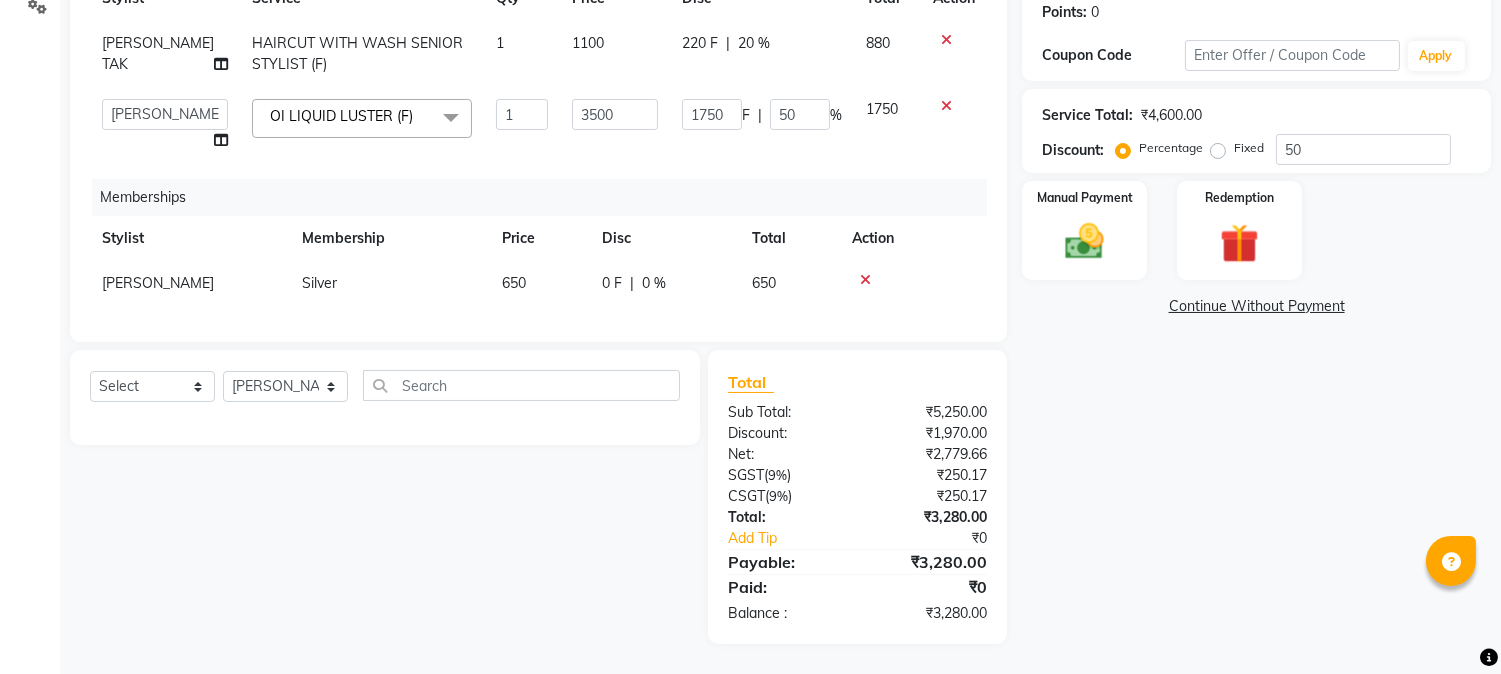 scroll, scrollTop: 0, scrollLeft: 0, axis: both 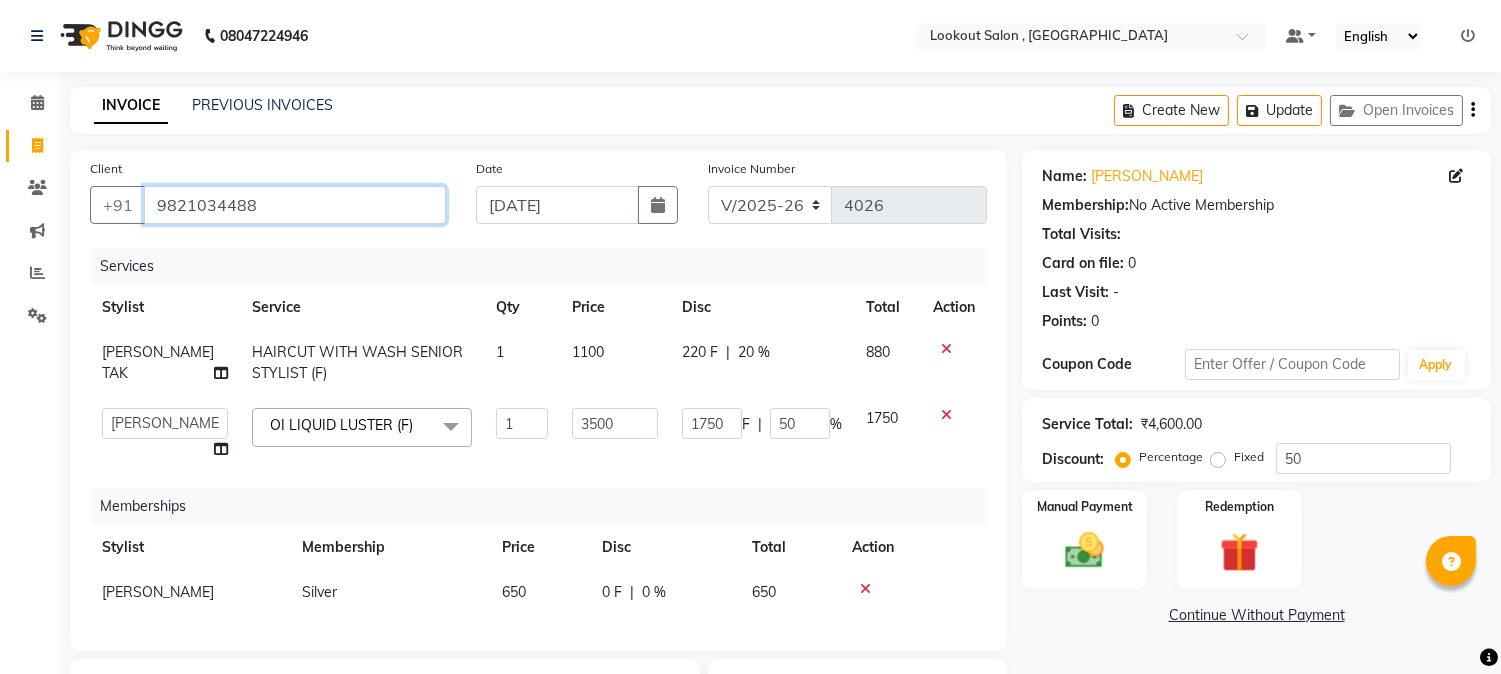 click on "9821034488" at bounding box center [295, 205] 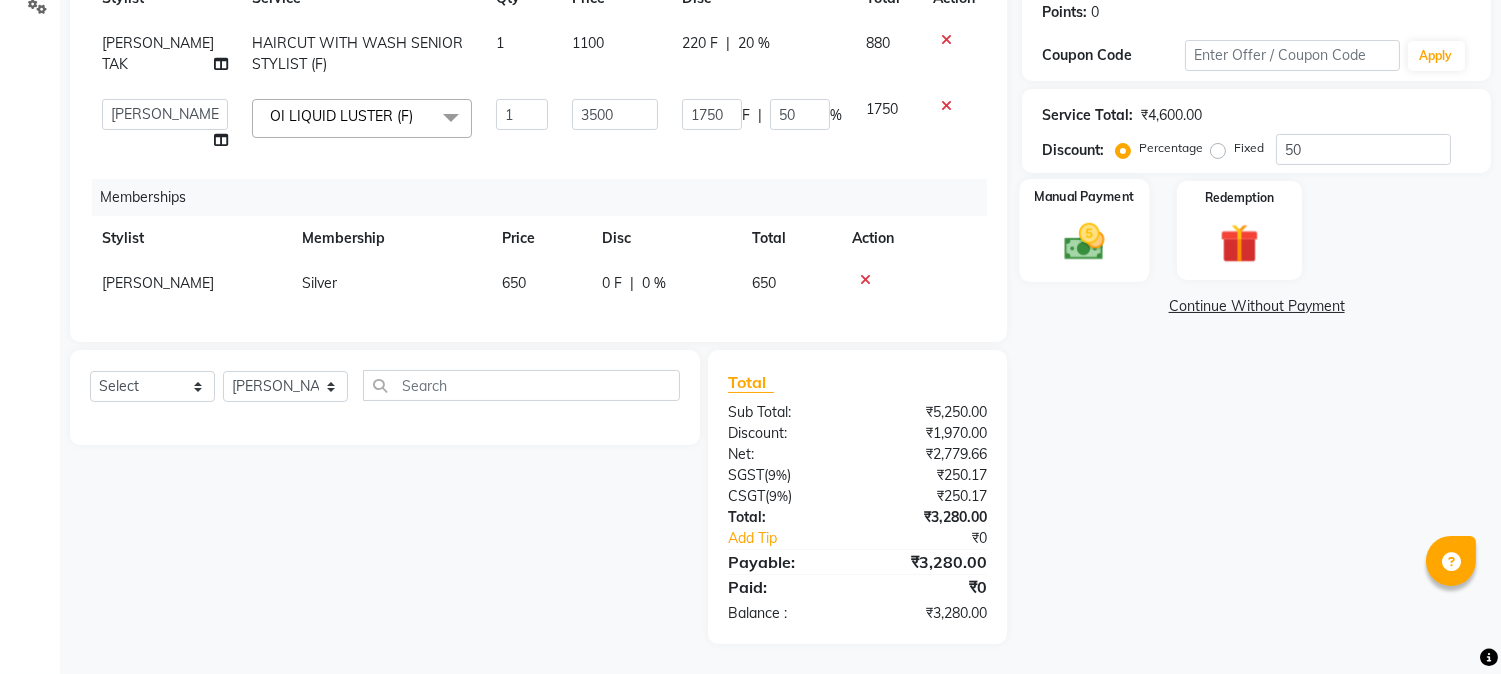 click on "Manual Payment" 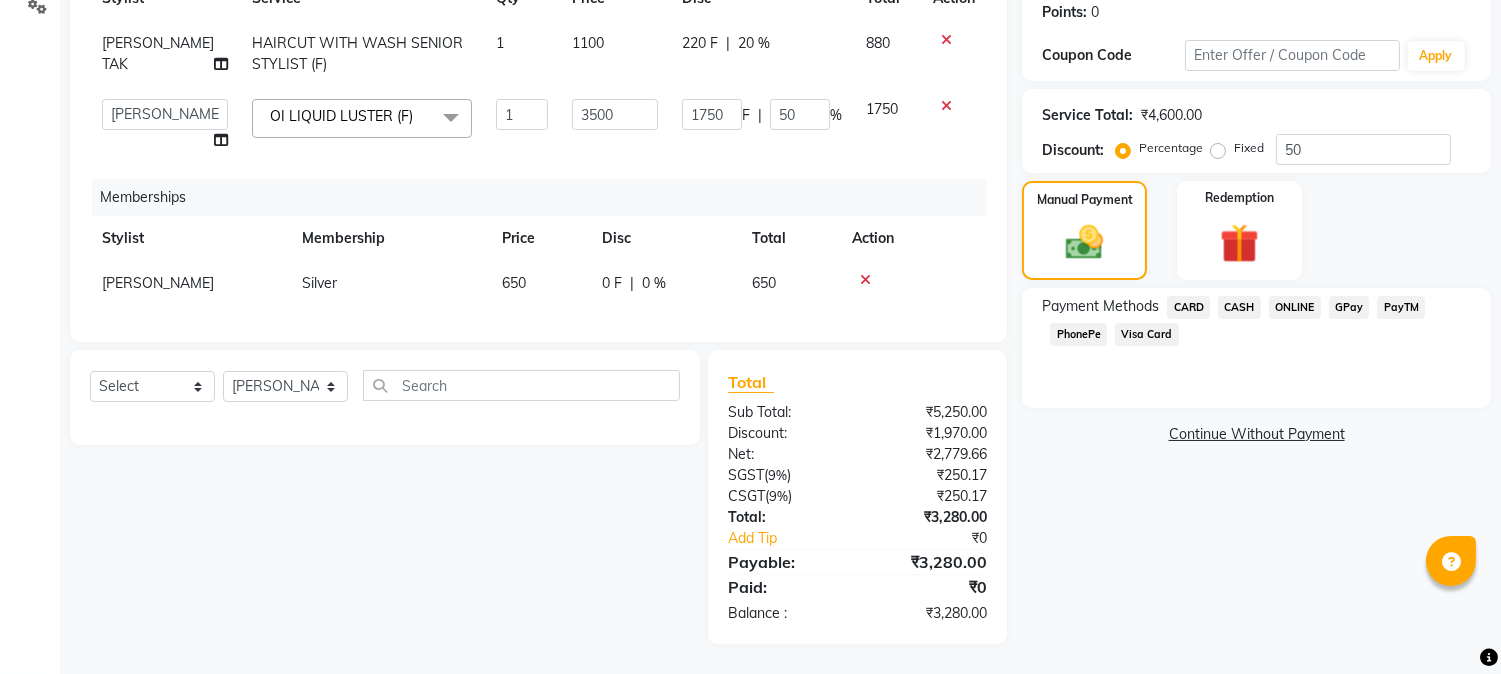 click on "CASH" 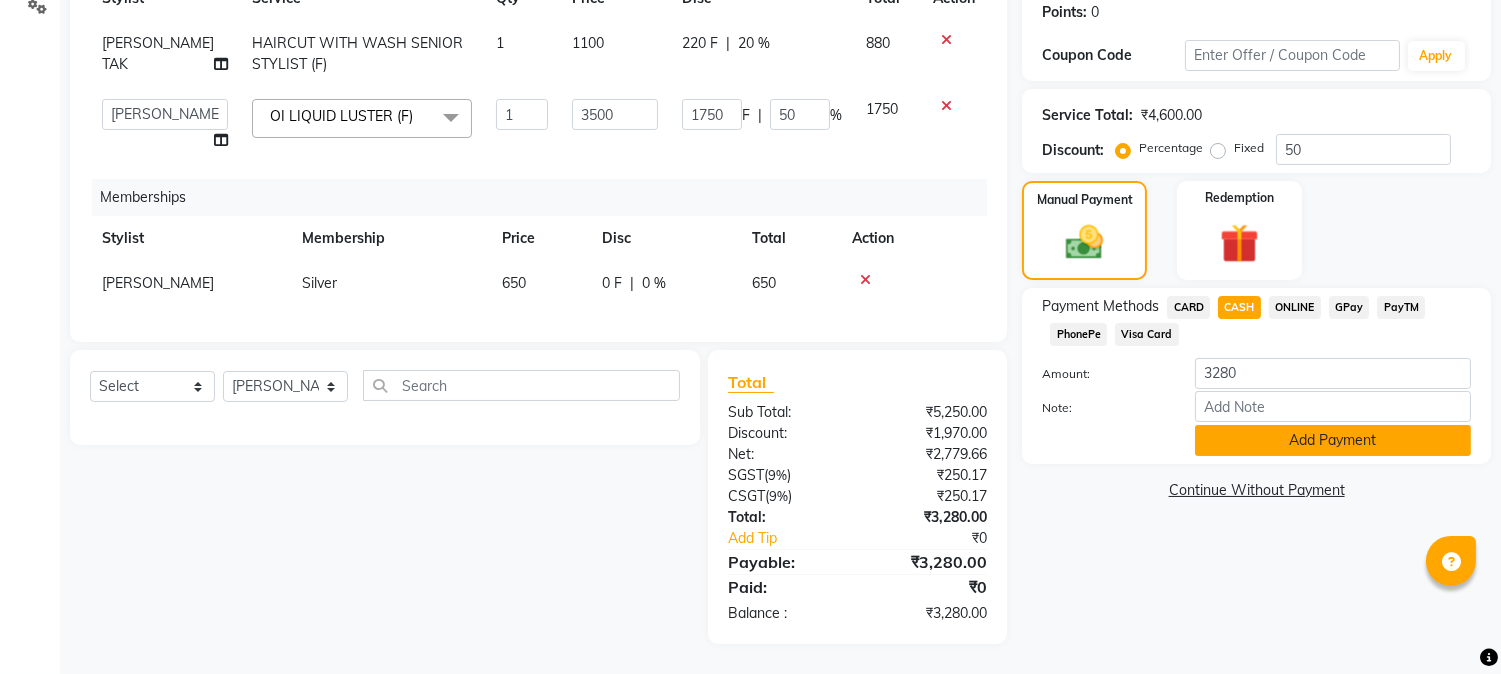 click on "Add Payment" 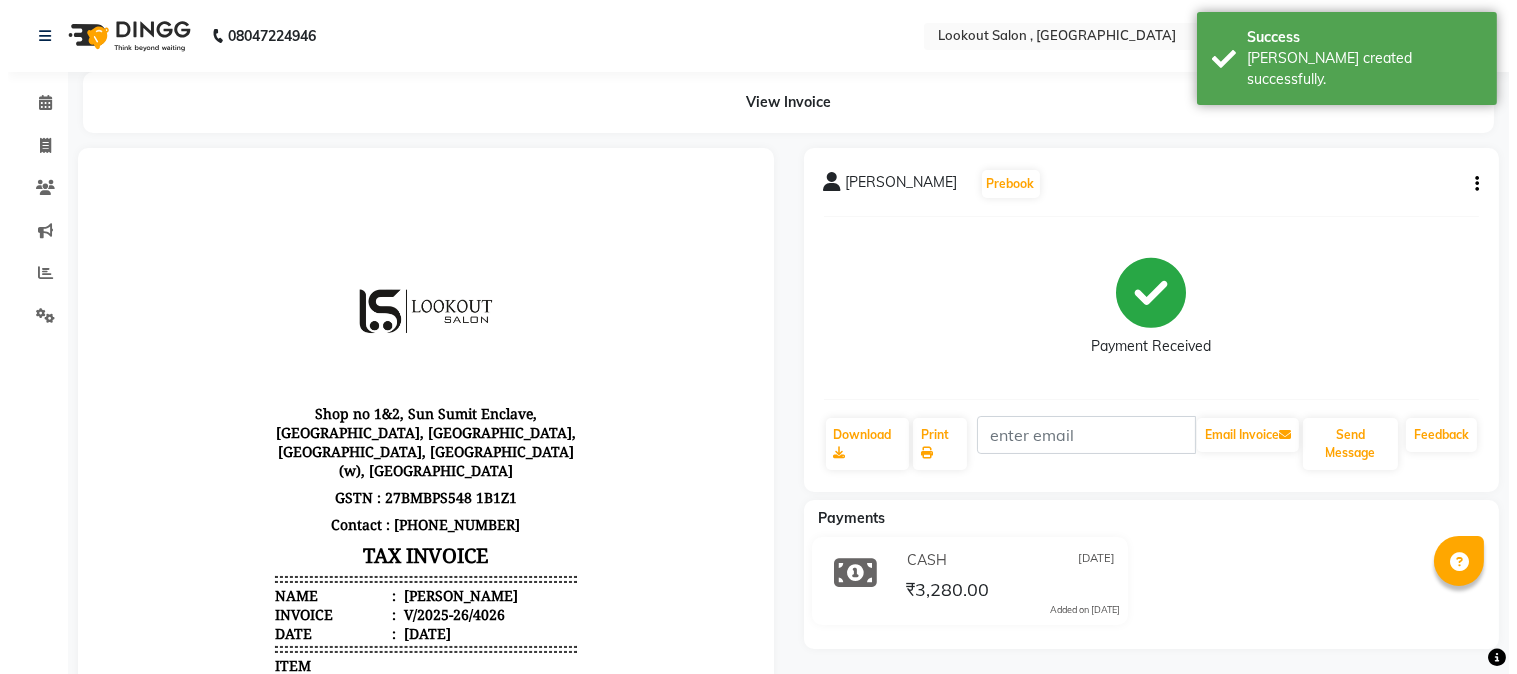scroll, scrollTop: 0, scrollLeft: 0, axis: both 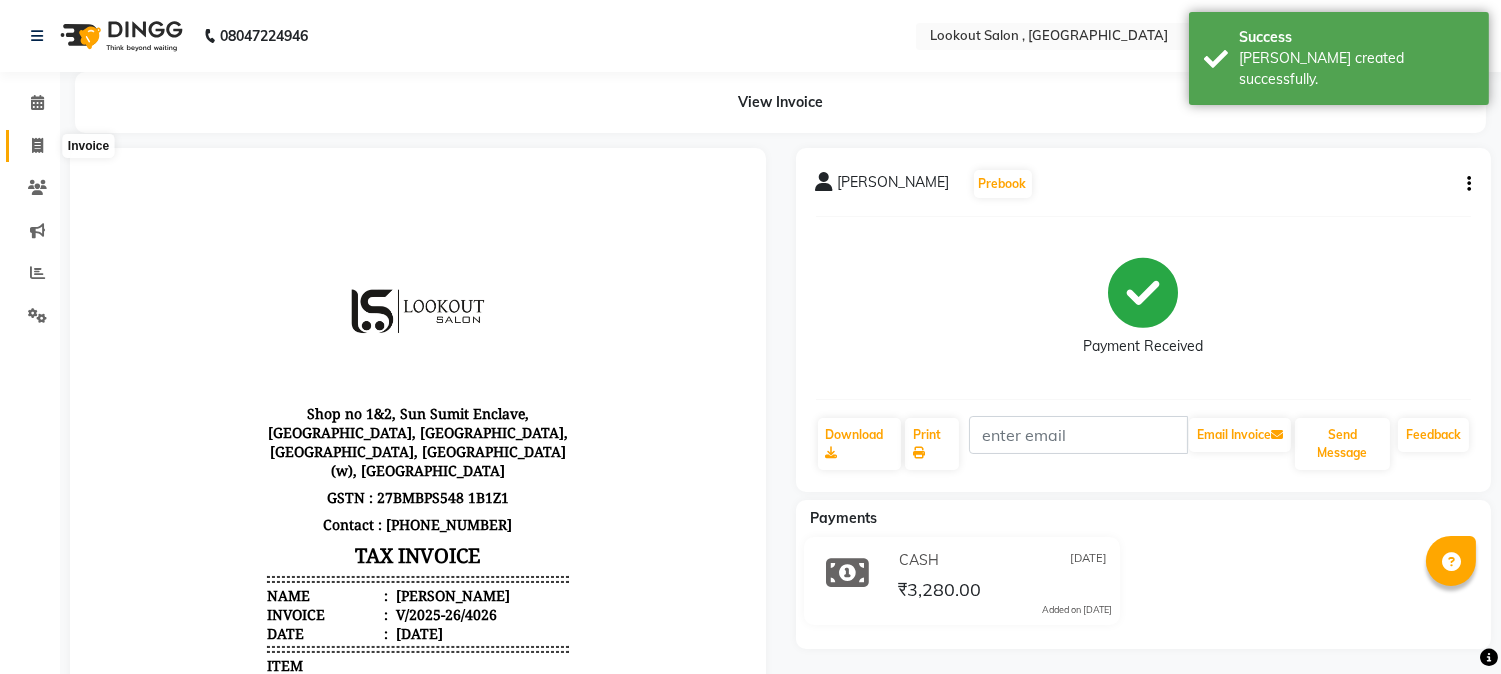 click 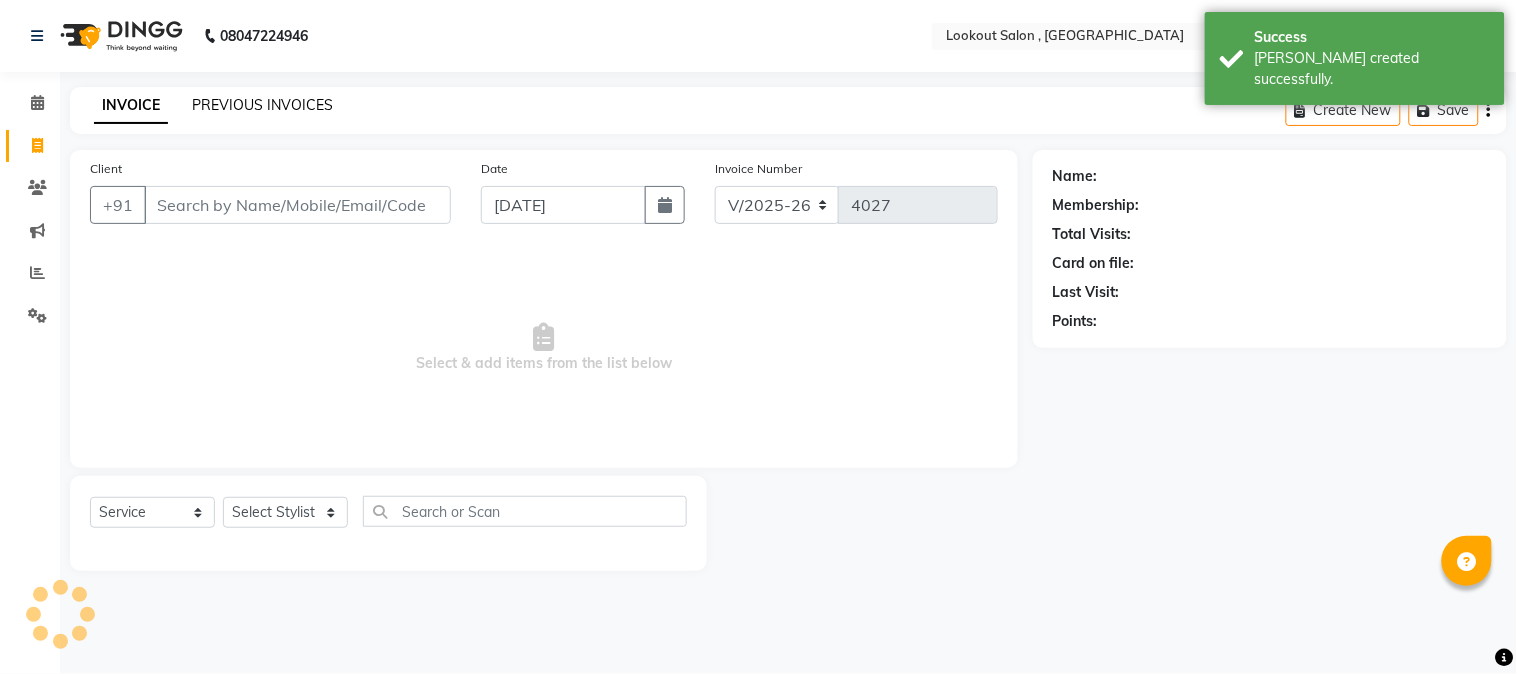 click on "PREVIOUS INVOICES" 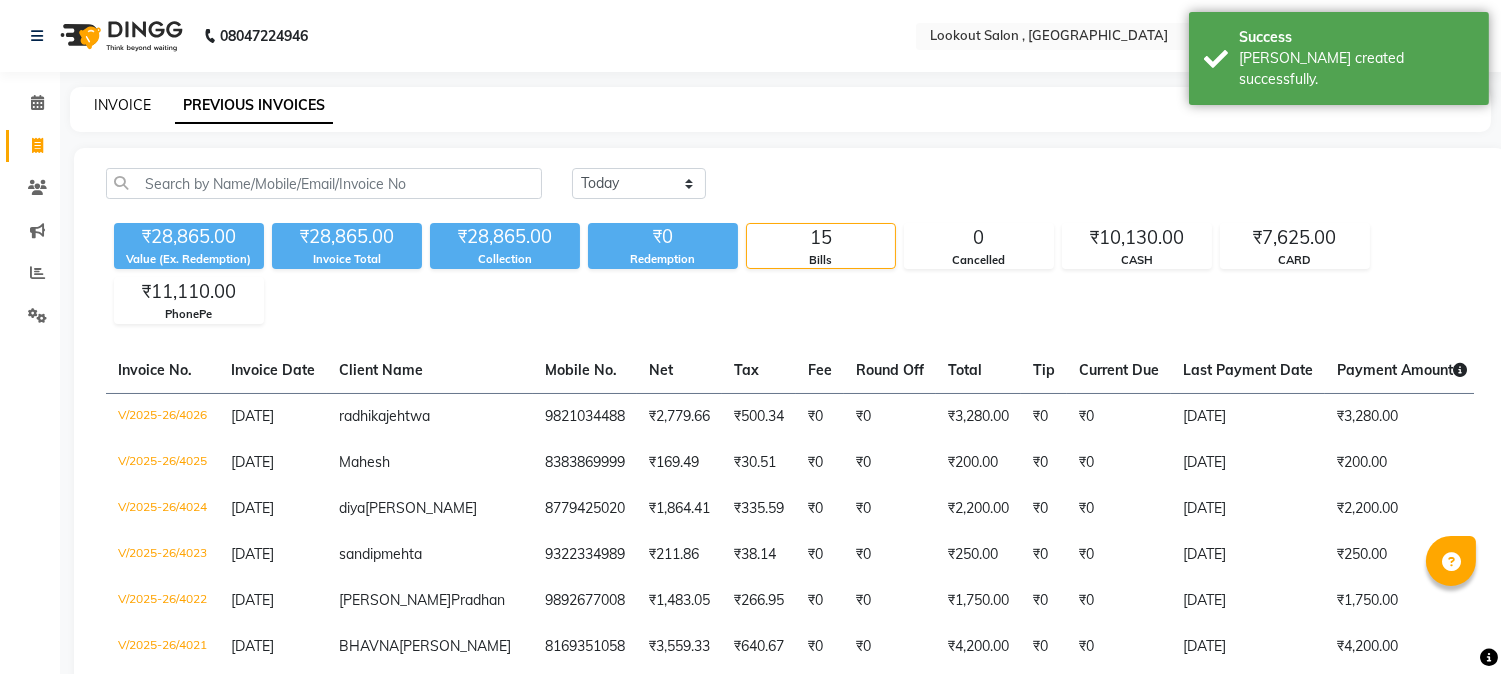 click on "INVOICE" 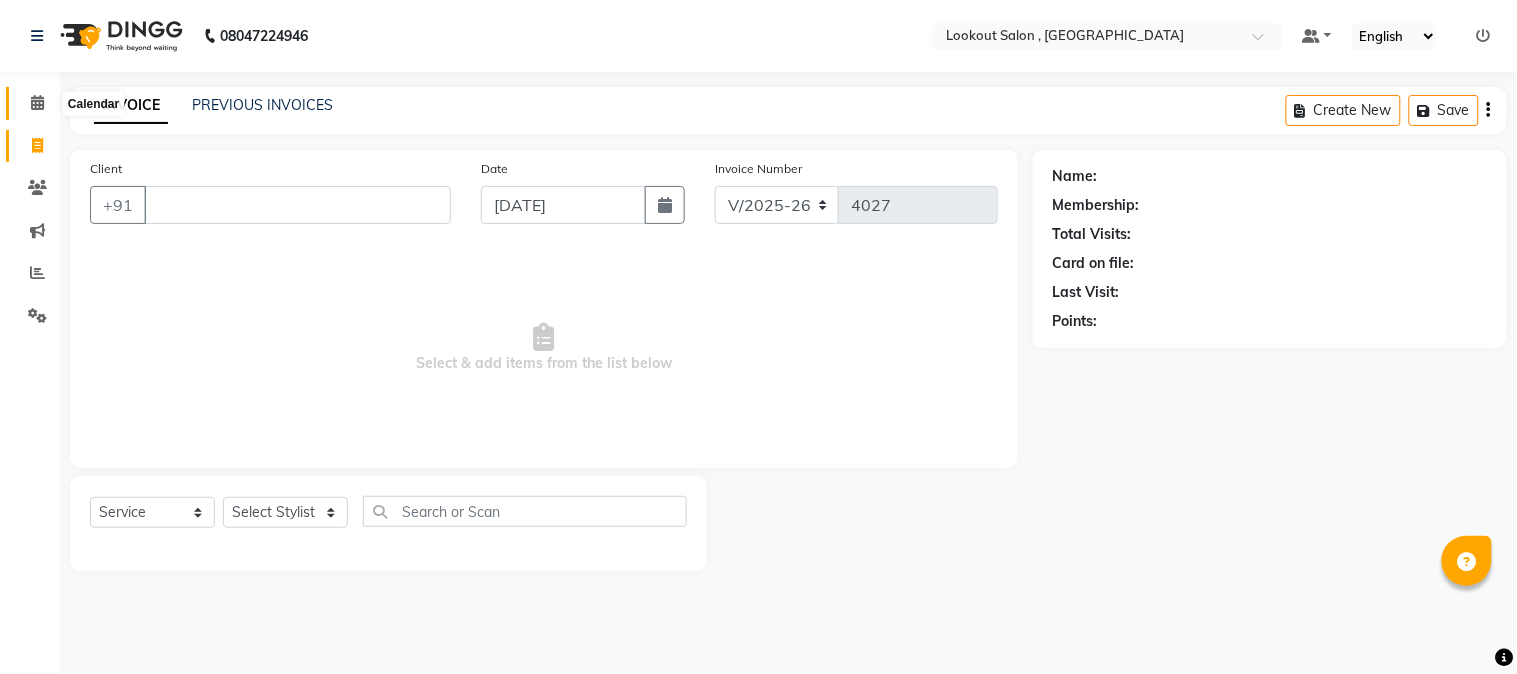 click 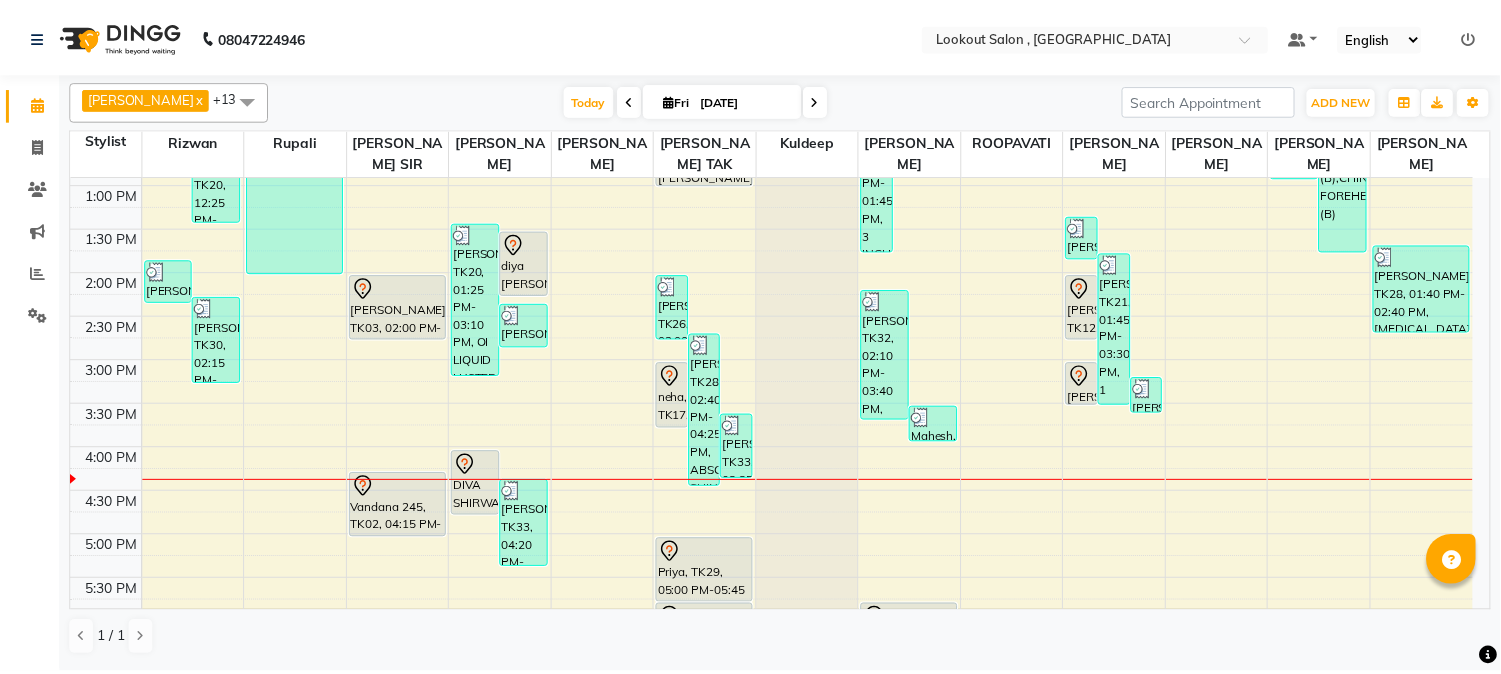 scroll, scrollTop: 444, scrollLeft: 0, axis: vertical 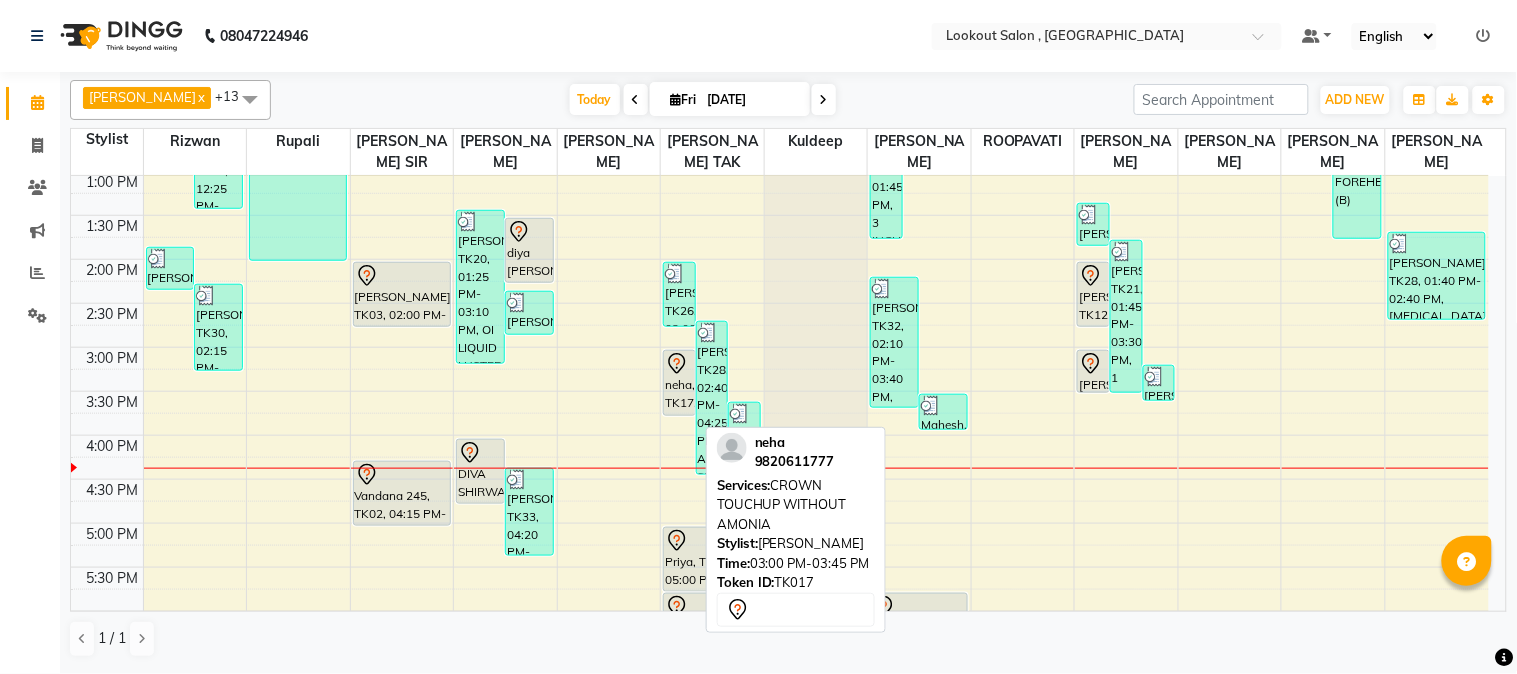 click on "neha, TK17, 03:00 PM-03:45 PM, CROWN TOUCHUP WITHOUT AMONIA" at bounding box center [679, 383] 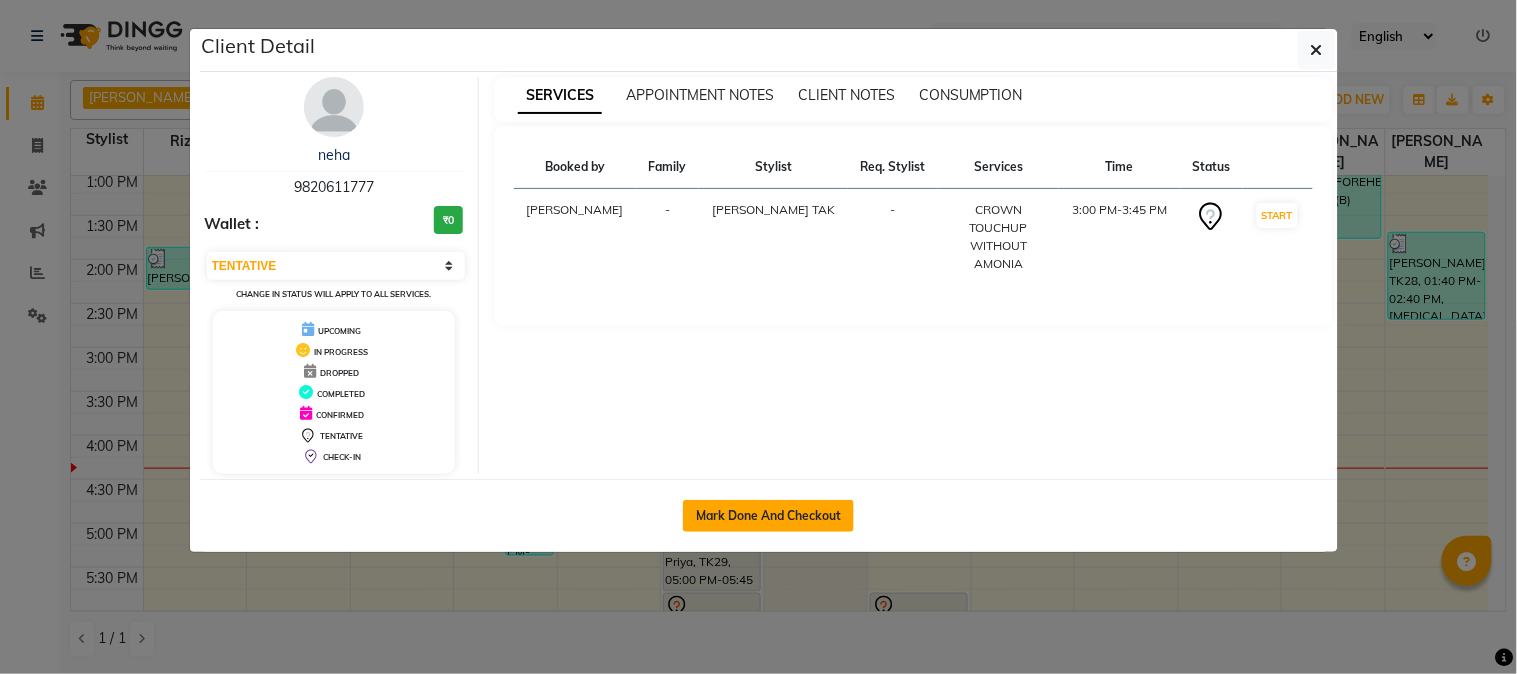 click on "Mark Done And Checkout" 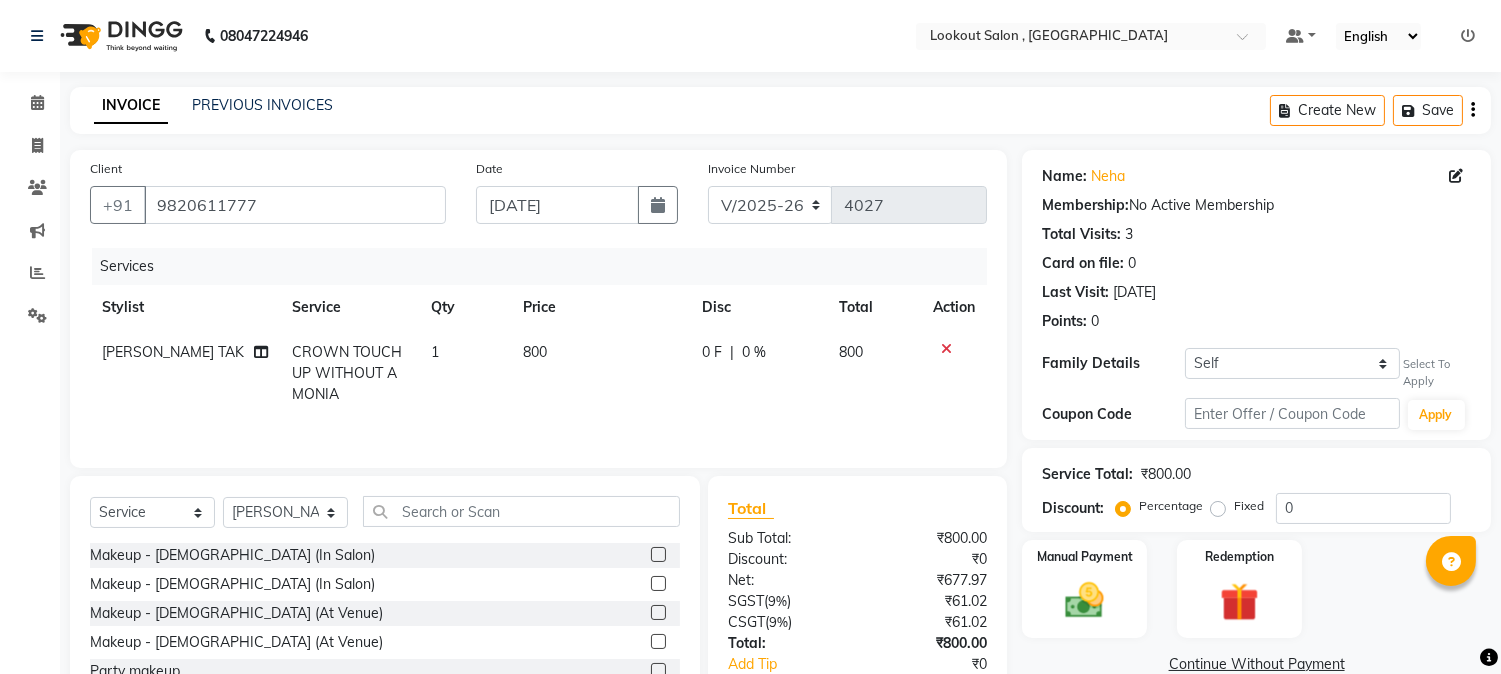 click on "SAHIL TAK" 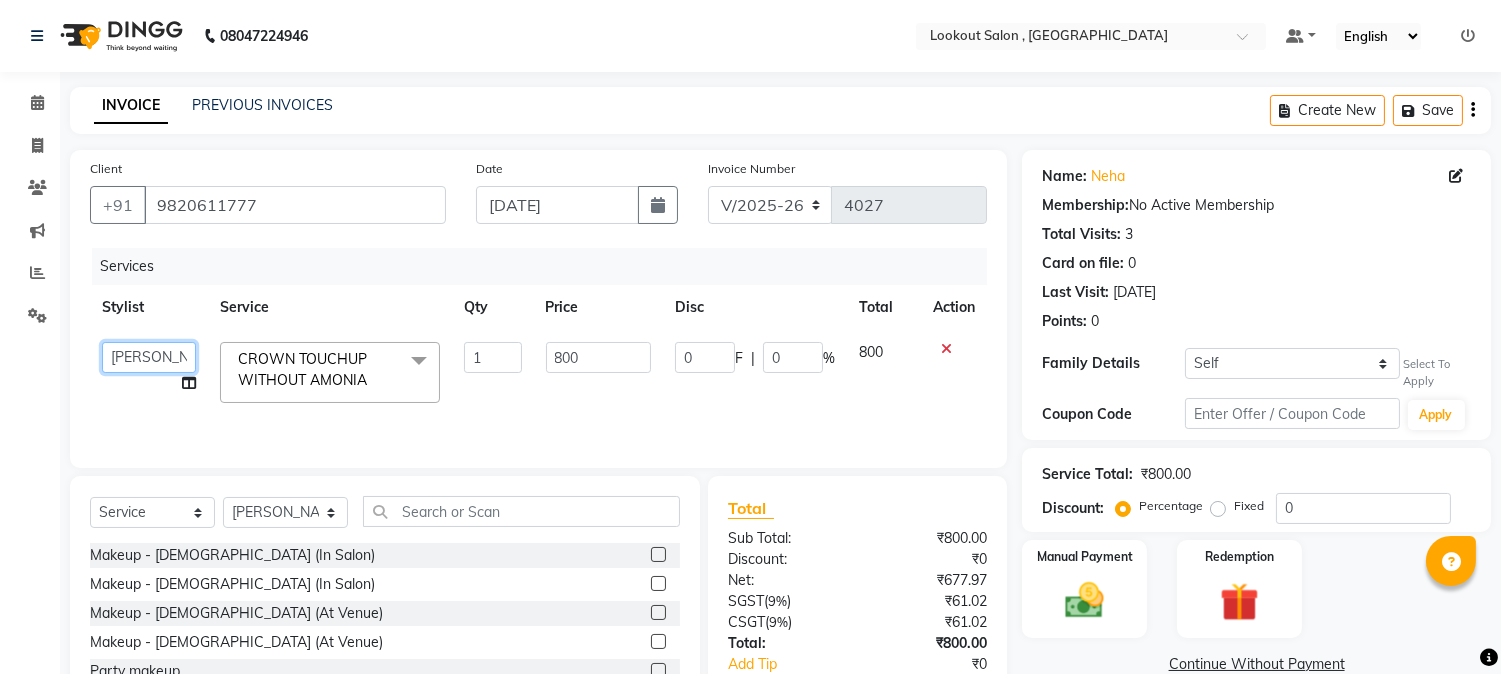 click on "AMIT SOLANKI   jishan shekh   kuldeep   MANDAR GOSAVI   MANISHA SAHU   NANDINI GUPTA   NIPUL SIR   NISAR AHMED PIRJADE   Rizwan   ROOPAVATI   Rupali    RUPESH   SADAF SHAIKH   SAHIL TAK   shweta kashyap" 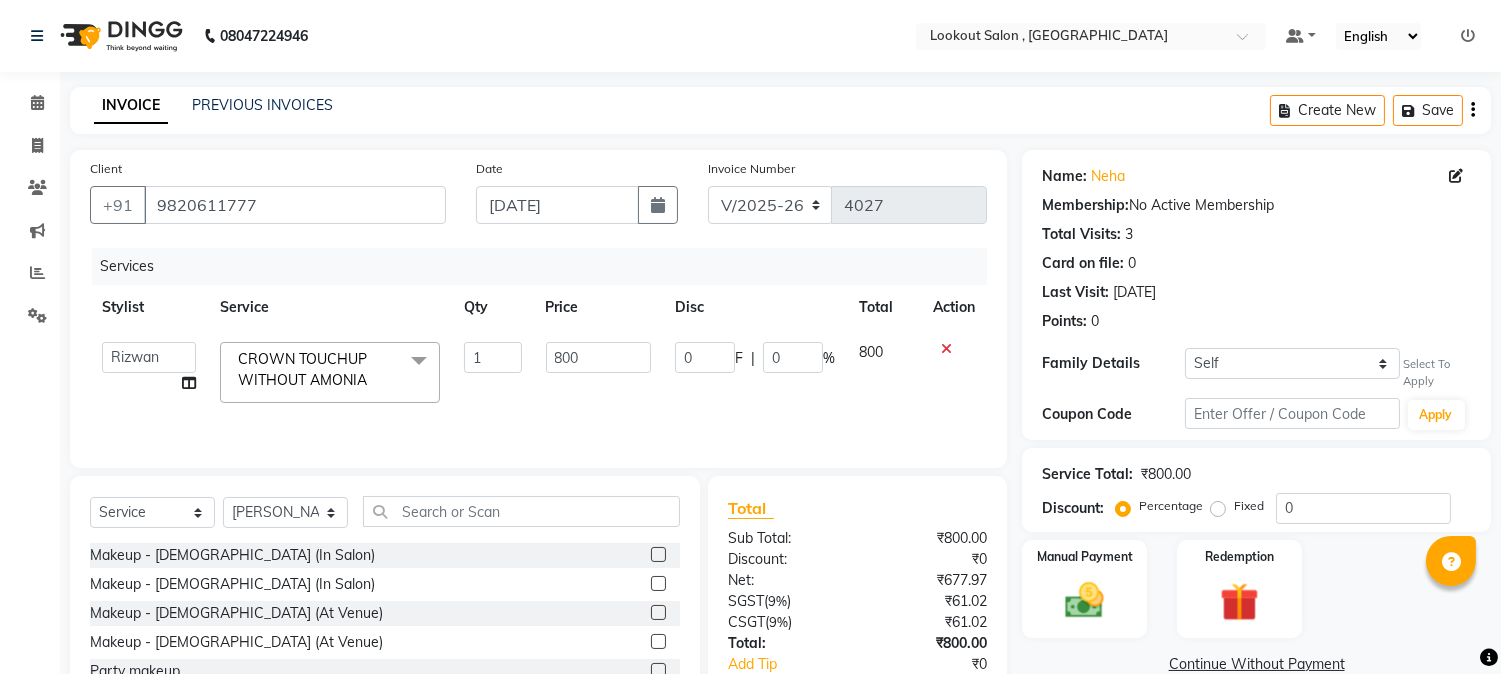 click 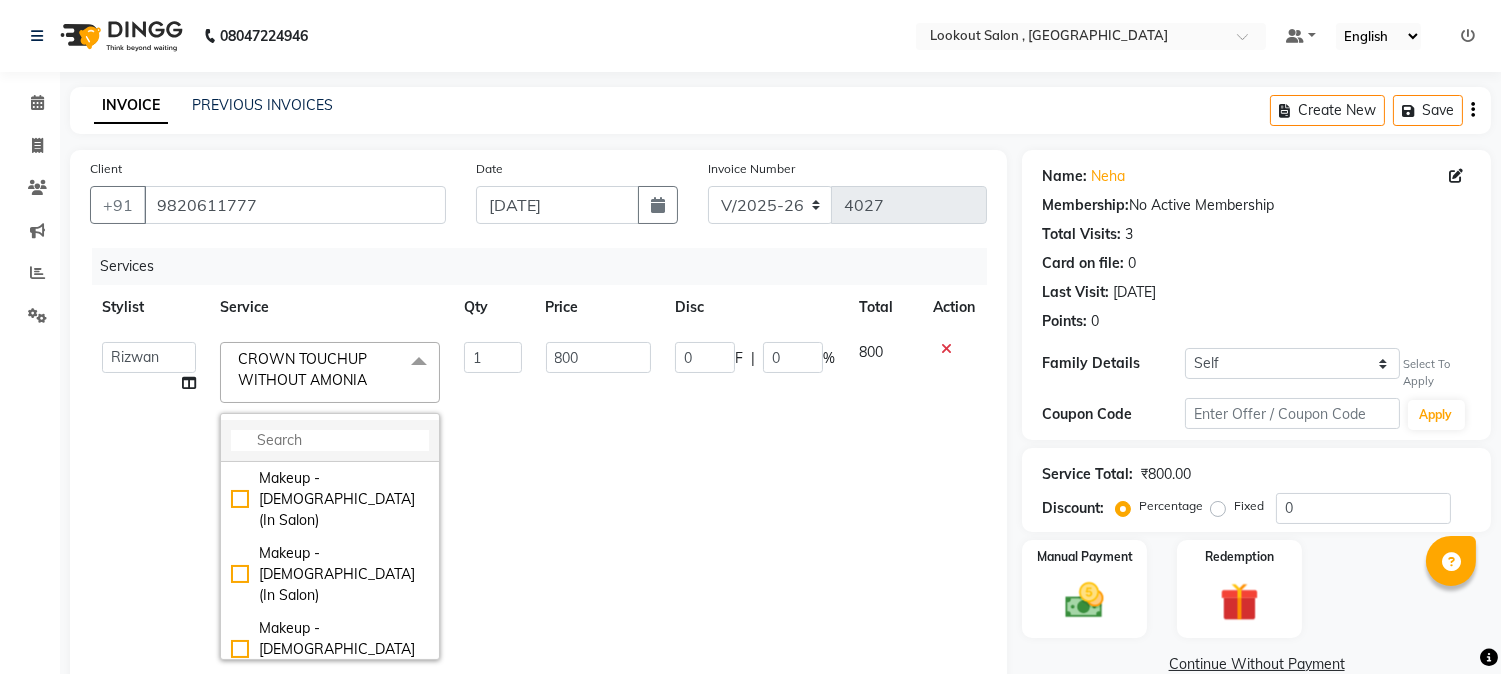 click 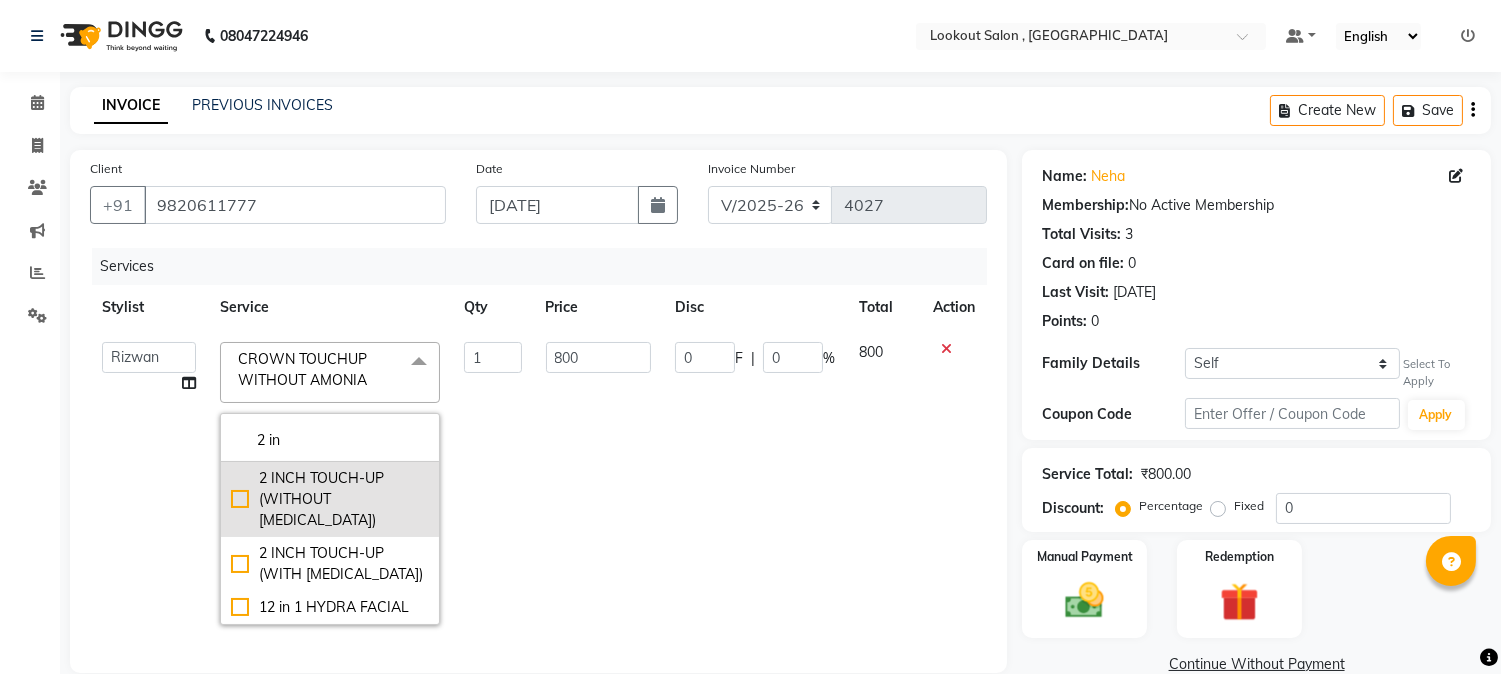 scroll, scrollTop: 327, scrollLeft: 0, axis: vertical 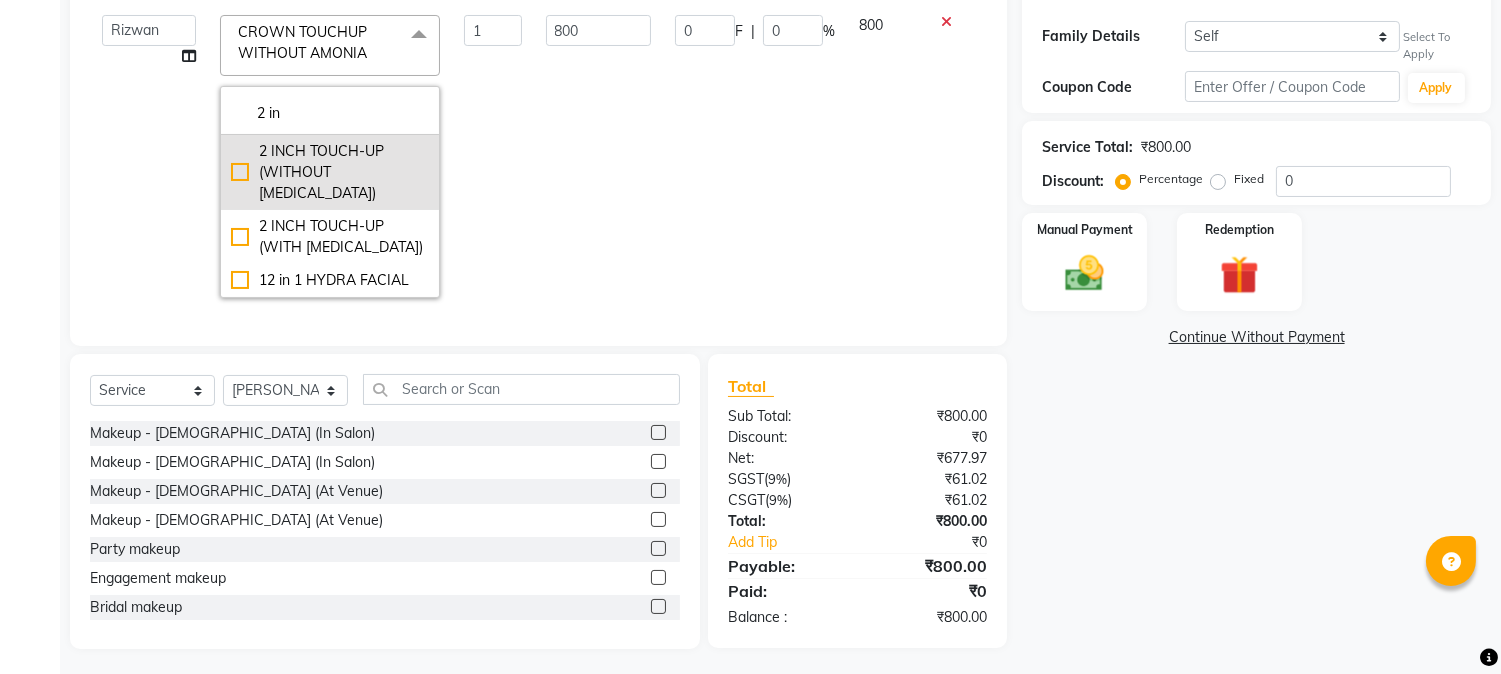 click on "2 INCH TOUCH-UP (WITHOUT AMMONIA)" 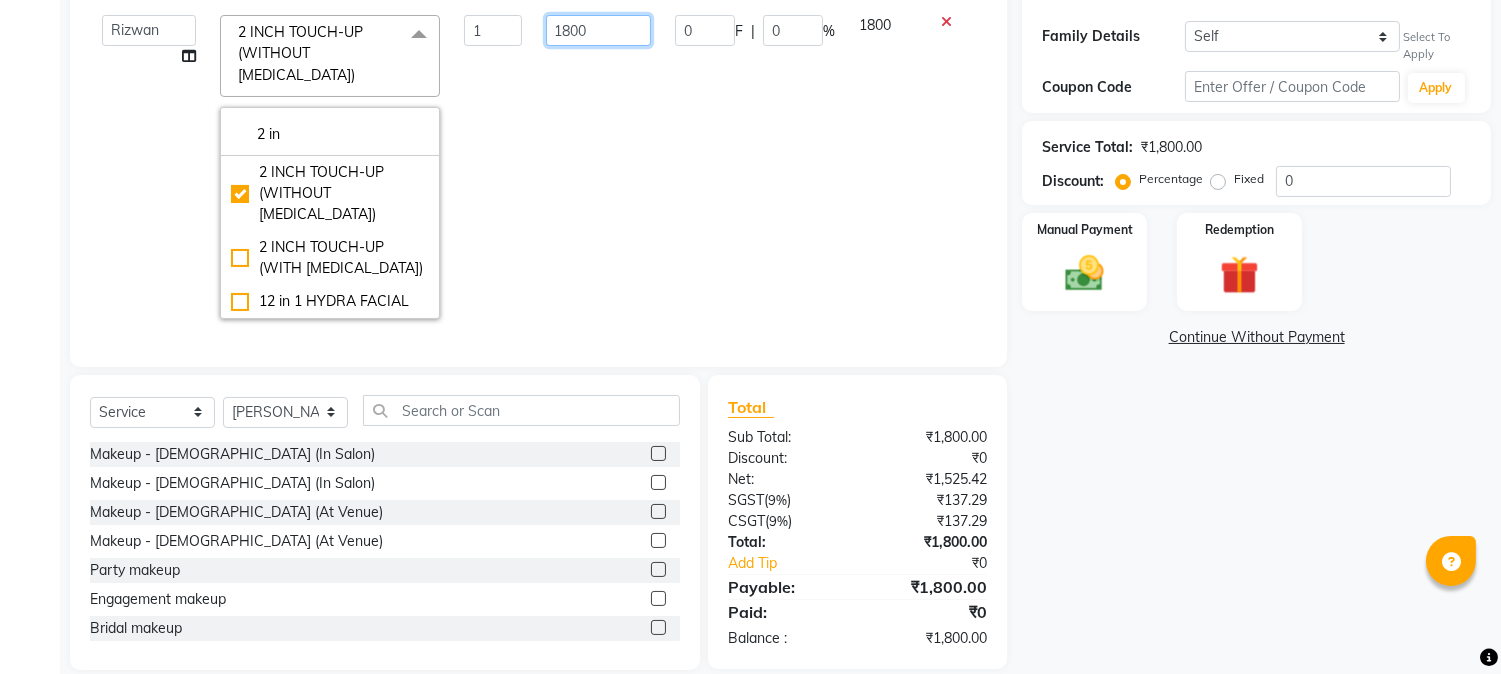 click on "1800" 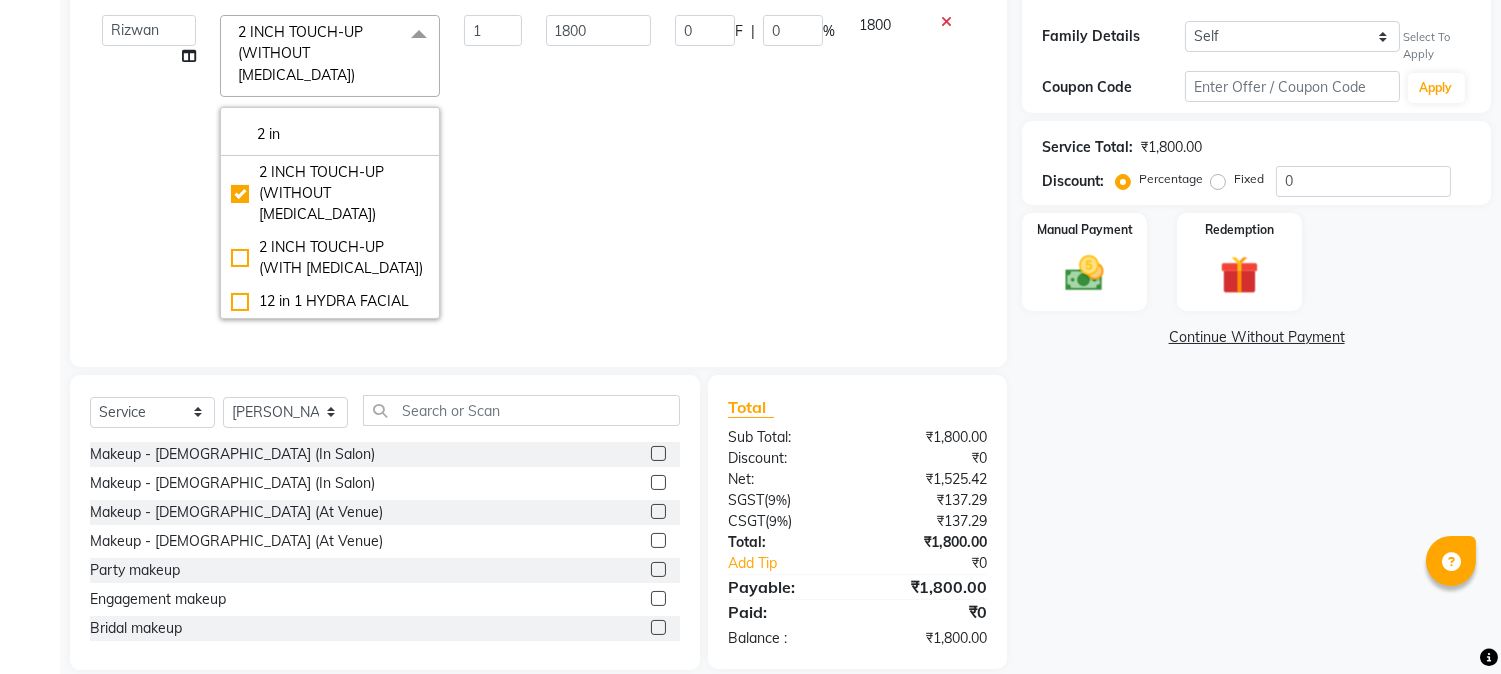 click on "Date 11-07-2025" 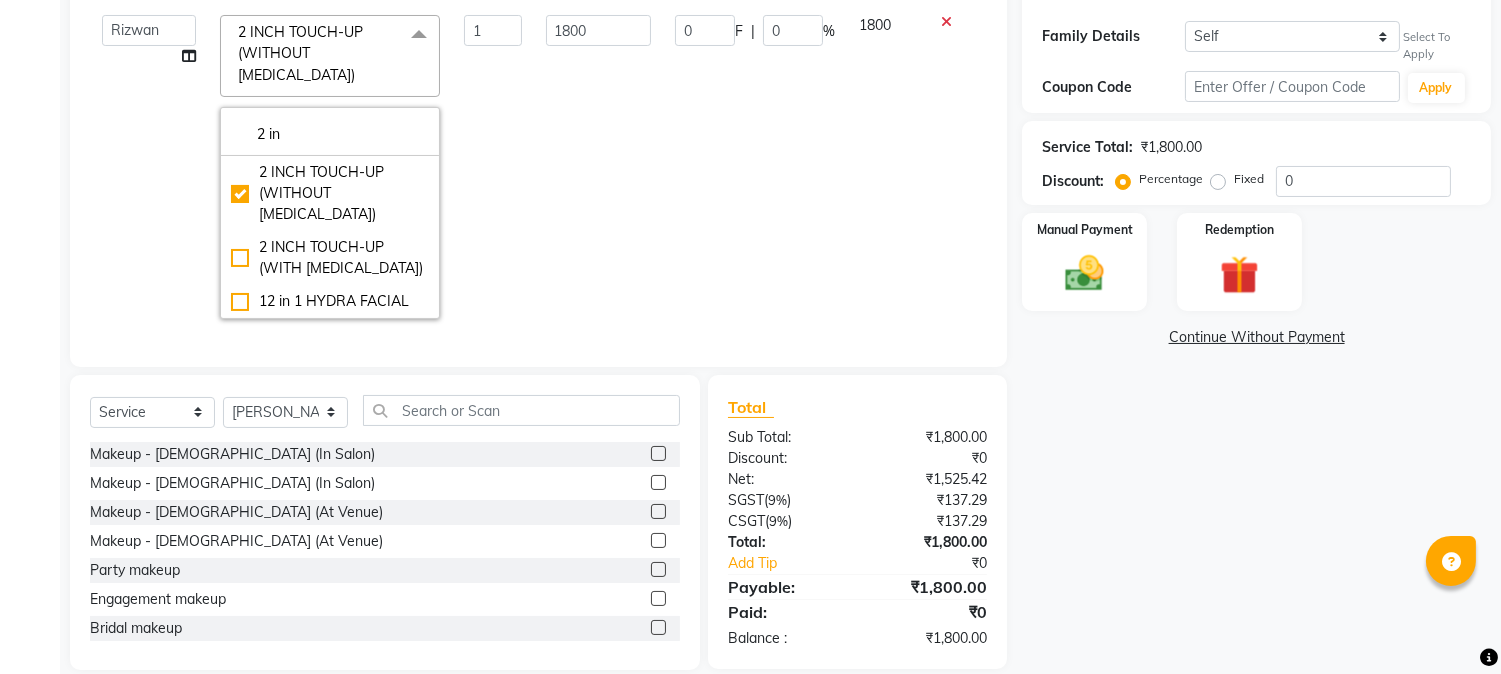 click on "Client +91 9820611777 Date 11-07-2025 Invoice Number V/2025 V/2025-26 4027 Services Stylist Service Qty Price Disc Total Action  AMIT SOLANKI   jishan shekh   kuldeep   MANDAR GOSAVI   MANISHA SAHU   NANDINI GUPTA   NIPUL SIR   NISAR AHMED PIRJADE   Rizwan   ROOPAVATI   Rupali    RUPESH   SADAF SHAIKH   SAHIL TAK   shweta kashyap  2 INCH TOUCH-UP (WITHOUT AMMONIA)  x 2 in 2 INCH TOUCH-UP (WITHOUT AMMONIA) 2 INCH TOUCH-UP (WITH AMMONIA) 12 in 1 HYDRA FACIAL 1 1800 0 F | 0 % 1800" 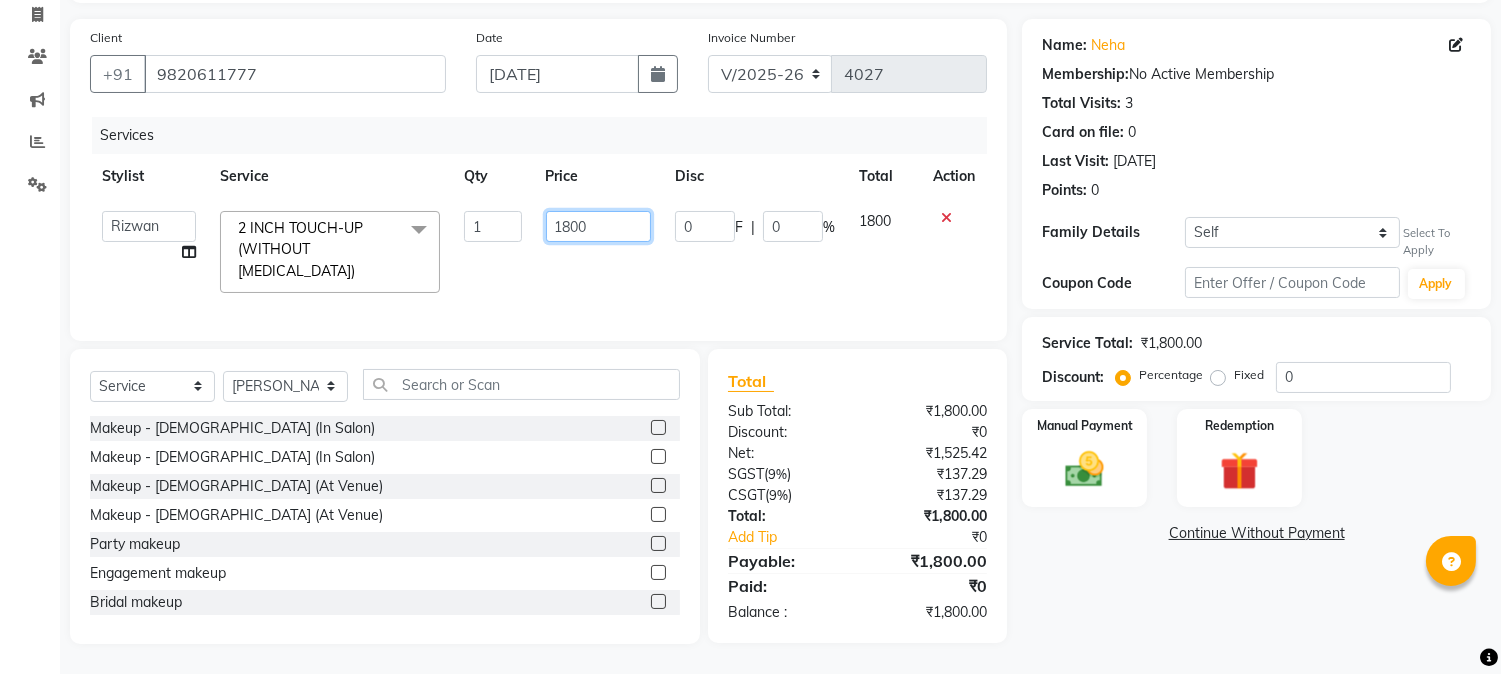 click on "1800" 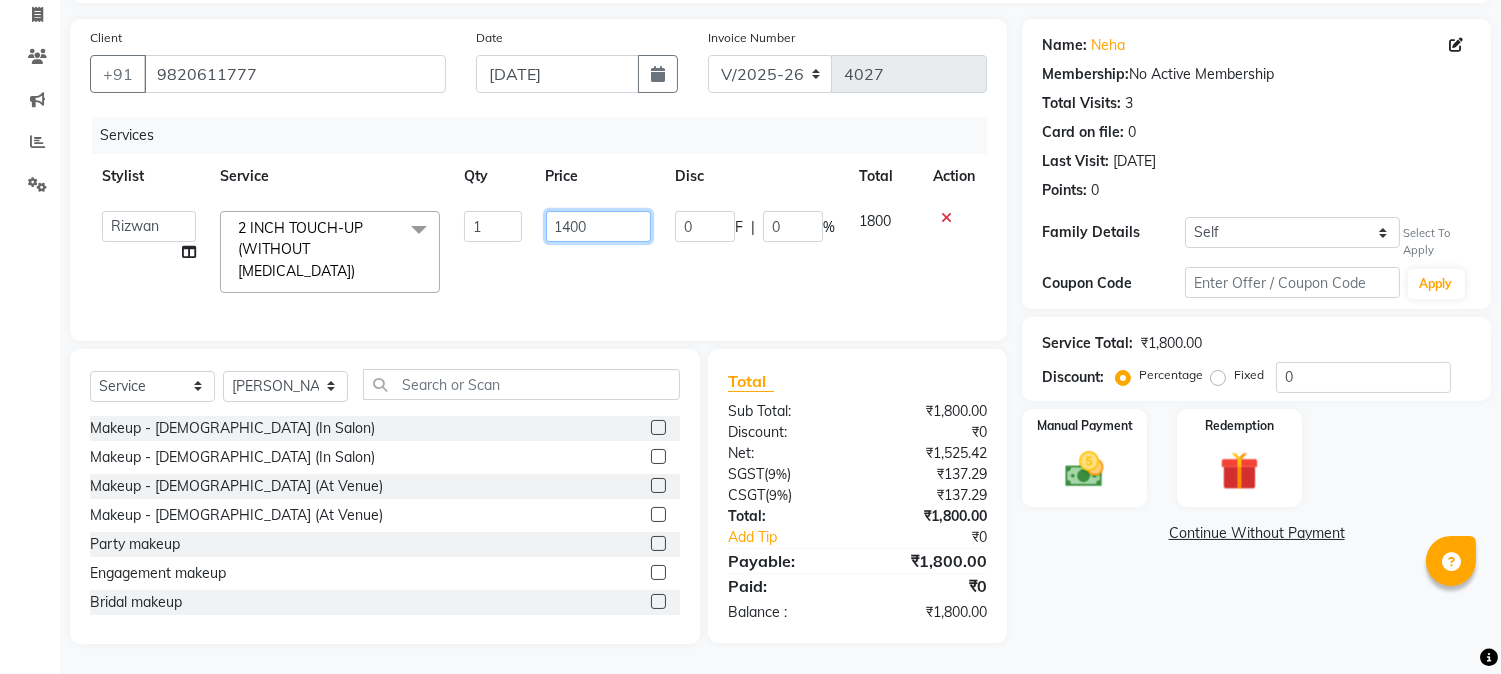 scroll, scrollTop: 126, scrollLeft: 0, axis: vertical 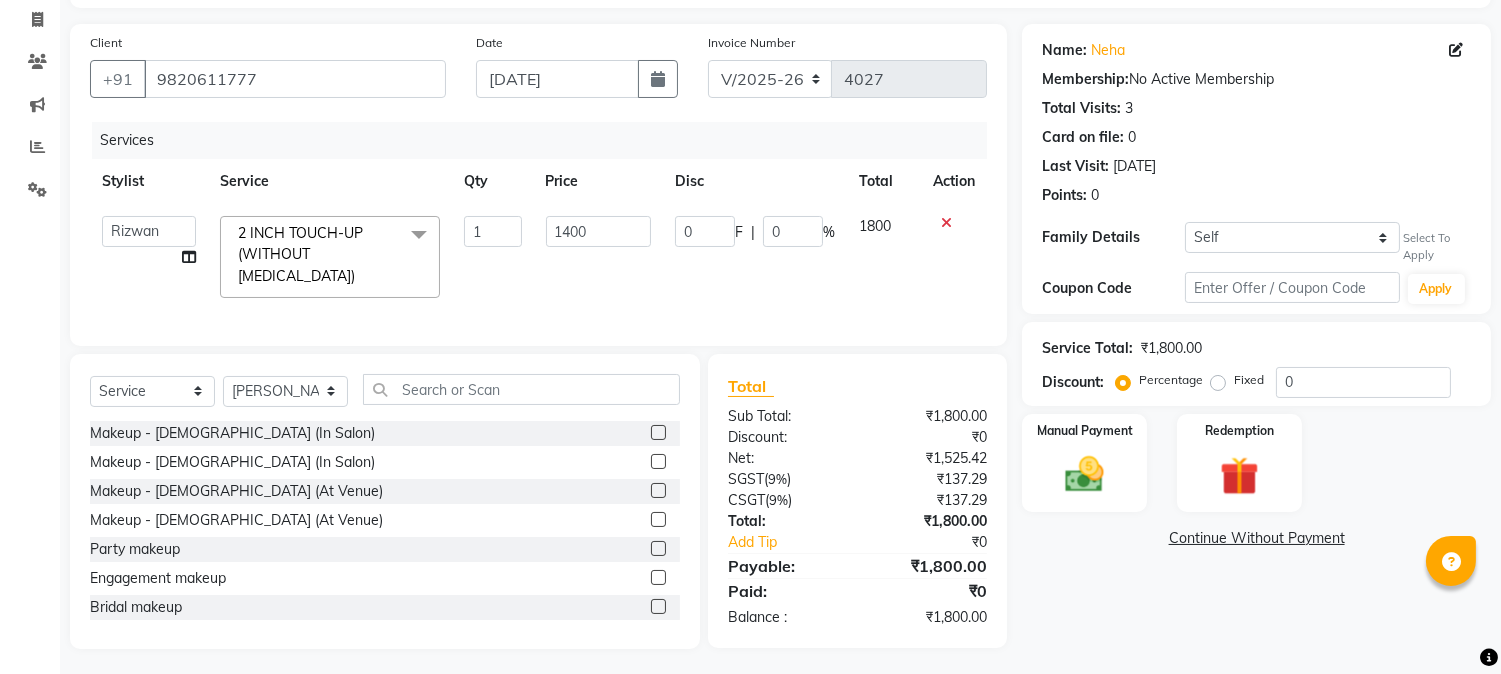 click on "Price" 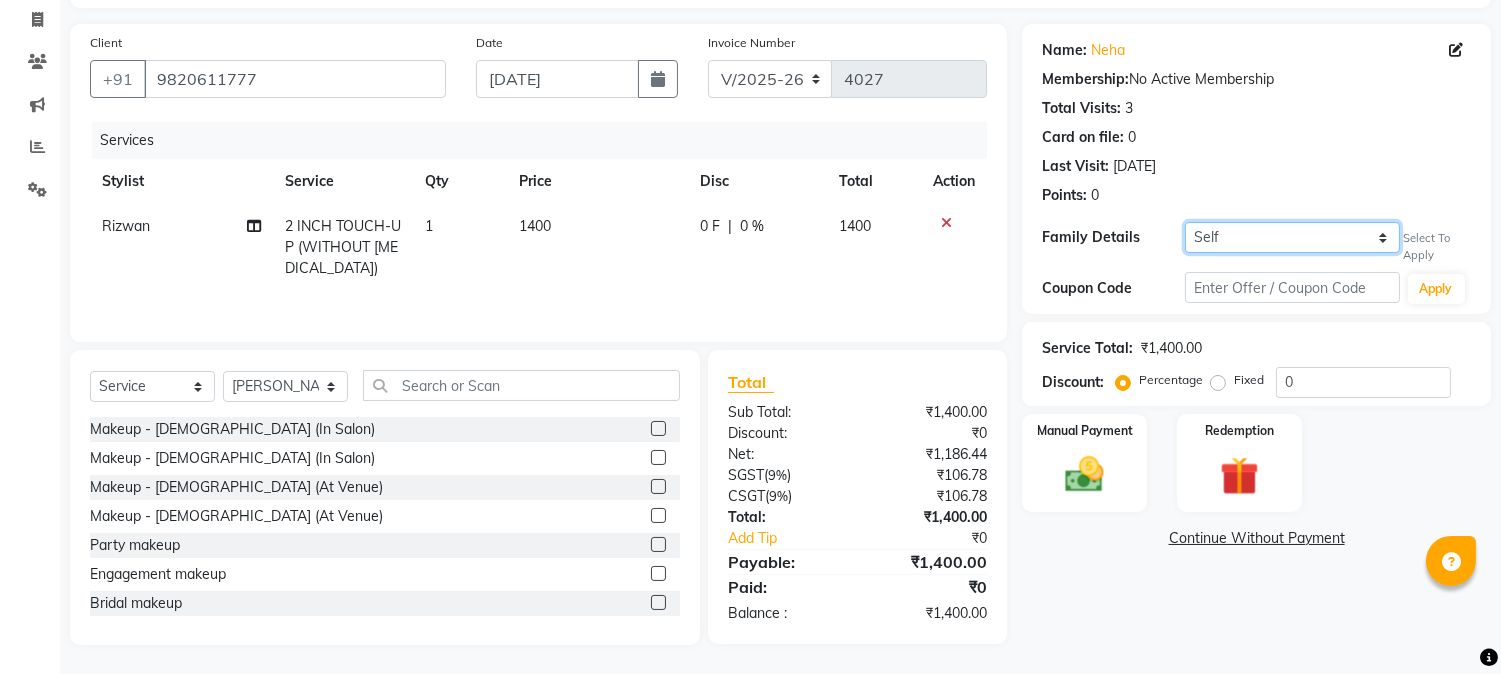 click on "Self vishhal soni" 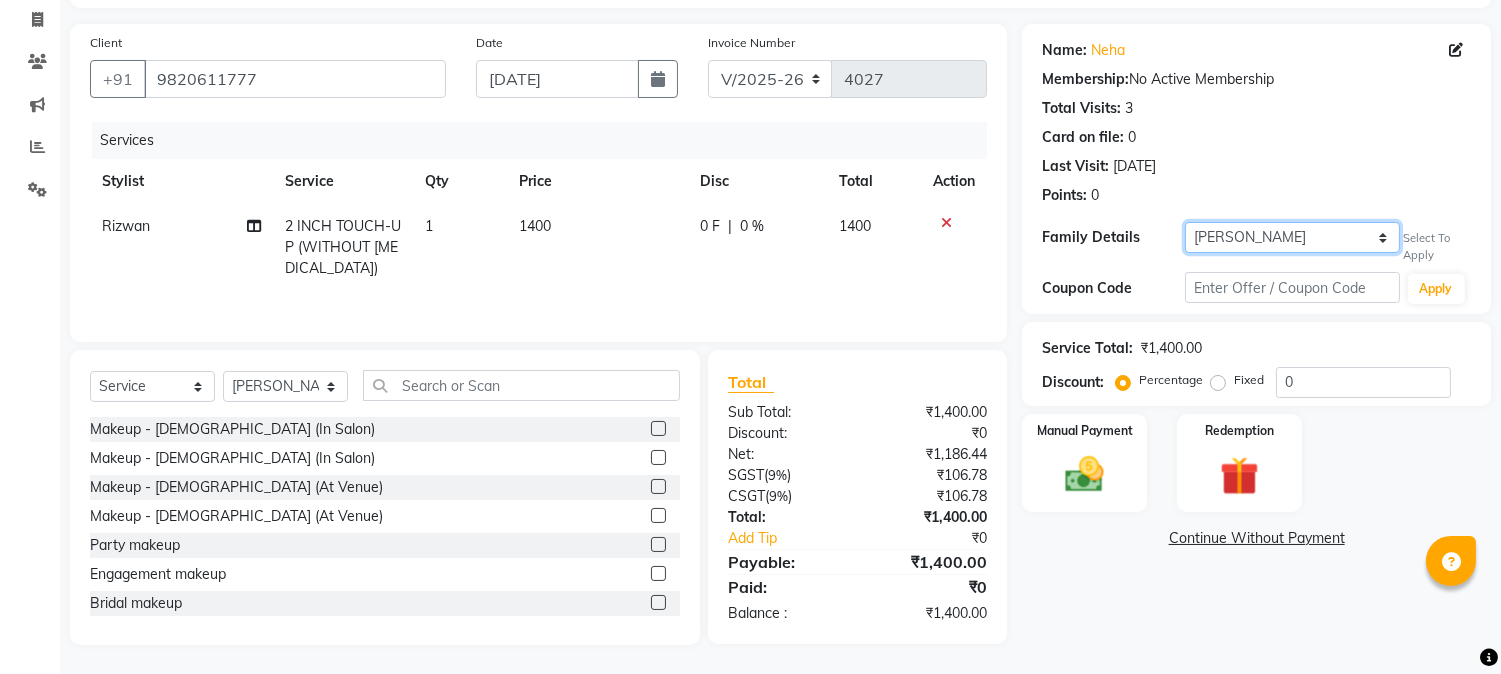 click on "Self vishhal soni" 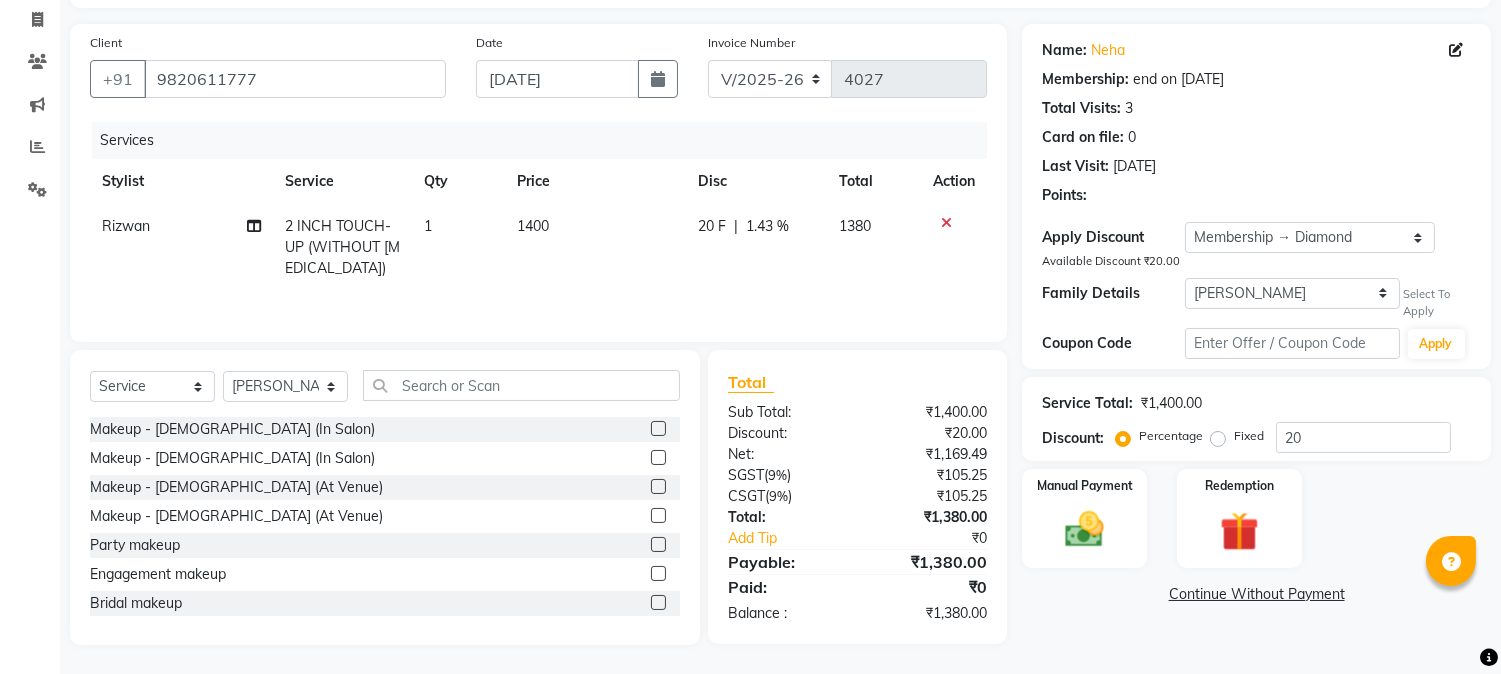 click on "Available Discount ₹20.00" 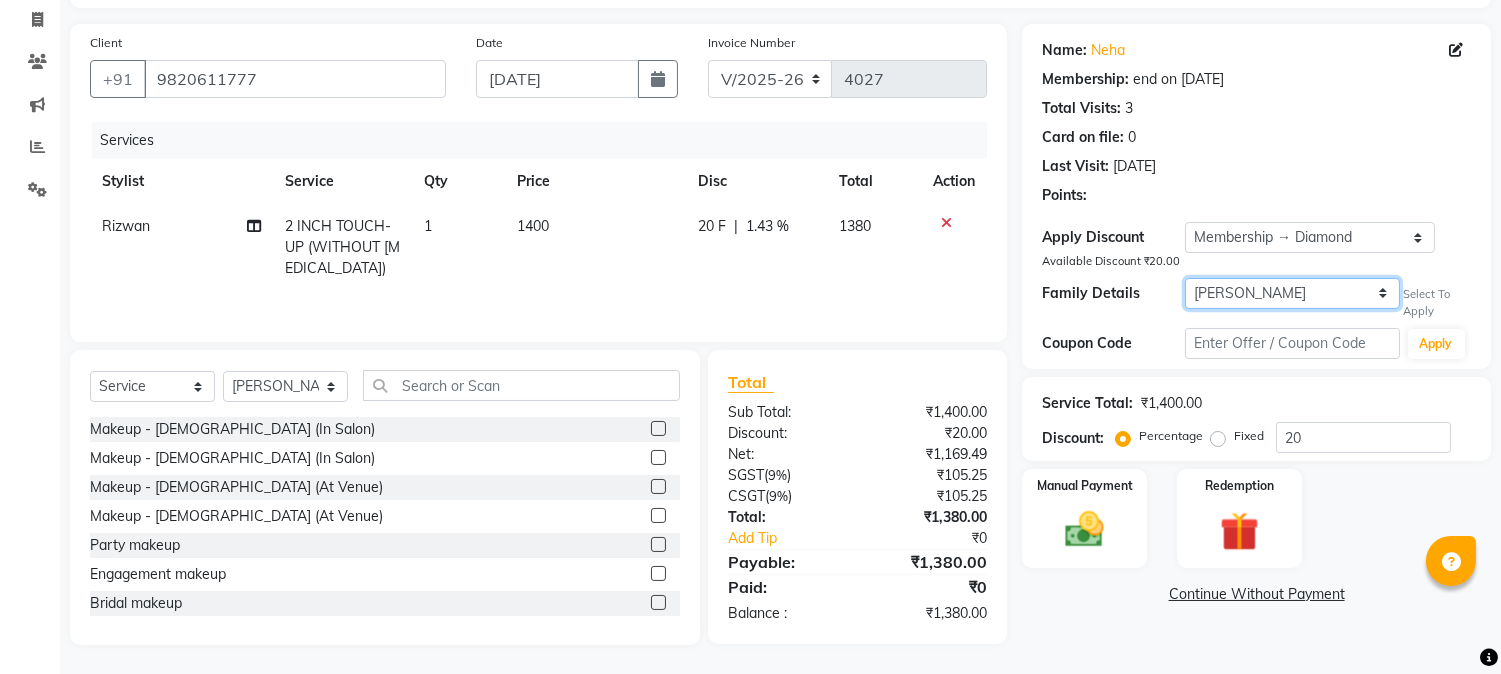 click on "Self vishhal soni" 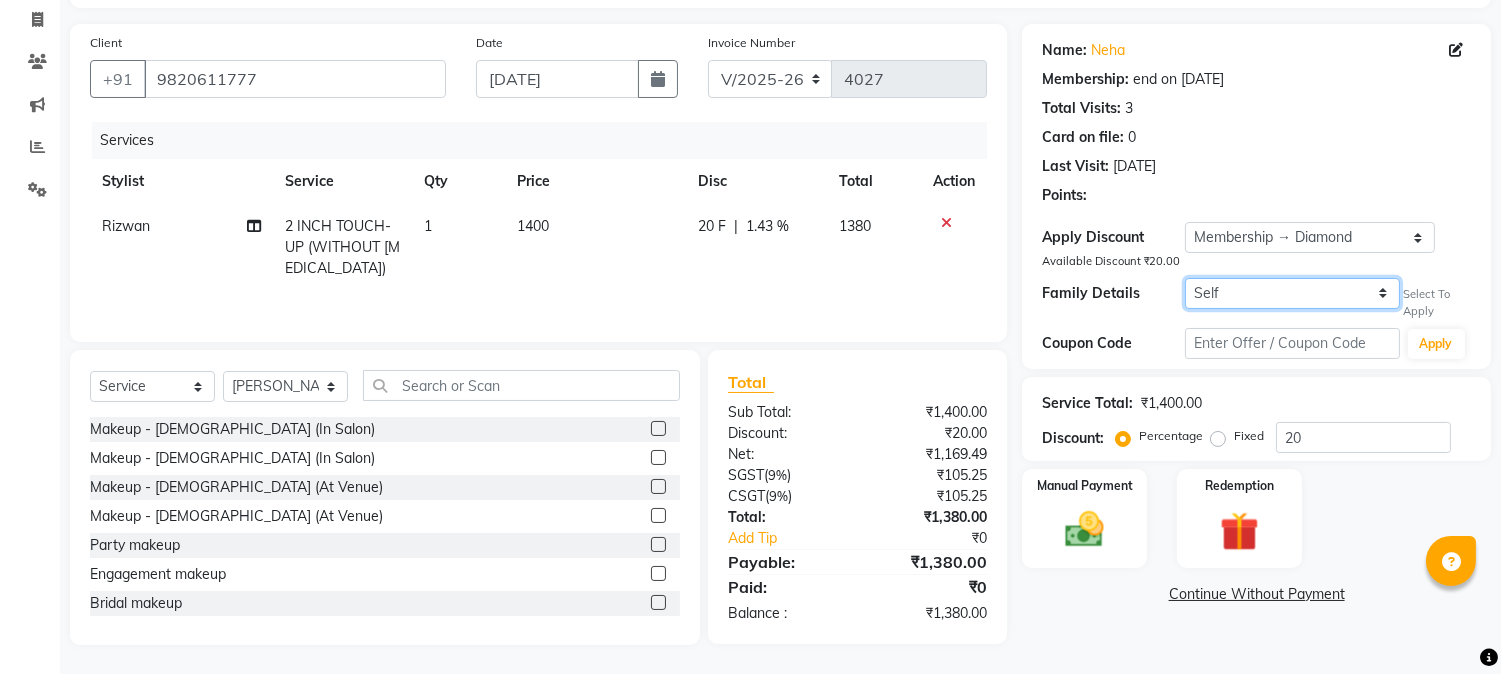 click on "Self vishhal soni" 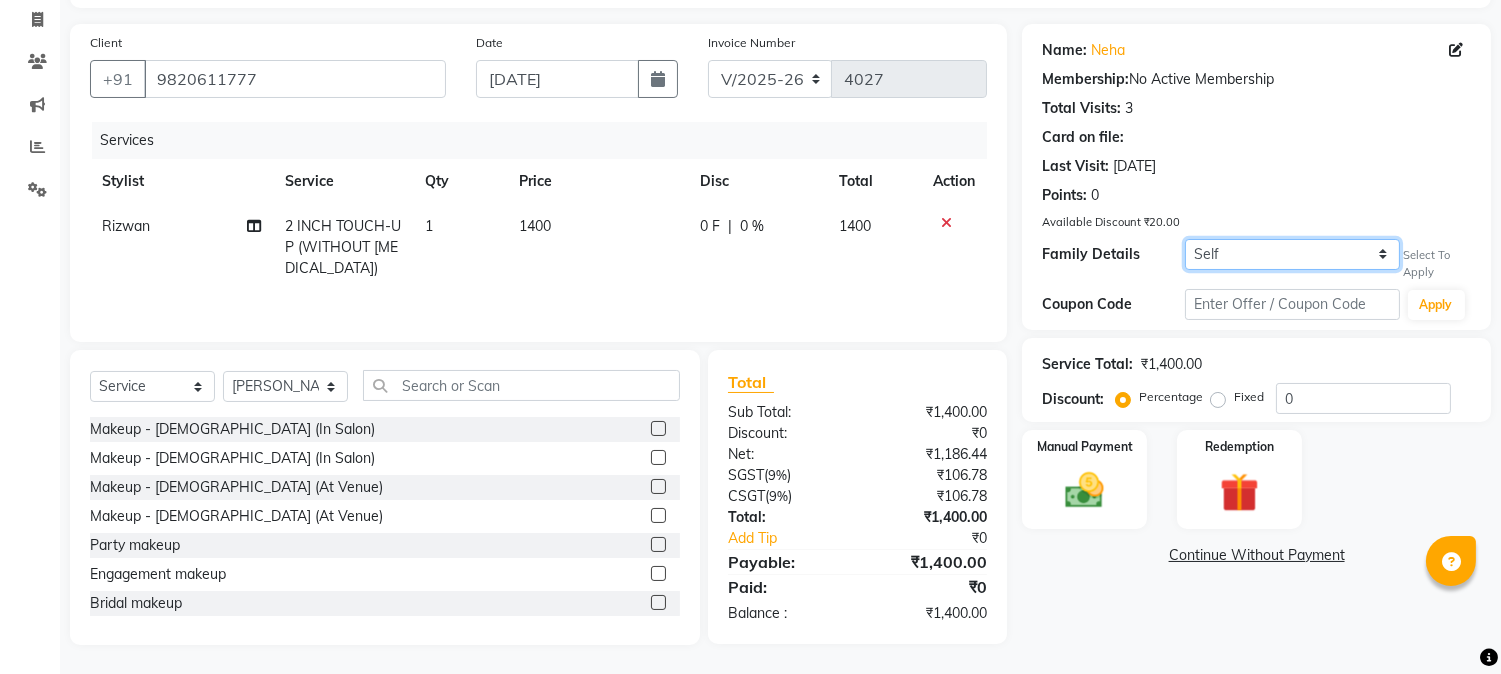 click on "Self vishhal soni" 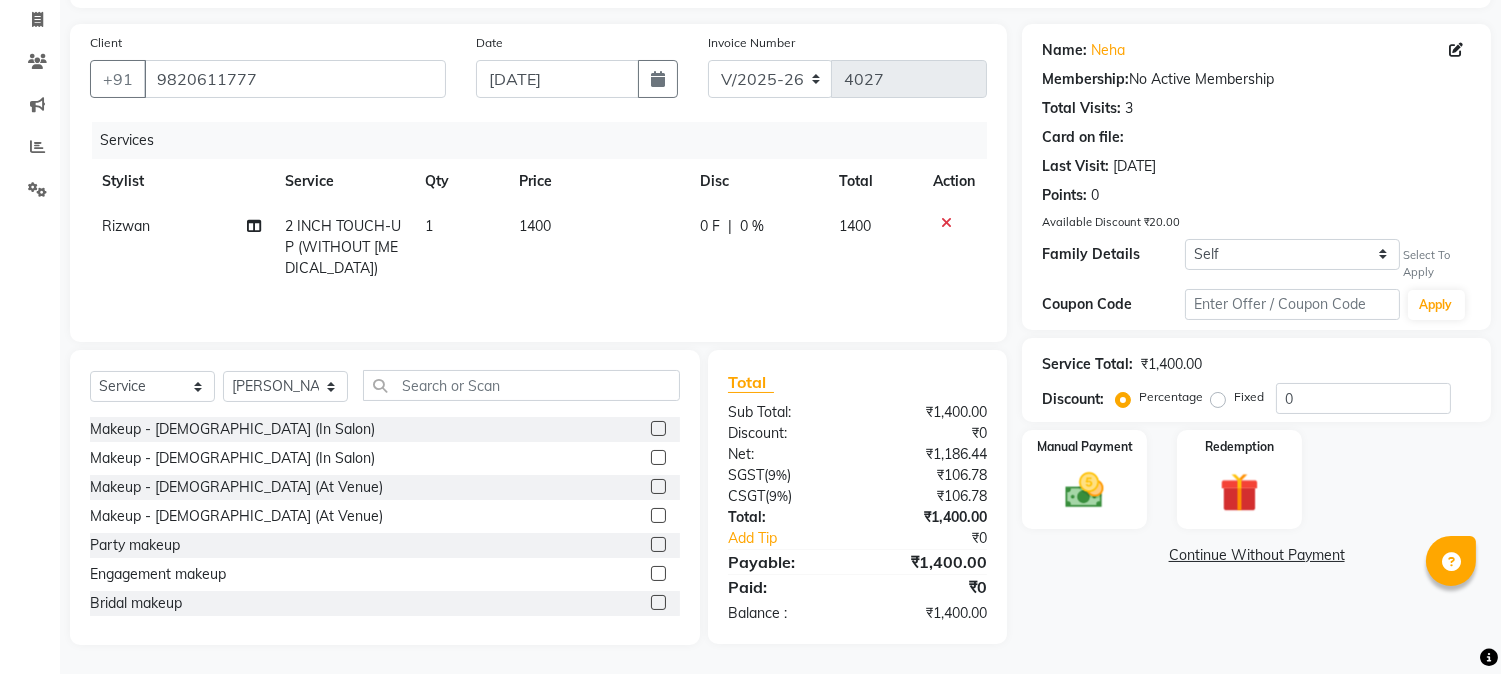 click on "Last Visit:   16-05-2025" 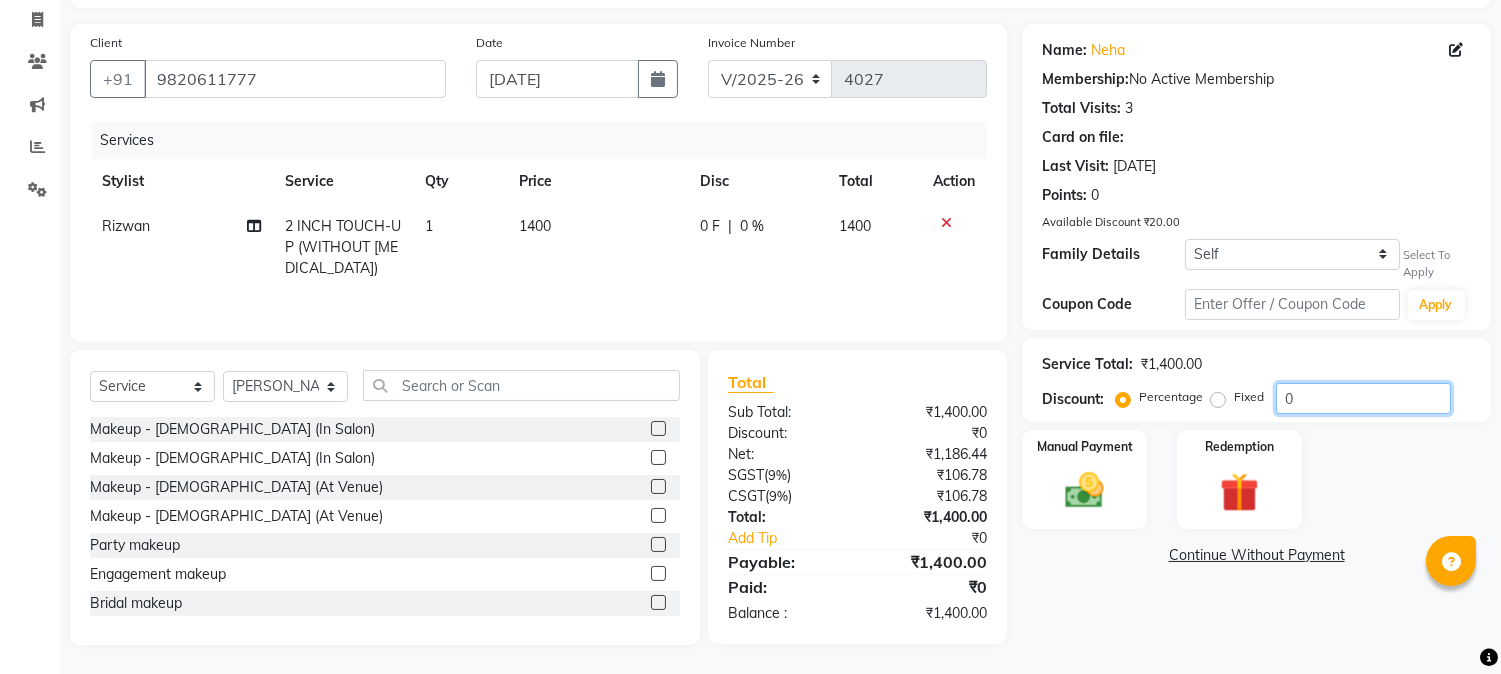 click on "0" 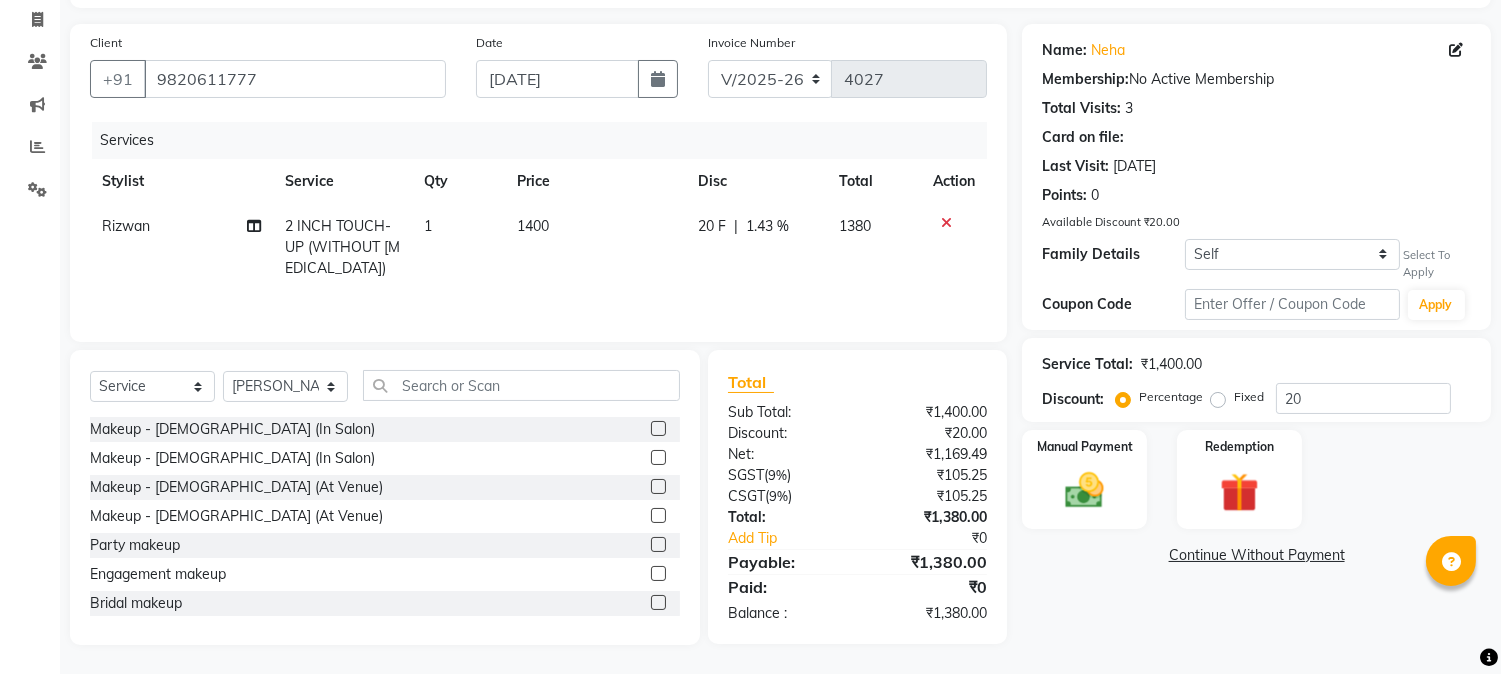click on "INVOICE PREVIOUS INVOICES Create New   Save  Client +91 9820611777 Date 11-07-2025 Invoice Number V/2025 V/2025-26 4027 Services Stylist Service Qty Price Disc Total Action Rizwan 2 INCH TOUCH-UP (WITHOUT AMMONIA) 1 1400 20 F | 1.43 % 1380 Select  Service  Product  Membership  Package Voucher Prepaid Gift Card  Select Stylist AMIT SOLANKI jishan shekh kuldeep MANDAR GOSAVI MANISHA SAHU NANDINI GUPTA NIPUL SIR NISAR AHMED PIRJADE Rizwan ROOPAVATI Rupali  RUPESH SADAF SHAIKH SAHIL TAK shweta kashyap Makeup - Female (In Salon)  Makeup - Male (In Salon)  Makeup - Female (At Venue)  Makeup - Male (At Venue)  Party makeup  Engagement makeup  Bridal makeup  Sider Makeup  Groom makeup  EAR STUD  HAIR EXTENSION  HAIRCUT WITH STYLIST (M)  HAIRCUT WITH WASH STYLIST (M)  HAIRCUT WITH CREATIVE STYLIST (M)  BEAD TRIM  BEARD CRAFTING  BALD  SHAVE  WASH & STYLING (M)  PREMIUM WASH (M)  STYLING (M)  HAIRCUT WITH SENIOR STYLIST(M)  HAIRCUT WITH ART DIRECTOR  HAIR LINE SET  HAIRCUT WITH STYLIST (F)  WASH & BLAST DRY (F)  FACE" 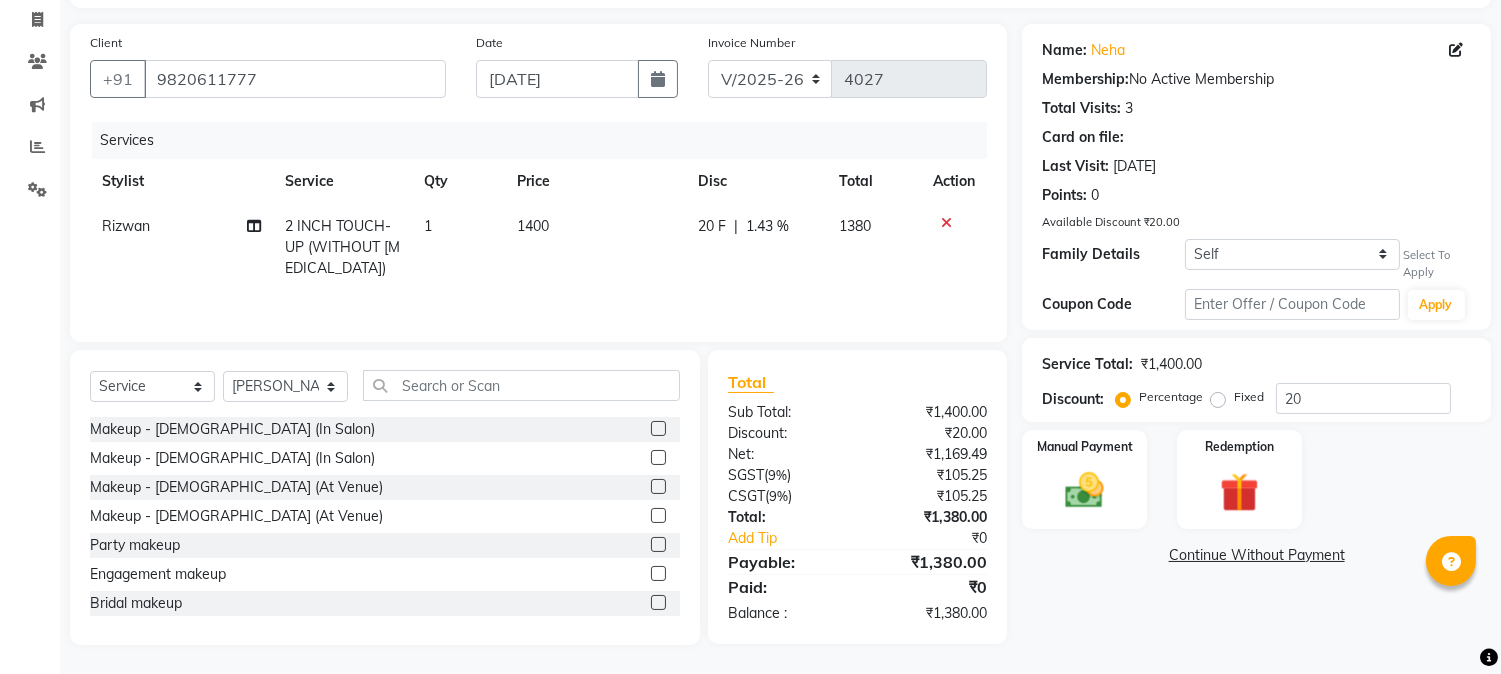 click on "Name: Neha  Membership:  No Active Membership  Total Visits:  3 Card on file: Last Visit:   16-05-2025 Points:   0  Available Discount ₹20.00 Family Details Self vishhal soni Select To Apply Coupon Code Apply Service Total:  ₹1,400.00  Discount:  Percentage   Fixed  20 Manual Payment Redemption  Continue Without Payment" 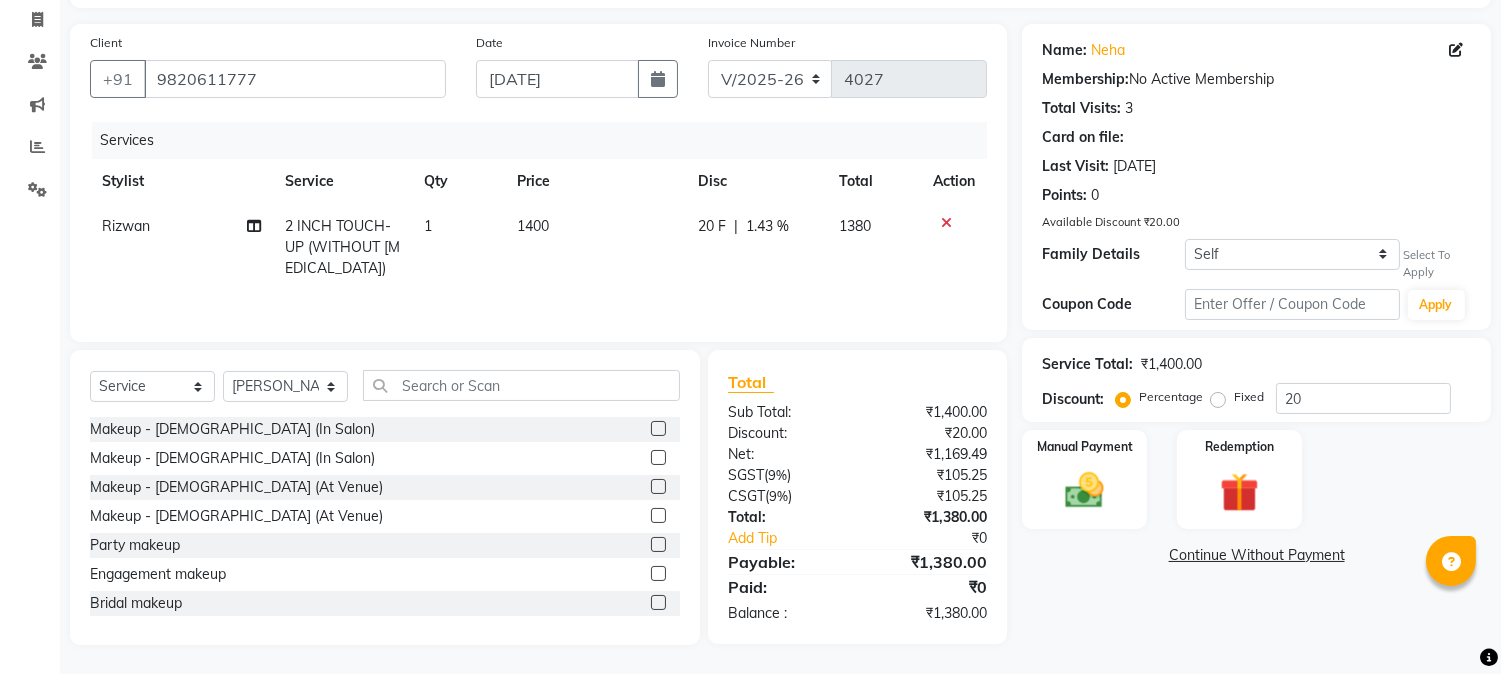 click on "Fixed" 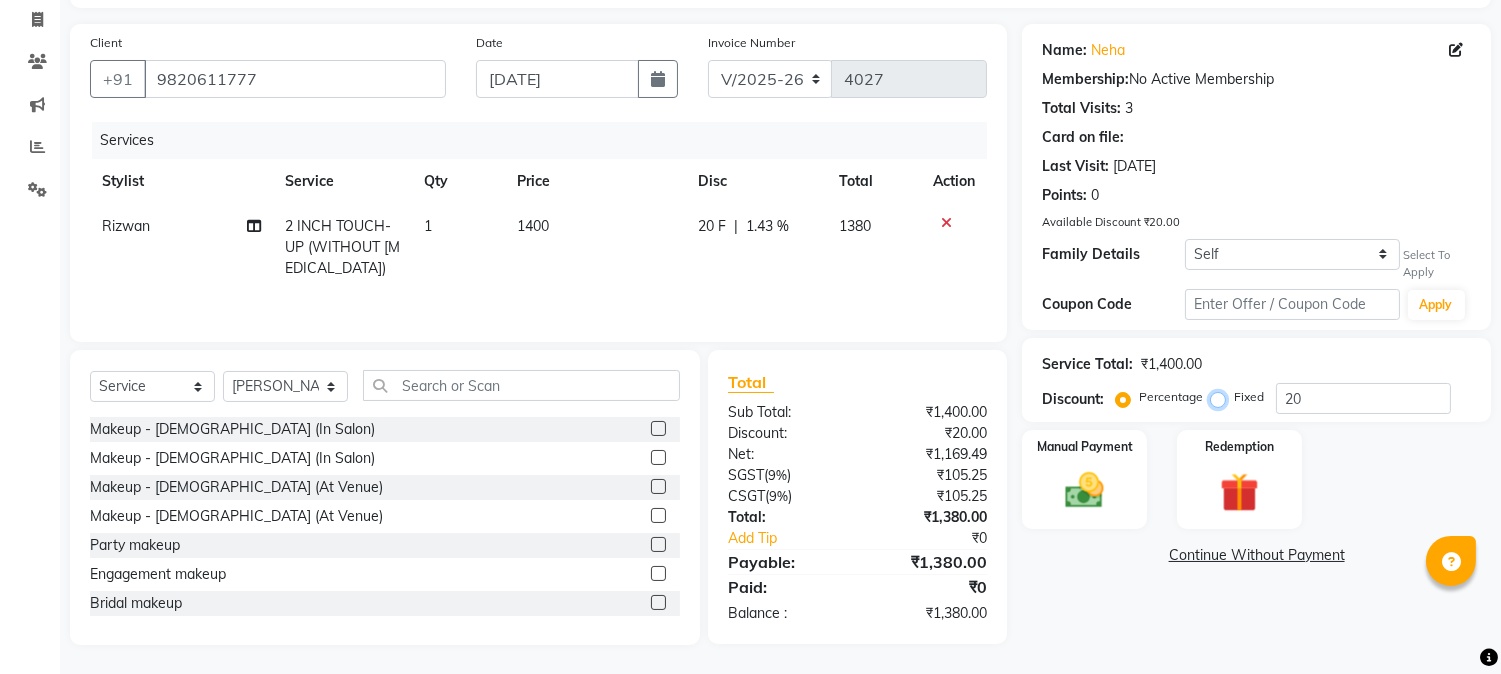 click on "Fixed" at bounding box center (1222, 397) 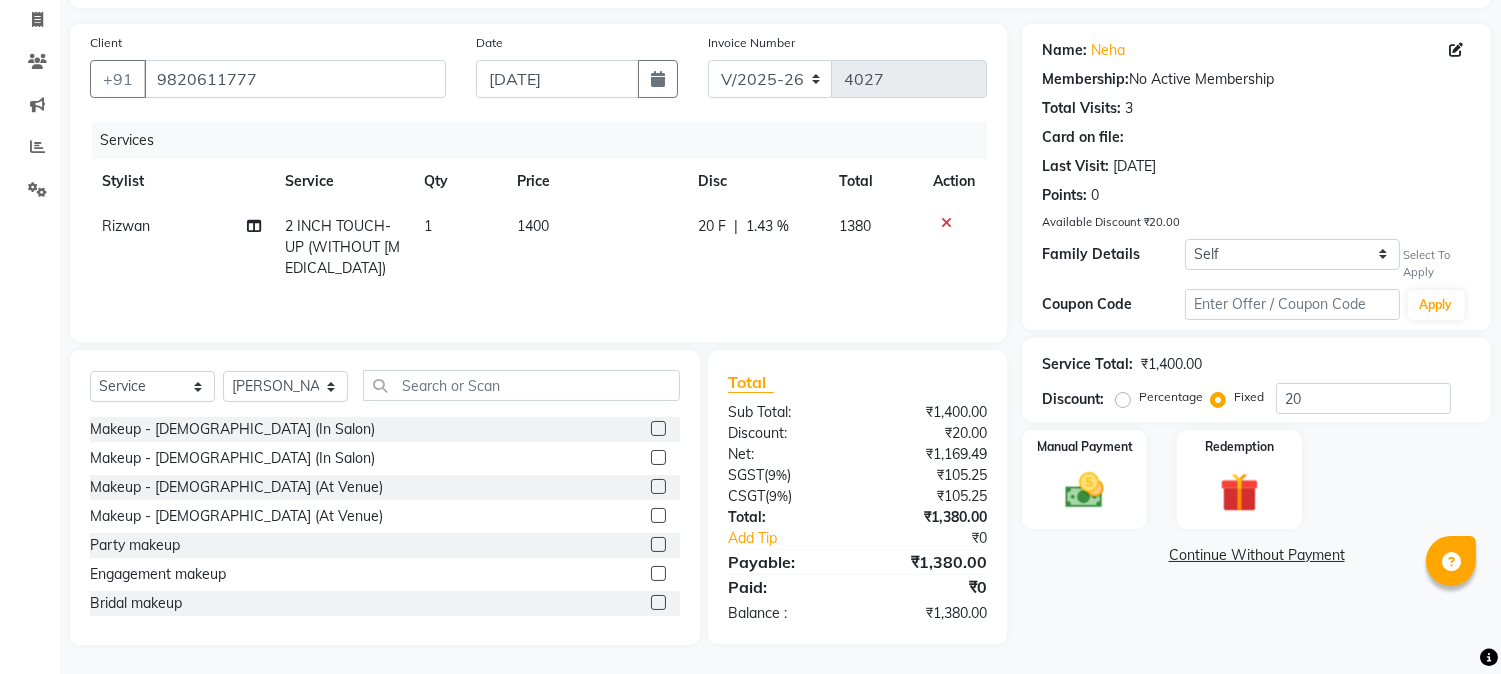 click on "Percentage" 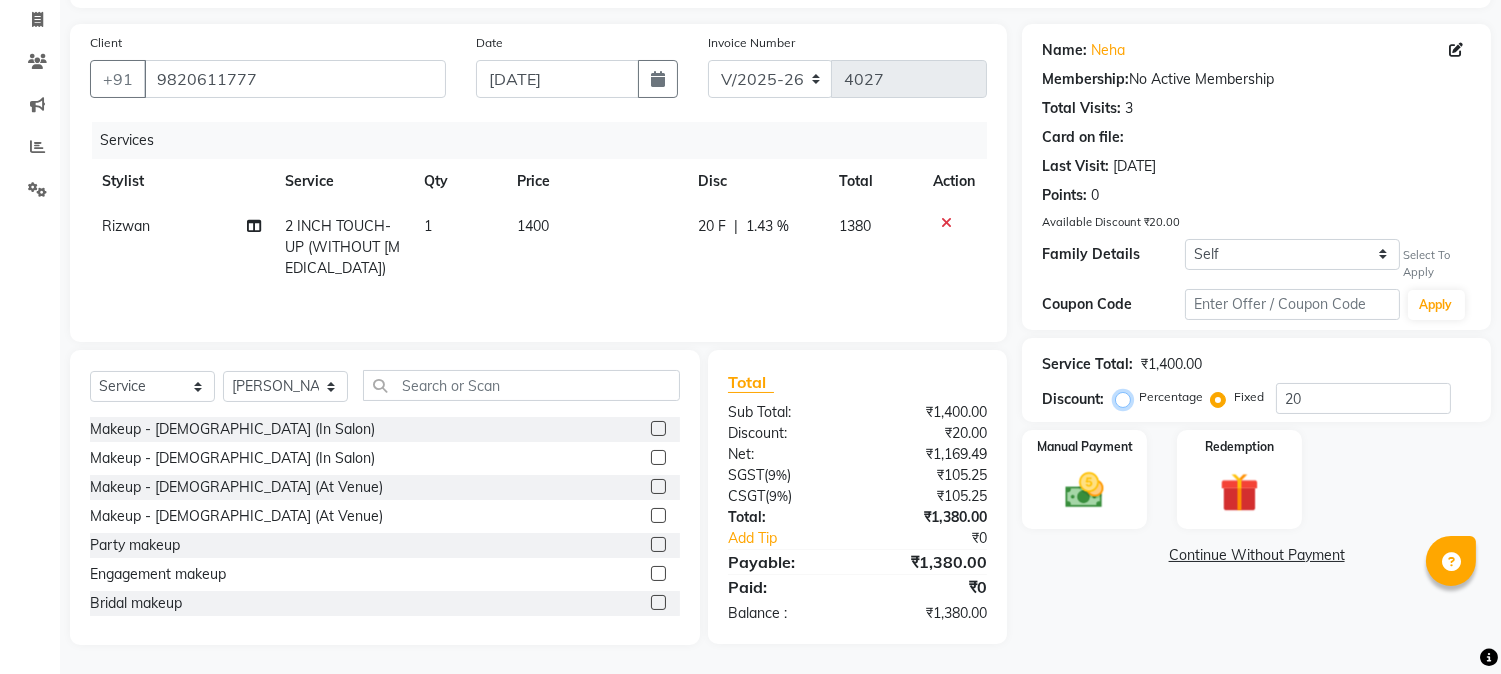 click on "Percentage" at bounding box center (1127, 397) 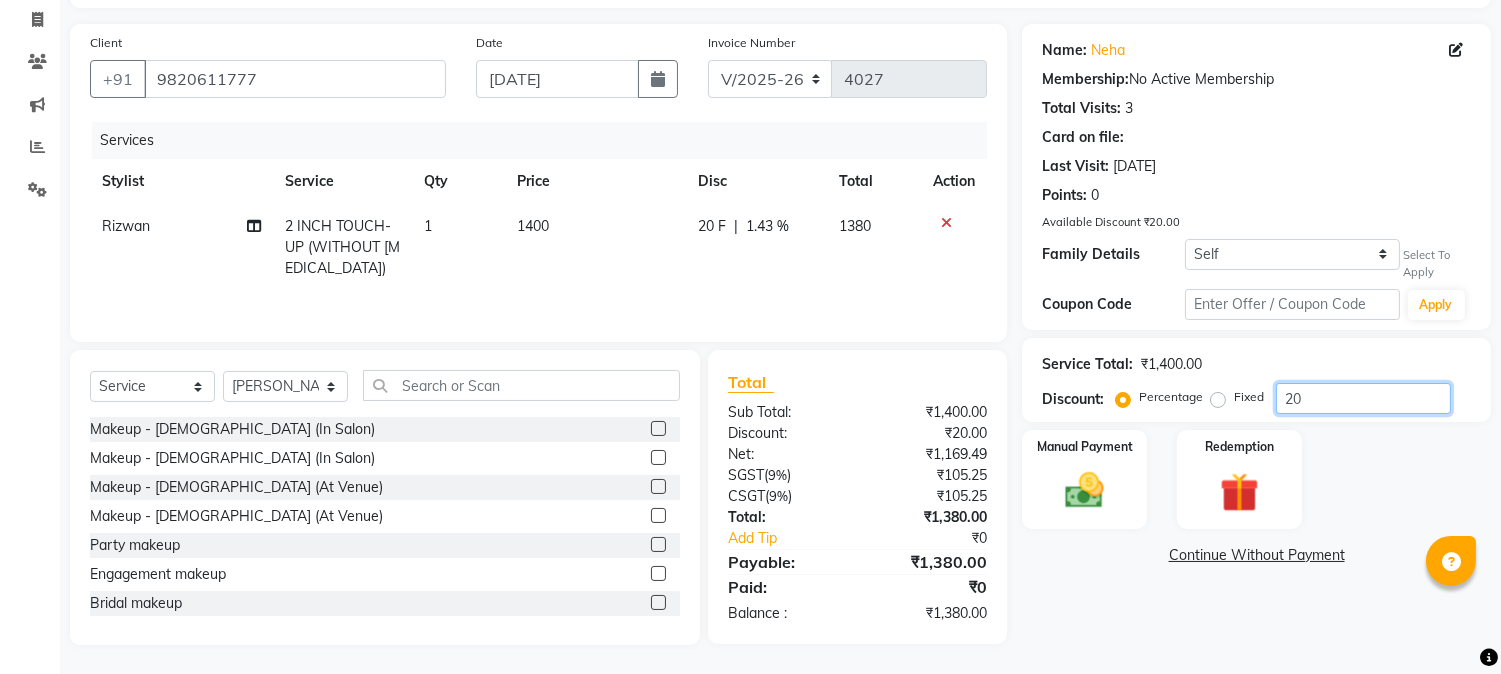 click on "20" 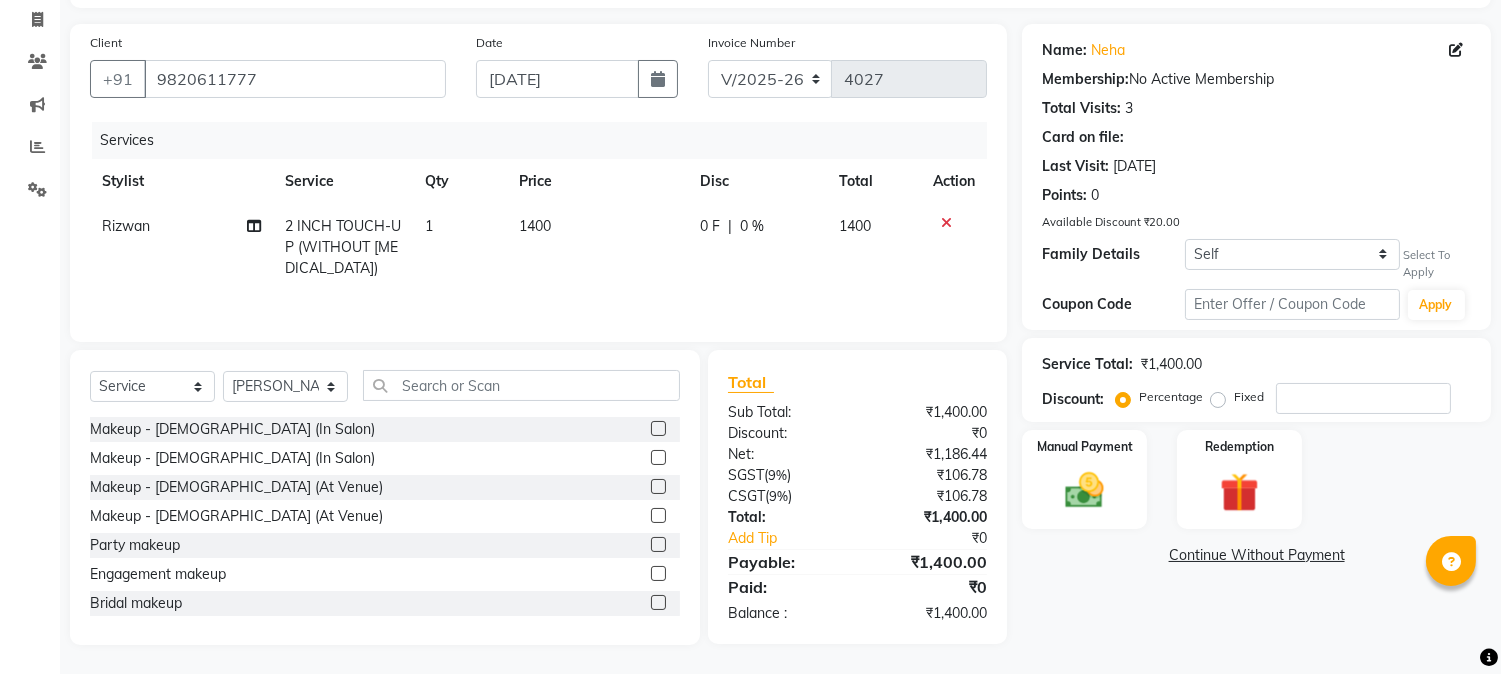 click on "Fixed" 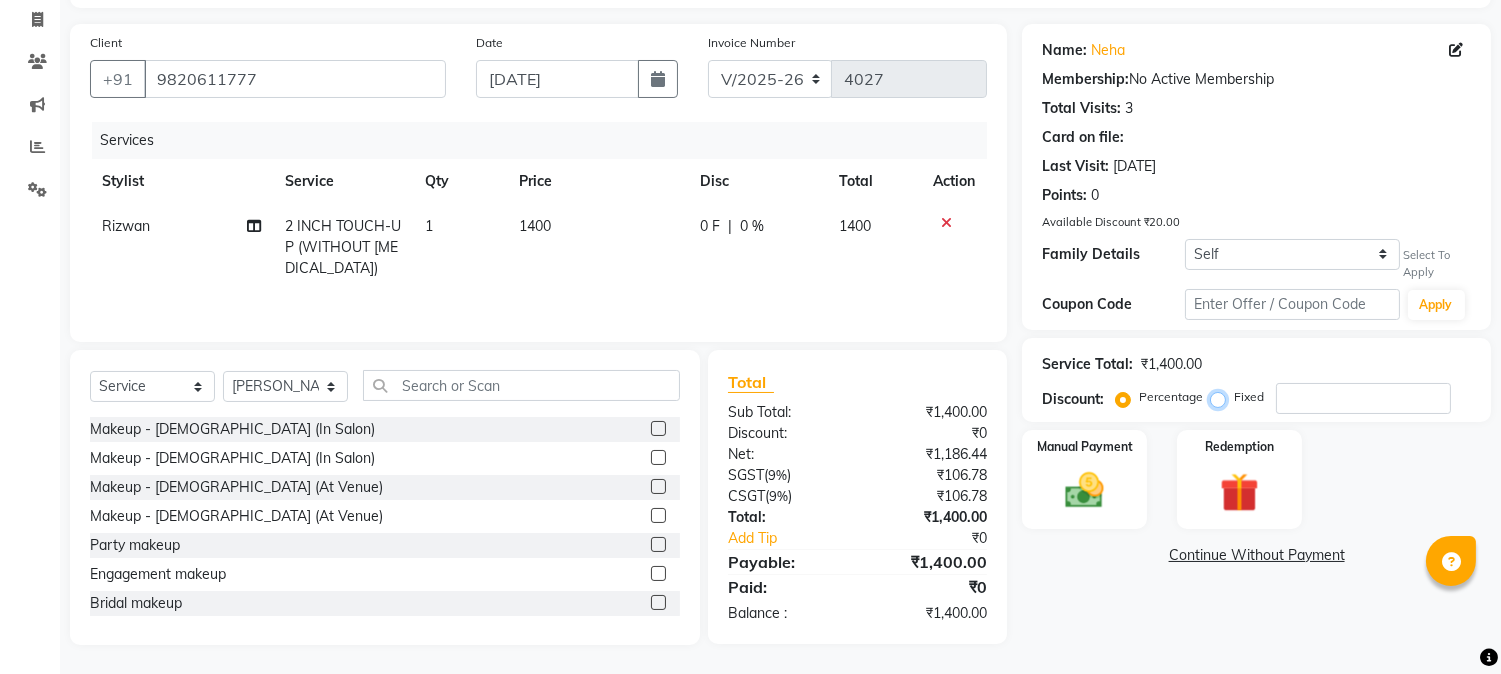 click on "Fixed" at bounding box center (1222, 397) 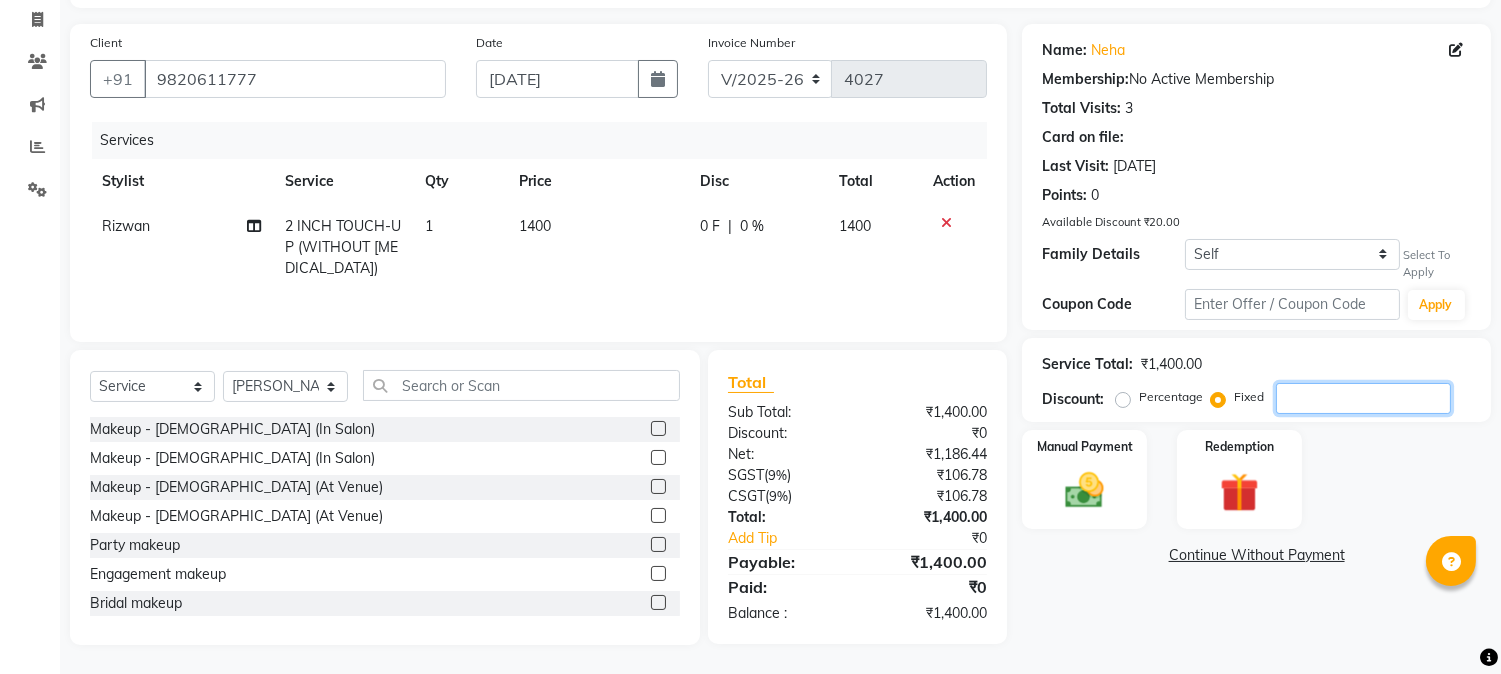 click 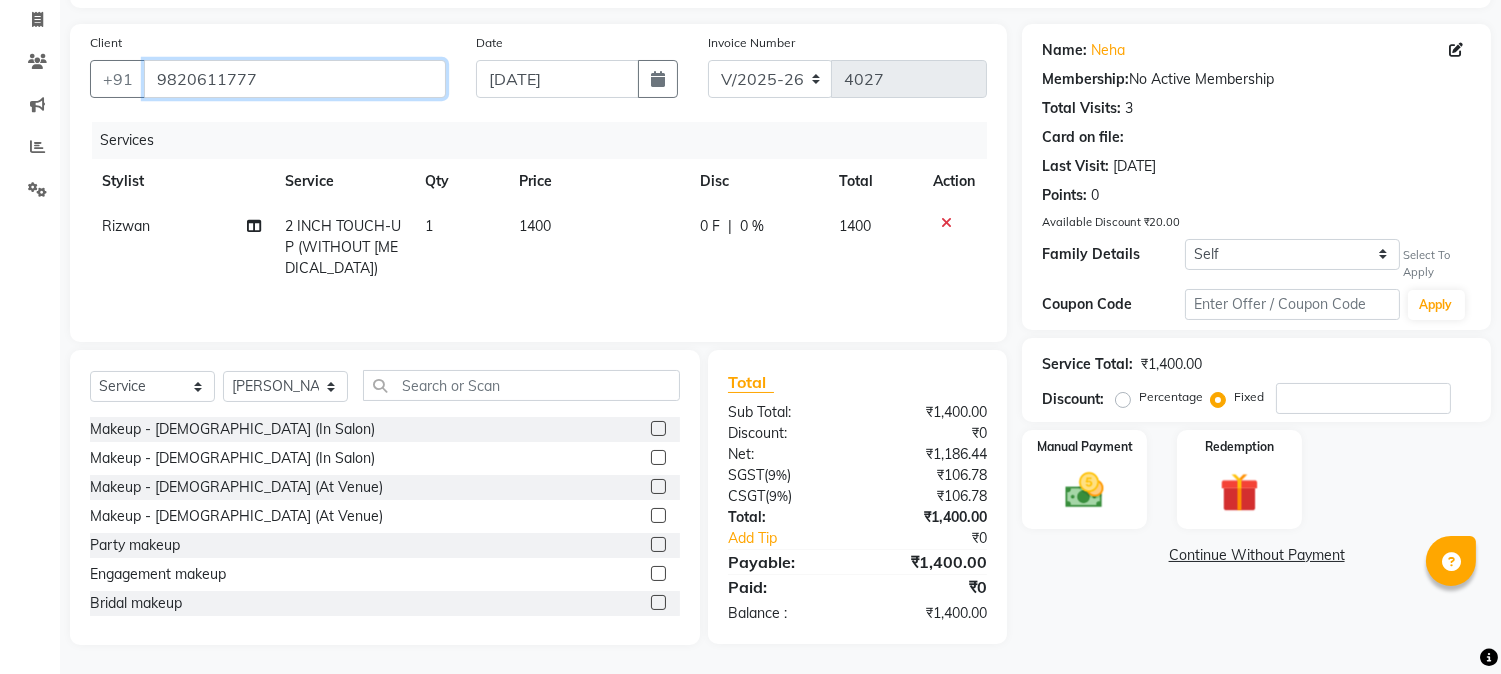 click on "9820611777" at bounding box center (295, 79) 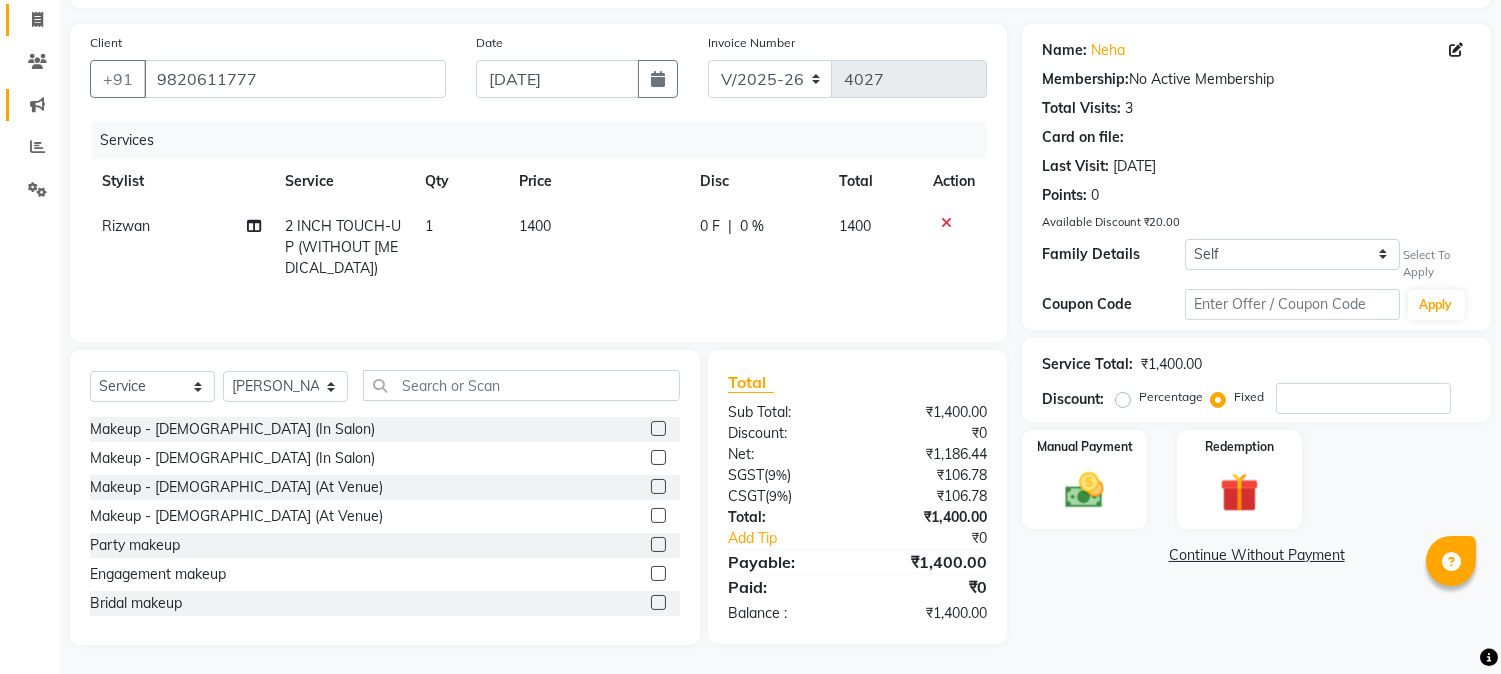 click on "Marketing" 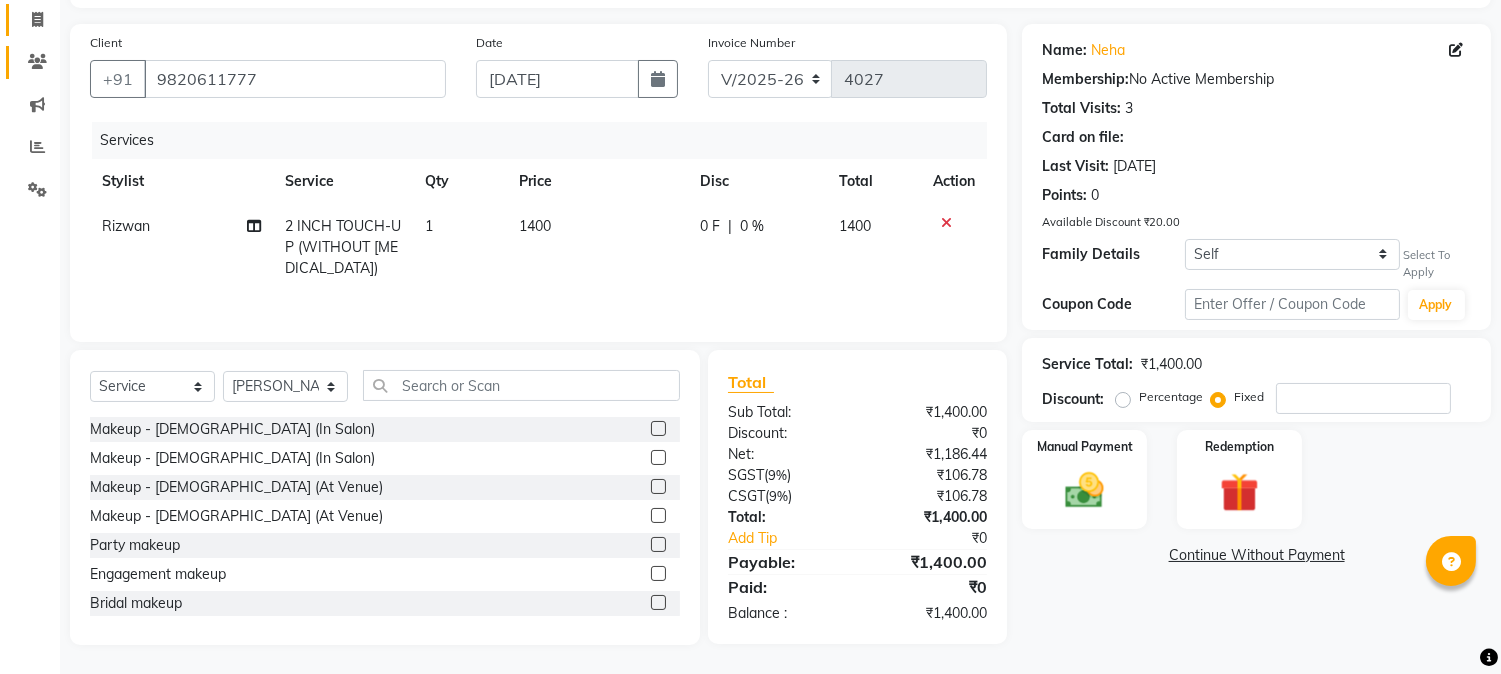 click on "Clients" 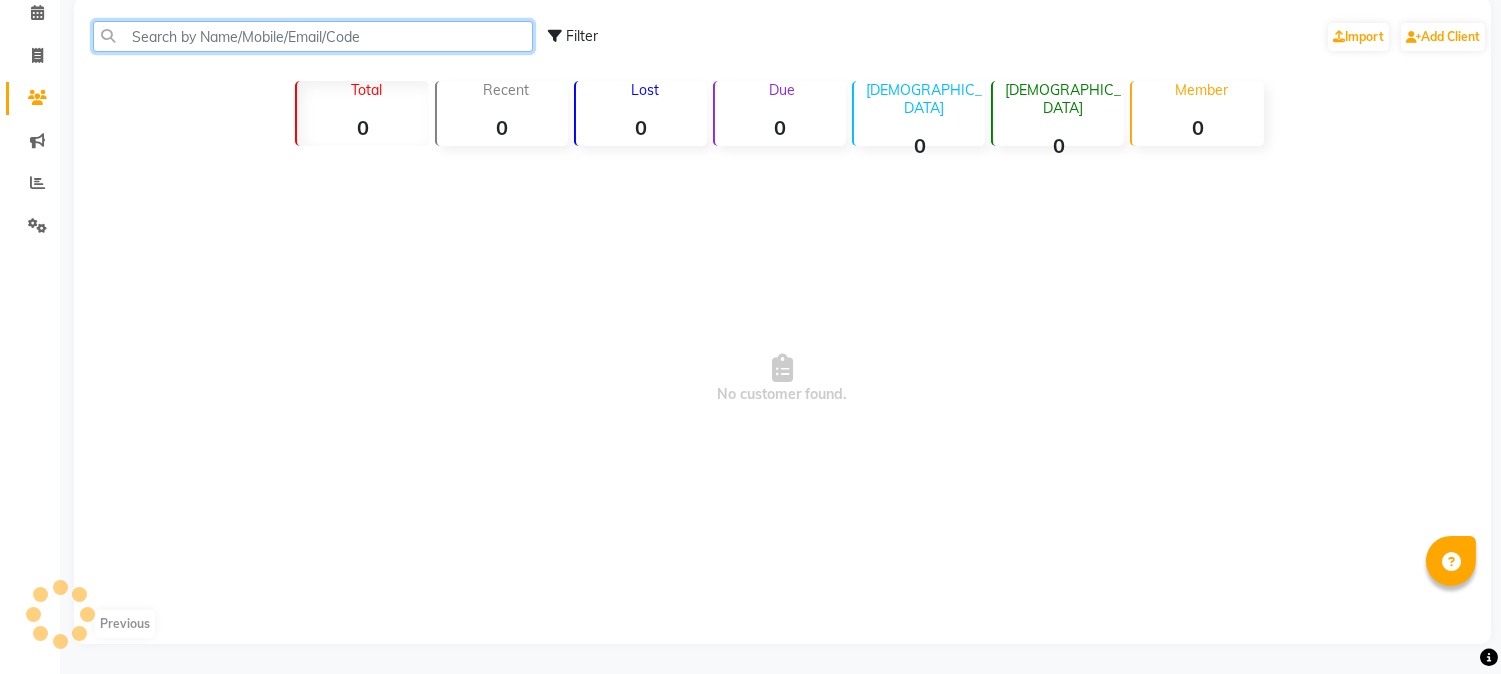 click 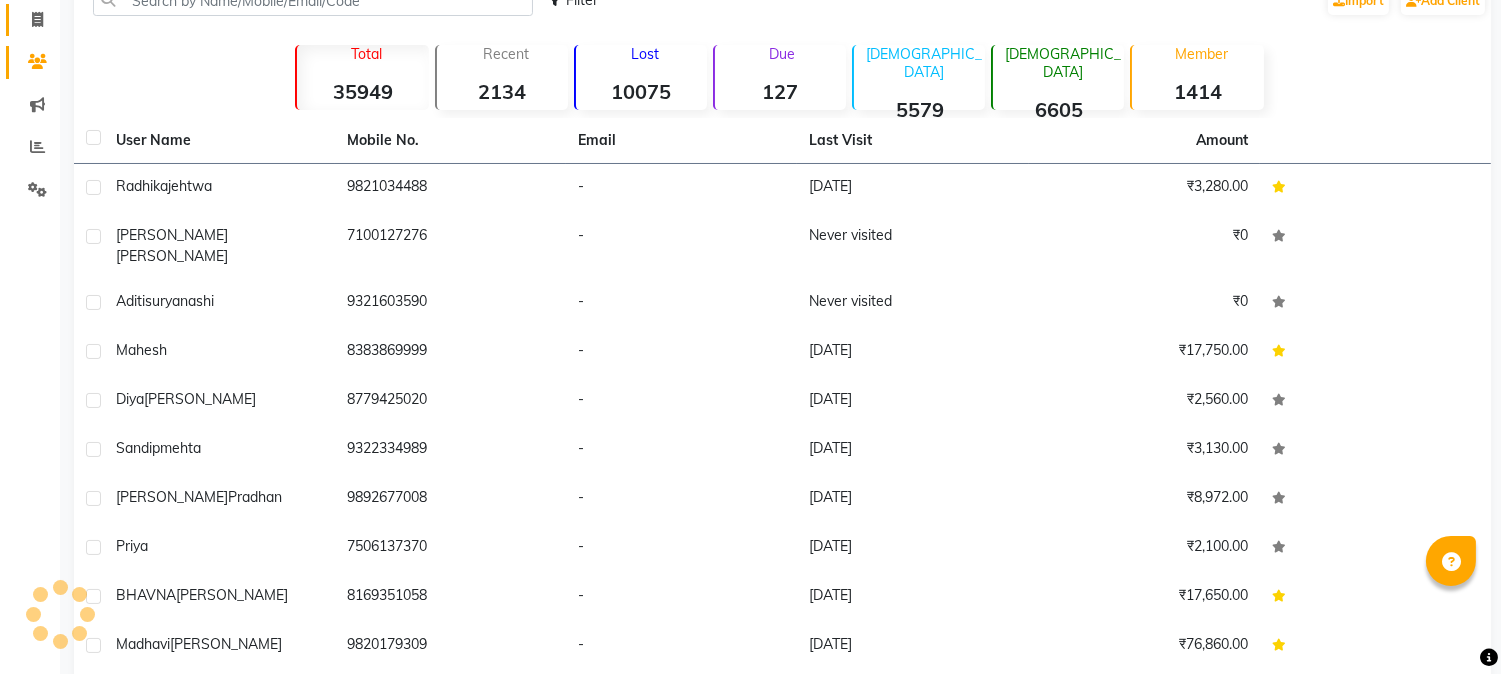 click 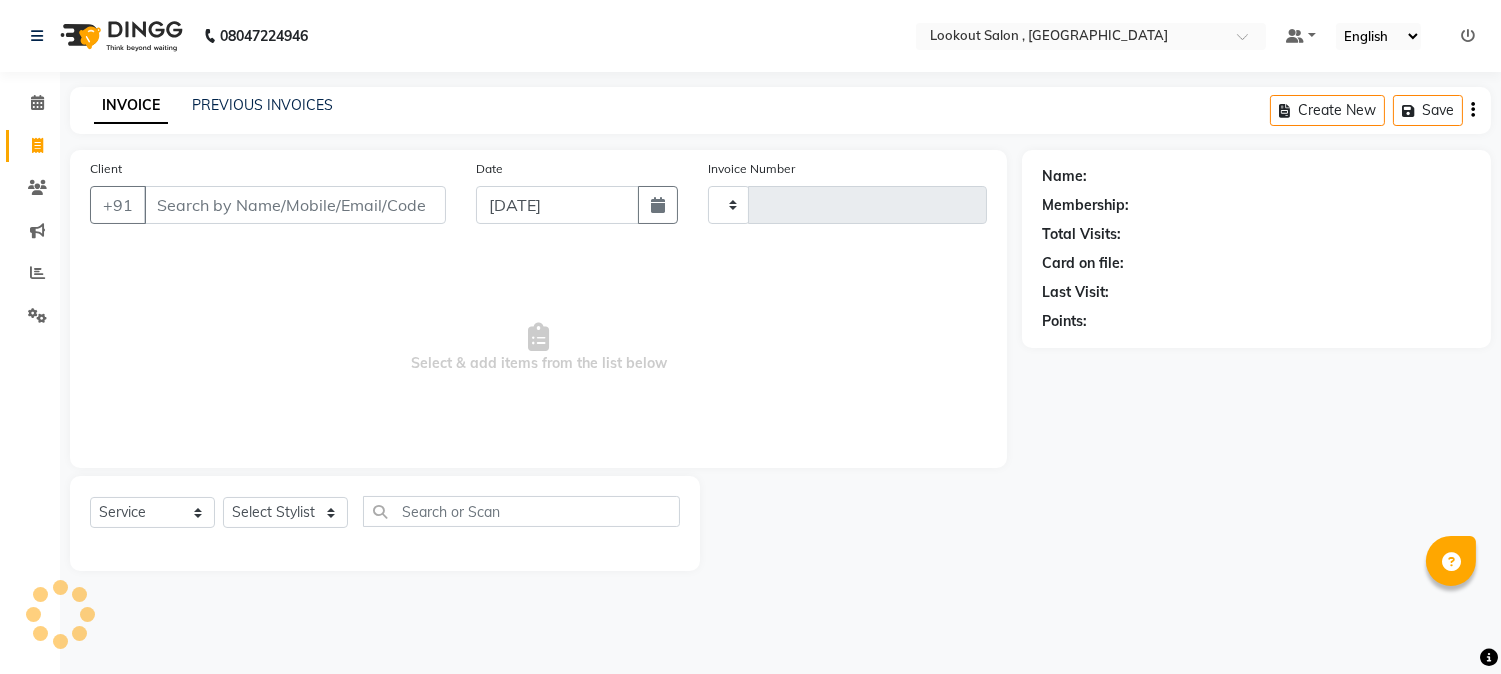 click on "Client" at bounding box center [295, 205] 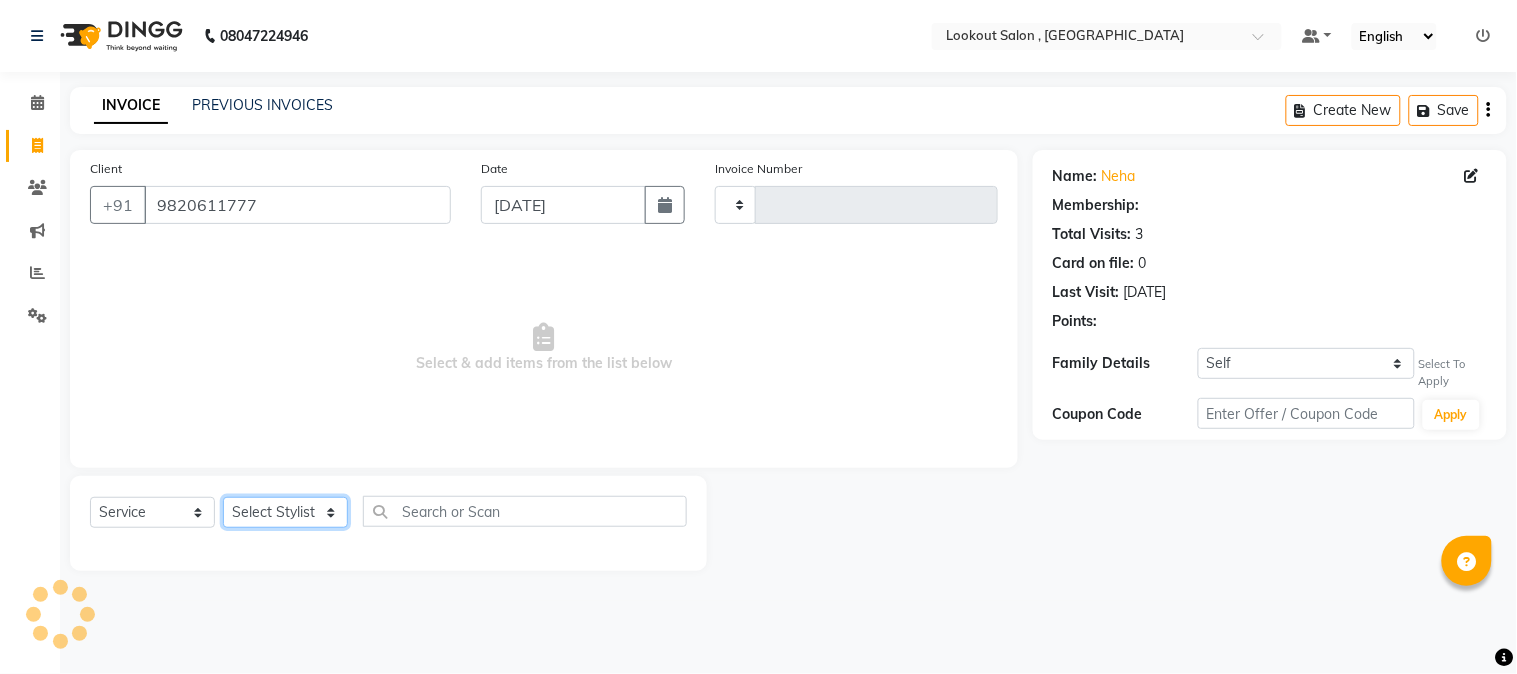 click on "Select Stylist AMIT SOLANKI jishan shekh kuldeep MANDAR GOSAVI MANISHA SAHU NANDINI GUPTA NIPUL SIR NISAR AHMED PIRJADE Rizwan ROOPAVATI Rupali  RUPESH SADAF SHAIKH SAHIL TAK shweta kashyap" 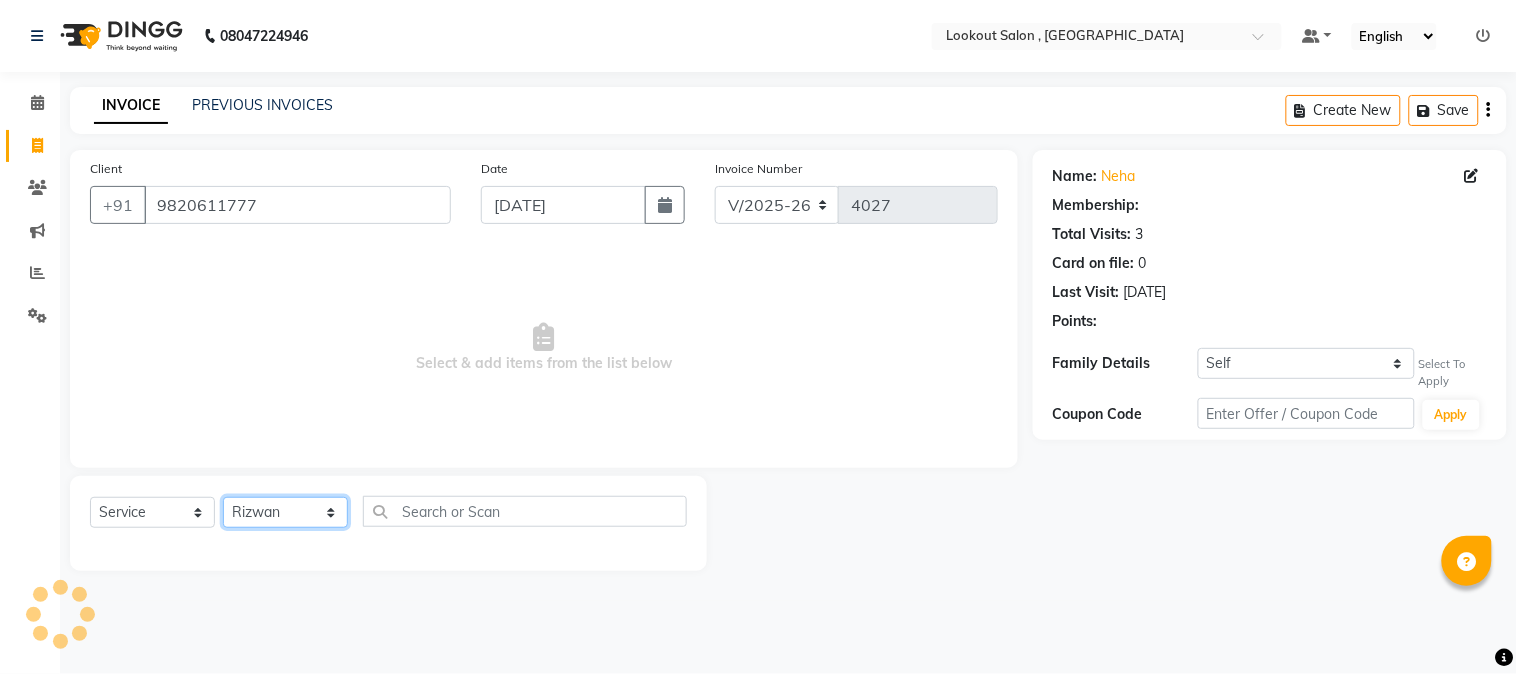 click on "Select Stylist AMIT SOLANKI jishan shekh kuldeep MANDAR GOSAVI MANISHA SAHU NANDINI GUPTA NIPUL SIR NISAR AHMED PIRJADE Rizwan ROOPAVATI Rupali  RUPESH SADAF SHAIKH SAHIL TAK shweta kashyap" 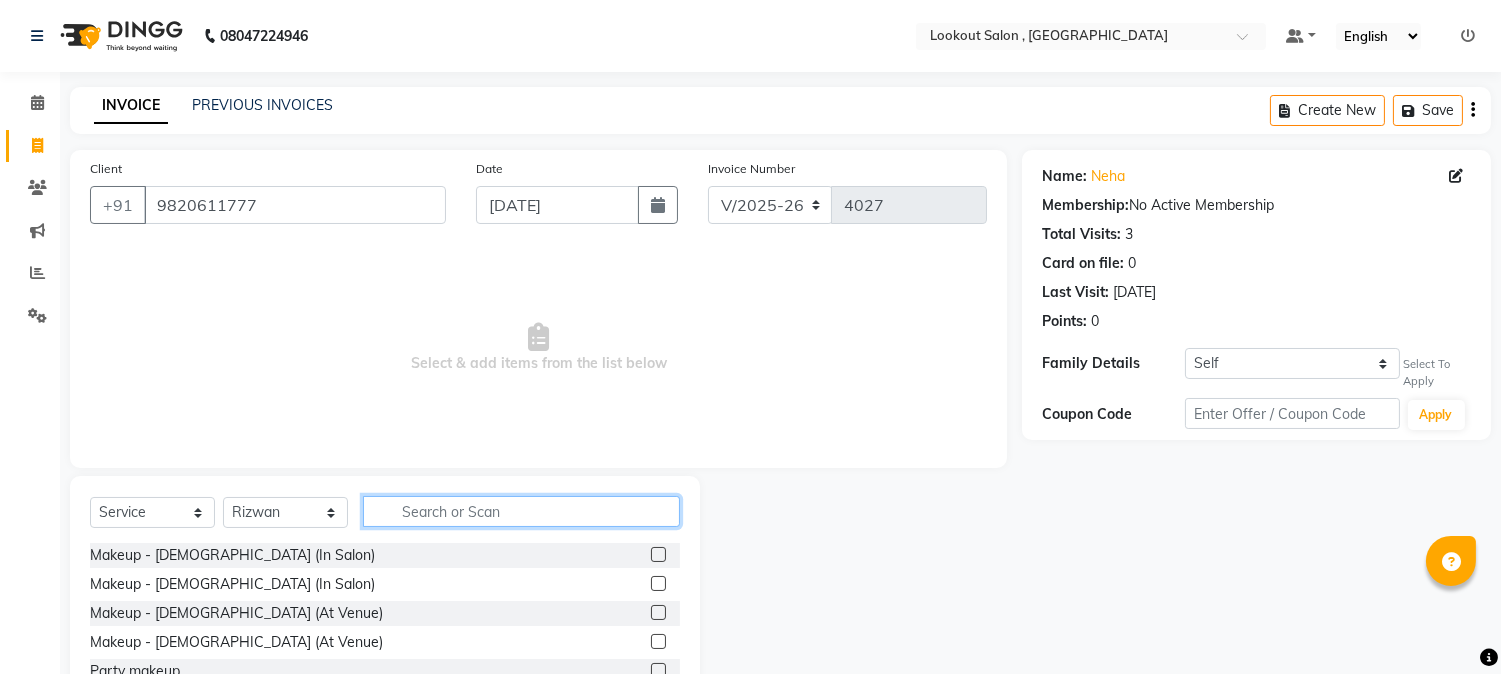 click 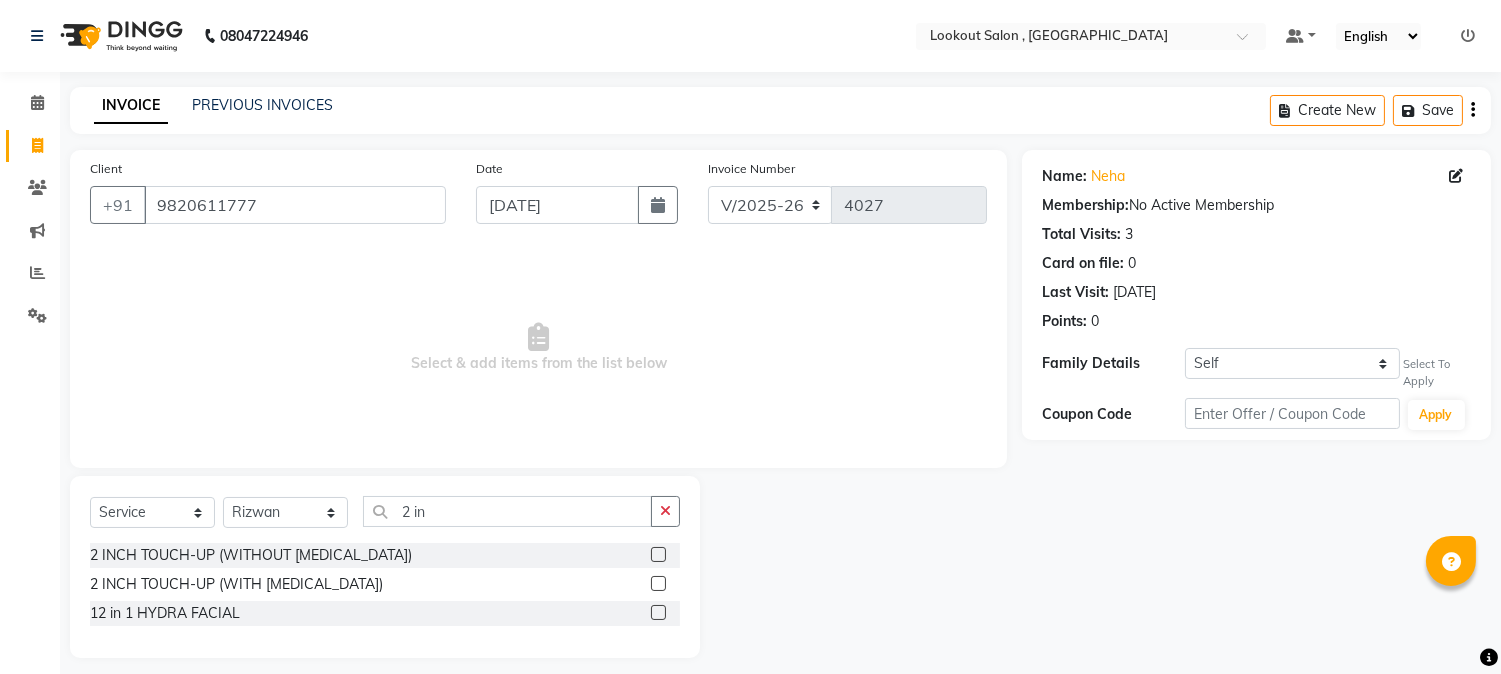 click 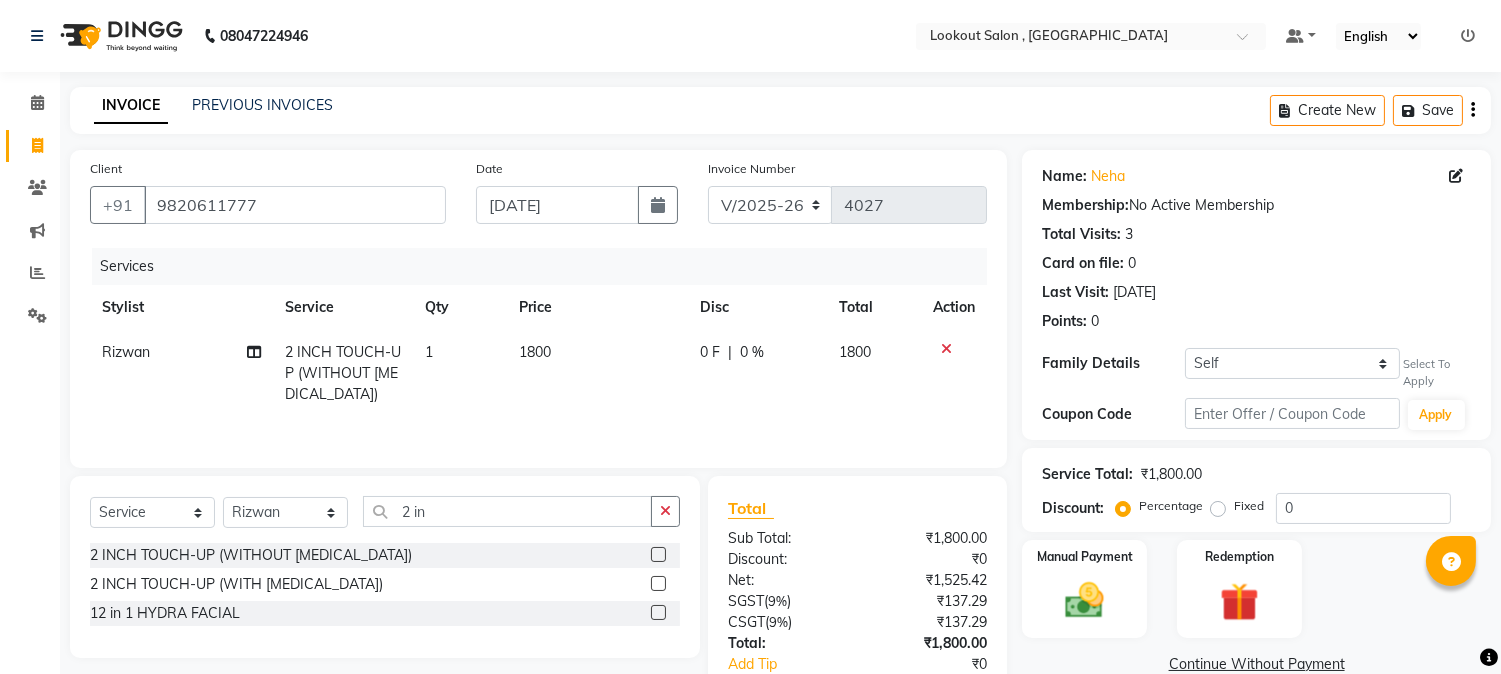 click on "1800" 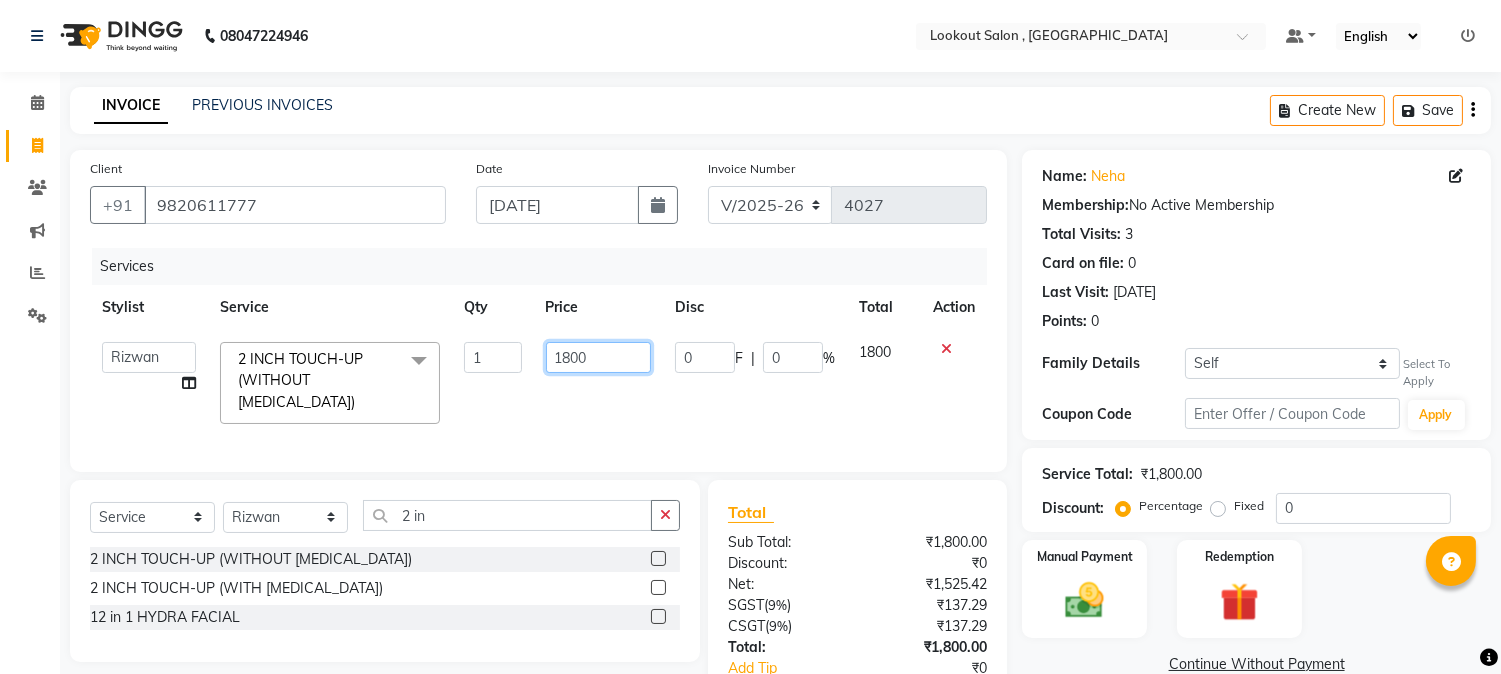 click on "1800" 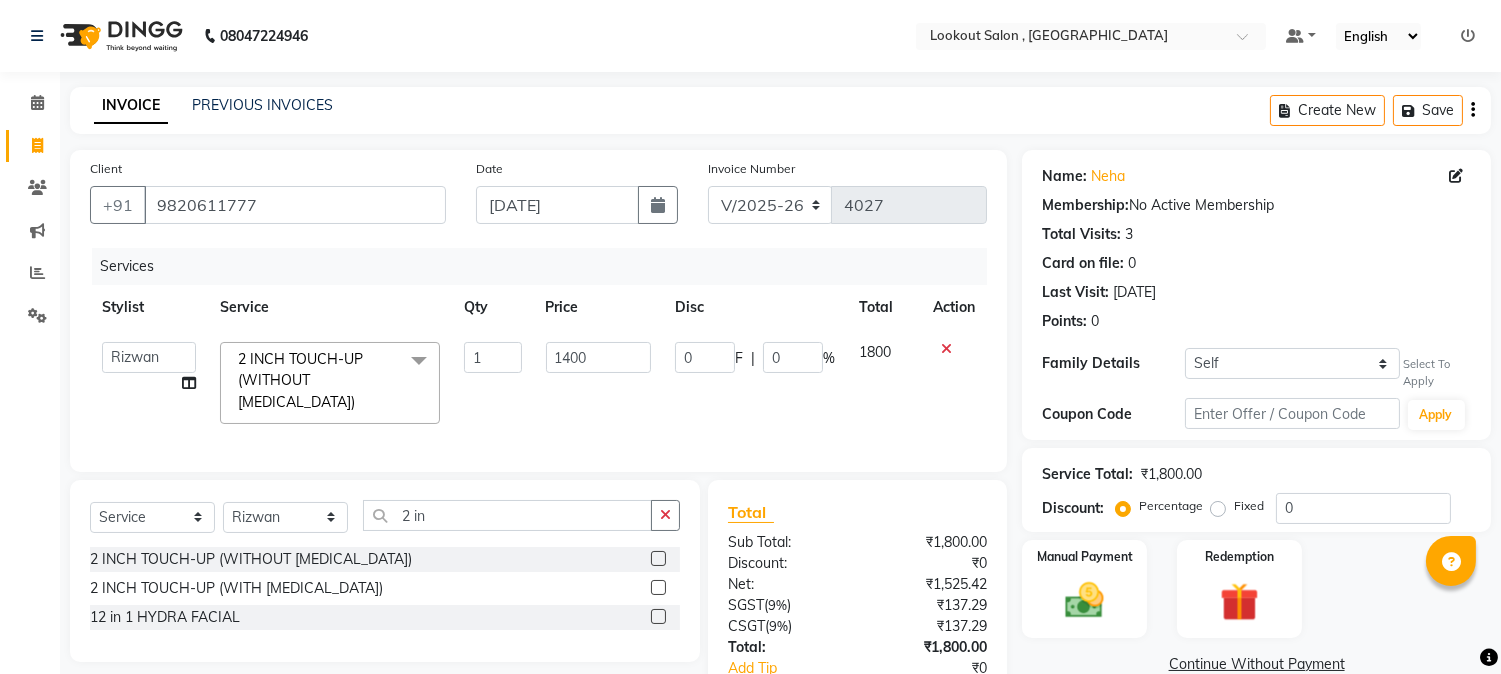 click on "1400" 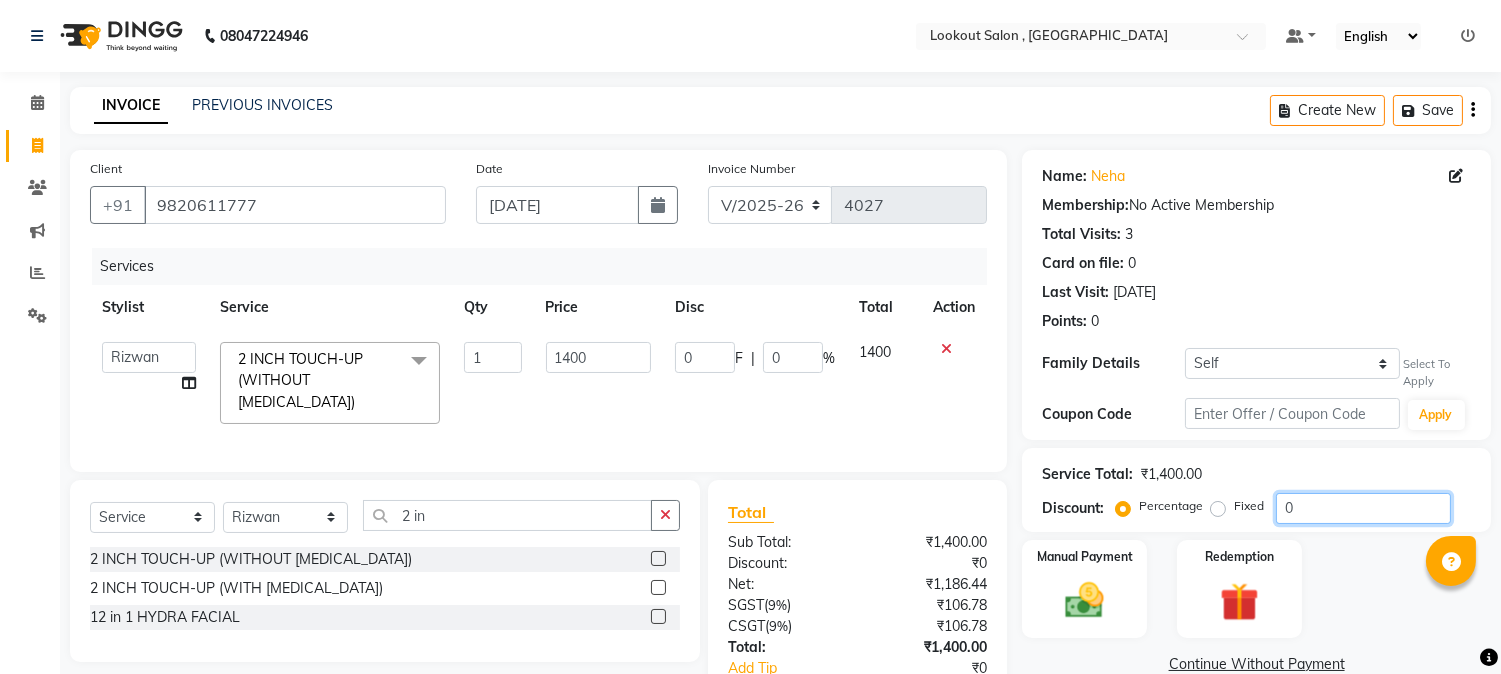 click on "0" 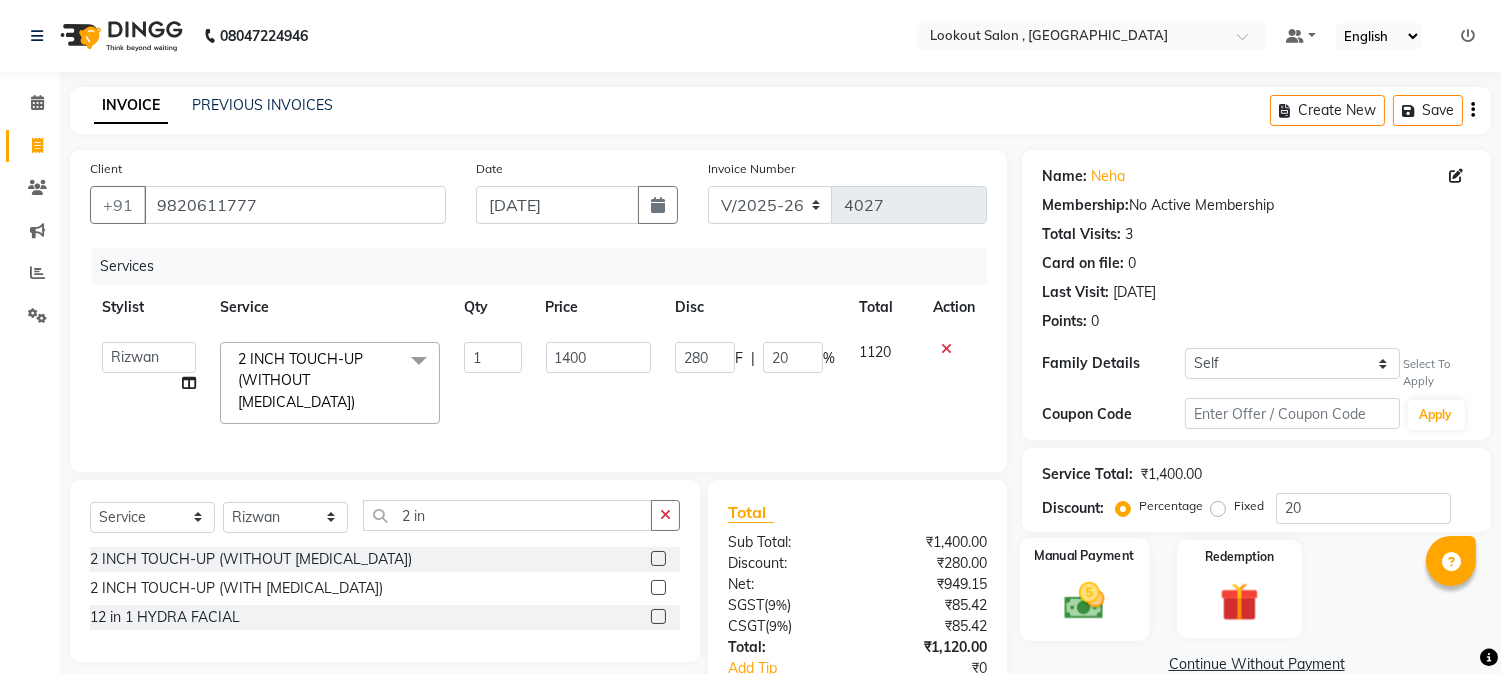 click on "Service Total:" 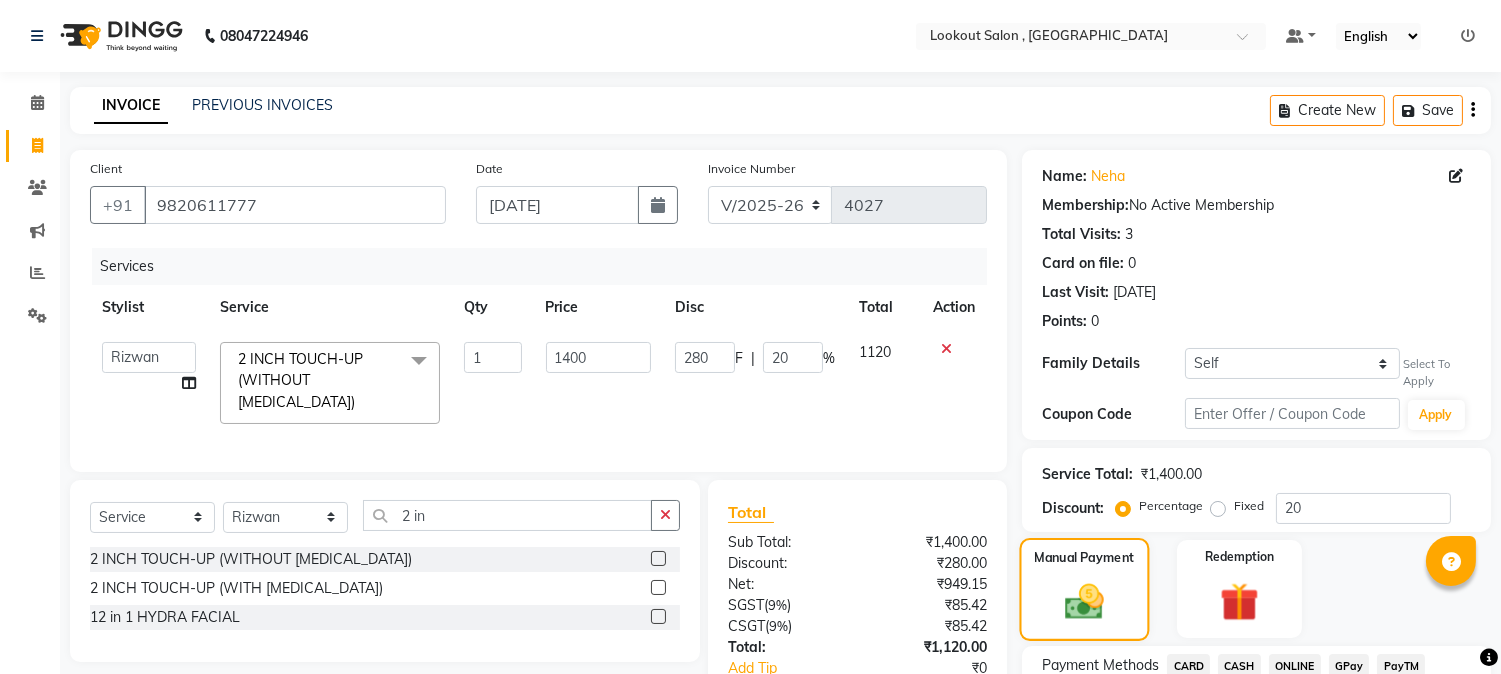 scroll, scrollTop: 125, scrollLeft: 0, axis: vertical 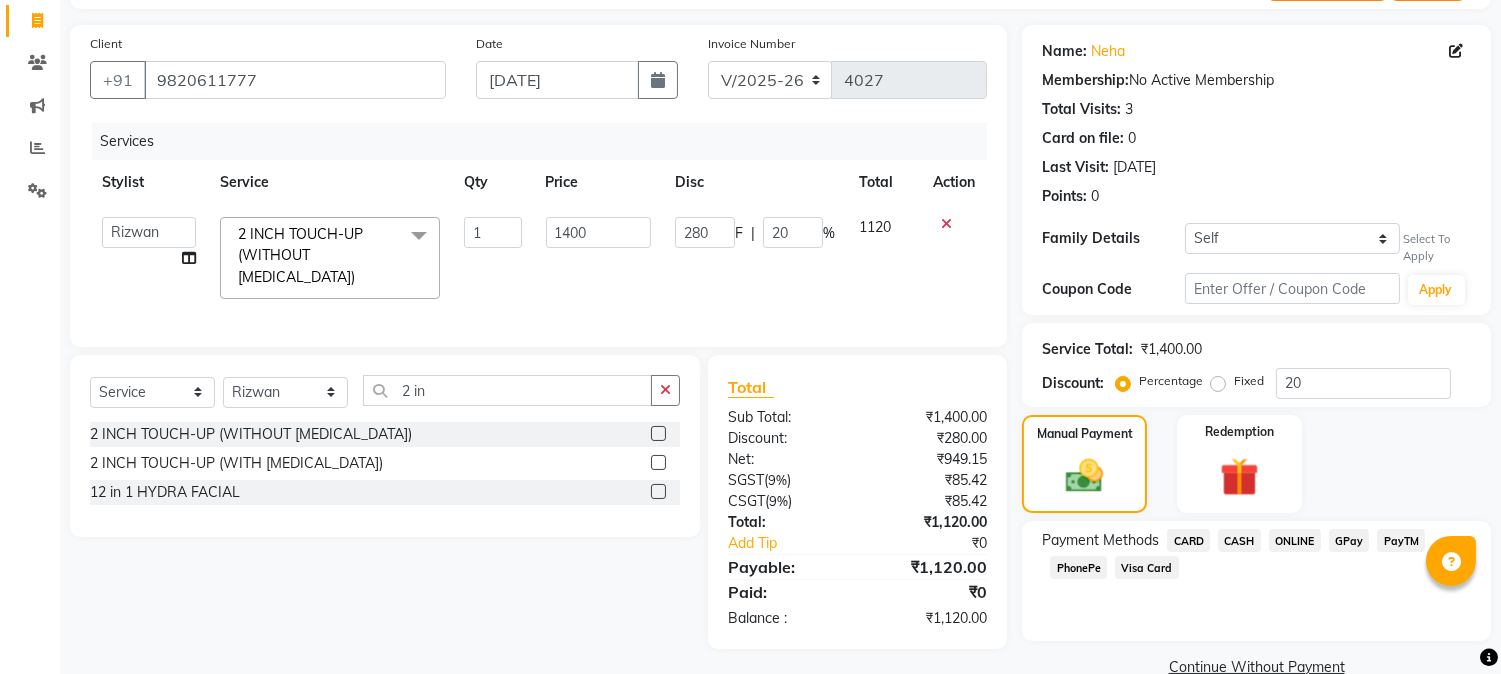 click on "CARD" 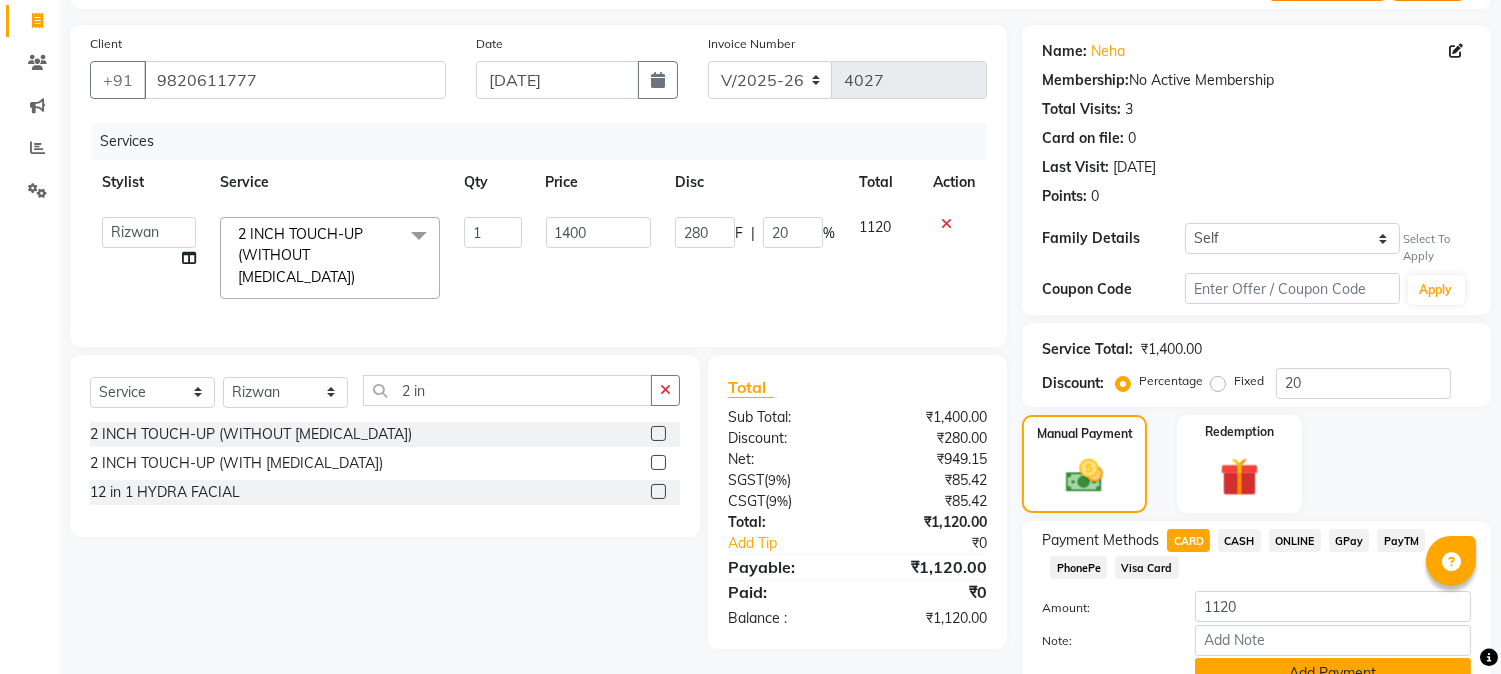 click on "Payment Methods  CARD   CASH   ONLINE   GPay   PayTM   PhonePe   Visa Card" 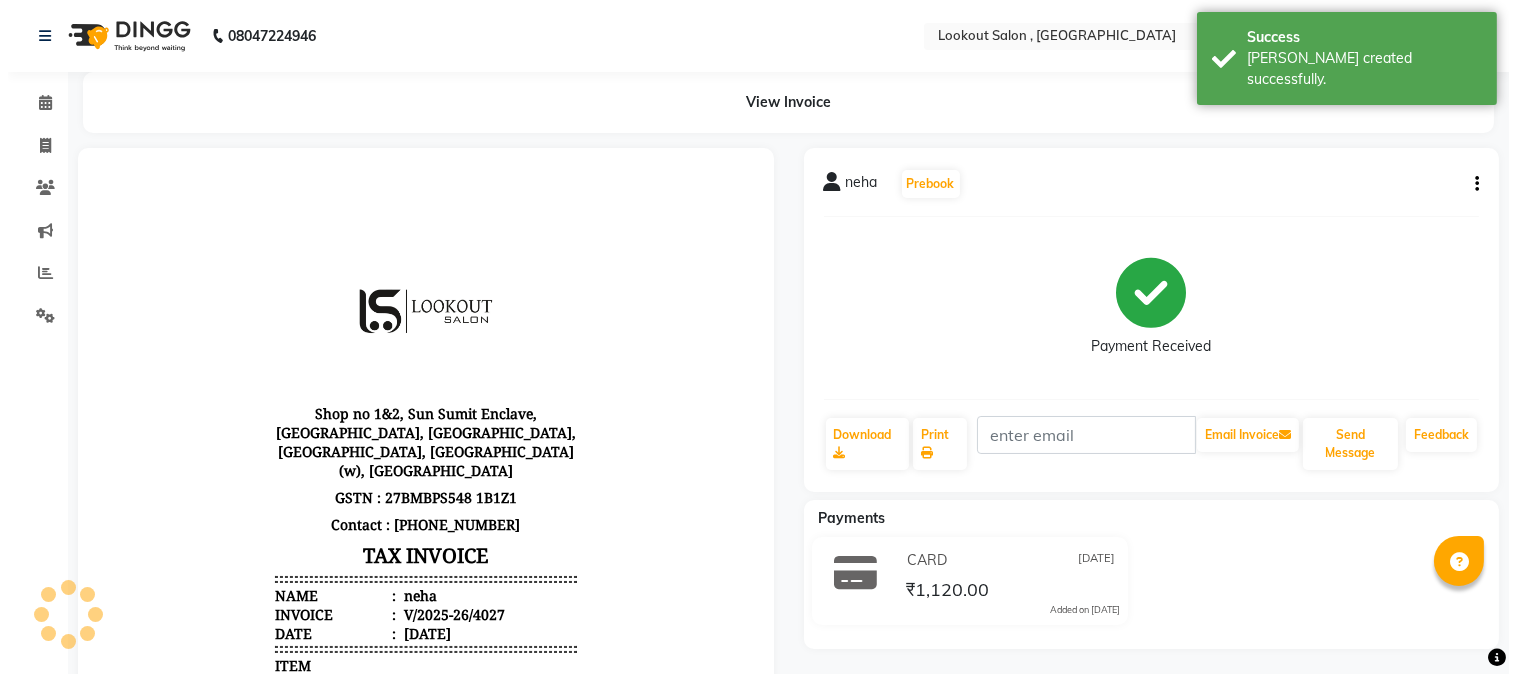 scroll, scrollTop: 0, scrollLeft: 0, axis: both 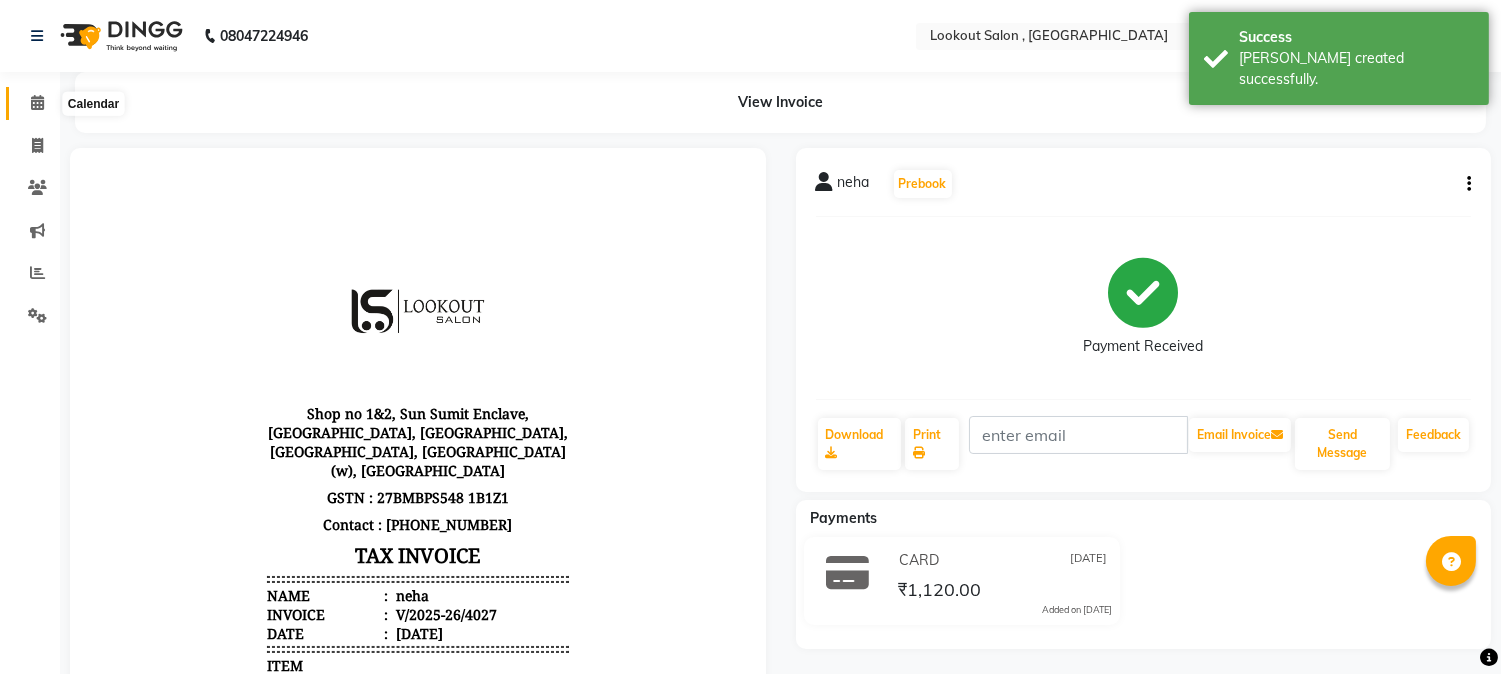 click 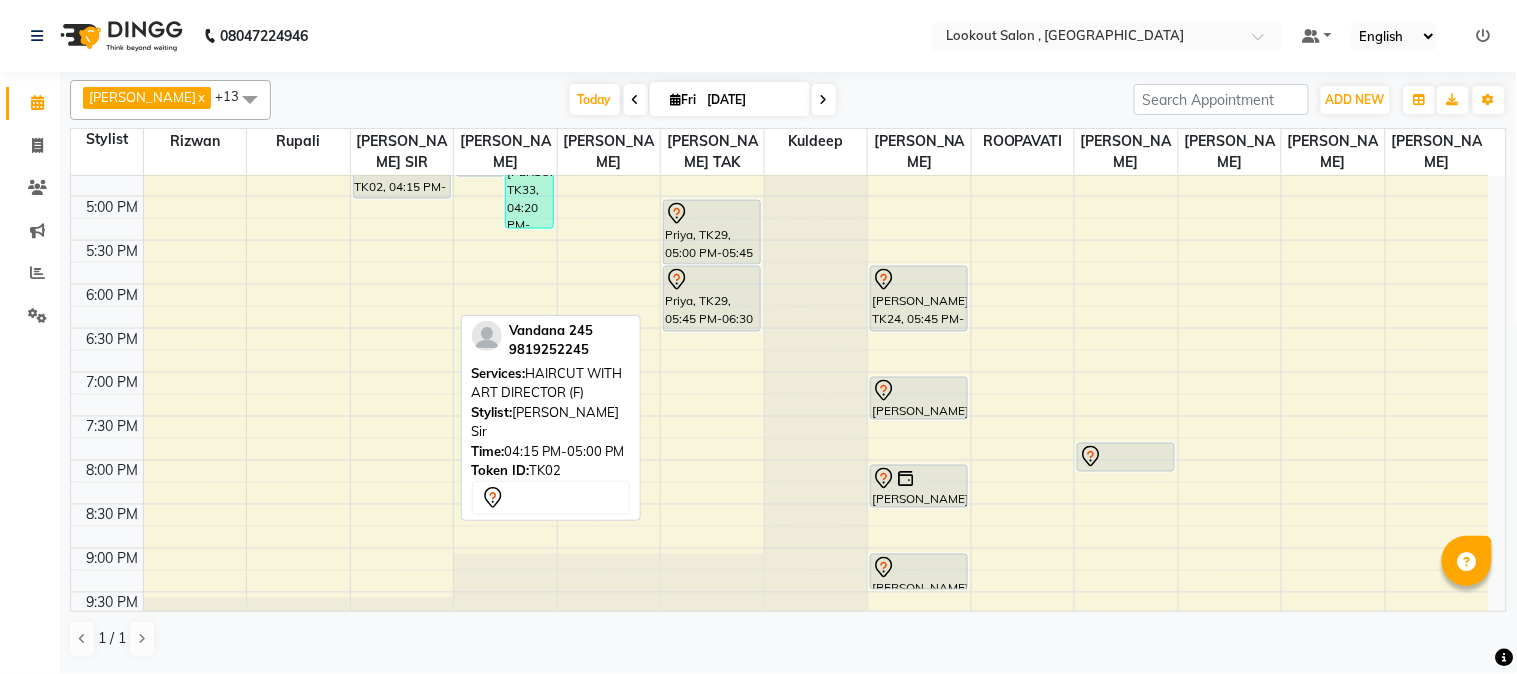 scroll, scrollTop: 688, scrollLeft: 0, axis: vertical 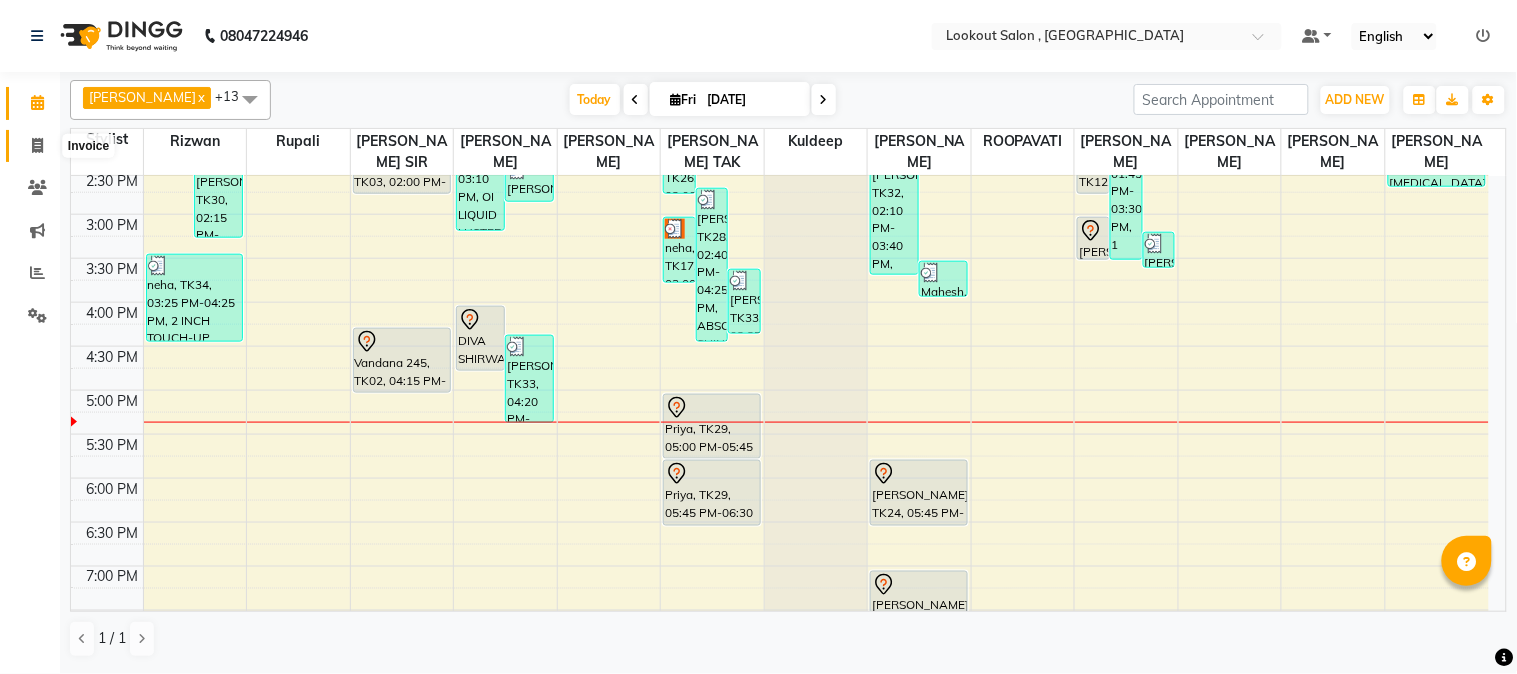 click 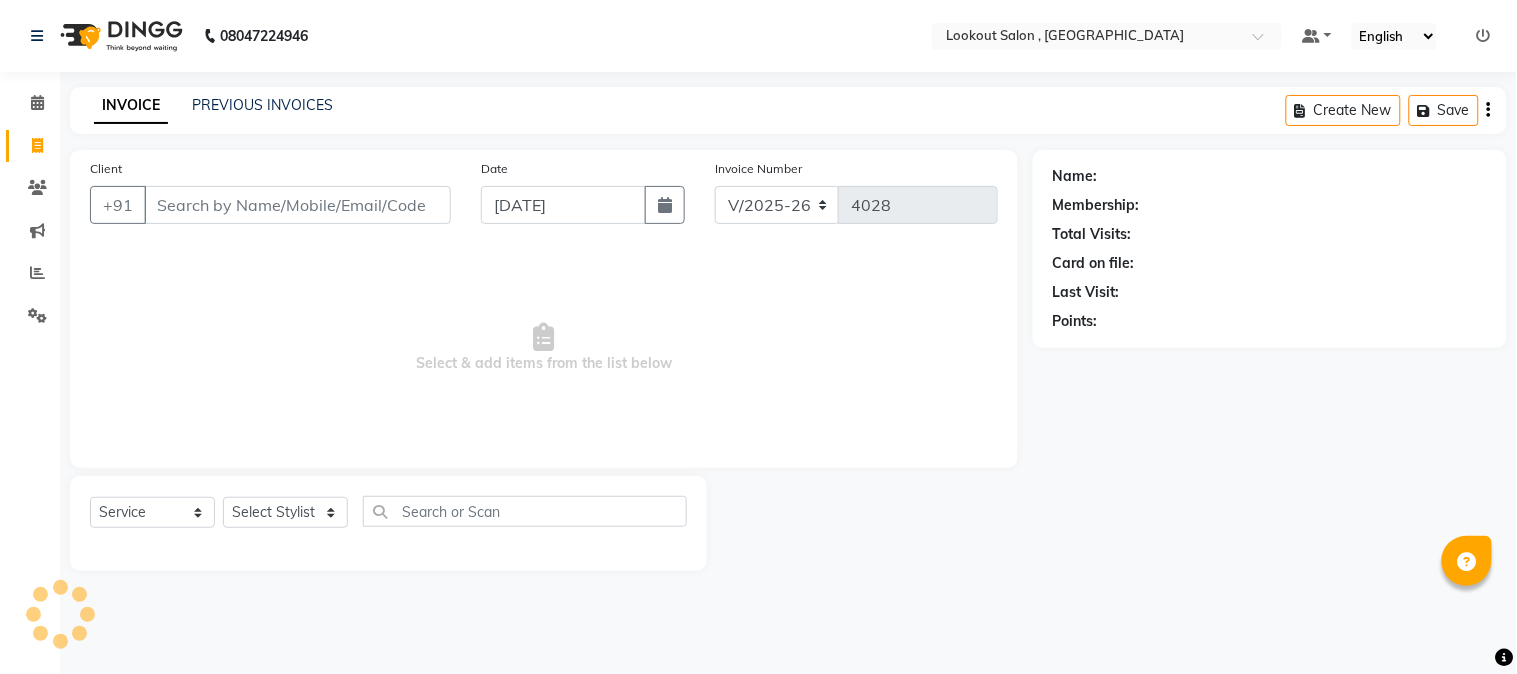 click on "Client" at bounding box center (297, 205) 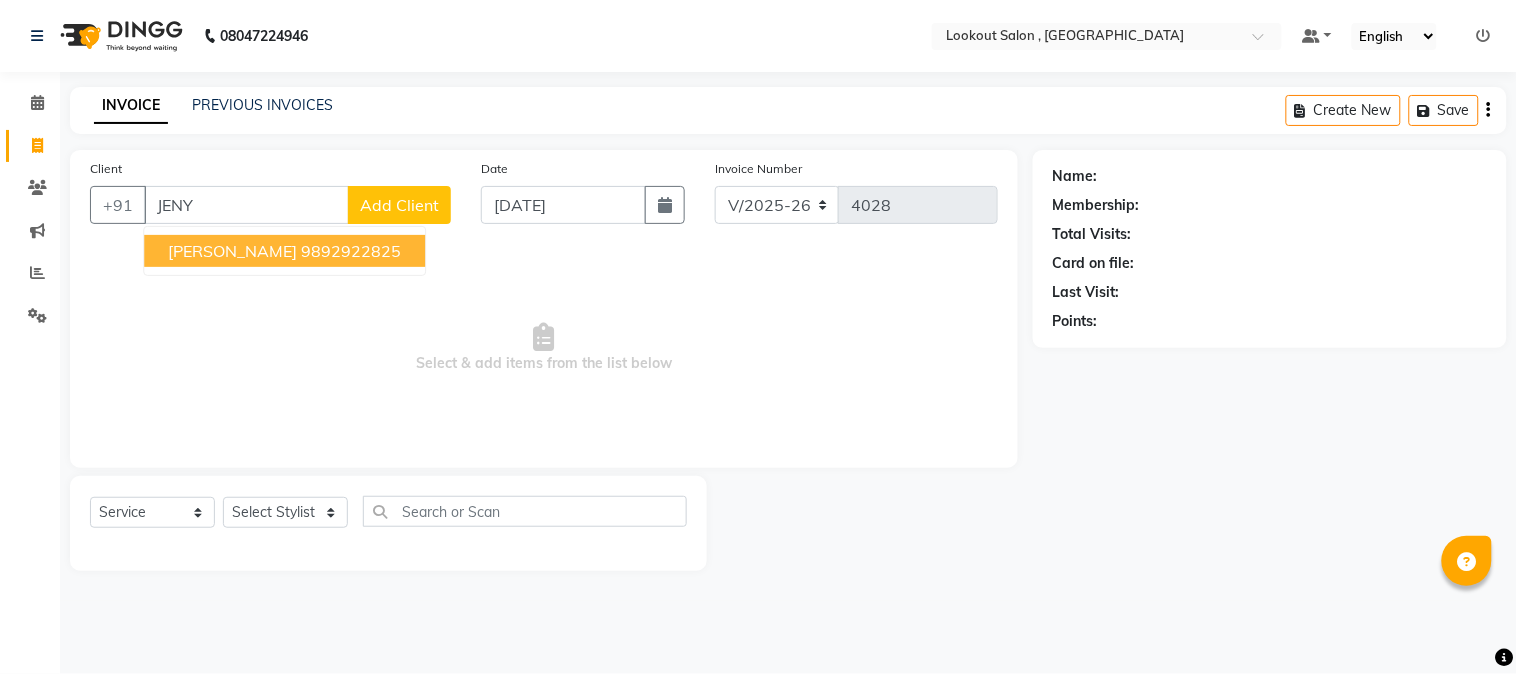 click on "Jenyl Shah  9892922825" at bounding box center (284, 251) 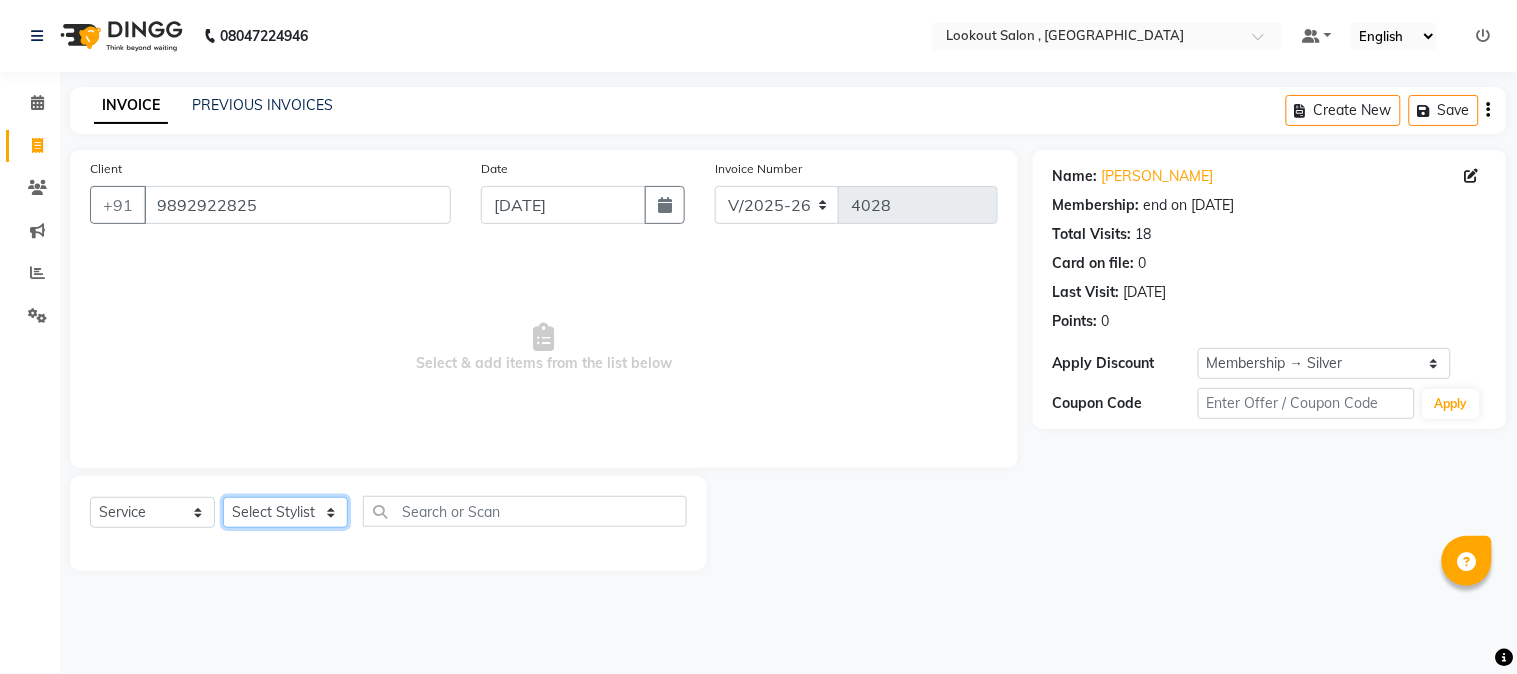 click on "Select Stylist AMIT SOLANKI jishan shekh kuldeep MANDAR GOSAVI MANISHA SAHU NANDINI GUPTA NIPUL SIR NISAR AHMED PIRJADE Rizwan ROOPAVATI Rupali  RUPESH SADAF SHAIKH SAHIL TAK shweta kashyap" 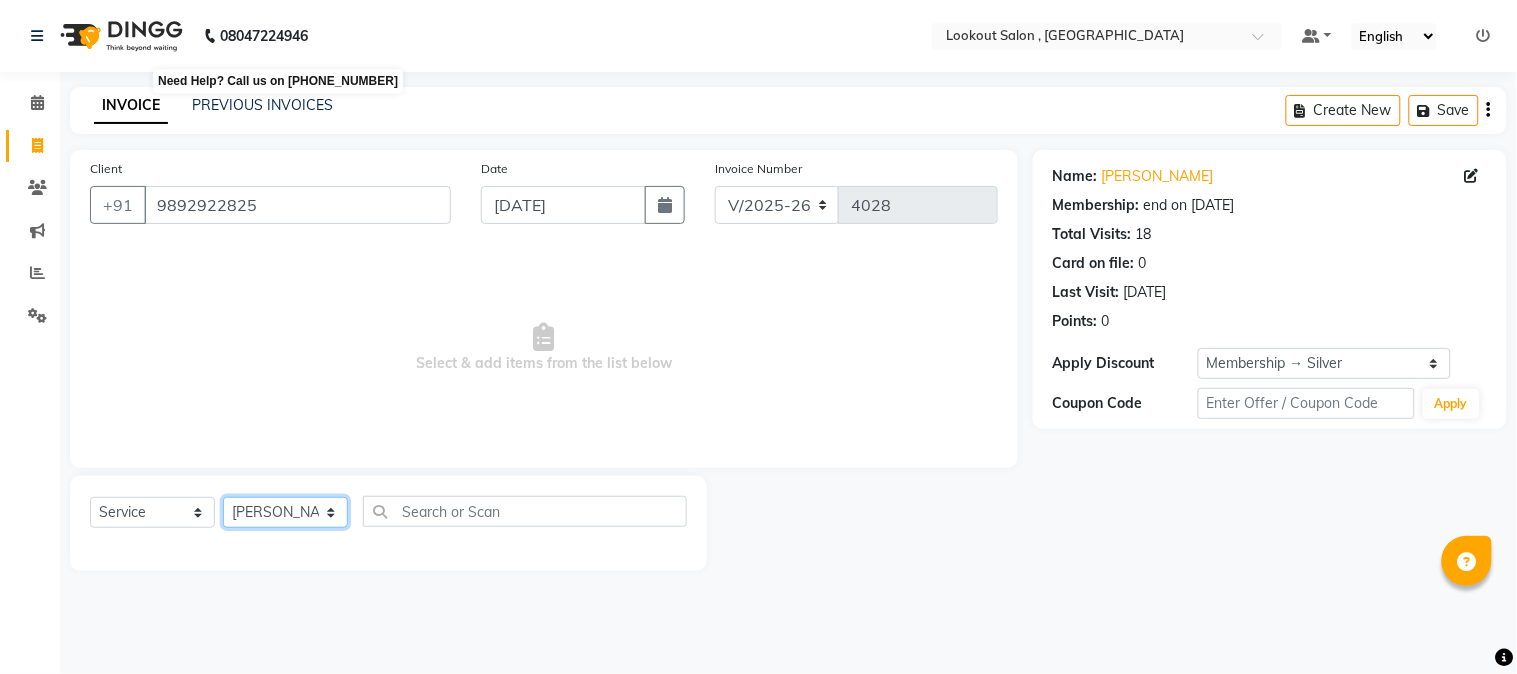 click on "Select Stylist AMIT SOLANKI jishan shekh kuldeep MANDAR GOSAVI MANISHA SAHU NANDINI GUPTA NIPUL SIR NISAR AHMED PIRJADE Rizwan ROOPAVATI Rupali  RUPESH SADAF SHAIKH SAHIL TAK shweta kashyap" 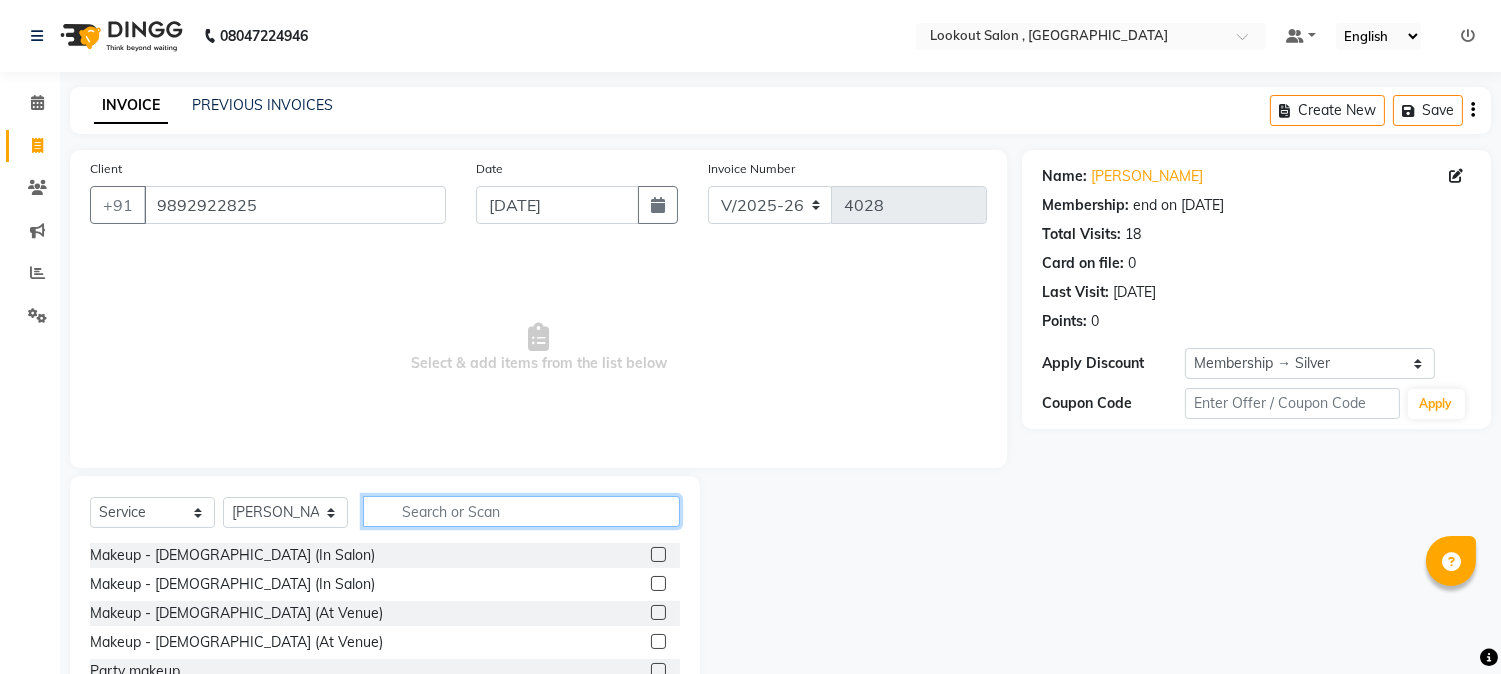 click 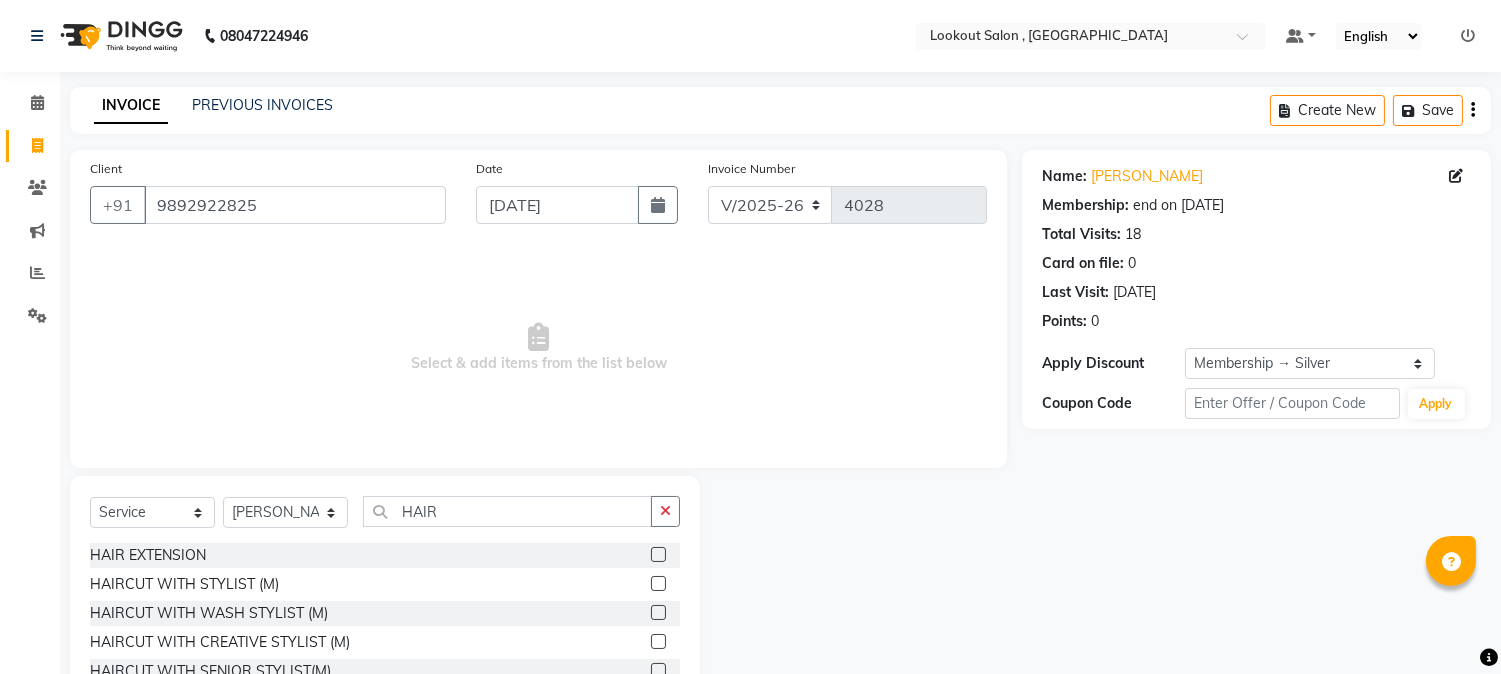 click 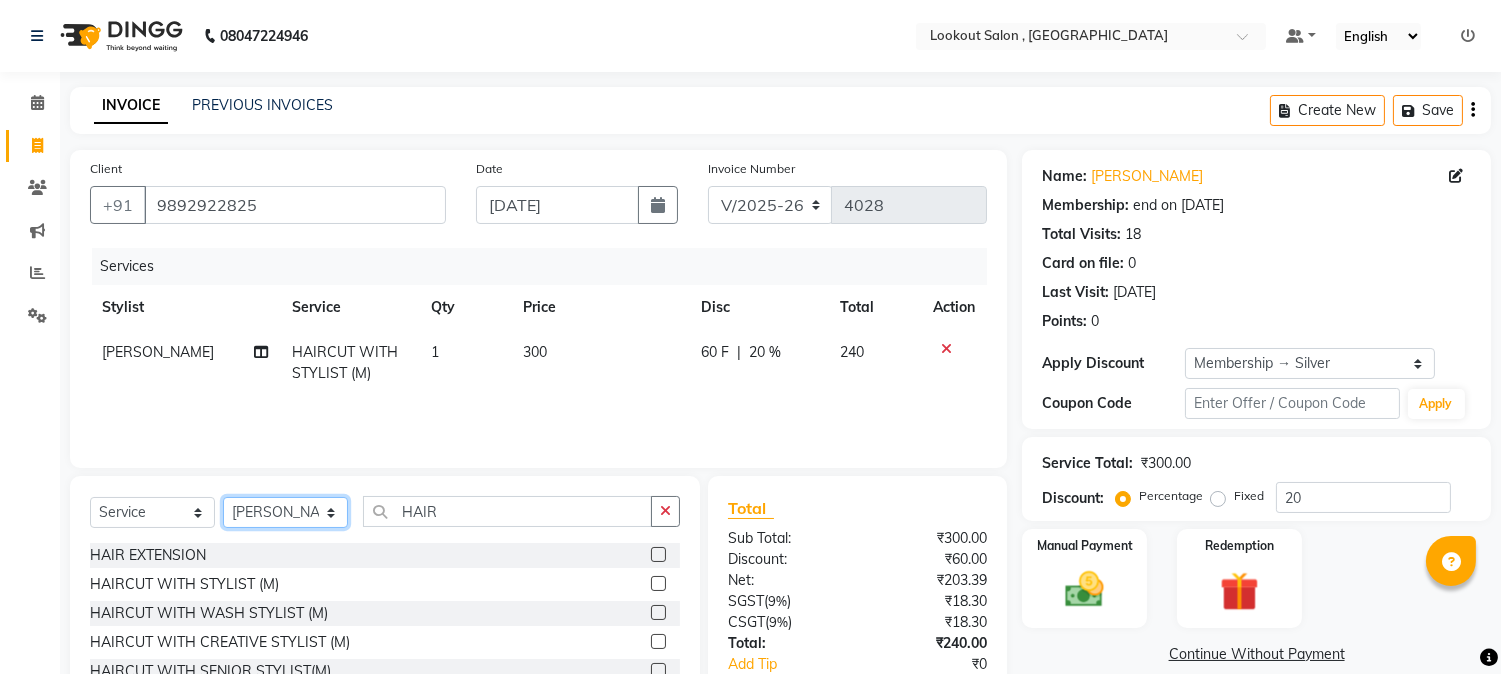 drag, startPoint x: 304, startPoint y: 516, endPoint x: 282, endPoint y: 543, distance: 34.828148 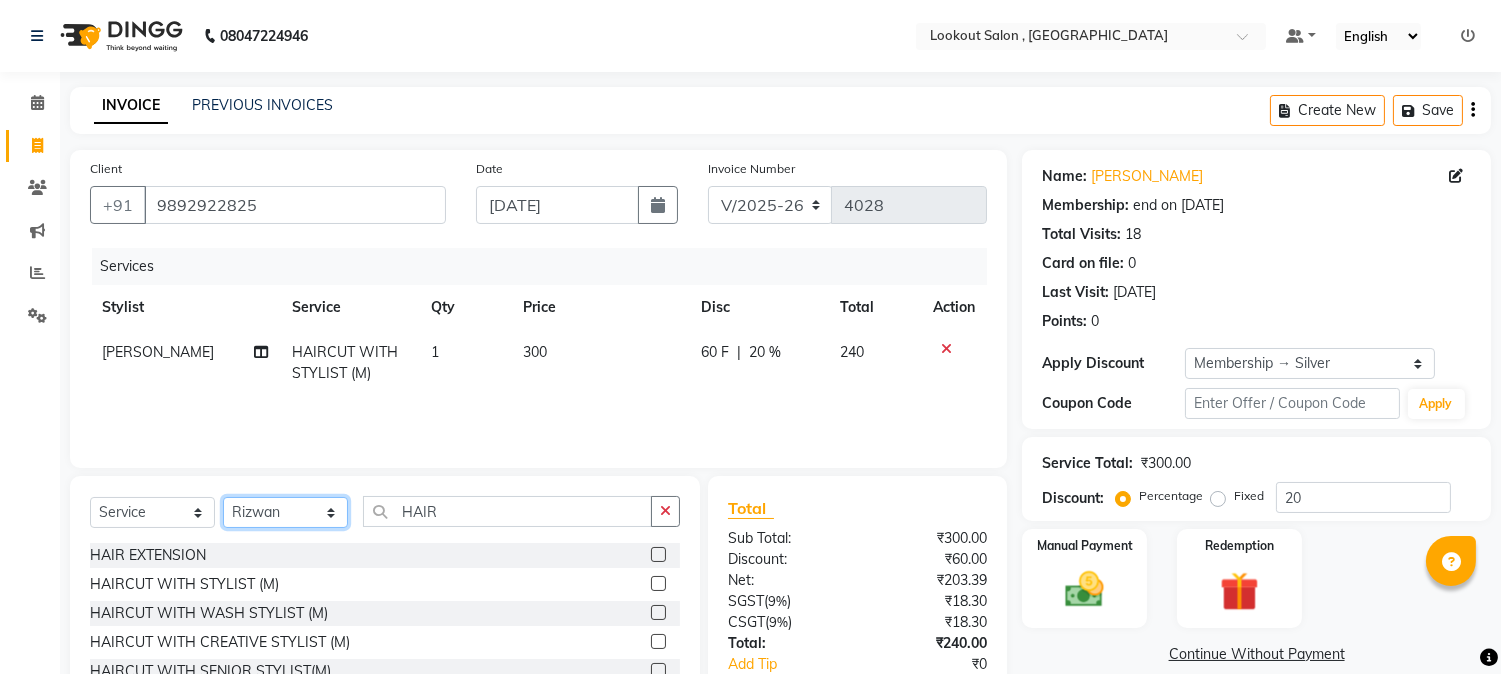 click on "Select Stylist AMIT SOLANKI jishan shekh kuldeep MANDAR GOSAVI MANISHA SAHU NANDINI GUPTA NIPUL SIR NISAR AHMED PIRJADE Rizwan ROOPAVATI Rupali  RUPESH SADAF SHAIKH SAHIL TAK shweta kashyap" 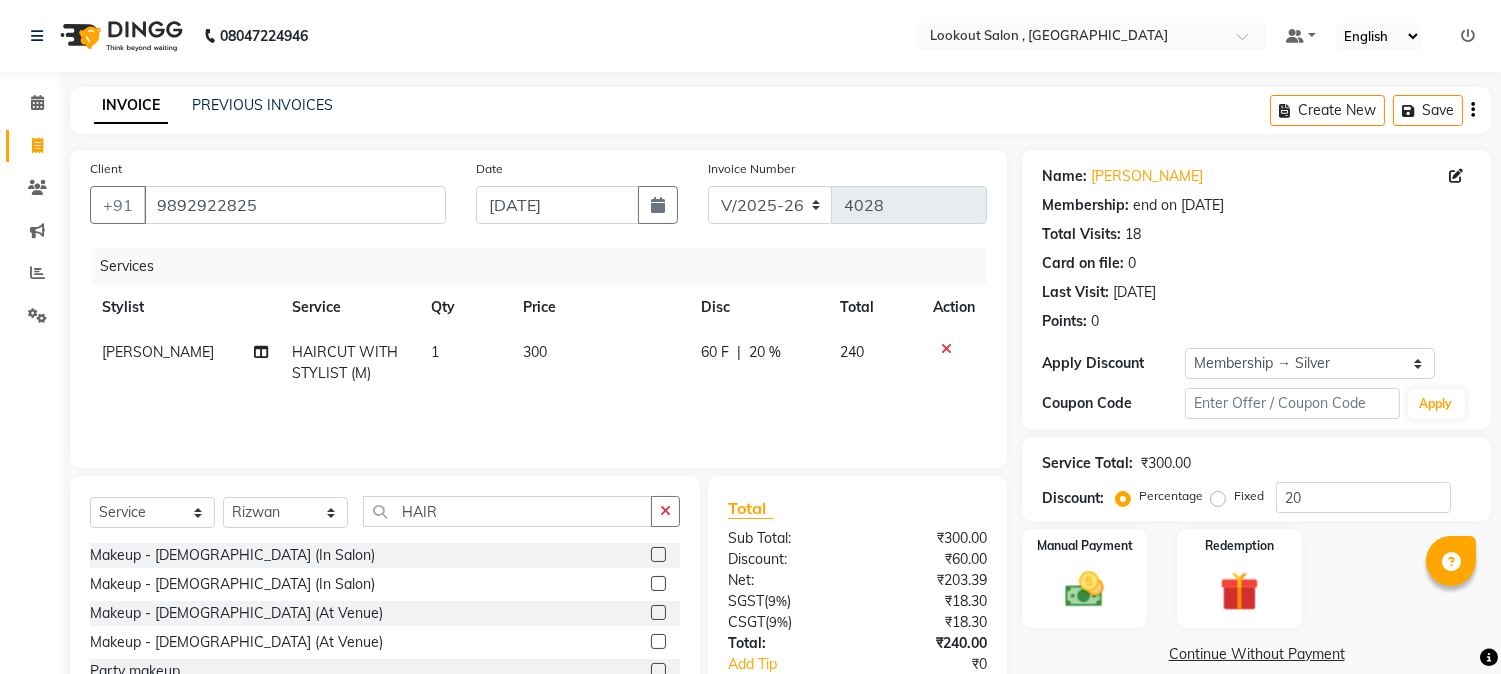 click on "Select  Service  Product  Membership  Package Voucher Prepaid Gift Card  Select Stylist AMIT SOLANKI jishan shekh kuldeep MANDAR GOSAVI MANISHA SAHU NANDINI GUPTA NIPUL SIR NISAR AHMED PIRJADE Rizwan ROOPAVATI Rupali  RUPESH SADAF SHAIKH SAHIL TAK shweta kashyap HAIR Makeup - Female (In Salon)  Makeup - Male (In Salon)  Makeup - Female (At Venue)  Makeup - Male (At Venue)  Party makeup  Engagement makeup  Bridal makeup  Sider Makeup  Groom makeup  EAR STUD  HAIR EXTENSION  HAIRCUT WITH STYLIST (M)  HAIRCUT WITH WASH STYLIST (M)  HAIRCUT WITH CREATIVE STYLIST (M)  BEAD TRIM  BEARD CRAFTING  BALD  SHAVE  WASH & STYLING (M)  PREMIUM WASH (M)  STYLING (M)  HAIRCUT WITH SENIOR STYLIST(M)  HAIRCUT WITH ART DIRECTOR  HAIR LINE SET  HAIRCUT WITH STYLIST (F)  HAIRCUT WITH WASH STYLIST (F)  HAIRCUT WITH ART DIRECTOR (F)  WASH & BLAST DRY (F)  PREMIUM WASH (F)  BLOWDRY  BELOW SHOULDER  BLOWDRY  UPTO SHOULDER  IRONING BELOW SHOULDER  IRONING UPTO SHOULDER  TONGS  BELOW SHOULDER  TONGS  UPTO SHOULDER  BLOWDRY UPTO WAIST" 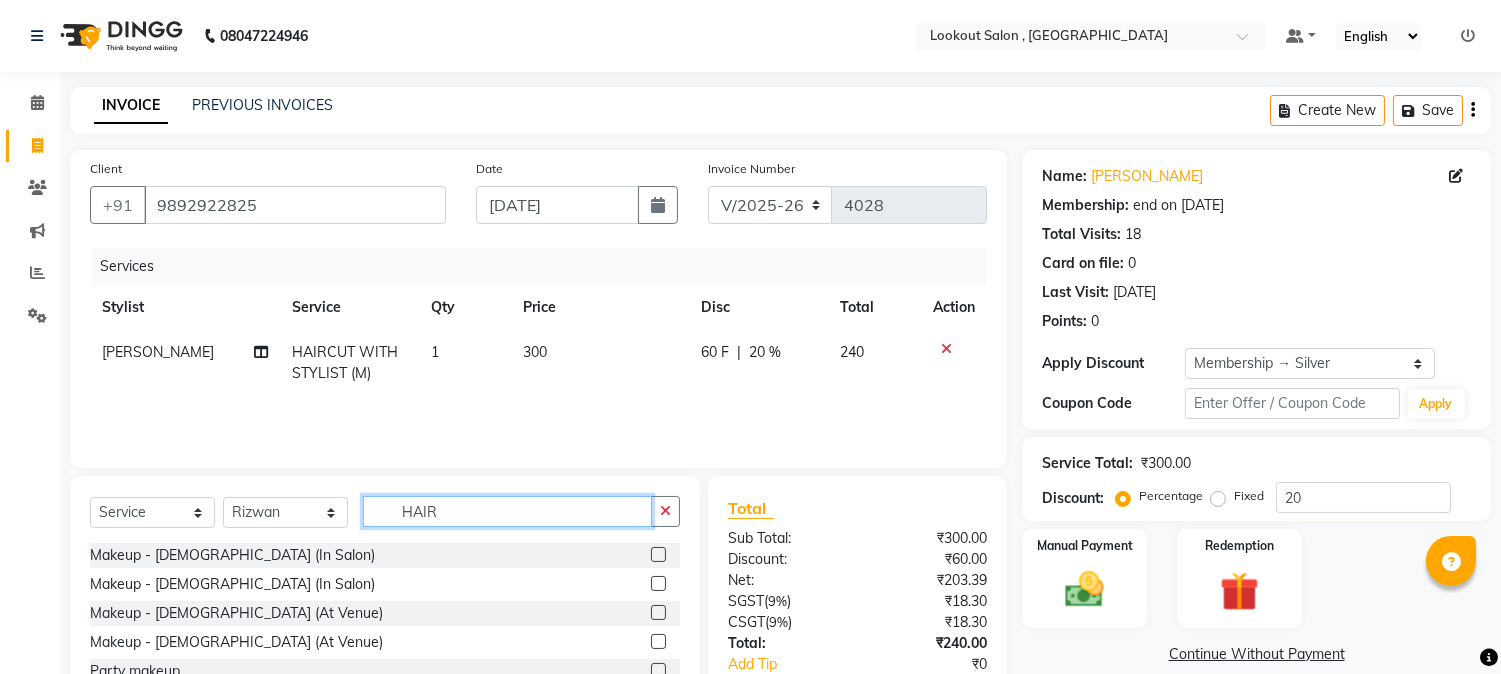 click on "HAIR" 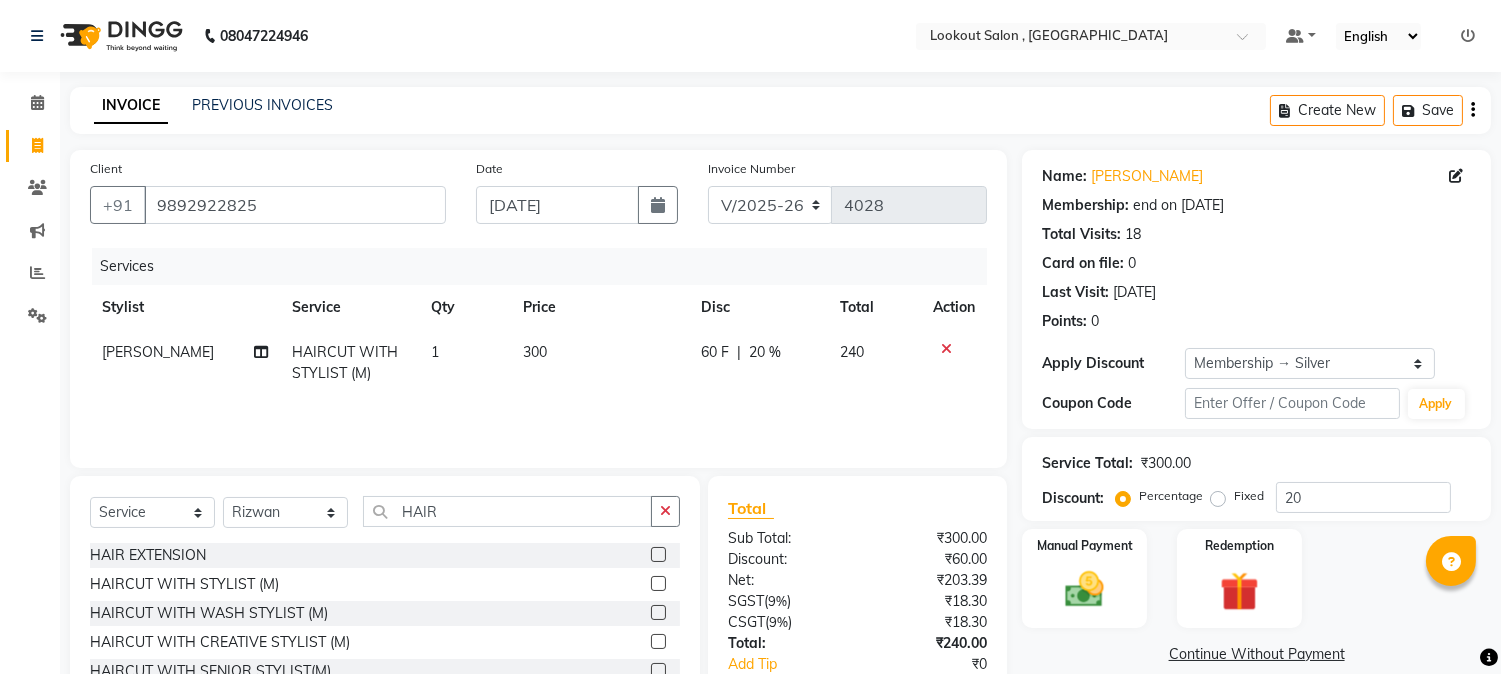click 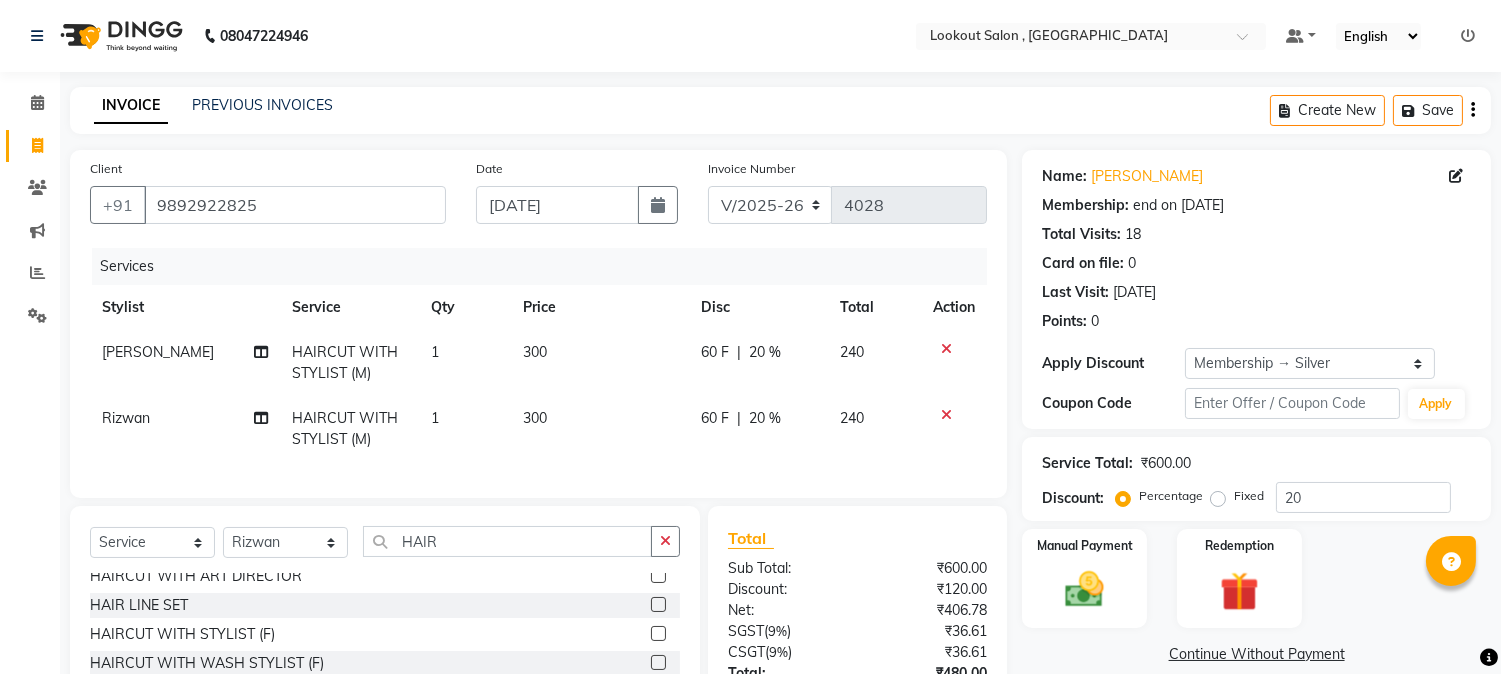 scroll, scrollTop: 292, scrollLeft: 0, axis: vertical 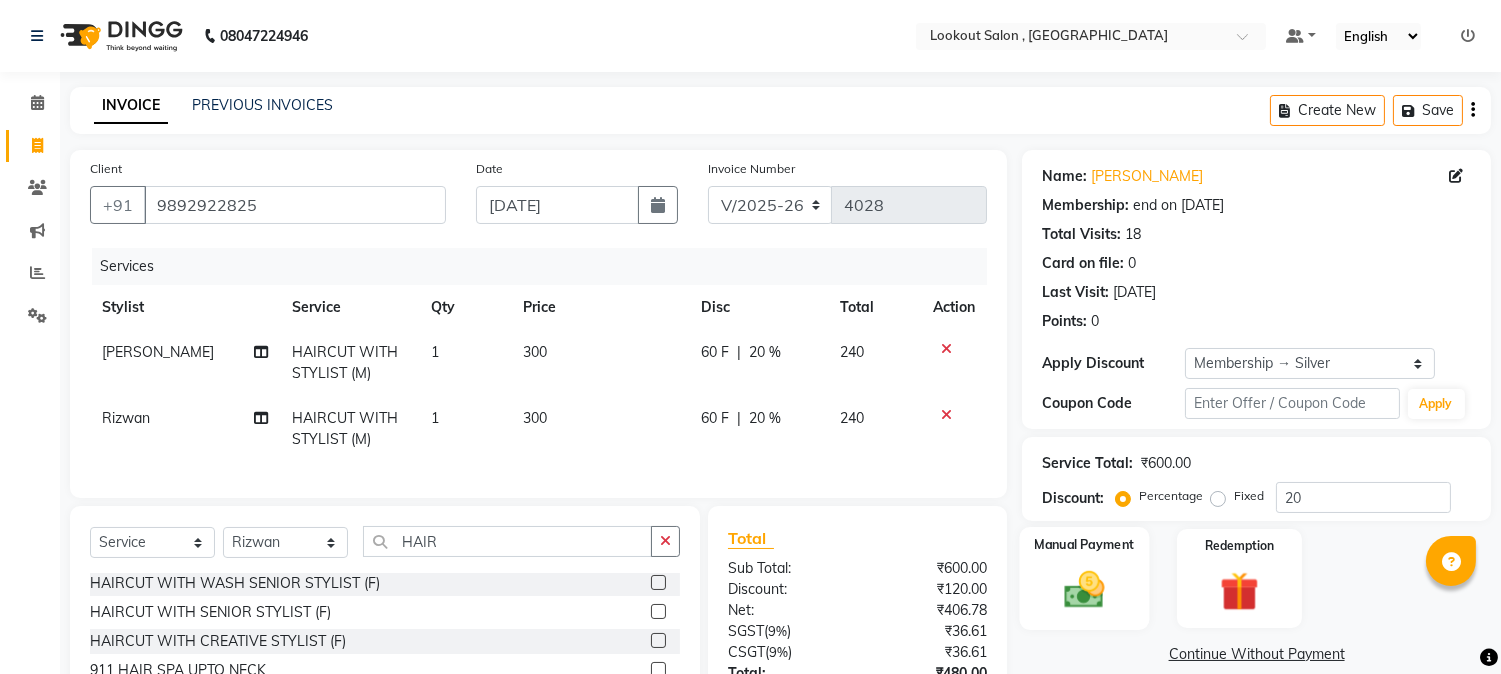 click 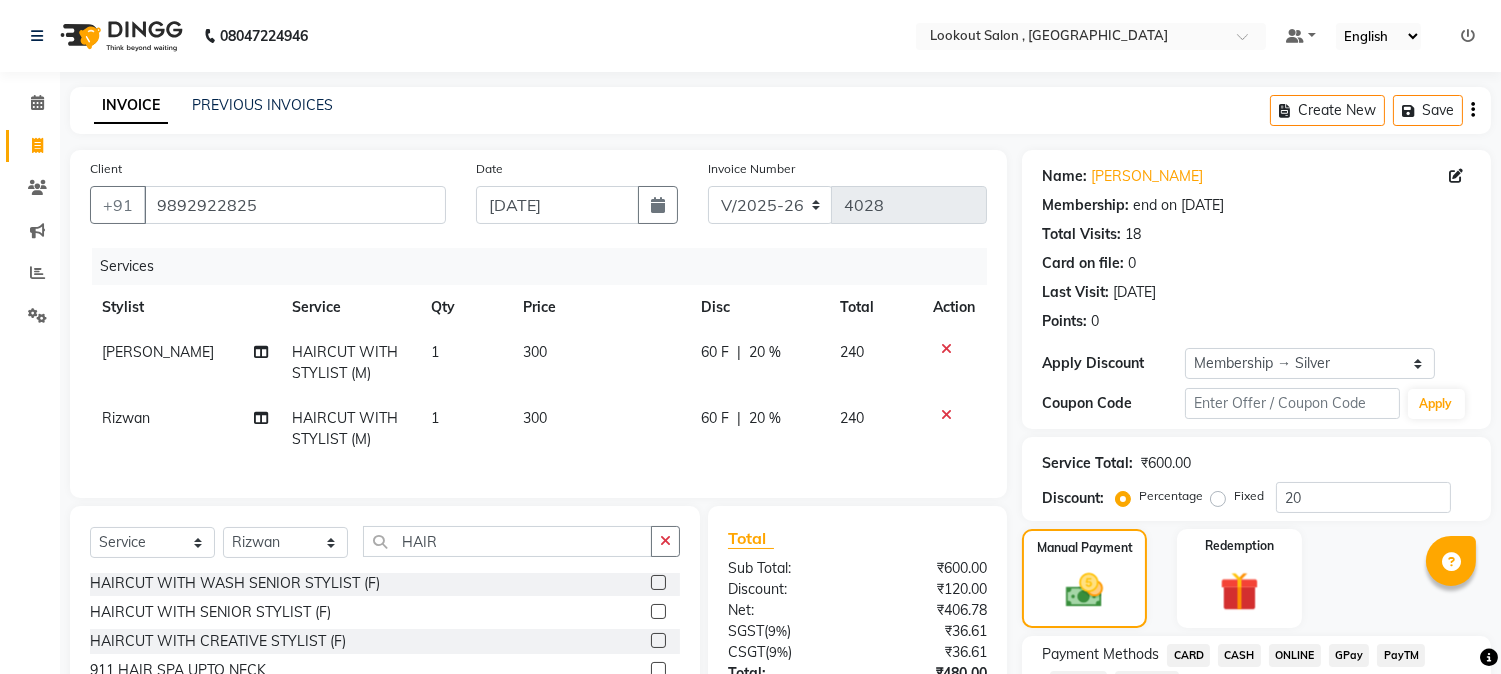 scroll, scrollTop: 173, scrollLeft: 0, axis: vertical 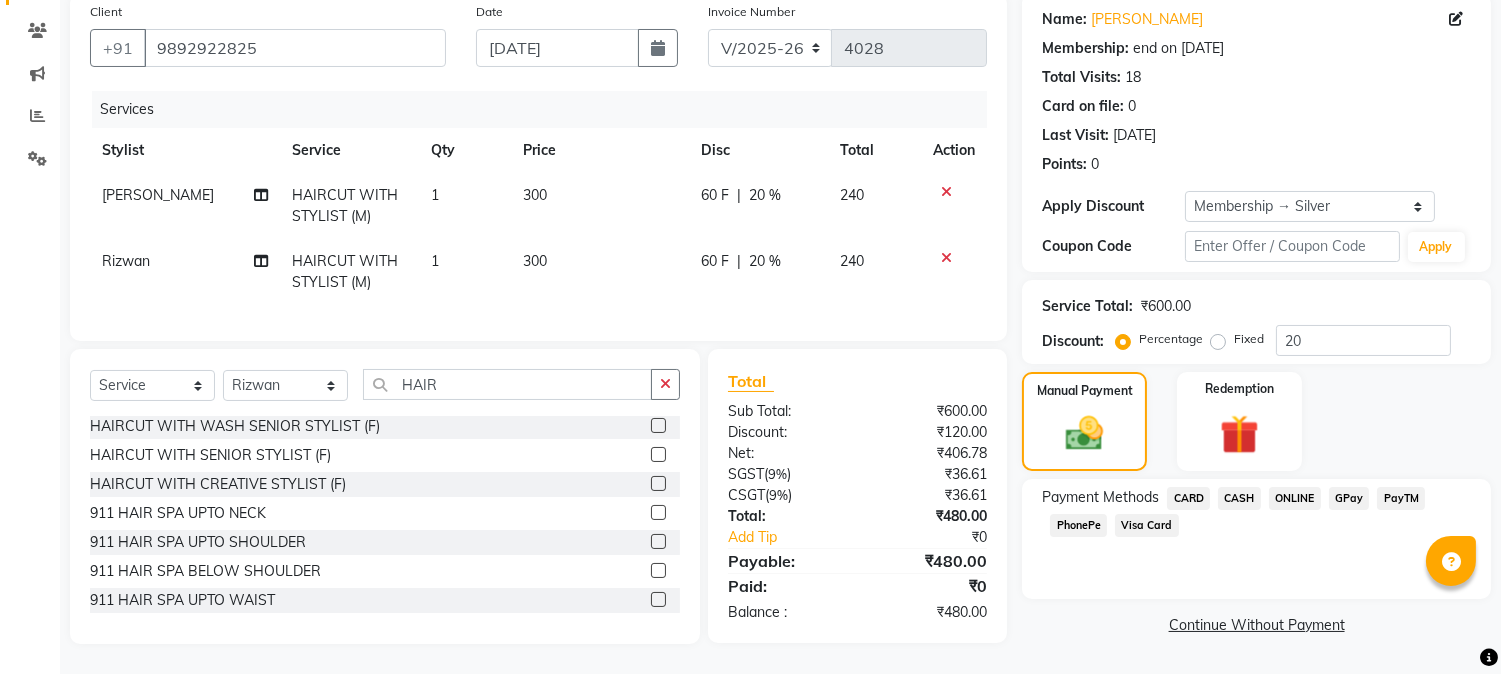 click on "CASH" 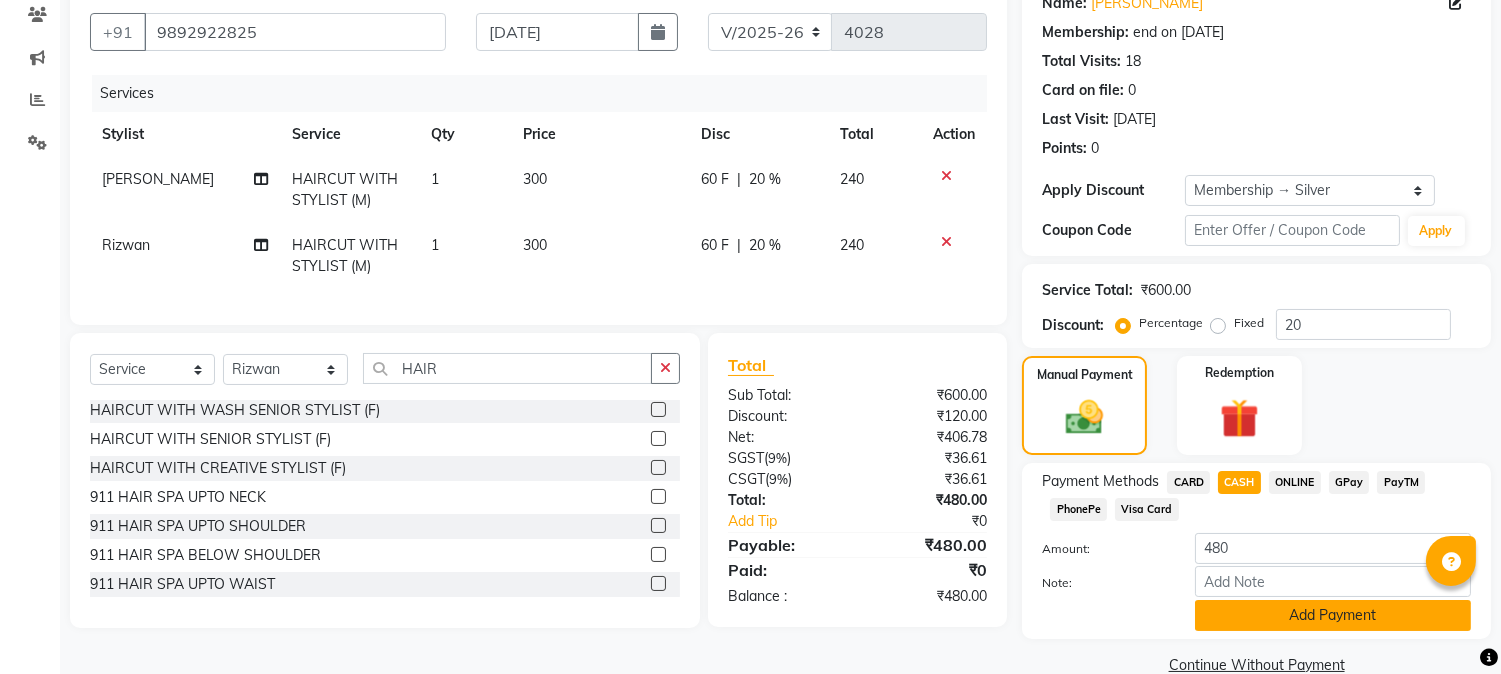 click on "Add Payment" 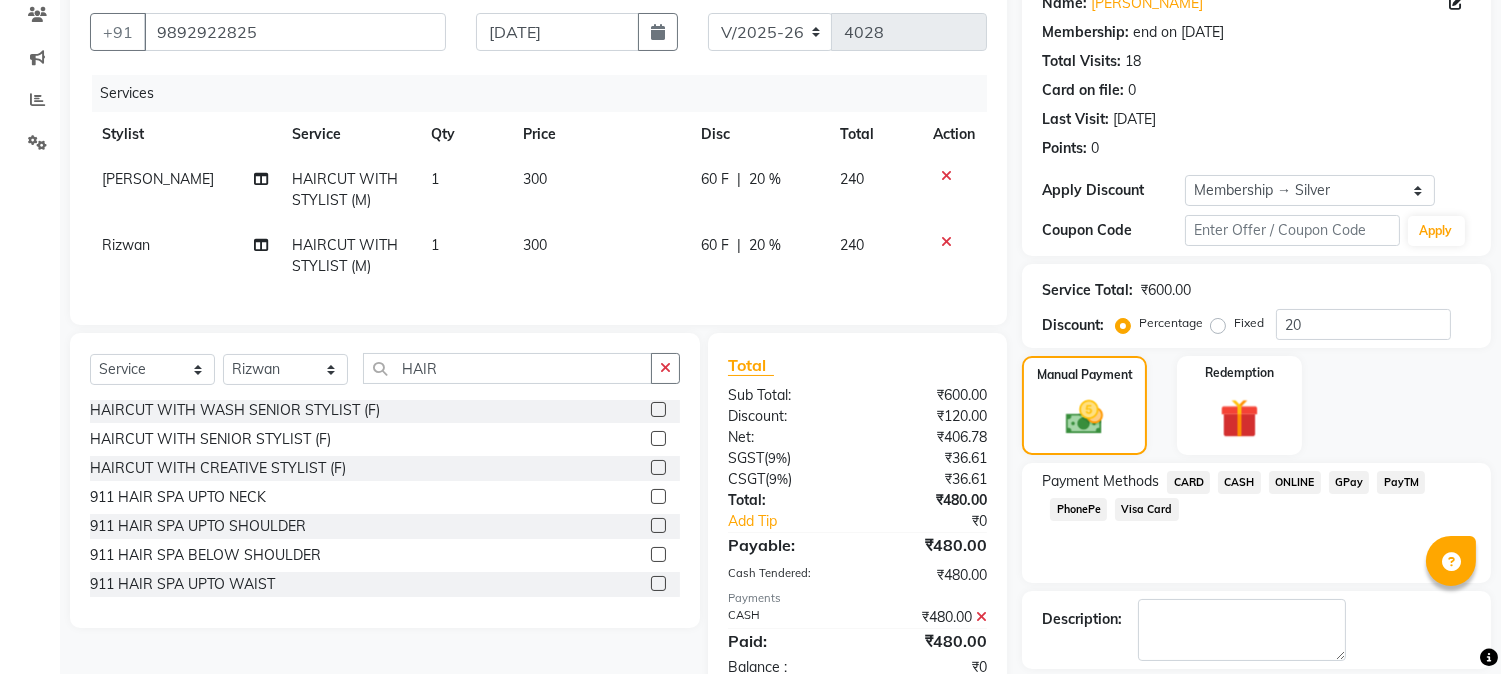 click on "Checkout" 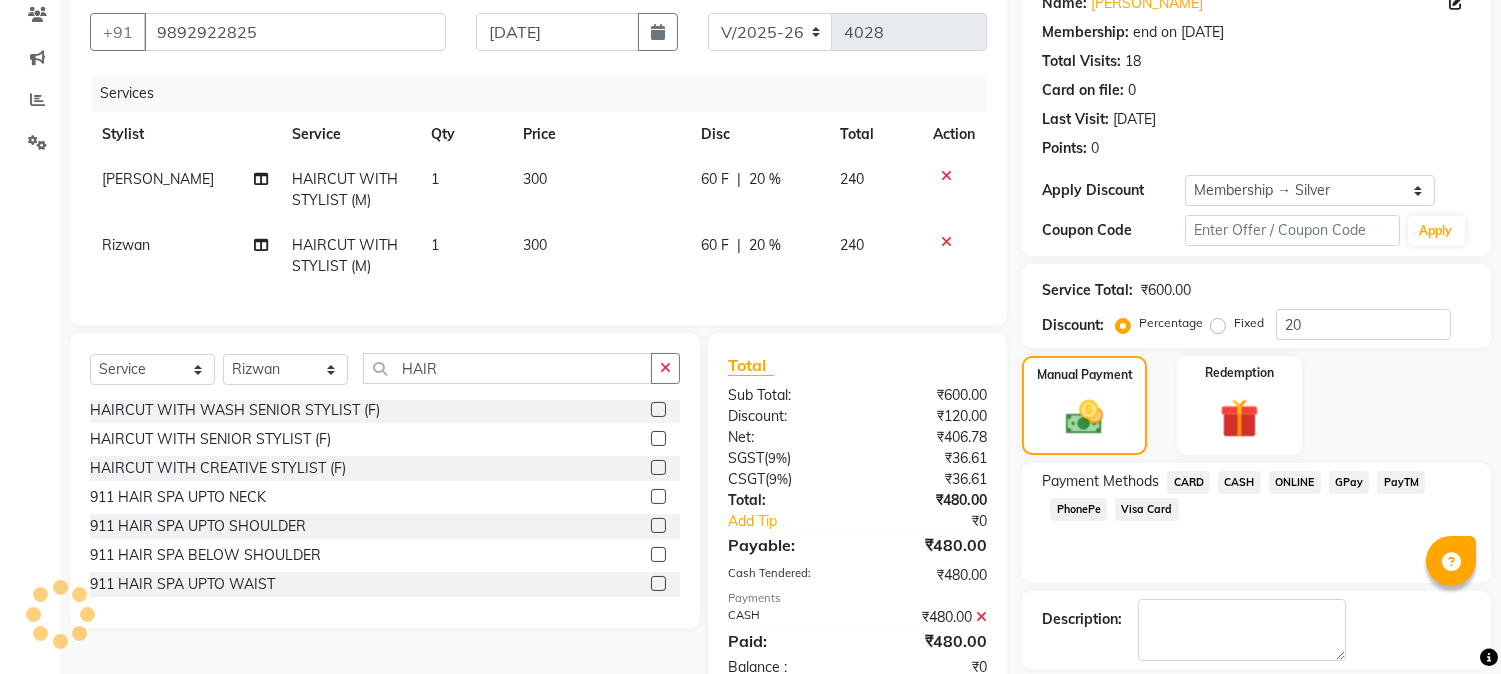 scroll, scrollTop: 265, scrollLeft: 0, axis: vertical 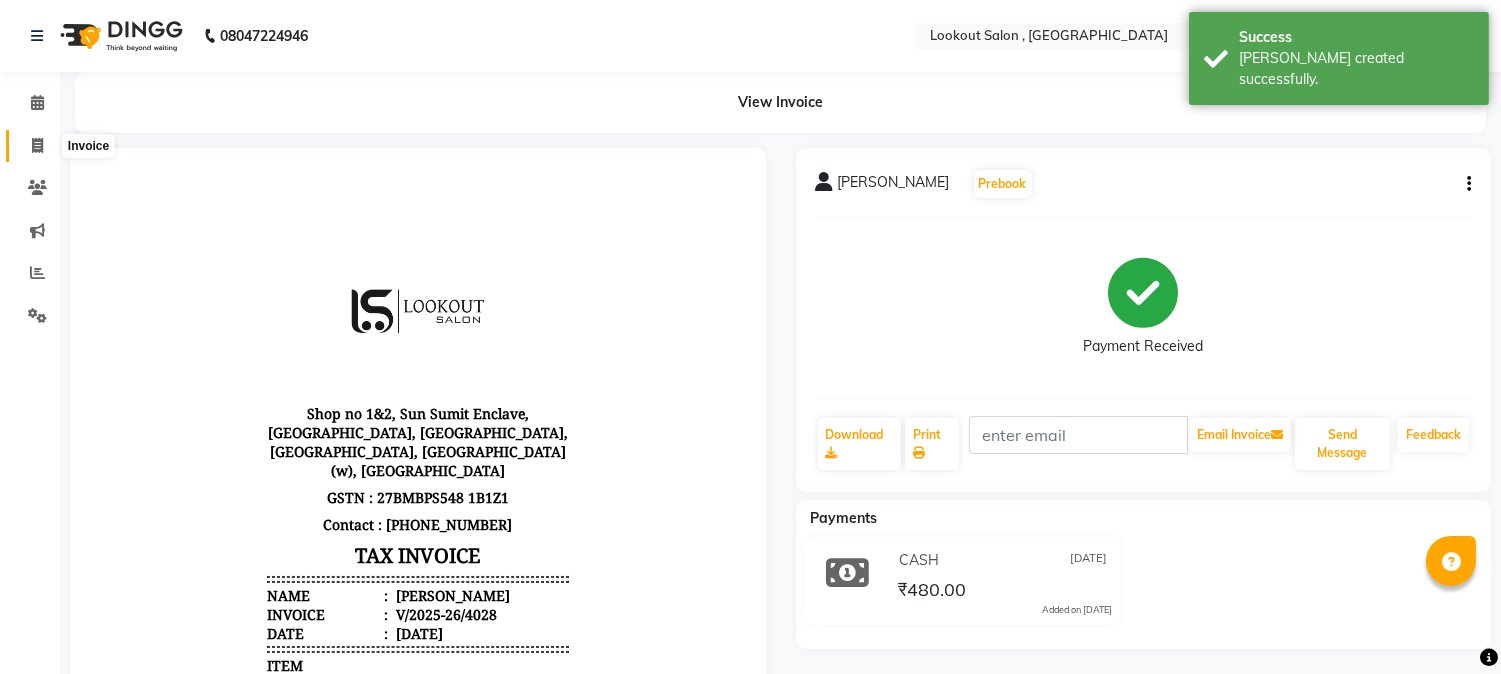 click 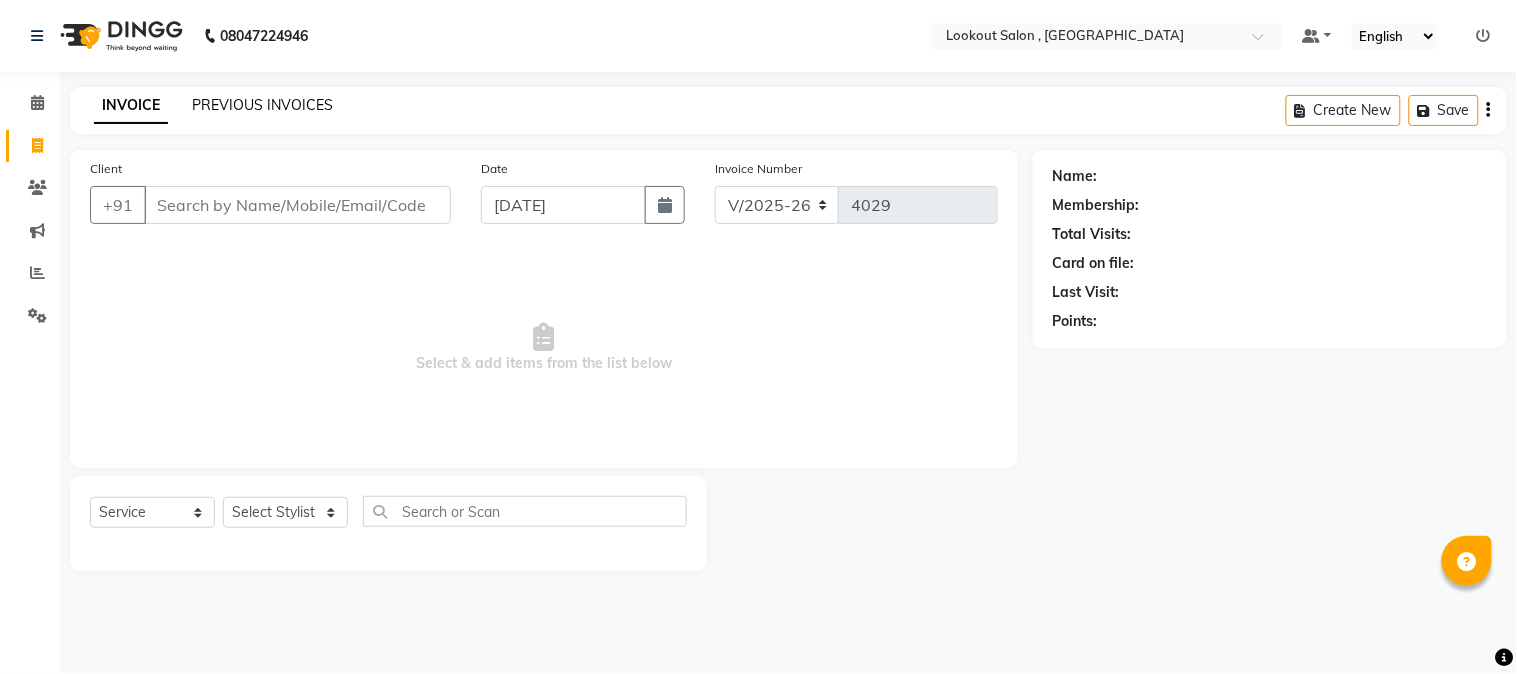 click on "PREVIOUS INVOICES" 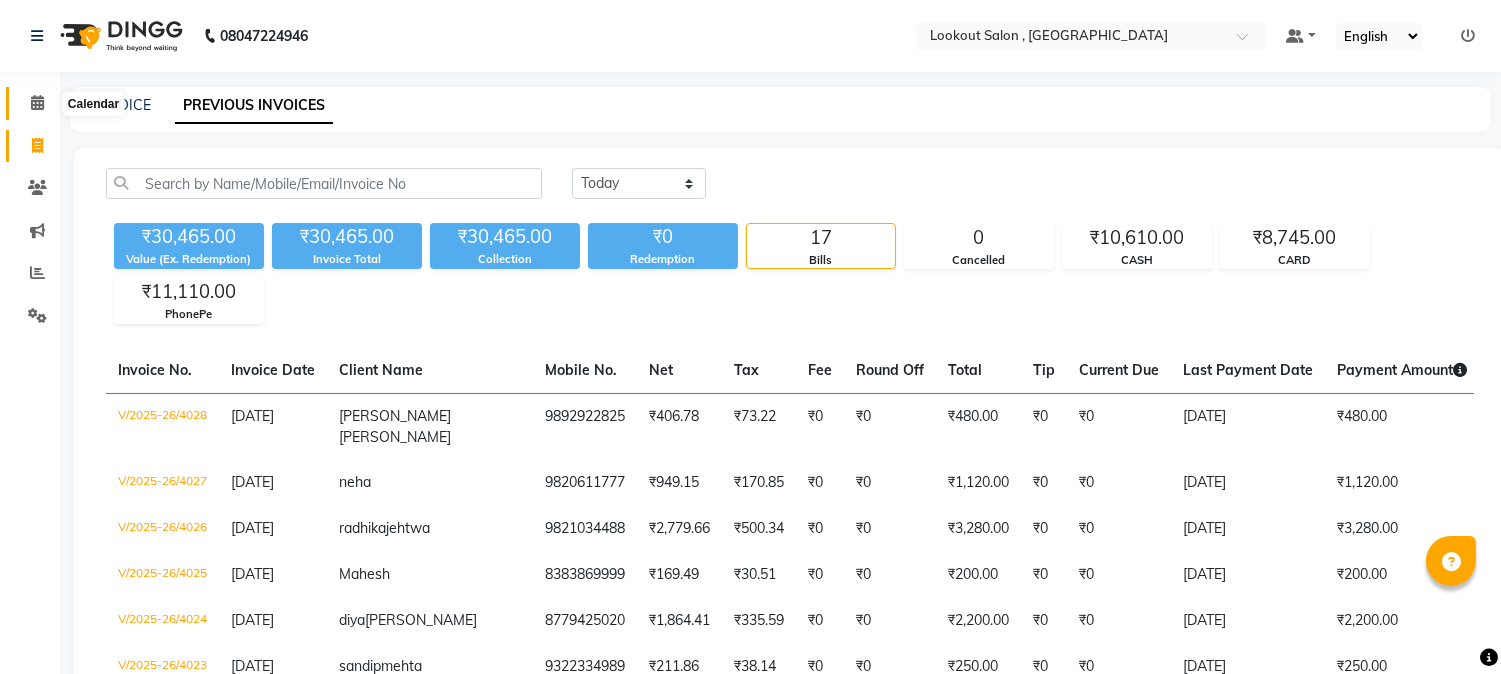 click 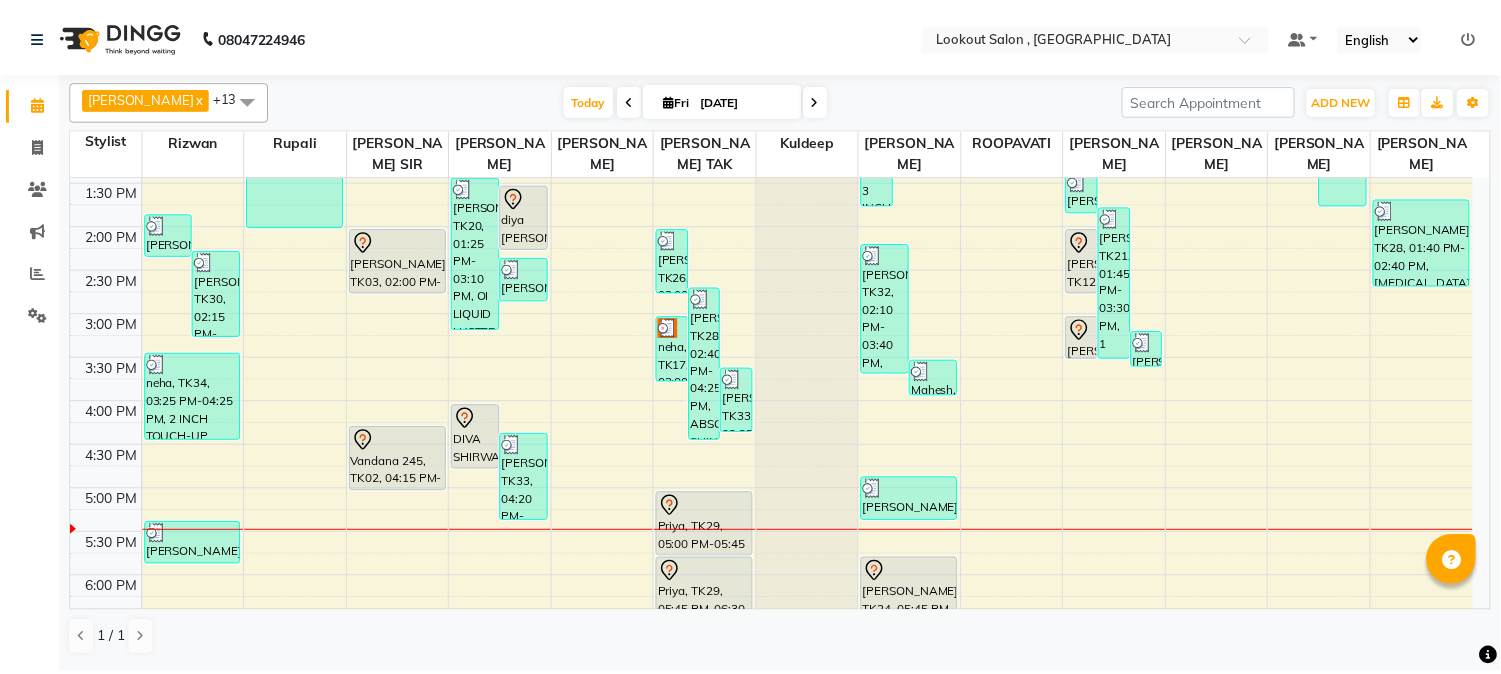 scroll, scrollTop: 666, scrollLeft: 0, axis: vertical 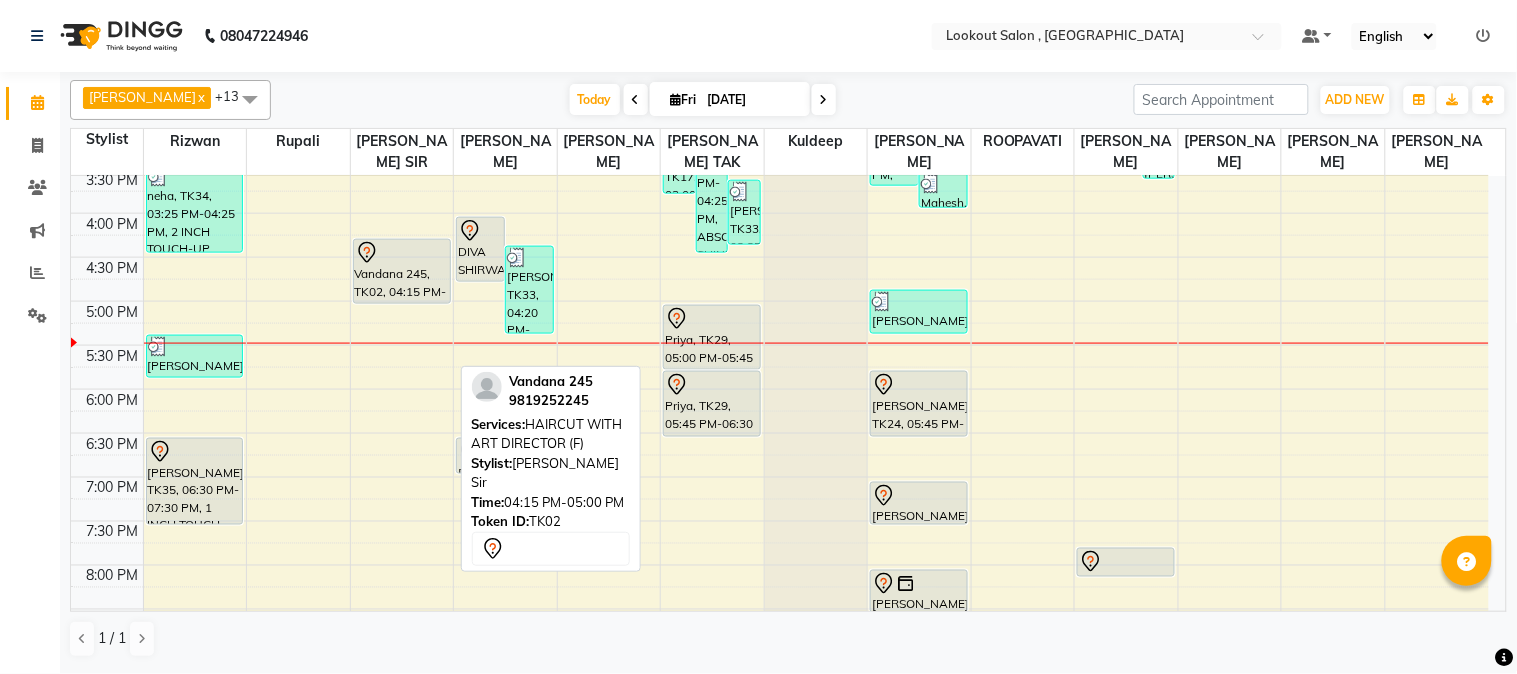 click on "Vandana 245, TK02, 04:15 PM-05:00 PM, HAIRCUT WITH ART DIRECTOR (F)" at bounding box center [402, 271] 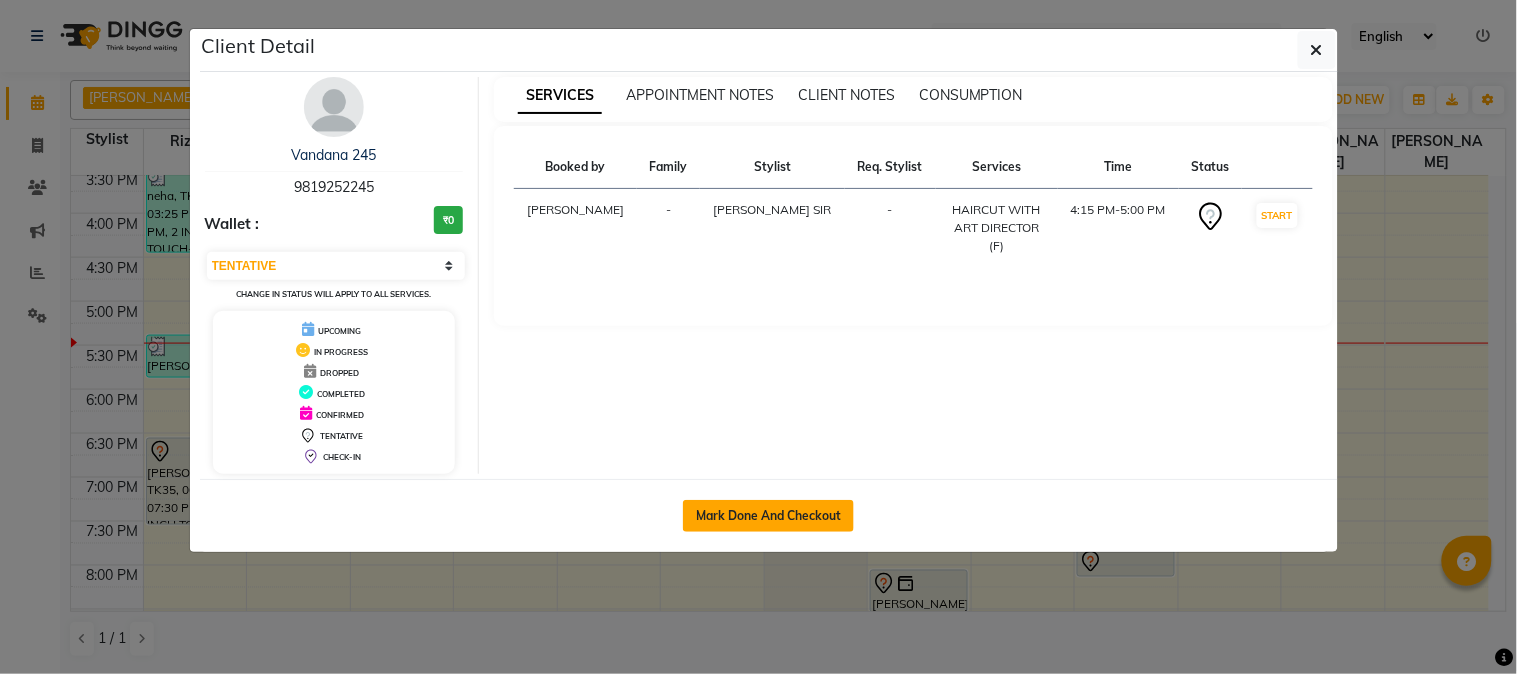 click on "Mark Done And Checkout" 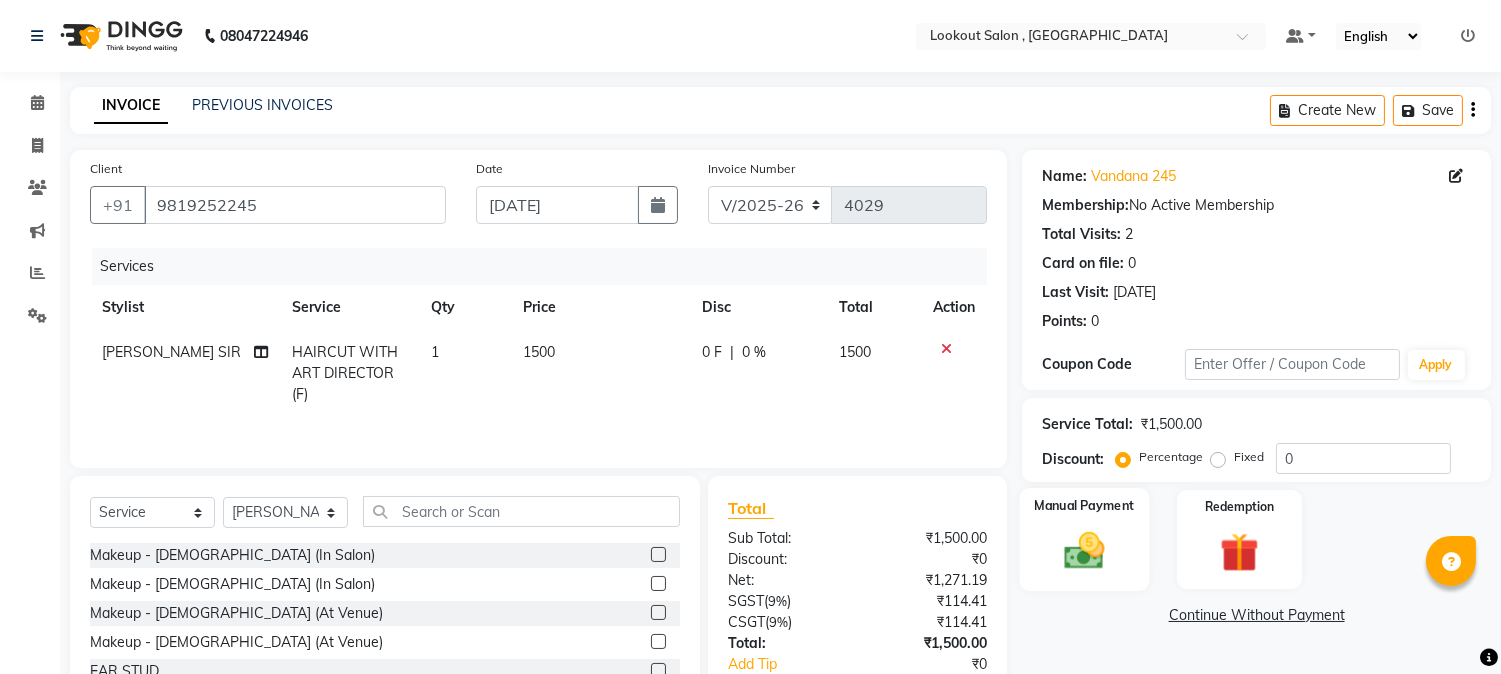 click on "Service Total:  ₹1,500.00  Discount:  Percentage   Fixed  0" 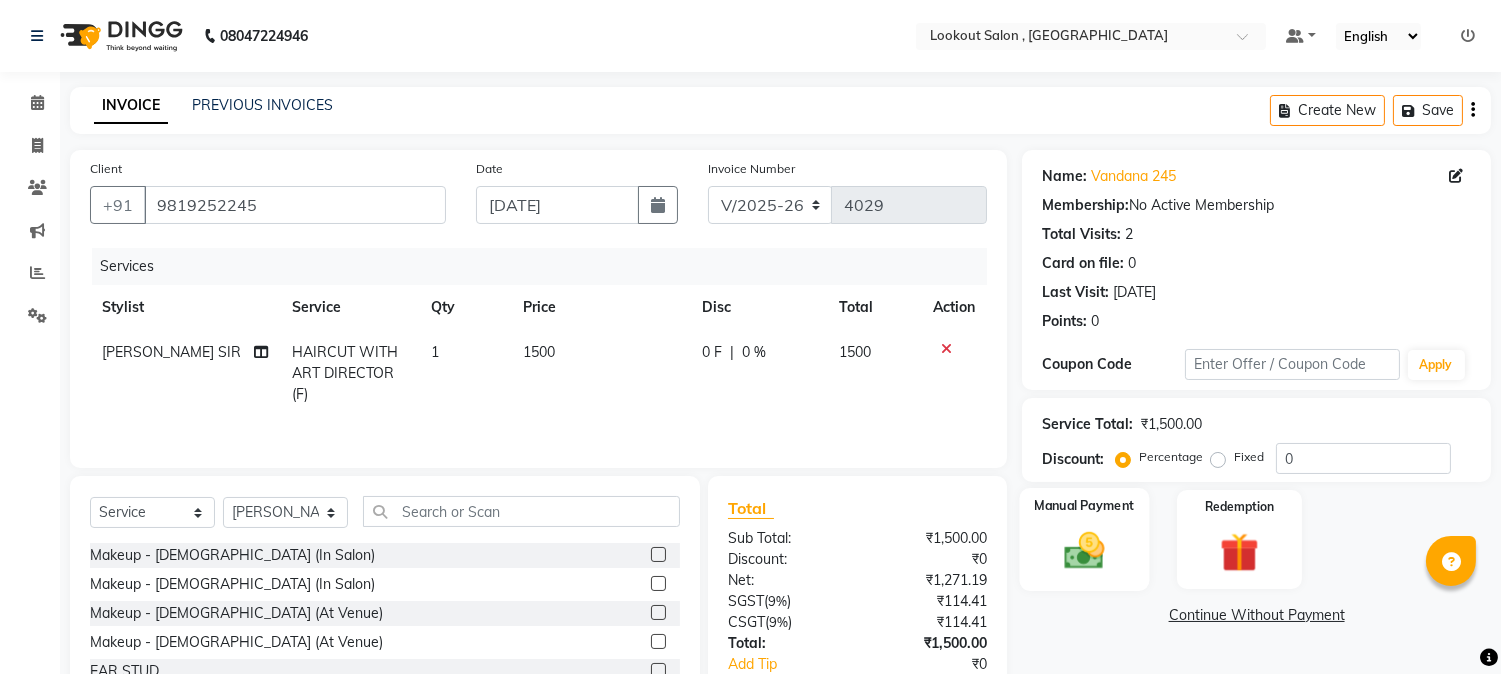 click 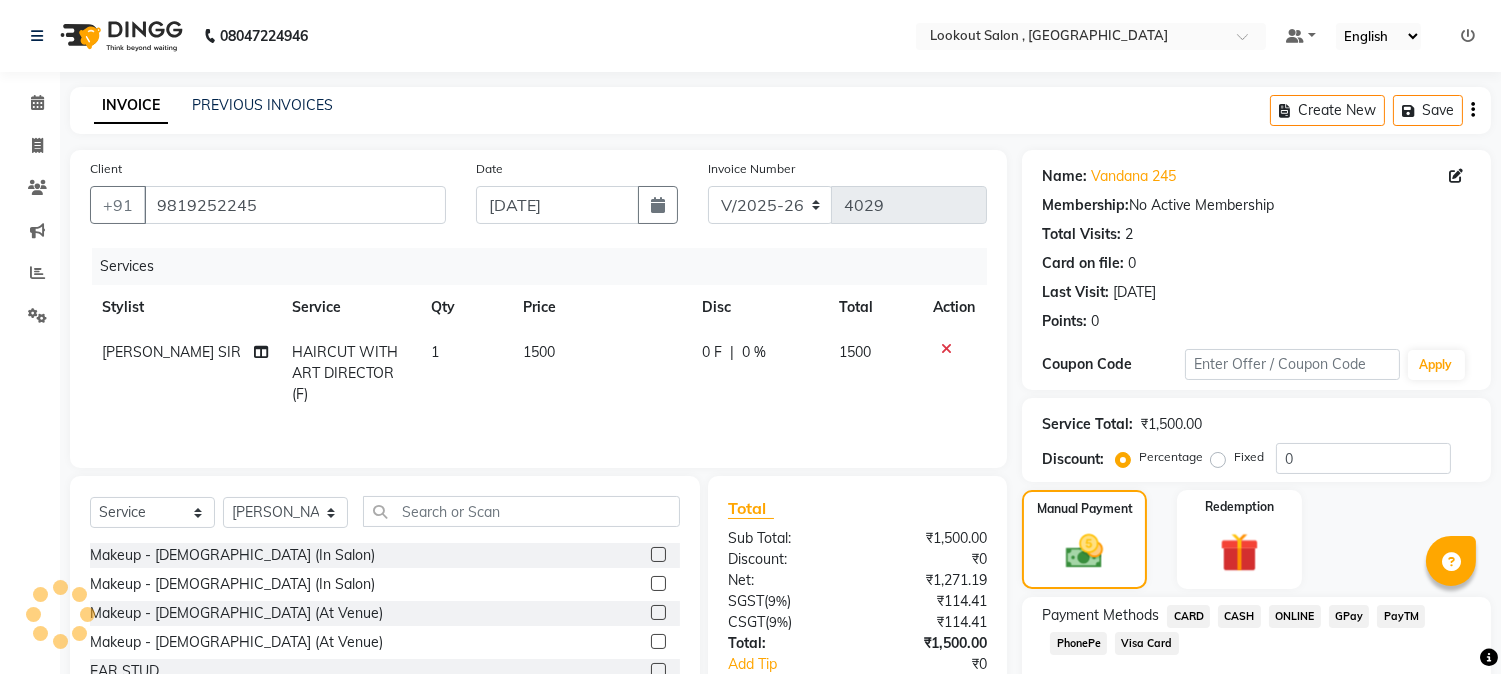 scroll, scrollTop: 128, scrollLeft: 0, axis: vertical 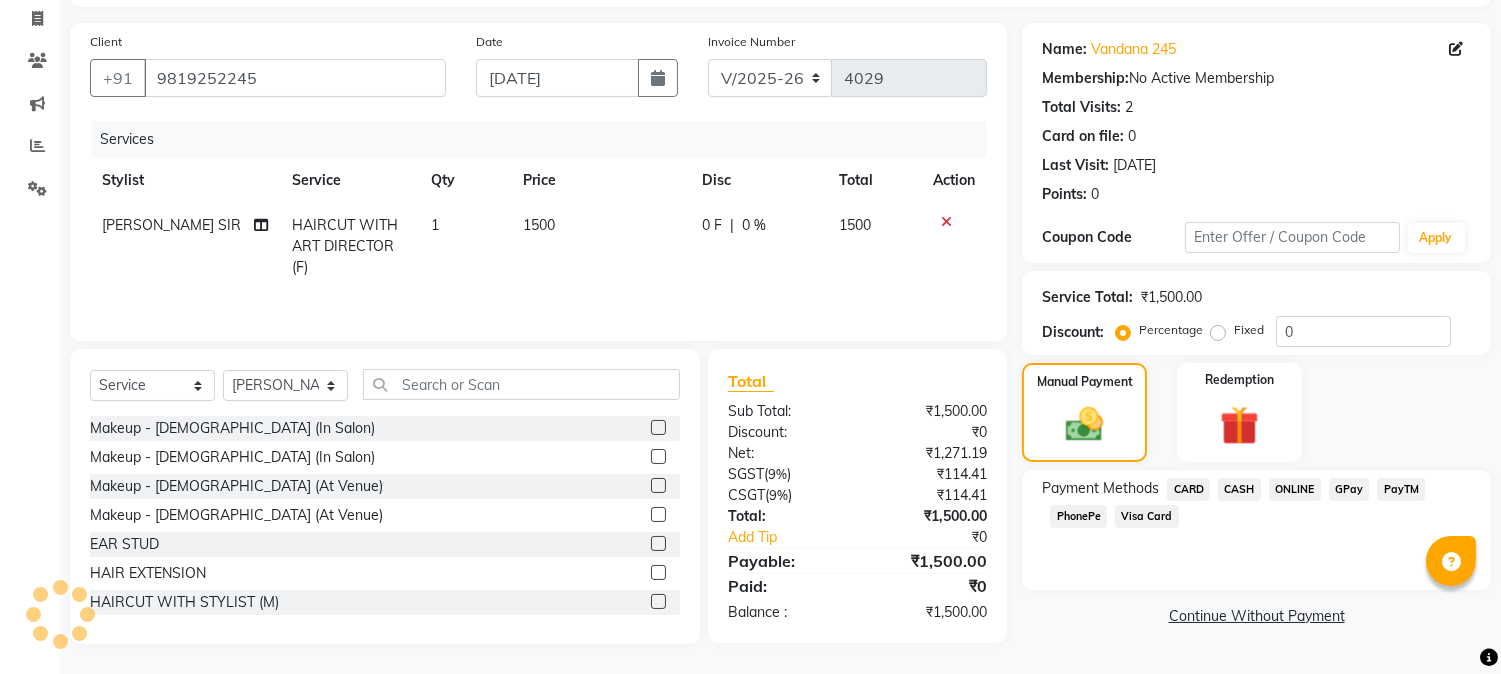 click on "CASH" 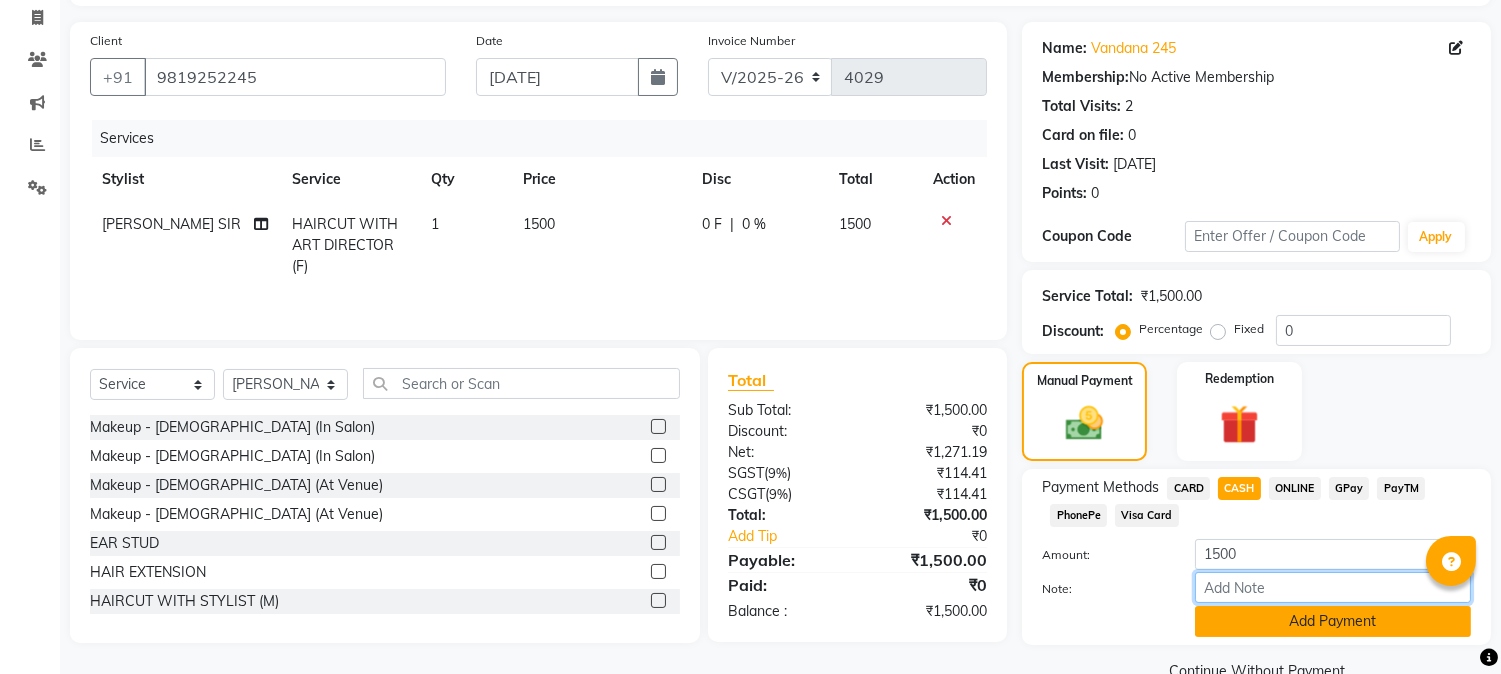 click on "Note:" at bounding box center [1333, 587] 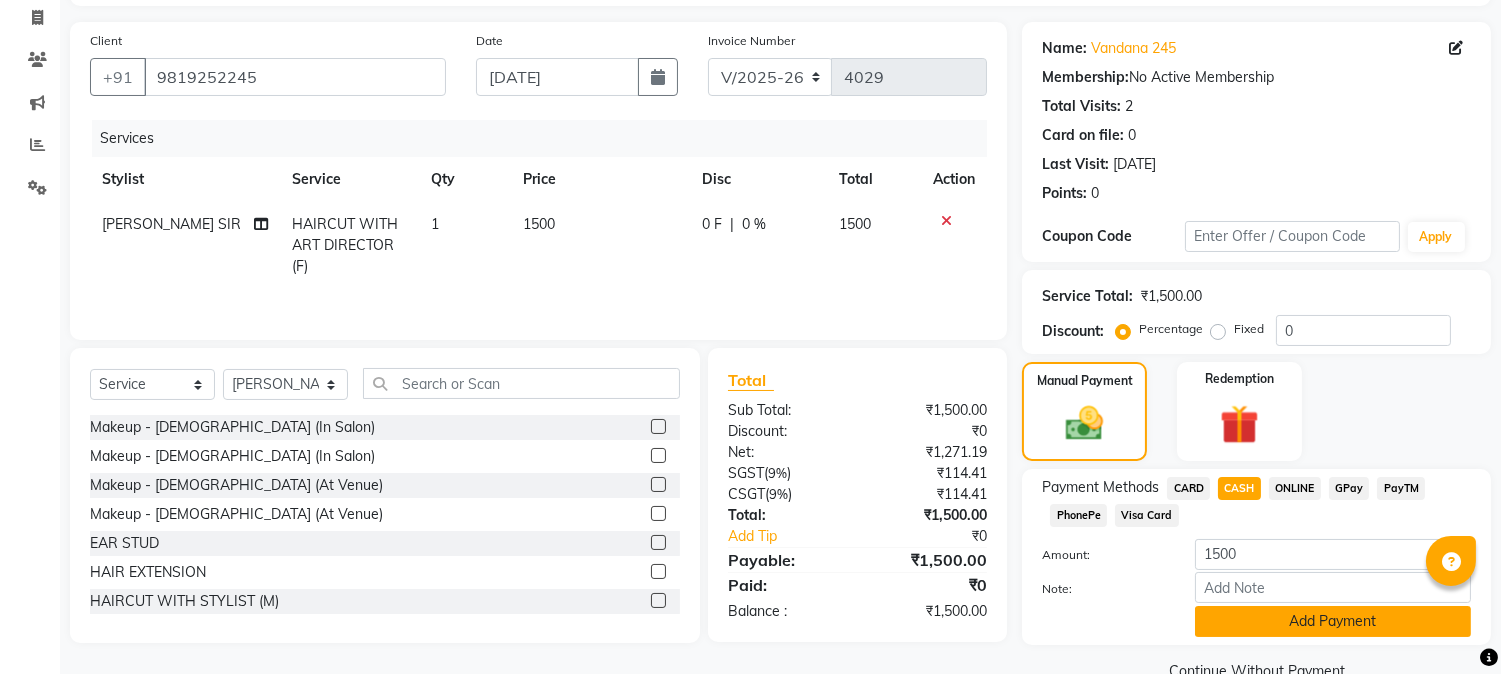 click on "Add Payment" 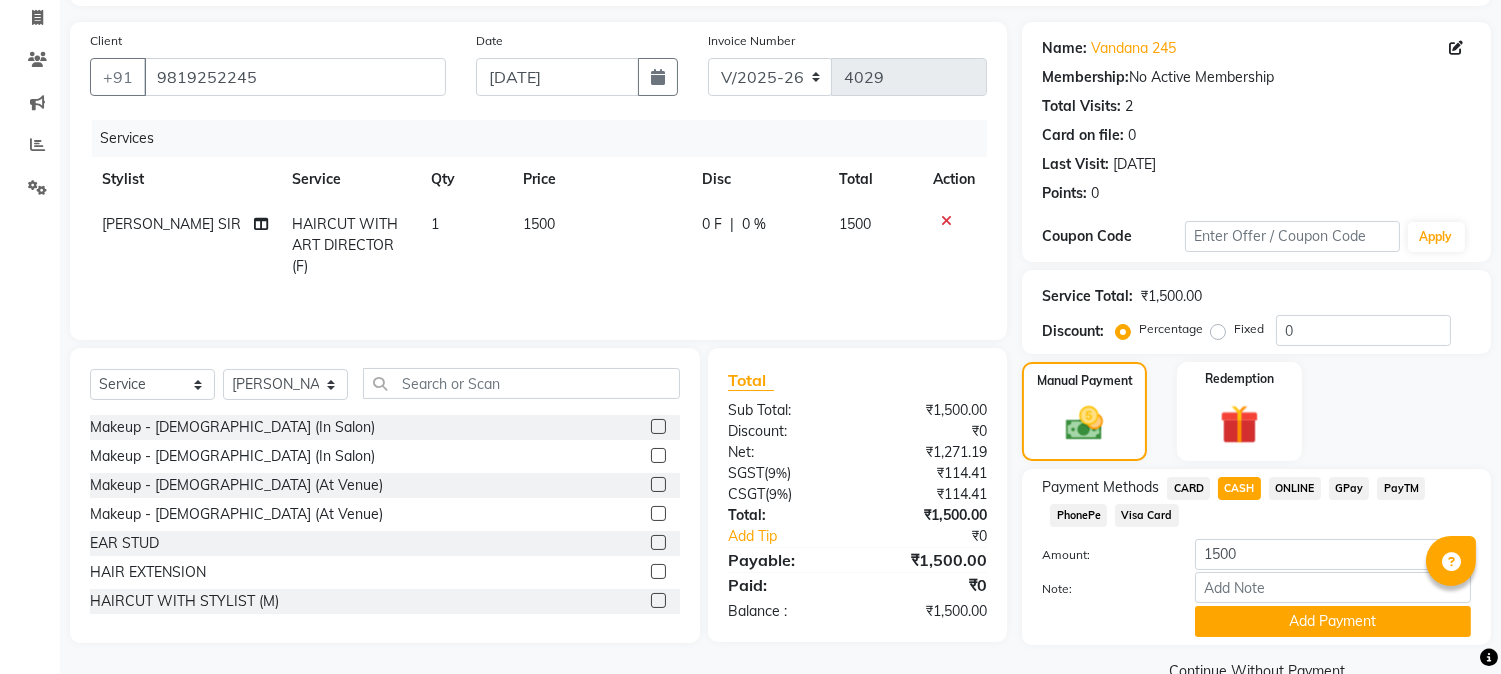click on "Name: Vandana 245 Membership:  No Active Membership  Total Visits:  2 Card on file:  0 Last Visit:   17-12-2024 Points:   0  Coupon Code Apply Service Total:  ₹1,500.00  Discount:  Percentage   Fixed  0 Manual Payment Redemption Payment Methods  CARD   CASH   ONLINE   GPay   PayTM   PhonePe   Visa Card  Amount: 1500 Note: Add Payment  Continue Without Payment" 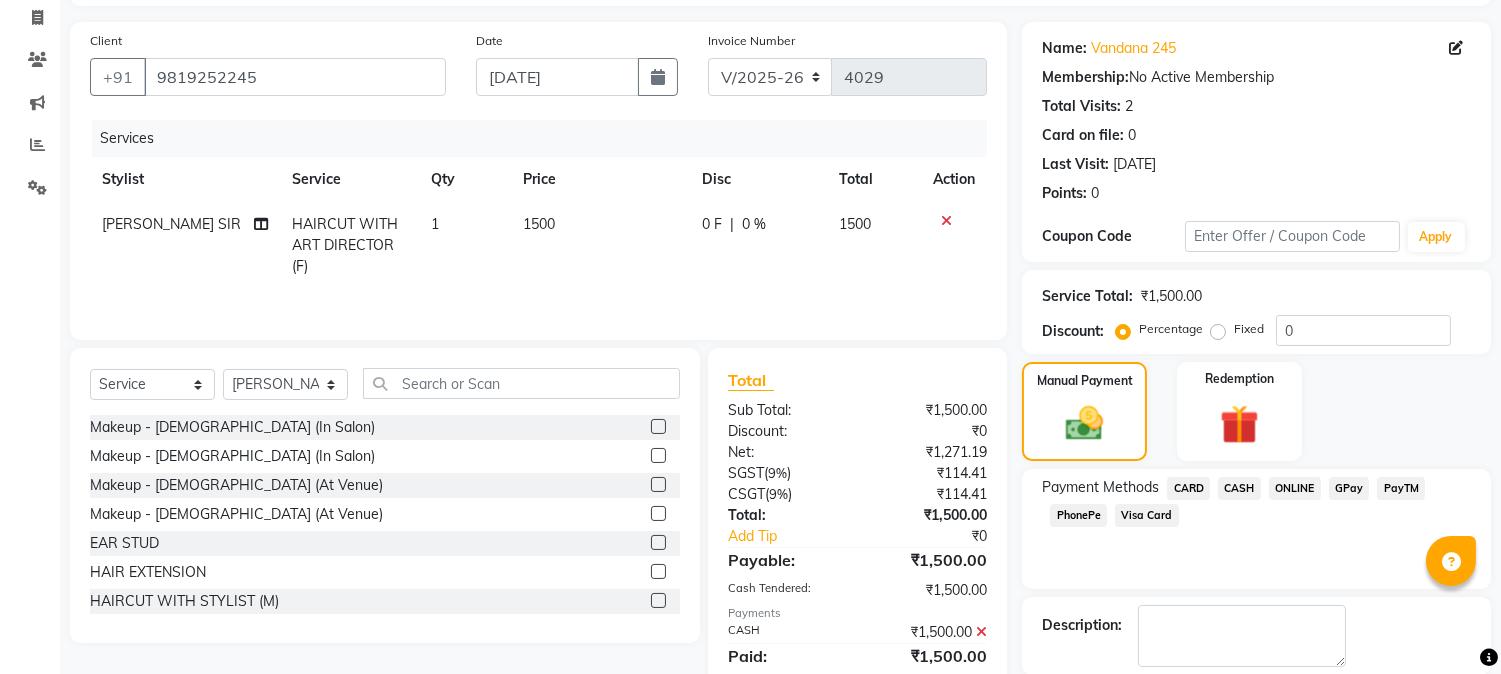click on "Checkout" 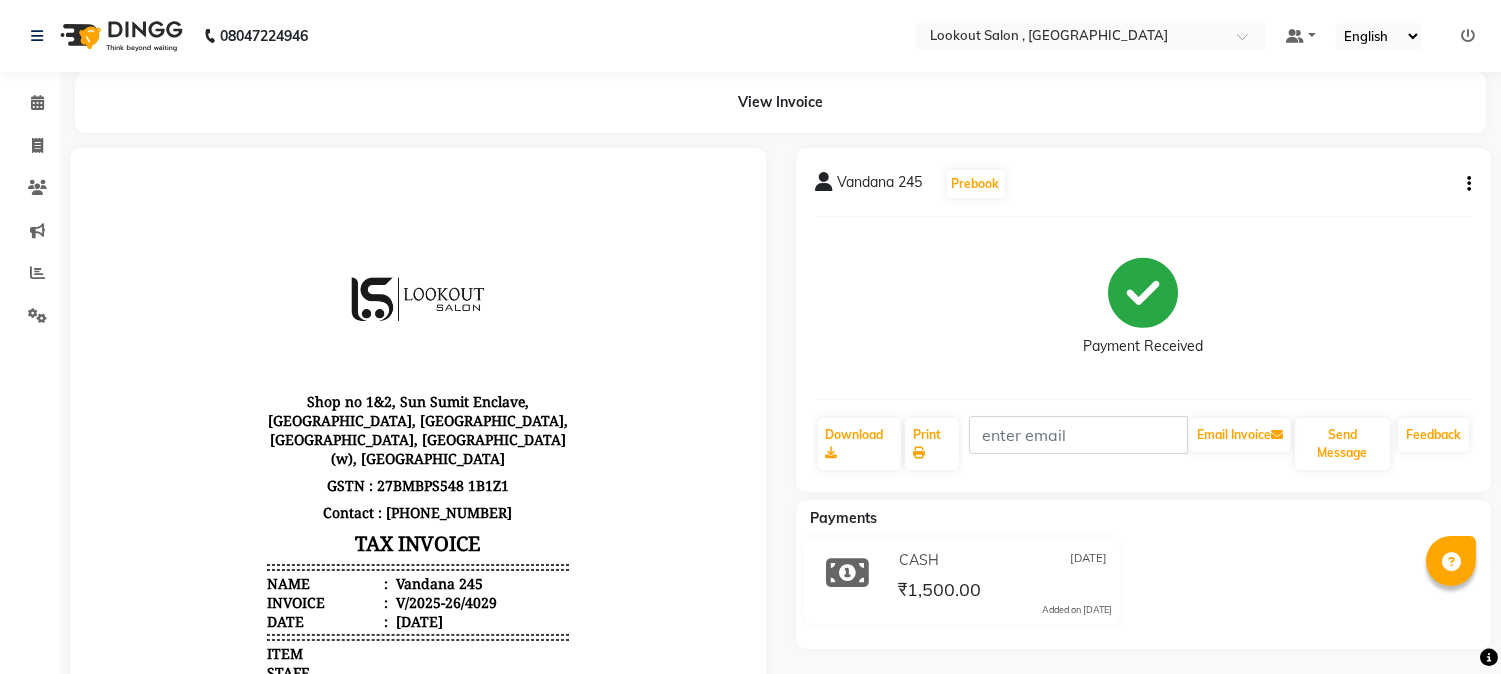 scroll, scrollTop: 15, scrollLeft: 0, axis: vertical 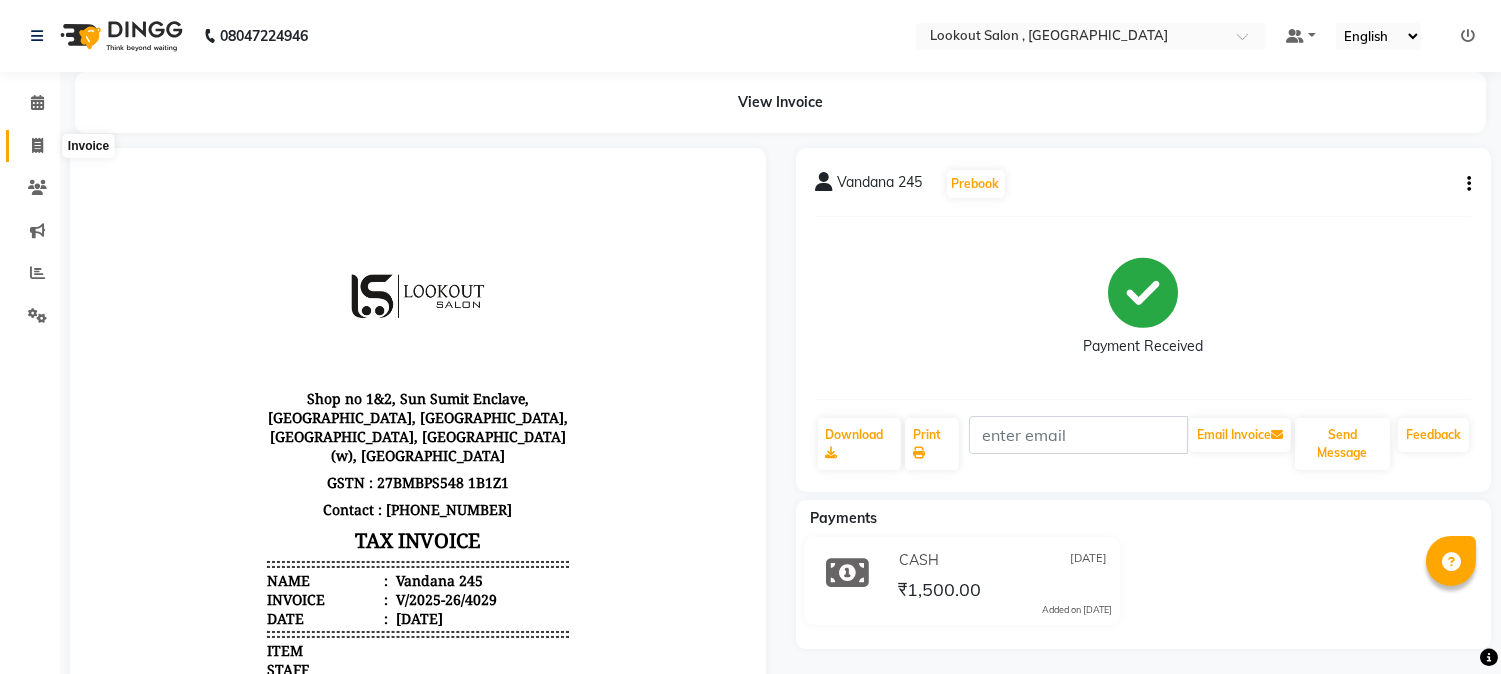 click 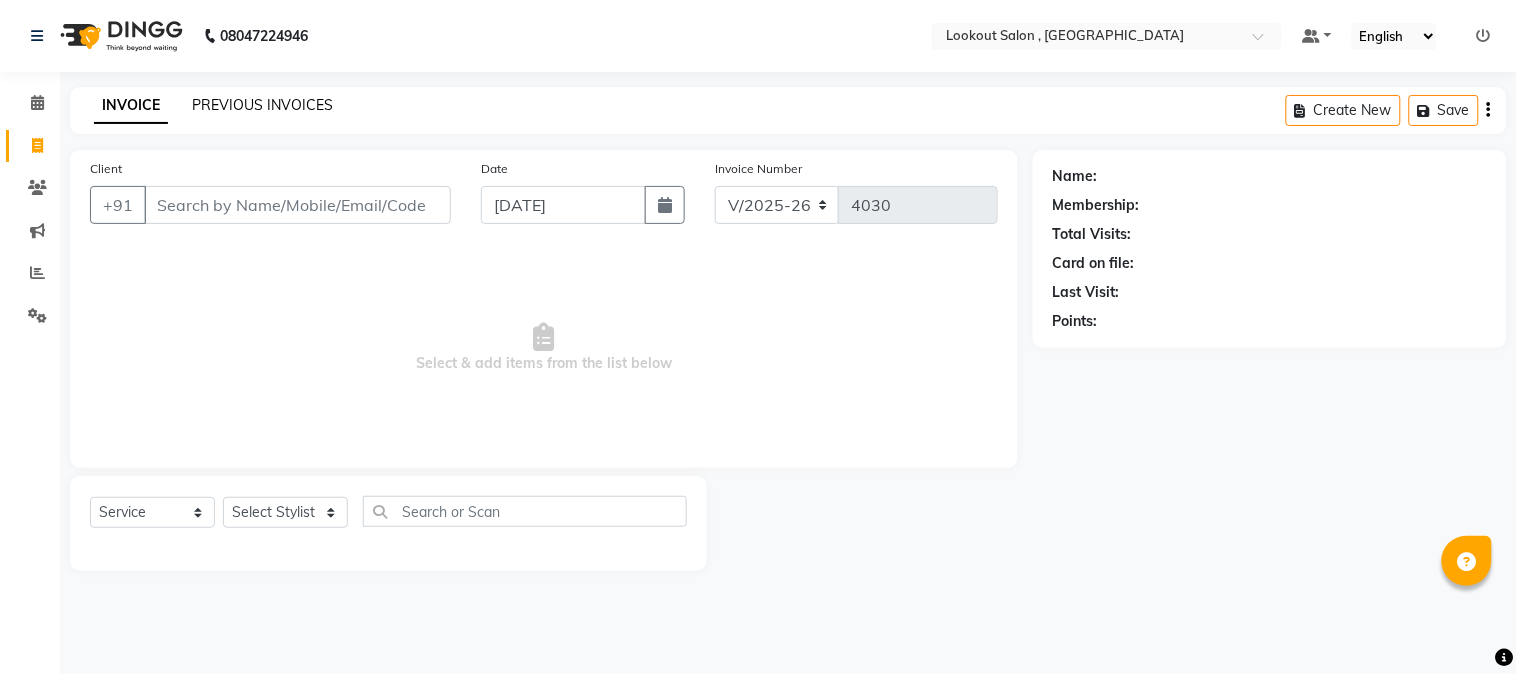 click on "PREVIOUS INVOICES" 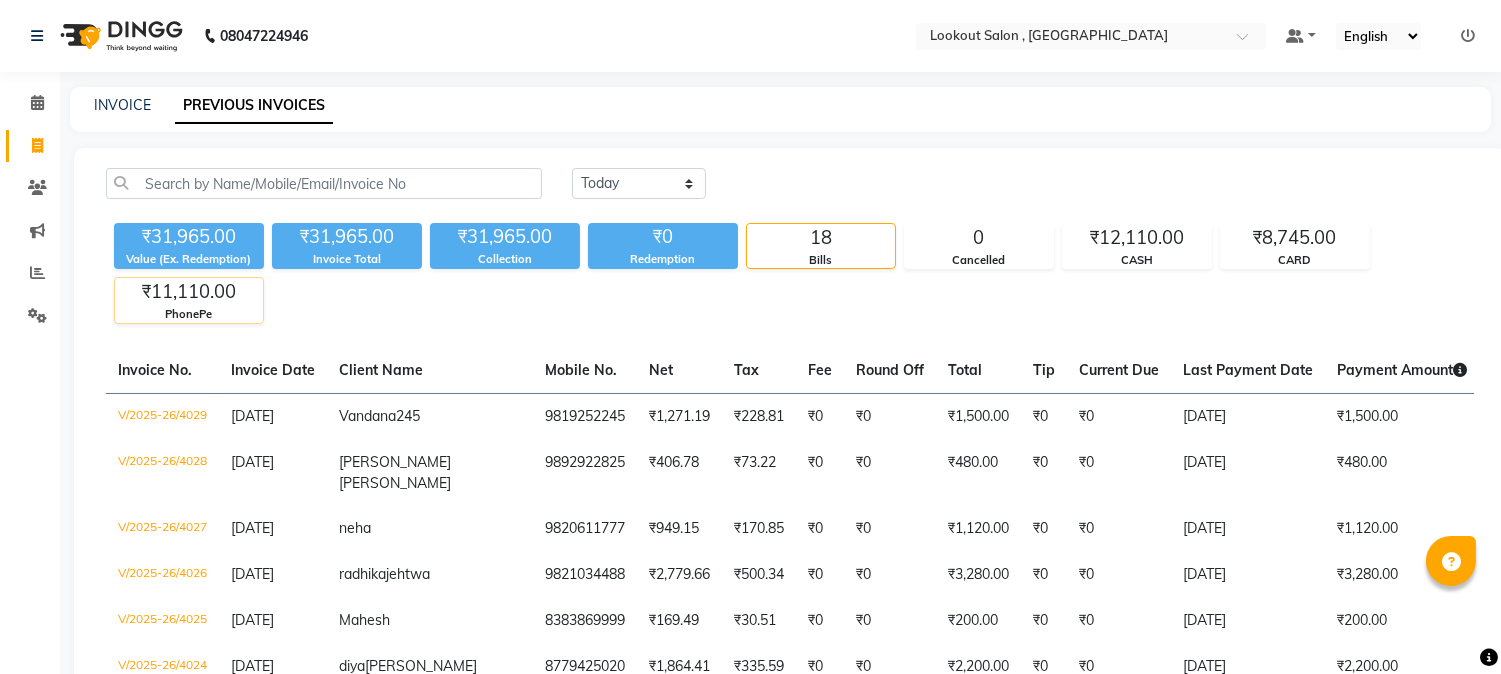 click on "₹11,110.00" 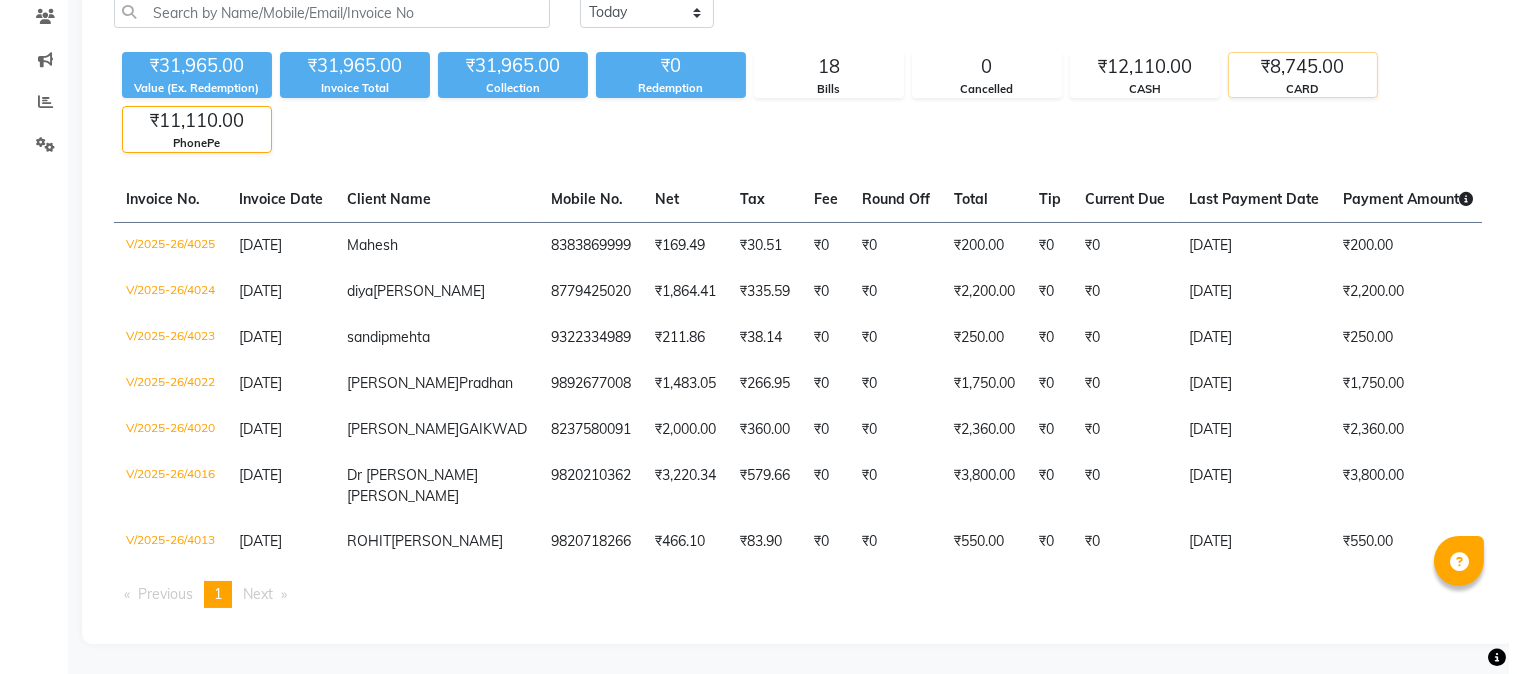 scroll, scrollTop: 0, scrollLeft: 0, axis: both 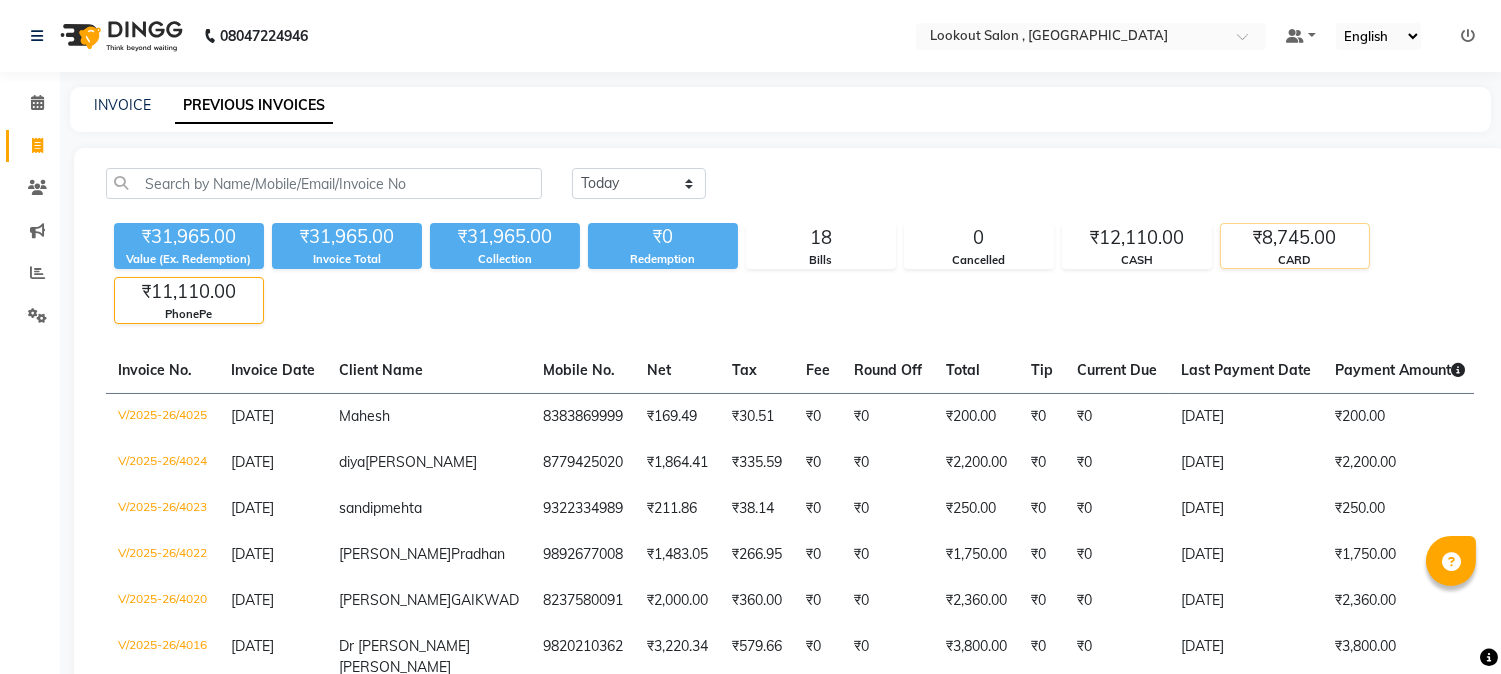click on "CARD" 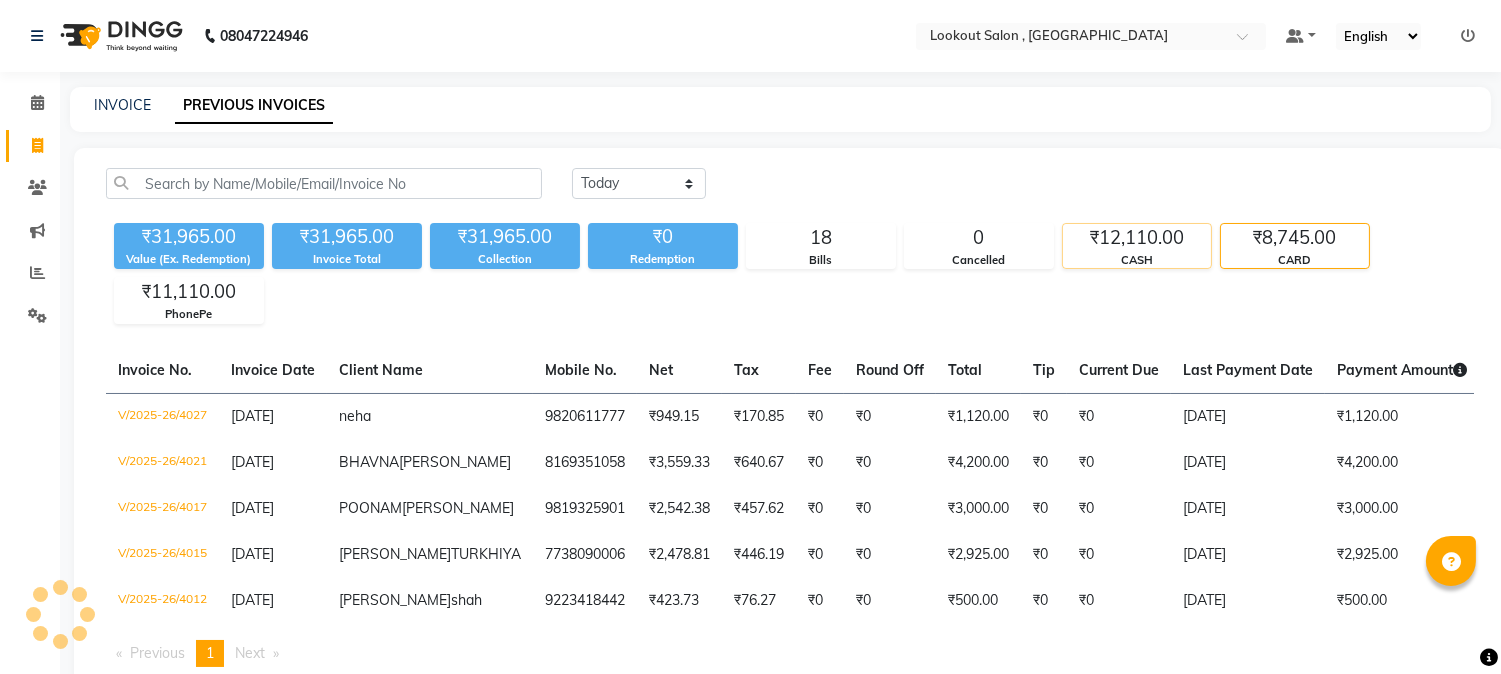 click on "₹12,110.00" 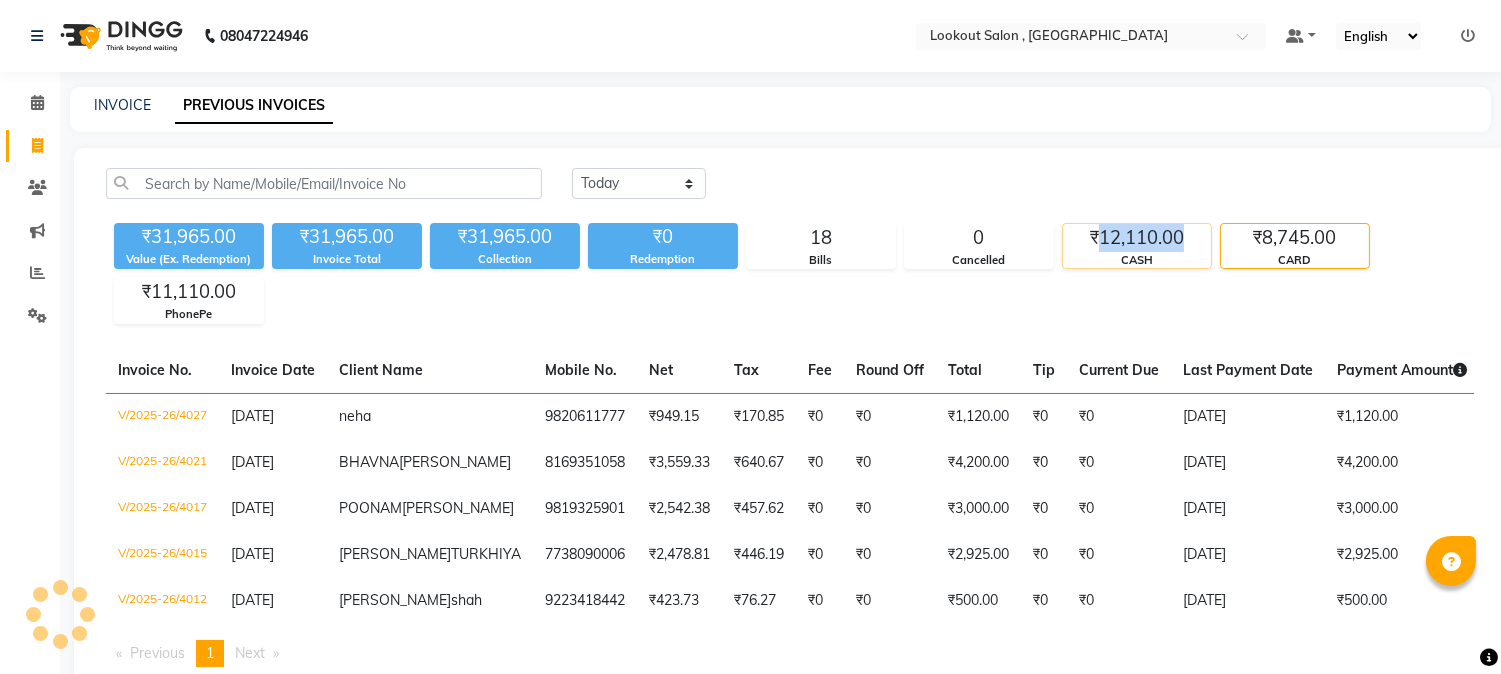 click on "₹12,110.00" 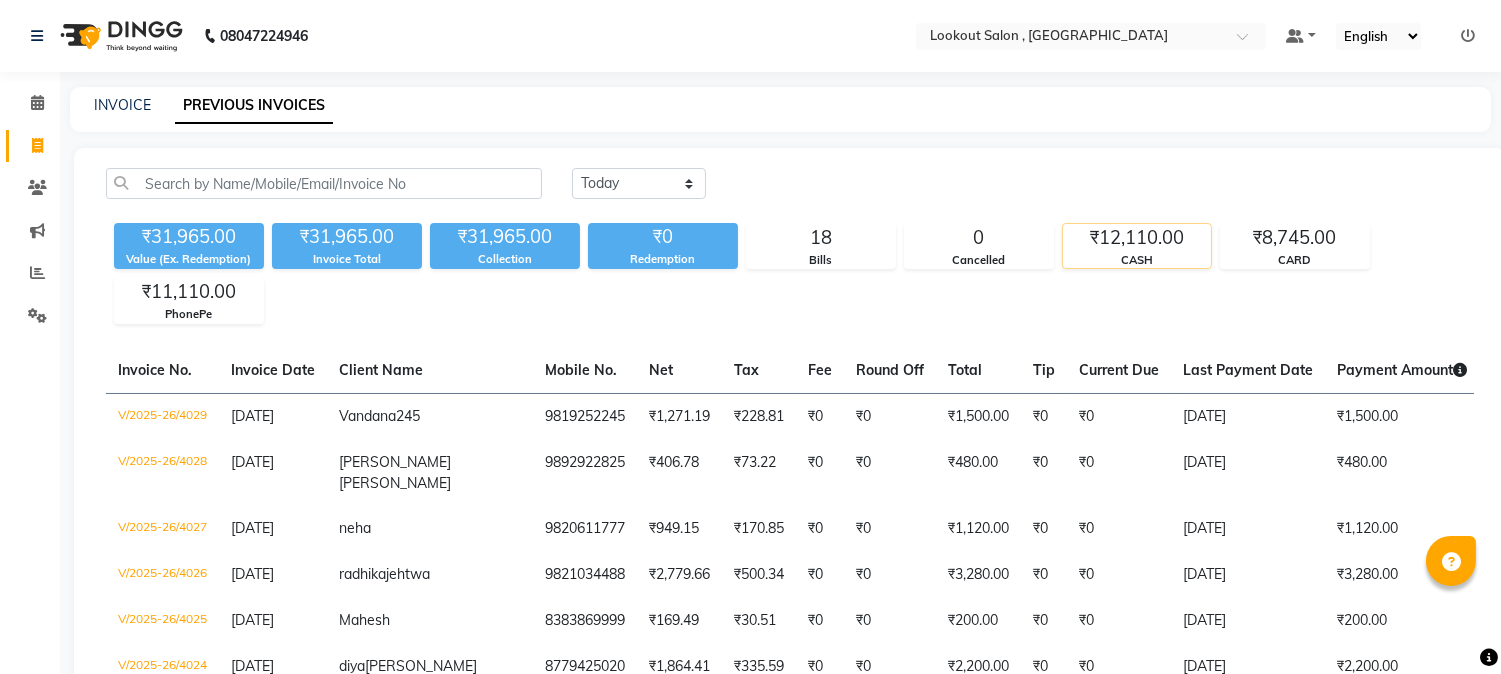 click on "CASH" 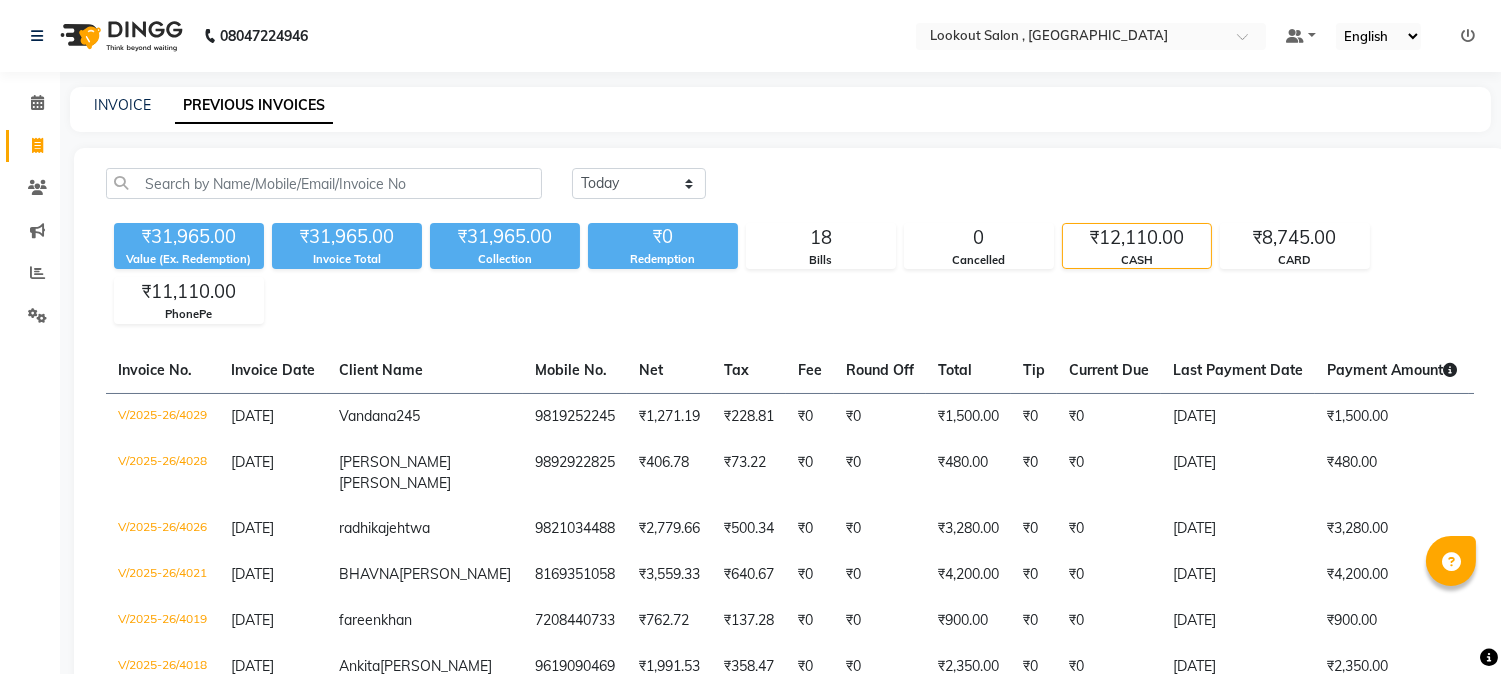 click on "₹12,110.00" 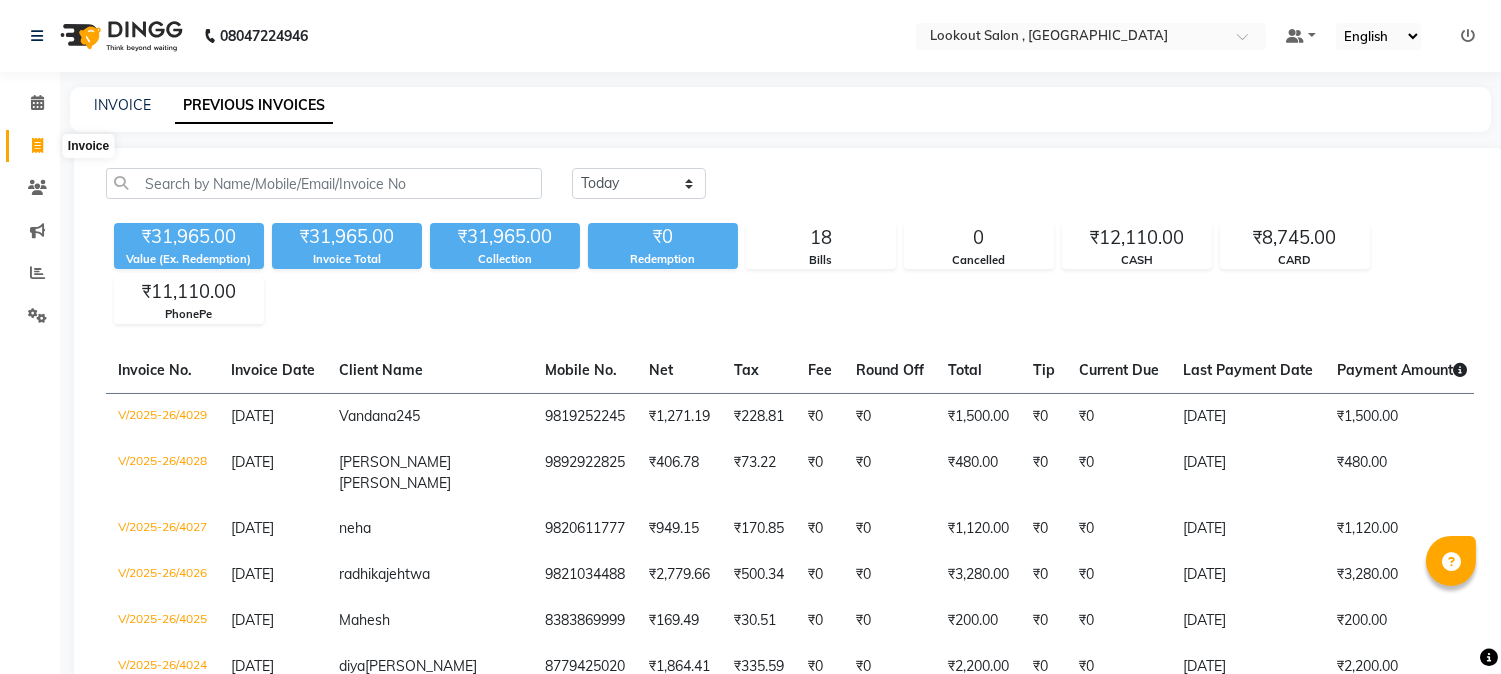 click 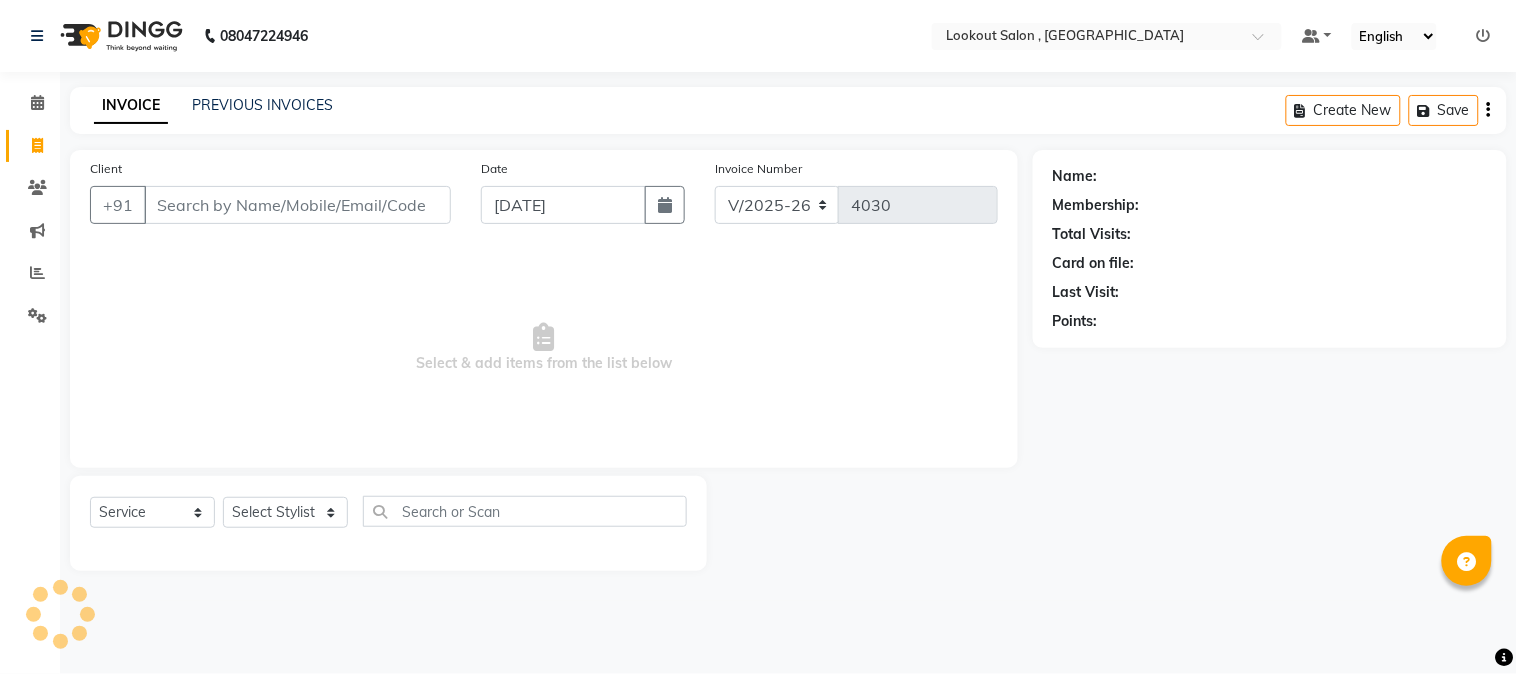 click on "Client" at bounding box center [297, 205] 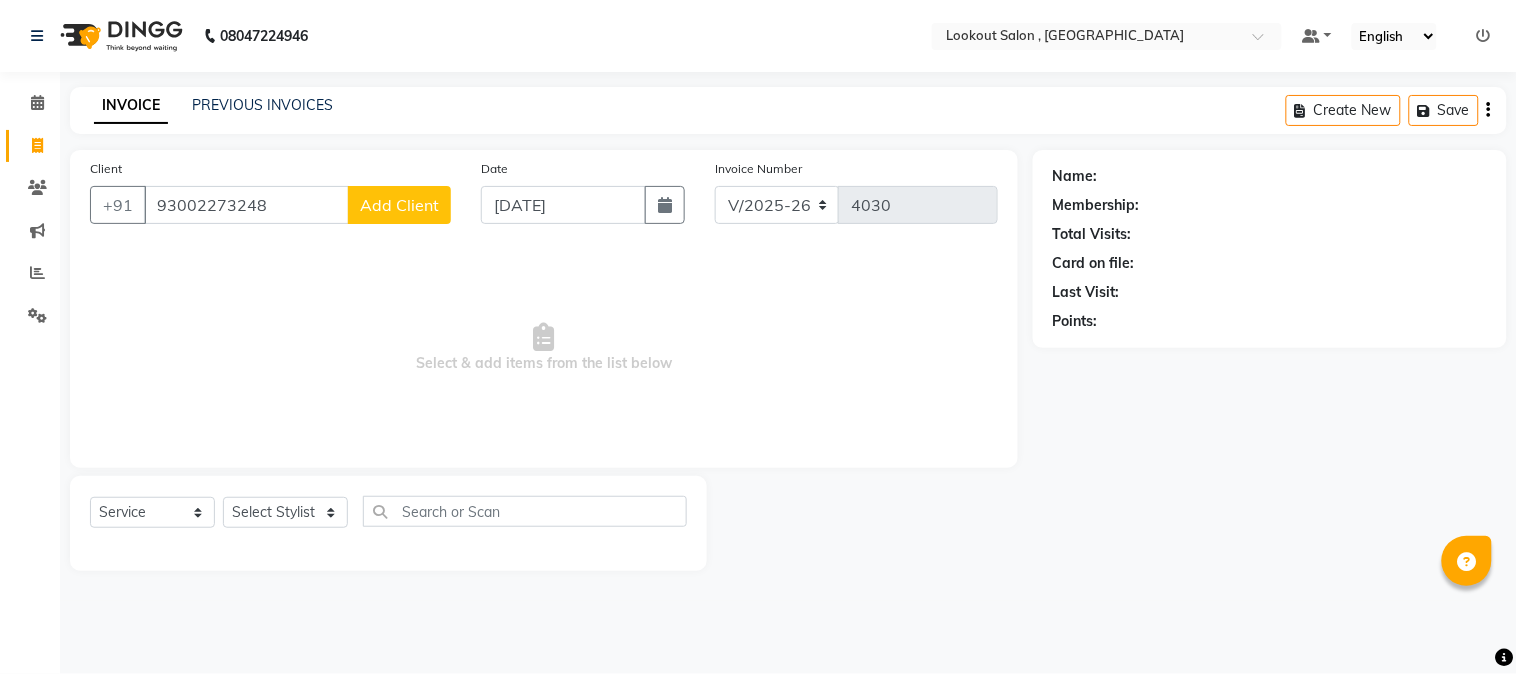 click on "Add Client" 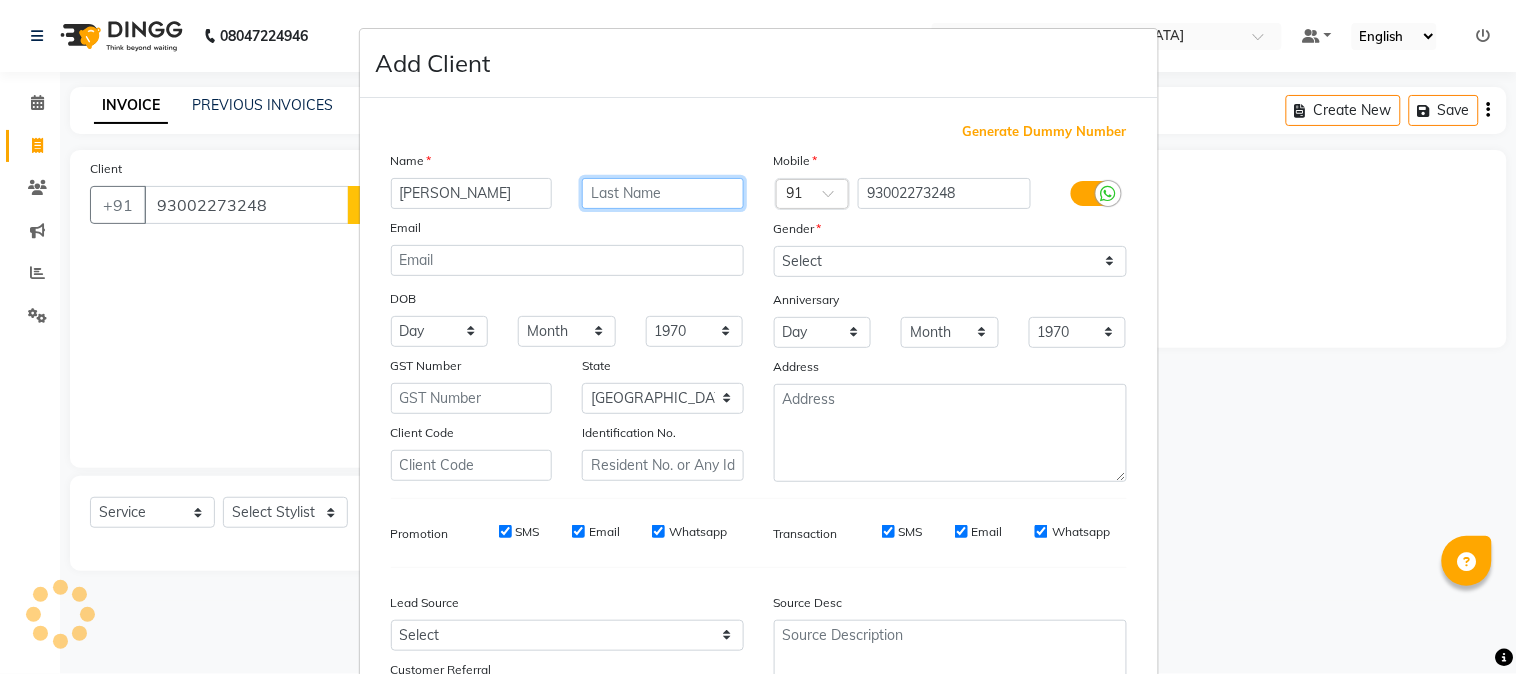 click at bounding box center [663, 193] 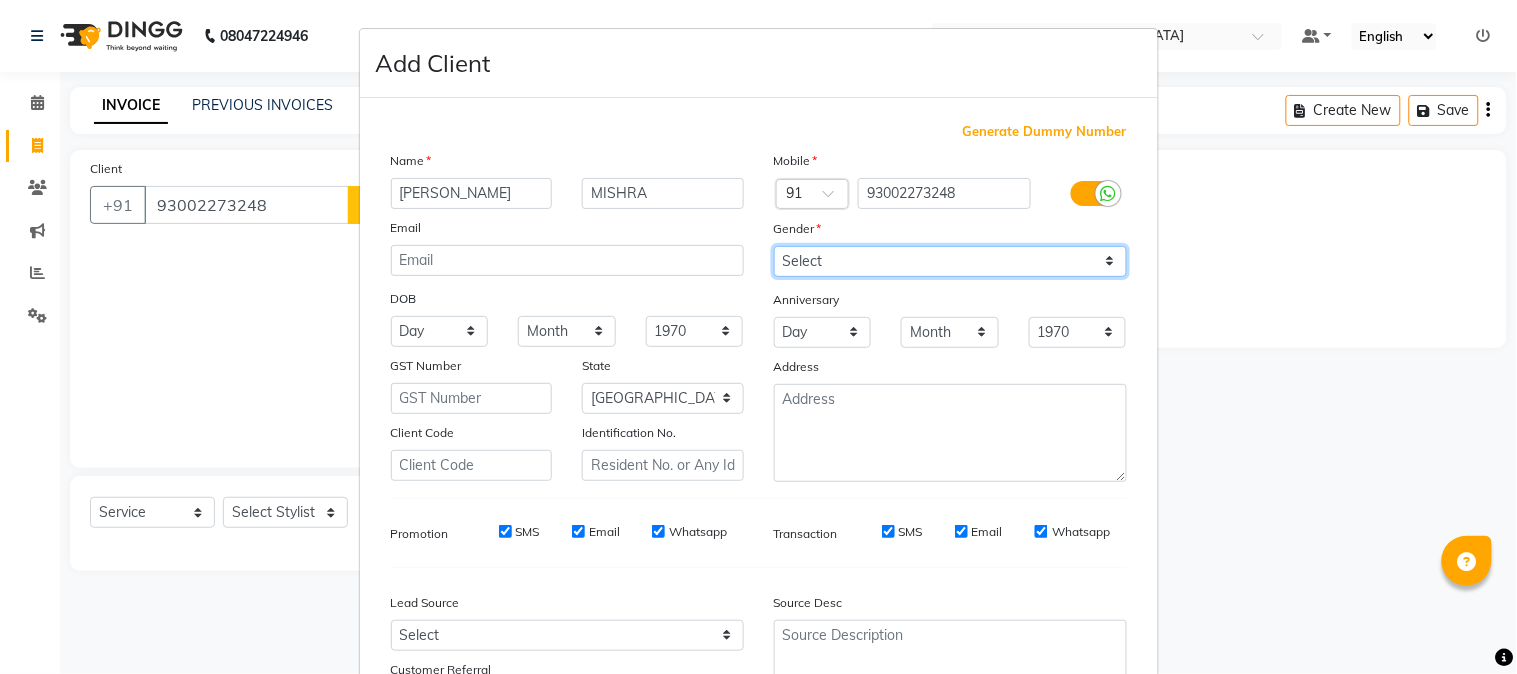 click on "Select [DEMOGRAPHIC_DATA] [DEMOGRAPHIC_DATA] Other Prefer Not To Say" at bounding box center [950, 261] 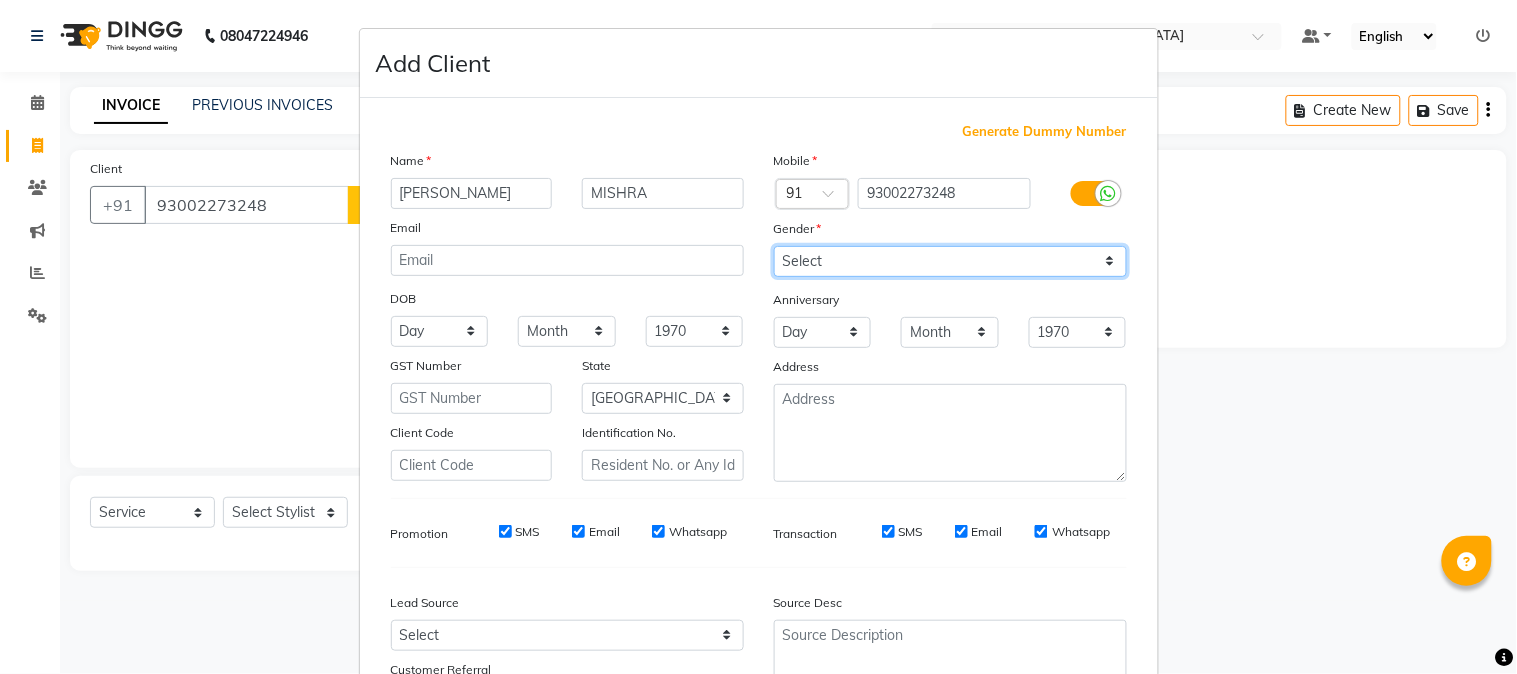 click on "Select [DEMOGRAPHIC_DATA] [DEMOGRAPHIC_DATA] Other Prefer Not To Say" at bounding box center (950, 261) 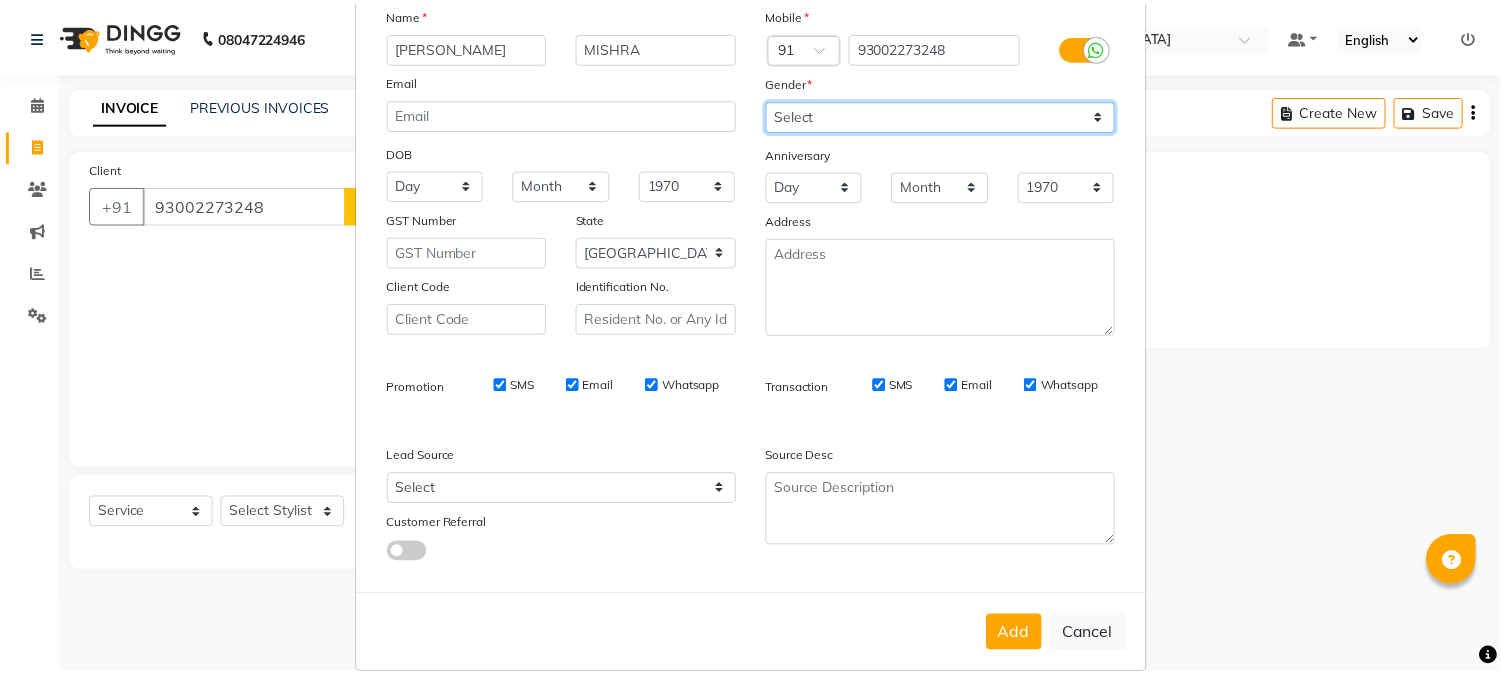 scroll, scrollTop: 176, scrollLeft: 0, axis: vertical 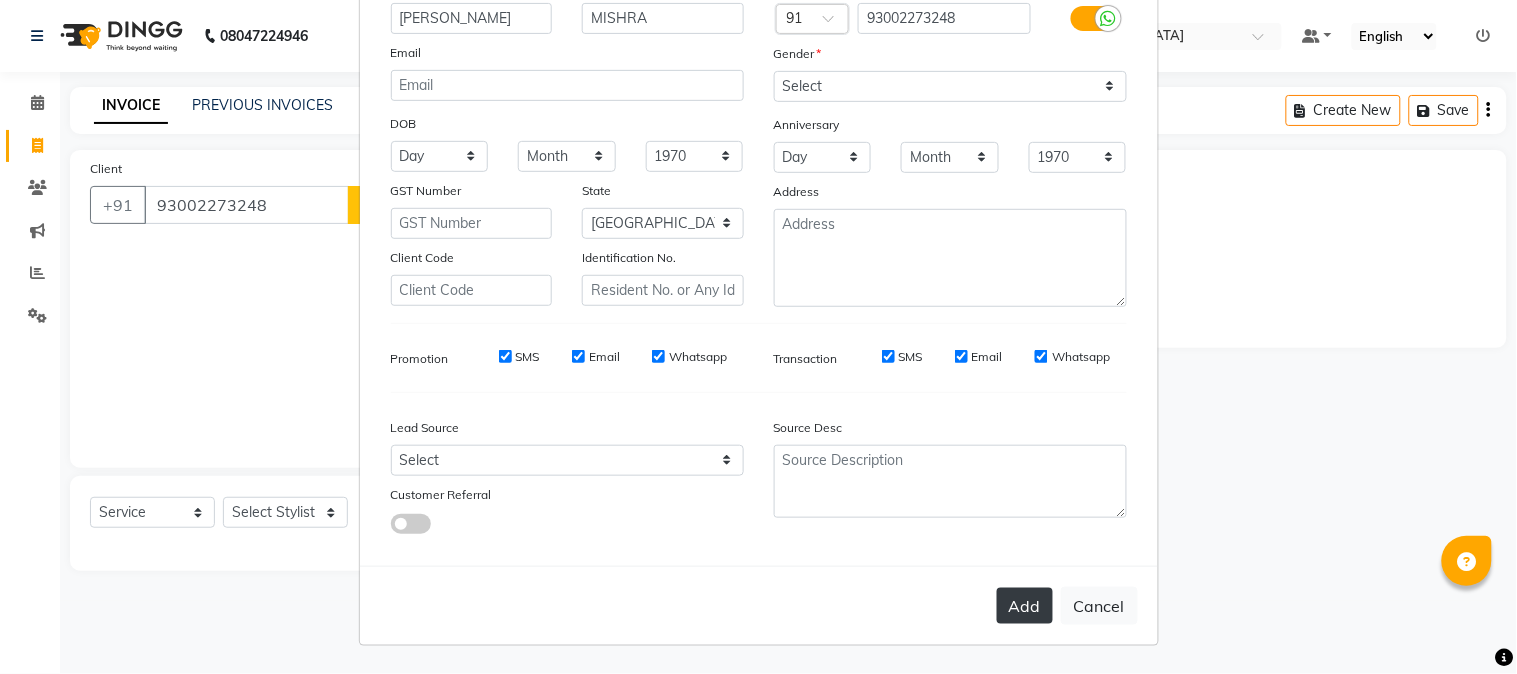 click on "Add" at bounding box center (1025, 606) 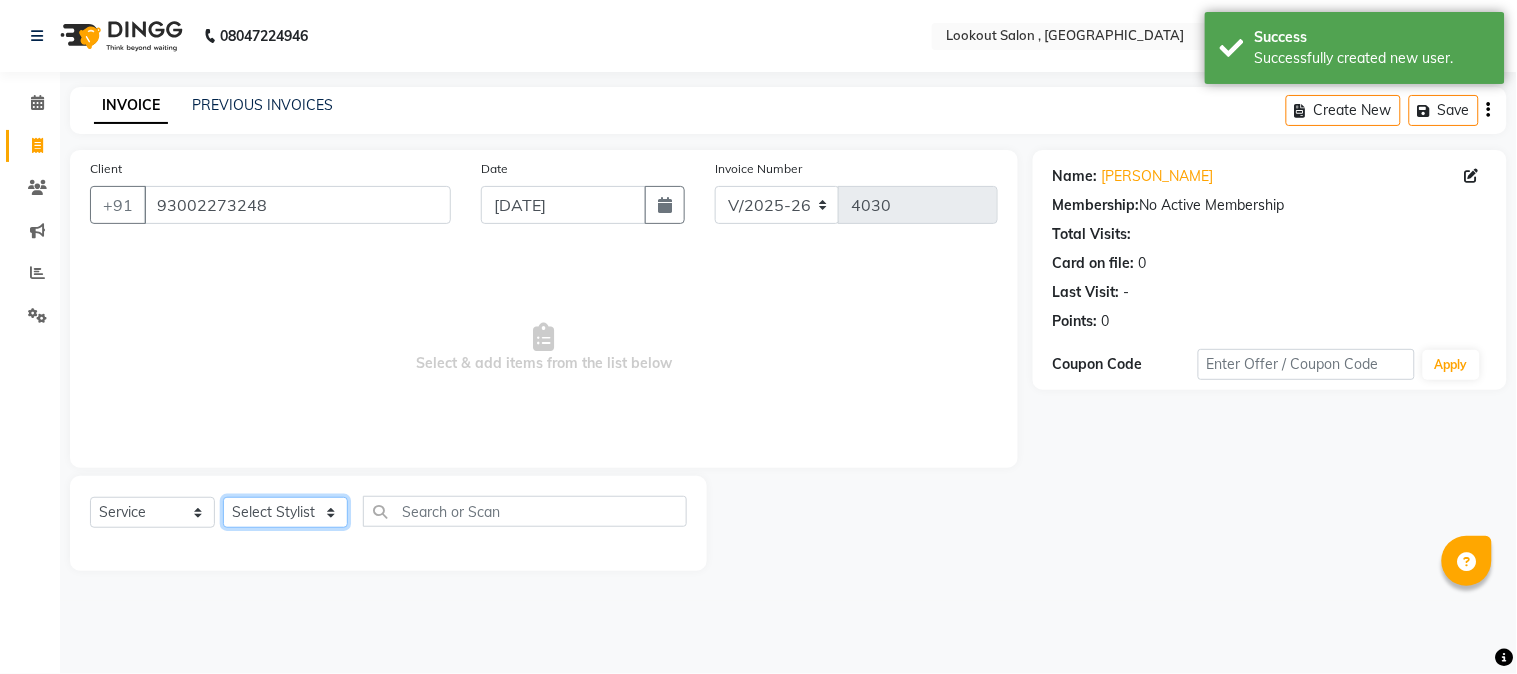 click on "Select Stylist AMIT SOLANKI jishan shekh kuldeep MANDAR GOSAVI MANISHA SAHU NANDINI GUPTA NIPUL SIR NISAR AHMED PIRJADE Rizwan ROOPAVATI Rupali  RUPESH SADAF SHAIKH SAHIL TAK shweta kashyap" 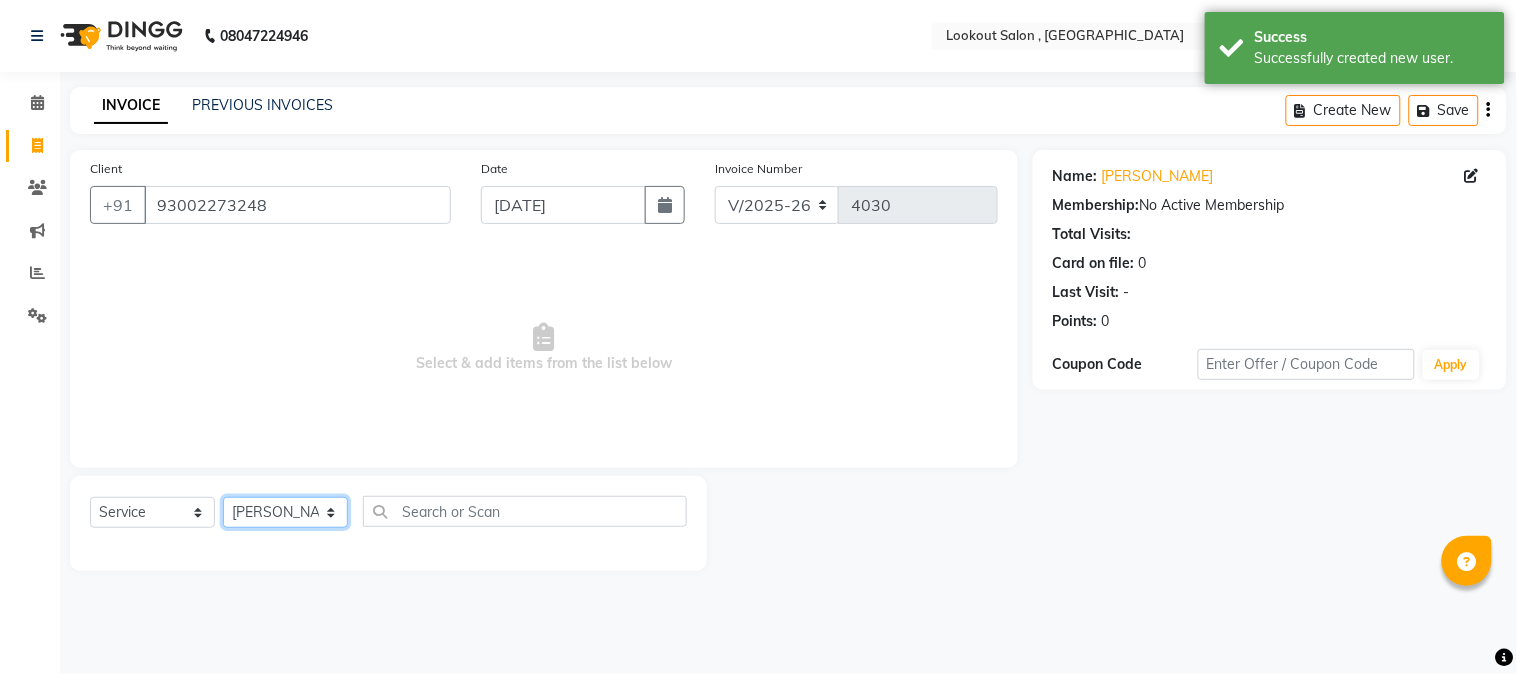 click on "Select Stylist AMIT SOLANKI jishan shekh kuldeep MANDAR GOSAVI MANISHA SAHU NANDINI GUPTA NIPUL SIR NISAR AHMED PIRJADE Rizwan ROOPAVATI Rupali  RUPESH SADAF SHAIKH SAHIL TAK shweta kashyap" 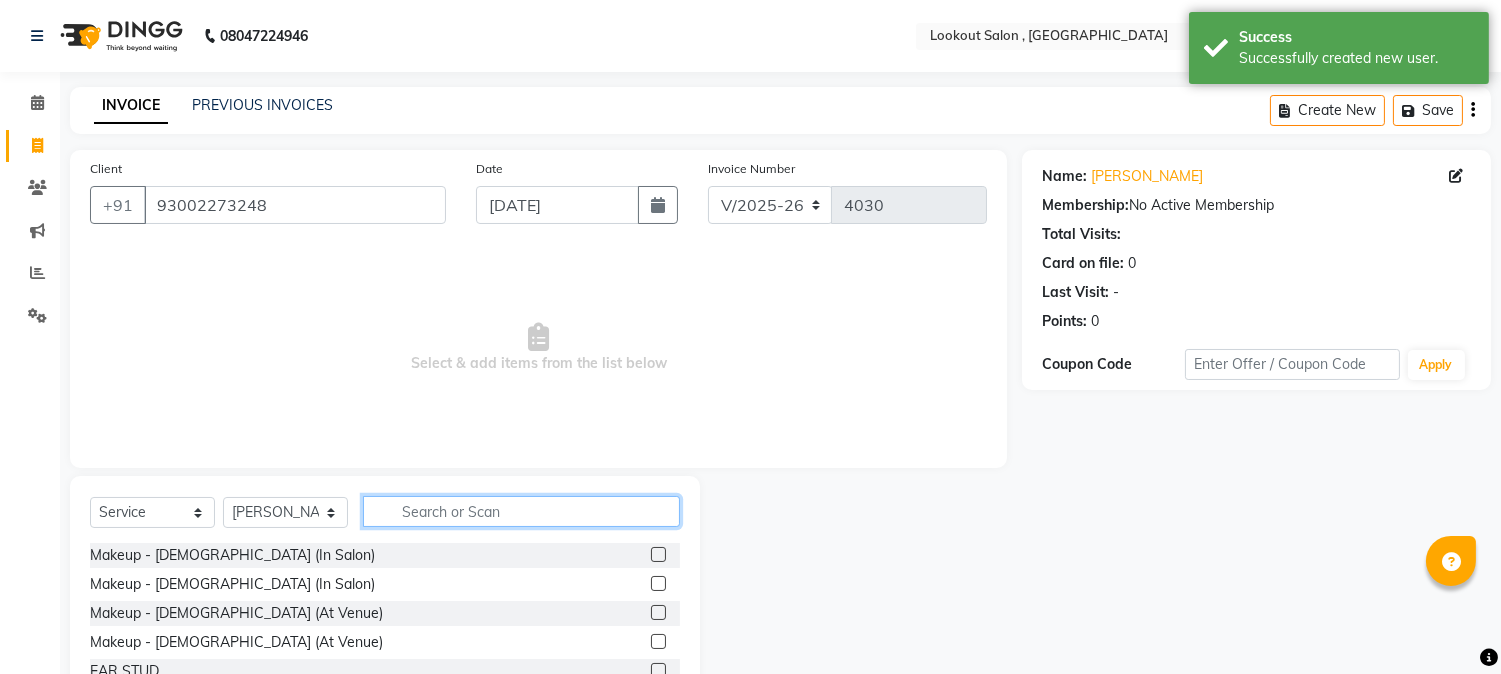click 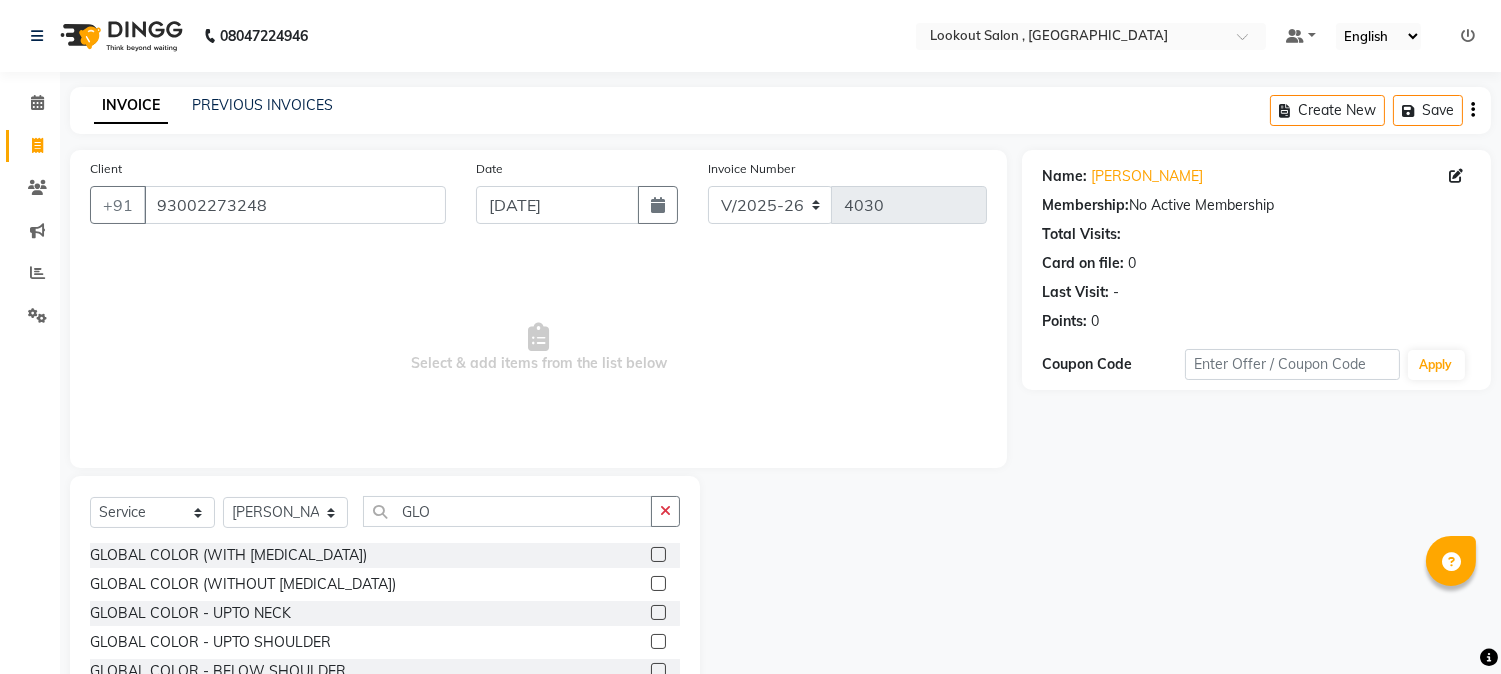 click on "GLOBAL COLOR - UPTO WAIST" 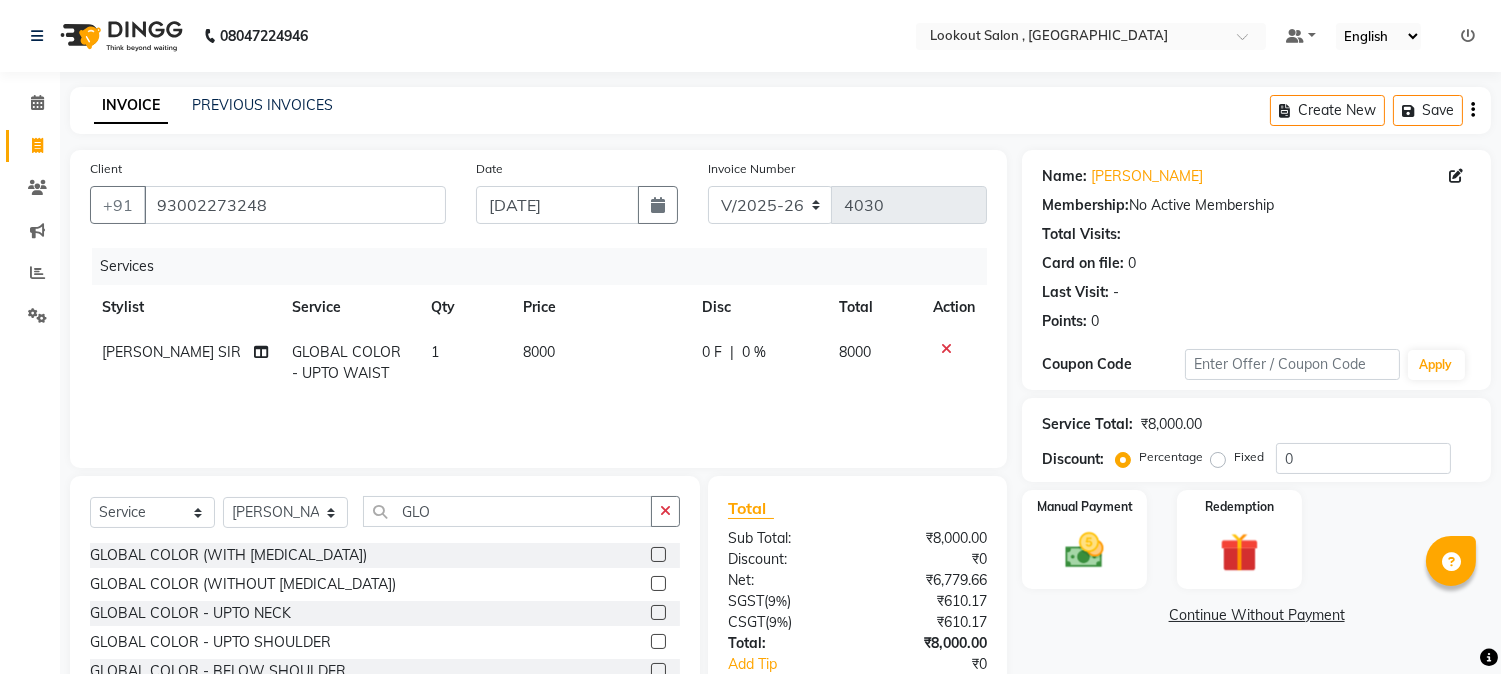 scroll, scrollTop: 126, scrollLeft: 0, axis: vertical 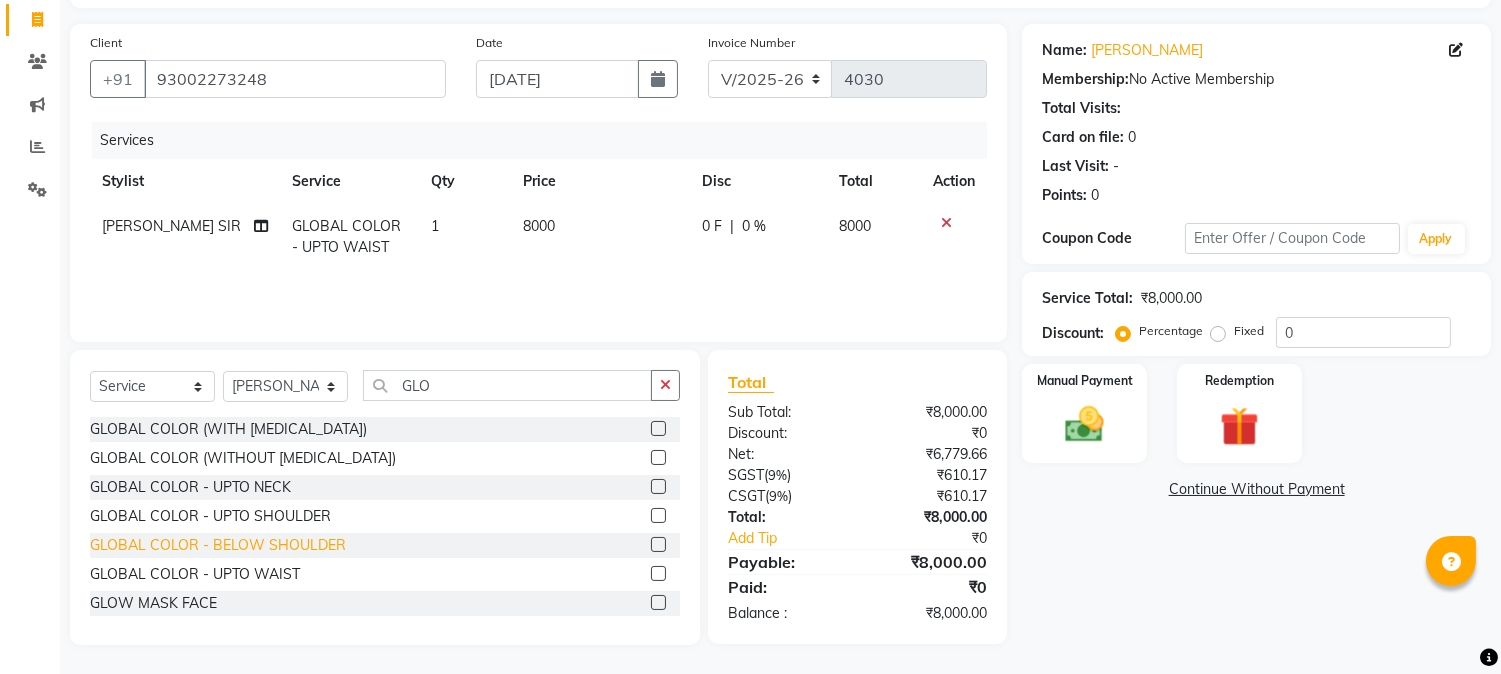 click on "GLOBAL COLOR -  BELOW SHOULDER" 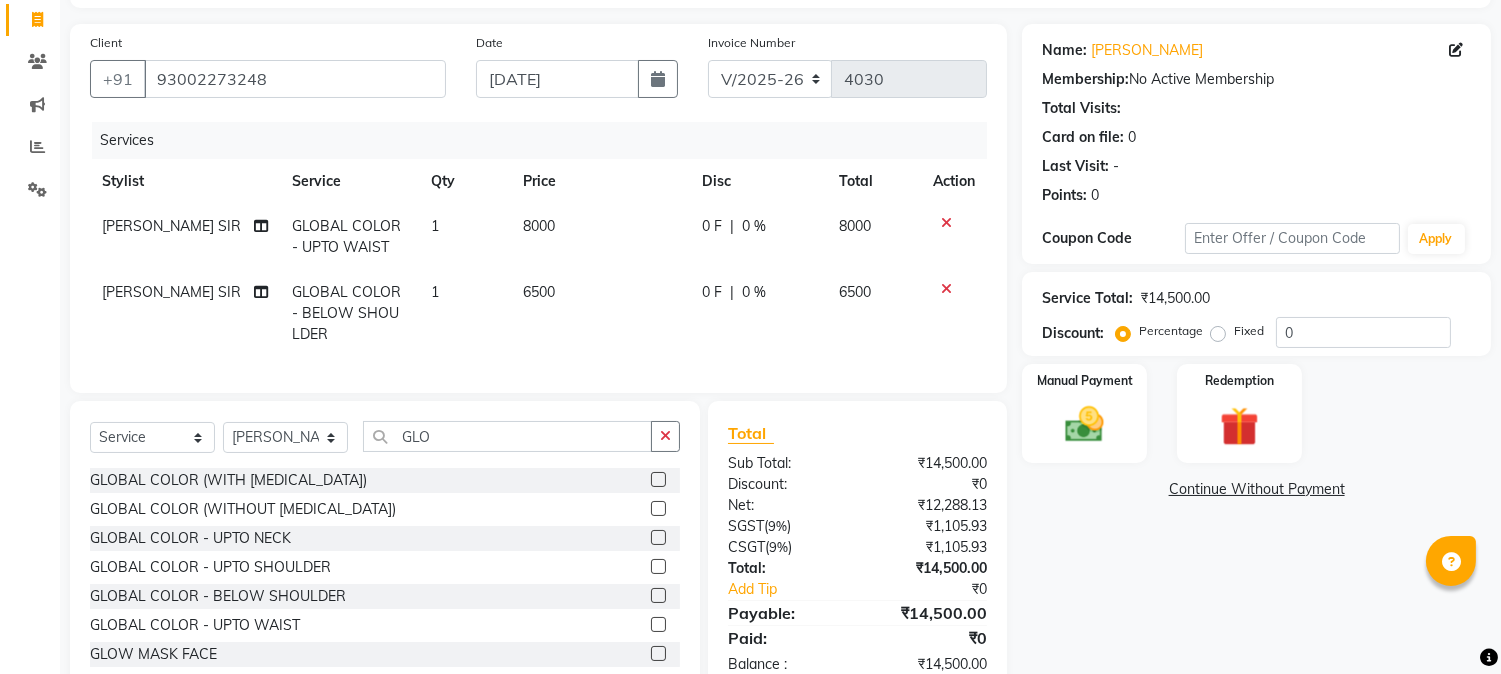 click 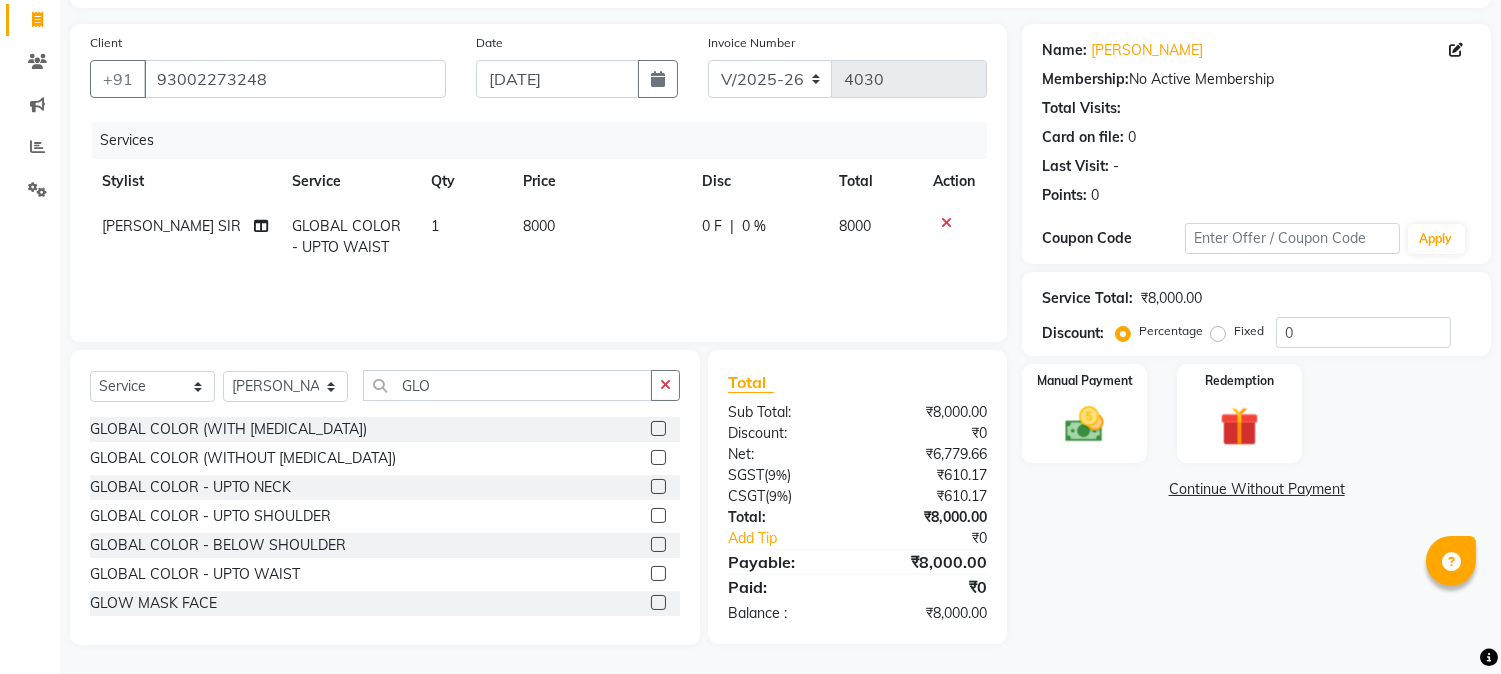 click on "8000" 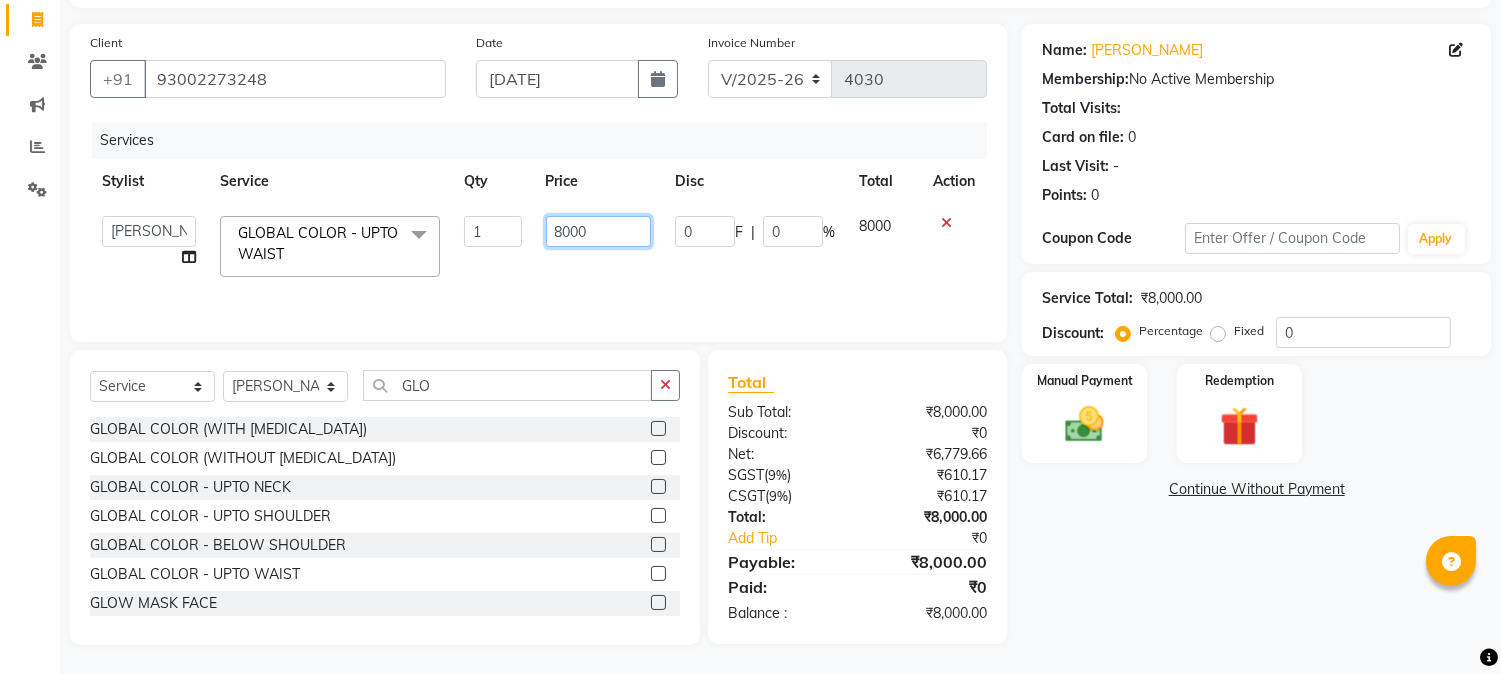 click on "8000" 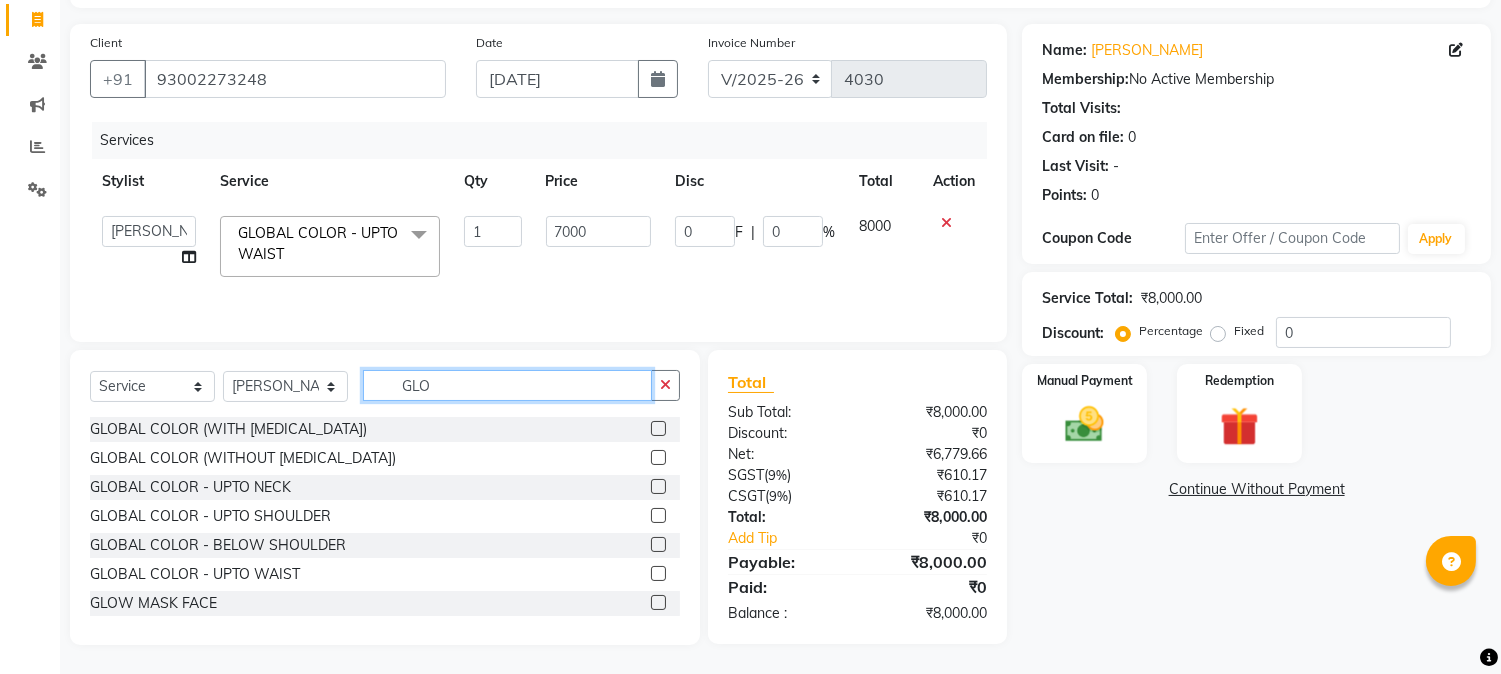 click on "GLO" 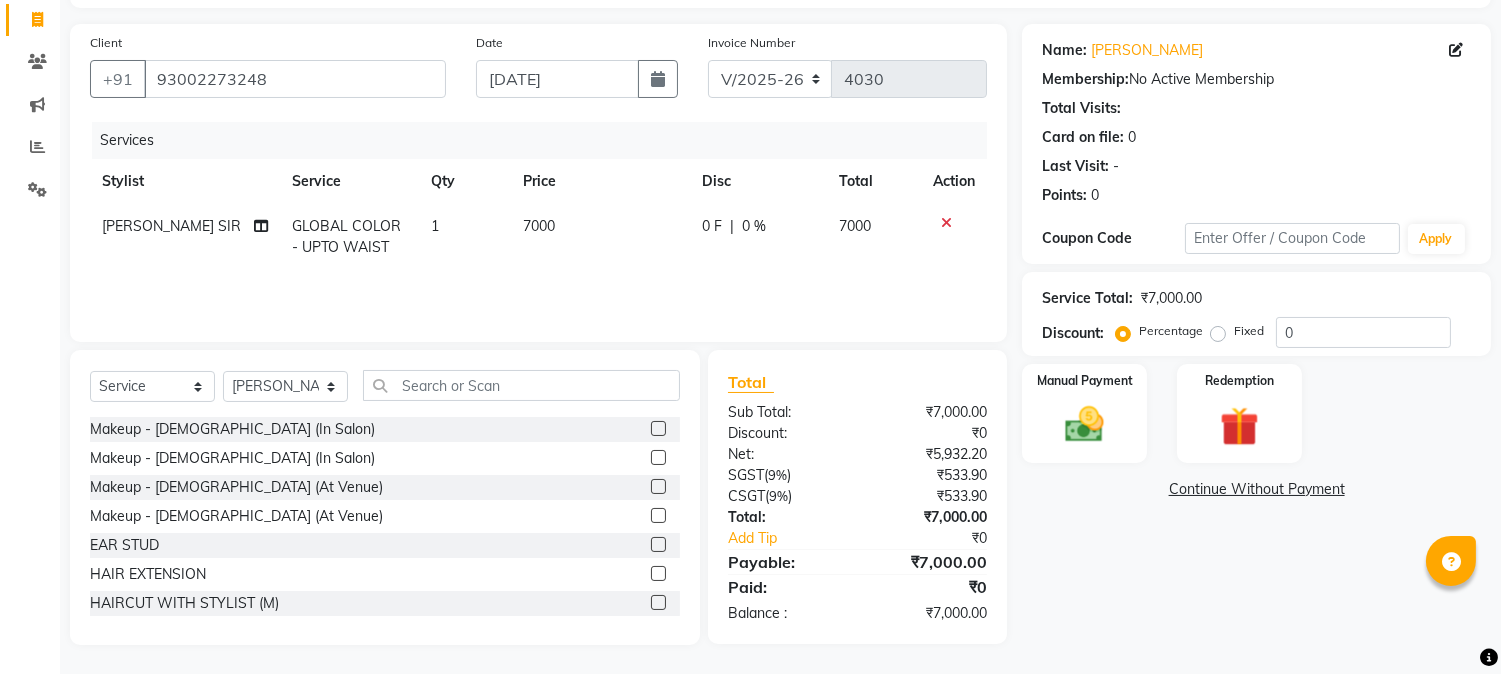 click on "GLOBAL COLOR - UPTO WAIST" 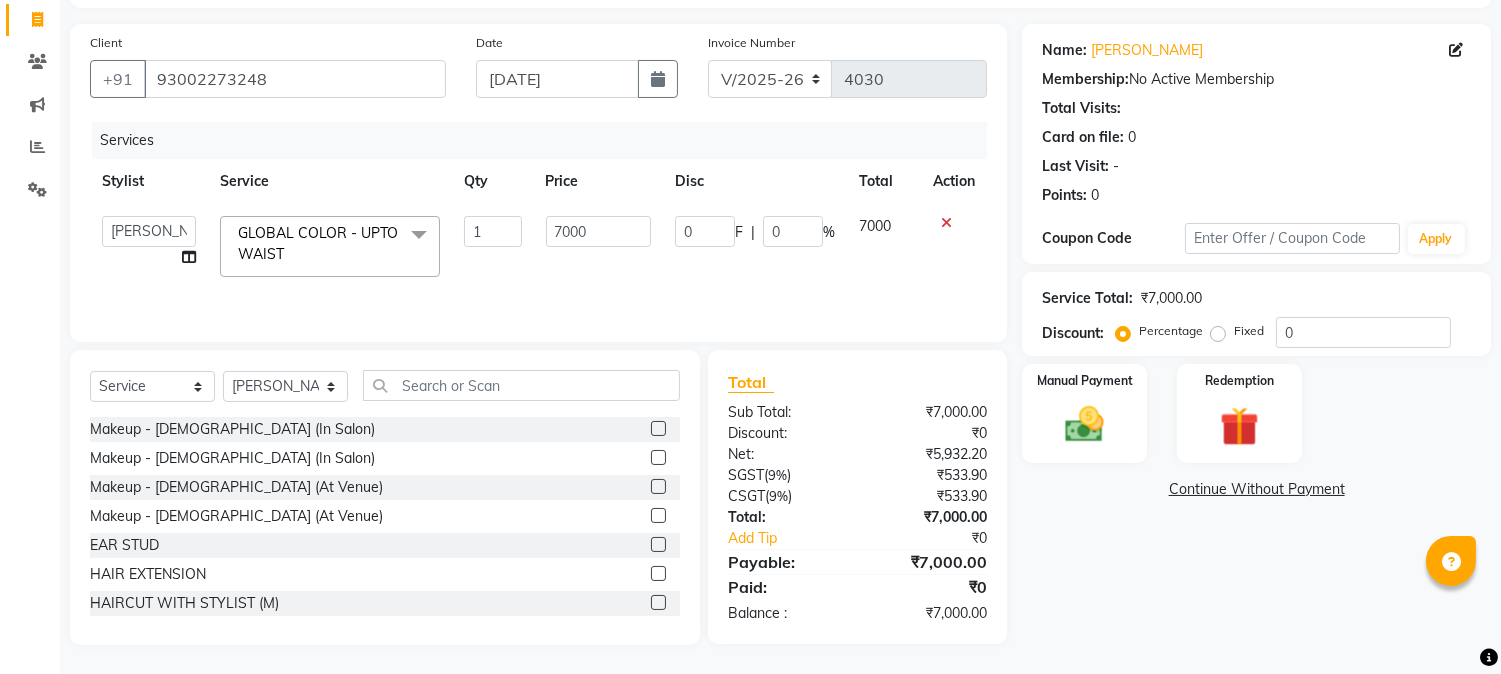 click 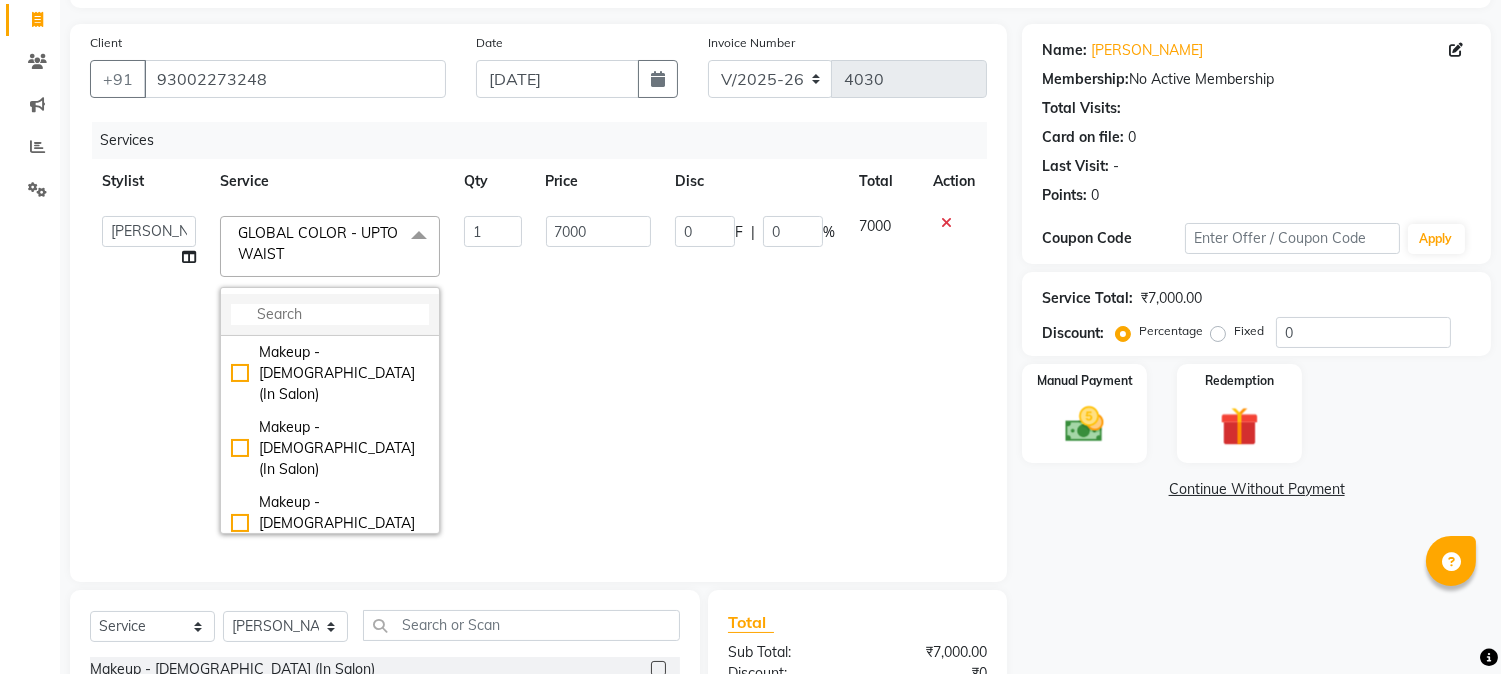 click 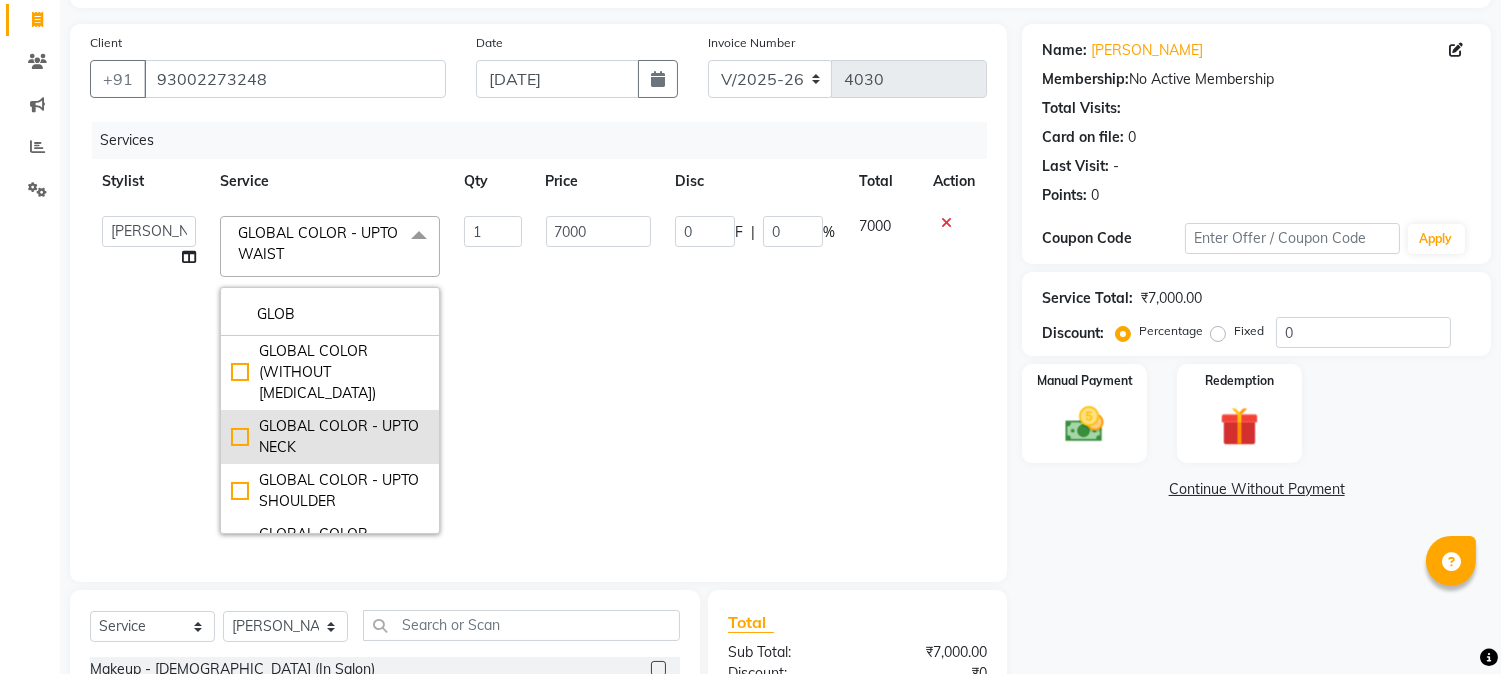 scroll, scrollTop: 126, scrollLeft: 0, axis: vertical 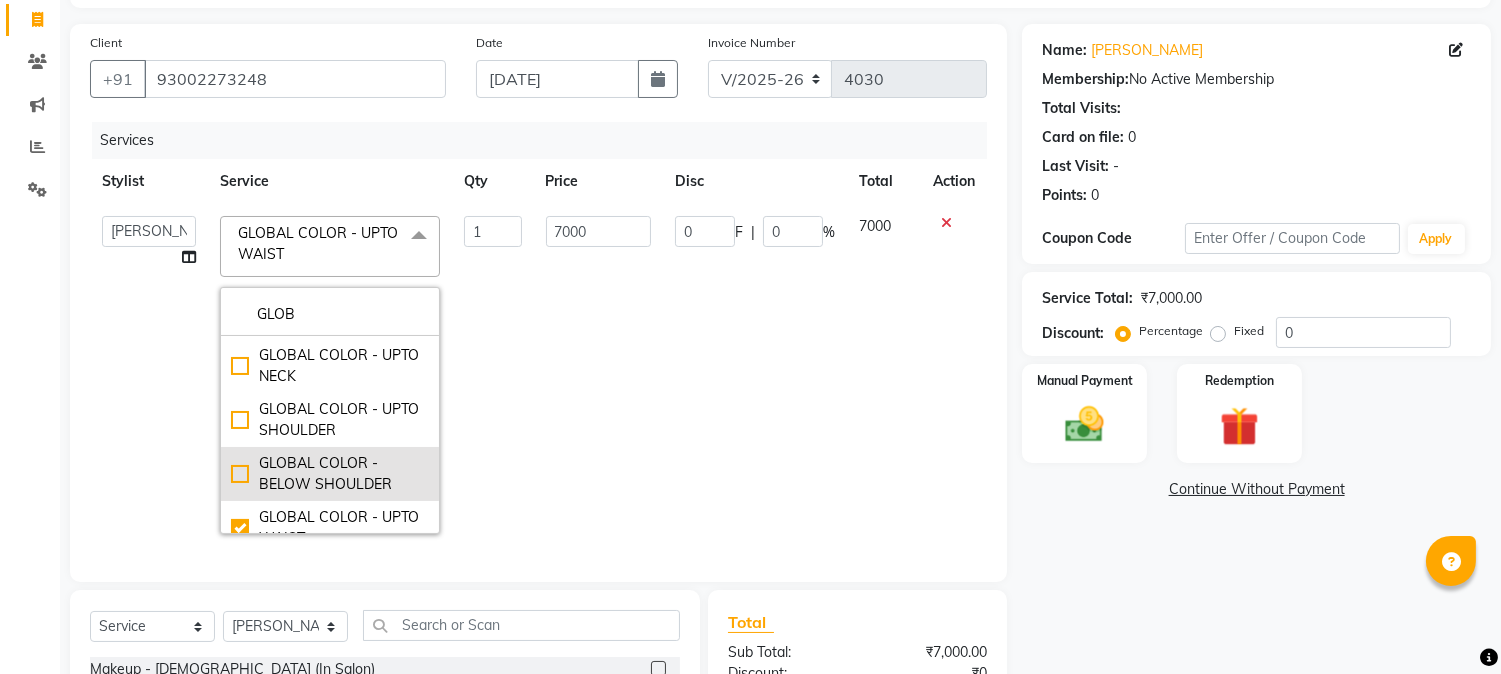 click on "GLOBAL COLOR -  BELOW SHOULDER" 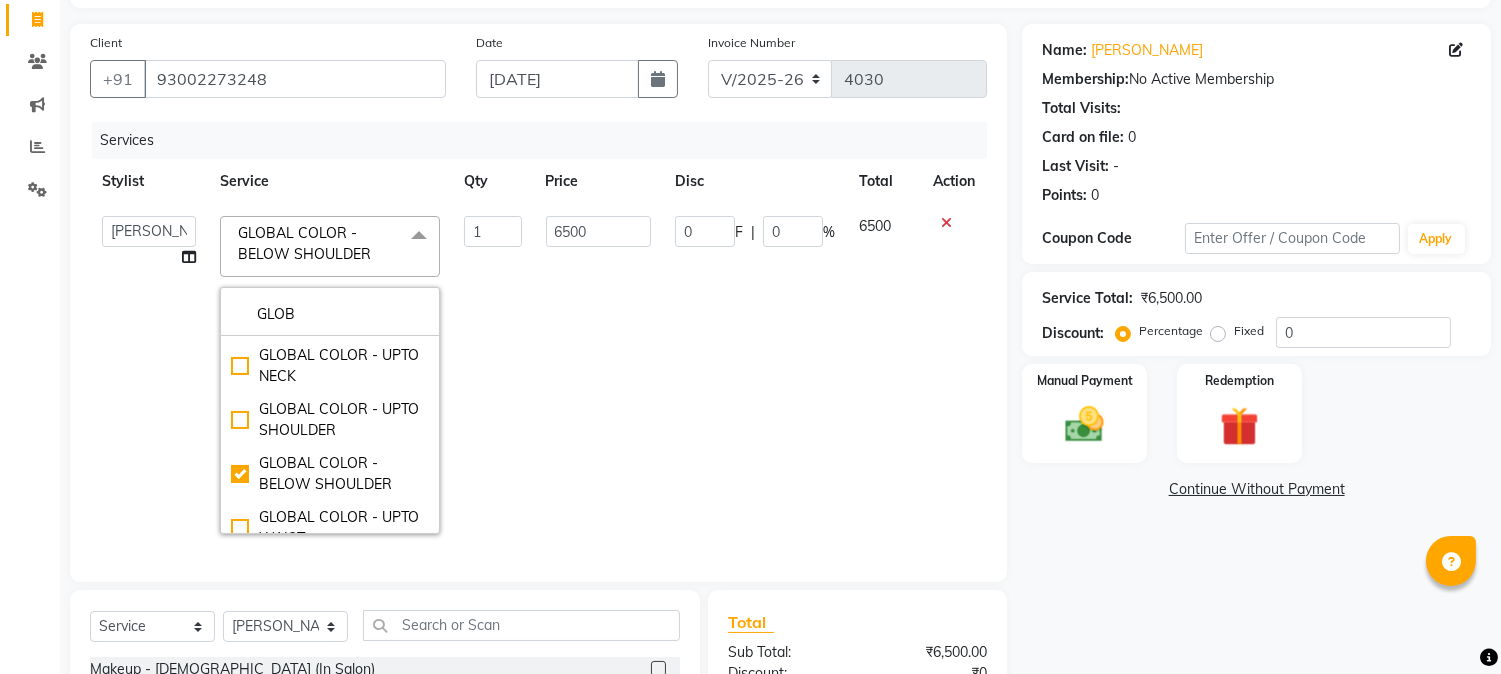 click on "6500" 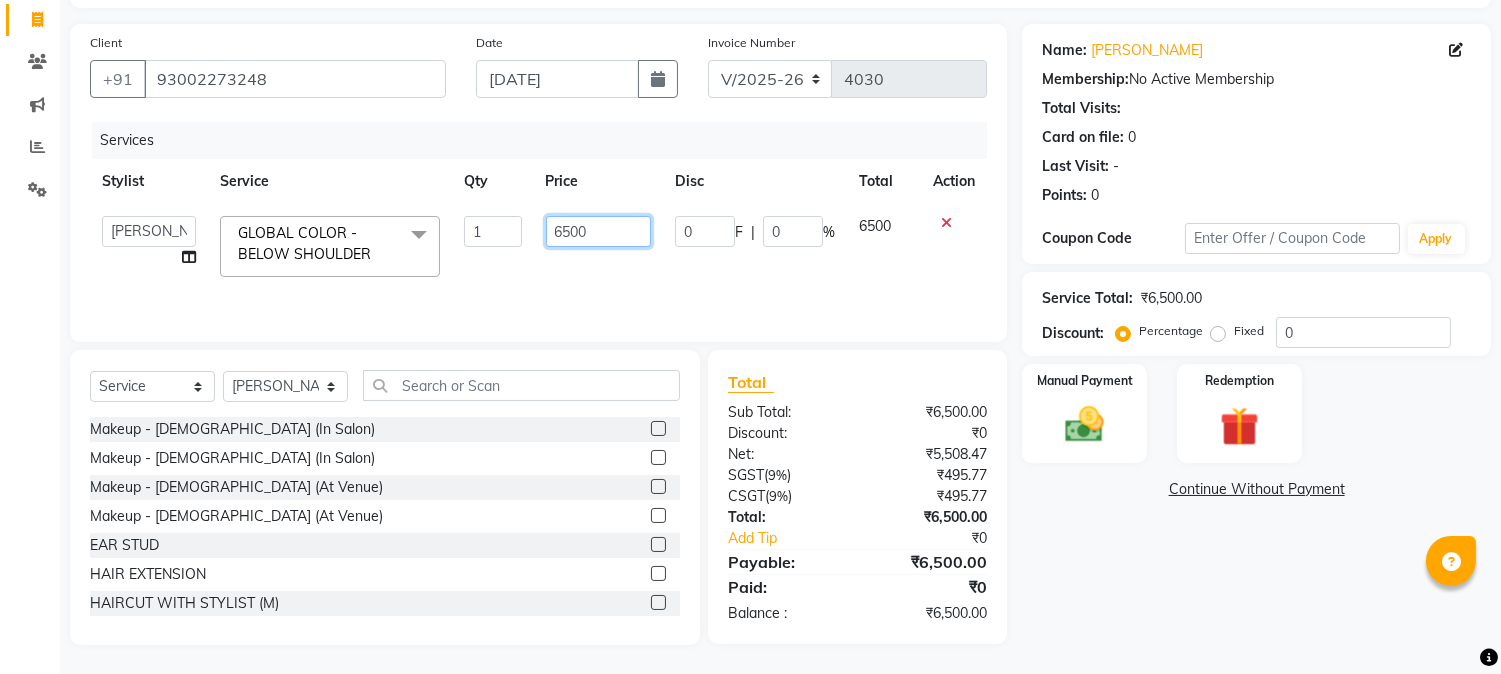 click on "6500" 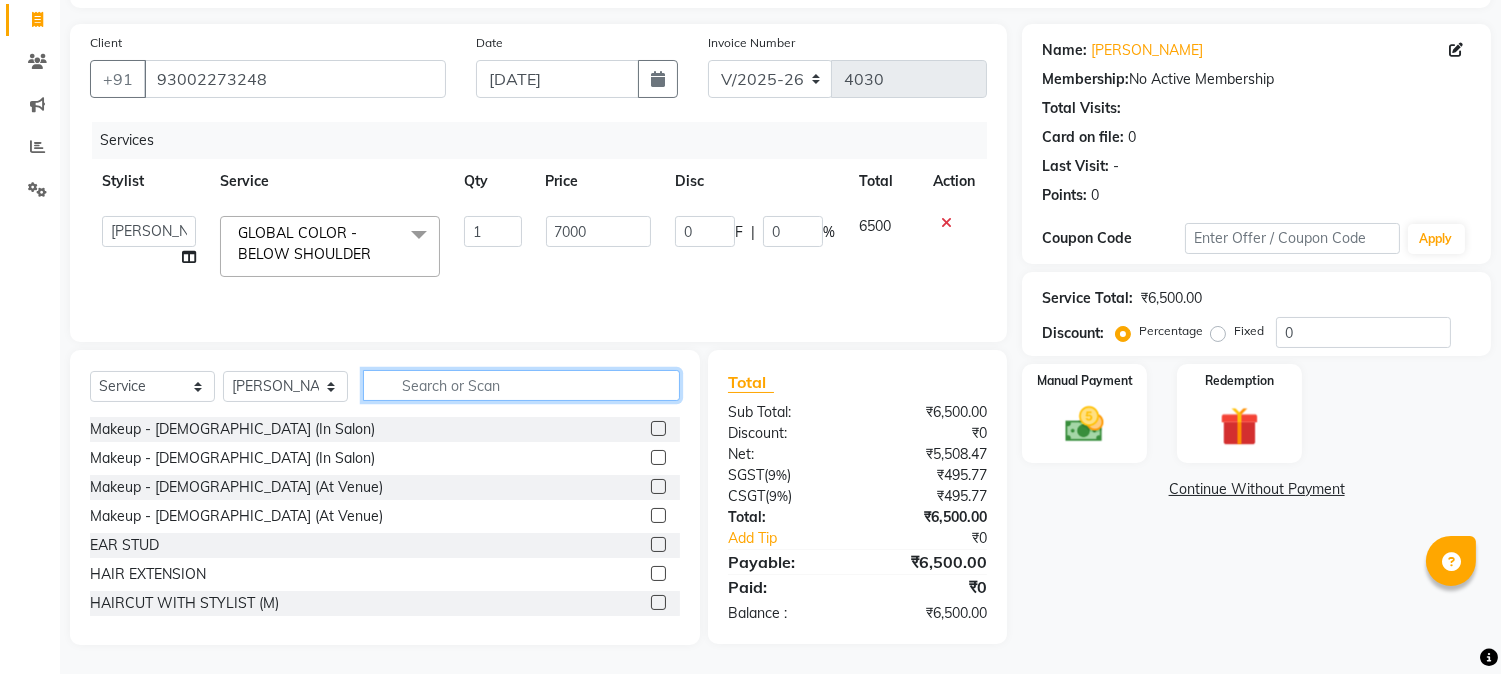 click 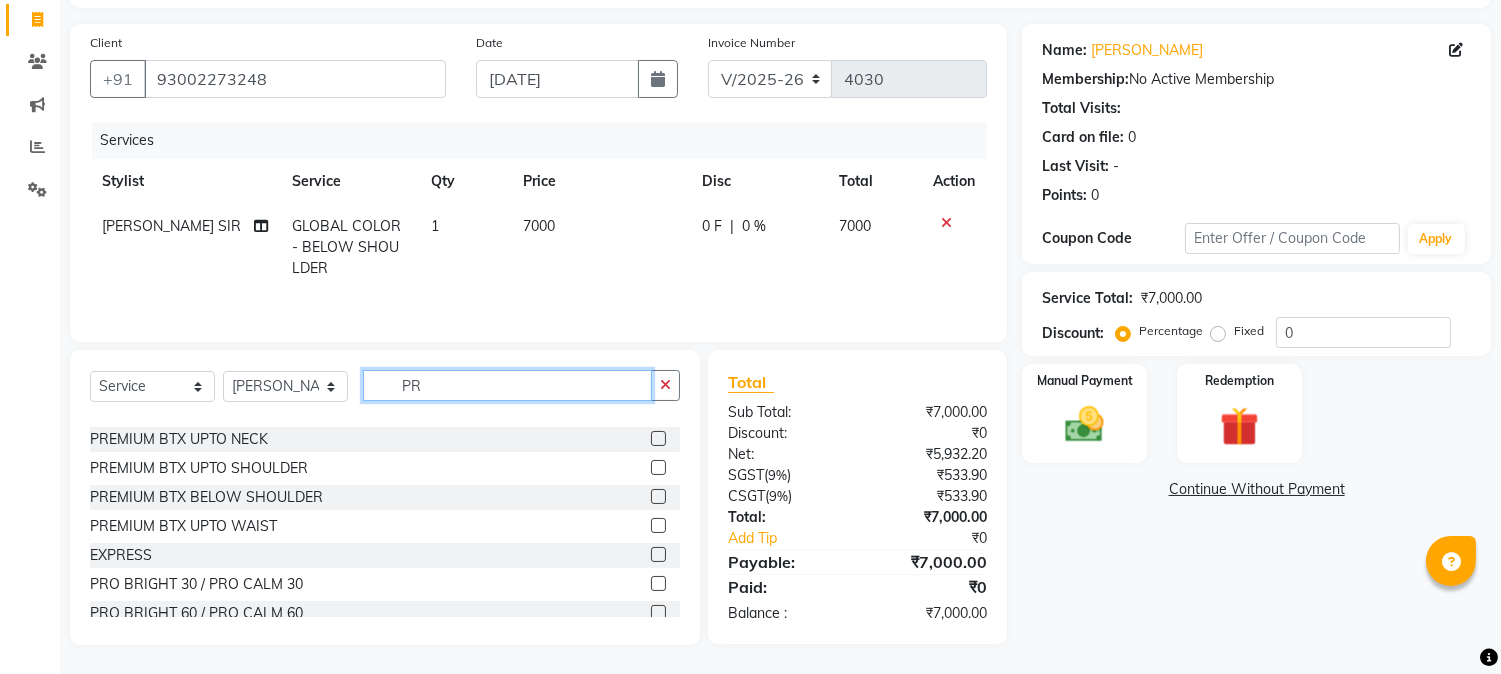 scroll, scrollTop: 111, scrollLeft: 0, axis: vertical 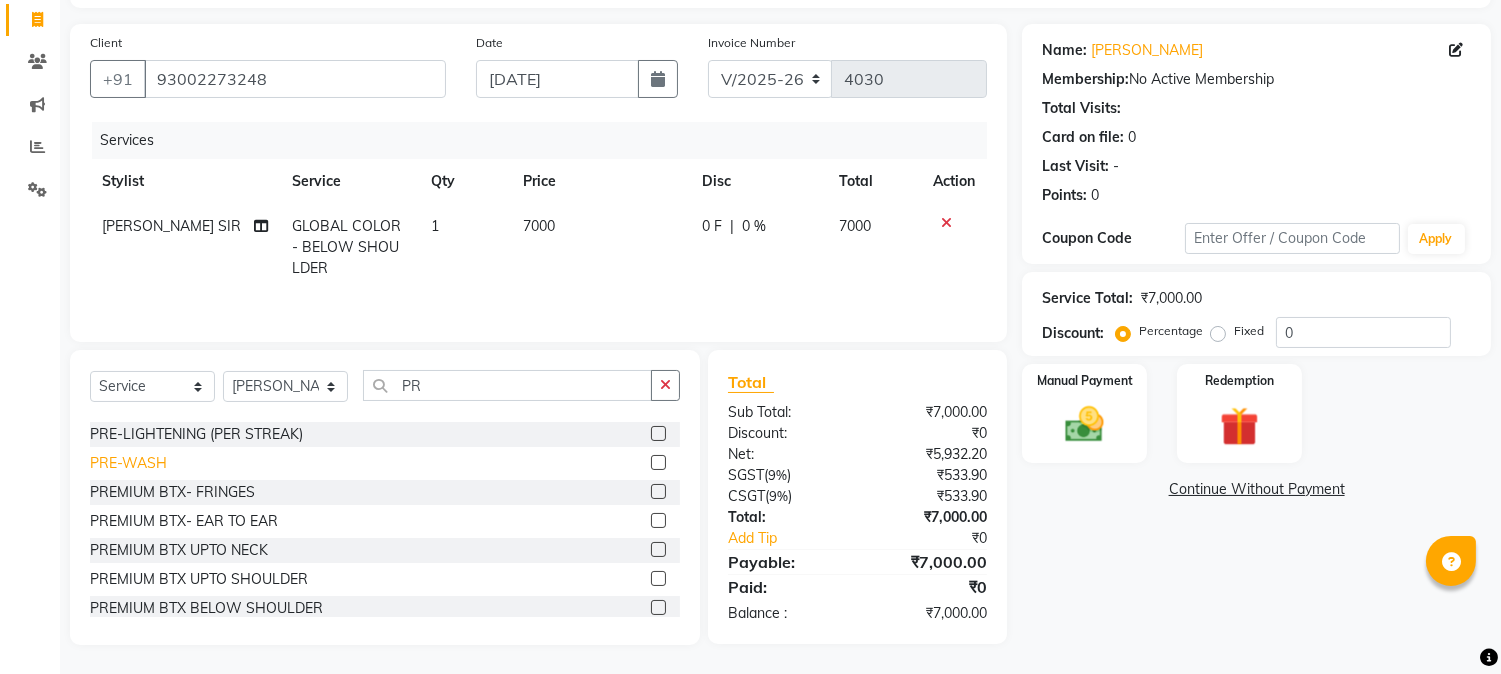 click on "PRE-WASH" 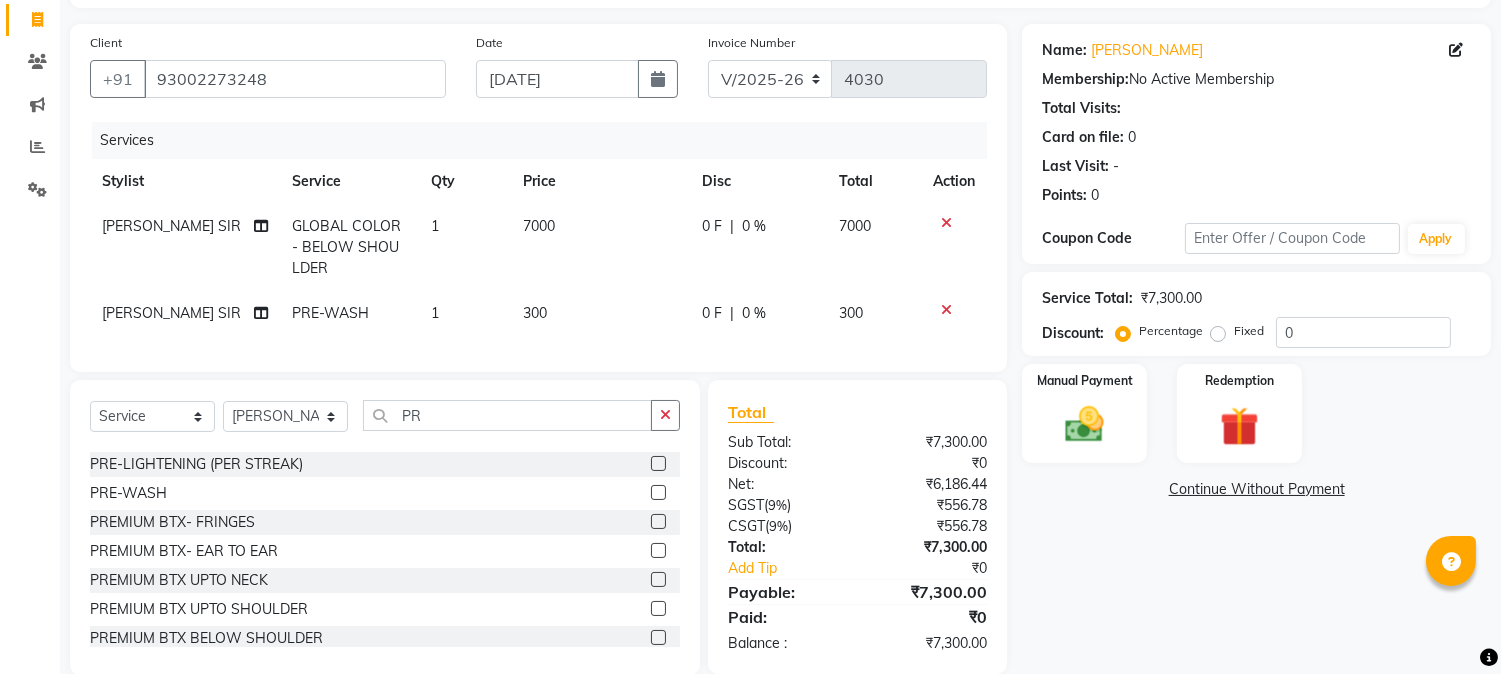 click on "300" 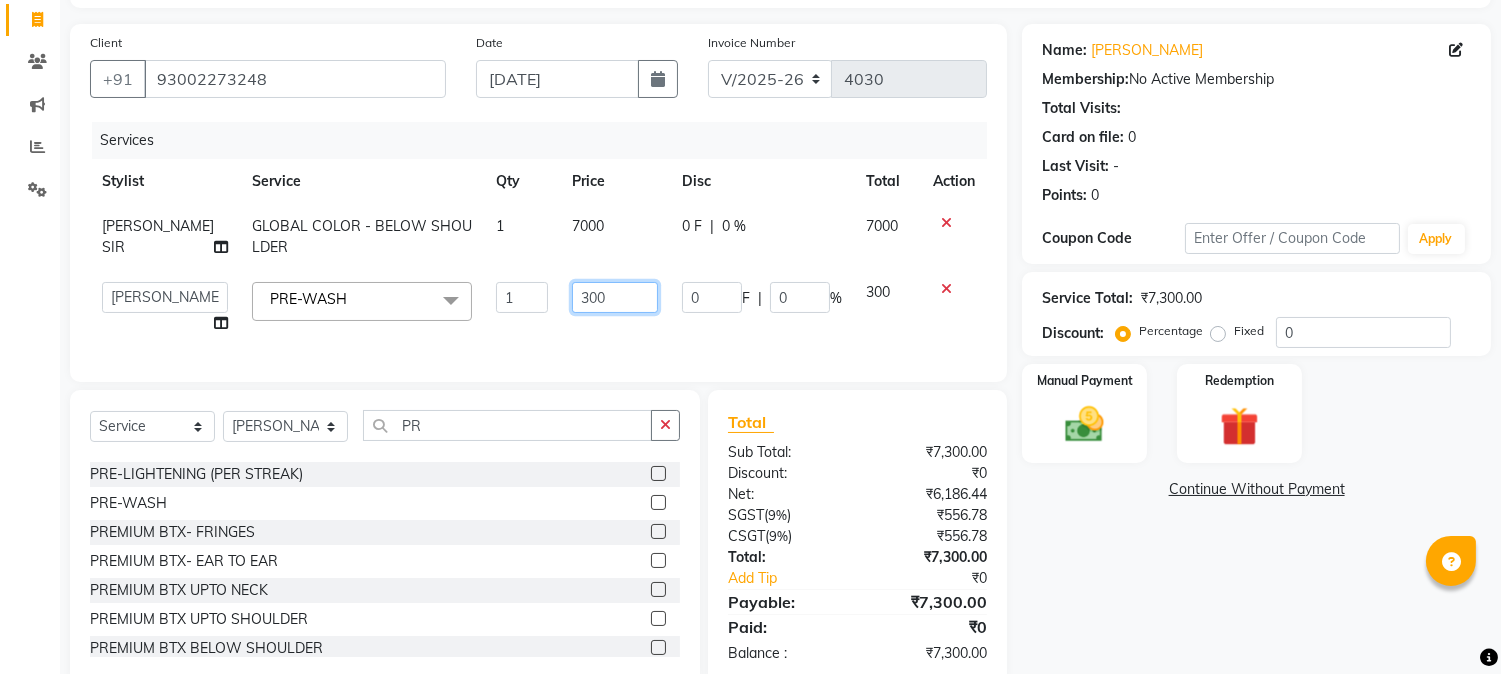click on "300" 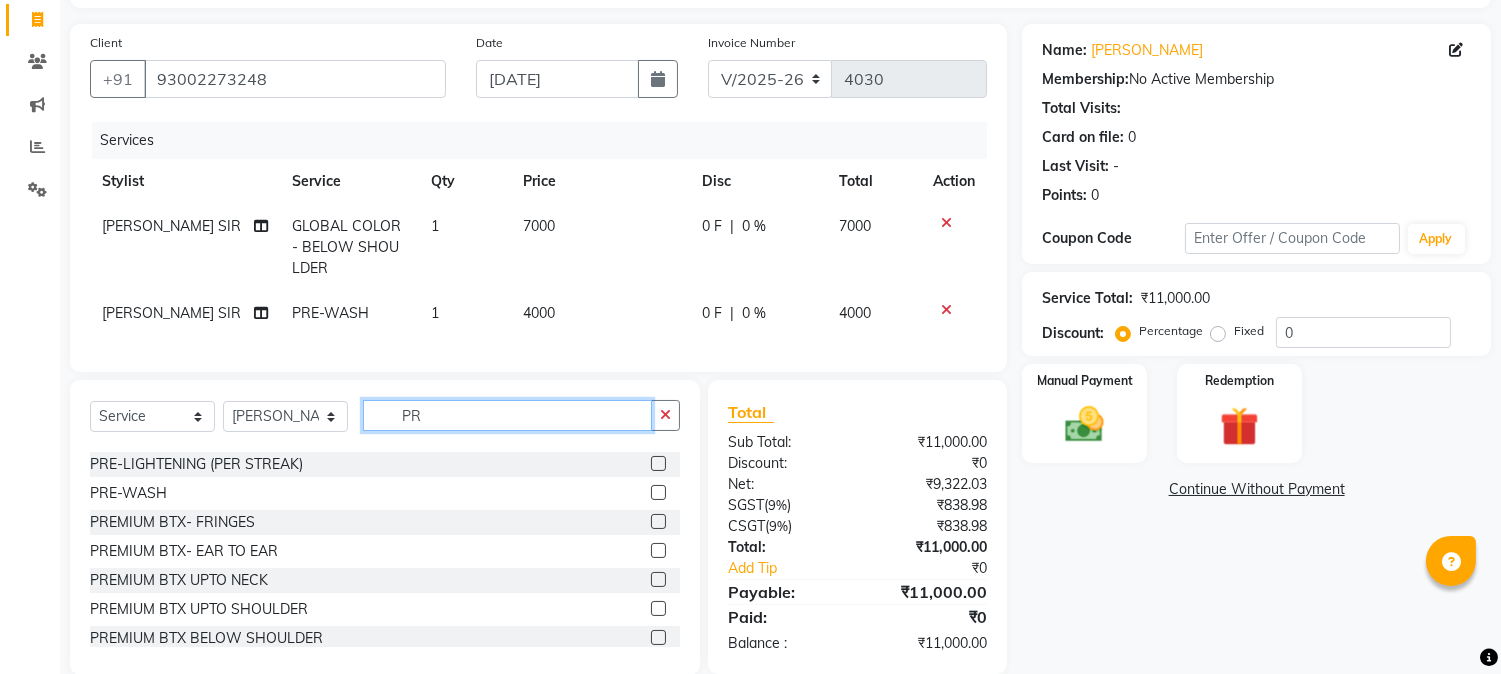click on "PR" 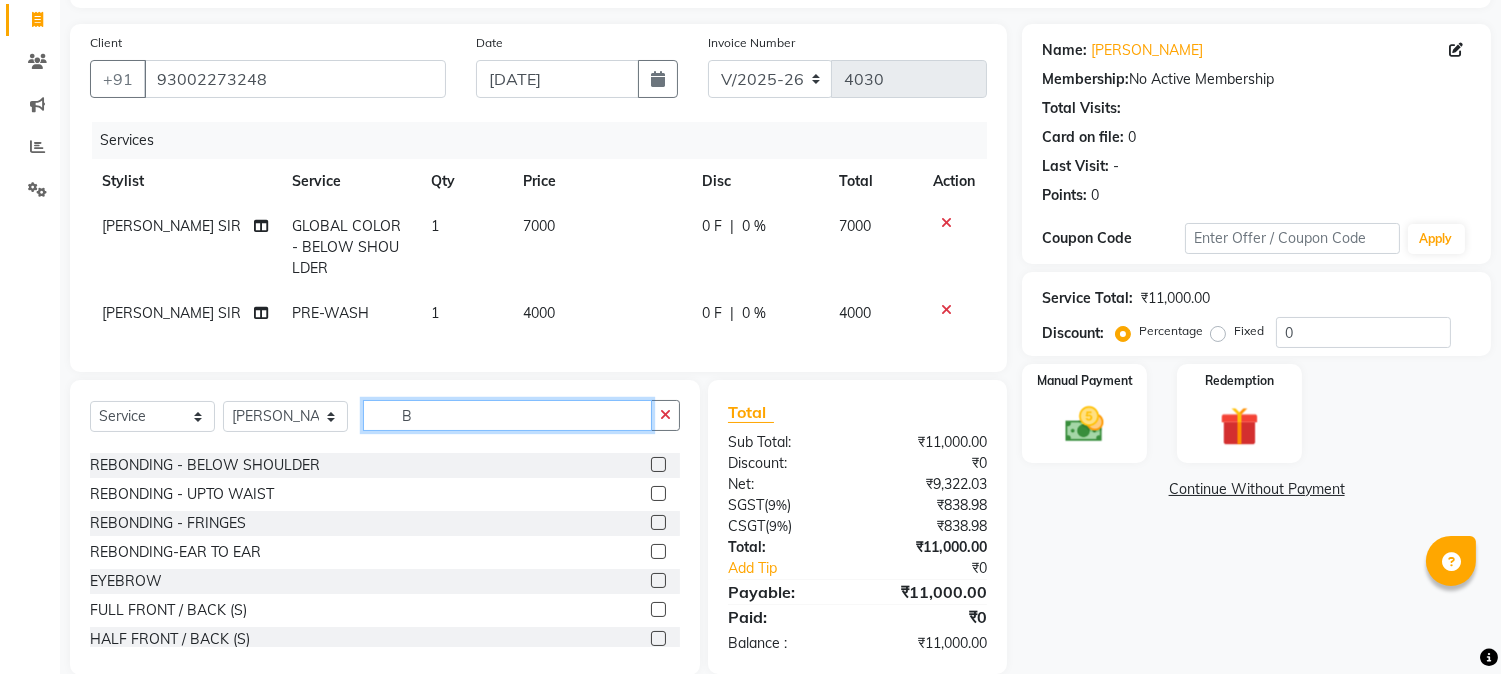 scroll, scrollTop: 170, scrollLeft: 0, axis: vertical 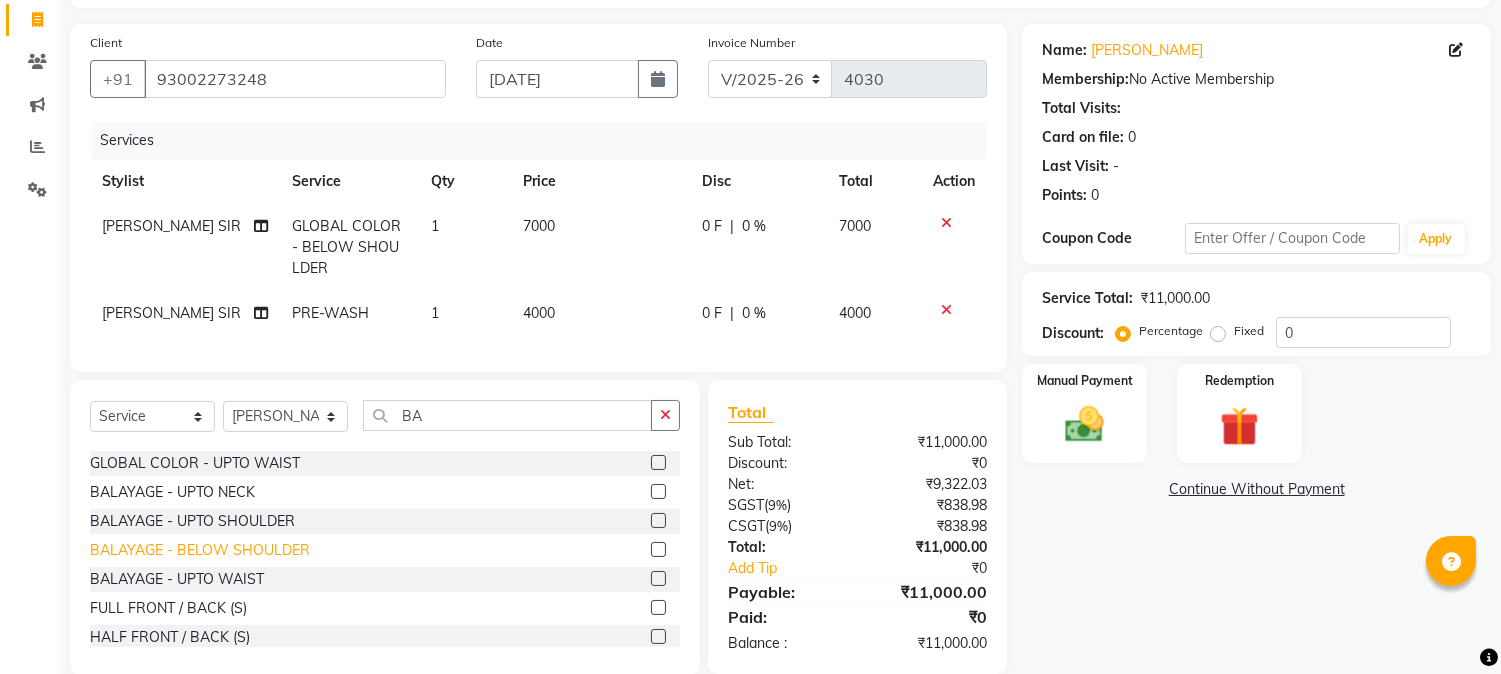 click on "BALAYAGE -  BELOW SHOULDER" 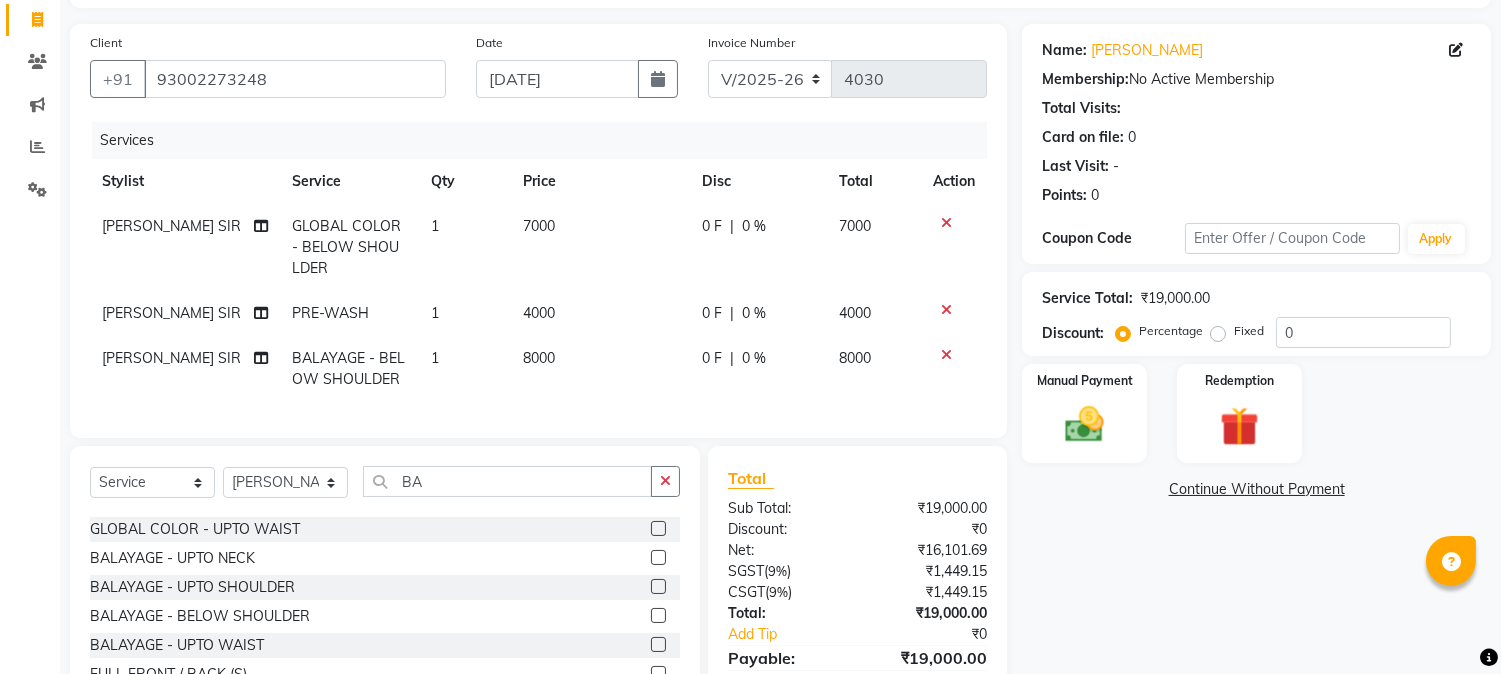 click on "8000" 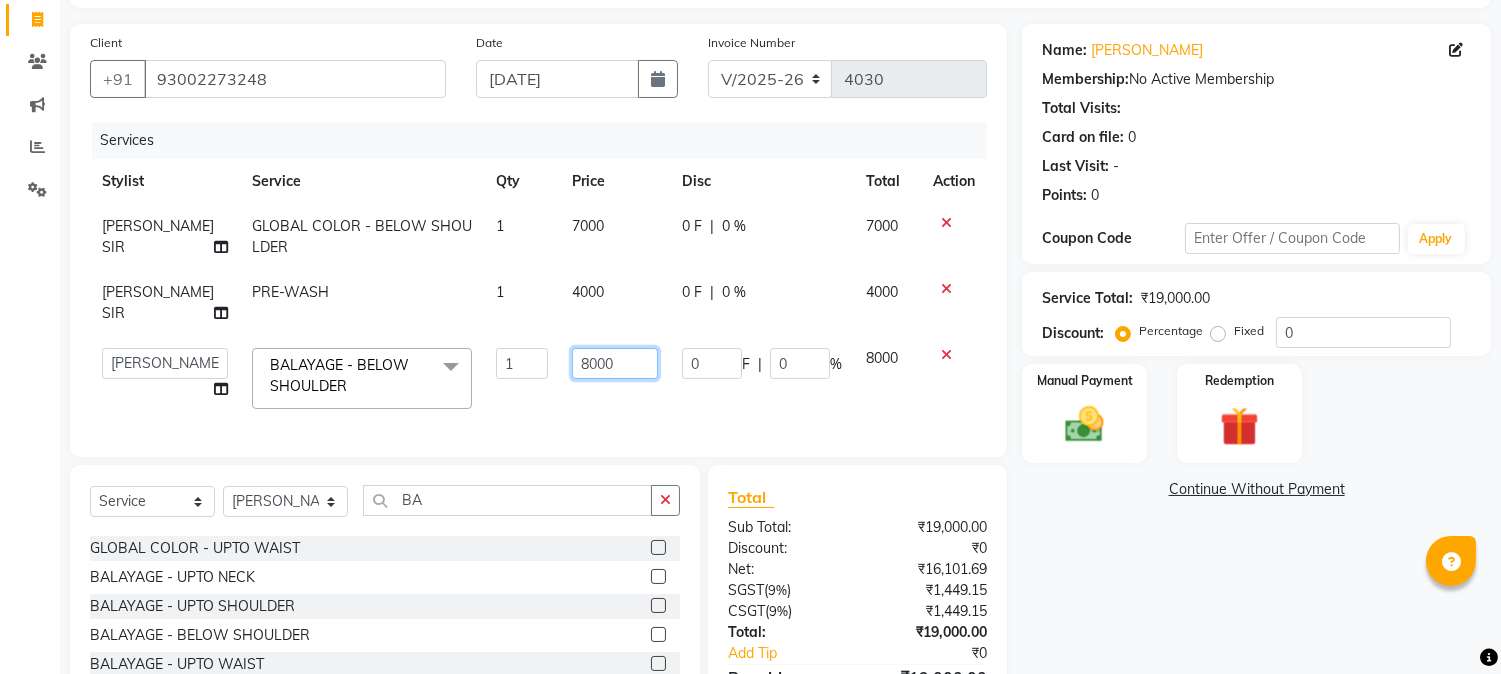 click on "8000" 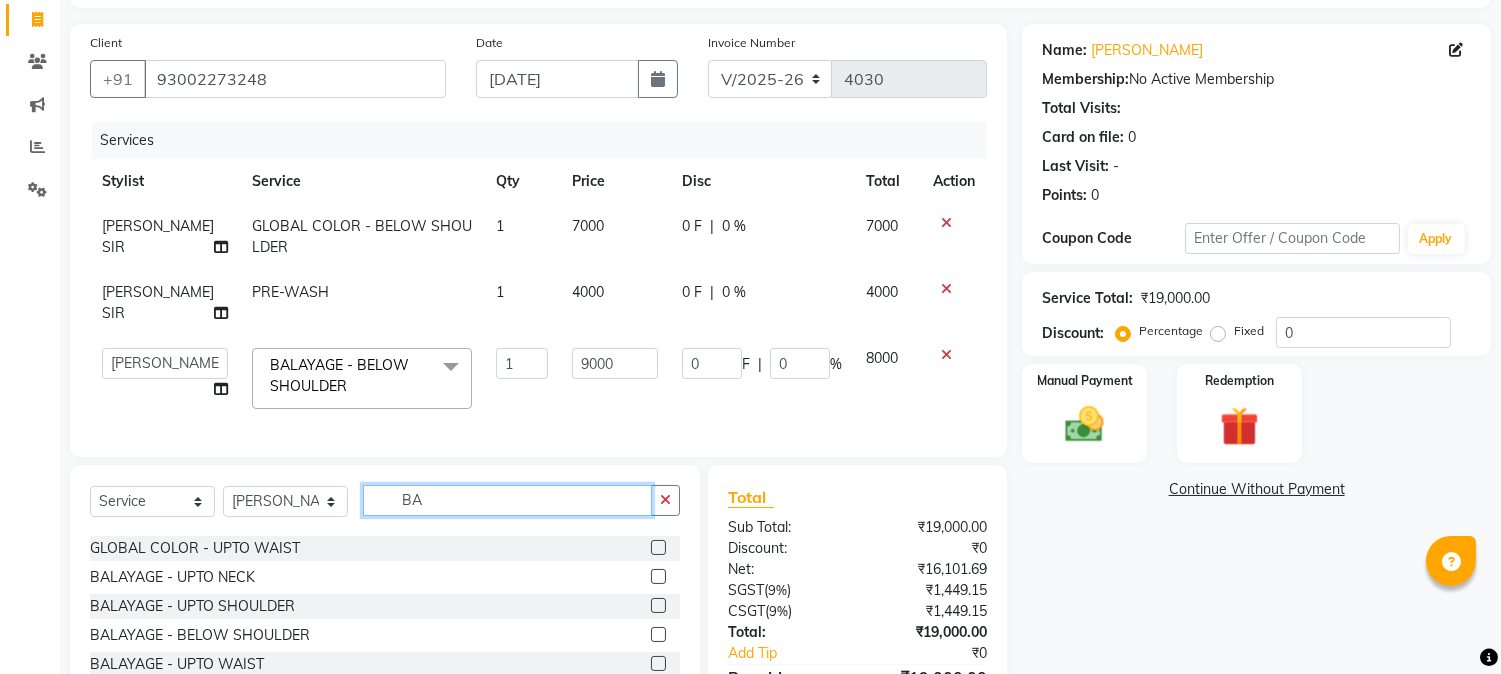 click on "BA" 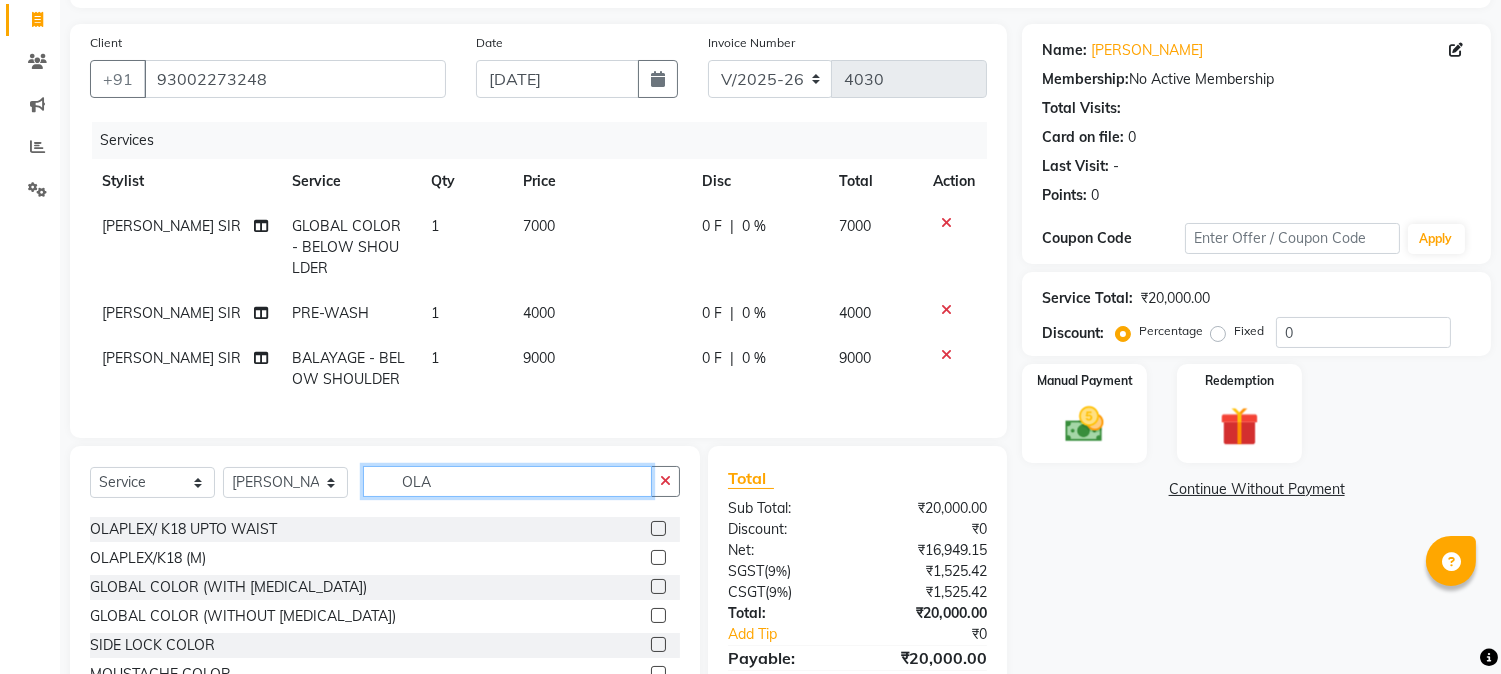 scroll, scrollTop: 0, scrollLeft: 0, axis: both 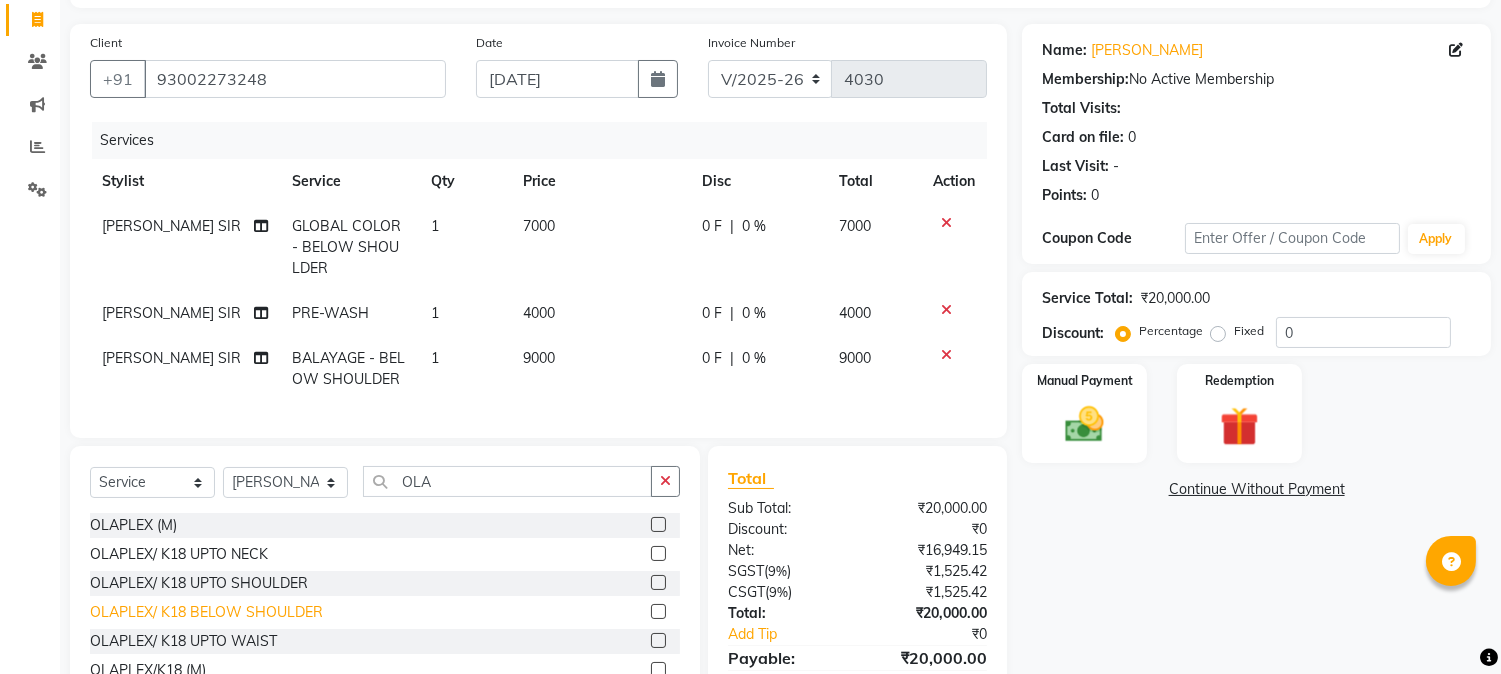 click on "OLAPLEX/ K18 BELOW SHOULDER" 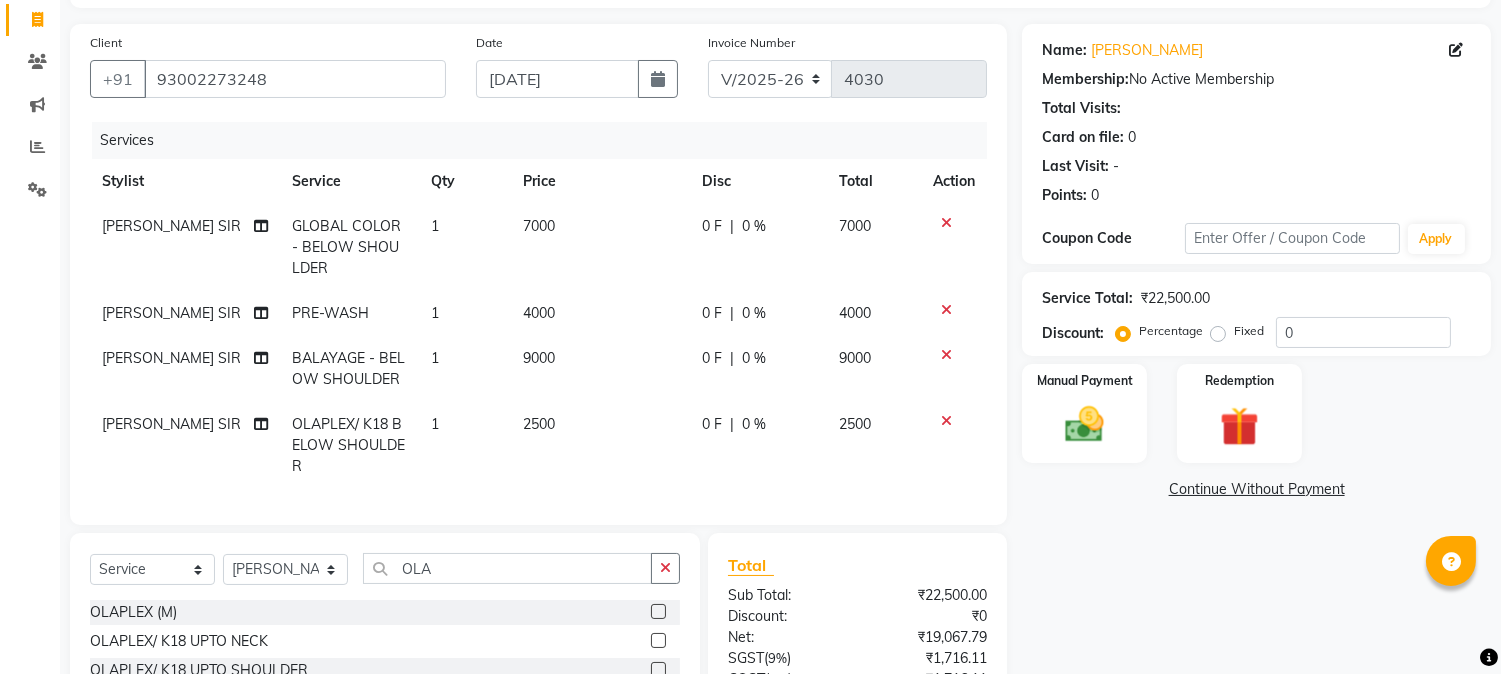 click on "2500" 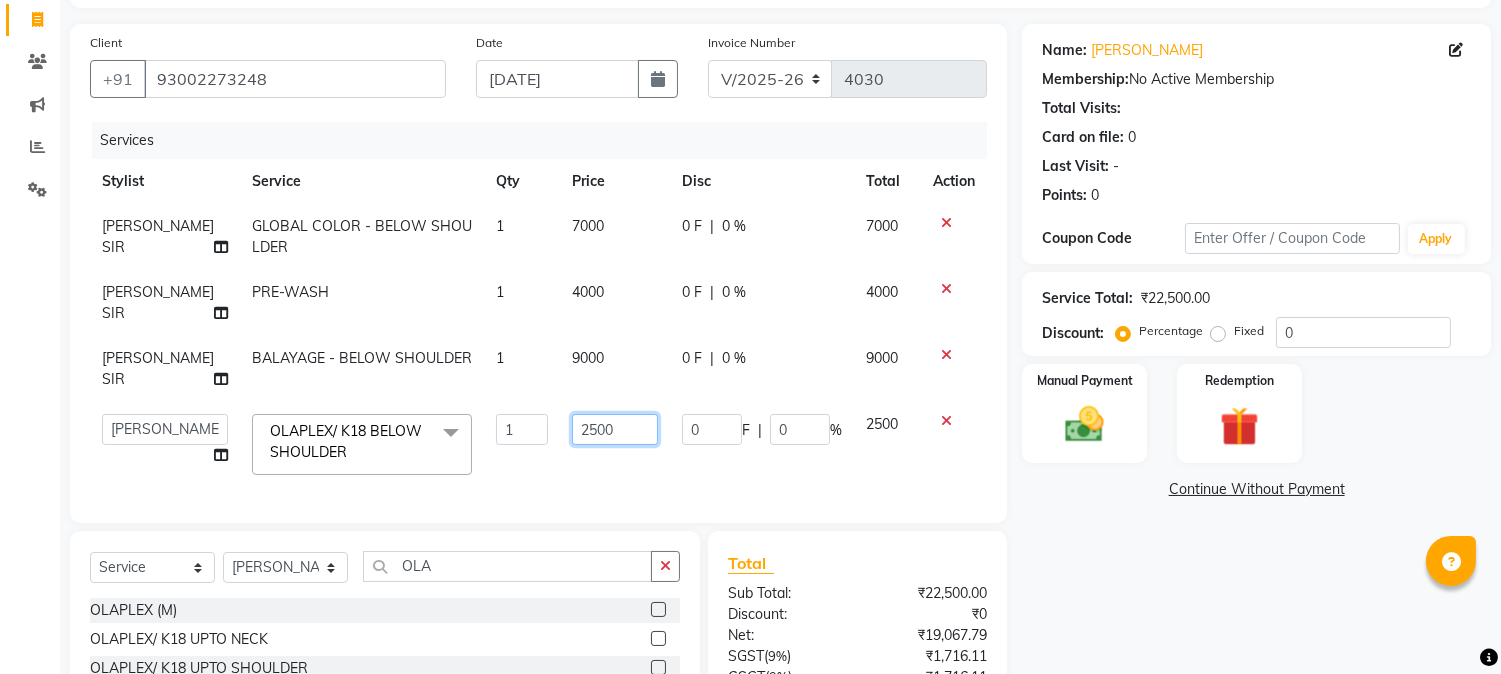 click on "2500" 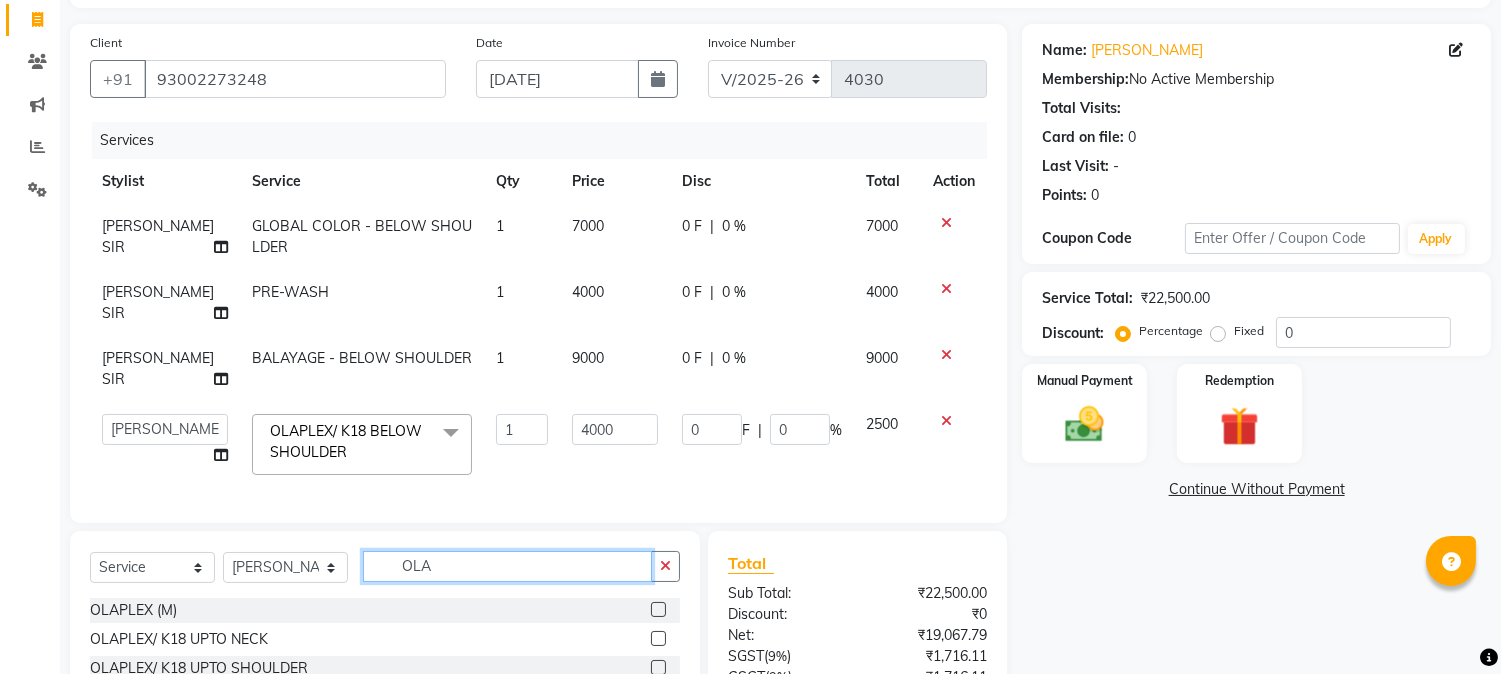 click on "Client +91 93002273248 Date 11-07-2025 Invoice Number V/2025 V/2025-26 4030 Services Stylist Service Qty Price Disc Total Action NIPUL SIR GLOBAL COLOR -  BELOW SHOULDER 1 7000 0 F | 0 % 7000 NIPUL SIR PRE-WASH 1 4000 0 F | 0 % 4000 NIPUL SIR BALAYAGE -  BELOW SHOULDER 1 9000 0 F | 0 % 9000  AMIT SOLANKI   jishan shekh   kuldeep   MANDAR GOSAVI   MANISHA SAHU   NANDINI GUPTA   NIPUL SIR   NISAR AHMED PIRJADE   Rizwan   ROOPAVATI   Rupali    RUPESH   SADAF SHAIKH   SAHIL TAK   shweta kashyap  OLAPLEX/ K18 BELOW SHOULDER  x Makeup - Female (In Salon) Makeup - Male (In Salon) Makeup - Female (At Venue) Makeup - Male (At Venue) EAR STUD HAIR EXTENSION HAIRCUT WITH STYLIST (M) HAIRCUT WITH WASH STYLIST (M) HAIRCUT WITH CREATIVE STYLIST (M) BEAD TRIM BEARD CRAFTING BALD SHAVE WASH & STYLING (M) PREMIUM WASH (M) STYLING (M) HAIRCUT WITH SENIOR STYLIST(M) HAIRCUT WITH ART DIRECTOR HAIR LINE SET HAIRCUT WITH STYLIST (F) HAIRCUT WITH WASH STYLIST (F) HAIRCUT WITH ART DIRECTOR (F) WASH & BLAST DRY (F) PREMIUM WASH (F)" 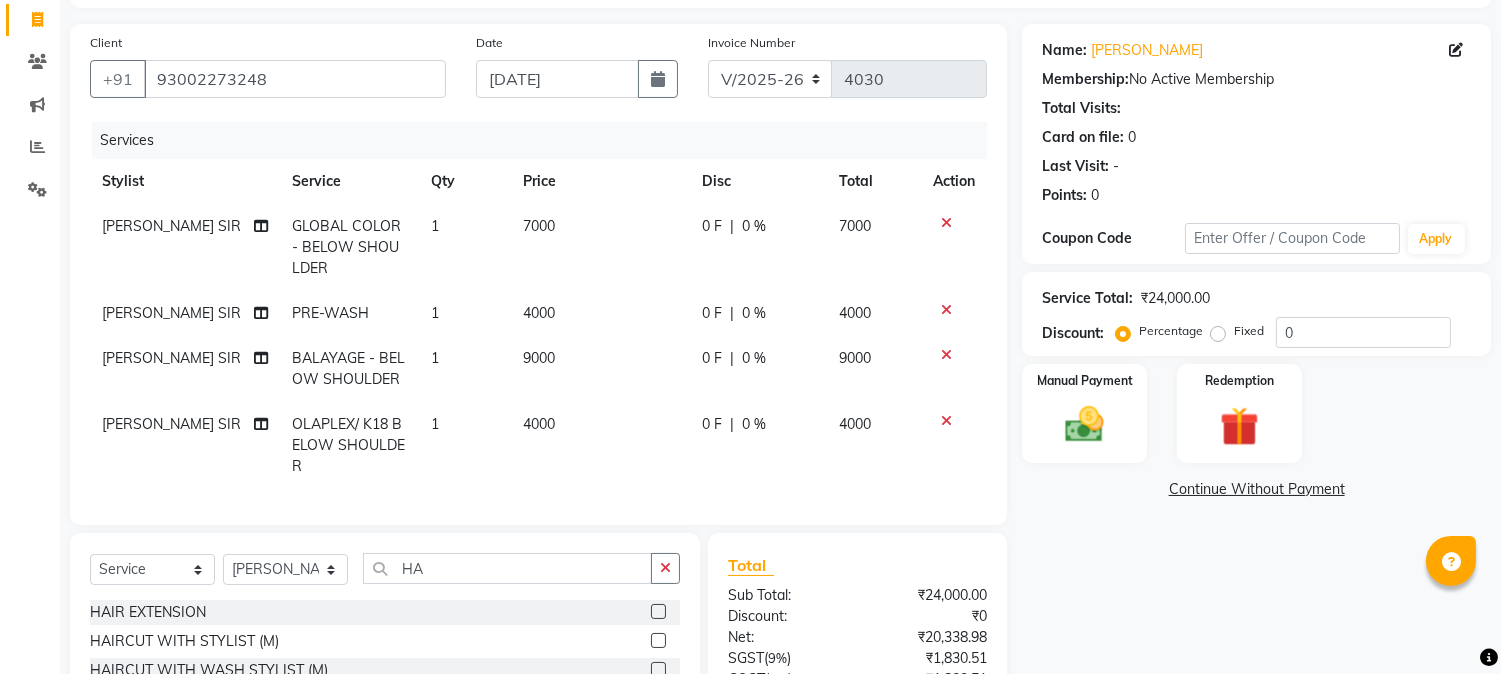 click on "HAIRCUT WITH ART DIRECTOR" 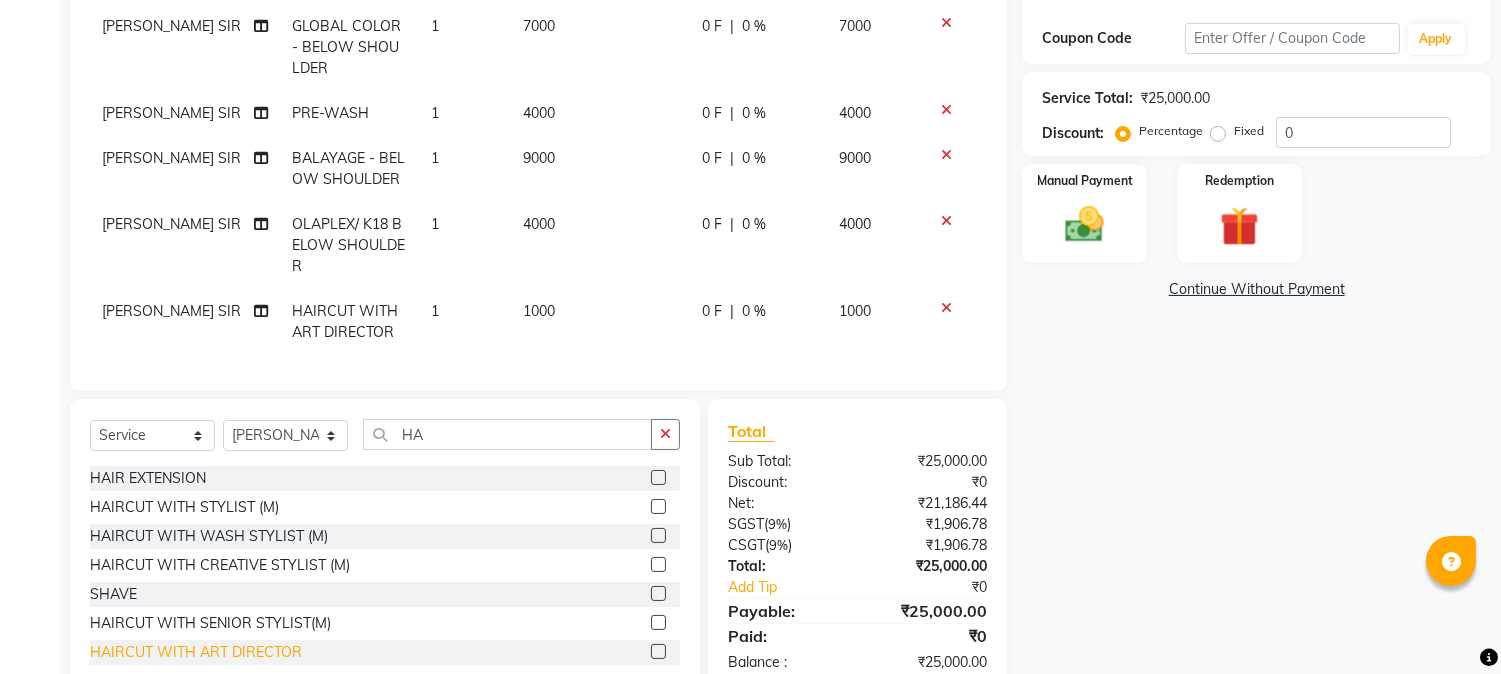 scroll, scrollTop: 392, scrollLeft: 0, axis: vertical 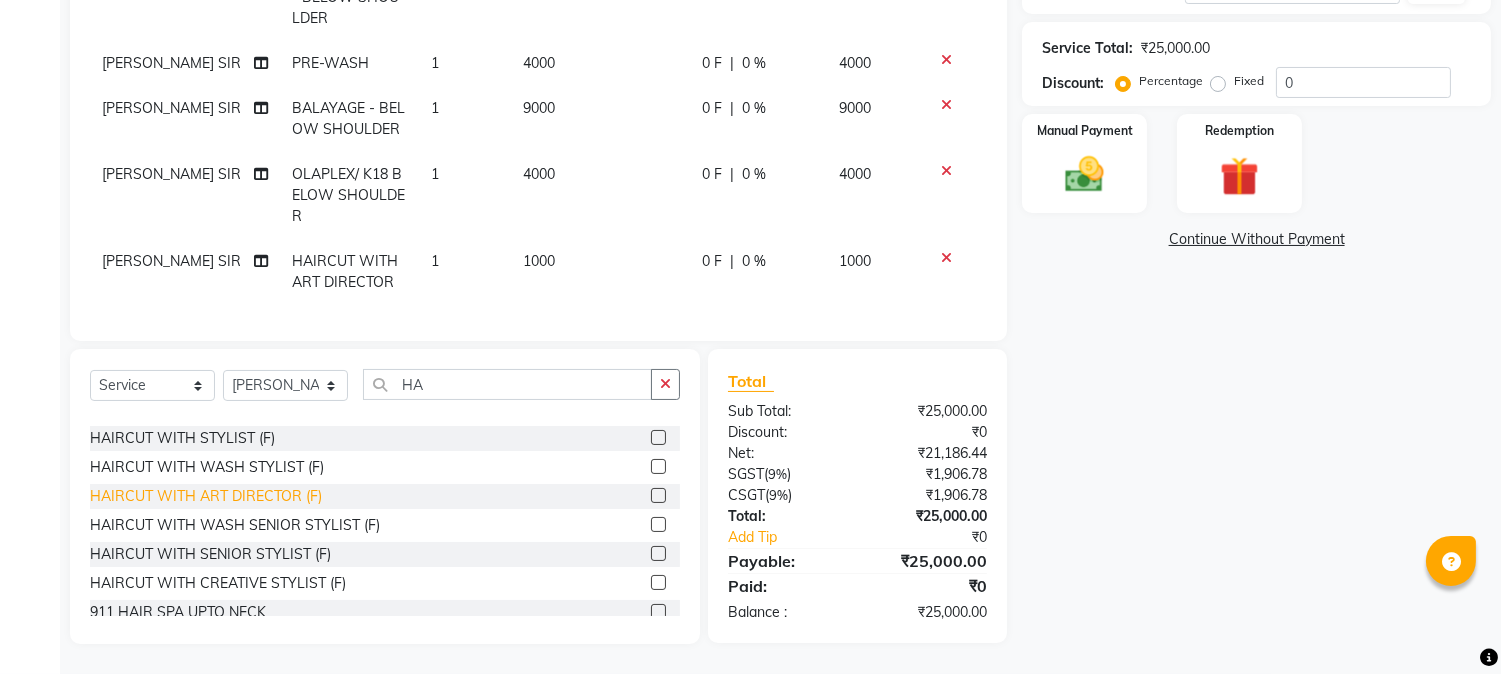 click on "HAIRCUT WITH ART DIRECTOR (F)" 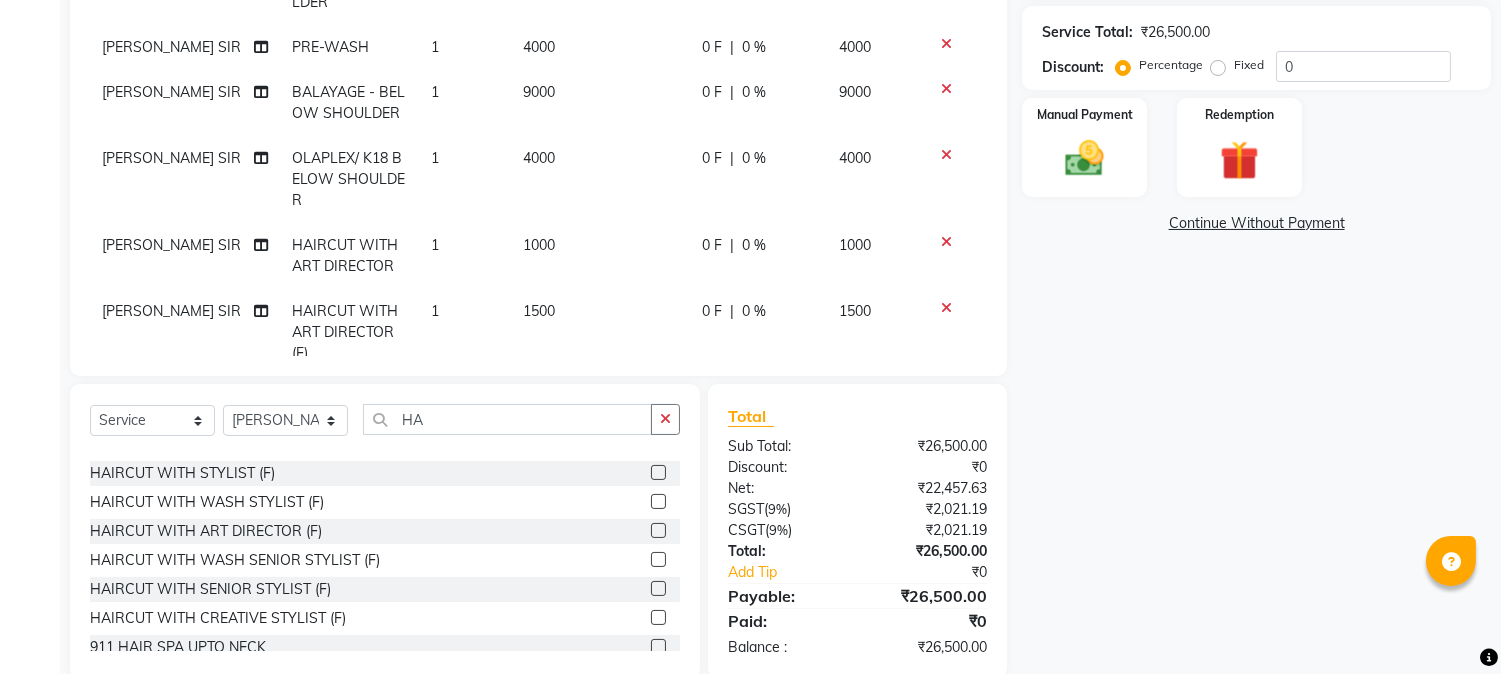 click 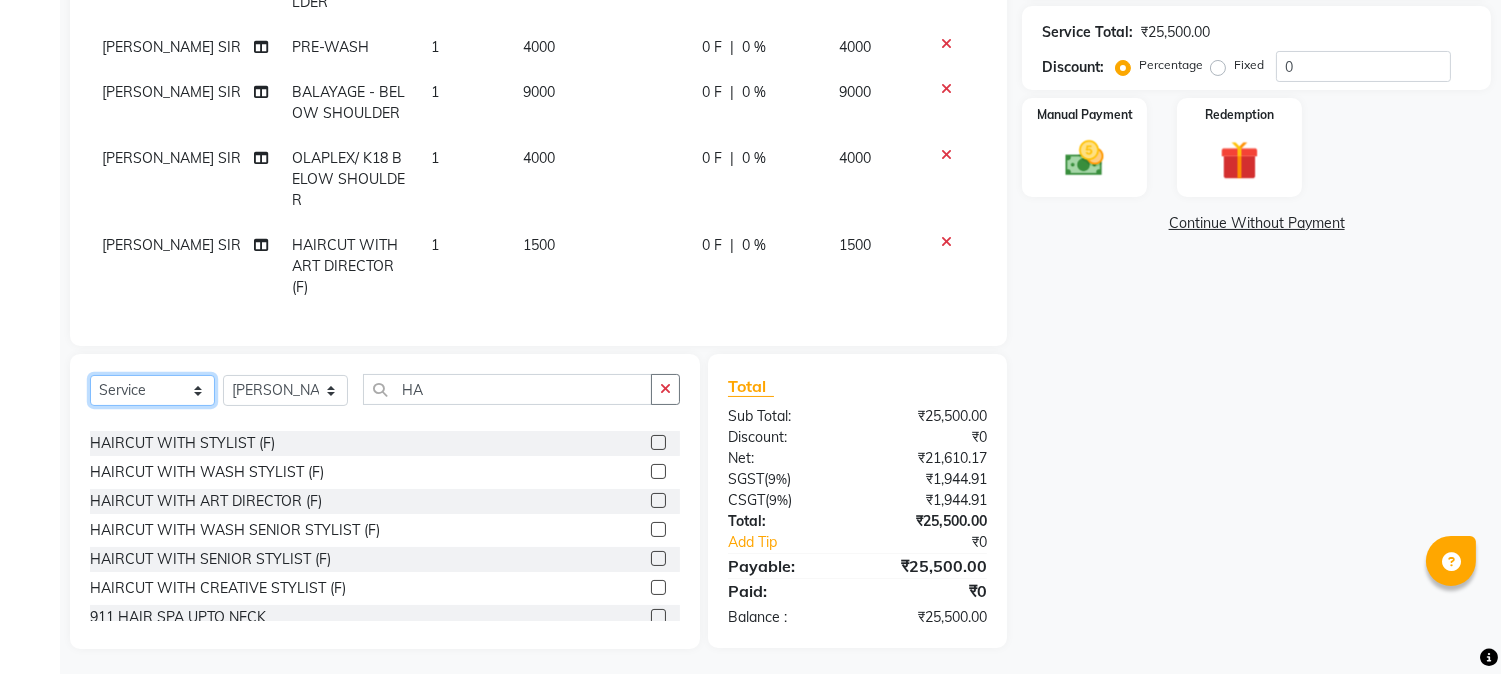 click on "Select  Service  Product  Membership  Package Voucher Prepaid Gift Card" 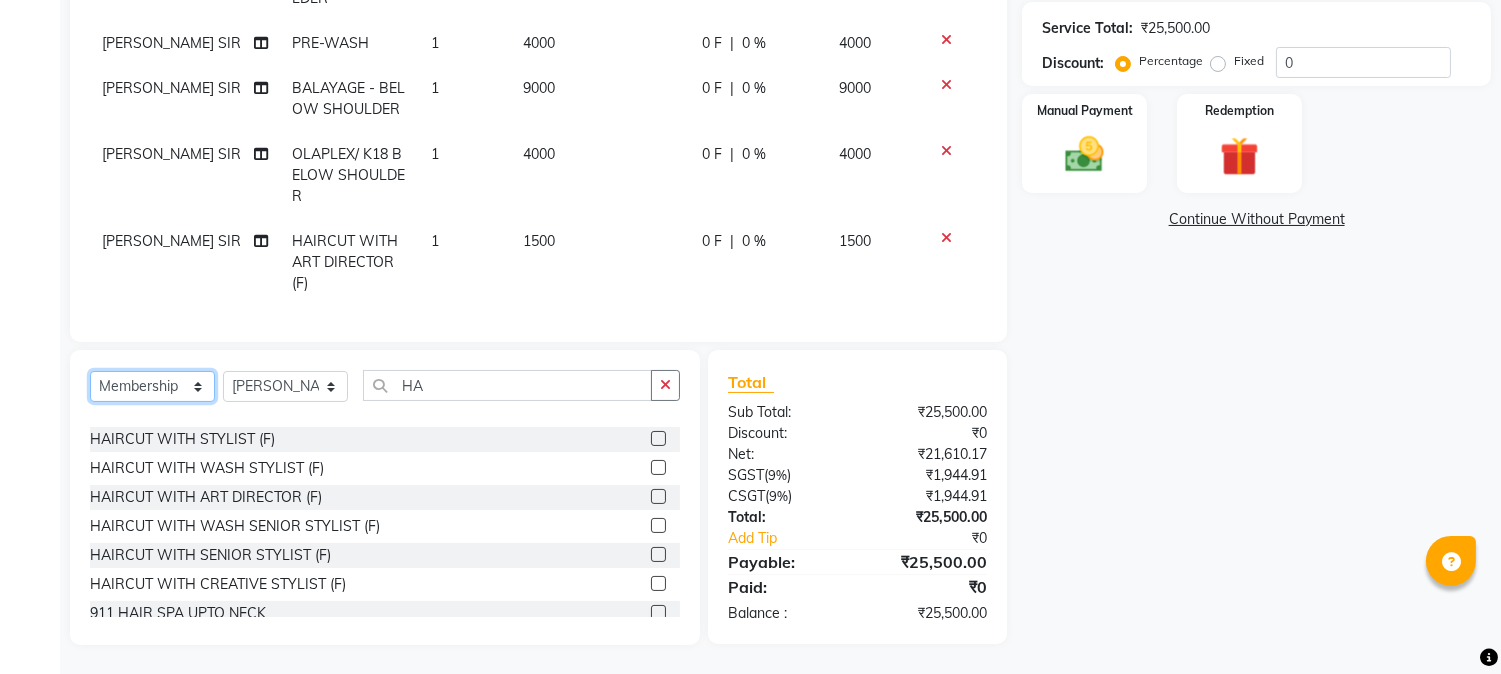 click on "Select  Service  Product  Membership  Package Voucher Prepaid Gift Card" 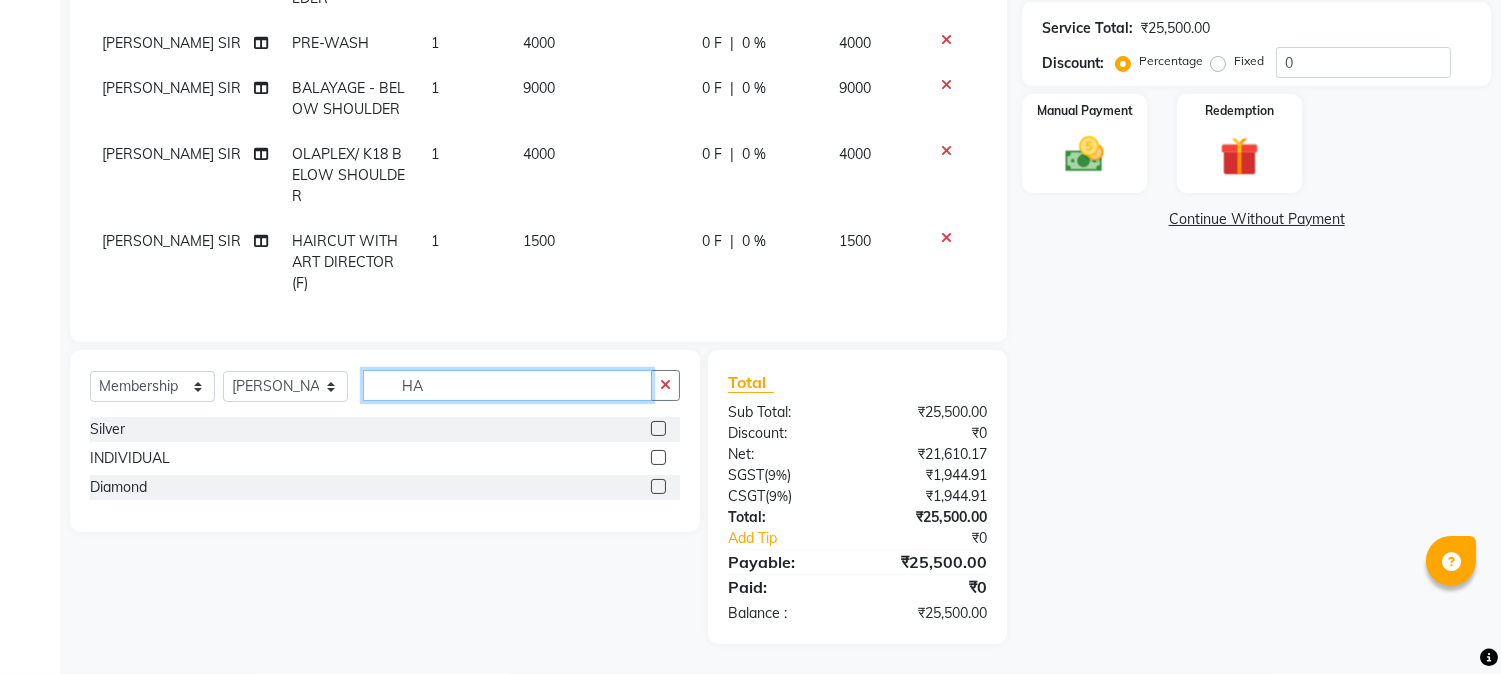 click on "HA" 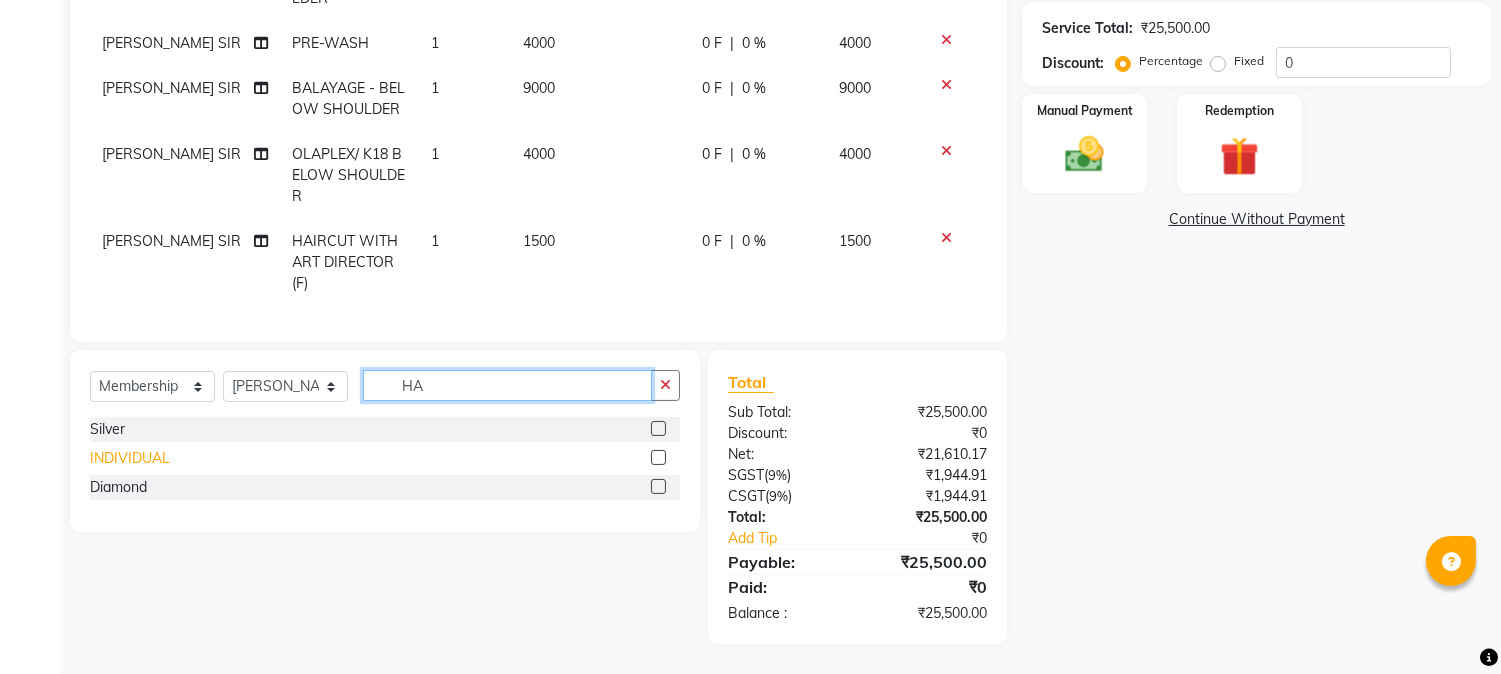 scroll, scrollTop: 395, scrollLeft: 0, axis: vertical 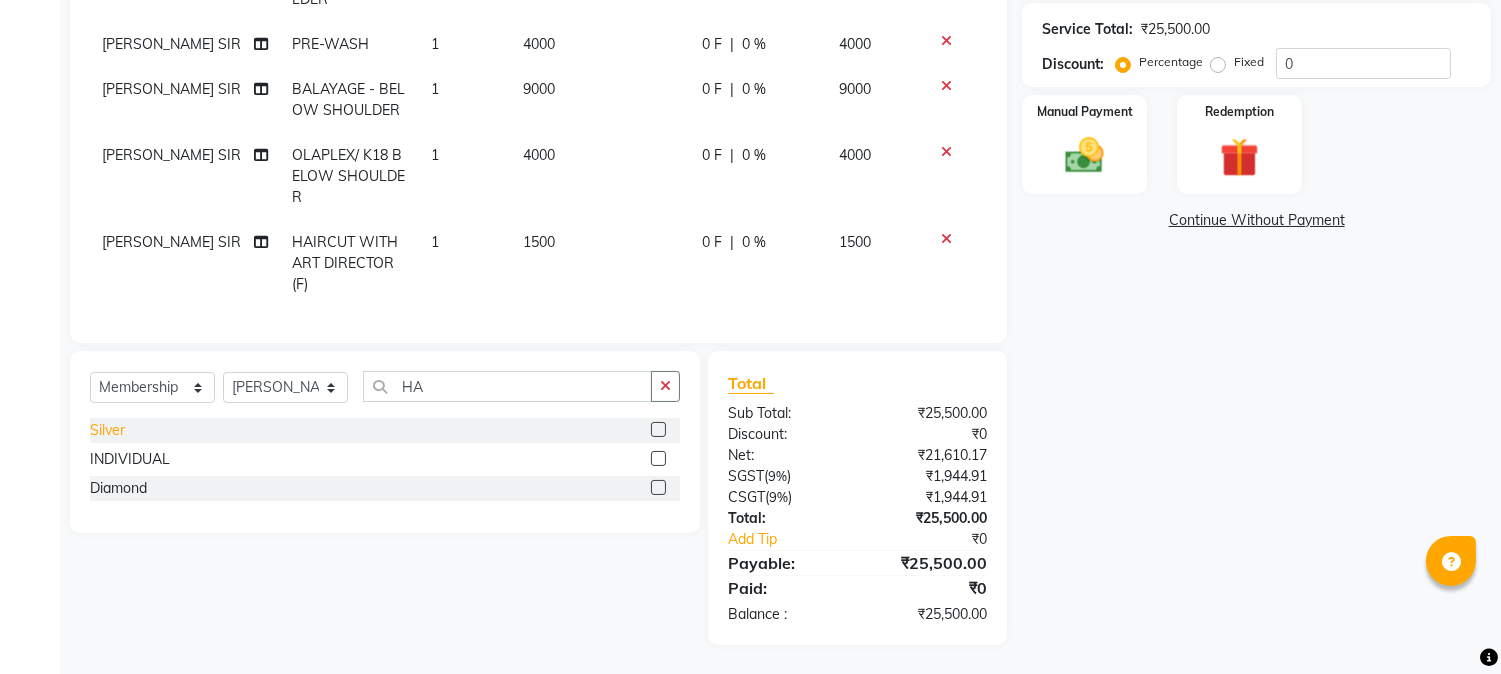 click on "Silver" 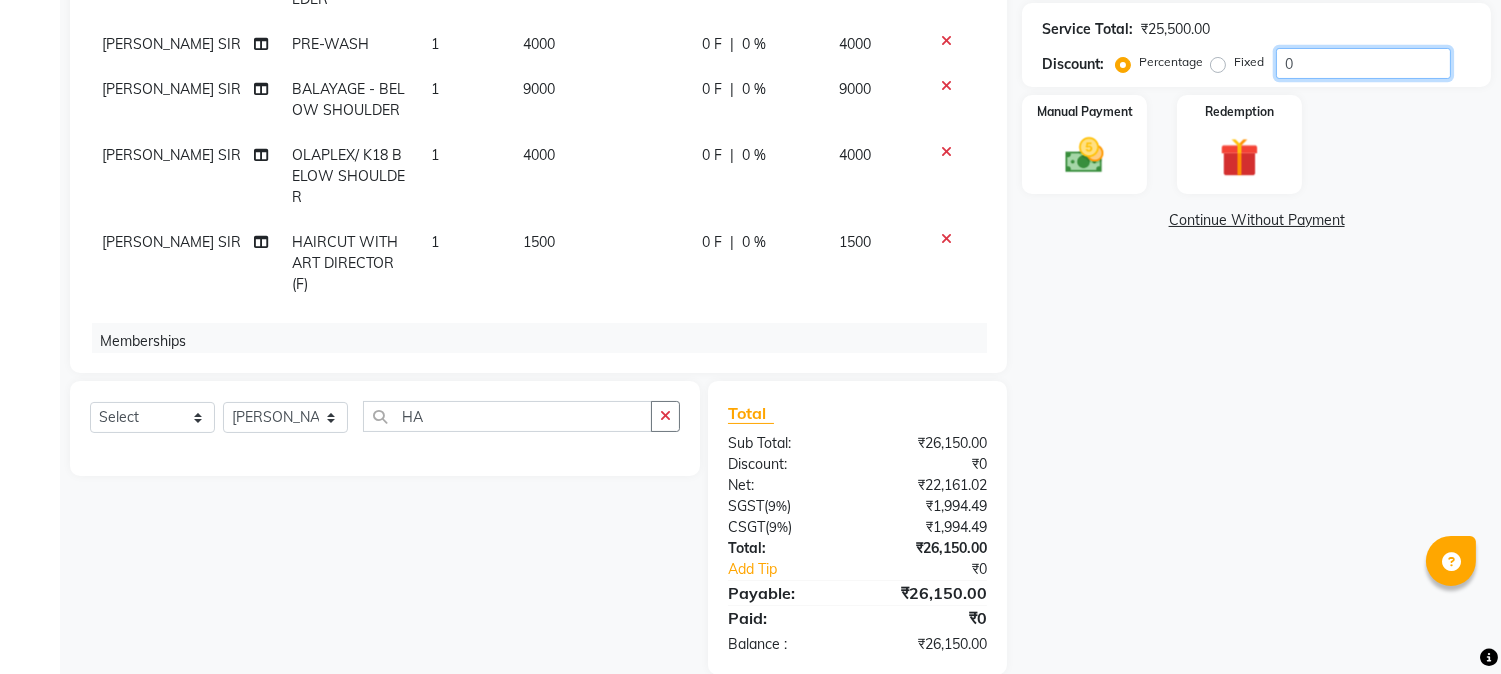 click on "0" 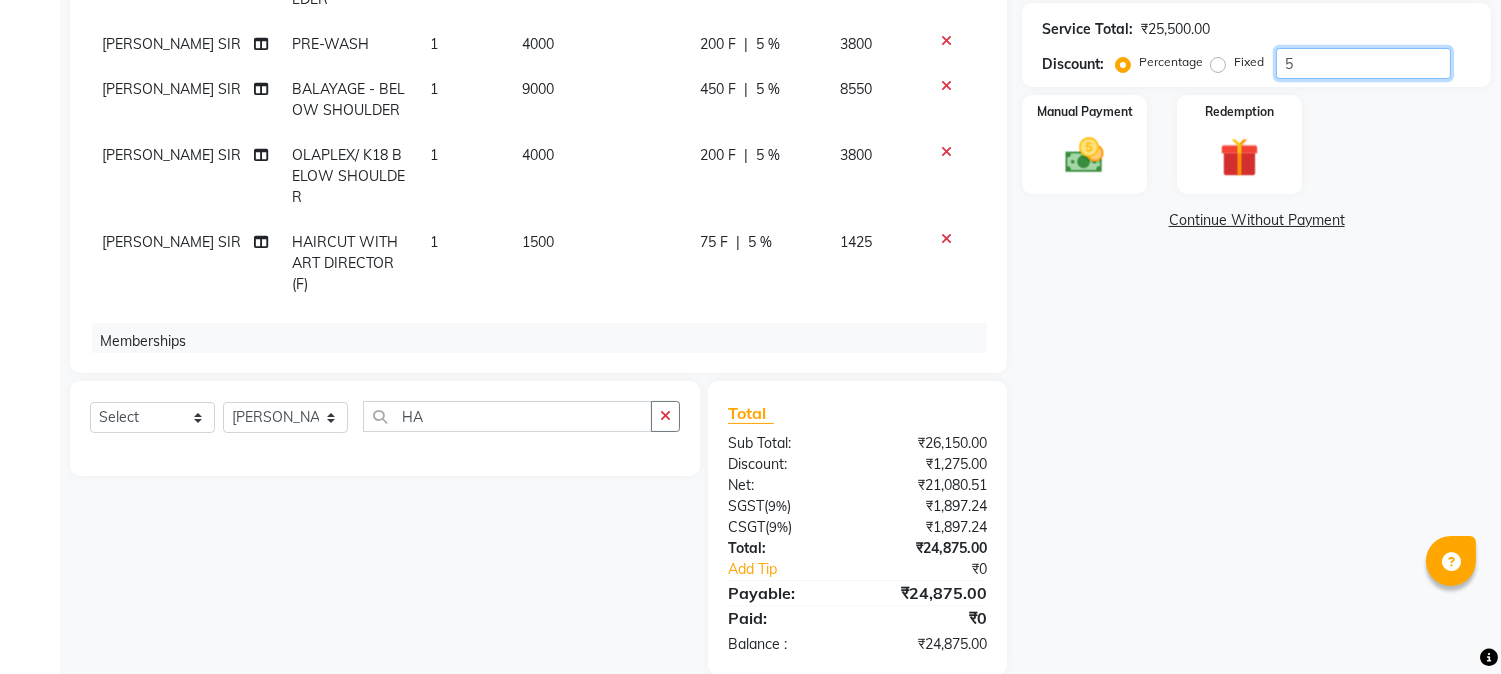 scroll, scrollTop: 203, scrollLeft: 0, axis: vertical 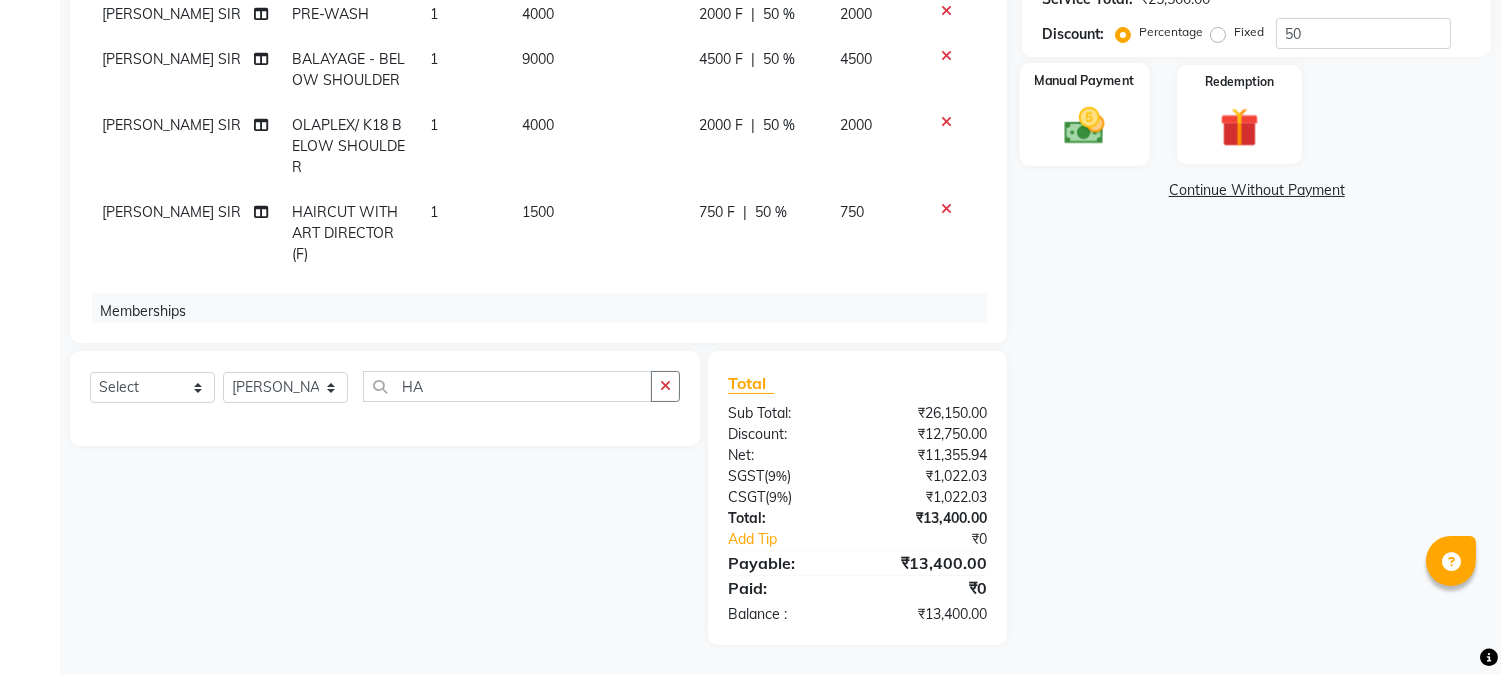 click on "Manual Payment" 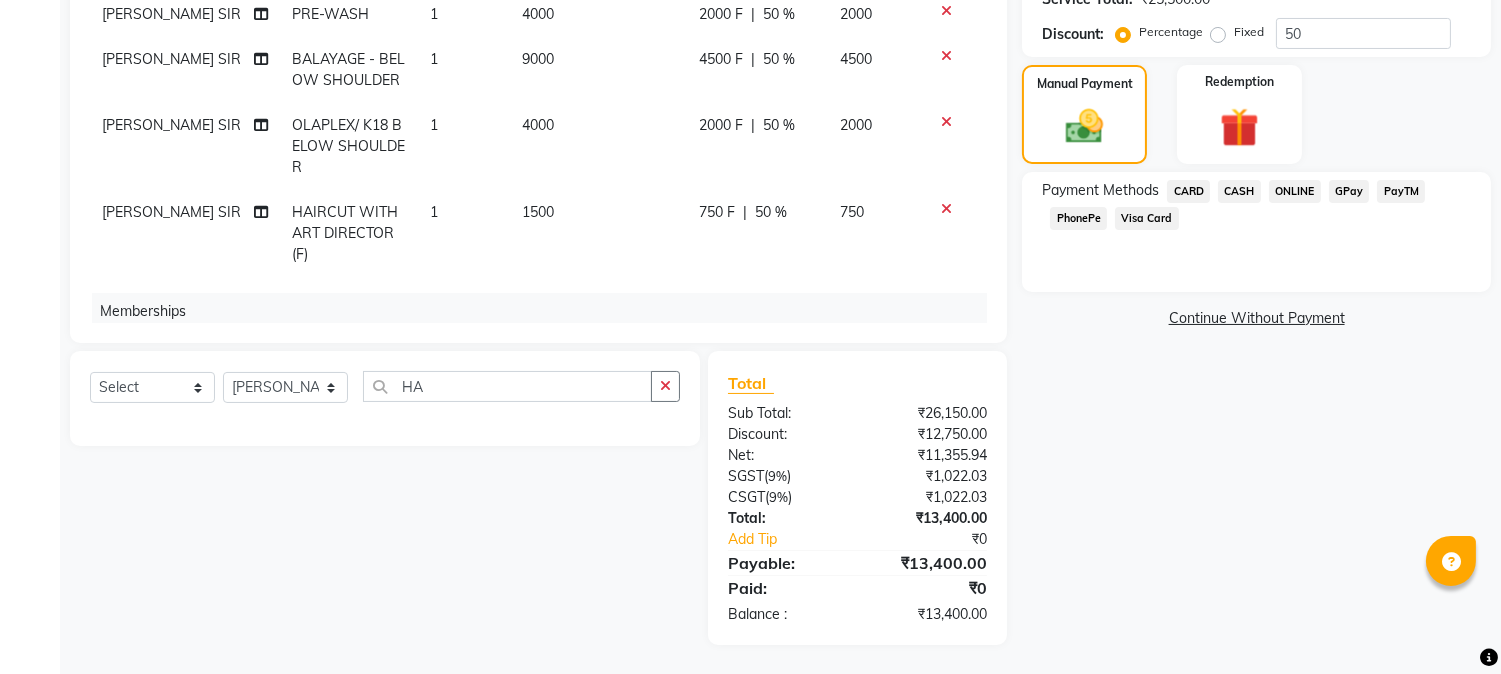 click on "CASH" 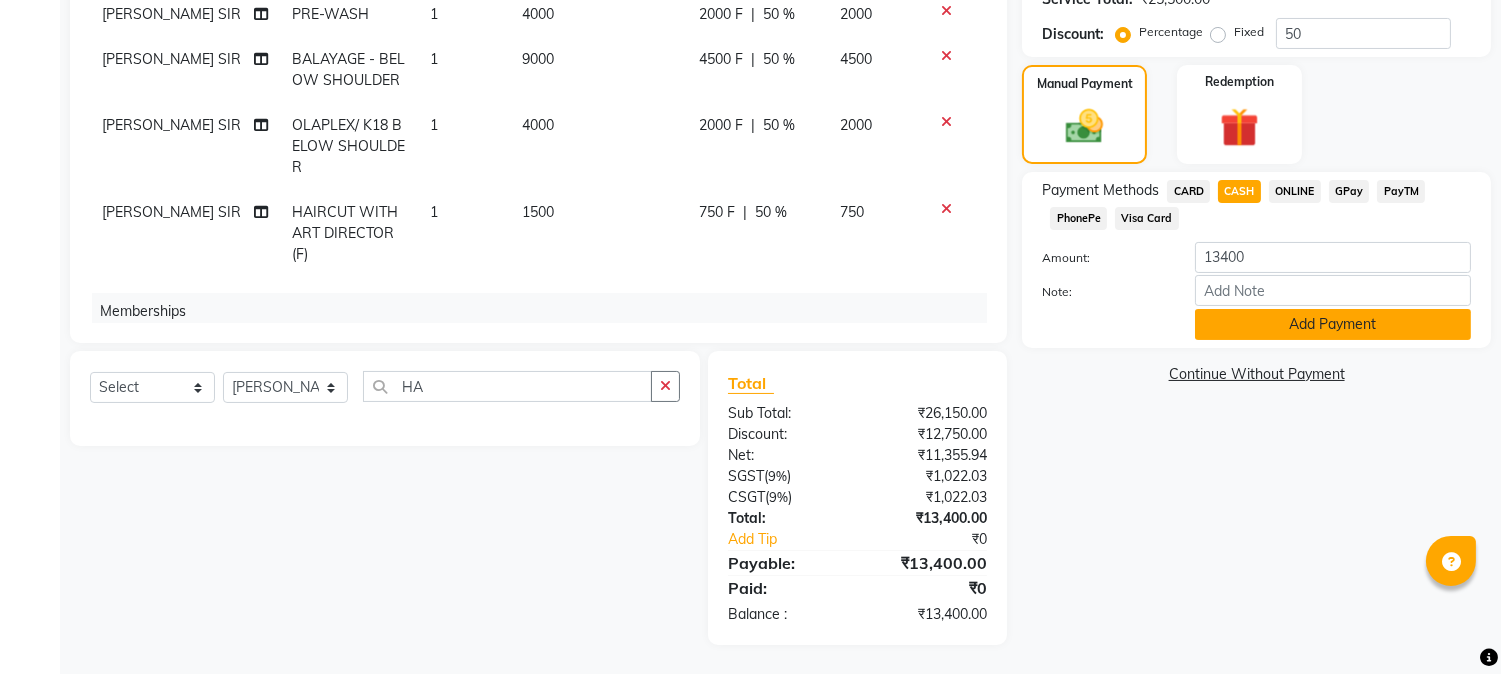 click on "Add Payment" 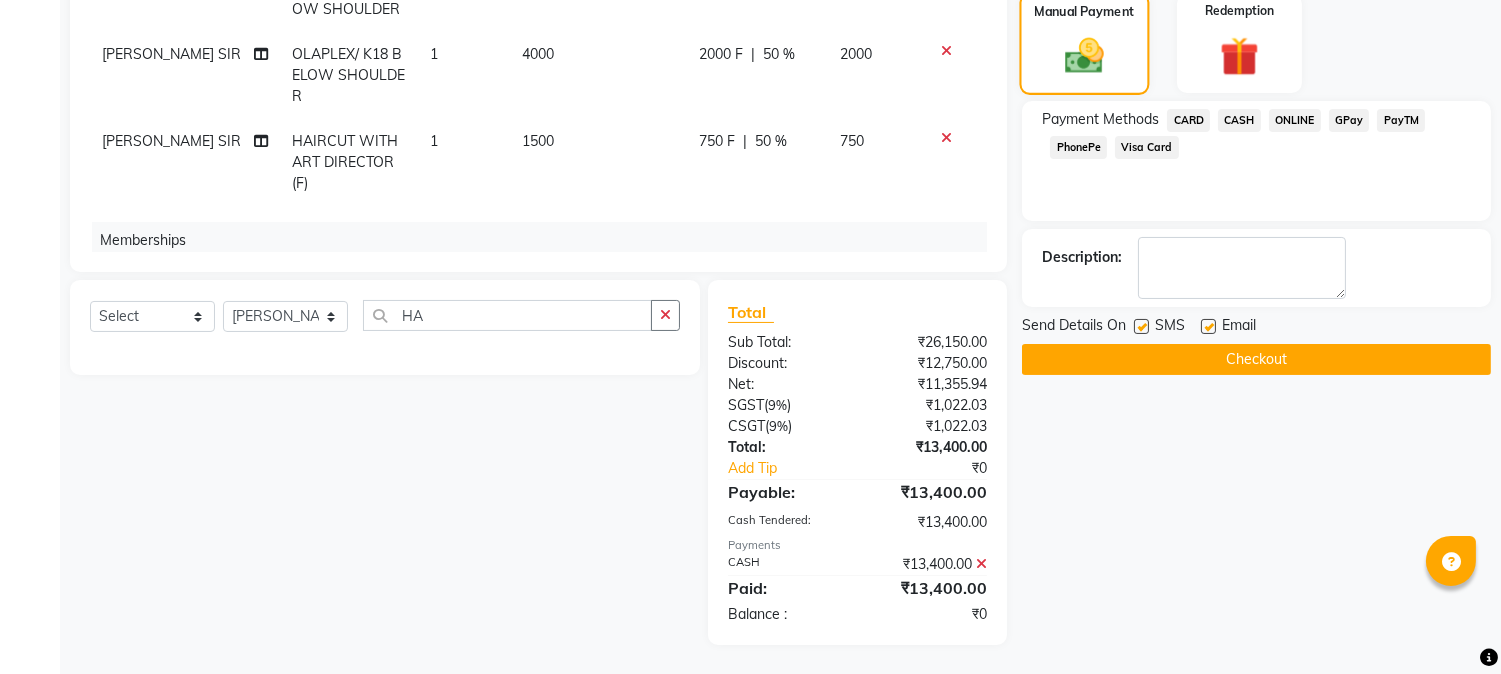 scroll, scrollTop: 0, scrollLeft: 0, axis: both 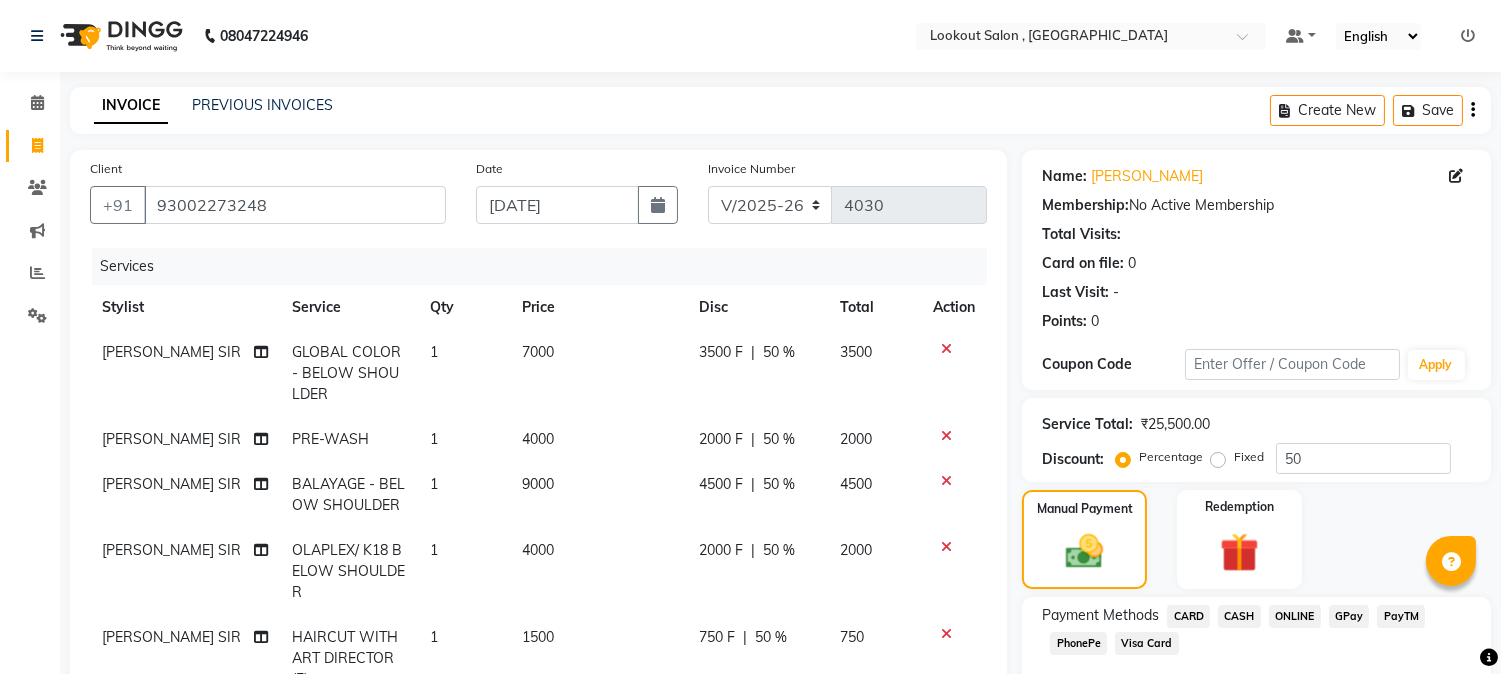 click on "Checkout" 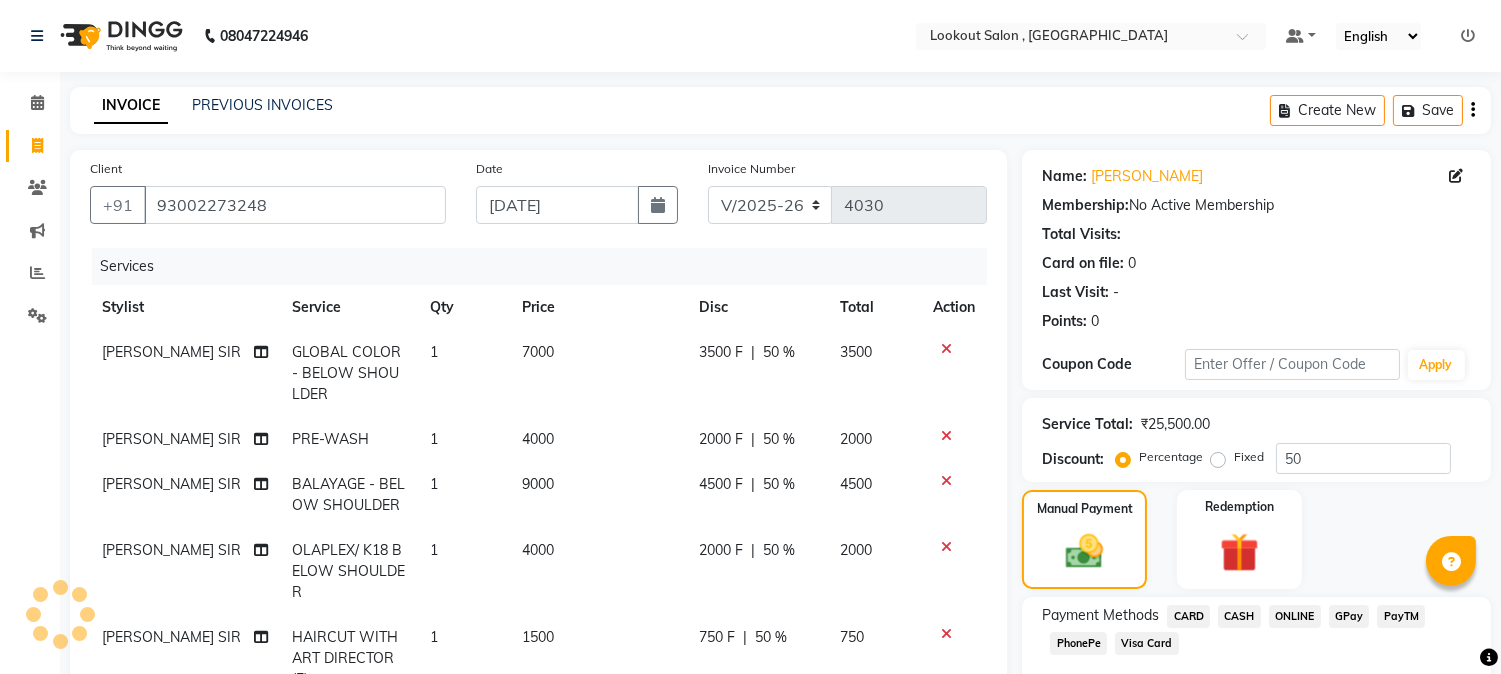 scroll, scrollTop: 496, scrollLeft: 0, axis: vertical 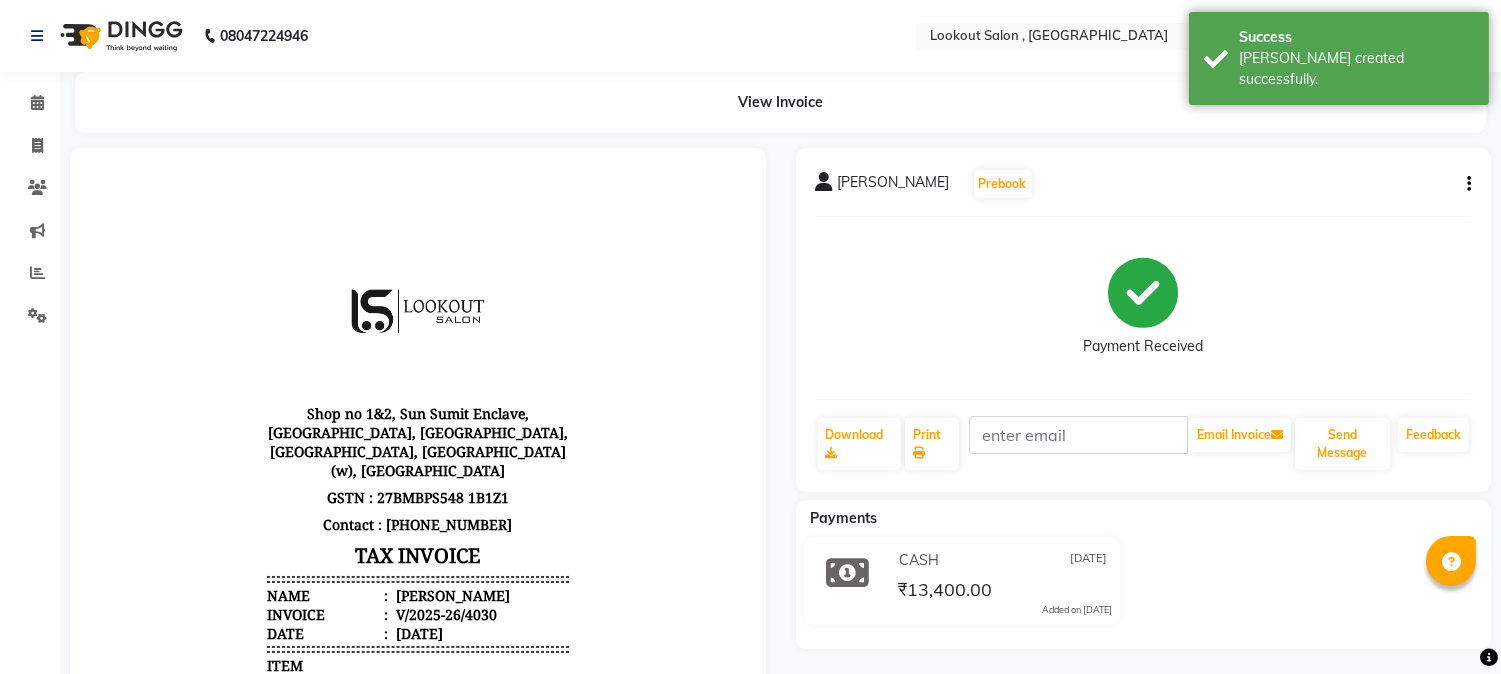 click 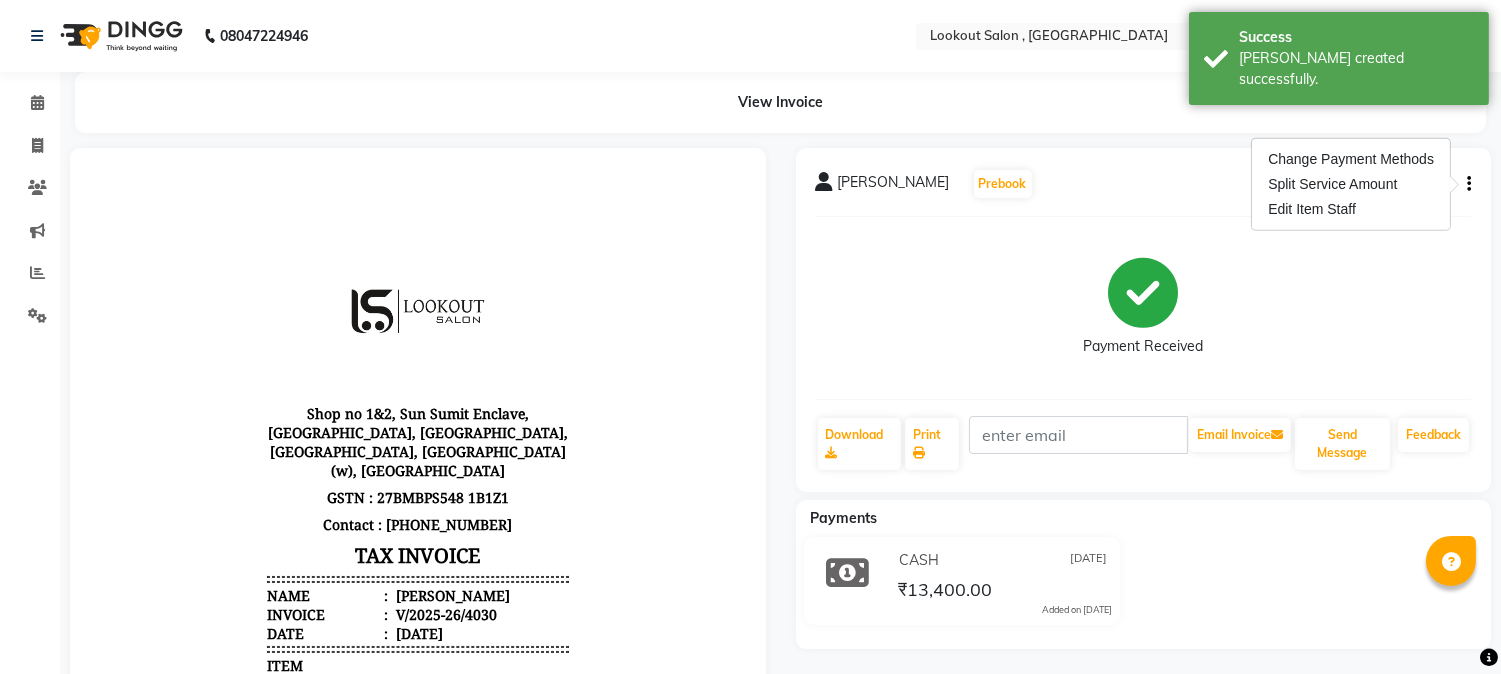 click on "SHIVANI MISHRA  Prebook   Payment Received  Download  Print   Email Invoice   Send Message Feedback" 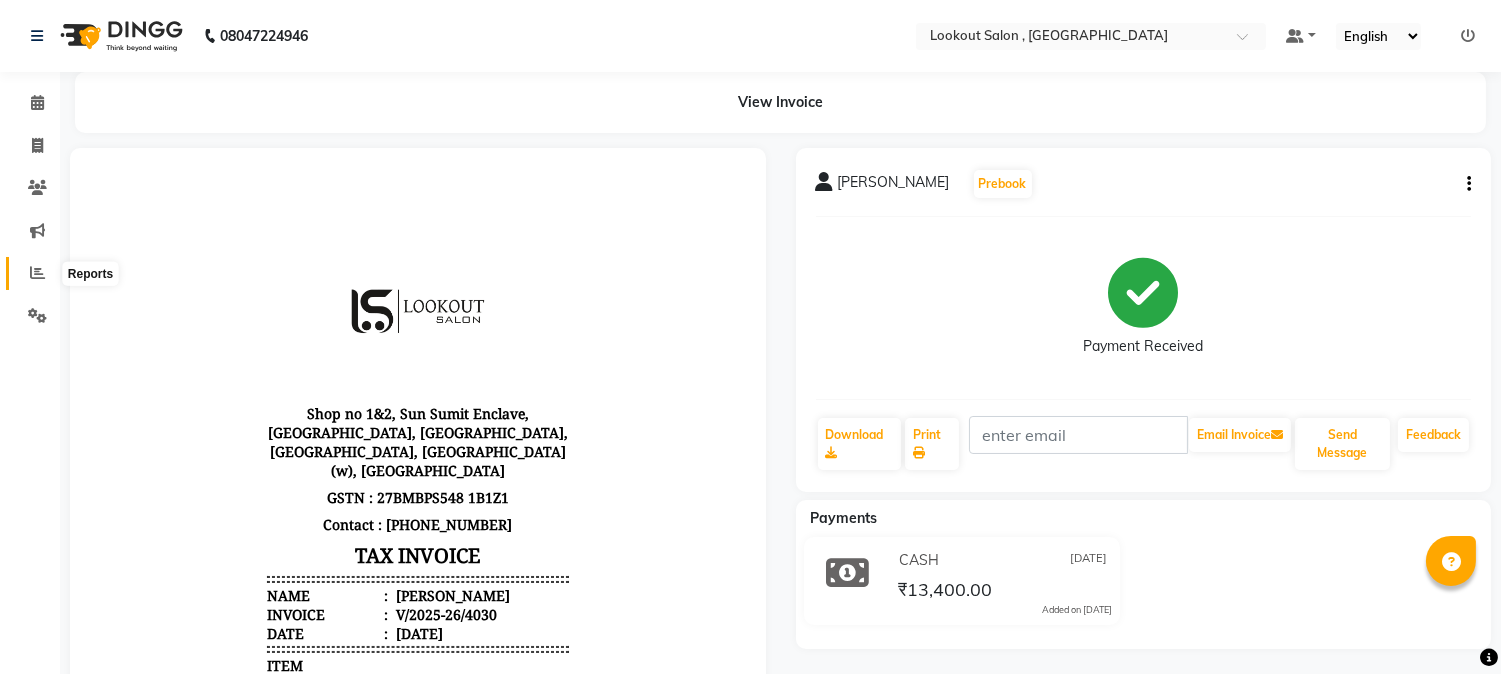 click 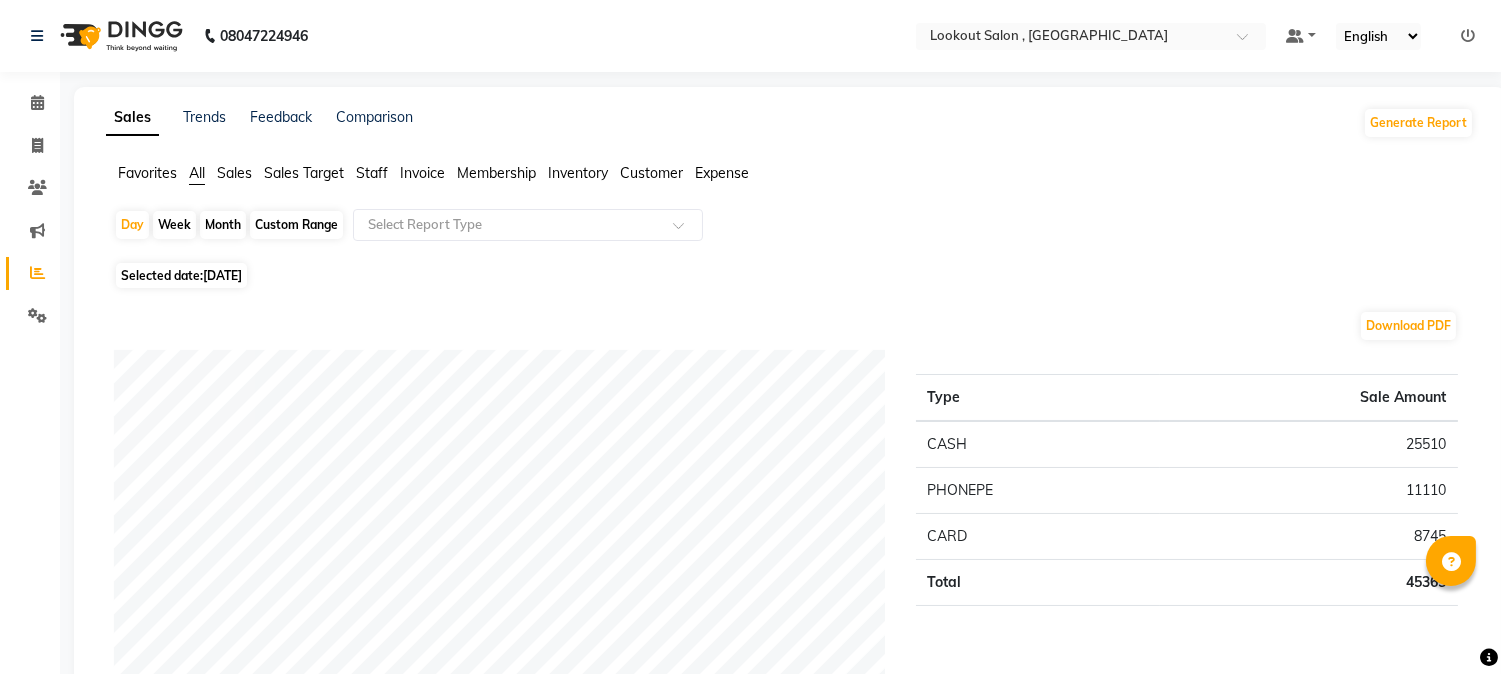 click on "[DATE]" 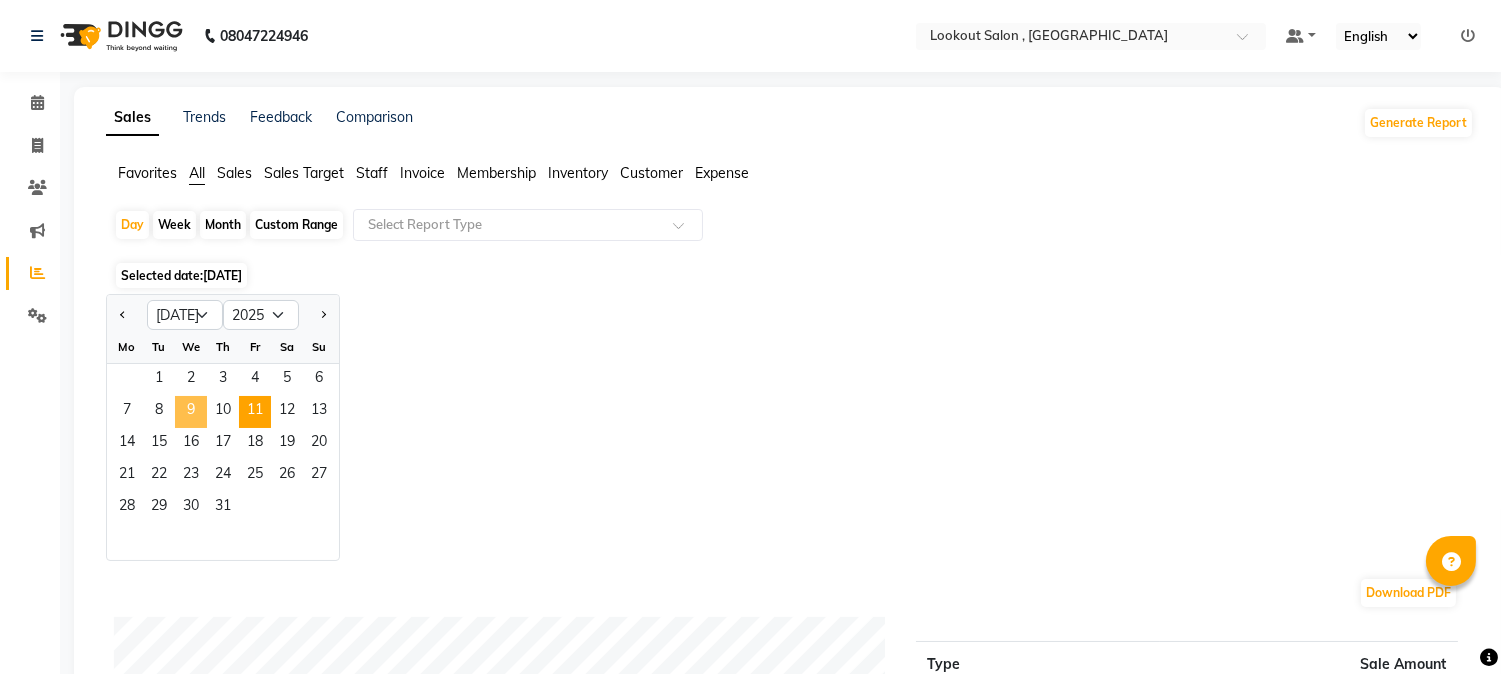 click on "9" 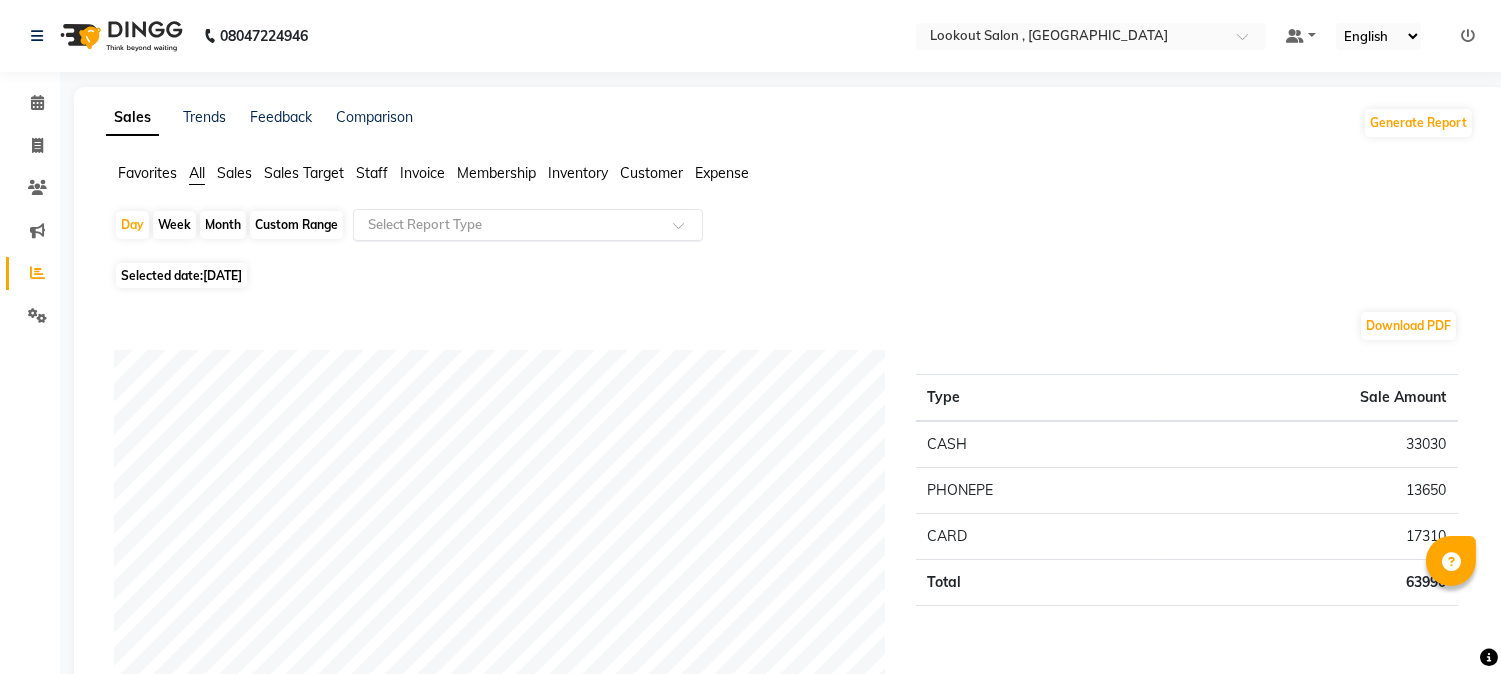 click 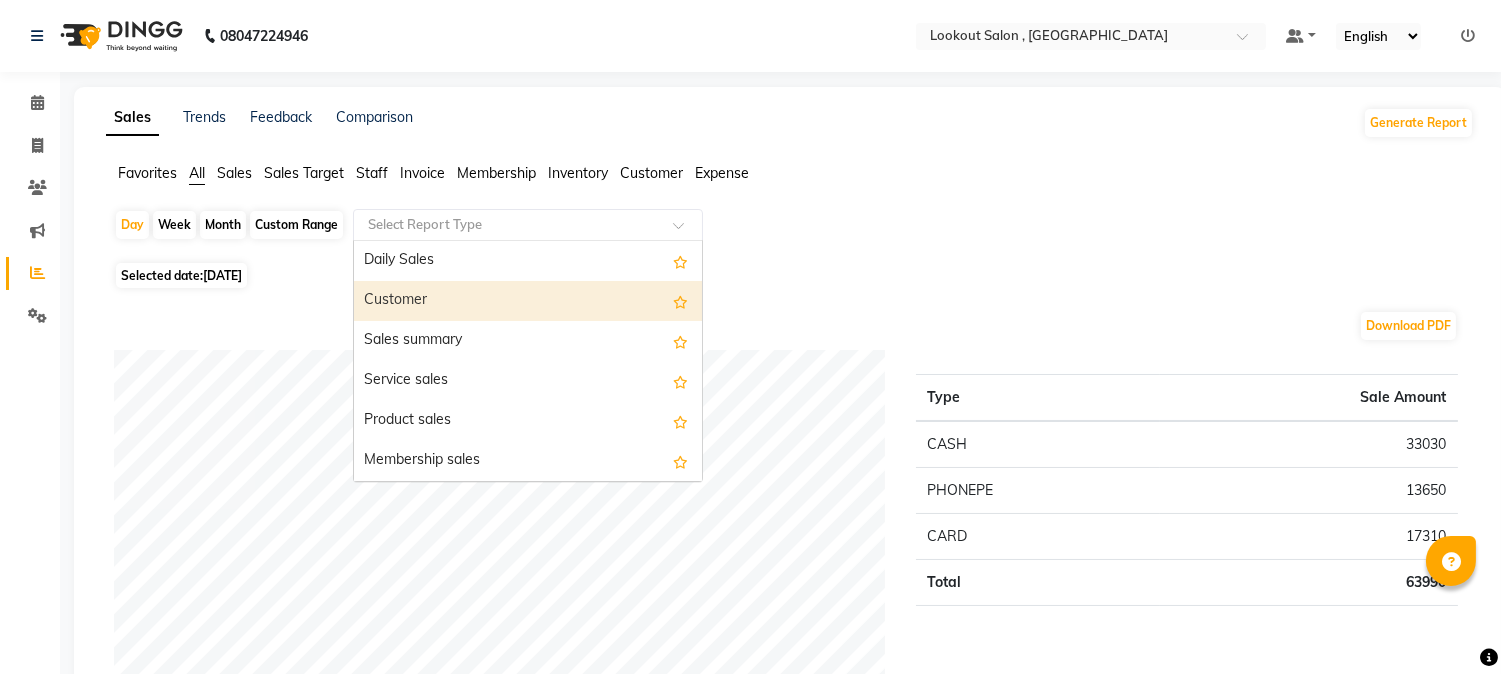 click on "Customer" at bounding box center (528, 301) 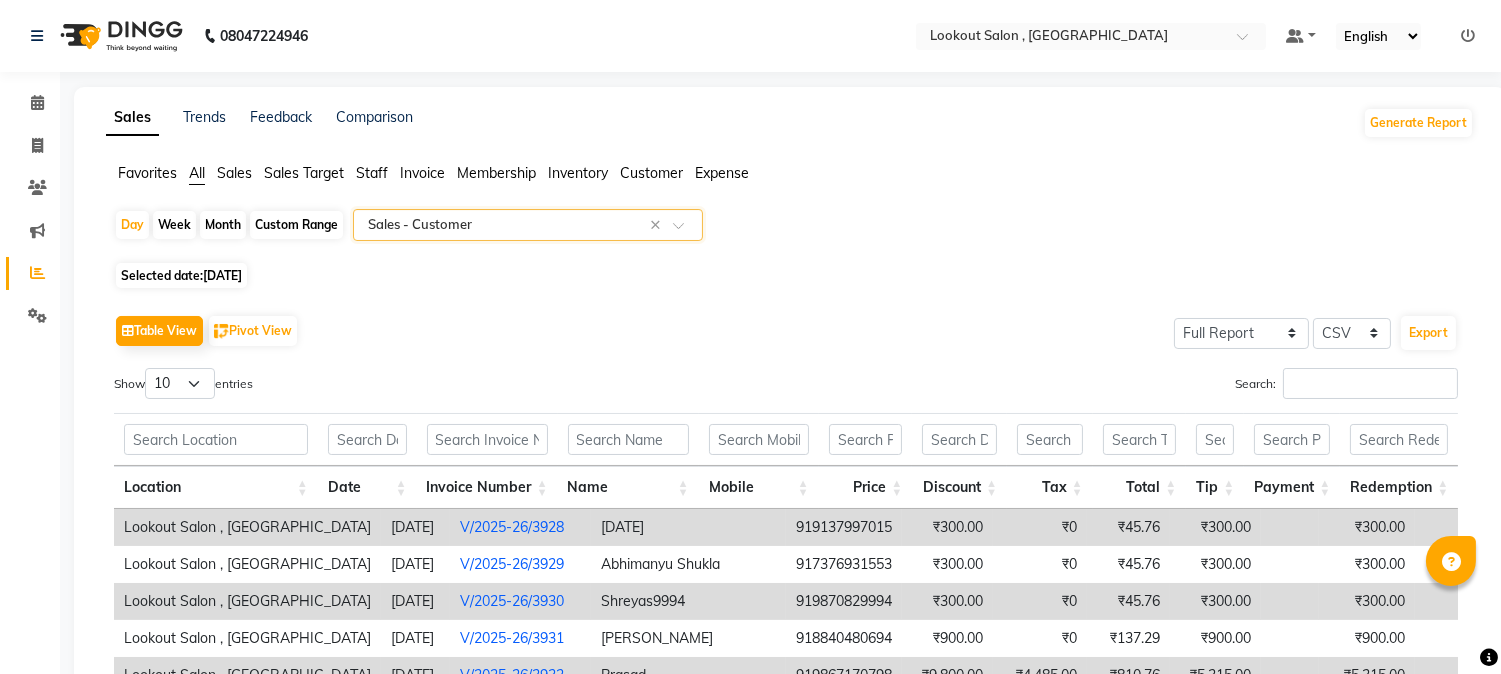 click on "Staff" 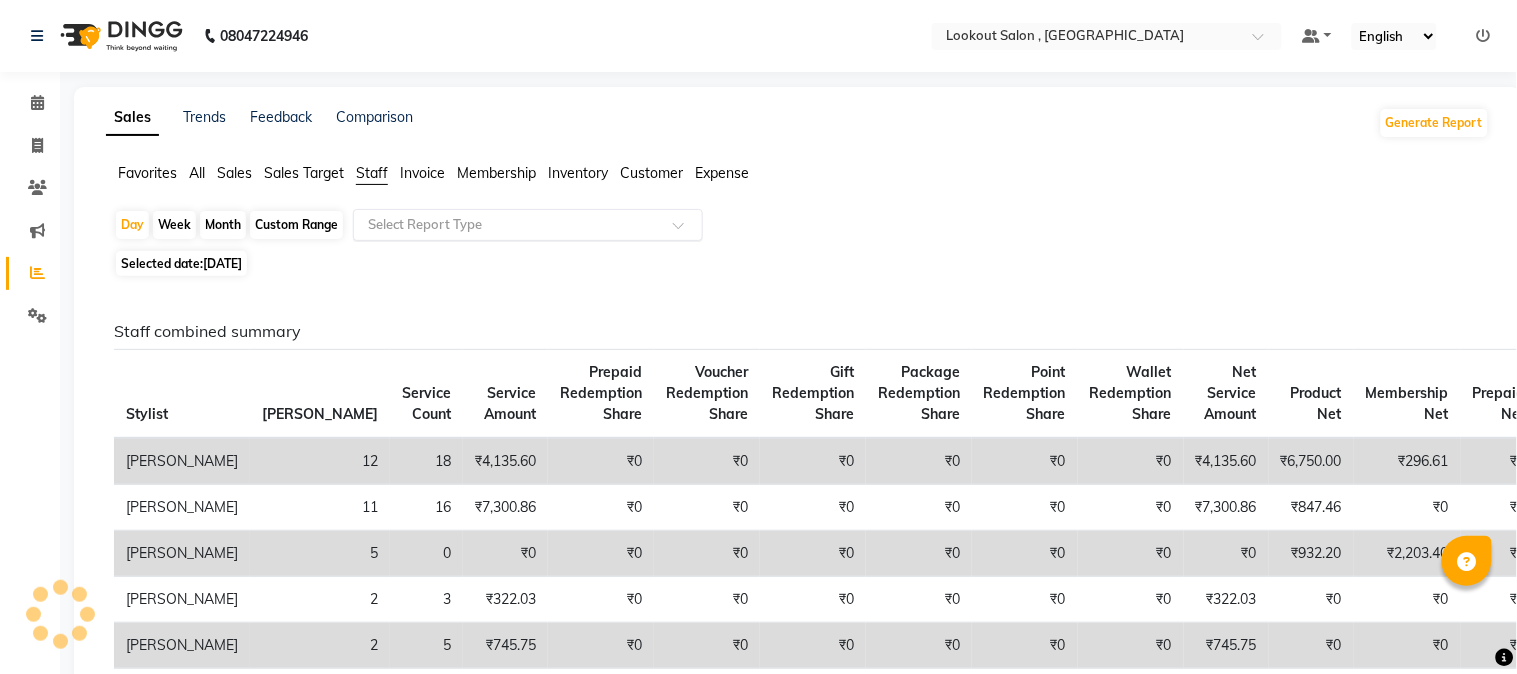 click 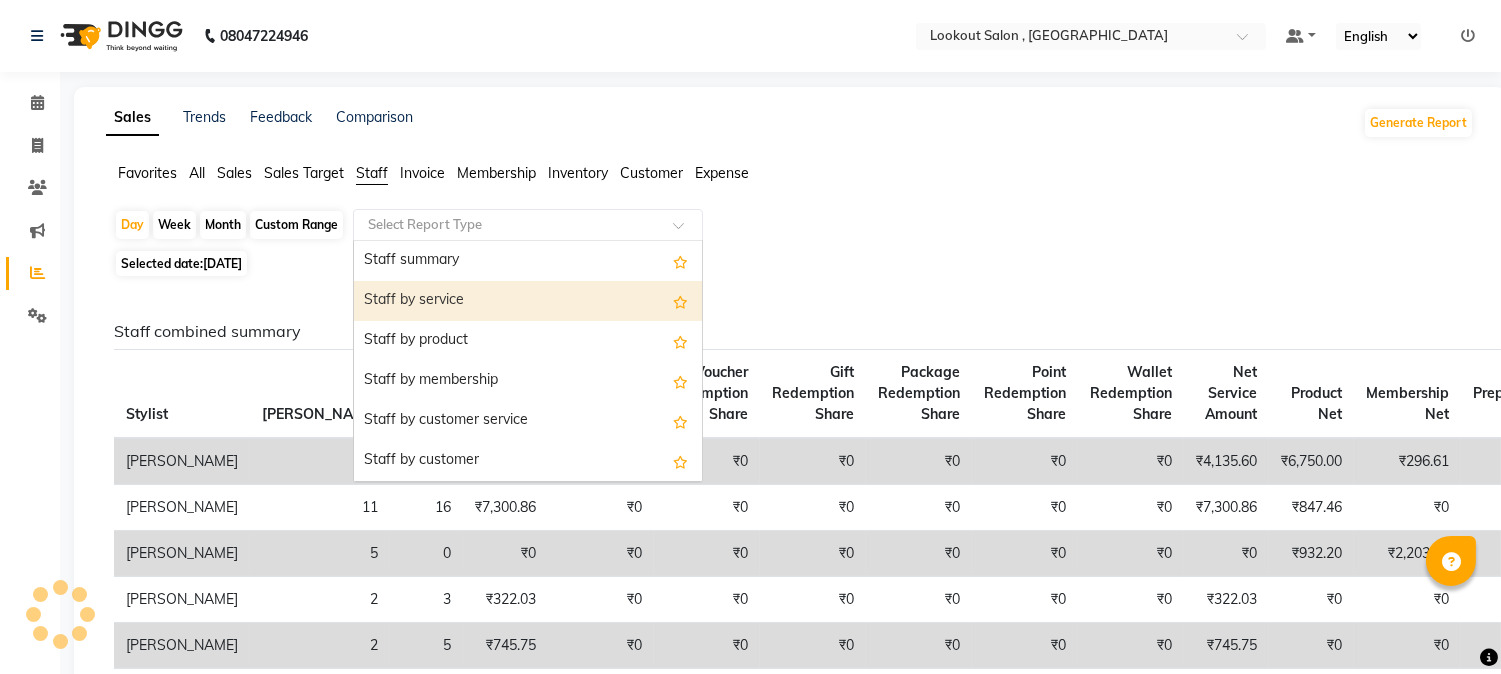 click on "Staff by service" at bounding box center [528, 301] 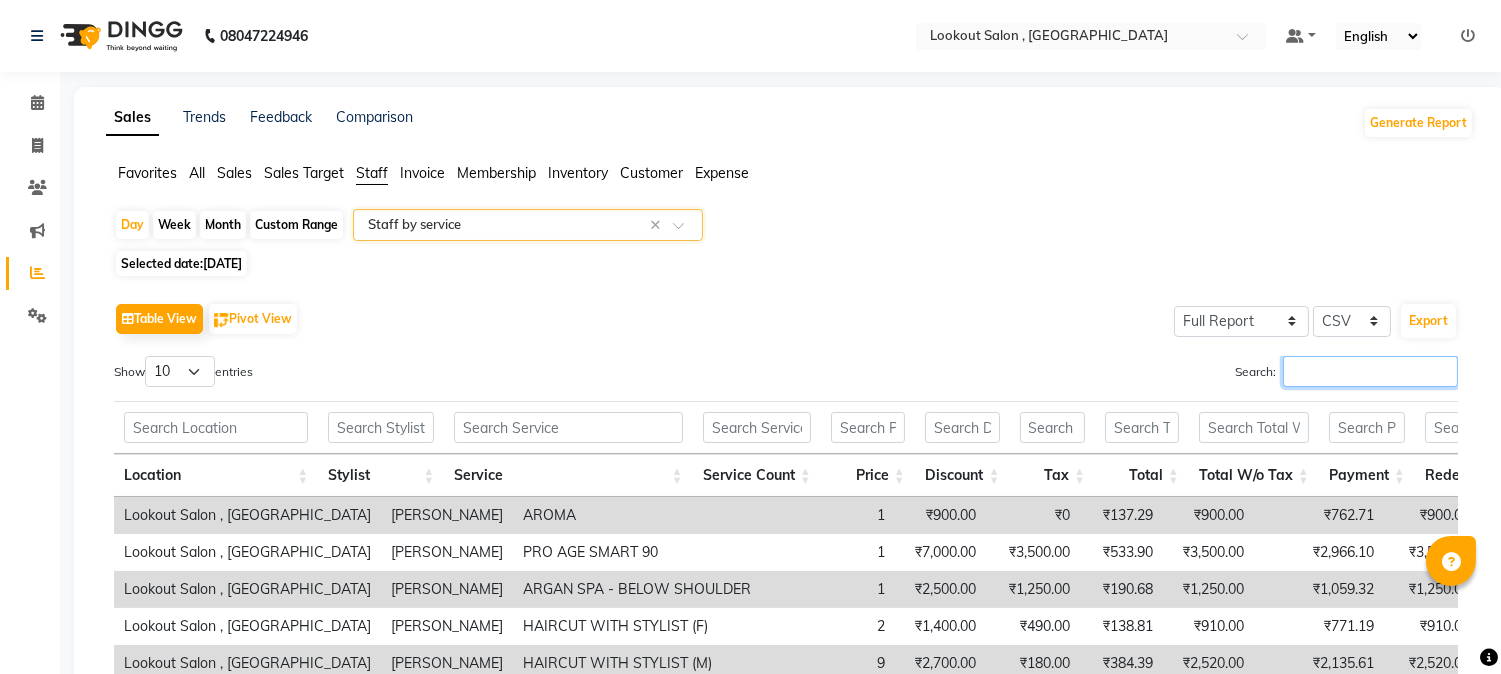 click on "Search:" at bounding box center [1370, 371] 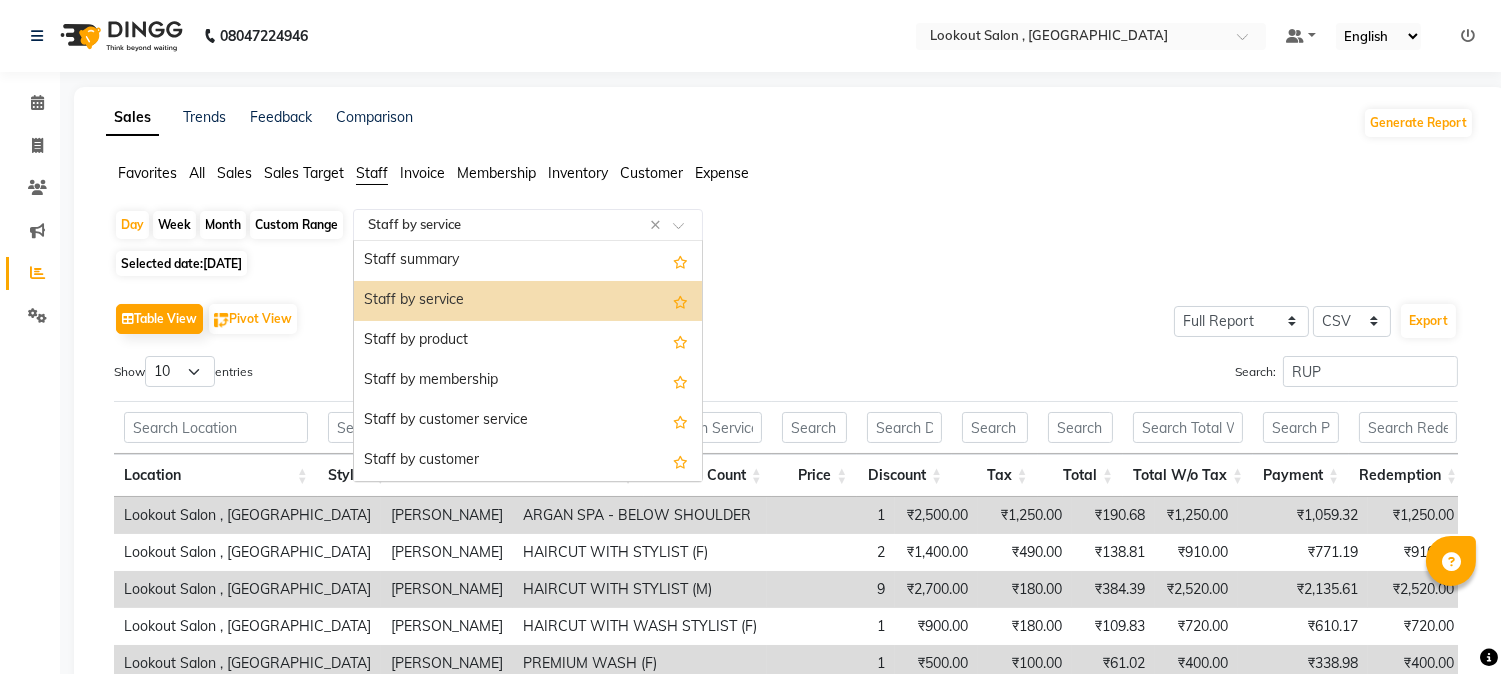 click 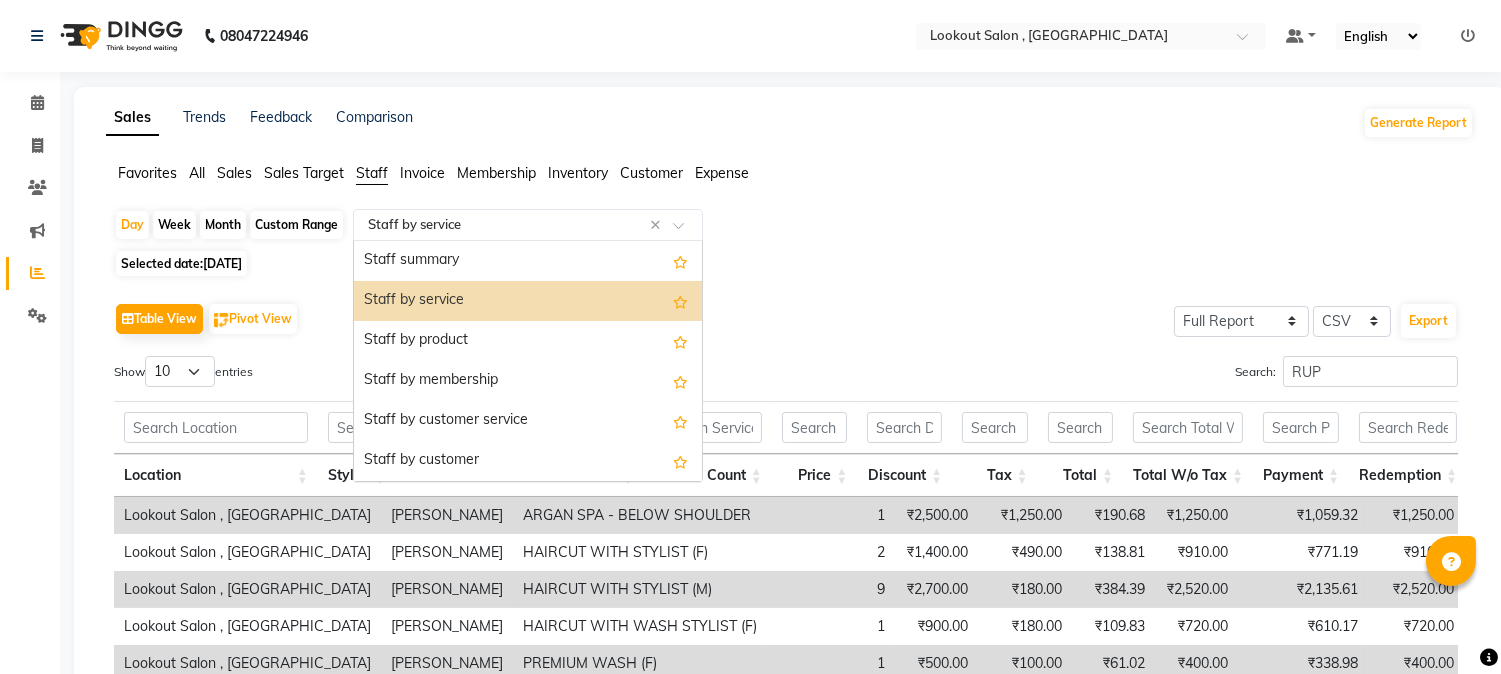 click on "Selected date:  09-07-2025" 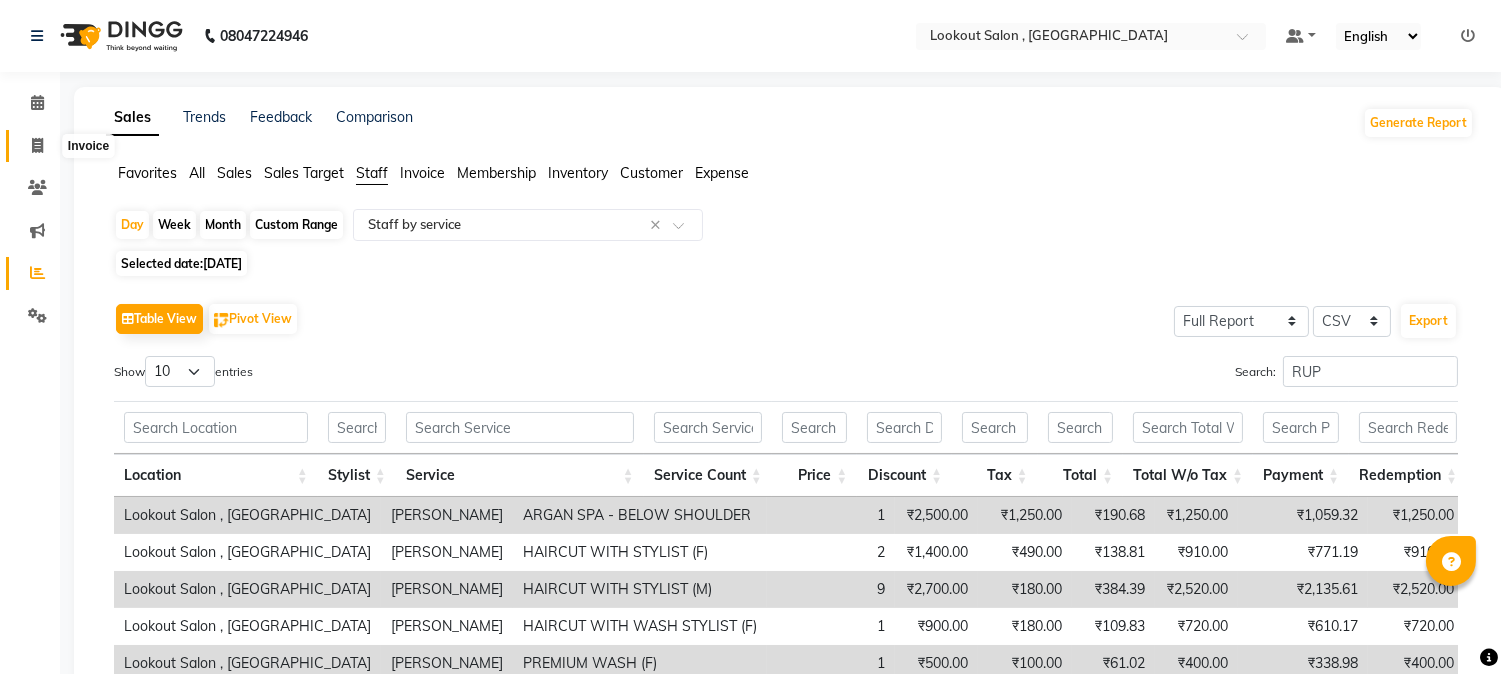 click 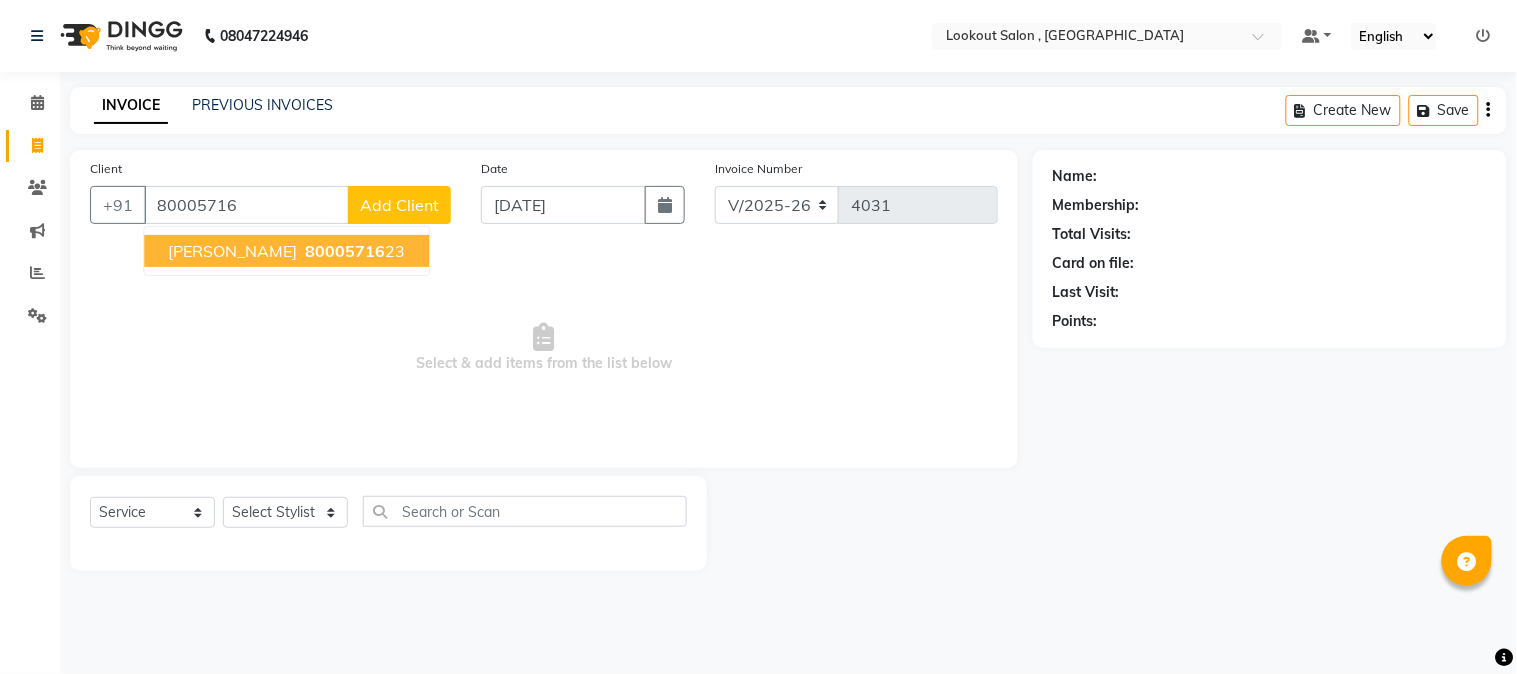 click on "80005716" at bounding box center [345, 251] 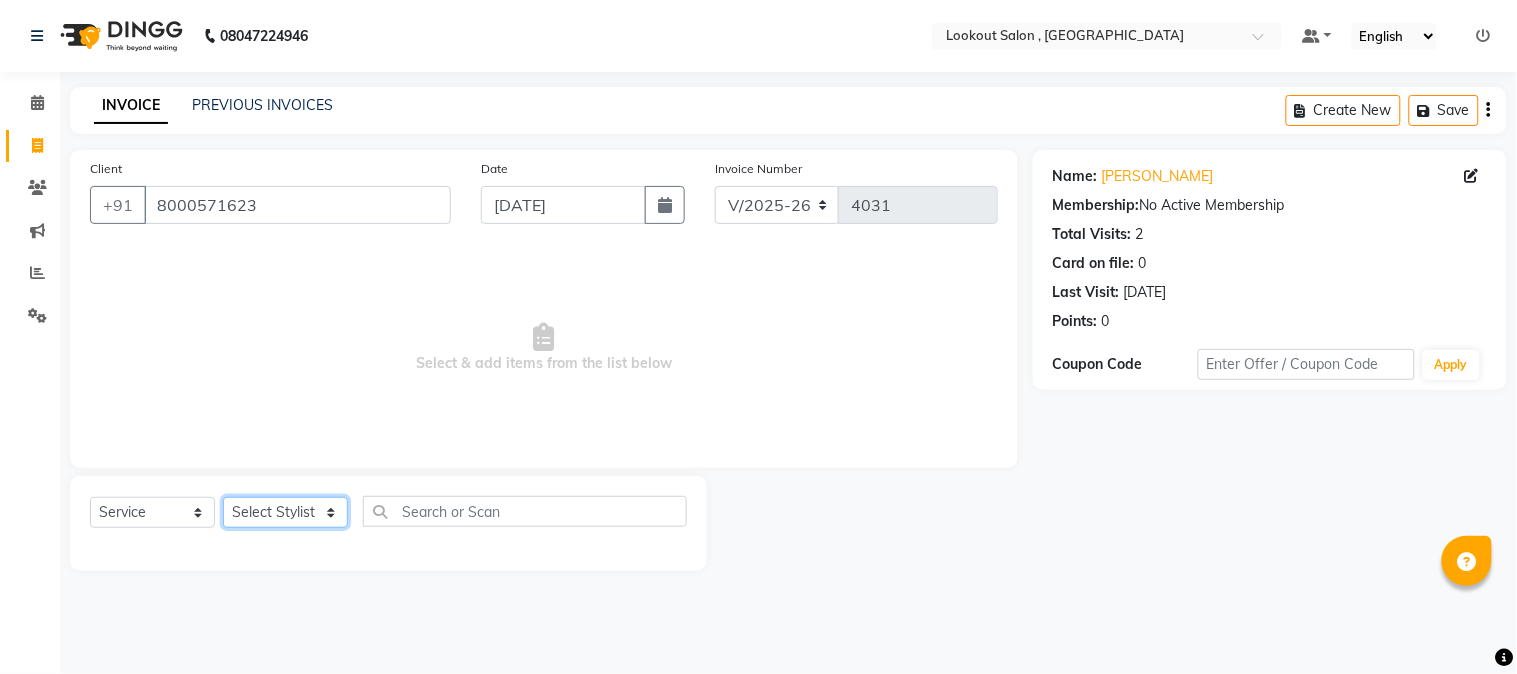 click on "Select Stylist AMIT SOLANKI jishan shekh kuldeep MANDAR GOSAVI MANISHA SAHU NANDINI GUPTA NIPUL SIR NISAR AHMED PIRJADE Rizwan ROOPAVATI Rupali  RUPESH SADAF SHAIKH SAHIL TAK shweta kashyap" 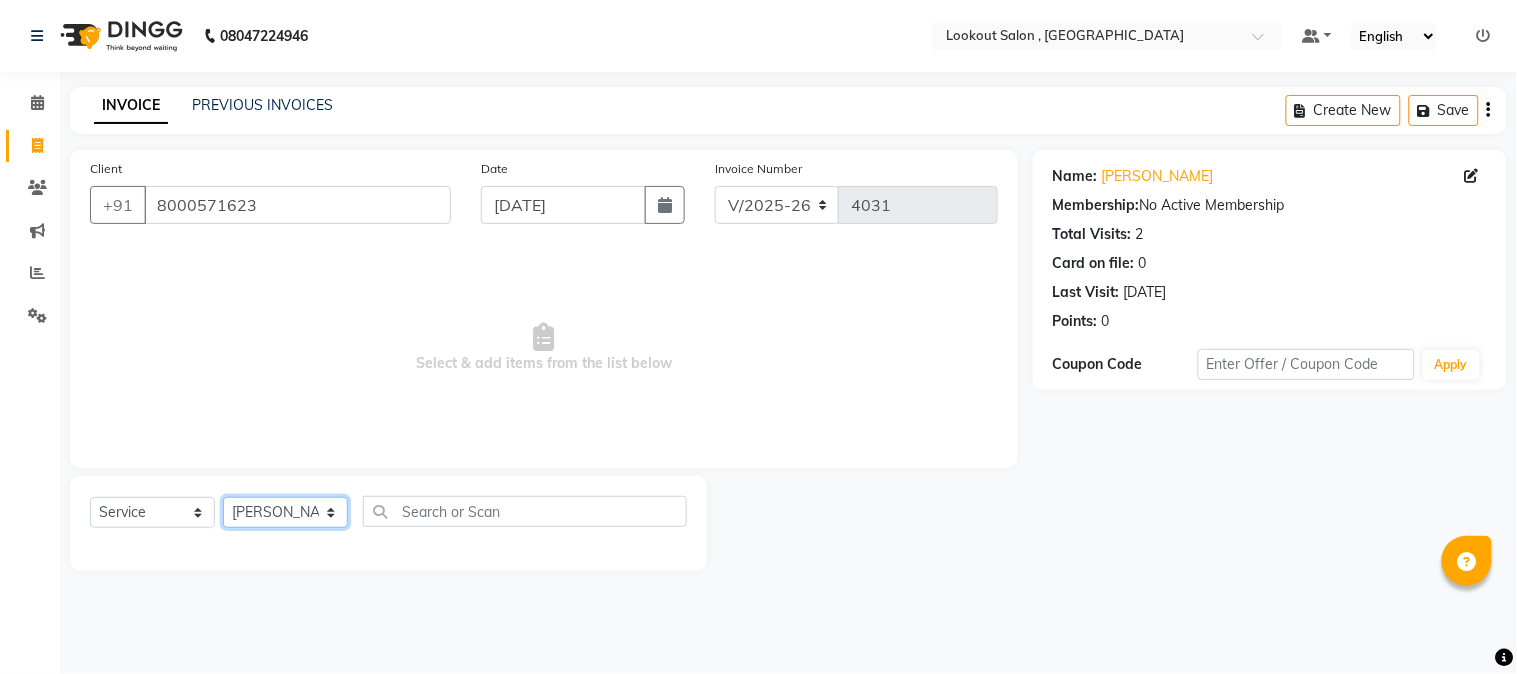 click on "Select Stylist AMIT SOLANKI jishan shekh kuldeep MANDAR GOSAVI MANISHA SAHU NANDINI GUPTA NIPUL SIR NISAR AHMED PIRJADE Rizwan ROOPAVATI Rupali  RUPESH SADAF SHAIKH SAHIL TAK shweta kashyap" 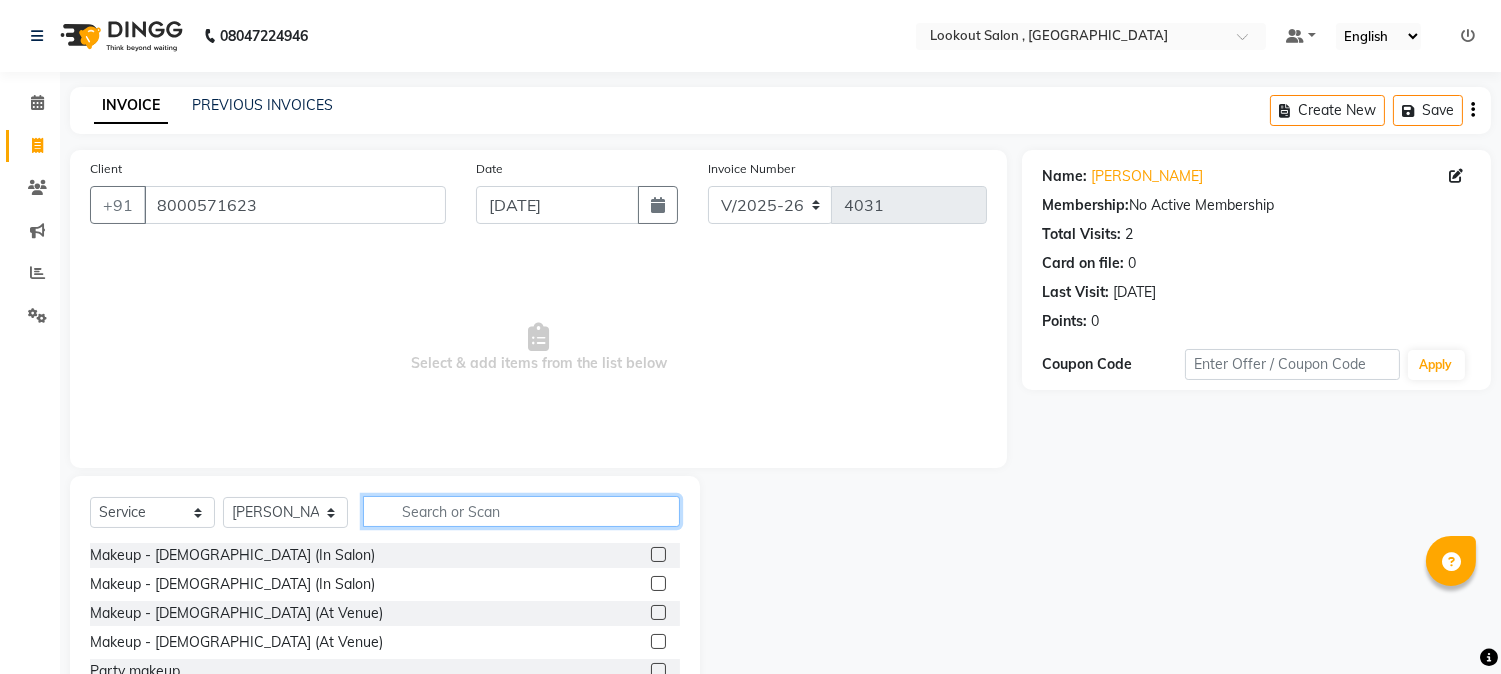 click 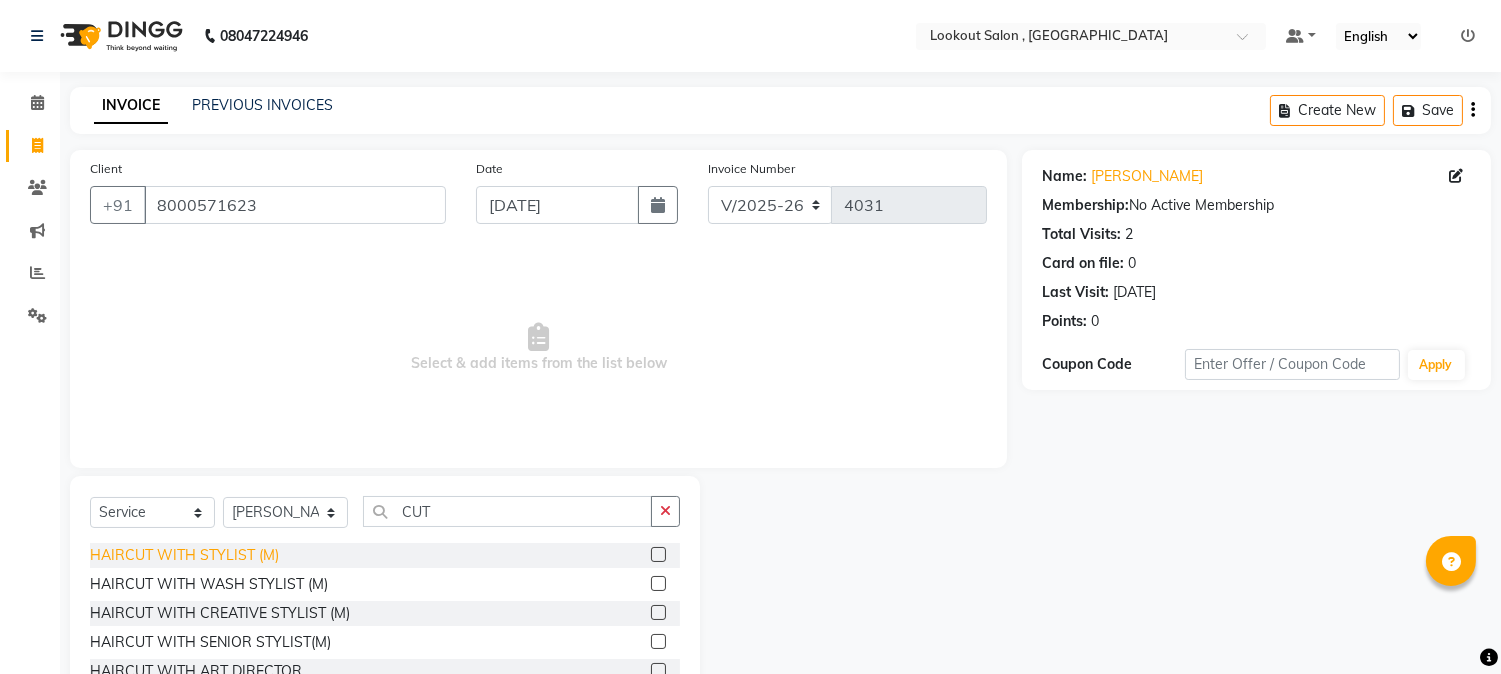 click on "HAIRCUT WITH STYLIST (M)" 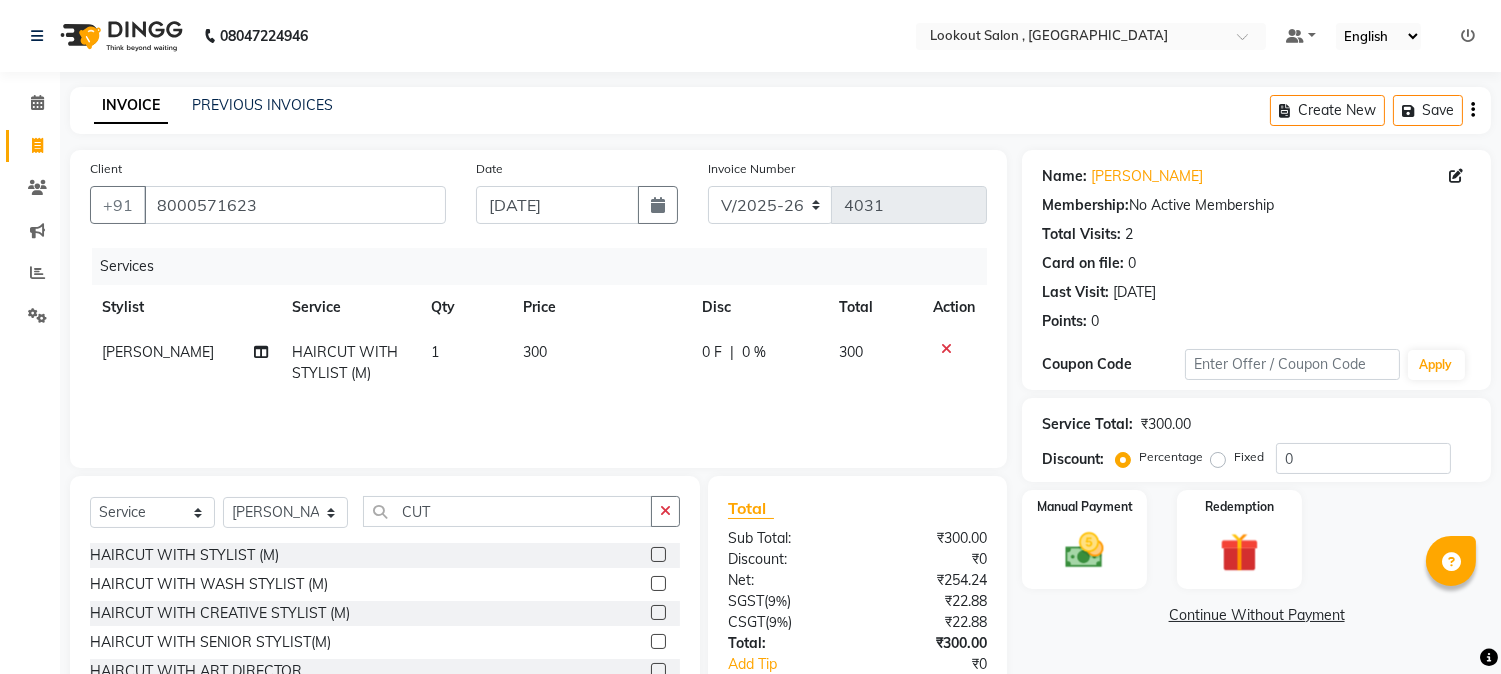click on "Name: Rahul Mandawara Membership:  No Active Membership  Total Visits:  2 Card on file:  0 Last Visit:   29-05-2025 Points:   0  Coupon Code Apply Service Total:  ₹300.00  Discount:  Percentage   Fixed  0 Manual Payment Redemption  Continue Without Payment" 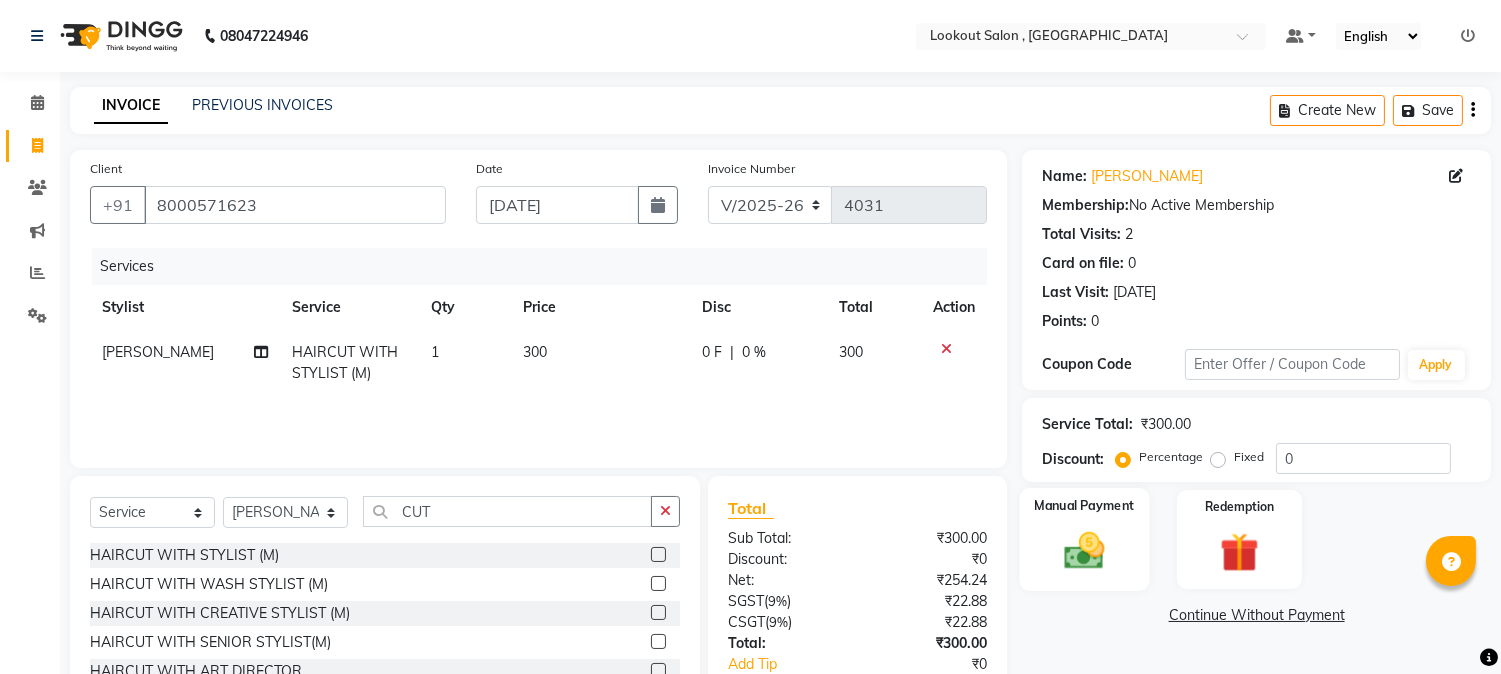click 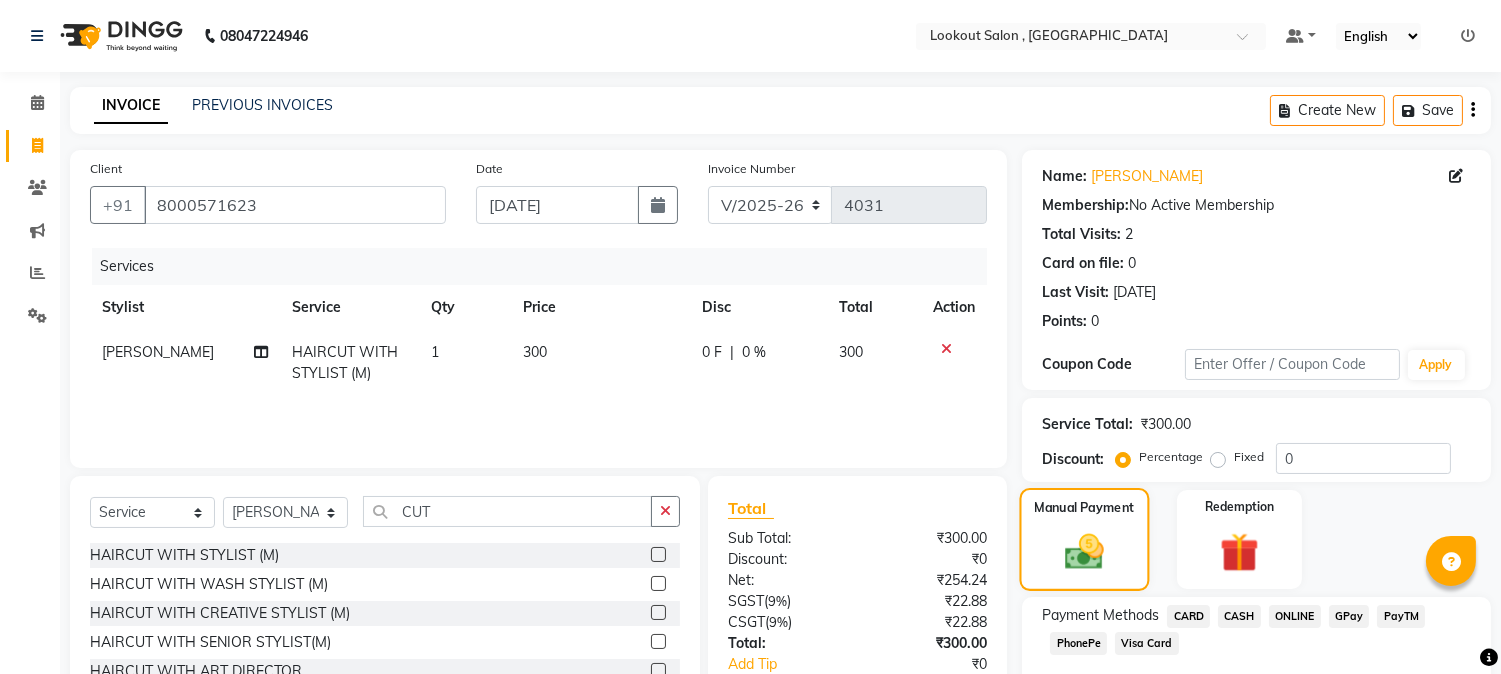 scroll, scrollTop: 126, scrollLeft: 0, axis: vertical 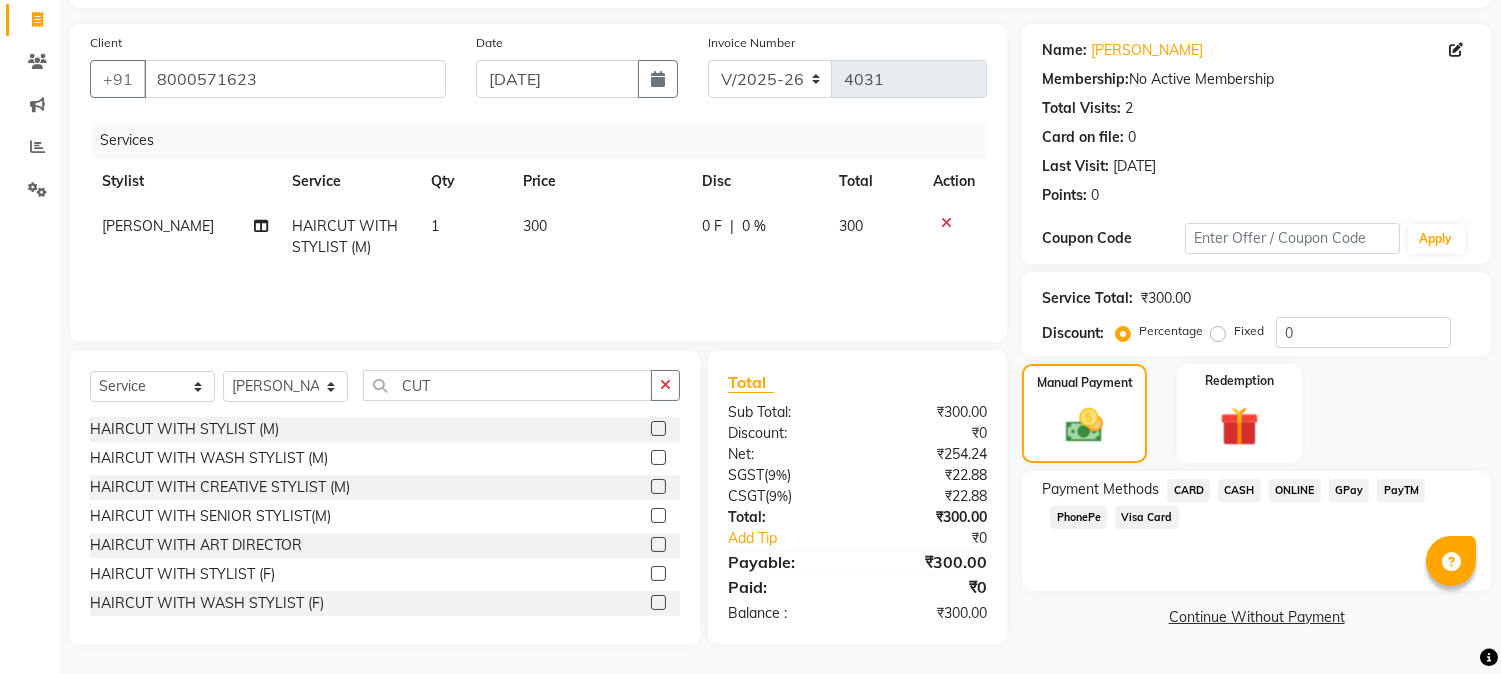 click on "PhonePe" 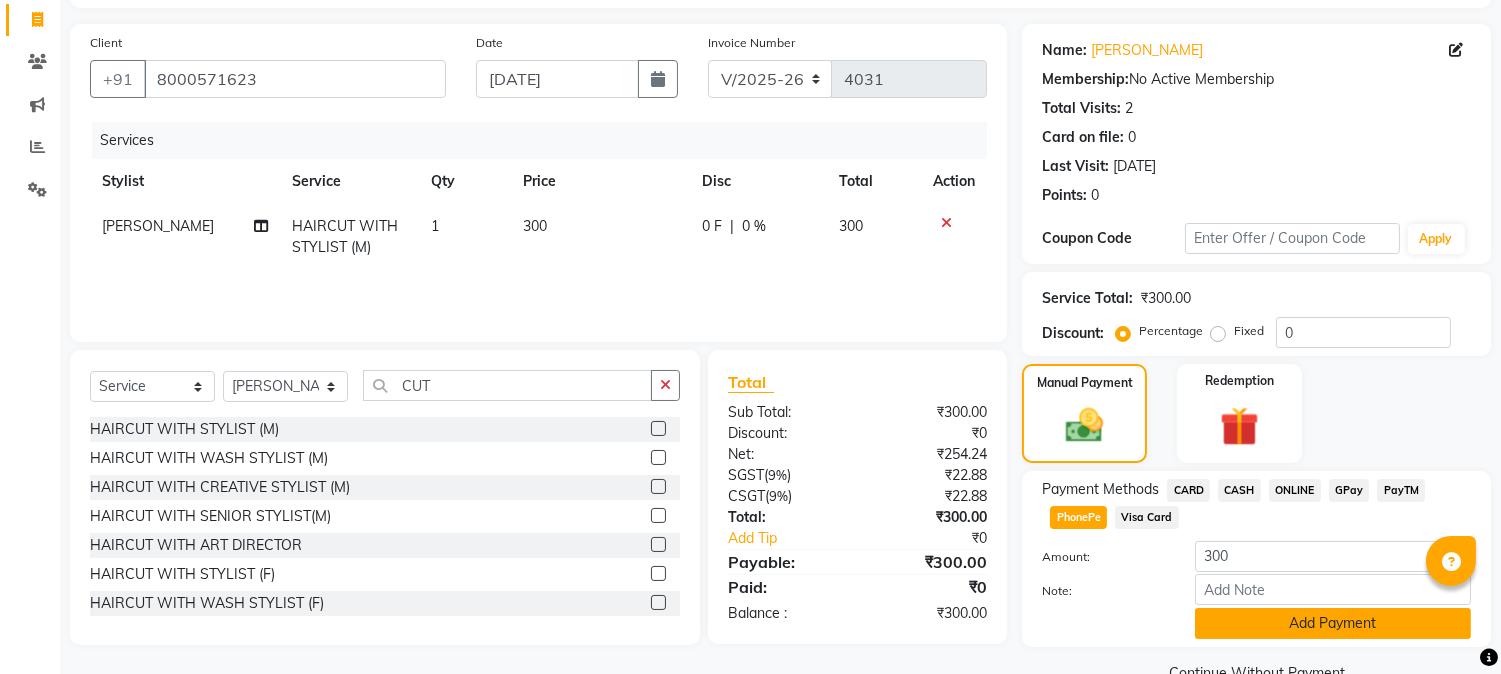 scroll, scrollTop: 170, scrollLeft: 0, axis: vertical 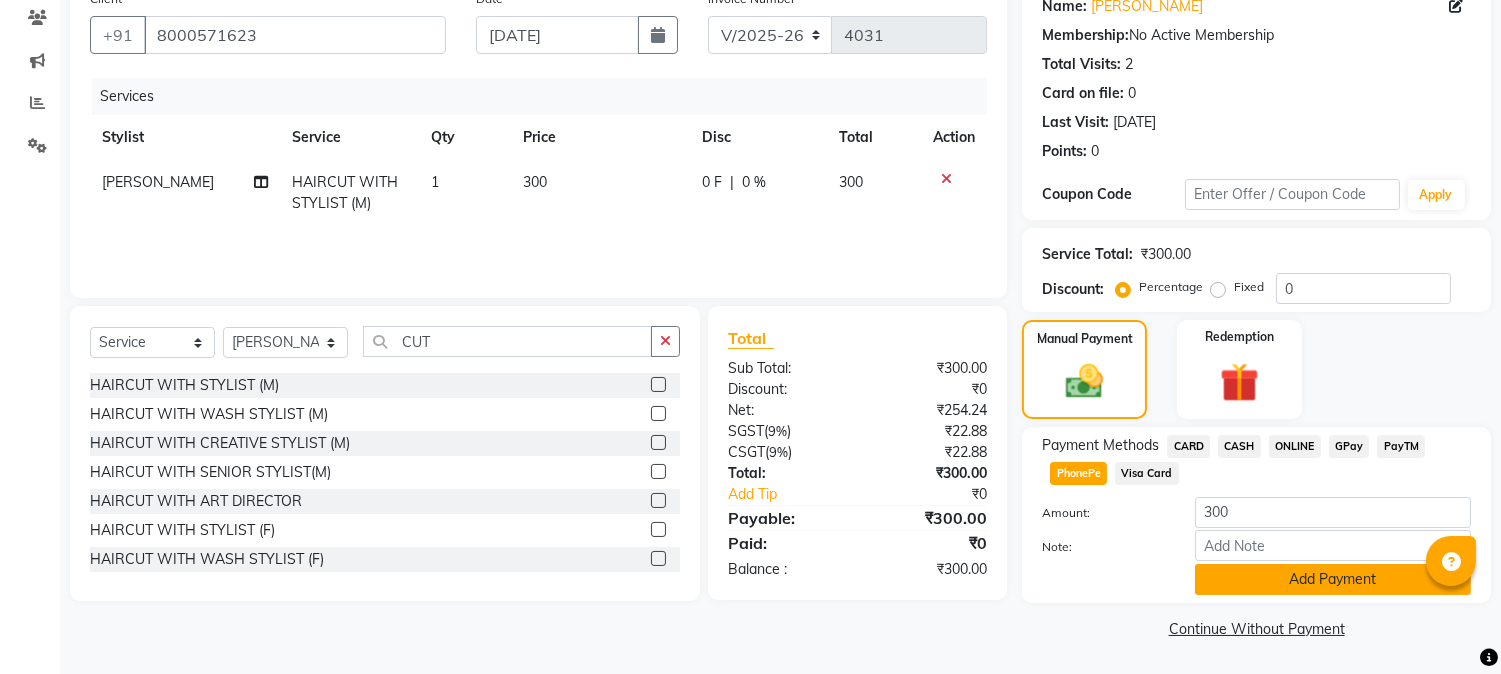 click on "Add Payment" 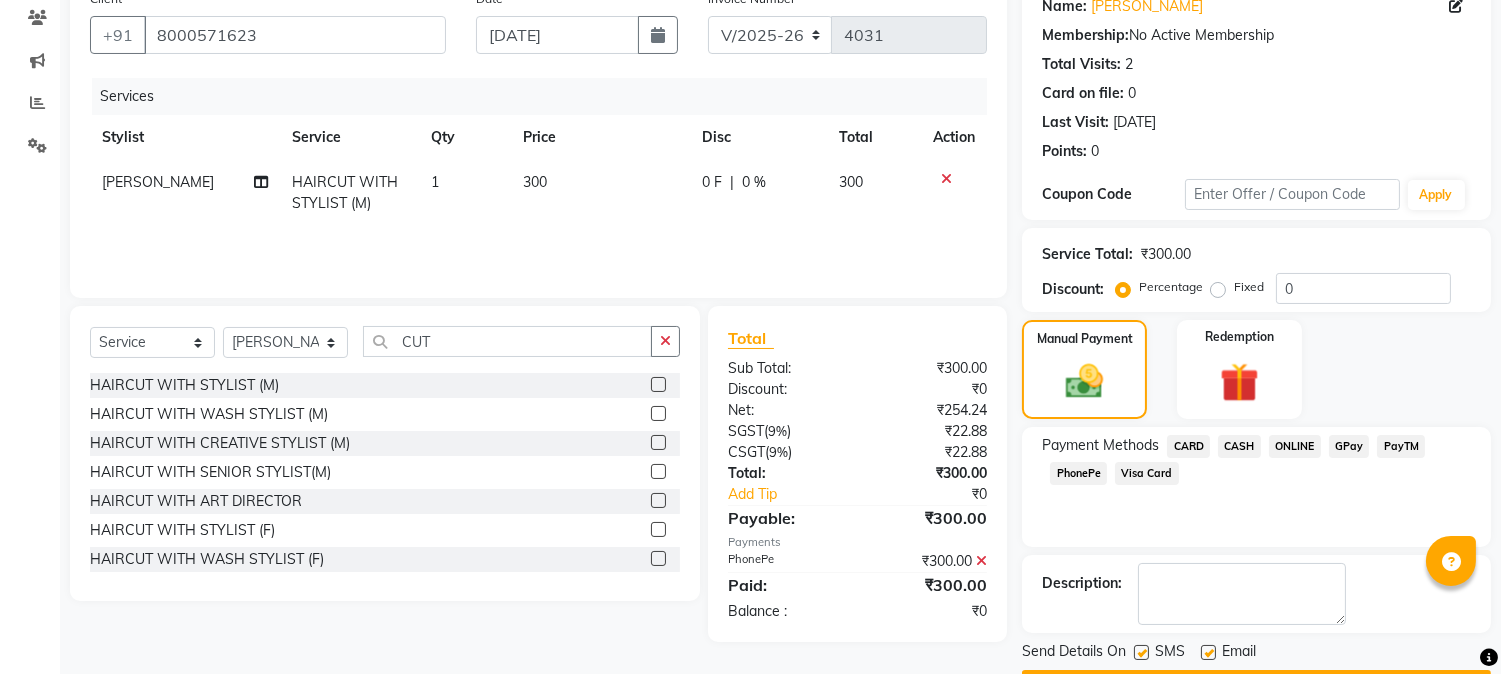 click on "Checkout" 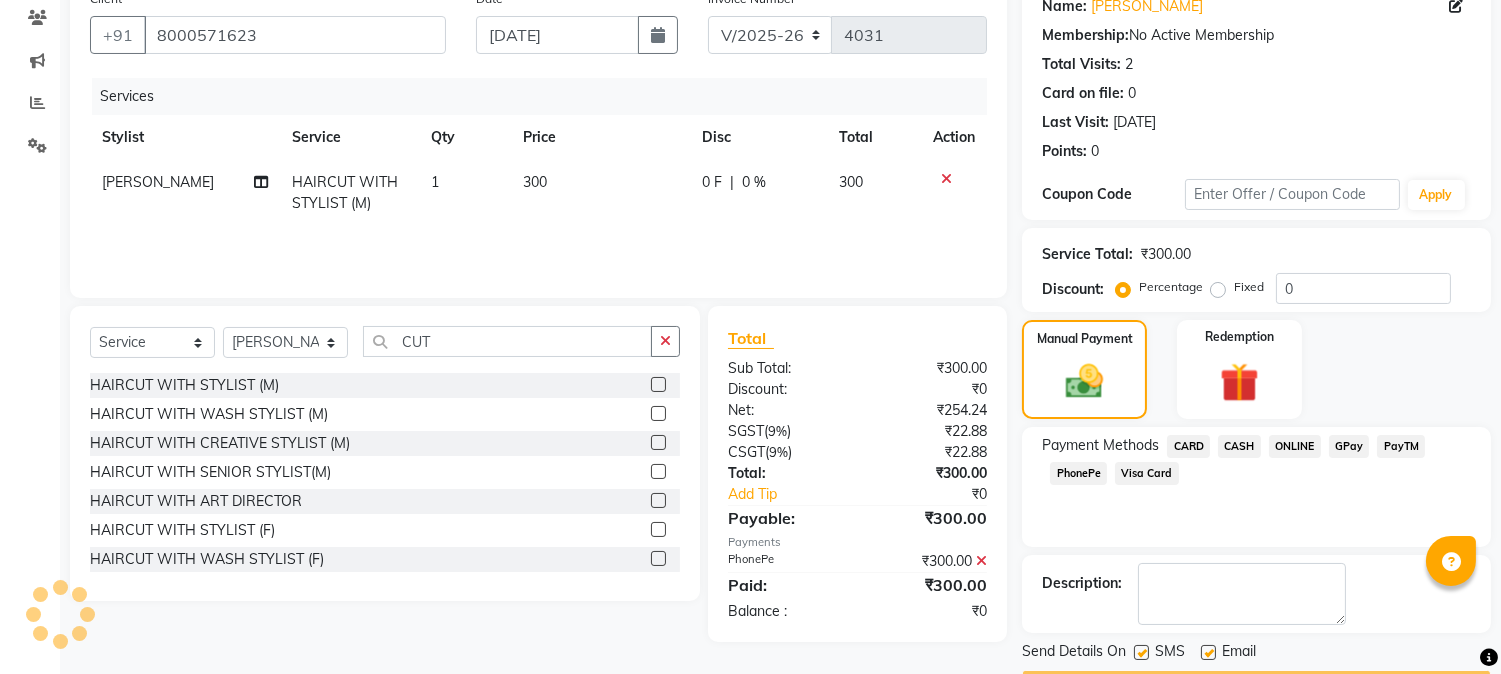 scroll, scrollTop: 225, scrollLeft: 0, axis: vertical 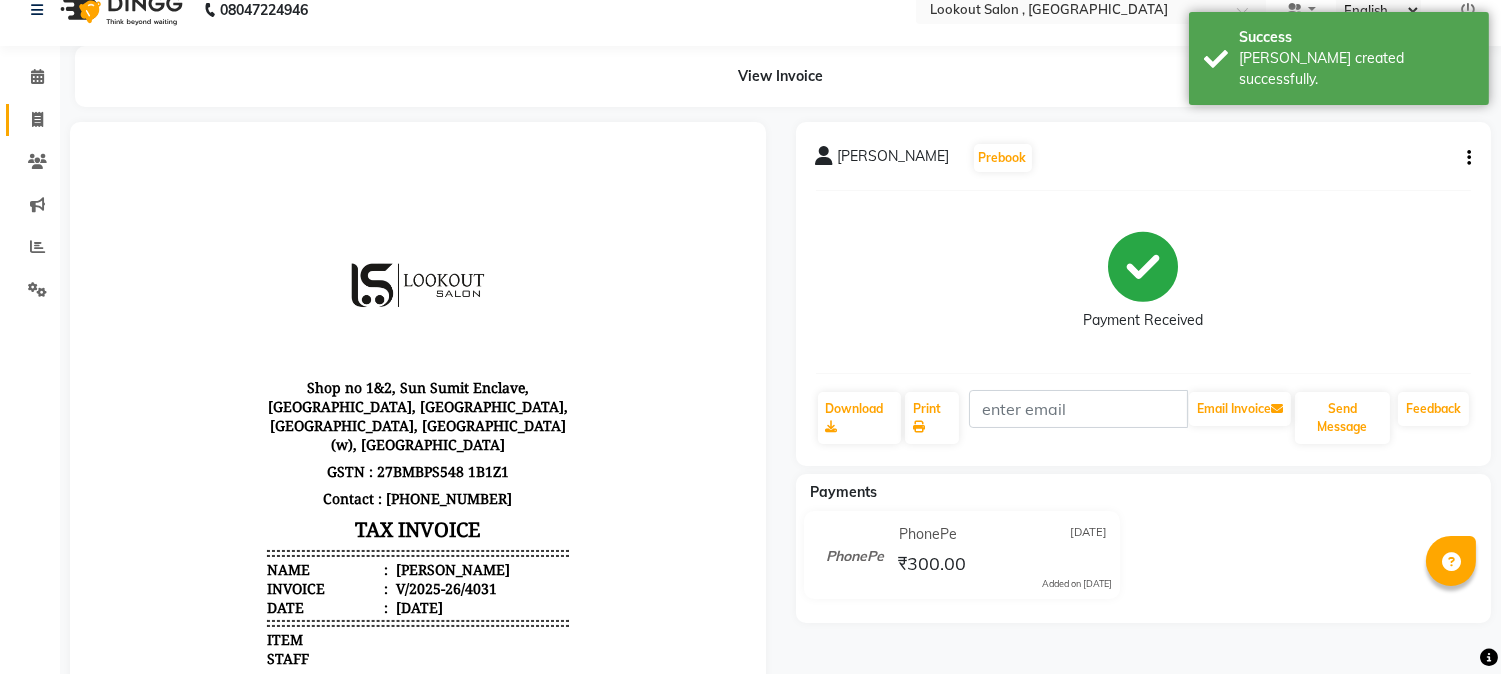 click on "Invoice" 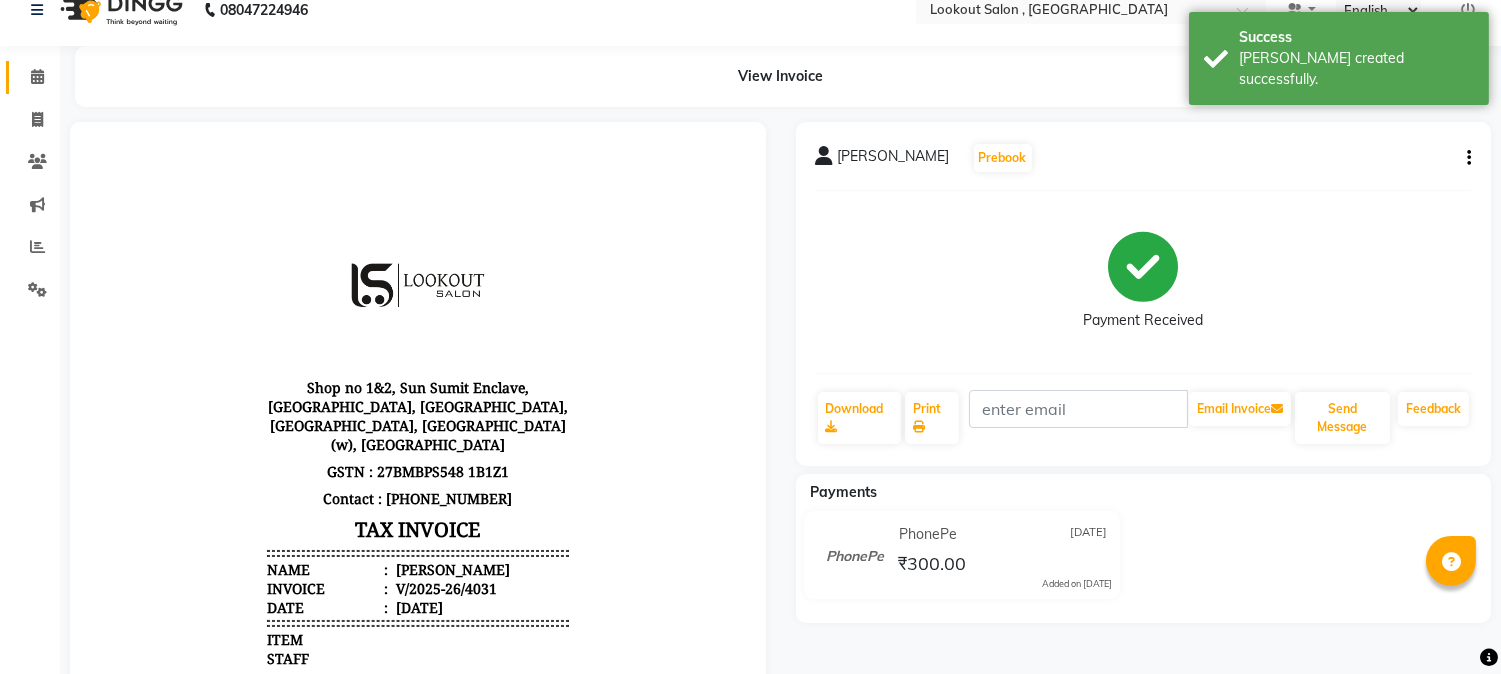 scroll, scrollTop: 0, scrollLeft: 0, axis: both 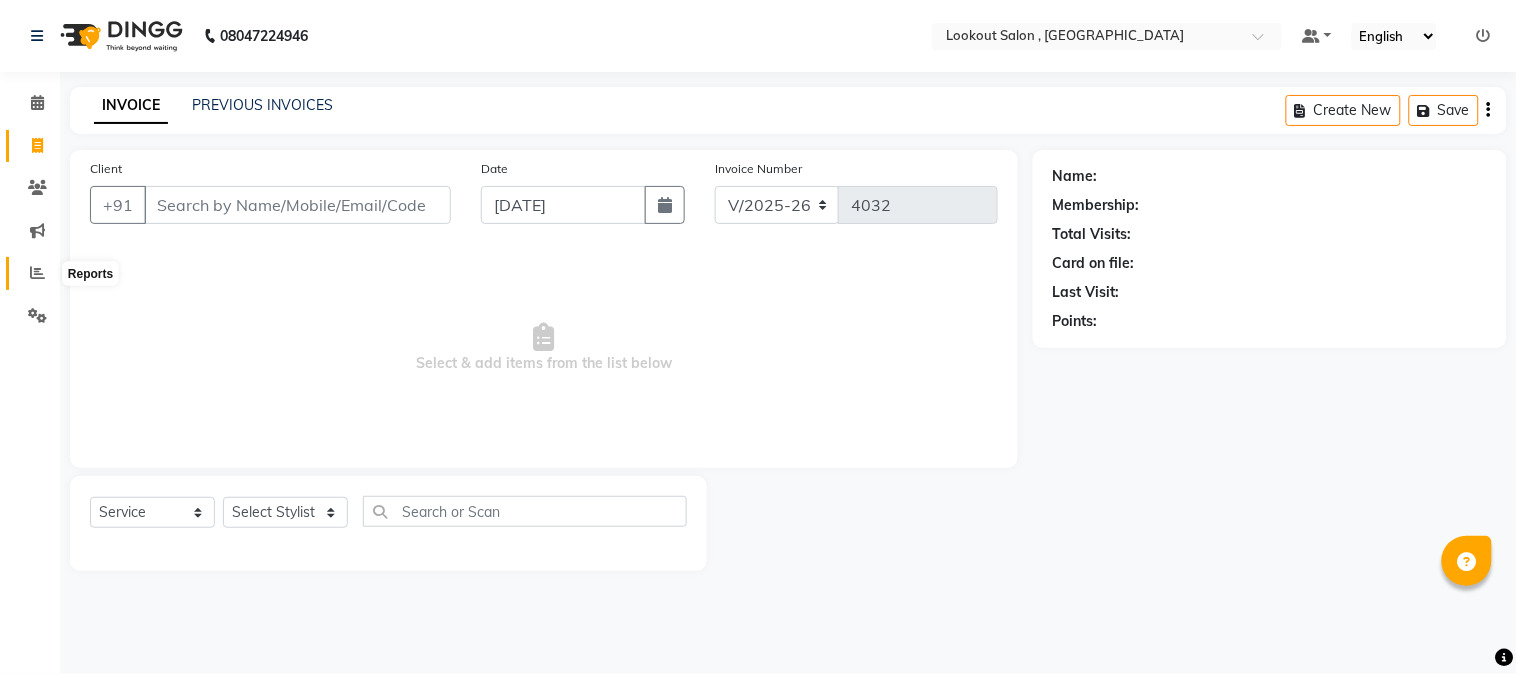 click 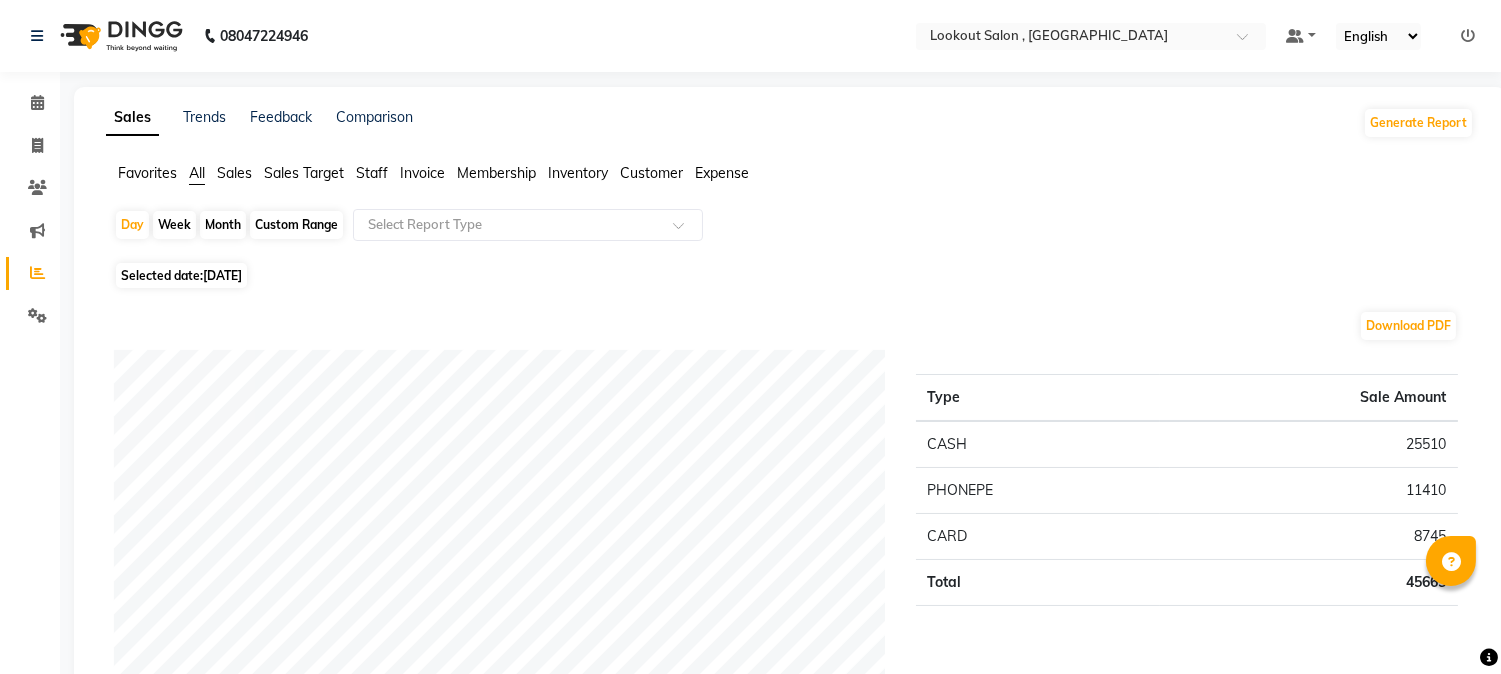 click on "Day   Week   Month   Custom Range  Select Report Type Selected date:  11-07-2025  Download PDF Payment mode Type Sale Amount CASH 25510 PHONEPE 11410 CARD 8745 Total 45665 Staff summary Type Sale Amount Nipul Sir 14900 Amit Solanki 6090 Rizwan 5160 Jishan Shekh 5050 Shweta Kashyap 4405 Sahil Tak 3630 Rupesh 2620 Nisar Ahmed Pirjade 2000 Rupali  1160 Sadaf Shaikh 650 Total 45665 Sales summary Type Sale Amount Gift card 0 Tips 0 Prepaid 0 Vouchers 0 Products 0 Packages 0 Services 43065 Memberships 2600 Fee 0 Total 45665 Expense by type Type Sale Amount Other 130 Total 130 Service by category Type Sale Amount COLOR 13330 DAVINES RITUALS 10350 HAIR (FEMALE) 6340 WAXING 4390 HAIR (MALE) 3480 H & F 2750 NOURISHMENT 2000 BLACK MASK 300 SKIN THREADING 125 Total 43065 Service sales Type Sale Amount OI LIQUID LUSTER (F) 6850 BALAYAGE -  BELOW SHOULDER 4500 GLOBAL COLOR -  BELOW SHOULDER 3500 HAIRCUT WITH STYLIST (M) 2280 HAIRCUT WITH ART DIRECTOR (F) 2250 FOOTLOGIX ALL TYPE PEDICURE 2000 PRE-WASH 2000 2000 1800 1750" 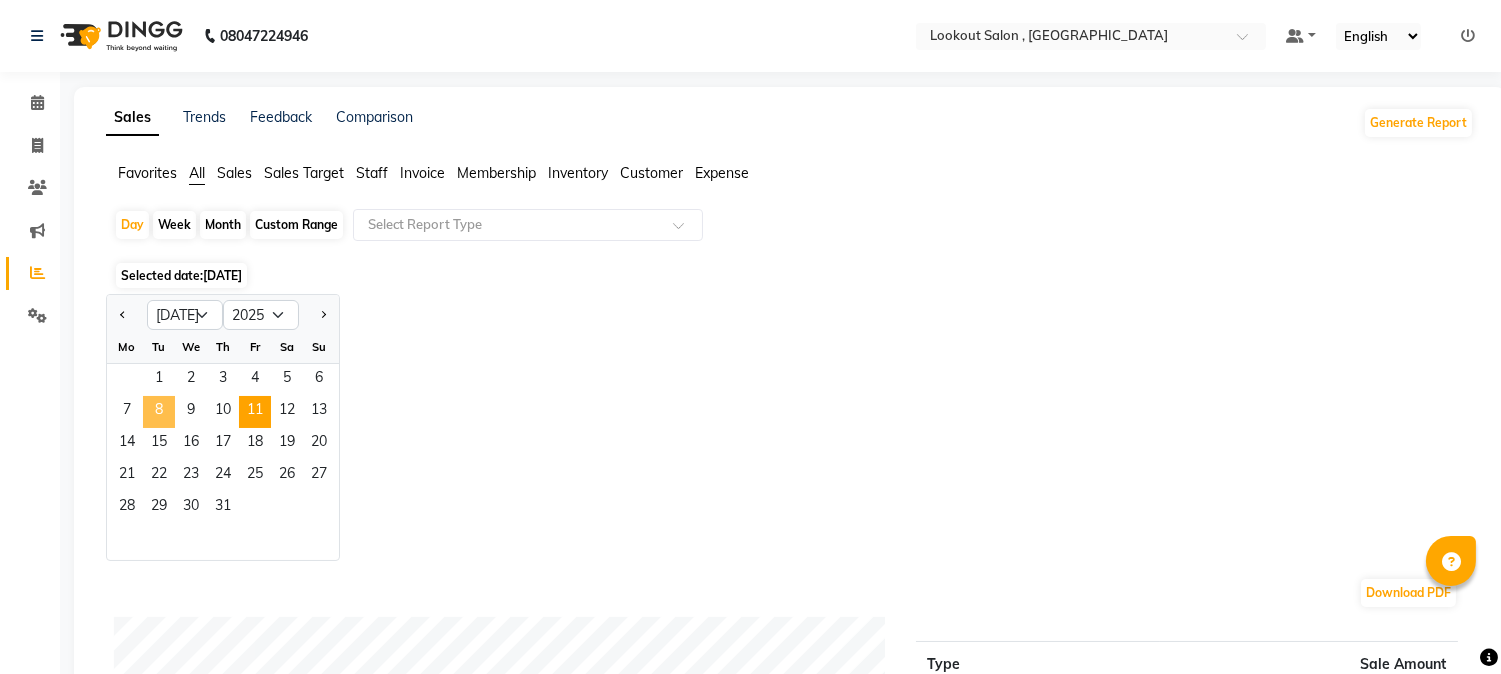 click on "8" 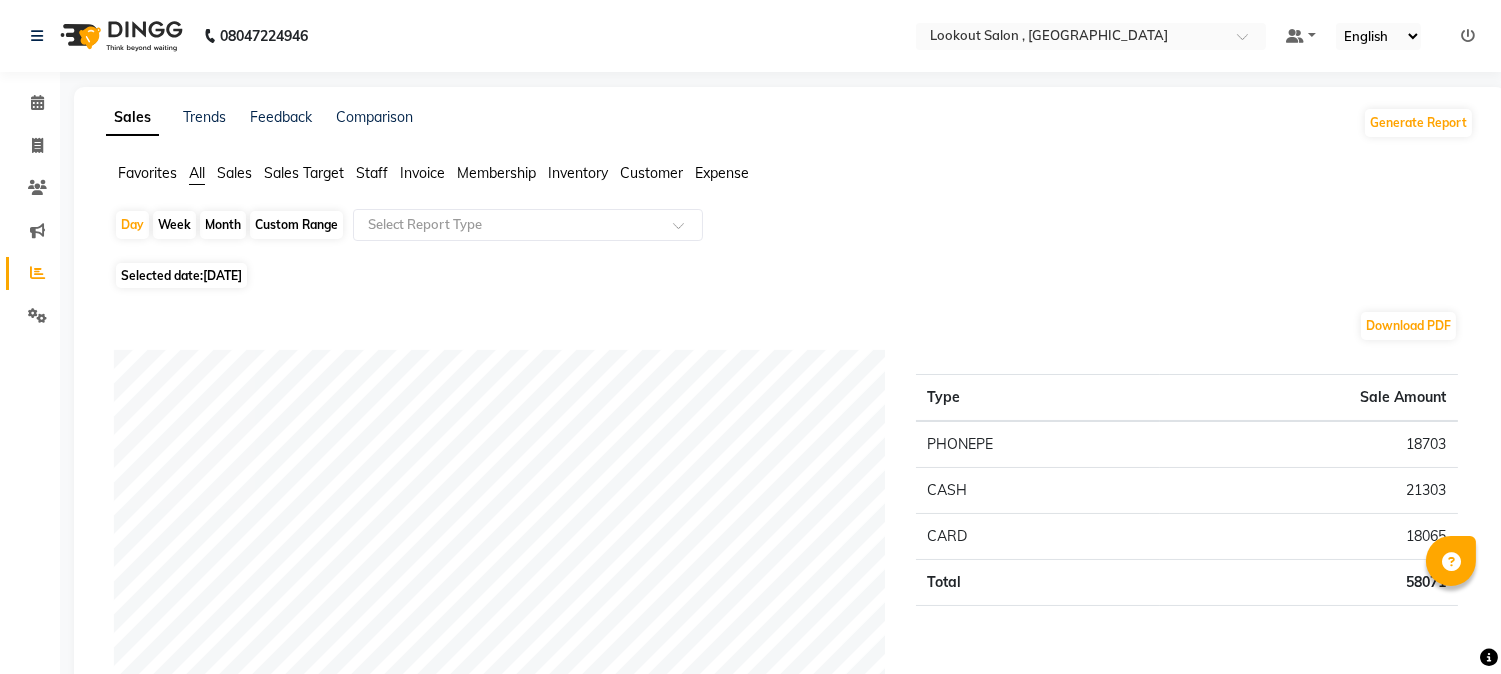 click on "Staff" 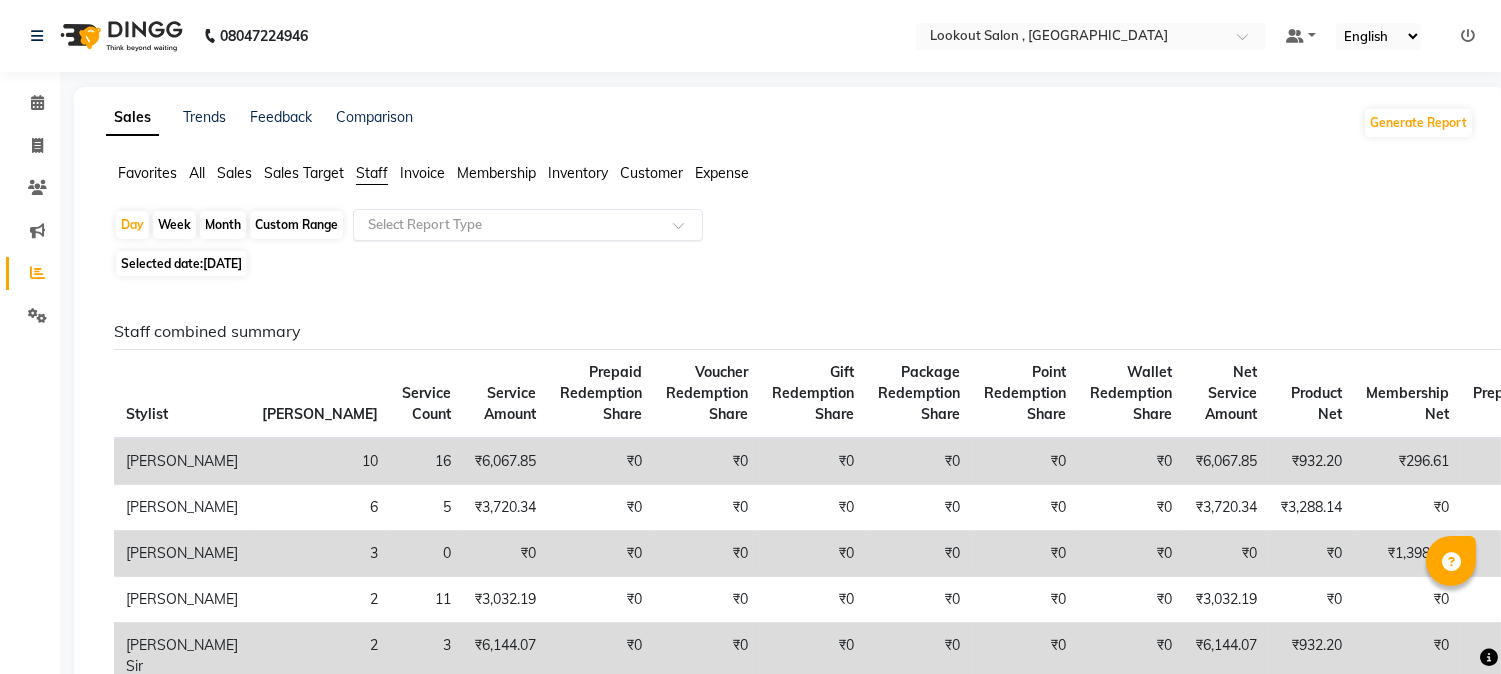 click 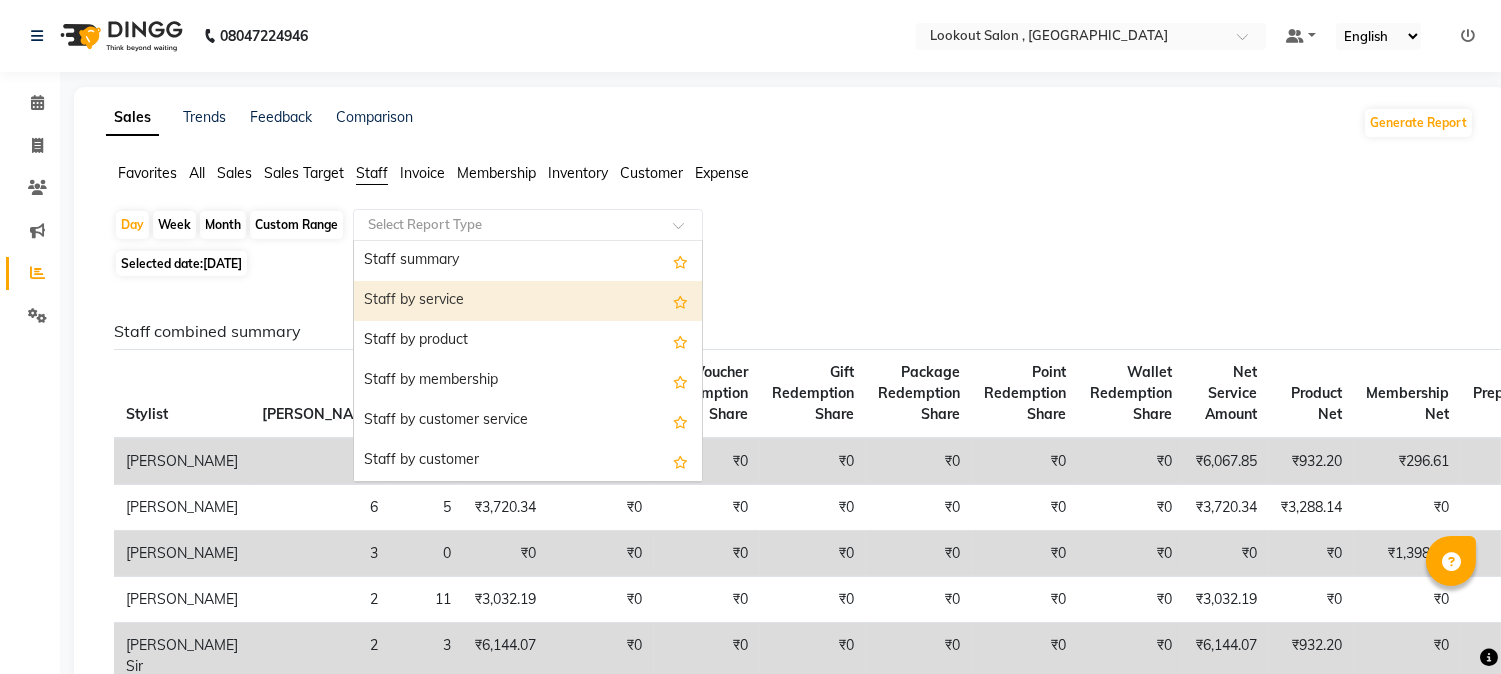 click on "Staff by service" at bounding box center (528, 301) 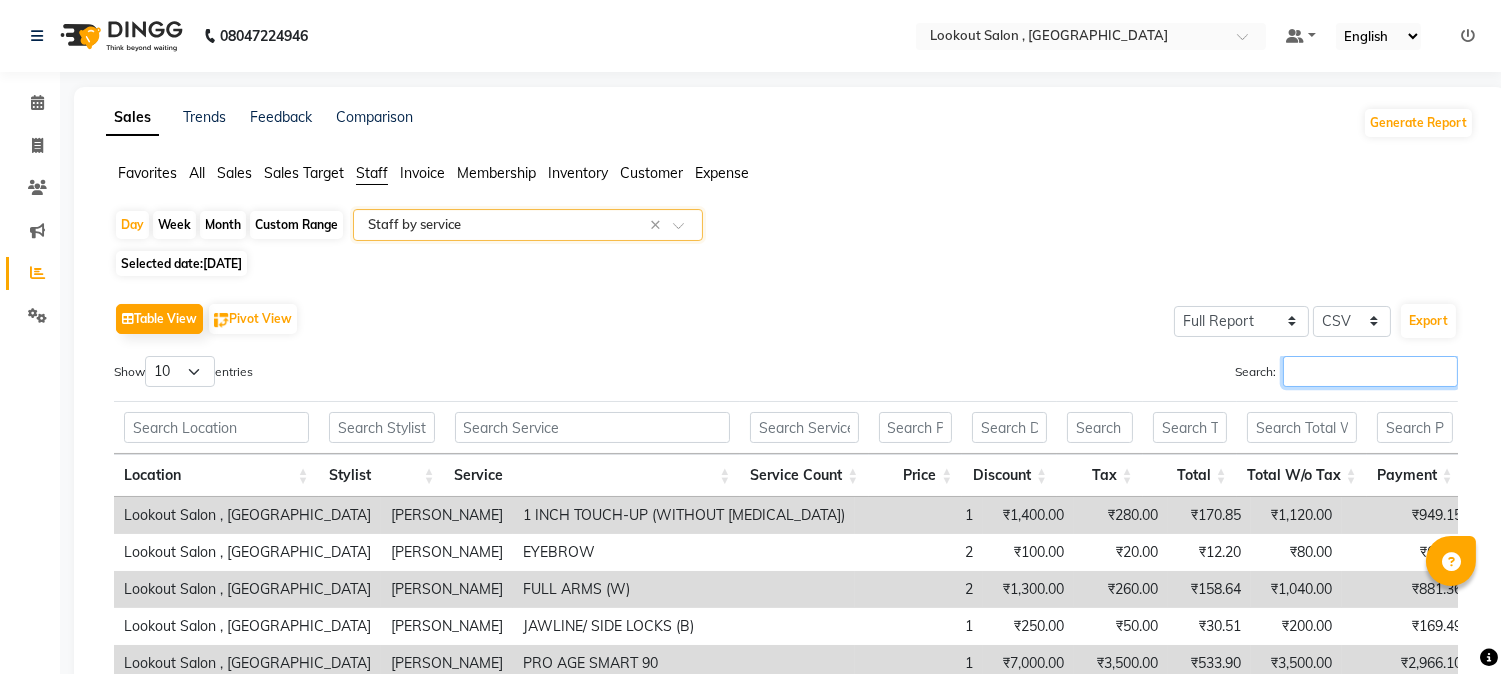 click on "Search:" at bounding box center (1370, 371) 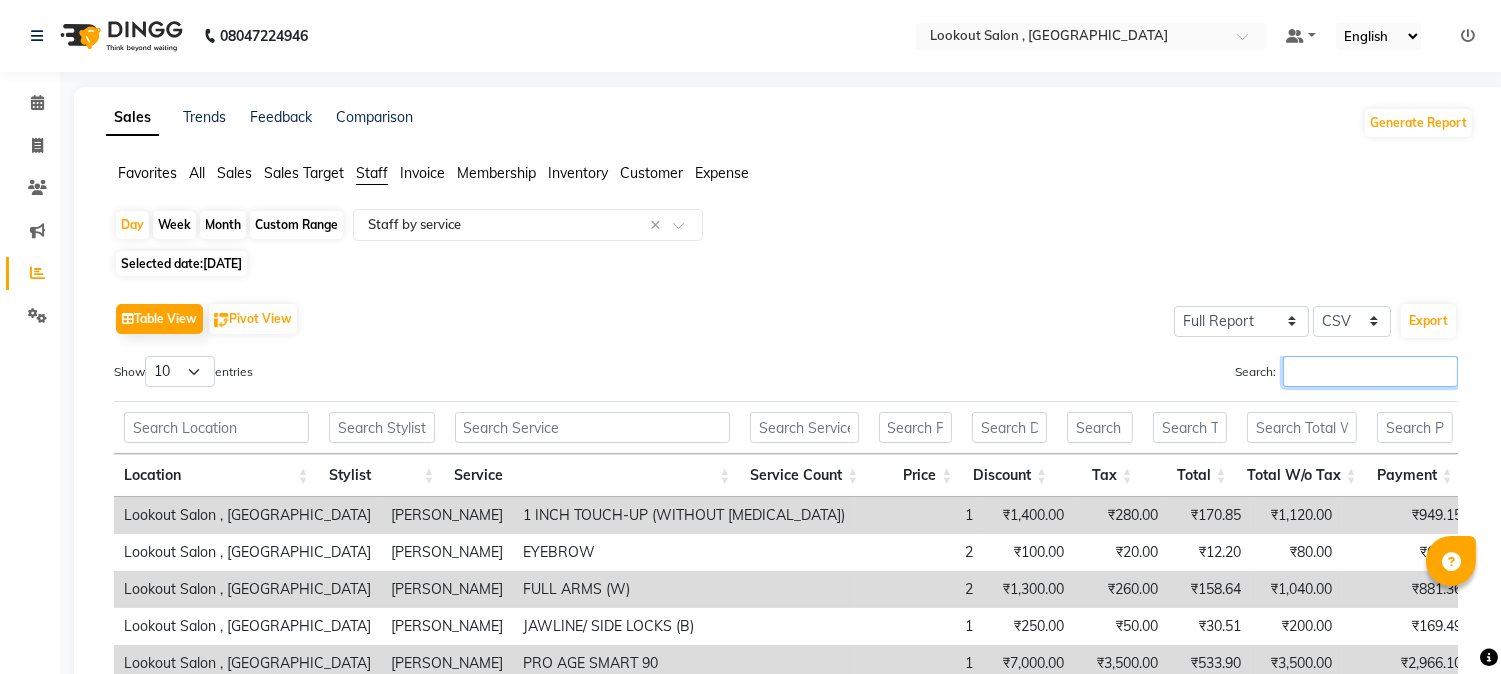 click on "Search:" at bounding box center (1370, 371) 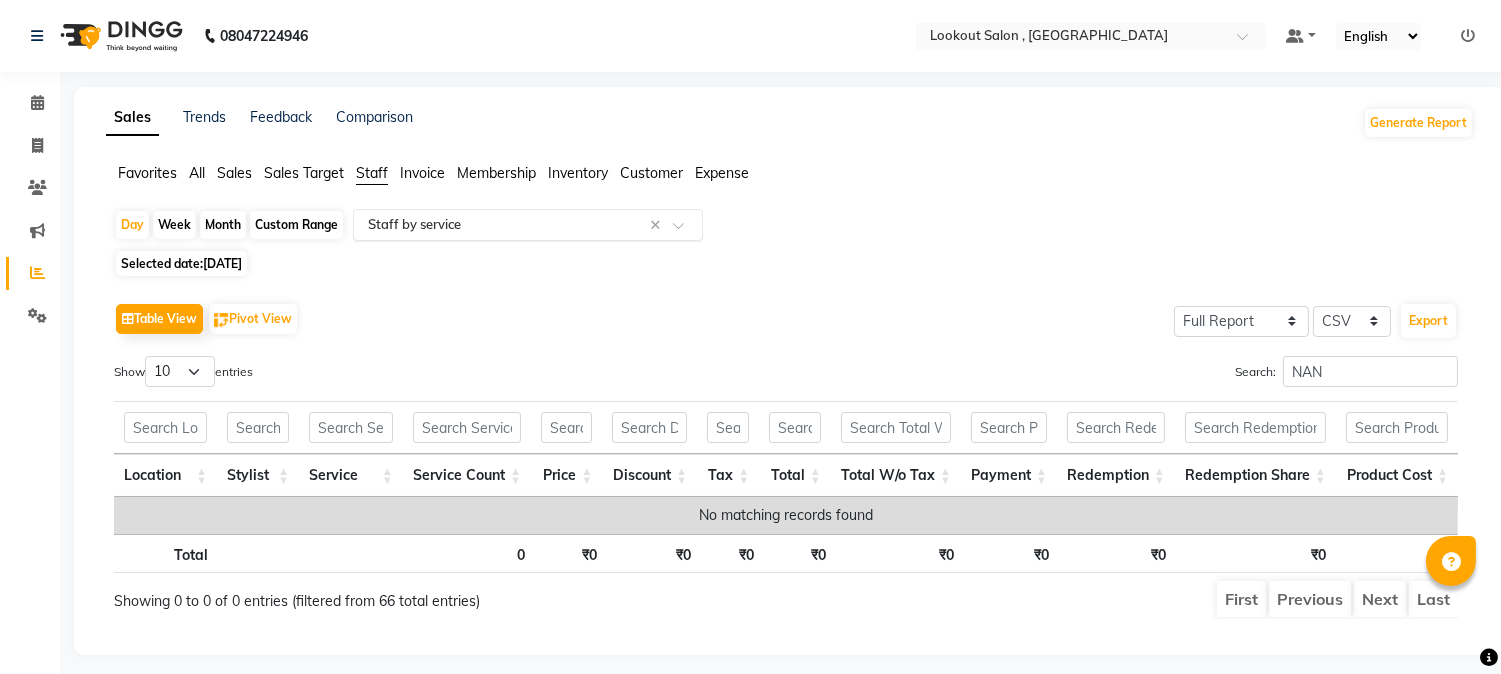 click on "Selected date:  08-07-2025" 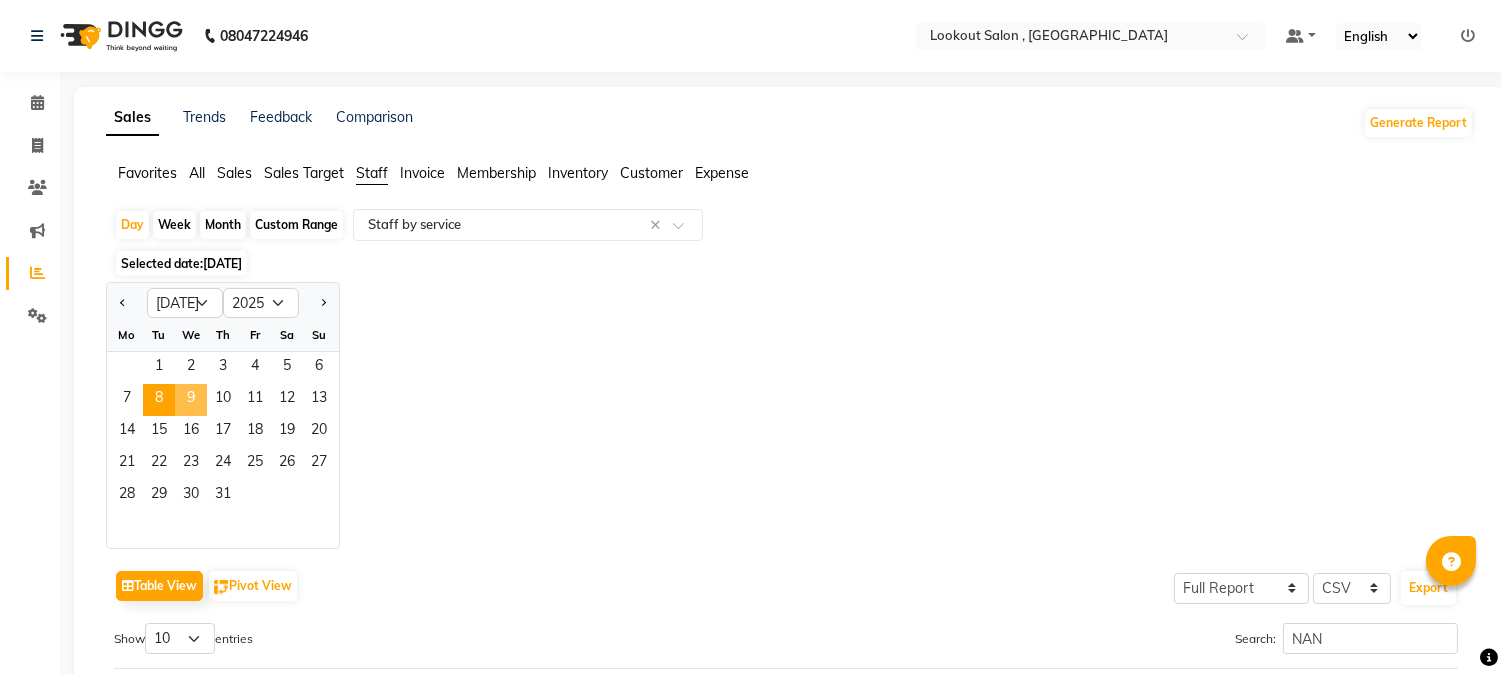 click on "9" 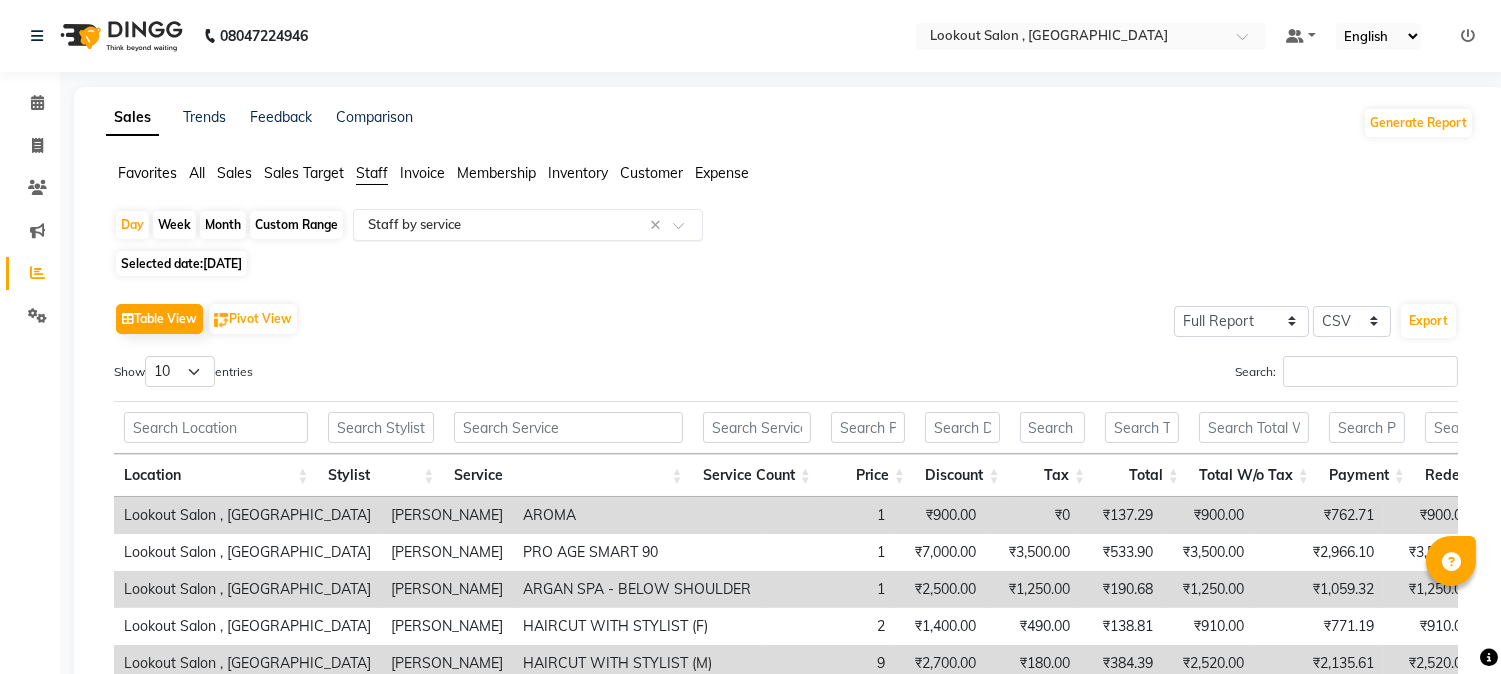 click 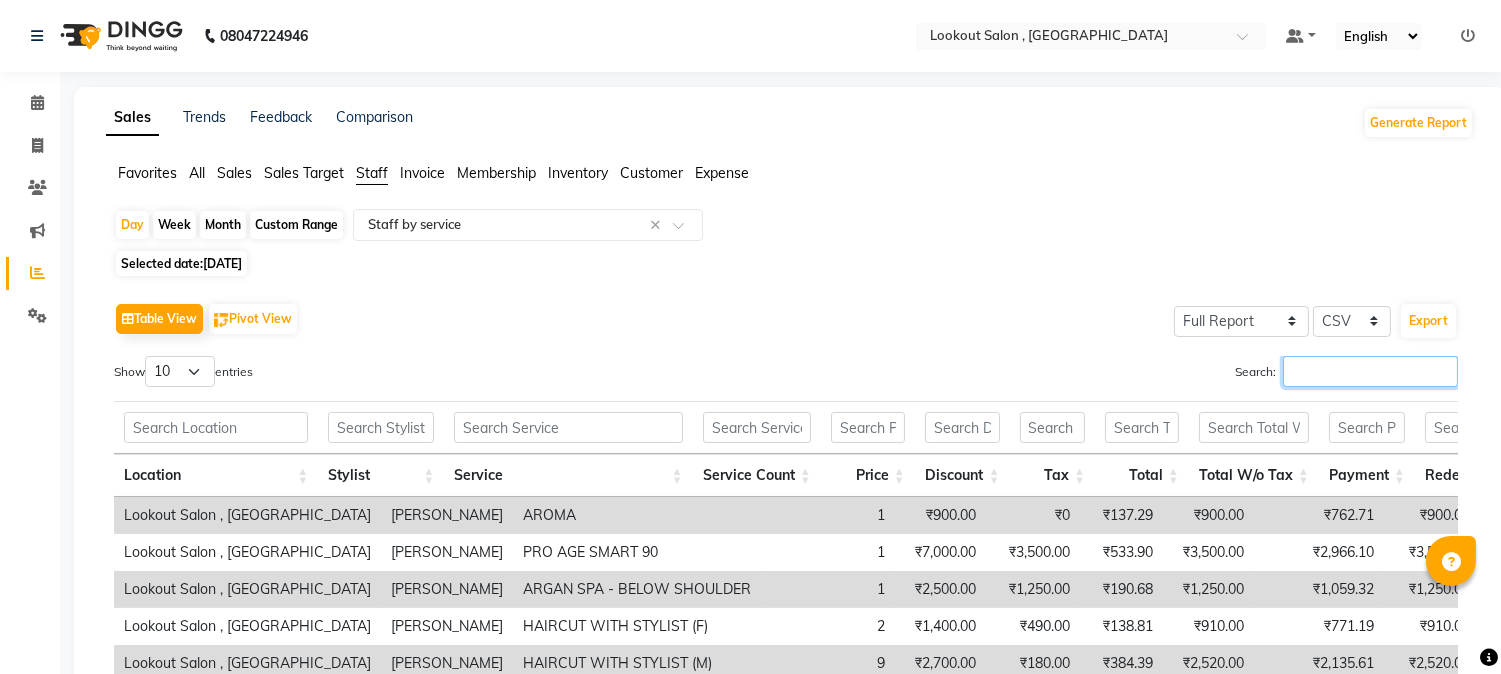 click on "Search:" at bounding box center (1370, 371) 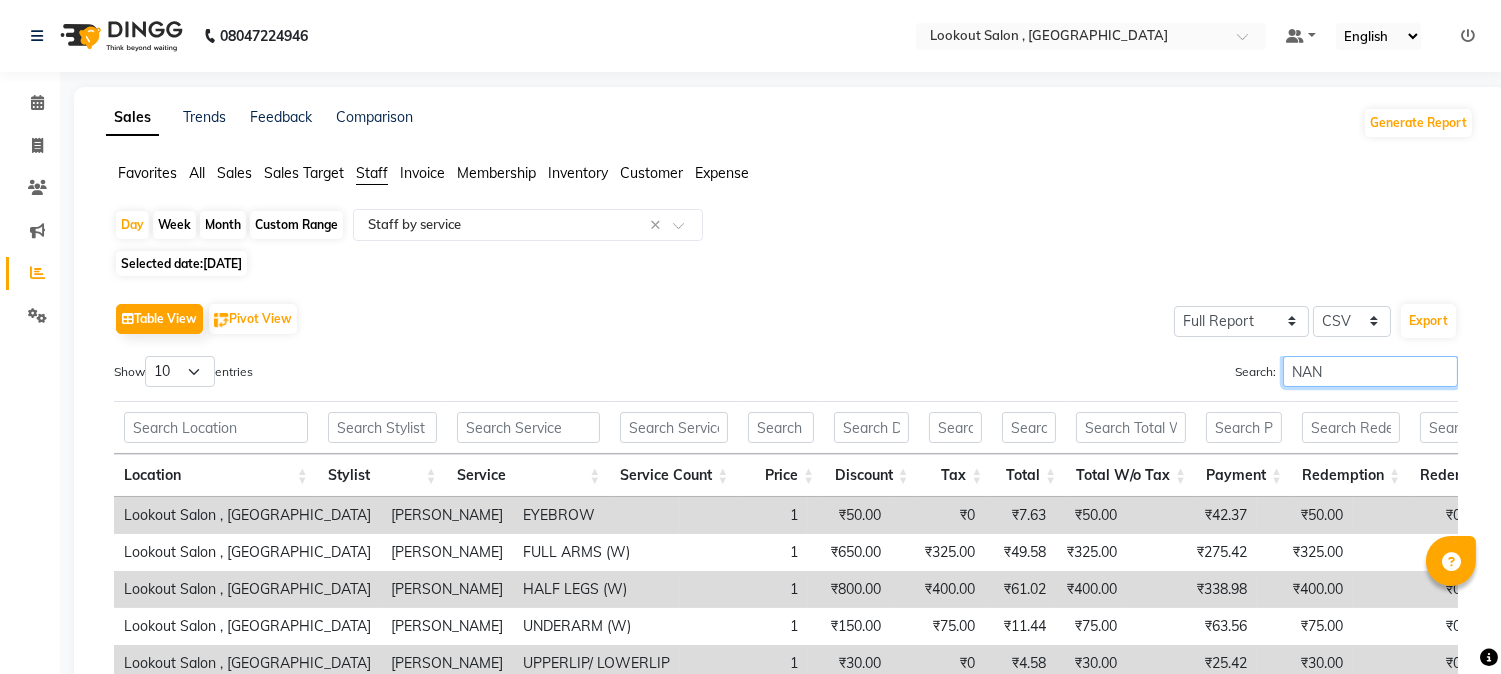 scroll, scrollTop: 193, scrollLeft: 0, axis: vertical 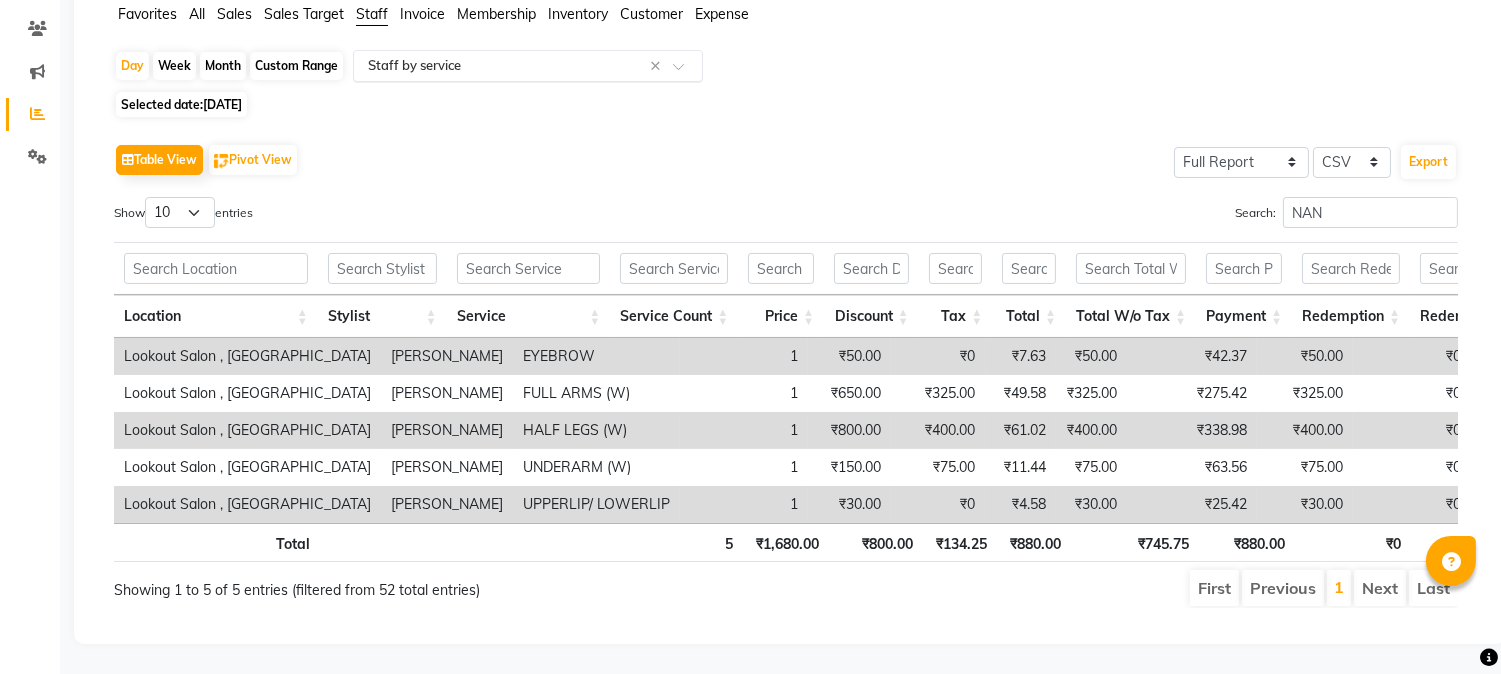 click 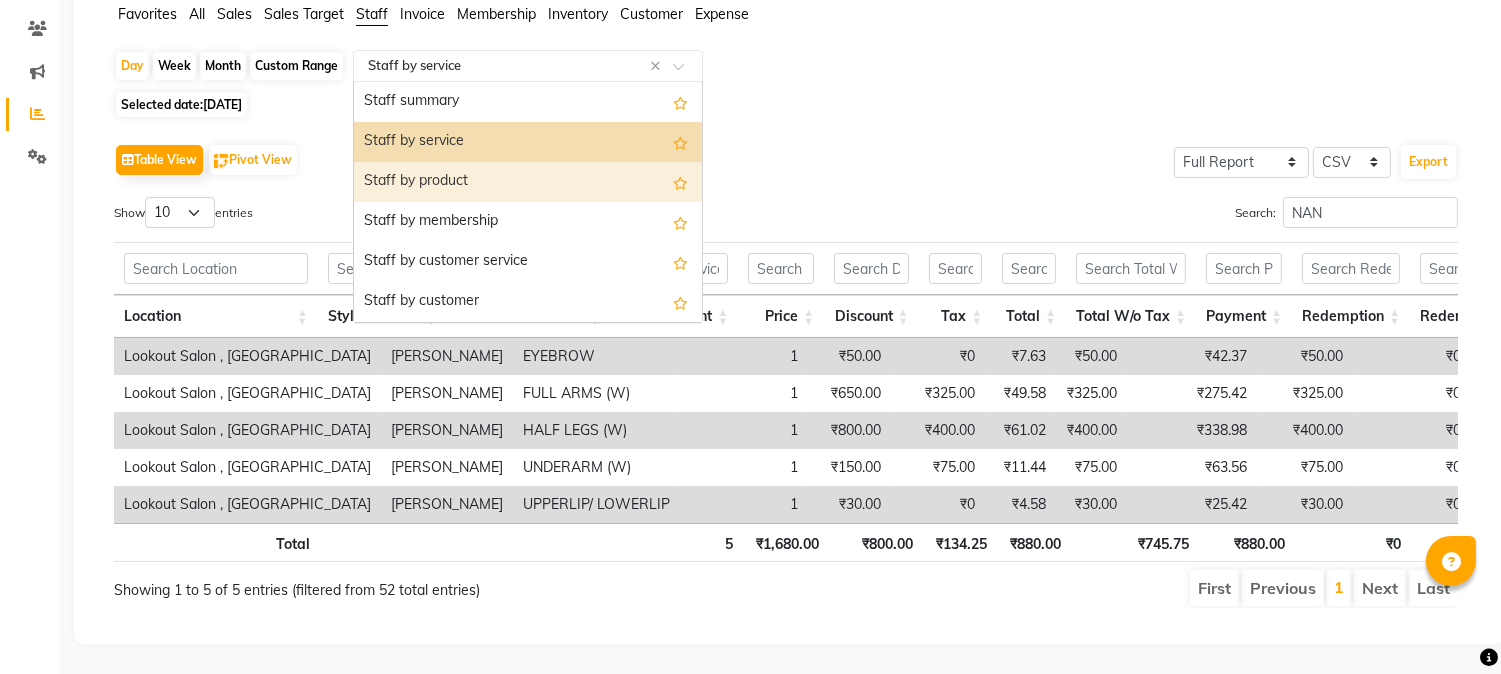 click on "Staff by product" at bounding box center (528, 182) 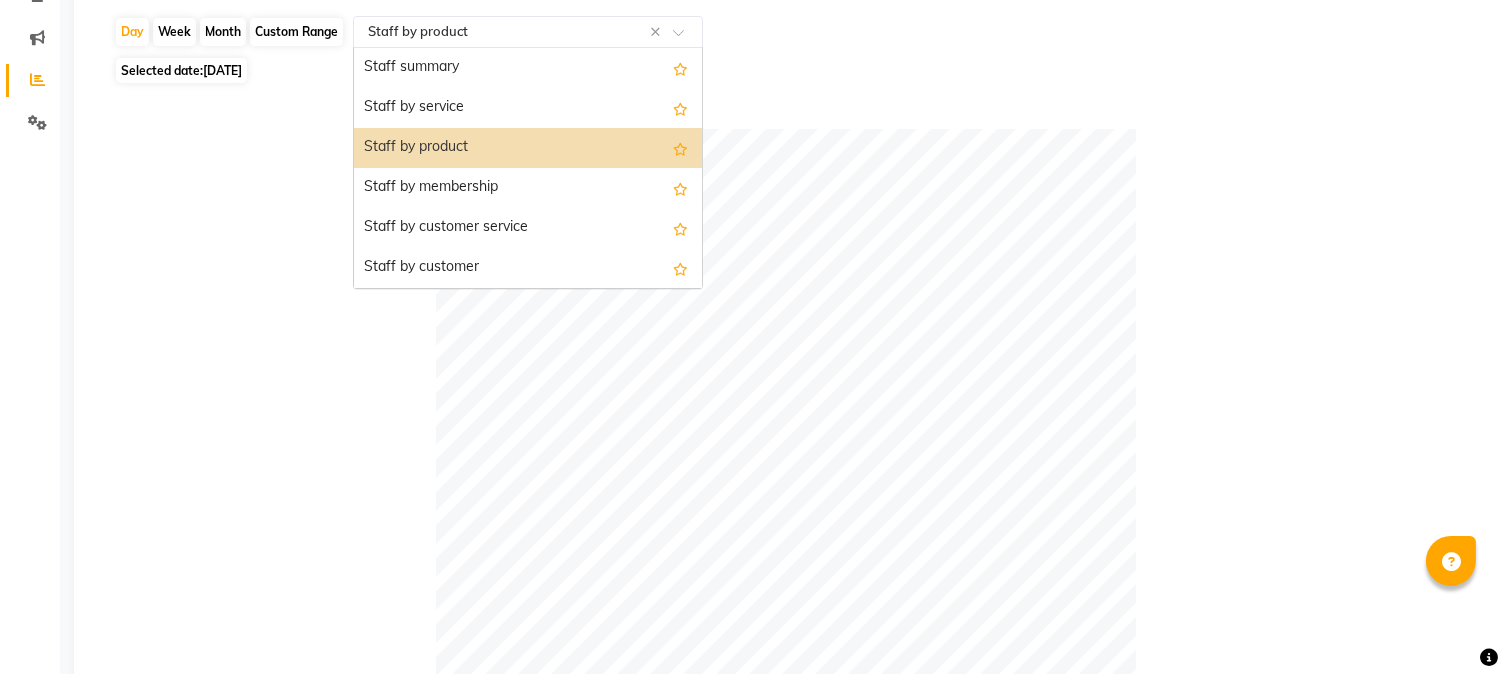 click on "Select Report Type × Staff by product ×" 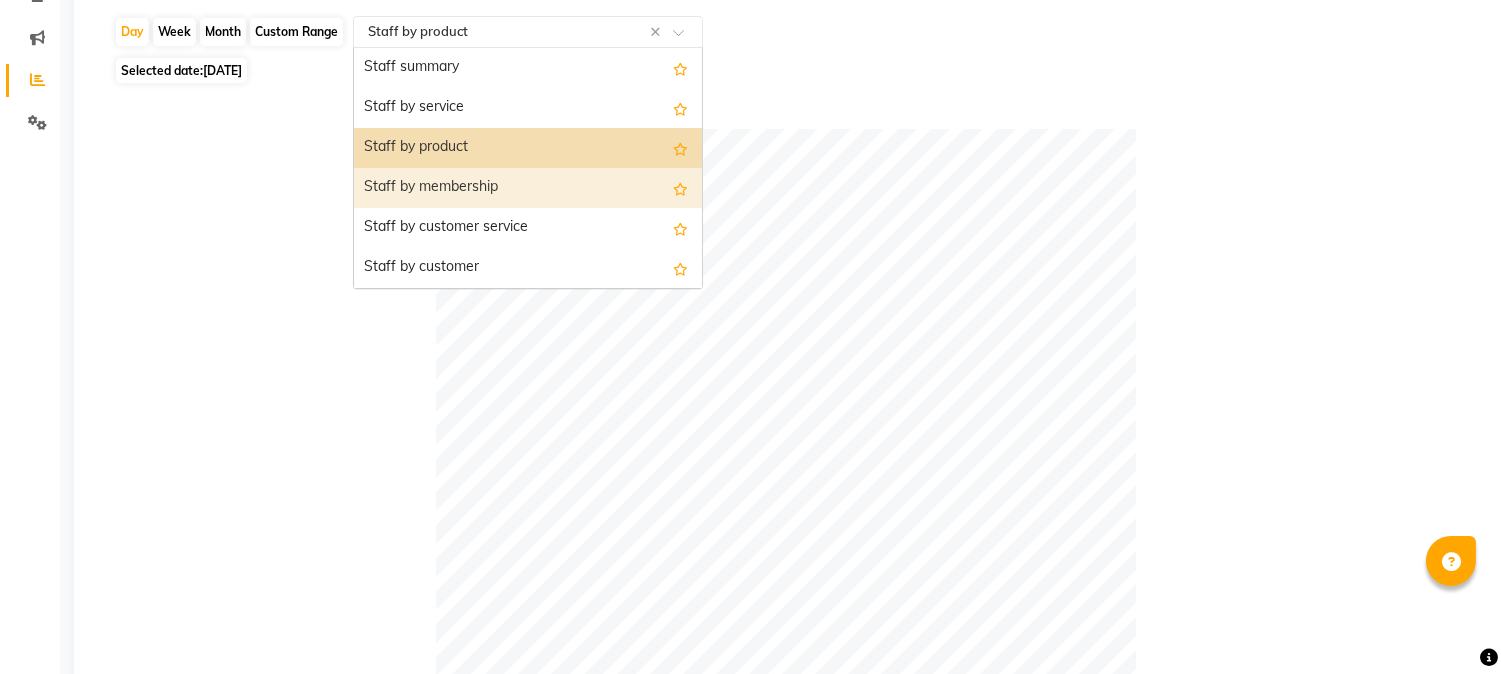 click on "Staff by membership" at bounding box center [528, 188] 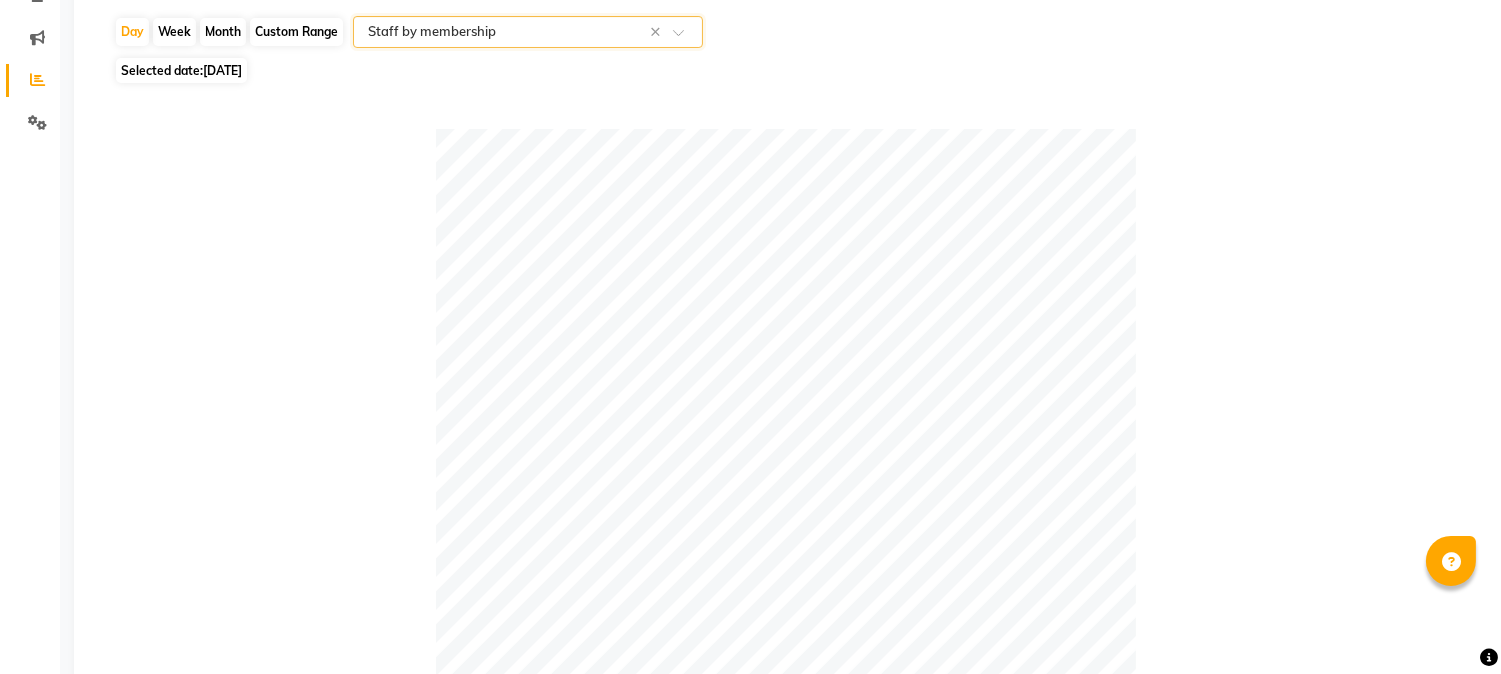 click on "Selected date:  09-07-2025" 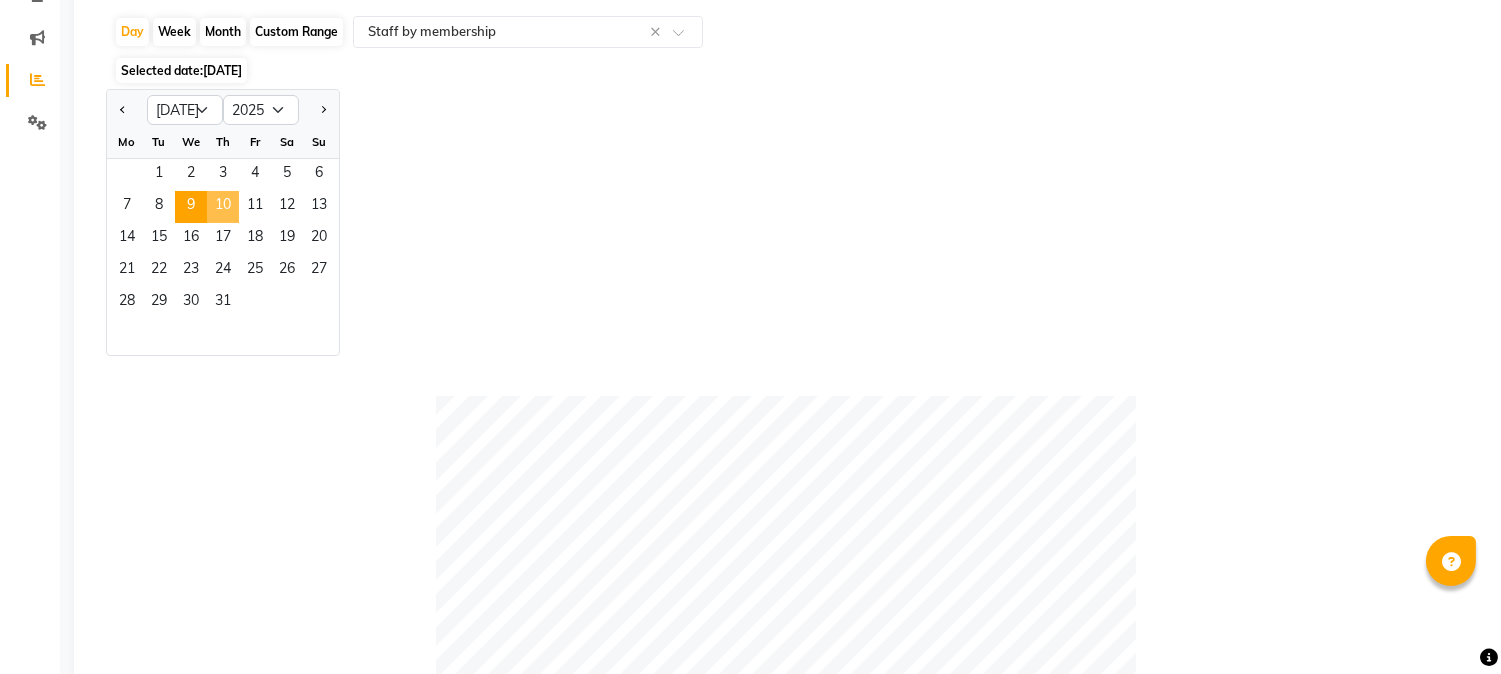 click on "10" 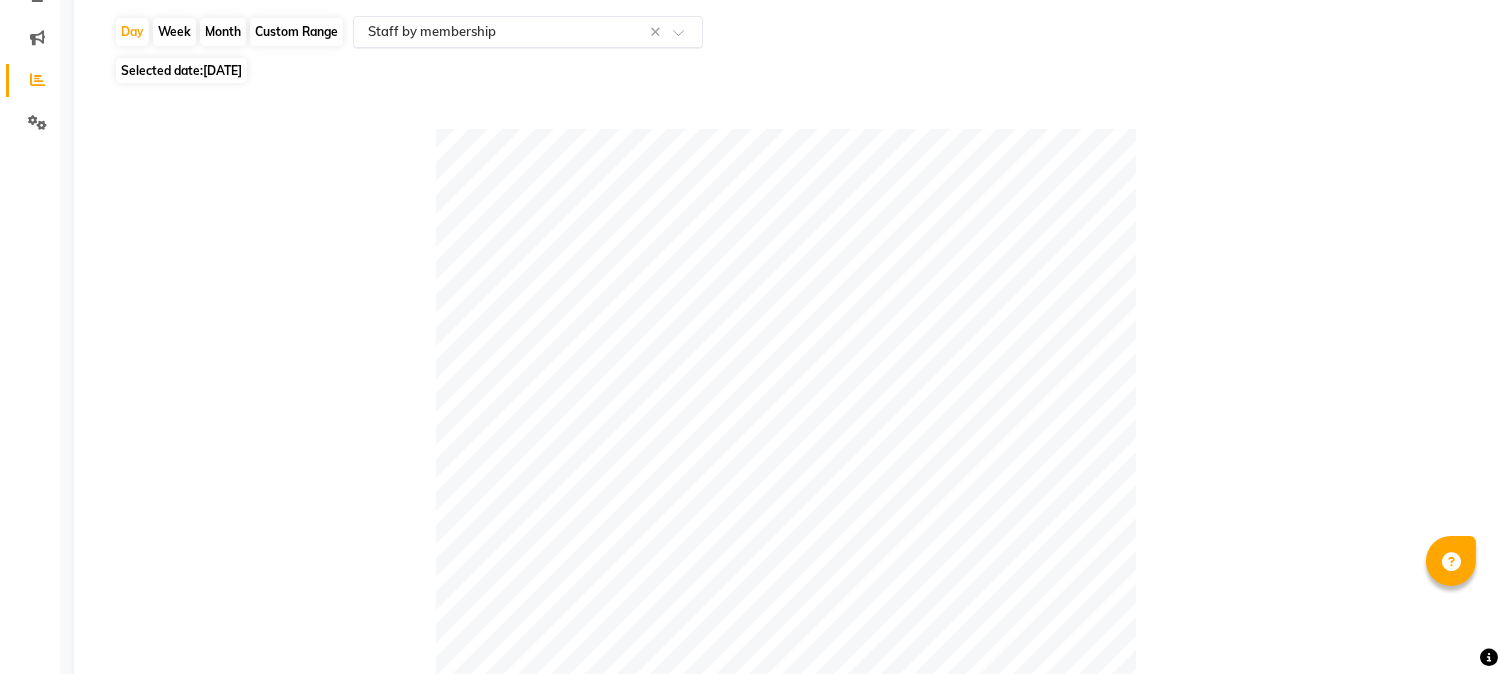 click 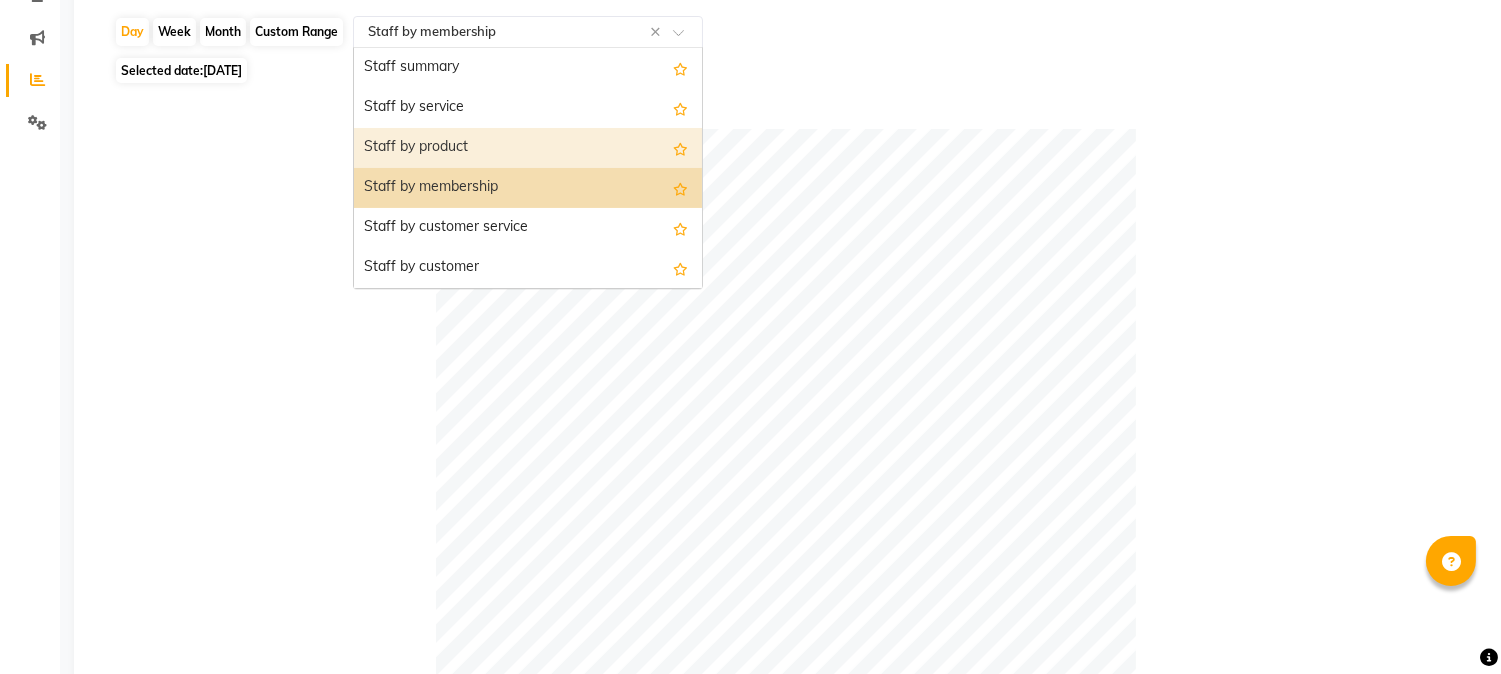 click on "Staff by product" at bounding box center (528, 148) 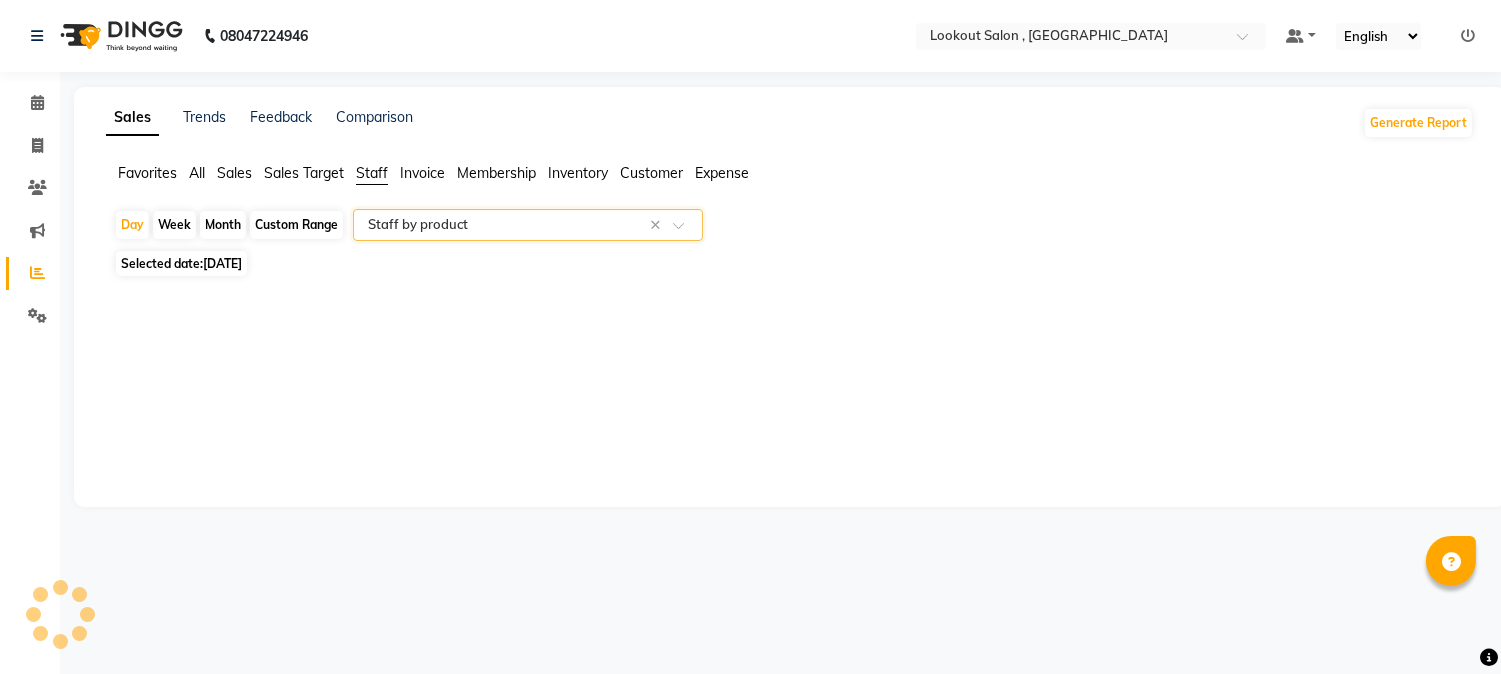 scroll, scrollTop: 0, scrollLeft: 0, axis: both 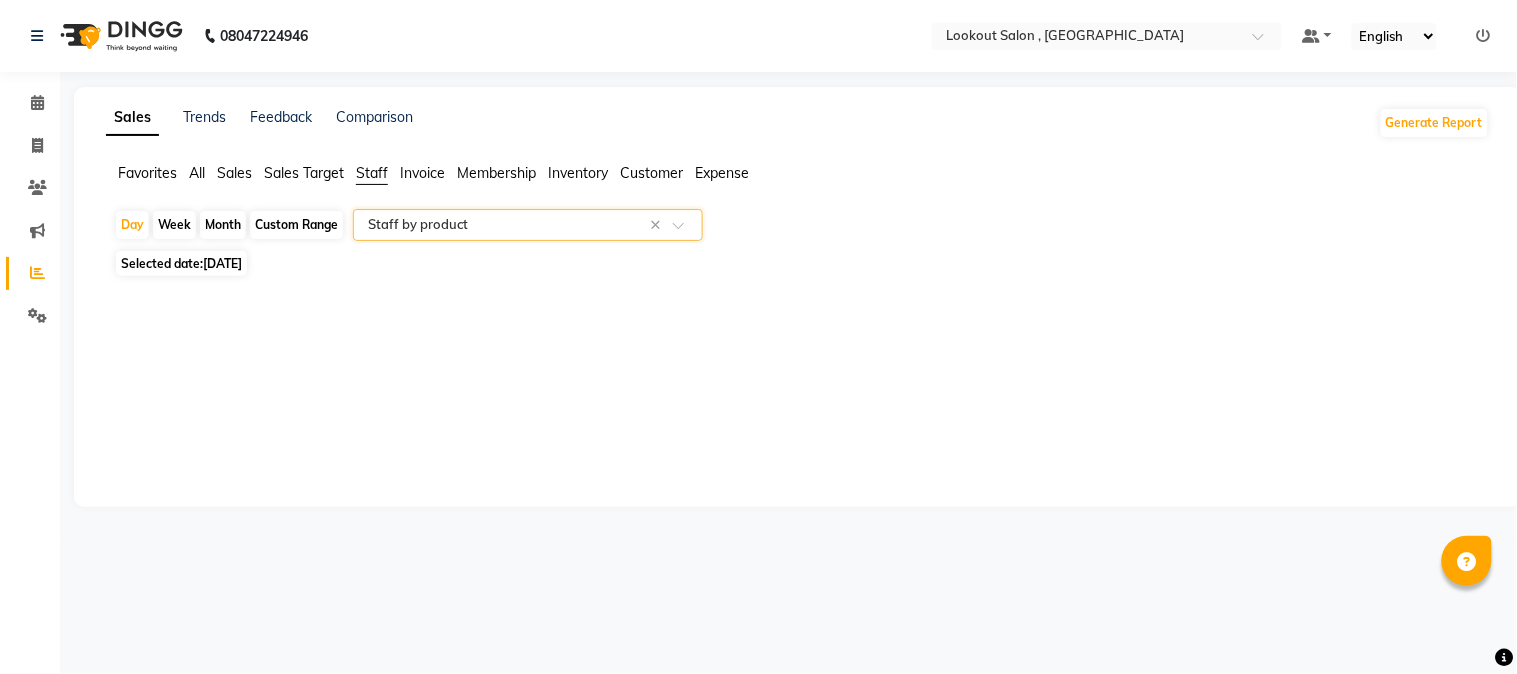 click 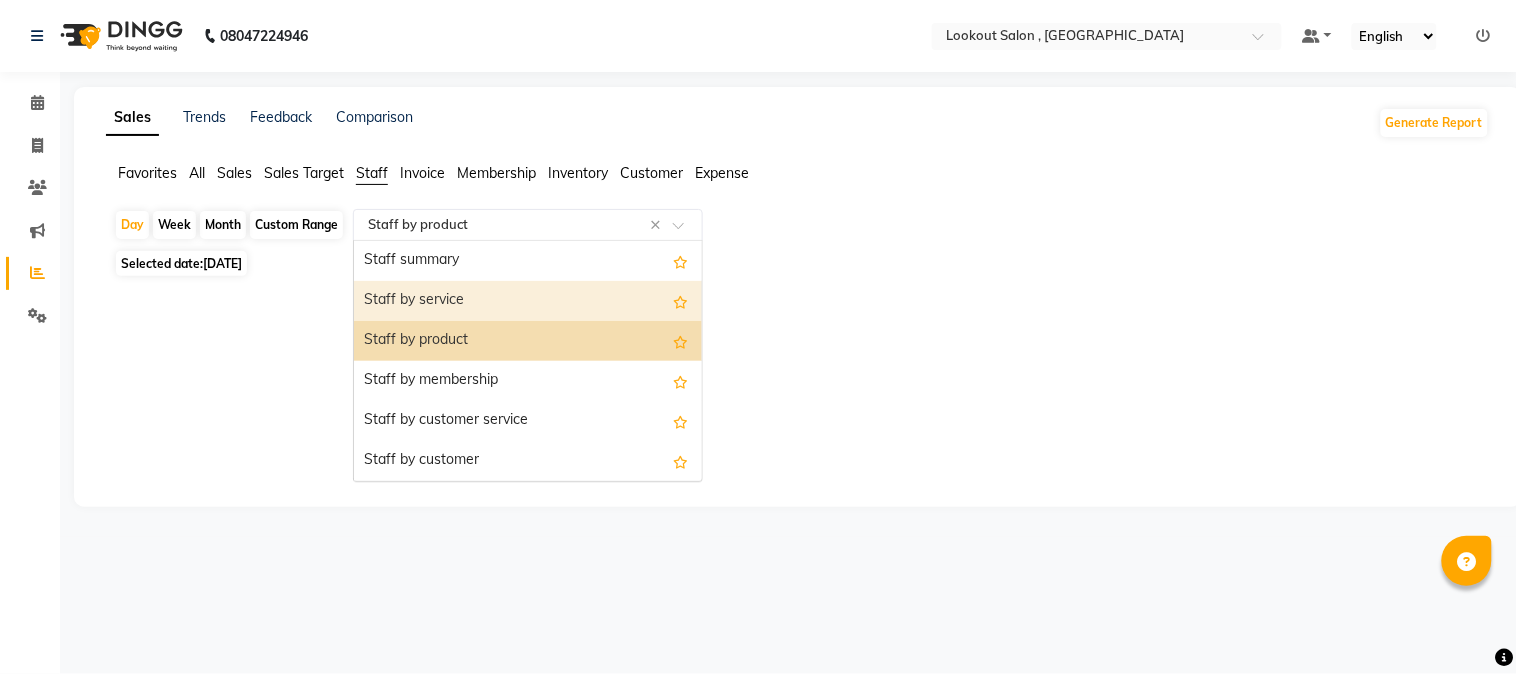 click on "Staff by service" at bounding box center (528, 301) 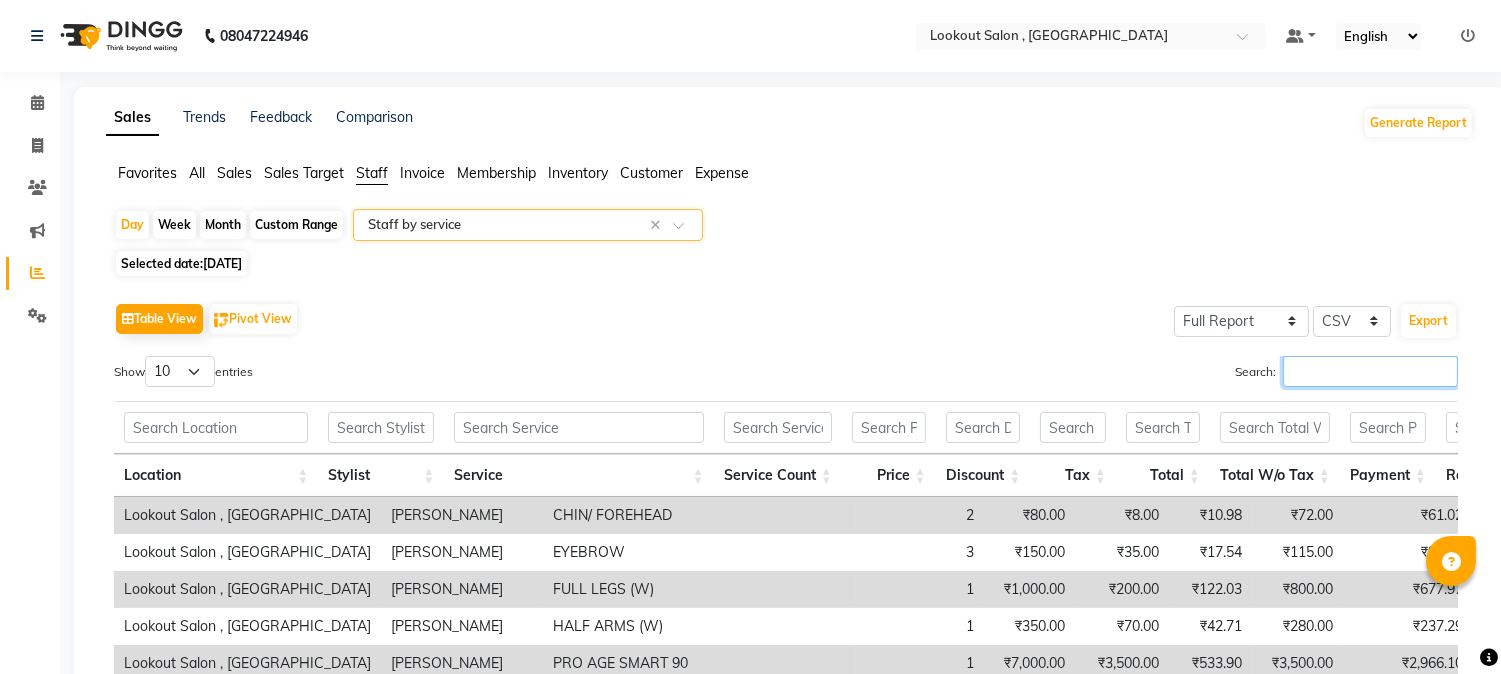 click on "Search:" at bounding box center (1370, 371) 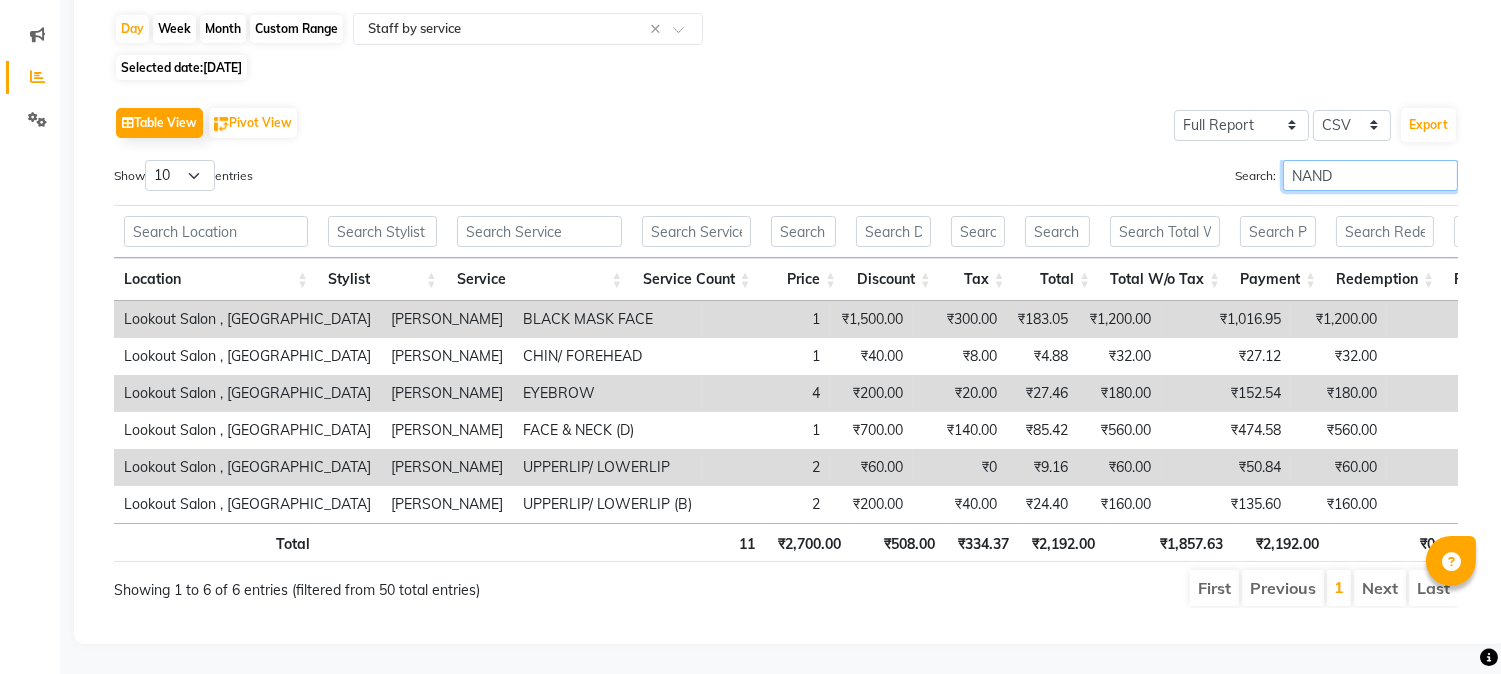 scroll, scrollTop: 118, scrollLeft: 0, axis: vertical 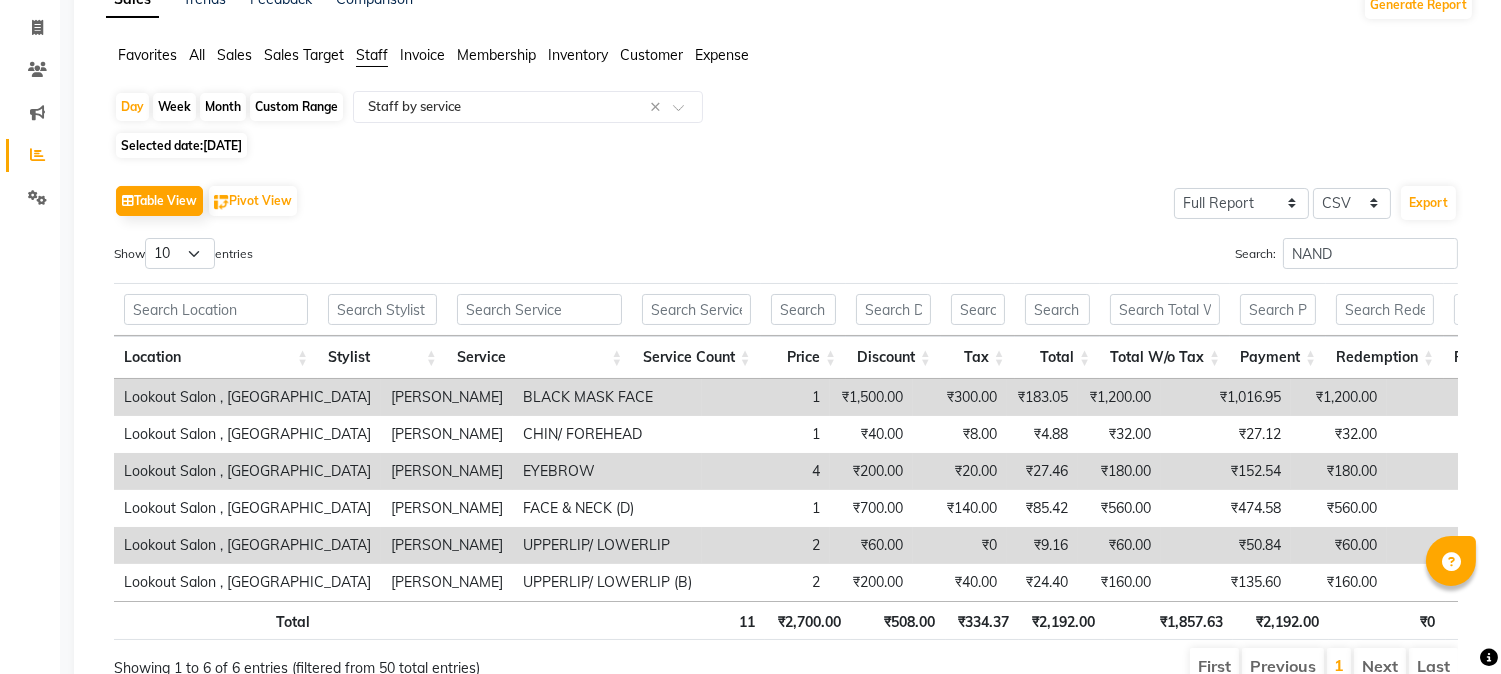 click on "Table View   Pivot View  Select Full Report Filtered Report Select CSV PDF  Export" 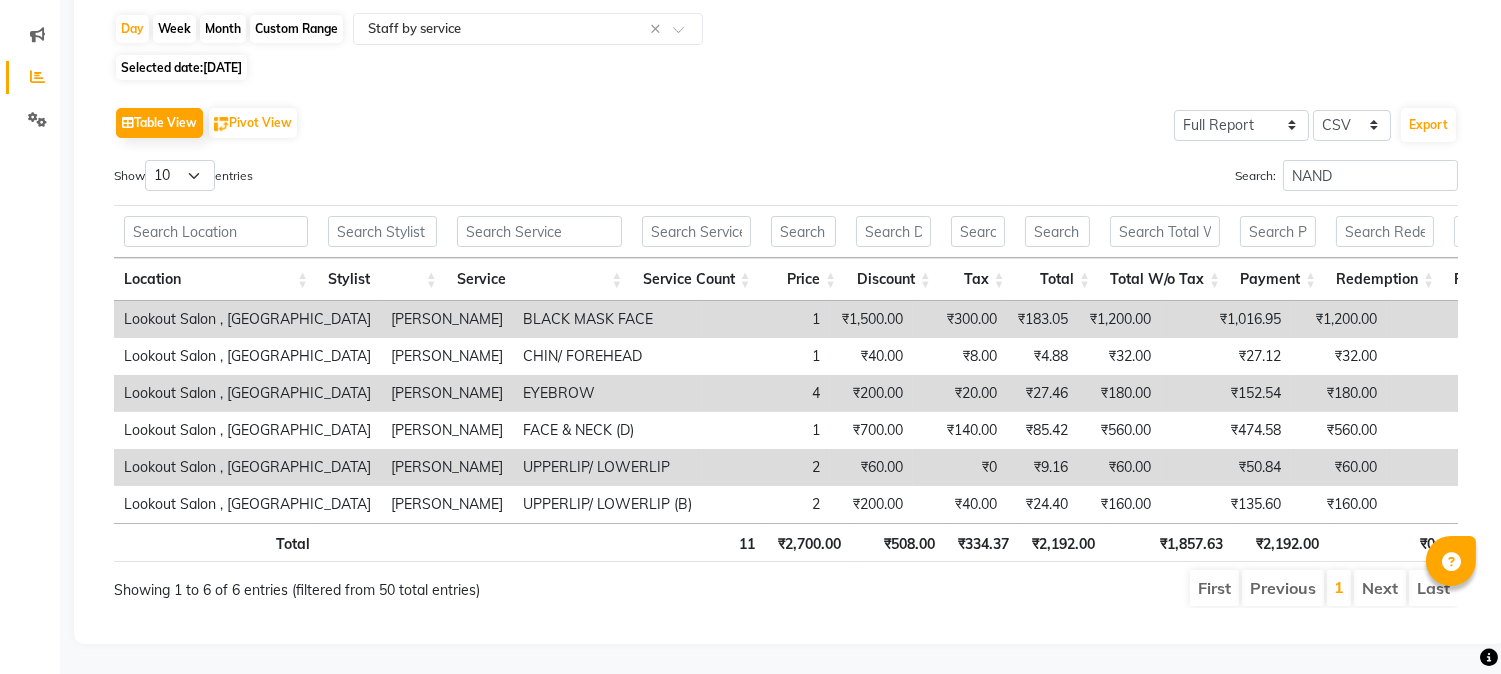scroll, scrollTop: 7, scrollLeft: 0, axis: vertical 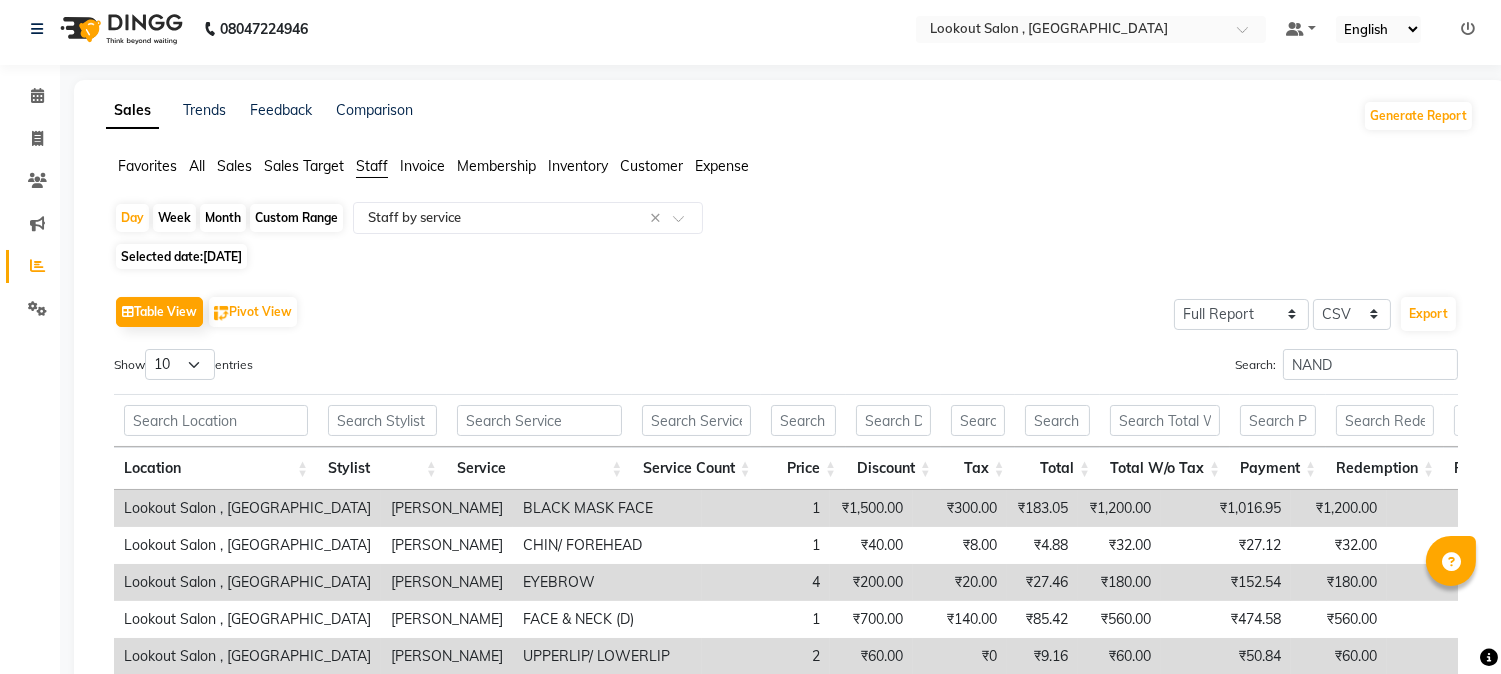 click on "10-07-2025" 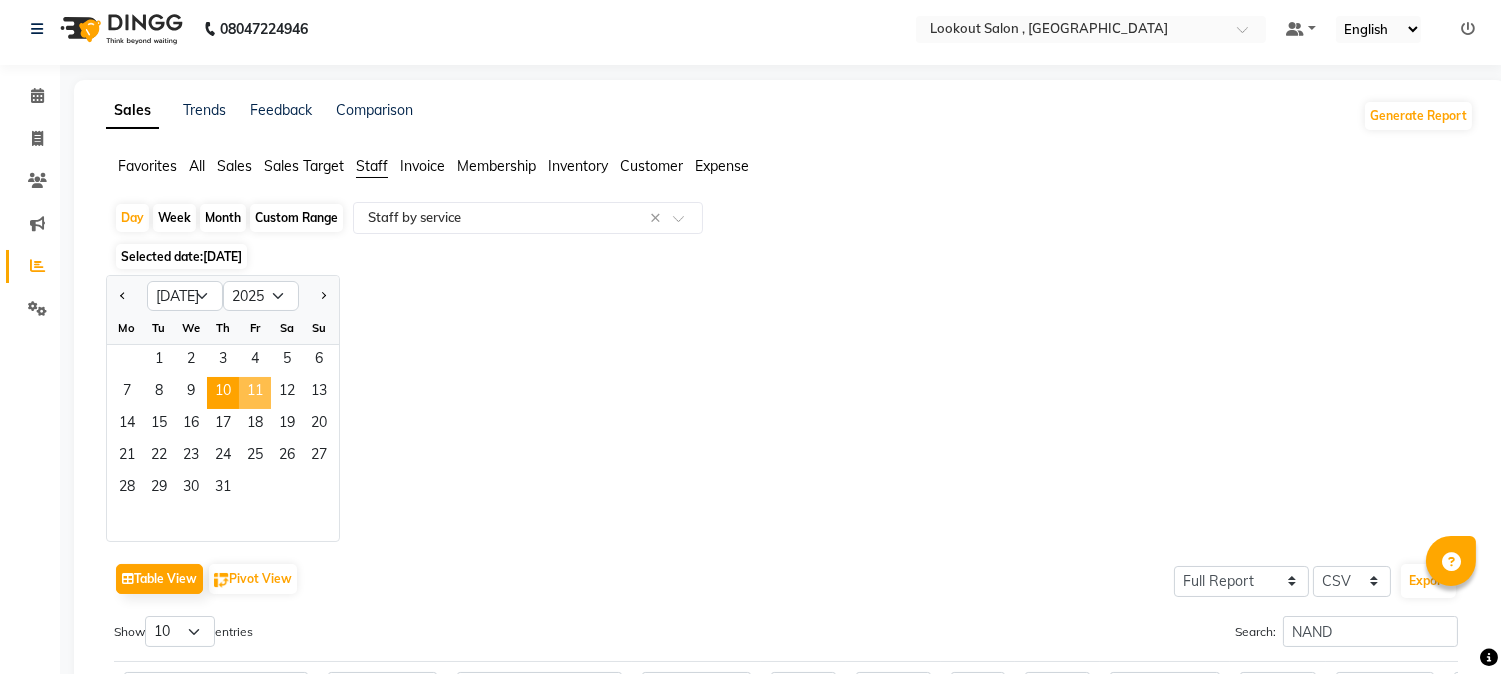 click on "11" 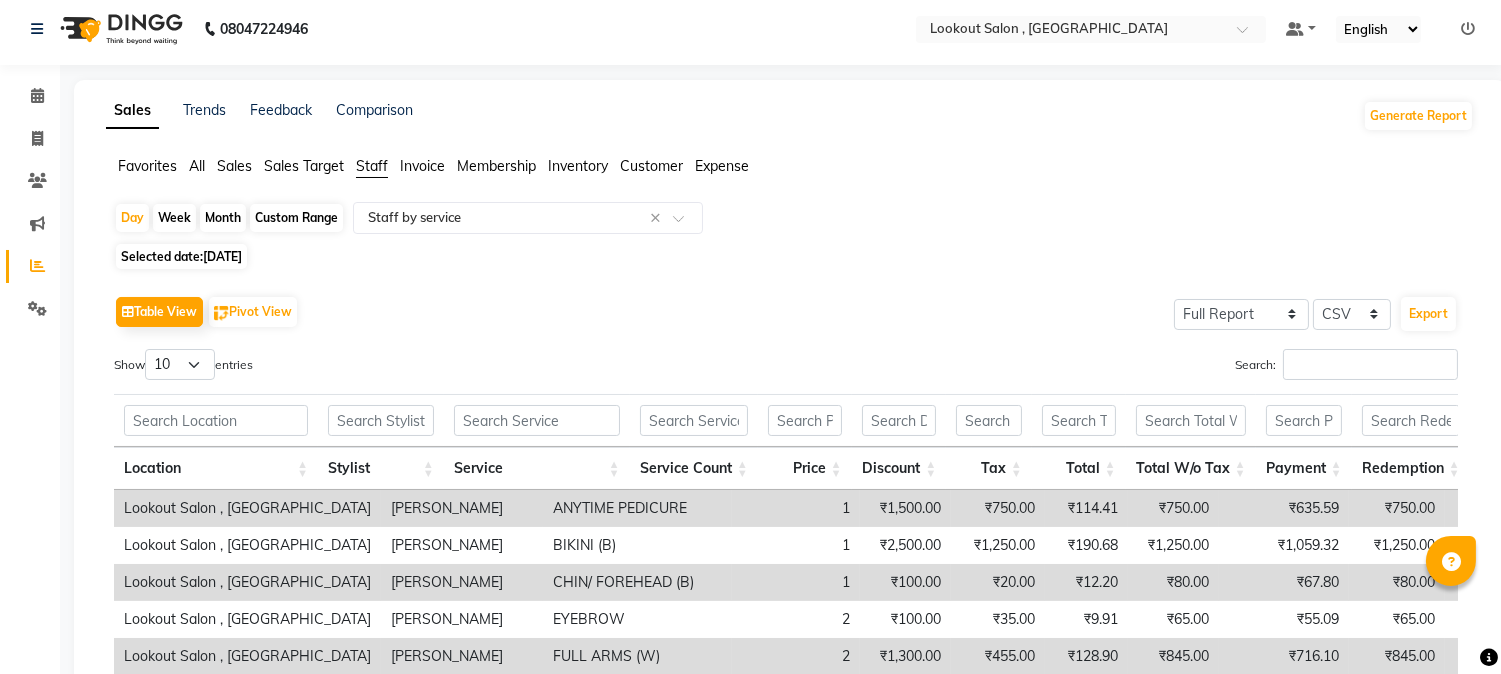 scroll, scrollTop: 0, scrollLeft: 0, axis: both 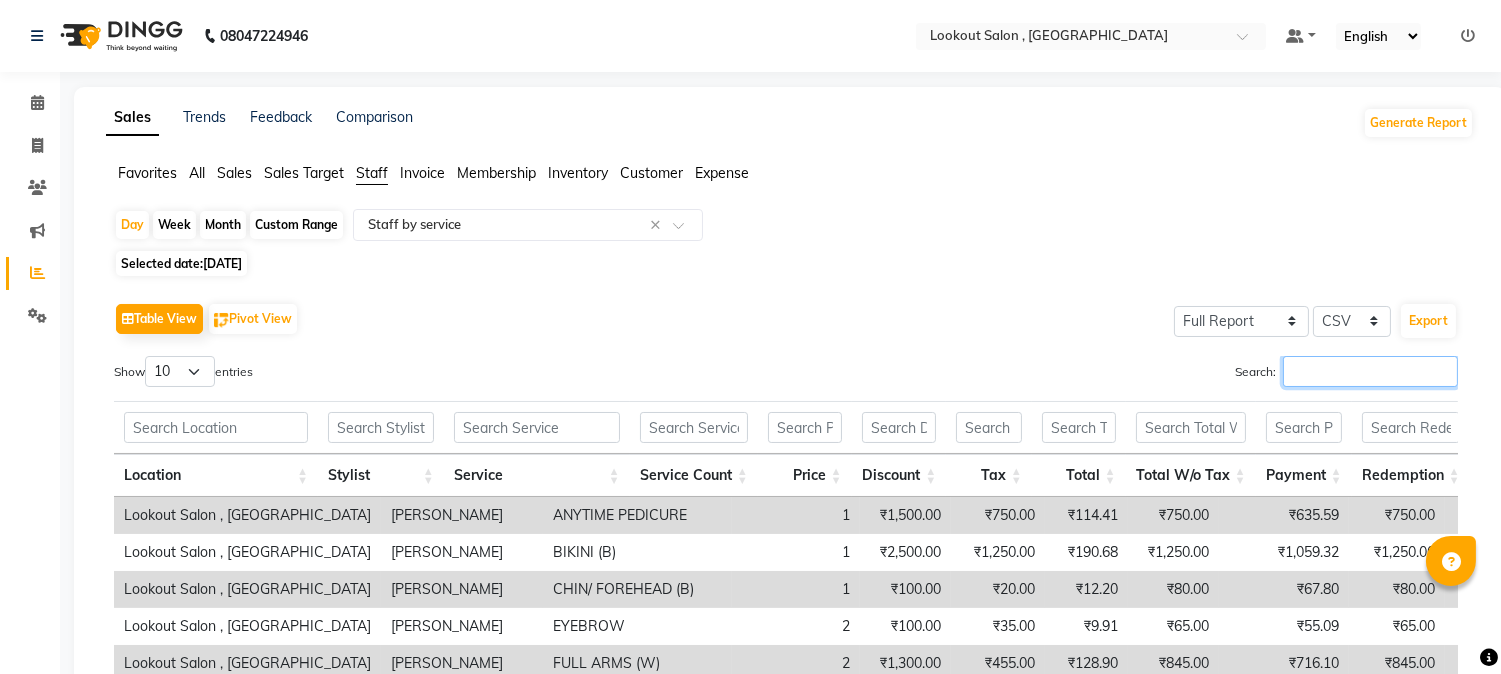 click on "Search:" at bounding box center (1370, 371) 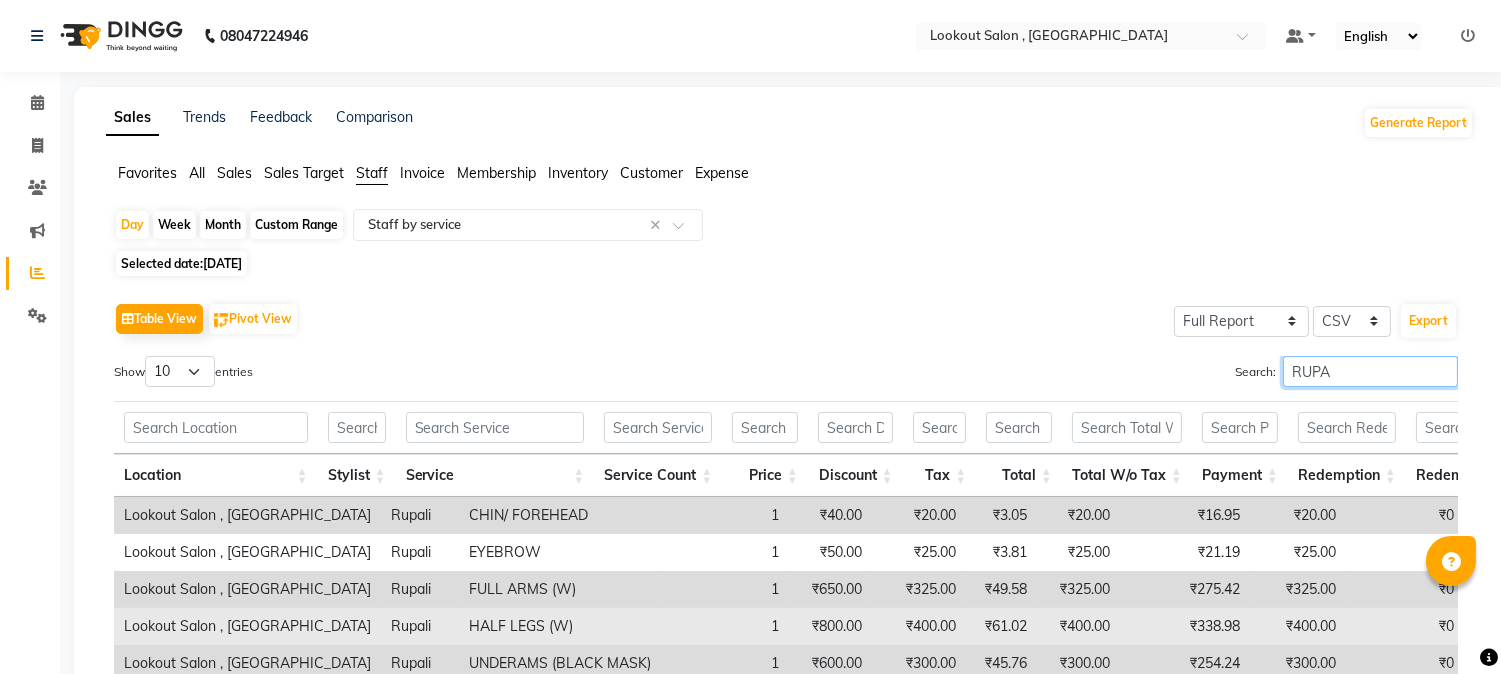 scroll, scrollTop: 222, scrollLeft: 0, axis: vertical 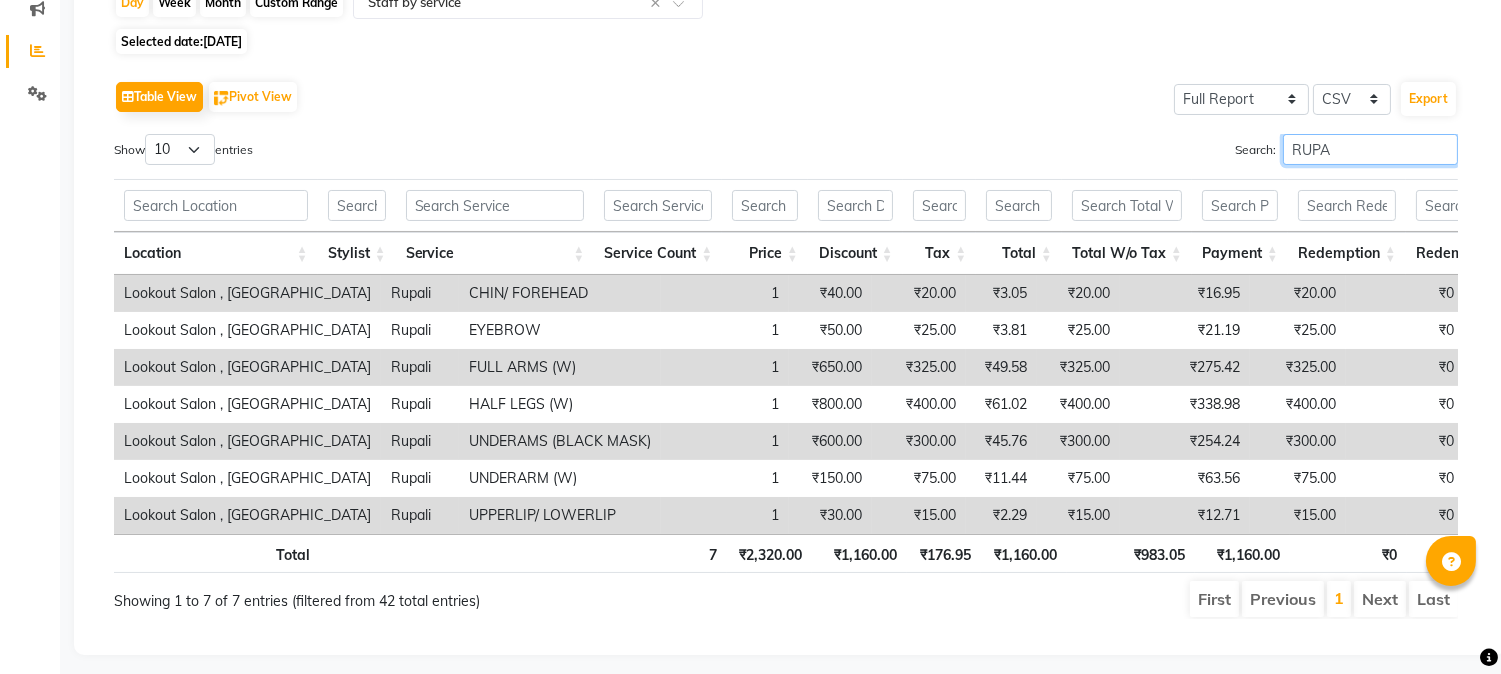 click on "RUPA" at bounding box center [1370, 149] 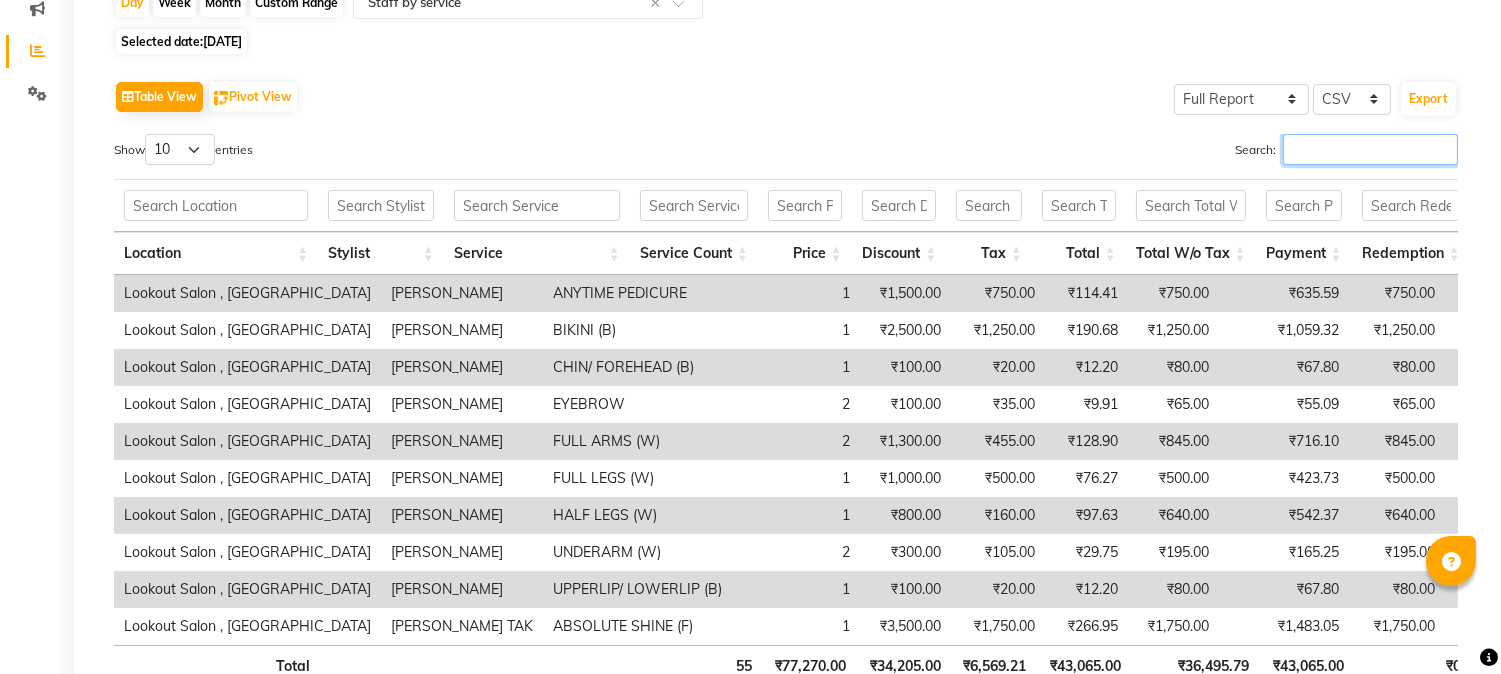 scroll, scrollTop: 0, scrollLeft: 0, axis: both 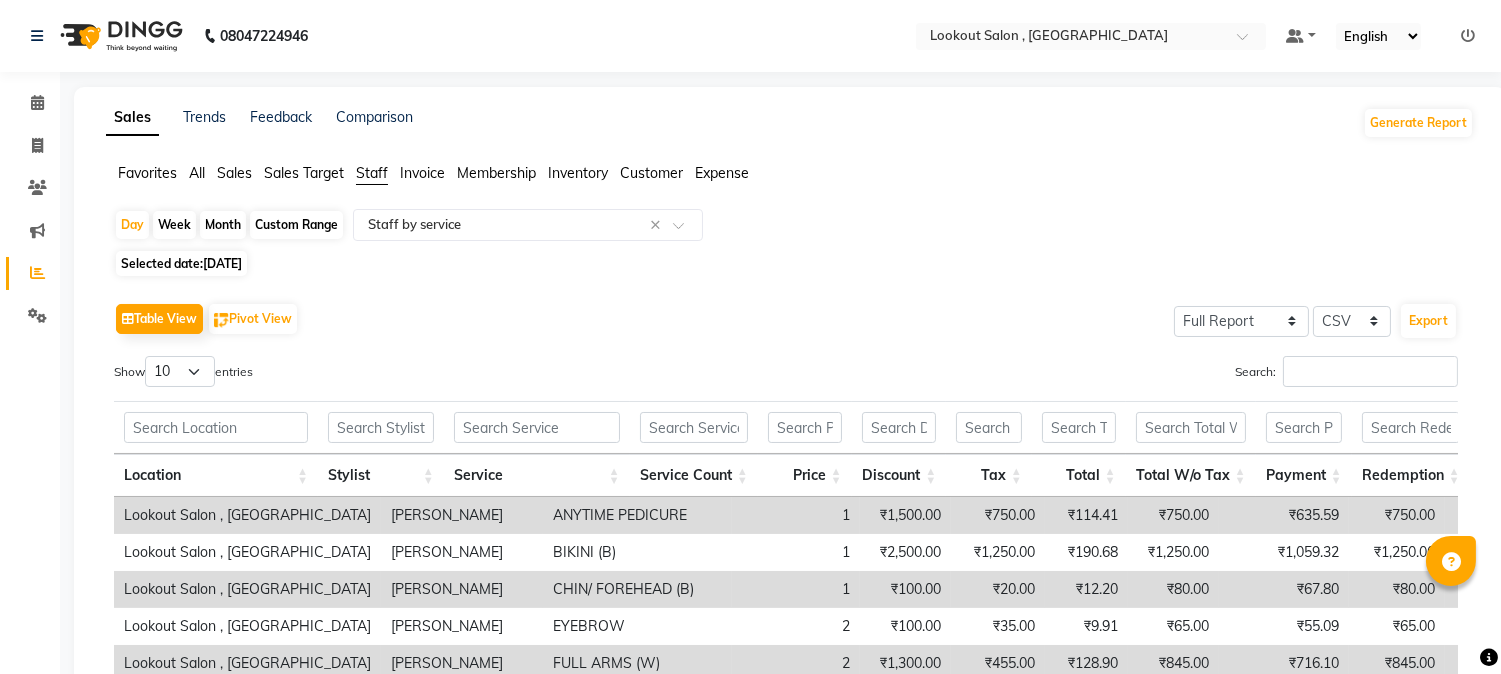 click on "Sales Trends Feedback Comparison Generate Report Favorites All Sales Sales Target Staff Invoice Membership Inventory Customer Expense  Day   Week   Month   Custom Range  Select Report Type × Staff by service × Selected date:  11-07-2025   Table View   Pivot View  Select Full Report Filtered Report Select CSV PDF  Export  Show  10 25 50 100  entries Search: Location Stylist Service Service Count Price Discount Tax Total Total W/o Tax Payment Redemption Redemption Share Product Cost Location Stylist Service Service Count Price Discount Tax Total Total W/o Tax Payment Redemption Redemption Share Product Cost Total 55 ₹77,270.00 ₹34,205.00 ₹6,569.21 ₹43,065.00 ₹36,495.79 ₹43,065.00 ₹0 ₹0 ₹0 Lookout Salon , Chickoowadi shweta kashyap ANYTIME PEDICURE 1 ₹1,500.00 ₹750.00 ₹114.41 ₹750.00 ₹635.59 ₹750.00 ₹0 ₹0 ₹0 Lookout Salon , Chickoowadi shweta kashyap BIKINI  (B) 1 ₹2,500.00 ₹1,250.00 ₹190.68 ₹1,250.00 ₹1,059.32 ₹1,250.00 ₹0 ₹0 ₹0 shweta kashyap 1 ₹20.00" 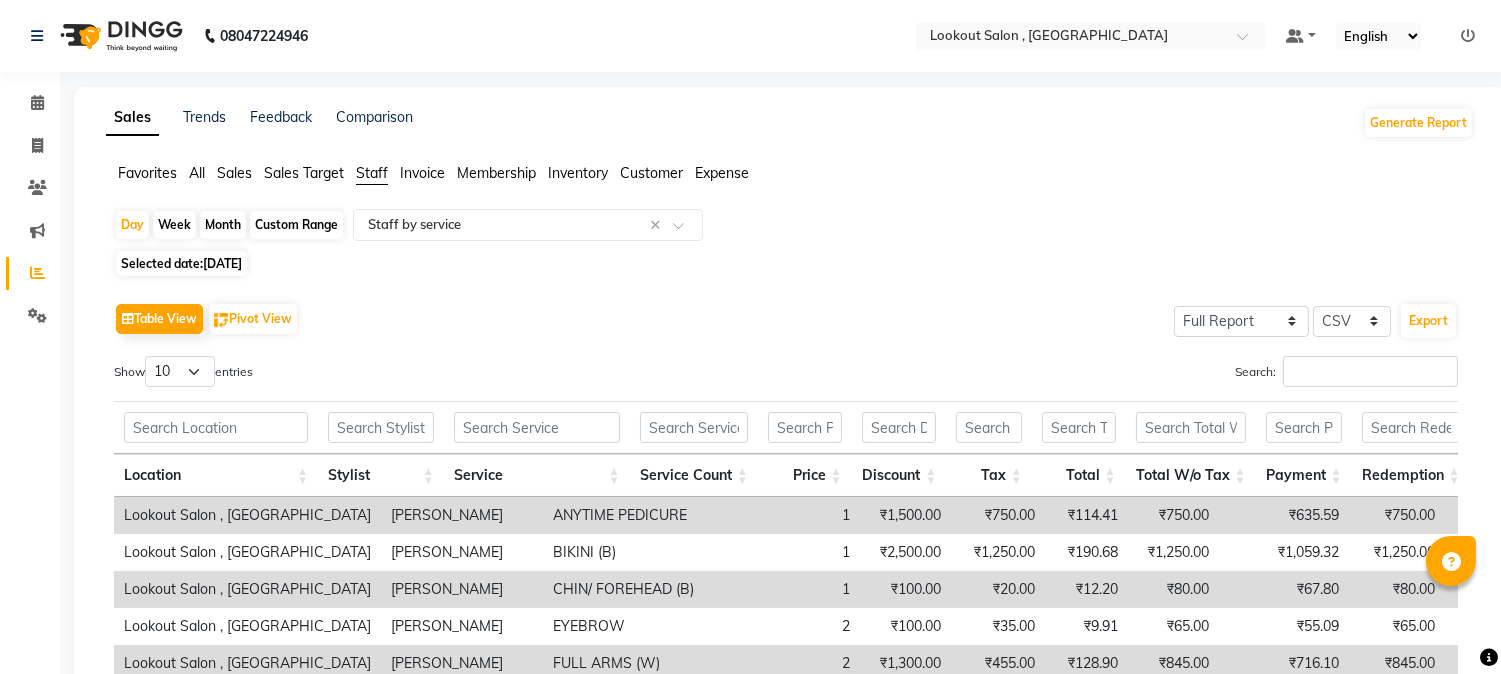 click on "Sales Trends Feedback Comparison Generate Report Favorites All Sales Sales Target Staff Invoice Membership Inventory Customer Expense  Day   Week   Month   Custom Range  Select Report Type × Staff by service × Selected date:  11-07-2025   Table View   Pivot View  Select Full Report Filtered Report Select CSV PDF  Export  Show  10 25 50 100  entries Search: Location Stylist Service Service Count Price Discount Tax Total Total W/o Tax Payment Redemption Redemption Share Product Cost Location Stylist Service Service Count Price Discount Tax Total Total W/o Tax Payment Redemption Redemption Share Product Cost Total 55 ₹77,270.00 ₹34,205.00 ₹6,569.21 ₹43,065.00 ₹36,495.79 ₹43,065.00 ₹0 ₹0 ₹0 Lookout Salon , Chickoowadi shweta kashyap ANYTIME PEDICURE 1 ₹1,500.00 ₹750.00 ₹114.41 ₹750.00 ₹635.59 ₹750.00 ₹0 ₹0 ₹0 Lookout Salon , Chickoowadi shweta kashyap BIKINI  (B) 1 ₹2,500.00 ₹1,250.00 ₹190.68 ₹1,250.00 ₹1,059.32 ₹1,250.00 ₹0 ₹0 ₹0 shweta kashyap 1 ₹20.00" 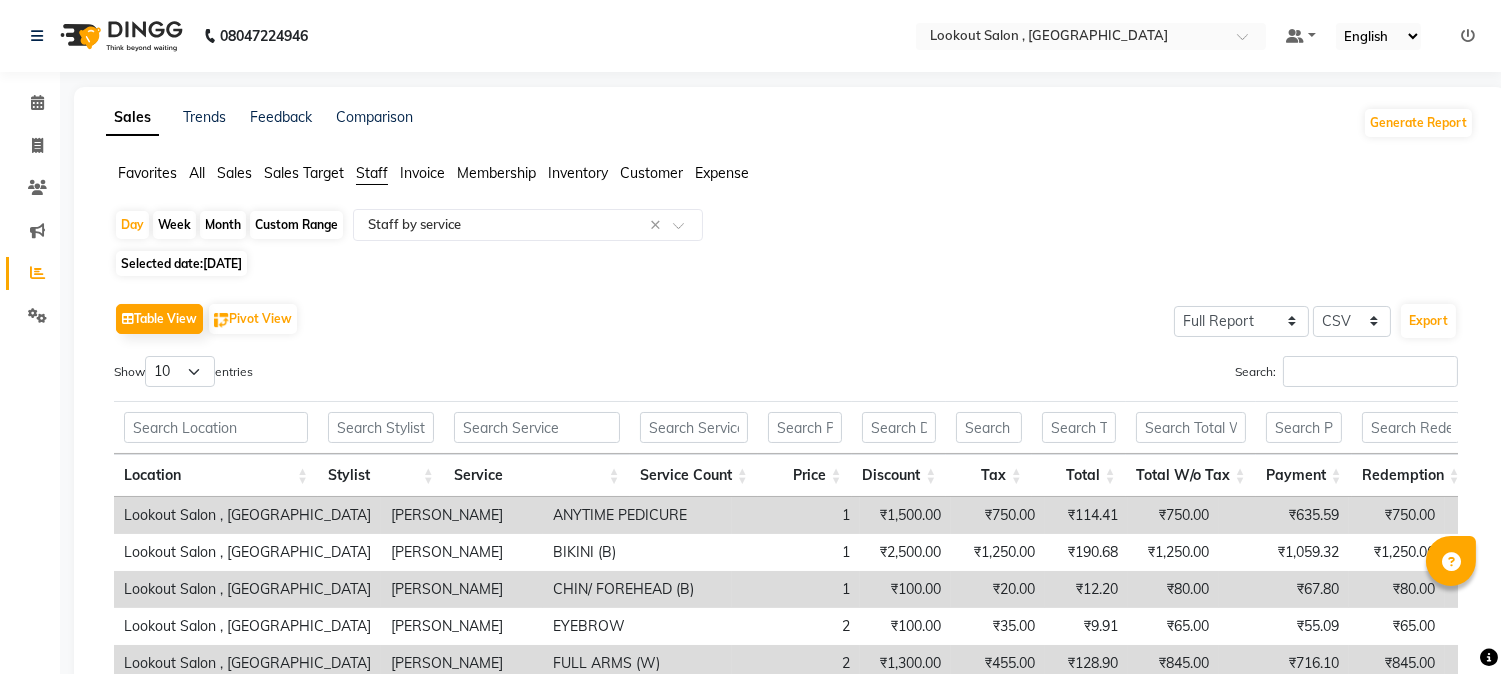 drag, startPoint x: 0, startPoint y: 334, endPoint x: 0, endPoint y: 302, distance: 32 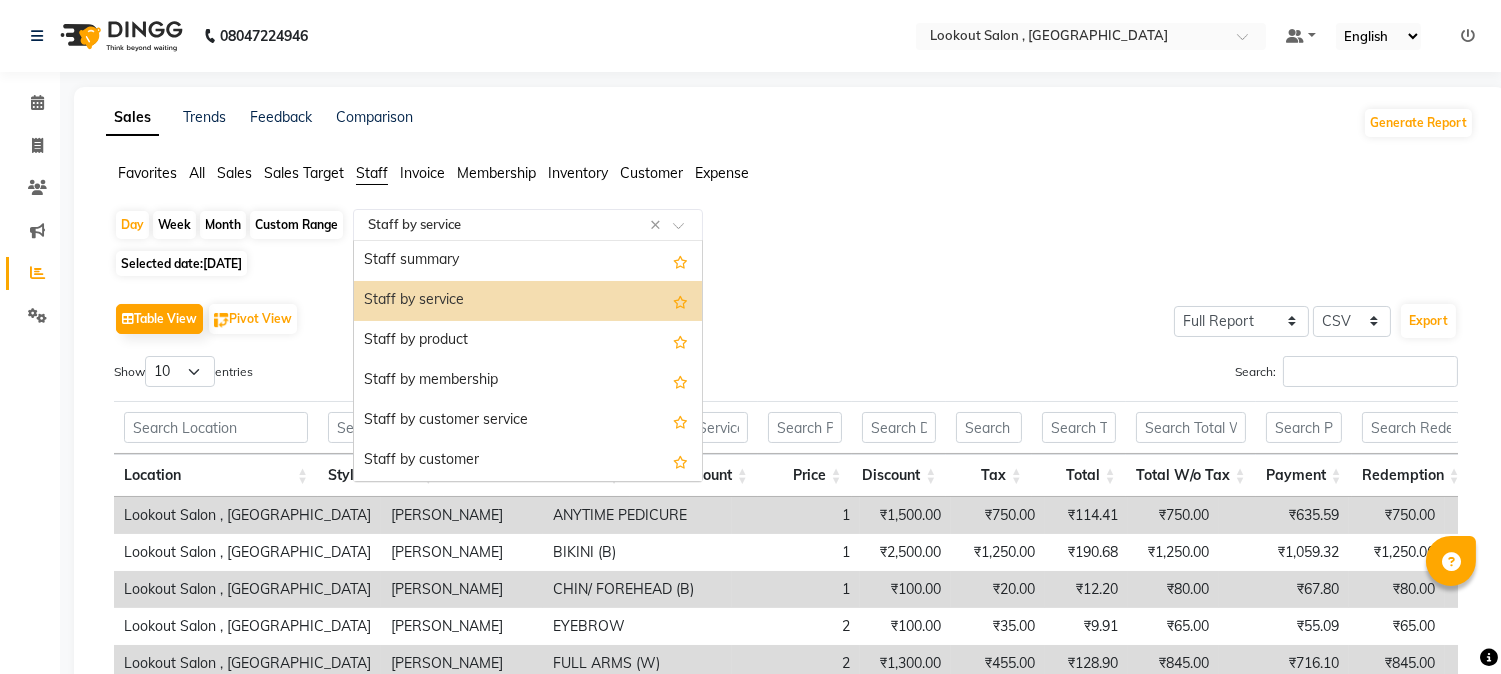 click 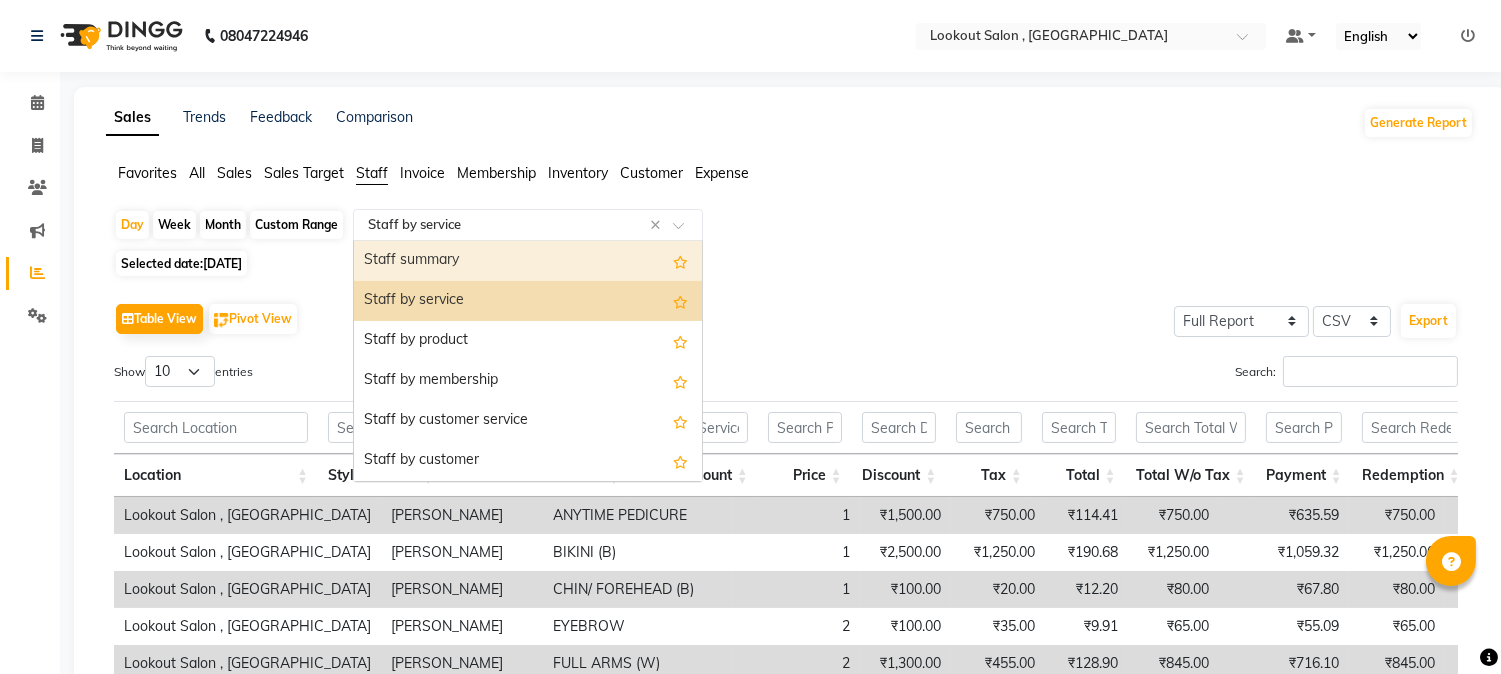 click on "Staff summary" at bounding box center (528, 261) 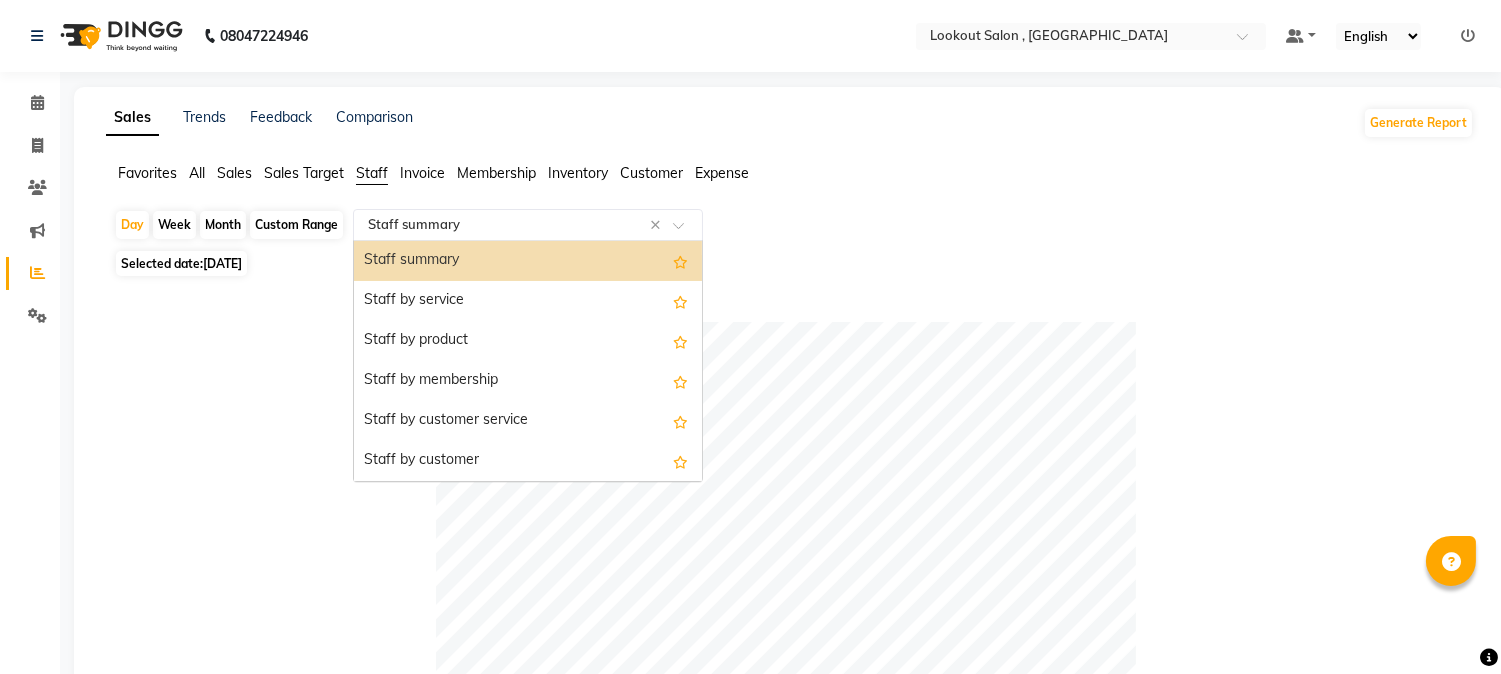 click on "Selected date:  11-07-2025" 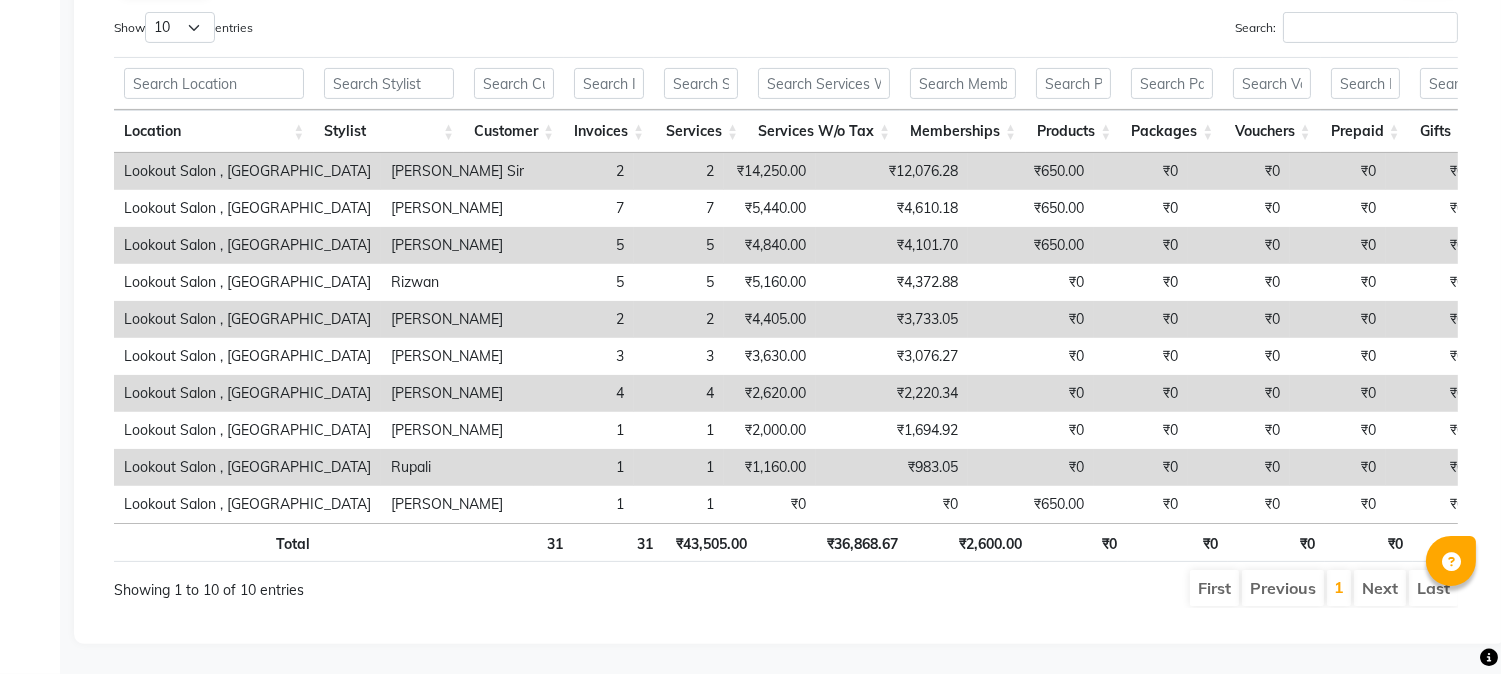 scroll, scrollTop: 0, scrollLeft: 0, axis: both 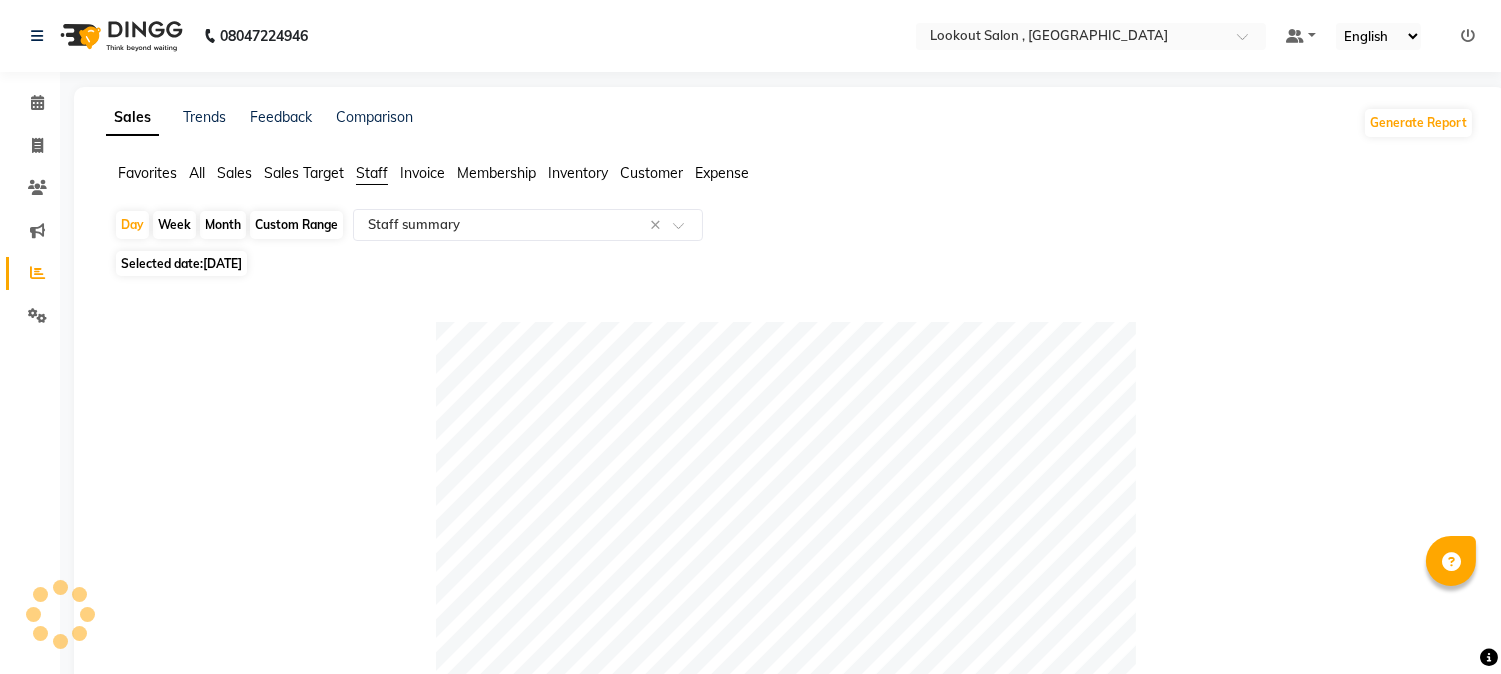 click on "All" 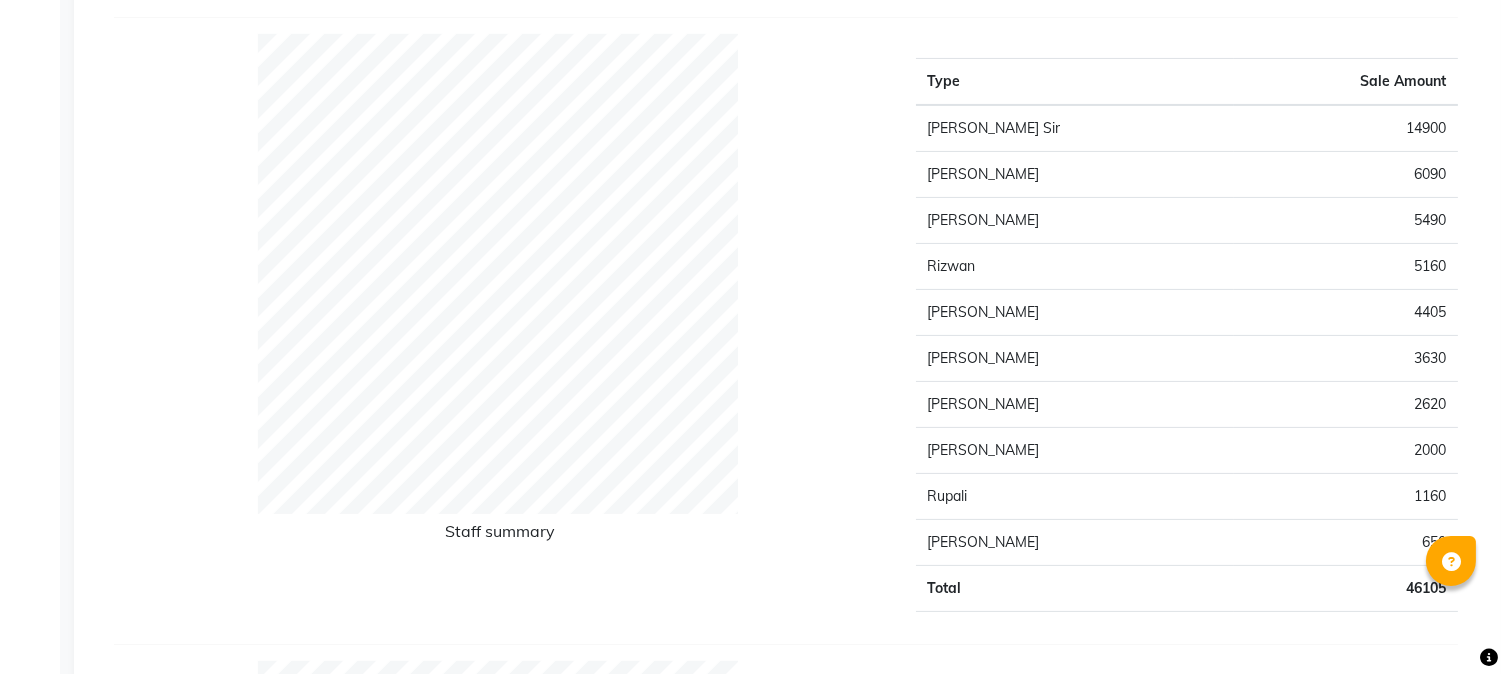 scroll, scrollTop: 1000, scrollLeft: 0, axis: vertical 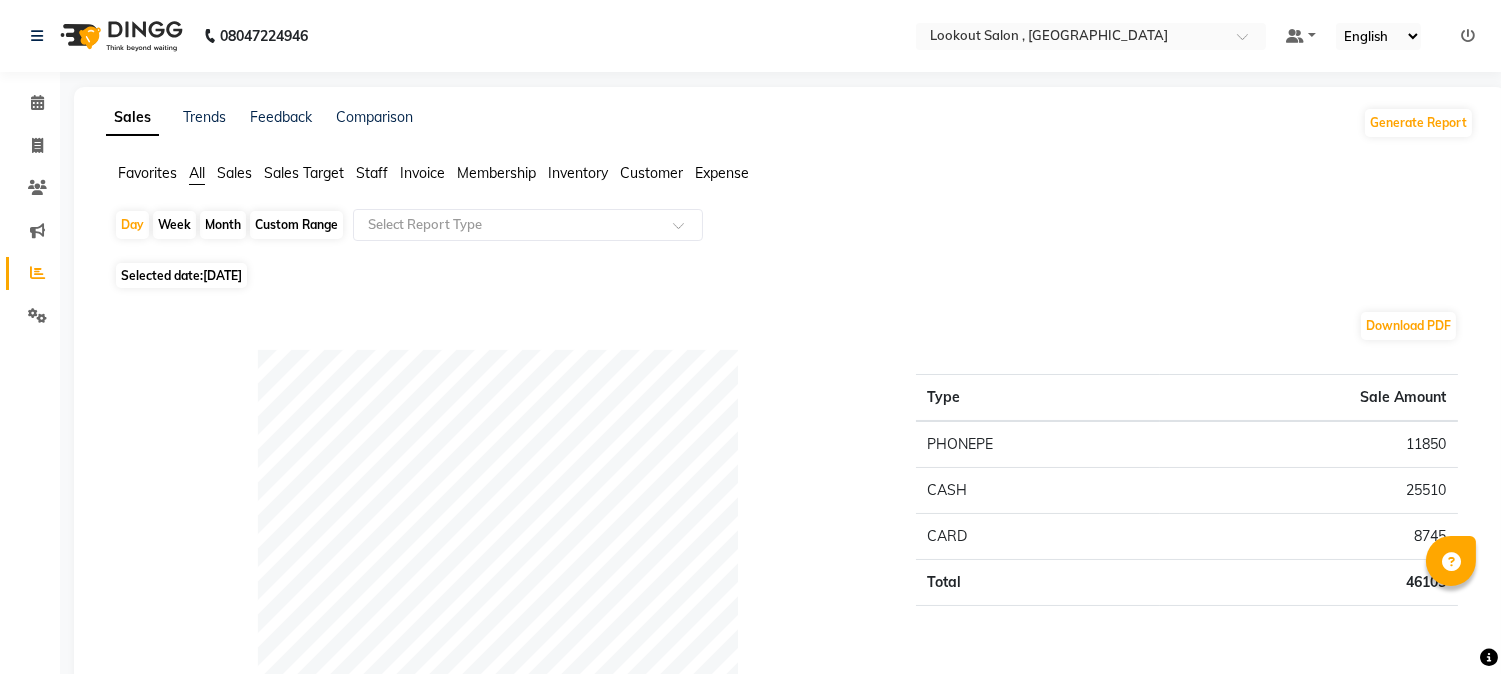 click on "Sales" 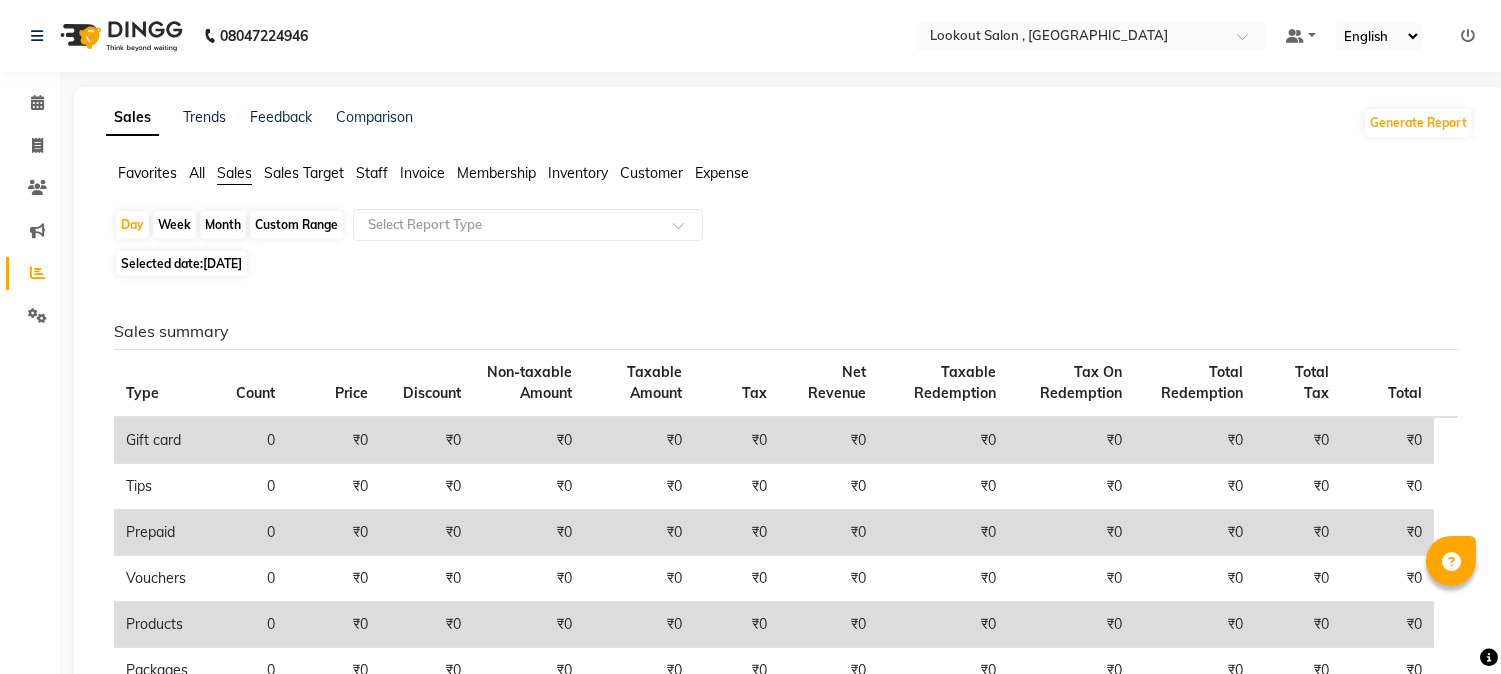 click on "Favorites All Sales Sales Target Staff Invoice Membership Inventory Customer Expense" 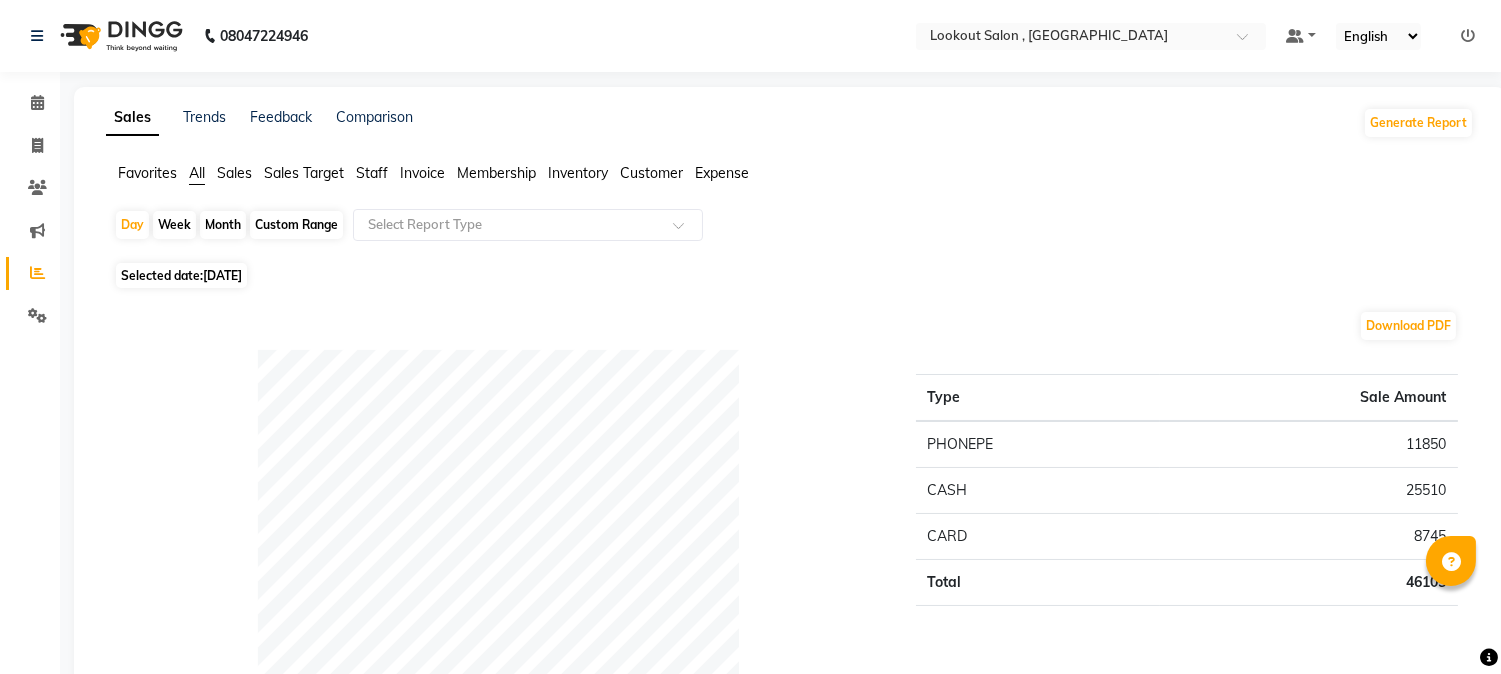 scroll, scrollTop: 27, scrollLeft: 0, axis: vertical 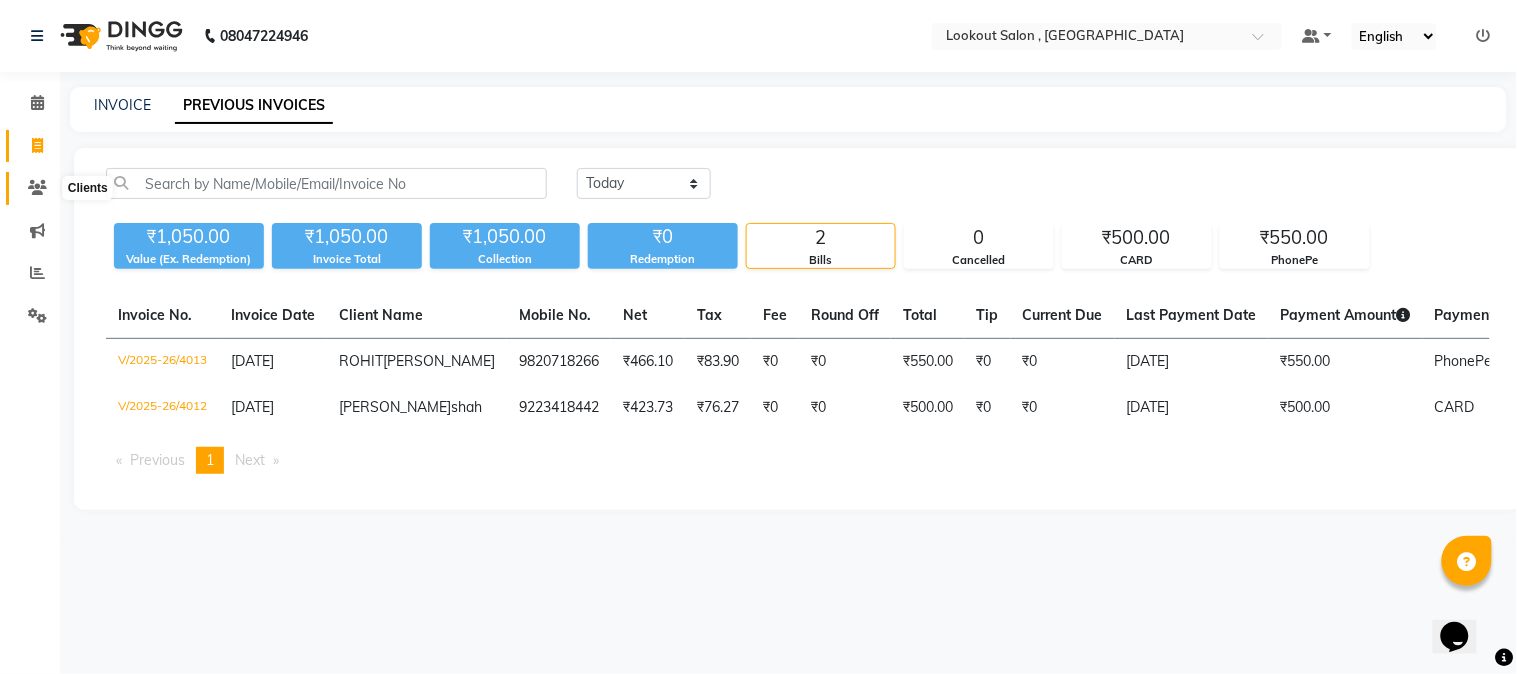 click 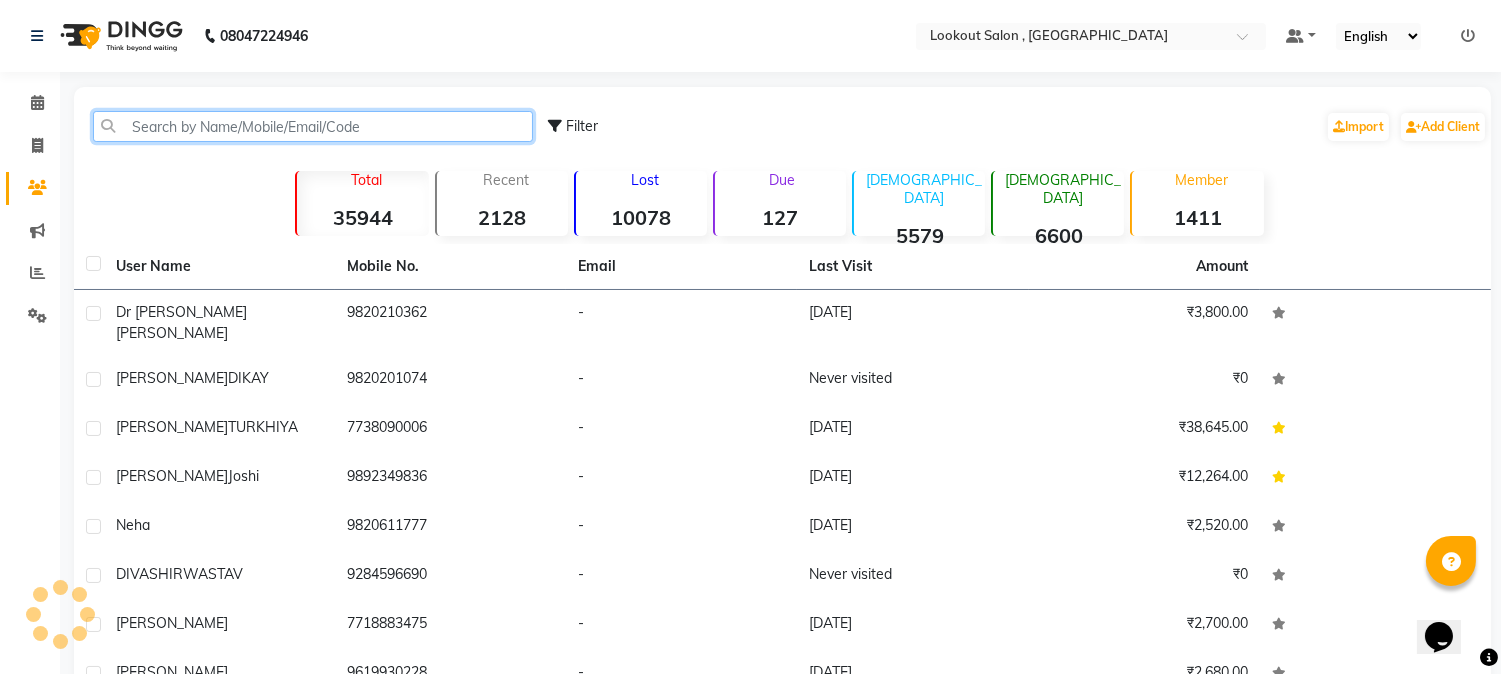 click 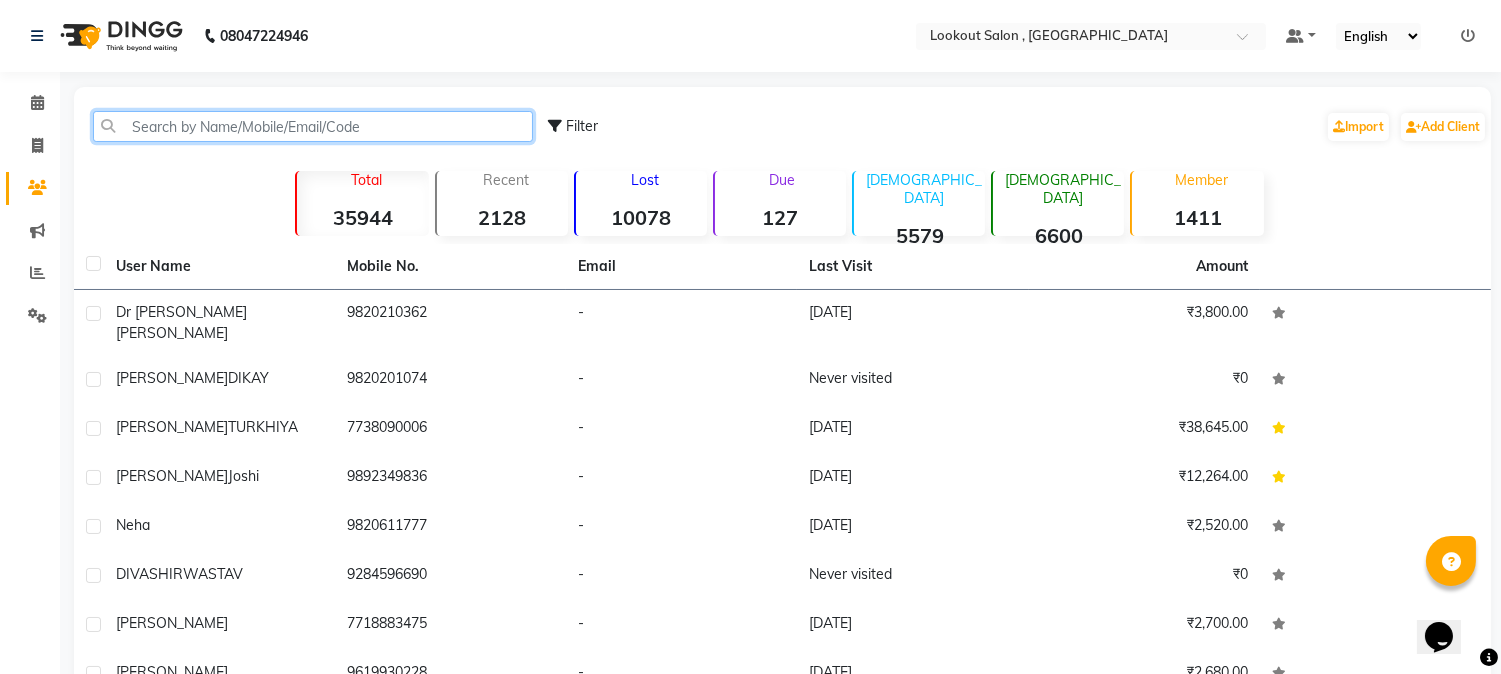 paste on "9819325901" 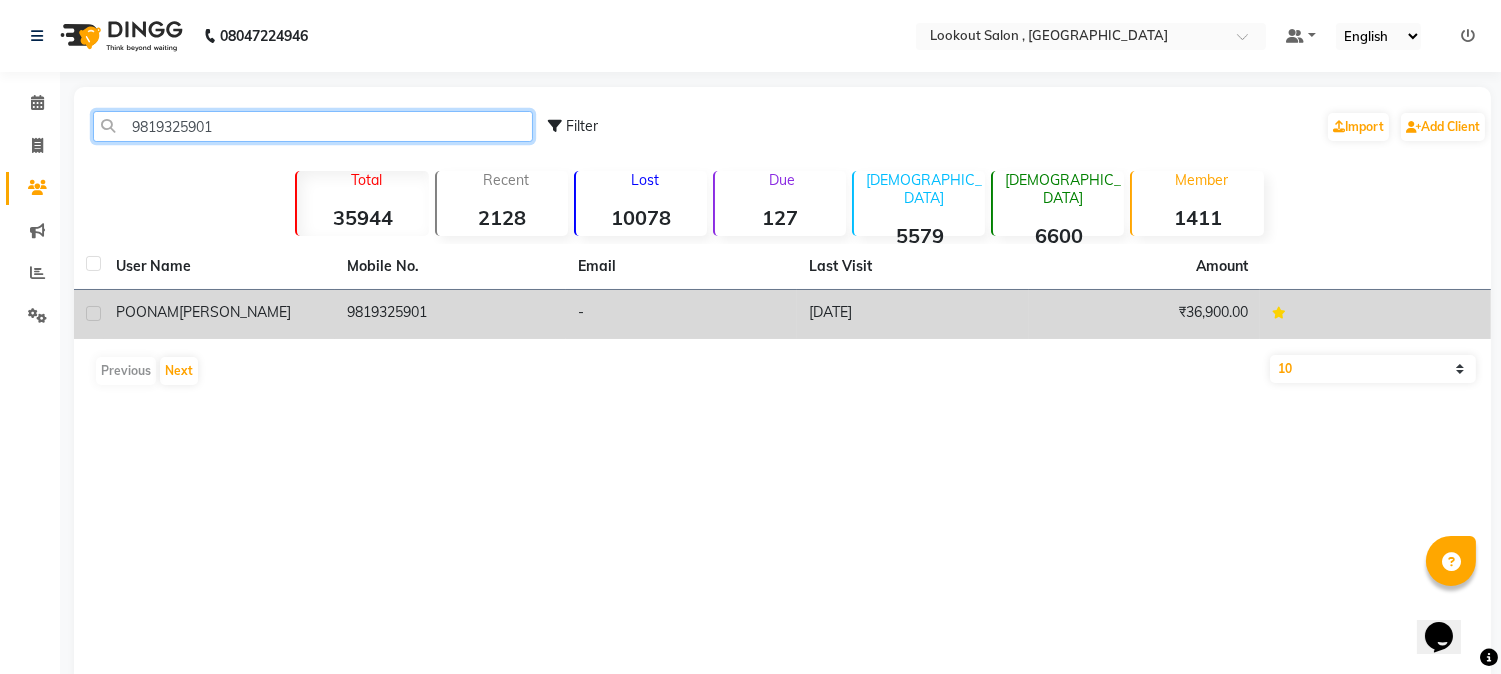 type on "9819325901" 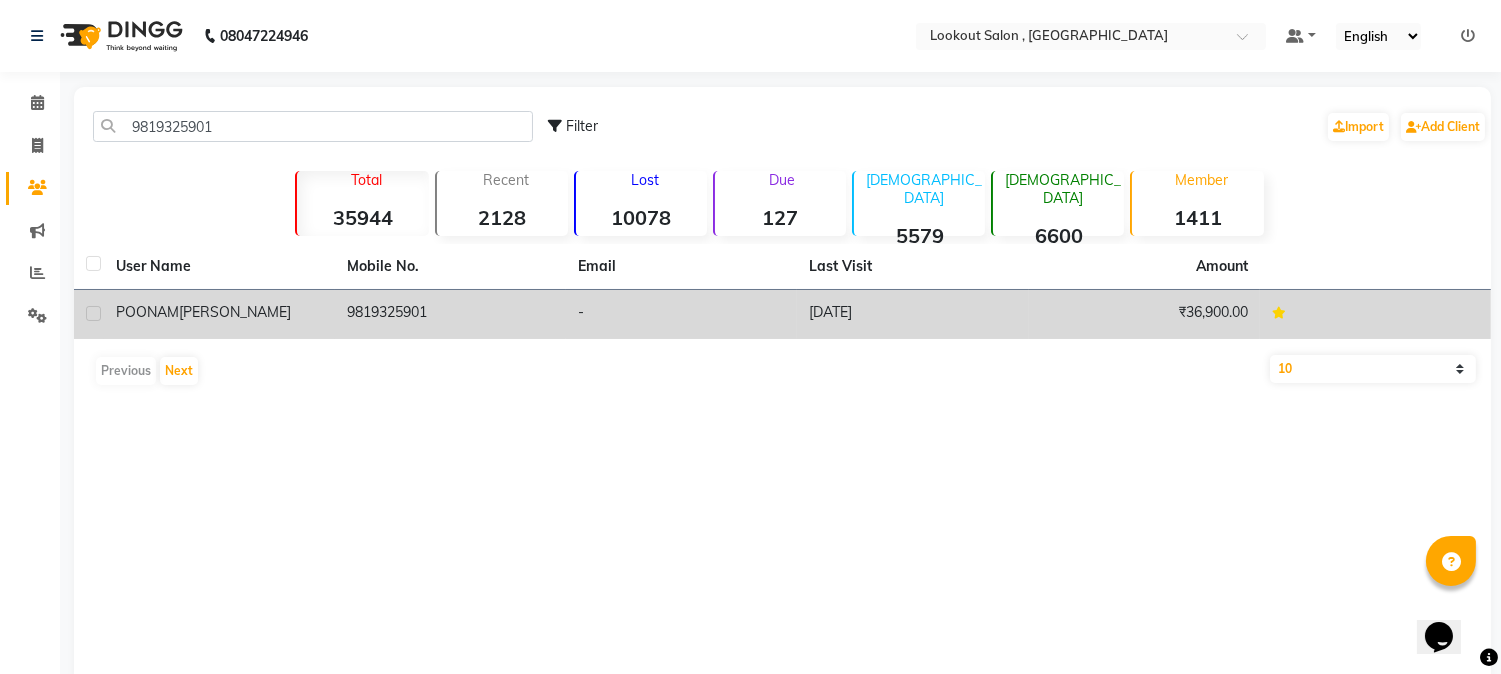 click on "POONAM" 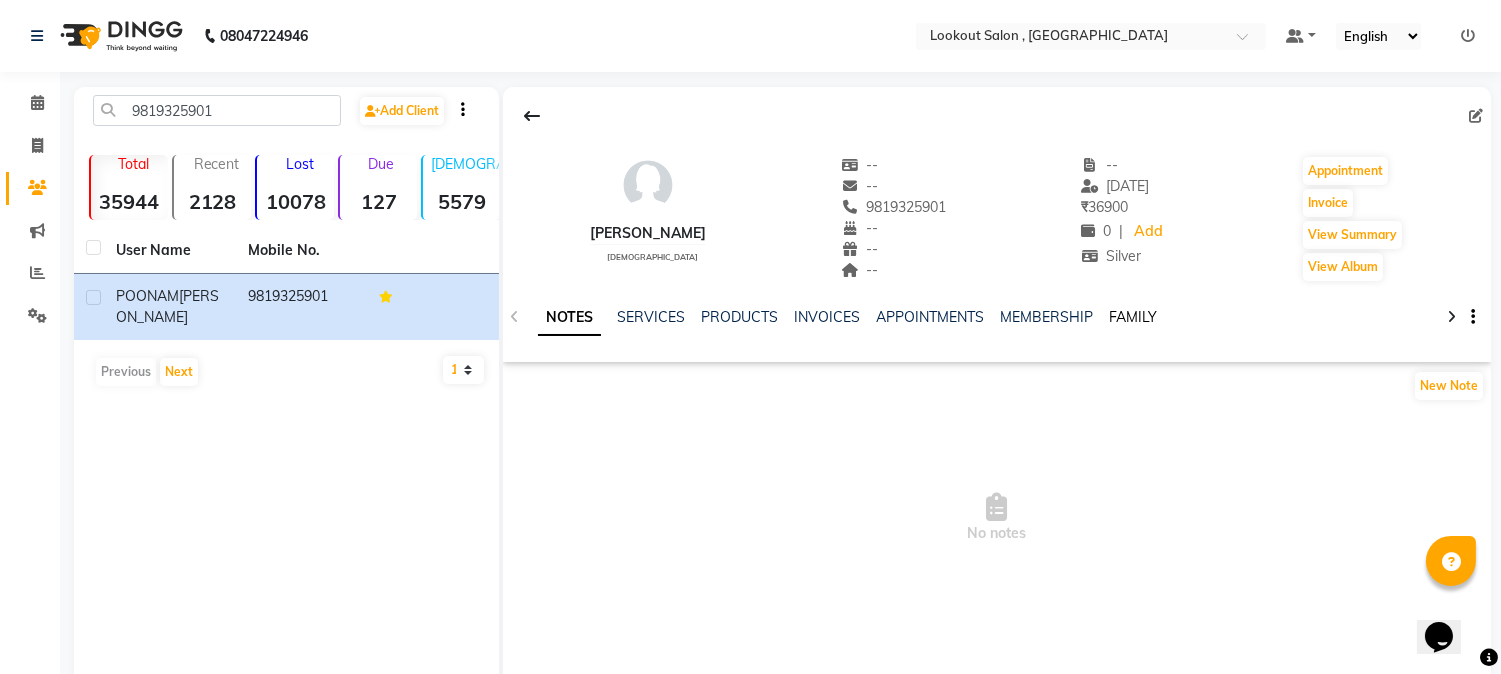 click on "FAMILY" 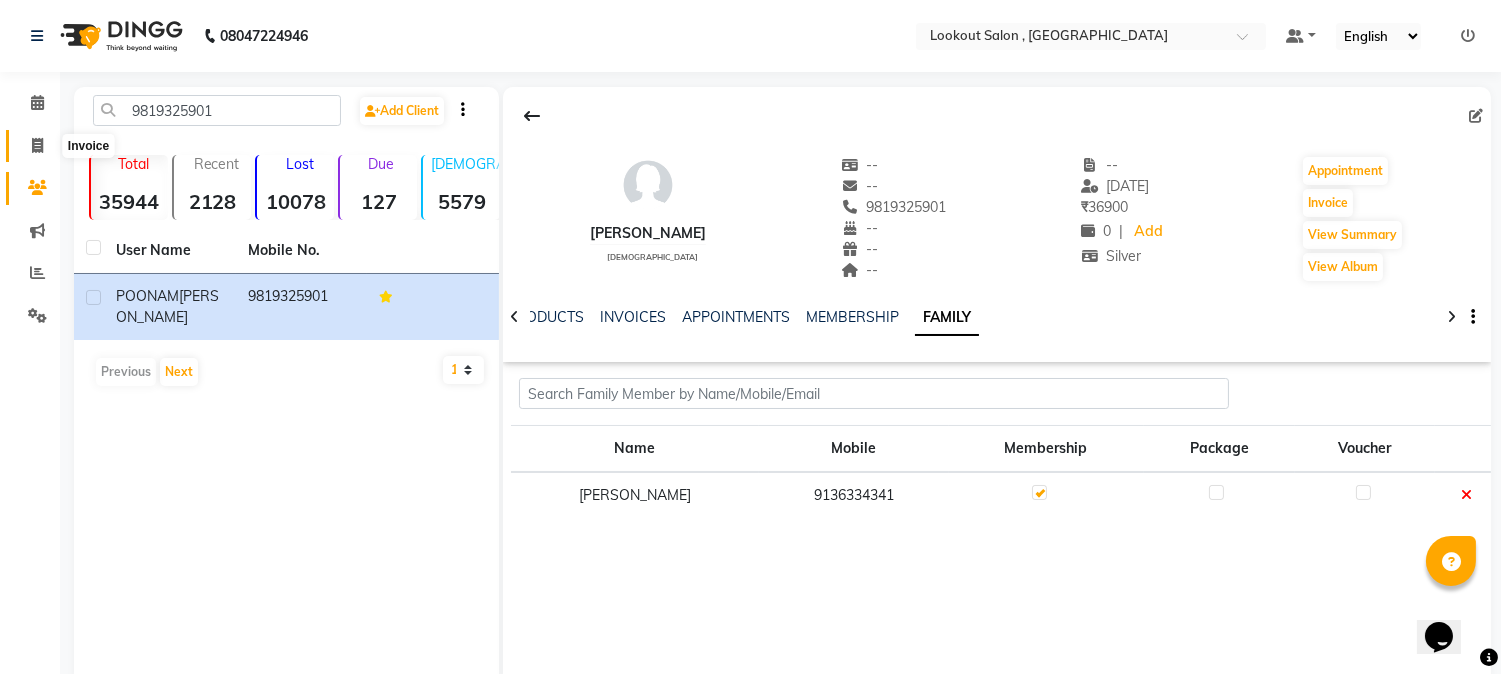 click 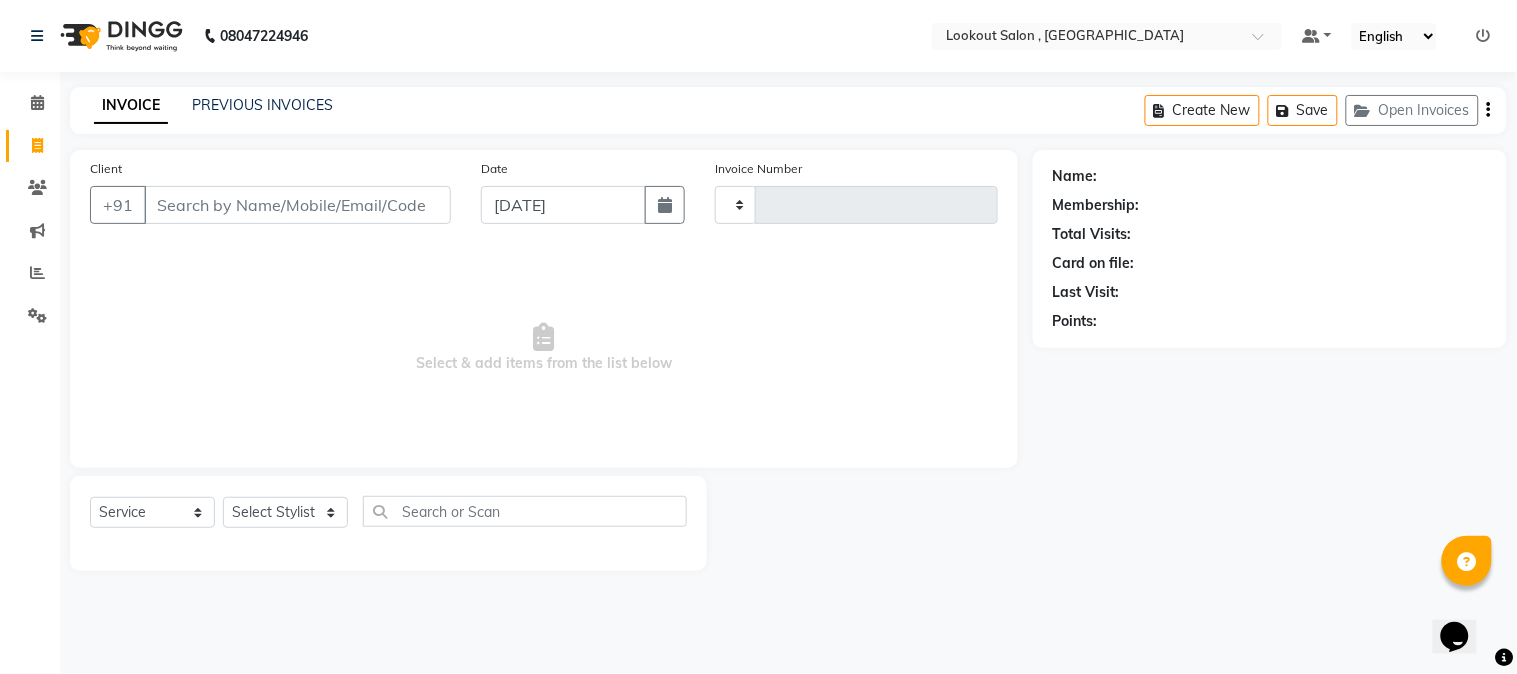 type on "4017" 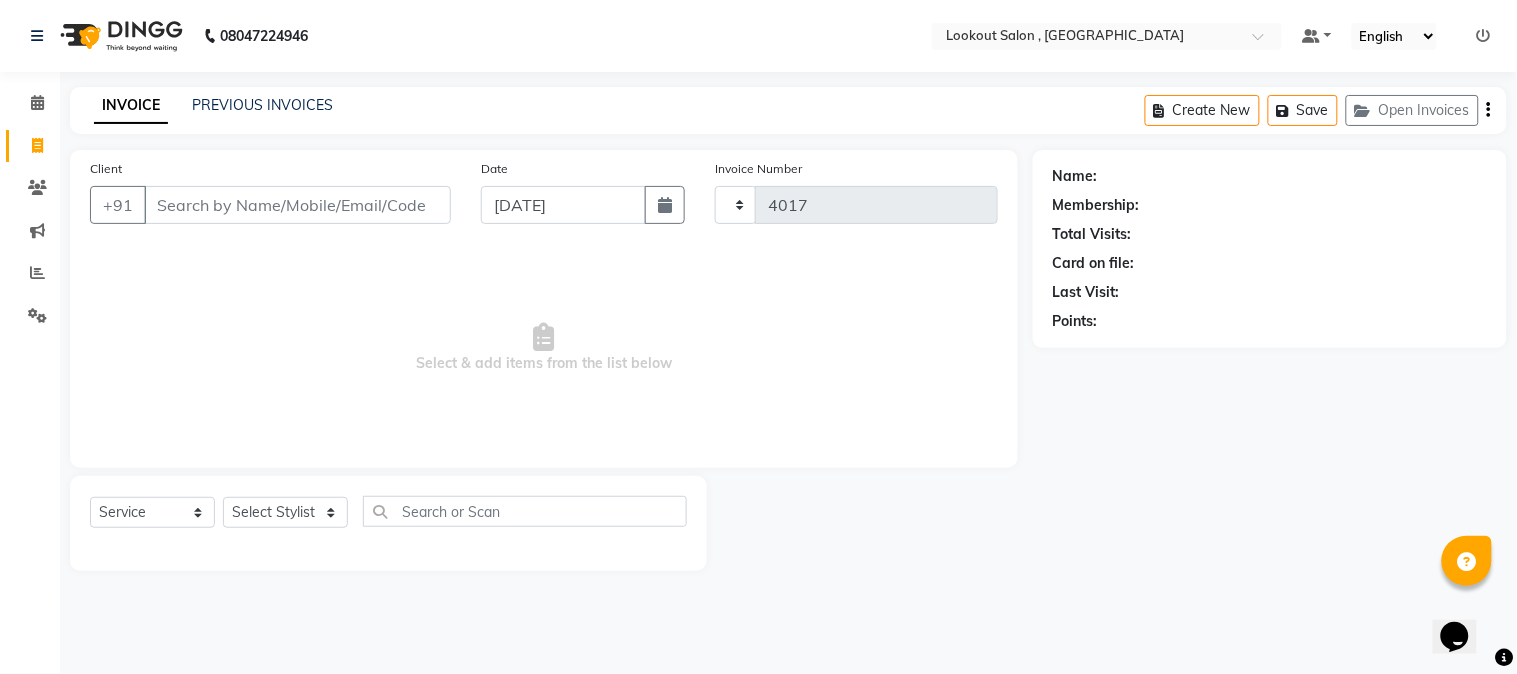 select on "151" 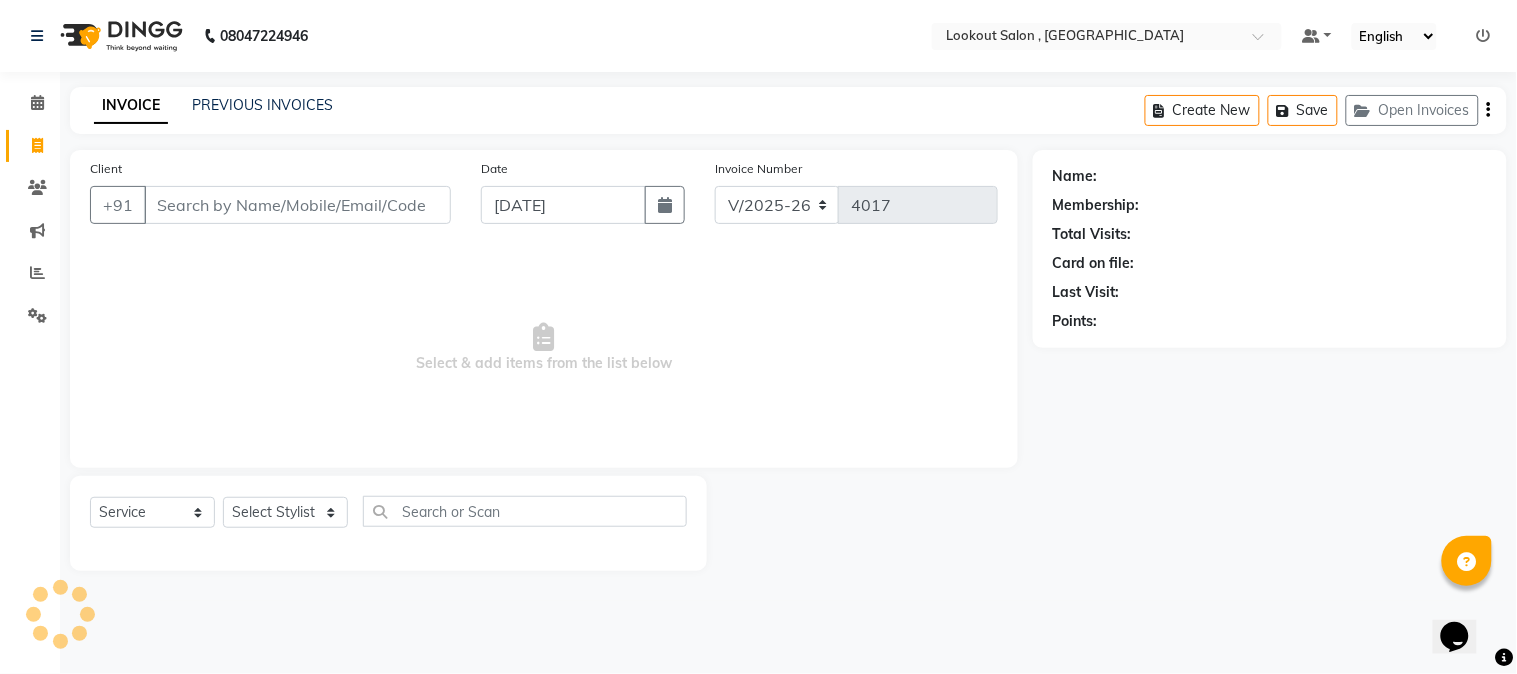 click on "Client" at bounding box center (297, 205) 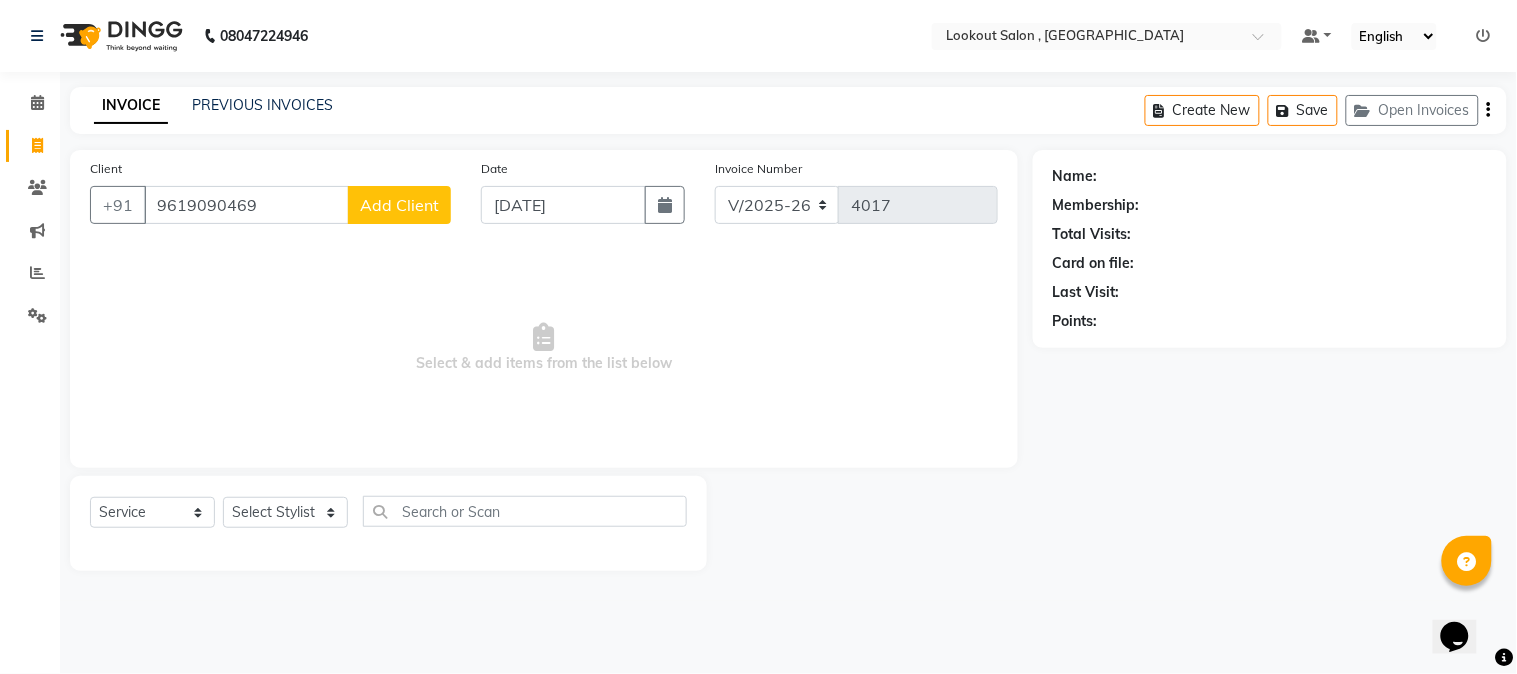 type on "9619090469" 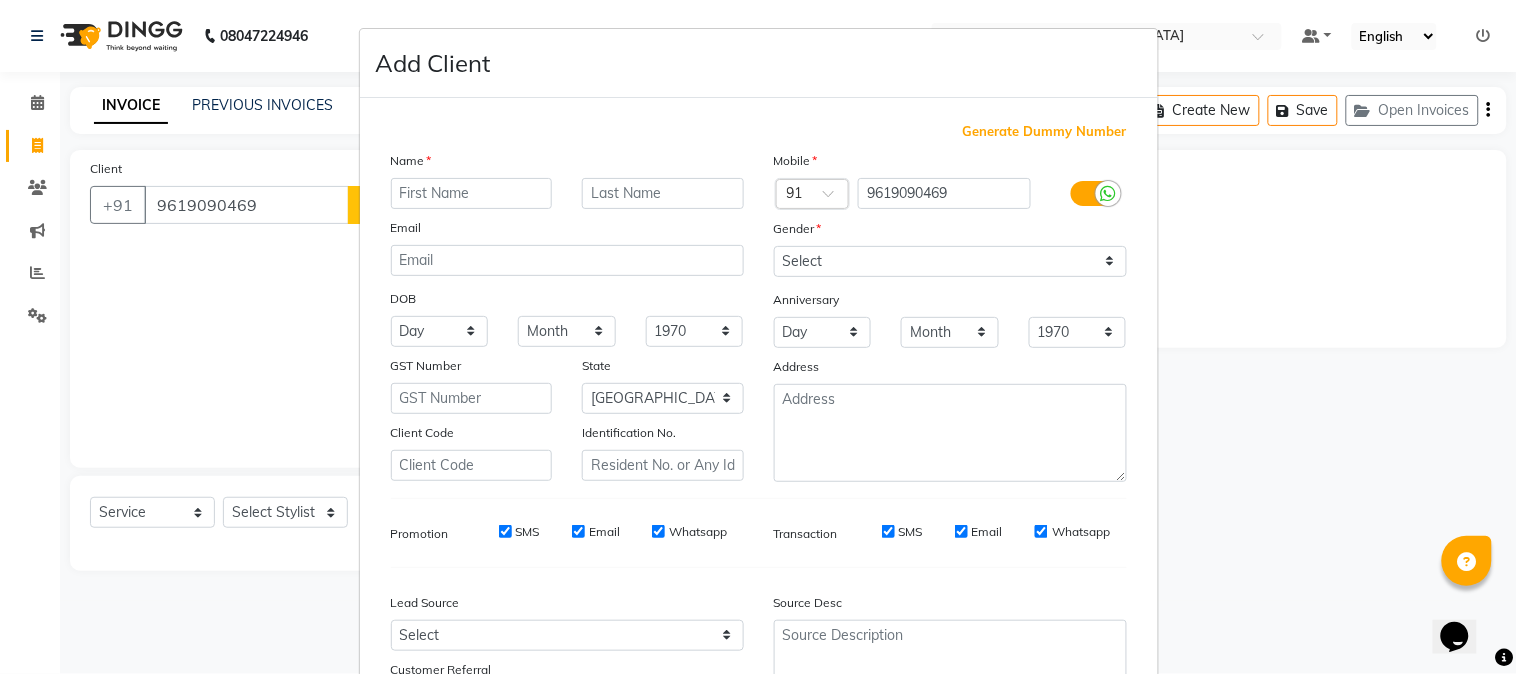 click at bounding box center [472, 193] 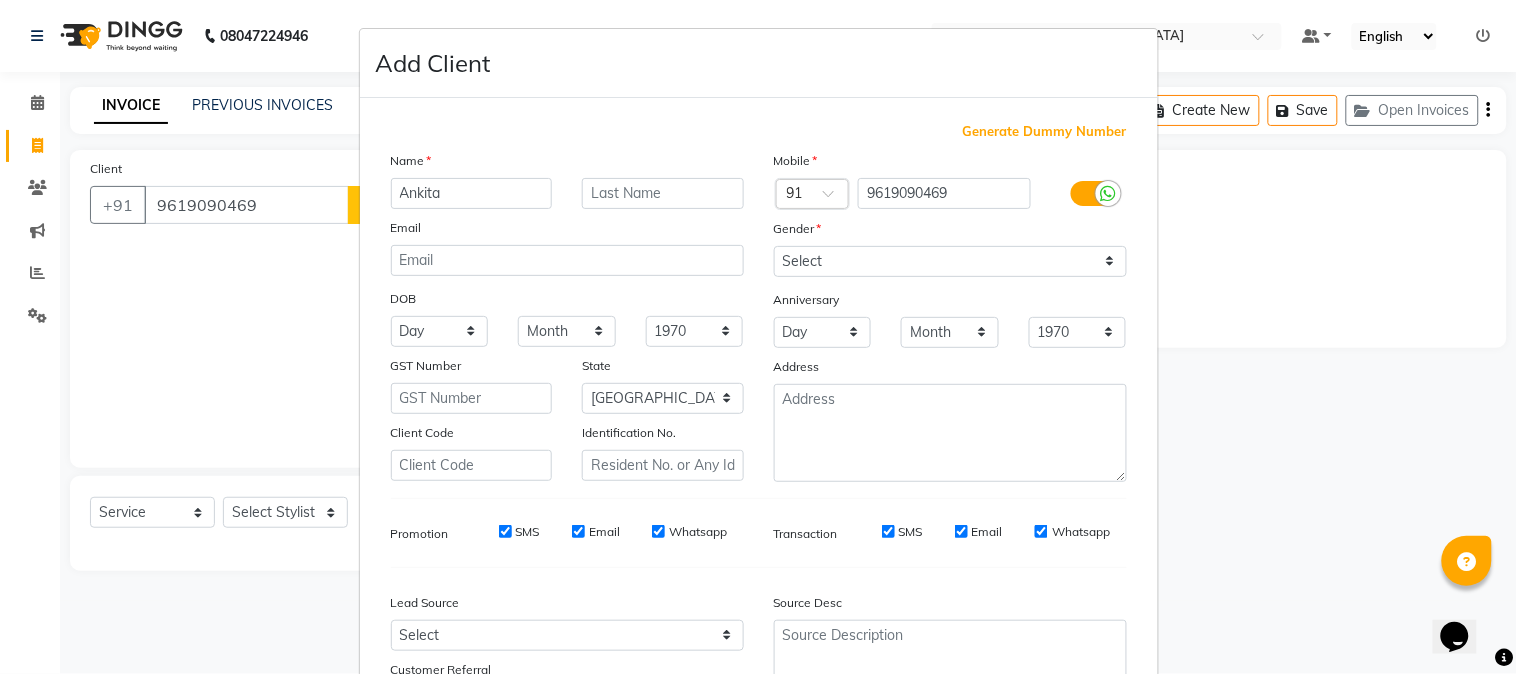 type on "Ankita" 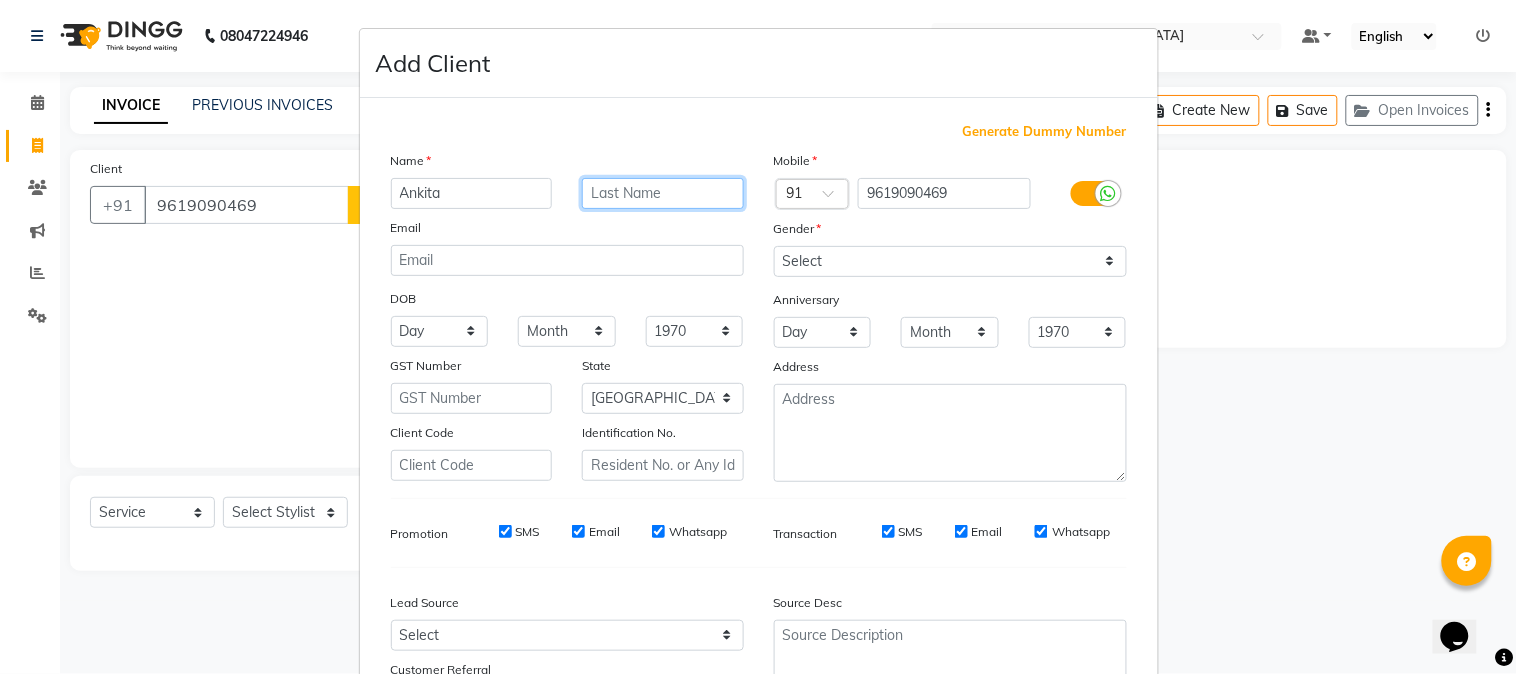 click at bounding box center (663, 193) 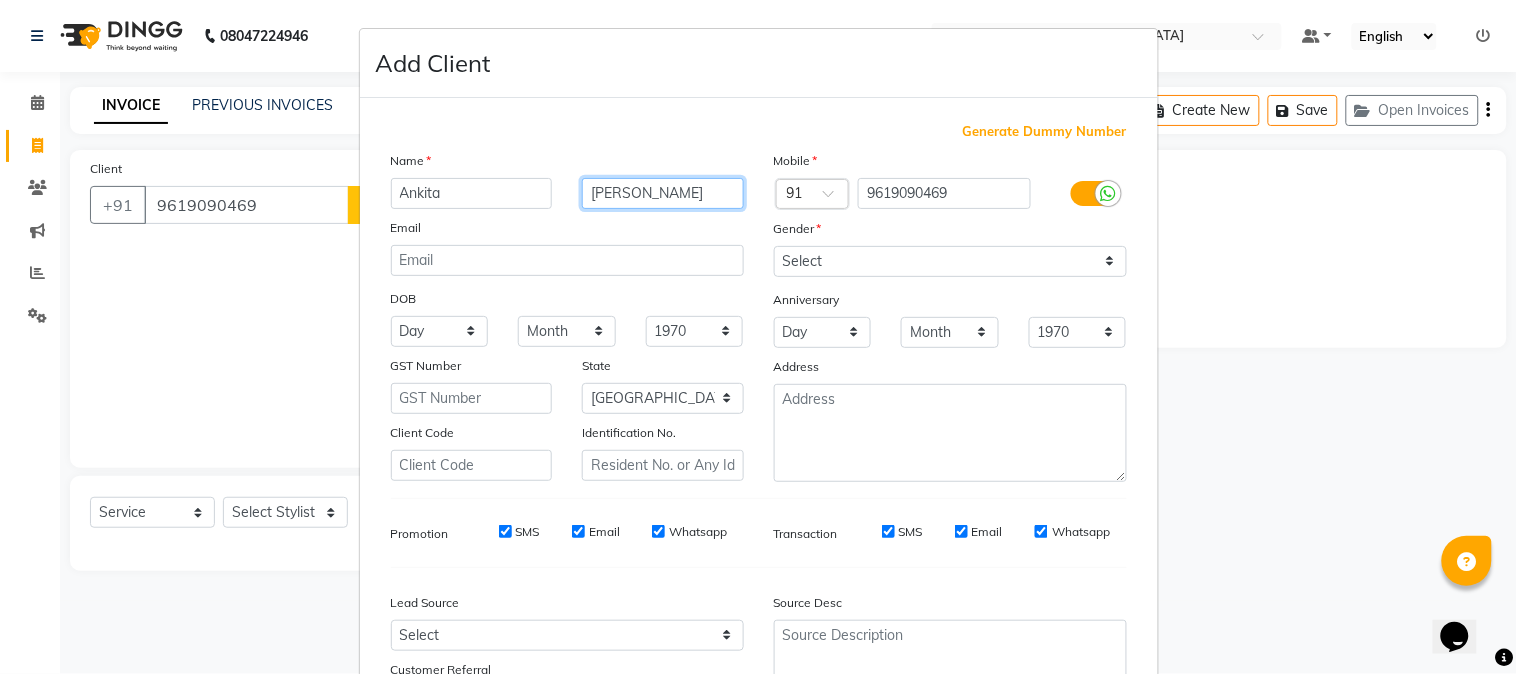type on "[PERSON_NAME]" 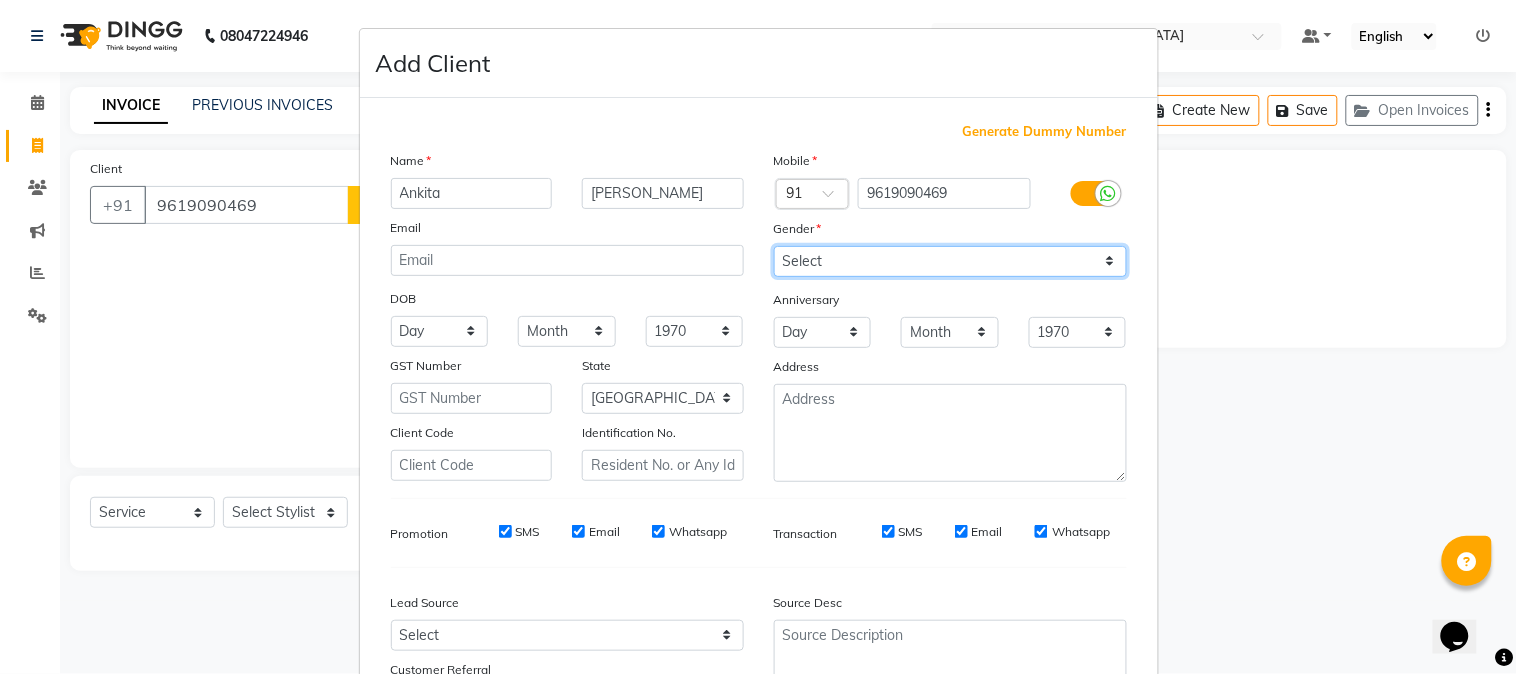 click on "Select [DEMOGRAPHIC_DATA] [DEMOGRAPHIC_DATA] Other Prefer Not To Say" at bounding box center (950, 261) 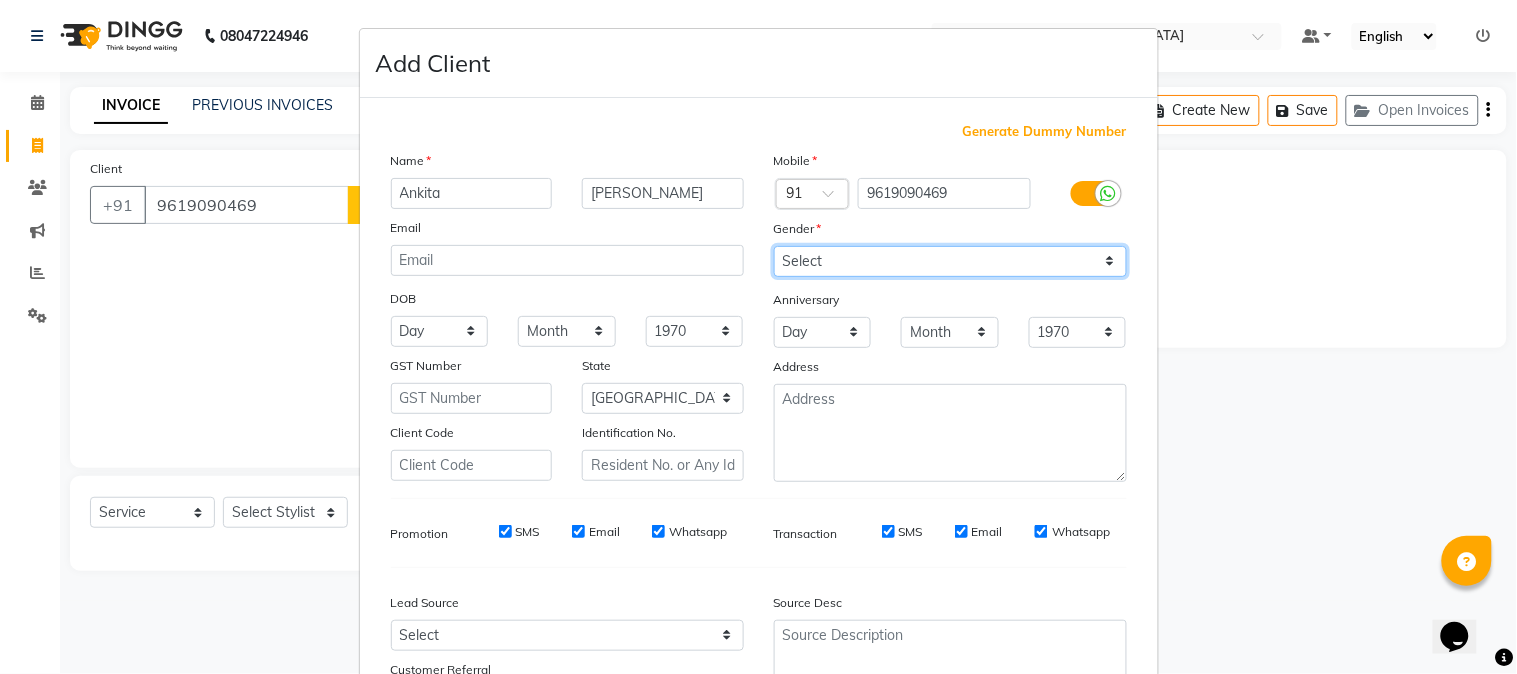 select on "[DEMOGRAPHIC_DATA]" 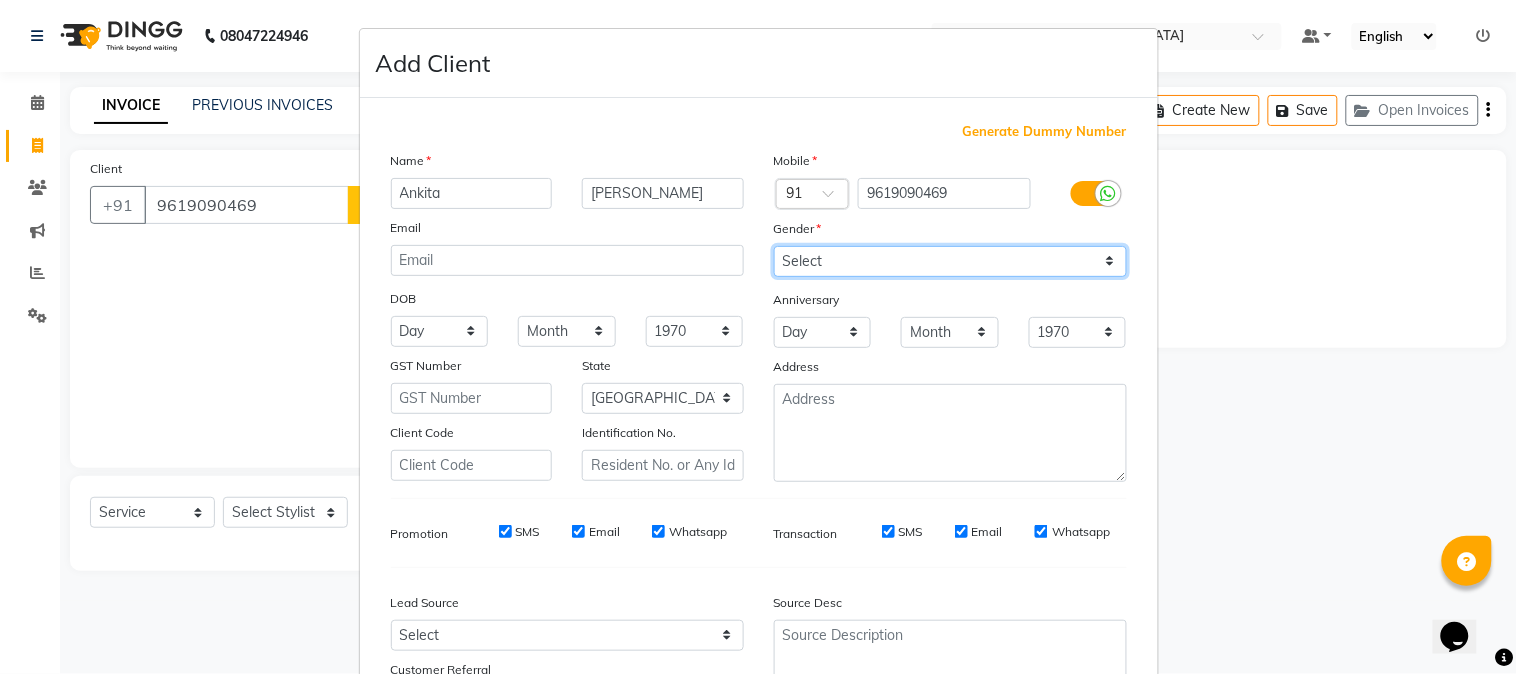 click on "Select [DEMOGRAPHIC_DATA] [DEMOGRAPHIC_DATA] Other Prefer Not To Say" at bounding box center (950, 261) 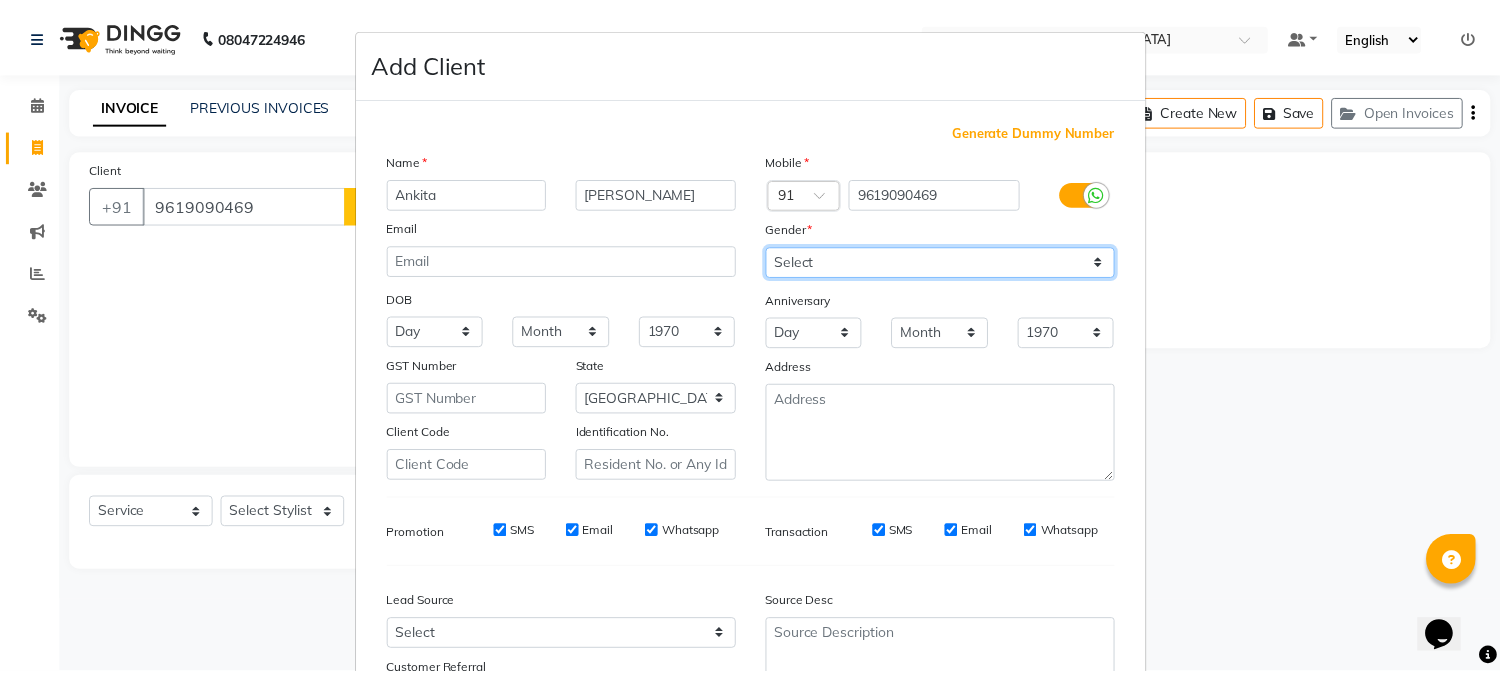 scroll, scrollTop: 176, scrollLeft: 0, axis: vertical 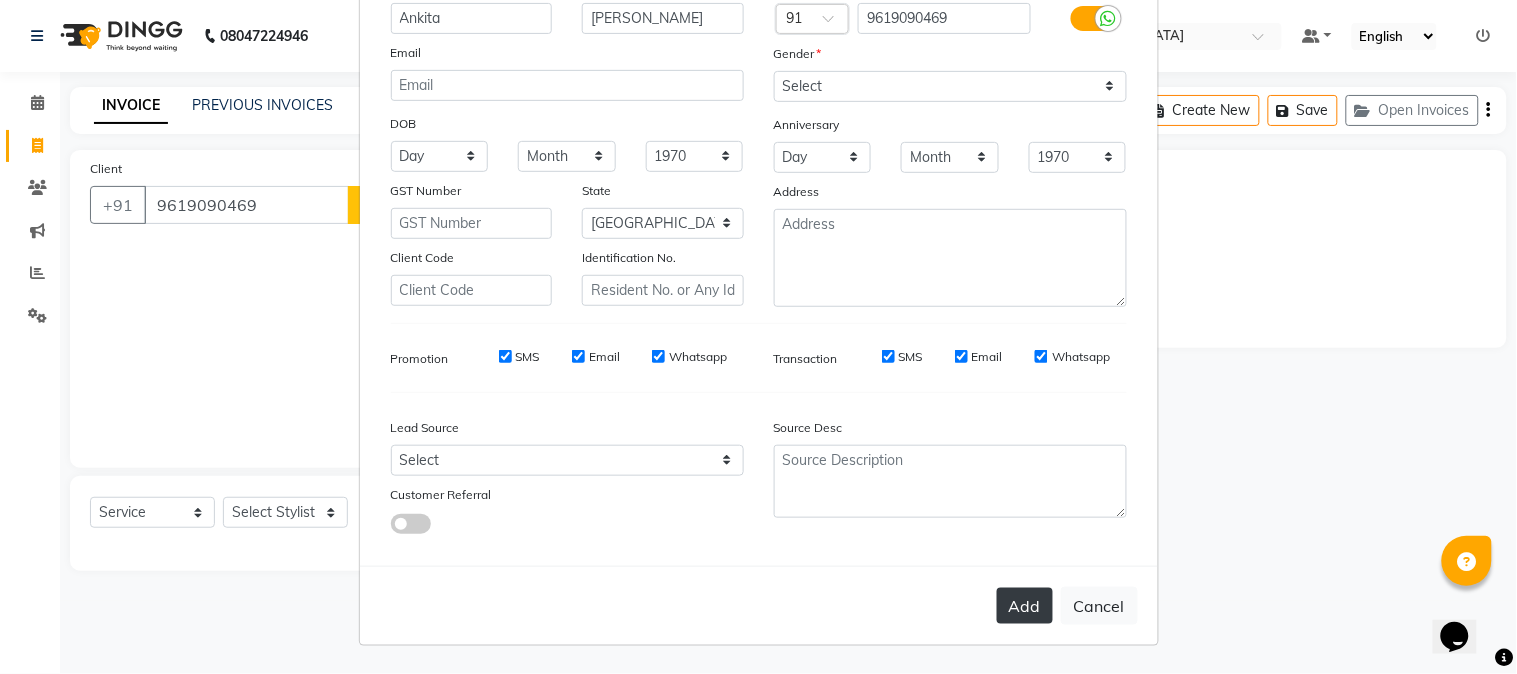 click on "Add" at bounding box center (1025, 606) 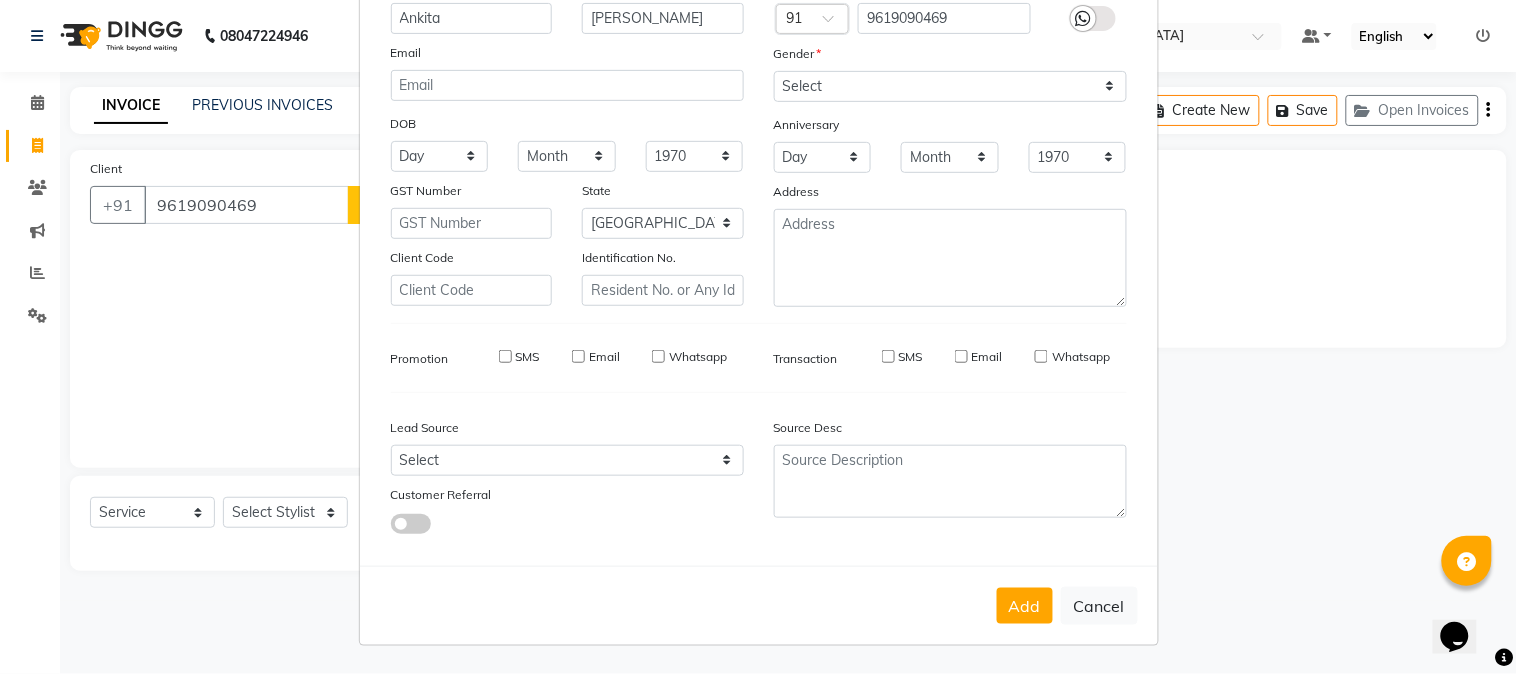type 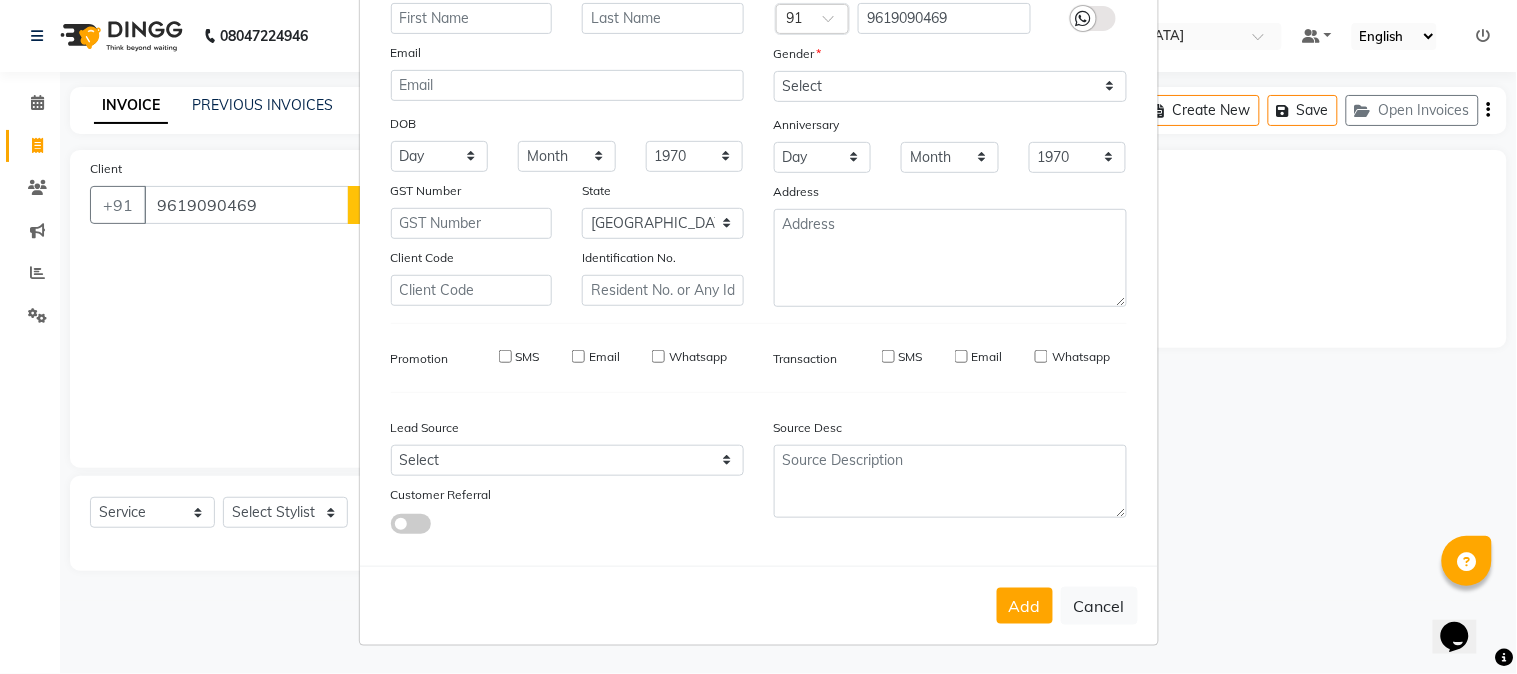 select 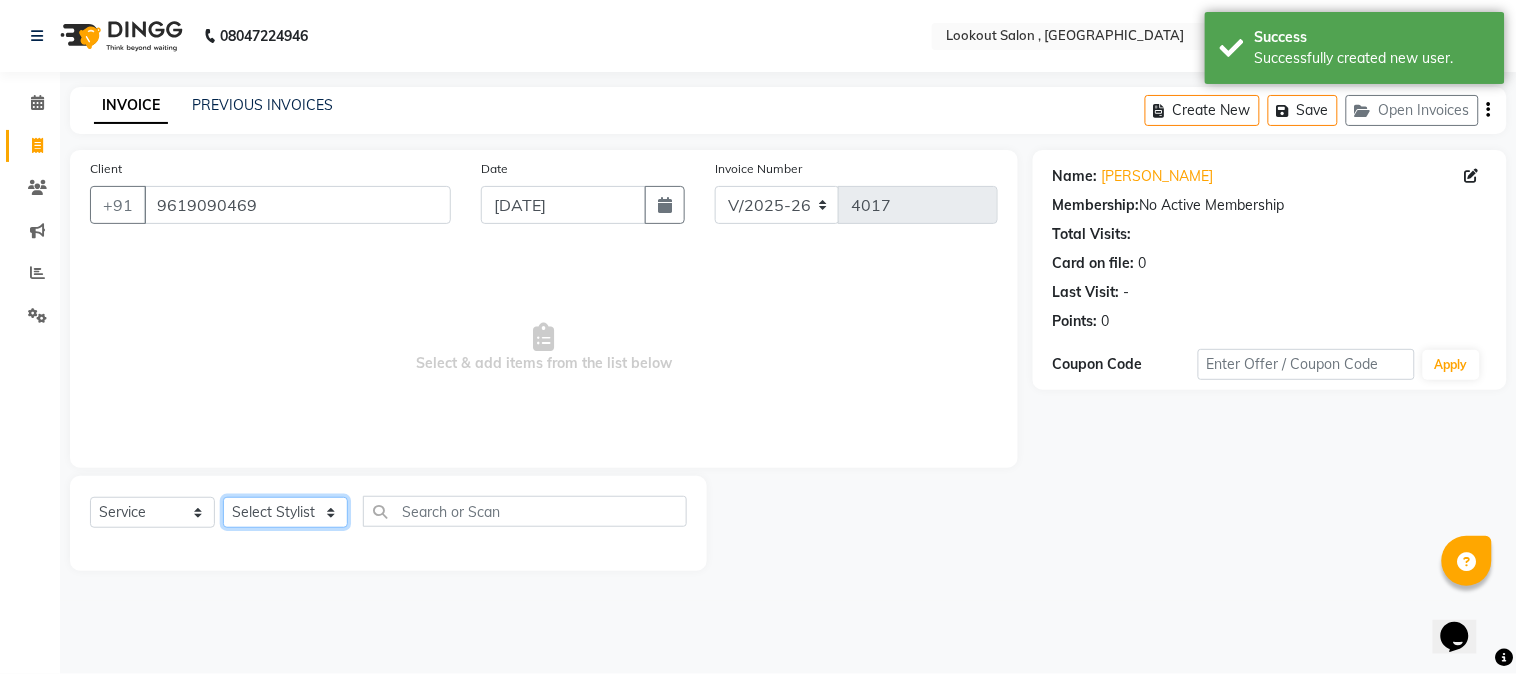 click on "Select Stylist AMIT SOLANKI jishan shekh kuldeep MANDAR GOSAVI MANISHA SAHU NANDINI GUPTA NIPUL SIR NISAR AHMED PIRJADE Rizwan ROOPAVATI Rupali  RUPESH SADAF SHAIKH SAHIL TAK shweta kashyap" 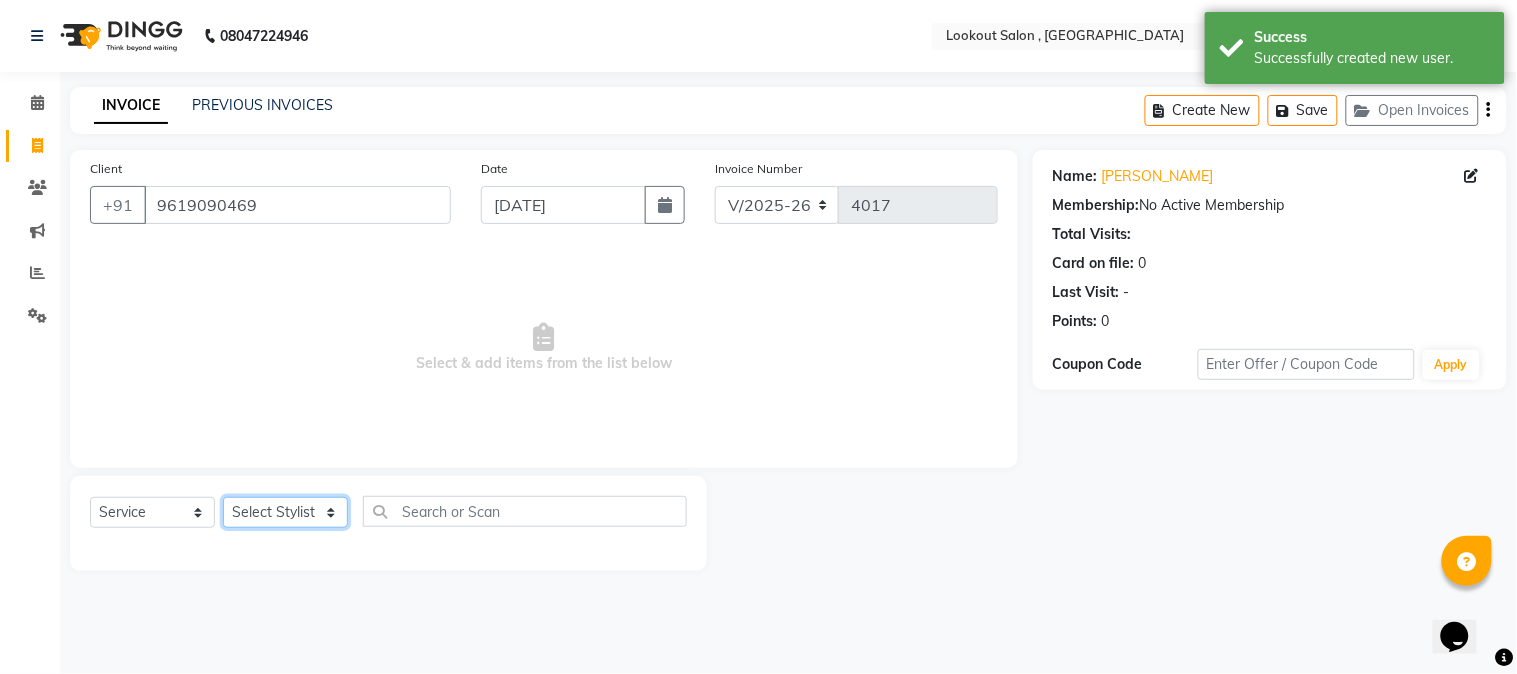 select on "20721" 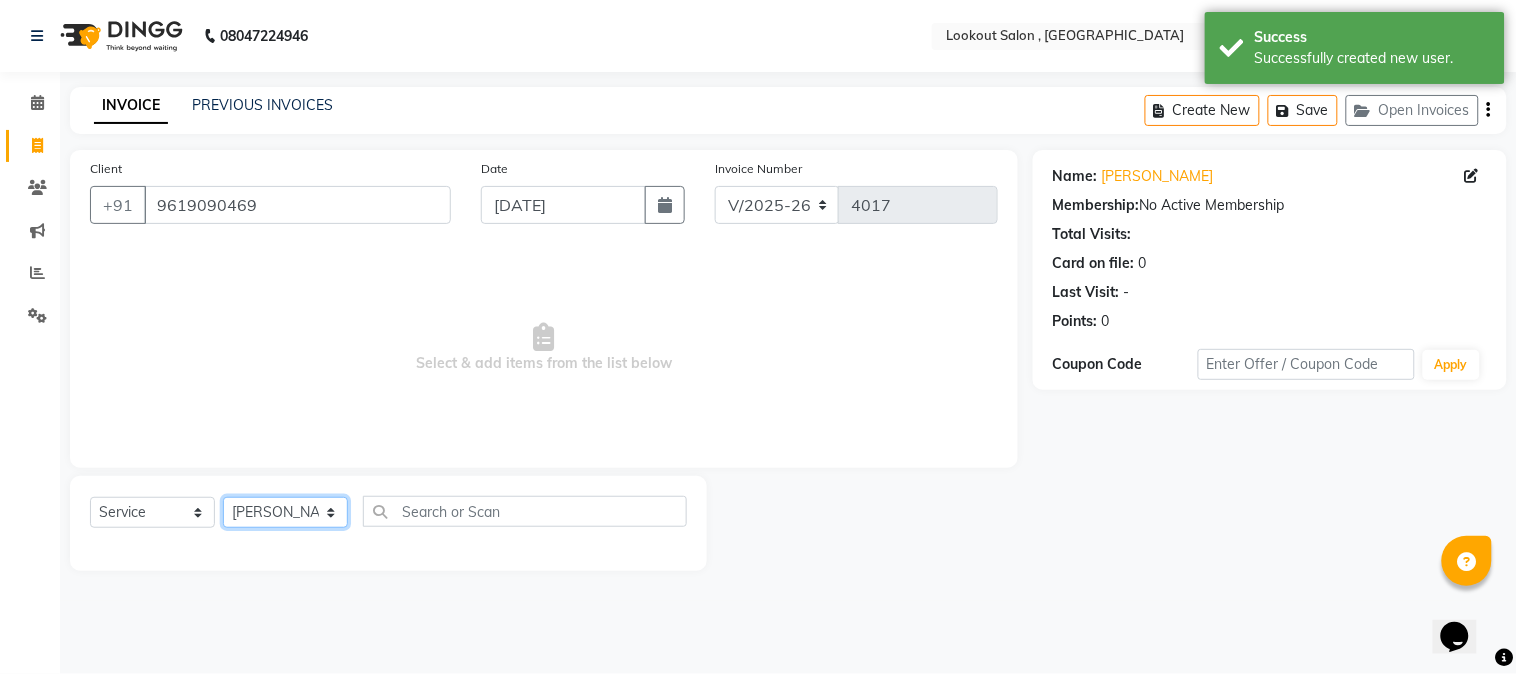 drag, startPoint x: 280, startPoint y: 523, endPoint x: 380, endPoint y: 522, distance: 100.005 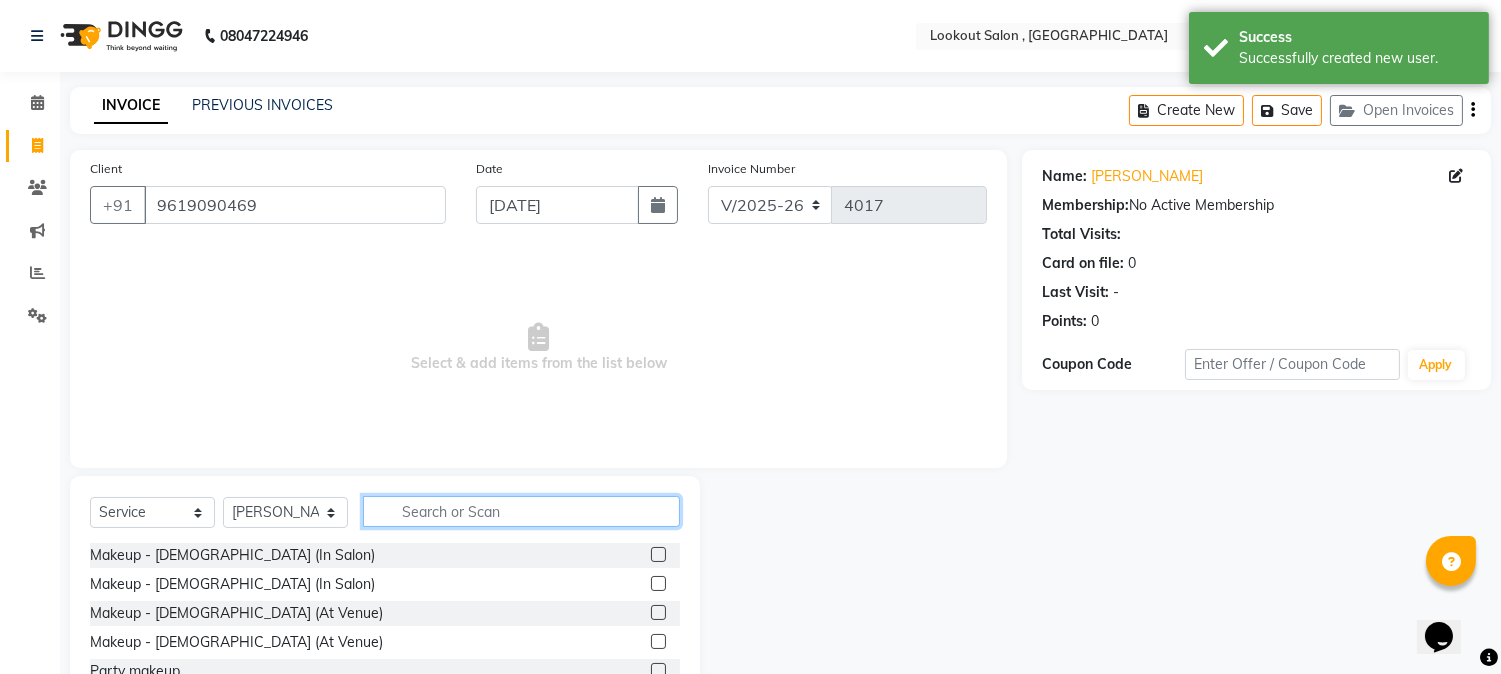 click 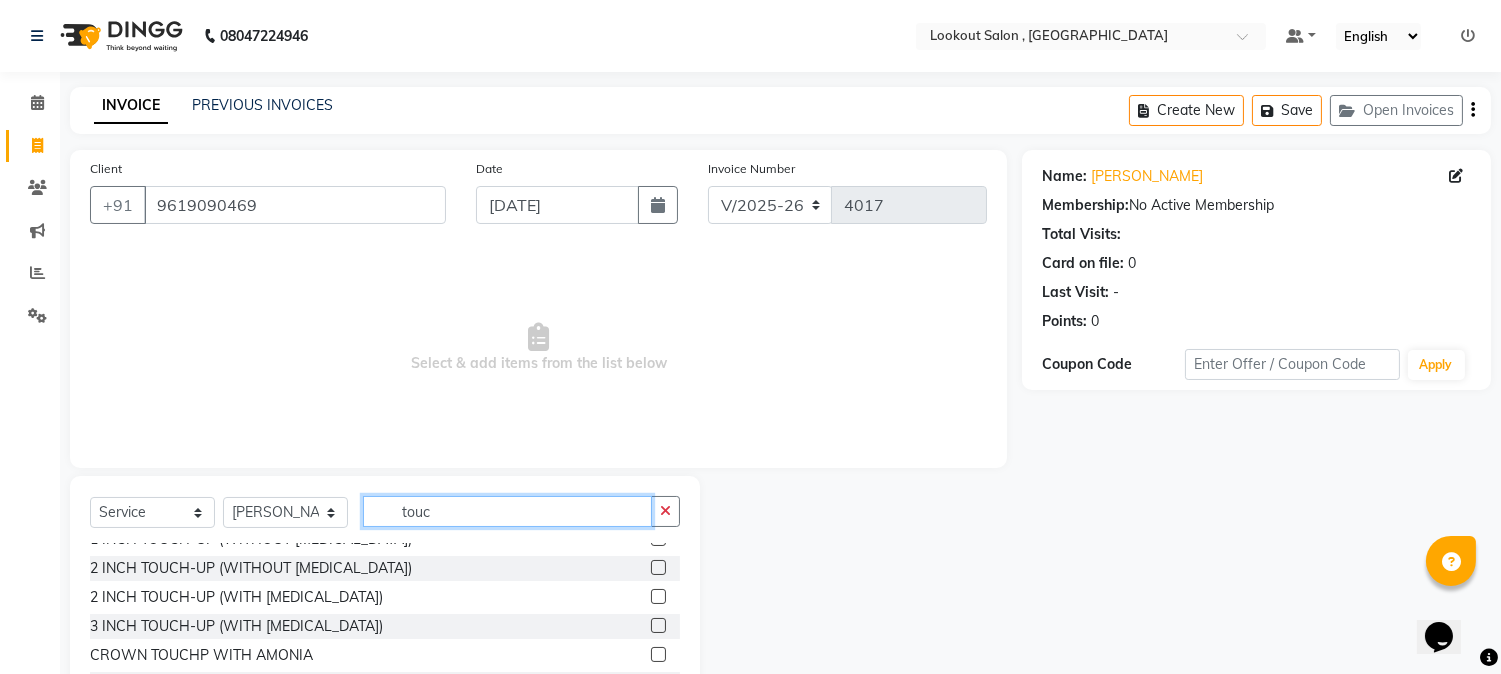scroll, scrollTop: 90, scrollLeft: 0, axis: vertical 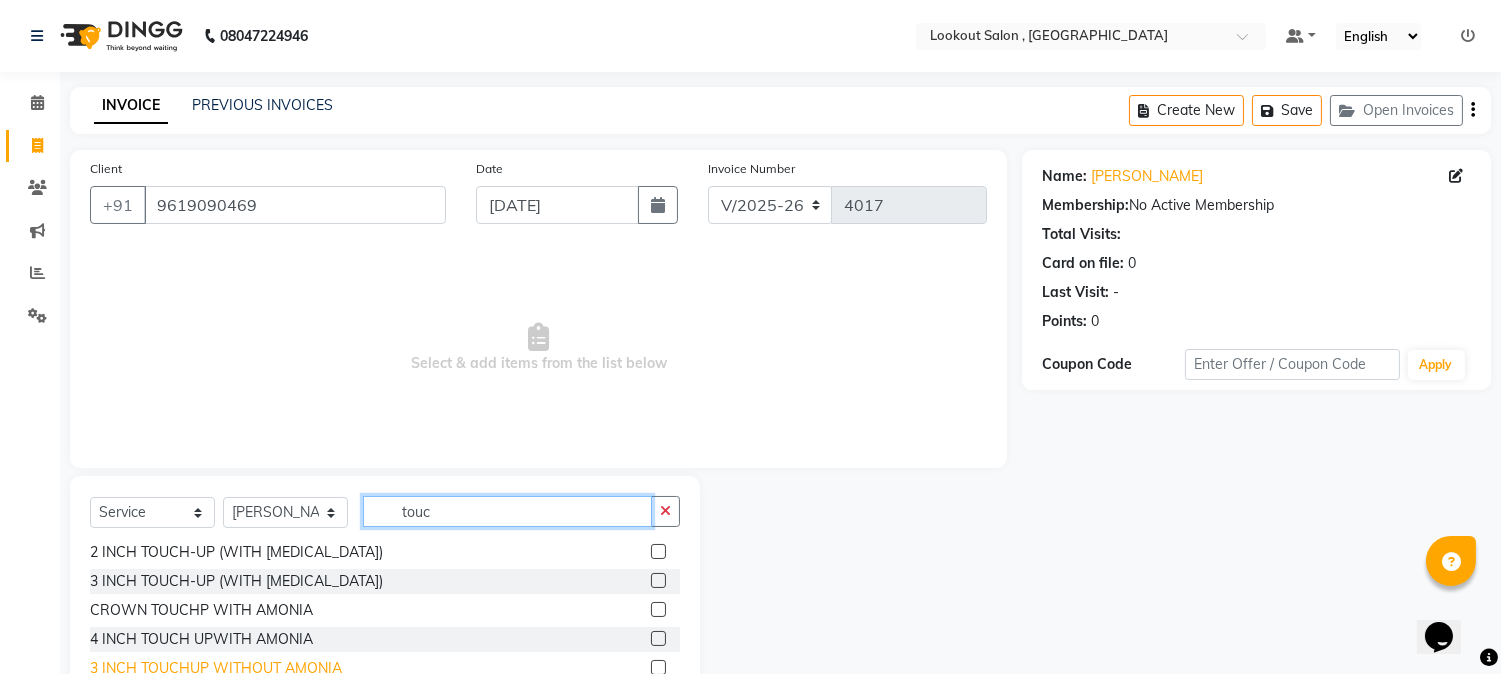 type on "touc" 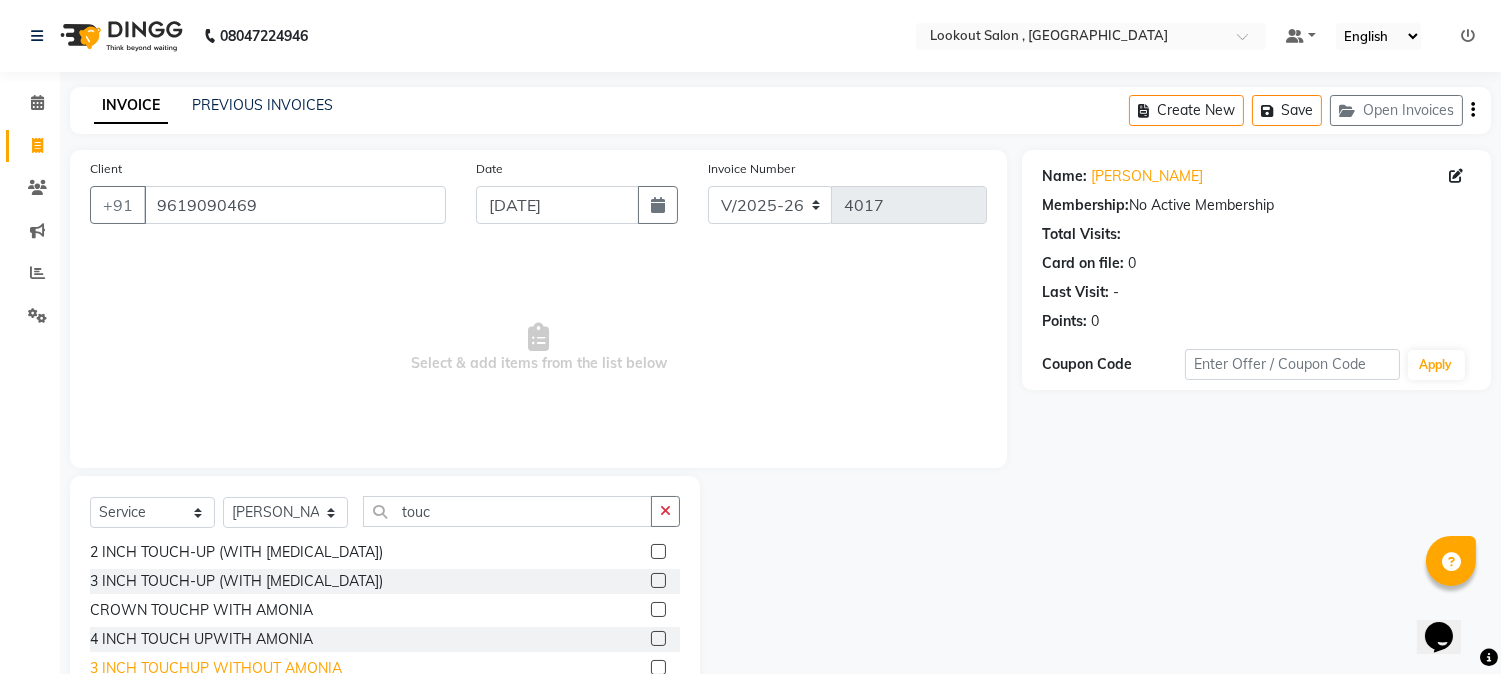 click on "3 INCH TOUCHUP WITHOUT AMONIA" 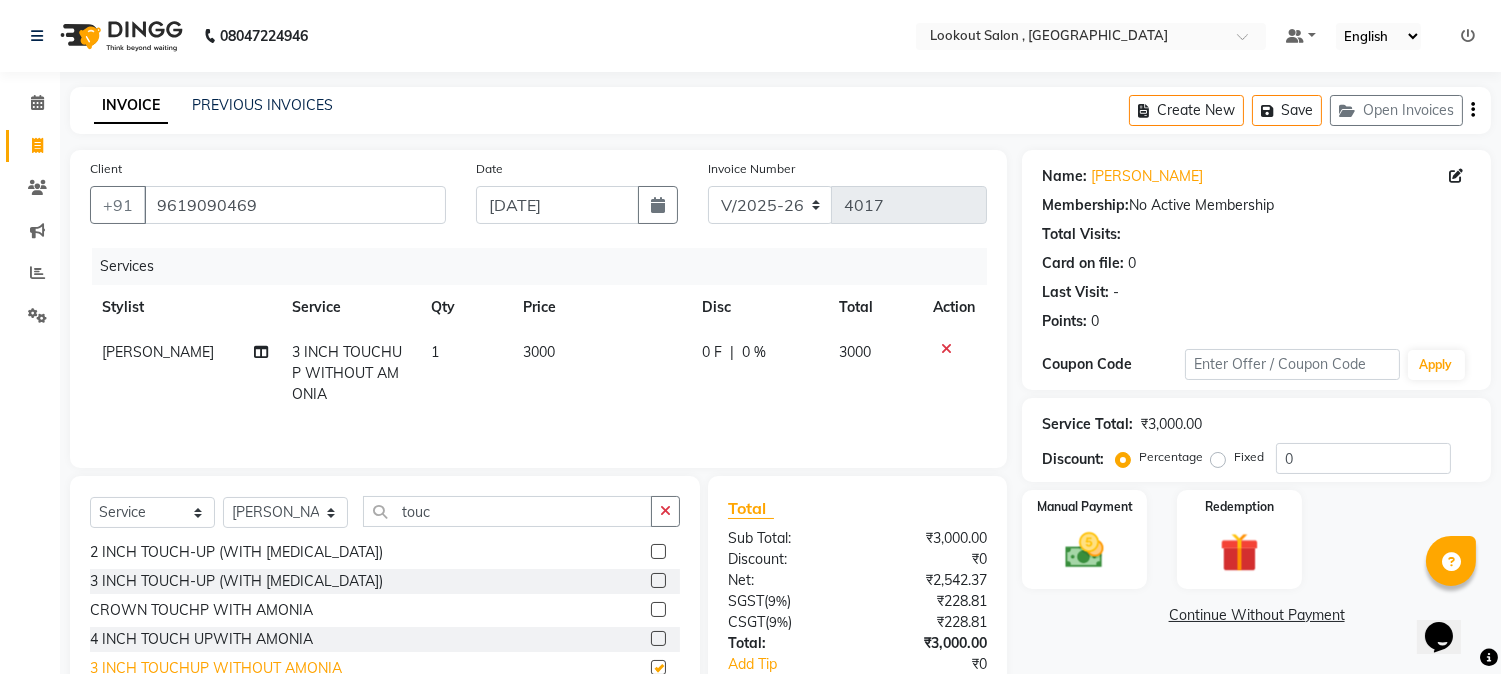 checkbox on "false" 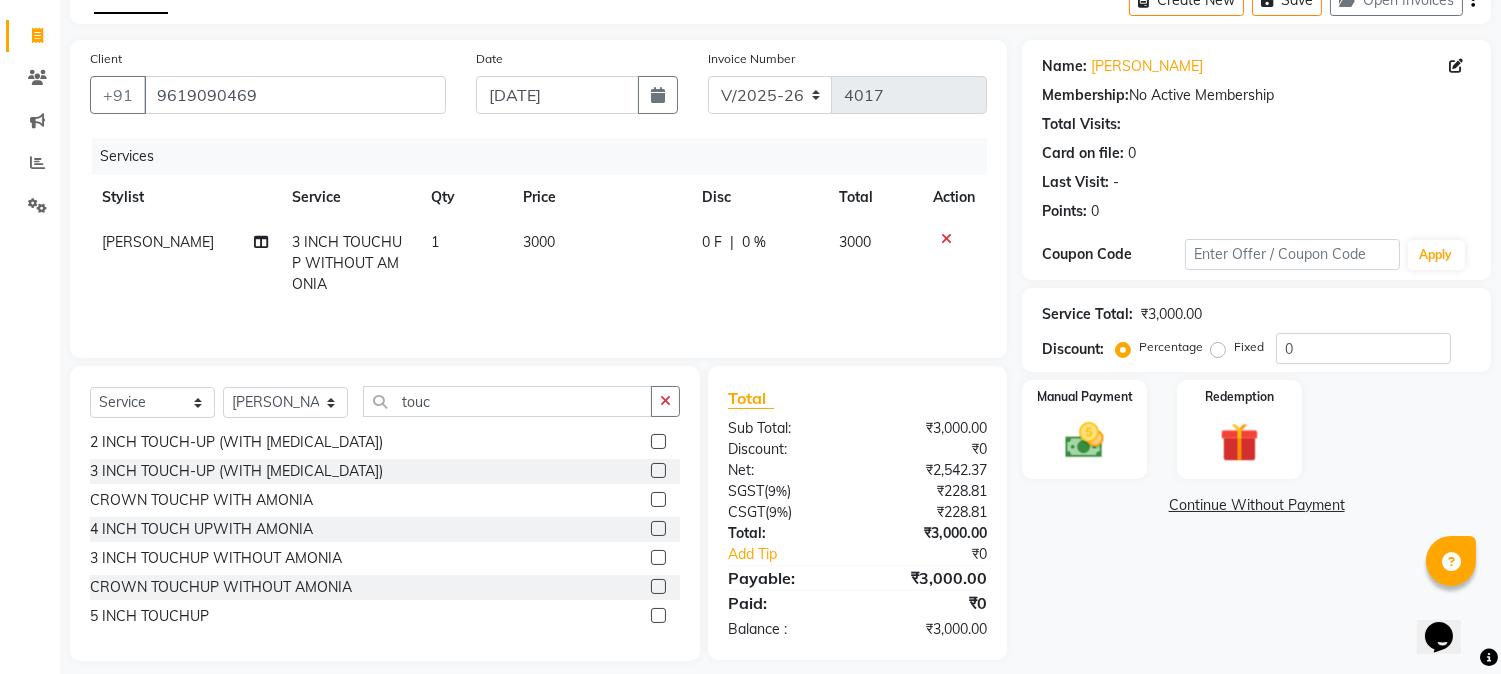 scroll, scrollTop: 111, scrollLeft: 0, axis: vertical 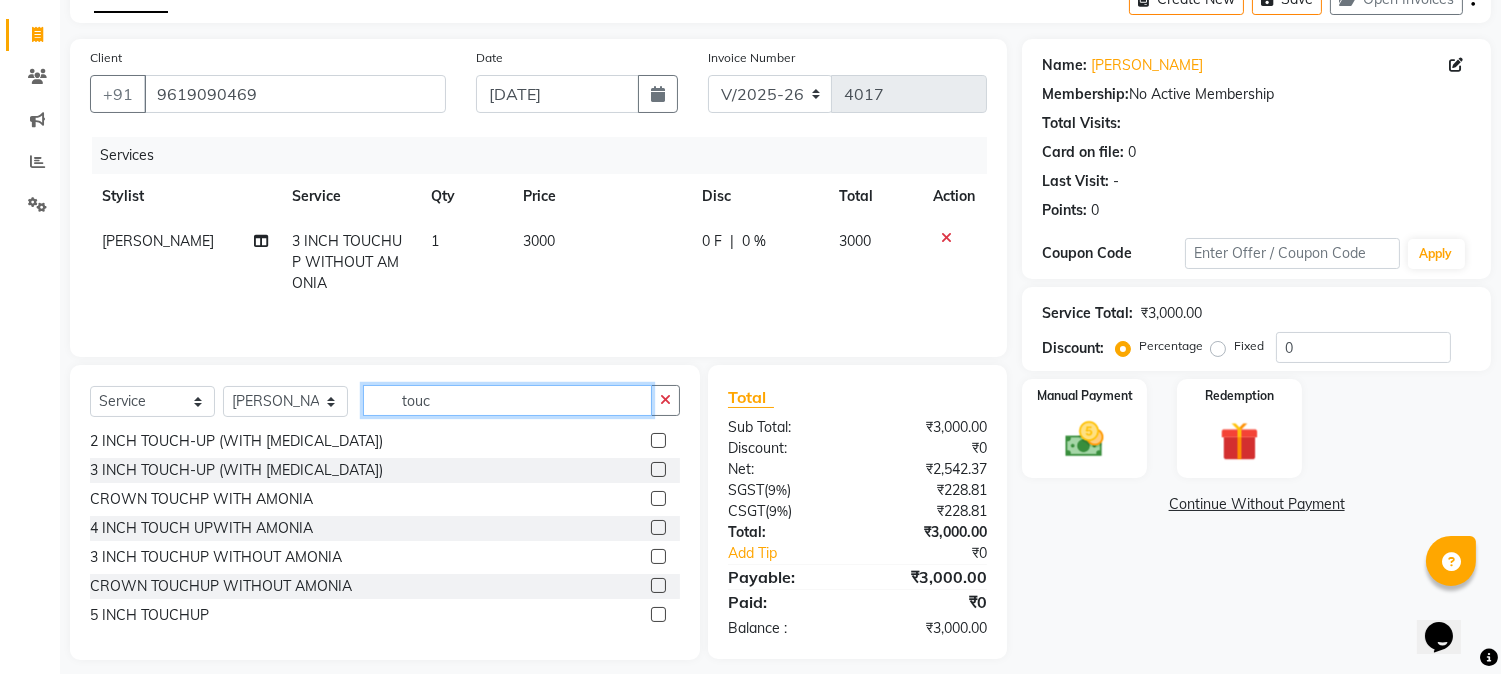 click on "touc" 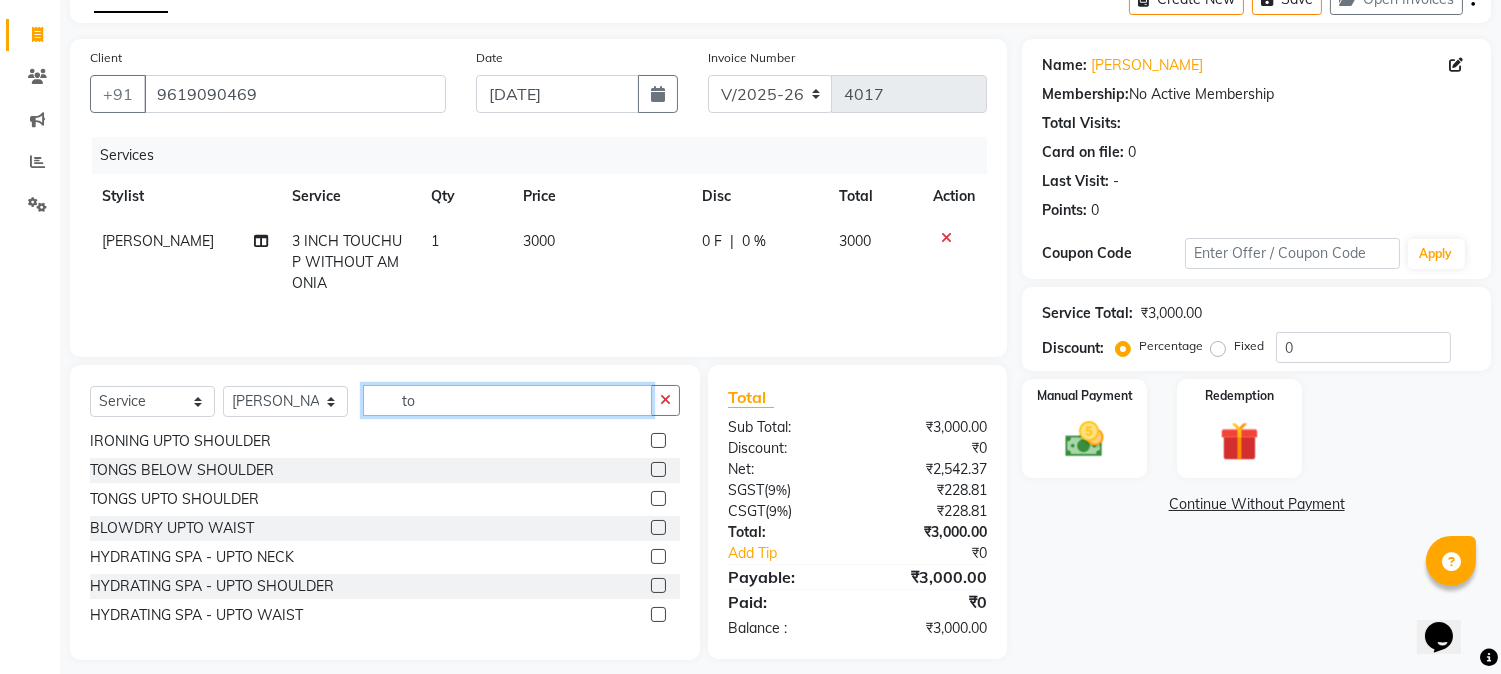 type on "t" 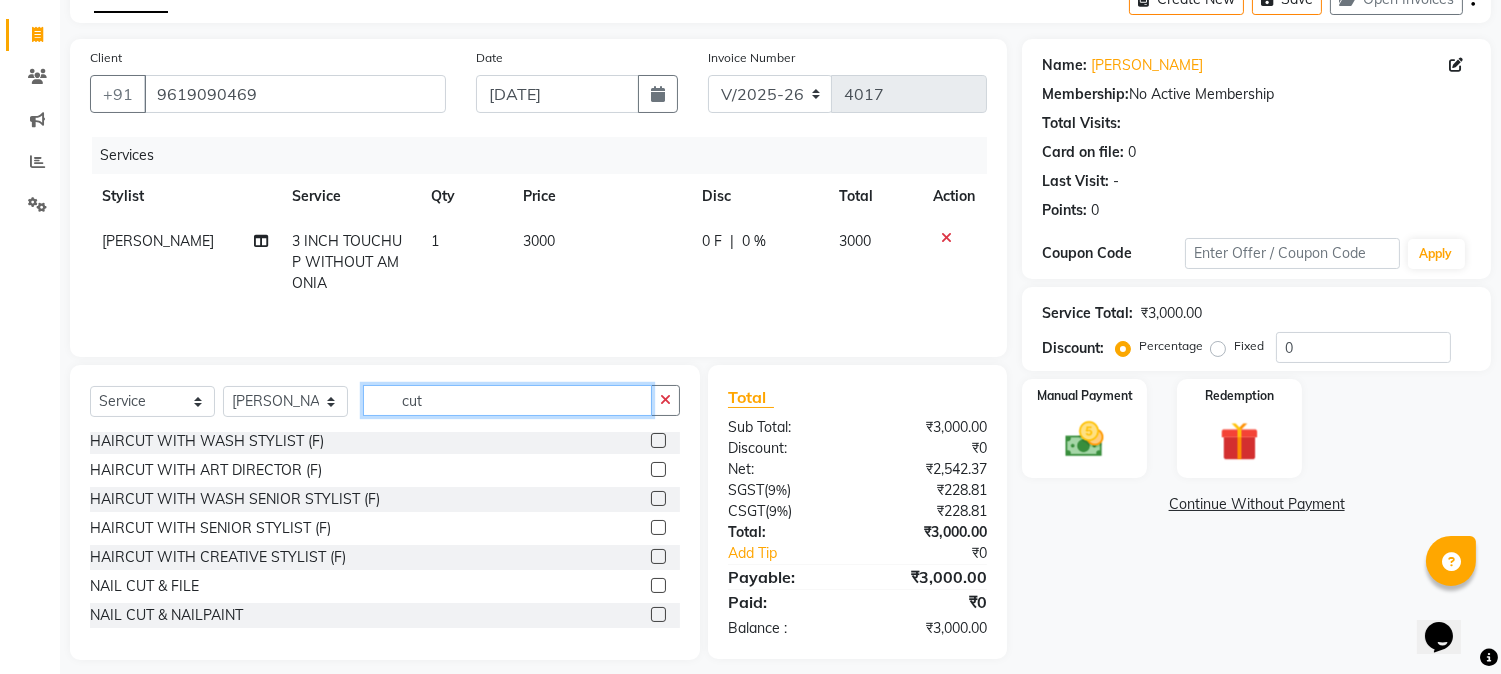 scroll, scrollTop: 176, scrollLeft: 0, axis: vertical 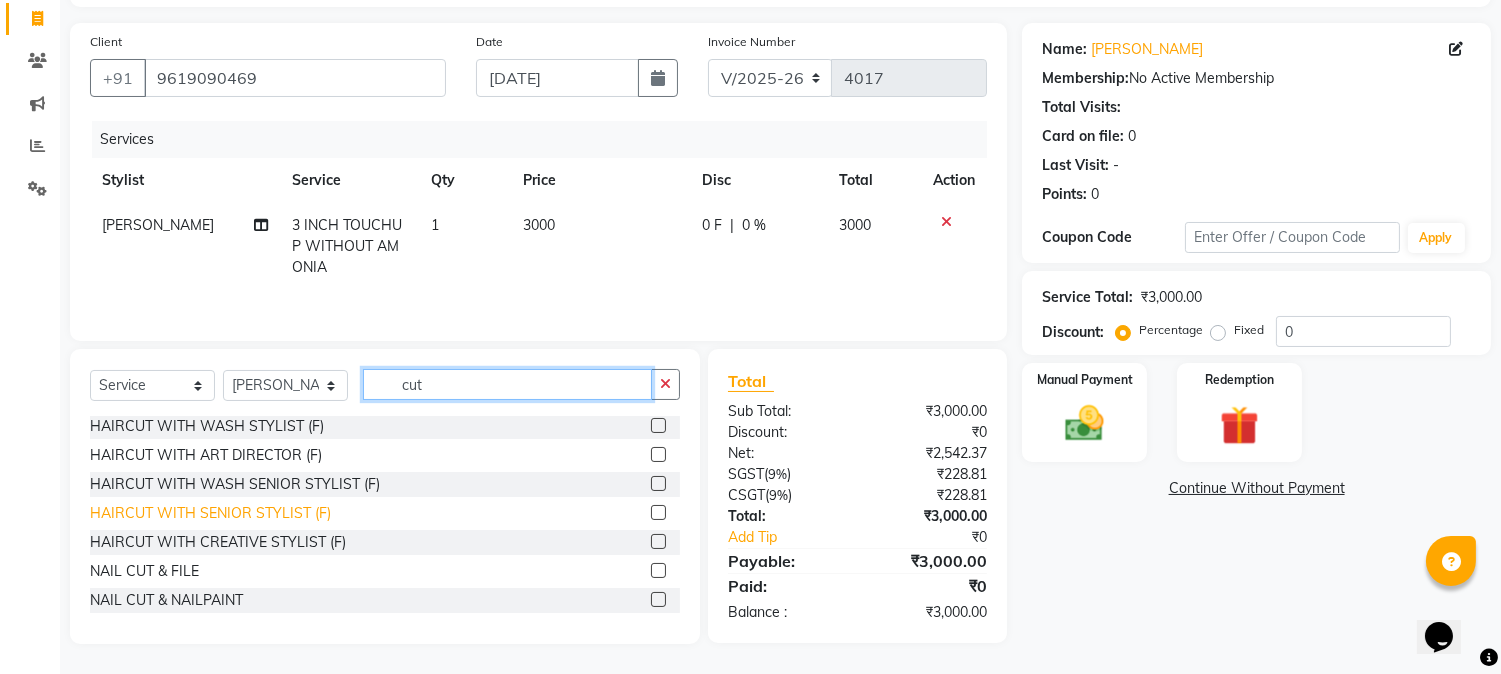 type on "cut" 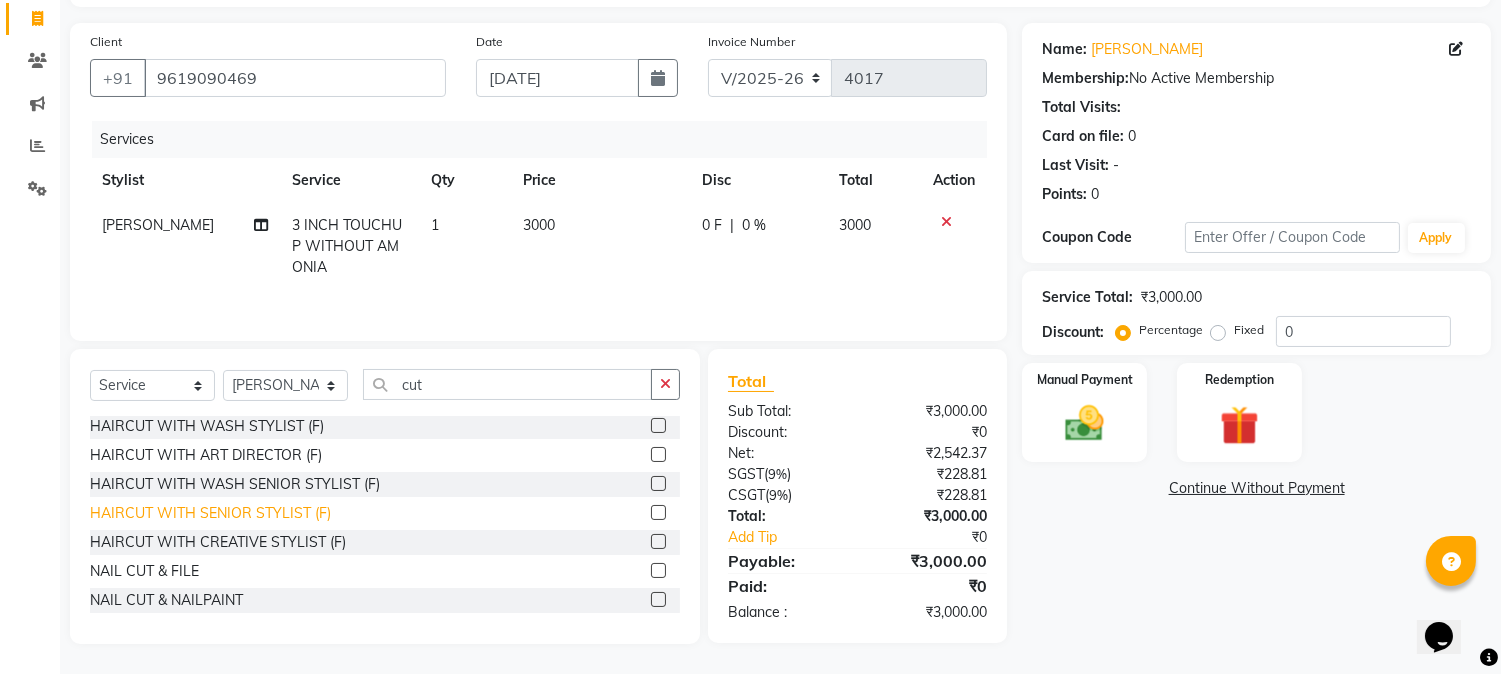 click on "HAIRCUT WITH SENIOR STYLIST (F)" 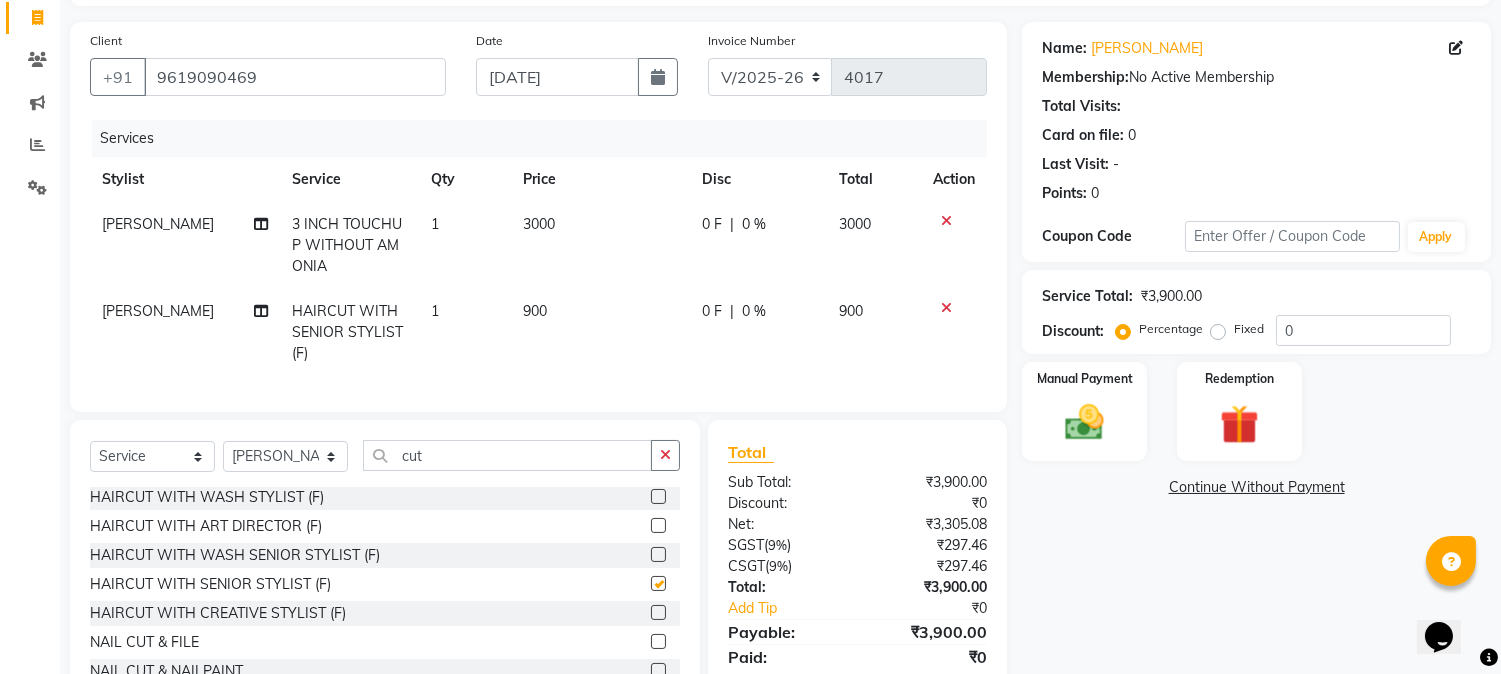 checkbox on "false" 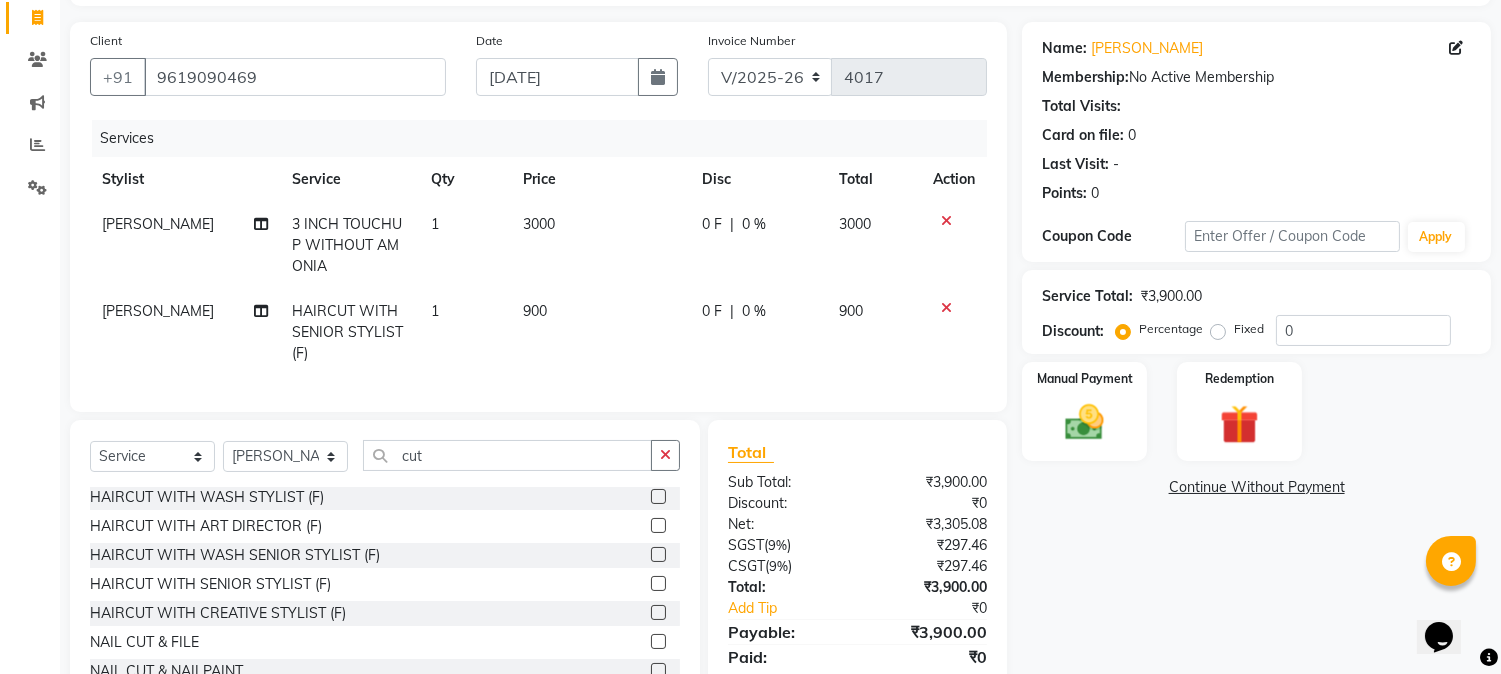 click on "3000" 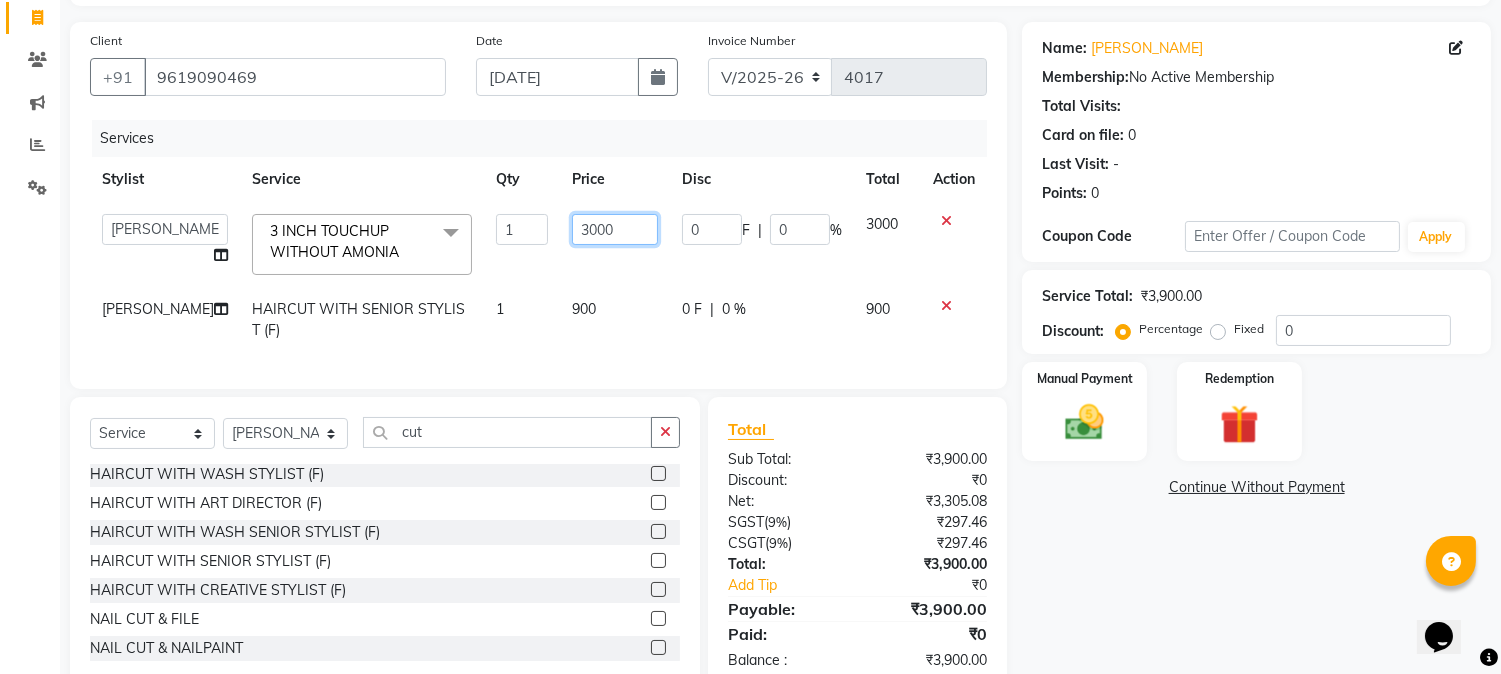 click on "3000" 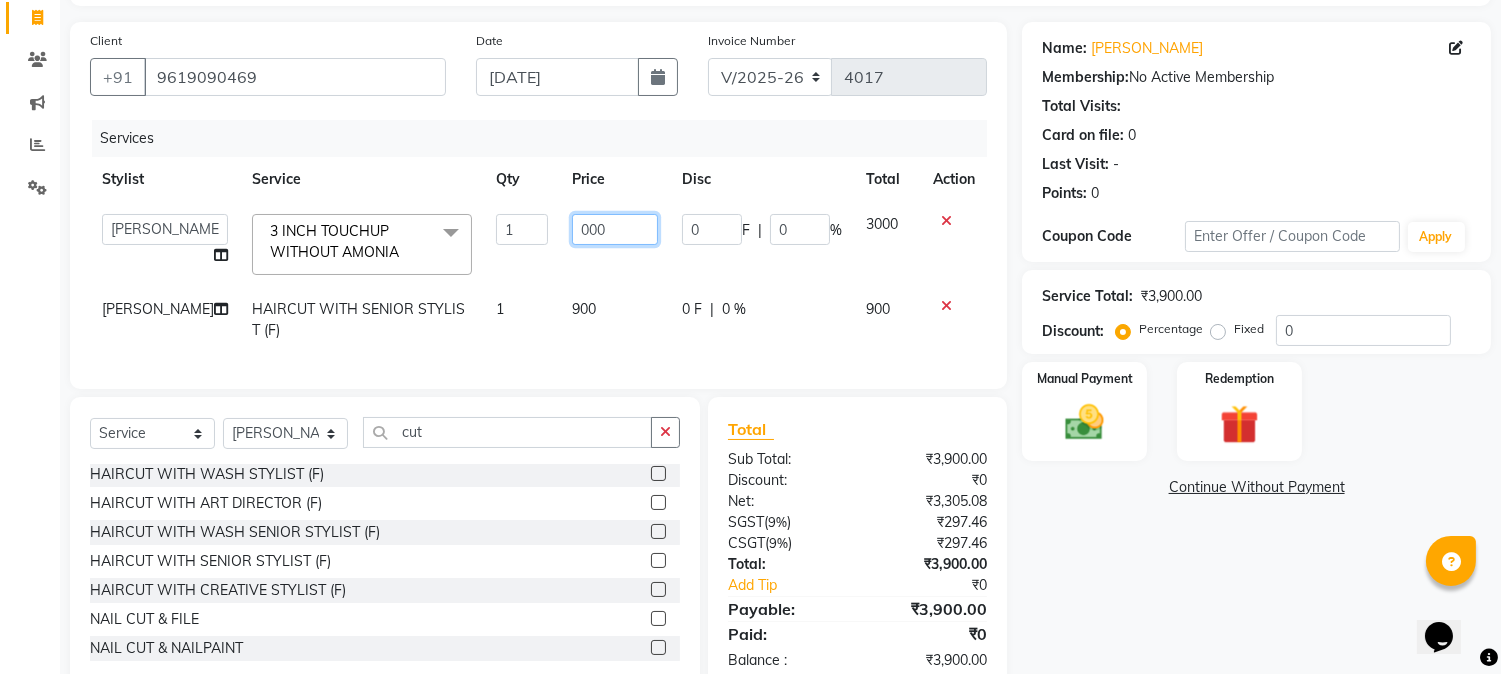 click on "000" 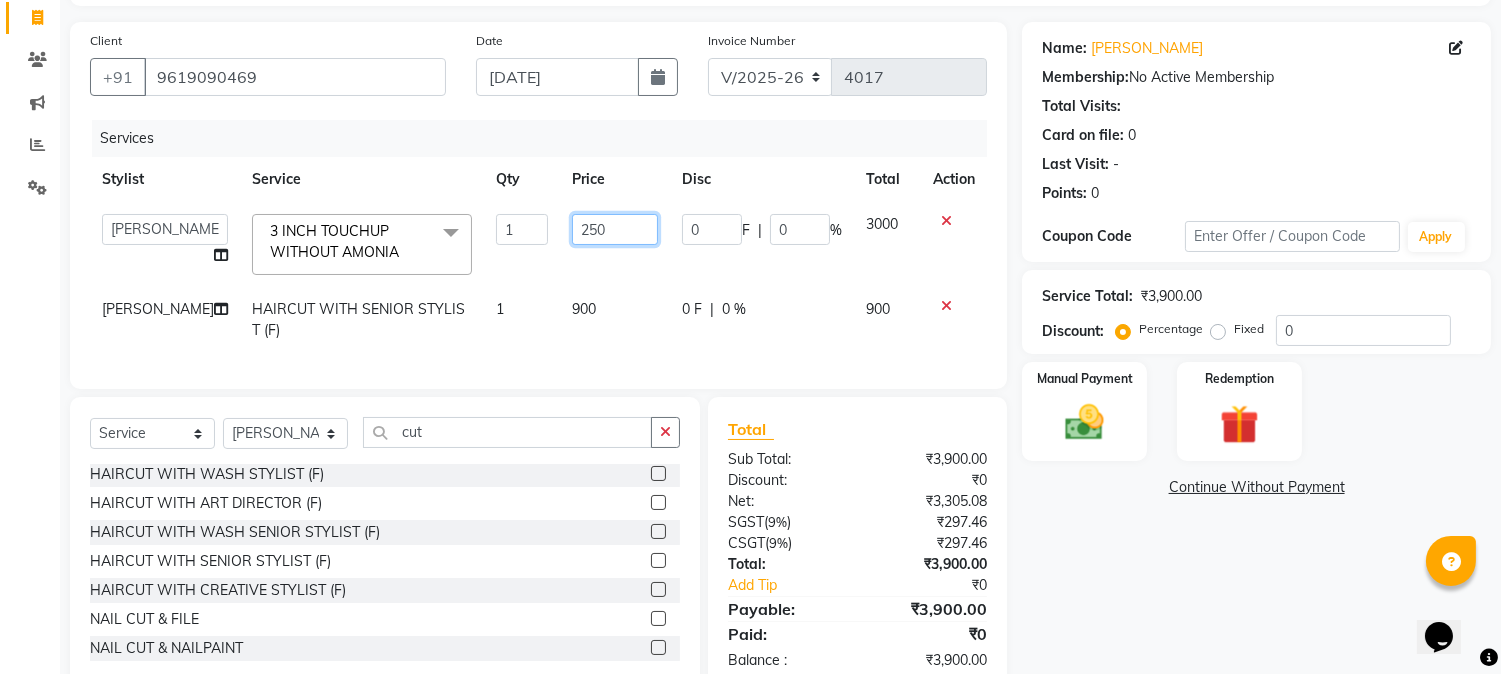 type on "2500" 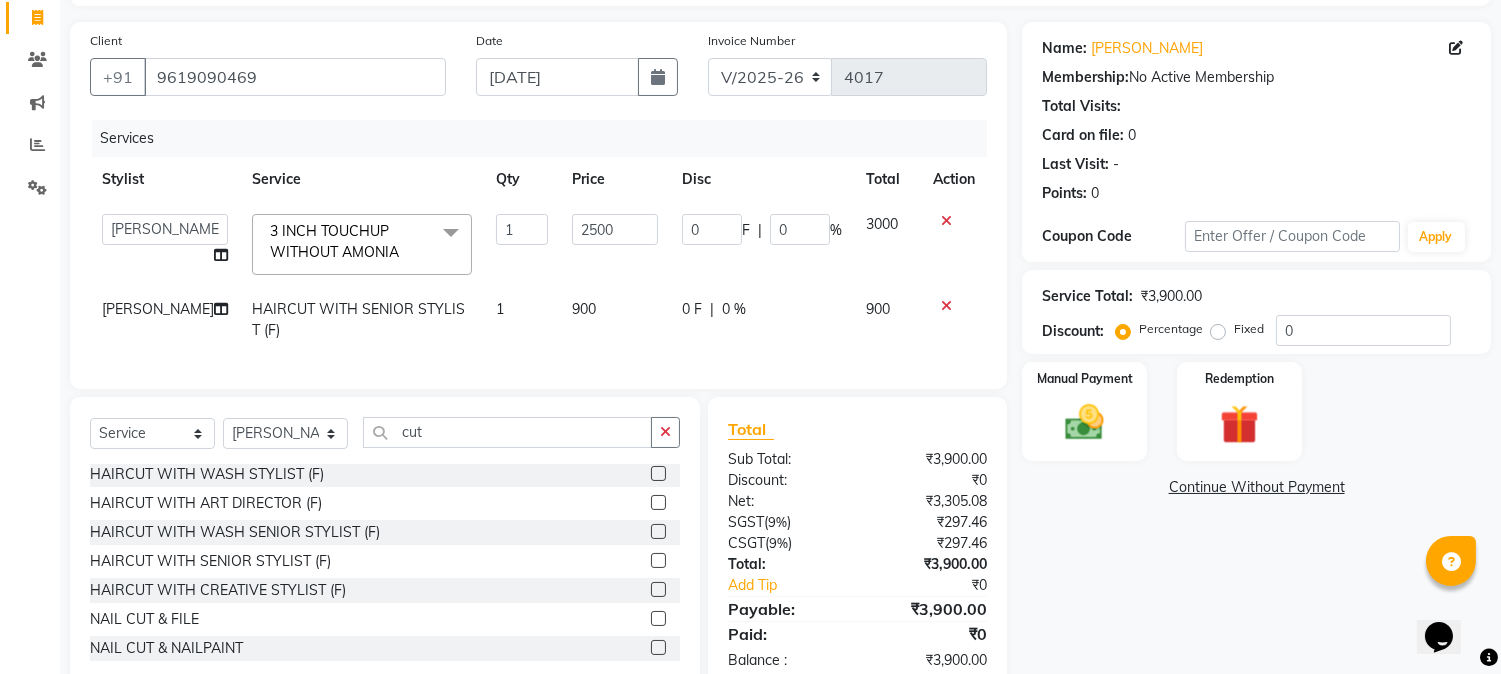 click on "Name: Ankita Mhaskar Membership:  No Active Membership  Total Visits:   Card on file:  0 Last Visit:   - Points:   0  Coupon Code Apply Service Total:  ₹3,900.00  Discount:  Percentage   Fixed  0 Manual Payment Redemption  Continue Without Payment" 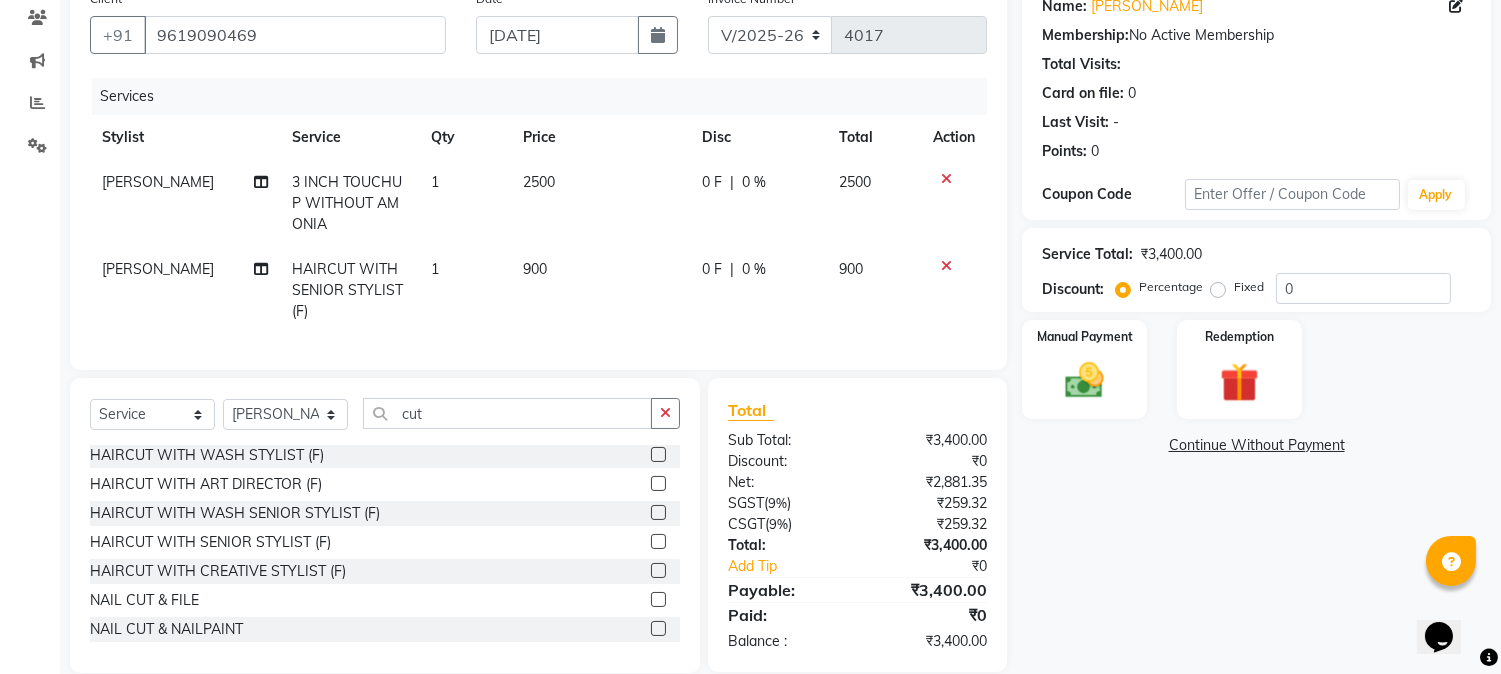 scroll, scrollTop: 215, scrollLeft: 0, axis: vertical 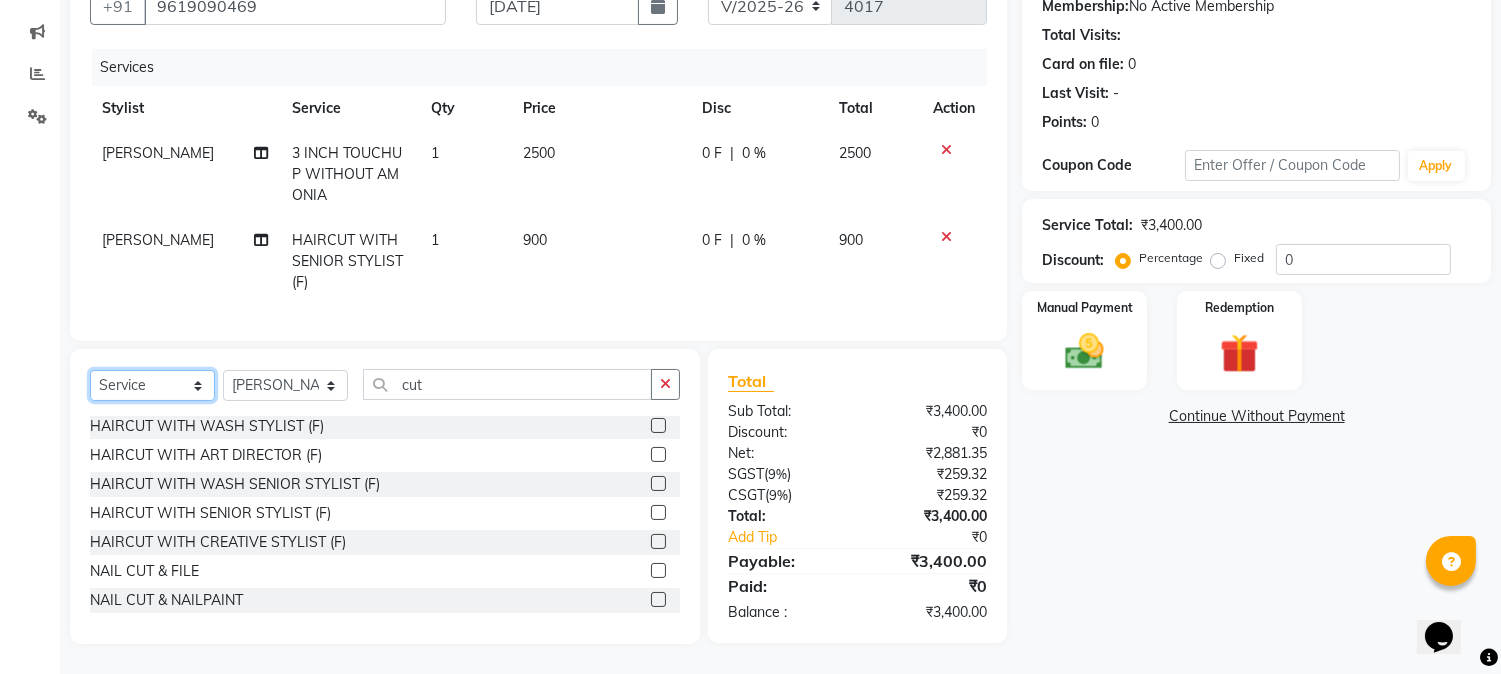 click on "Select  Service  Product  Membership  Package Voucher Prepaid Gift Card" 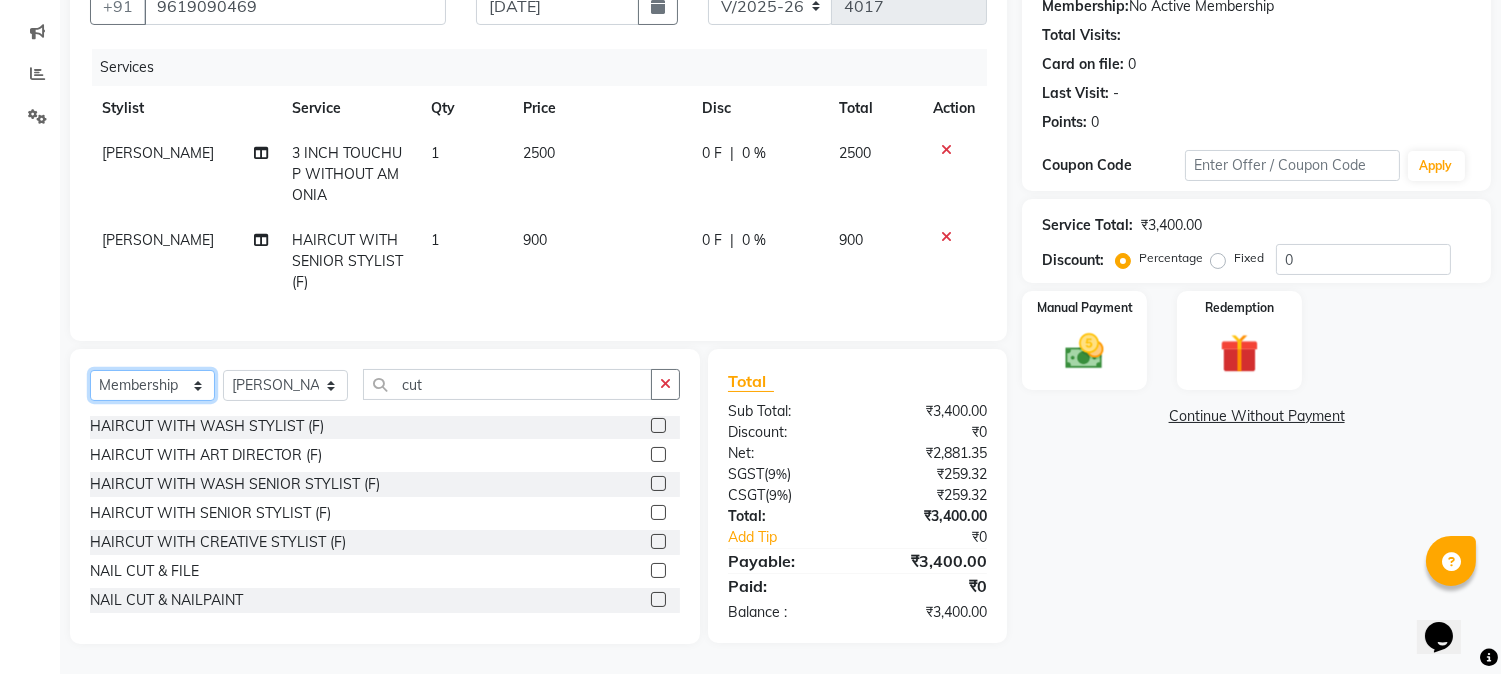 click on "Select  Service  Product  Membership  Package Voucher Prepaid Gift Card" 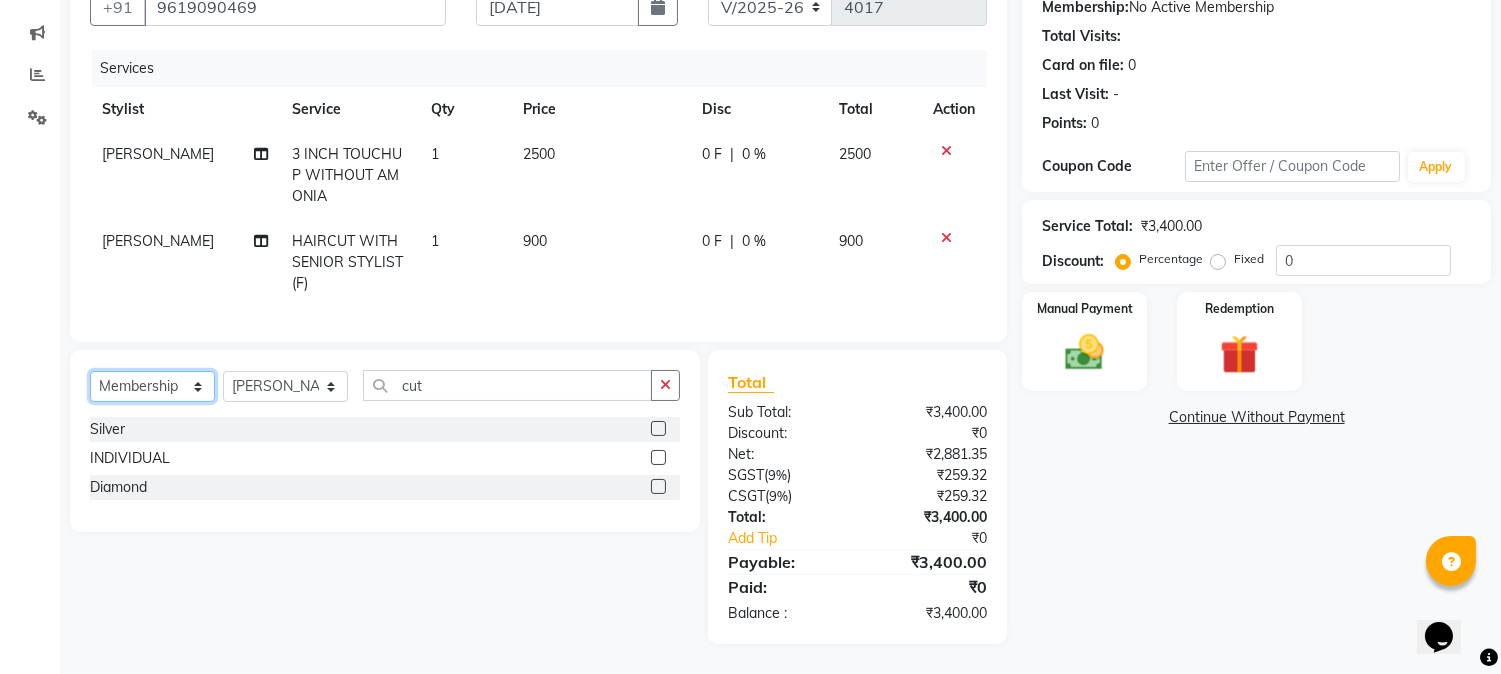scroll, scrollTop: 214, scrollLeft: 0, axis: vertical 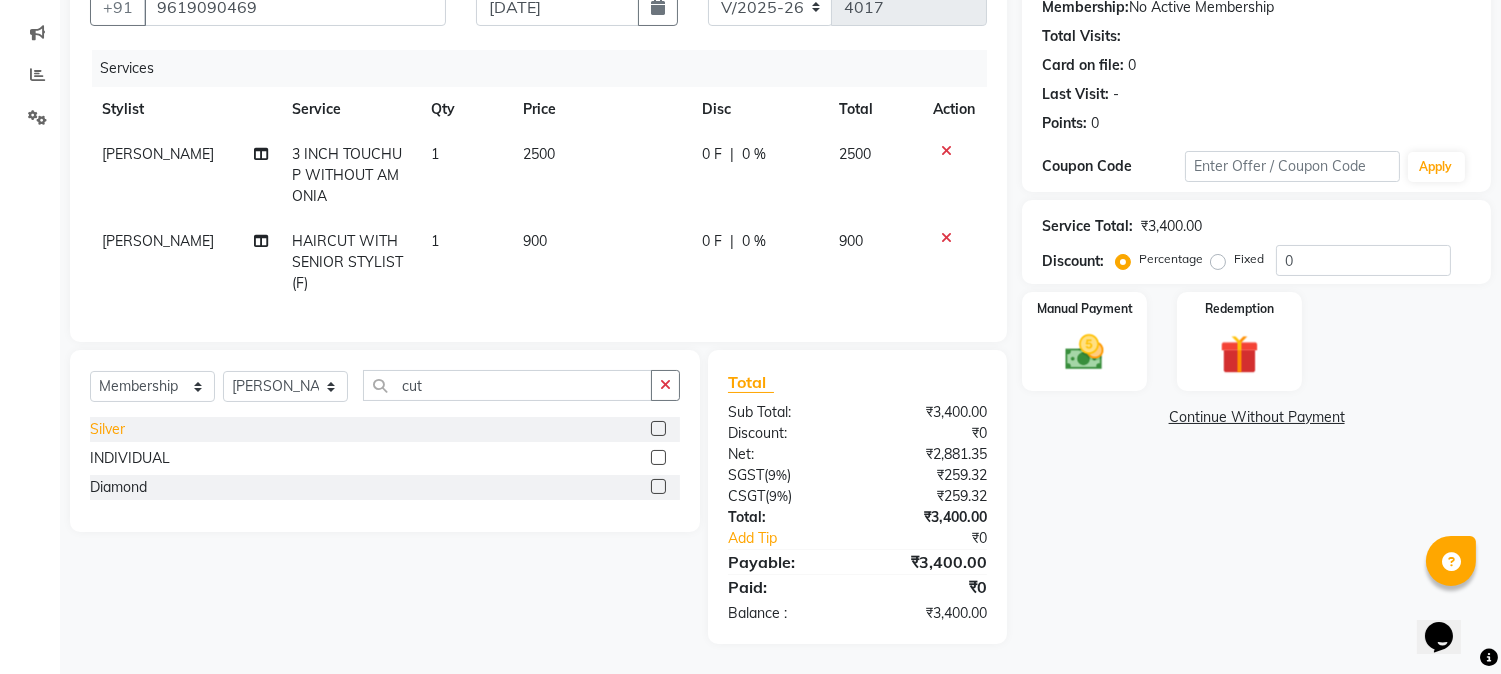 click on "Silver" 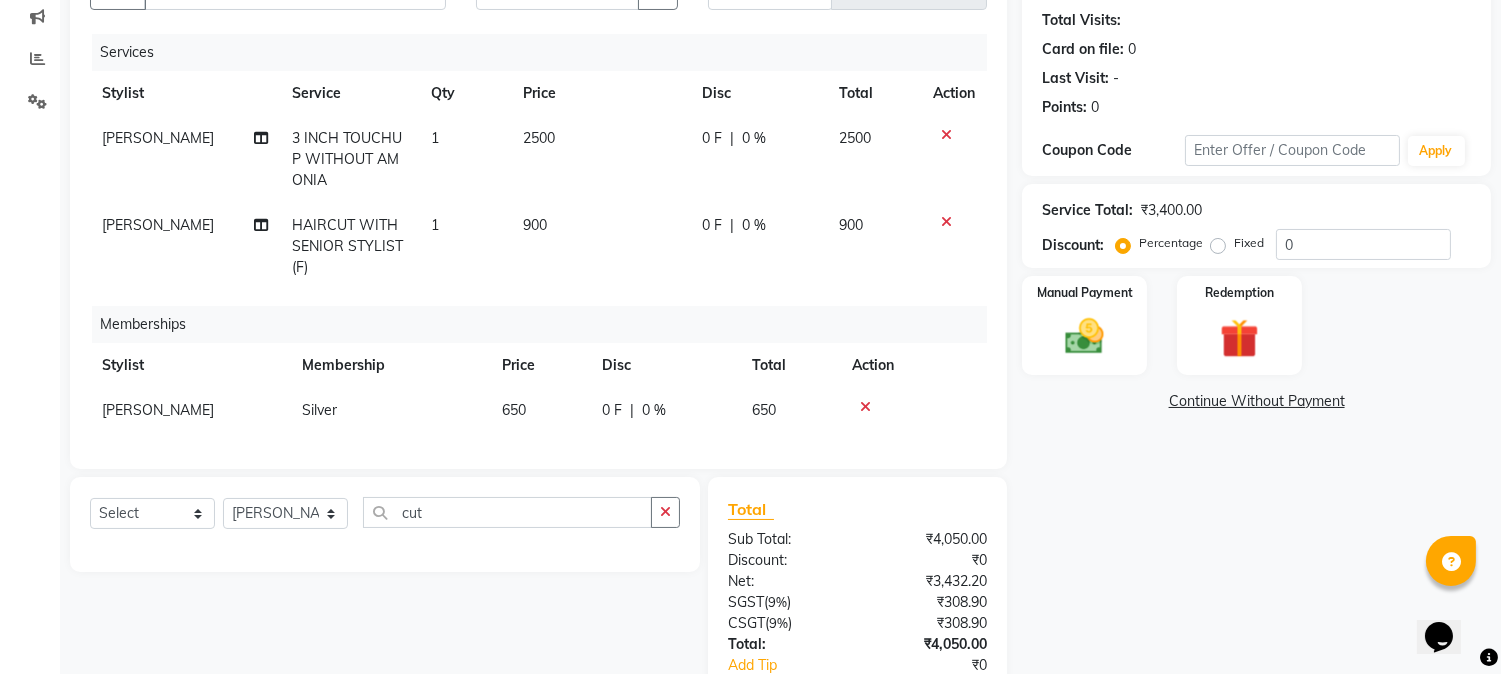 select on "select" 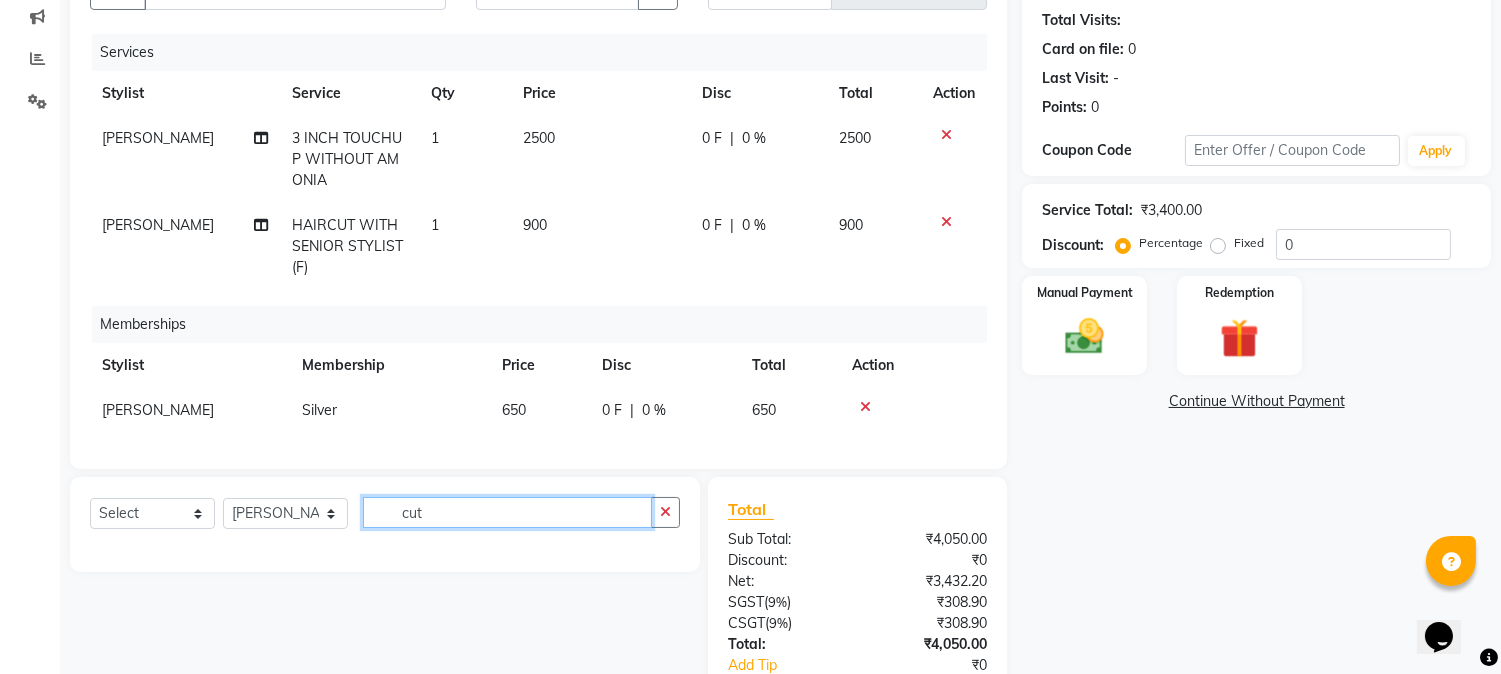 click on "cut" 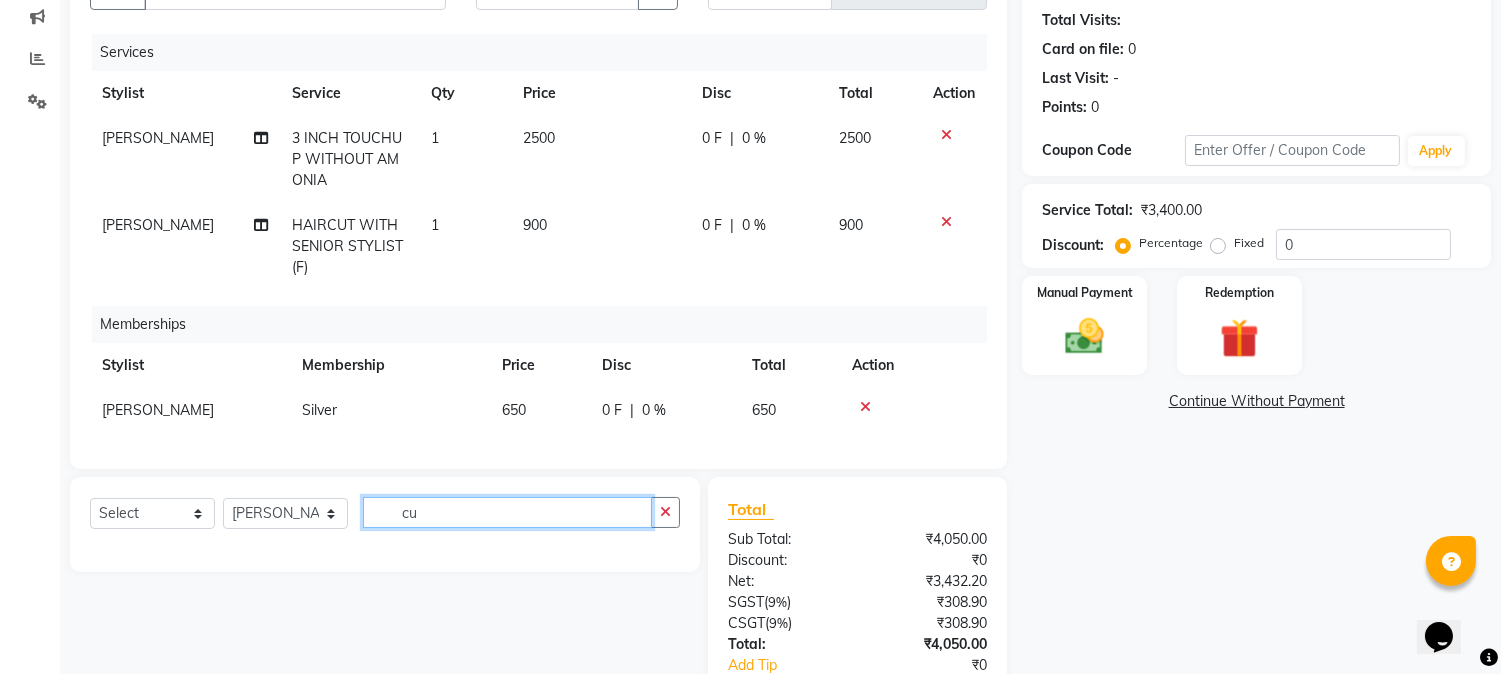 type on "c" 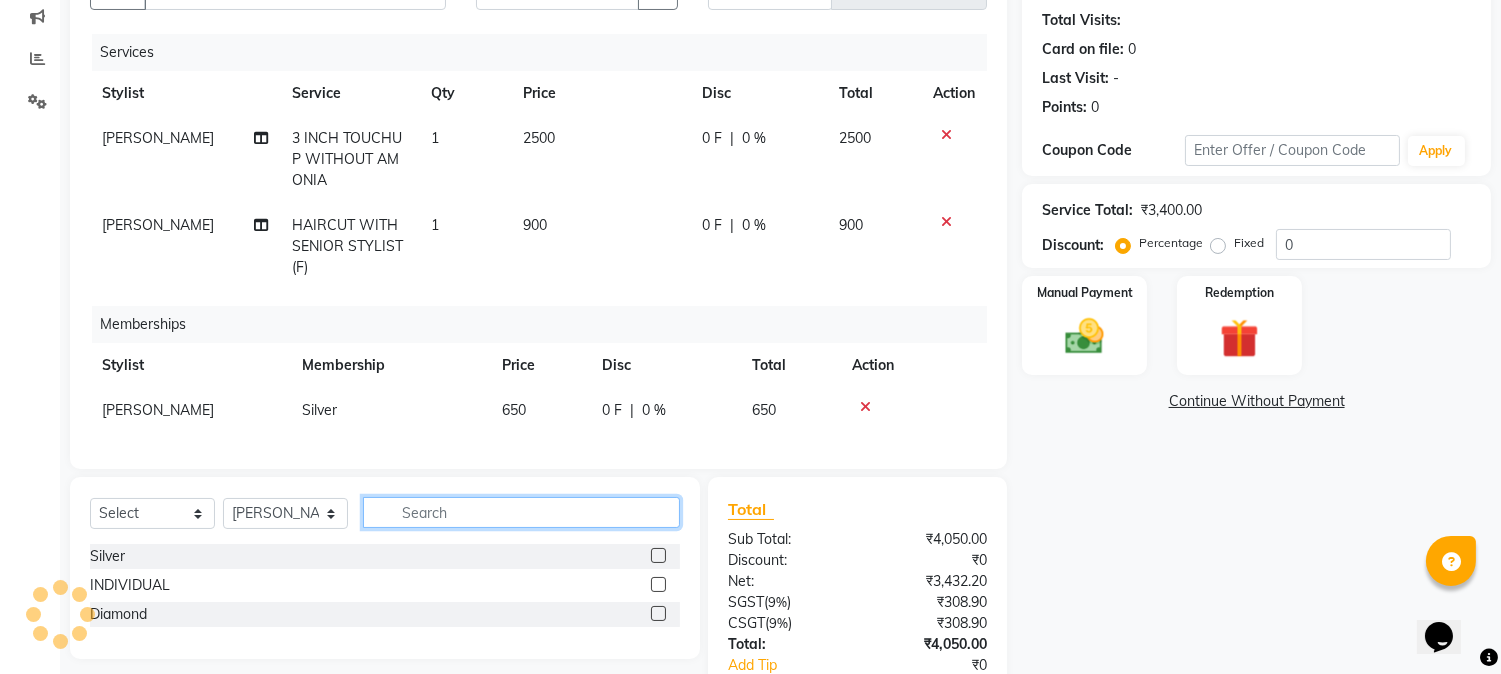 type 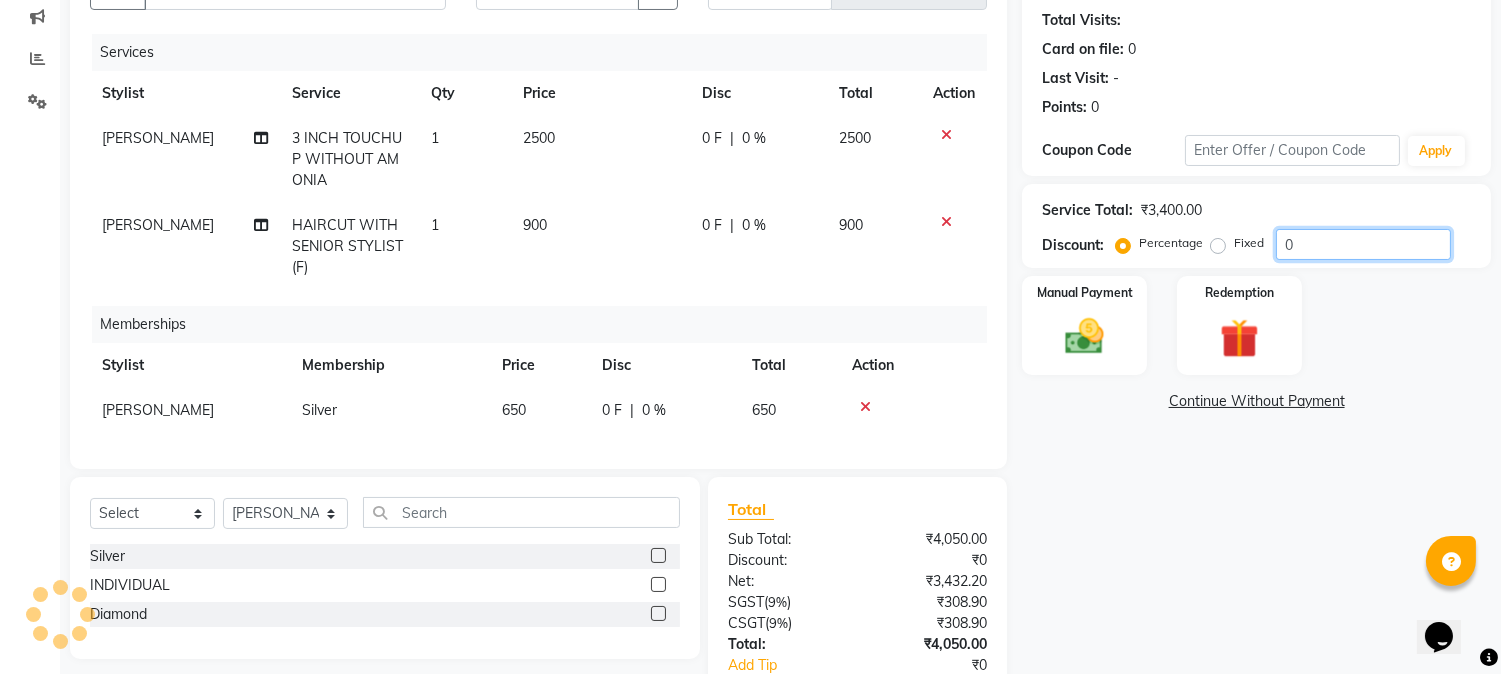 click on "0" 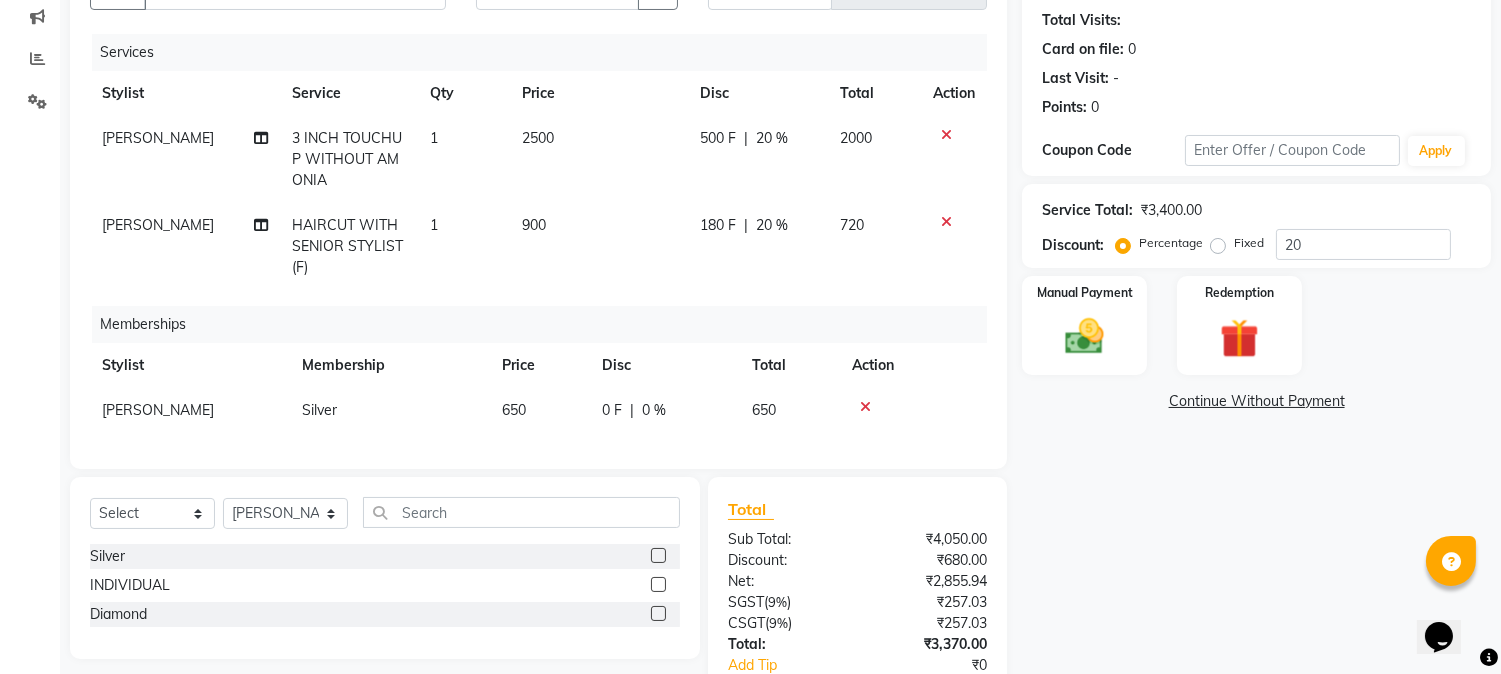 click on "Name: Ankita Mhaskar Membership:  No Active Membership  Total Visits:   Card on file:  0 Last Visit:   - Points:   0  Coupon Code Apply Service Total:  ₹3,400.00  Discount:  Percentage   Fixed  20 Manual Payment Redemption  Continue Without Payment" 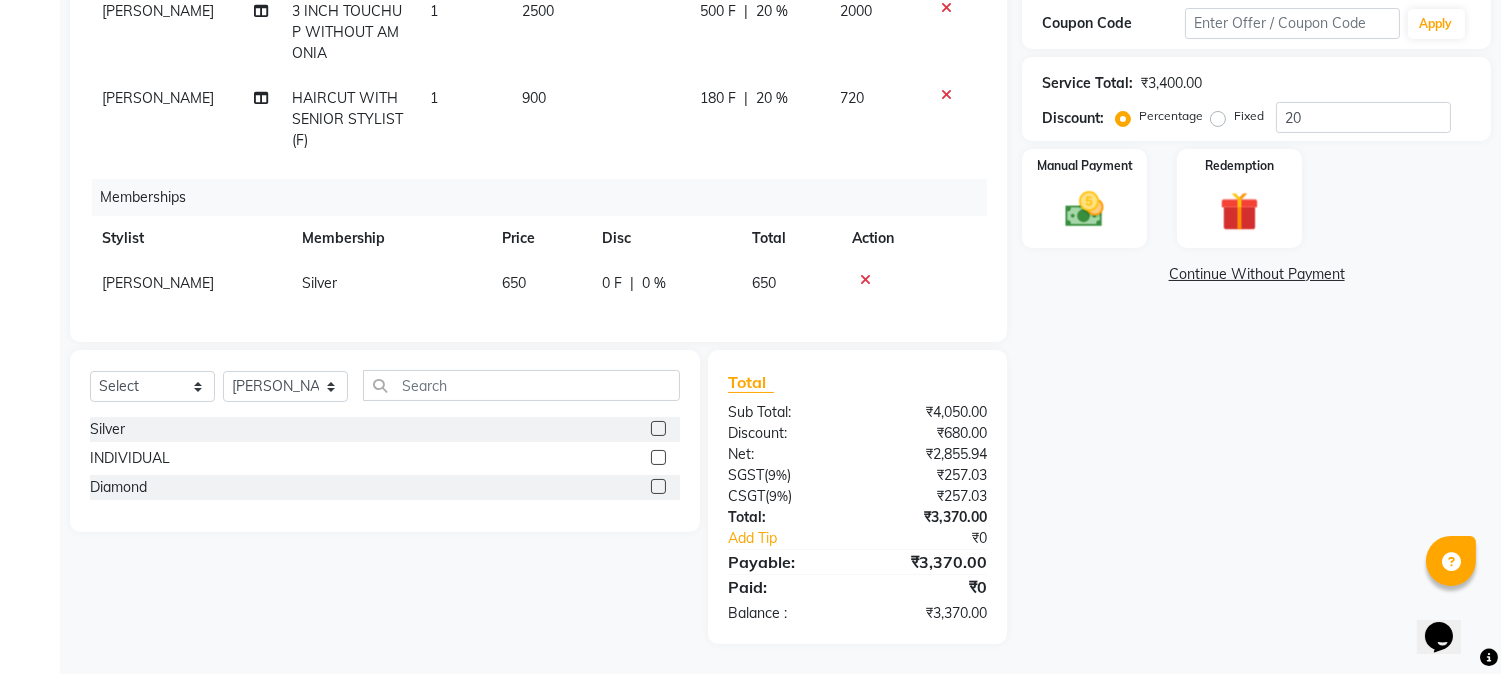 scroll, scrollTop: 246, scrollLeft: 0, axis: vertical 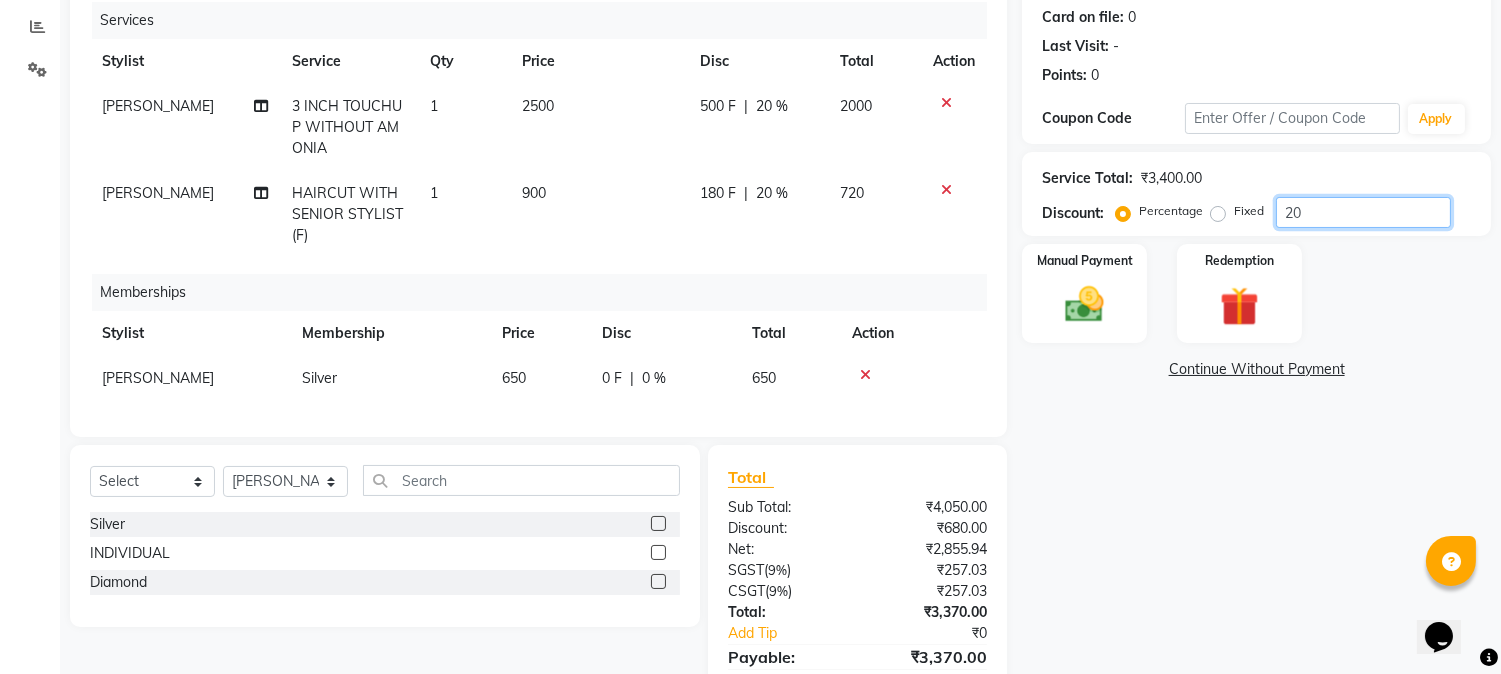click on "20" 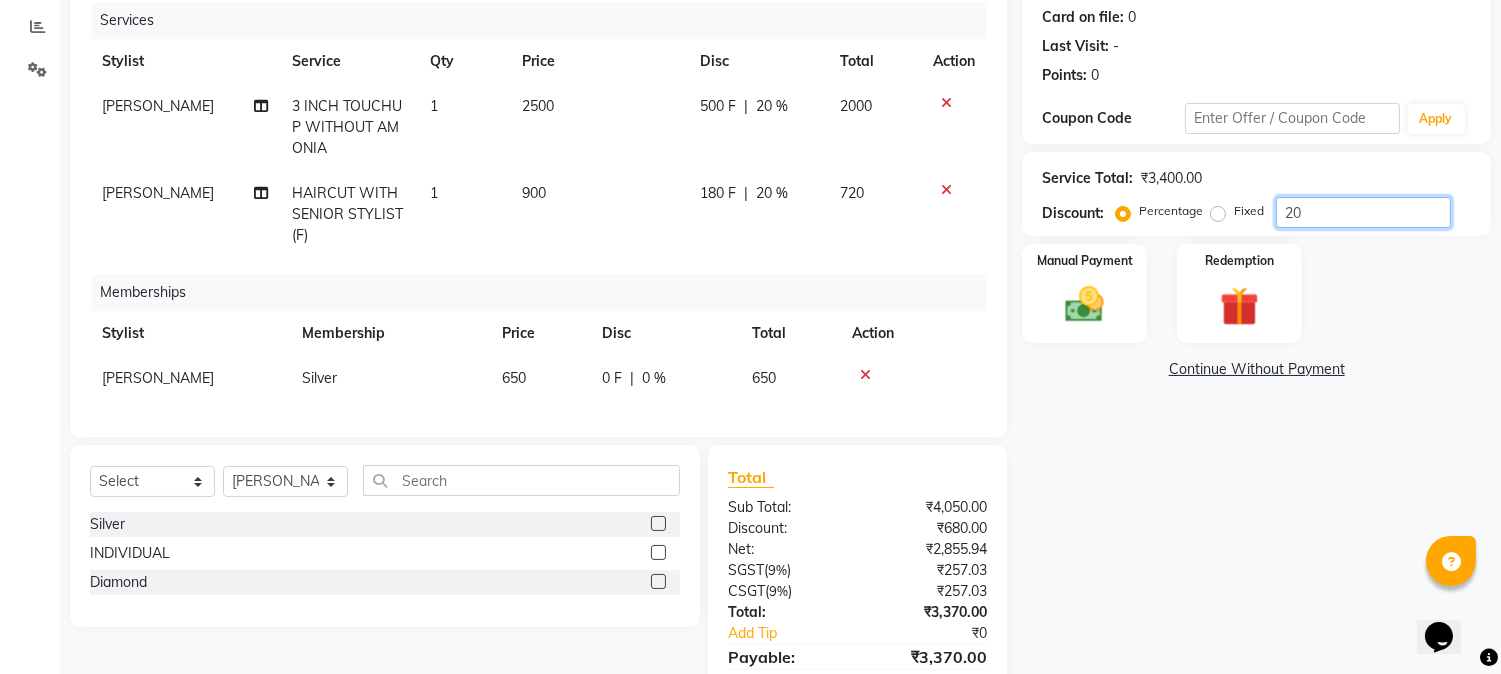 type on "2" 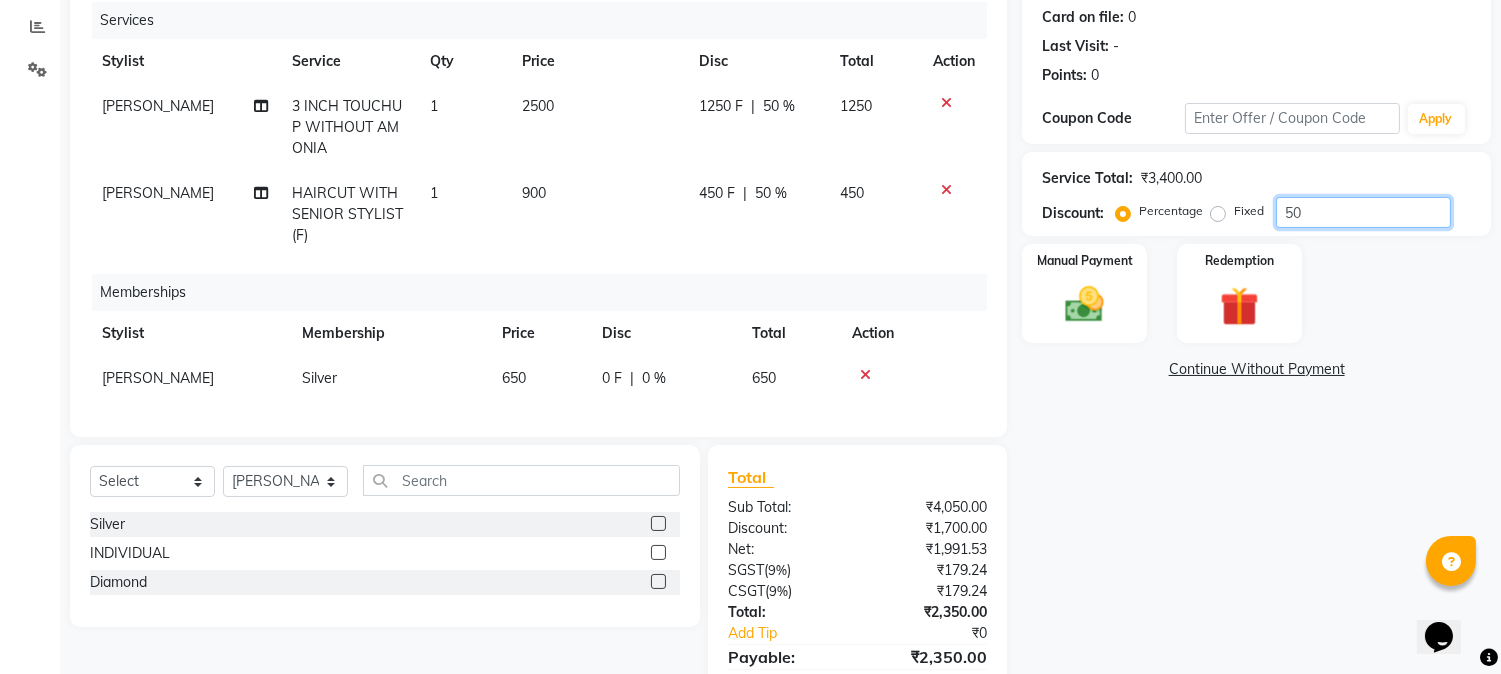 scroll, scrollTop: 357, scrollLeft: 0, axis: vertical 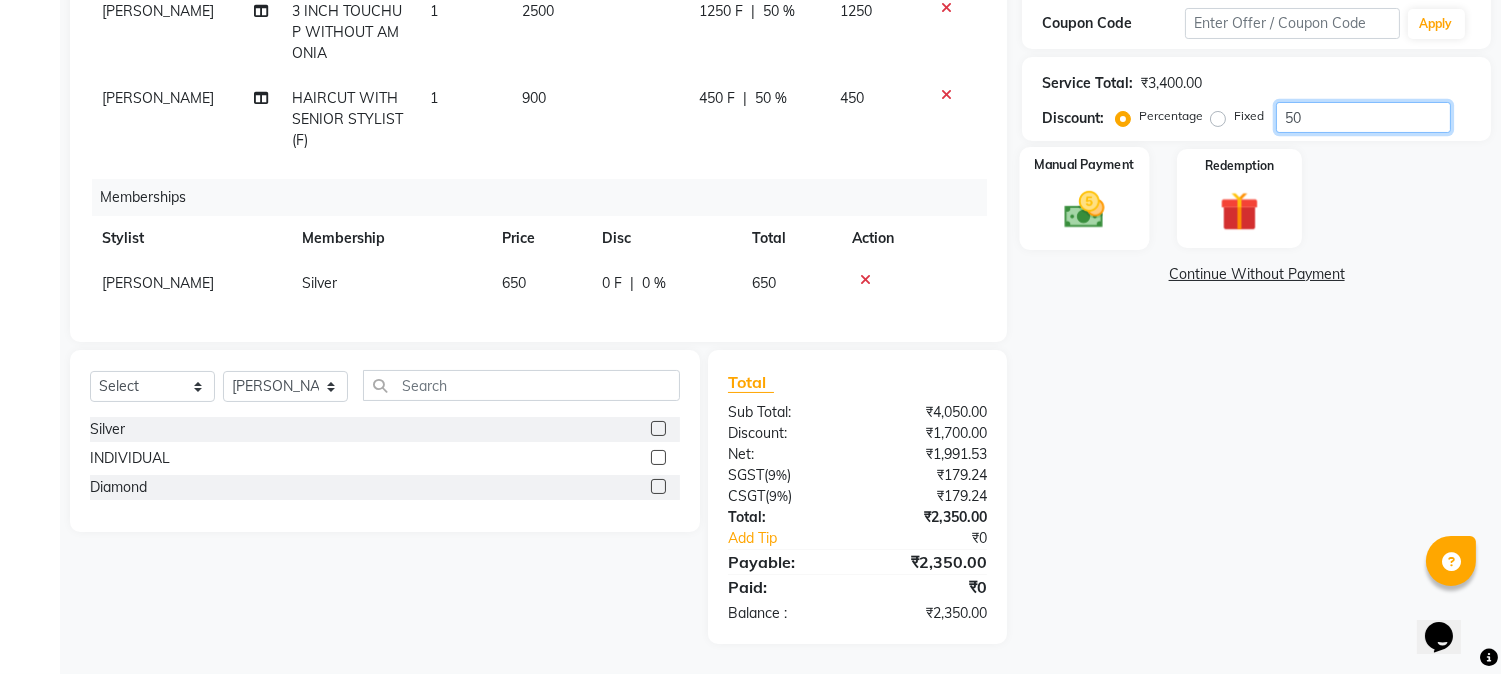type on "50" 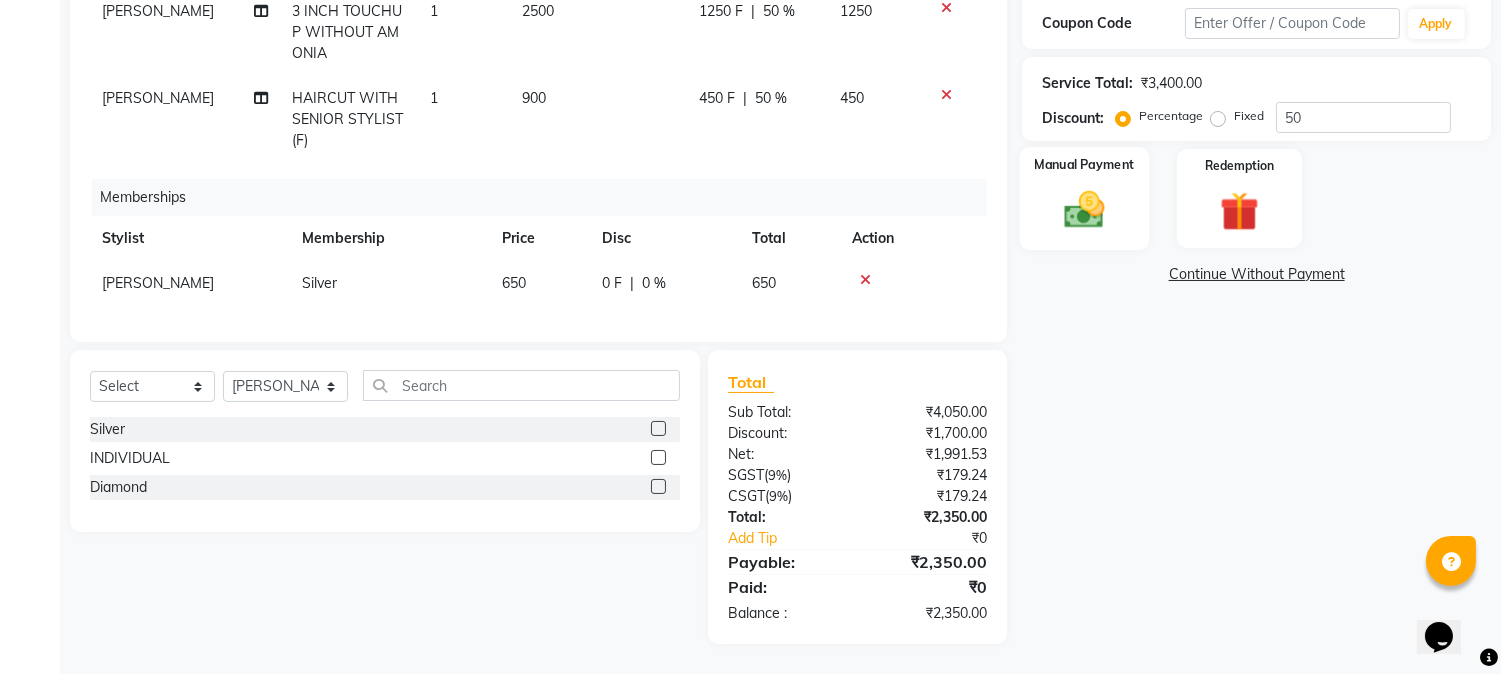 click 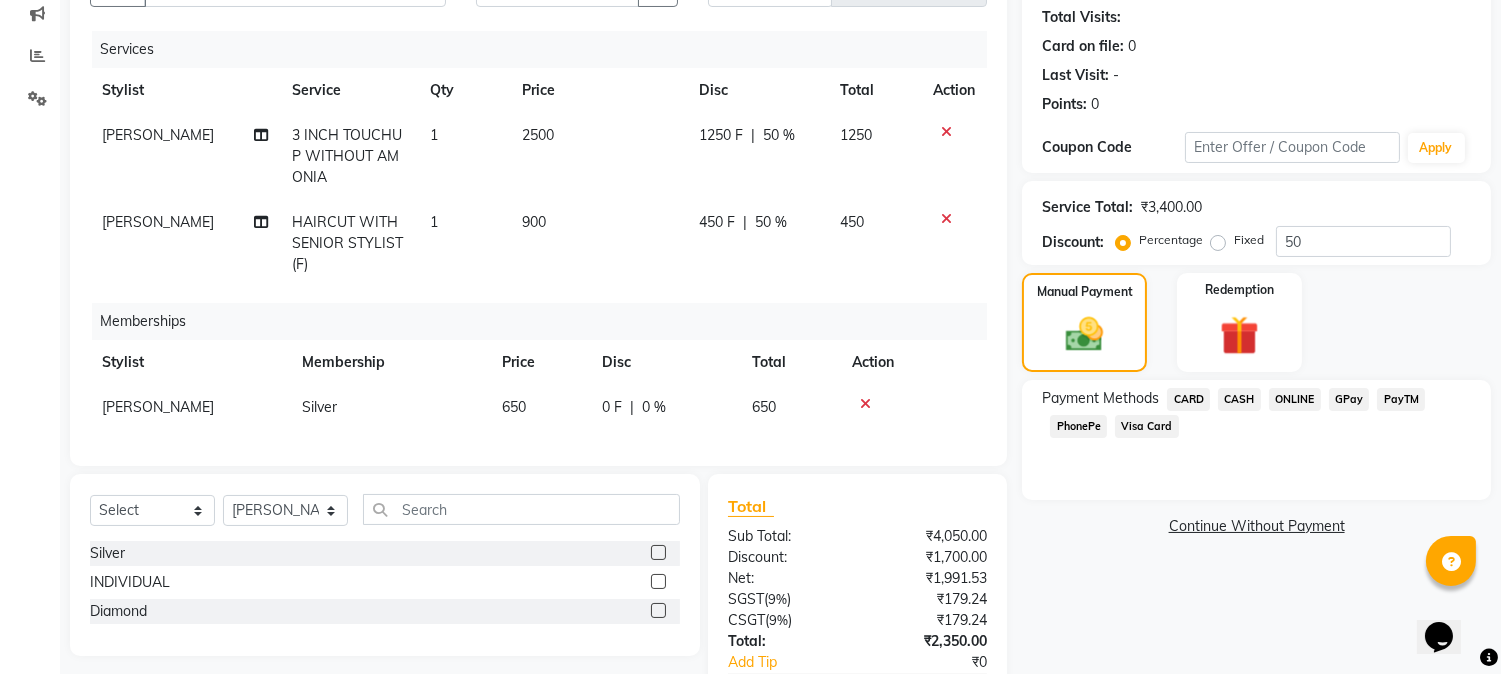 scroll, scrollTop: 222, scrollLeft: 0, axis: vertical 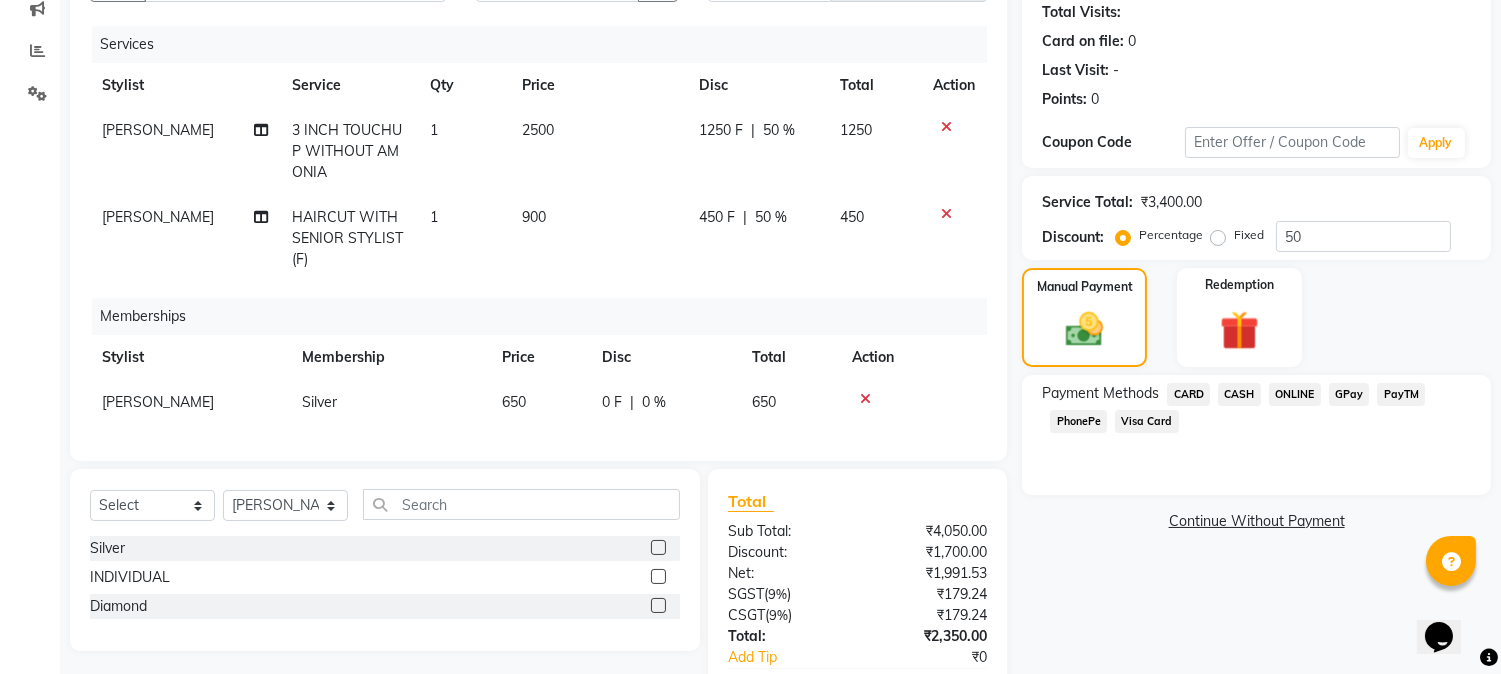 click on "CASH" 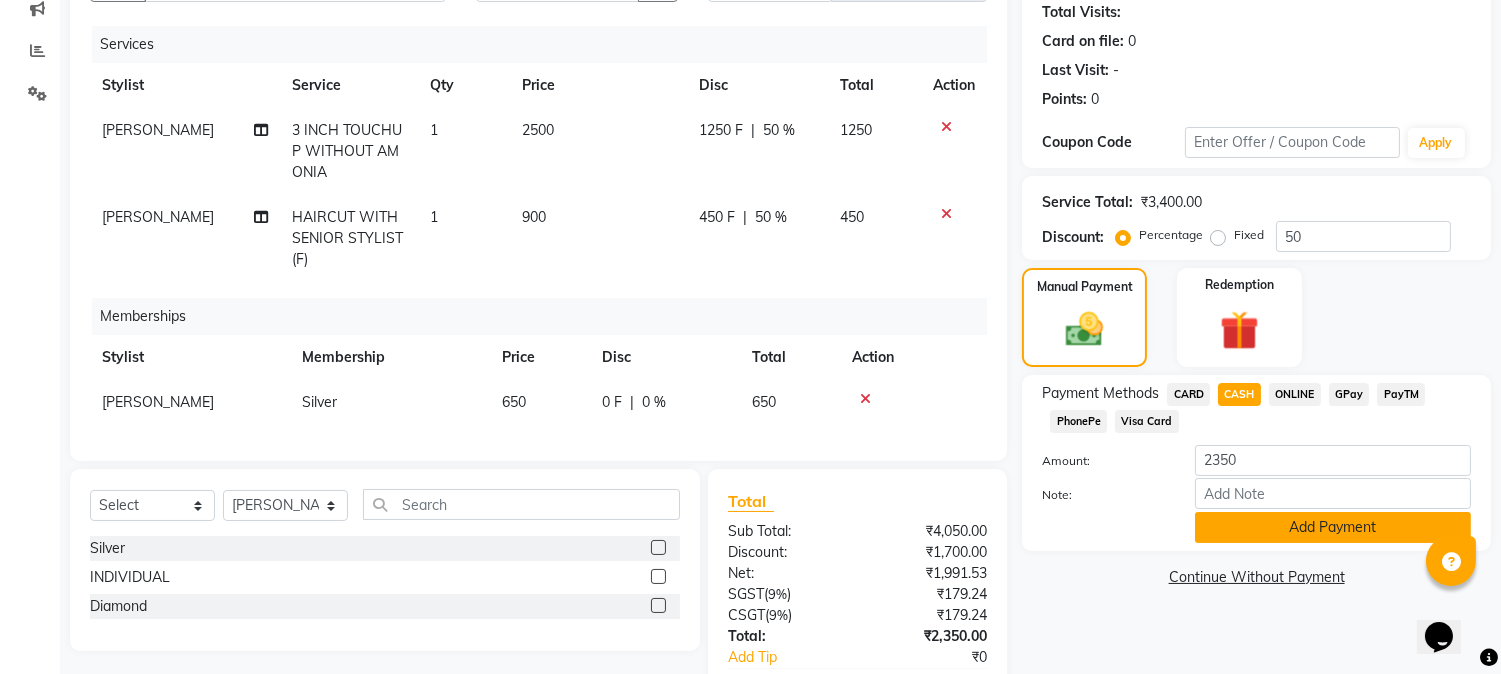 click on "Add Payment" 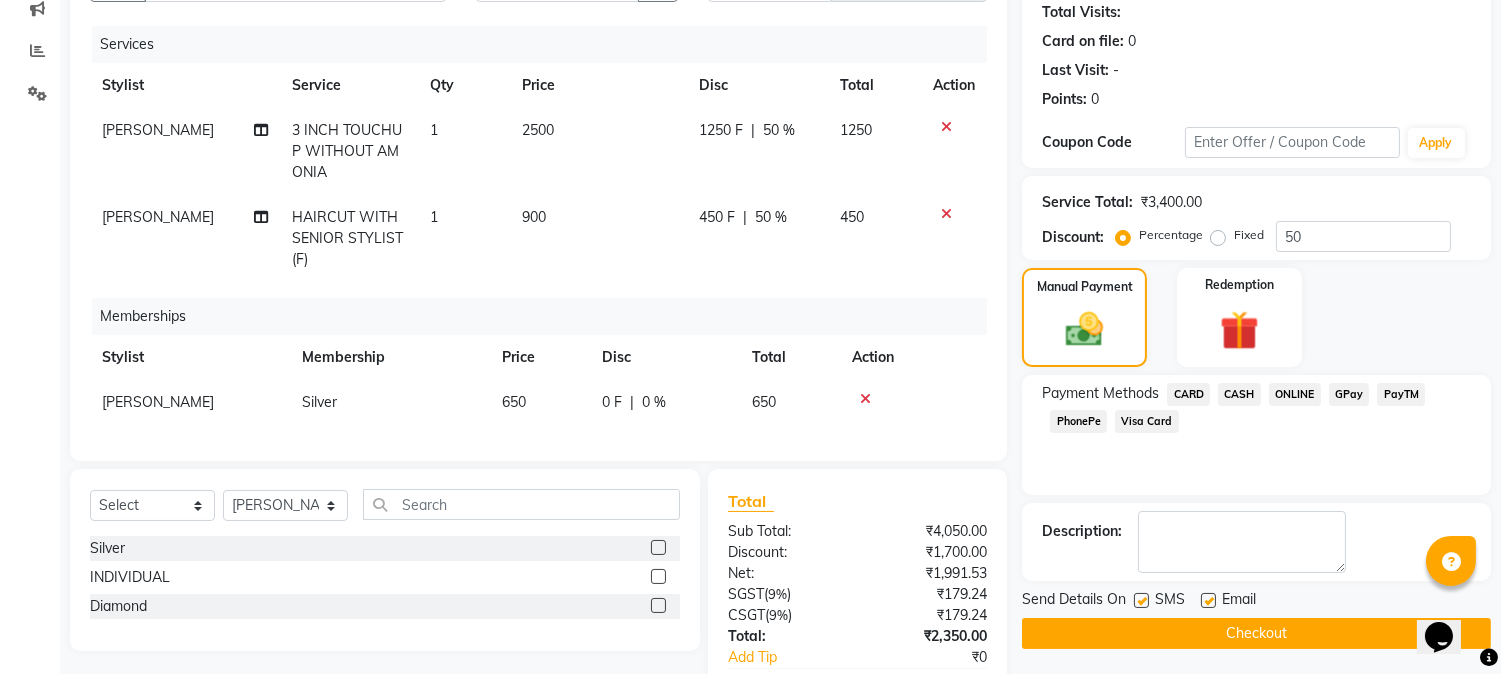 scroll, scrollTop: 427, scrollLeft: 0, axis: vertical 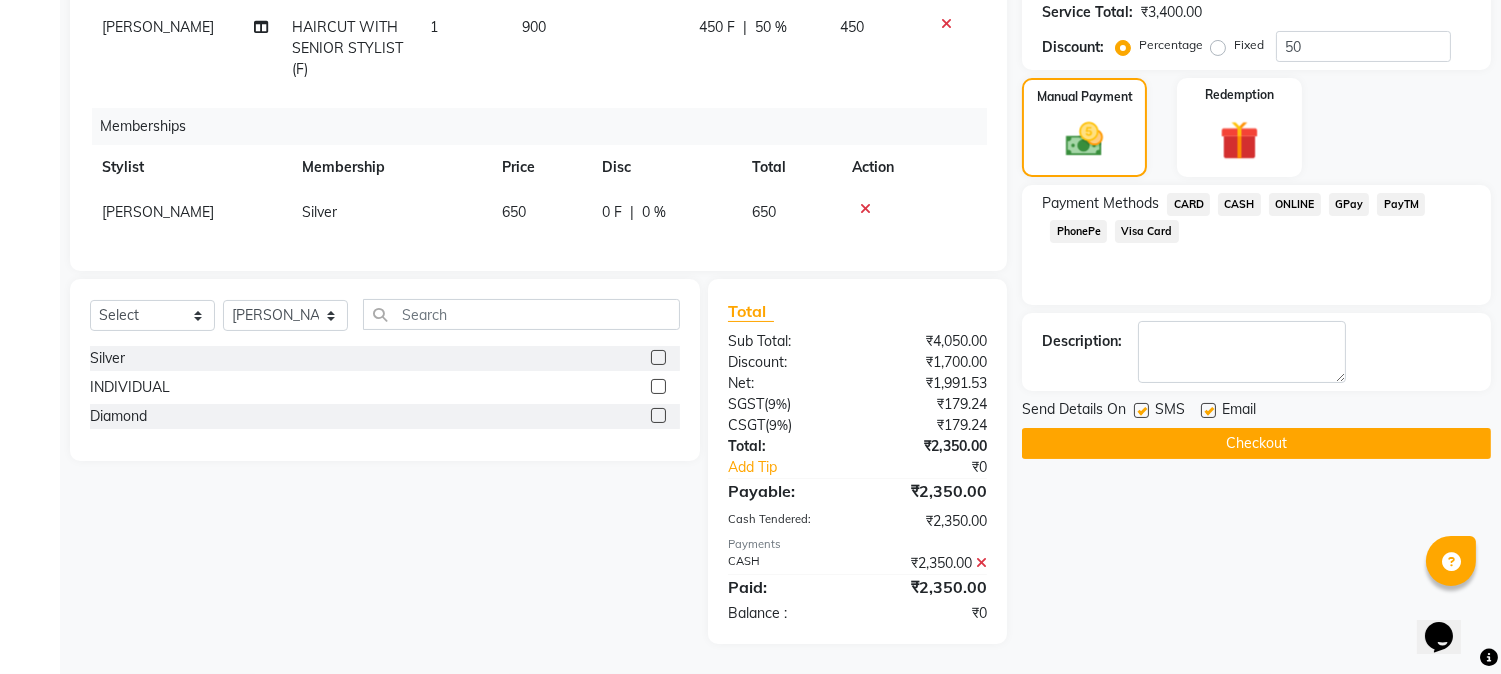 click on "Checkout" 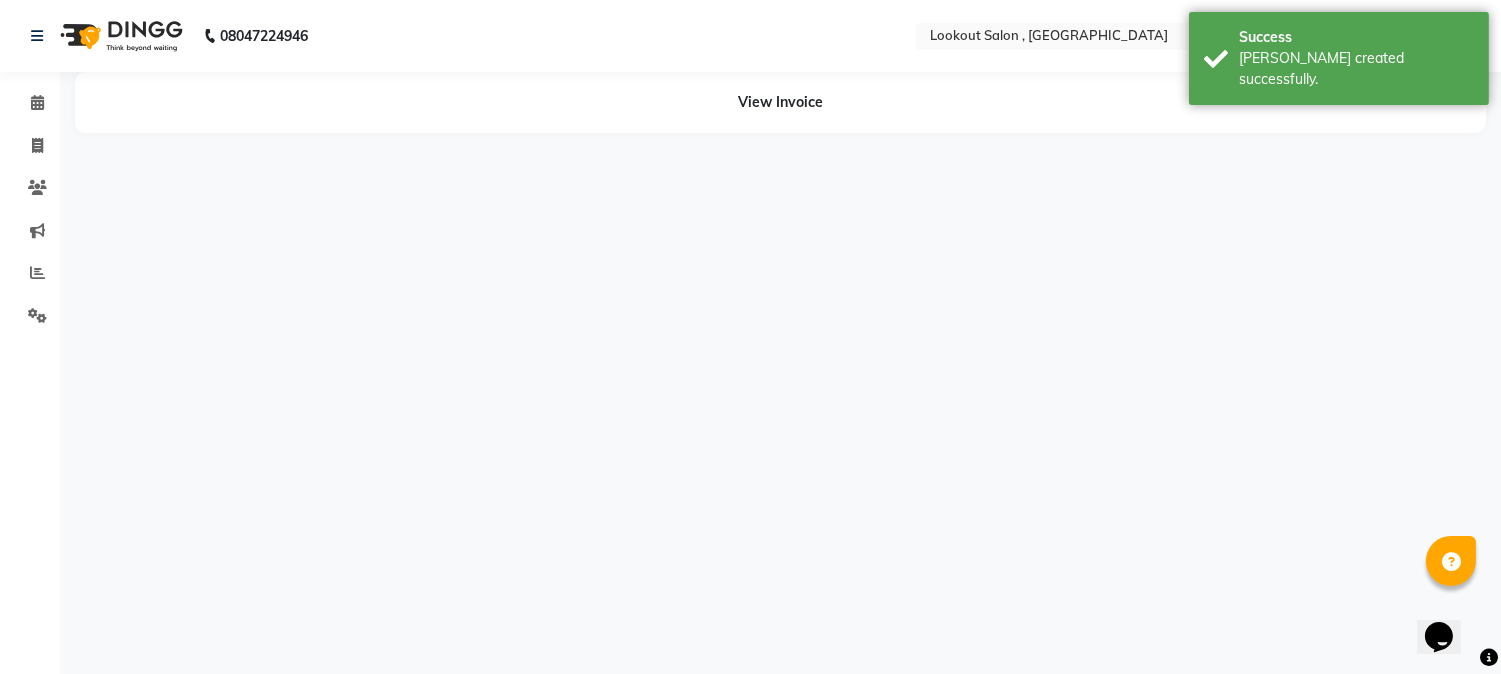 scroll, scrollTop: 0, scrollLeft: 0, axis: both 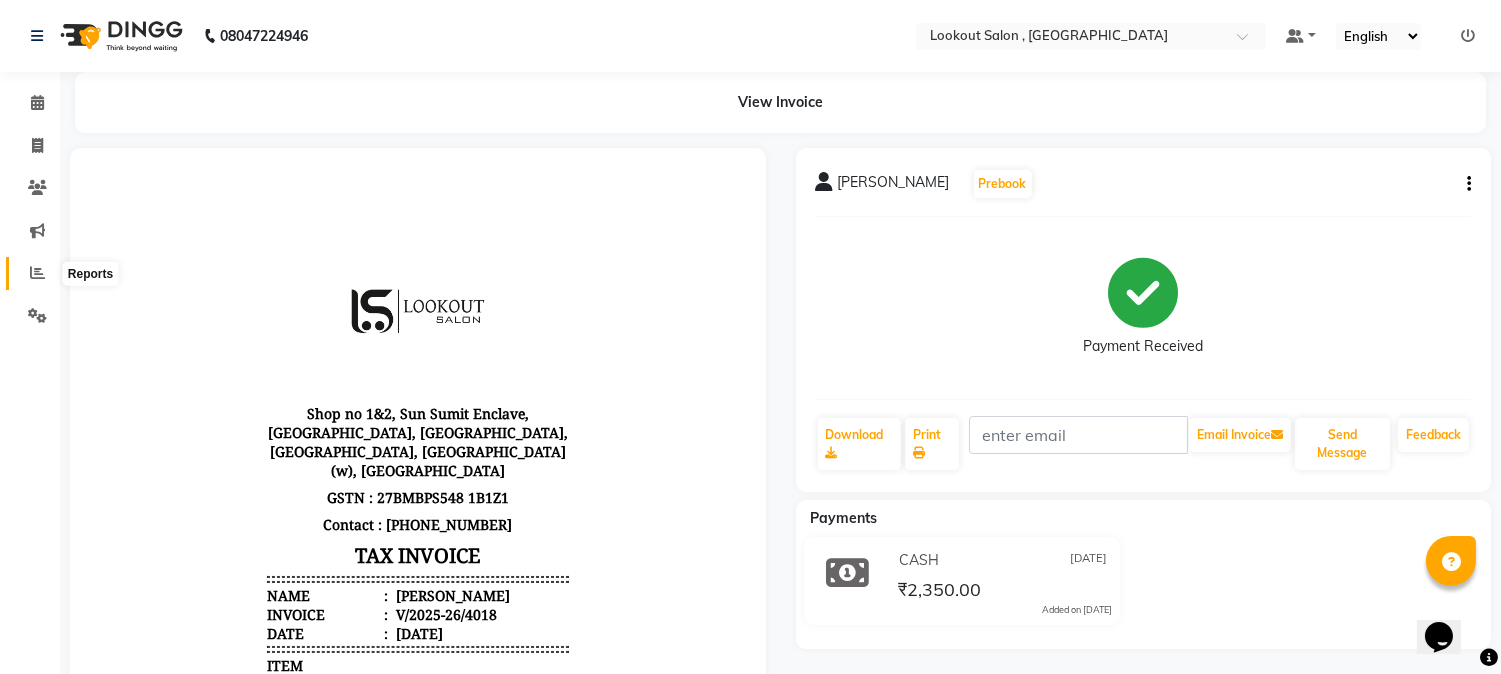 click 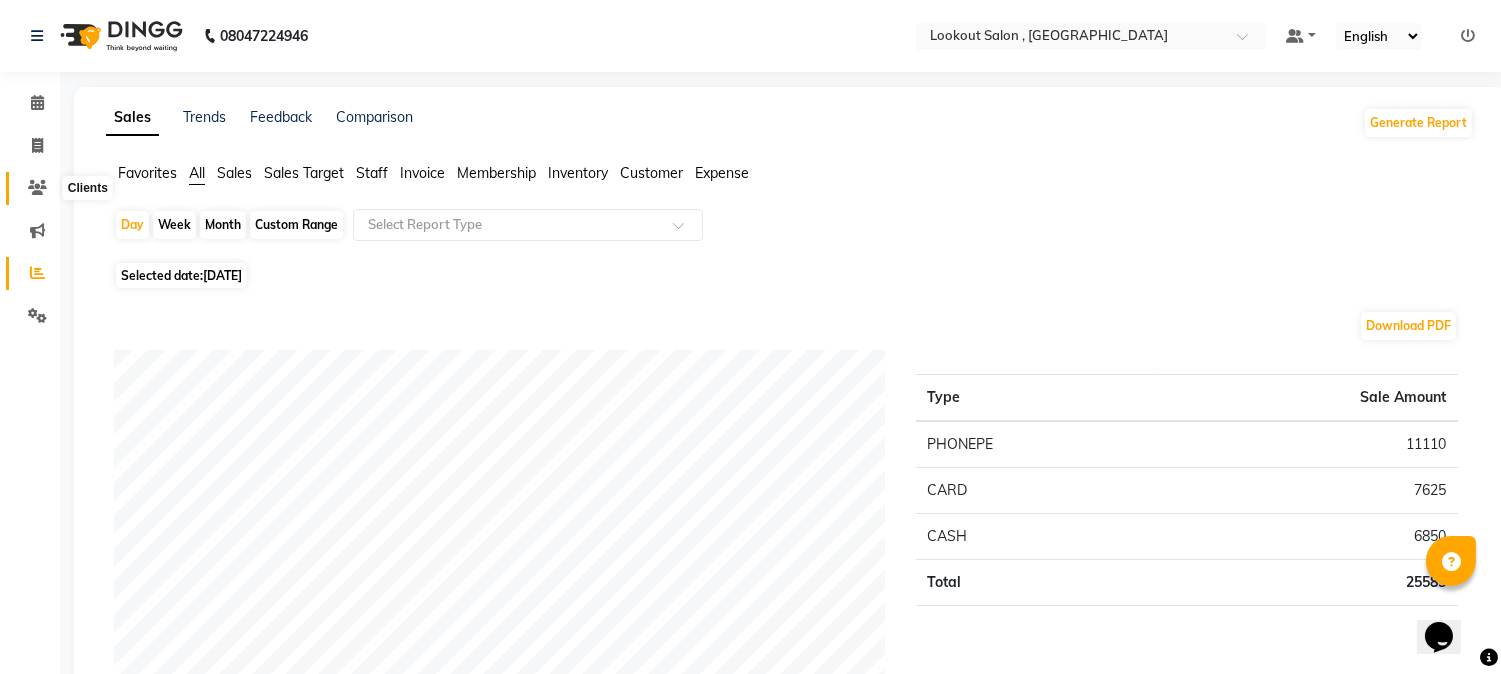 click 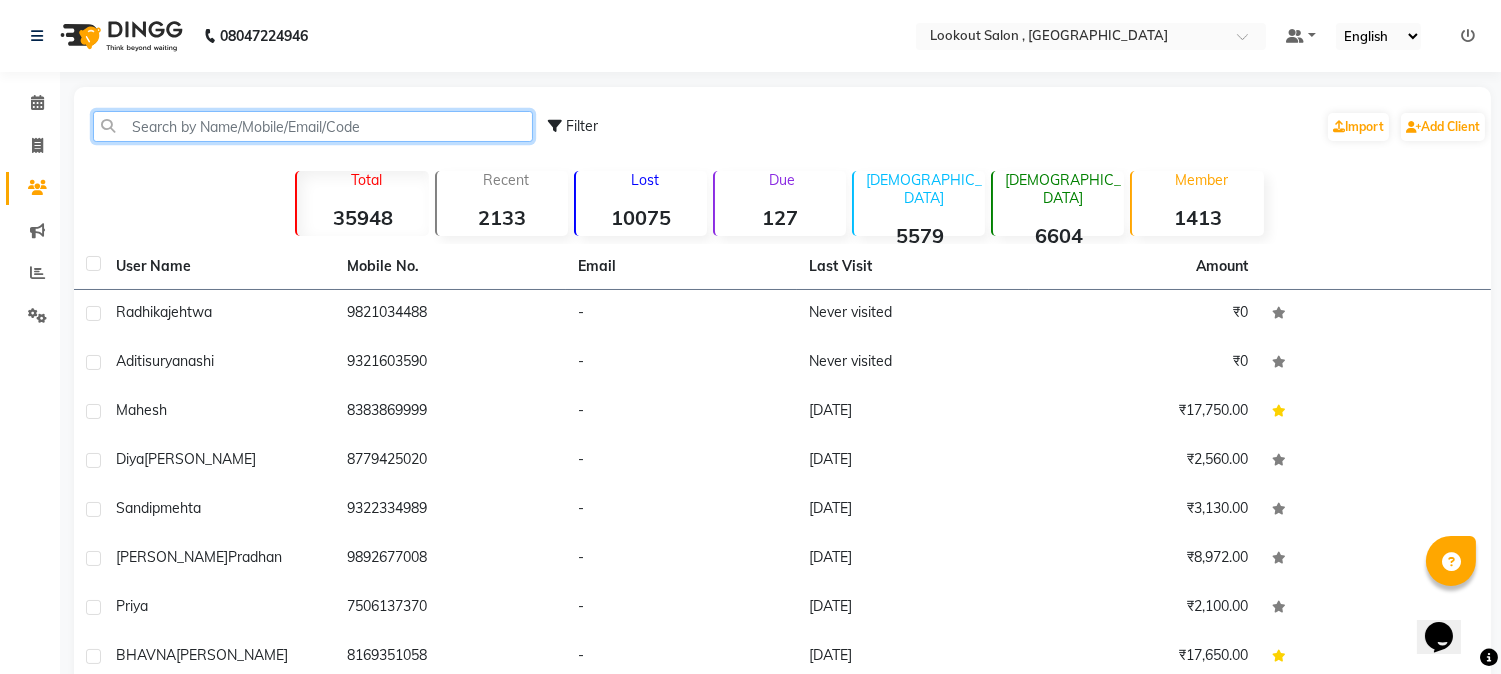 click 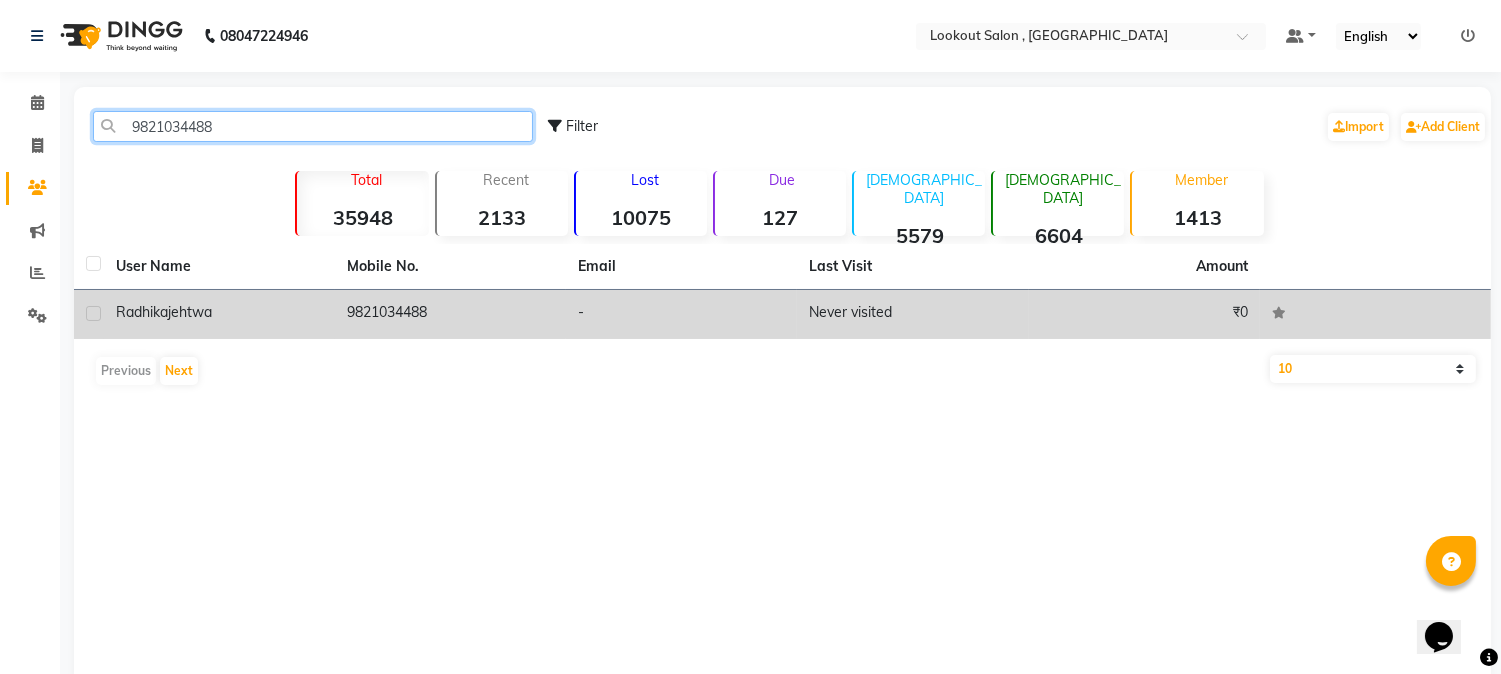 type on "9821034488" 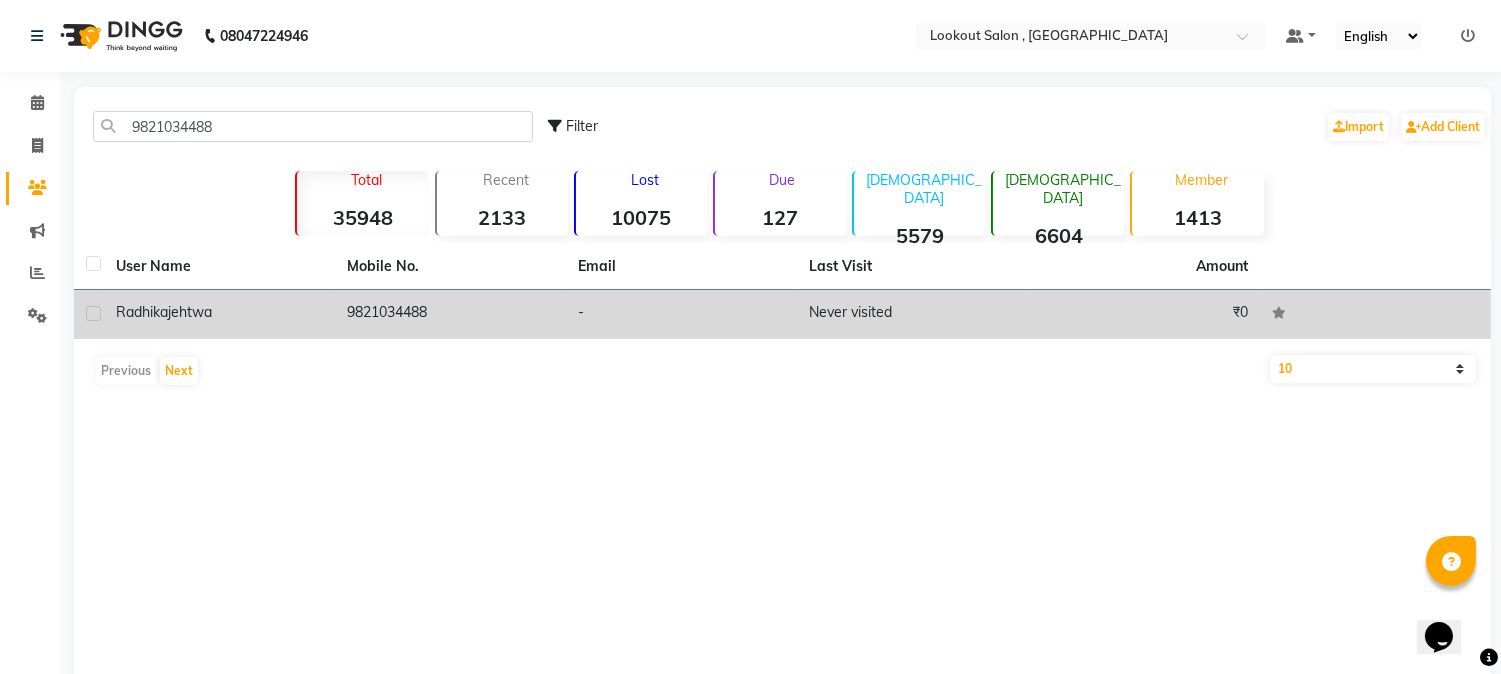 click on "[PERSON_NAME]" 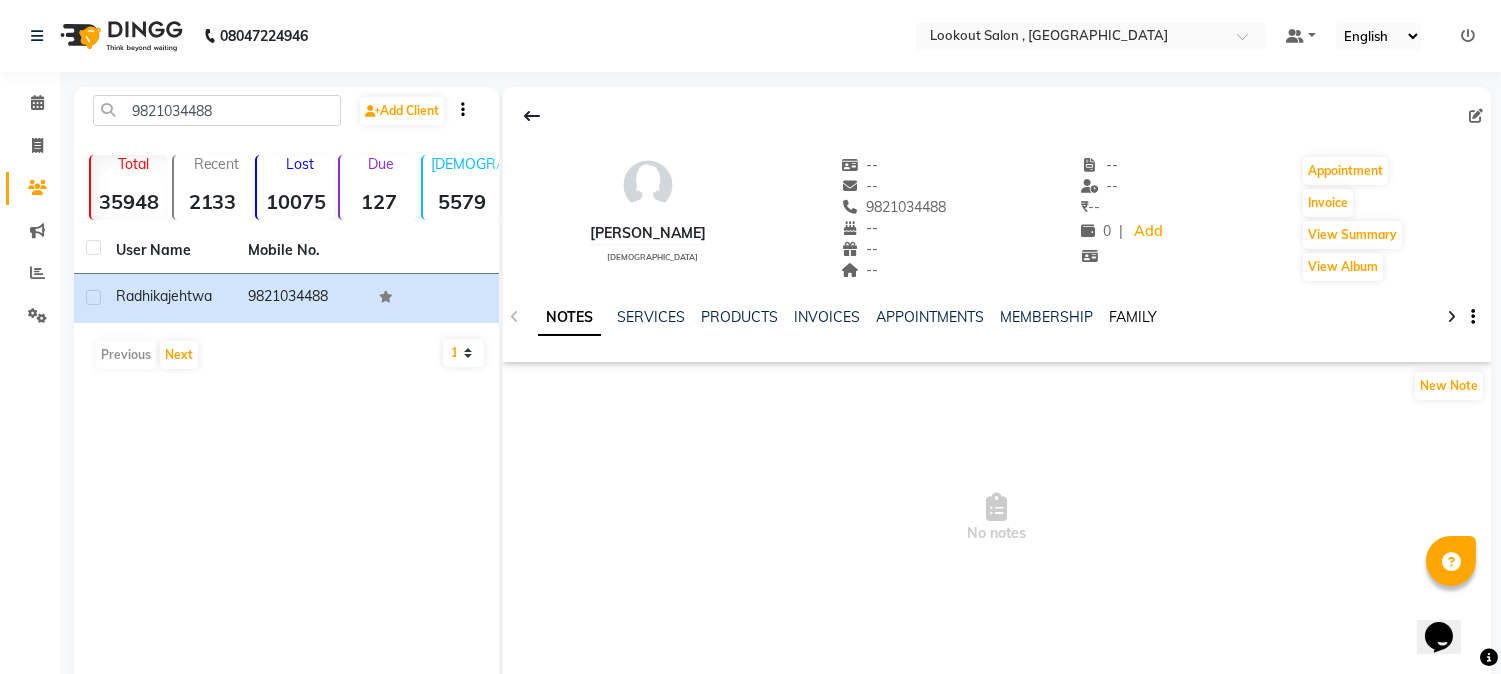 click on "FAMILY" 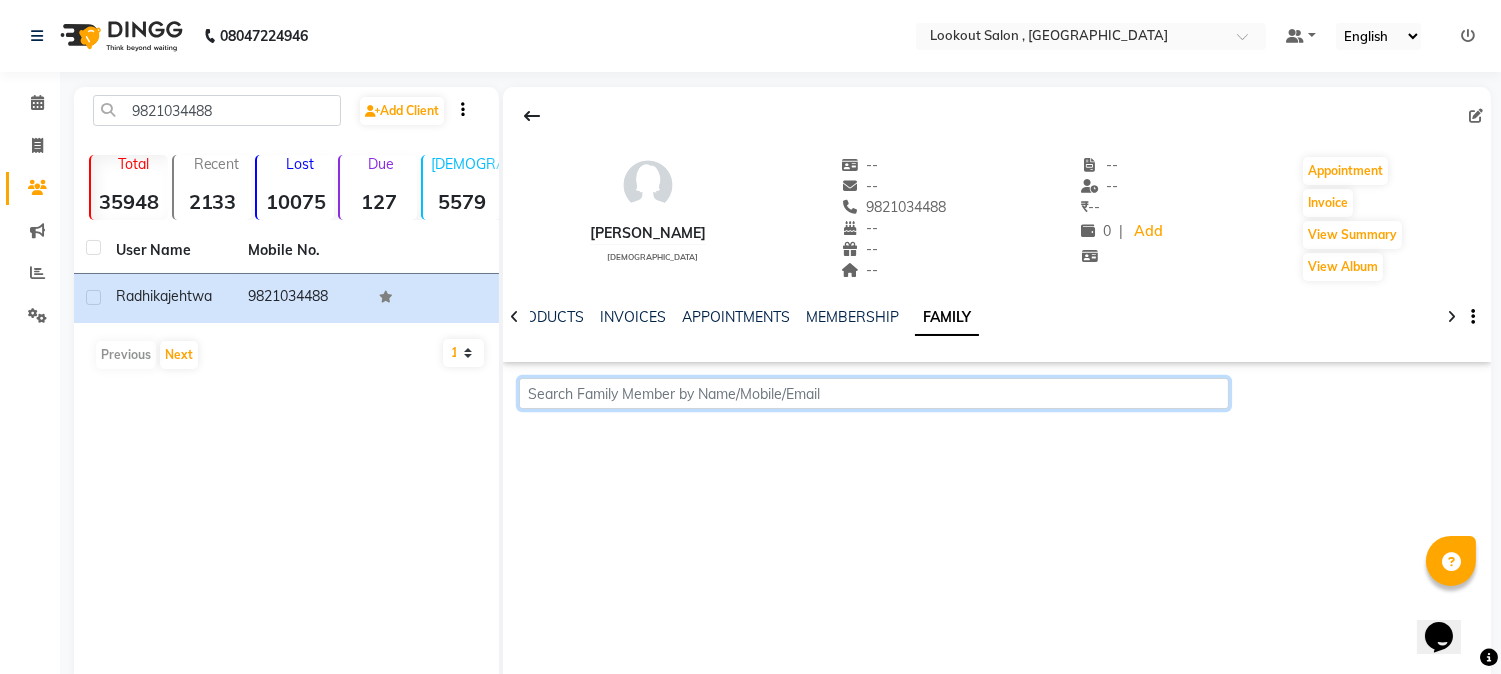 click at bounding box center [873, 393] 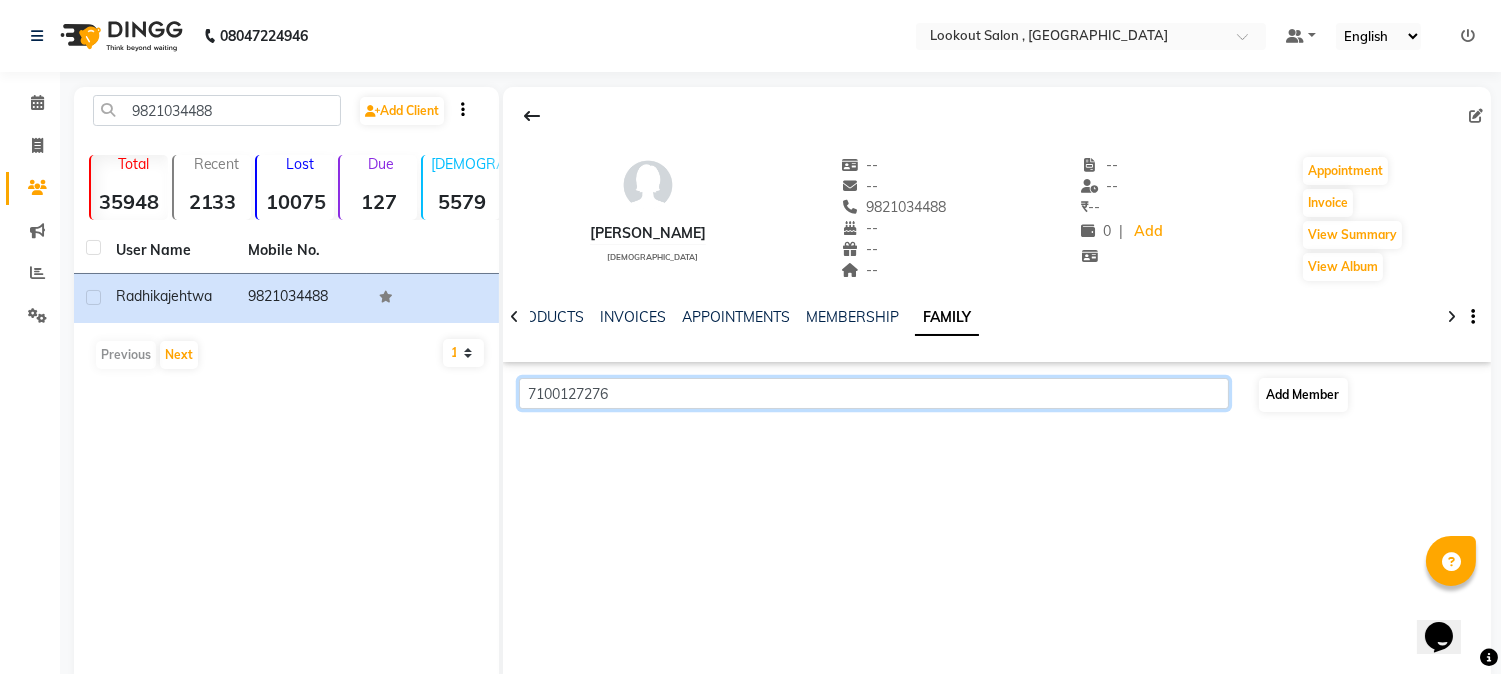 type on "7100127276" 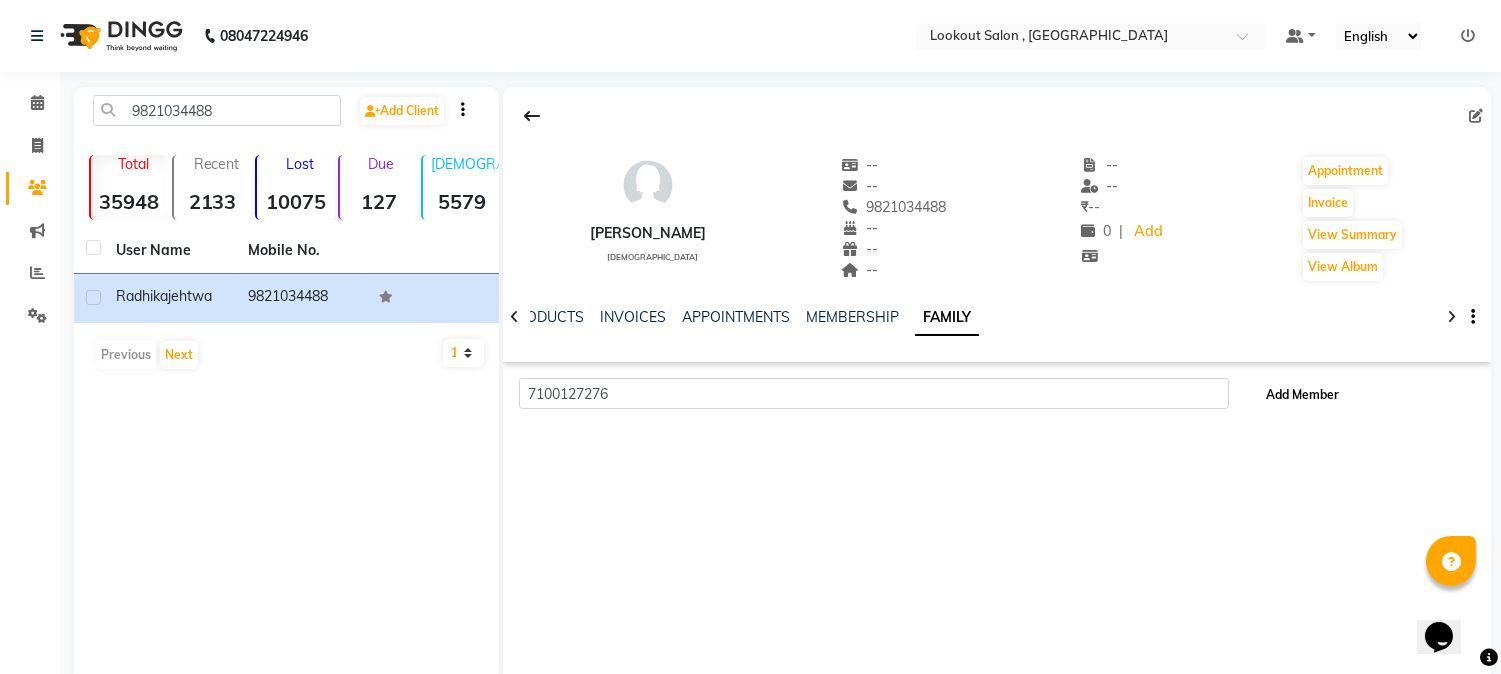 click on "Add Member" 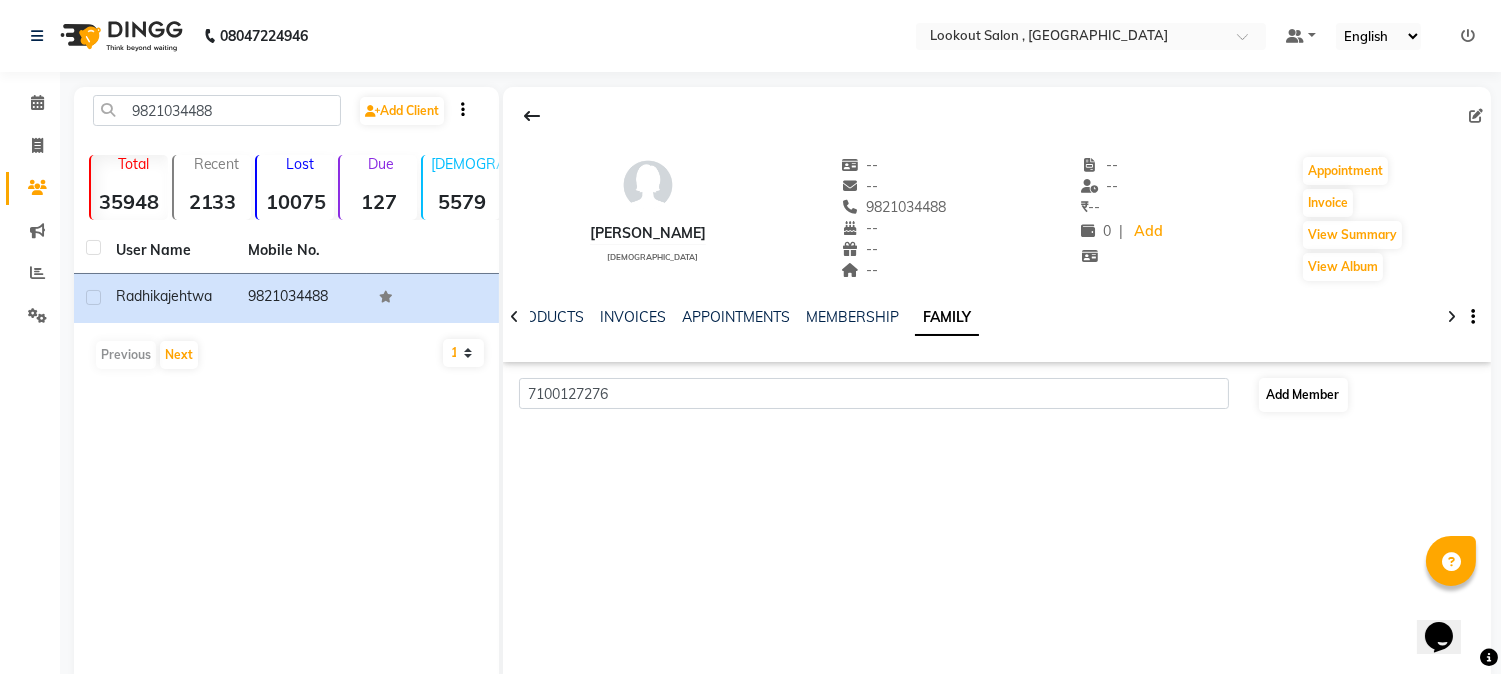 select on "22" 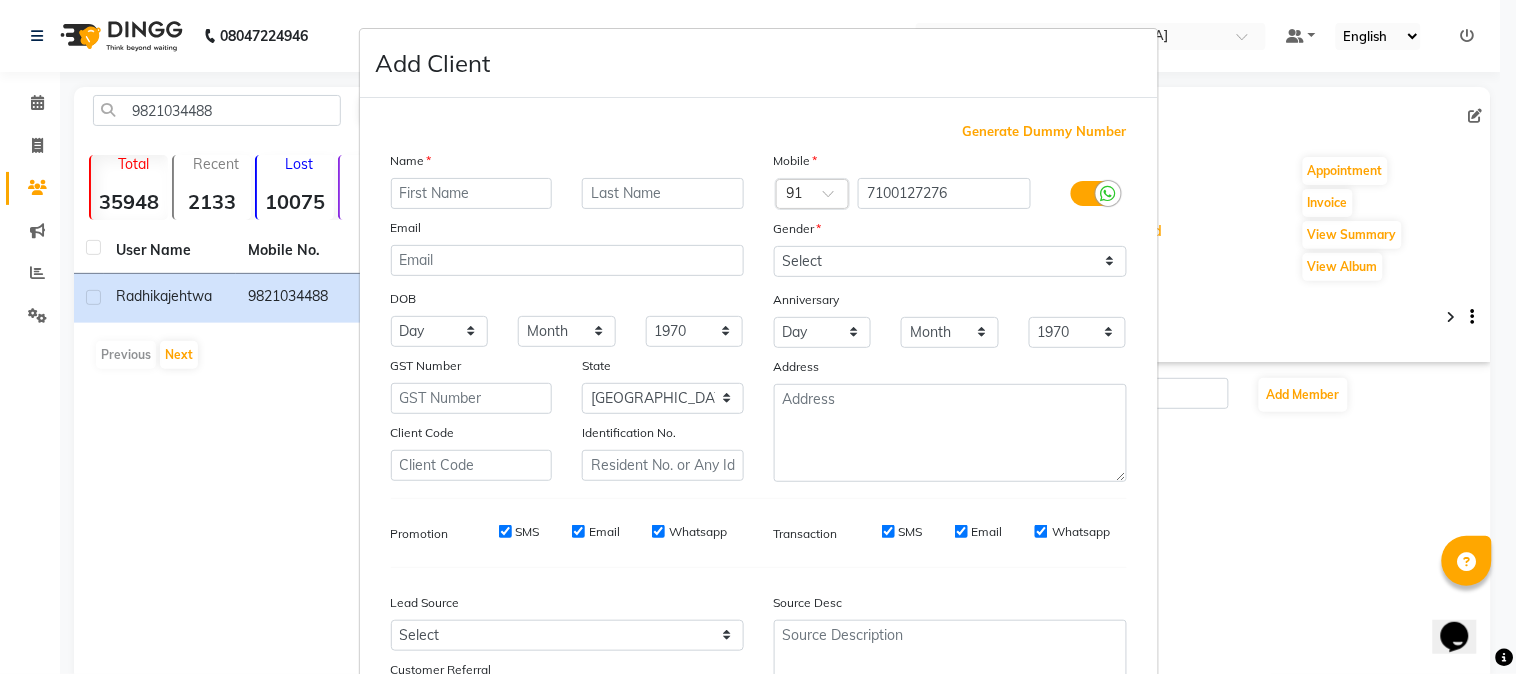 click on "Name Email DOB Day 01 02 03 04 05 06 07 08 09 10 11 12 13 14 15 16 17 18 19 20 21 22 23 24 25 26 27 28 29 30 31 Month January February March April May June July August September October November [DATE] 1941 1942 1943 1944 1945 1946 1947 1948 1949 1950 1951 1952 1953 1954 1955 1956 1957 1958 1959 1960 1961 1962 1963 1964 1965 1966 1967 1968 1969 1970 1971 1972 1973 1974 1975 1976 1977 1978 1979 1980 1981 1982 1983 1984 1985 1986 1987 1988 1989 1990 1991 1992 1993 1994 1995 1996 1997 1998 1999 2000 2001 2002 2003 2004 2005 2006 2007 2008 2009 2010 2011 2012 2013 2014 2015 2016 2017 2018 2019 2020 2021 2022 2023 2024 GST Number State Select [GEOGRAPHIC_DATA] [GEOGRAPHIC_DATA] [GEOGRAPHIC_DATA] [GEOGRAPHIC_DATA] [GEOGRAPHIC_DATA] [GEOGRAPHIC_DATA] [GEOGRAPHIC_DATA] [GEOGRAPHIC_DATA] [GEOGRAPHIC_DATA] [GEOGRAPHIC_DATA] [GEOGRAPHIC_DATA] [GEOGRAPHIC_DATA] [GEOGRAPHIC_DATA] [GEOGRAPHIC_DATA] [GEOGRAPHIC_DATA] [GEOGRAPHIC_DATA] [GEOGRAPHIC_DATA] [GEOGRAPHIC_DATA] [GEOGRAPHIC_DATA] [GEOGRAPHIC_DATA] [GEOGRAPHIC_DATA] [GEOGRAPHIC_DATA] [GEOGRAPHIC_DATA] [GEOGRAPHIC_DATA] [GEOGRAPHIC_DATA] [GEOGRAPHIC_DATA] [GEOGRAPHIC_DATA] [GEOGRAPHIC_DATA] [GEOGRAPHIC_DATA] [GEOGRAPHIC_DATA] [GEOGRAPHIC_DATA] [GEOGRAPHIC_DATA] Tripura" at bounding box center [567, 316] 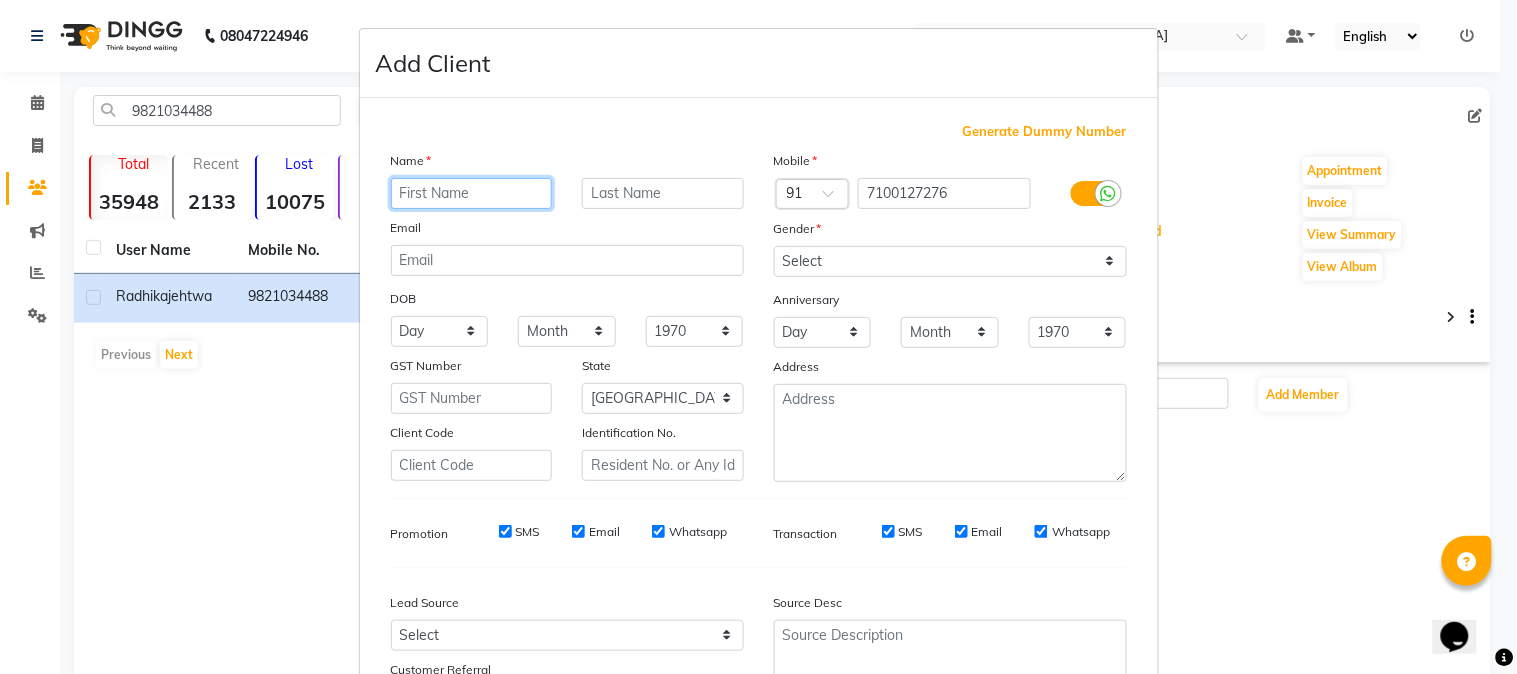 click at bounding box center (472, 193) 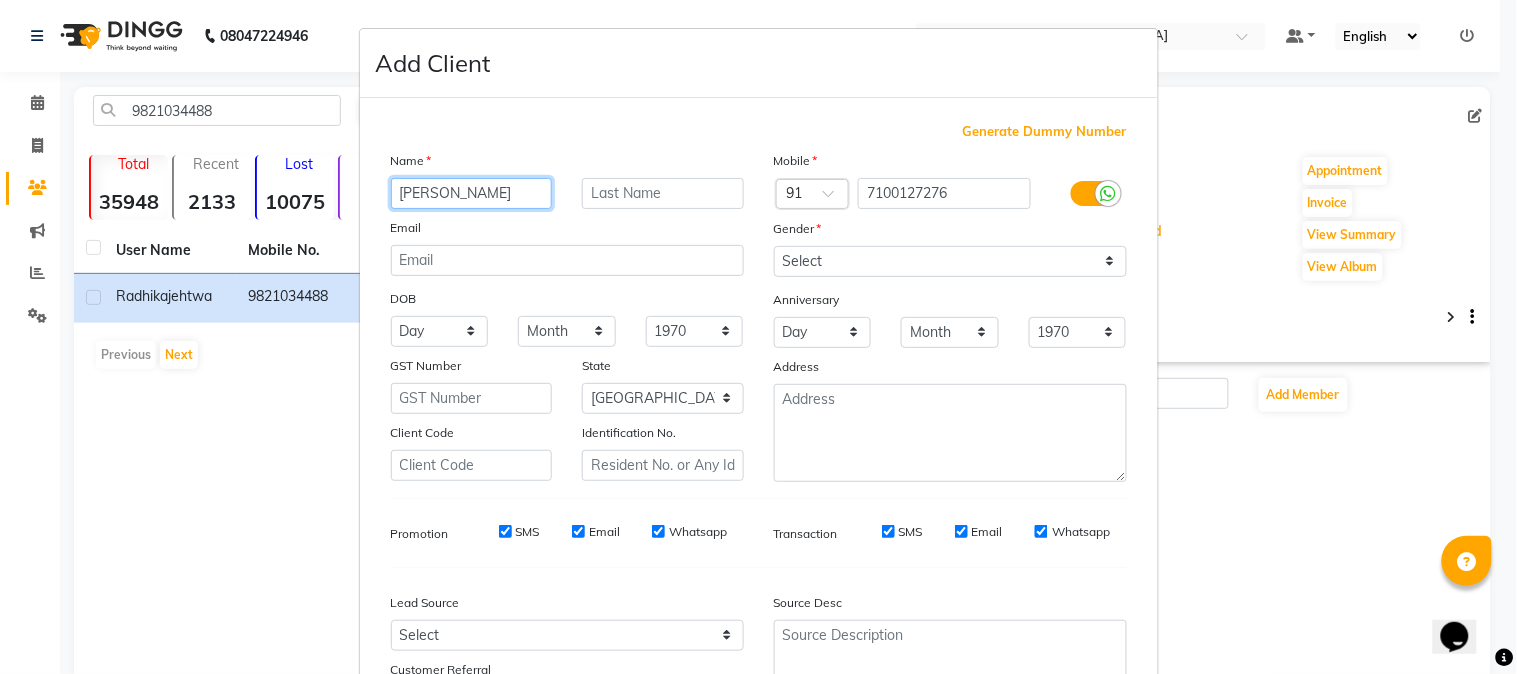 type on "[PERSON_NAME]" 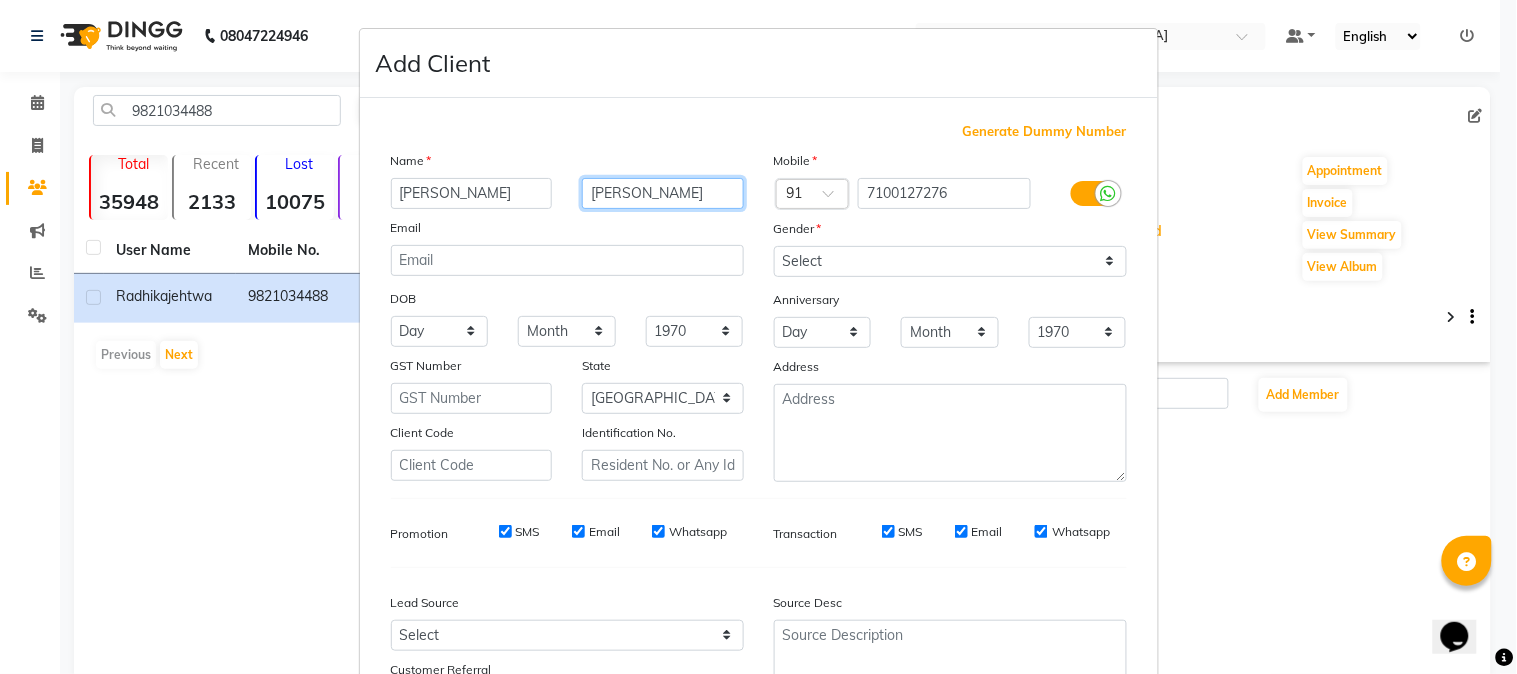 type on "[PERSON_NAME]" 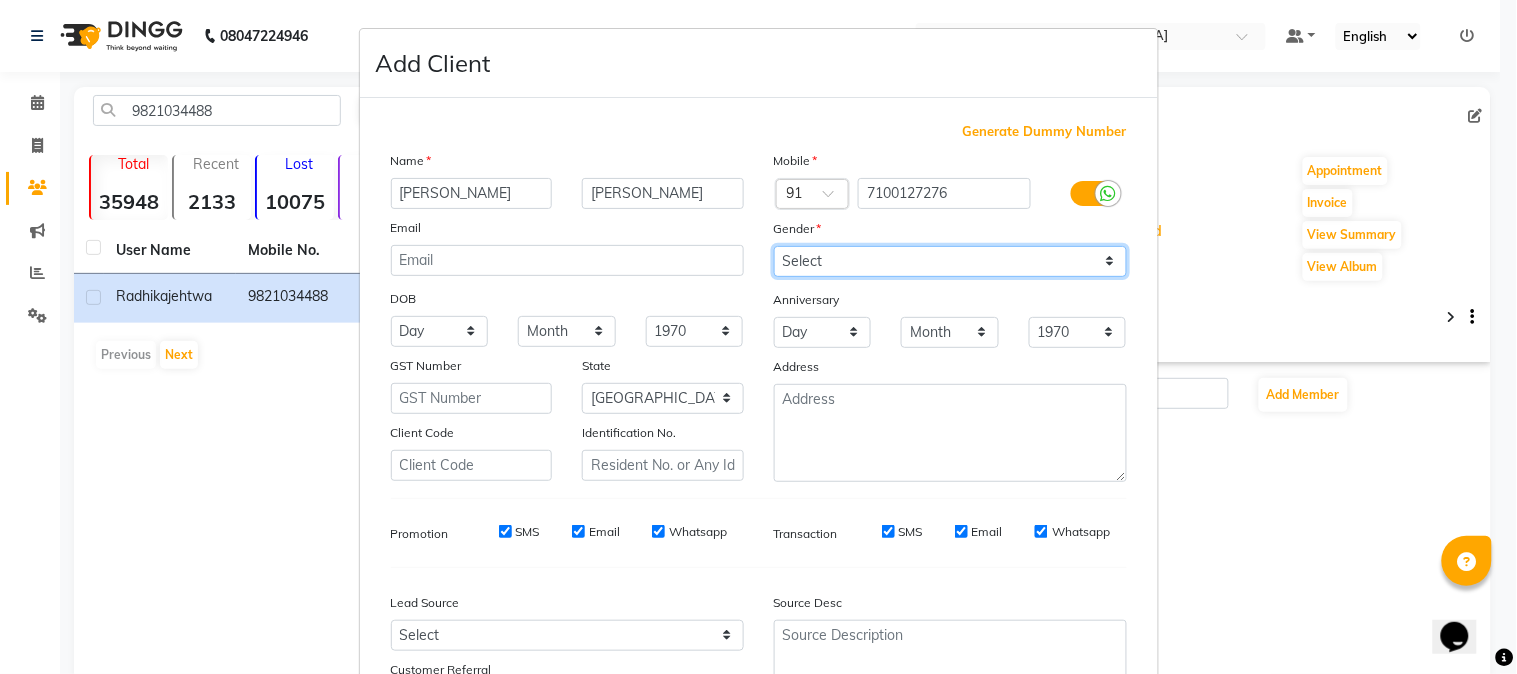 click on "Select [DEMOGRAPHIC_DATA] [DEMOGRAPHIC_DATA] Other Prefer Not To Say" at bounding box center [950, 261] 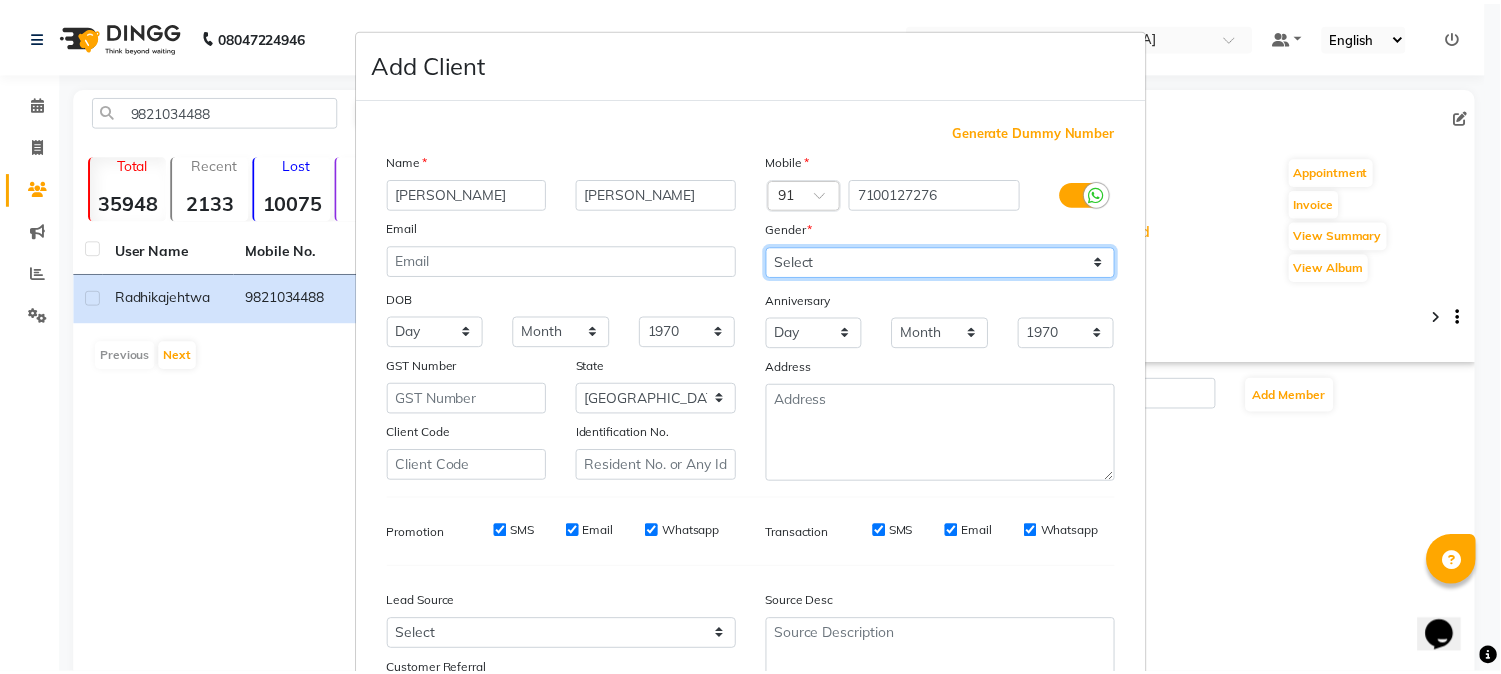 scroll, scrollTop: 176, scrollLeft: 0, axis: vertical 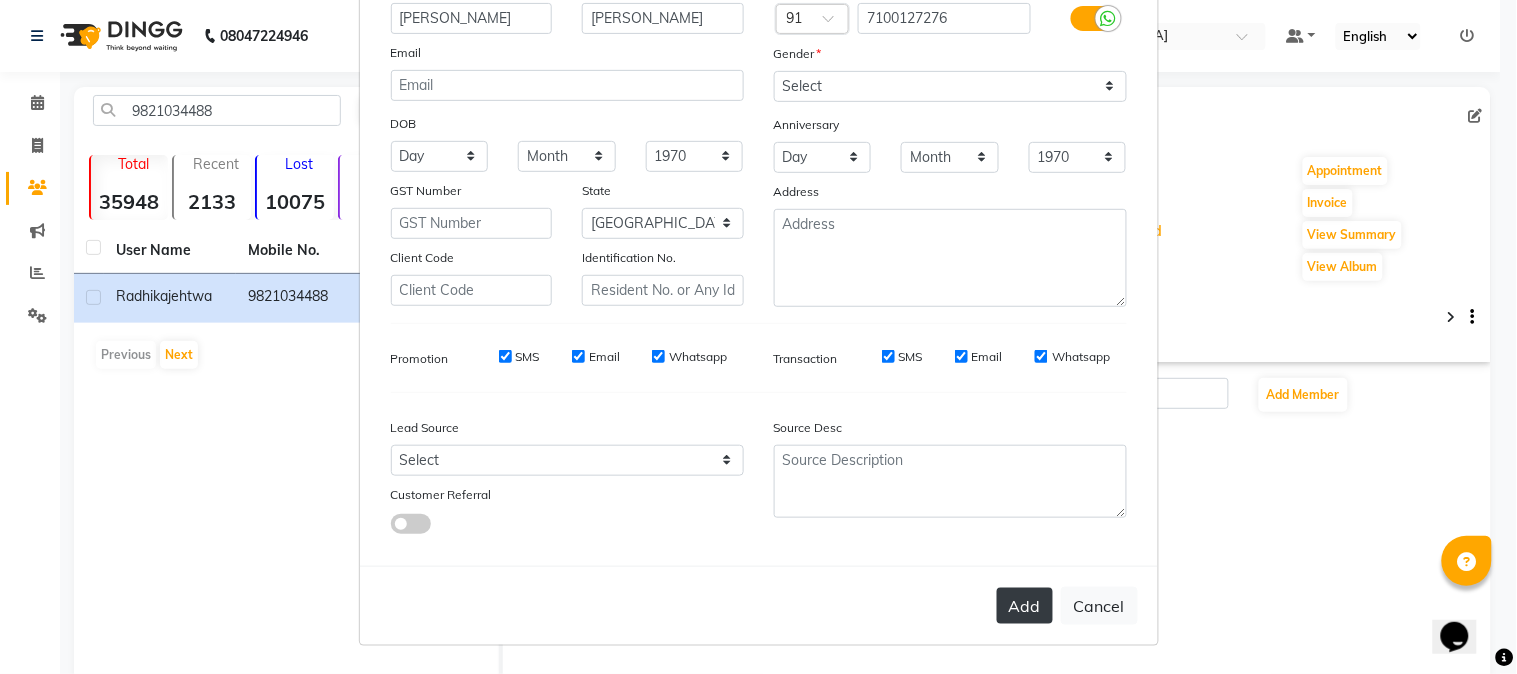 click on "Add" at bounding box center (1025, 606) 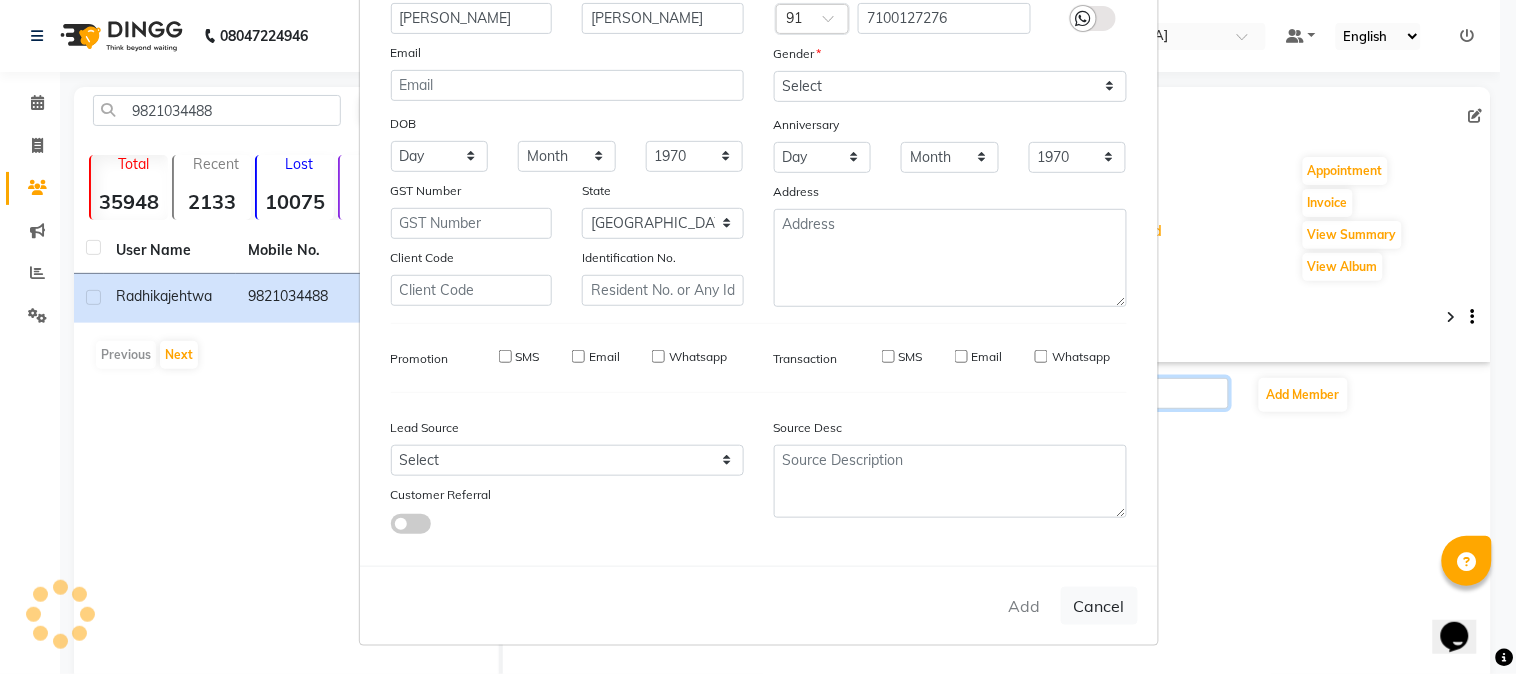 type 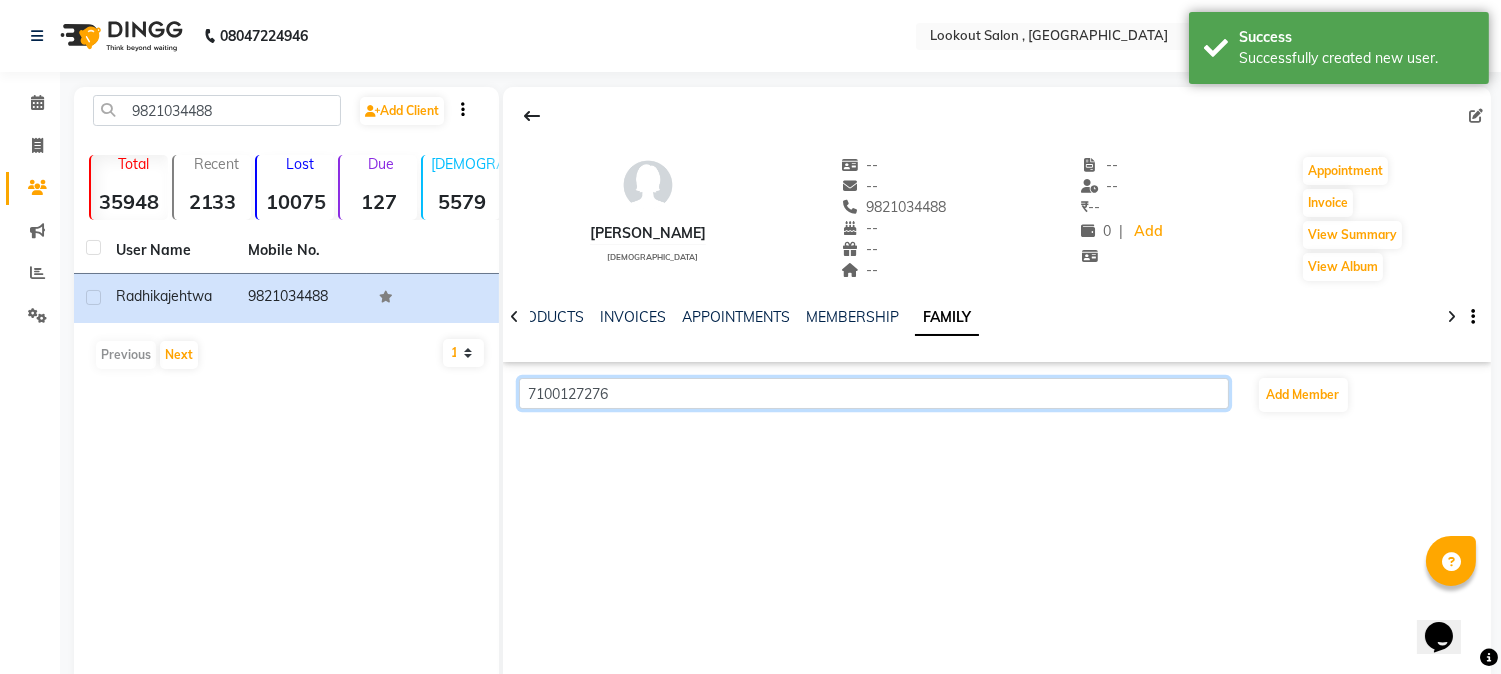 click on "7100127276" at bounding box center (873, 393) 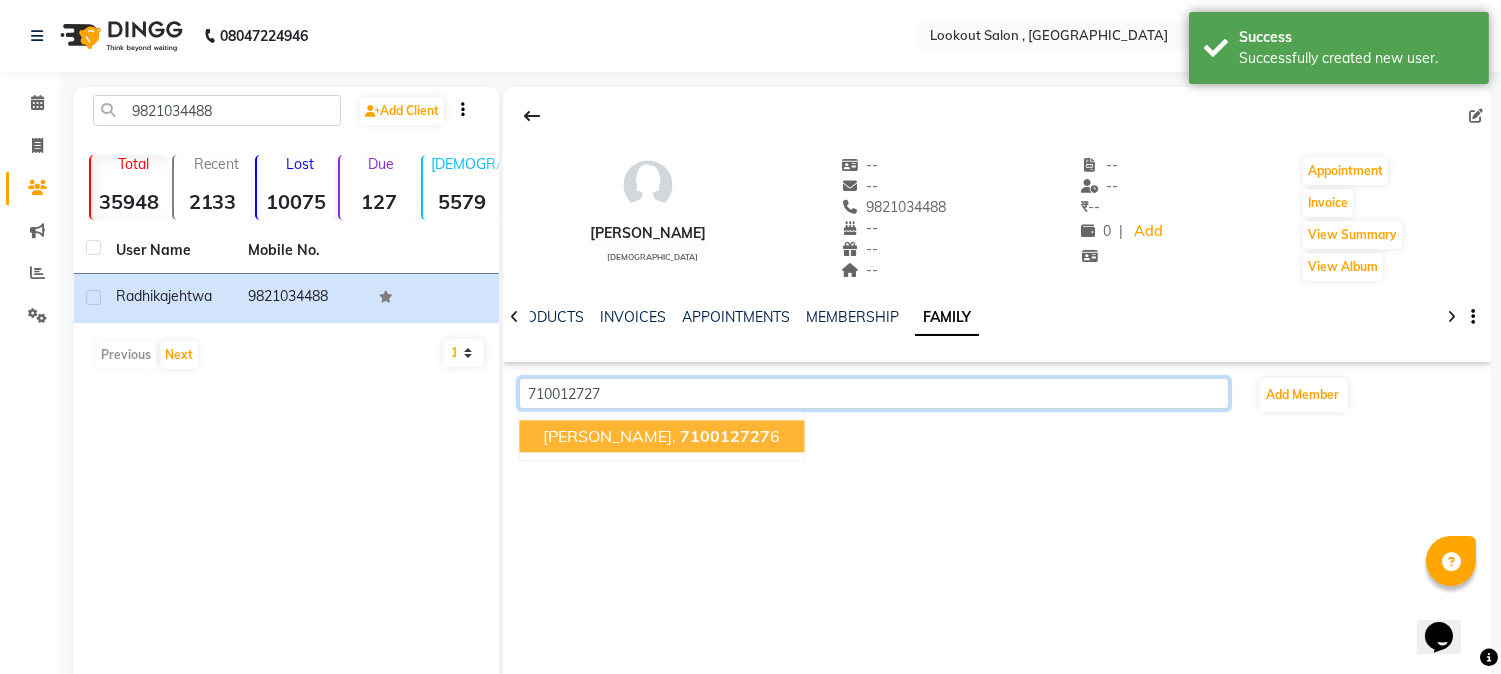 click on "[PERSON_NAME],  710012727 6" at bounding box center (662, 436) 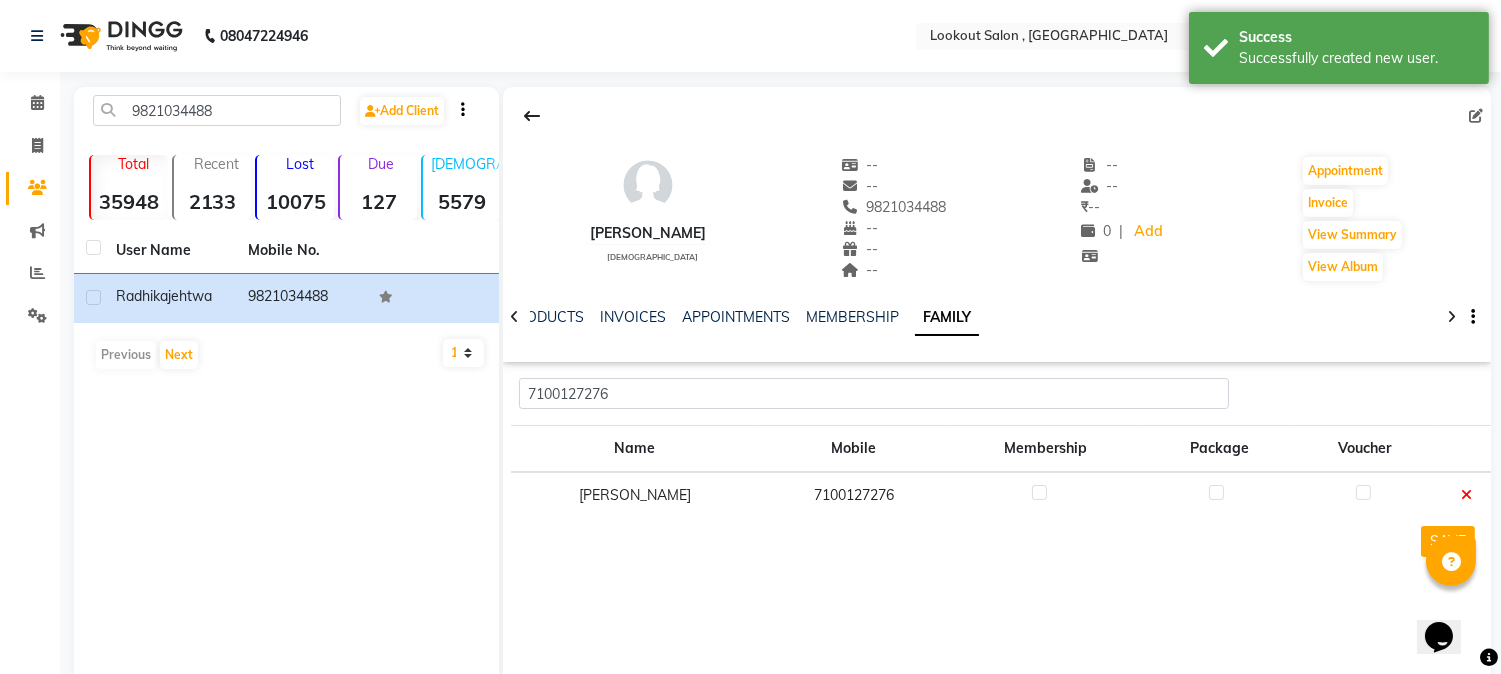 click 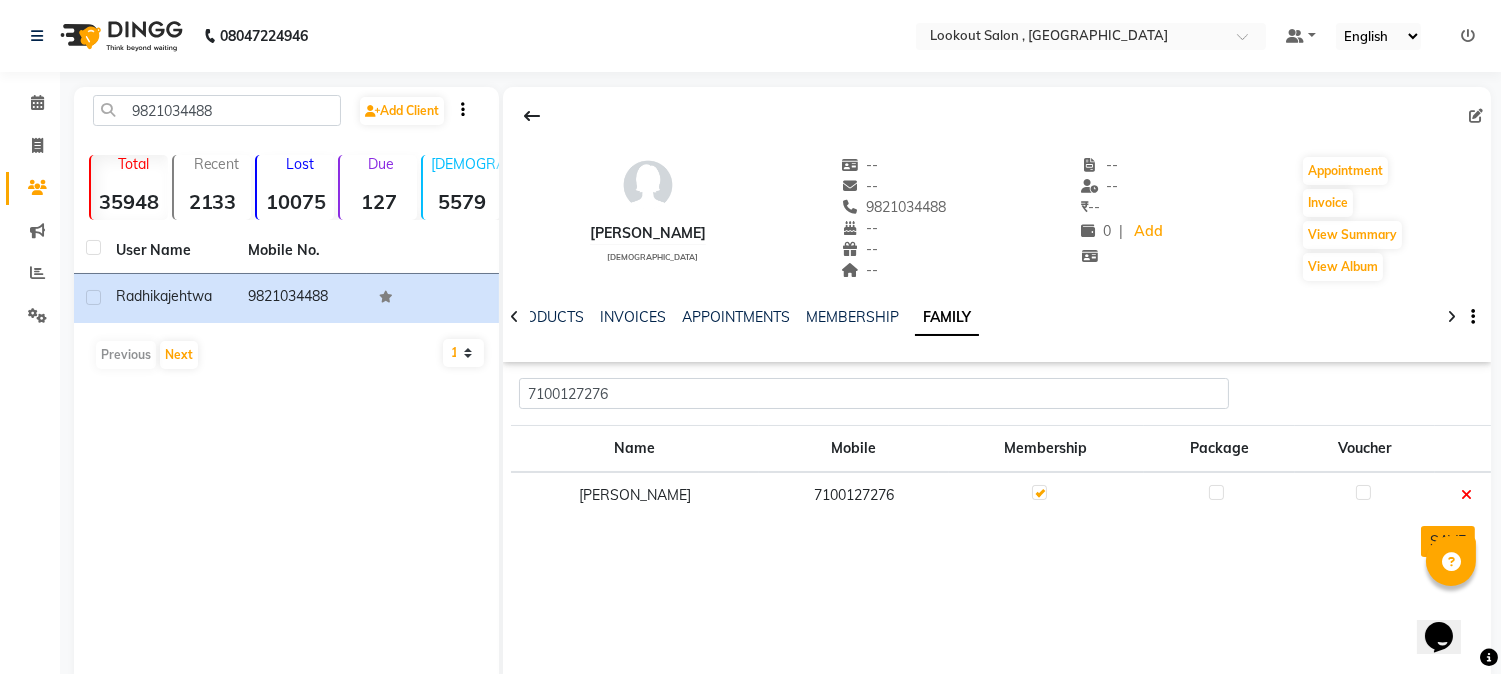click on "SAVE" 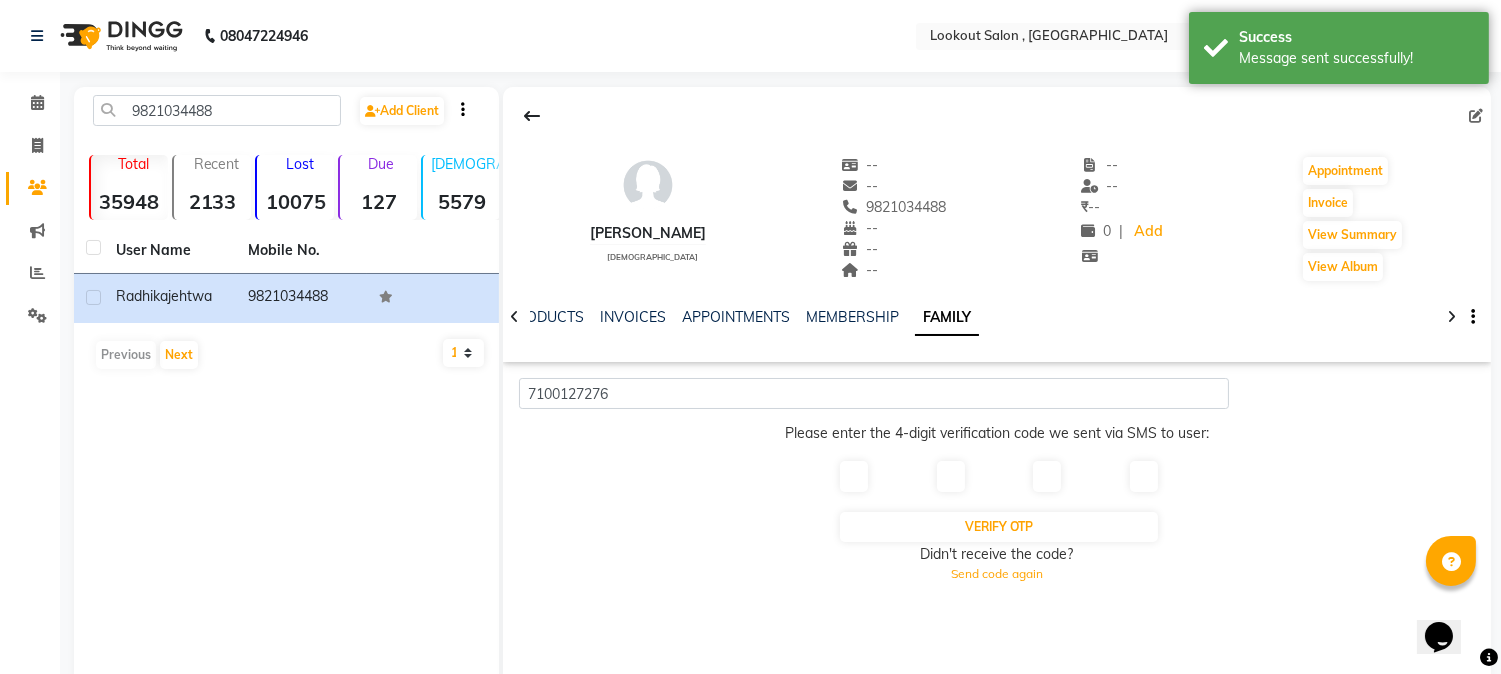 click at bounding box center (854, 476) 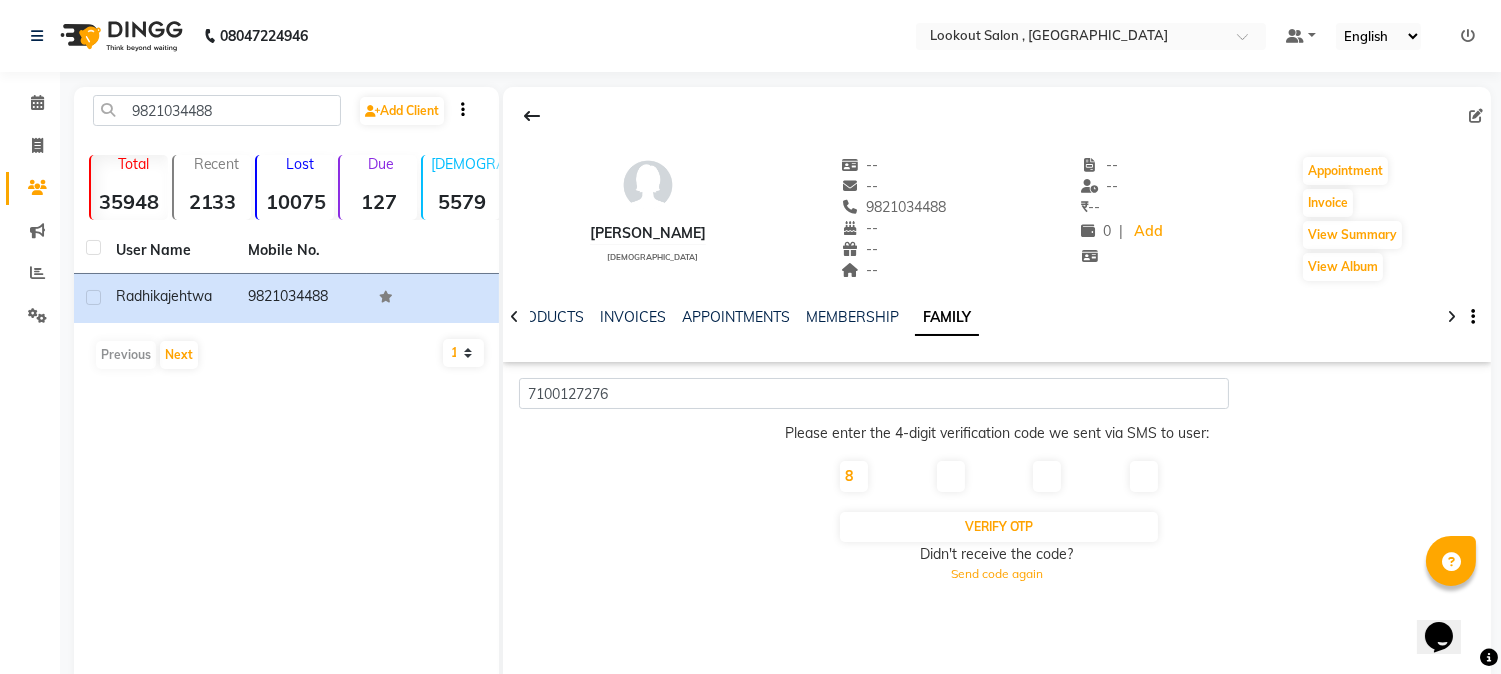type on "8" 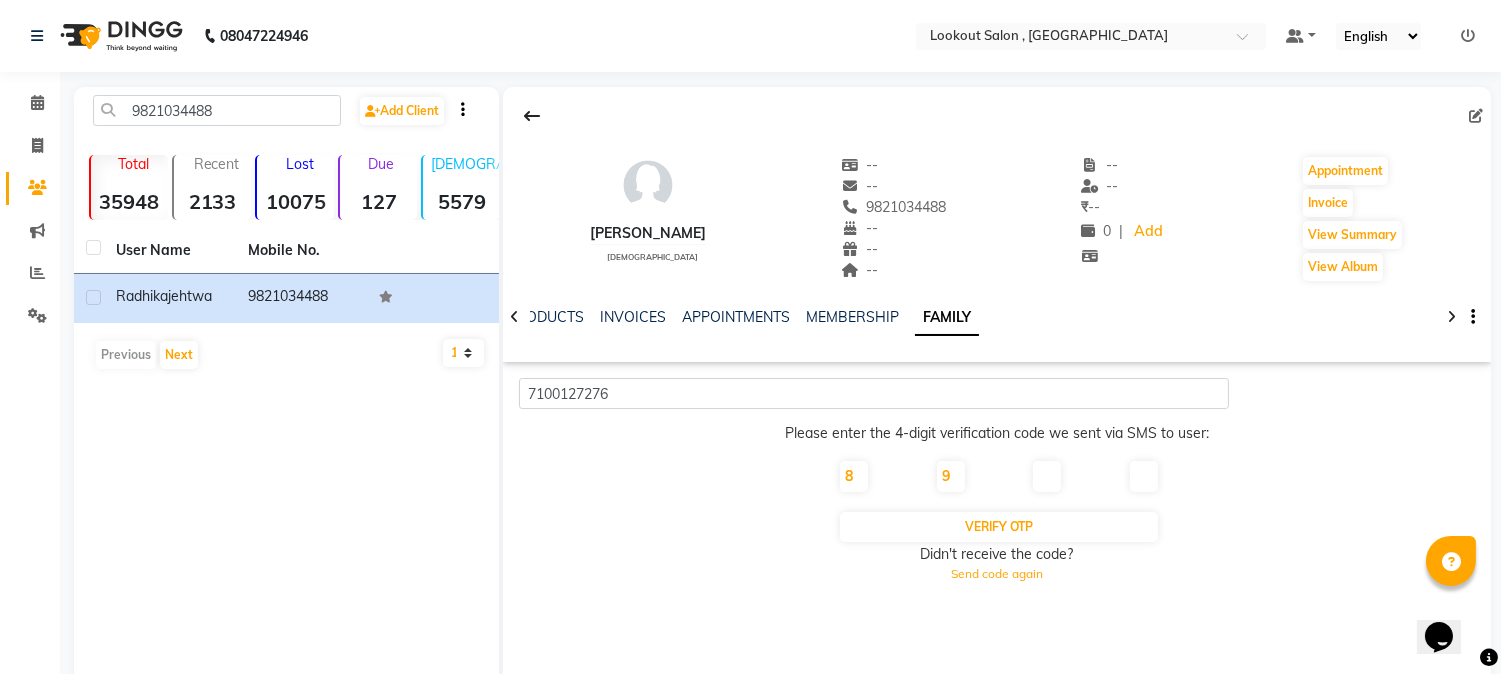 type on "9" 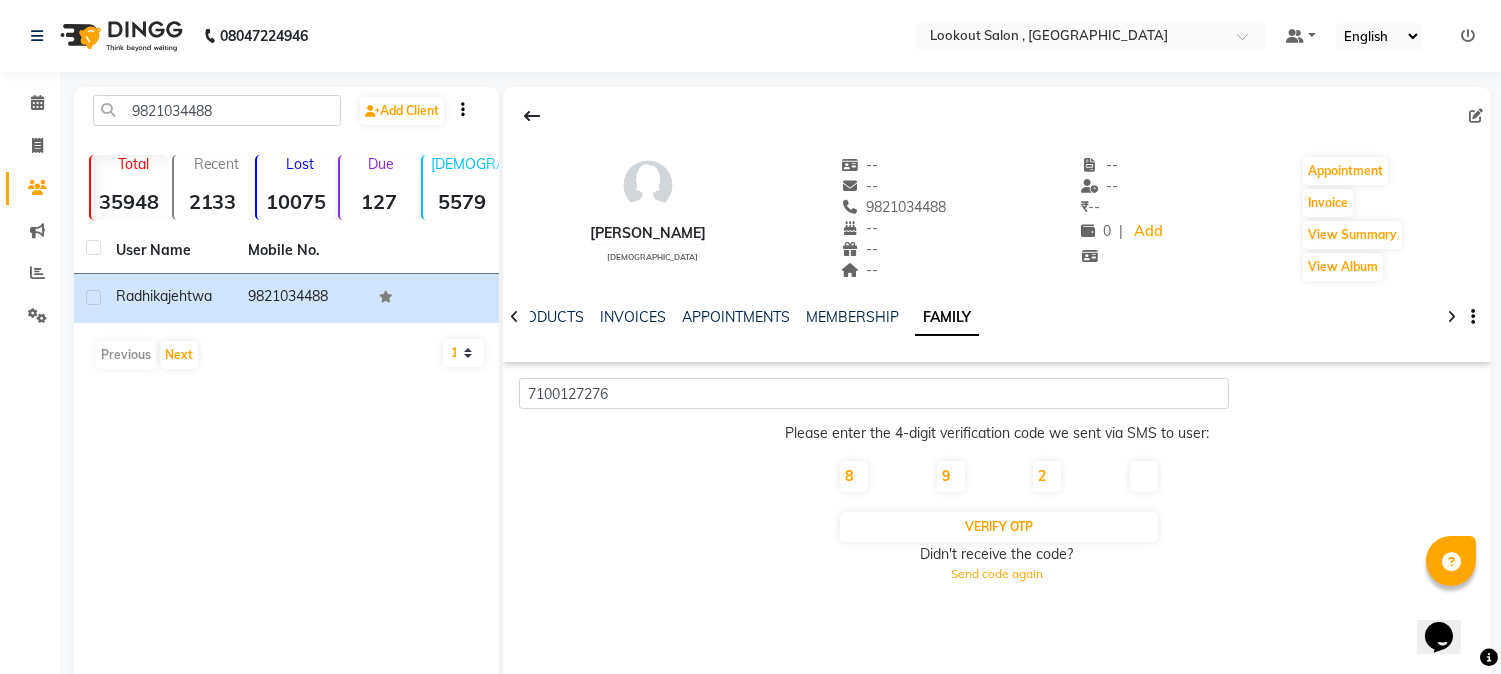 type on "2" 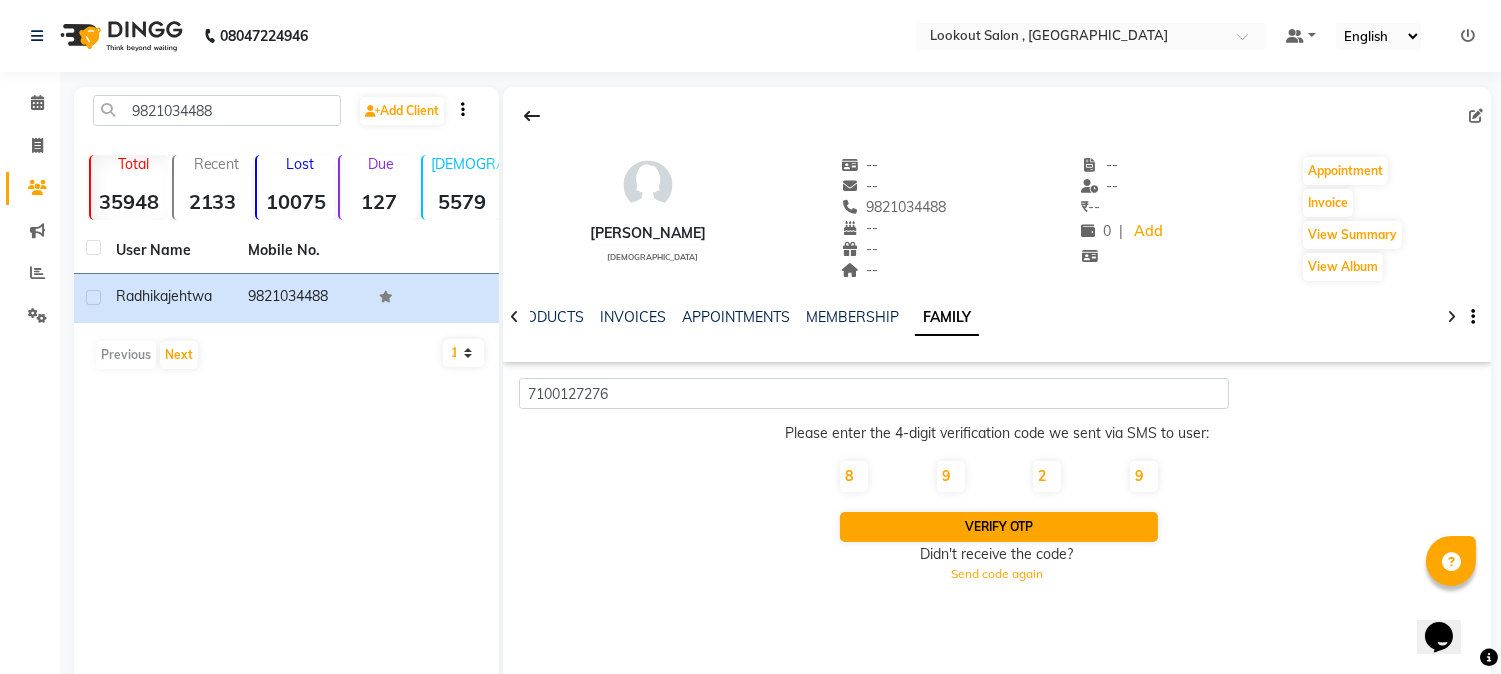 type on "9" 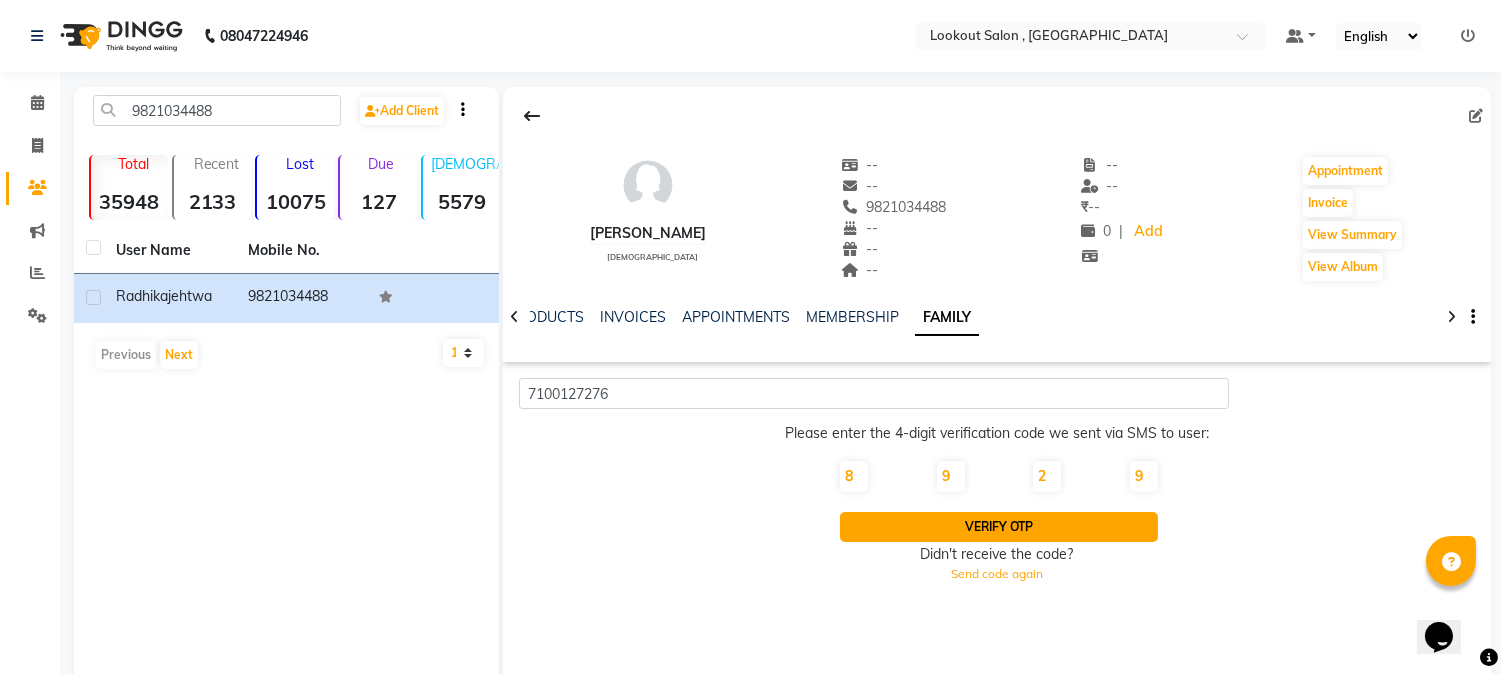 click on "Verify OTP" at bounding box center (998, 527) 